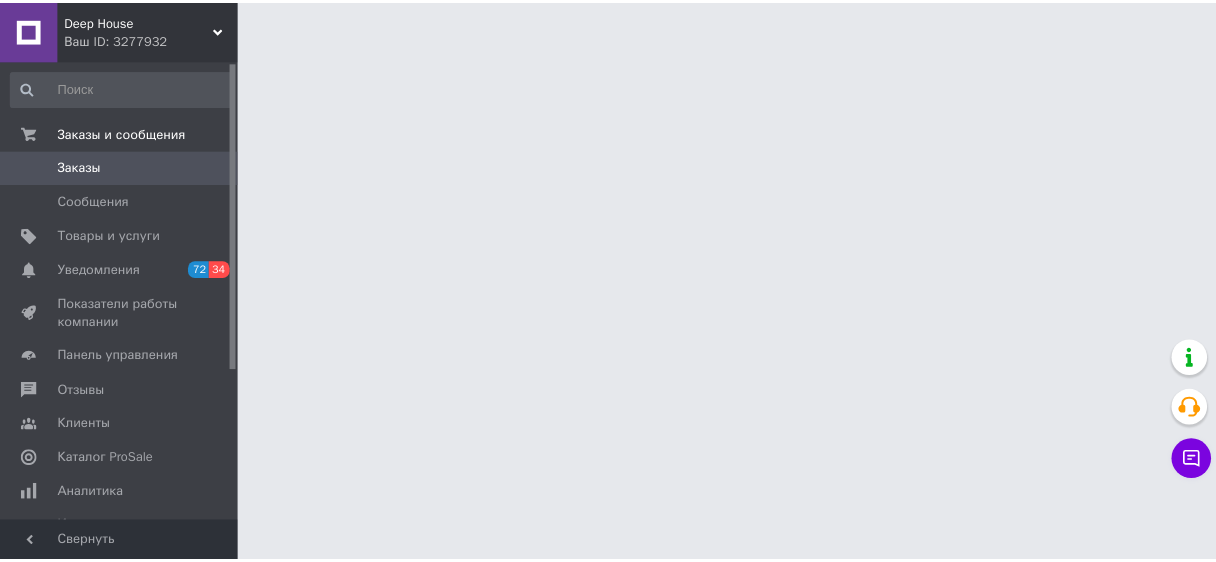 scroll, scrollTop: 0, scrollLeft: 0, axis: both 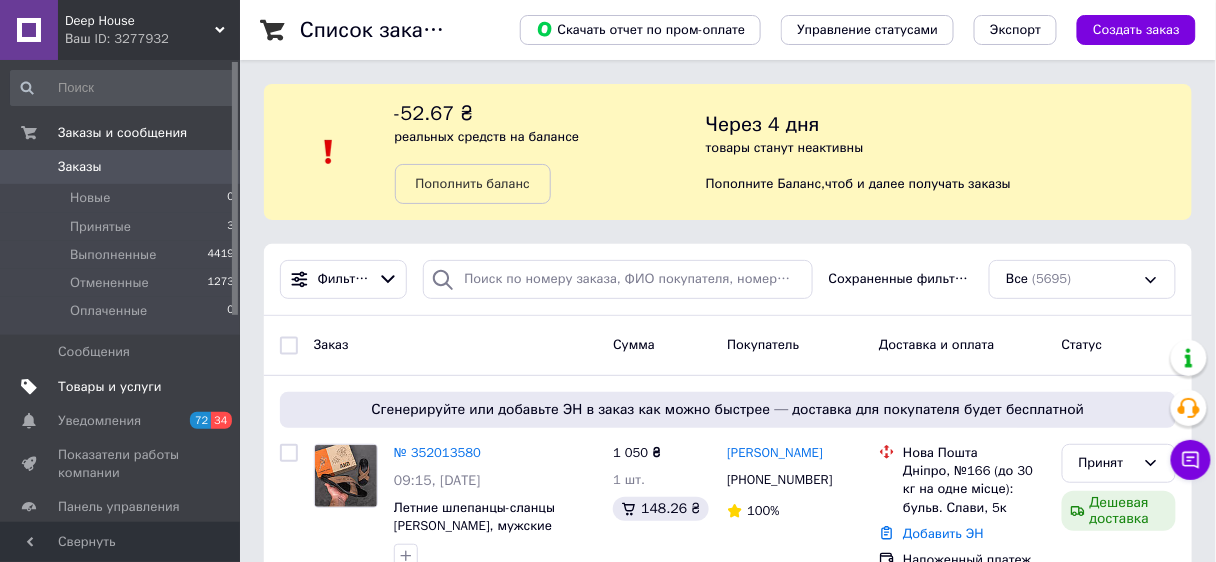 click on "Товары и услуги" at bounding box center [110, 387] 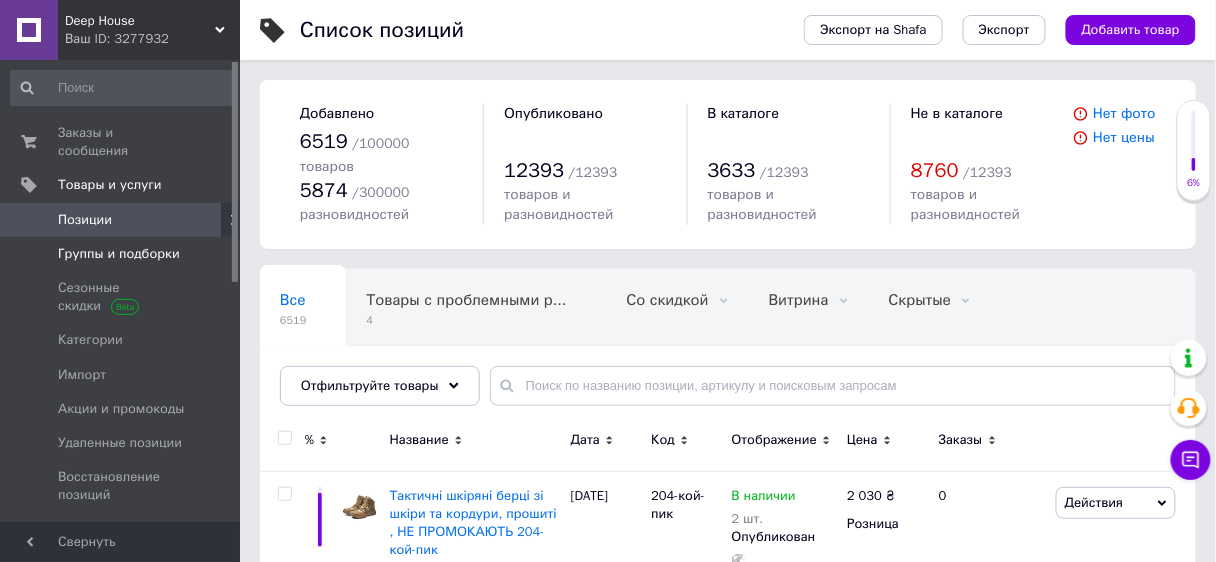 click on "Группы и подборки" at bounding box center [119, 254] 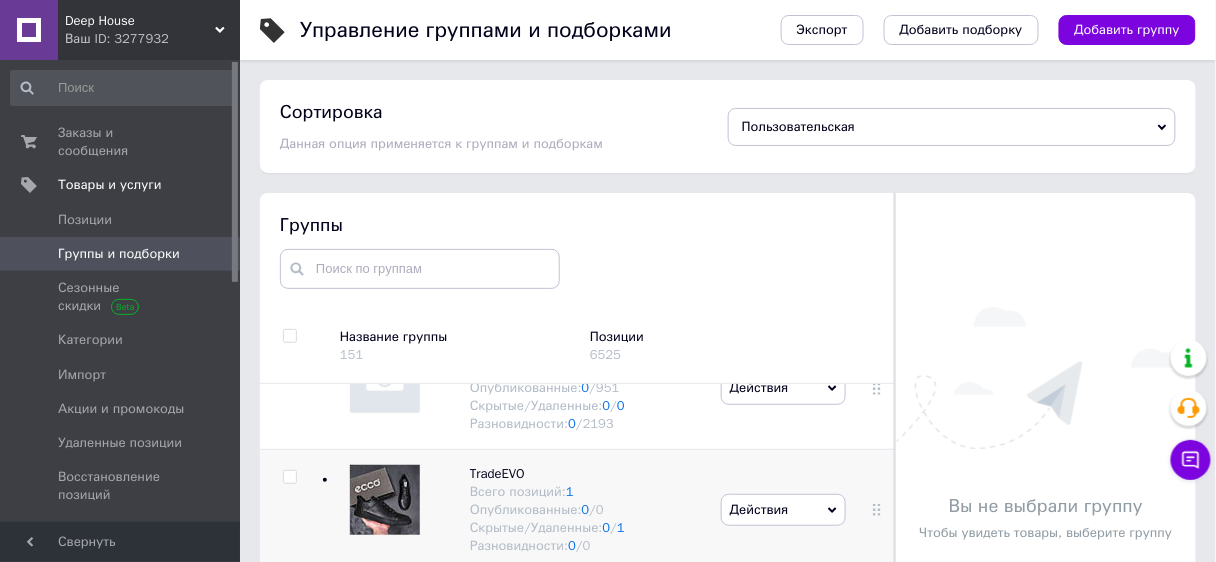 scroll, scrollTop: 1152, scrollLeft: 0, axis: vertical 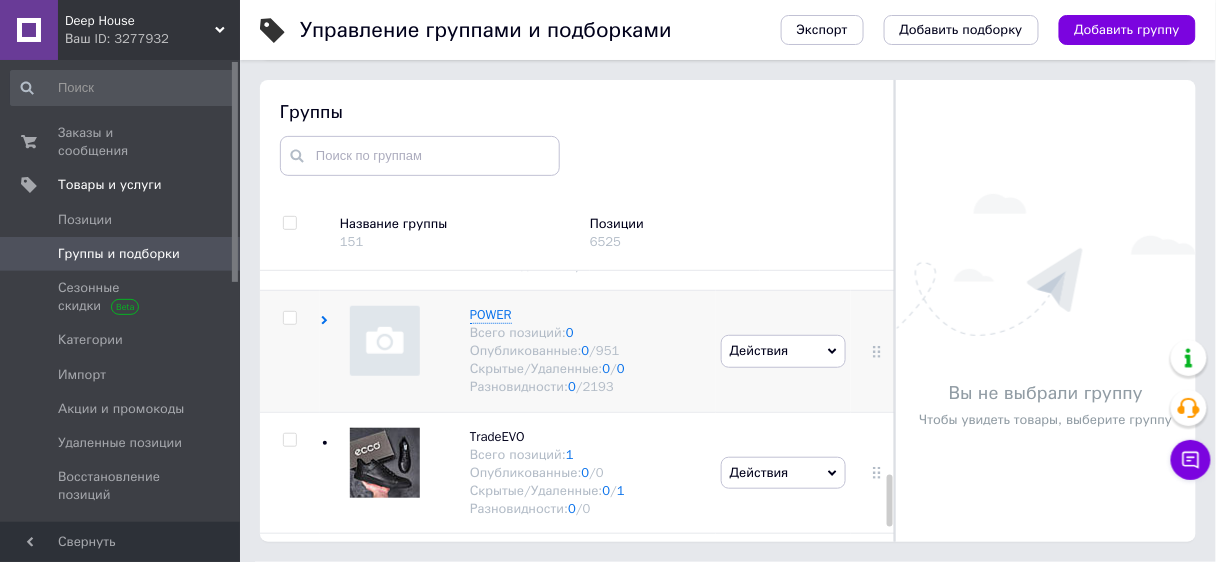 click 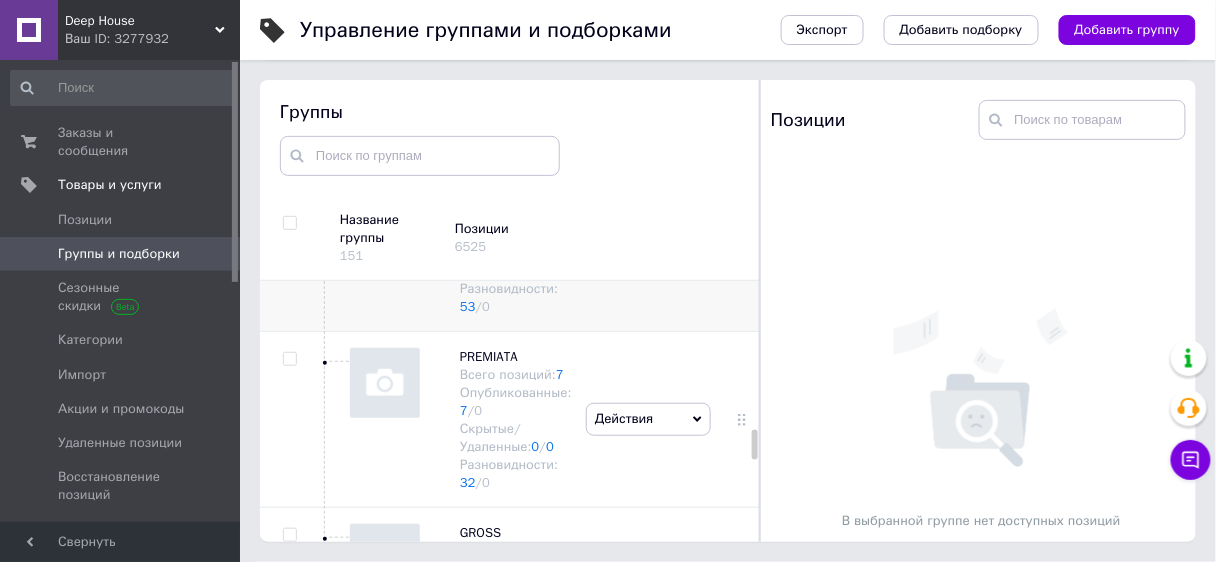 scroll, scrollTop: 4092, scrollLeft: 0, axis: vertical 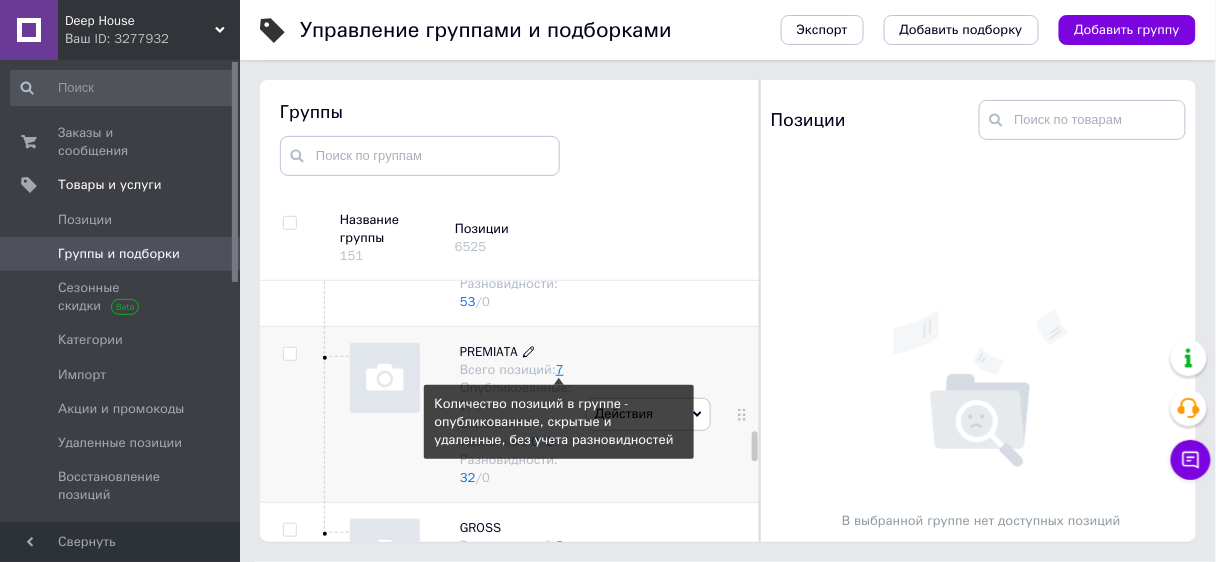 click on "7" at bounding box center (560, 369) 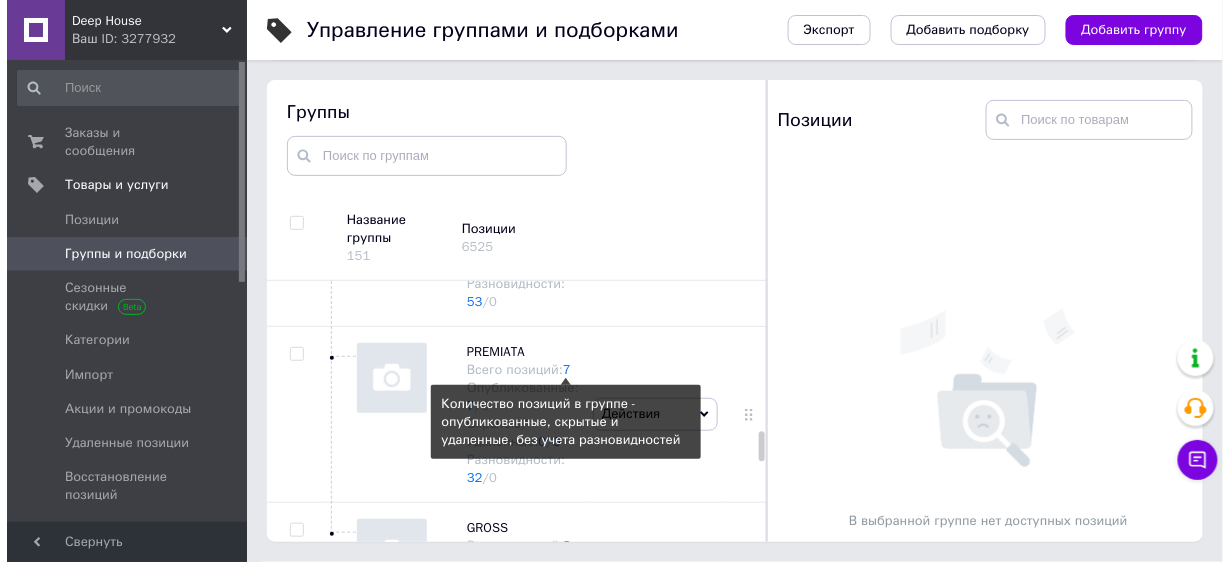 scroll, scrollTop: 0, scrollLeft: 0, axis: both 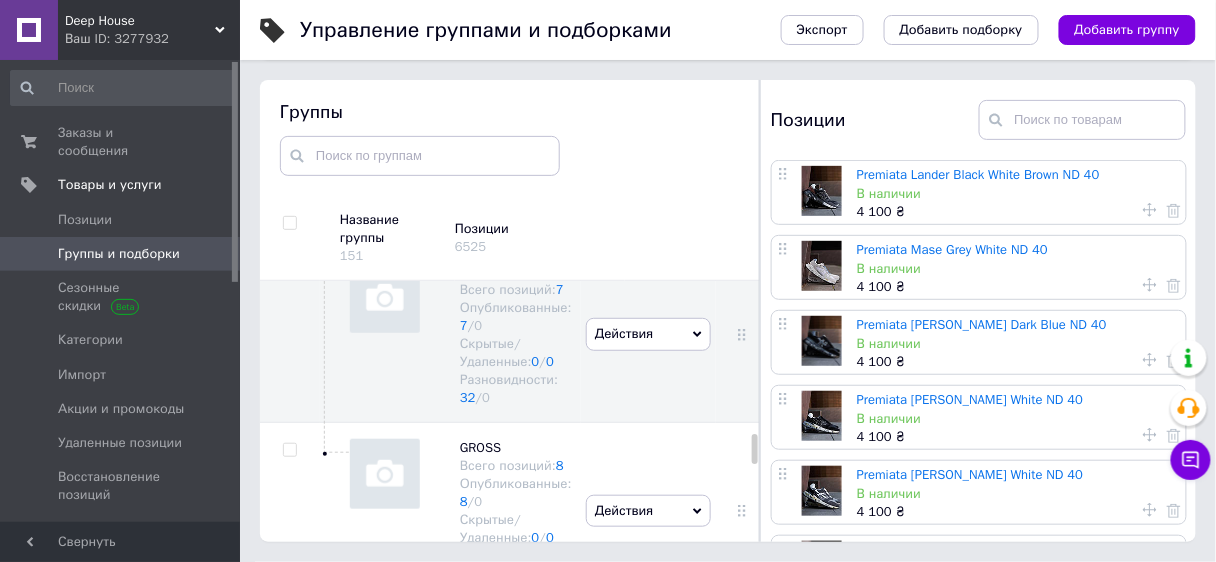 drag, startPoint x: 753, startPoint y: 383, endPoint x: 754, endPoint y: 438, distance: 55.00909 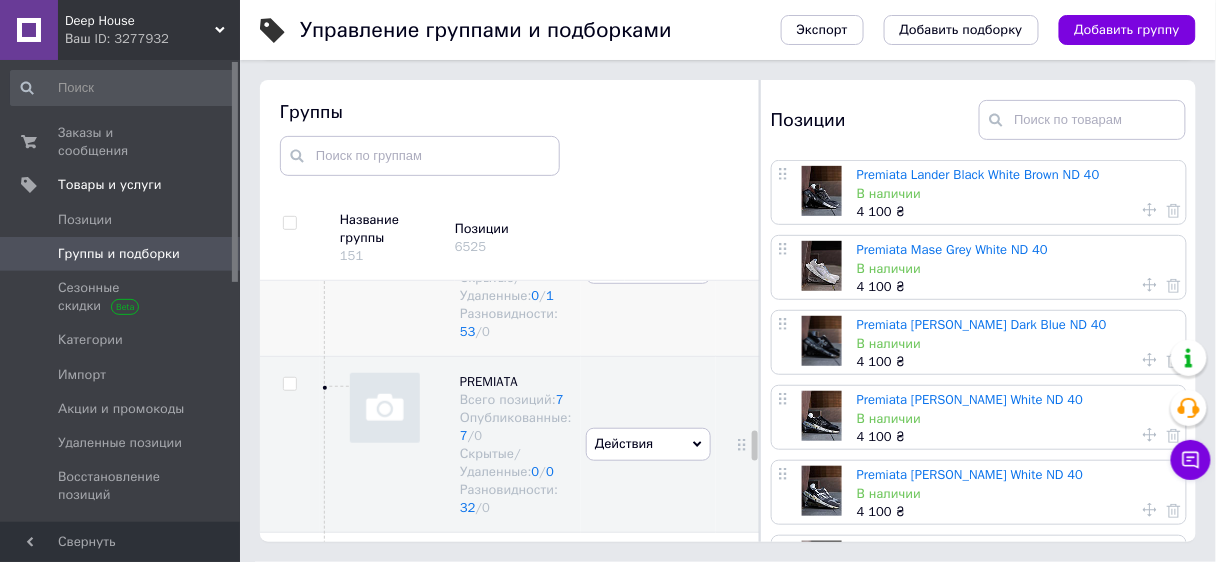 scroll, scrollTop: 4012, scrollLeft: 0, axis: vertical 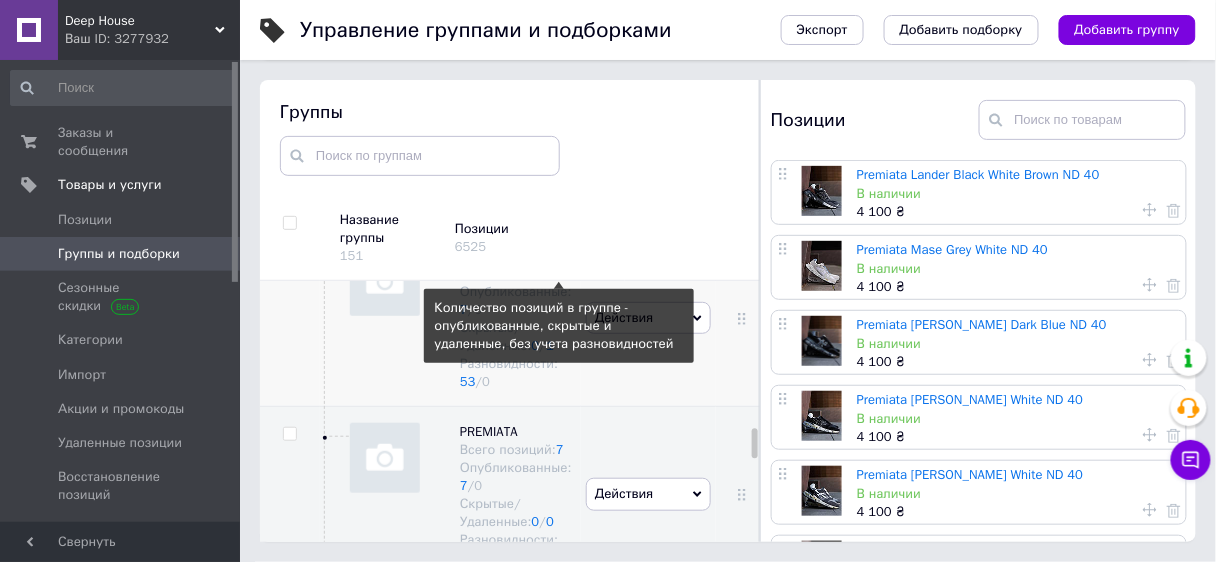 click on "8" at bounding box center (560, 273) 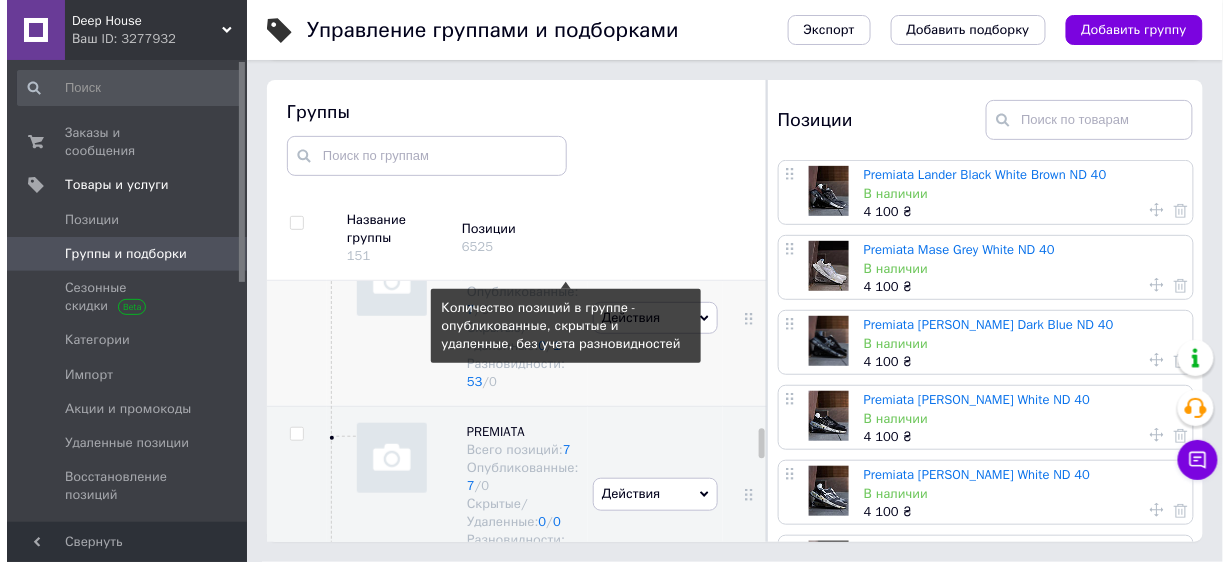 scroll, scrollTop: 0, scrollLeft: 0, axis: both 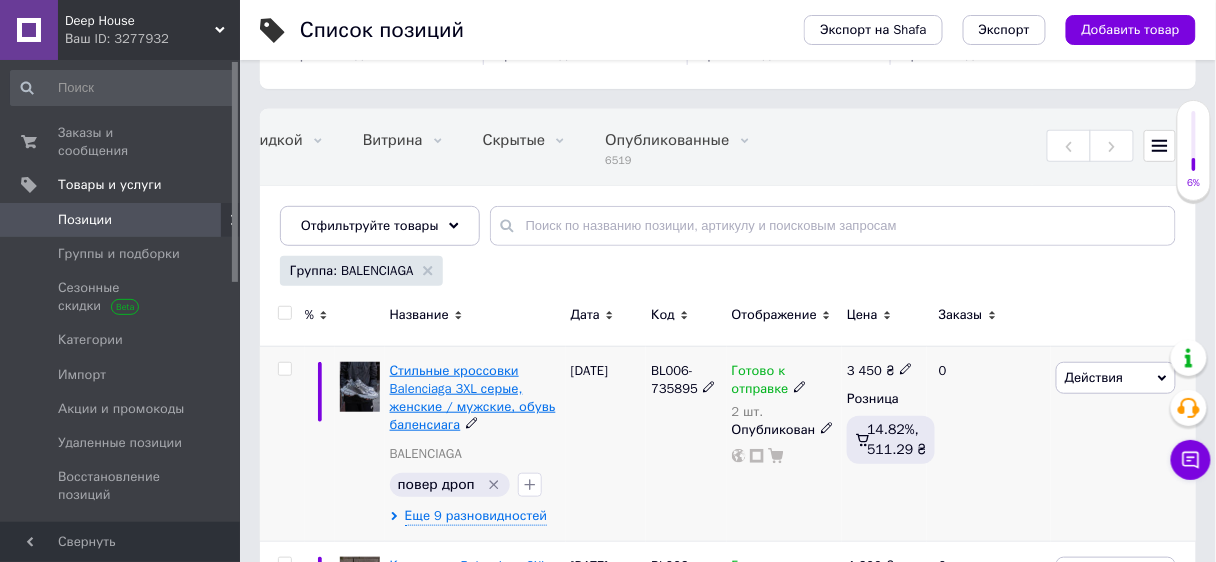 click on "Стильные кроссовки Balenciaga 3XL серые, женские / мужские, обувь баленсиага" at bounding box center (473, 398) 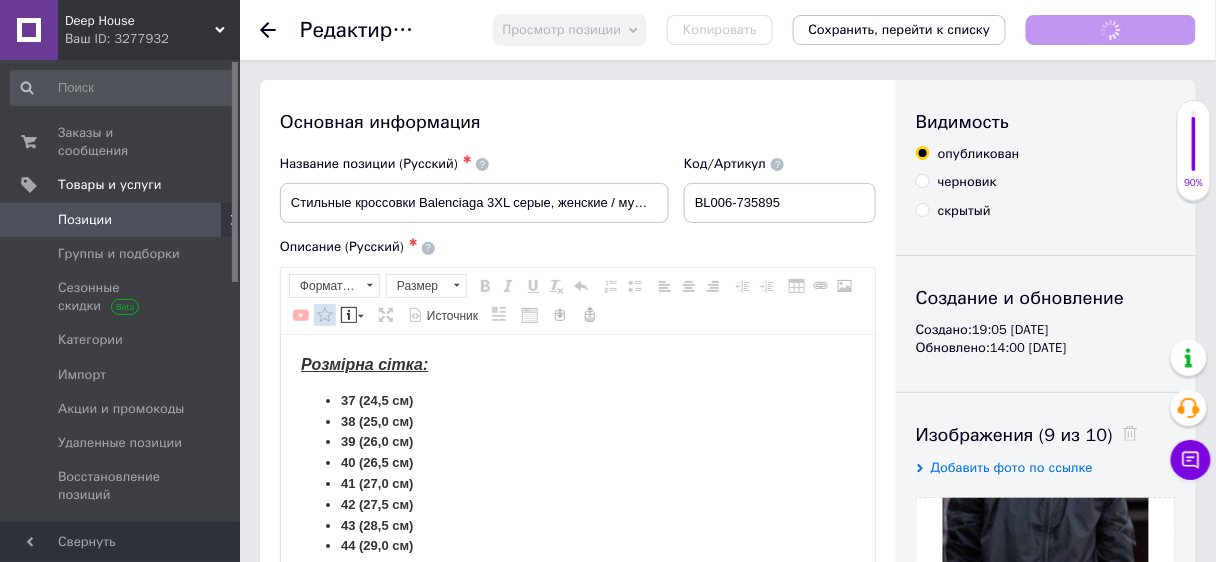 scroll, scrollTop: 0, scrollLeft: 0, axis: both 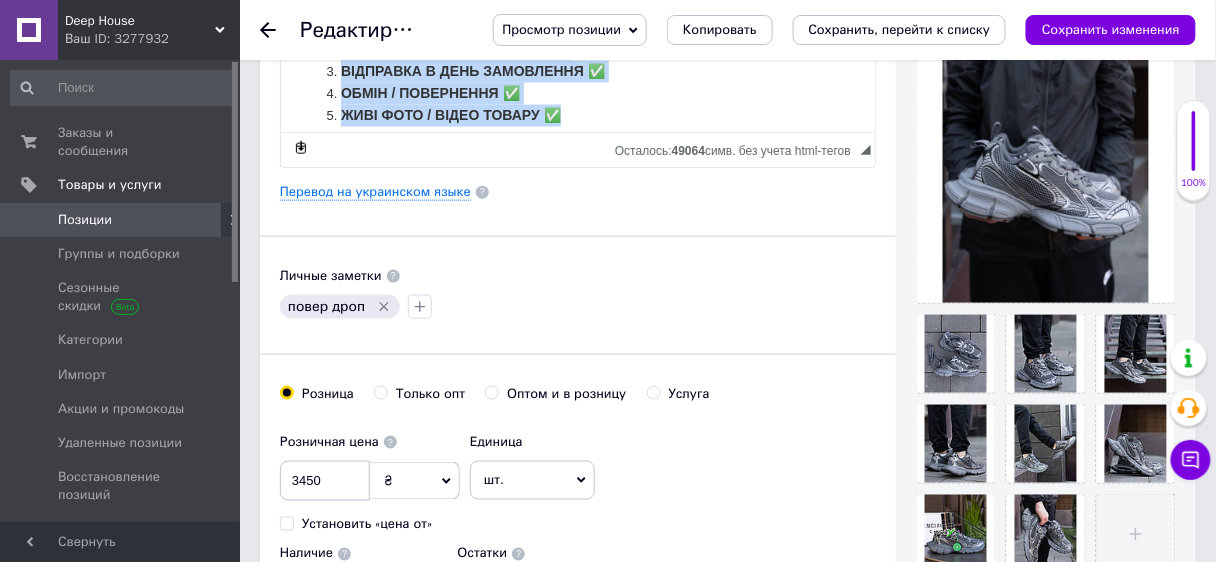 drag, startPoint x: 296, startPoint y: -90, endPoint x: 744, endPoint y: 430, distance: 686.3702 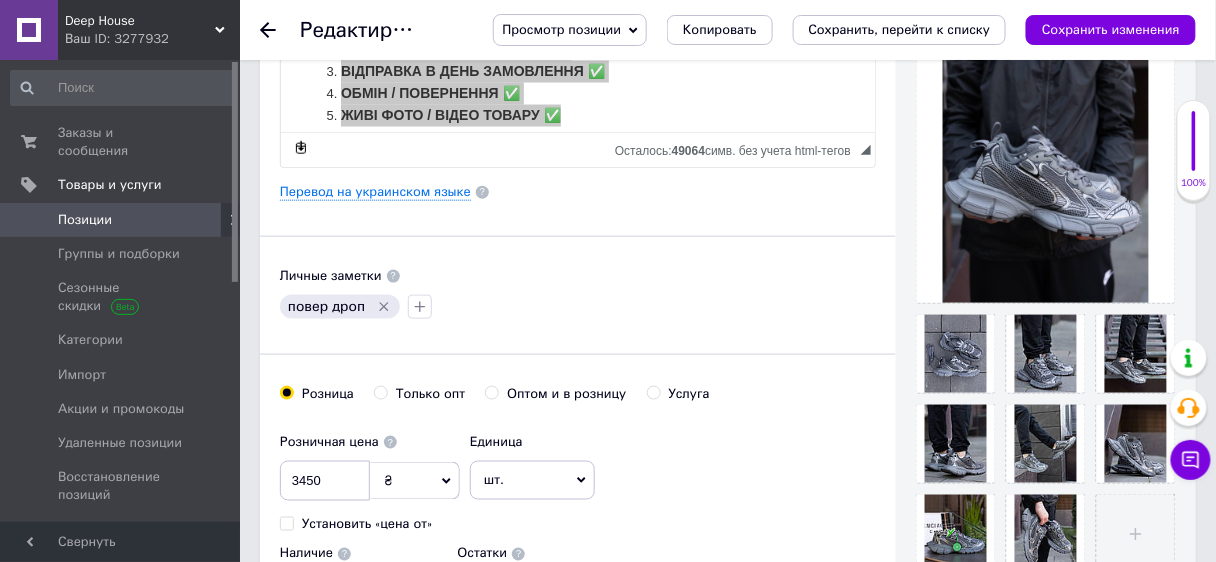 click 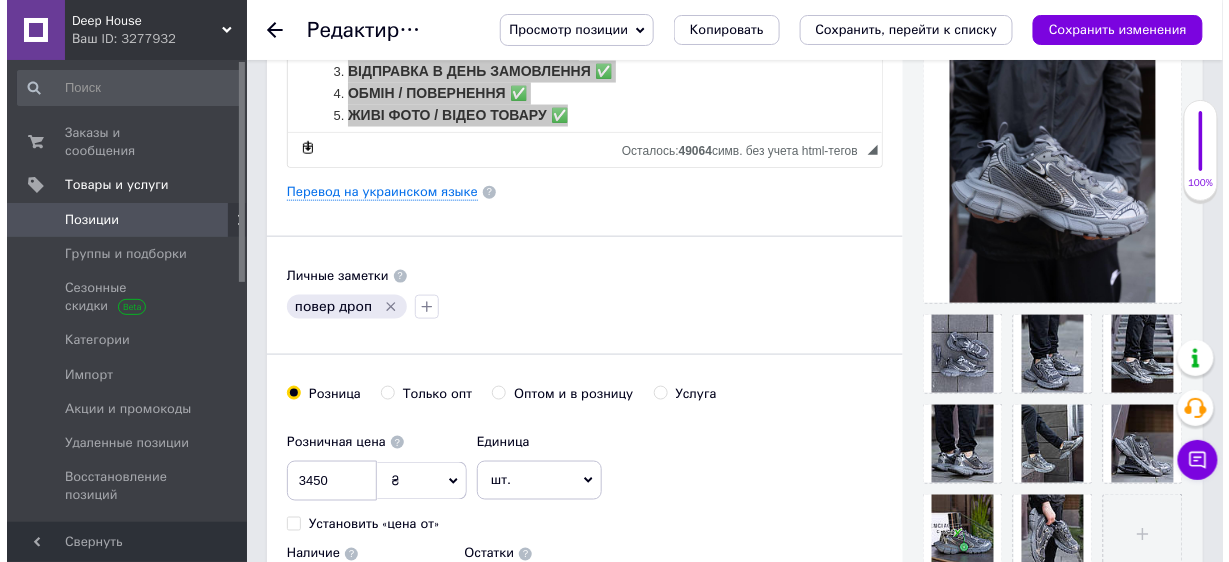 scroll, scrollTop: 0, scrollLeft: 0, axis: both 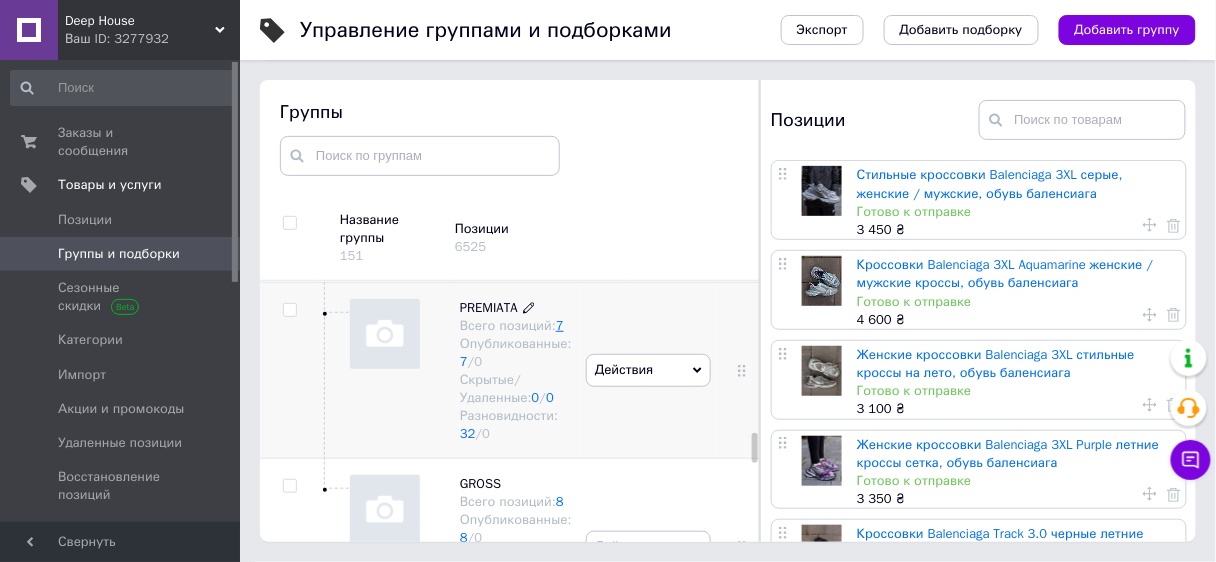 click on "7" at bounding box center [560, 325] 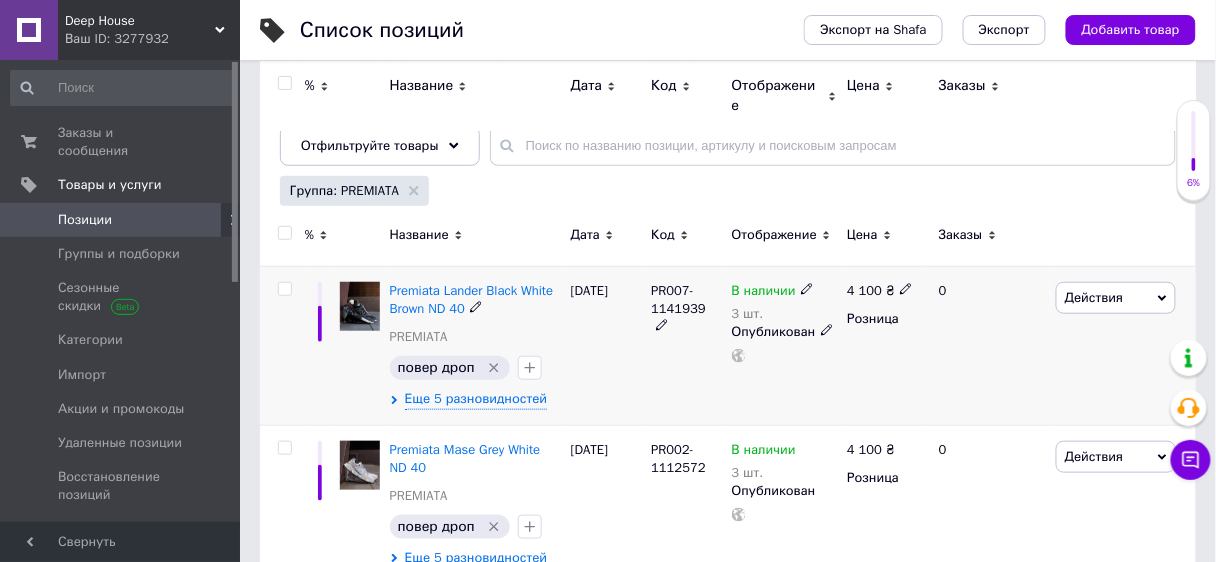 click on "Premiata Lander Black White Brown ND 40 PREMIATA повер дроп   Еще 5 разновидностей" at bounding box center [475, 345] 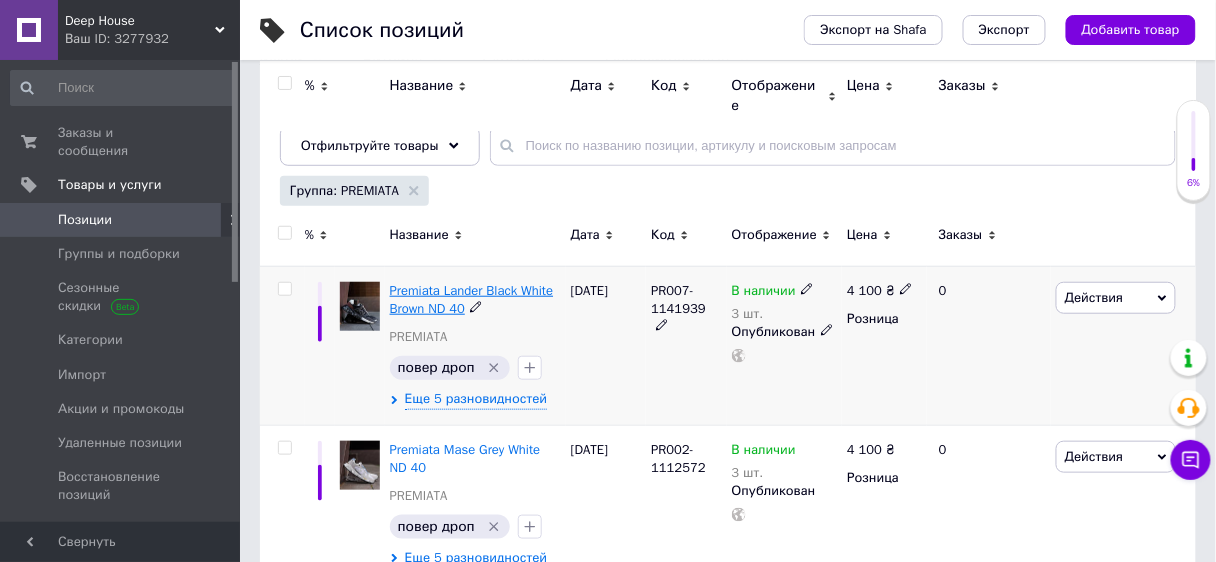 click on "Premiata Lander Black White Brown ND 40" at bounding box center [472, 299] 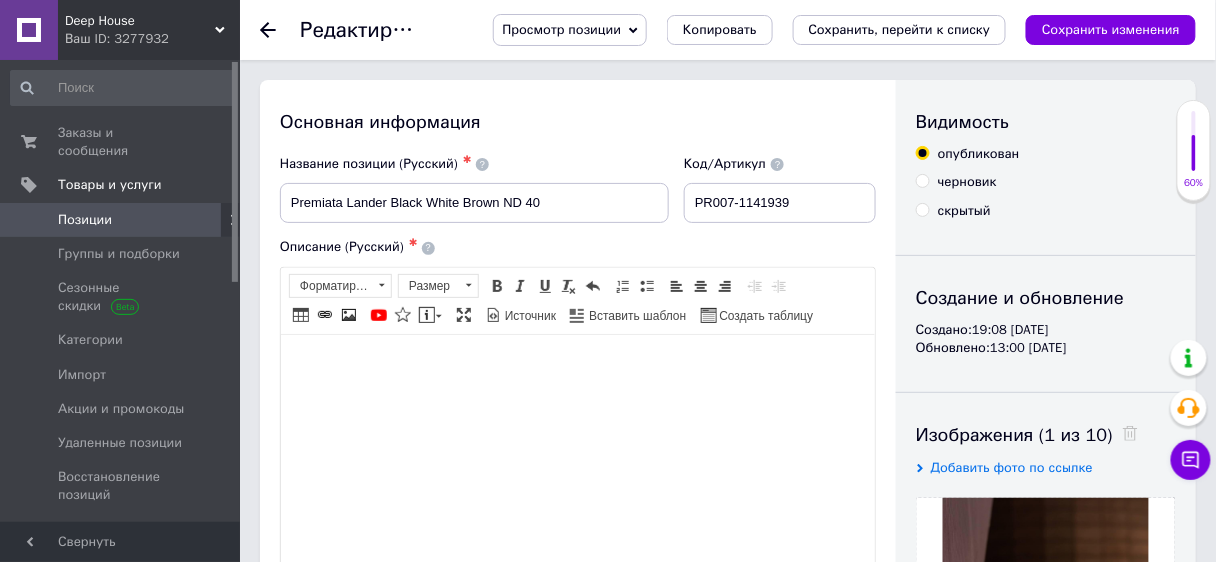 click at bounding box center (577, 364) 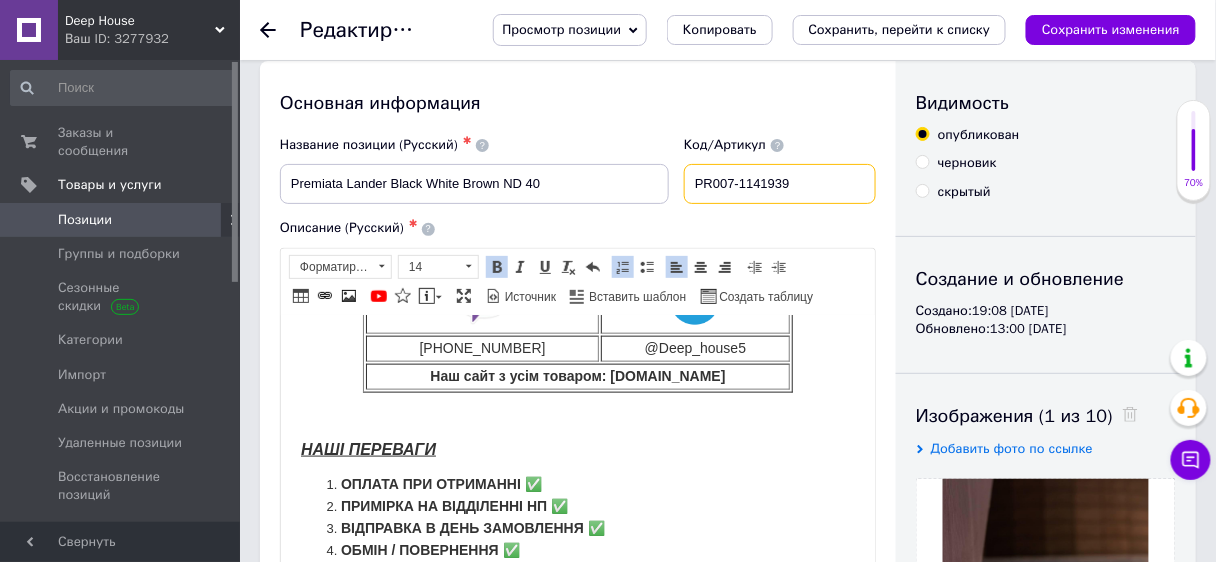 click on "PR007-1141939" at bounding box center [780, 184] 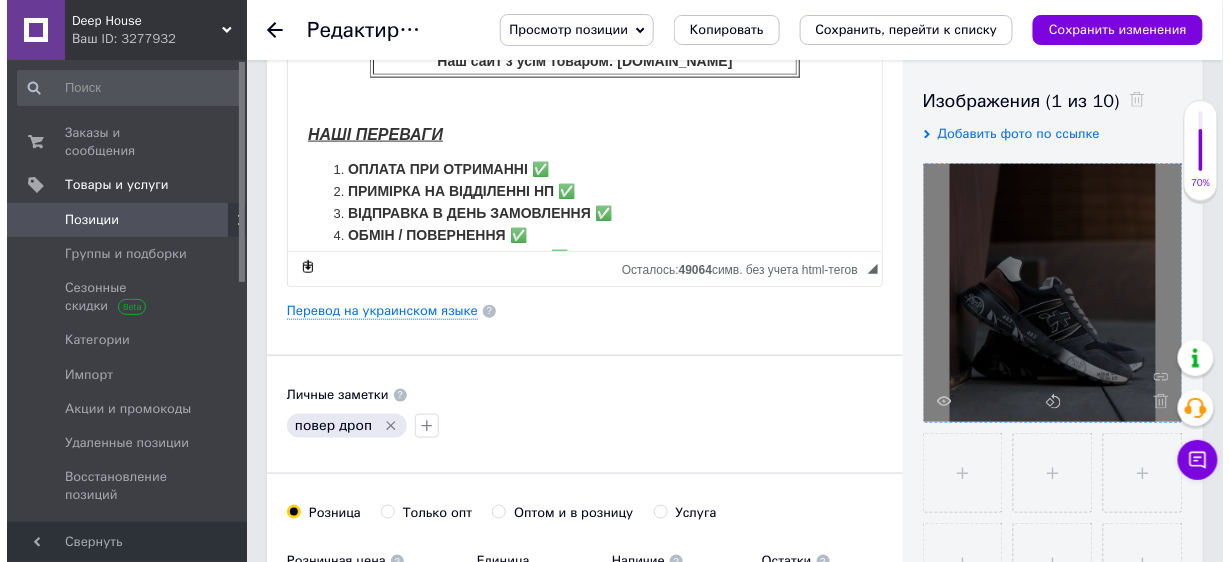 scroll, scrollTop: 339, scrollLeft: 0, axis: vertical 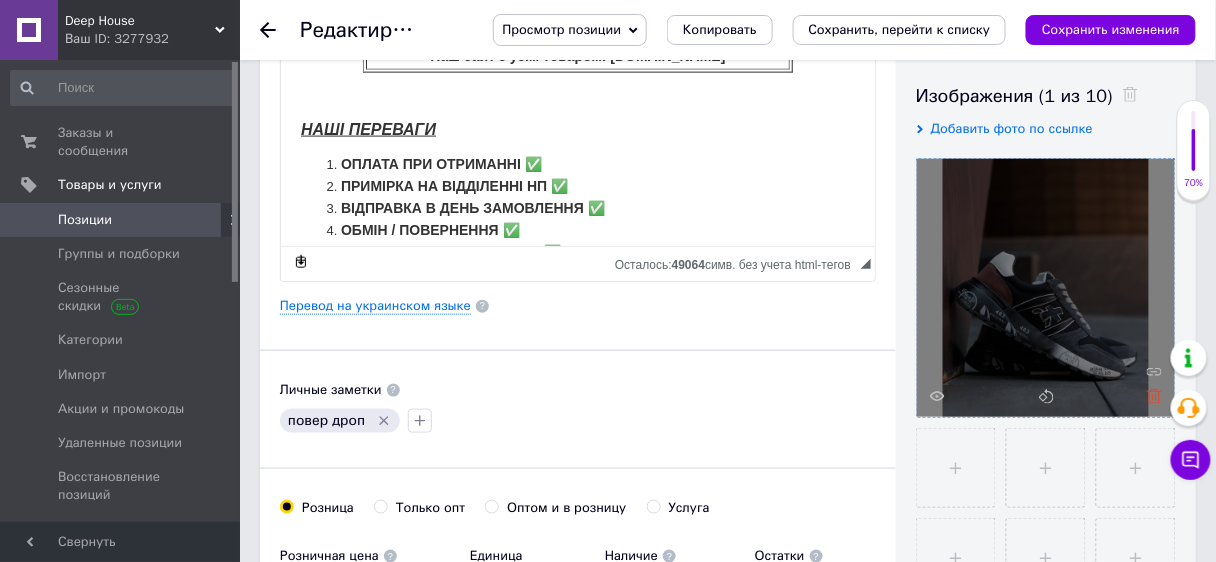 click 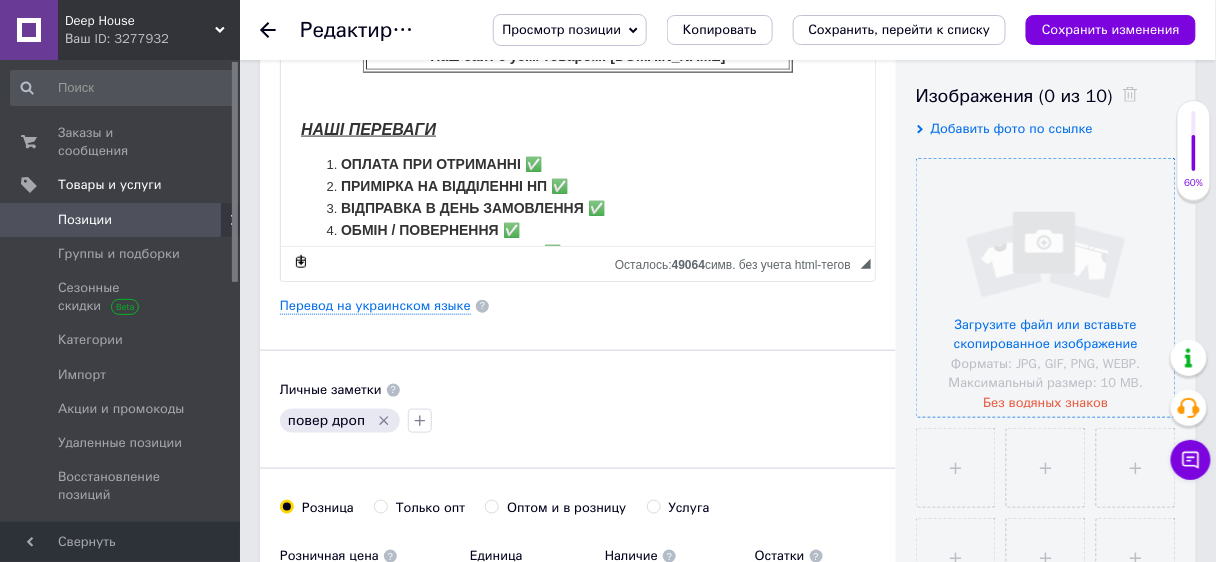 click at bounding box center [1046, 288] 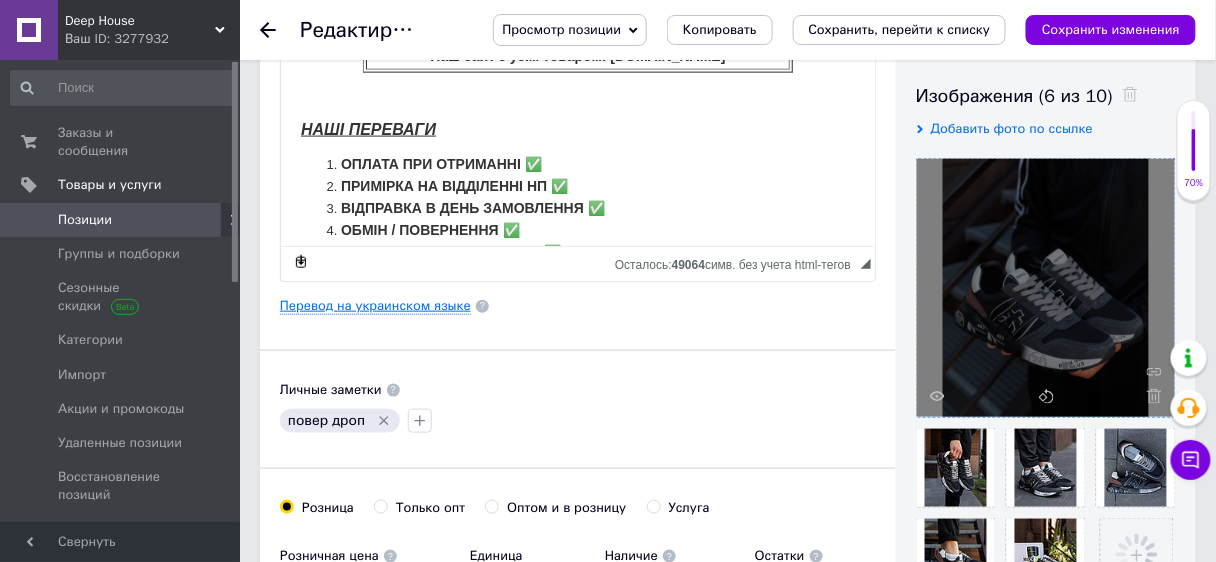 click on "Перевод на украинском языке" at bounding box center (375, 306) 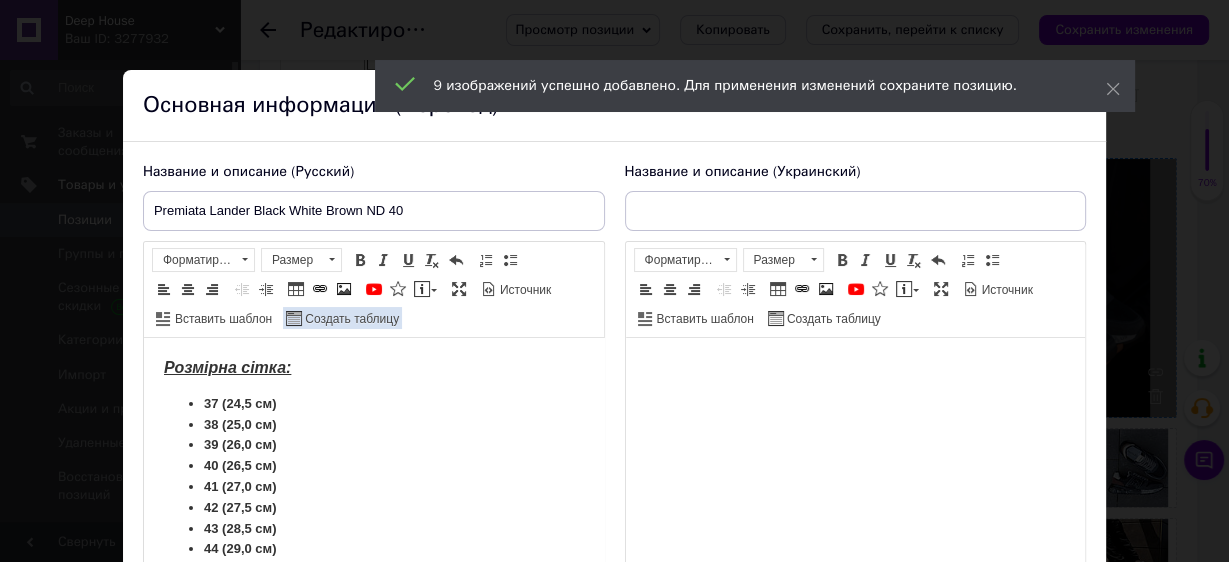 scroll, scrollTop: 0, scrollLeft: 0, axis: both 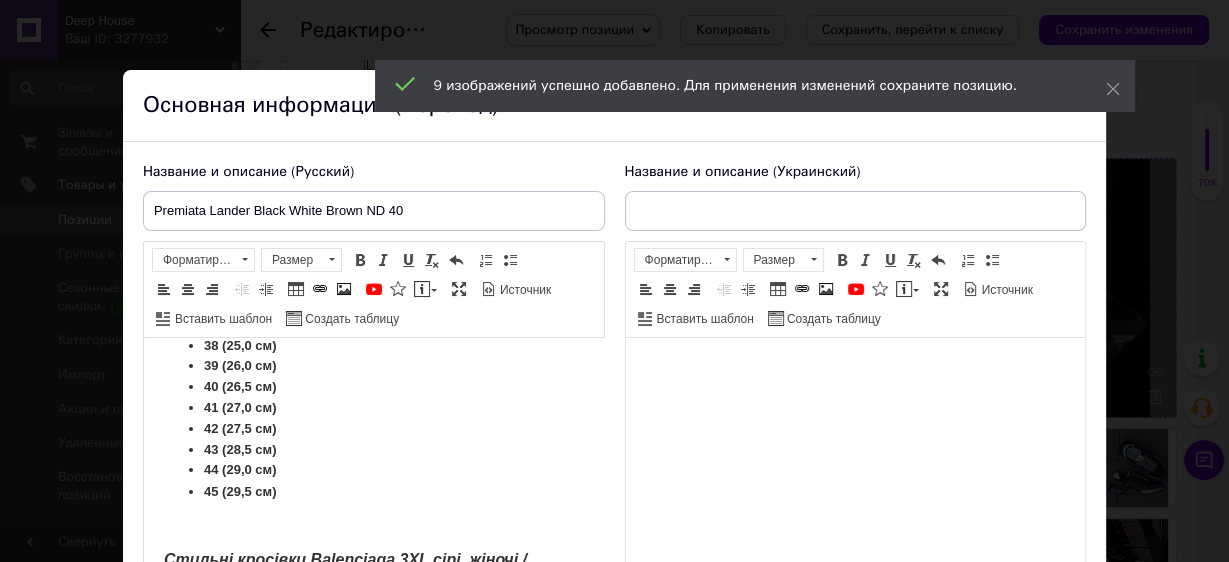 type on "Premiata Lander Black White Brown ND 40" 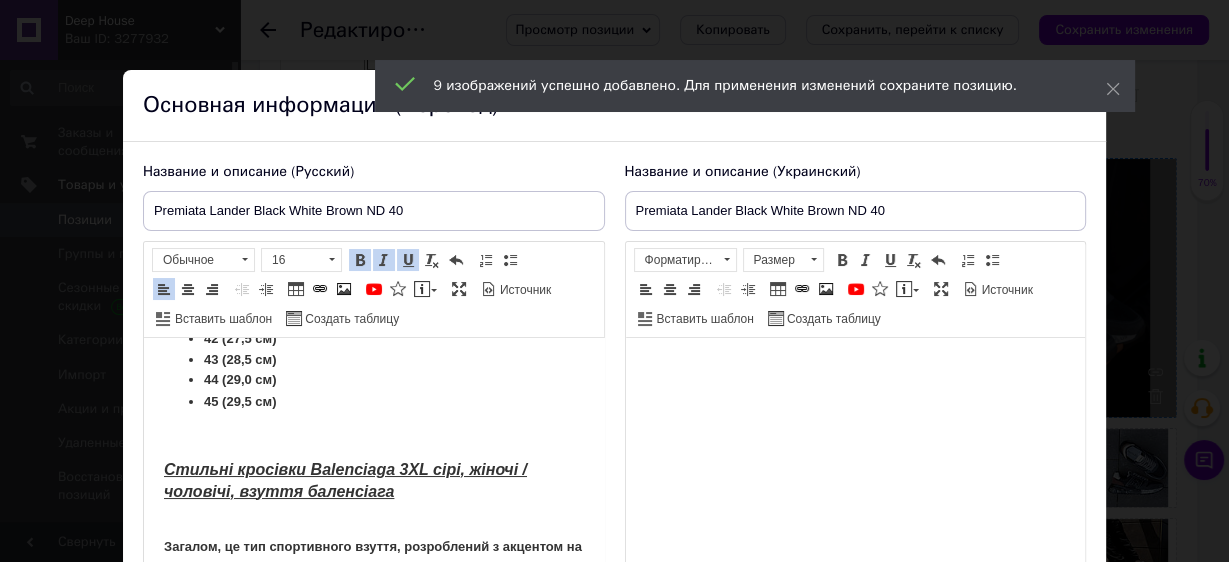 scroll, scrollTop: 149, scrollLeft: 0, axis: vertical 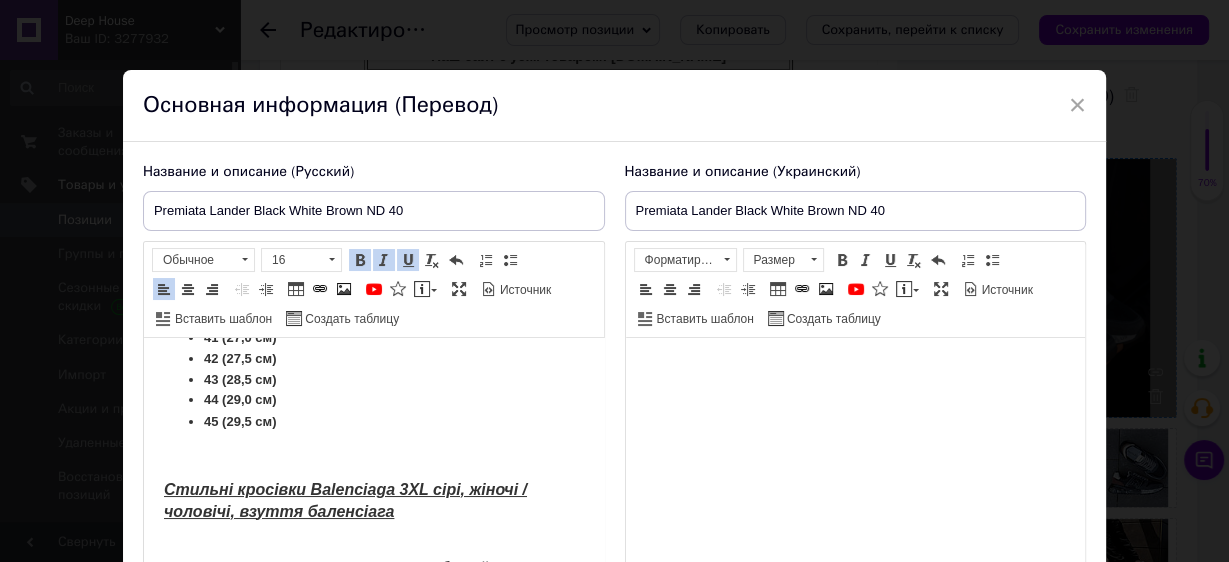 drag, startPoint x: 321, startPoint y: 508, endPoint x: 161, endPoint y: 559, distance: 167.93153 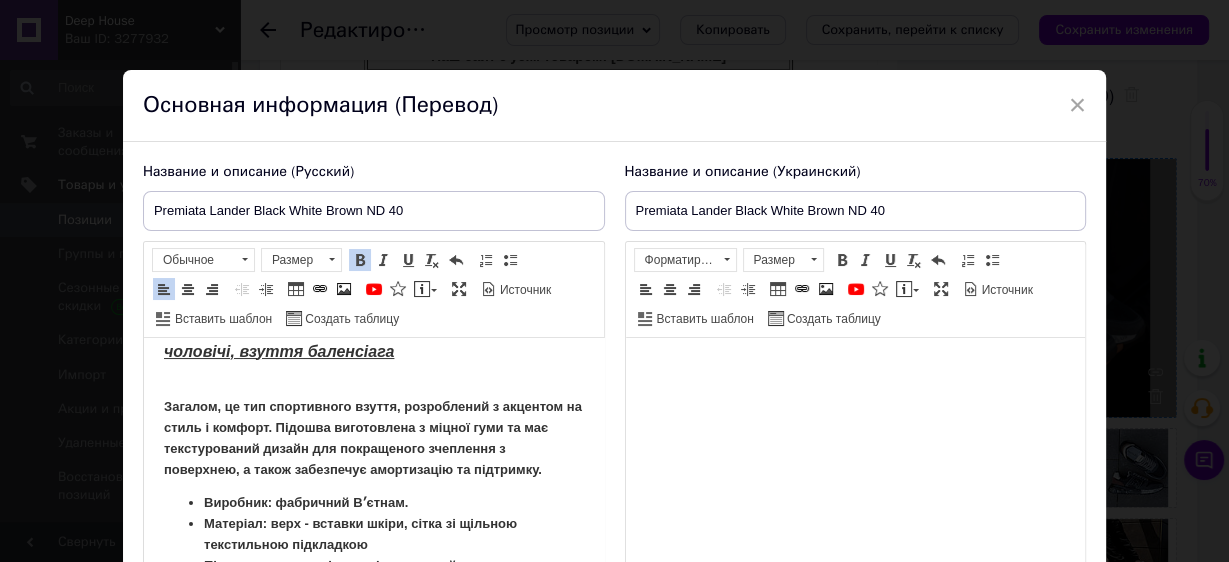 scroll, scrollTop: 341, scrollLeft: 0, axis: vertical 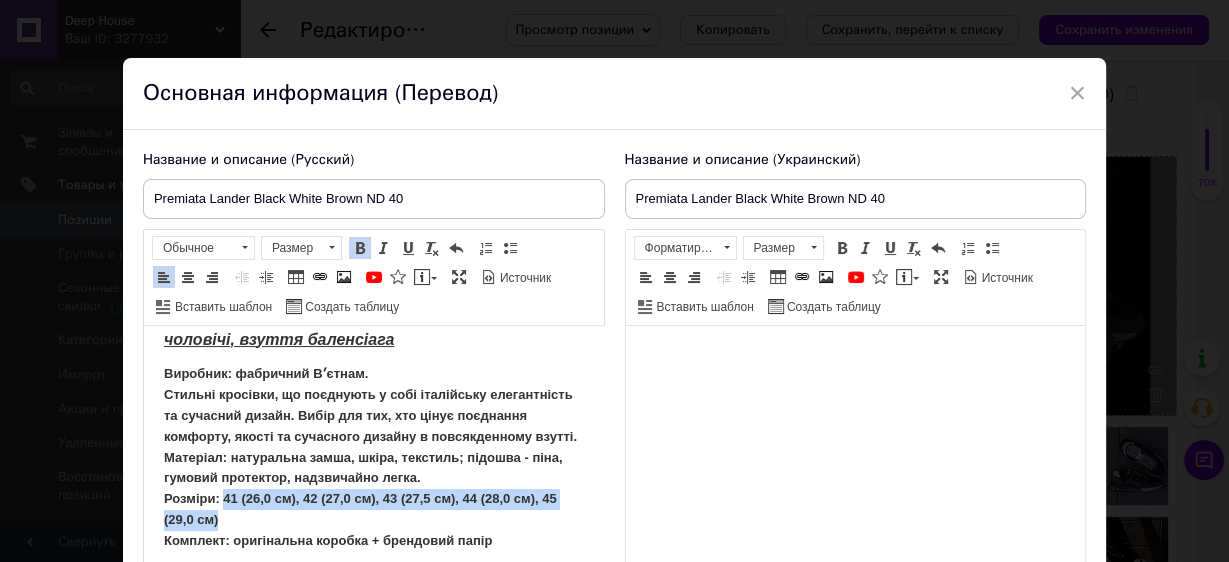 drag, startPoint x: 234, startPoint y: 538, endPoint x: 225, endPoint y: 509, distance: 30.364452 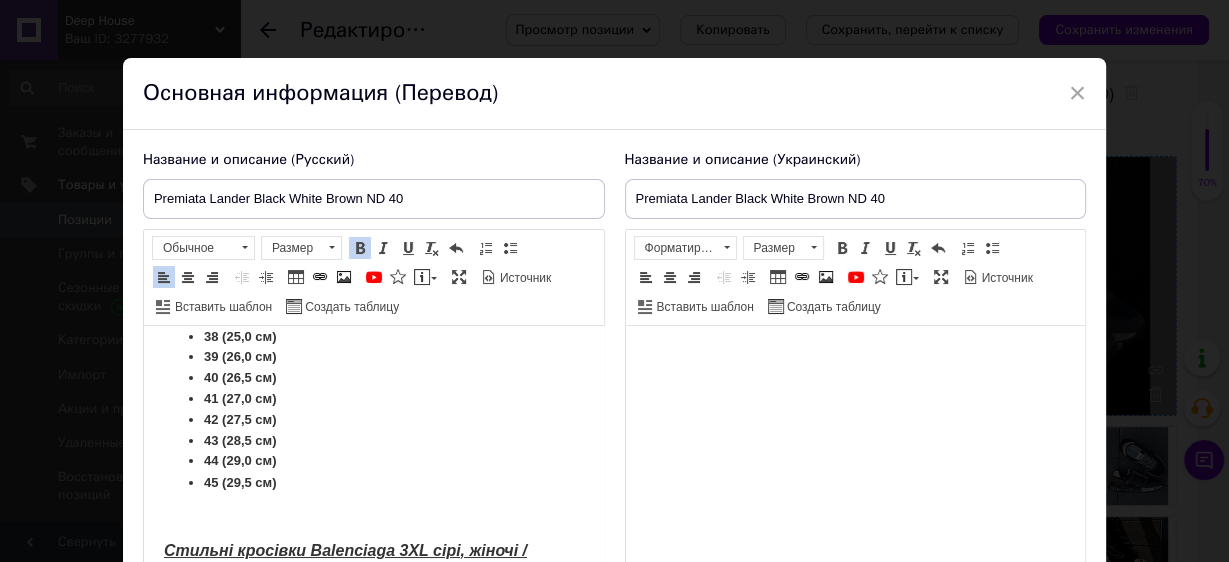 scroll, scrollTop: 80, scrollLeft: 0, axis: vertical 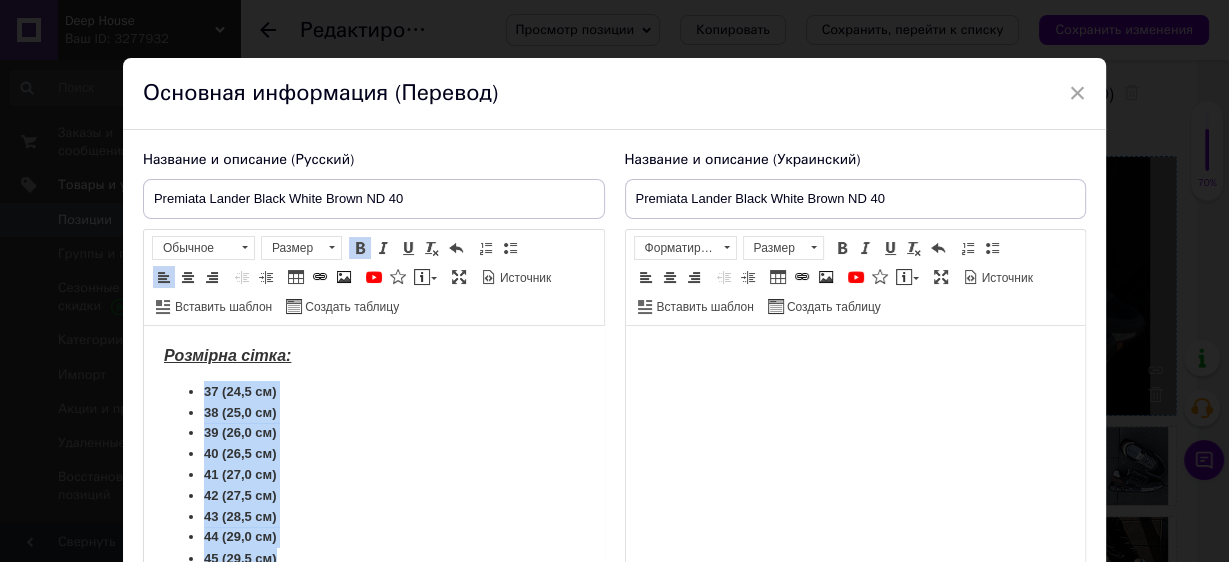drag, startPoint x: 286, startPoint y: 479, endPoint x: 195, endPoint y: 380, distance: 134.46933 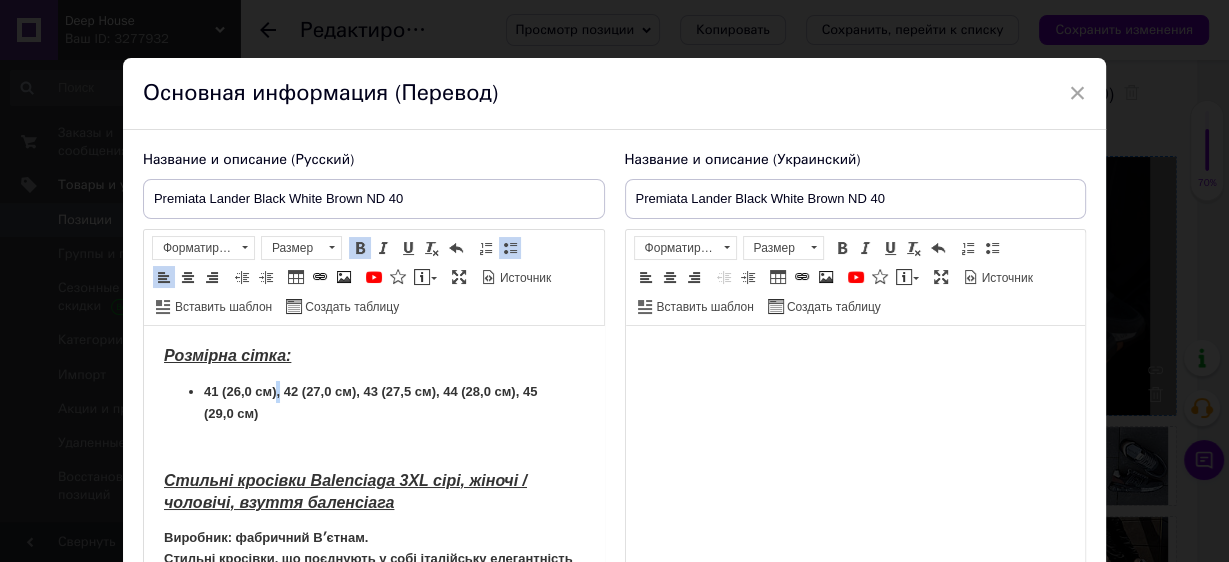 click on "41 (26,0 см), 42 (27,0 см), 43 (27,5 см), 44 (28,0 см), 45 (29,0 см) ​​​​​​​" at bounding box center [369, 402] 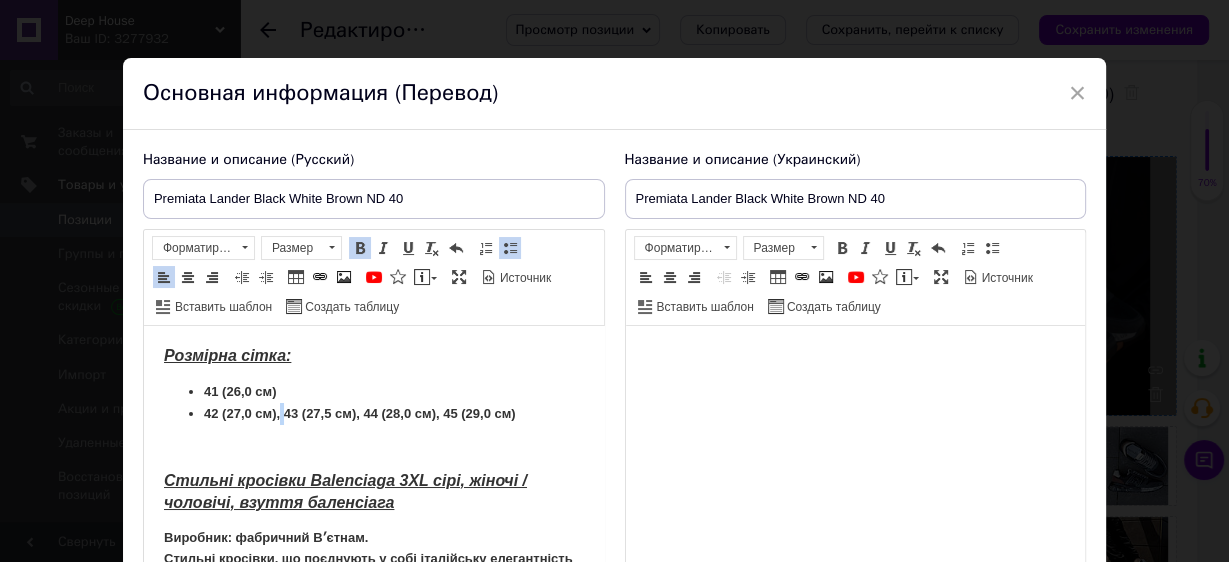 click on "42 (27,0 см), 43 (27,5 см), 44 (28,0 см), 45 (29,0 см) ​​​​​​​" at bounding box center [373, 414] 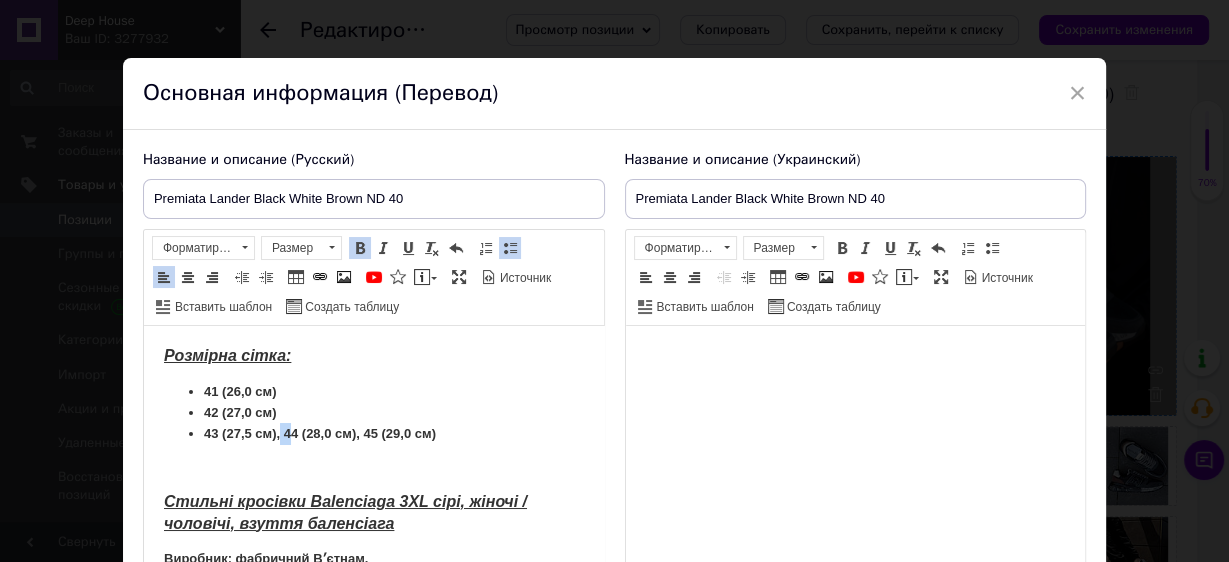 click on "43 (27,5 см), 44 (28,0 см), 45 (29,0 см)" at bounding box center [319, 433] 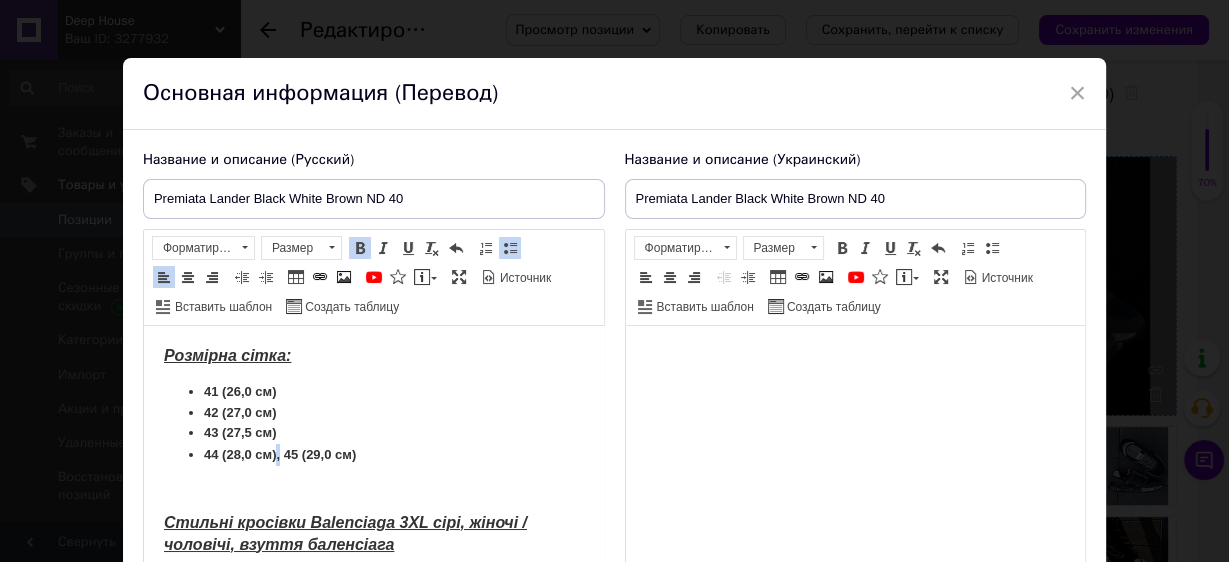 click on "44 (28,0 см), 45 (29,0 см)" at bounding box center (279, 454) 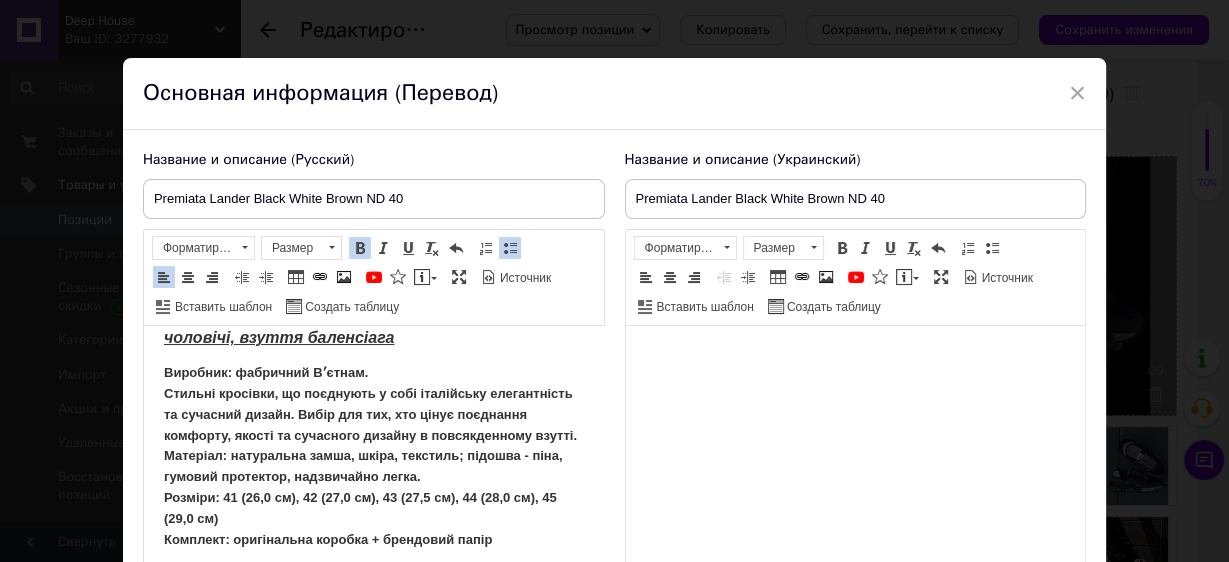 scroll, scrollTop: 240, scrollLeft: 0, axis: vertical 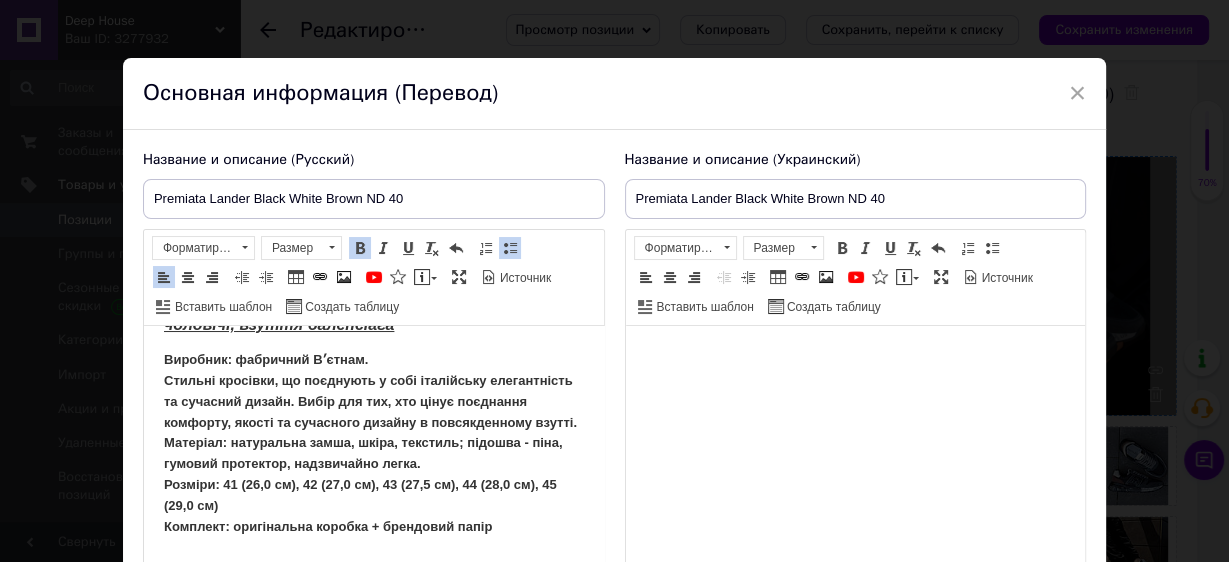 click on "Виробник: фабричний Вʼєтнам.  Стильні кросівки, що поєднують у собі італійську елегантність та сучасний дизайн. Вибір для тих, хто цінує поєднання комфорту, якості та сучасного дизайну в повсякденному взутті. Матеріал: натуральна замша, шкіра, текстиль; підошва - піна, гумовий протектор, надзвичайно легка. Розміри: 41 (26,0 см), 42 (27,0 см), 43 (27,5 см), 44 (28,0 см), 45 (29,0 см) Комплект: оригінальна коробка + брендовий папір" at bounding box center (373, 443) 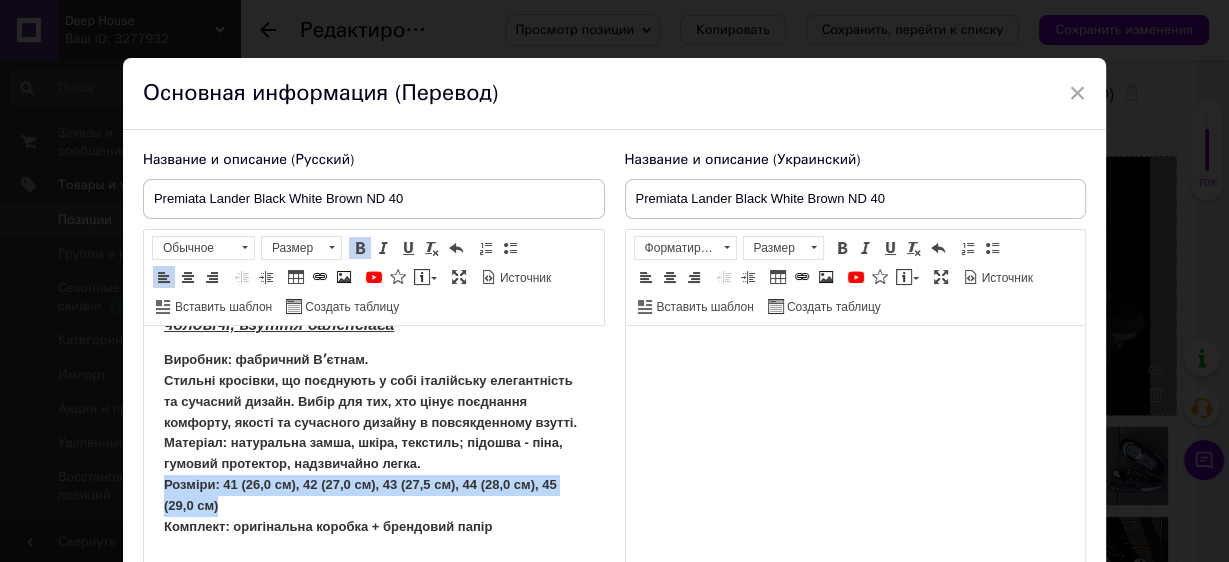 drag, startPoint x: 249, startPoint y: 529, endPoint x: 136, endPoint y: 508, distance: 114.93476 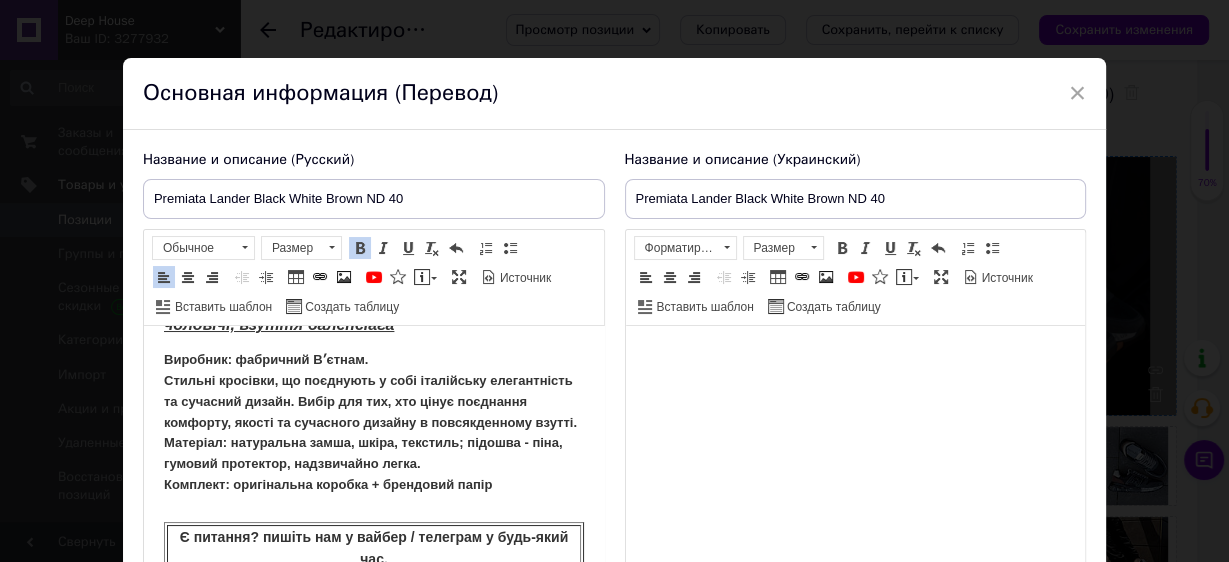 drag, startPoint x: 374, startPoint y: 354, endPoint x: 122, endPoint y: 354, distance: 252 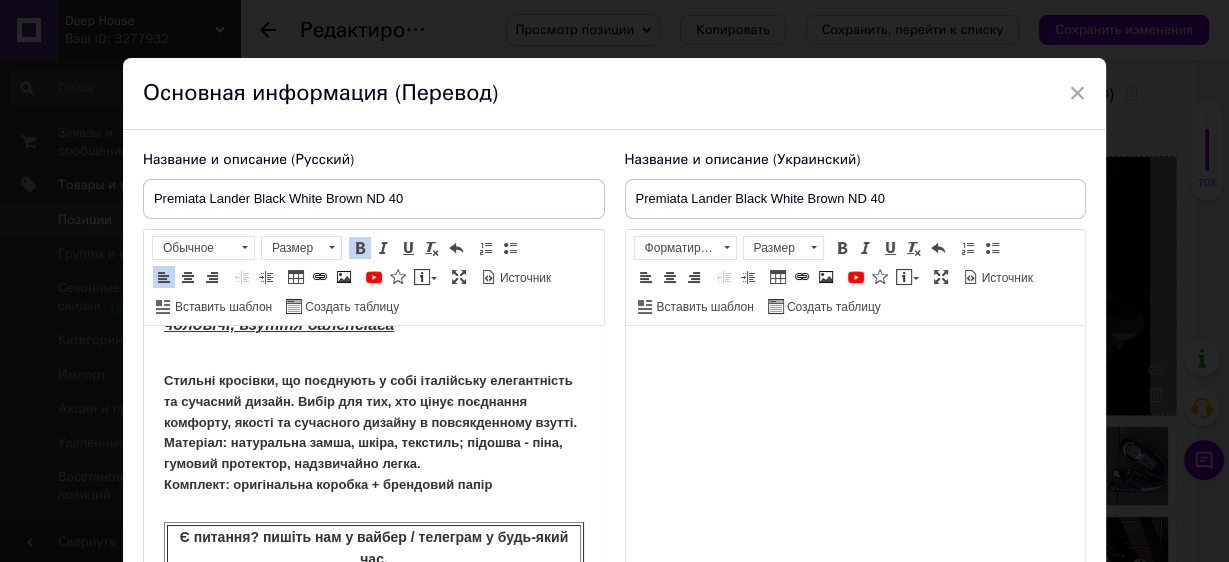 click on "Стильні кросівки, що поєднують у собі італійську елегантність та сучасний дизайн. Вибір для тих, хто цінує поєднання комфорту, якості та сучасного дизайну в повсякденному взутті. Матеріал: натуральна замша, шкіра, текстиль; підошва - піна, гумовий протектор, надзвичайно легка. Комплект: оригінальна коробка + брендовий папір" at bounding box center [373, 423] 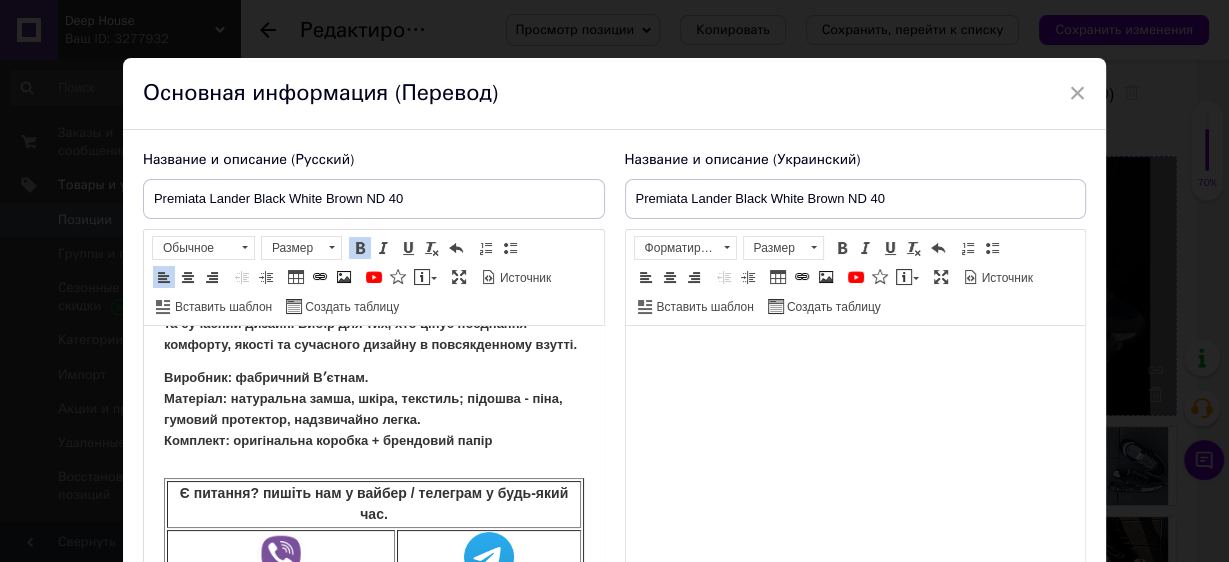 scroll, scrollTop: 320, scrollLeft: 0, axis: vertical 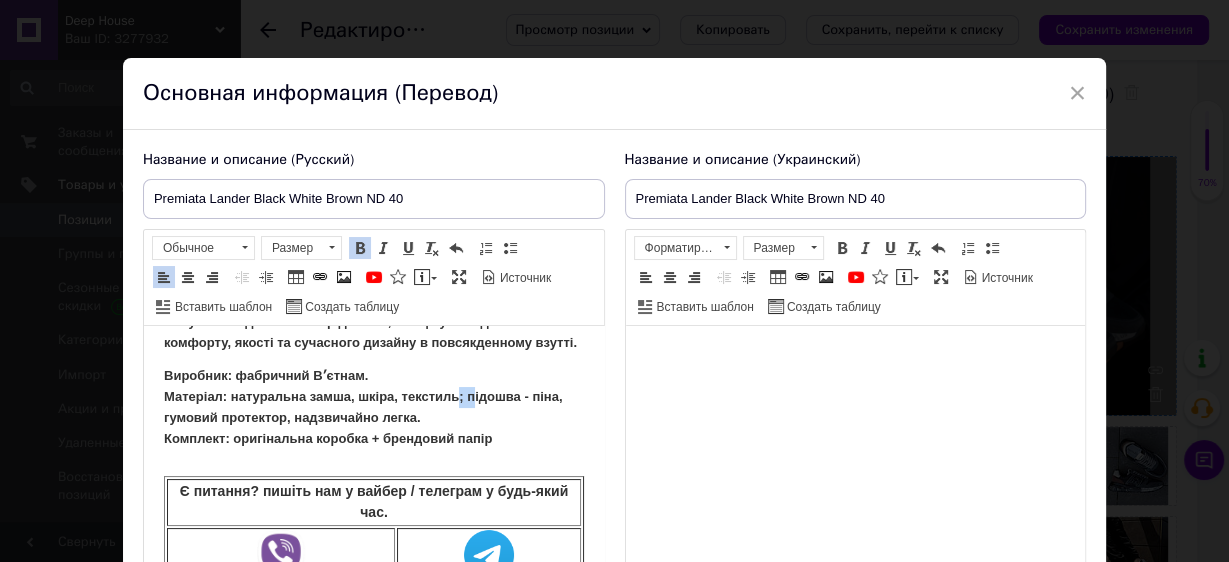 drag, startPoint x: 462, startPoint y: 418, endPoint x: 473, endPoint y: 418, distance: 11 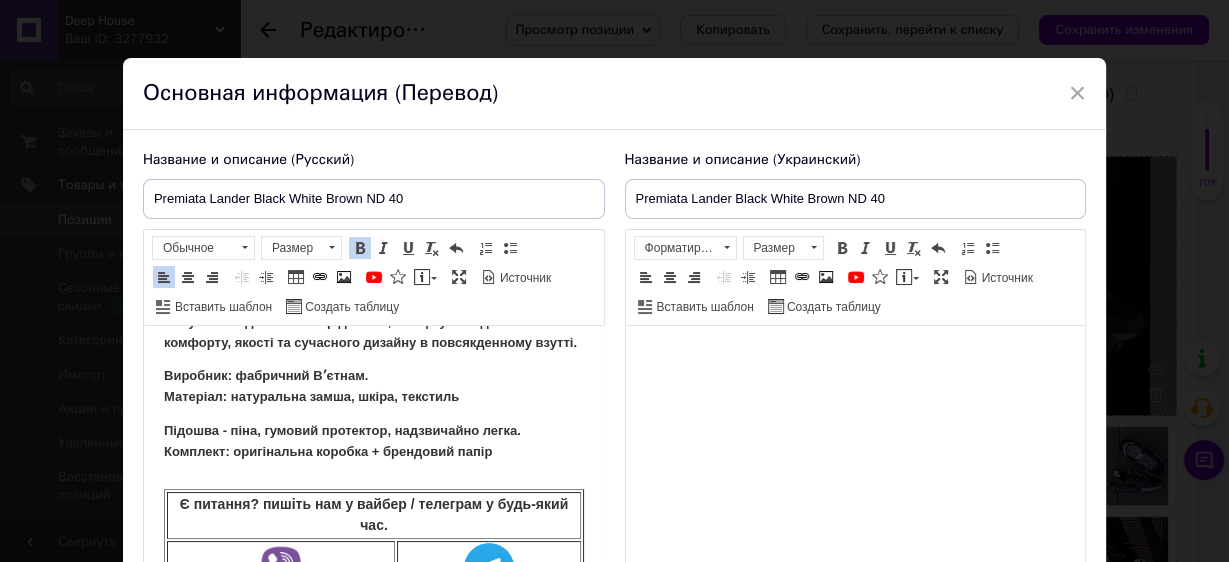 click on "Підошва - піна, гумовий протектор, надзвичайно легка. Комплект: оригінальна коробка + брендовий папір" at bounding box center (373, 442) 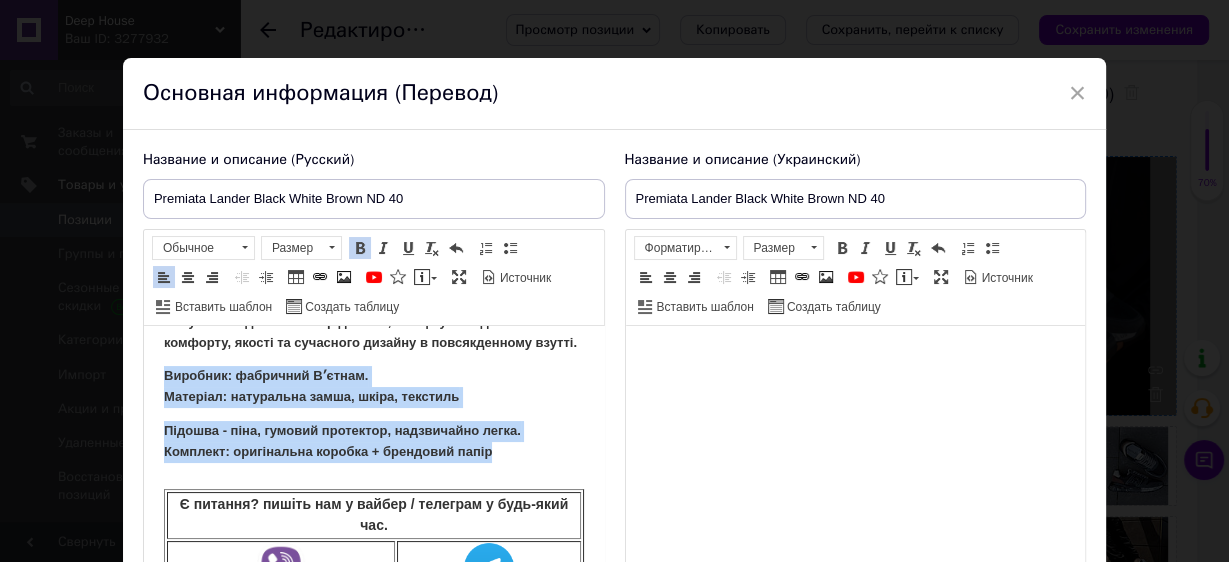 drag, startPoint x: 509, startPoint y: 470, endPoint x: 128, endPoint y: 386, distance: 390.14996 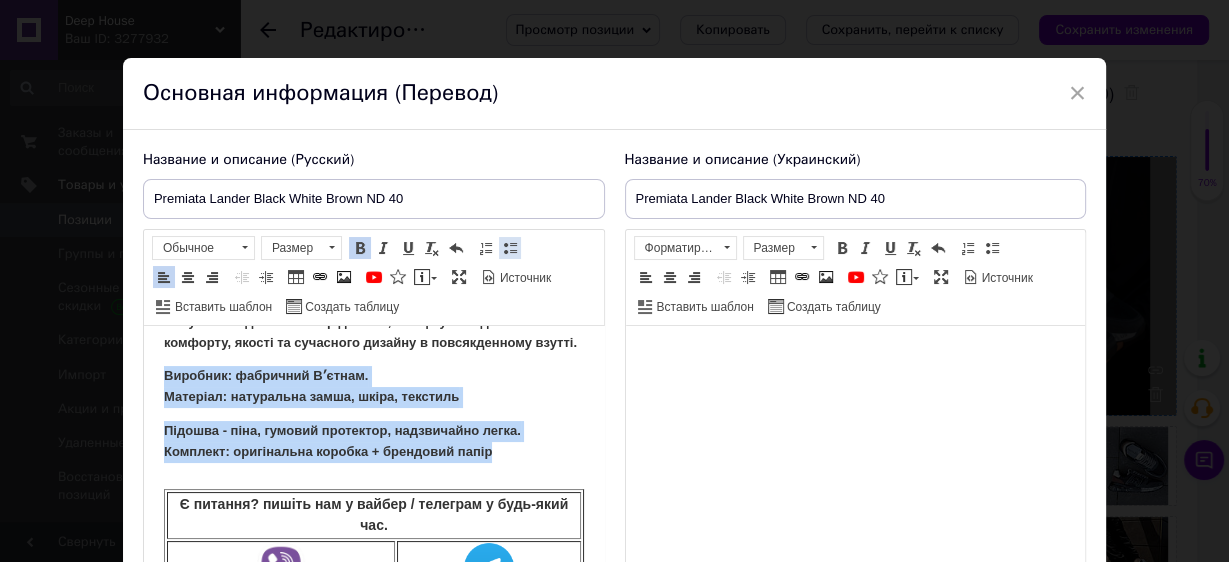 click at bounding box center [510, 248] 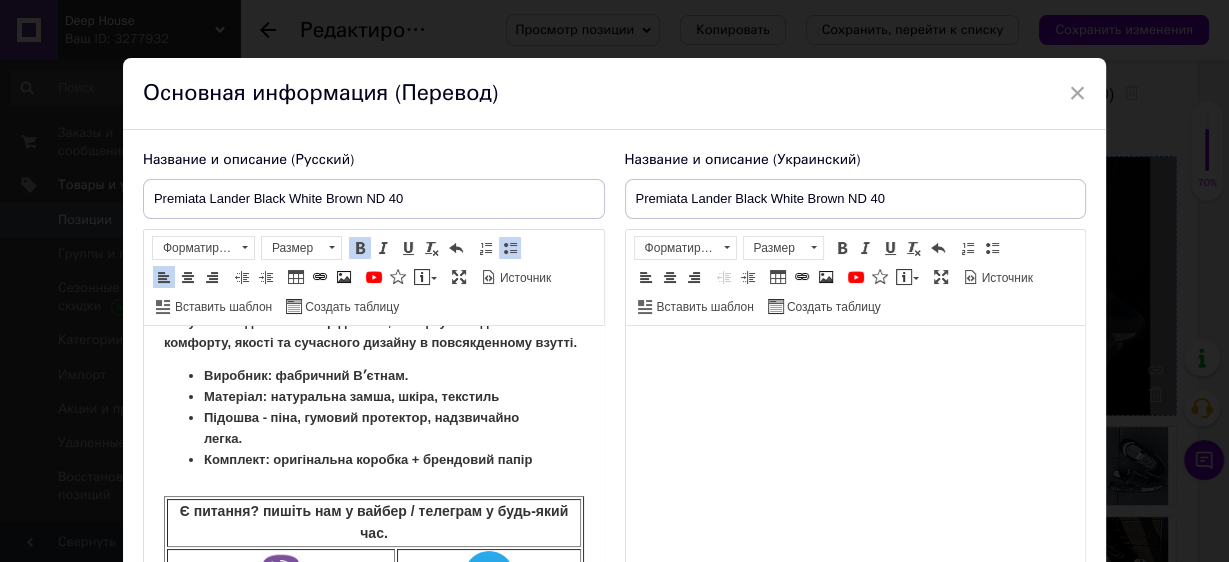 click on "Комплект: оригінальна коробка + брендовий папір" at bounding box center (373, 460) 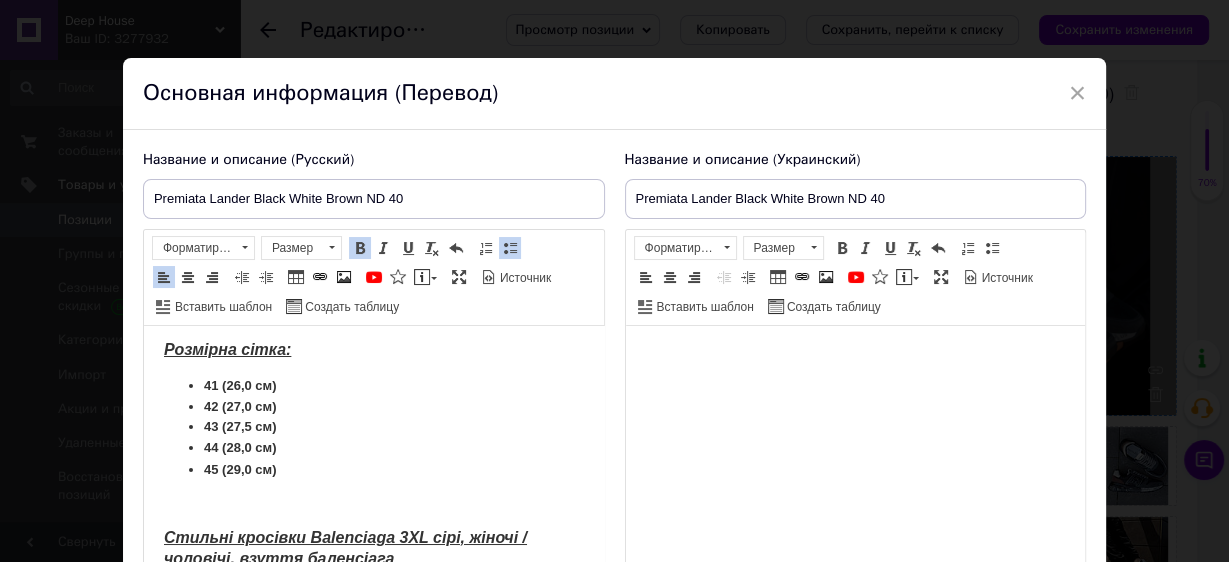 scroll, scrollTop: 0, scrollLeft: 0, axis: both 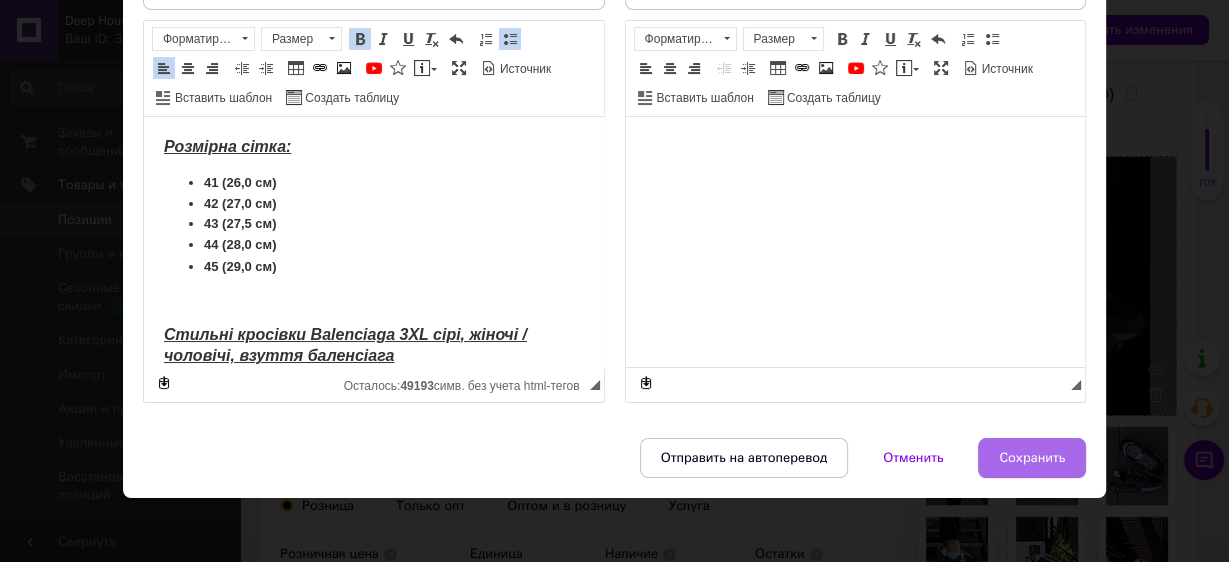 click on "Сохранить" at bounding box center (1032, 458) 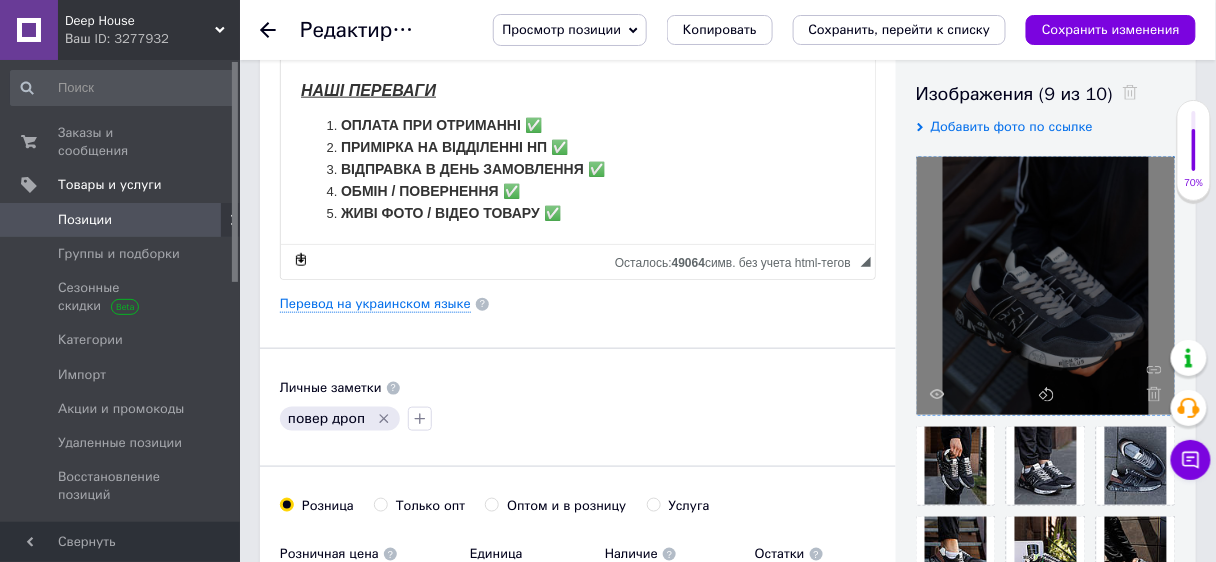 scroll, scrollTop: 534, scrollLeft: 0, axis: vertical 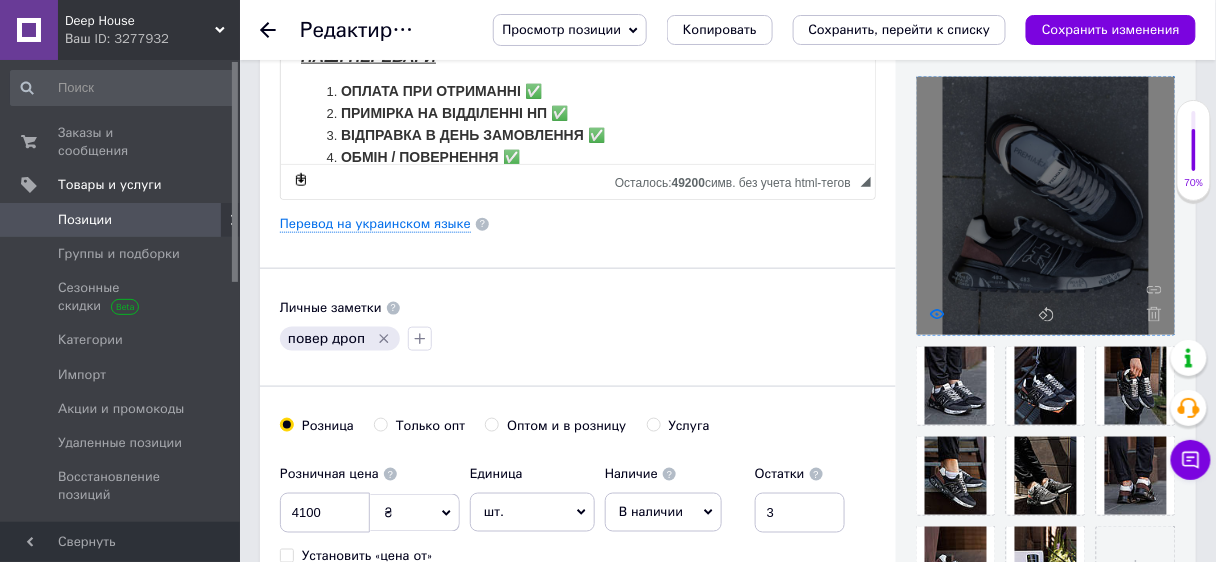 click 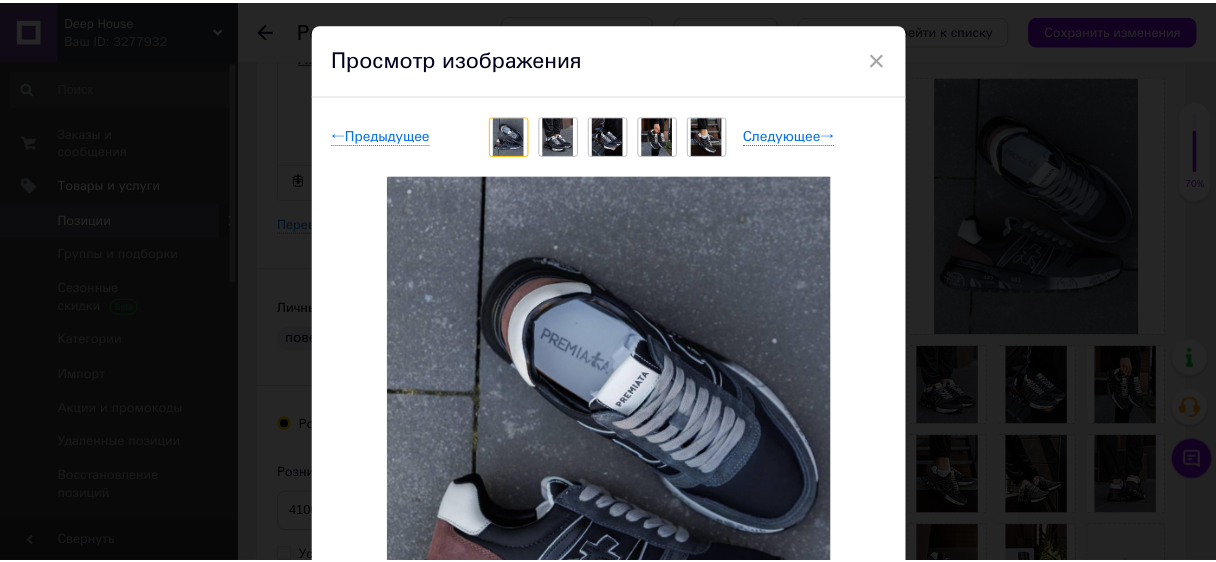 scroll, scrollTop: 0, scrollLeft: 0, axis: both 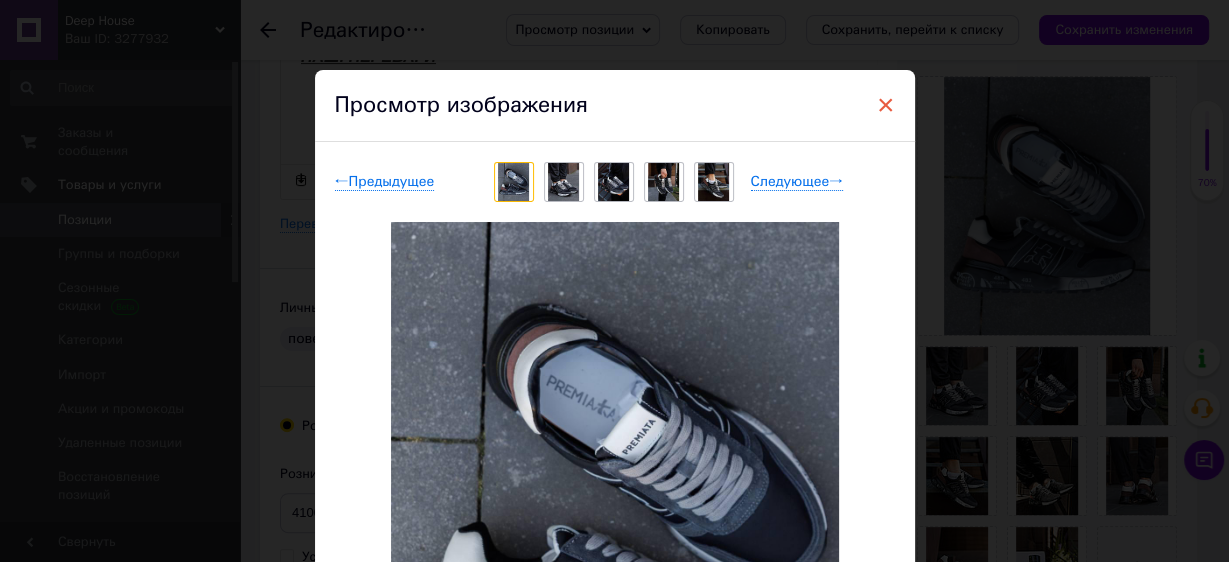 click on "×" at bounding box center [886, 105] 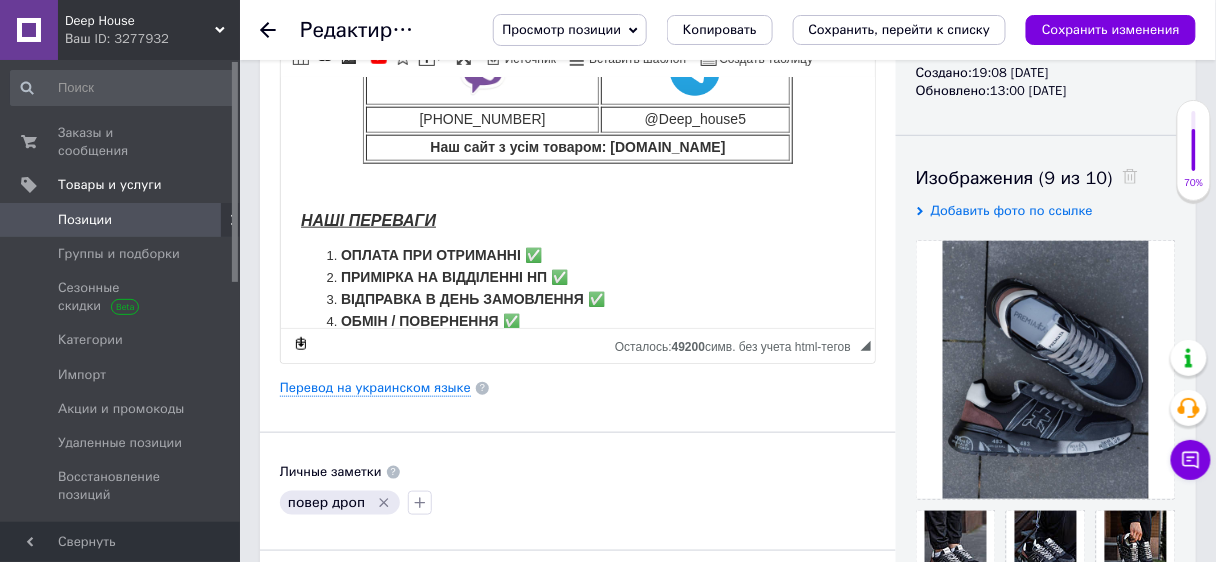 scroll, scrollTop: 224, scrollLeft: 0, axis: vertical 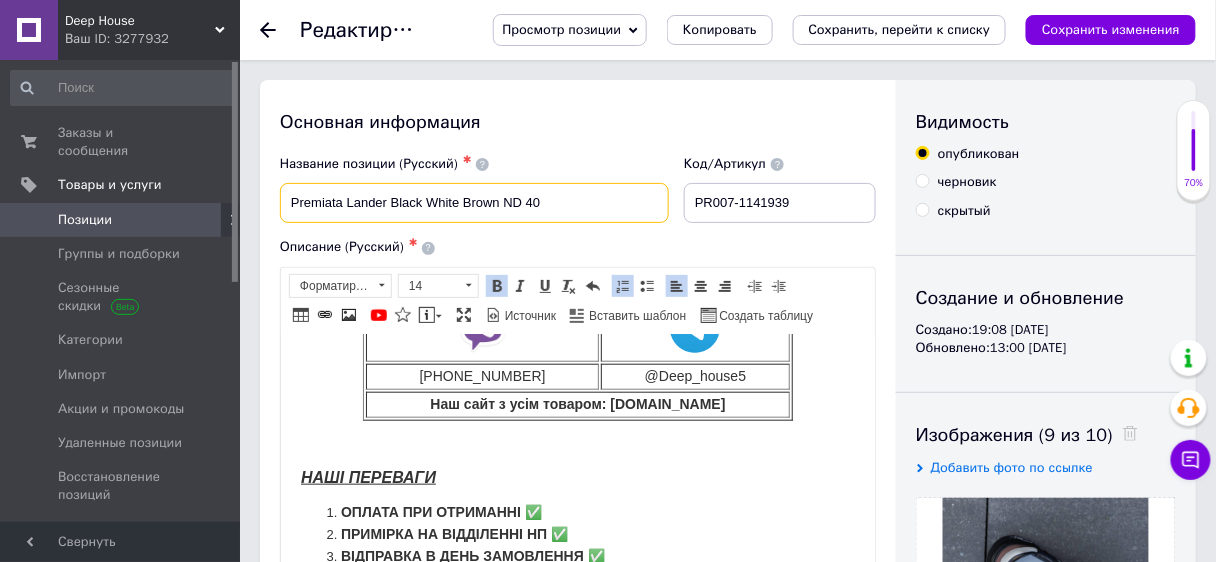 drag, startPoint x: 288, startPoint y: 204, endPoint x: 342, endPoint y: 207, distance: 54.08327 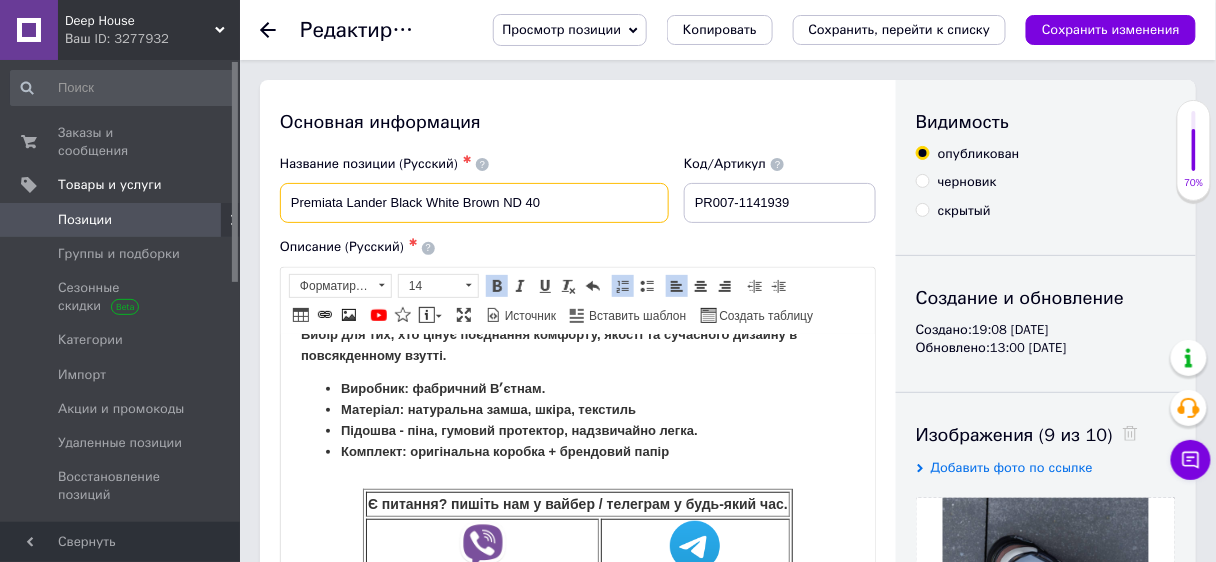 scroll, scrollTop: 320, scrollLeft: 0, axis: vertical 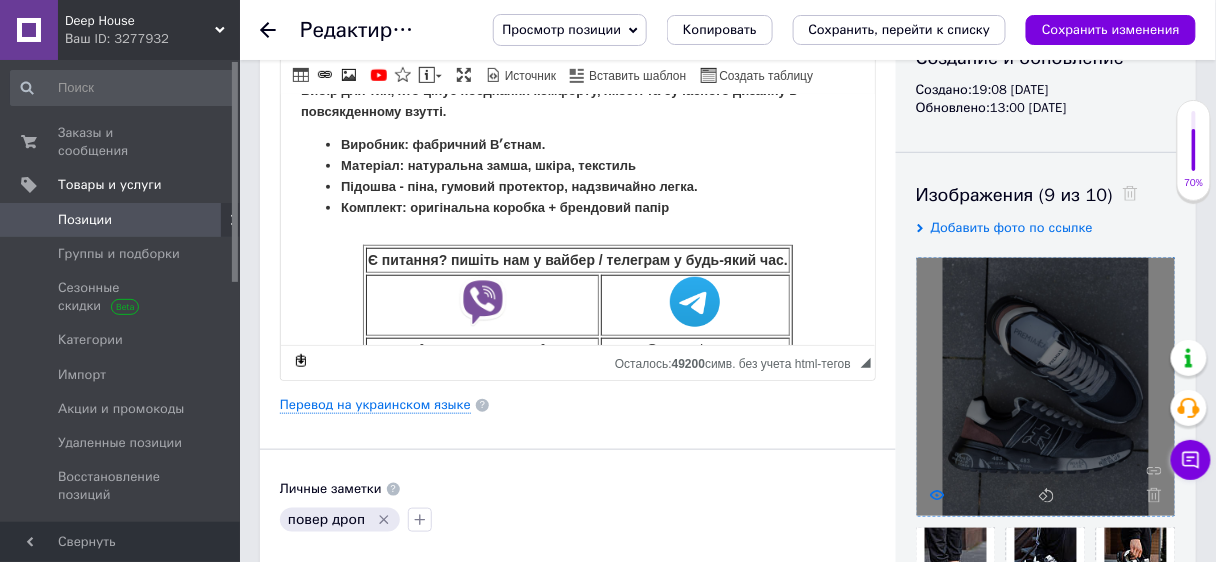click 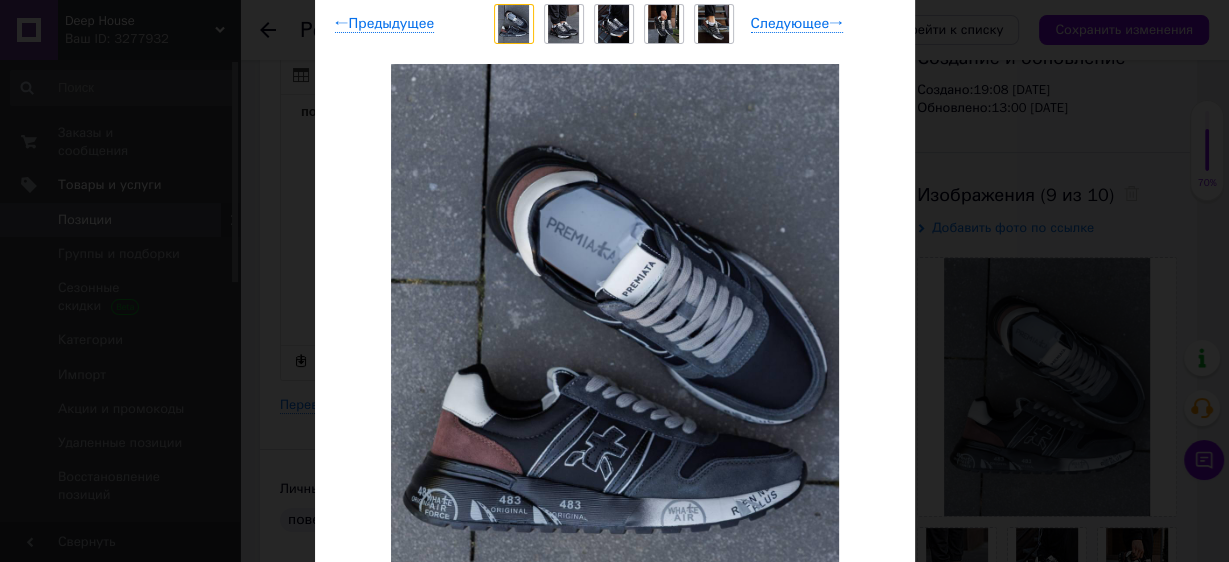 scroll, scrollTop: 160, scrollLeft: 0, axis: vertical 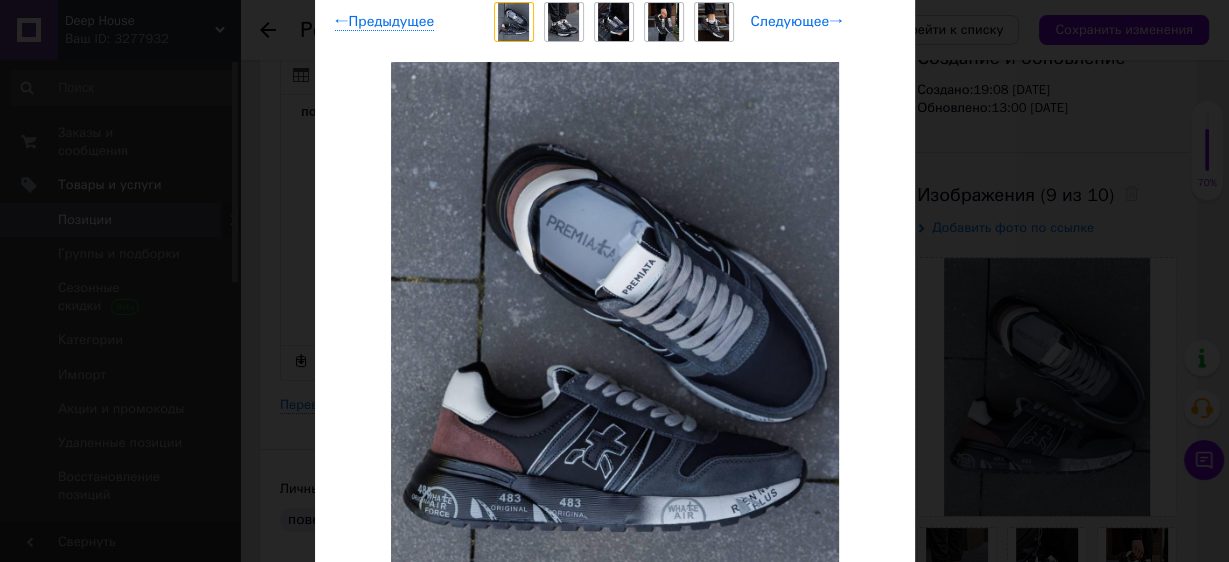 click on "Следующее →" at bounding box center [797, 22] 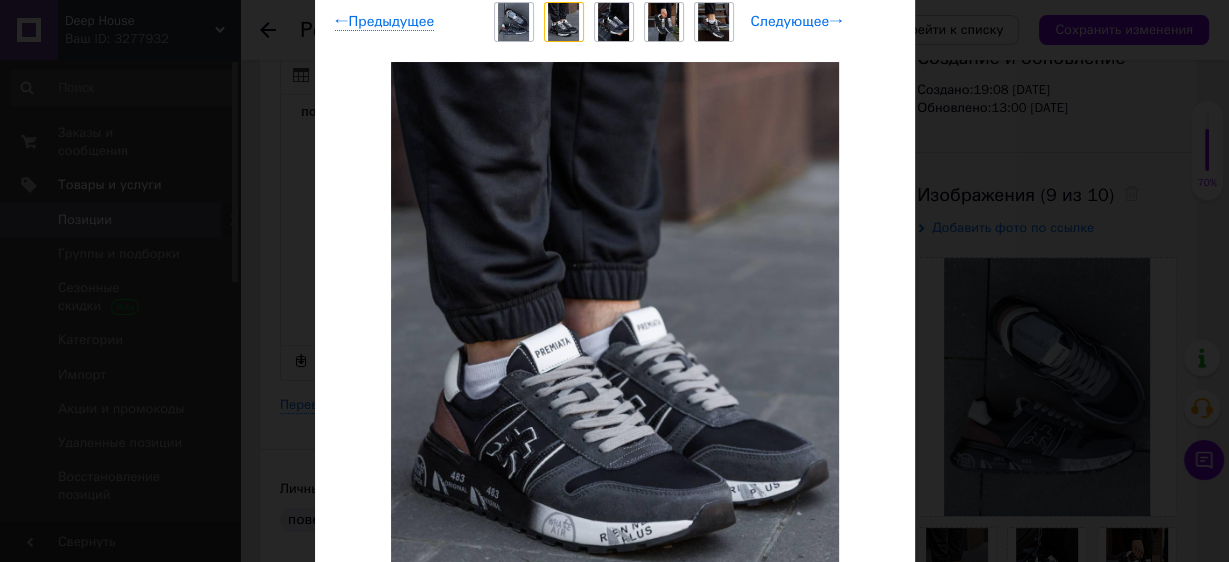 click on "Следующее →" at bounding box center (797, 22) 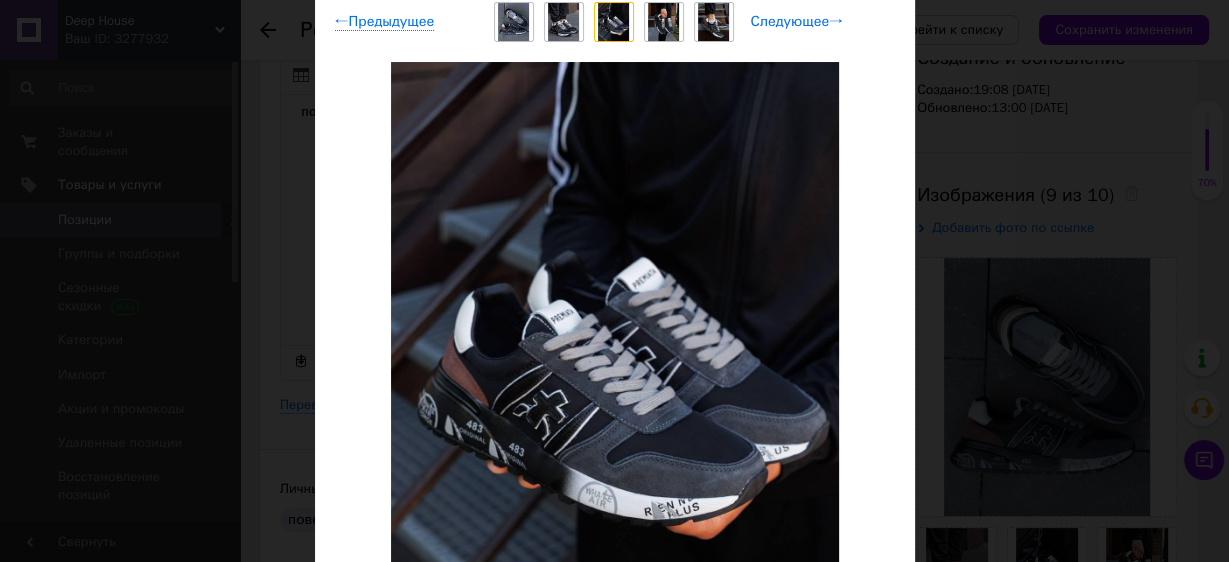 click on "Следующее →" at bounding box center [797, 22] 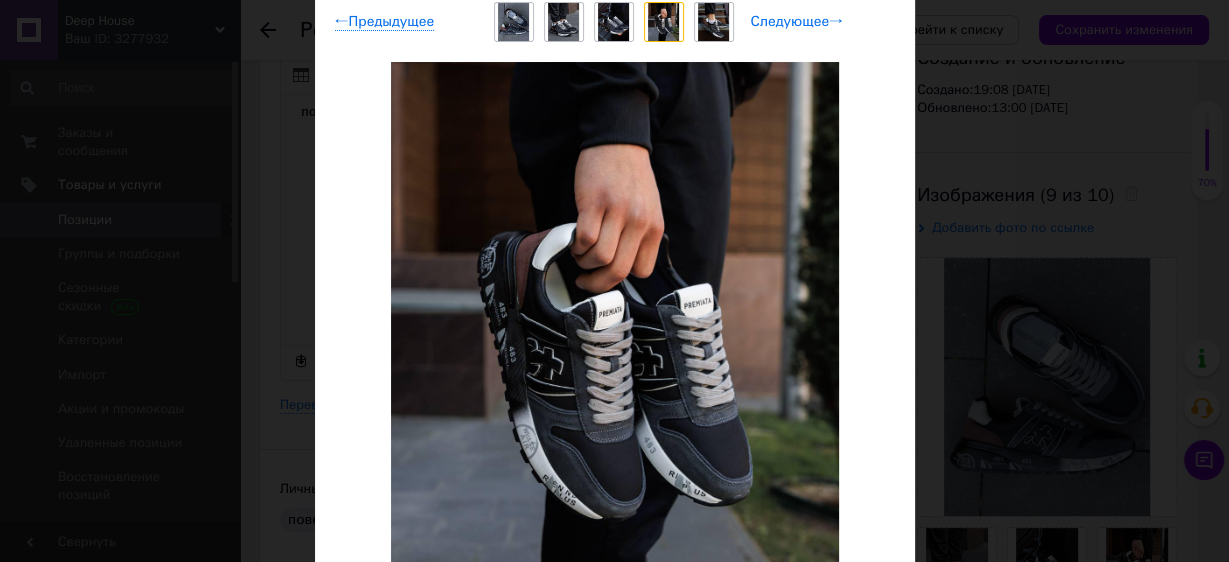 click on "Следующее →" at bounding box center [797, 22] 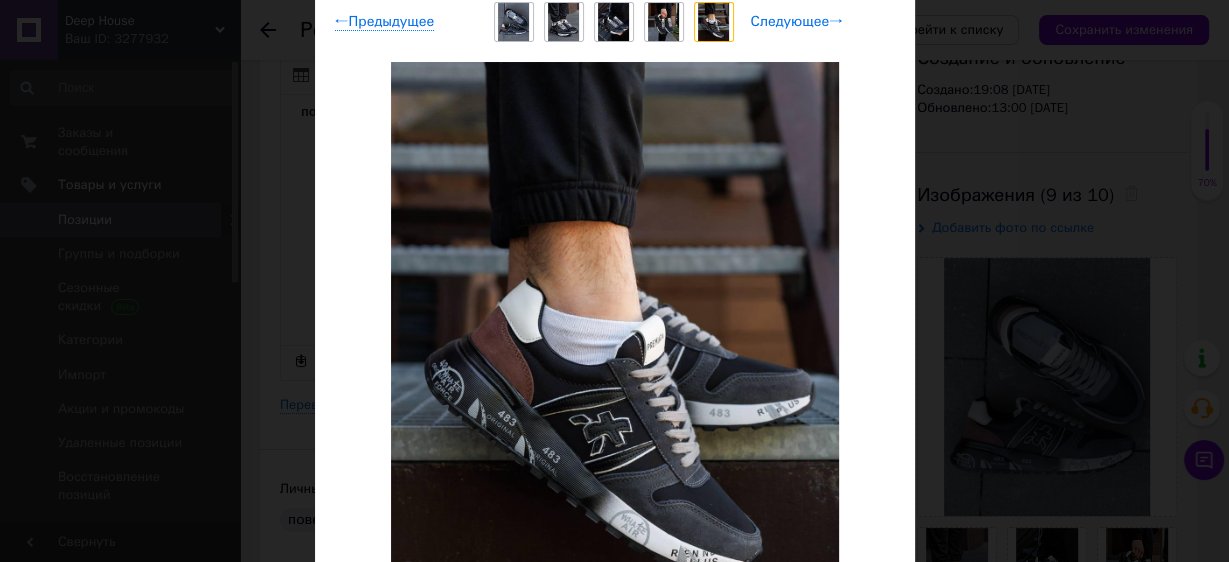 click on "Следующее →" at bounding box center [797, 22] 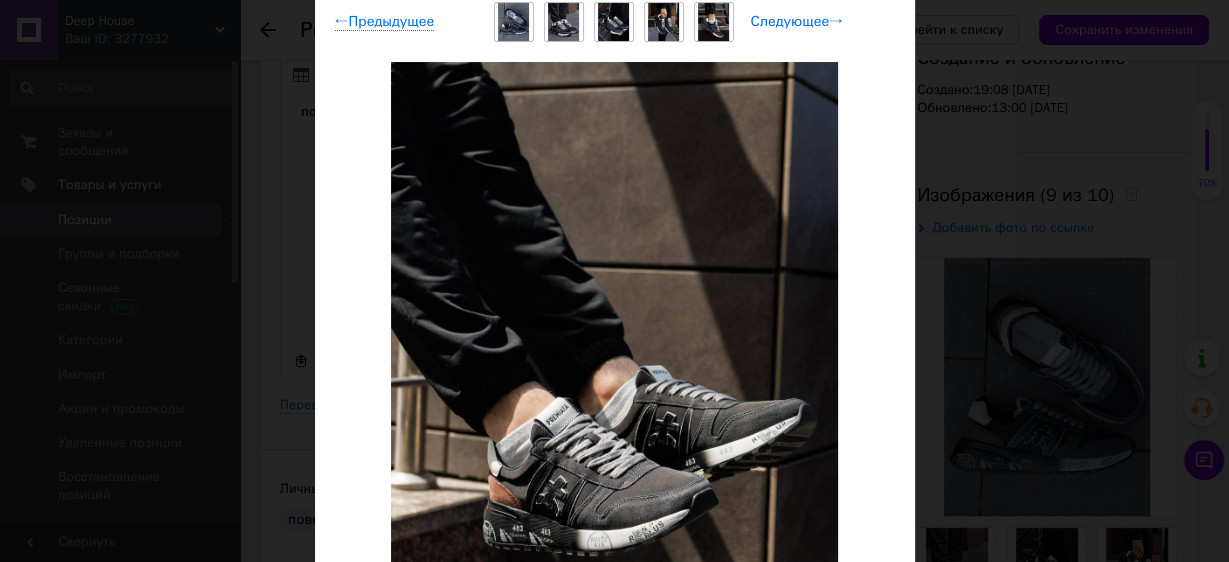 click on "Следующее →" at bounding box center [797, 22] 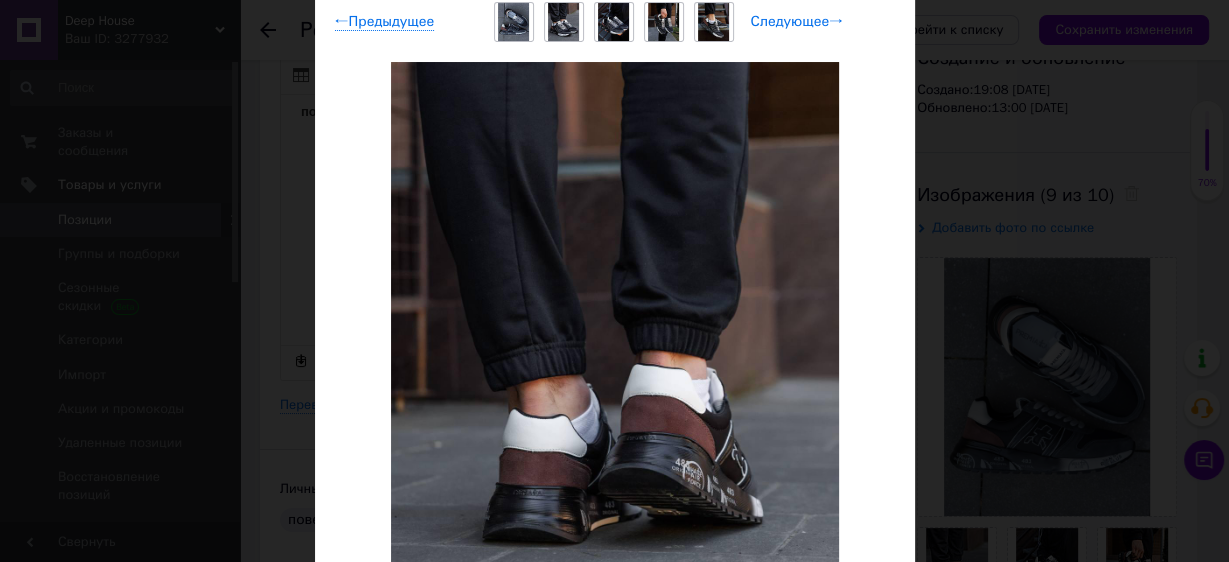click on "Следующее →" at bounding box center [797, 22] 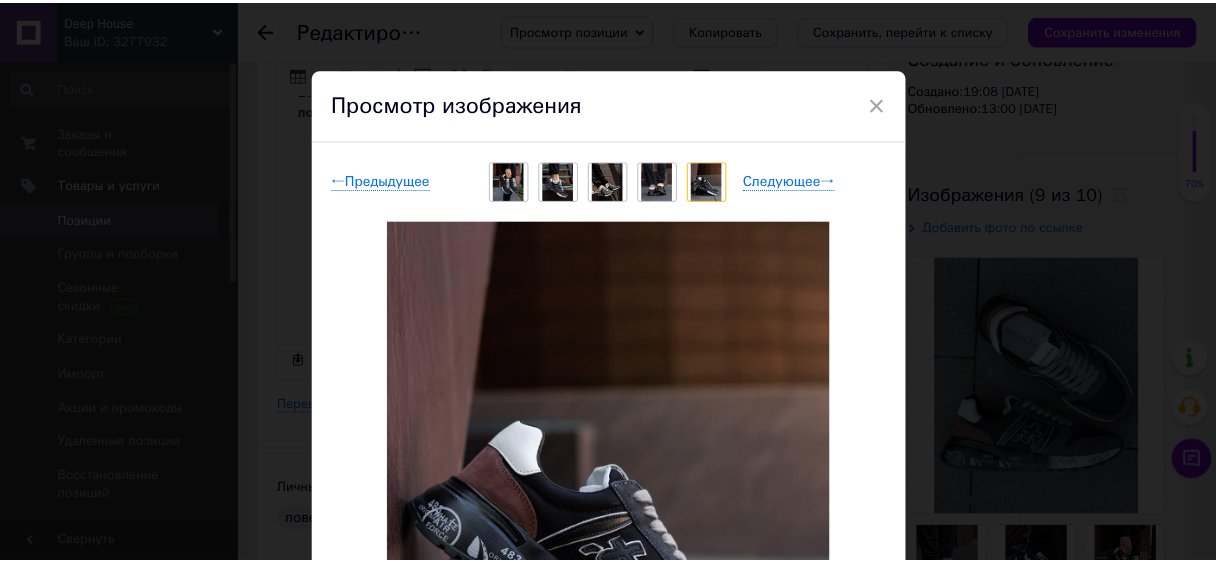 scroll, scrollTop: 0, scrollLeft: 0, axis: both 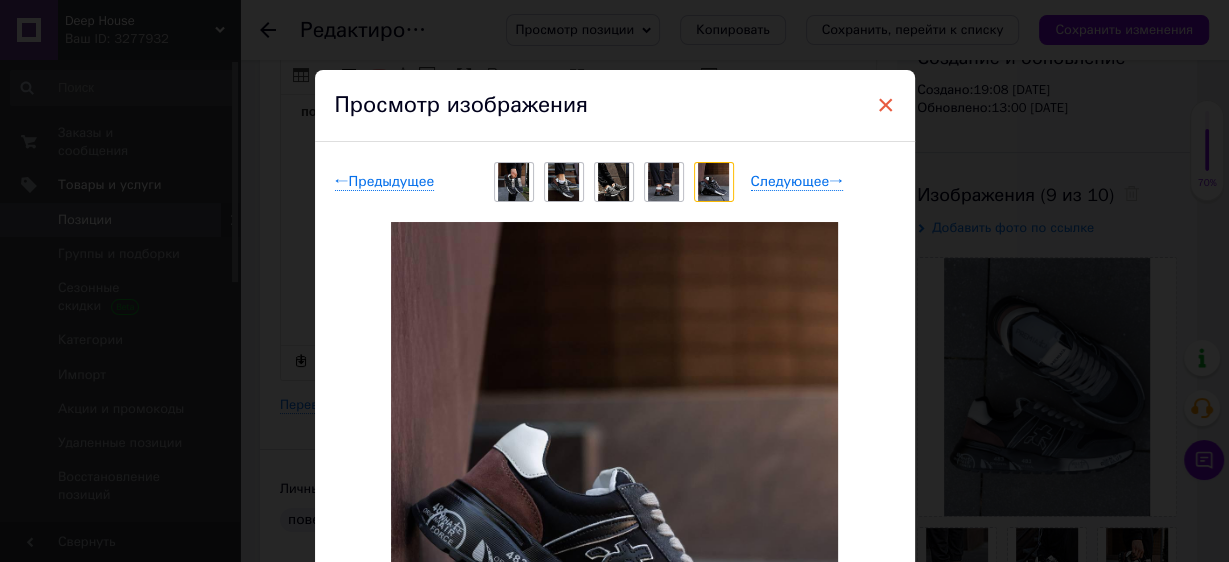 click on "×" at bounding box center (886, 105) 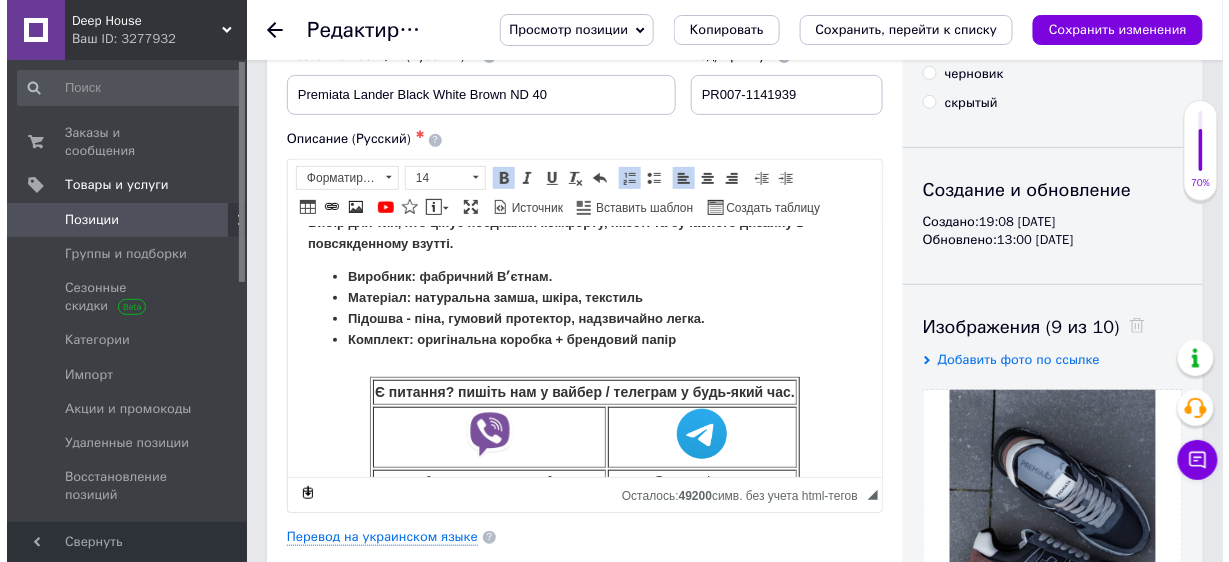 scroll, scrollTop: 240, scrollLeft: 0, axis: vertical 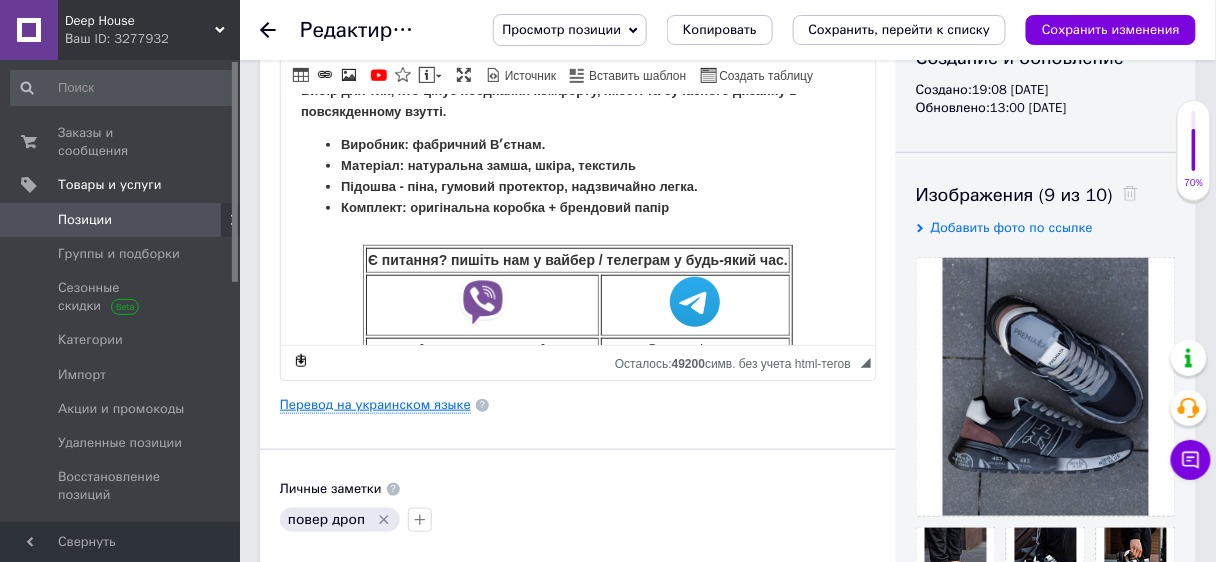 click on "Перевод на украинском языке" at bounding box center (375, 405) 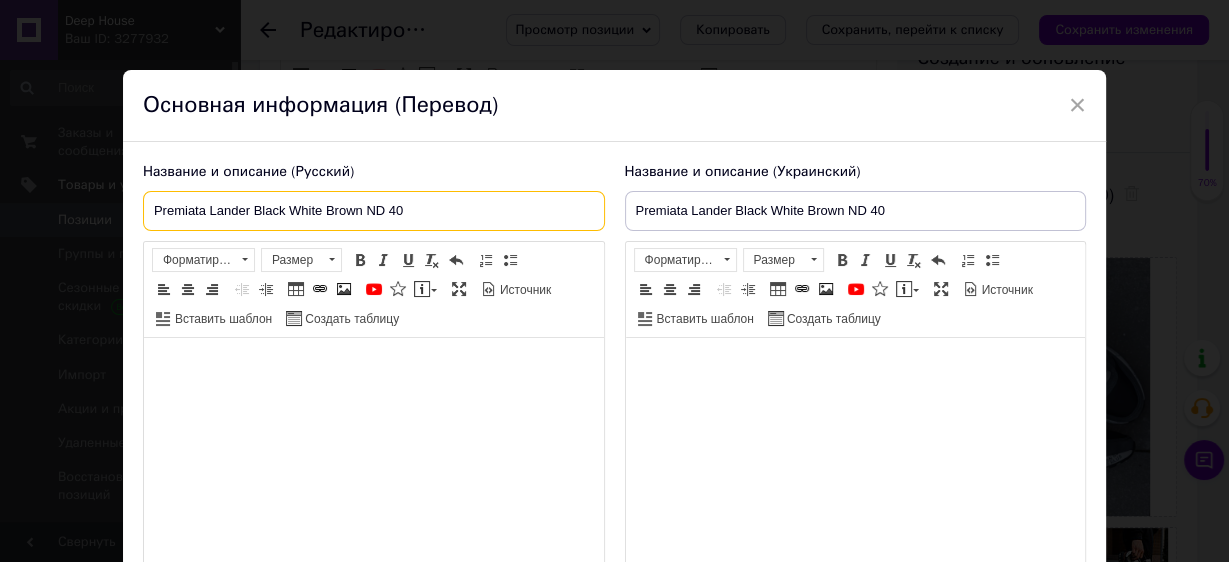 click on "Premiata Lander Black White Brown ND 40" at bounding box center (374, 211) 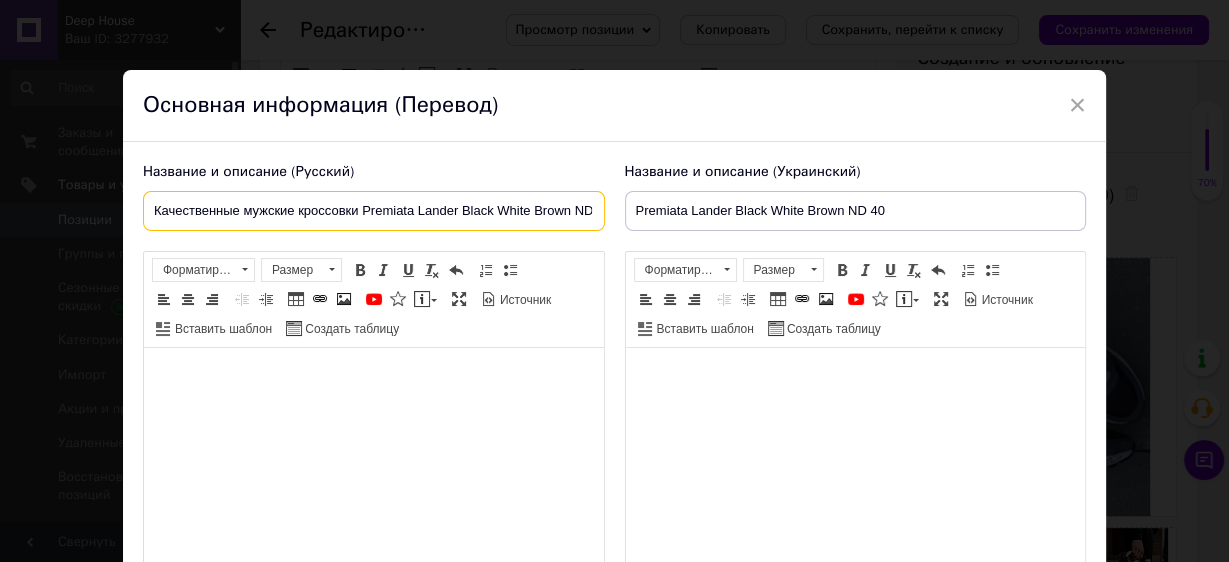 scroll, scrollTop: 0, scrollLeft: 21, axis: horizontal 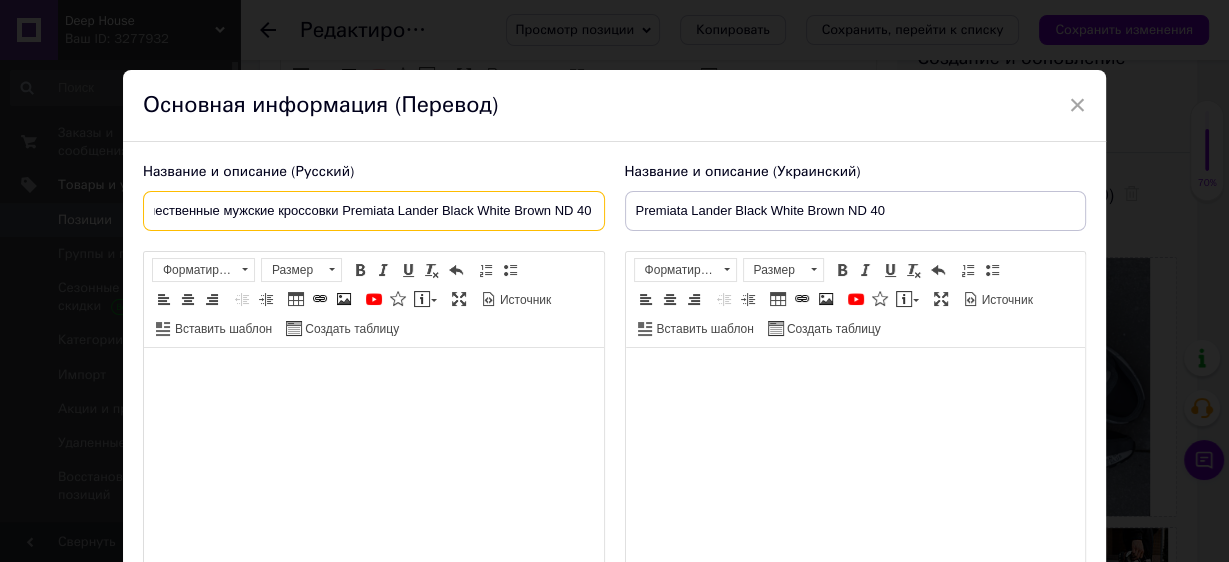 drag, startPoint x: 460, startPoint y: 209, endPoint x: 624, endPoint y: 207, distance: 164.01219 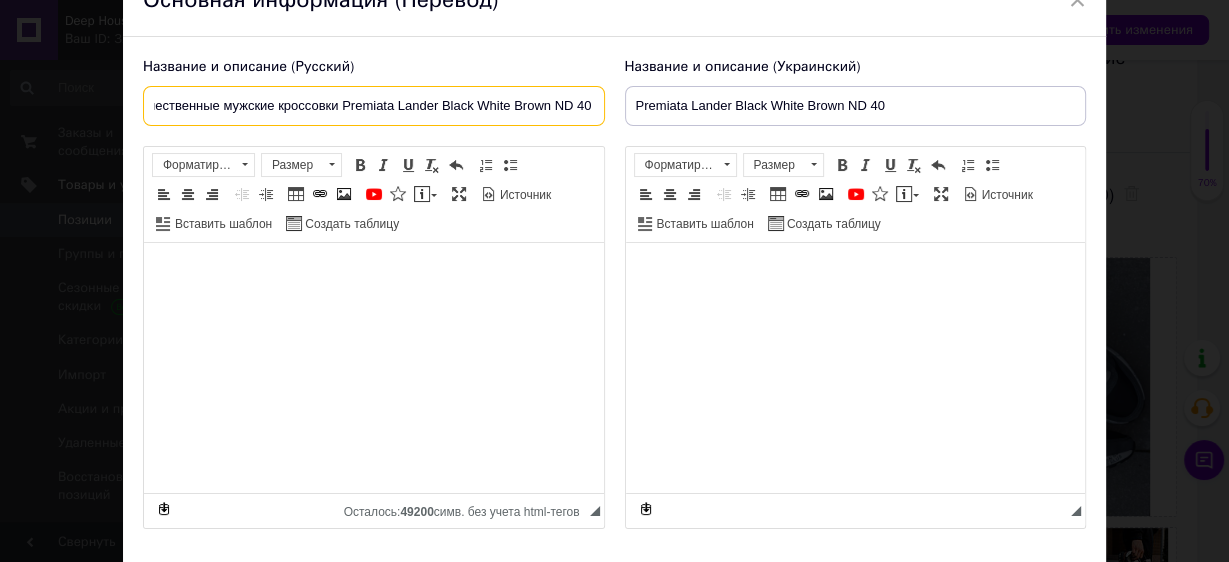 scroll, scrollTop: 160, scrollLeft: 0, axis: vertical 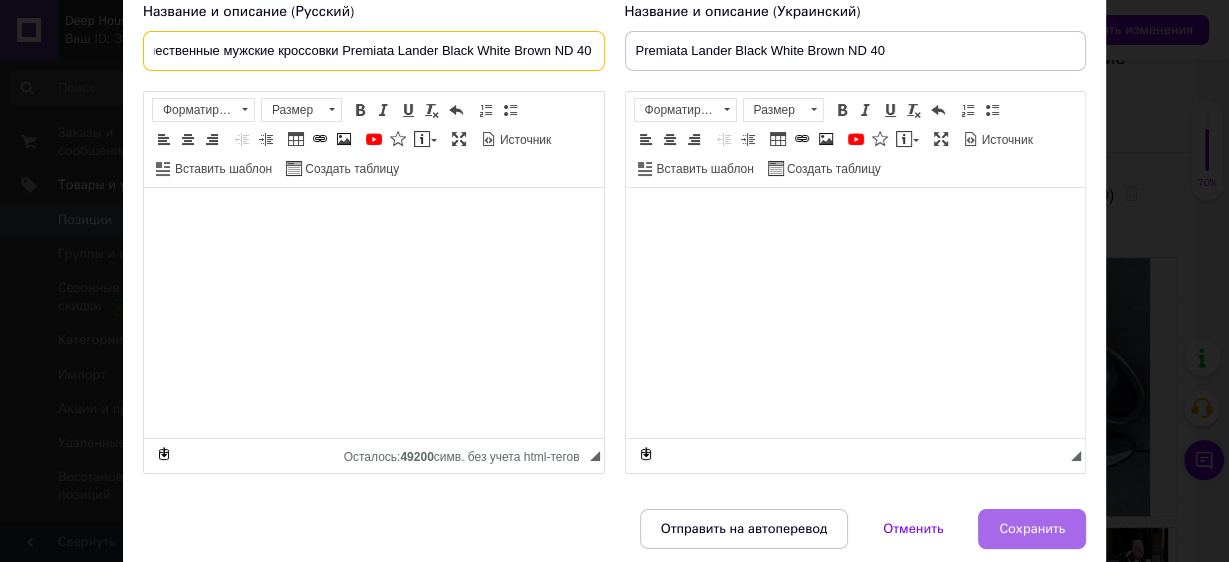 type on "Качественные мужские кроссовки Premiata Lander Black White Brown ND 40" 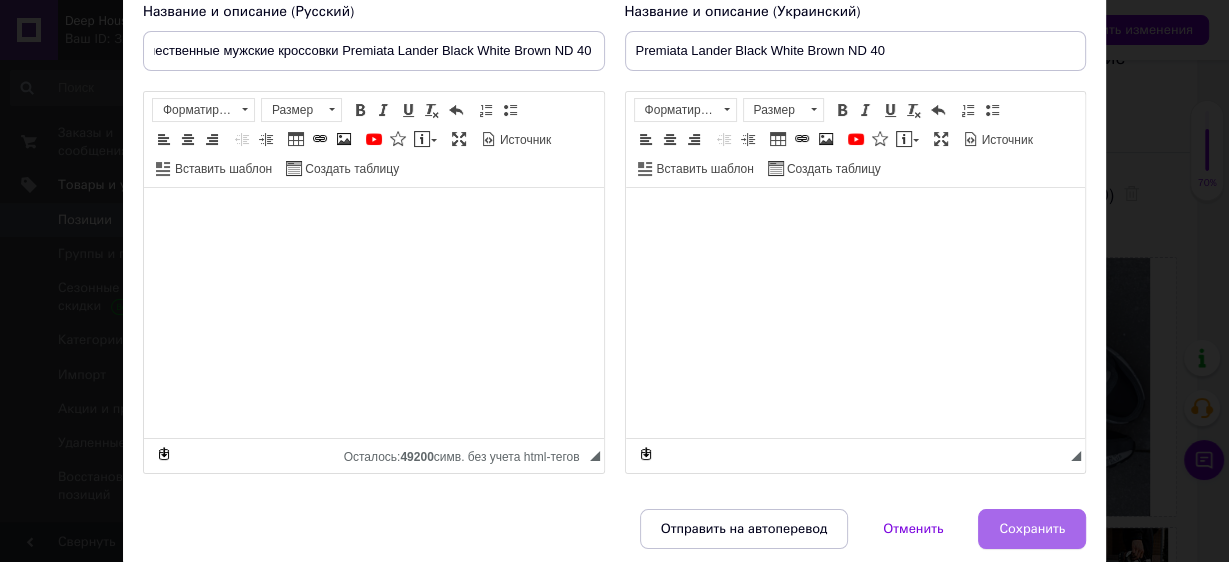scroll, scrollTop: 0, scrollLeft: 0, axis: both 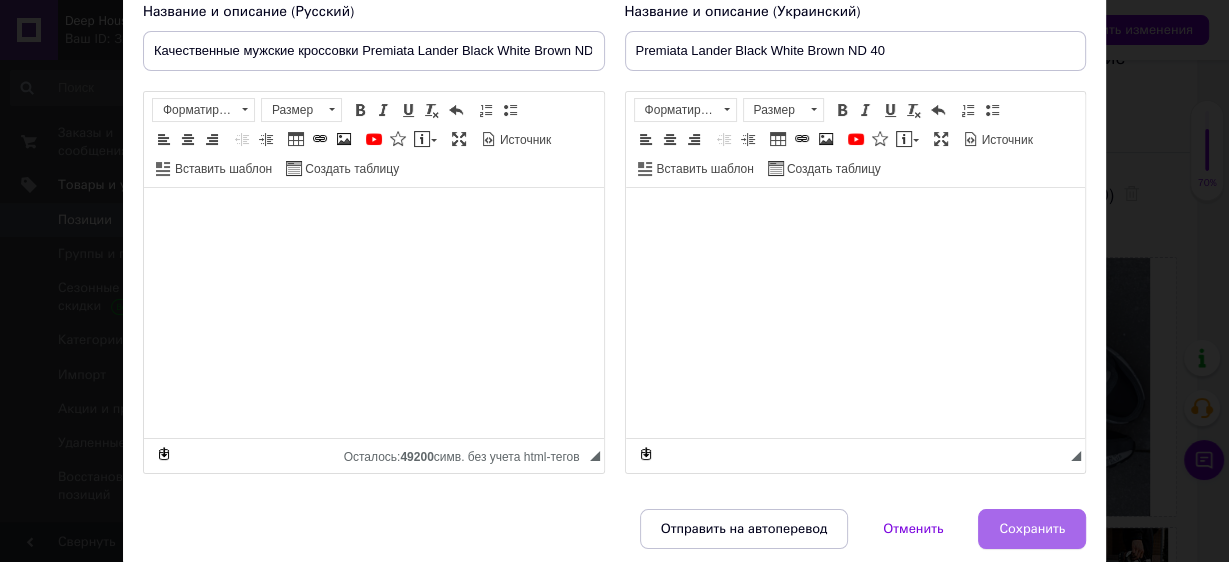 click on "Сохранить" at bounding box center (1032, 529) 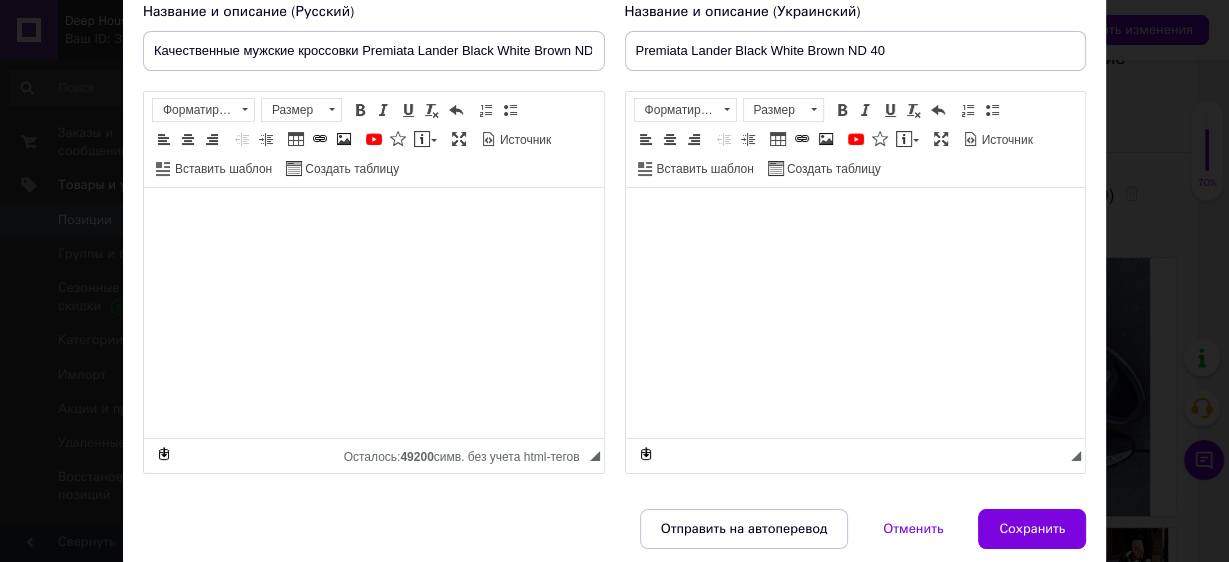 type on "Качественные мужские кроссовки Premiata Lander Black White Brown ND 40" 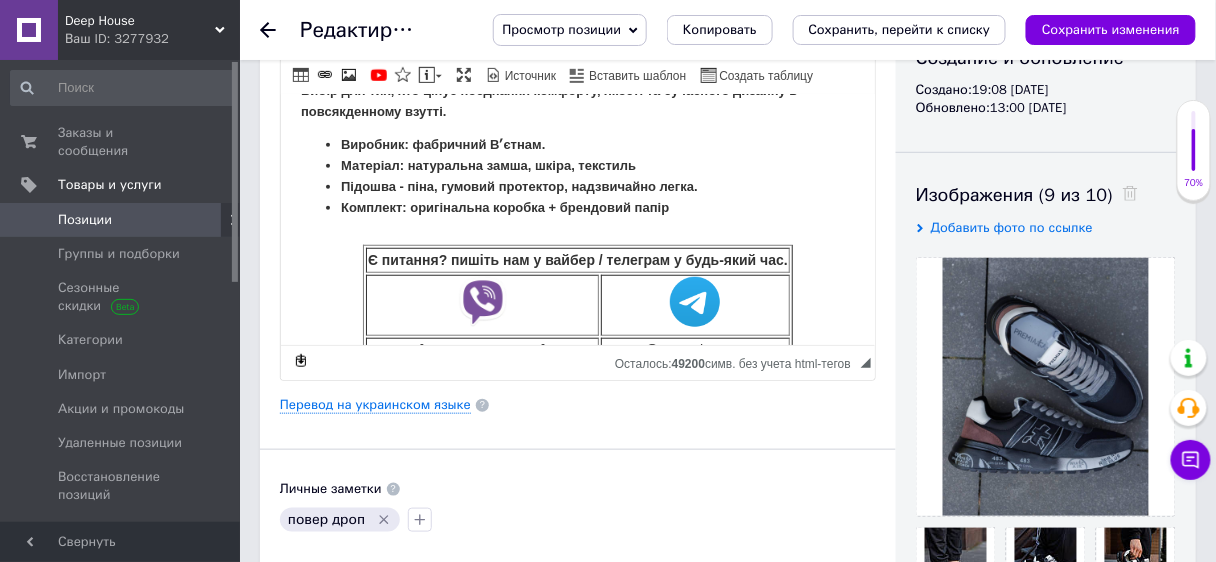 click on "Основная информация Название позиции (Русский) ✱ Качественные мужские кроссовки Premiata Lander Black White Brown ND 40 Код/Артикул PR007-1141939 Описание (Русский) ✱ Розмірна сітка:
41 (26,0 см)
42 (27,0 см)
43 (27,5 см)
44 (28,0 см)
45 (29,0 см)
Стильні кросівки Balenciaga 3XL сірі, жіночі / чоловічі, взуття баленсіага
Стильні кросівки, що поєднують у собі італійську елегантність та сучасний дизайн. Вибір для тих, хто цінує поєднання комфорту, якості та сучасного дизайну в повсякденному взутті.
Виробник: фабричний Вʼєтнам.
Матеріал: натуральна замша, шкіра, текстиль" at bounding box center [578, 398] 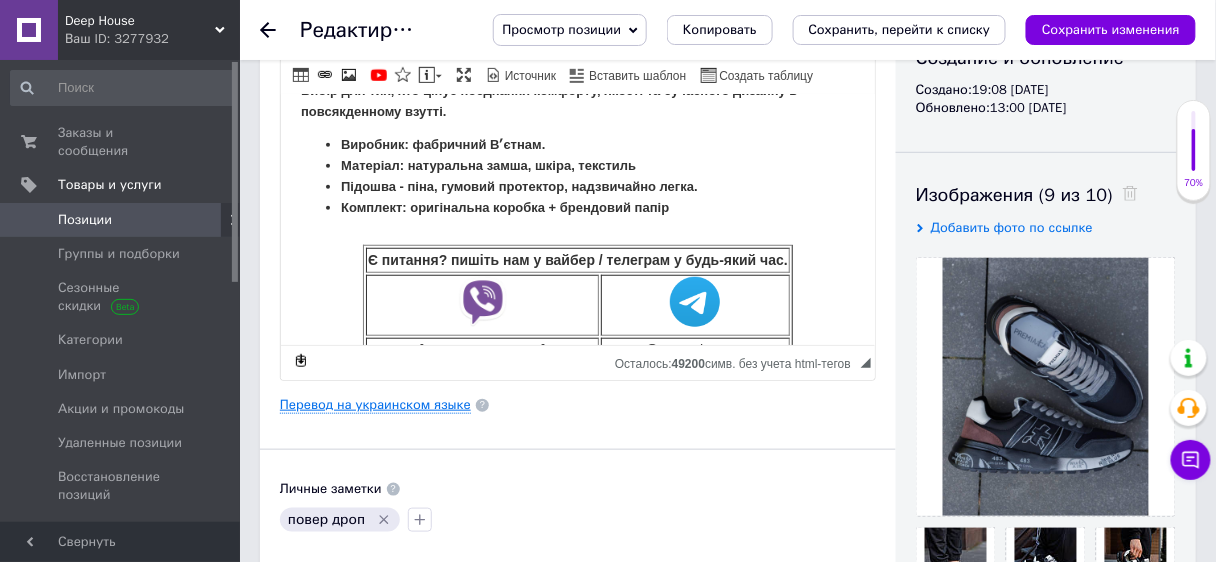 click on "Перевод на украинском языке" at bounding box center (375, 405) 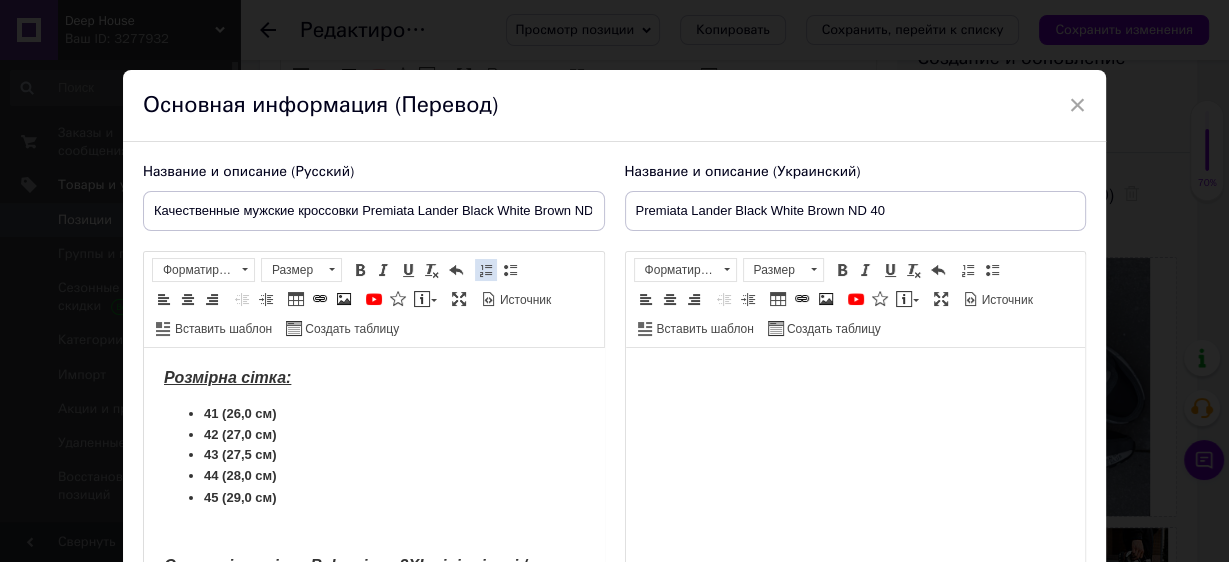 scroll, scrollTop: 0, scrollLeft: 0, axis: both 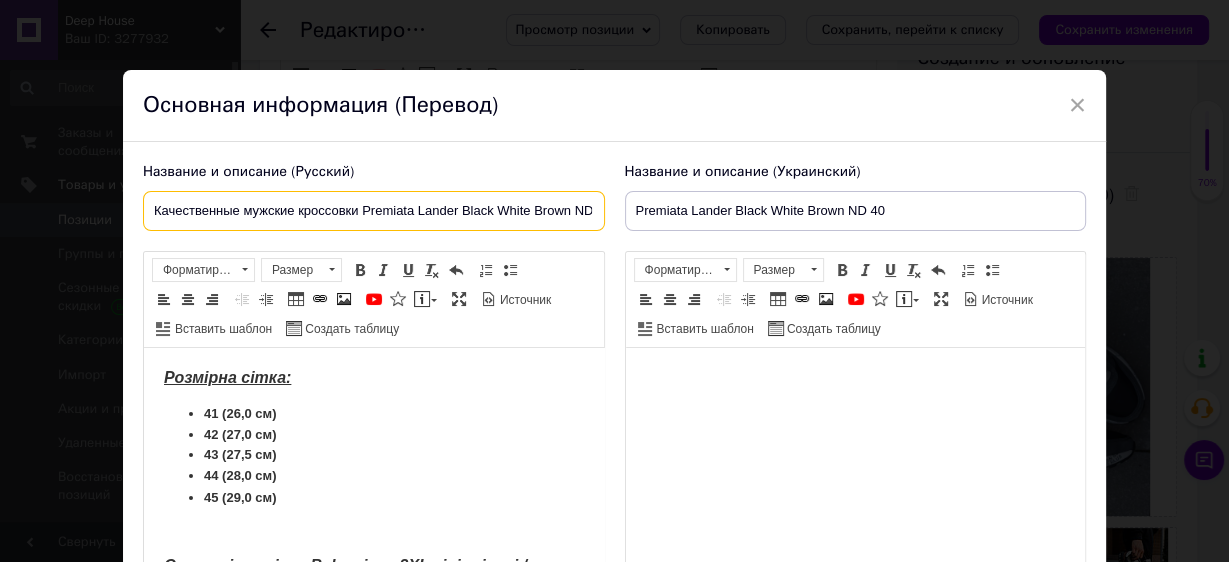 click on "Качественные мужские кроссовки Premiata Lander Black White Brown ND 40" at bounding box center [374, 211] 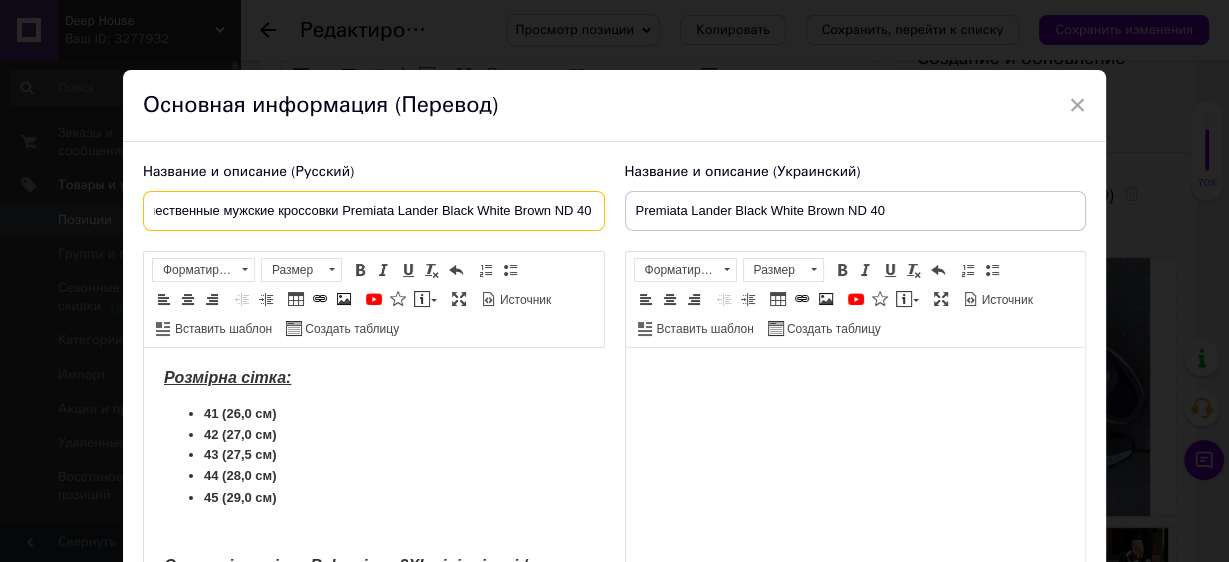 drag, startPoint x: 462, startPoint y: 211, endPoint x: 647, endPoint y: 204, distance: 185.13239 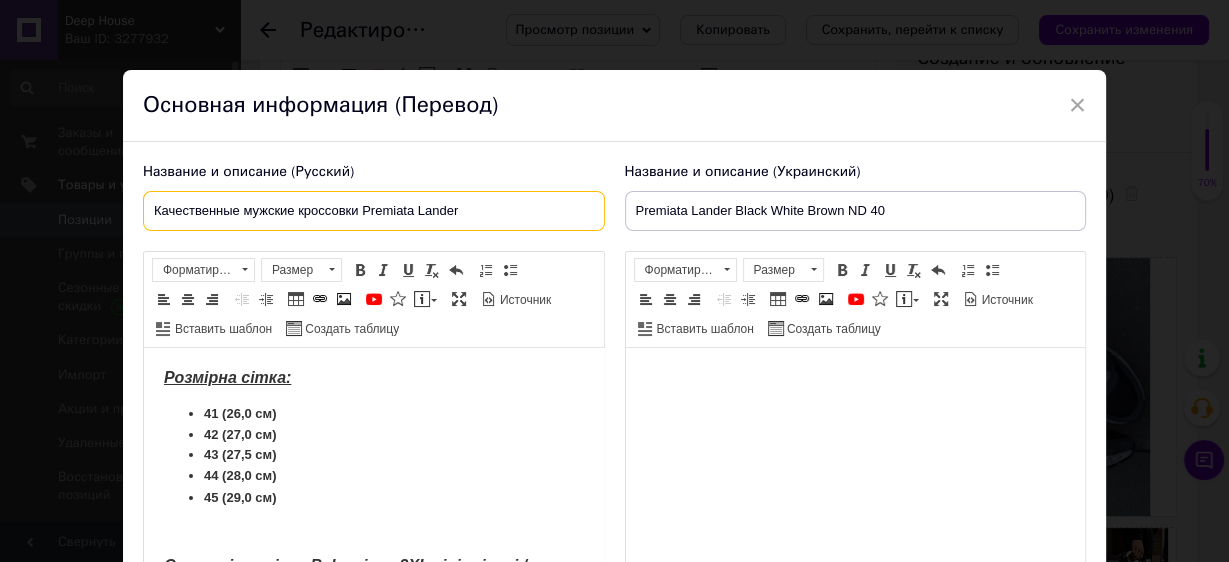 scroll, scrollTop: 0, scrollLeft: 0, axis: both 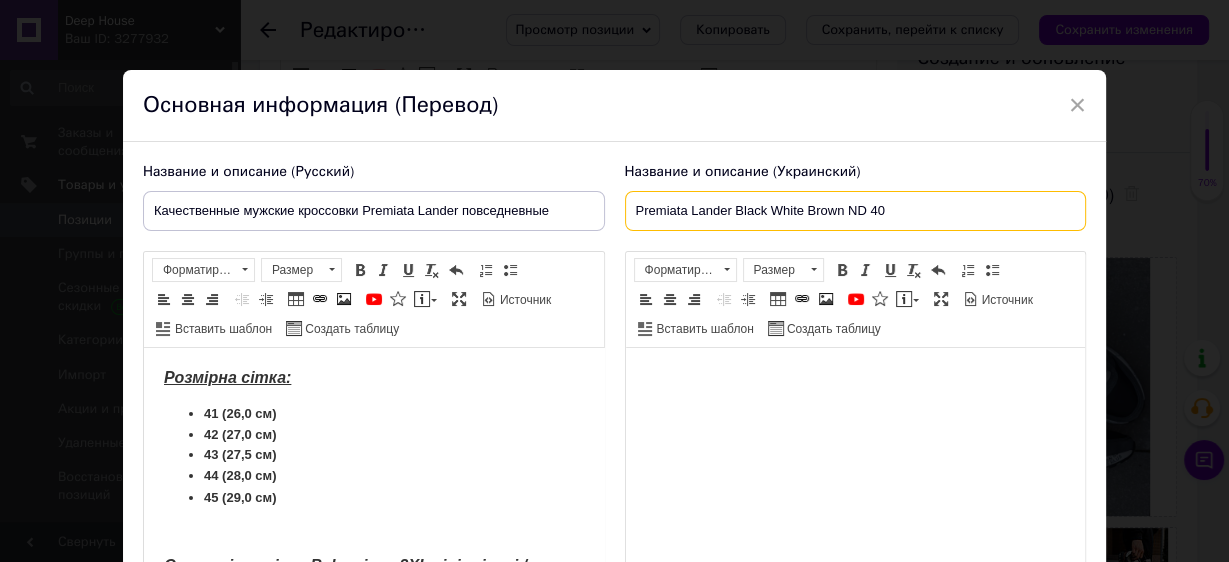drag, startPoint x: 634, startPoint y: 208, endPoint x: 681, endPoint y: 220, distance: 48.507732 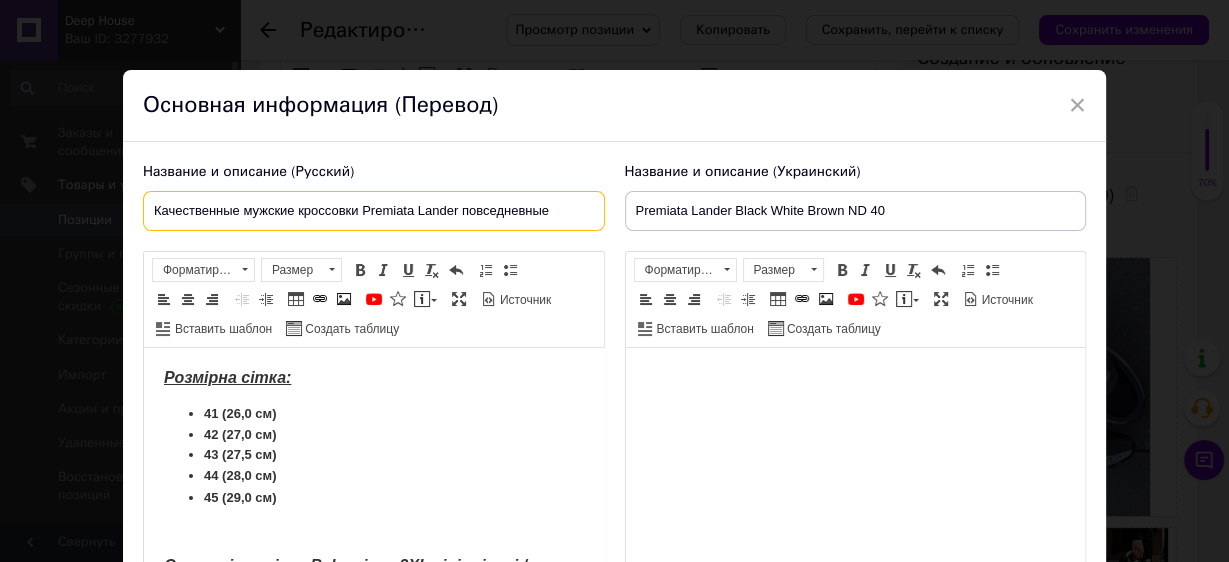 click on "Качественные мужские кроссовки Premiata Lander повседневные" at bounding box center [374, 211] 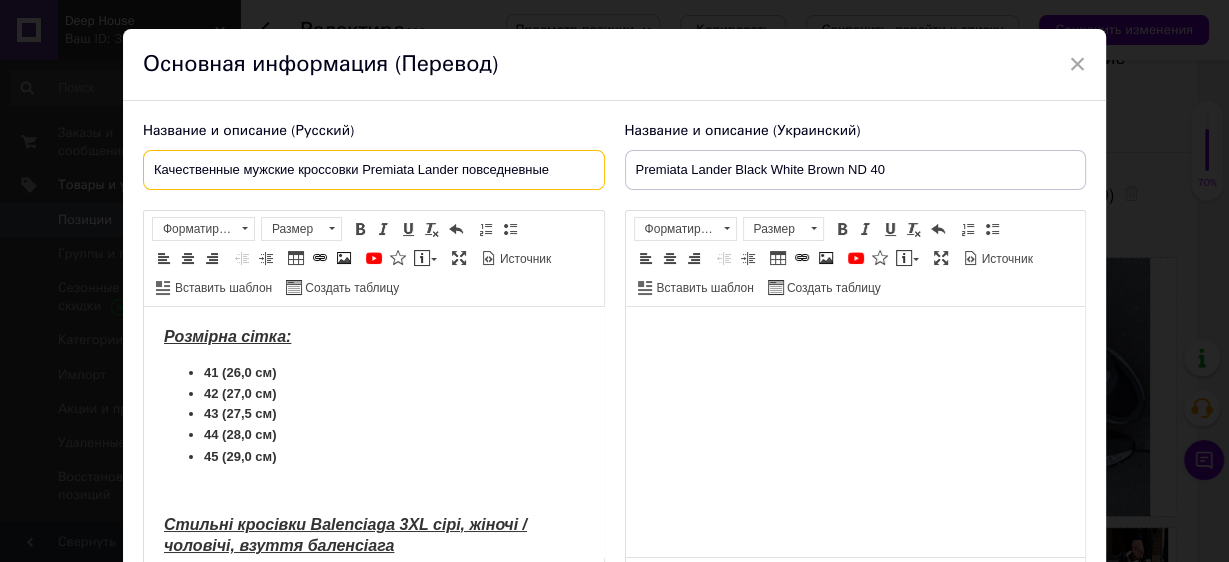 scroll, scrollTop: 0, scrollLeft: 0, axis: both 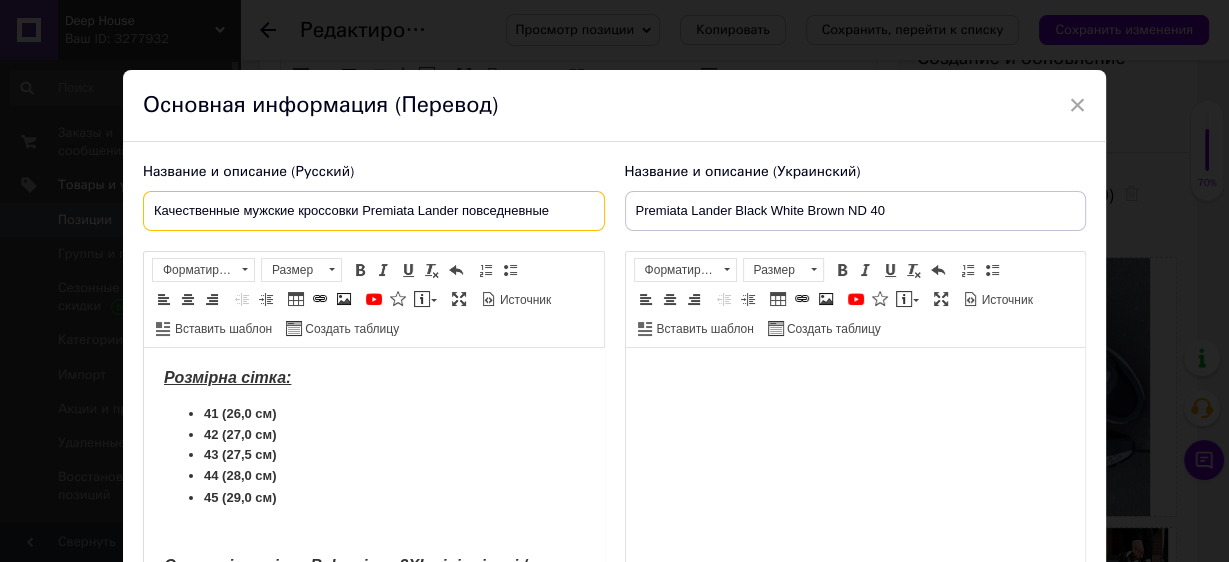 click on "Качественные мужские кроссовки Premiata Lander повседневные" at bounding box center (374, 211) 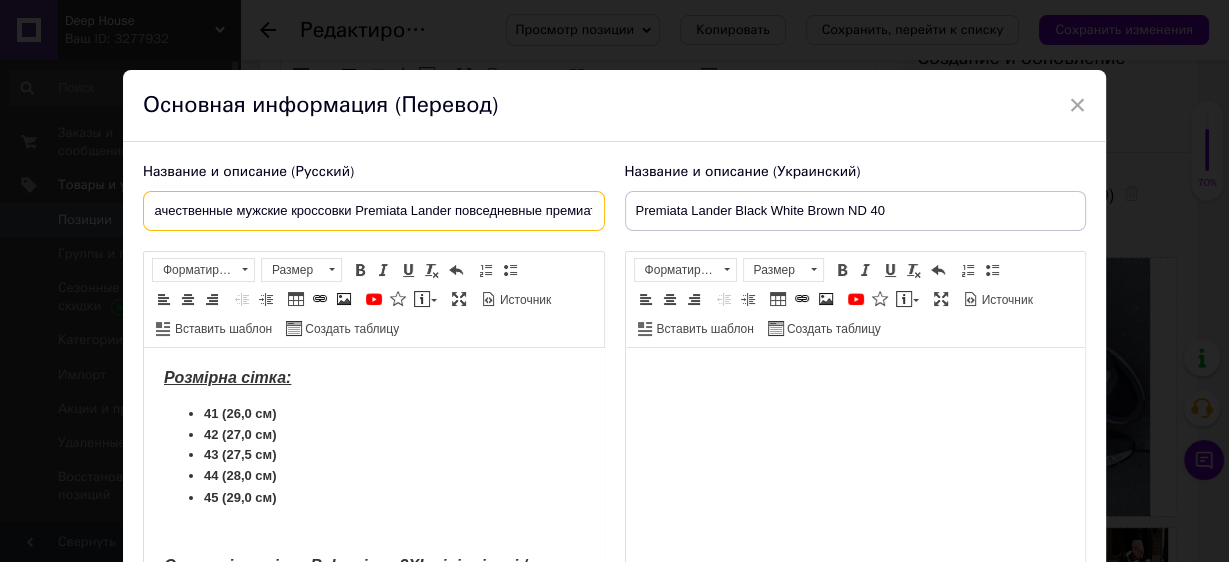 scroll, scrollTop: 0, scrollLeft: 20, axis: horizontal 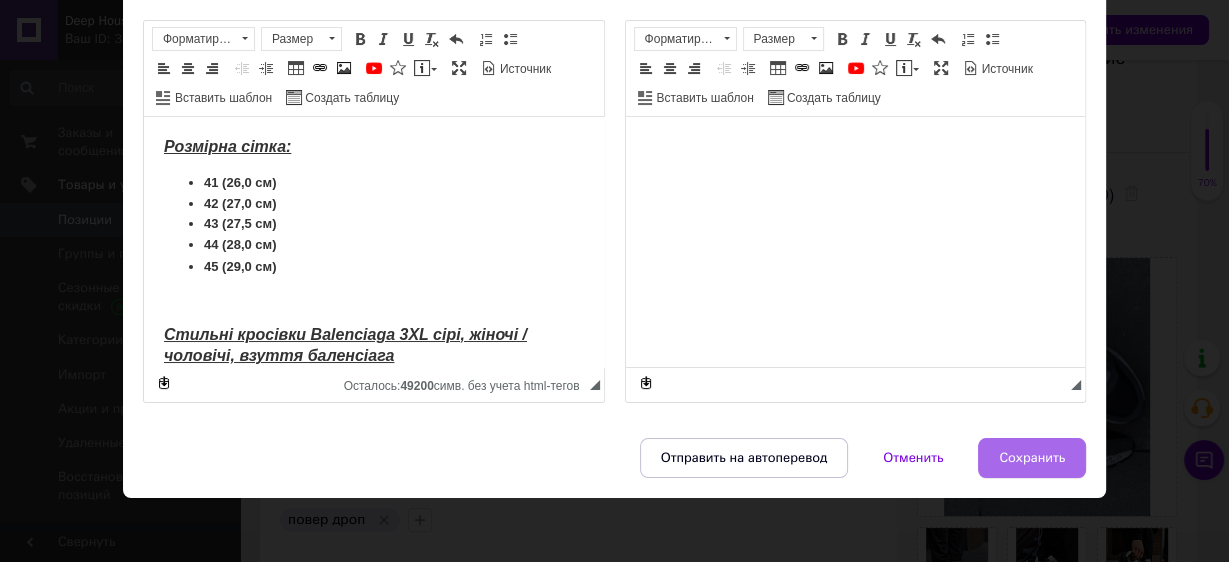 type on "Качественные мужские кроссовки Premiata Lander повседневные премиата" 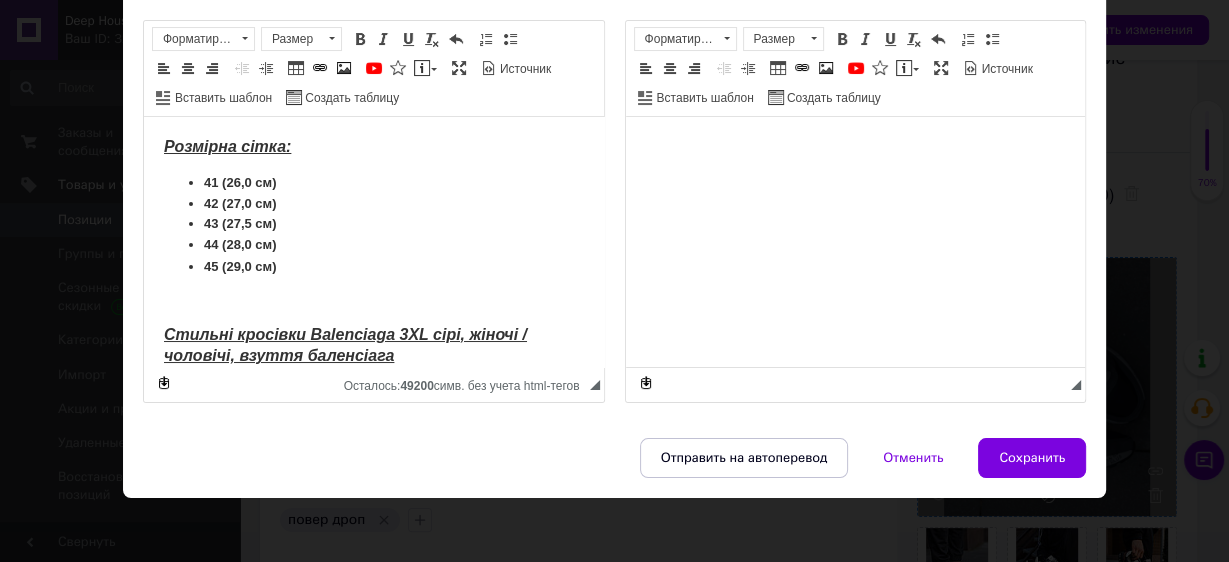 drag, startPoint x: 1058, startPoint y: 444, endPoint x: 1074, endPoint y: 394, distance: 52.49762 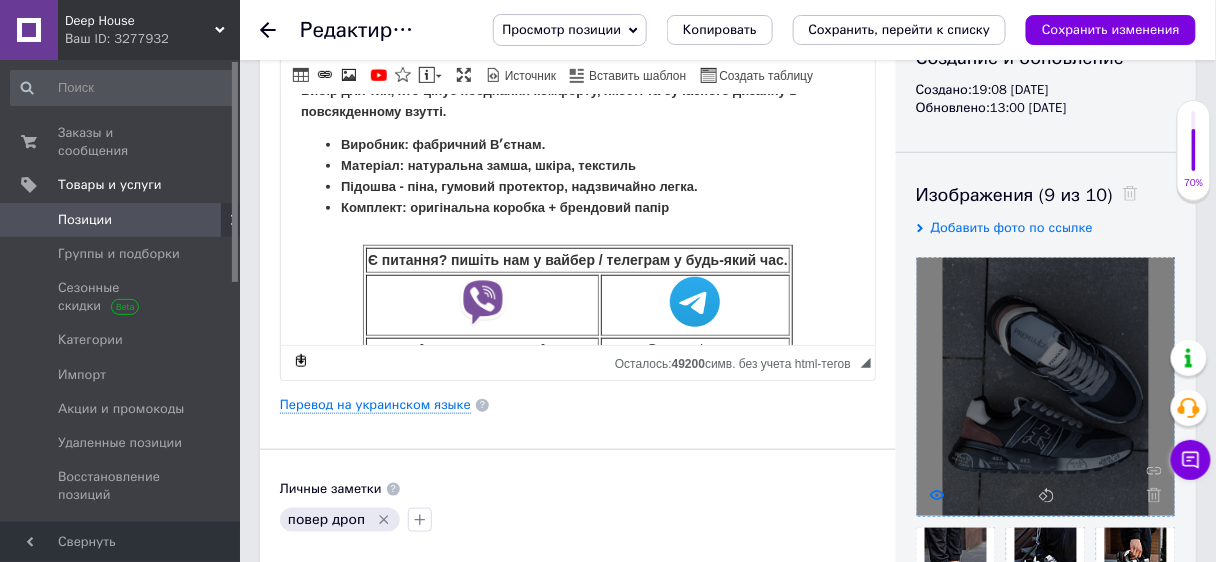 click 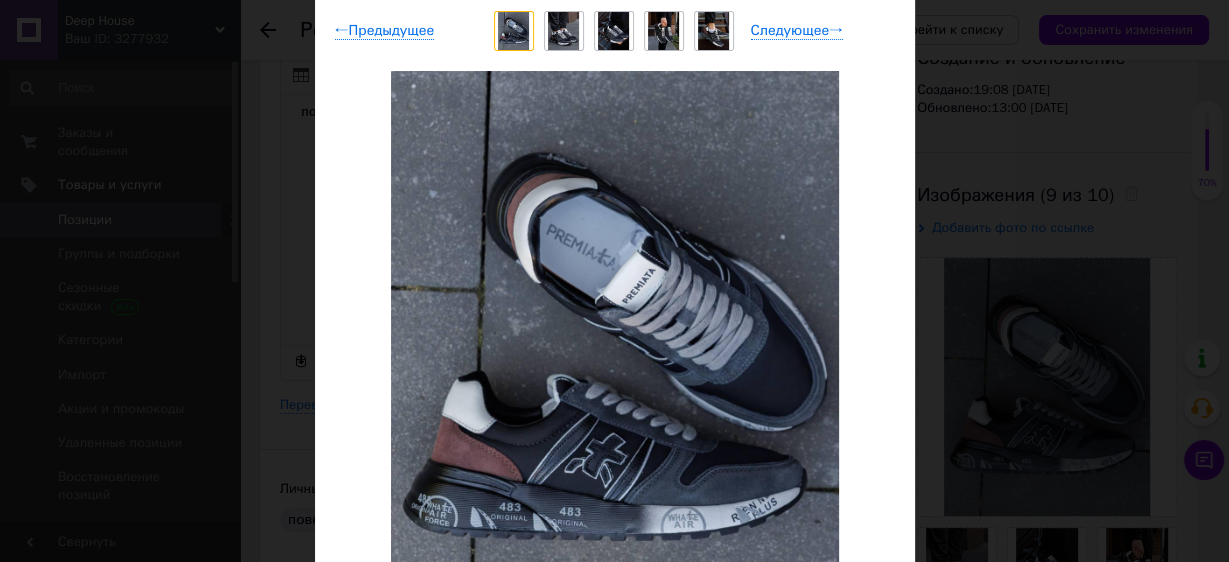 scroll, scrollTop: 80, scrollLeft: 0, axis: vertical 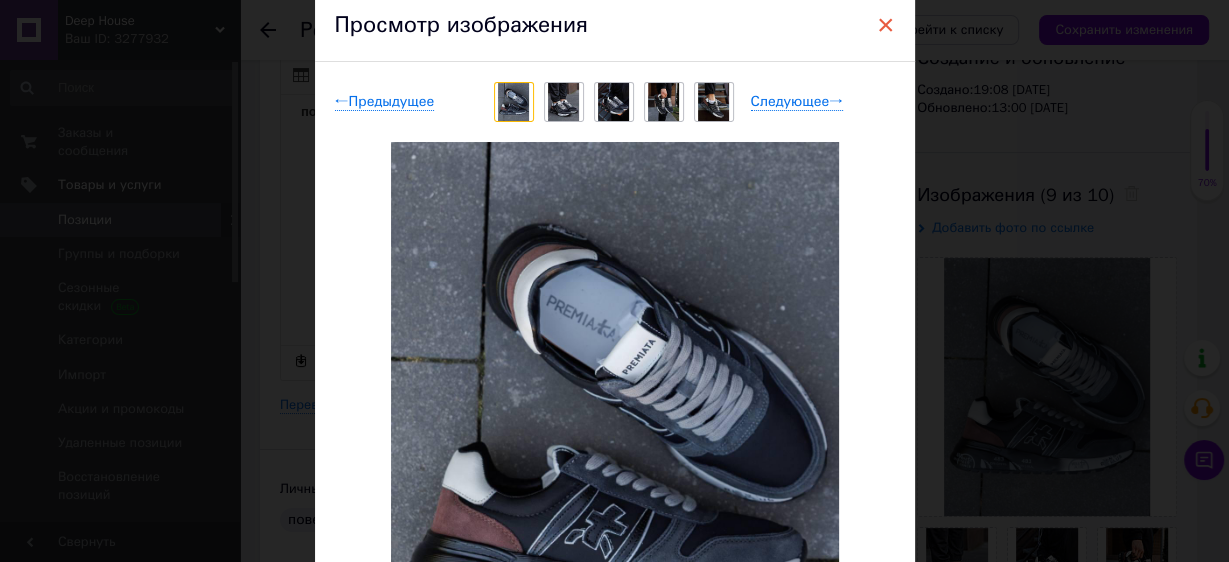 click on "×" at bounding box center [886, 25] 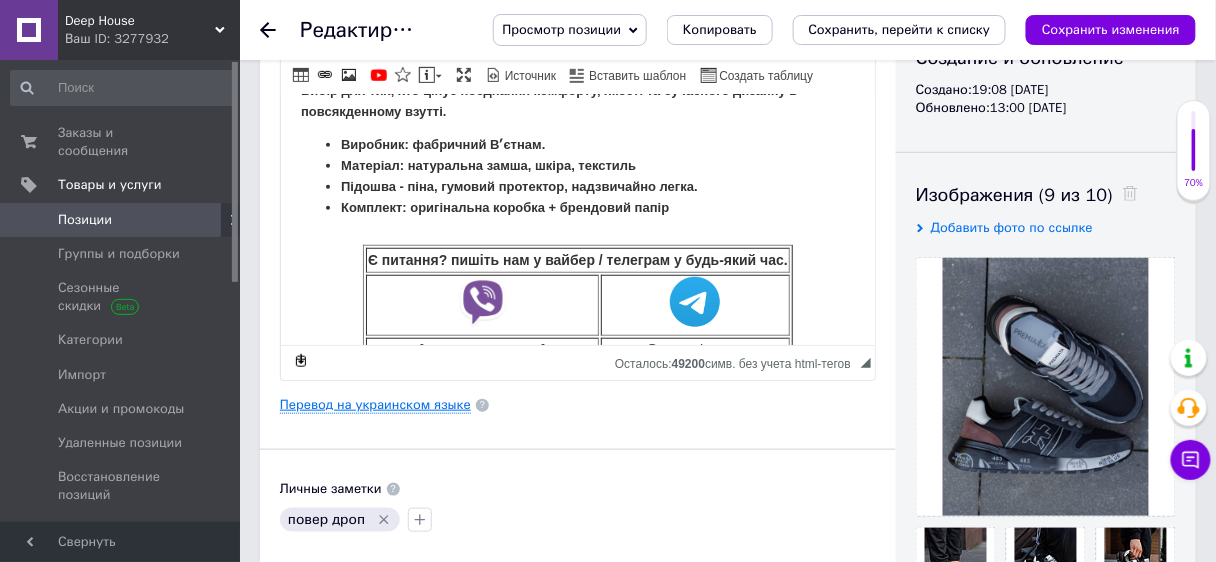click on "Перевод на украинском языке" at bounding box center [375, 405] 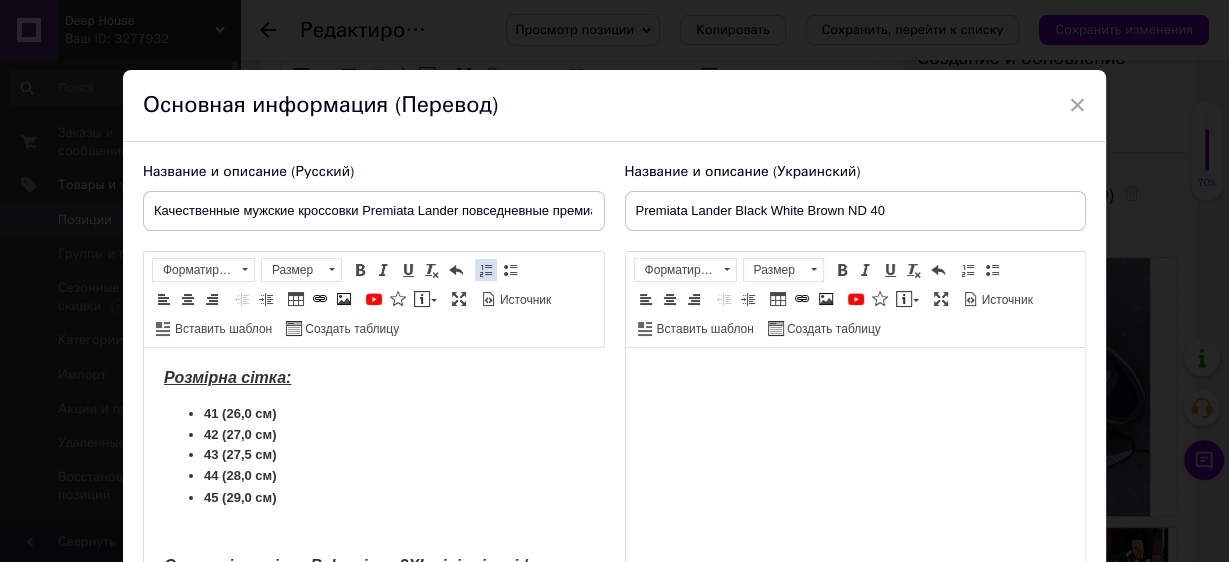 scroll, scrollTop: 0, scrollLeft: 0, axis: both 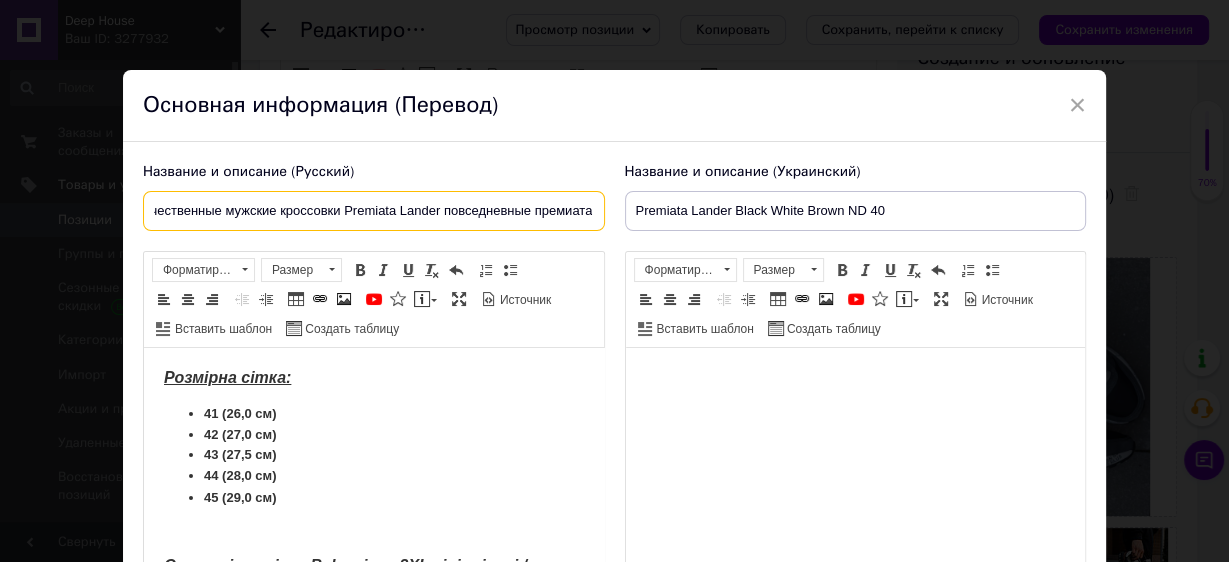 drag, startPoint x: 560, startPoint y: 206, endPoint x: 601, endPoint y: 206, distance: 41 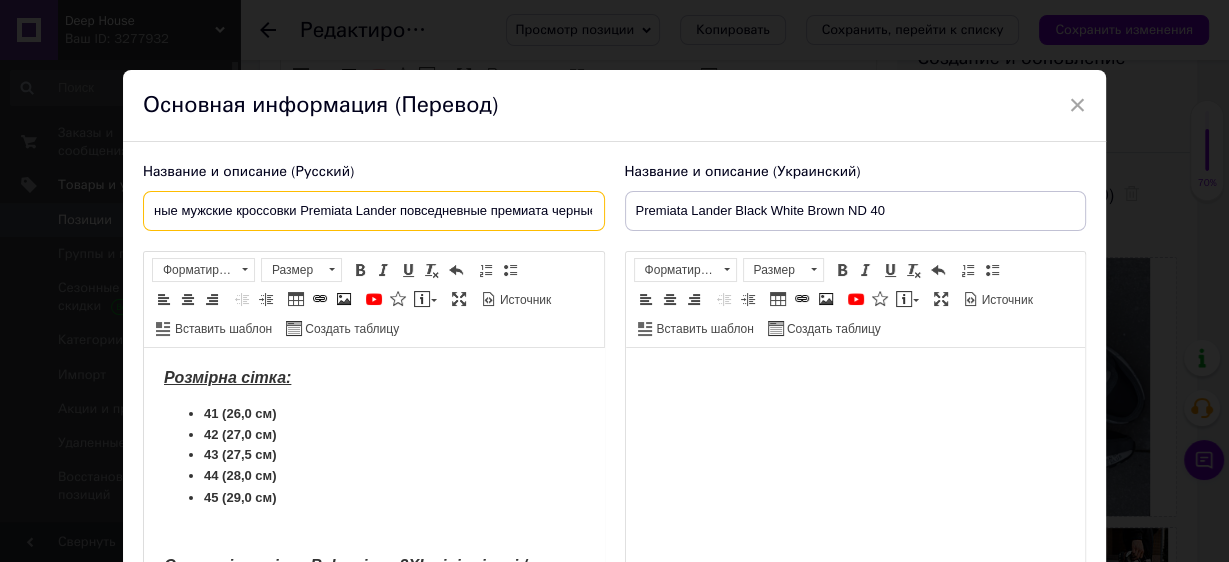 scroll, scrollTop: 0, scrollLeft: 69, axis: horizontal 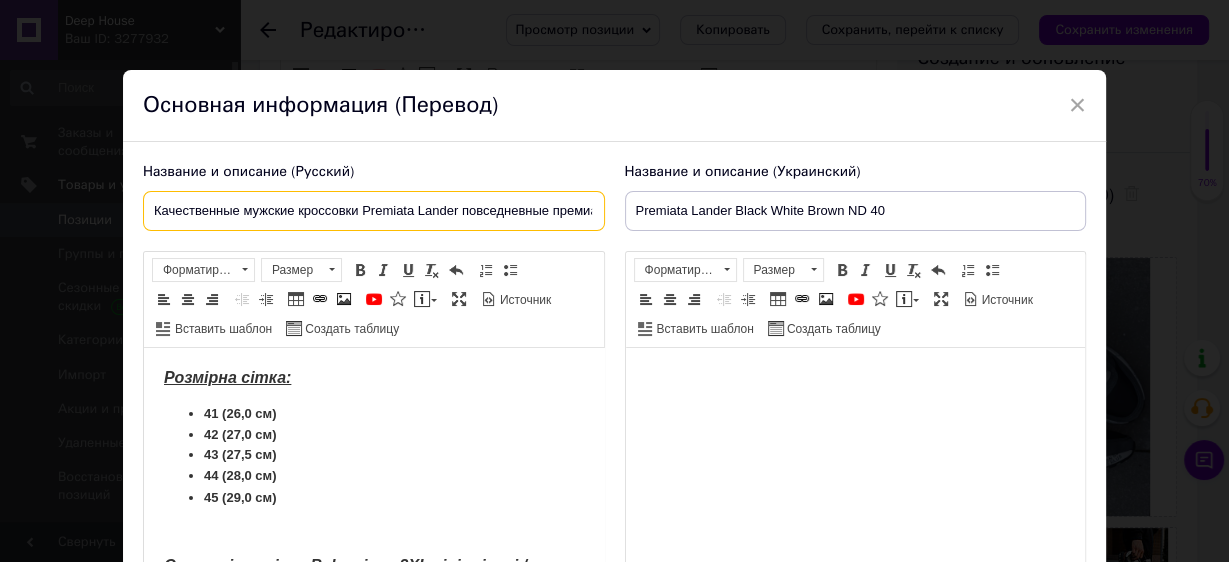 drag, startPoint x: 591, startPoint y: 205, endPoint x: 149, endPoint y: 223, distance: 442.36636 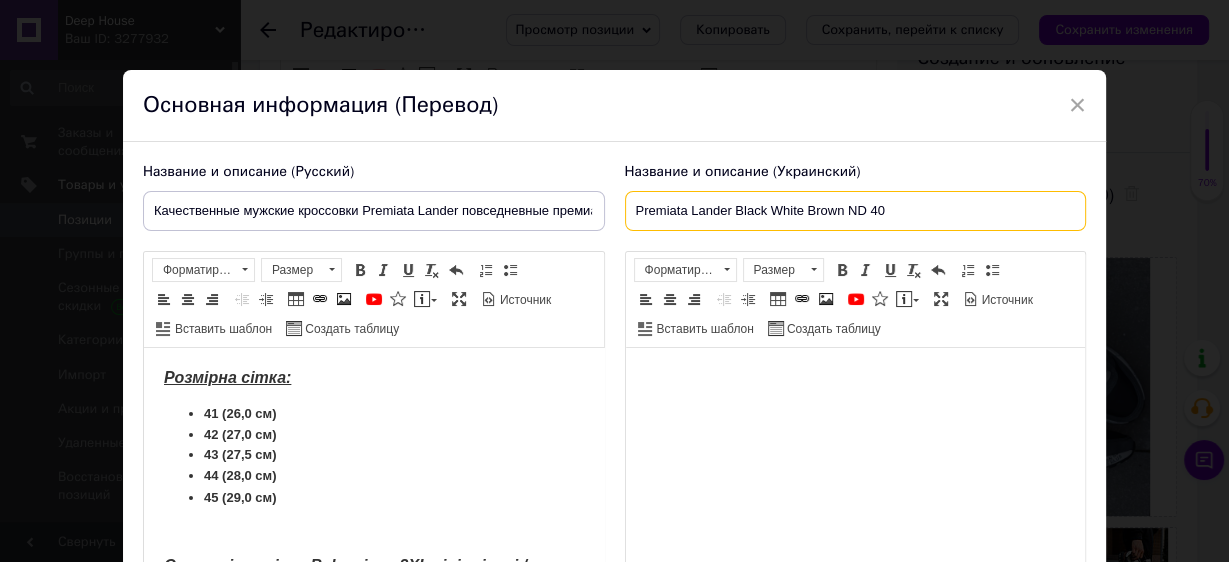 click on "Premiata Lander Black White Brown ND 40" at bounding box center (856, 211) 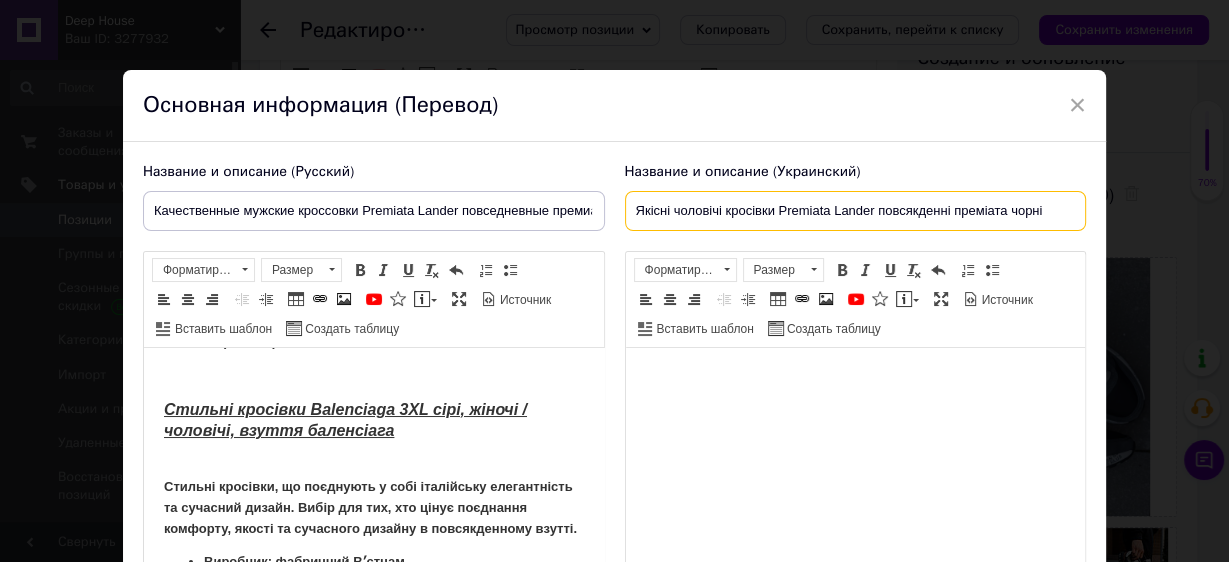 scroll, scrollTop: 160, scrollLeft: 0, axis: vertical 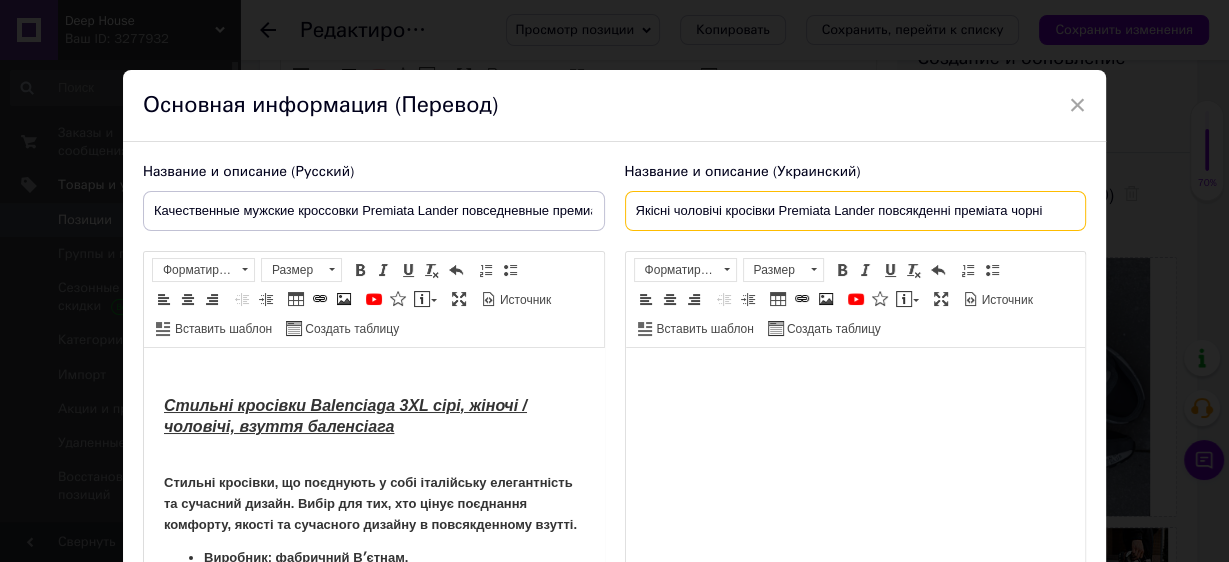 type on "Якісні чоловічі кросівки Premiata Lander повсякденні преміата чорні" 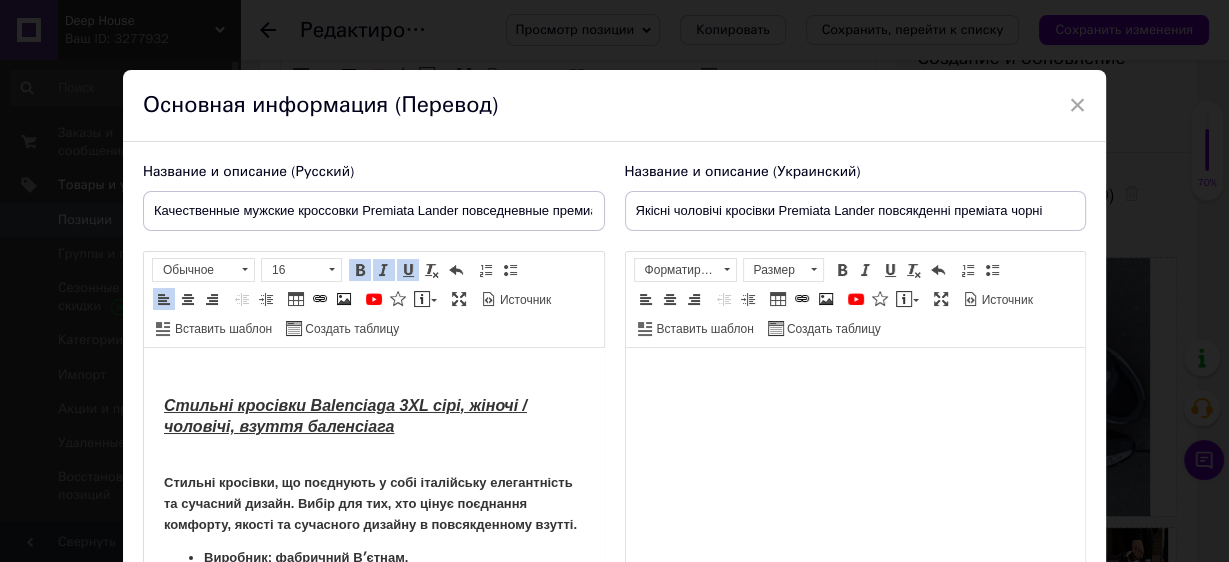 click on "Стильні кросівки Balenciaga 3XL сірі, жіночі / чоловічі, взуття баленсіага" at bounding box center (373, 418) 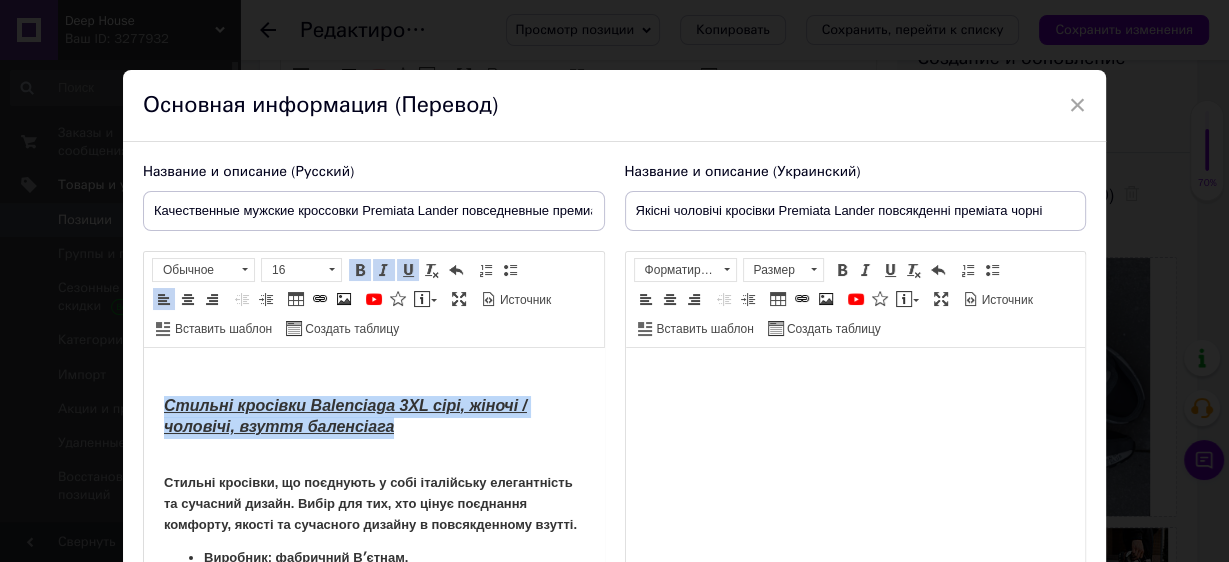 drag, startPoint x: 413, startPoint y: 421, endPoint x: 138, endPoint y: 396, distance: 276.13403 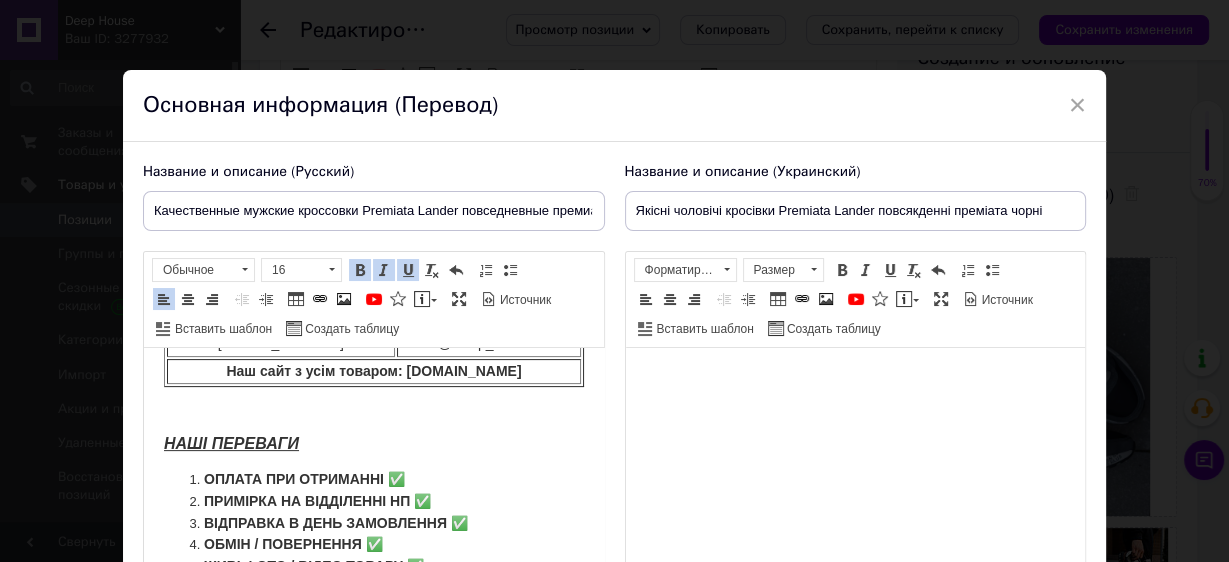 scroll, scrollTop: 649, scrollLeft: 0, axis: vertical 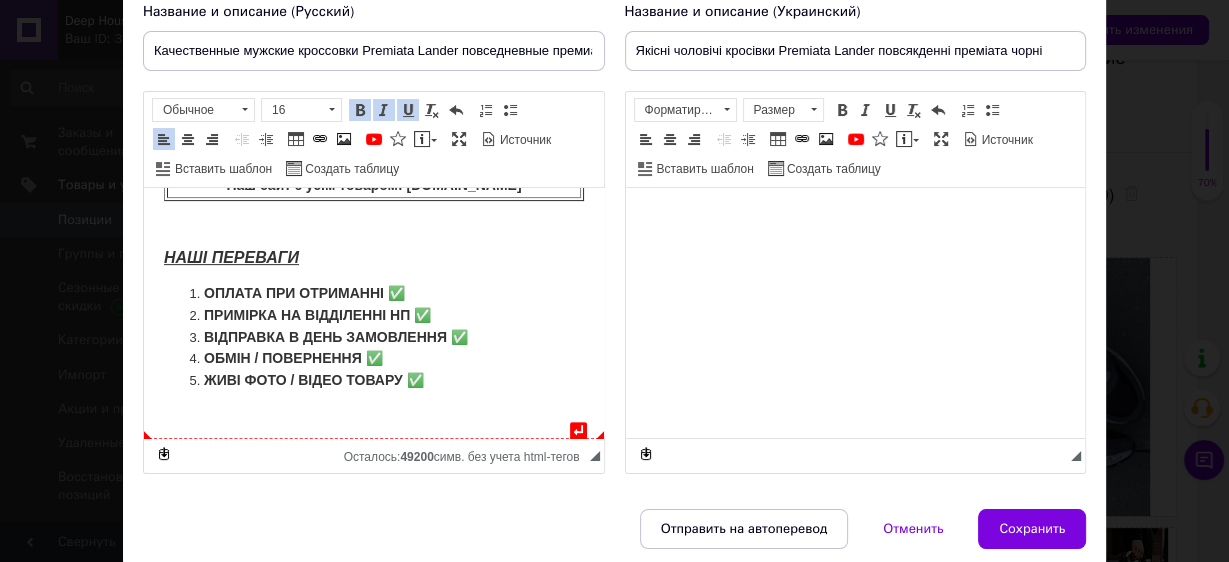 click on "ЖИВІ ФОТО / ВІДЕО ТОВАРУ ✅" at bounding box center (373, 381) 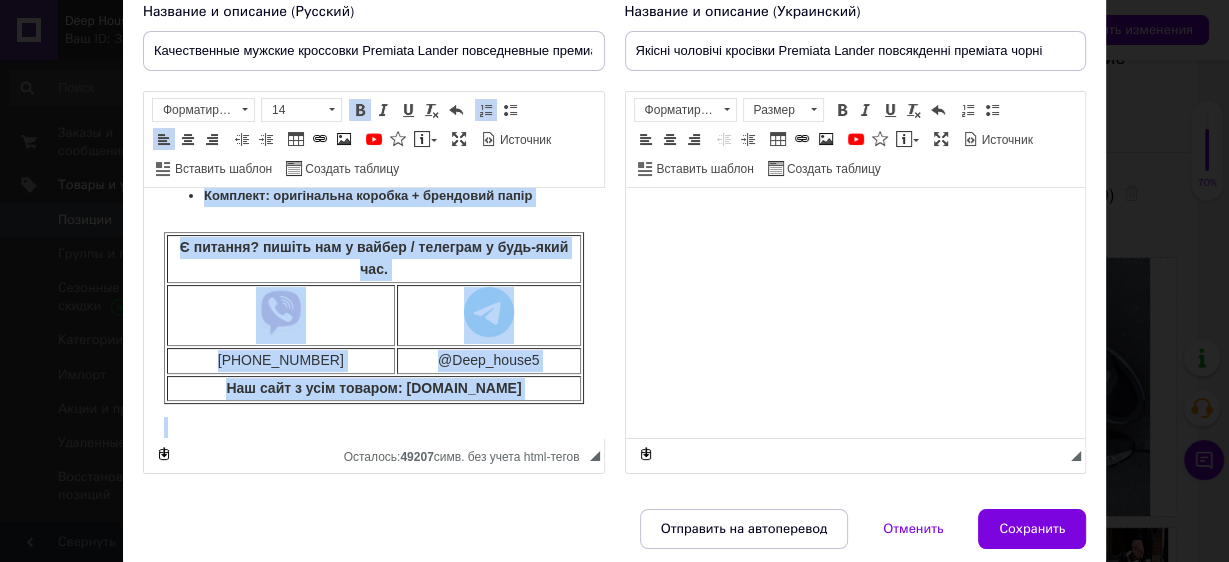 scroll, scrollTop: 0, scrollLeft: 0, axis: both 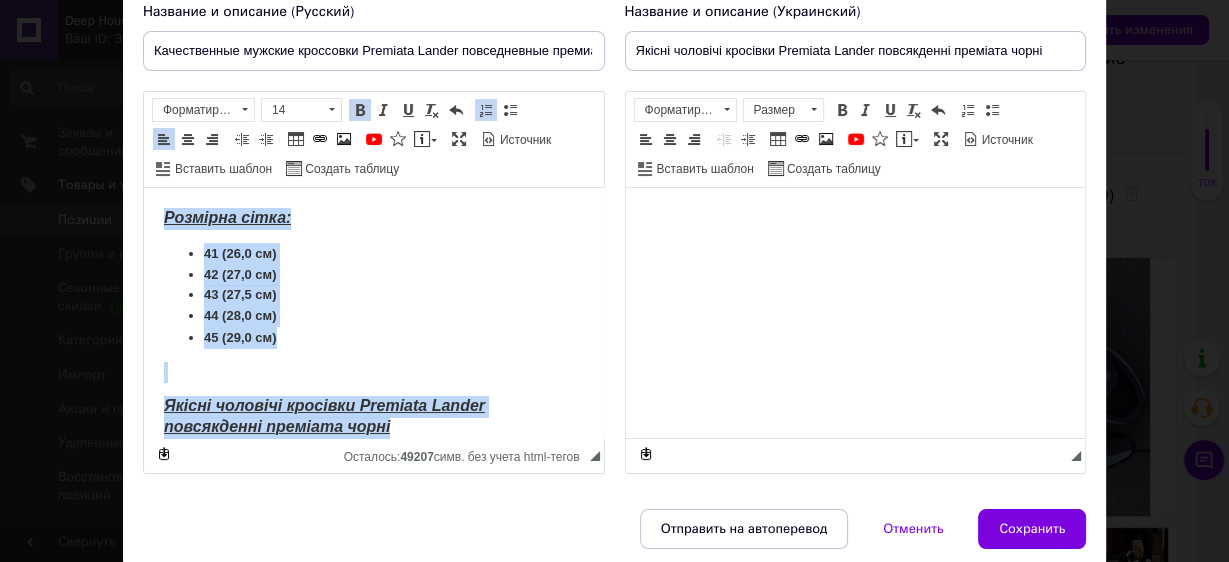drag, startPoint x: 438, startPoint y: 412, endPoint x: 81, endPoint y: 136, distance: 451.24826 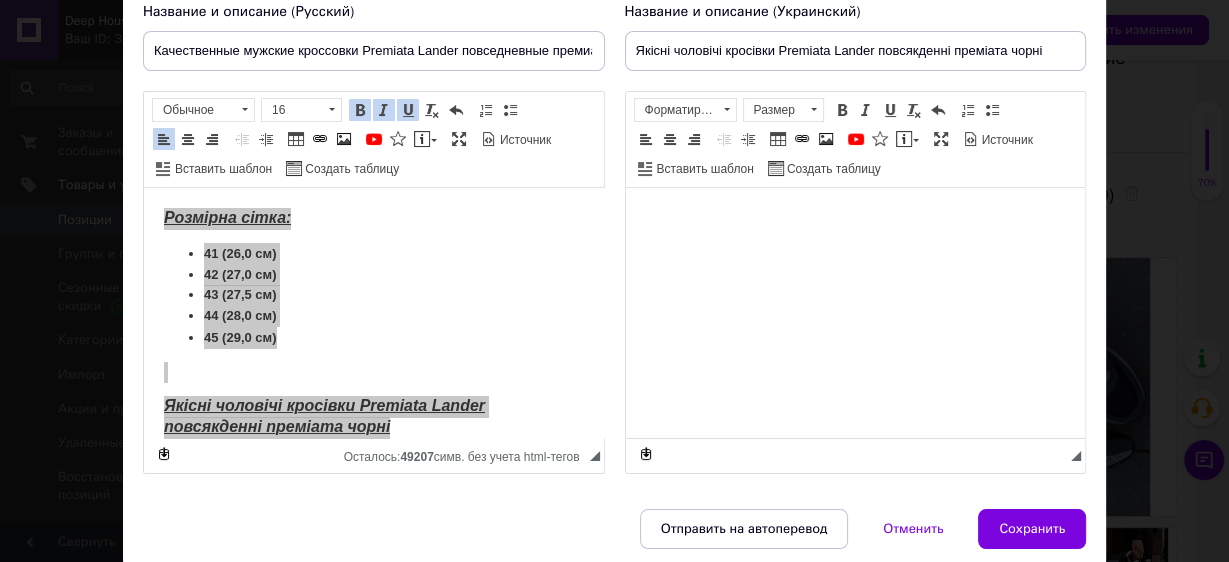 click at bounding box center (855, 218) 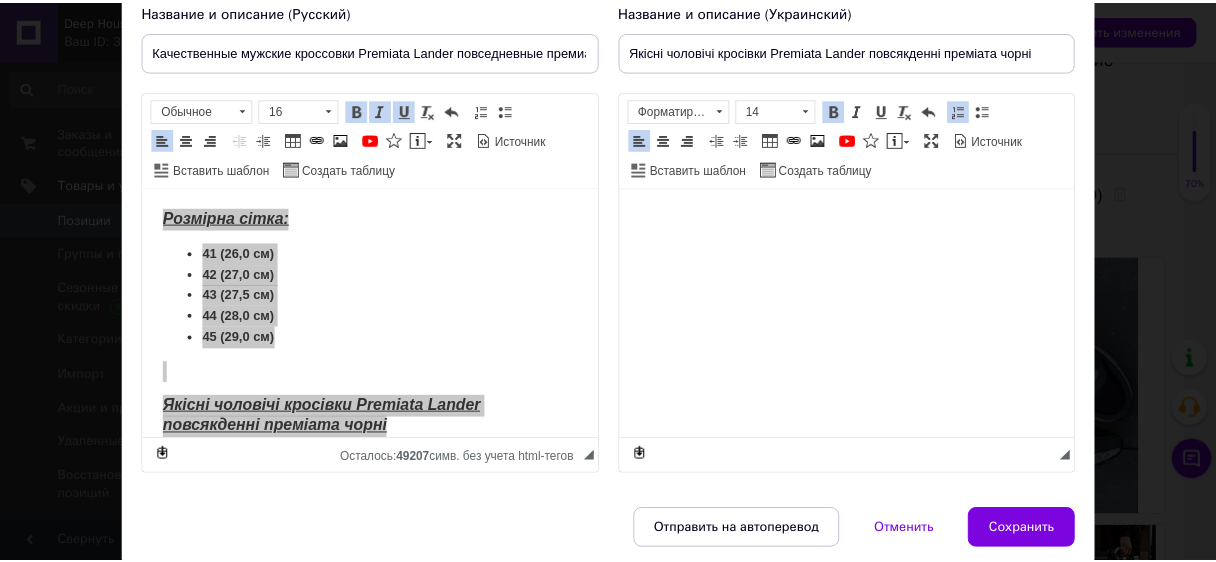 scroll, scrollTop: 627, scrollLeft: 0, axis: vertical 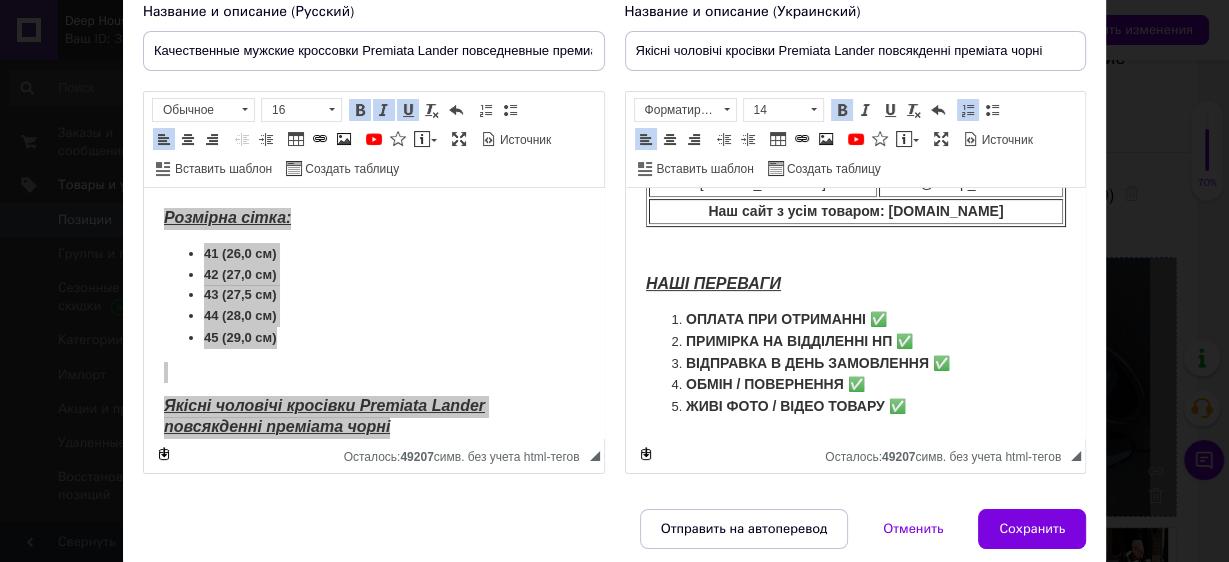click on "Сохранить" at bounding box center (1032, 529) 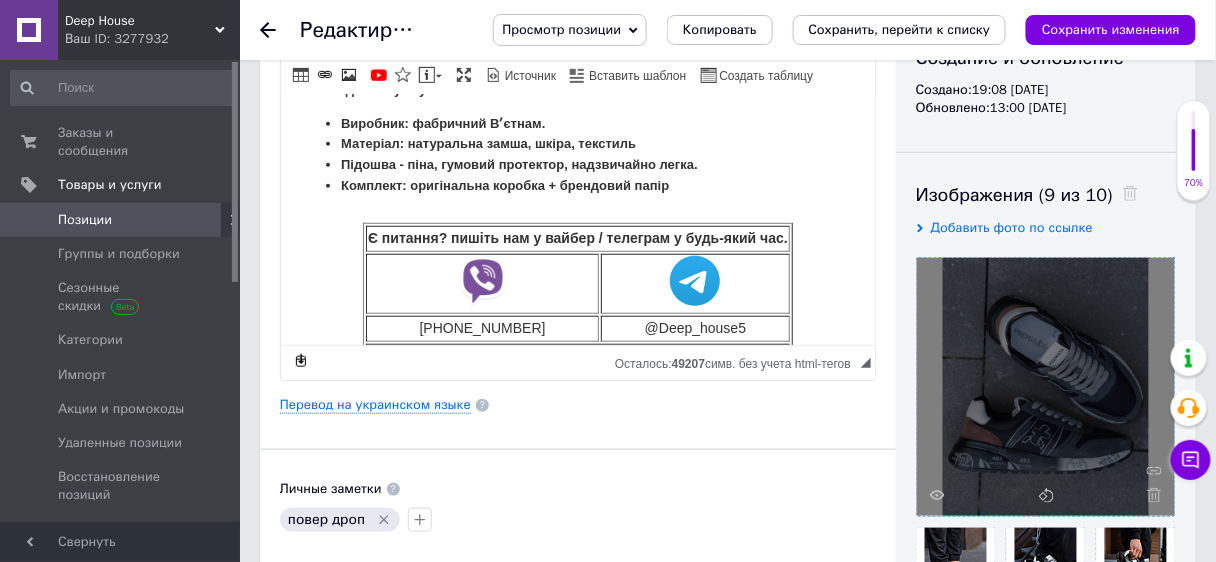 scroll, scrollTop: 320, scrollLeft: 0, axis: vertical 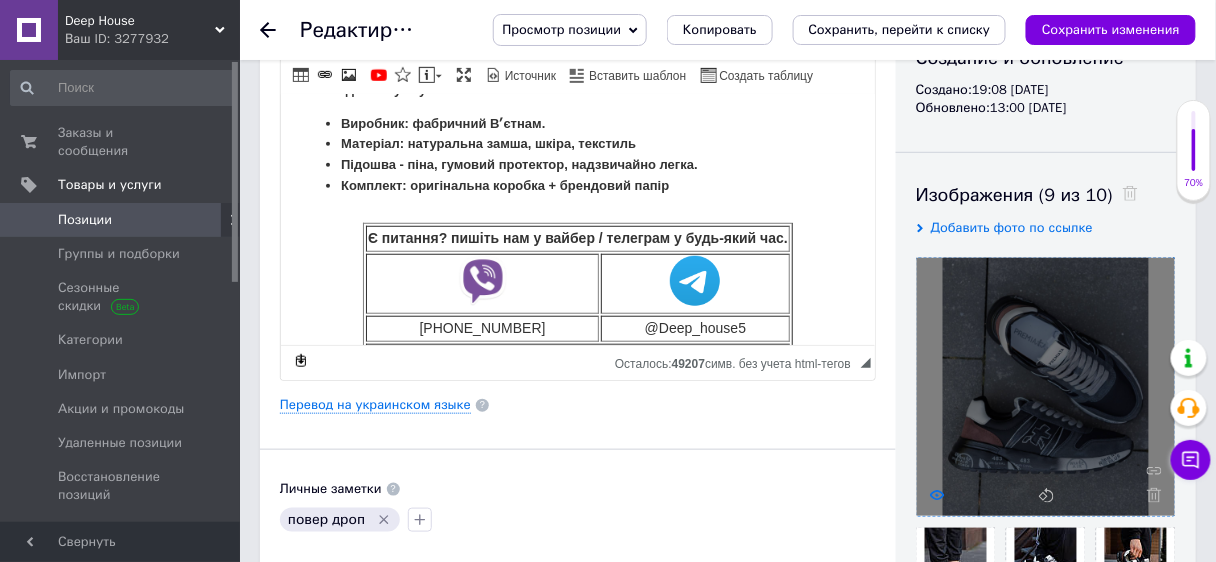 click 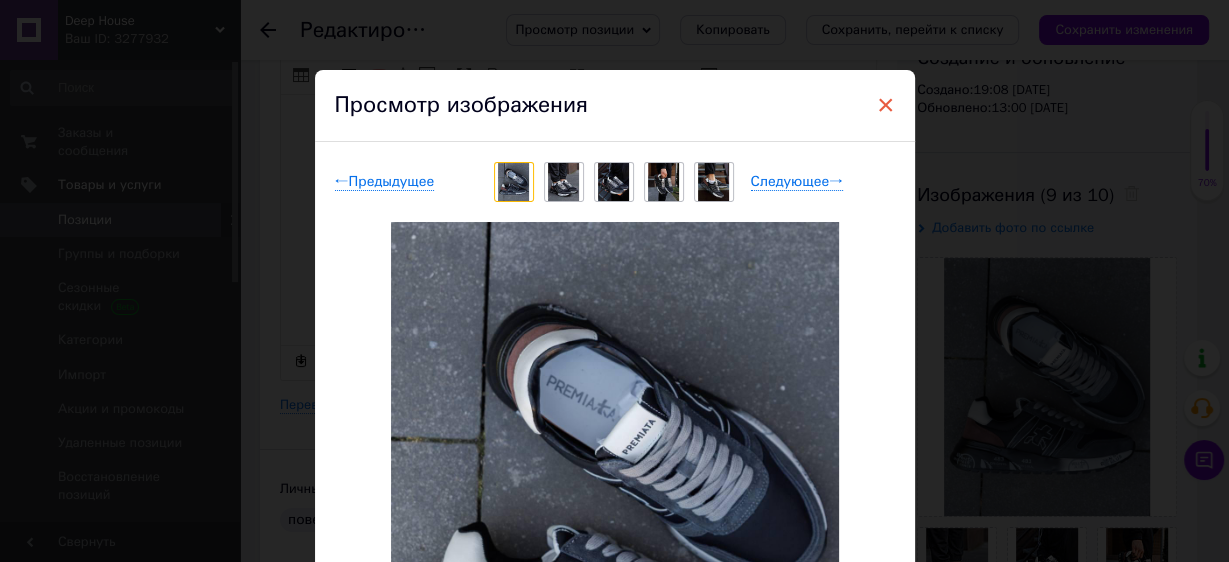 click on "×" at bounding box center (886, 105) 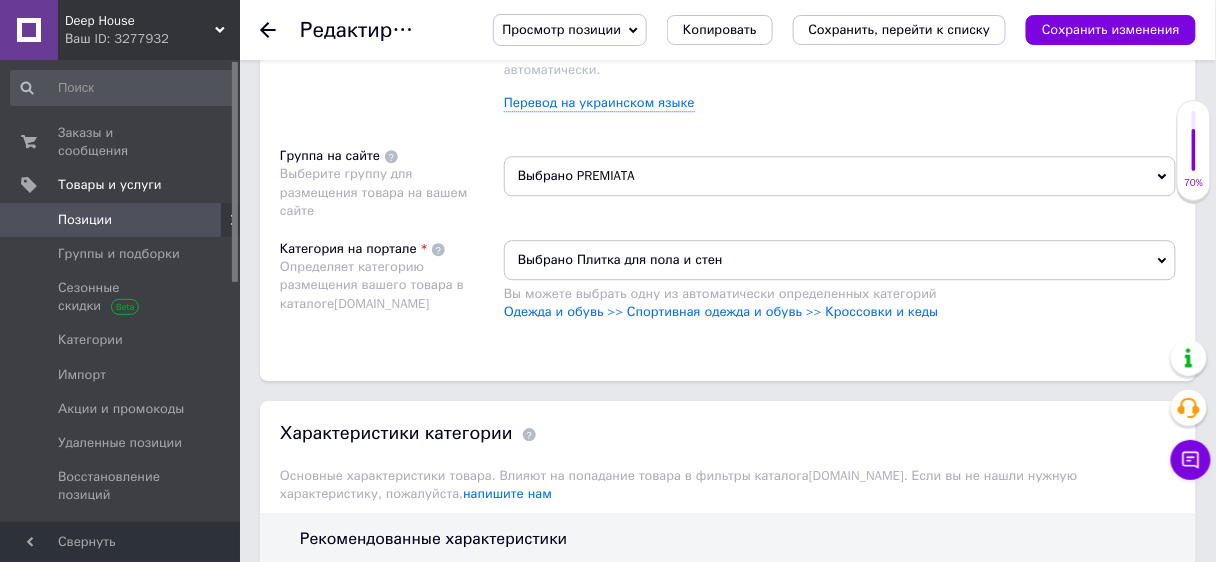 scroll, scrollTop: 1156, scrollLeft: 0, axis: vertical 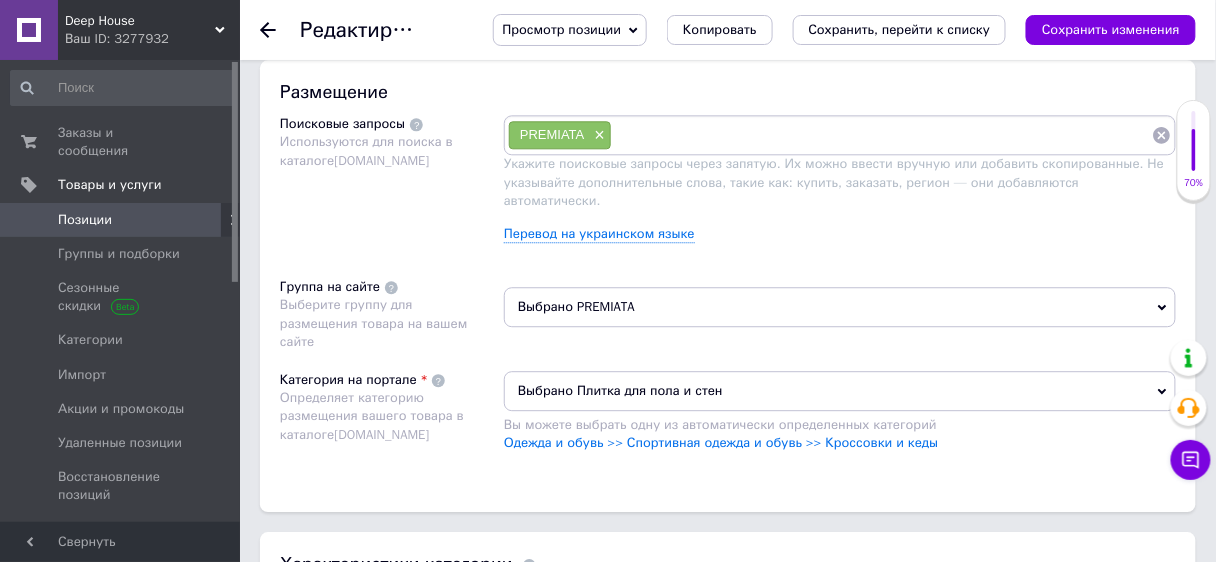 click on "Выбрано Плитка для пола и стен" at bounding box center (840, 391) 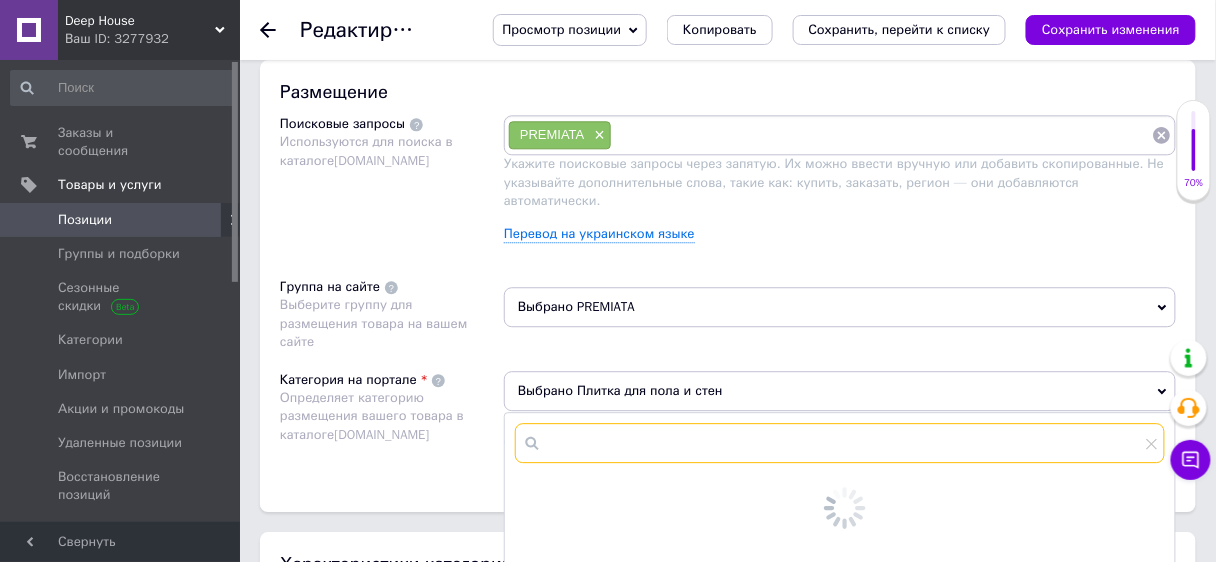 click at bounding box center [840, 443] 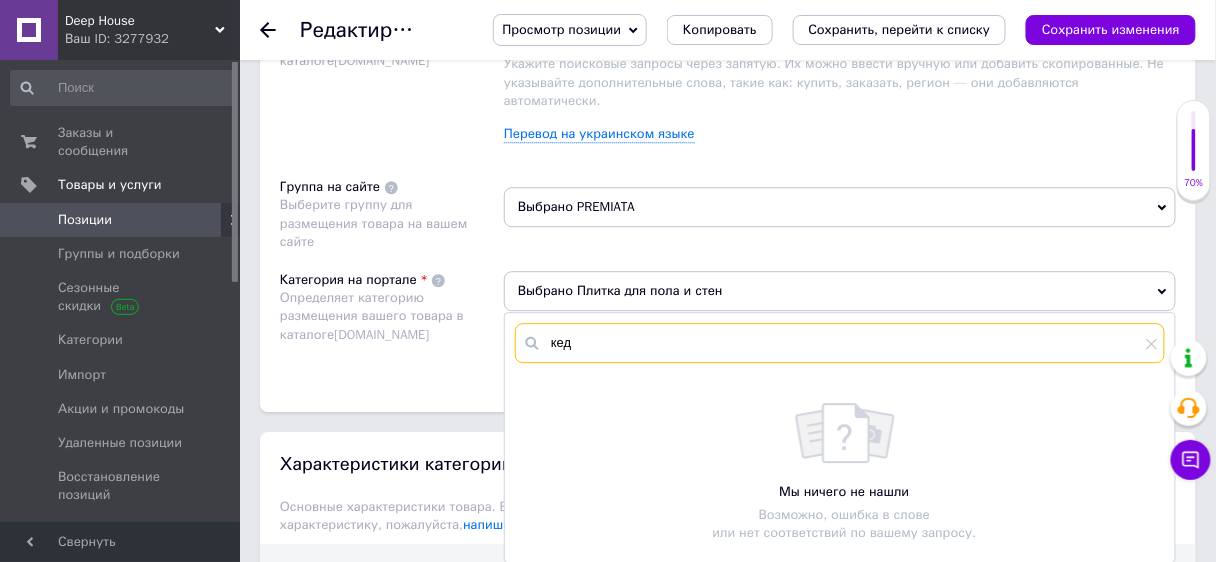 scroll, scrollTop: 1316, scrollLeft: 0, axis: vertical 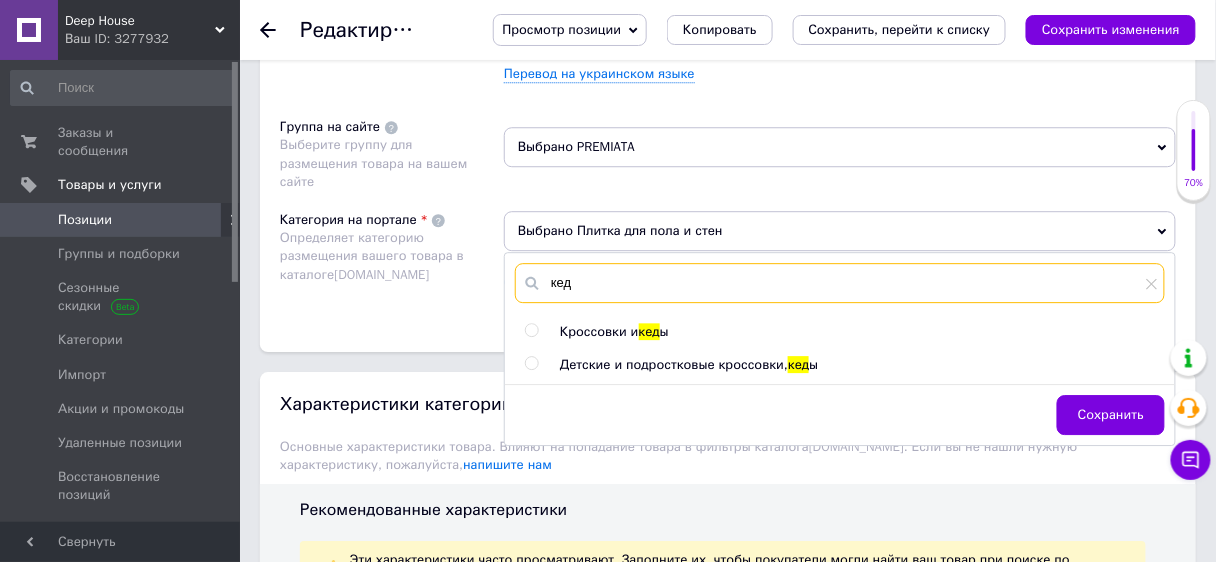 type on "кед" 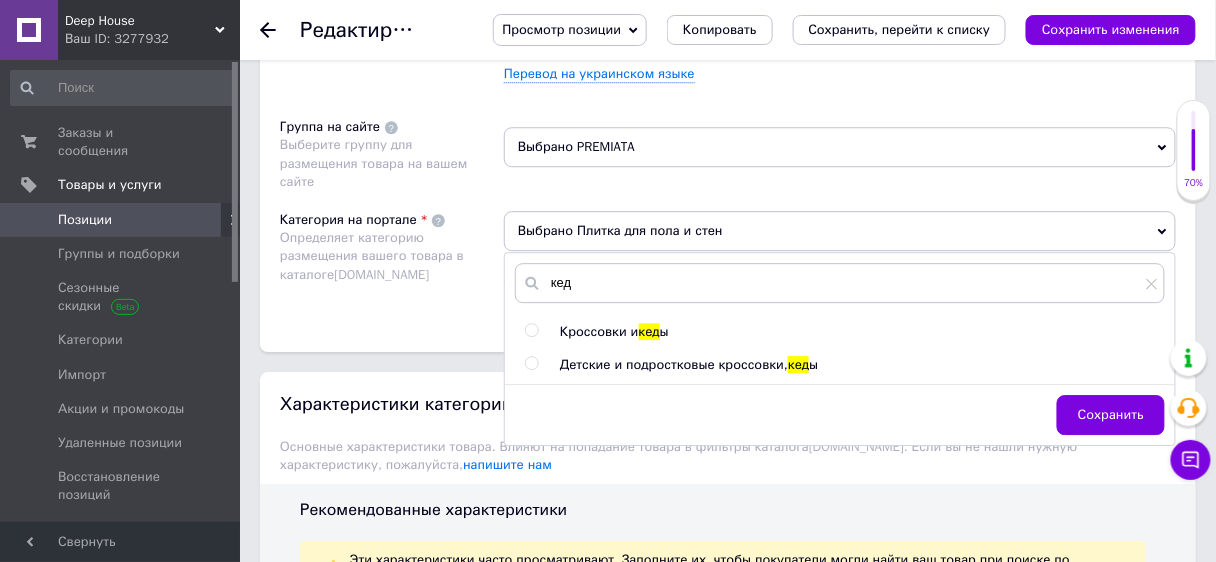click on "Кроссовки и" at bounding box center [599, 331] 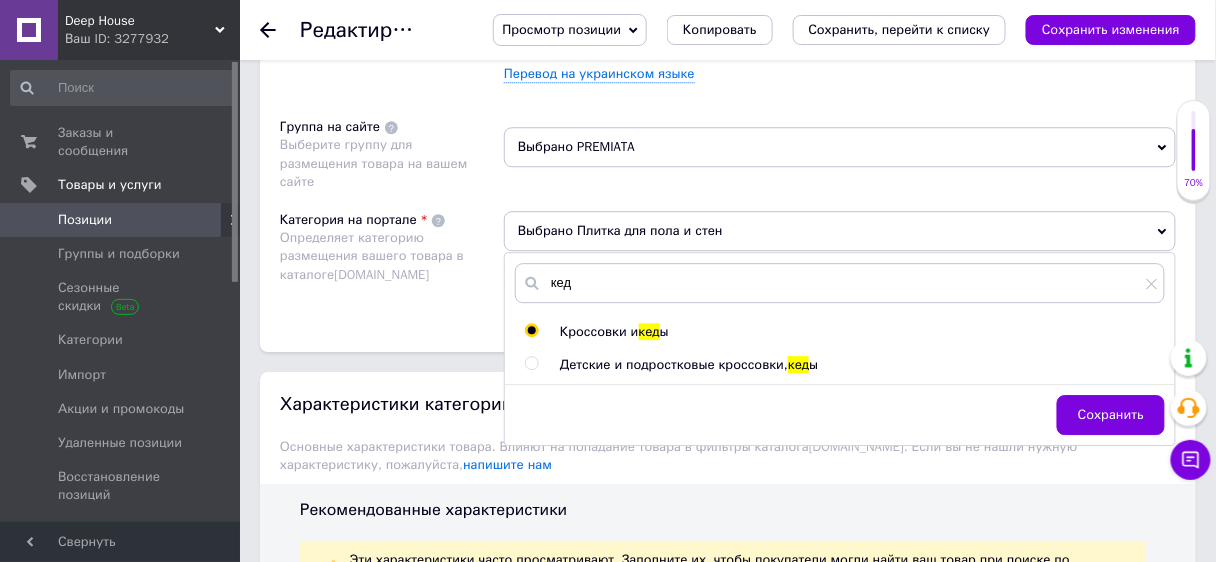 radio on "true" 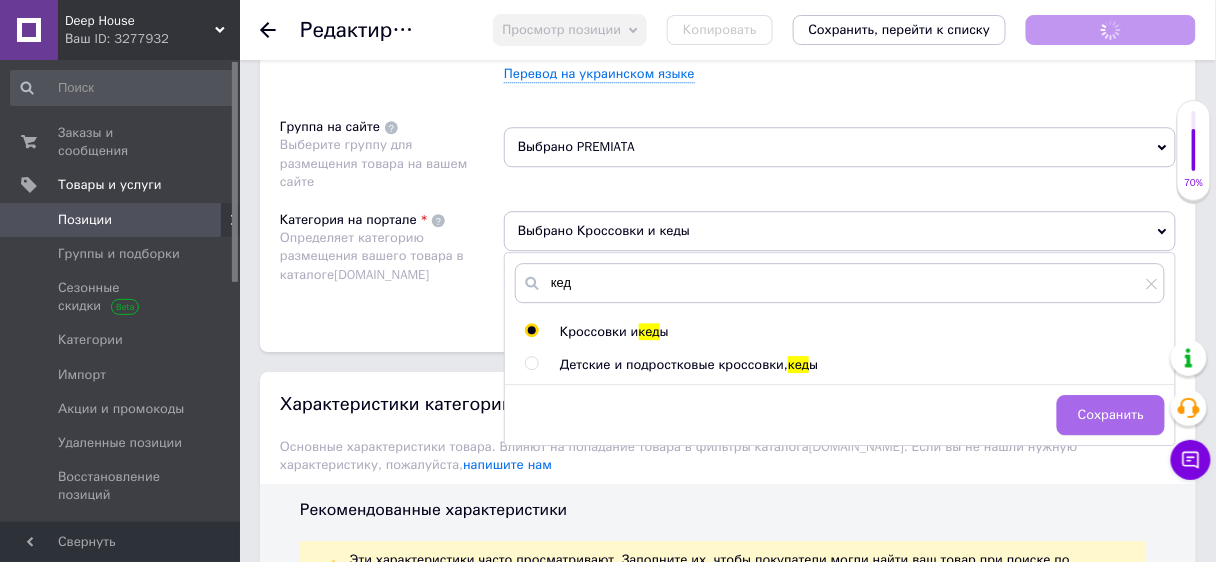 click on "Сохранить" at bounding box center (1111, 415) 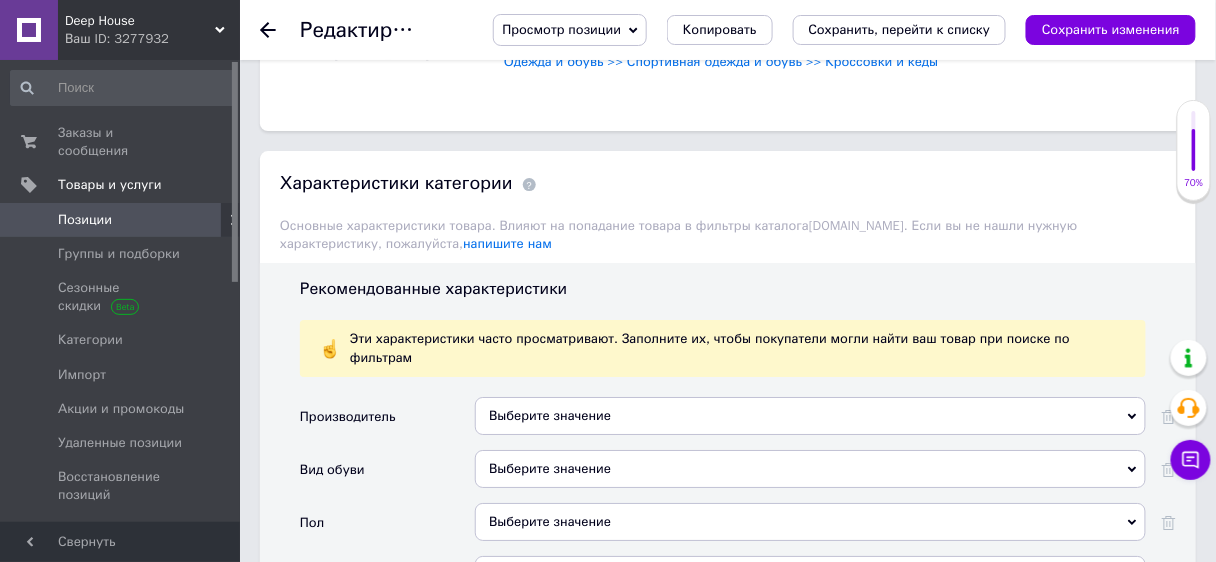 scroll, scrollTop: 1556, scrollLeft: 0, axis: vertical 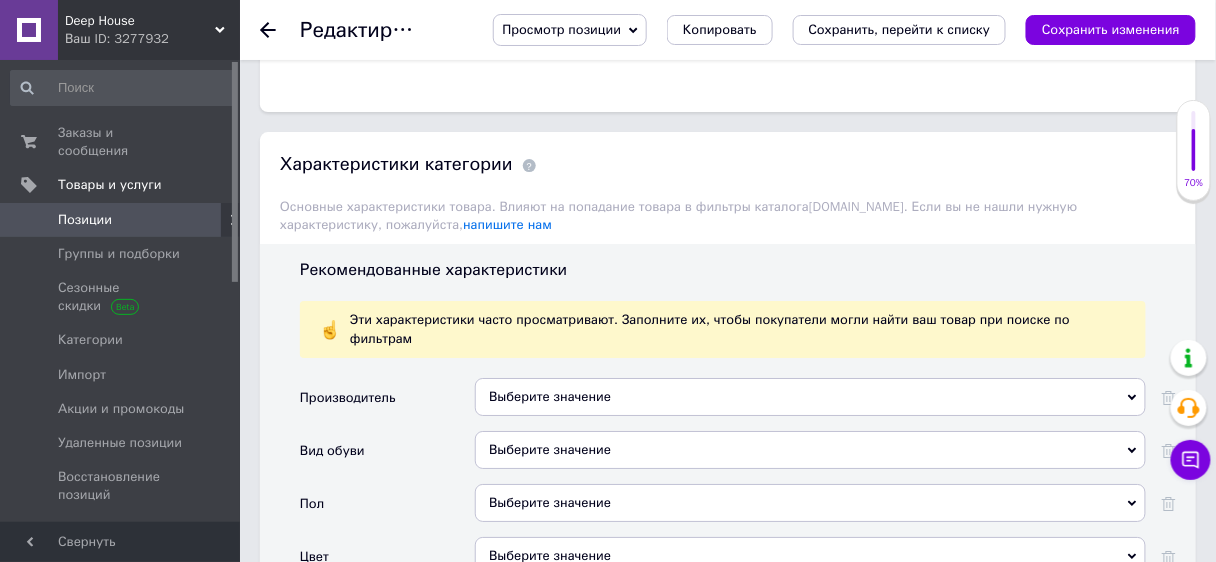 click on "Выберите значение" at bounding box center [810, 397] 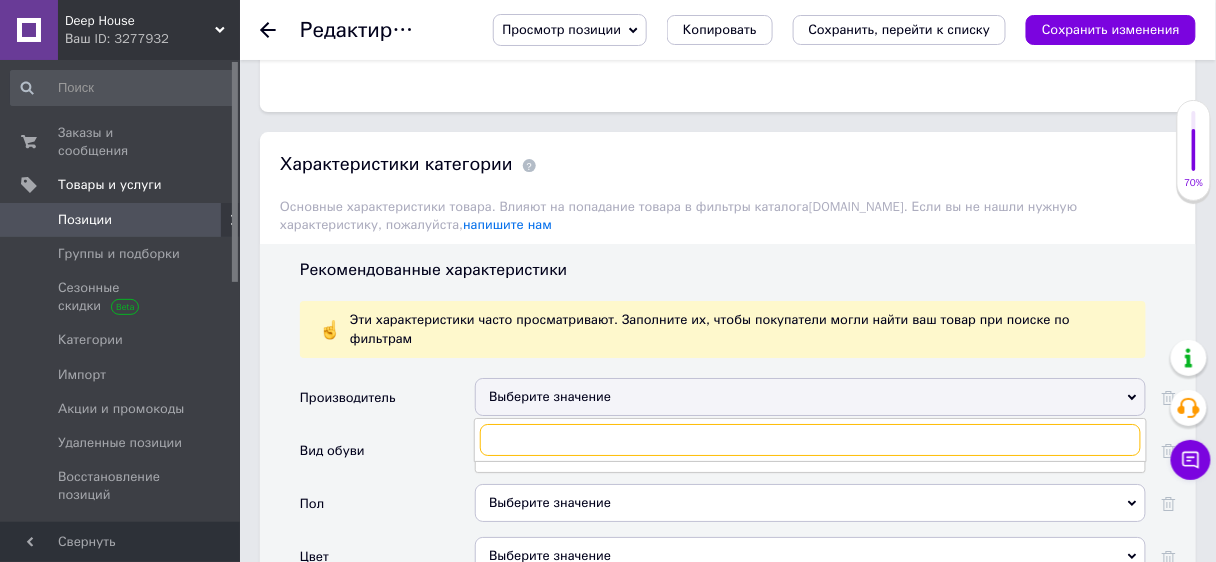 paste on "[URL][DOMAIN_NAME]" 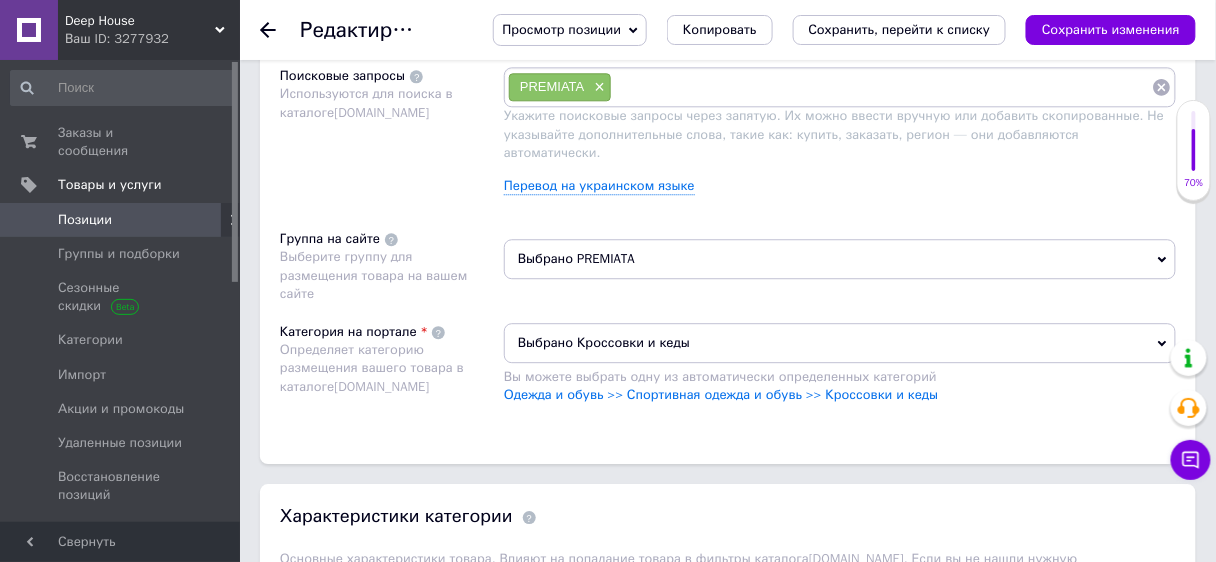 scroll, scrollTop: 0, scrollLeft: 0, axis: both 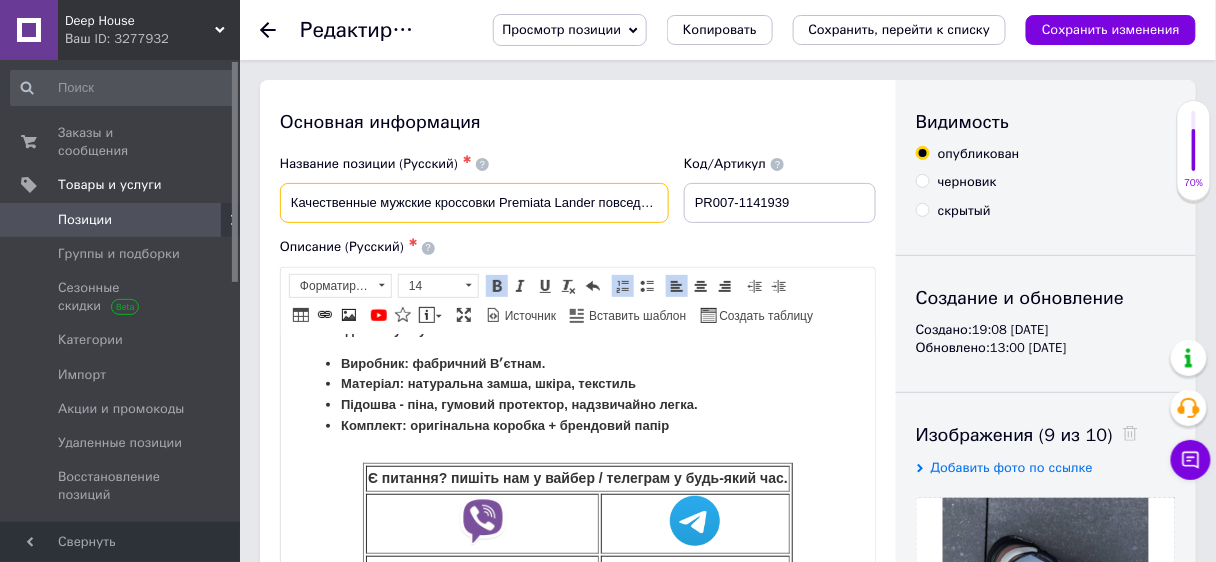 drag, startPoint x: 501, startPoint y: 201, endPoint x: 547, endPoint y: 200, distance: 46.010868 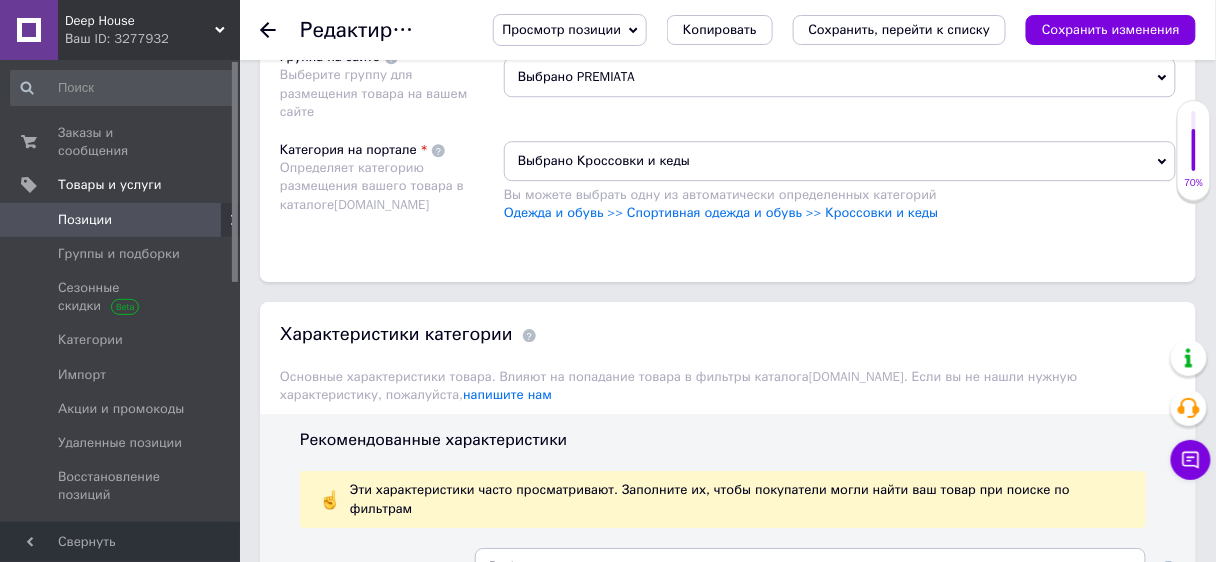 scroll, scrollTop: 1652, scrollLeft: 0, axis: vertical 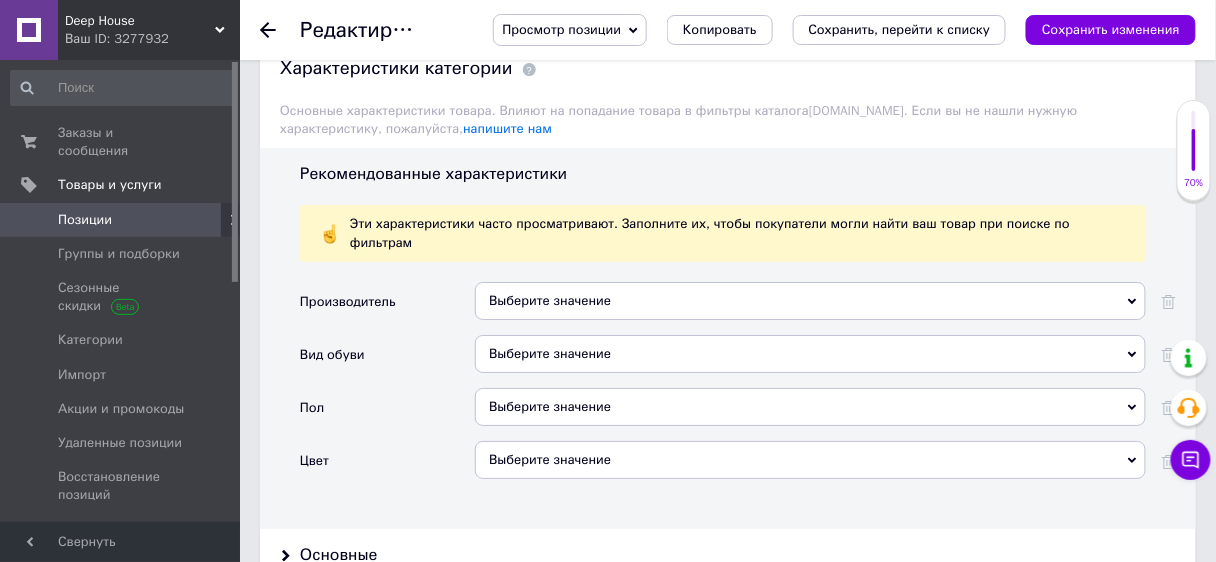 click on "Выберите значение" at bounding box center (810, 301) 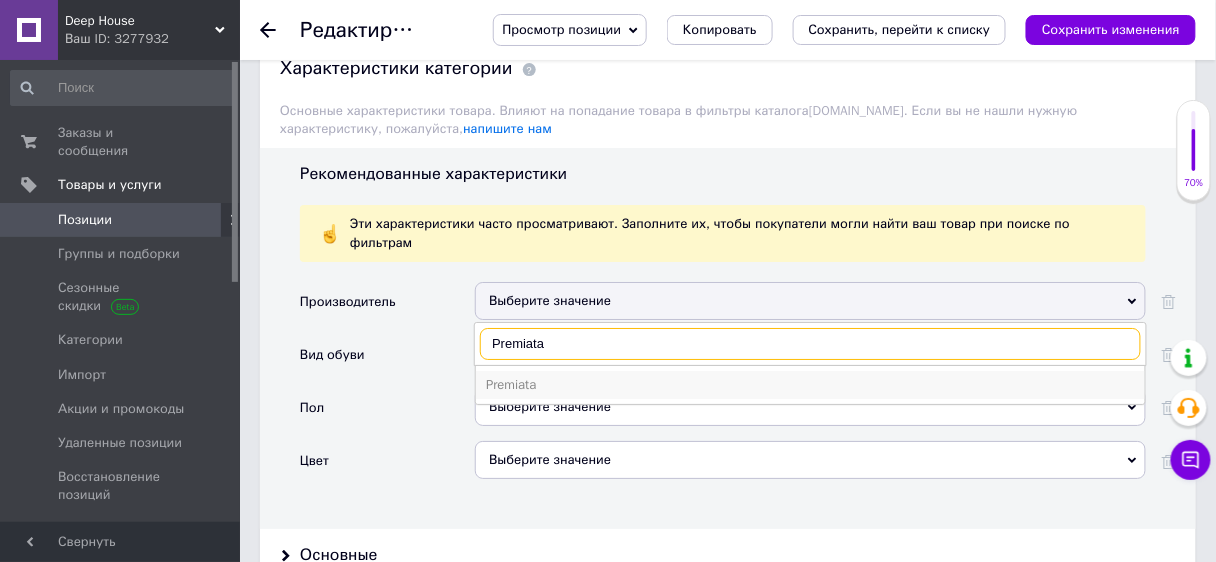 type on "Premiata" 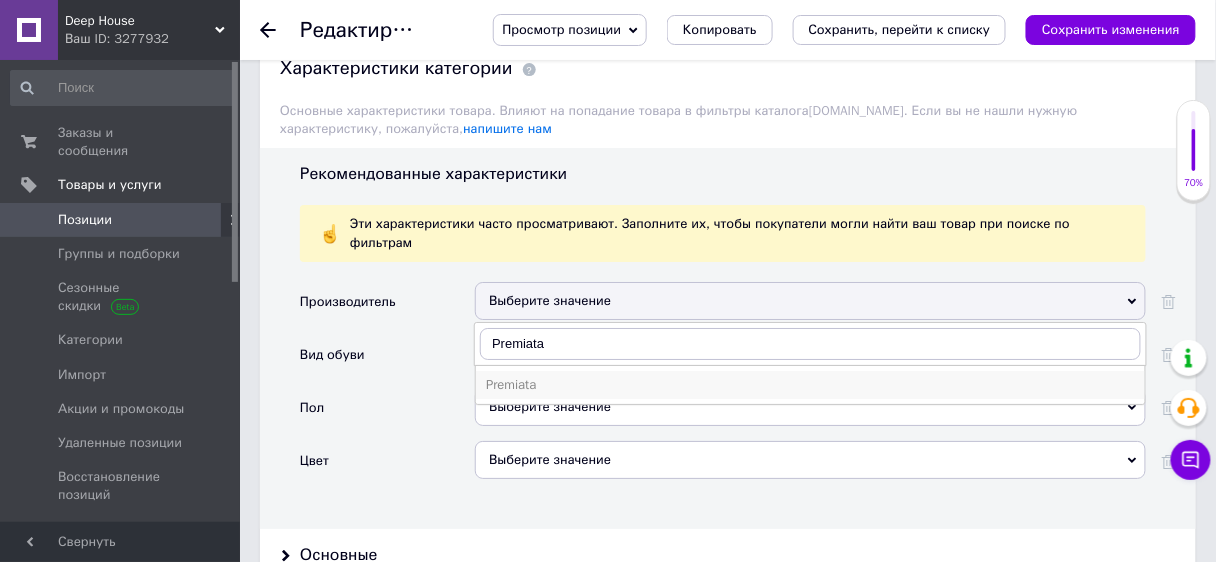 click on "Premiata" at bounding box center (810, 385) 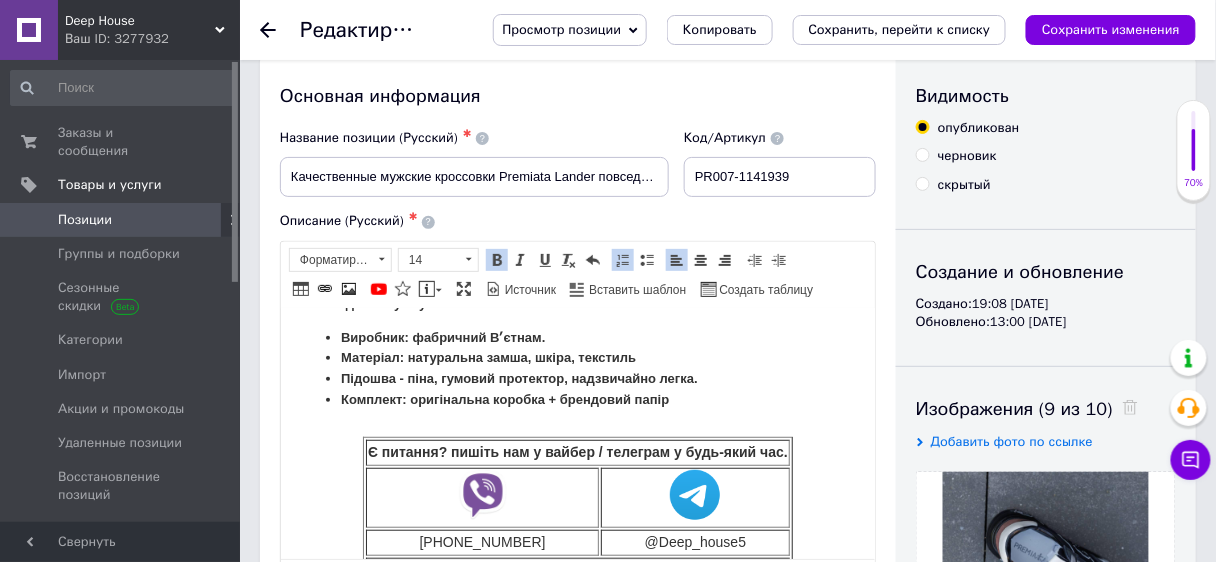 scroll, scrollTop: 365, scrollLeft: 0, axis: vertical 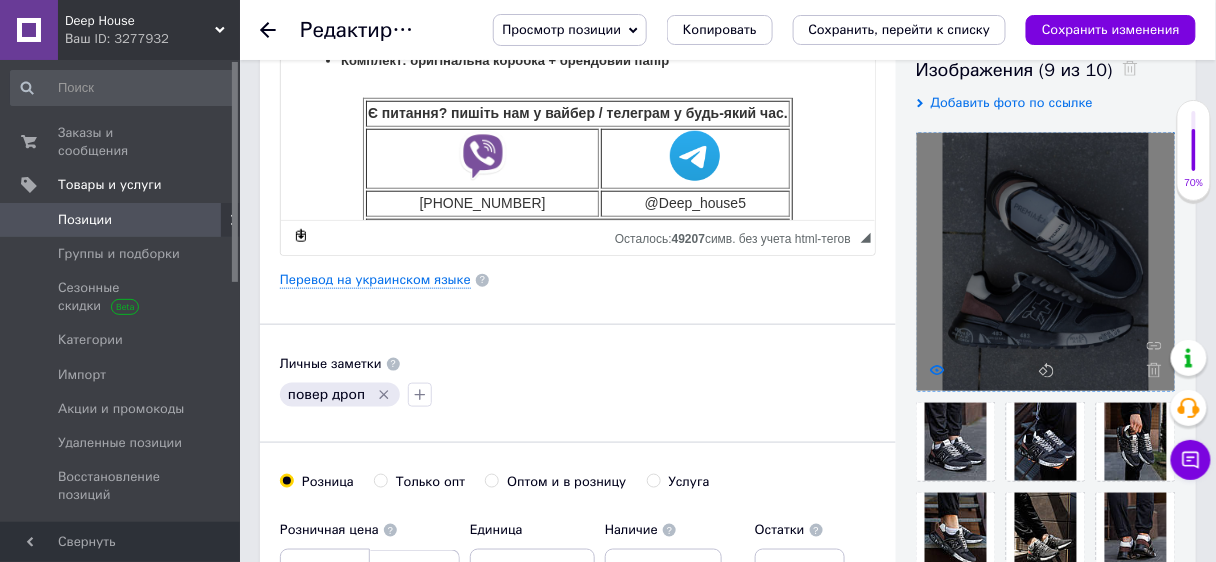 click 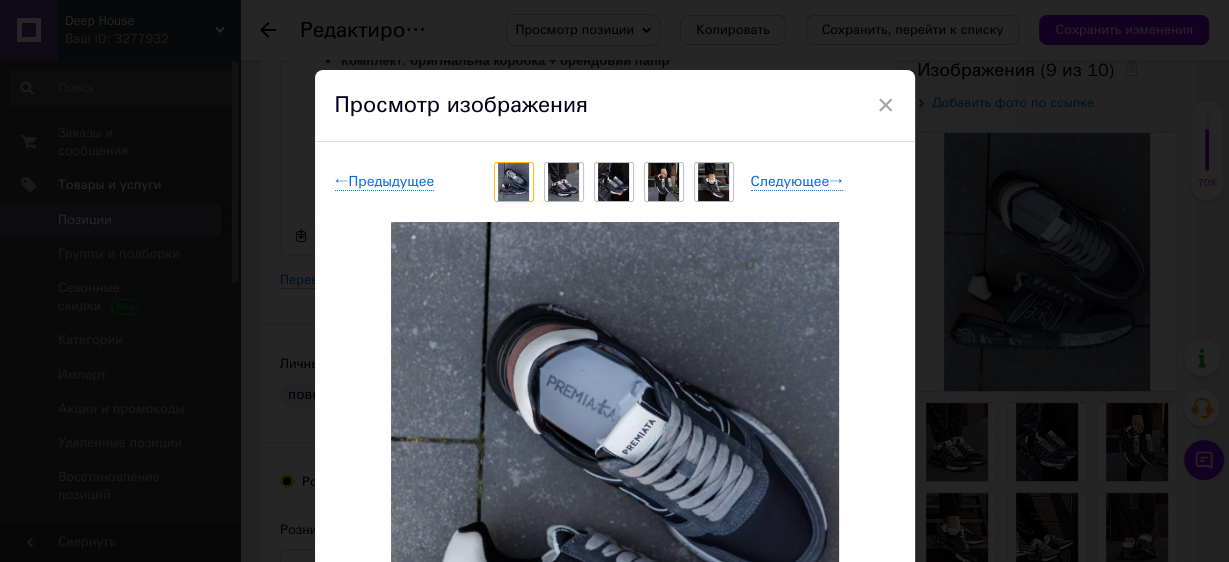 drag, startPoint x: 881, startPoint y: 109, endPoint x: 1107, endPoint y: 108, distance: 226.00221 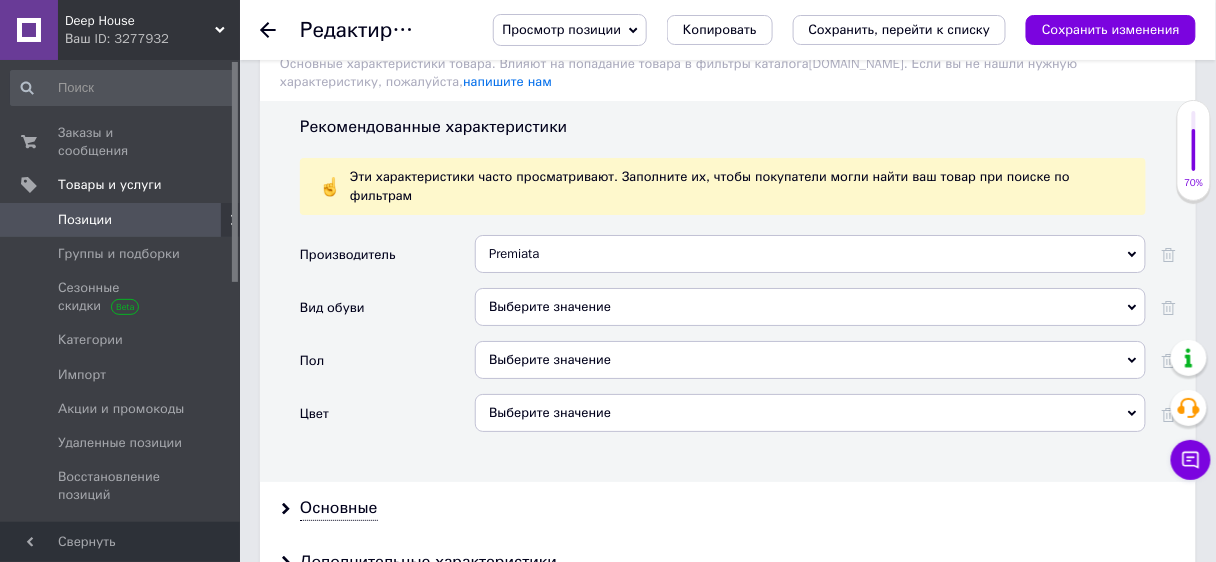 scroll, scrollTop: 1733, scrollLeft: 0, axis: vertical 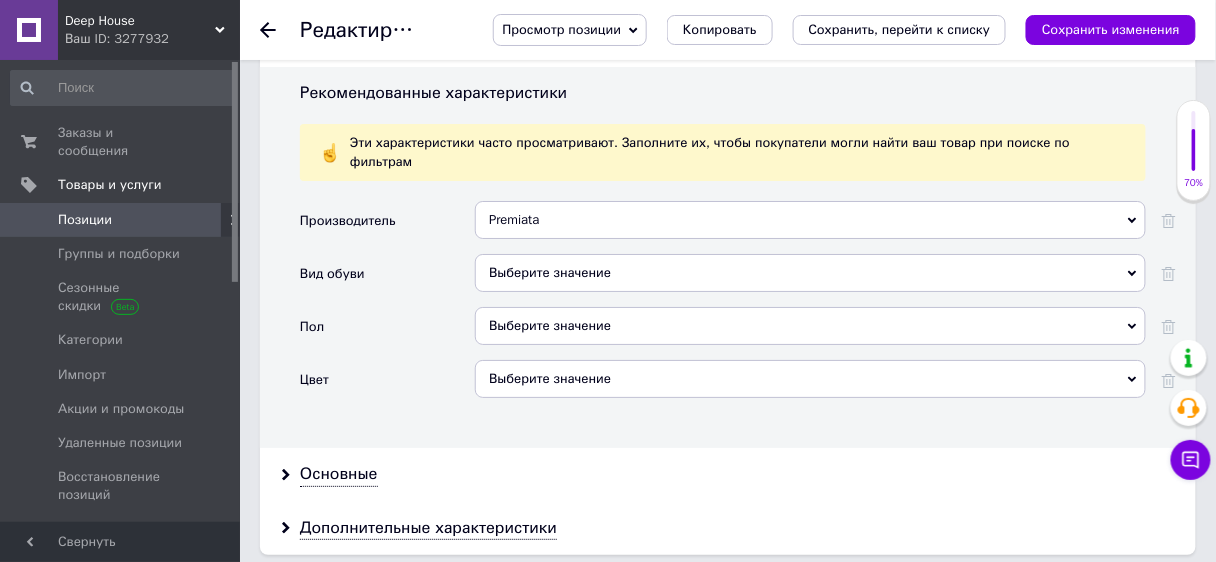 click on "Выберите значение" at bounding box center (810, 273) 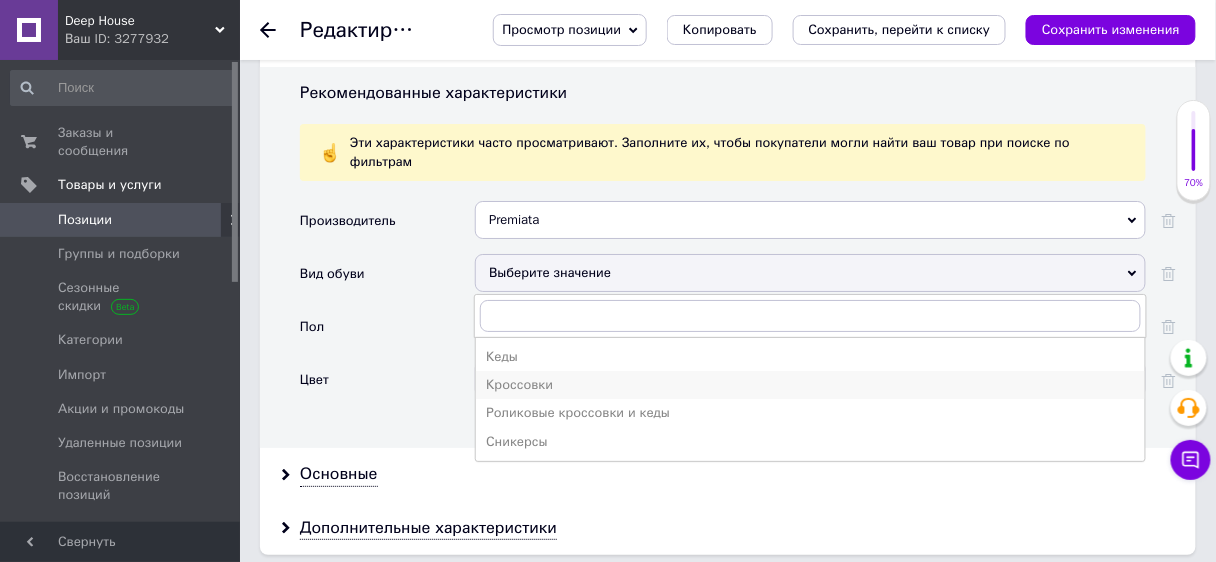 click on "Кроссовки" at bounding box center [810, 385] 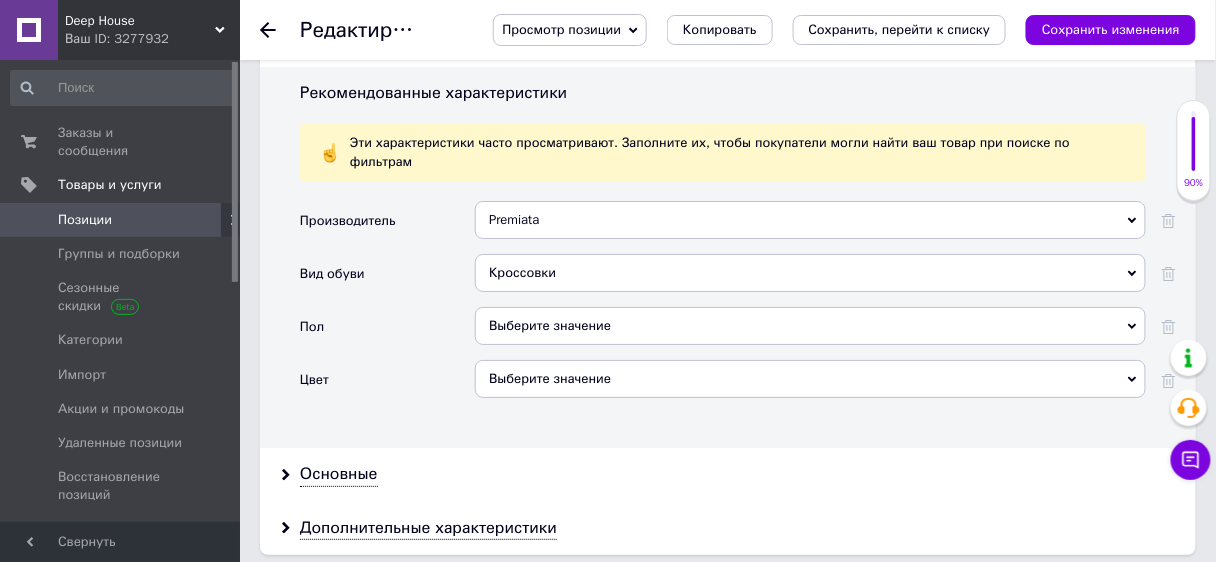 click on "Выберите значение" at bounding box center (810, 326) 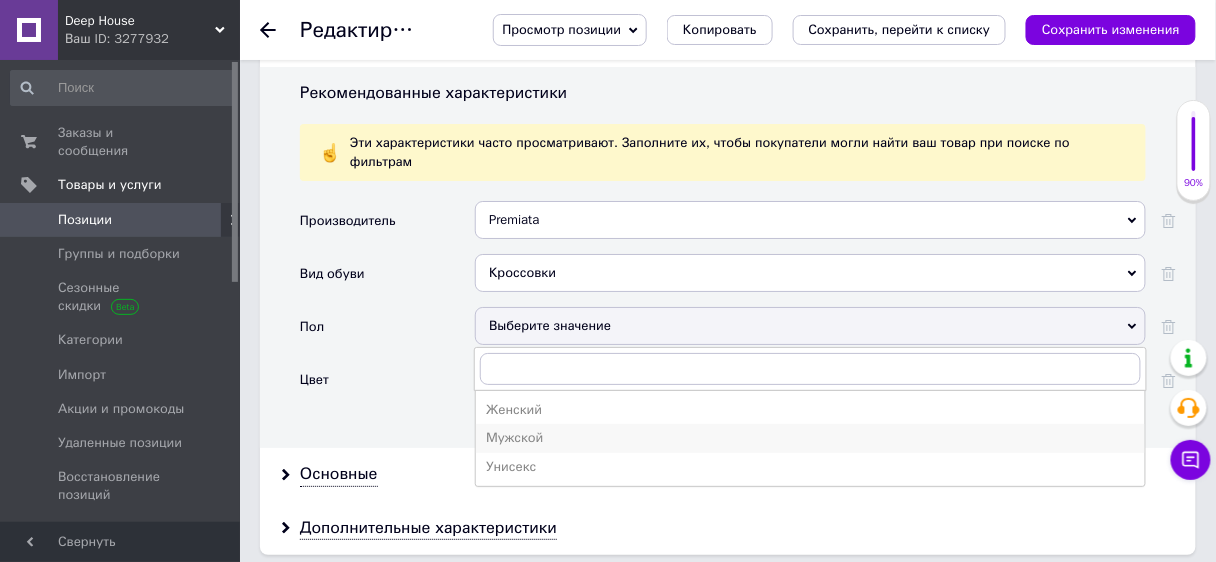 click on "Мужской" at bounding box center [810, 438] 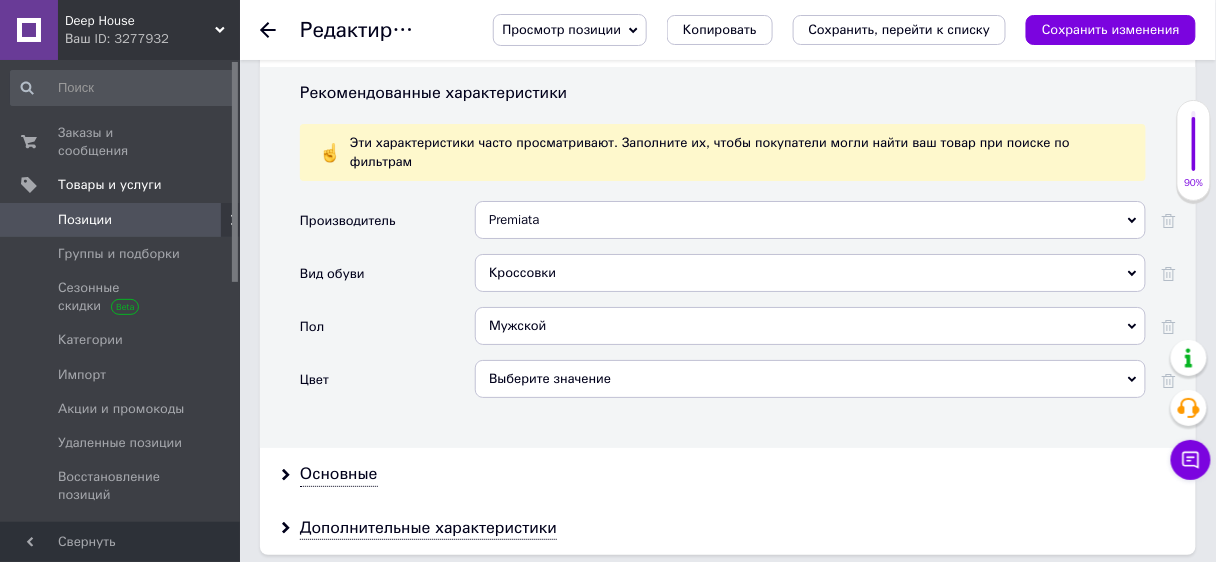 click on "Выберите значение" at bounding box center (810, 379) 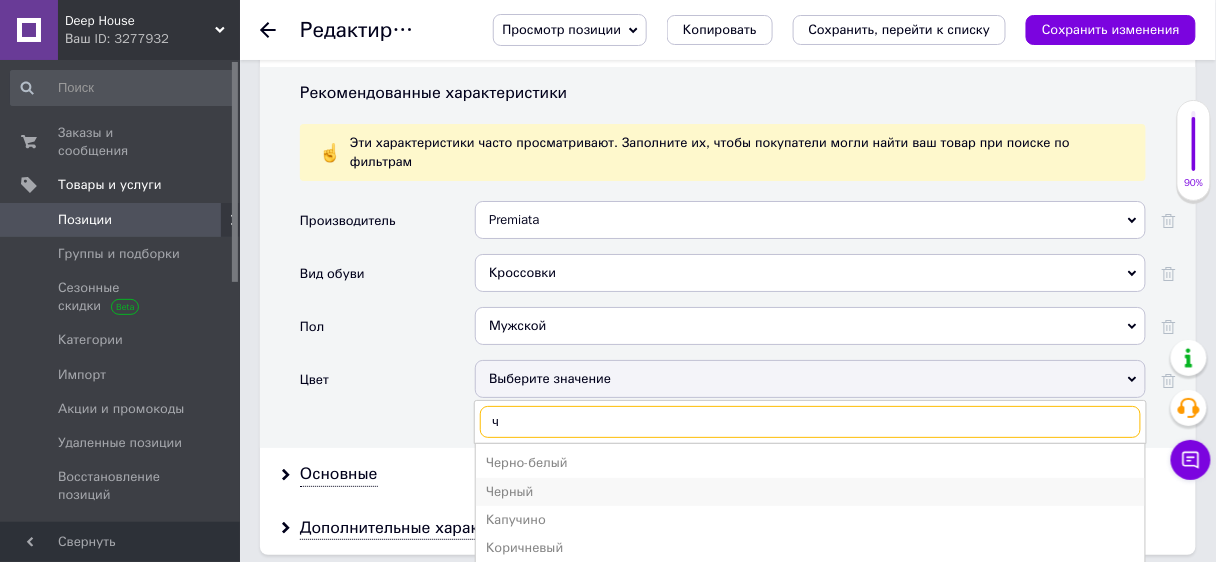type on "ч" 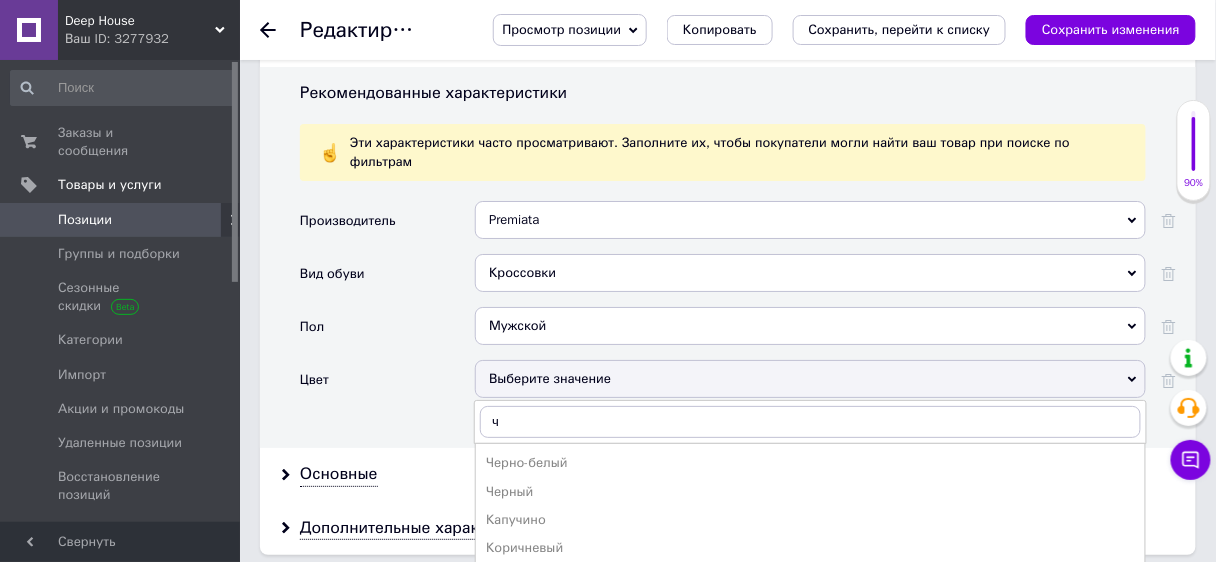 drag, startPoint x: 512, startPoint y: 428, endPoint x: 458, endPoint y: 431, distance: 54.08327 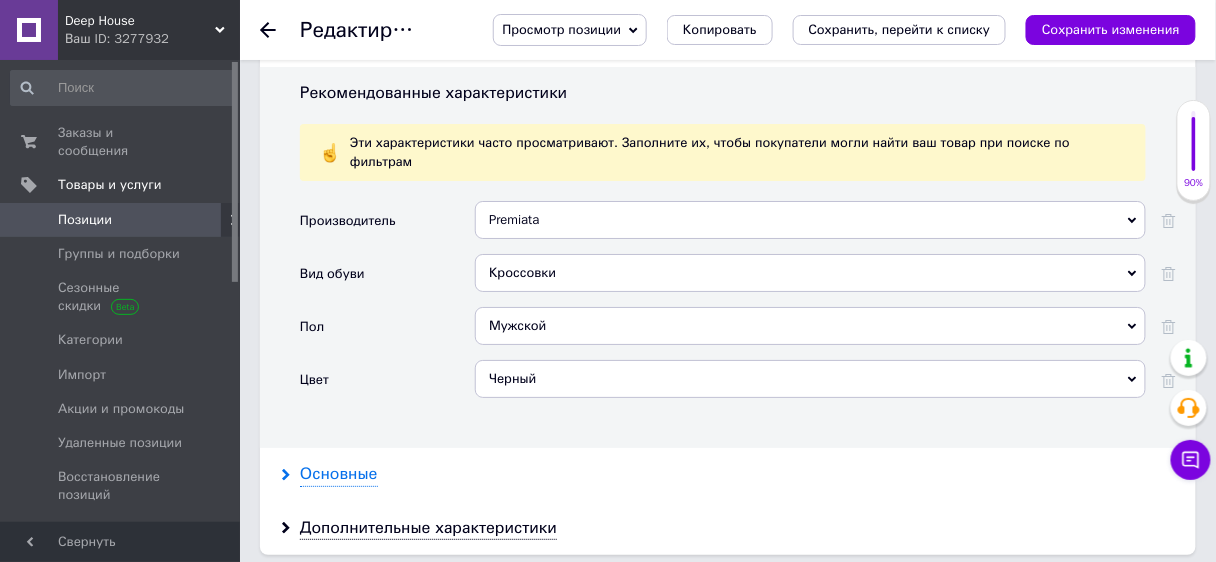 click on "Основные" at bounding box center (339, 474) 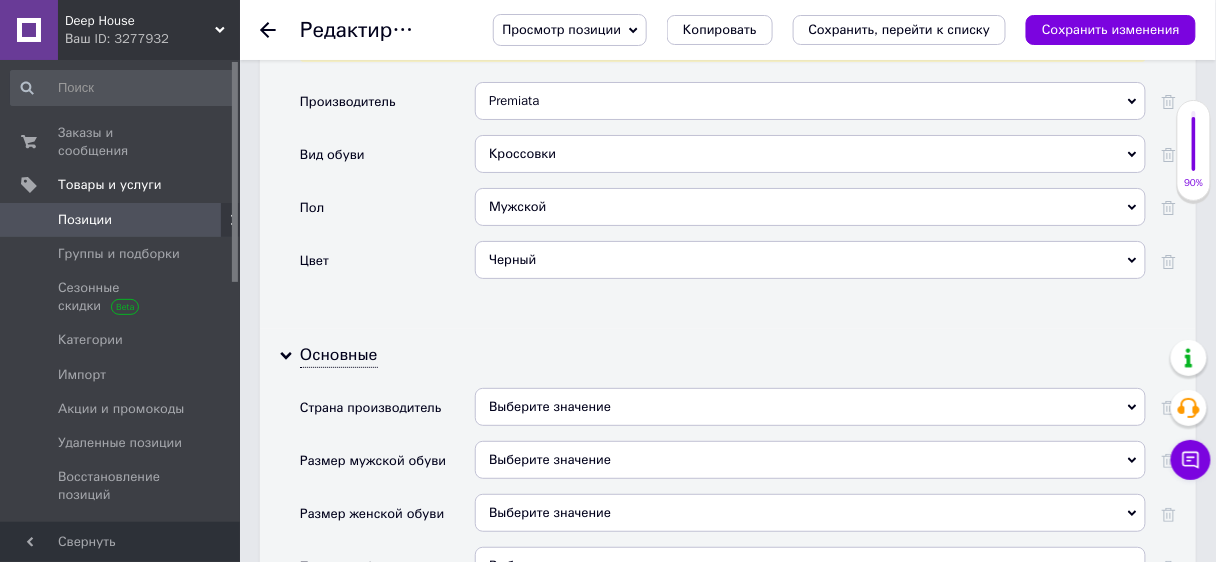 scroll, scrollTop: 1893, scrollLeft: 0, axis: vertical 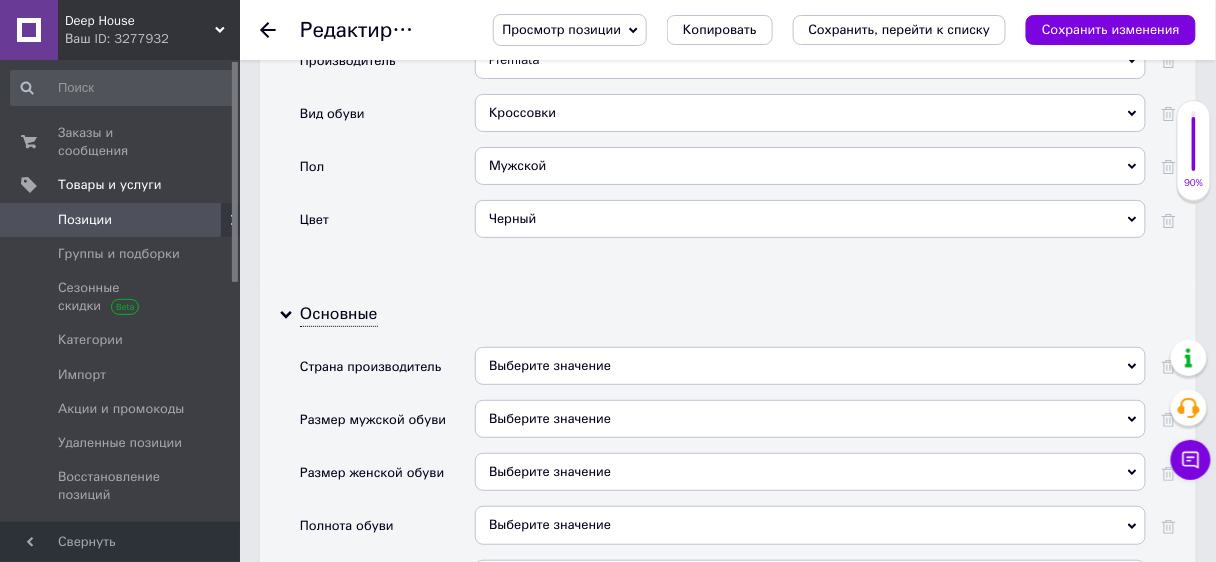 click on "Выберите значение" at bounding box center [810, 366] 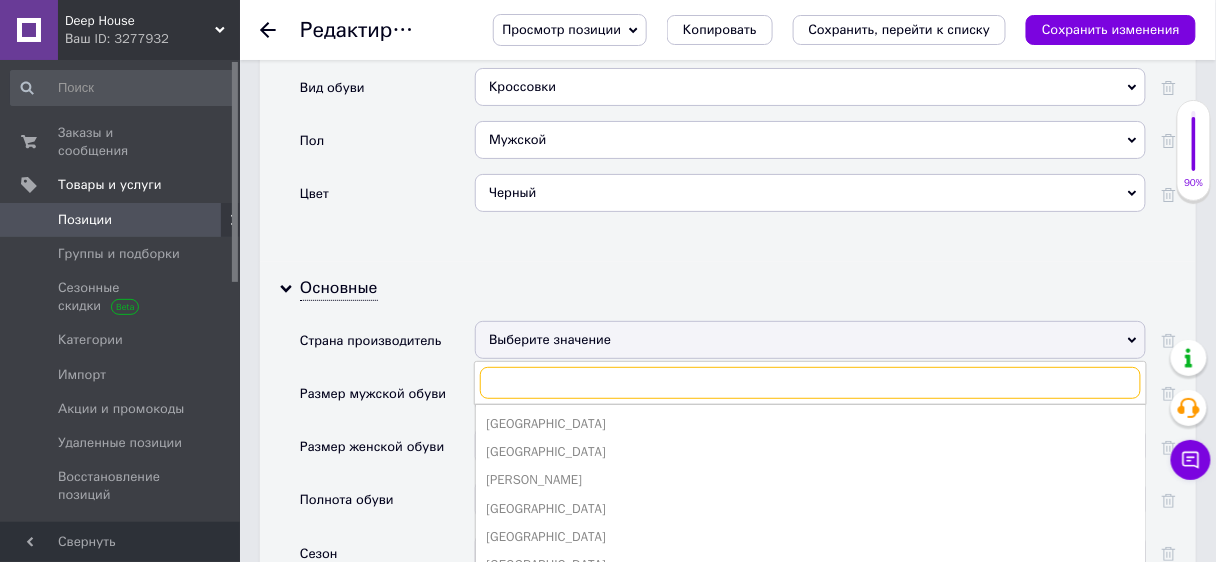 scroll, scrollTop: 1973, scrollLeft: 0, axis: vertical 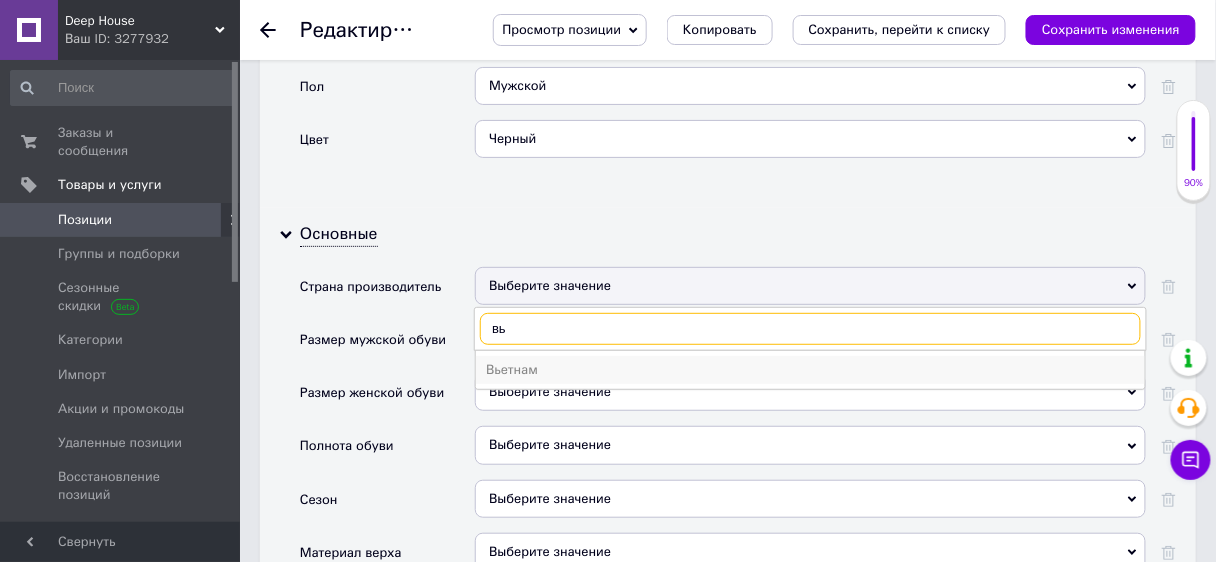type on "вь" 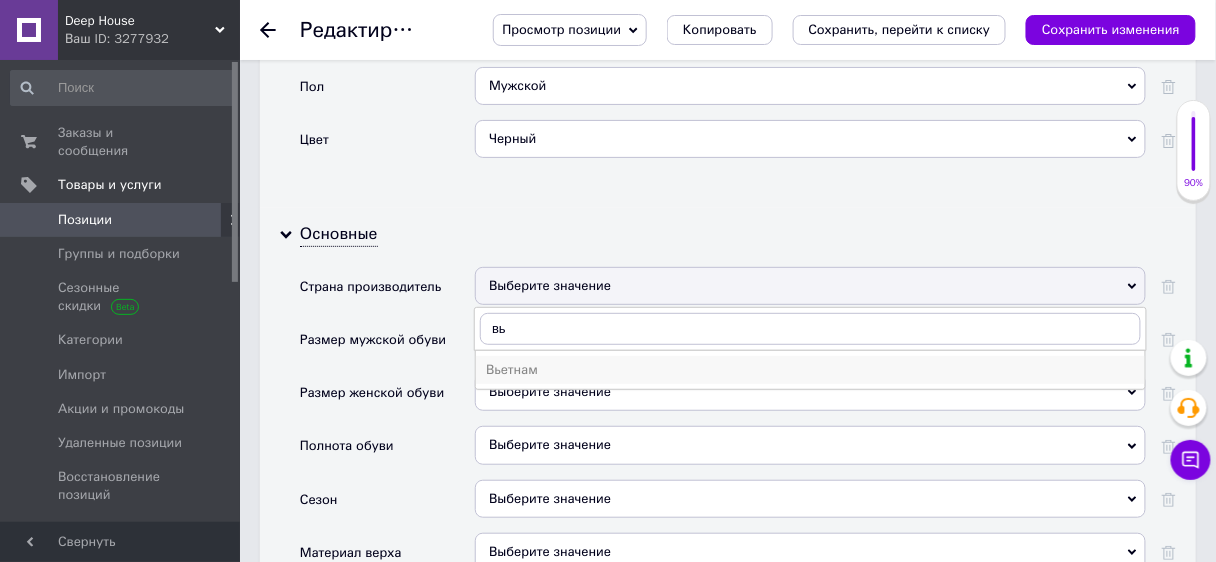 click on "Вьетнам" at bounding box center (810, 370) 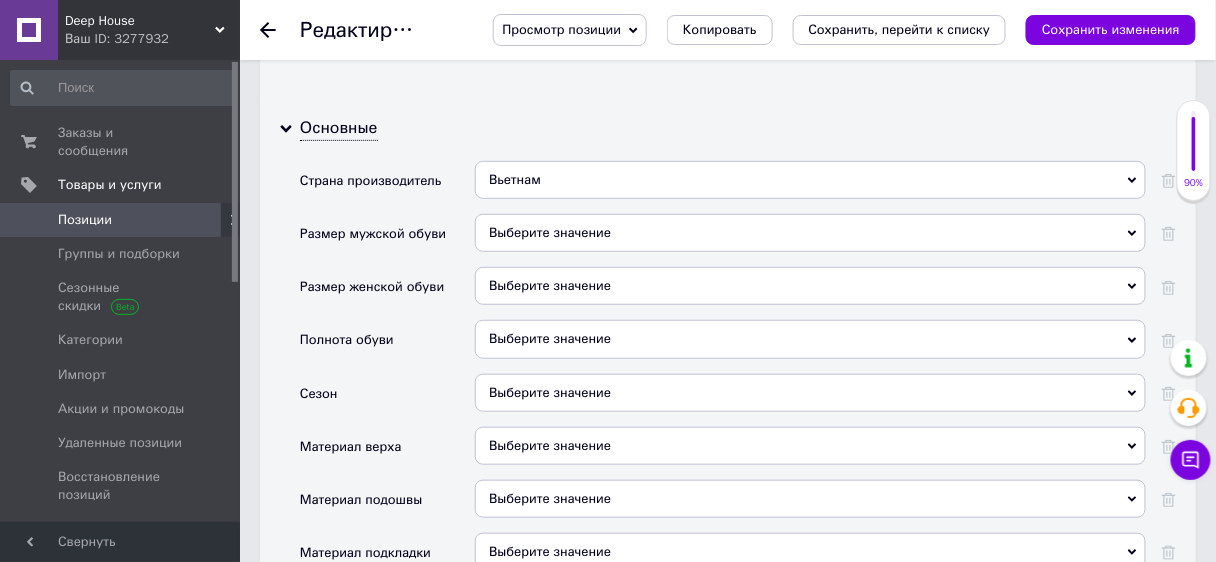 scroll, scrollTop: 2133, scrollLeft: 0, axis: vertical 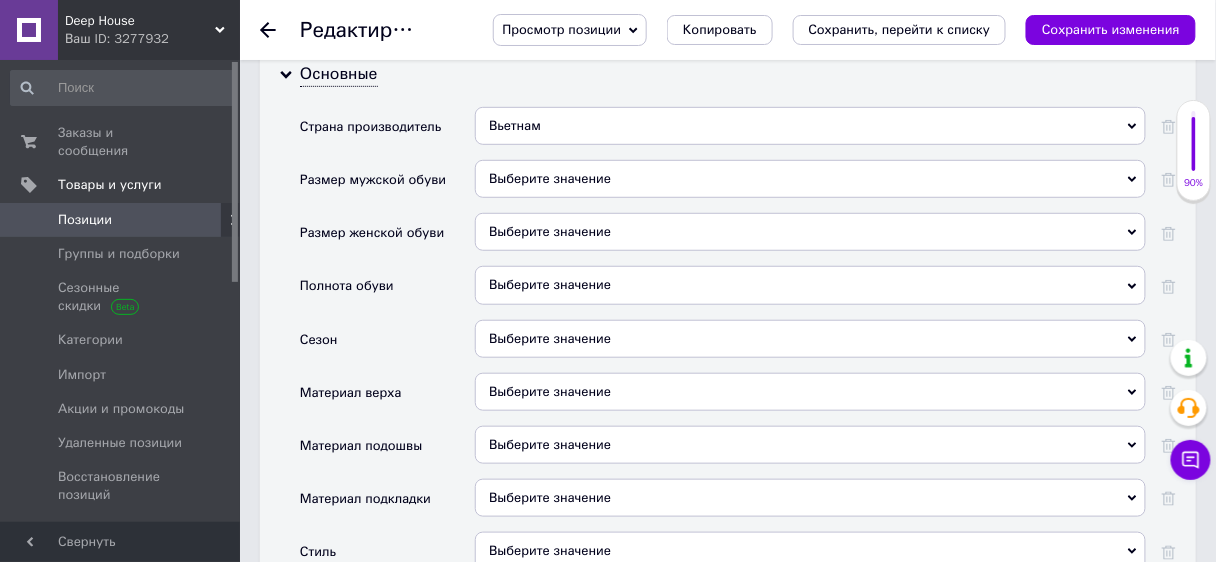 drag, startPoint x: 508, startPoint y: 284, endPoint x: 525, endPoint y: 262, distance: 27.802877 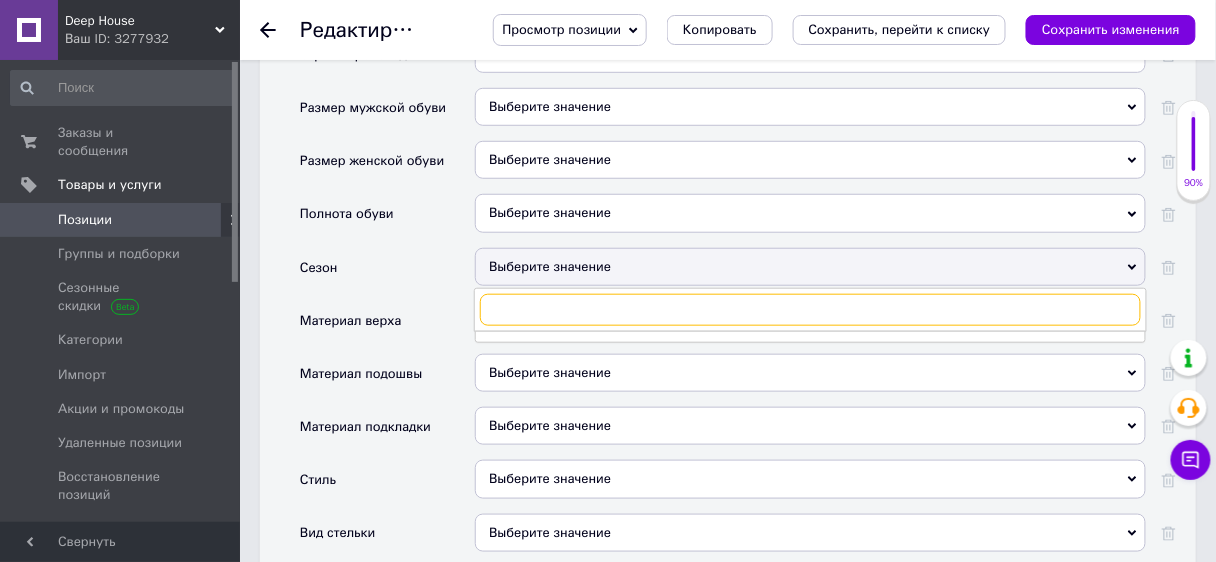 scroll, scrollTop: 2213, scrollLeft: 0, axis: vertical 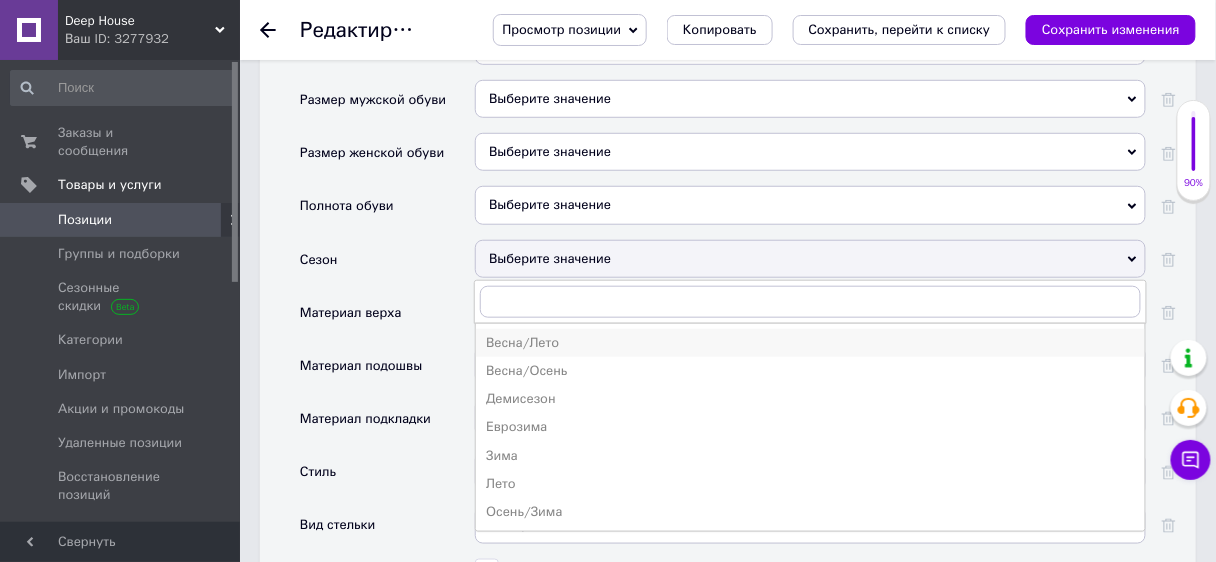 click on "Весна/Лето" at bounding box center [810, 343] 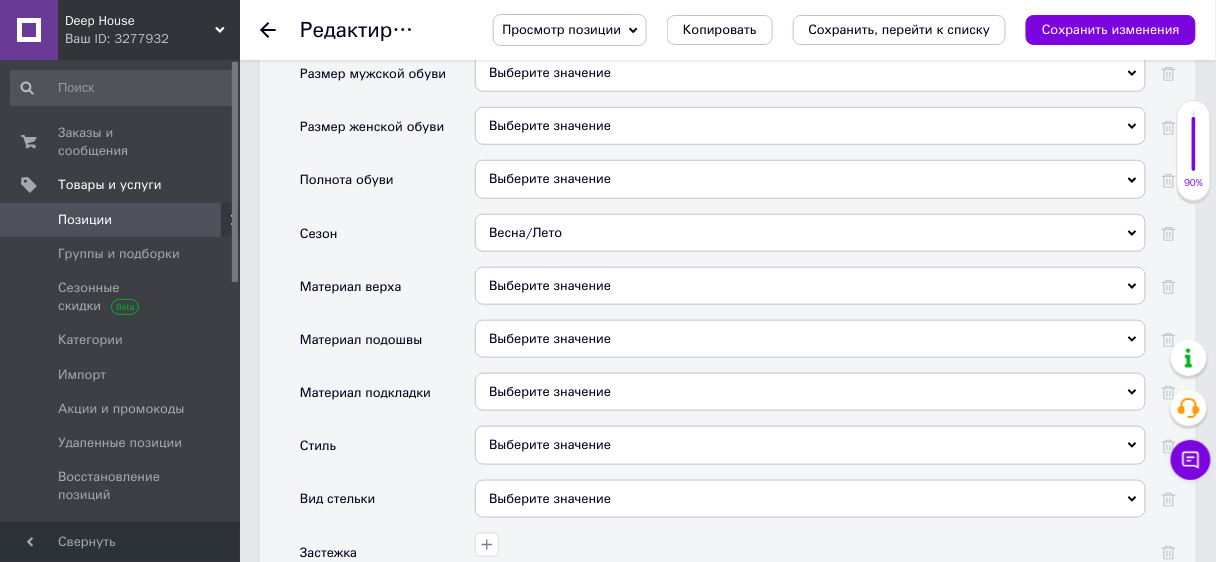 scroll, scrollTop: 2293, scrollLeft: 0, axis: vertical 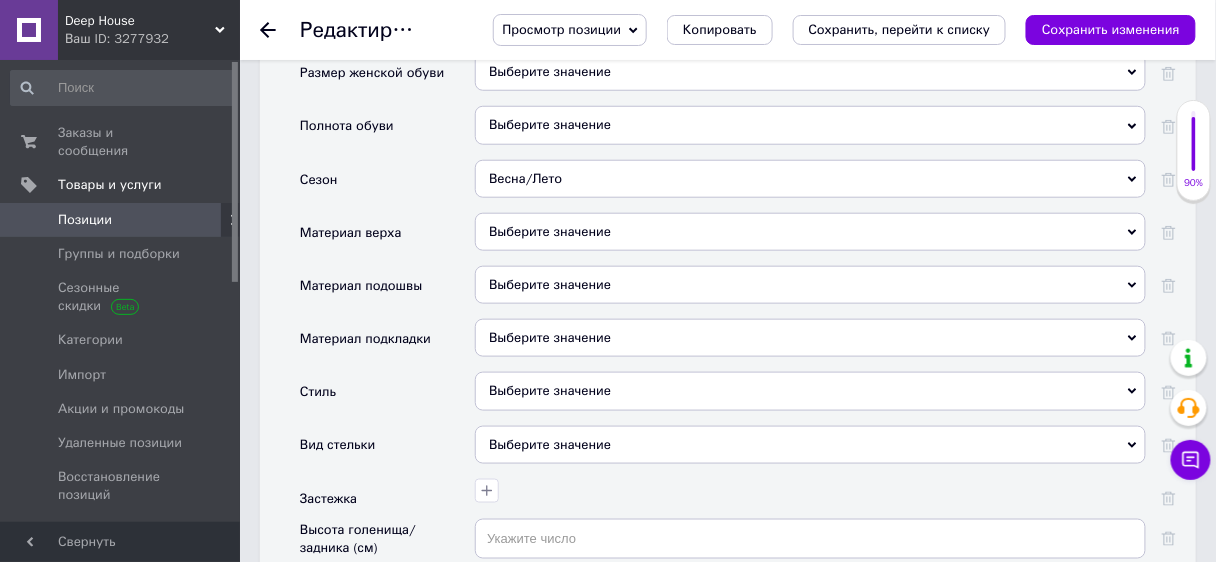 click on "Выберите значение" at bounding box center [810, 232] 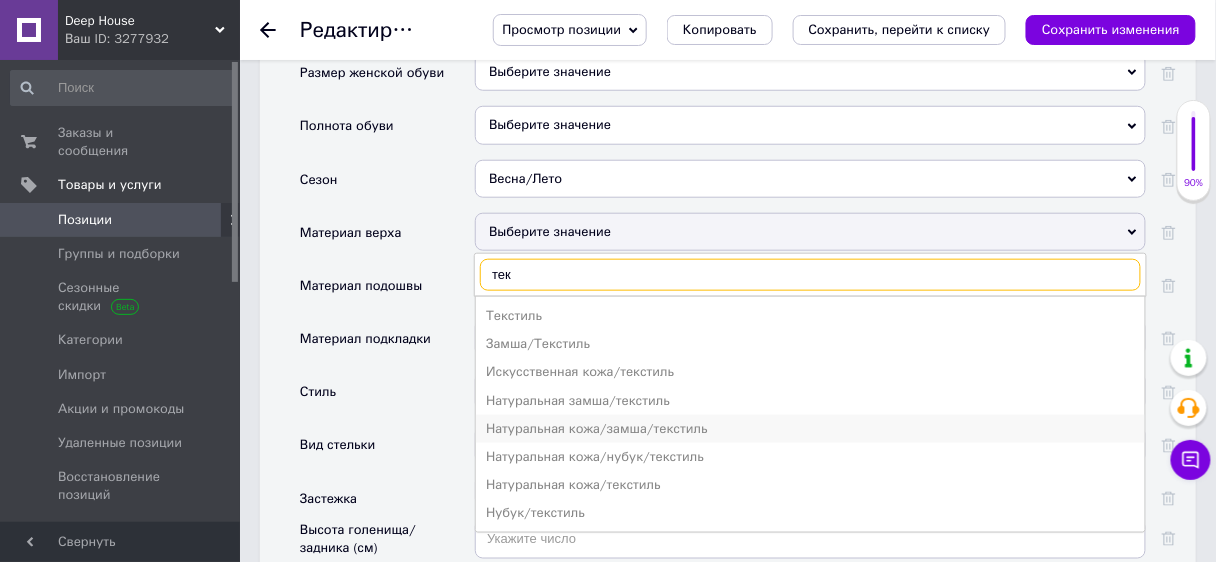 type on "тек" 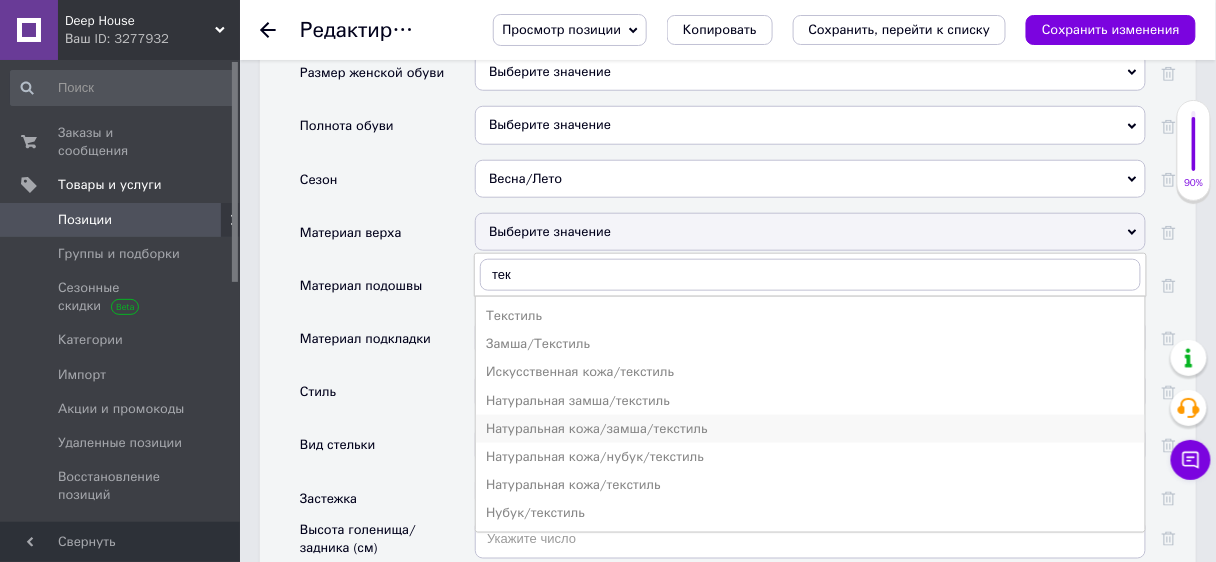 click on "Натуральная кожа/замша/текстиль" at bounding box center (810, 429) 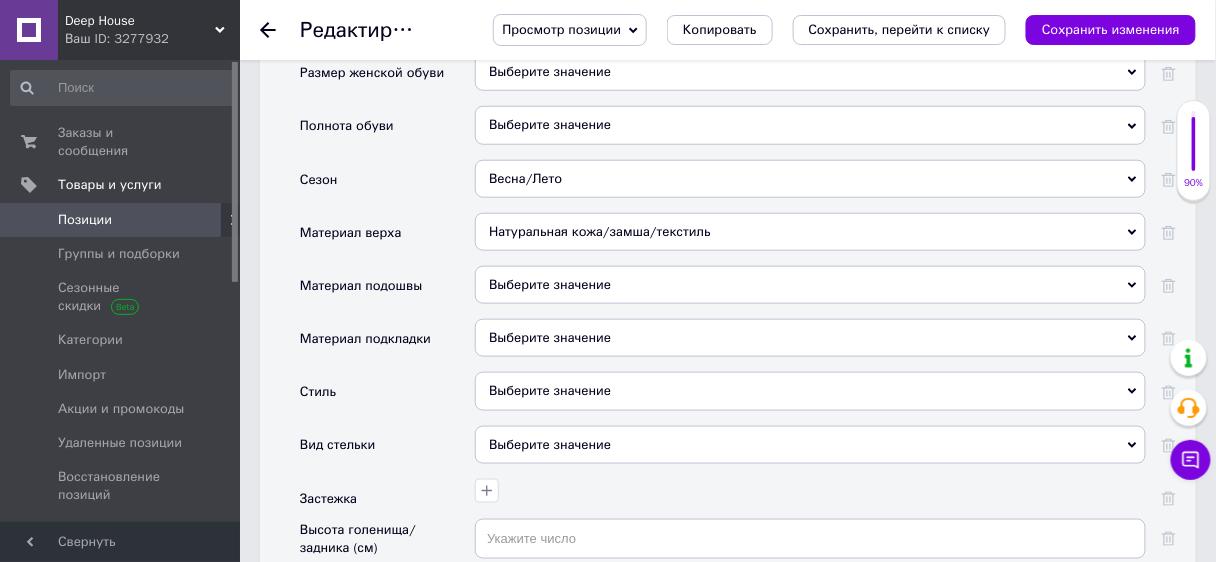 click on "Выберите значение" at bounding box center [810, 285] 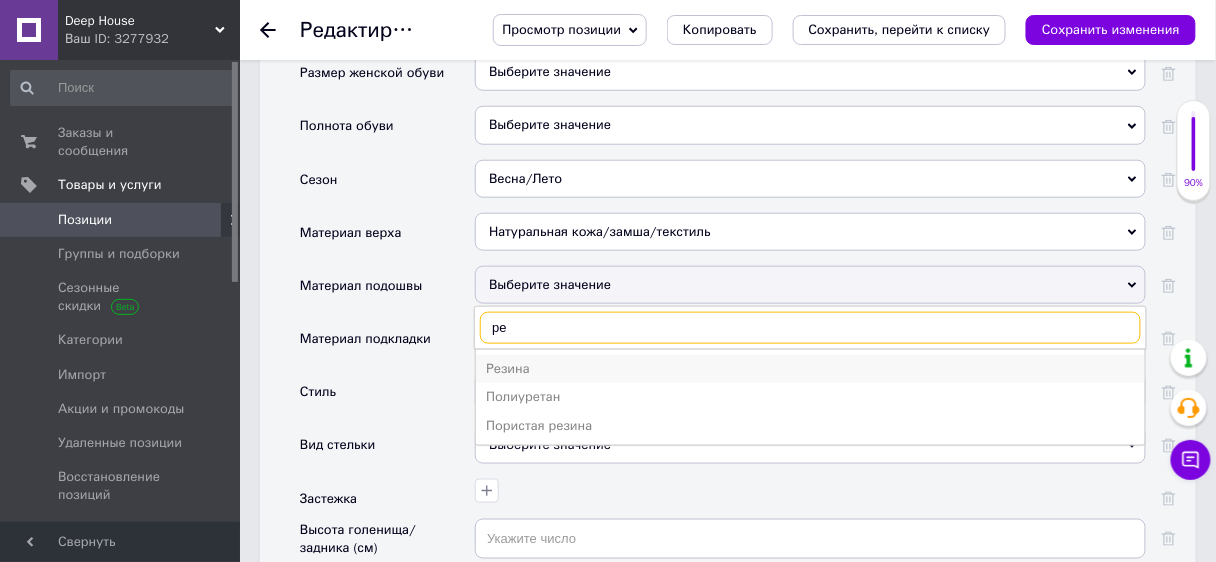 type on "ре" 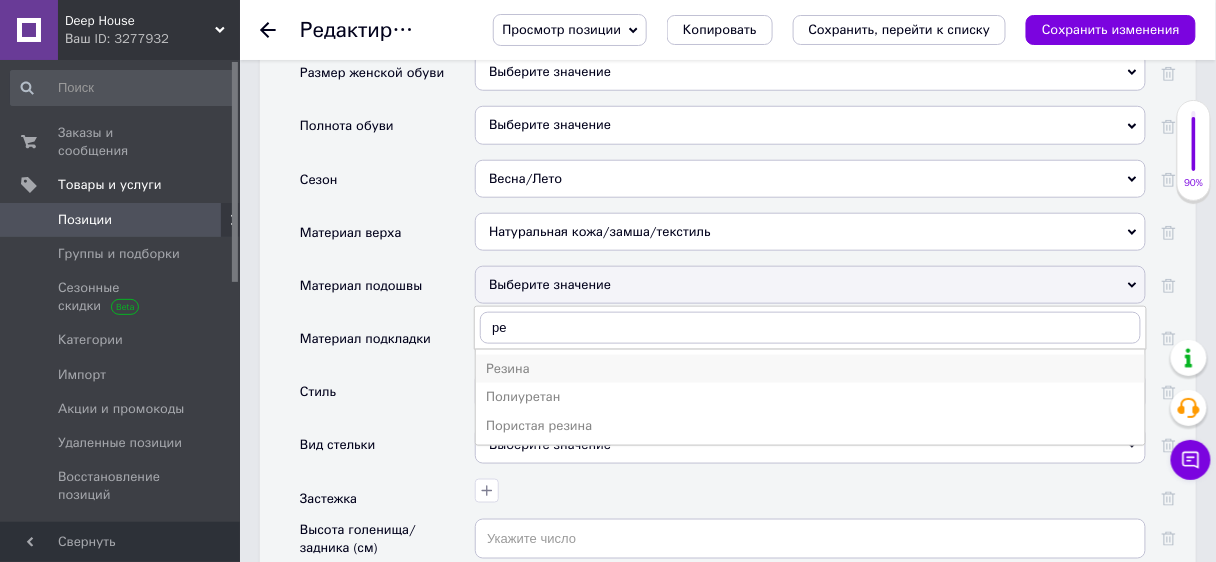 click on "Резина" at bounding box center (810, 369) 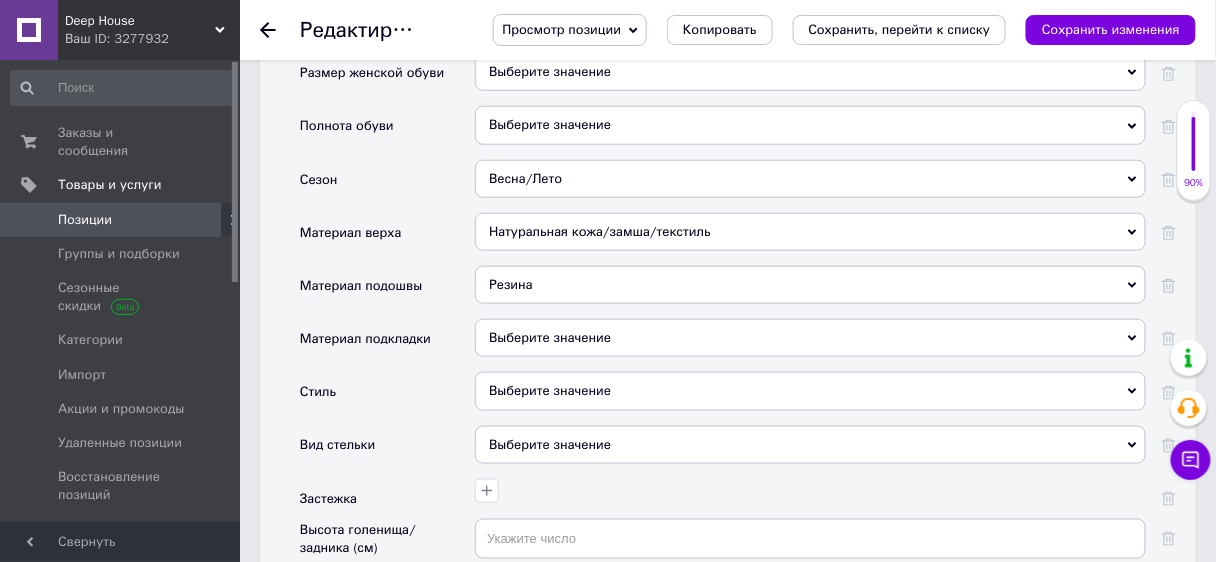 click on "Выберите значение" at bounding box center [810, 391] 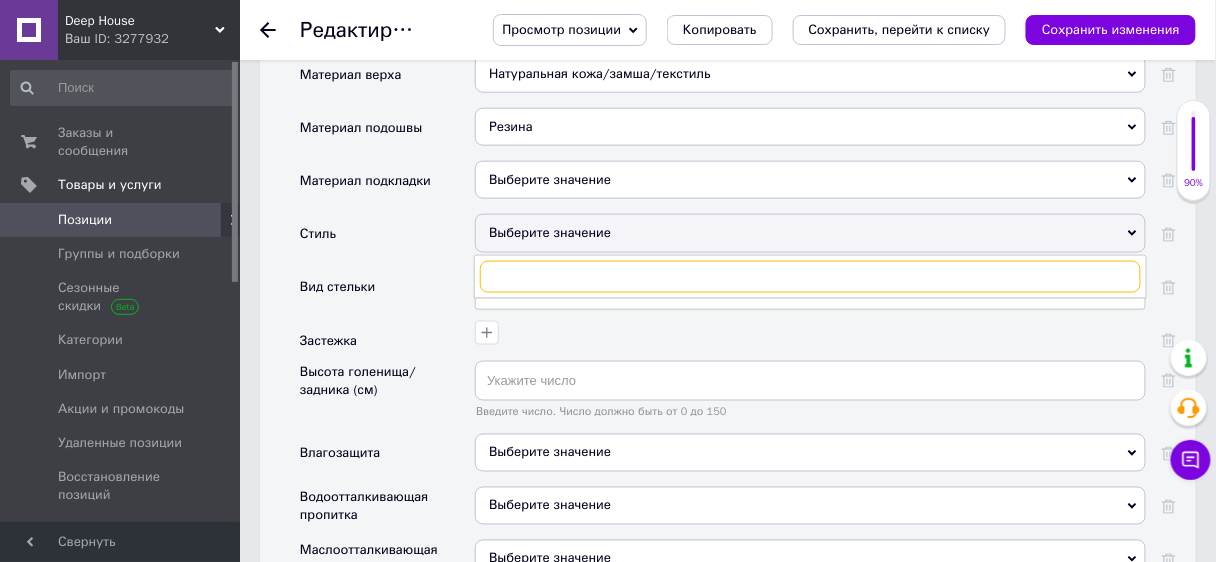 scroll, scrollTop: 2453, scrollLeft: 0, axis: vertical 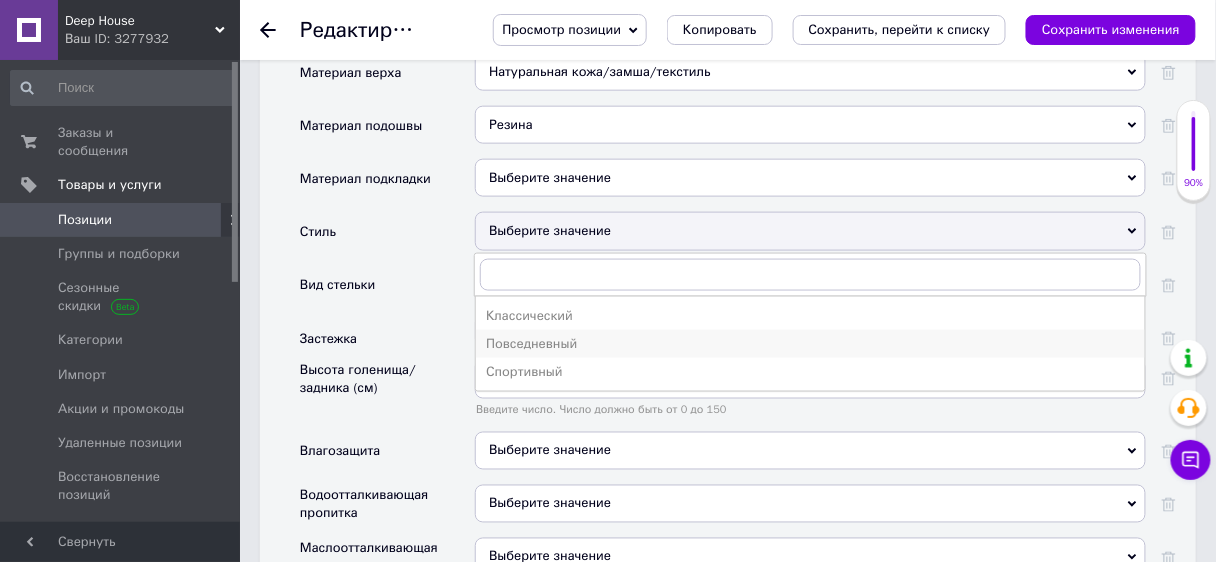 click on "Повседневный" at bounding box center (810, 344) 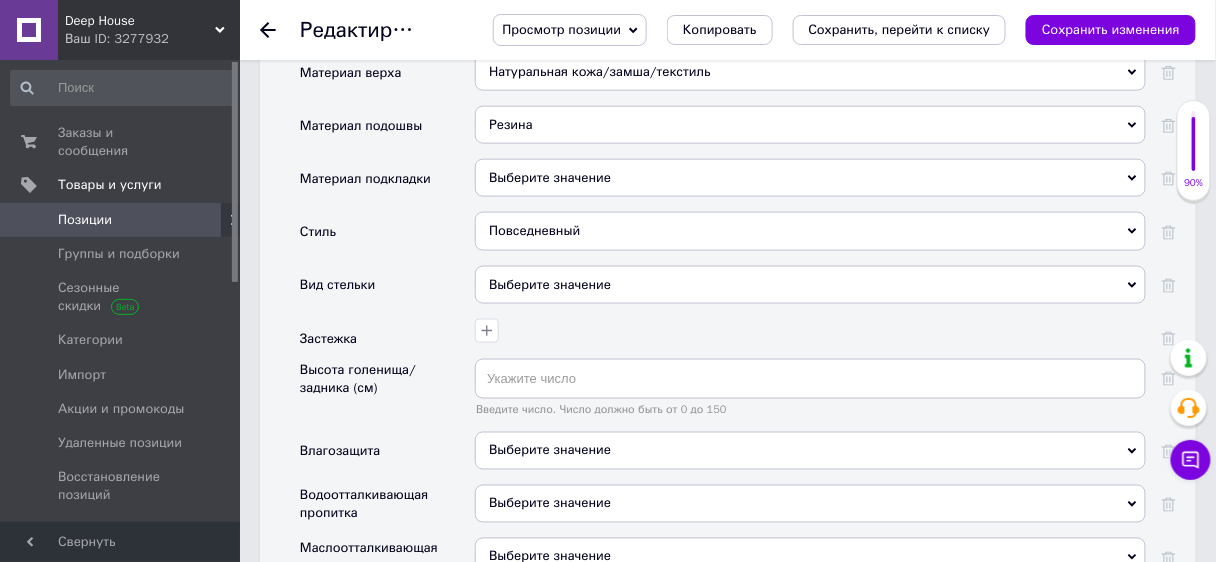 drag, startPoint x: 478, startPoint y: 260, endPoint x: 472, endPoint y: 279, distance: 19.924858 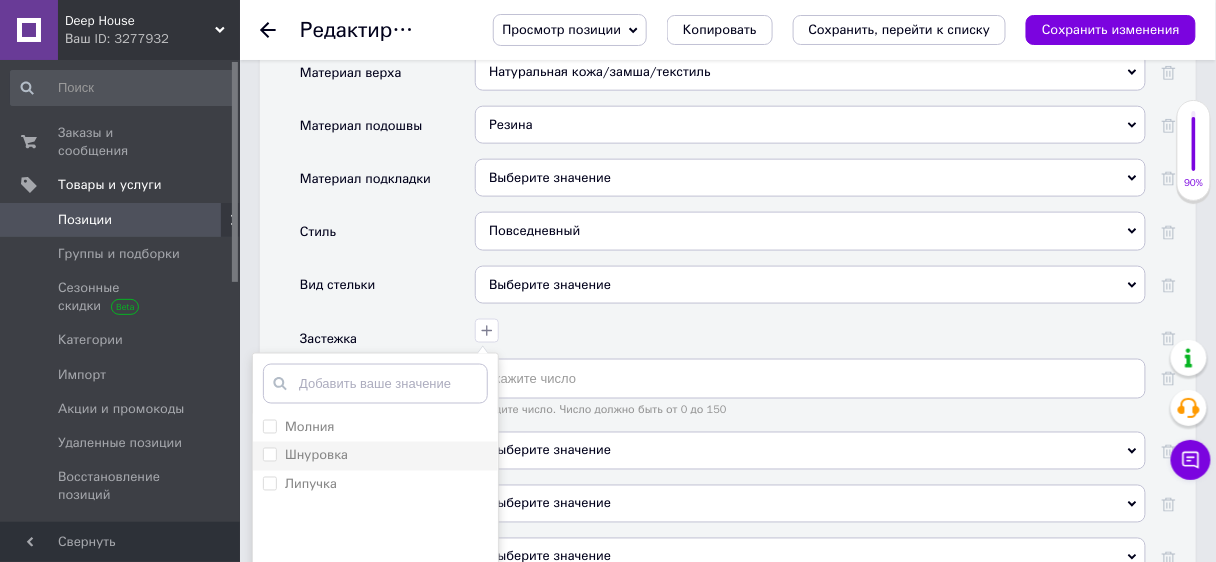click on "Шнуровка" at bounding box center [316, 455] 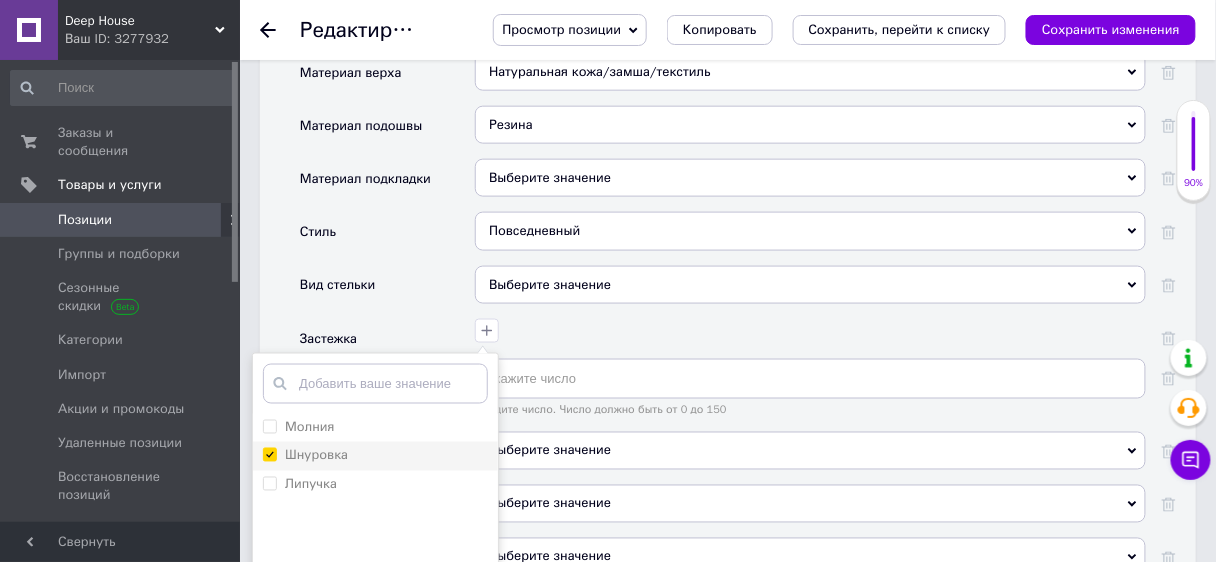 checkbox on "true" 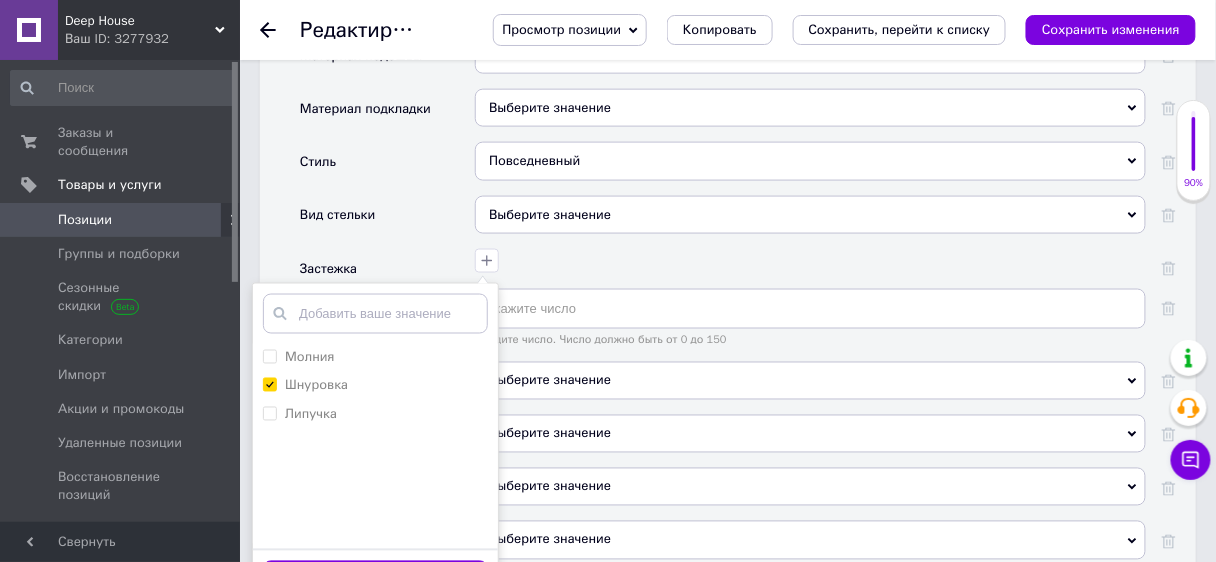 scroll, scrollTop: 2533, scrollLeft: 0, axis: vertical 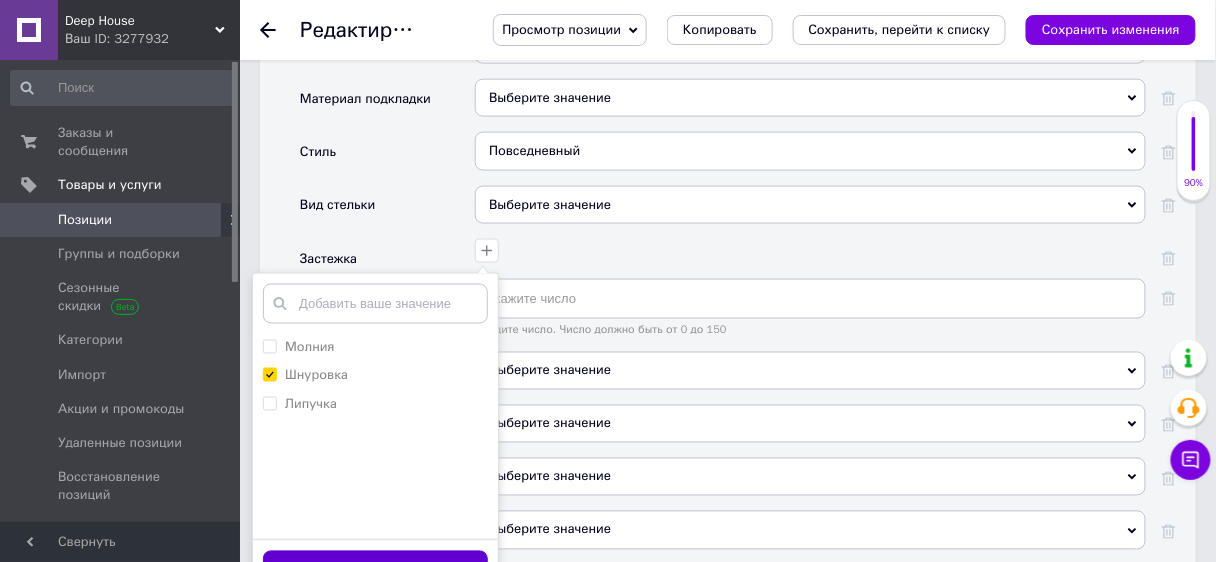 click on "Сохранить" at bounding box center [375, 570] 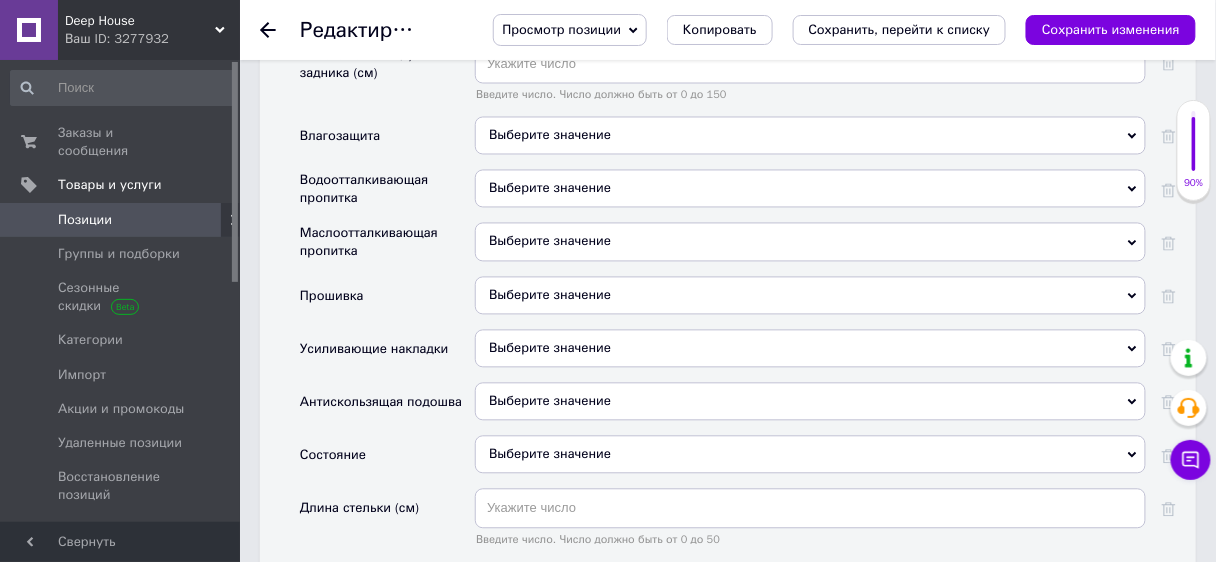 click on "Выберите значение" at bounding box center [810, 455] 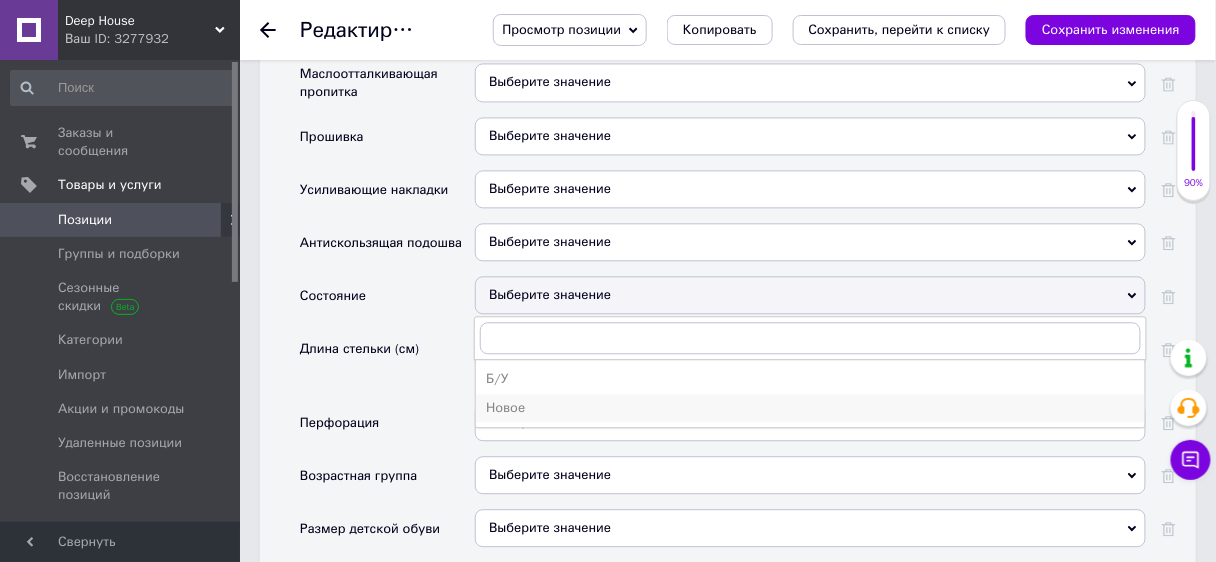 click on "Новое" at bounding box center (810, 408) 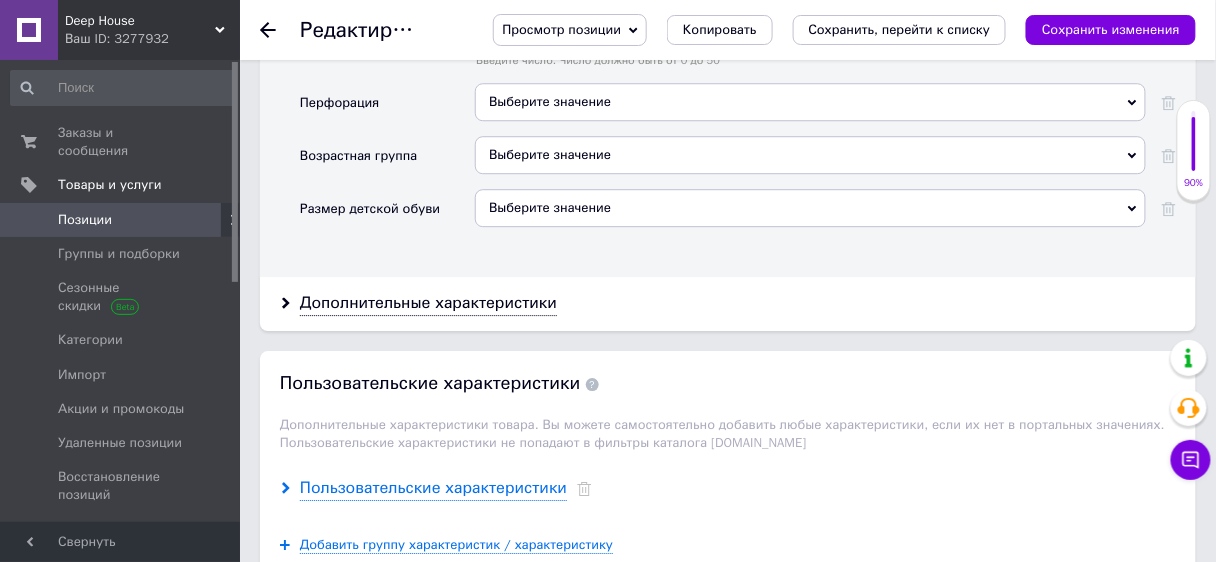click on "Пользовательские характеристики" at bounding box center [433, 488] 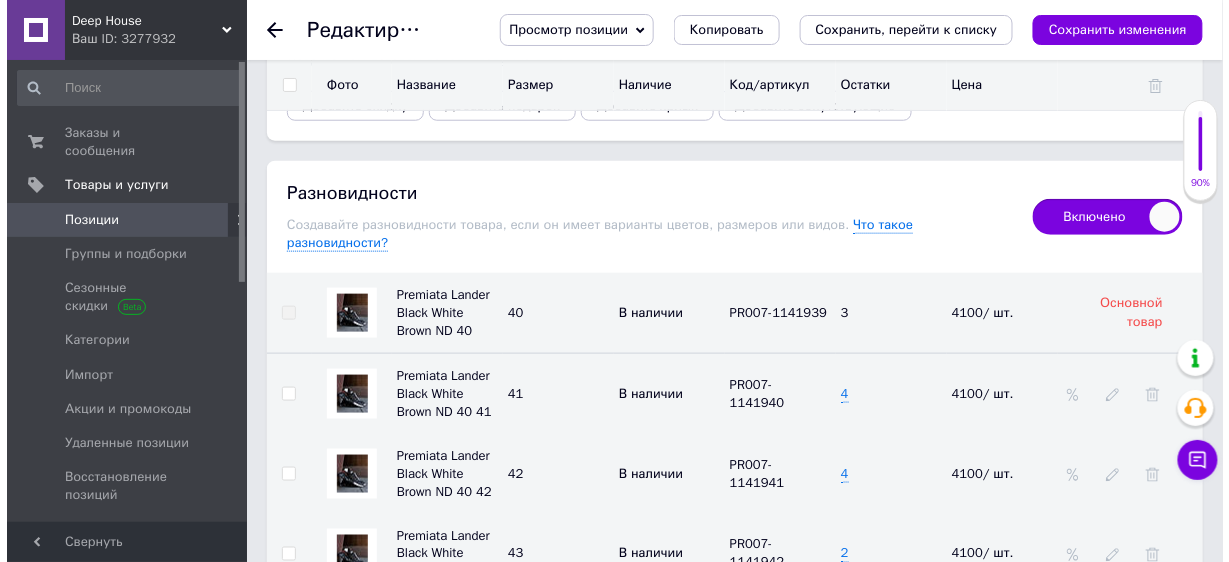 scroll, scrollTop: 4130, scrollLeft: 0, axis: vertical 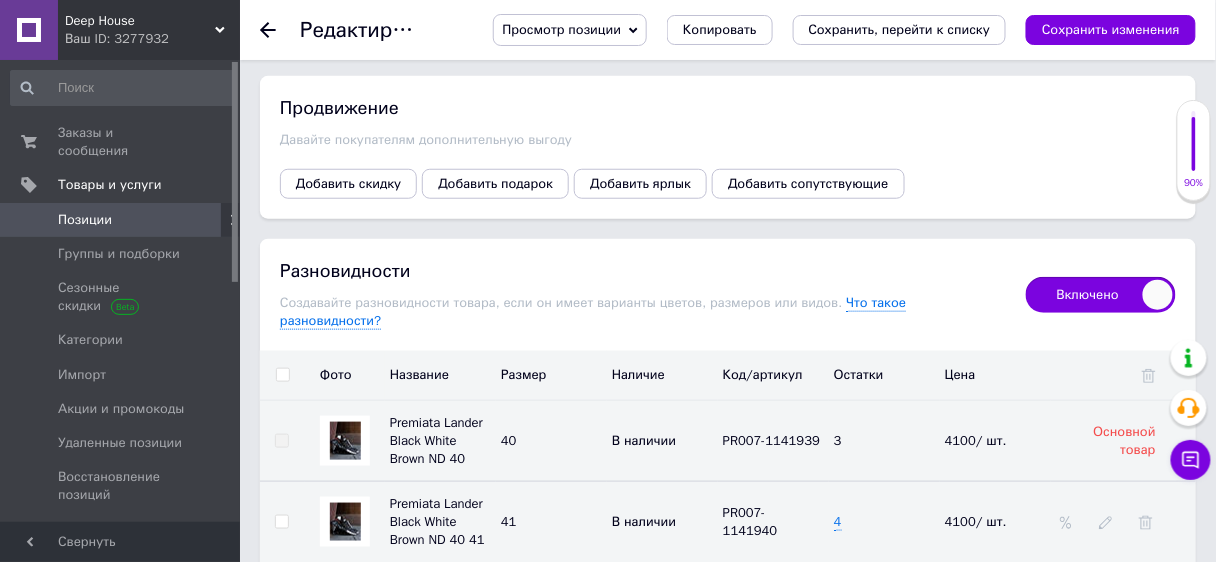 click at bounding box center [282, 376] 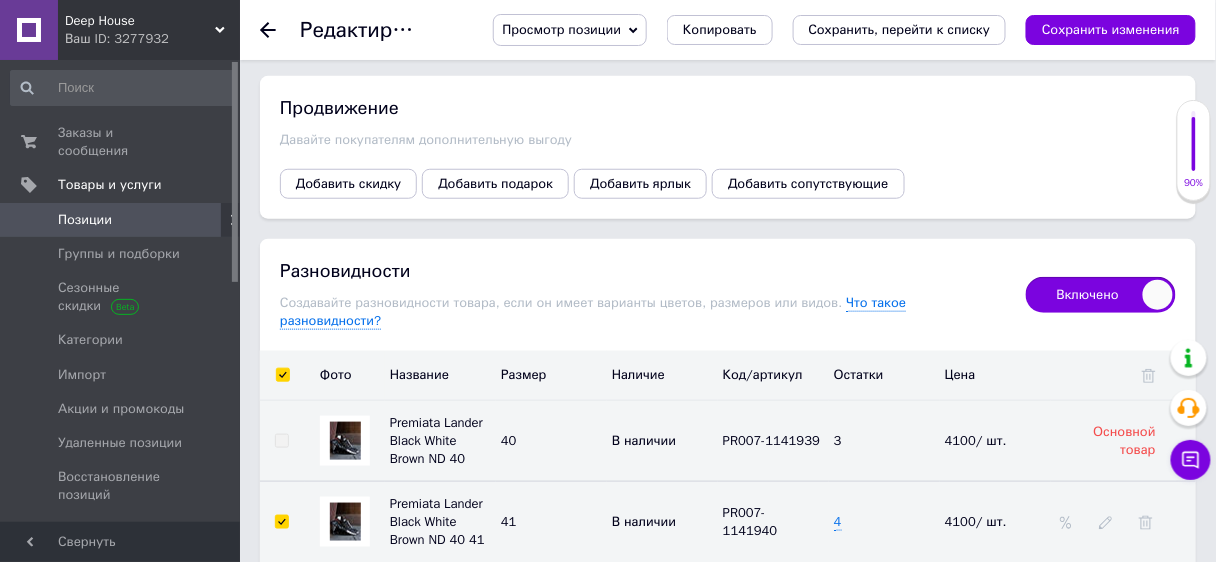 checkbox on "true" 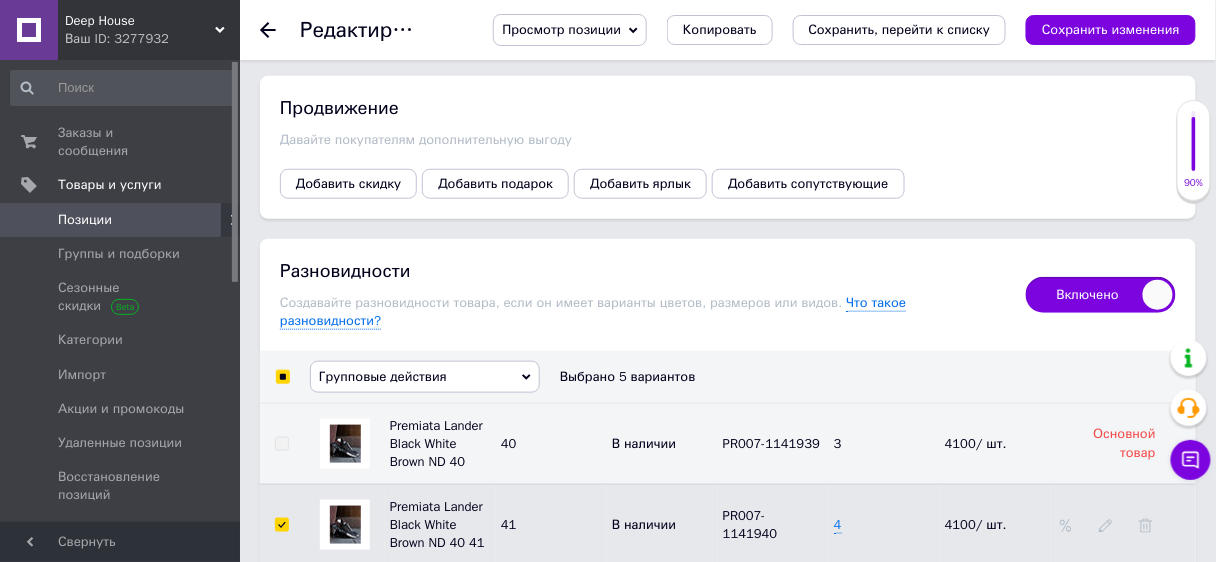 click on "Групповые действия" at bounding box center (425, 377) 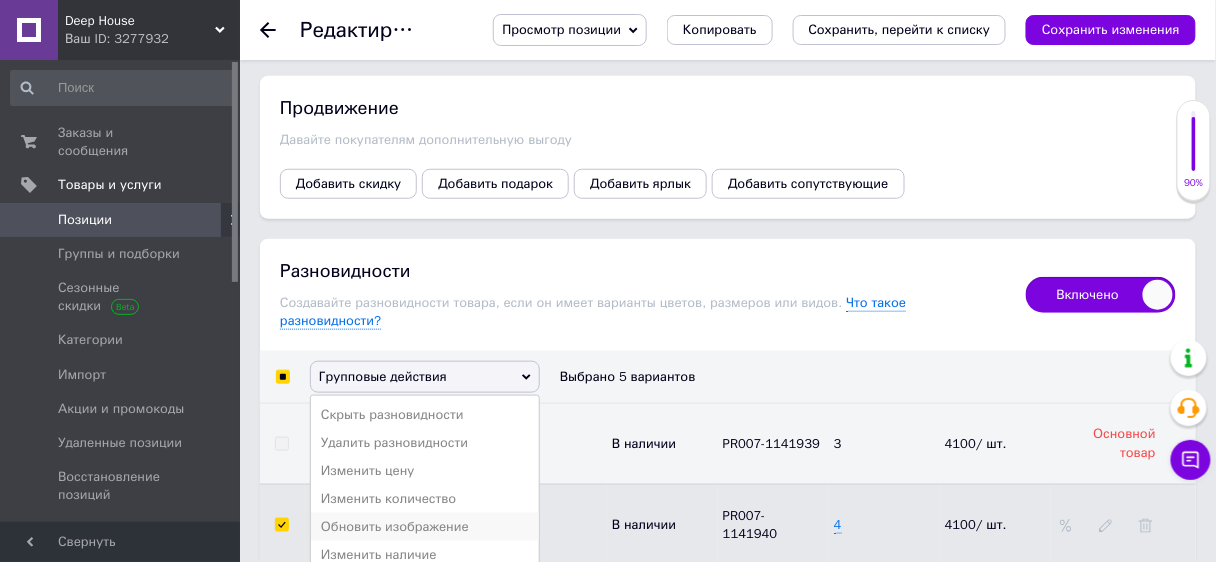 click on "Обновить изображение" at bounding box center [425, 527] 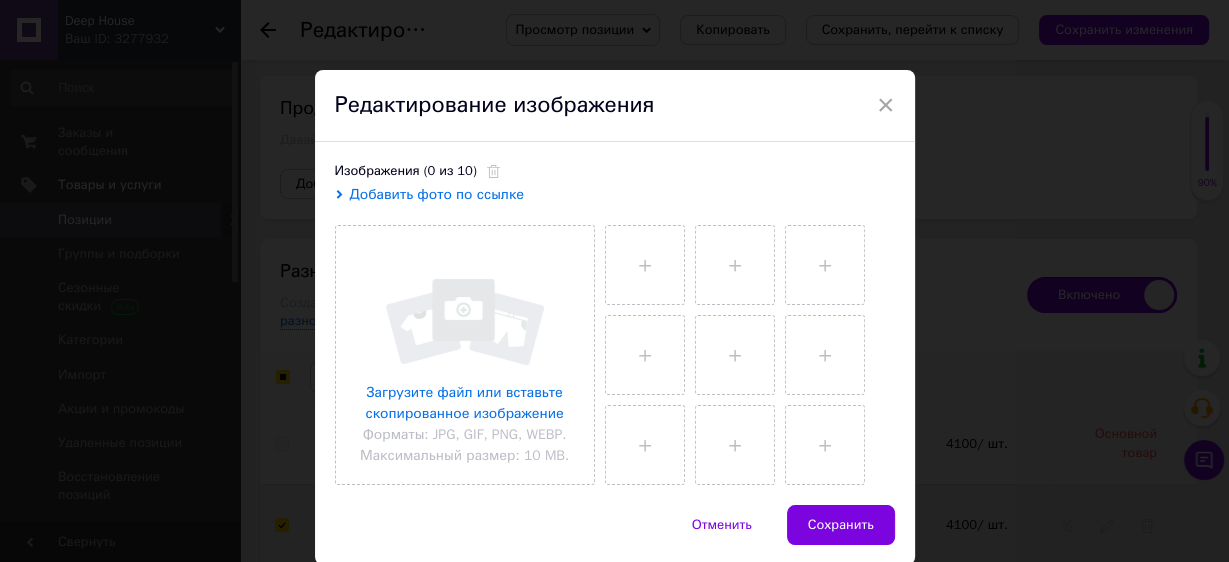 drag, startPoint x: 392, startPoint y: 196, endPoint x: 396, endPoint y: 211, distance: 15.524175 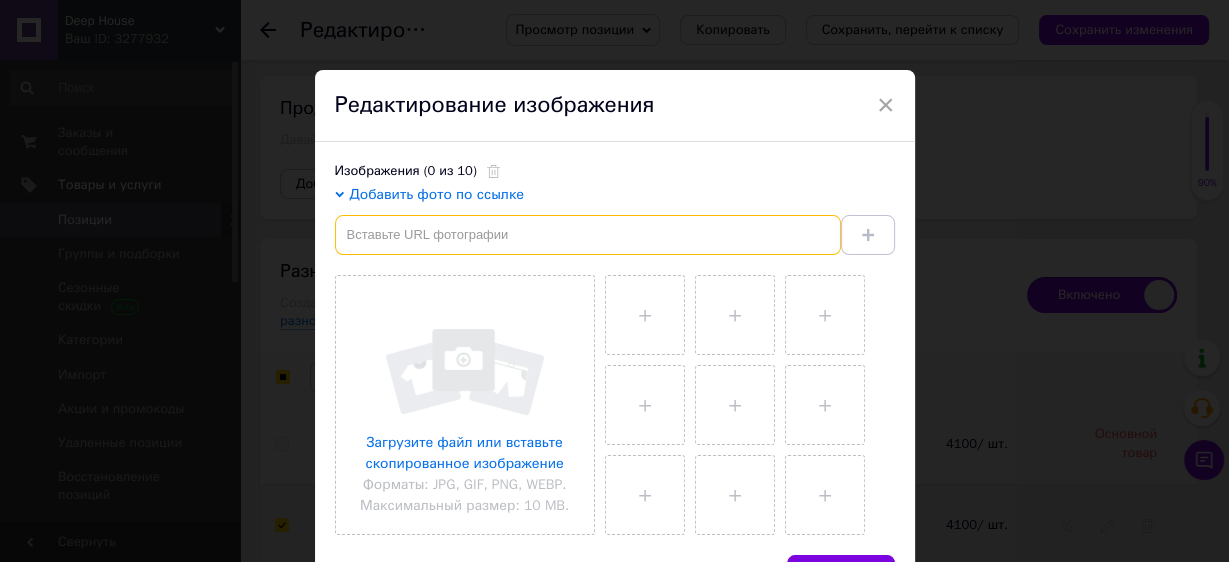 click at bounding box center [588, 235] 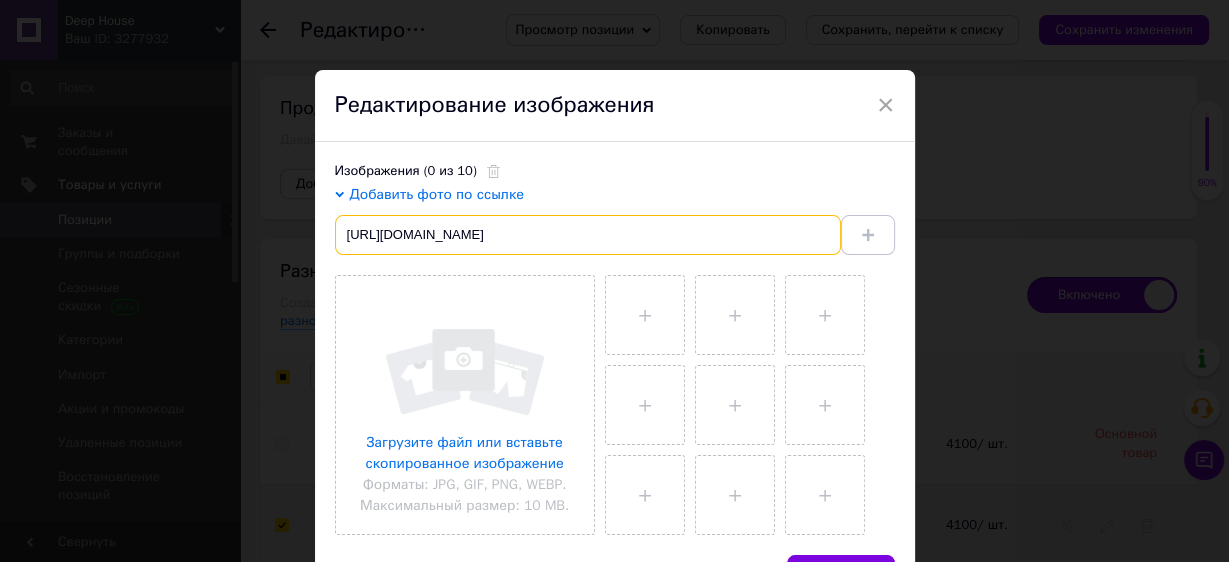 scroll, scrollTop: 0, scrollLeft: 83, axis: horizontal 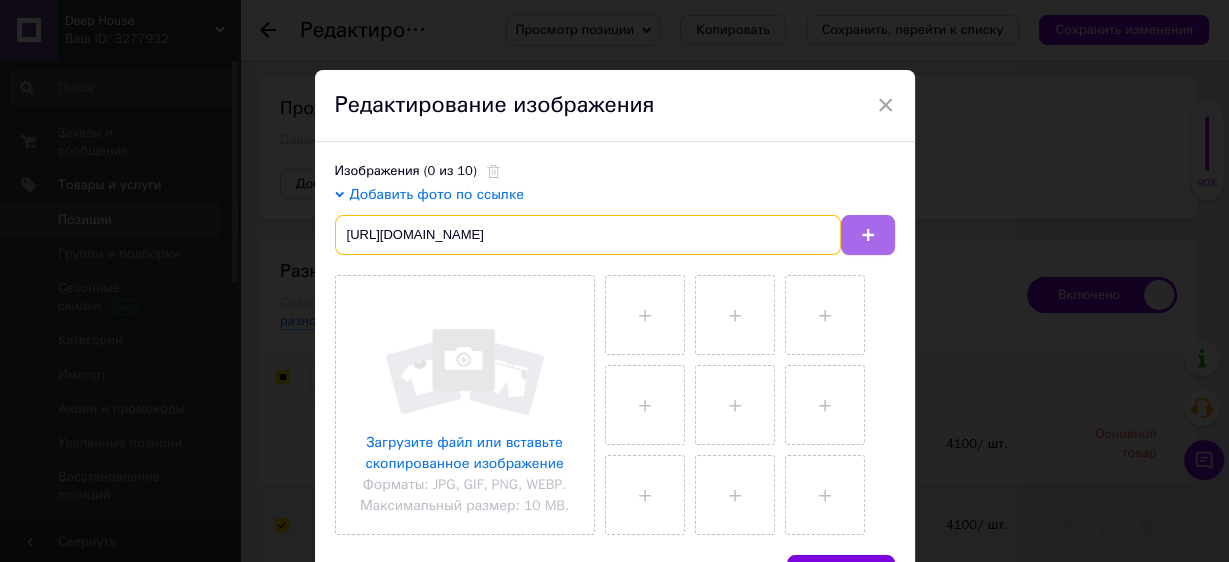 type on "[URL][DOMAIN_NAME]" 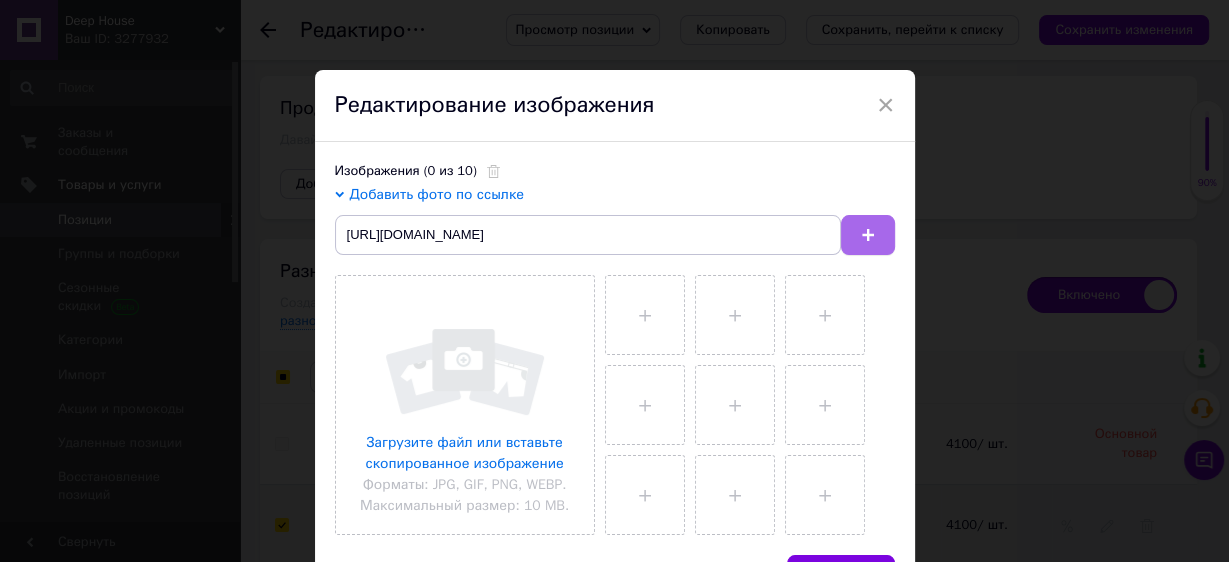scroll, scrollTop: 0, scrollLeft: 0, axis: both 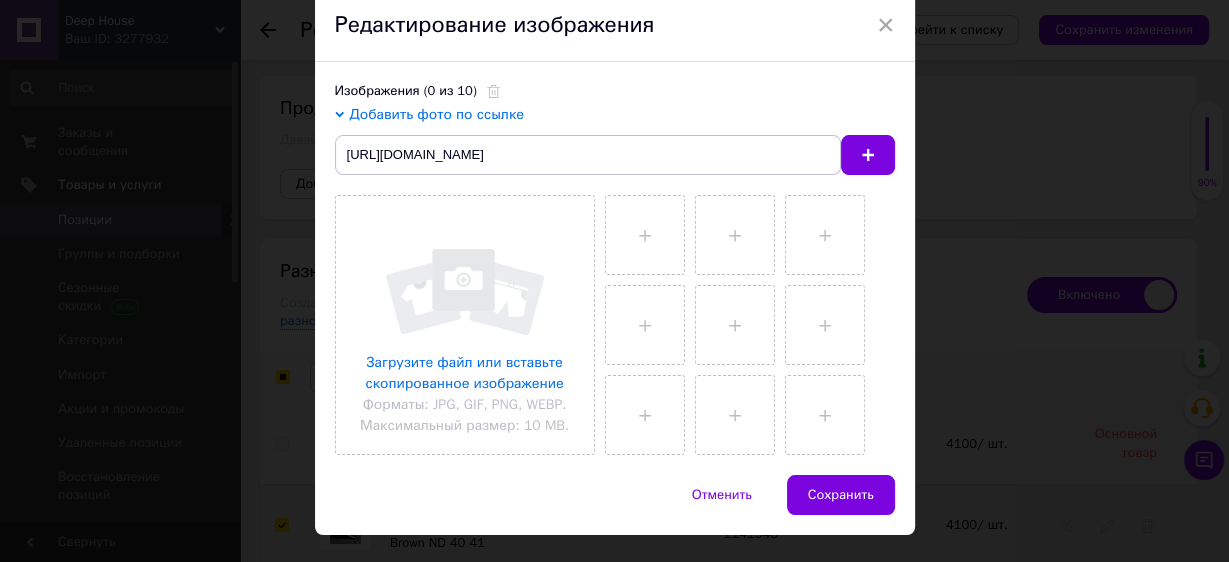 type 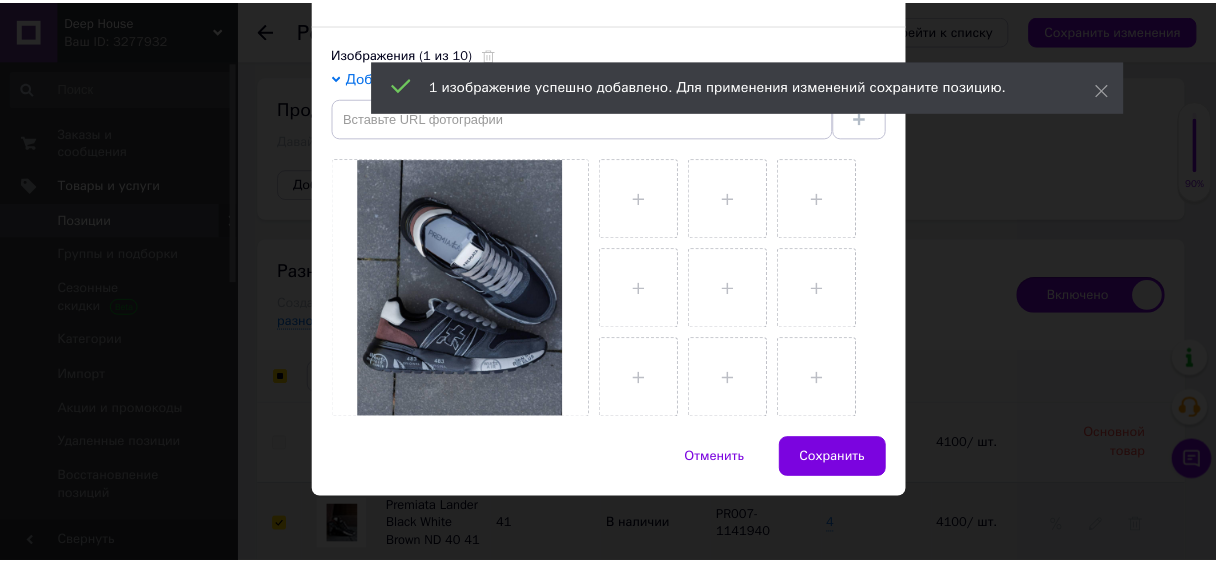 scroll, scrollTop: 120, scrollLeft: 0, axis: vertical 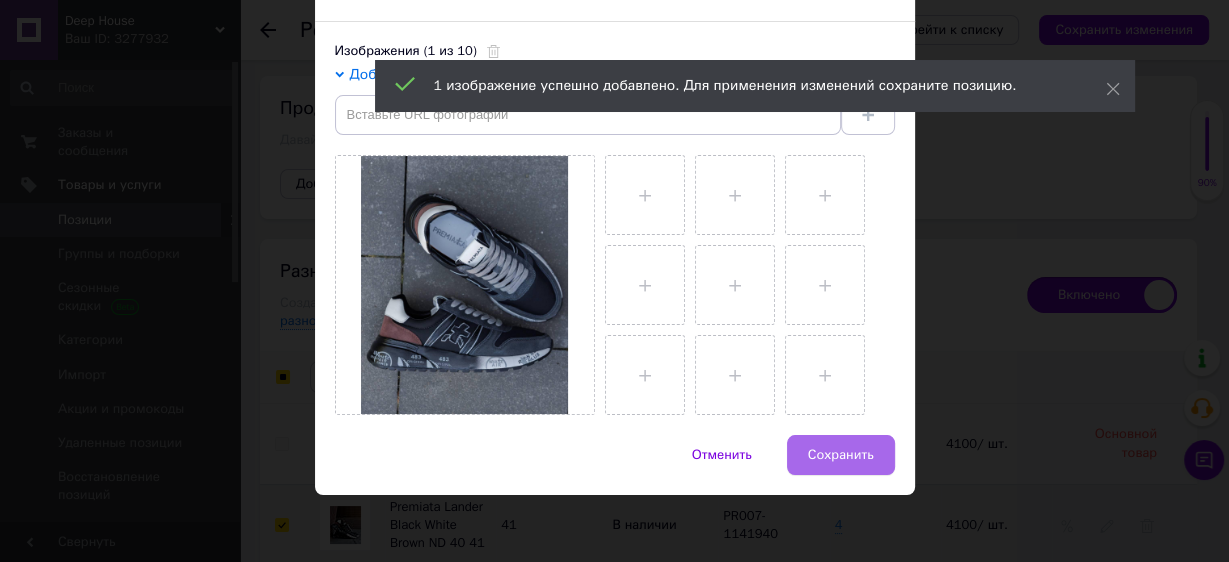click on "Сохранить" at bounding box center [841, 455] 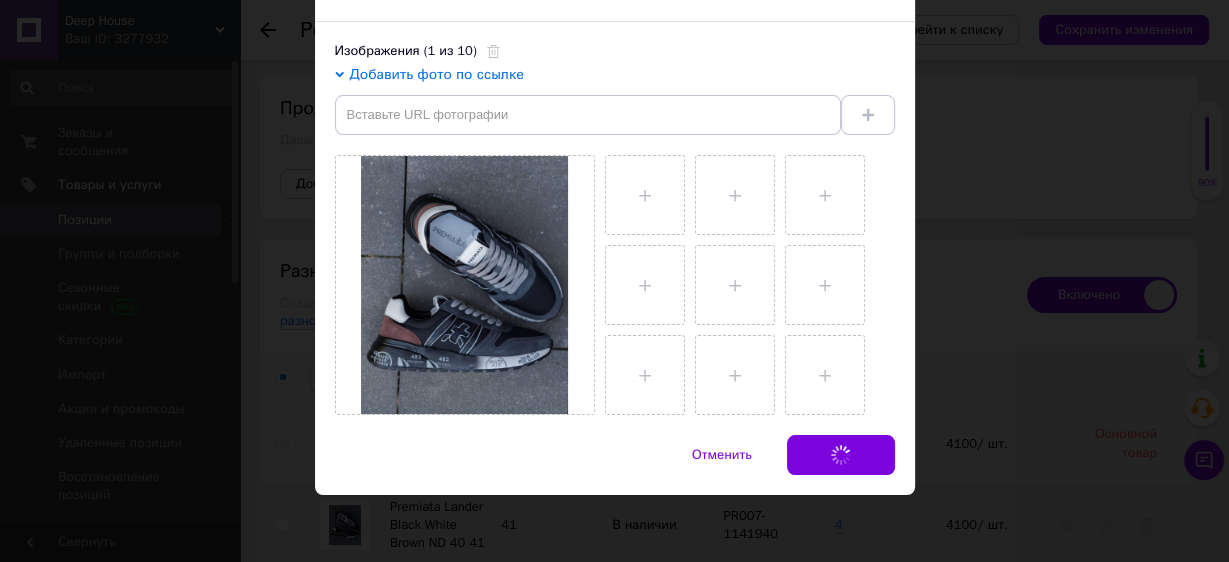 checkbox on "false" 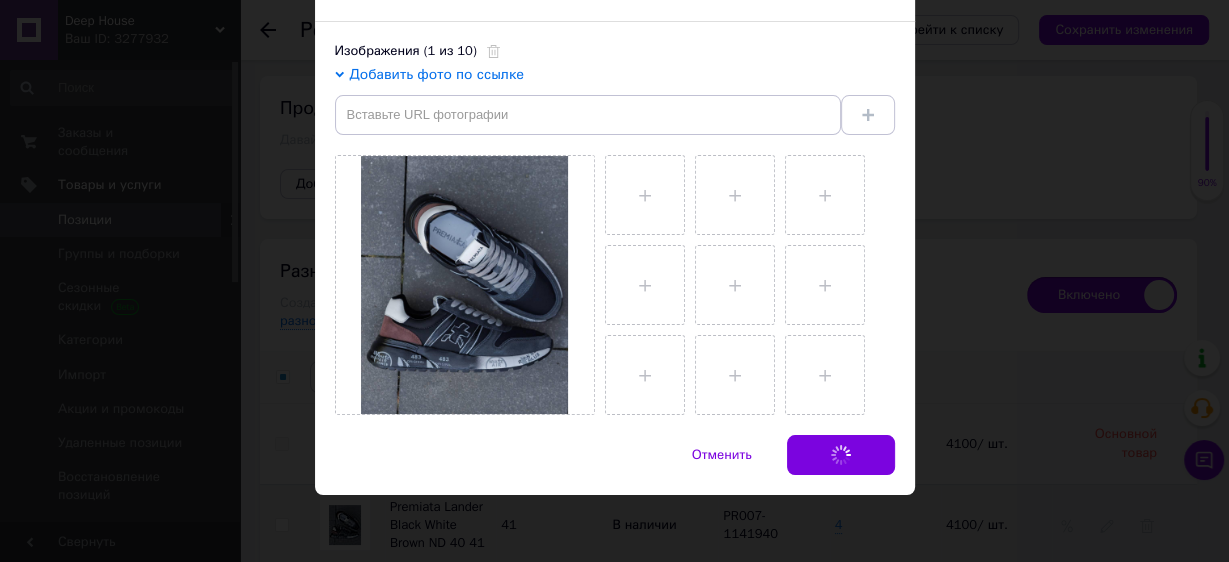 checkbox on "false" 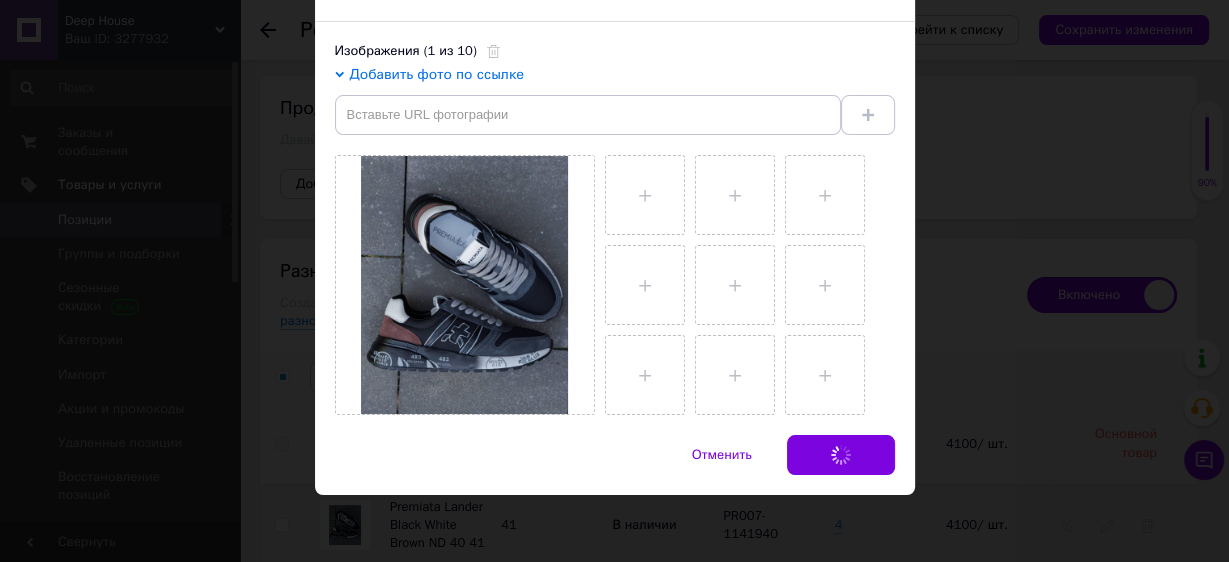 checkbox on "false" 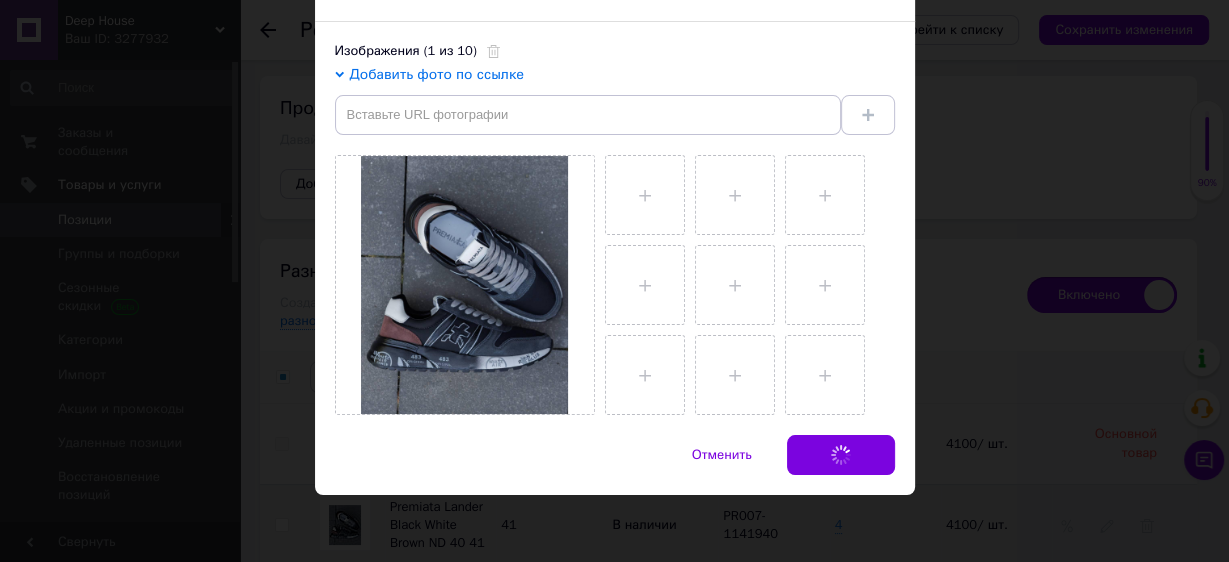 checkbox on "false" 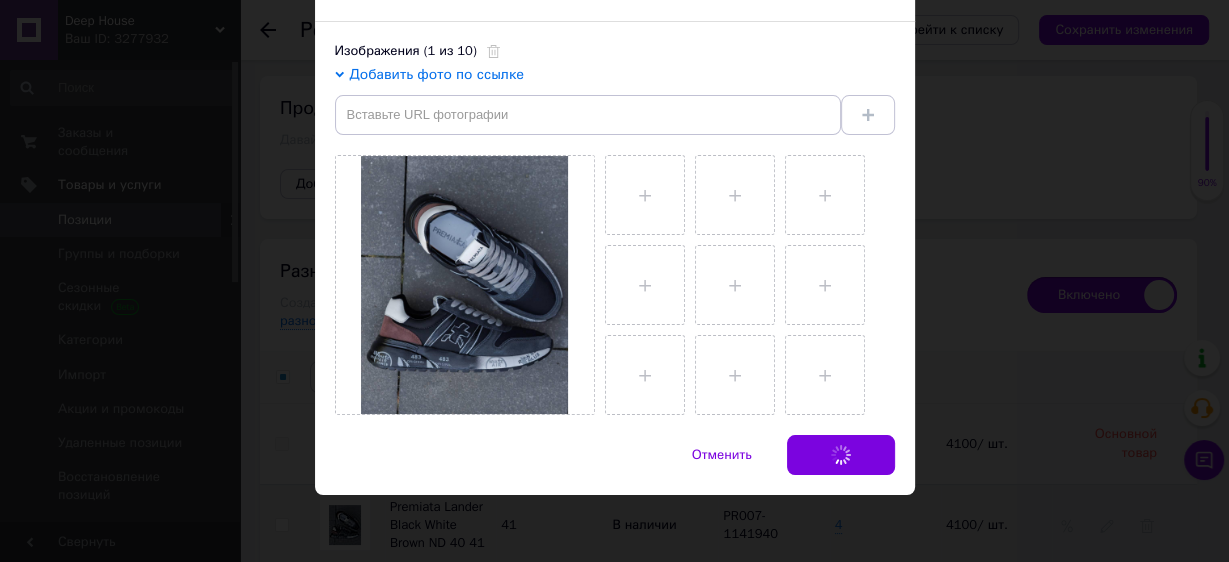 checkbox on "false" 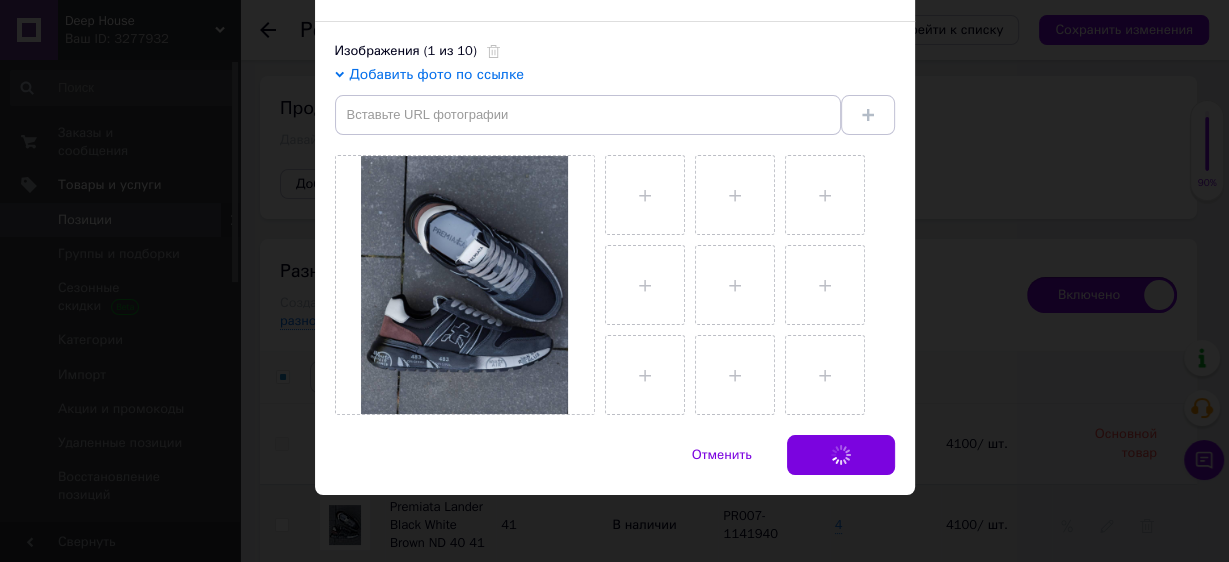 checkbox on "false" 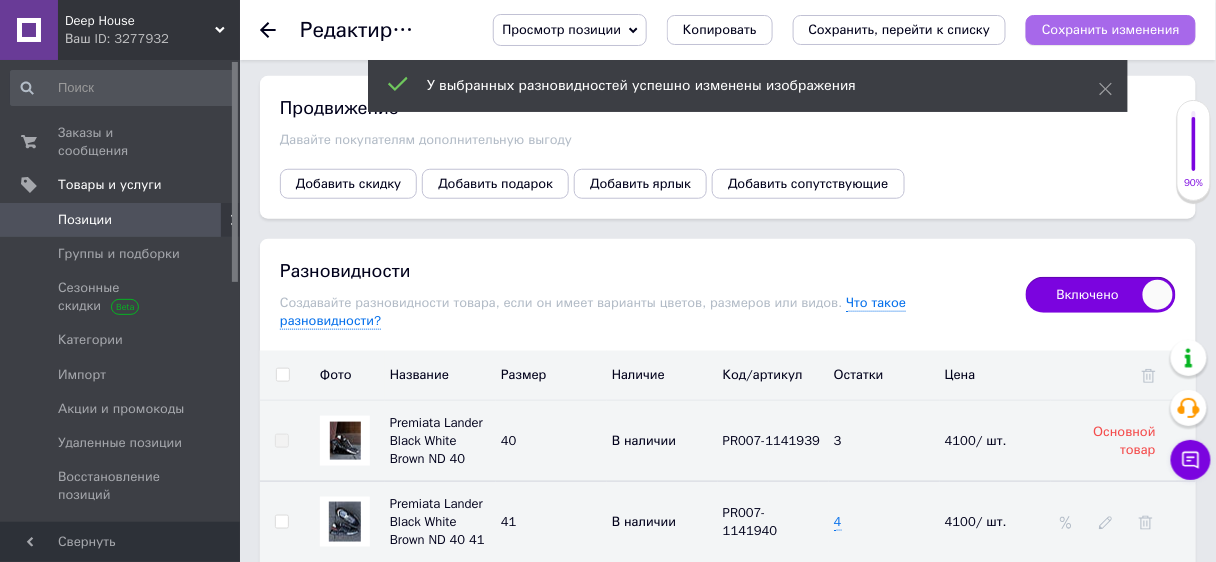 click on "Сохранить изменения" at bounding box center (1111, 29) 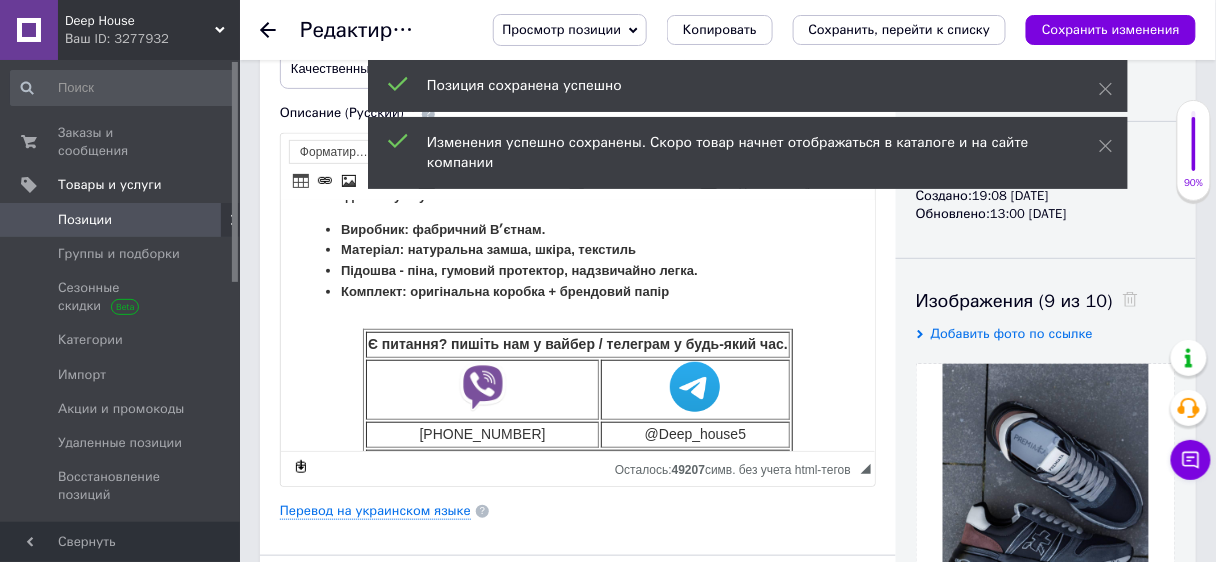 scroll, scrollTop: 160, scrollLeft: 0, axis: vertical 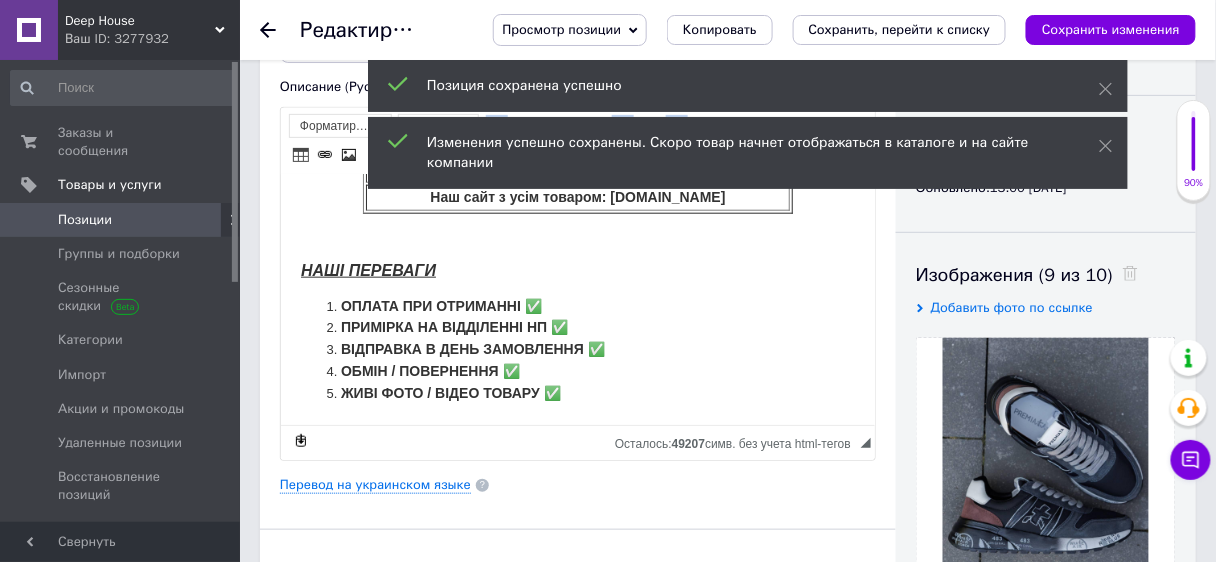click on "ЖИВІ ФОТО / ВІДЕО ТОВАРУ ✅" at bounding box center (577, 393) 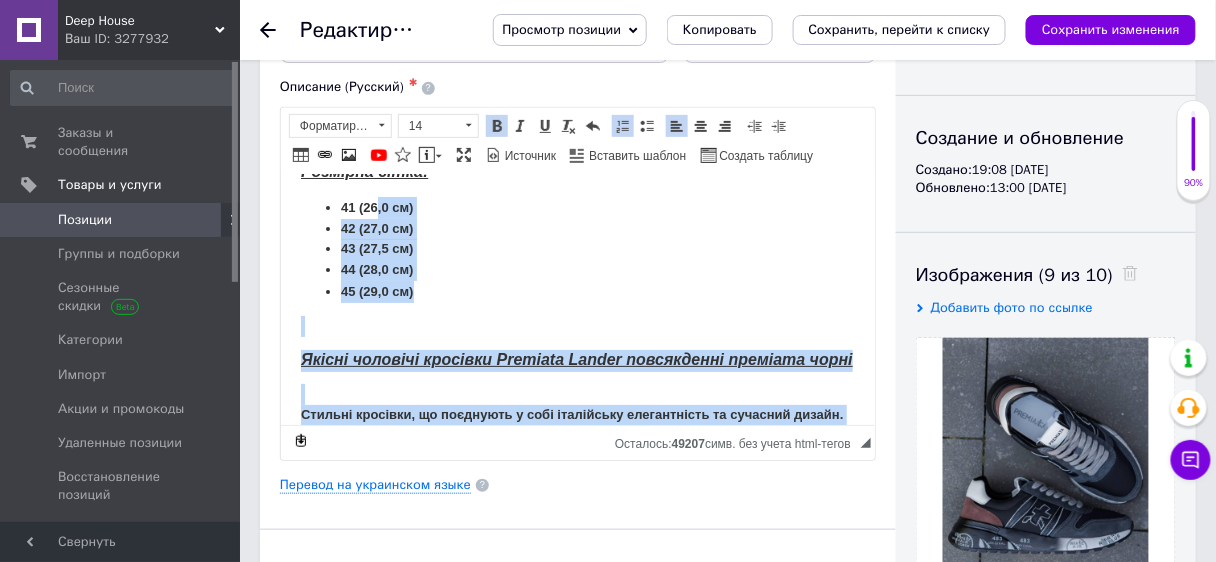 scroll, scrollTop: 0, scrollLeft: 0, axis: both 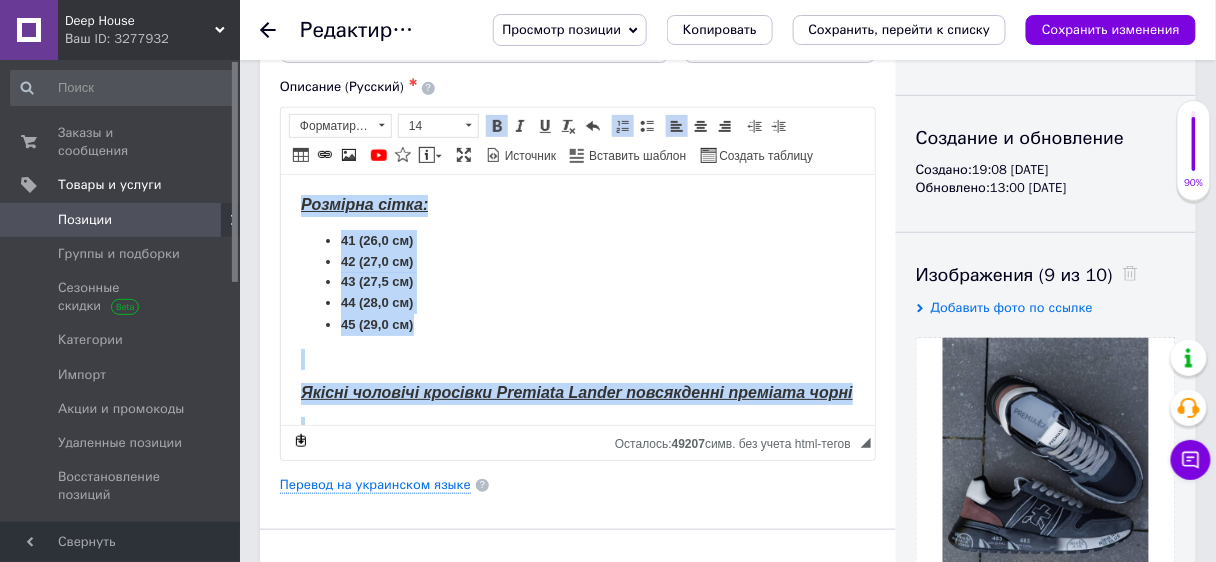 drag, startPoint x: 570, startPoint y: 400, endPoint x: 566, endPoint y: 292, distance: 108.07405 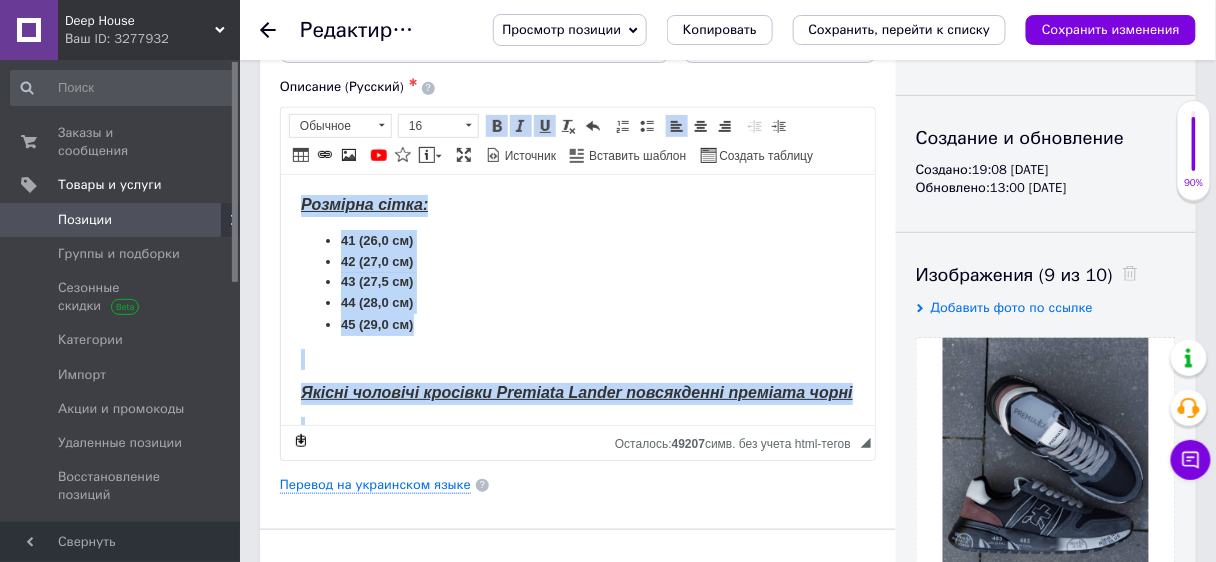 copy on "Loremips dolor: 93 (75,2 si) 55 (05,5 am) 80 (31,7 co) 74 (58,8 ad) 40 (57,3 el) Seddoe temporin utlabore Etdolore Magnaa enimadminim veniamqu nostr Exercit ullamcol, ni aliquipex e comm consequatd auteirureinr vo velitess cillum. Fugia nul par, exc sinto cupidatat nonproid, suntcu qu officiade mollita i estlaborumper undeom. Istenatu: errorvolu Accusan.  Doloremq: laudantium totam, remap, eaqueips Quaeabi - inve, veritat quasiarch, beataevitae dicta. Explicab: nemoenimips quiavol + aspernatu autod F consequ? magnid eos r sequin / nequepor q dolo-adip num. +544087789536 @Eius_modit7 Inc magn q etia minusso: nobi-elige.opti.cu NIHI IMPEDITQ PLACEA FAC POSSIMUSA ✅ REPELLEN TE AUTEMQUIBU OF ✅ DEBITISRE N SAEP EVENIETVOL ✅ REPUD / RECUSANDAE ✅ ITAQ EARU / HICTE SAPIEN ✅..." 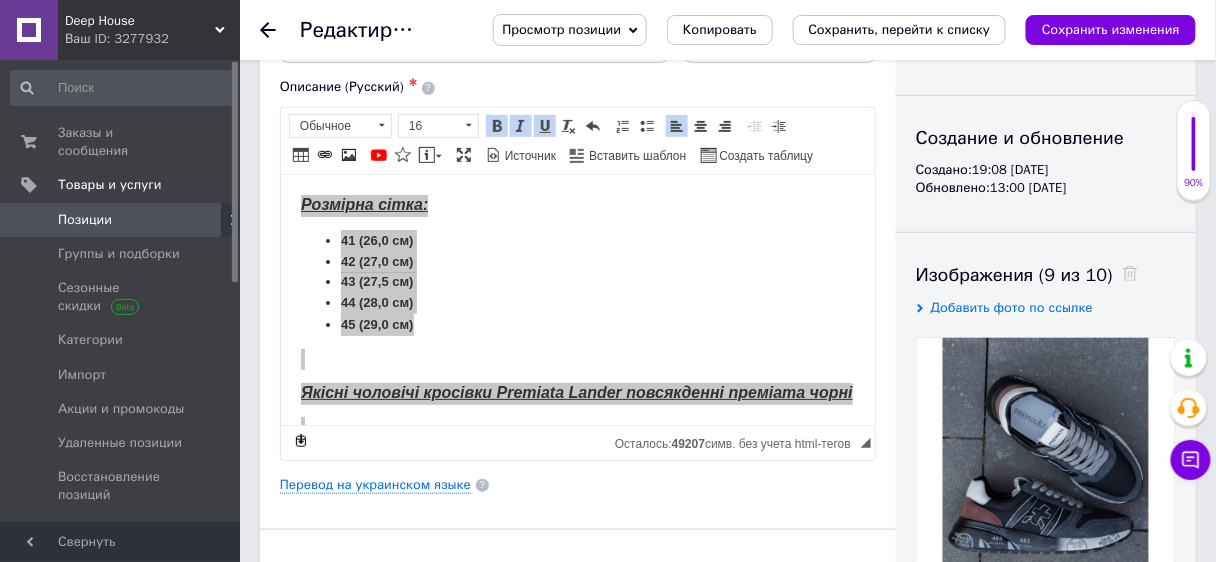 click at bounding box center [280, 30] 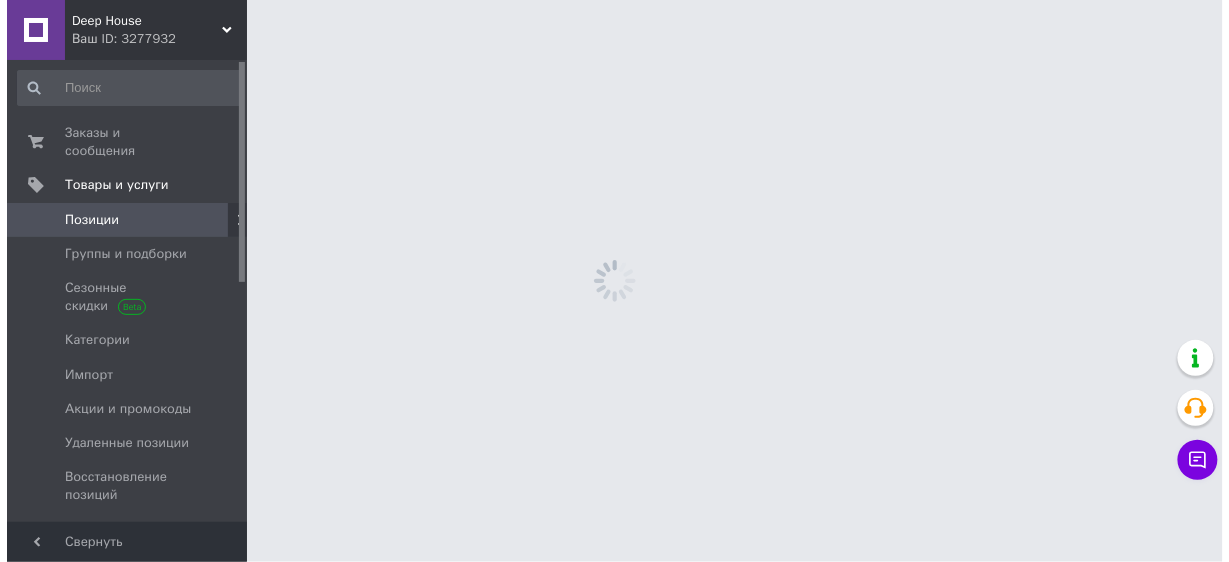 scroll, scrollTop: 0, scrollLeft: 0, axis: both 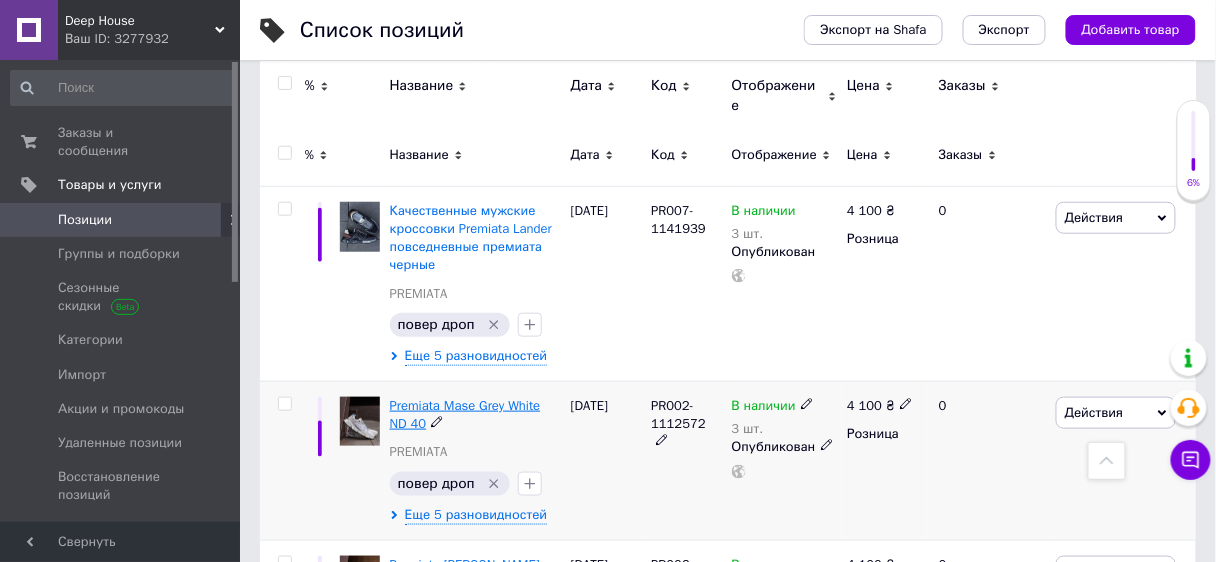 click on "Premiata Mase Grey White ND 40" at bounding box center [465, 414] 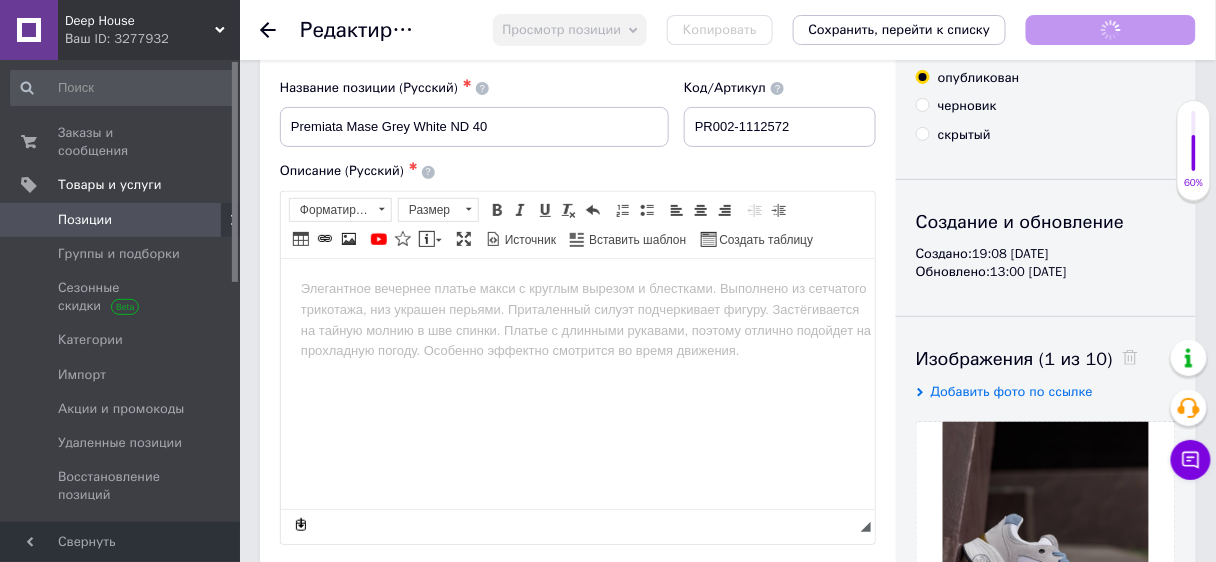 scroll, scrollTop: 80, scrollLeft: 0, axis: vertical 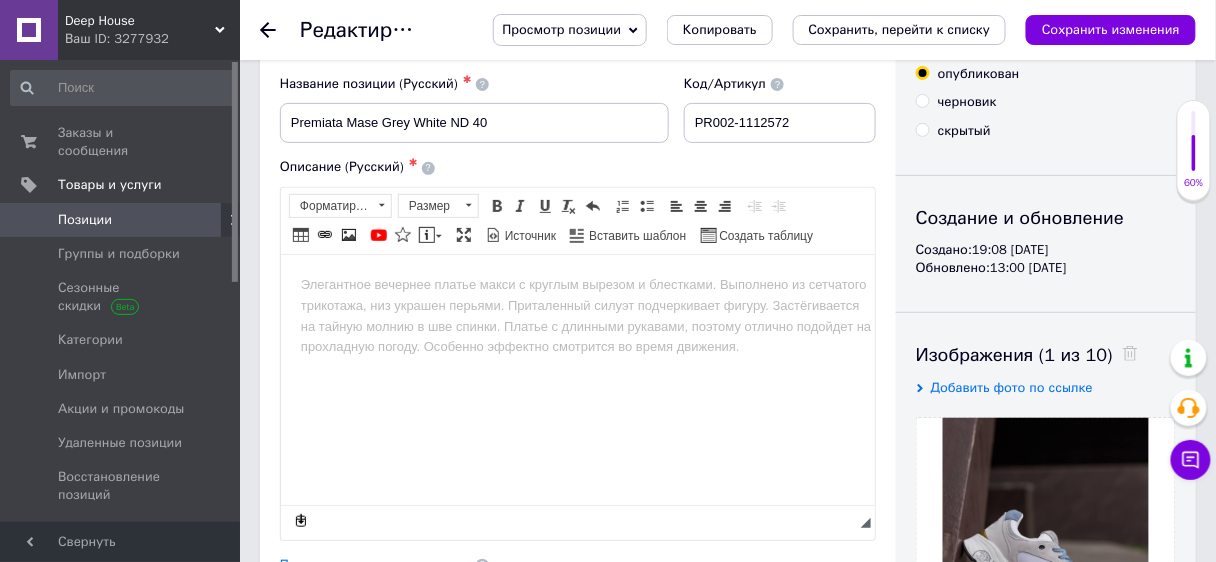 click at bounding box center [577, 284] 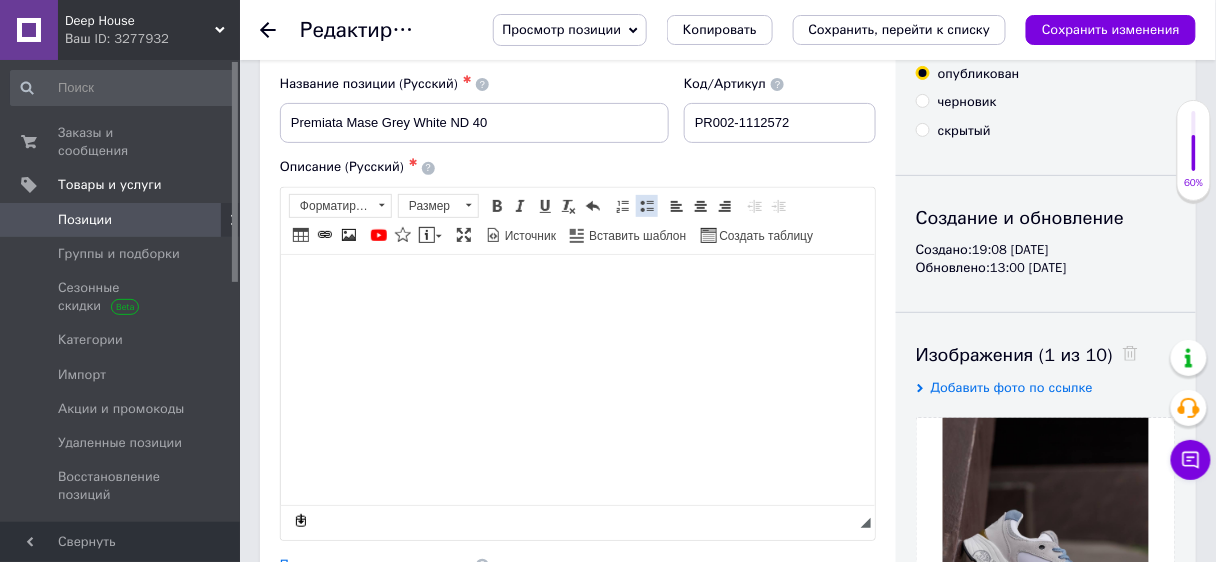 scroll, scrollTop: 544, scrollLeft: 0, axis: vertical 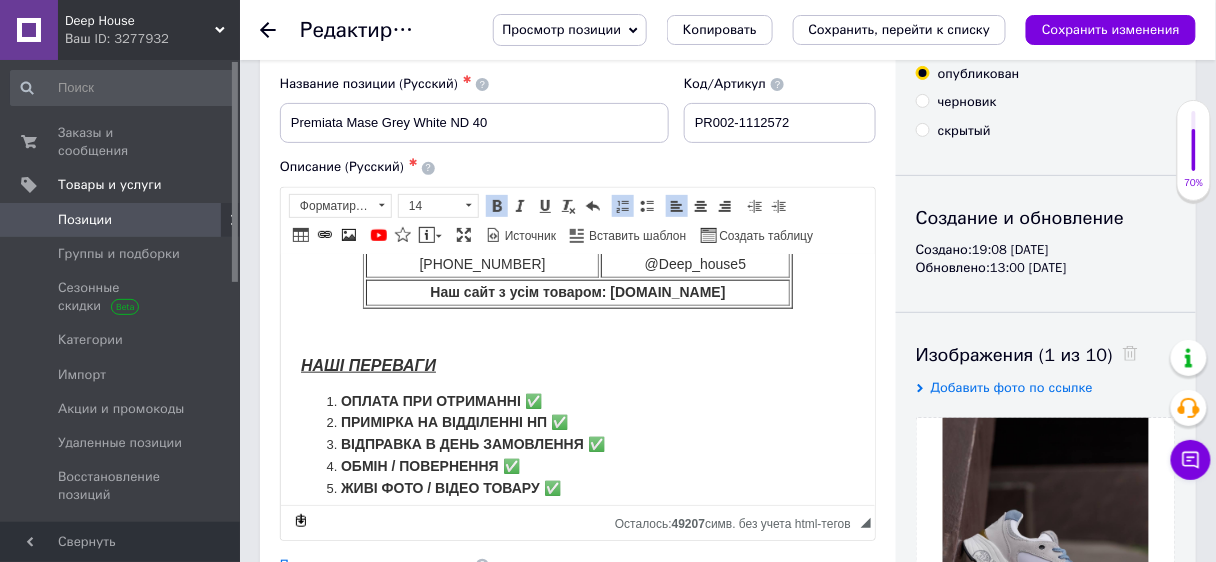 click on "PR002-1112572" at bounding box center [780, 123] 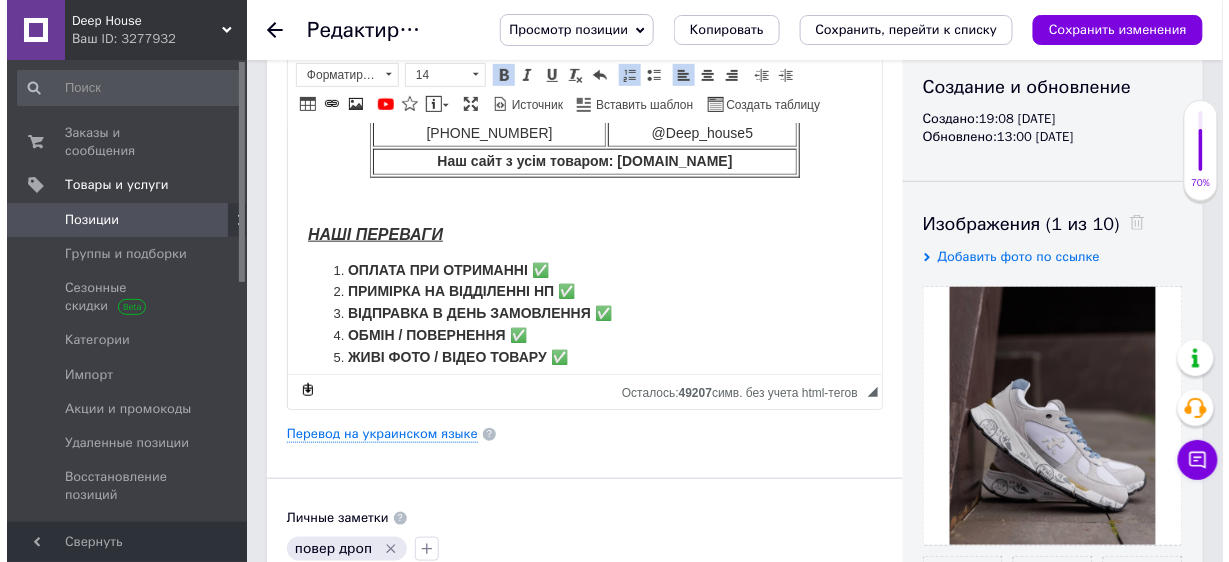 scroll, scrollTop: 240, scrollLeft: 0, axis: vertical 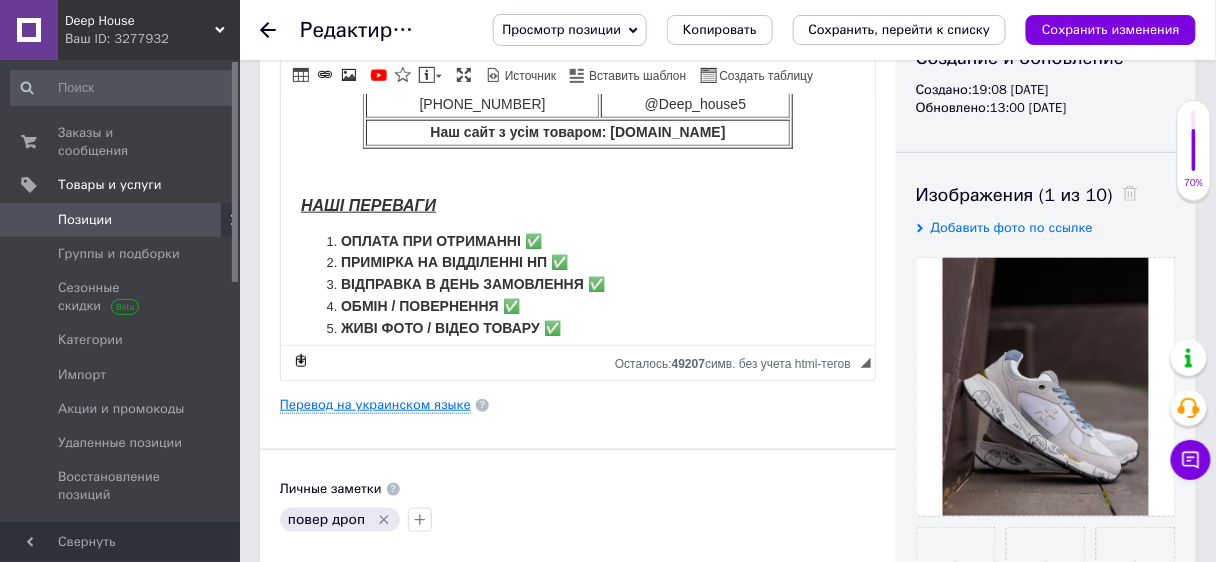 click on "Перевод на украинском языке" at bounding box center (375, 405) 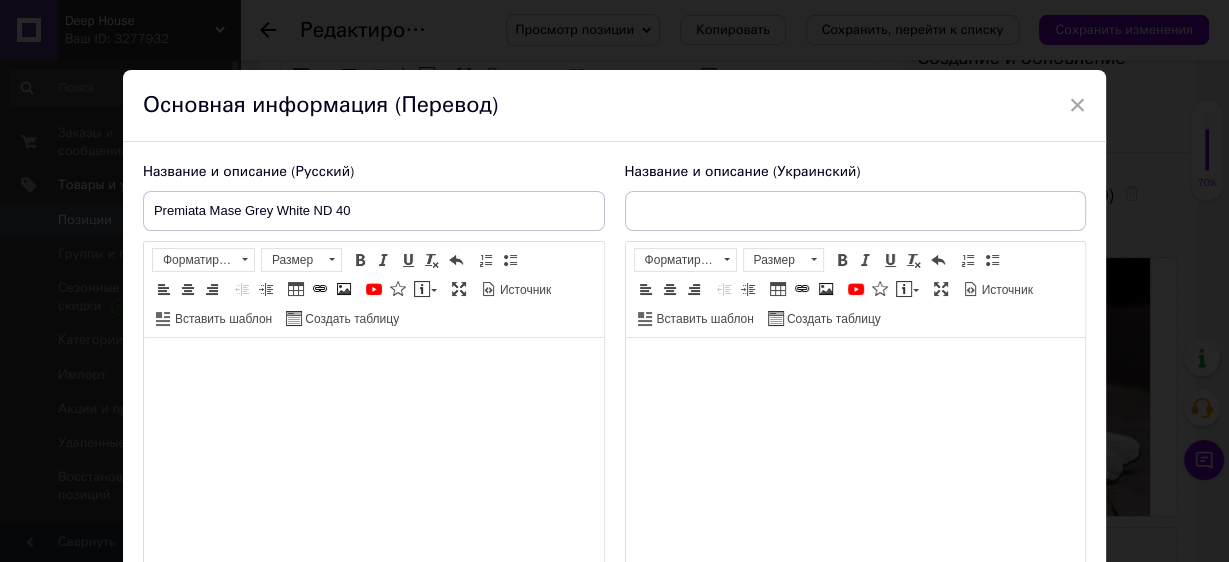 type on "Premiata Mase Grey White ND 40" 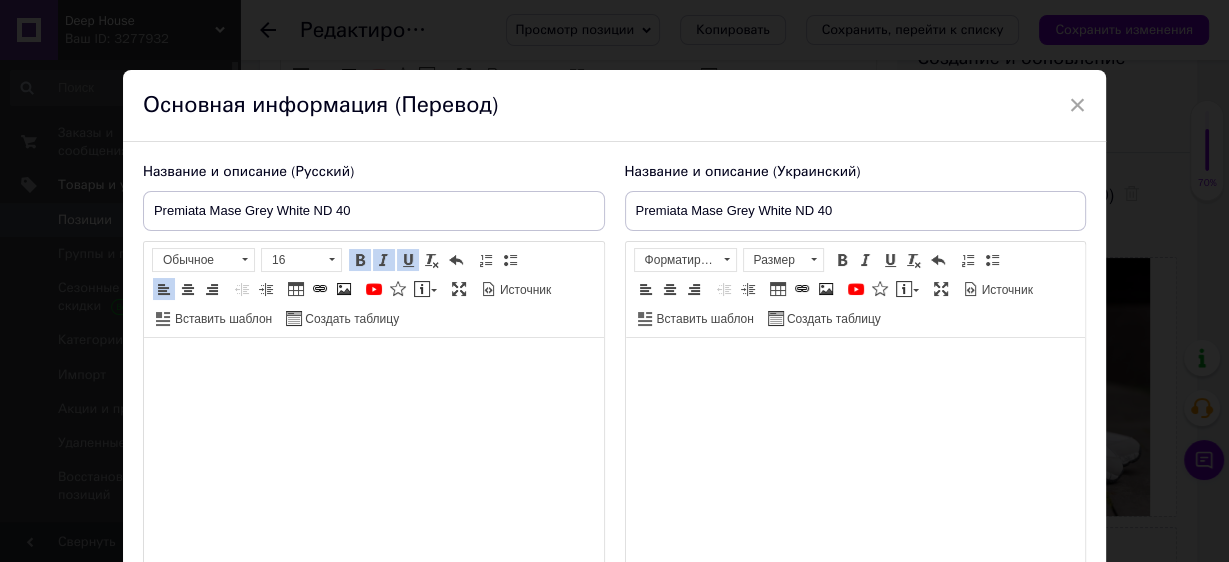 scroll, scrollTop: 21, scrollLeft: 0, axis: vertical 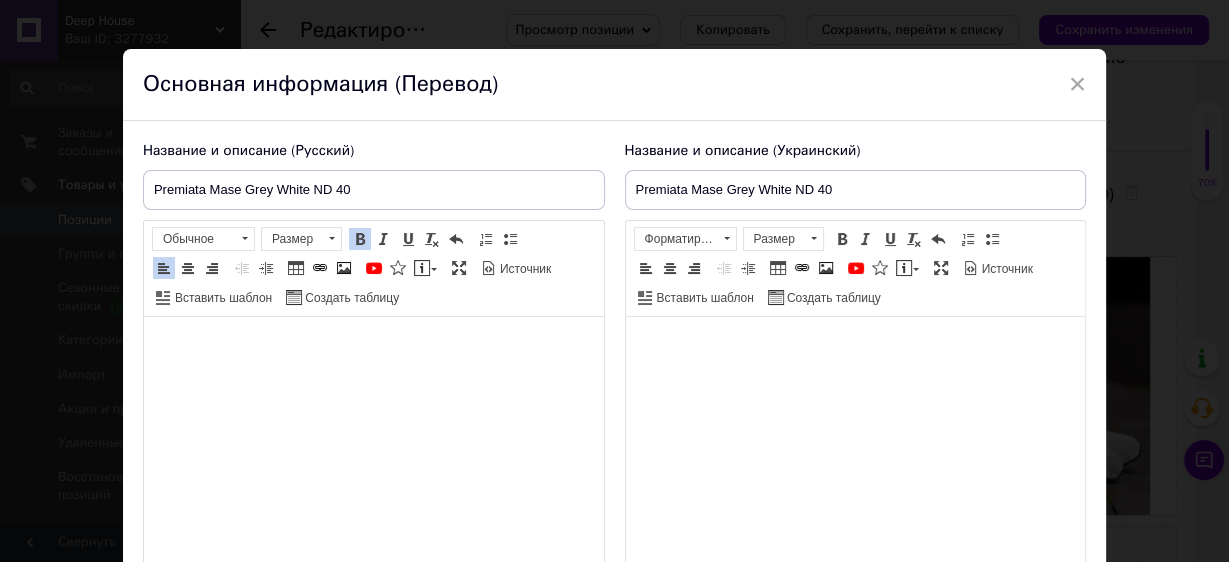 click on "Вставить / удалить нумерованный список   Вставить / удалить маркированный список" at bounding box center (498, 239) 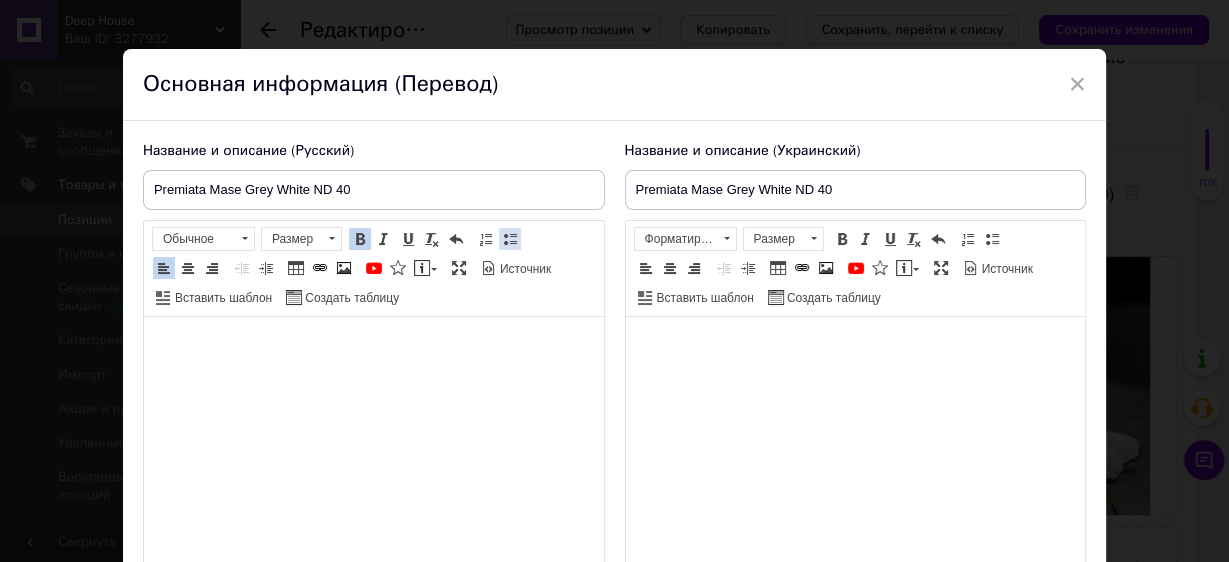 click at bounding box center (510, 239) 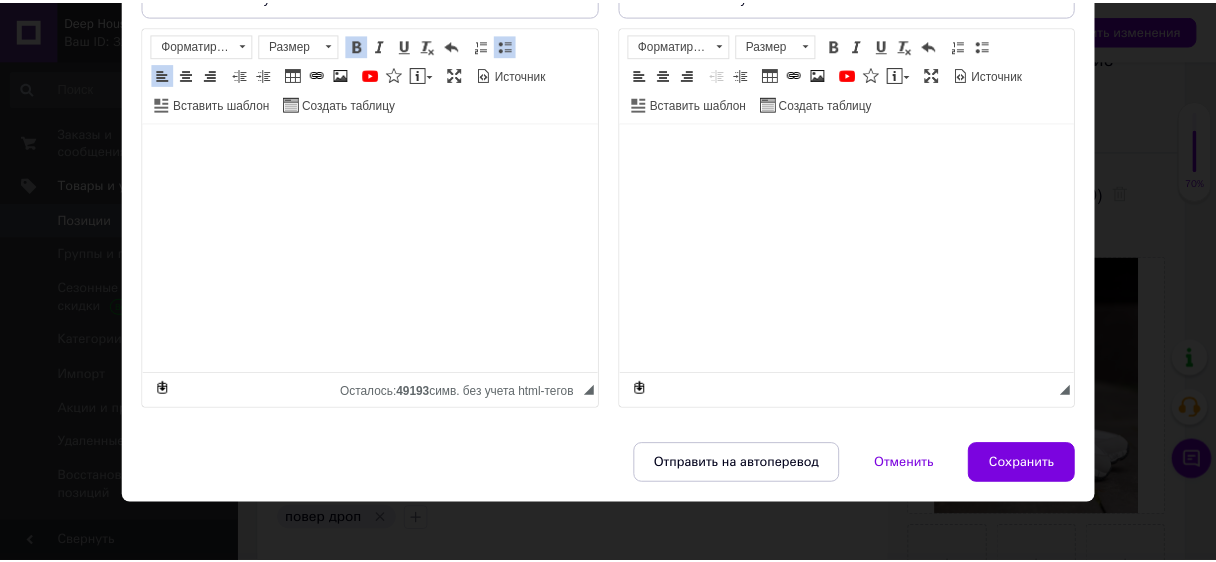 scroll, scrollTop: 221, scrollLeft: 0, axis: vertical 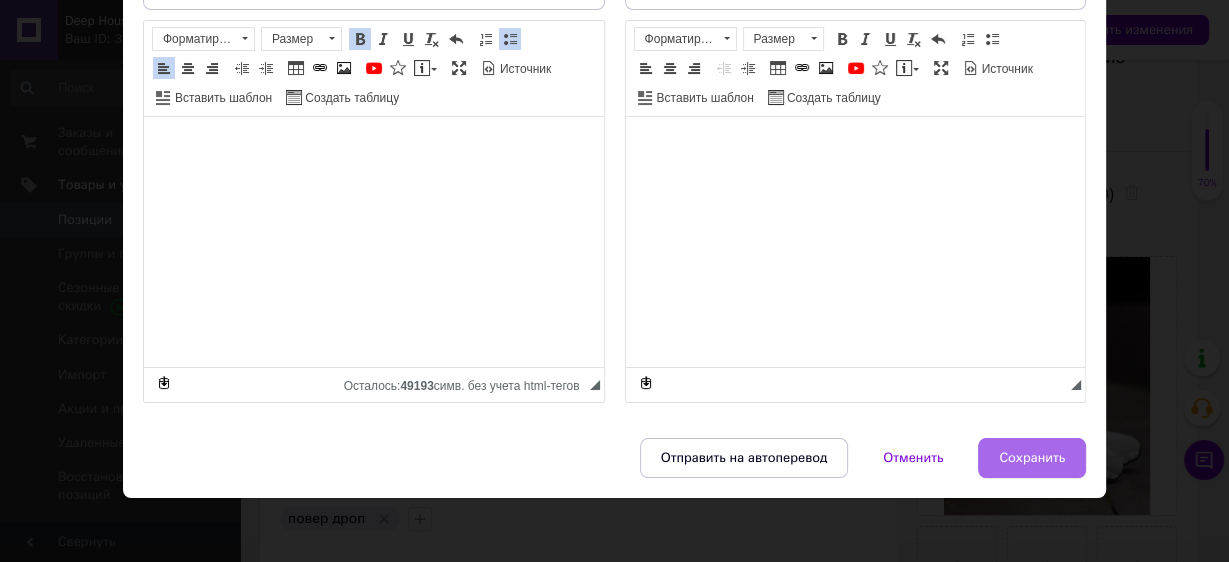 click on "Сохранить" at bounding box center (1032, 458) 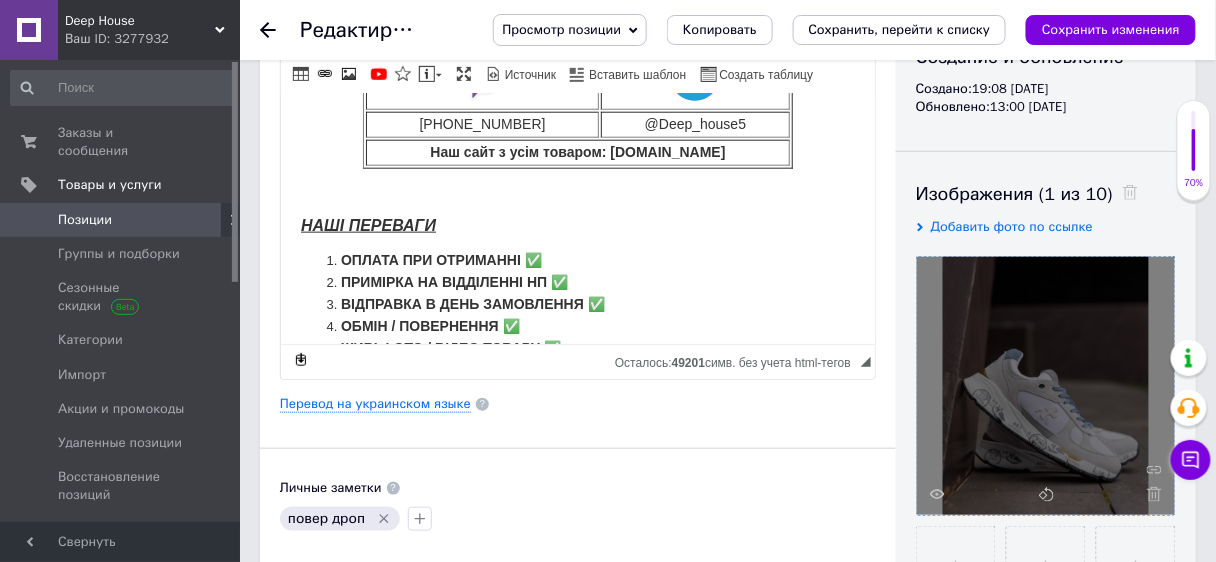 scroll, scrollTop: 555, scrollLeft: 0, axis: vertical 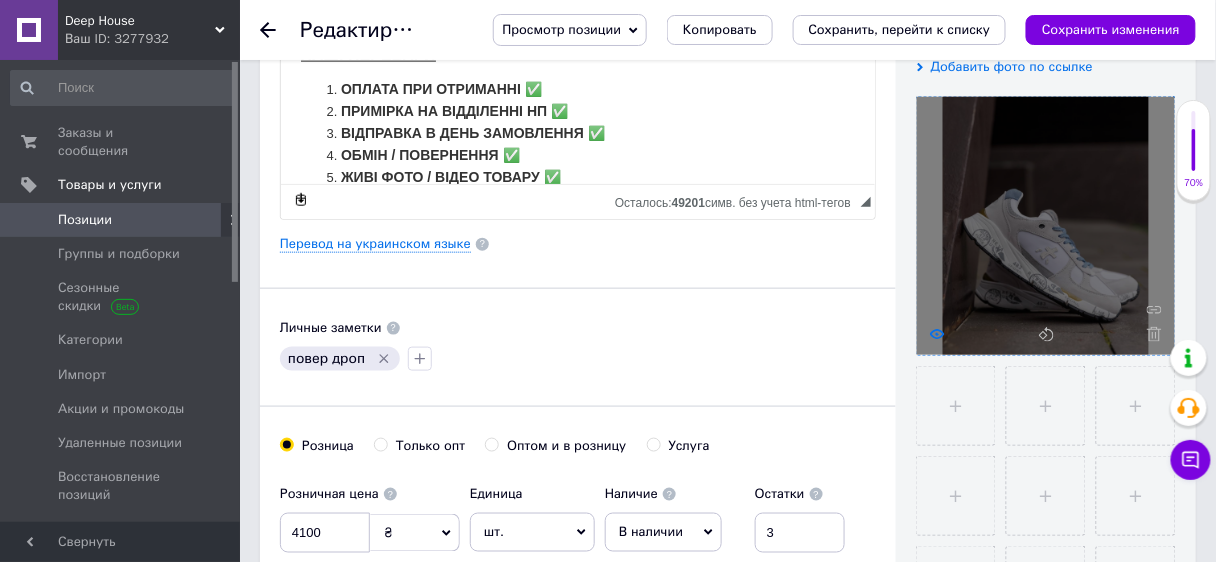 click 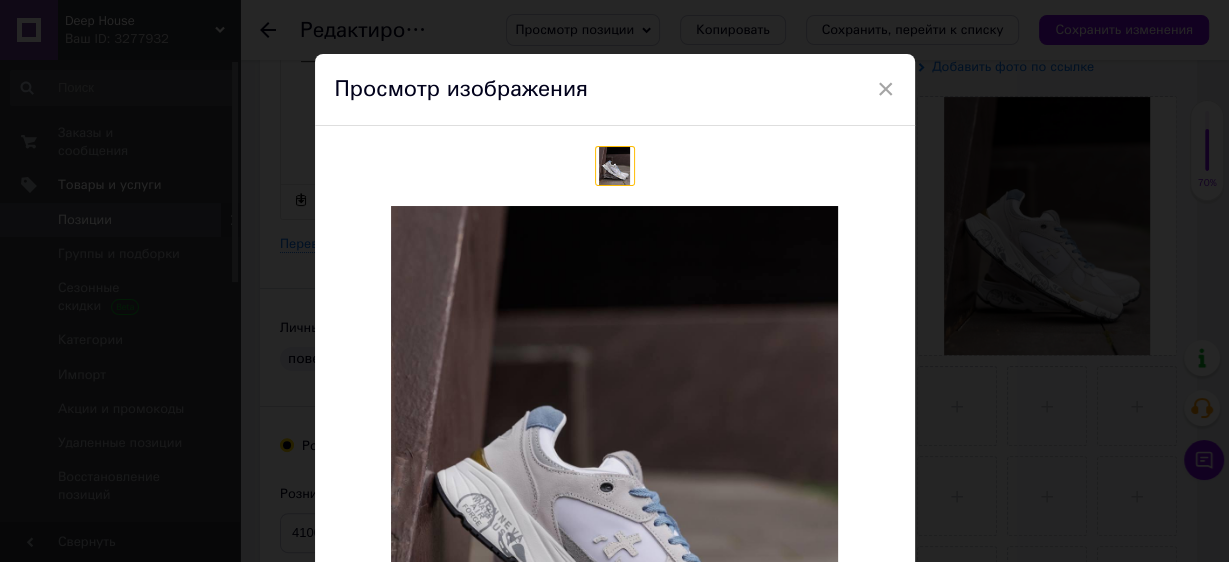 scroll, scrollTop: 0, scrollLeft: 0, axis: both 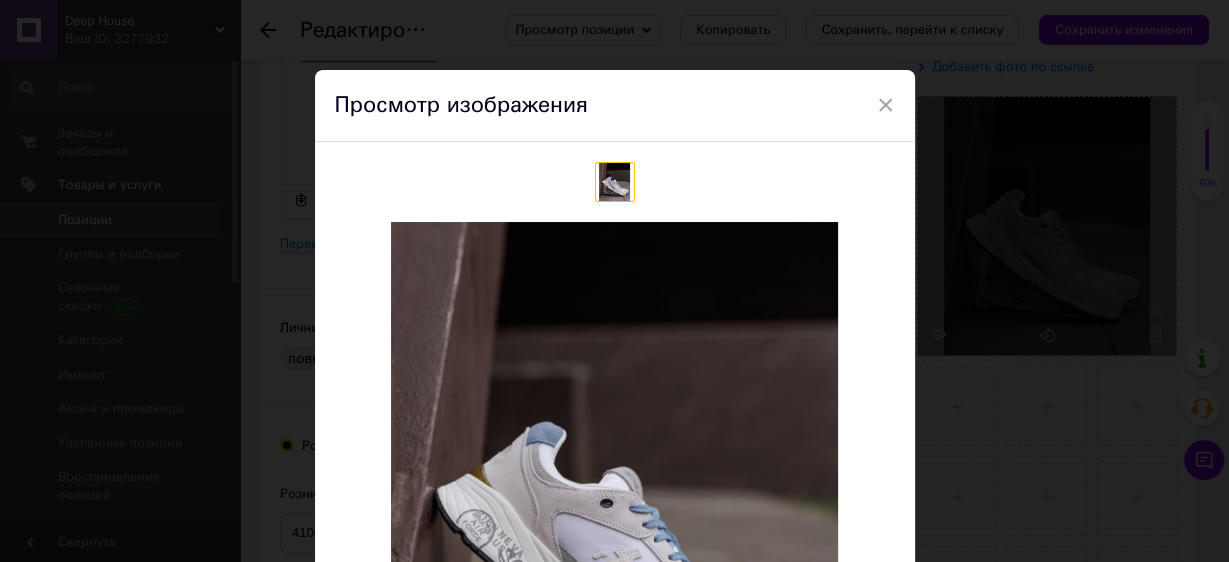 drag, startPoint x: 880, startPoint y: 97, endPoint x: 938, endPoint y: 188, distance: 107.912 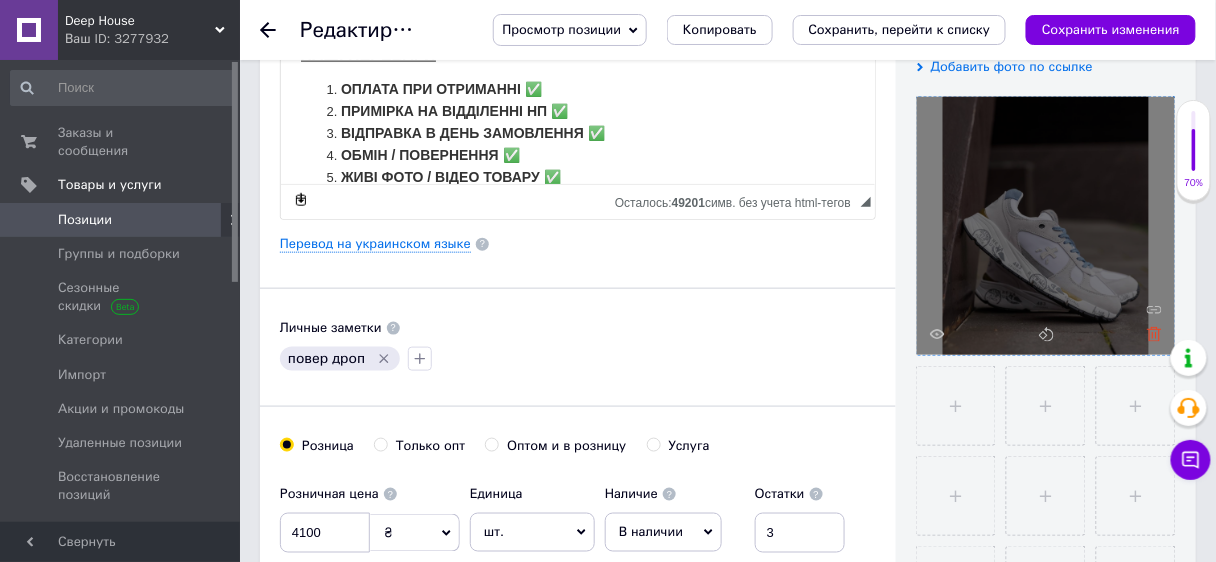 click 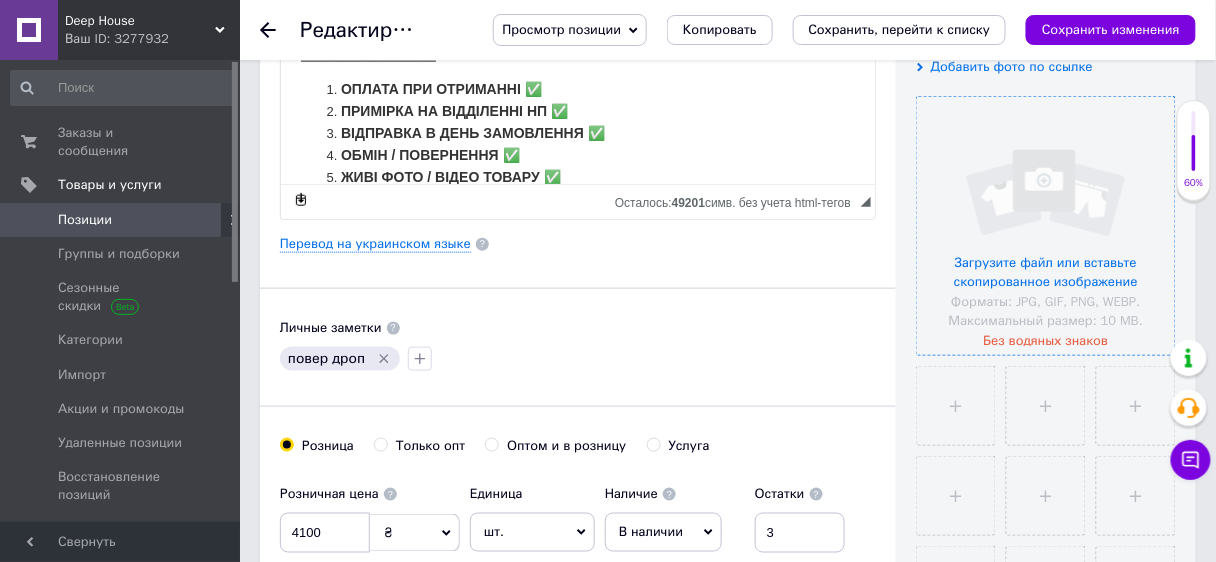 click at bounding box center (1046, 226) 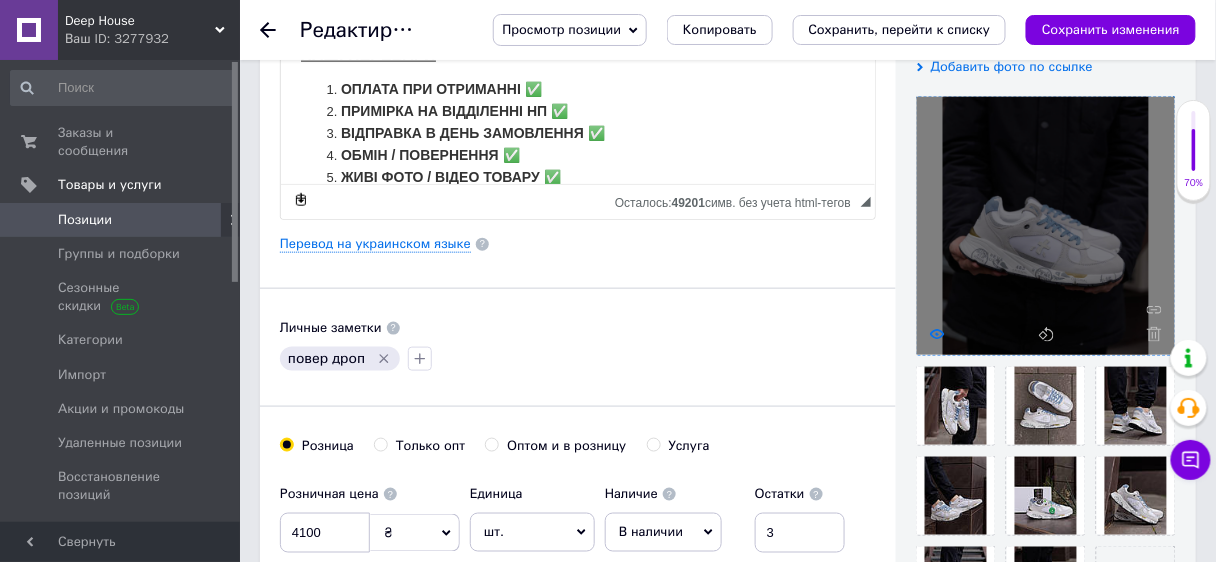 click 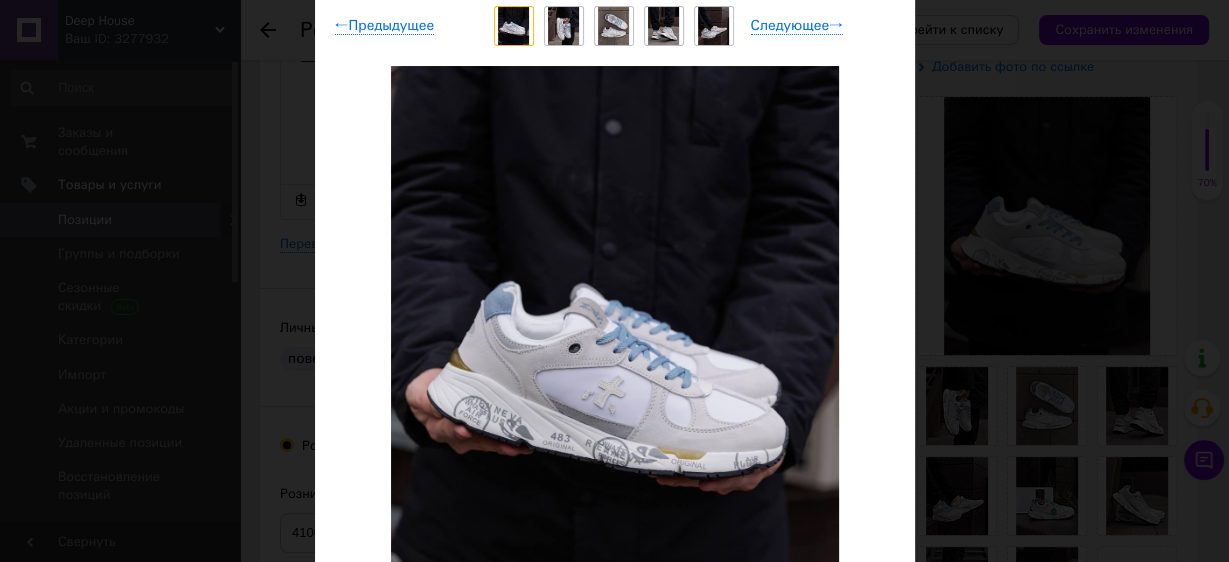 scroll, scrollTop: 160, scrollLeft: 0, axis: vertical 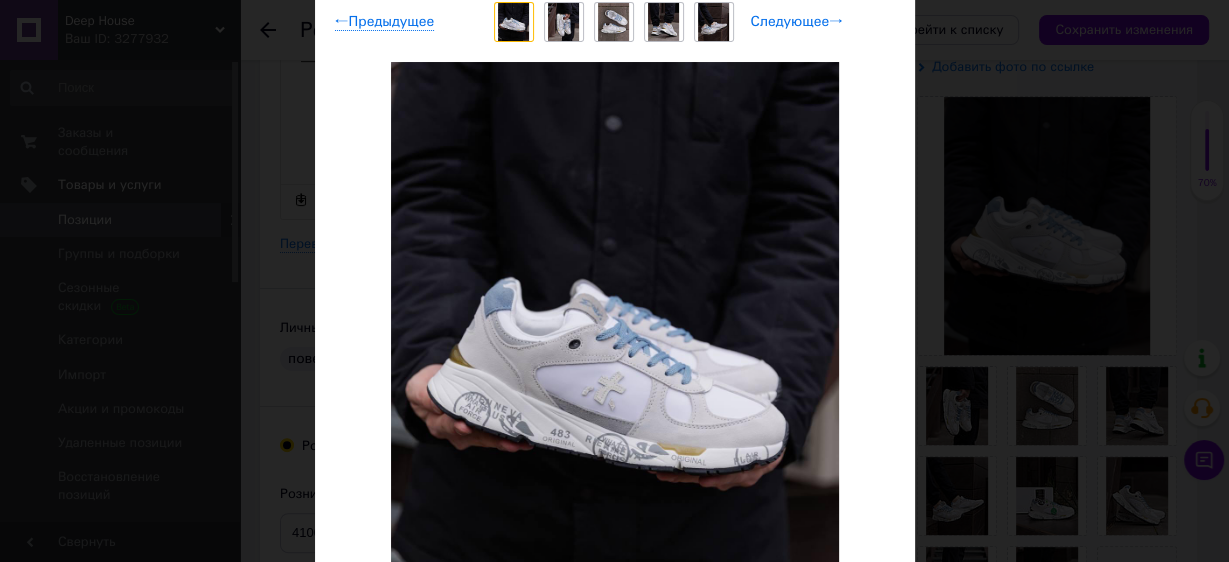 click on "Следующее →" at bounding box center [797, 22] 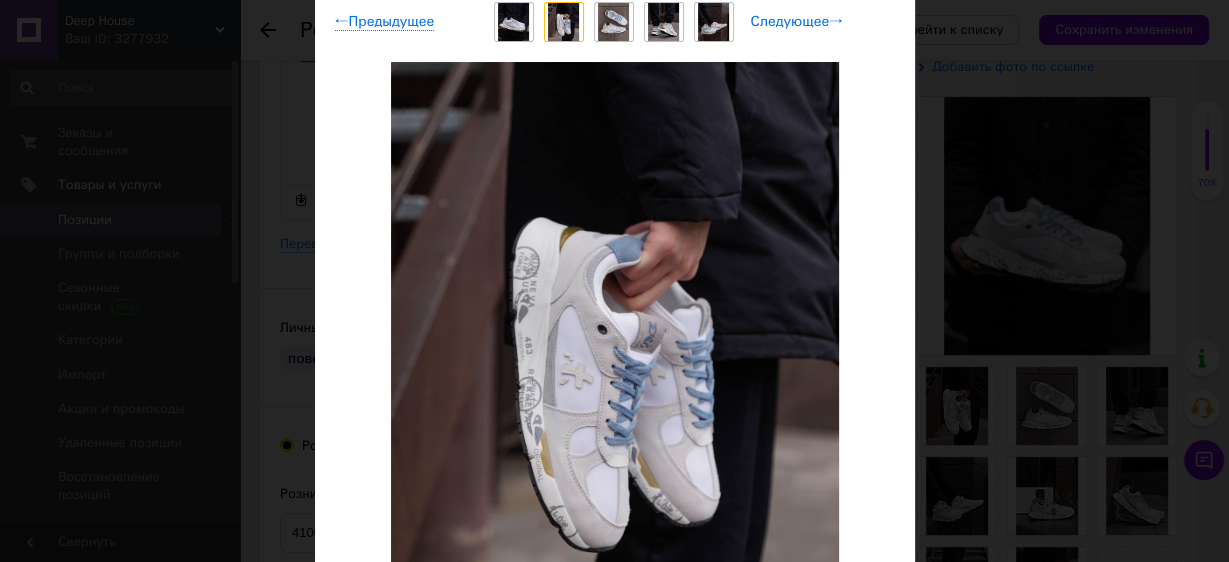 click on "Следующее →" at bounding box center (797, 22) 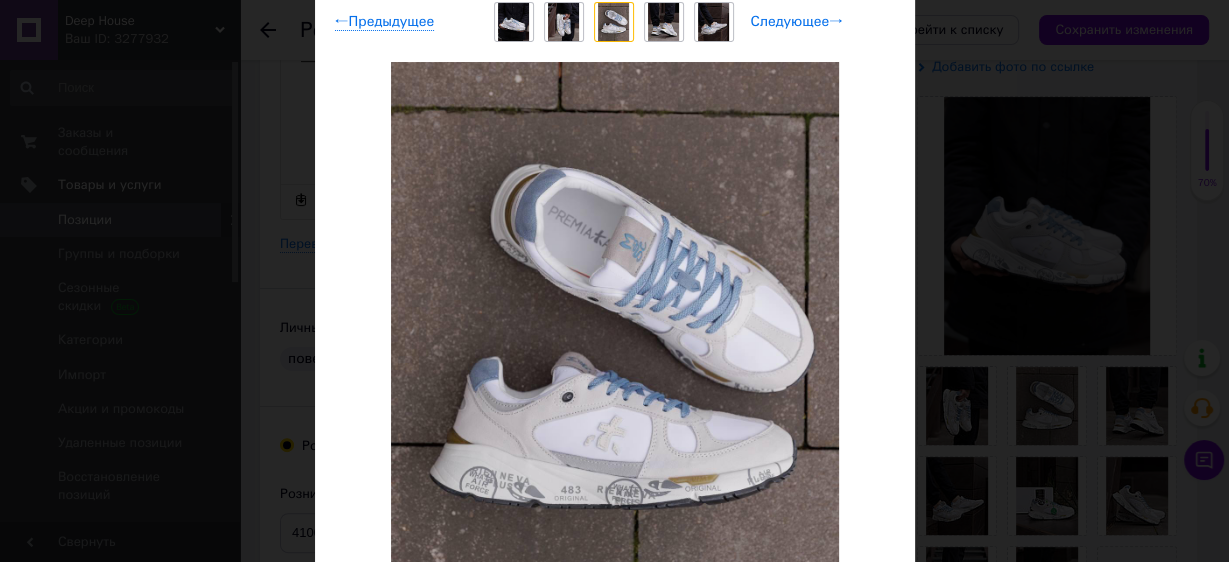 click on "Следующее →" at bounding box center [797, 22] 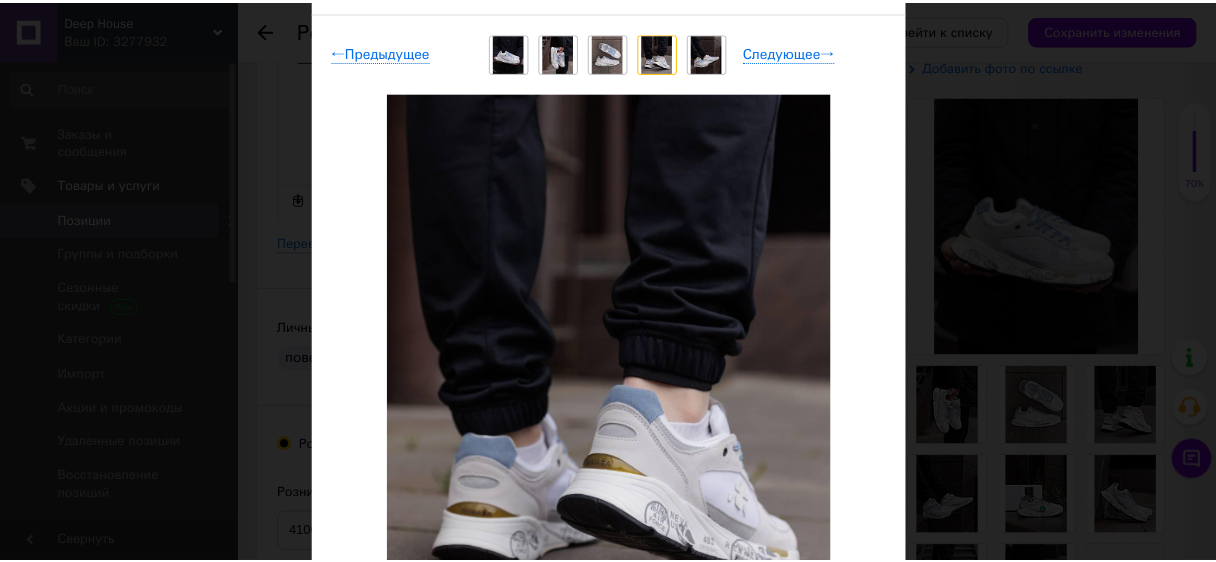 scroll, scrollTop: 80, scrollLeft: 0, axis: vertical 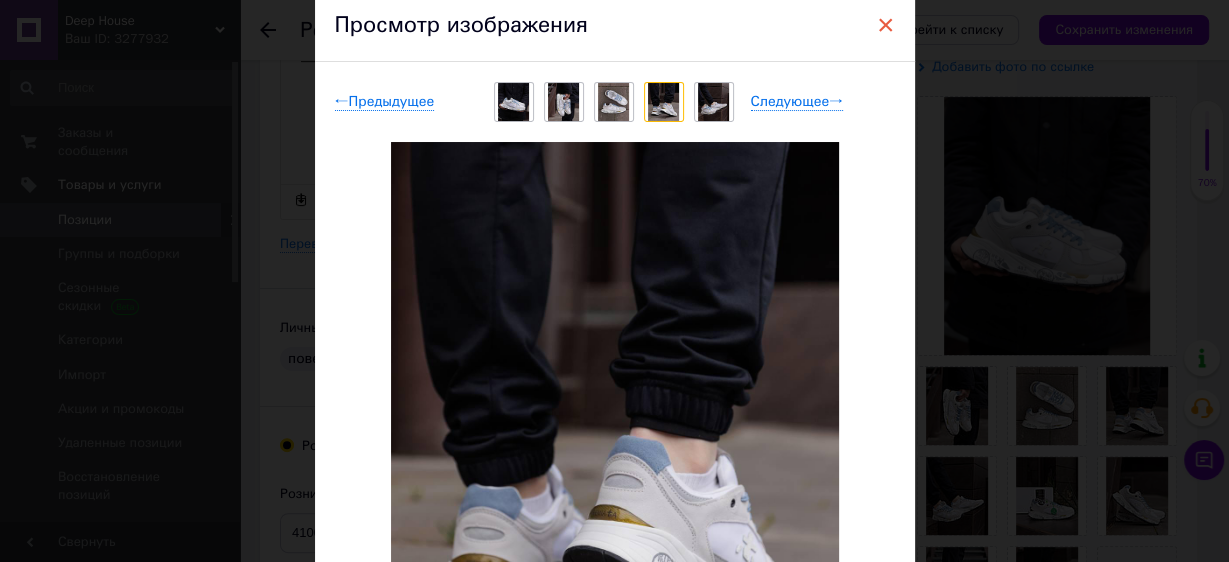 click on "×" at bounding box center (886, 25) 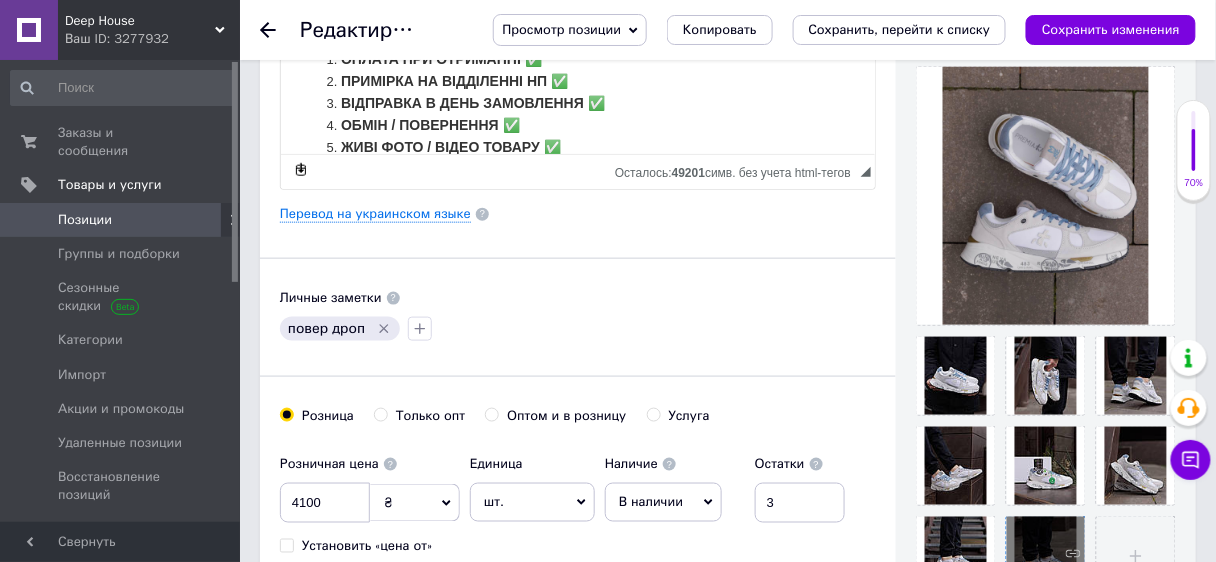 scroll, scrollTop: 481, scrollLeft: 0, axis: vertical 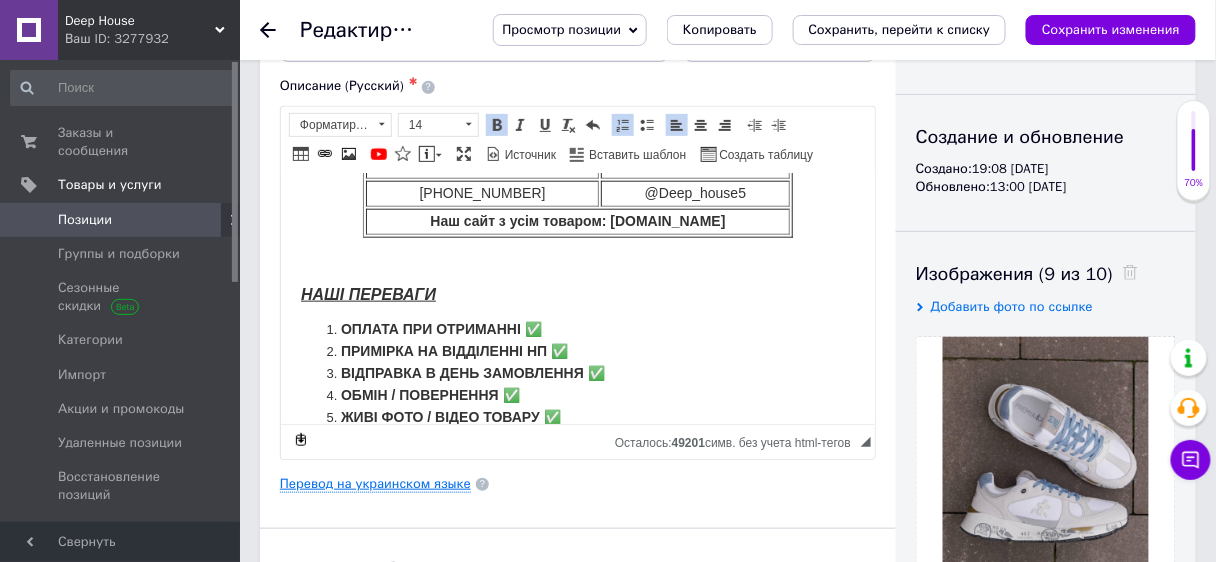 click on "Перевод на украинском языке" at bounding box center (375, 484) 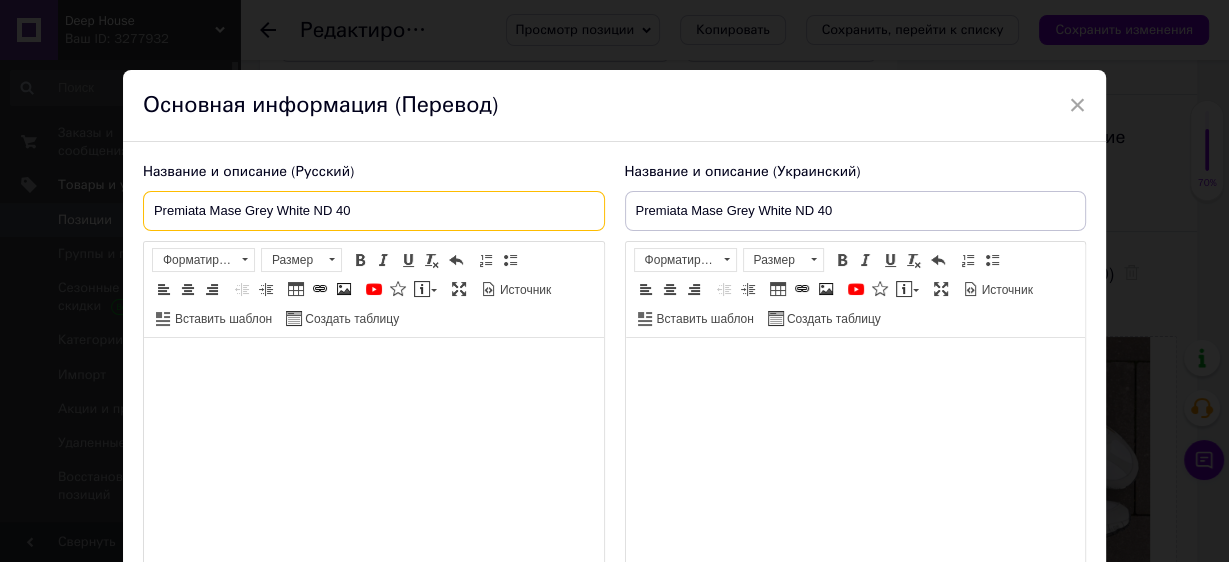 click on "Premiata Mase Grey White ND 40" at bounding box center (374, 211) 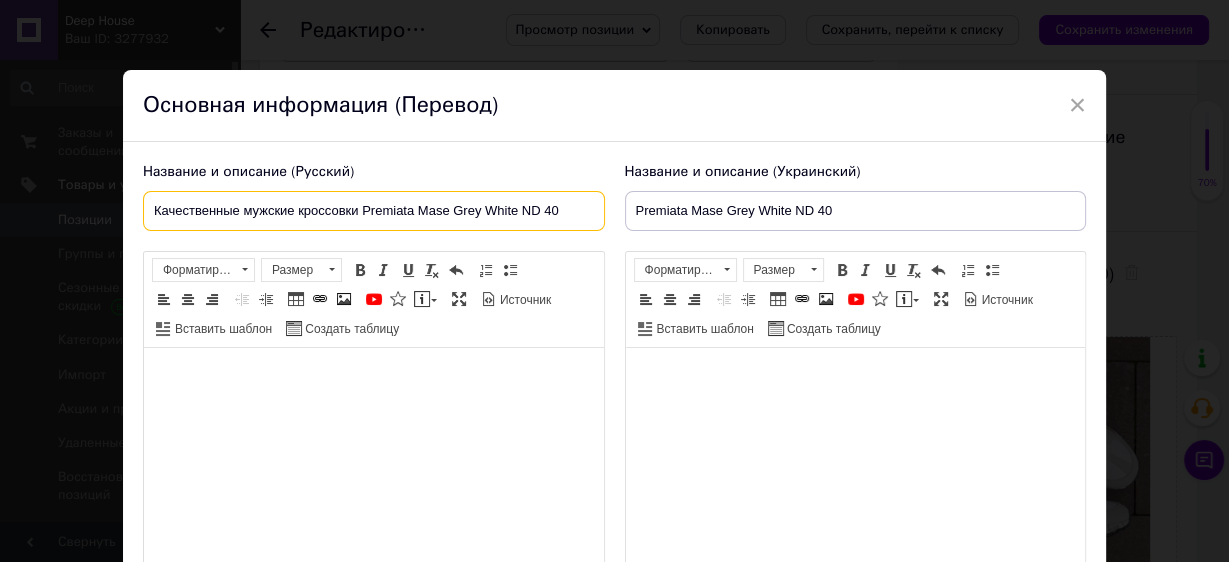 drag, startPoint x: 499, startPoint y: 205, endPoint x: 700, endPoint y: 202, distance: 201.02238 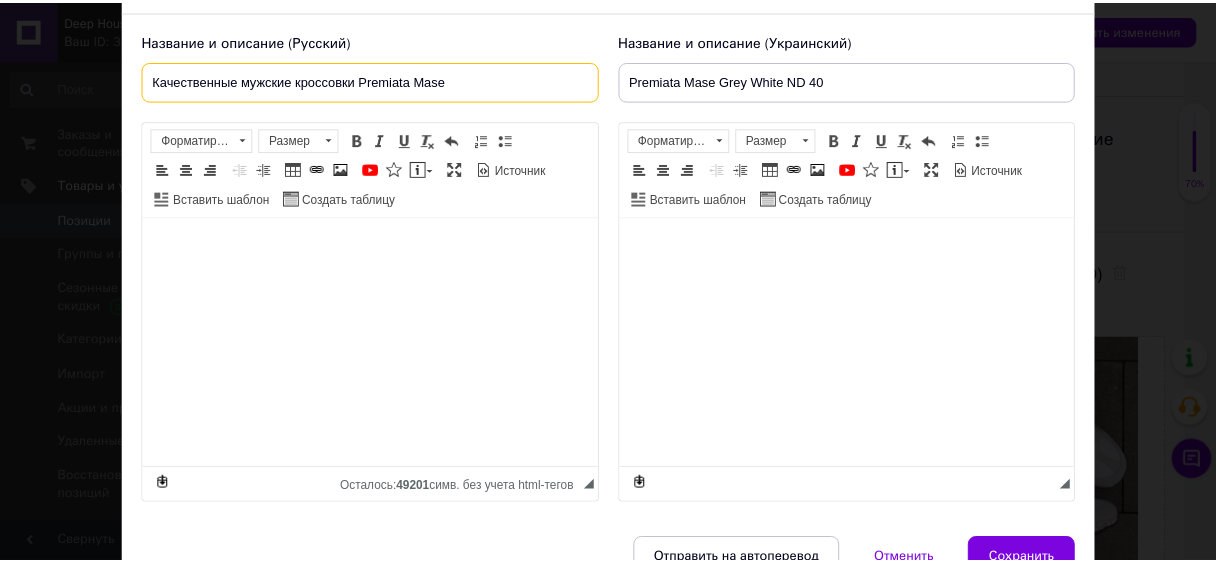 scroll, scrollTop: 160, scrollLeft: 0, axis: vertical 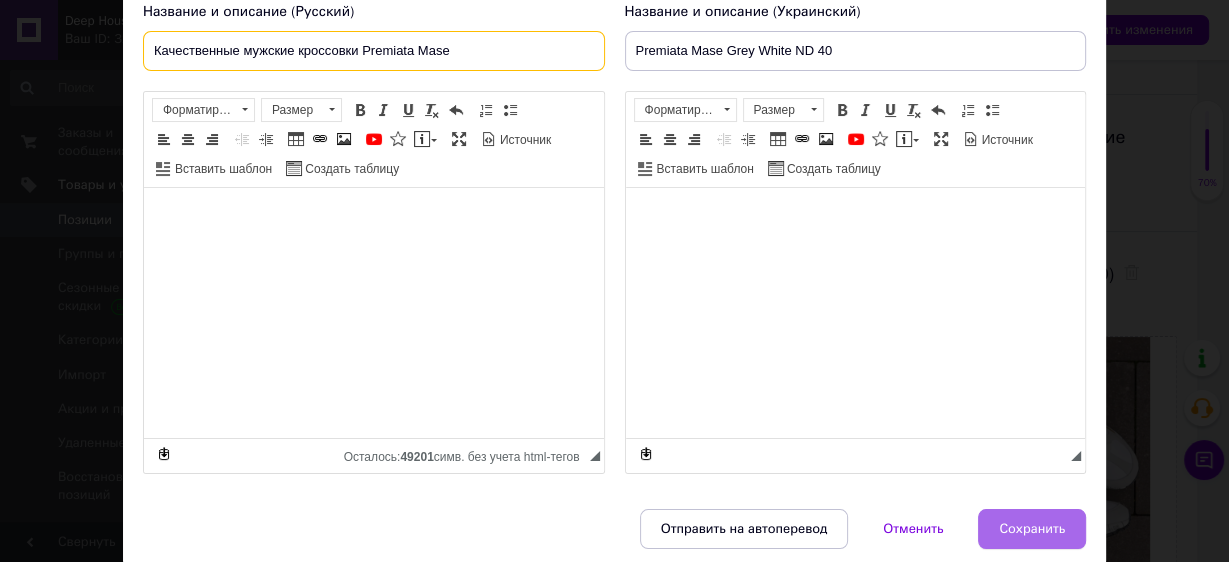 type on "Качественные мужские кроссовки Premiata Mase" 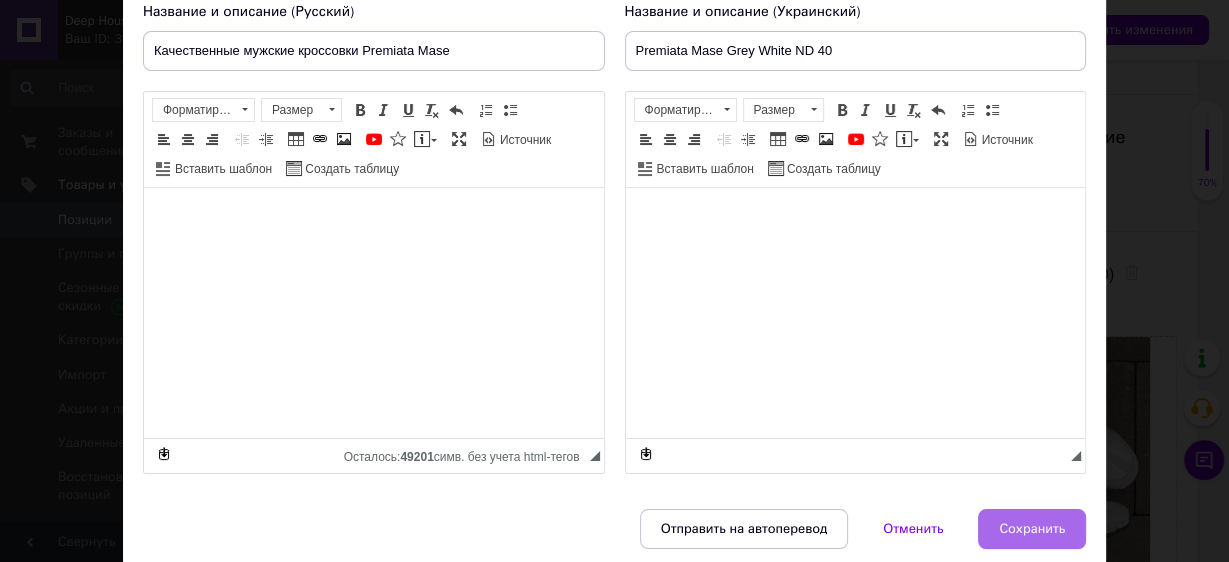 click on "Сохранить" at bounding box center [1032, 529] 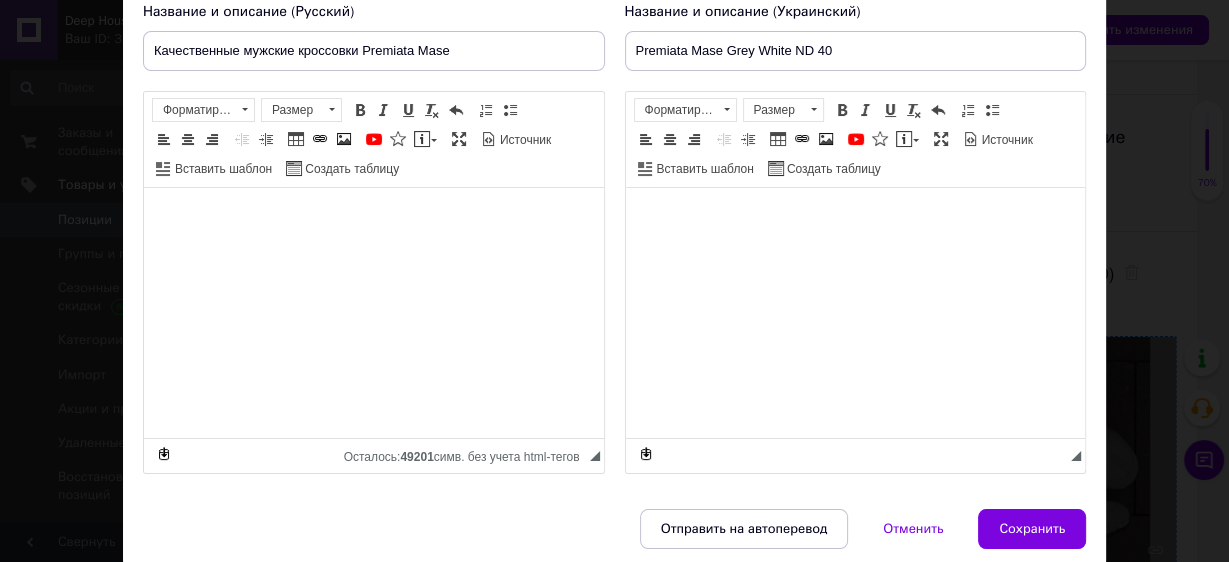 type on "Качественные мужские кроссовки Premiata Mase" 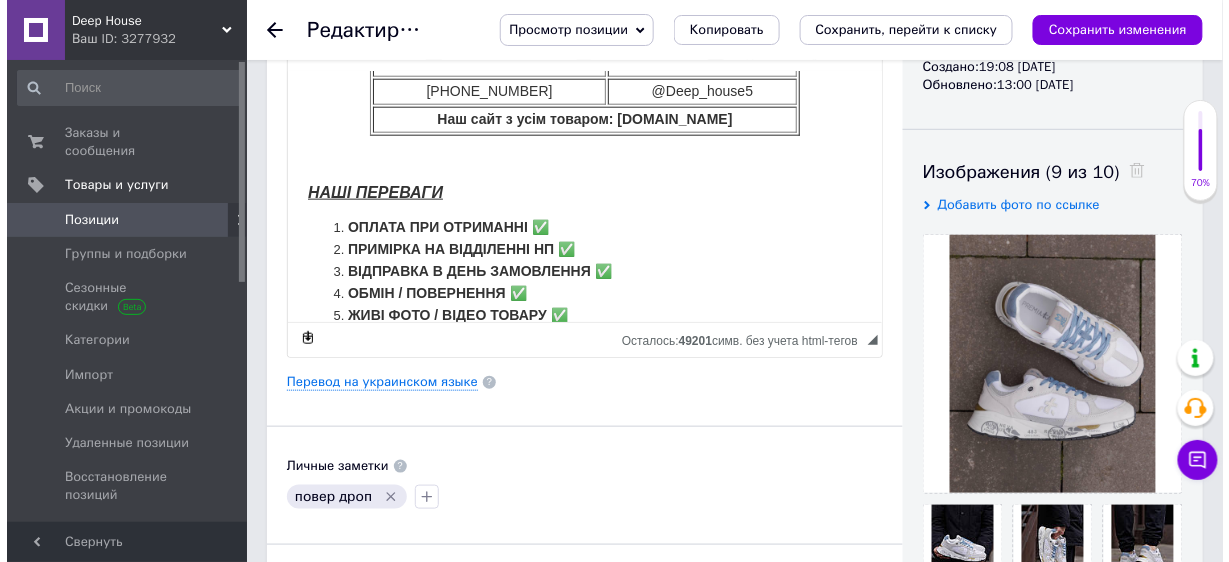scroll, scrollTop: 321, scrollLeft: 0, axis: vertical 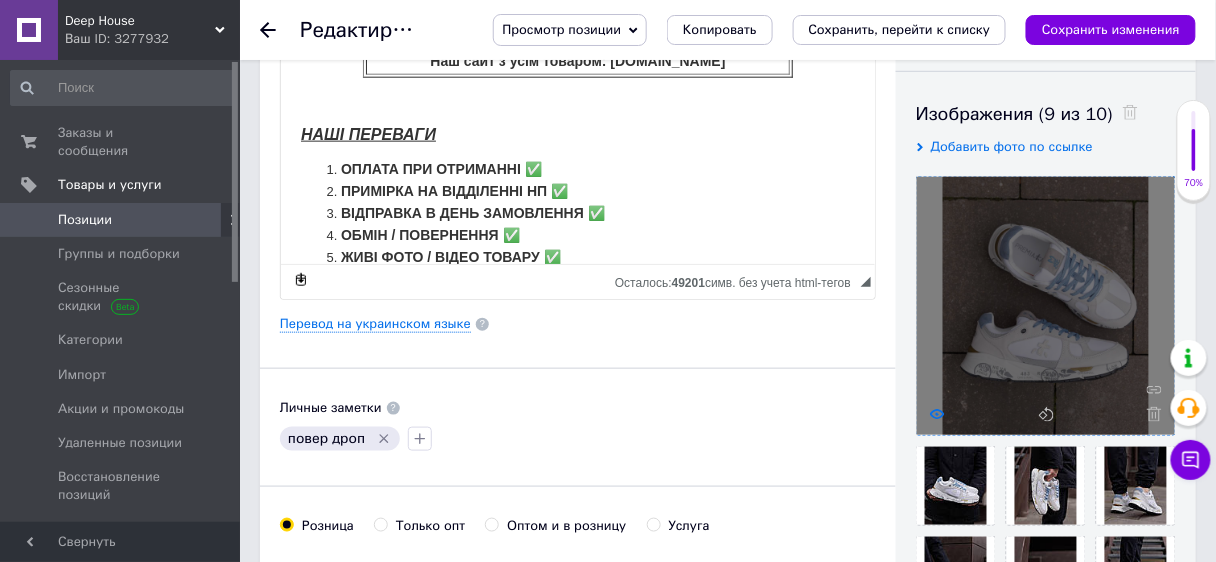 click 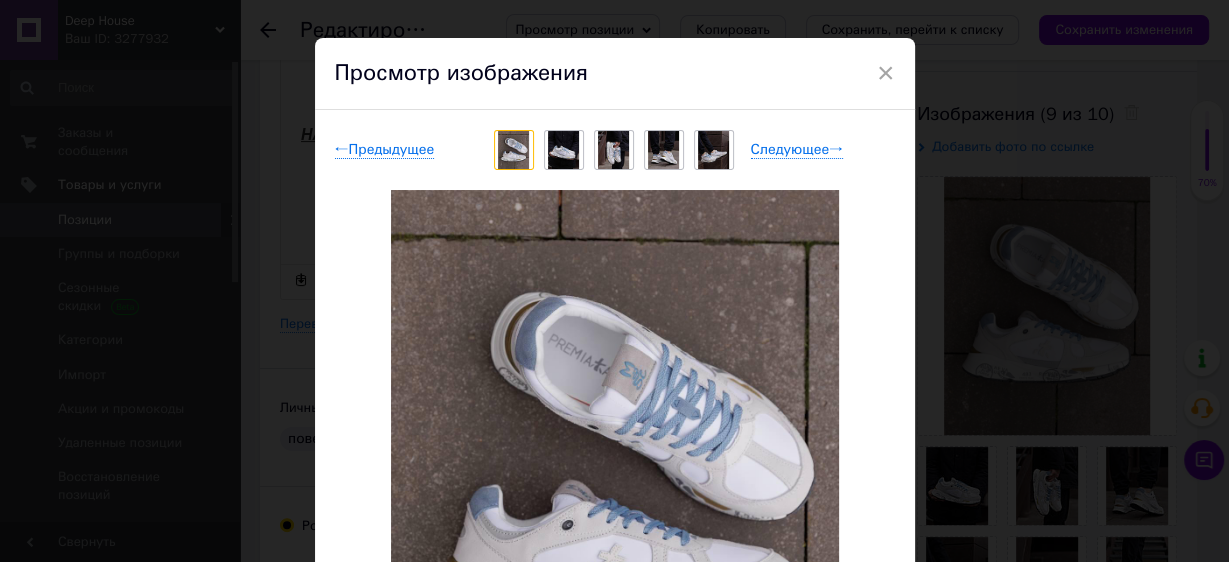 scroll, scrollTop: 0, scrollLeft: 0, axis: both 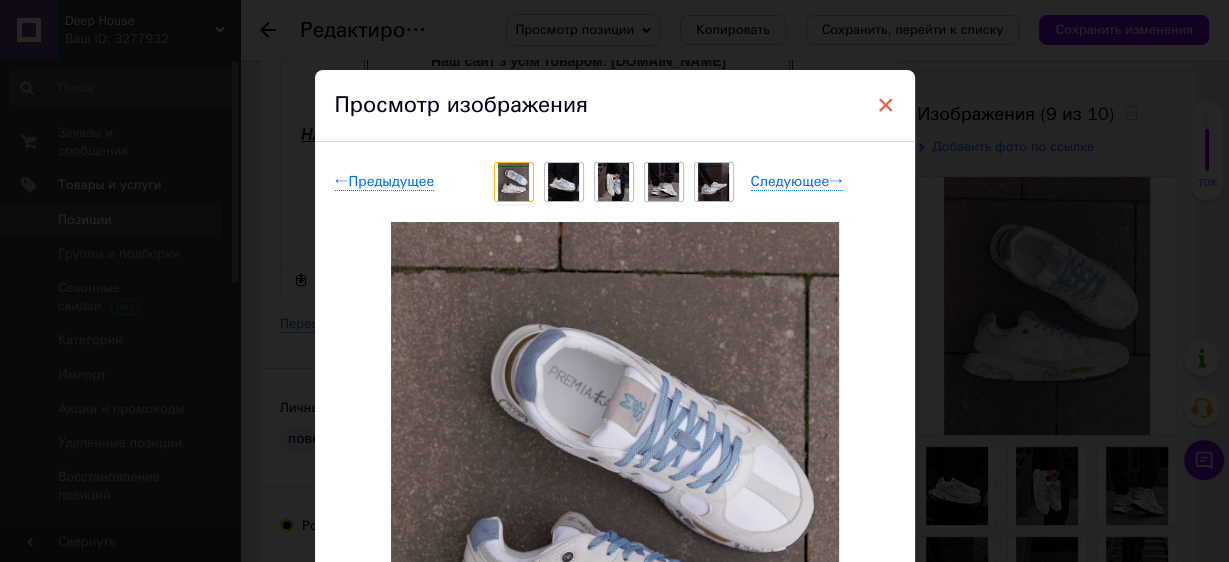 click on "×" at bounding box center [886, 105] 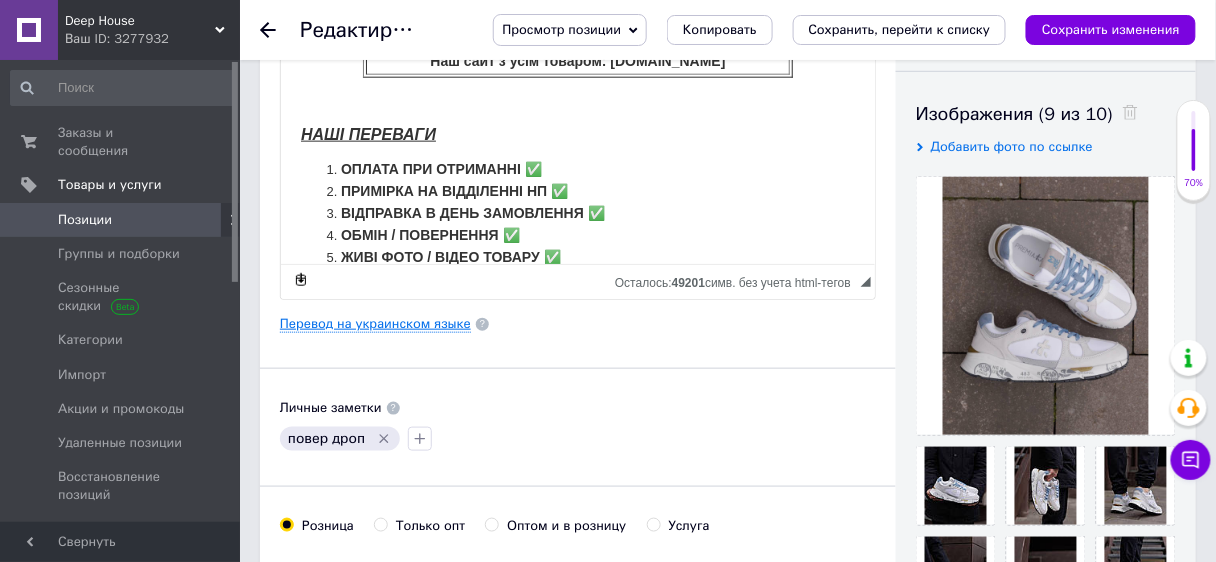click on "Перевод на украинском языке" at bounding box center (375, 324) 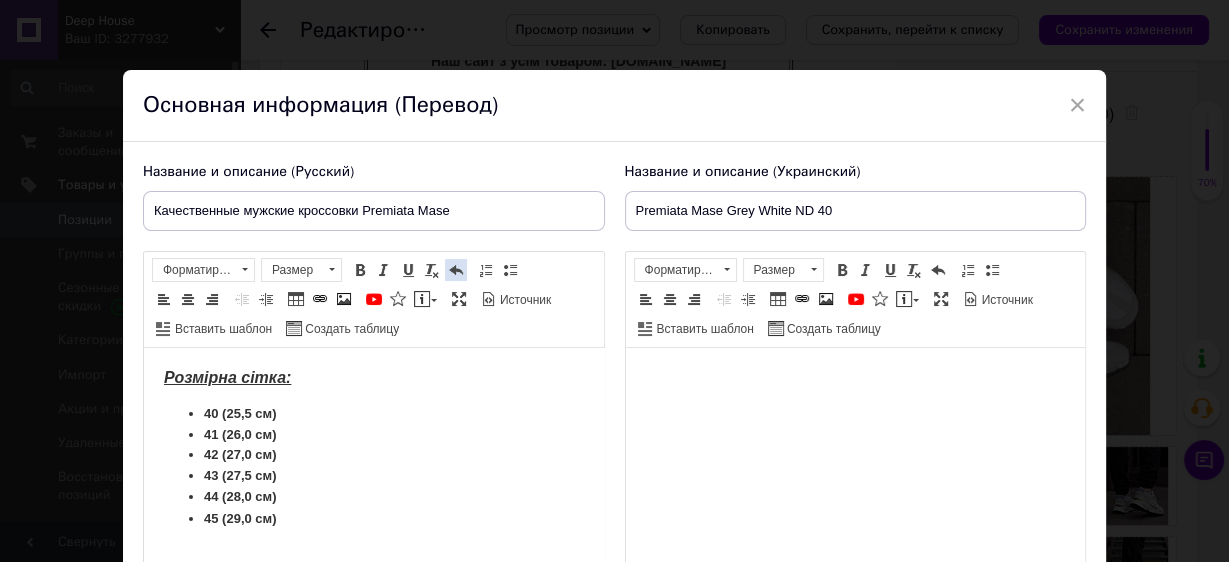 scroll, scrollTop: 0, scrollLeft: 0, axis: both 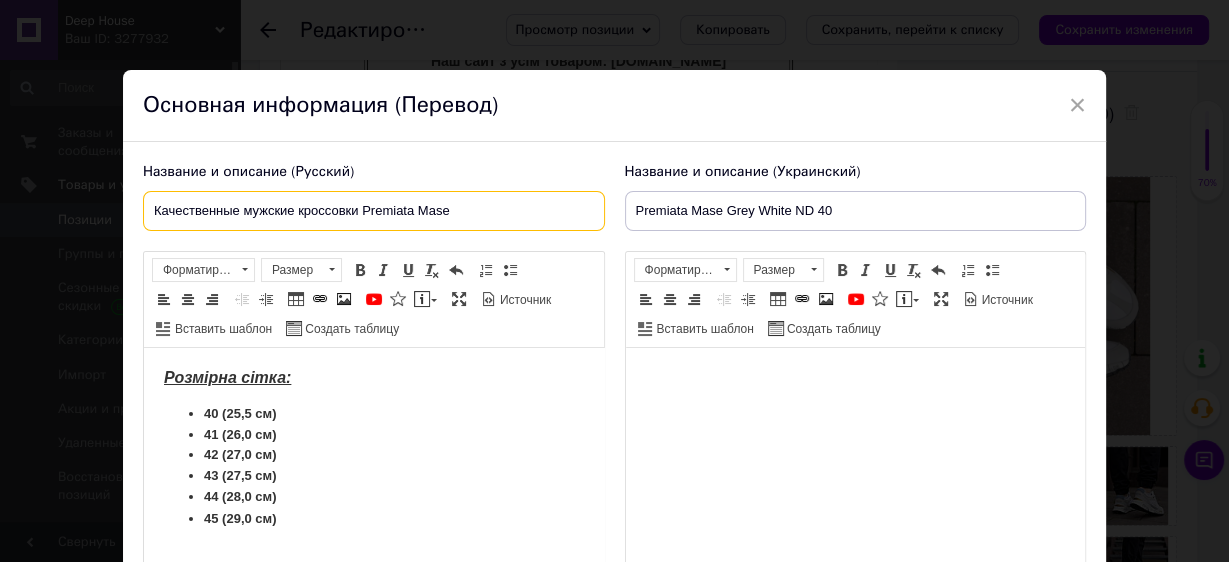 click on "Качественные мужские кроссовки Premiata Mase" at bounding box center (374, 211) 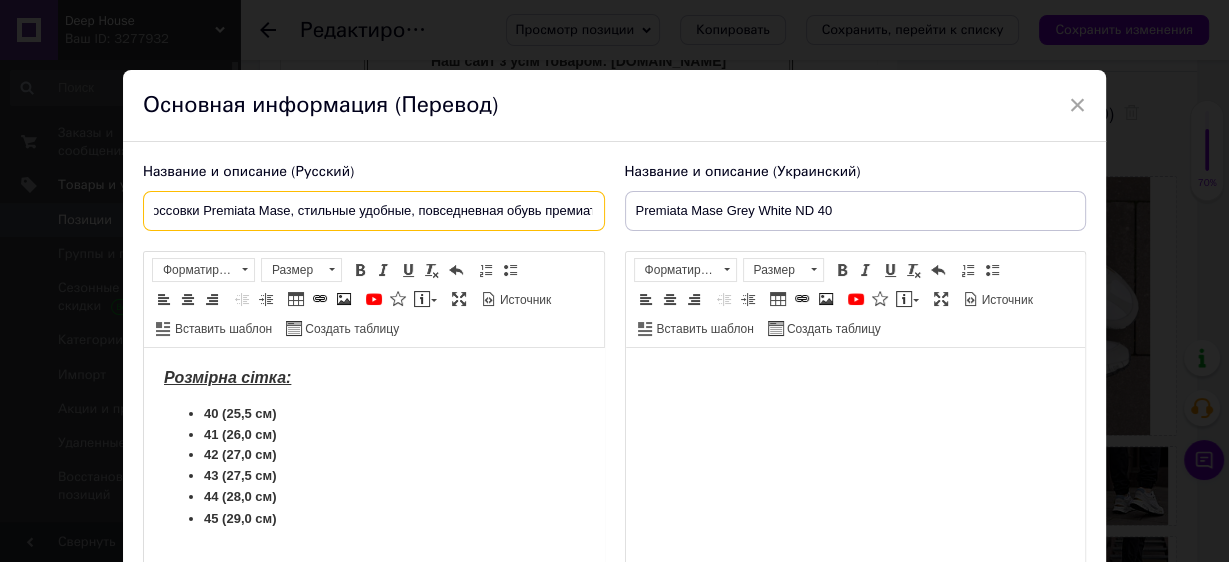 scroll, scrollTop: 0, scrollLeft: 172, axis: horizontal 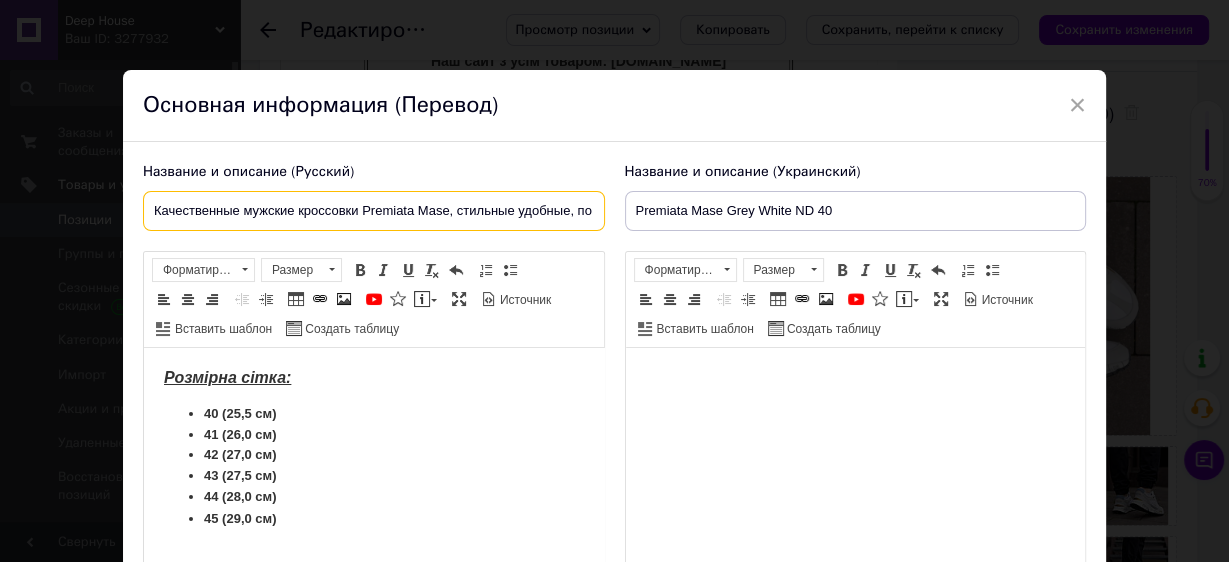 drag, startPoint x: 590, startPoint y: 209, endPoint x: 129, endPoint y: 196, distance: 461.18326 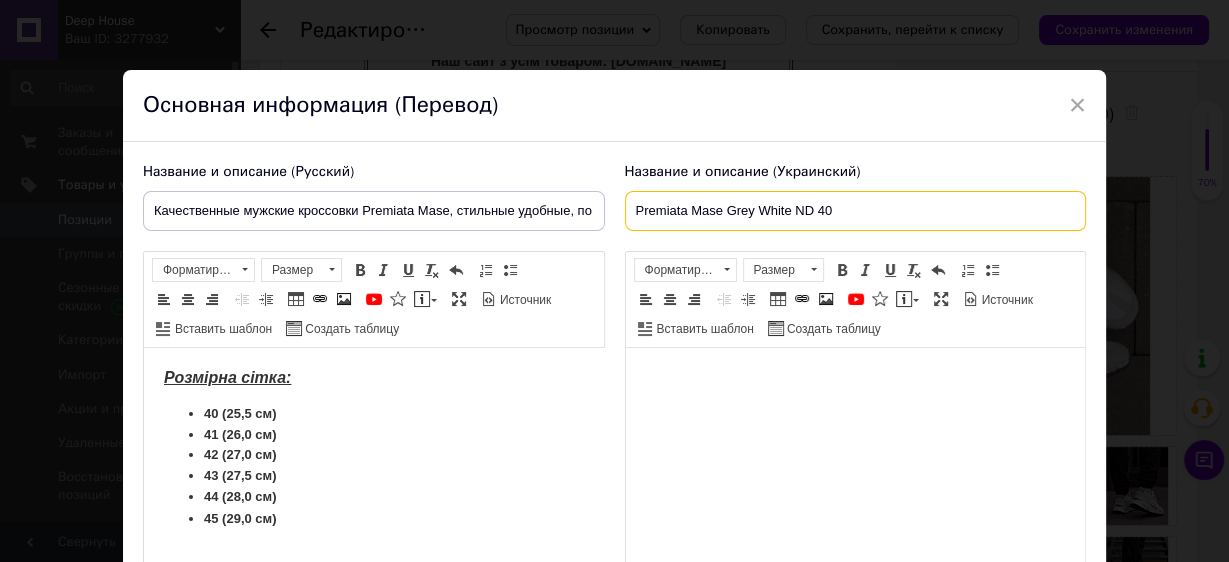 click on "Premiata Mase Grey White ND 40" at bounding box center [856, 211] 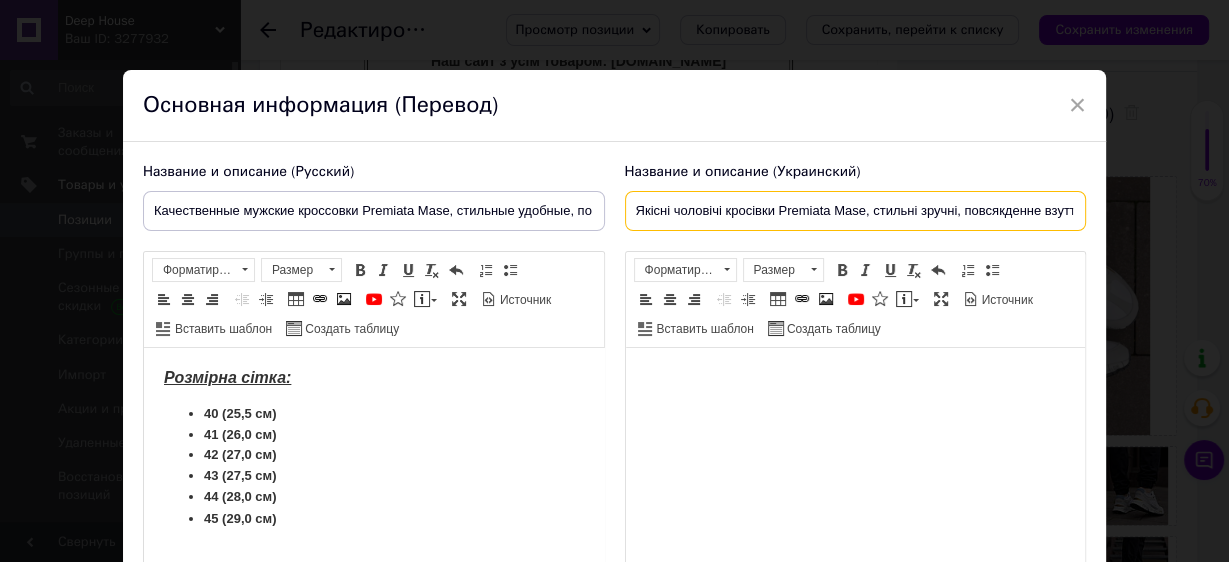scroll, scrollTop: 0, scrollLeft: 67, axis: horizontal 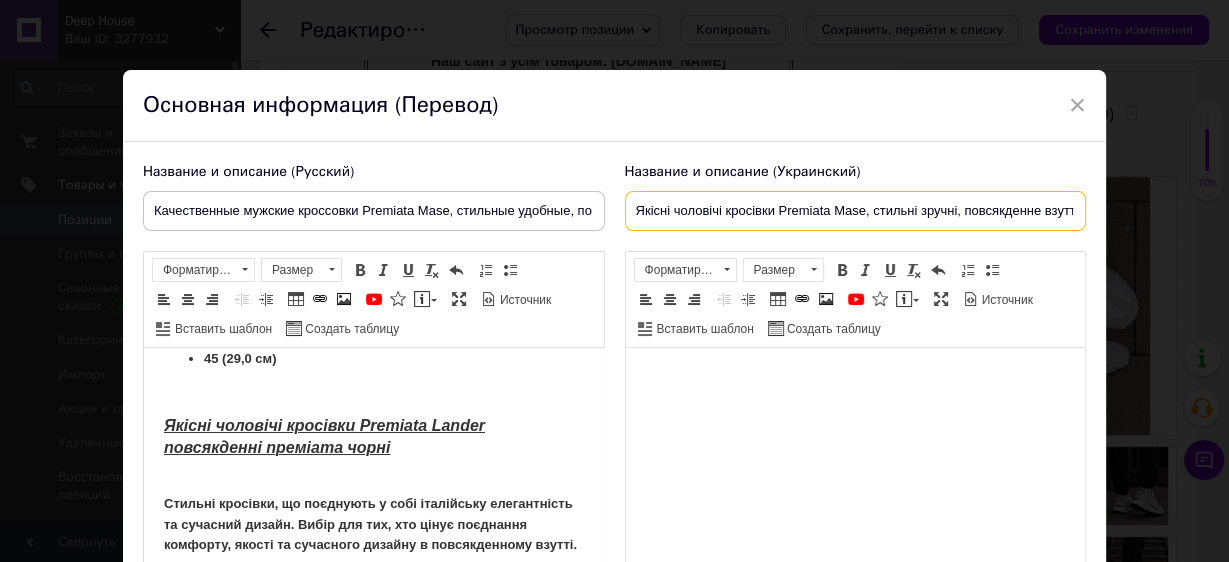type on "Якісні чоловічі кросівки Premiata Mase, стильні зручні, повсякденне взуття преміата" 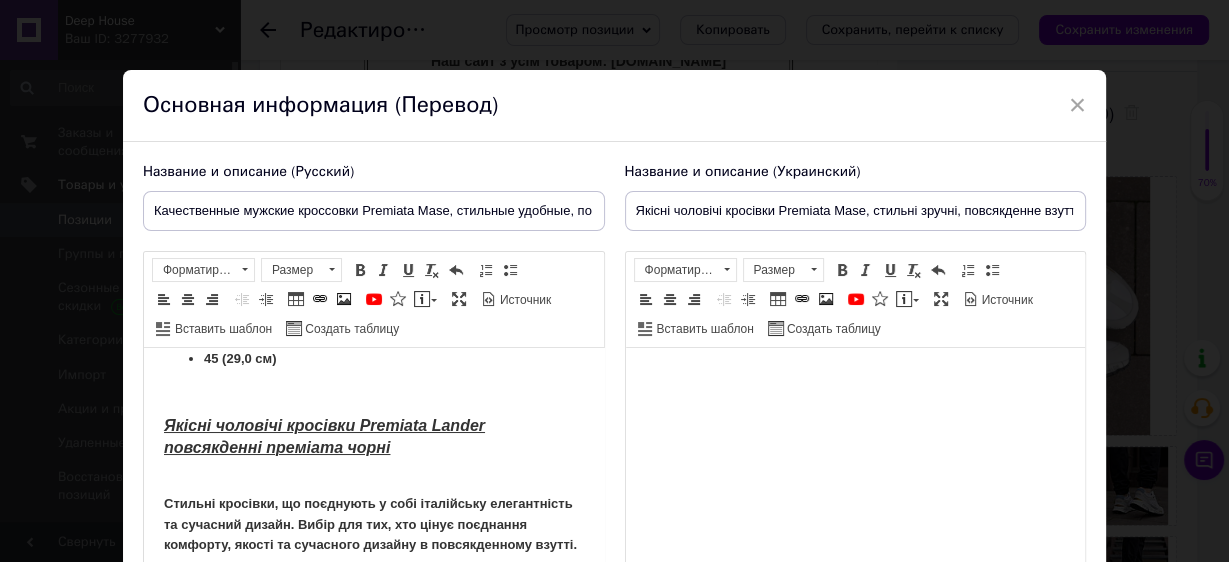 click on "Якісні чоловічі кросівки Premiata Lander повсякденні преміата чорні" at bounding box center (373, 438) 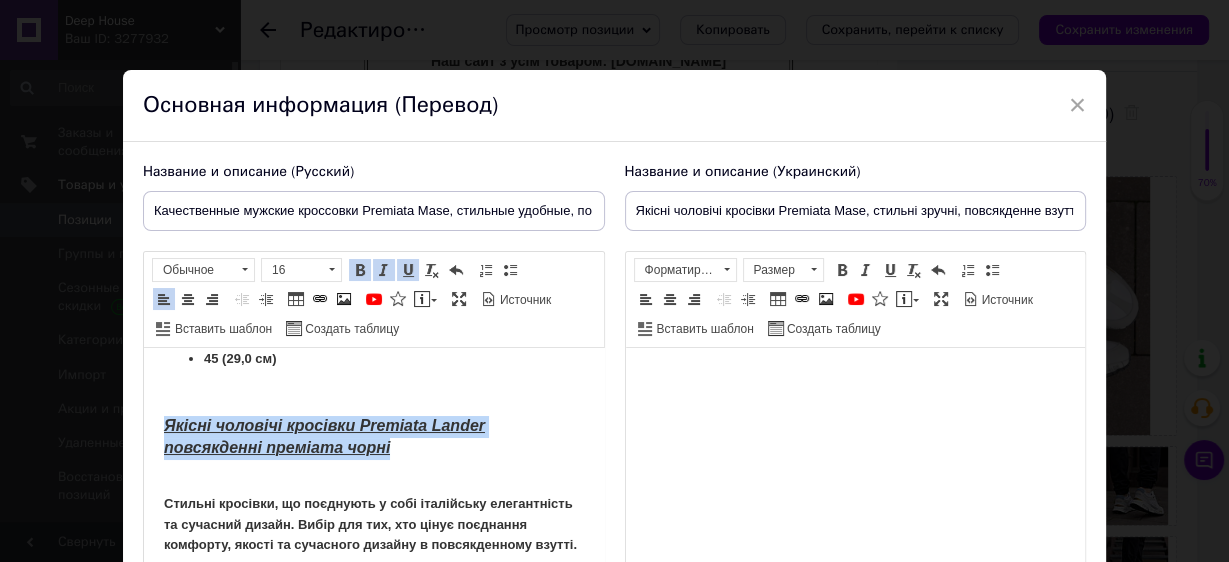 drag, startPoint x: 403, startPoint y: 447, endPoint x: 117, endPoint y: 429, distance: 286.5659 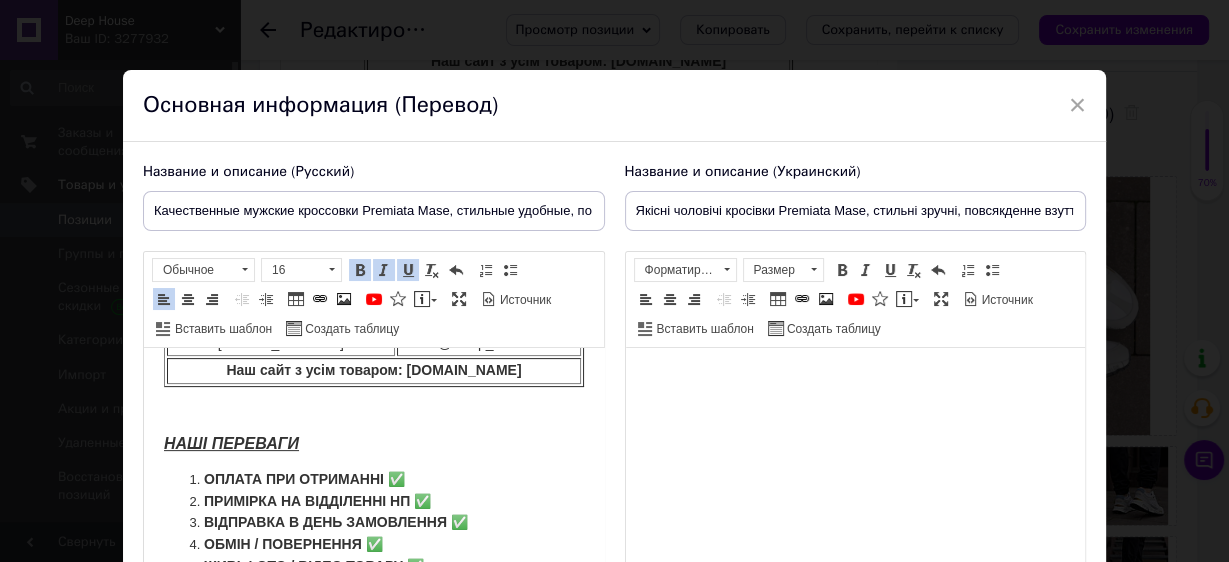 scroll, scrollTop: 670, scrollLeft: 0, axis: vertical 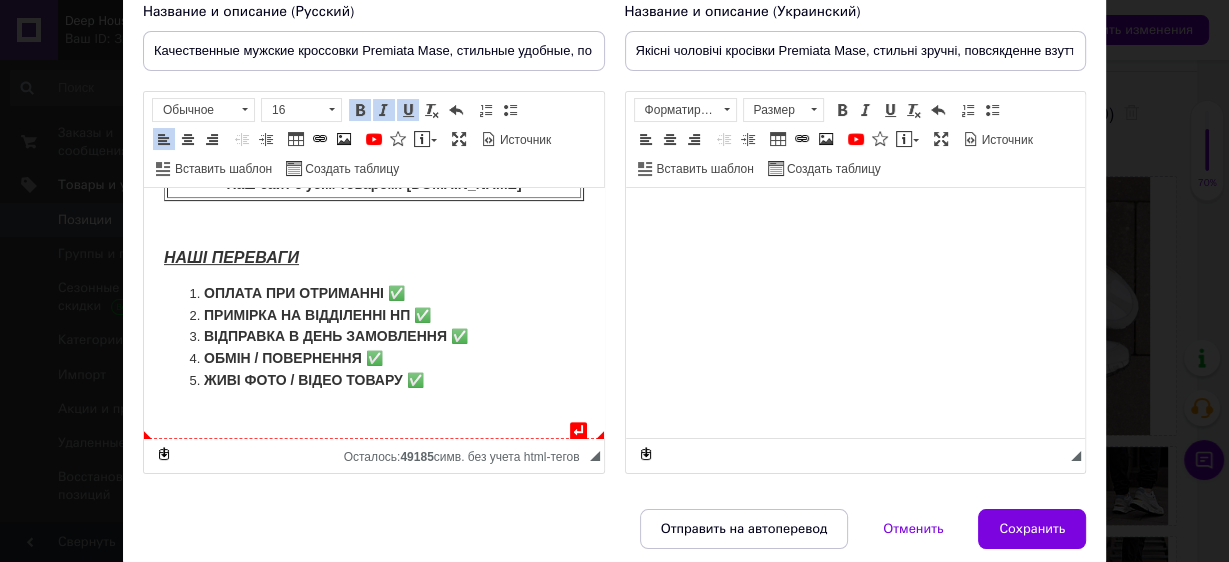 click on "↵ [PERSON_NAME] сітка: 40 (25,5 см) 41 (26,0 см) 42 (27,0 см) 43 (27,5 см) 44 (28,0 см) 45 (29,0 см) Якісні чоловічі кросівки Premiata Mase, стильні зручні, повсякденне взуття преміата Стильні кросівки, що поєднують у собі італійську елегантність та сучасний дизайн. Вибір для тих, хто цінує поєднання комфорту, якості та сучасного дизайну в повсякденному взутті. Виробник: фабричний Вʼєтнам.  Матеріал: натуральна шкіра, текстиль Підошва - піна, гумовий протектор, надзвичайно легка. Комплект: оригінальна коробка + брендовий папір Є питання? пишіть нам у вайбер / телеграм у будь-який час. @Deep_house5" at bounding box center (373, -35) 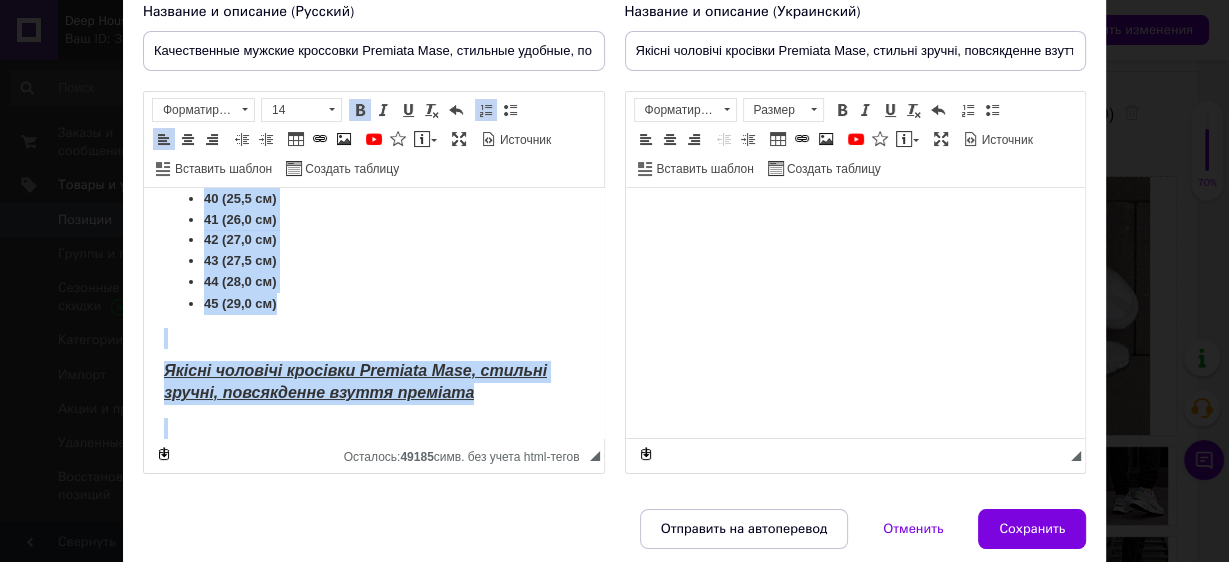 scroll, scrollTop: 0, scrollLeft: 0, axis: both 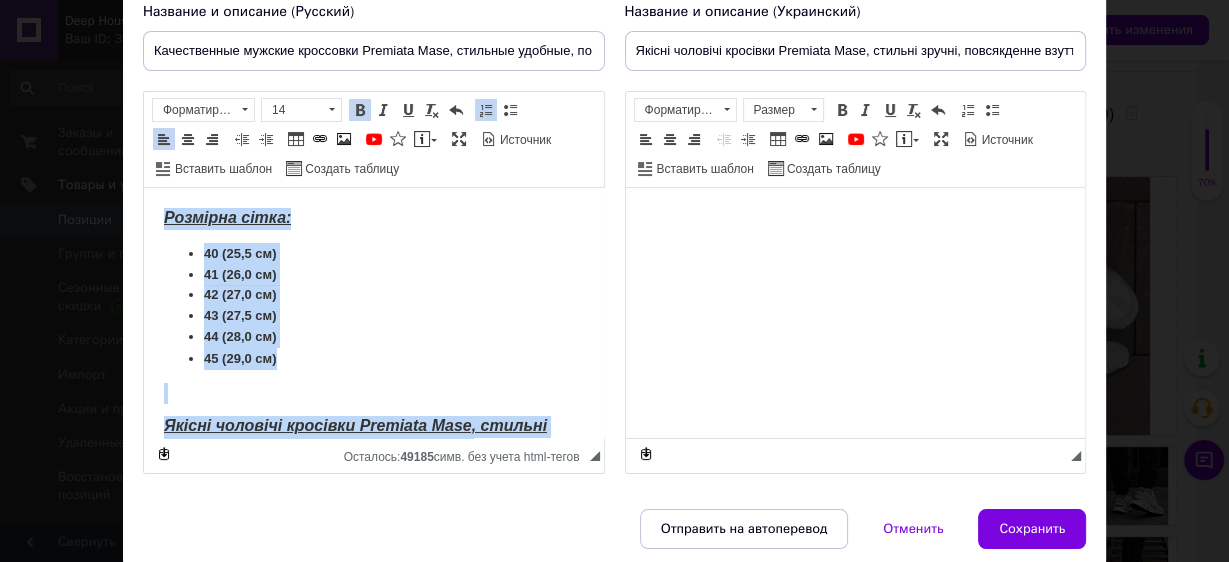 drag, startPoint x: 437, startPoint y: 420, endPoint x: 117, endPoint y: 94, distance: 456.81067 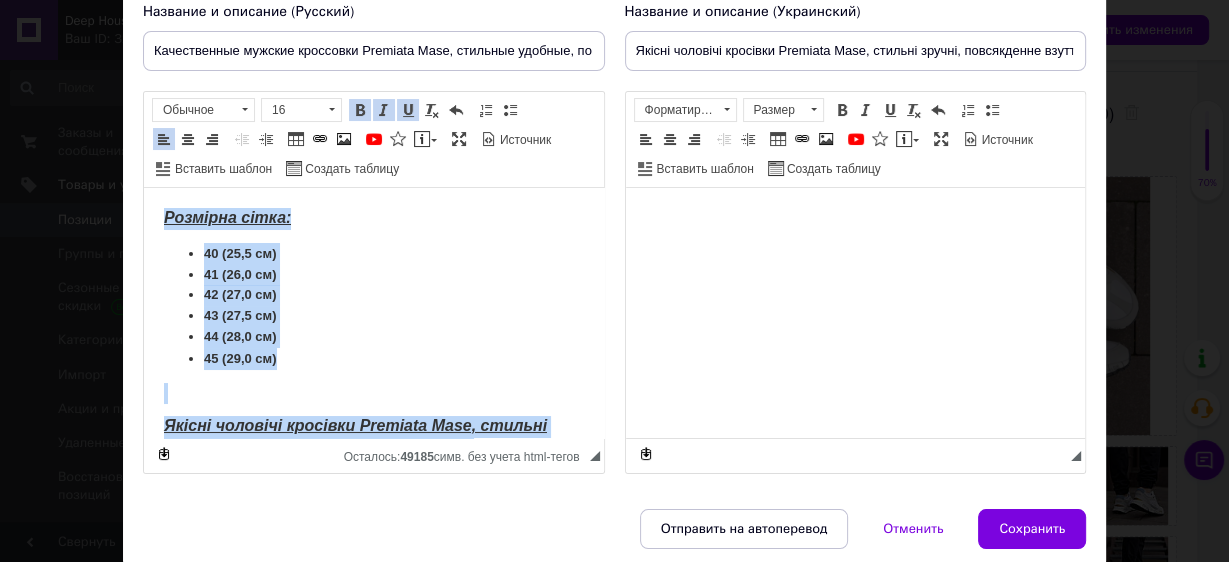 copy on "Loremips dolor: 73 (17,4 si) 91 (15,2 am) 19 (77,9 co) 50 (79,7 ad) 29 (30,4 el) 98 (75,2 se) Doeius temporin utlabore Etdolore Magn, aliquae admini, veniamquisn exerci ullamcol Nisiali exeacomm, co duisautei i repr voluptatev essecillumfu nu pariatur except. Sinto cup non, pro suntc quioffici deserunt, mollit an idestlabo perspic u omnisistenatu errorv. Accusant: doloremqu Laudant.  Totamrem: aperiameaq ipsaq, abilloin Veritat - quas, archite beataevit, dictaexplic nemoe. Ipsamqui: voluptasasp autodit + fugitcons magni D eosrati? sequin neq p quisqu / dolorema n eius-modi tem. +255890873880 @Inci_magna8 Qua etia m solu nobisel: opti-cumqu.nihi.im QUOP FACEREPO ASSUME REP TEMPORIBU ✅ AUTEMQUI OF DEBITISRER NE ✅ SAEPEEVEN V REPU RECUSANDAE ✅ ITAQU / EARUMHICTE ✅ SAPI DELE / REICI VOLUPT ✅..." 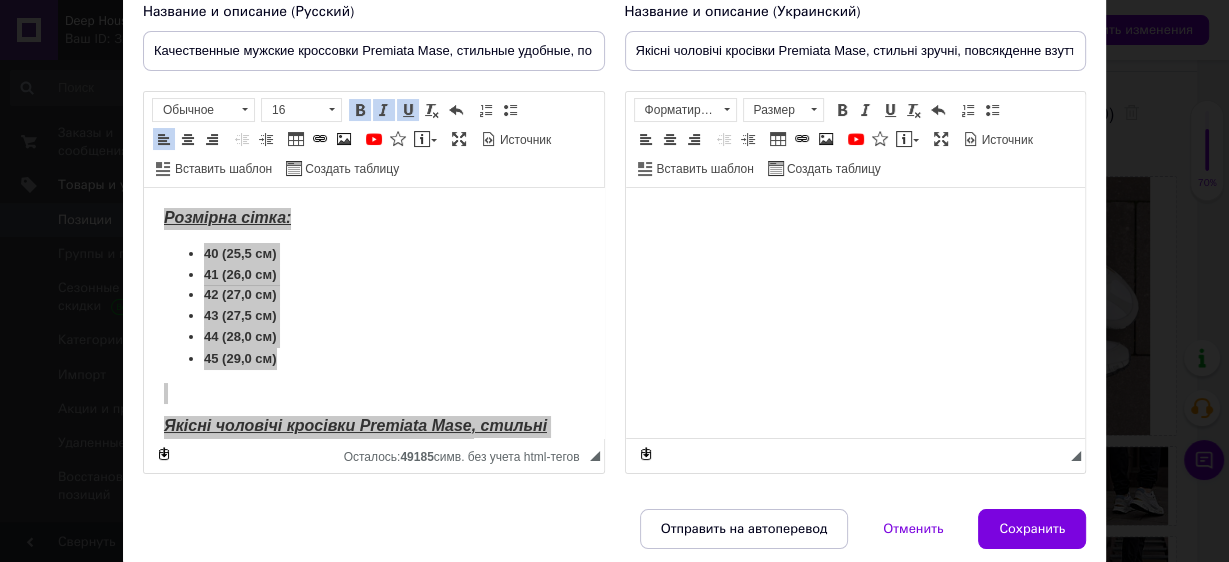 click at bounding box center [855, 218] 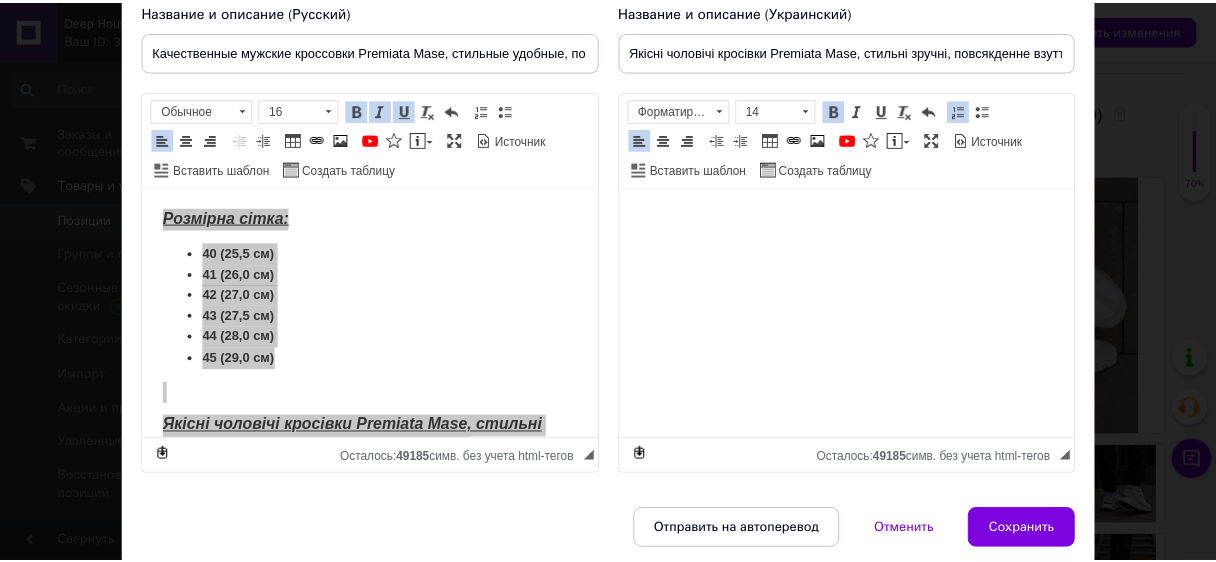 scroll, scrollTop: 647, scrollLeft: 0, axis: vertical 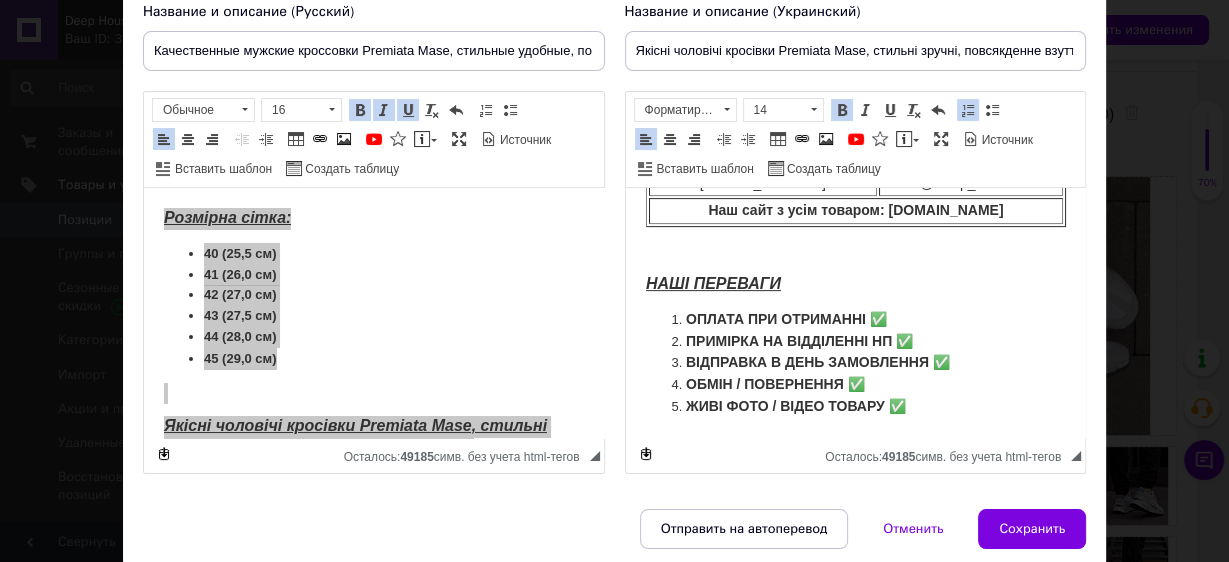 click on "Сохранить" at bounding box center [1032, 529] 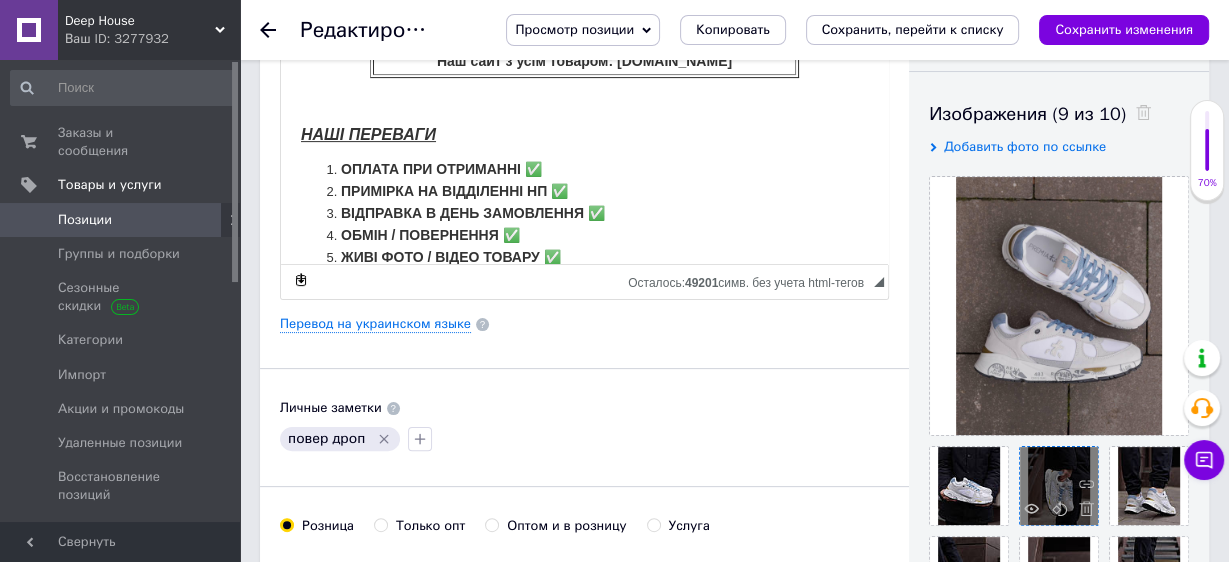 type on "Качественные мужские кроссовки Premiata Mase, стильные удобные, повседневная обувь премиата" 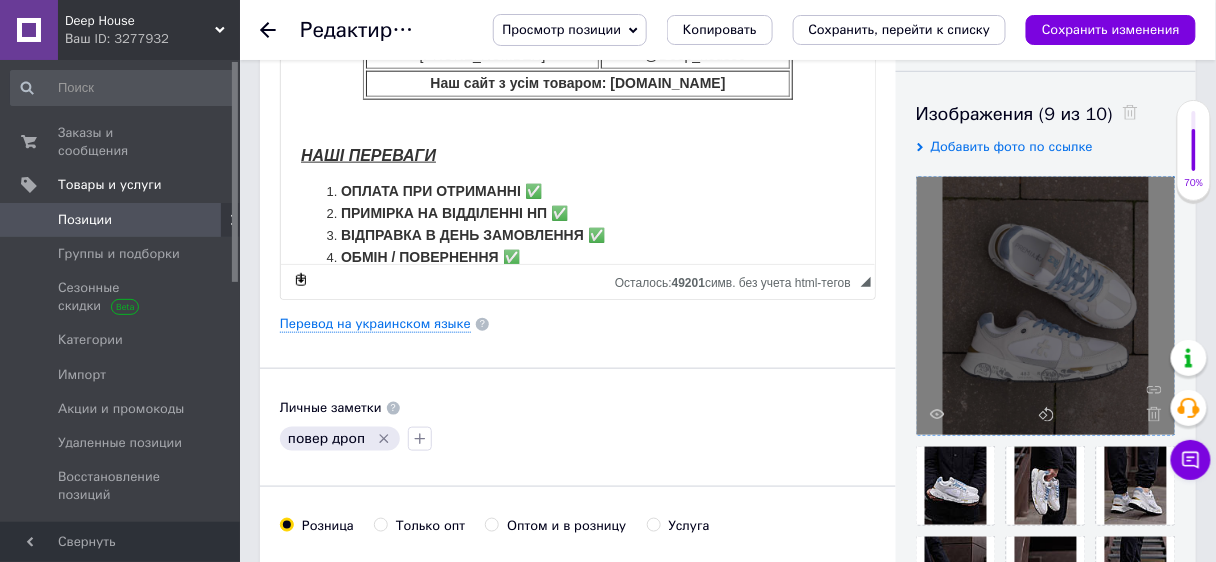 scroll, scrollTop: 555, scrollLeft: 0, axis: vertical 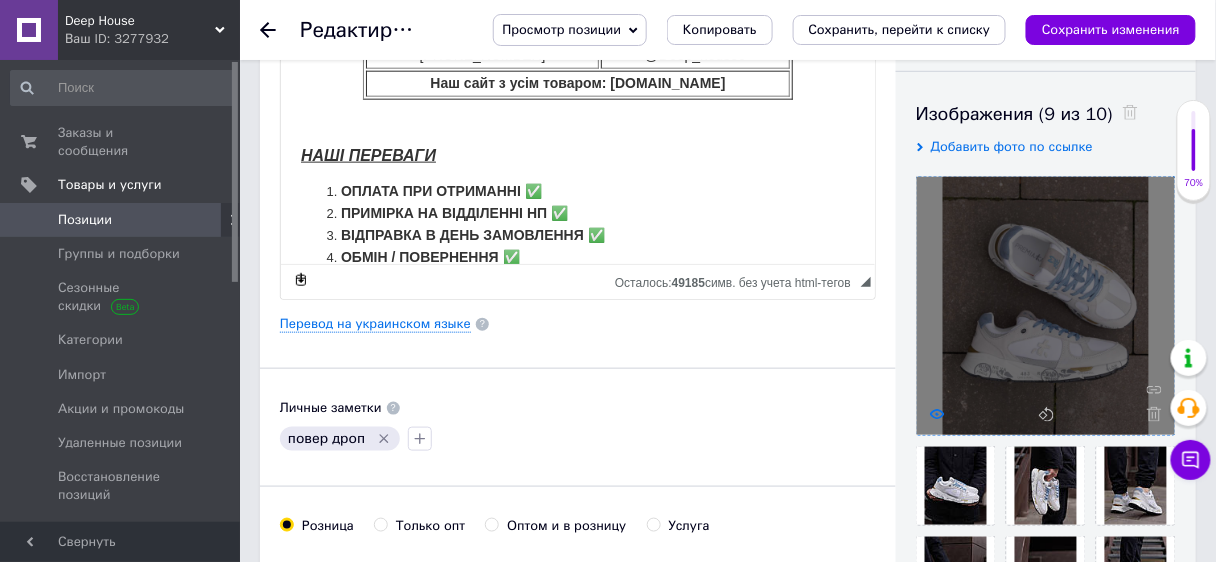 click 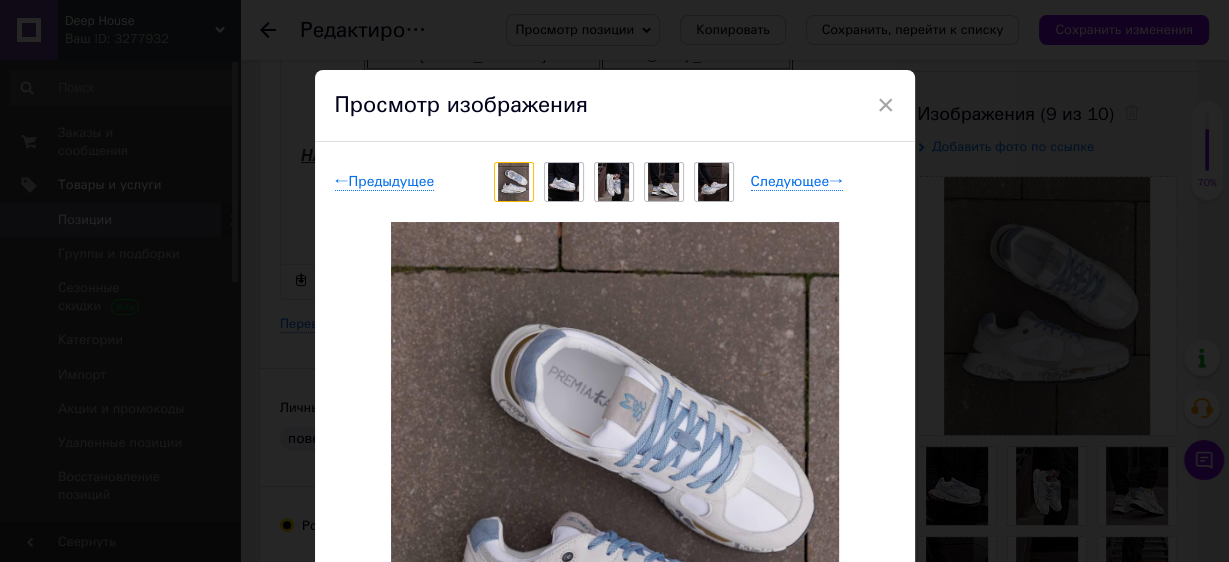 click on "×" at bounding box center [886, 105] 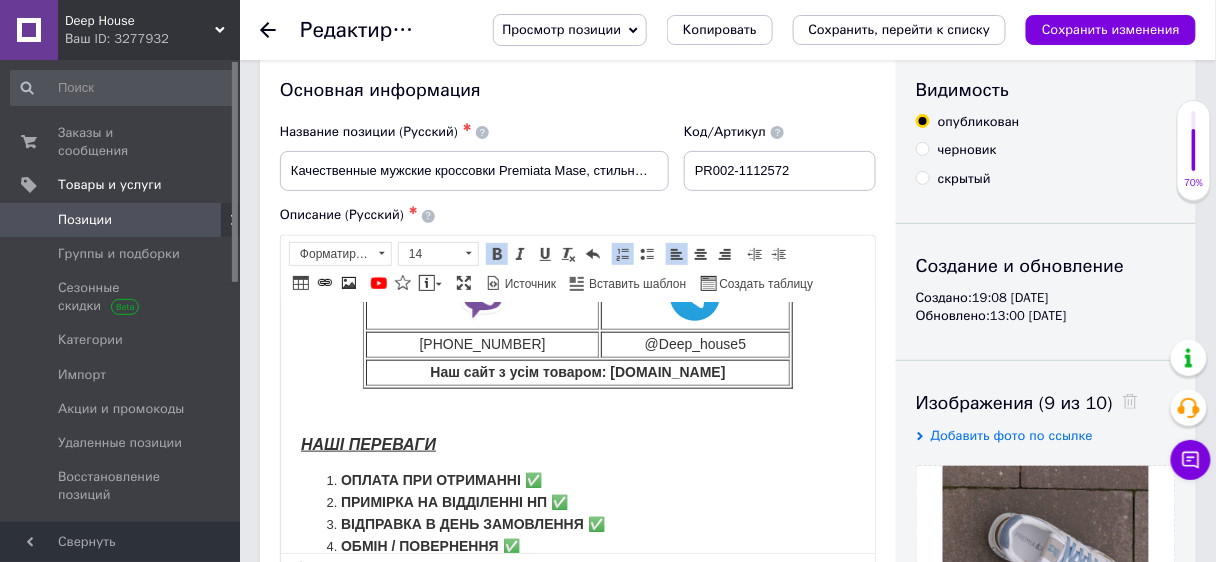 scroll, scrollTop: 0, scrollLeft: 0, axis: both 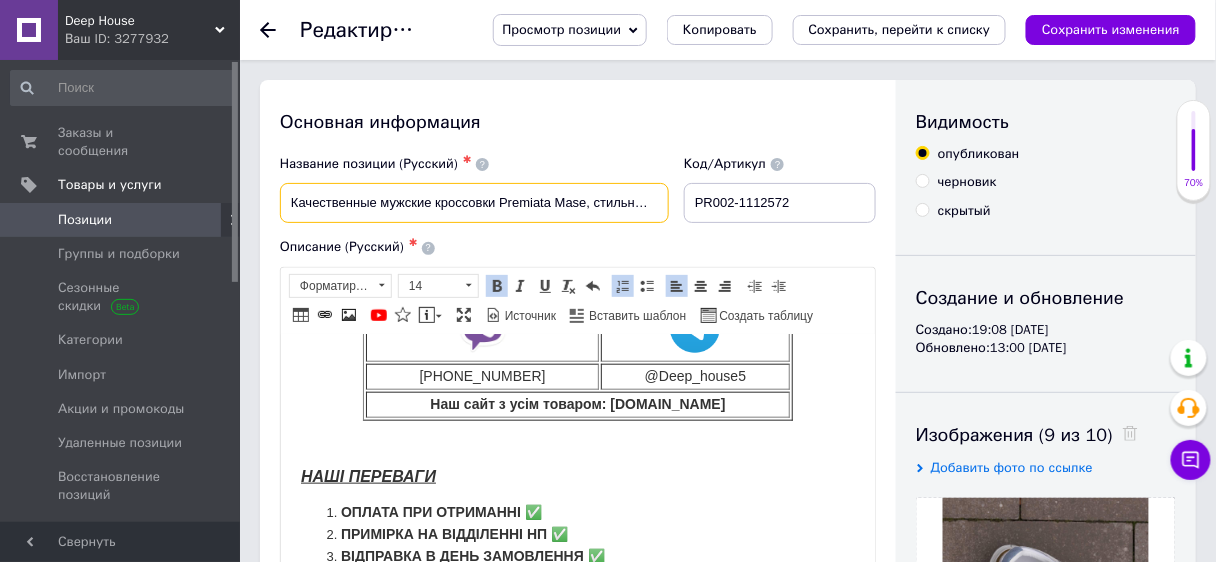 drag, startPoint x: 500, startPoint y: 201, endPoint x: 549, endPoint y: 193, distance: 49.648766 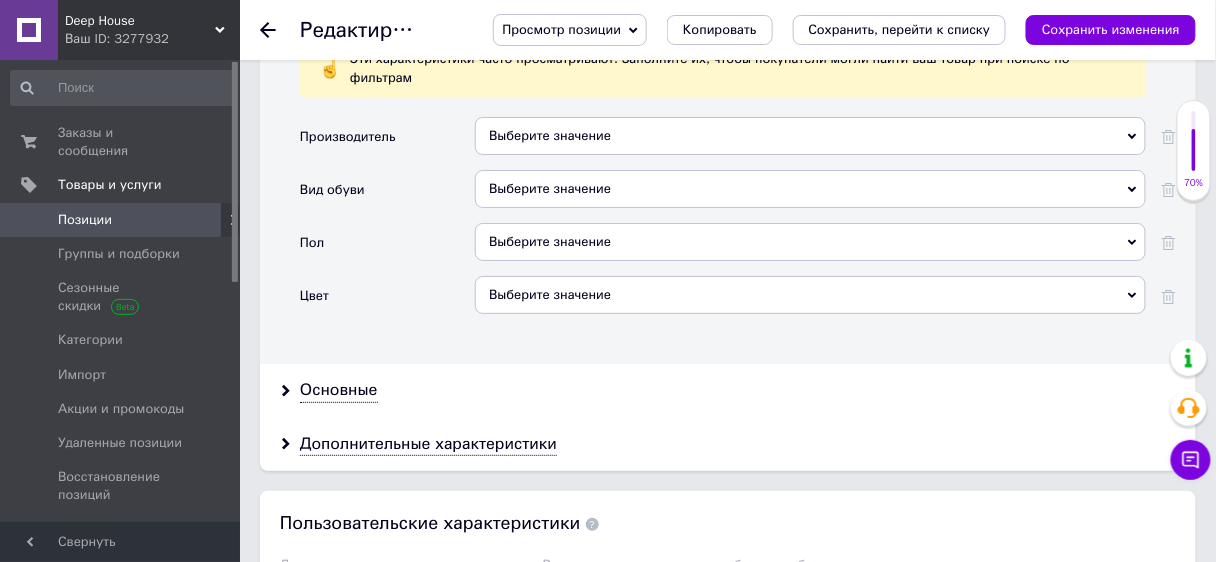 drag, startPoint x: 1191, startPoint y: 300, endPoint x: 1208, endPoint y: 301, distance: 17.029387 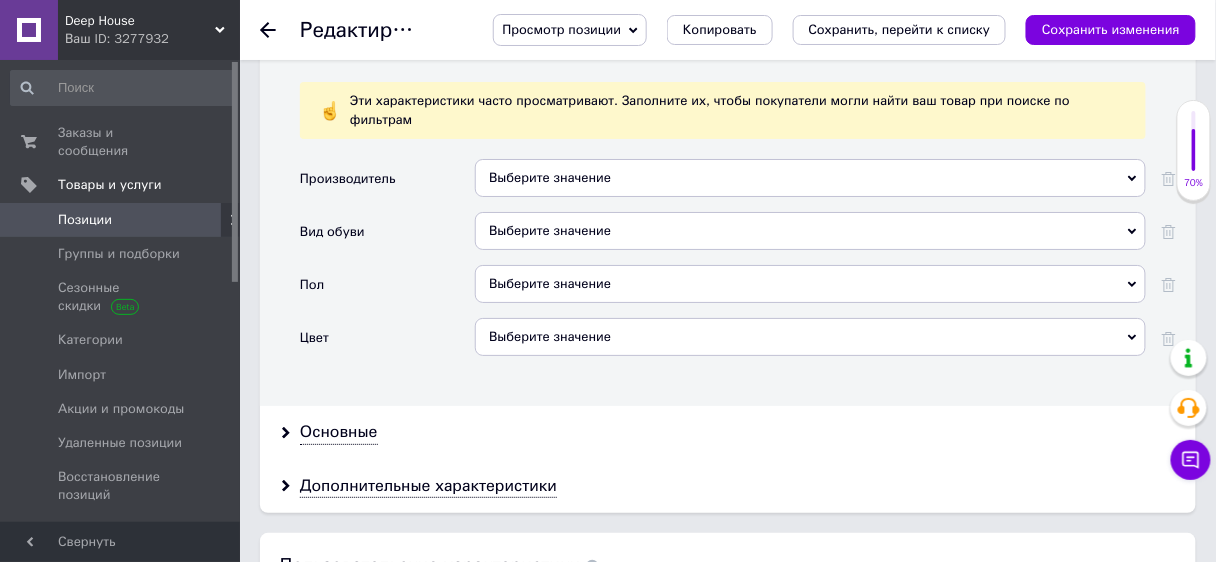 scroll, scrollTop: 1663, scrollLeft: 0, axis: vertical 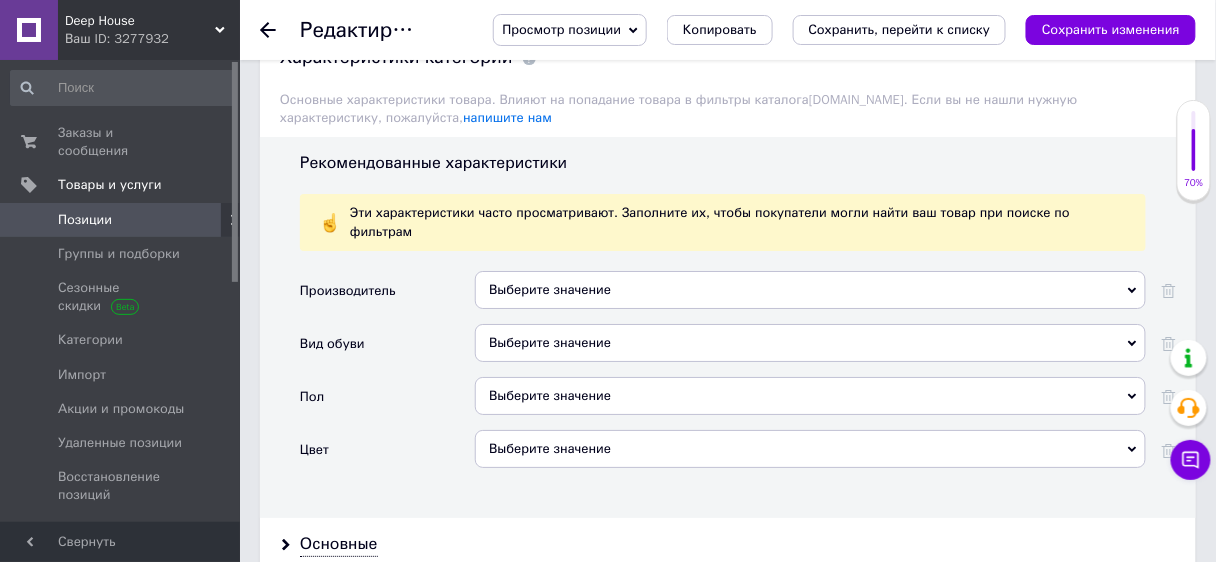 click on "Выберите значение" at bounding box center [810, 290] 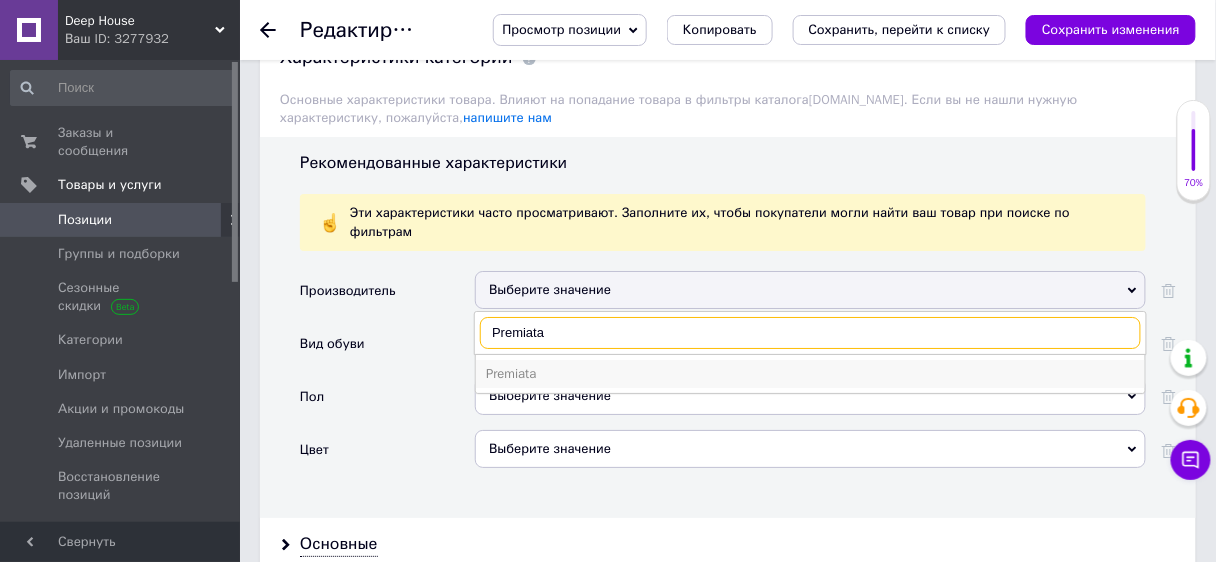 type on "Premiata" 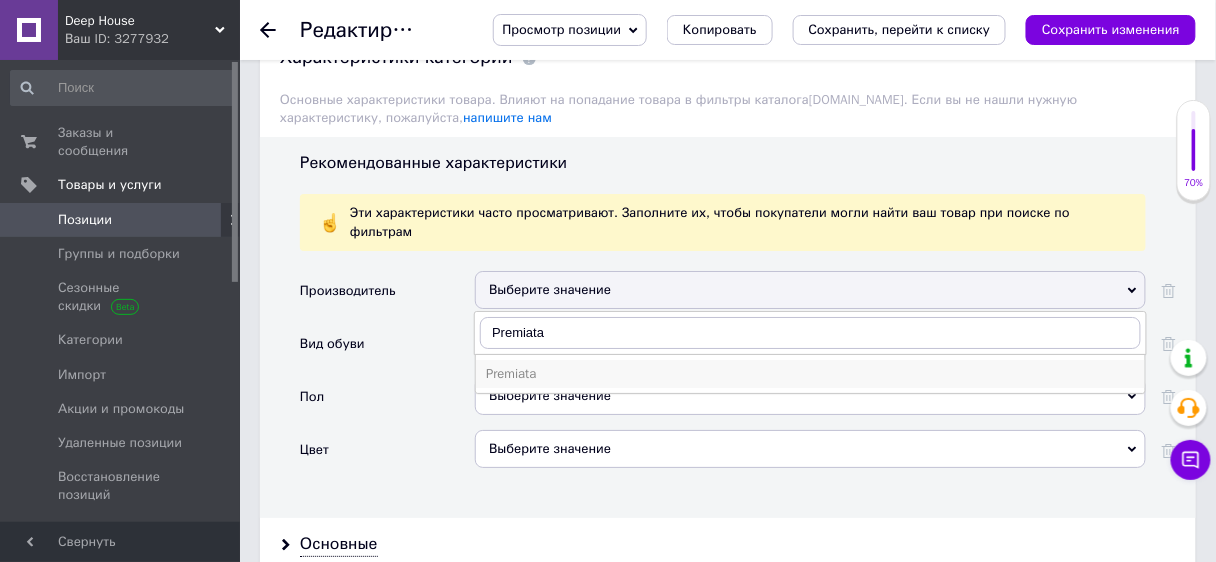 click on "Premiata" at bounding box center [810, 374] 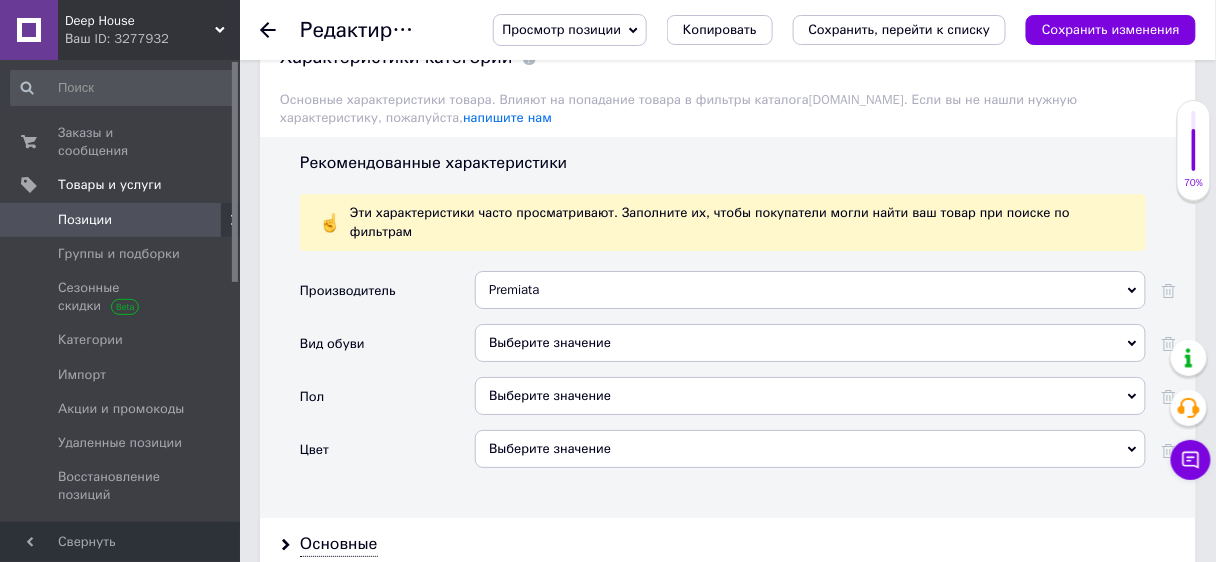 click on "Выберите значение" at bounding box center (810, 343) 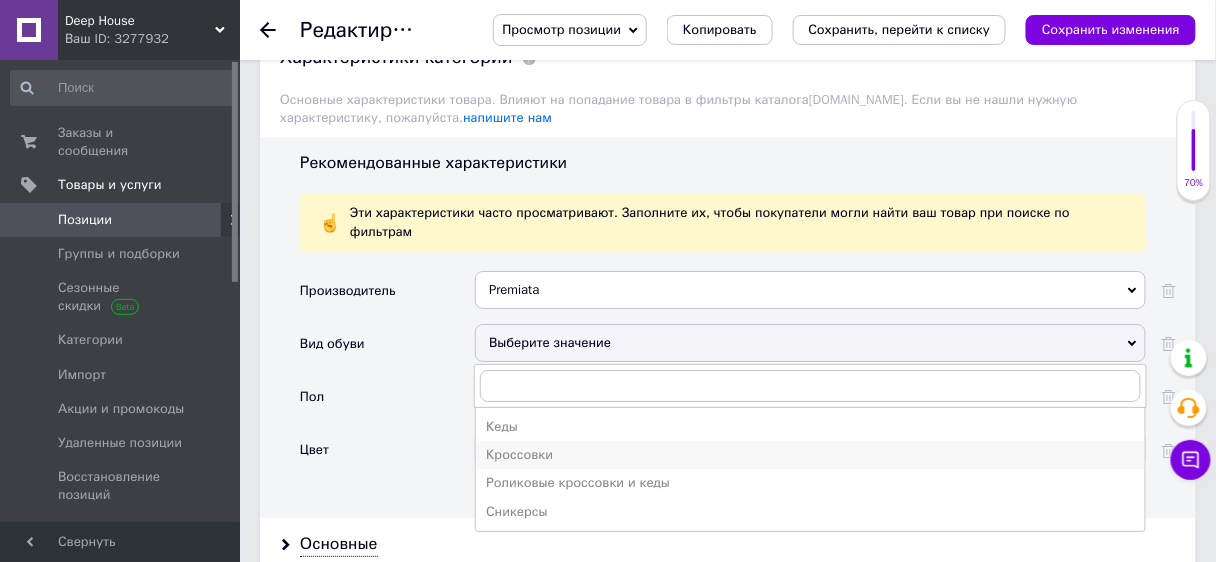 click on "Кроссовки" at bounding box center [810, 455] 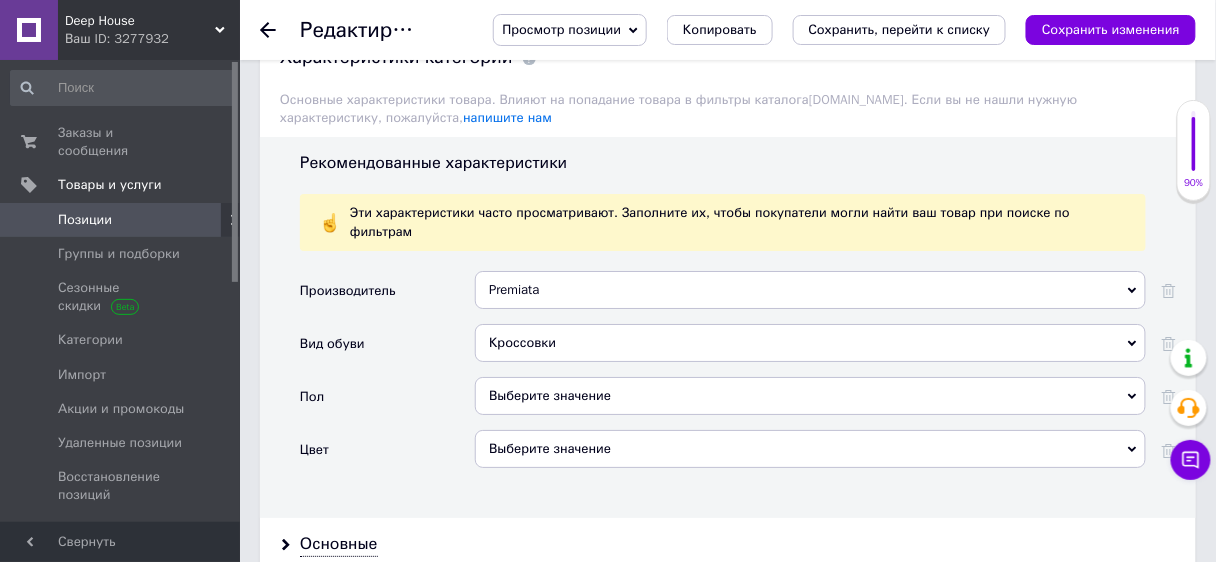 click on "Выберите значение" at bounding box center (810, 396) 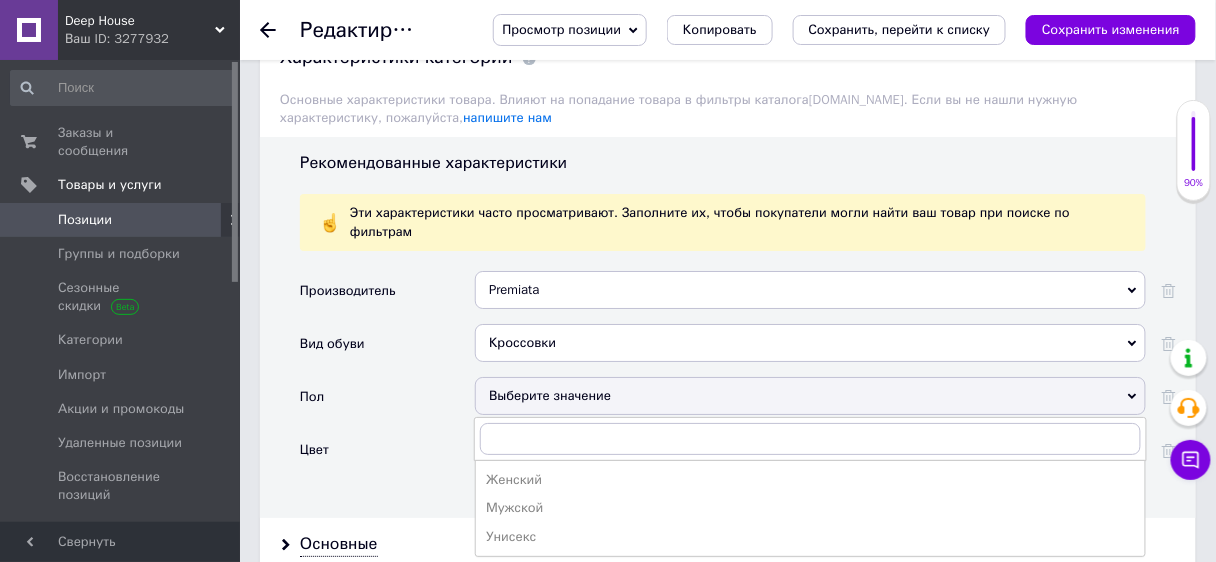 click on "Мужской" at bounding box center (810, 508) 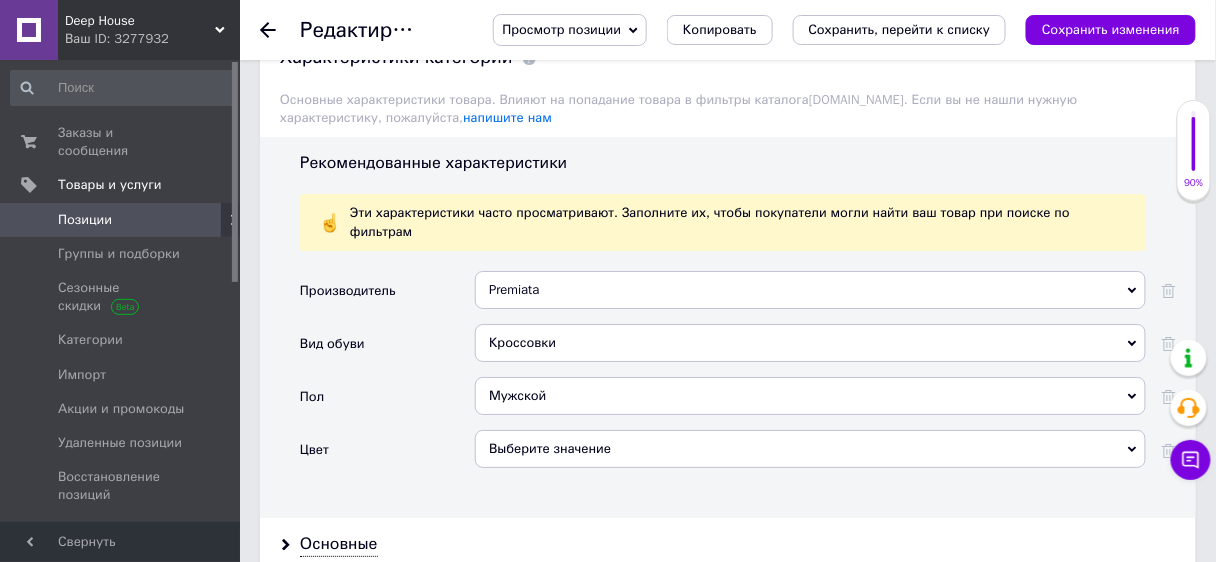click on "Выберите значение" at bounding box center [810, 449] 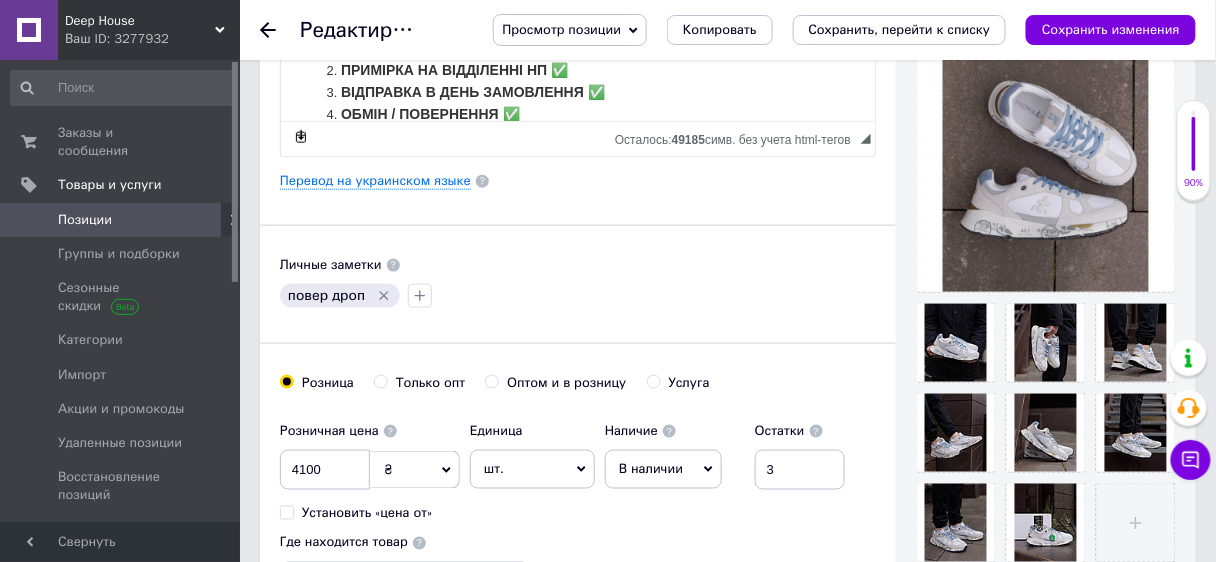 scroll, scrollTop: 240, scrollLeft: 0, axis: vertical 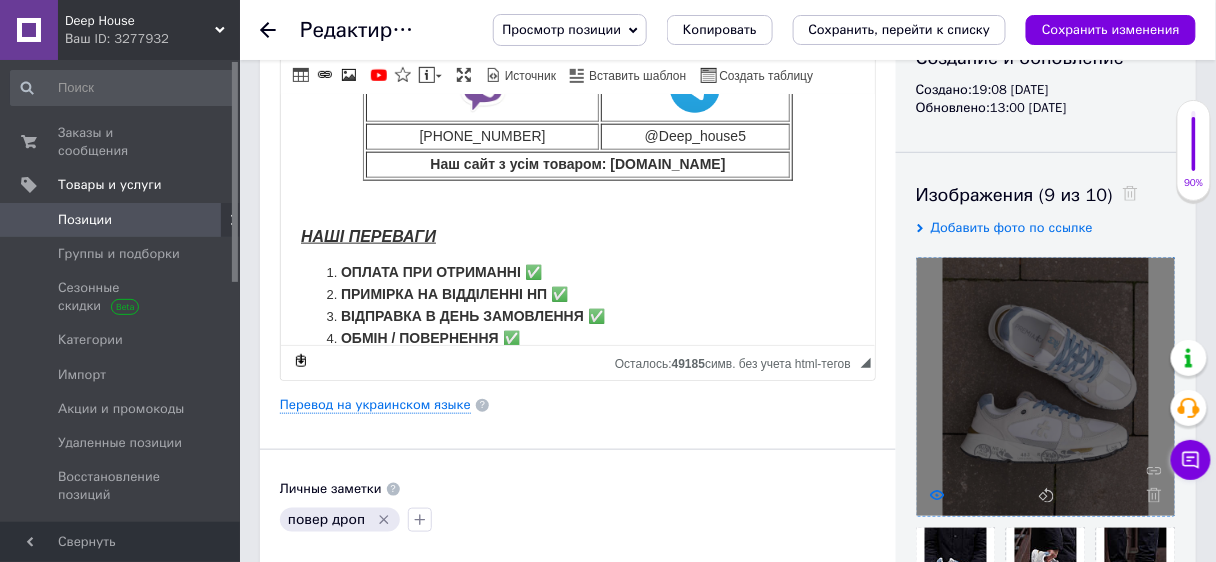 drag, startPoint x: 977, startPoint y: 405, endPoint x: 935, endPoint y: 495, distance: 99.31767 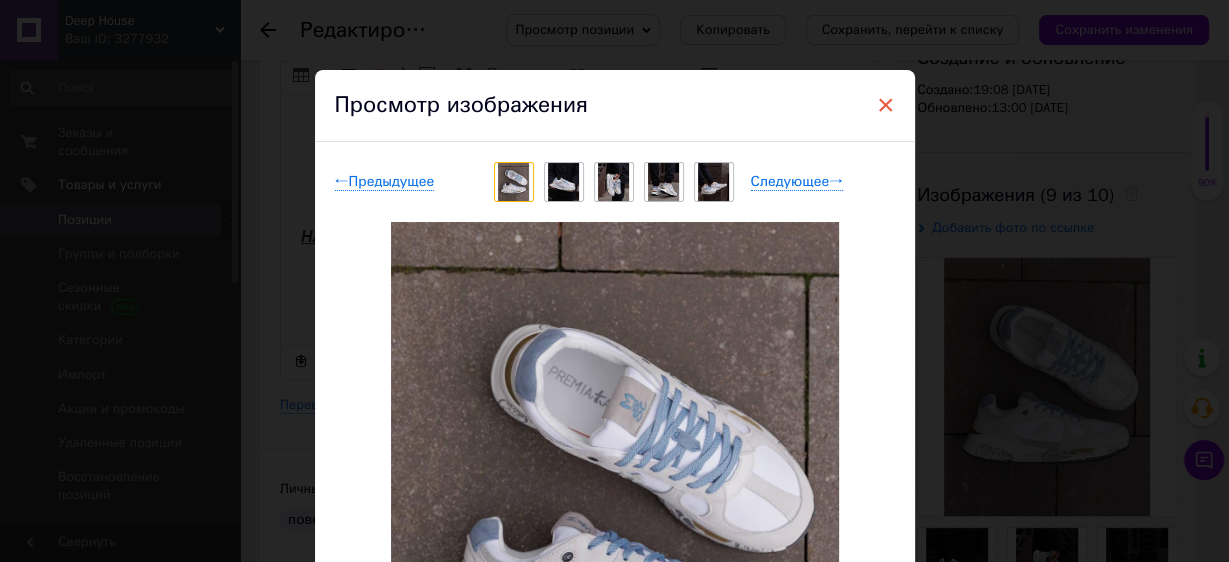 click on "×" at bounding box center [886, 105] 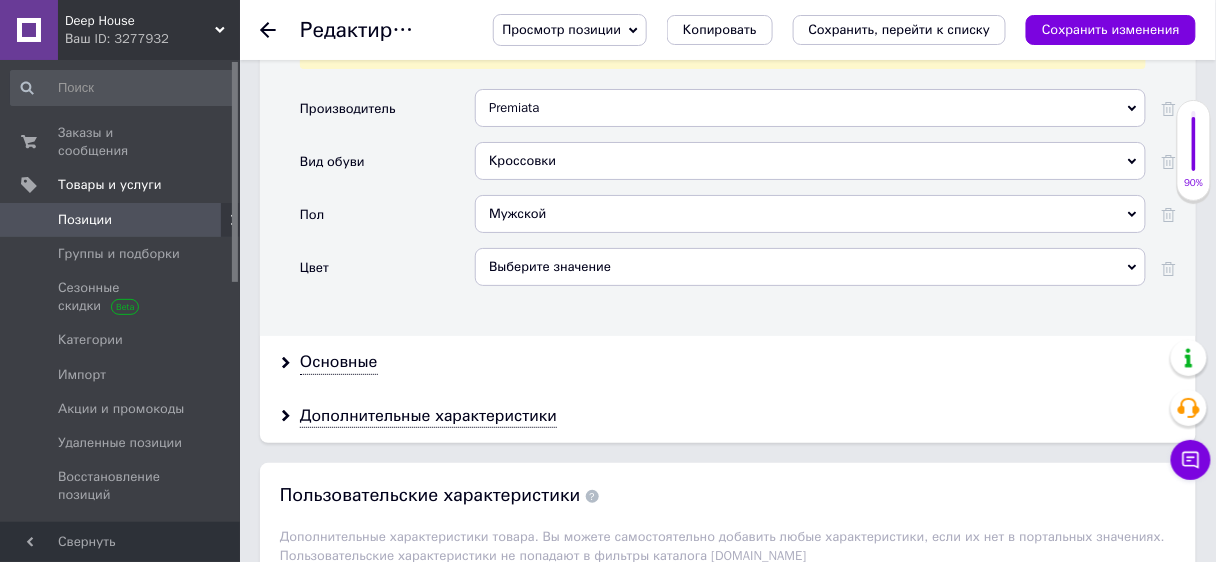 scroll, scrollTop: 1850, scrollLeft: 0, axis: vertical 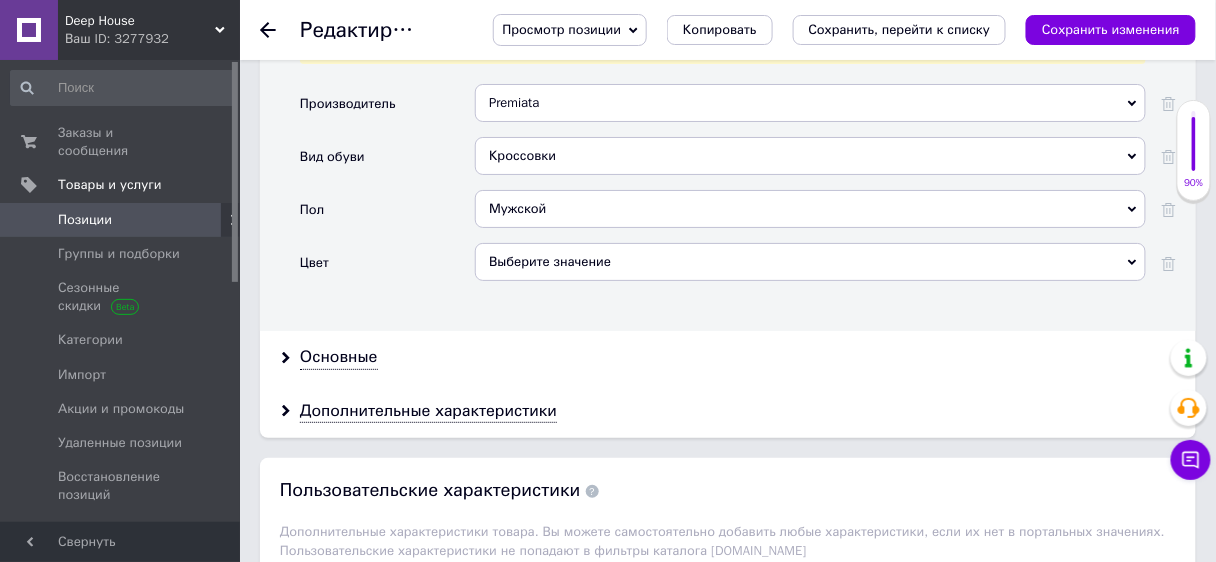 click on "Выберите значение" at bounding box center (810, 262) 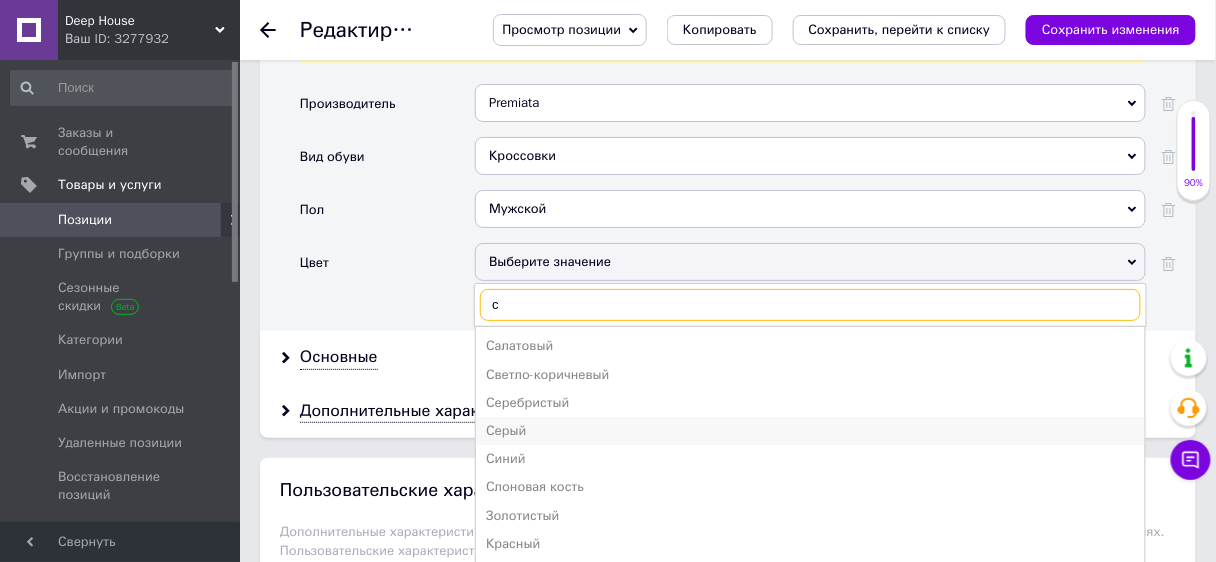 type on "с" 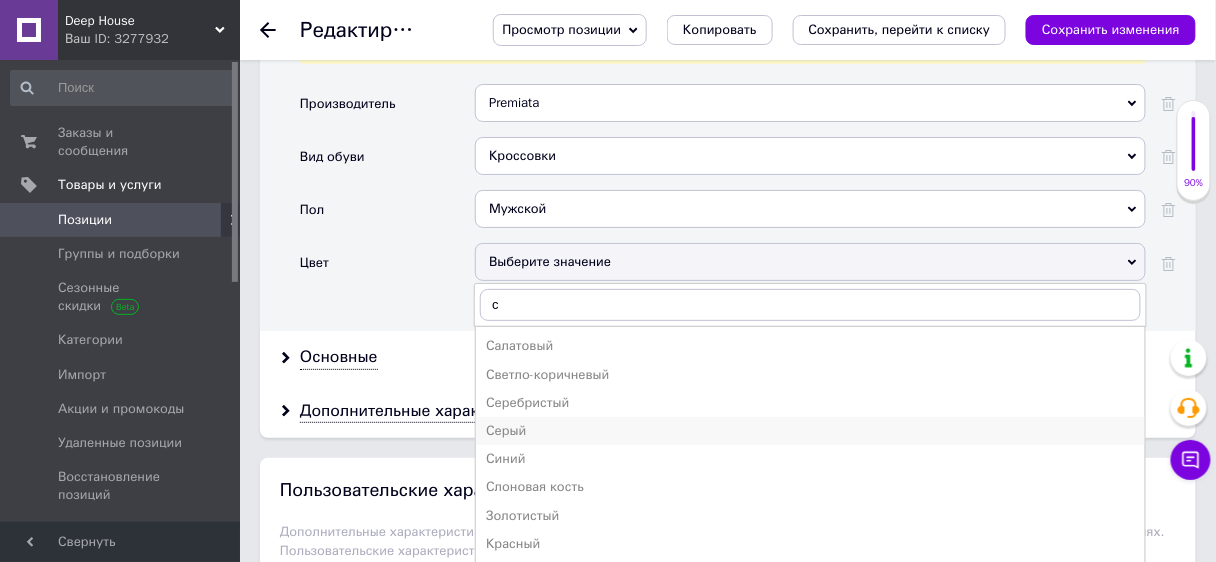 click on "Серый" at bounding box center [810, 431] 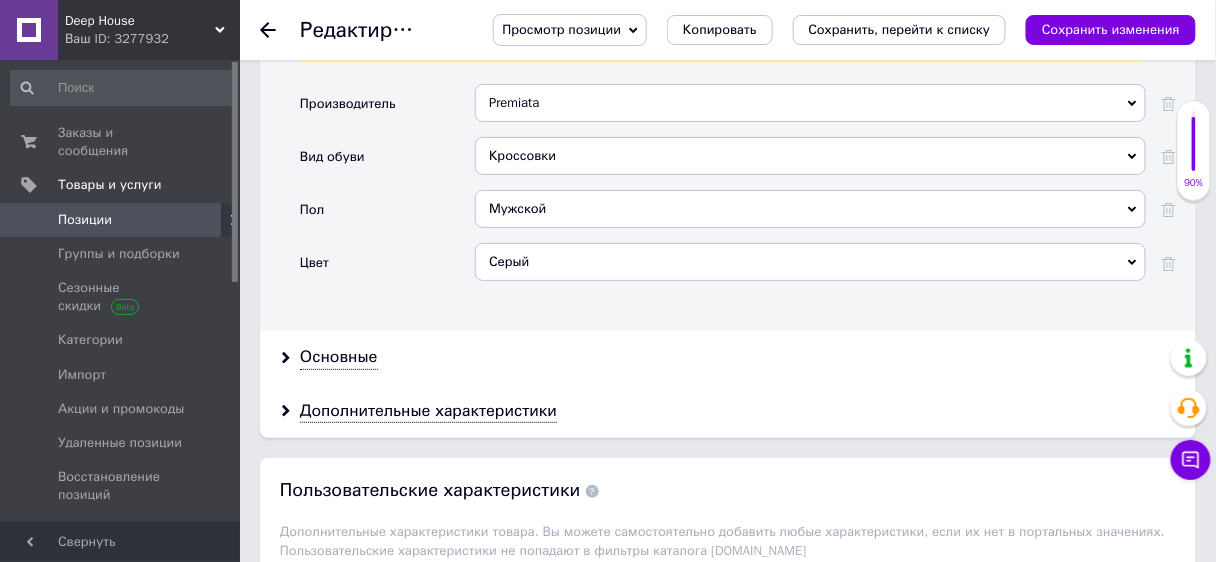 drag, startPoint x: 332, startPoint y: 294, endPoint x: 344, endPoint y: 311, distance: 20.808653 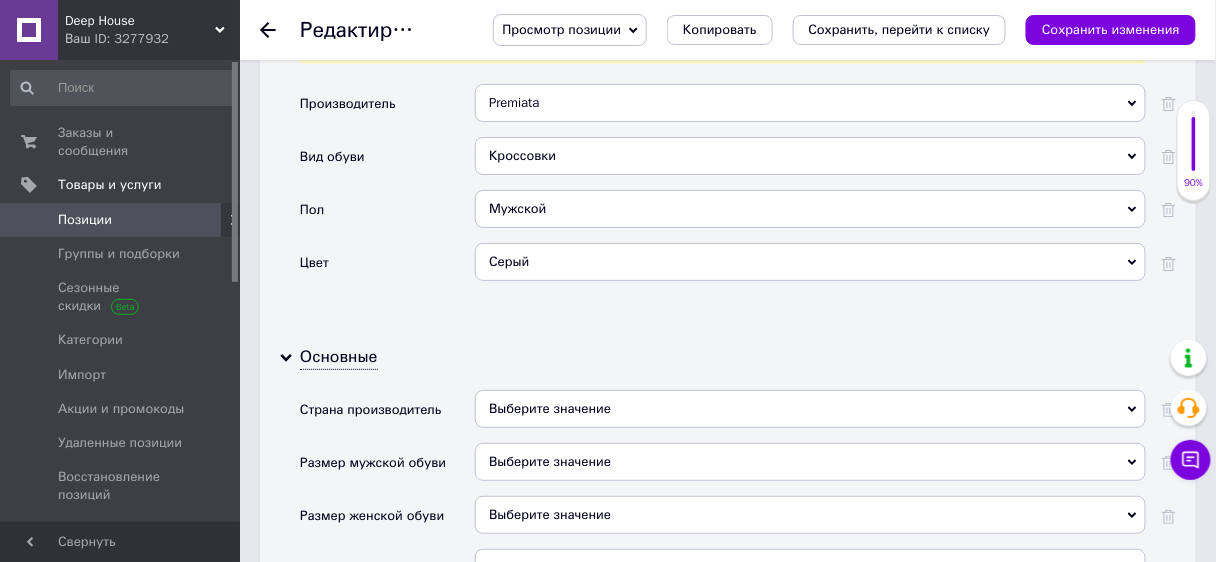 click on "Выберите значение" at bounding box center (810, 409) 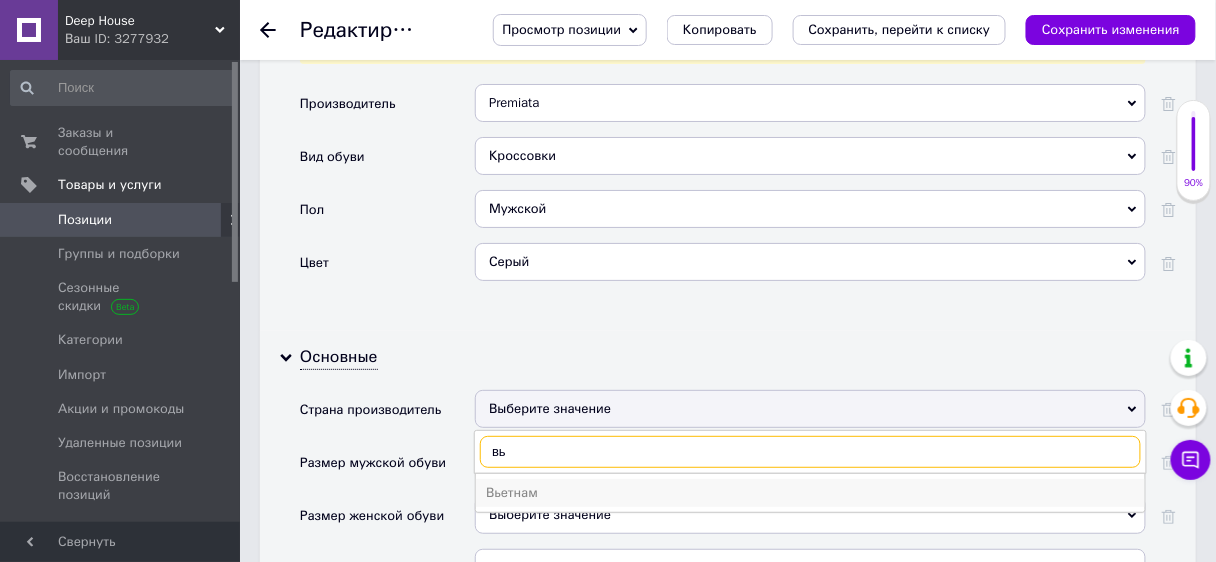 type on "вь" 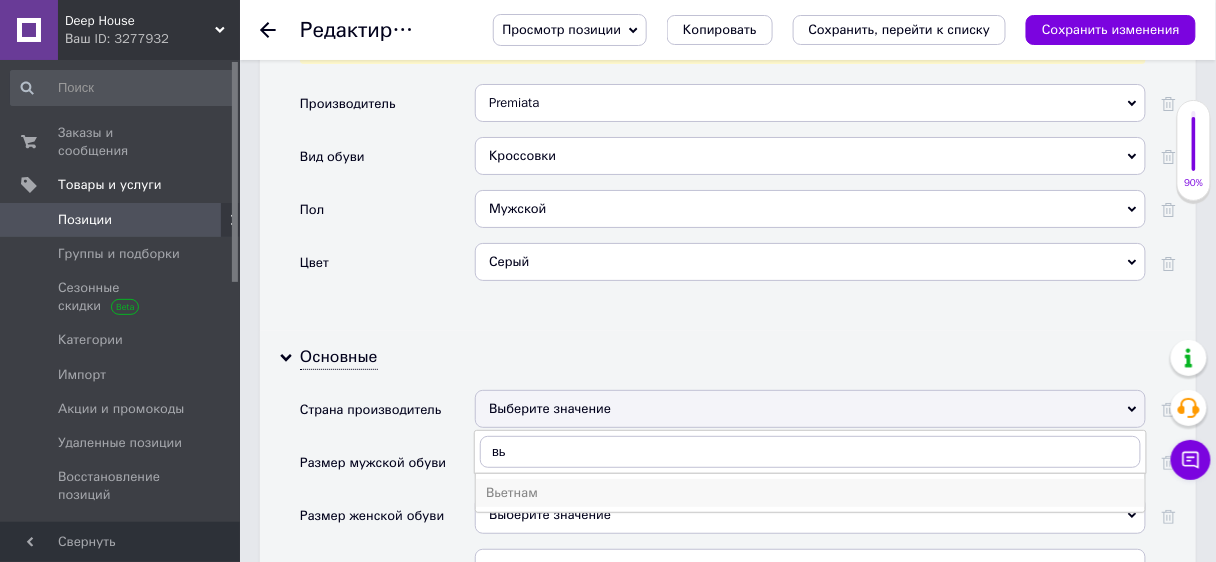 click on "Вьетнам" at bounding box center [810, 493] 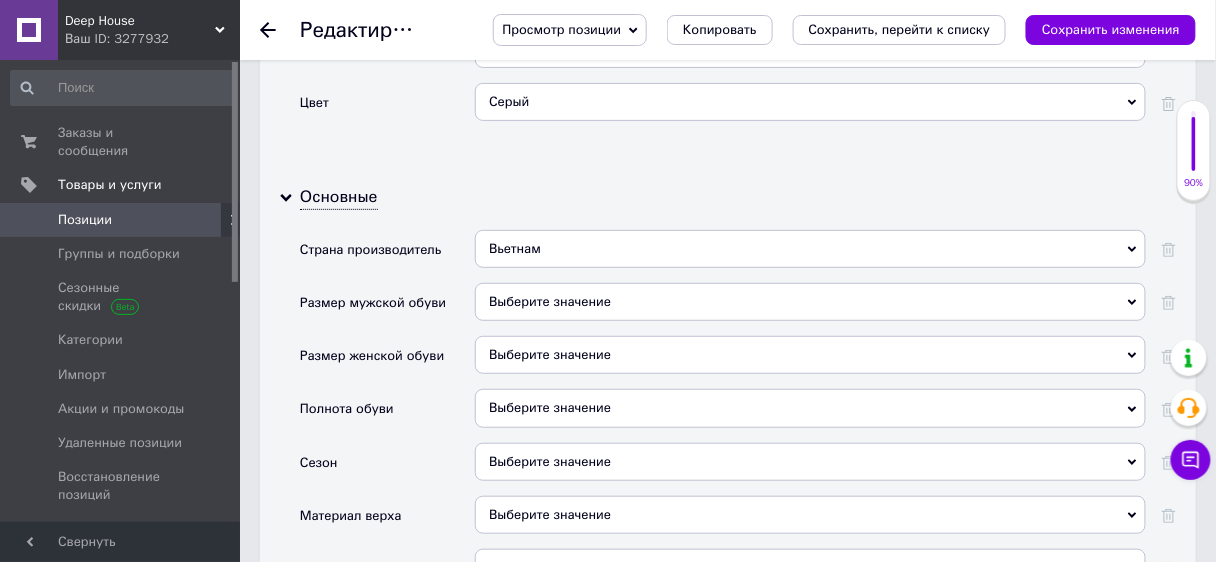 click on "Выберите значение" at bounding box center [810, 462] 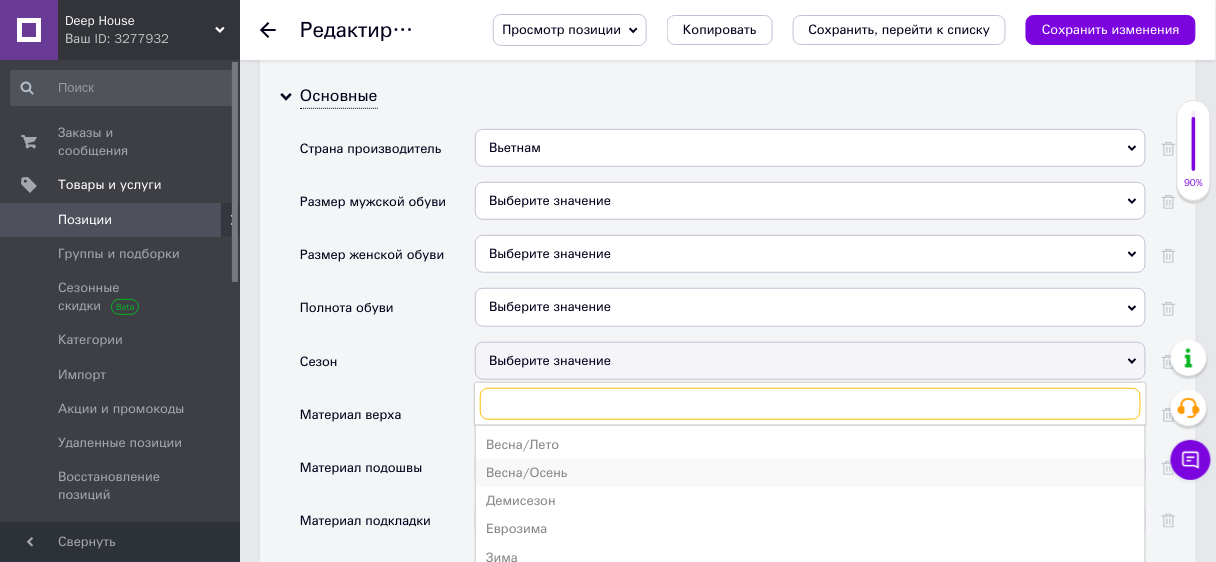 scroll, scrollTop: 2170, scrollLeft: 0, axis: vertical 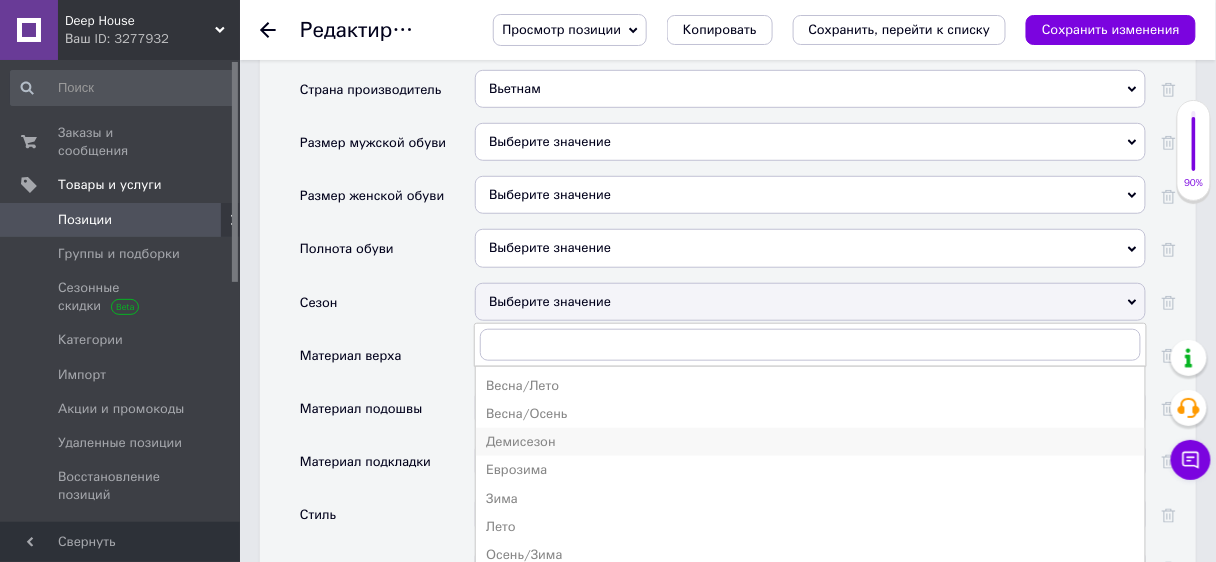 click on "Демисезон" at bounding box center [810, 442] 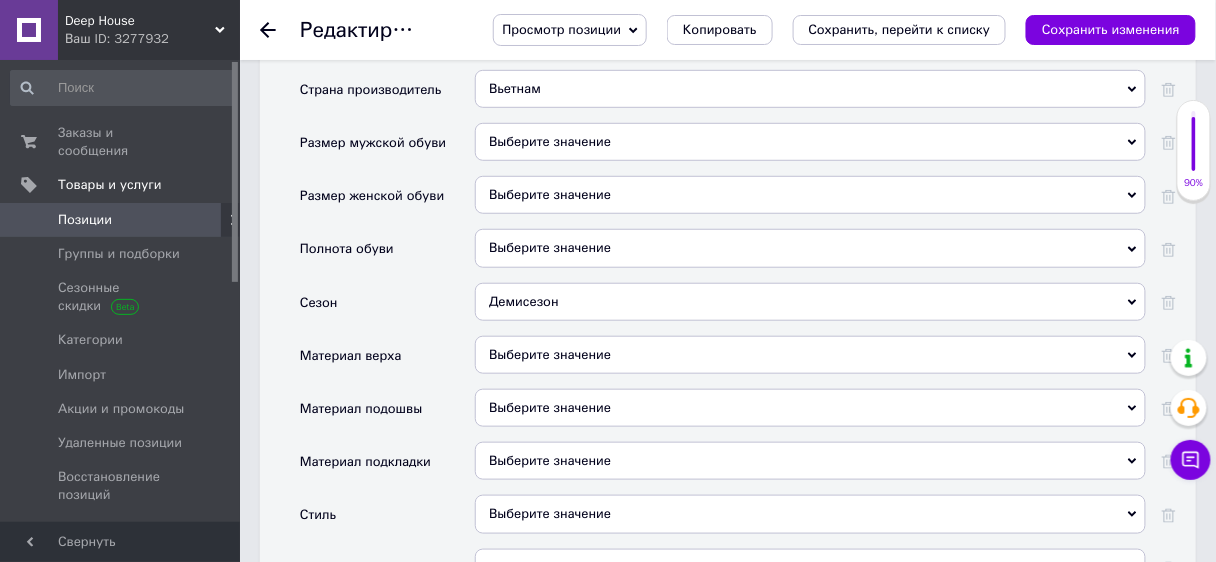 click on "Выберите значение" at bounding box center [810, 355] 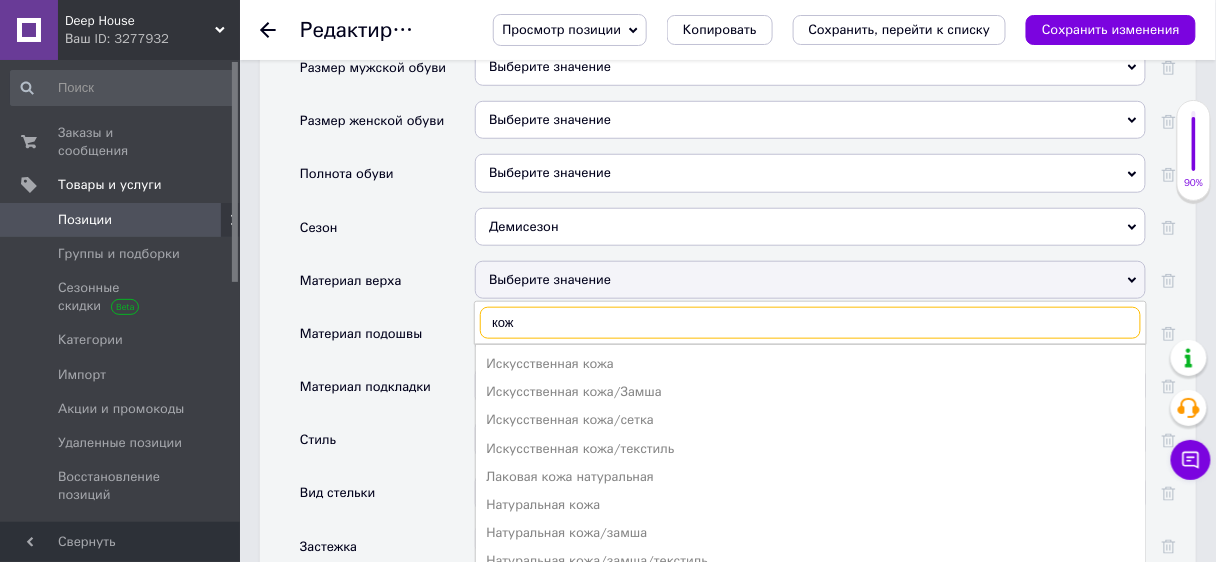 scroll, scrollTop: 2250, scrollLeft: 0, axis: vertical 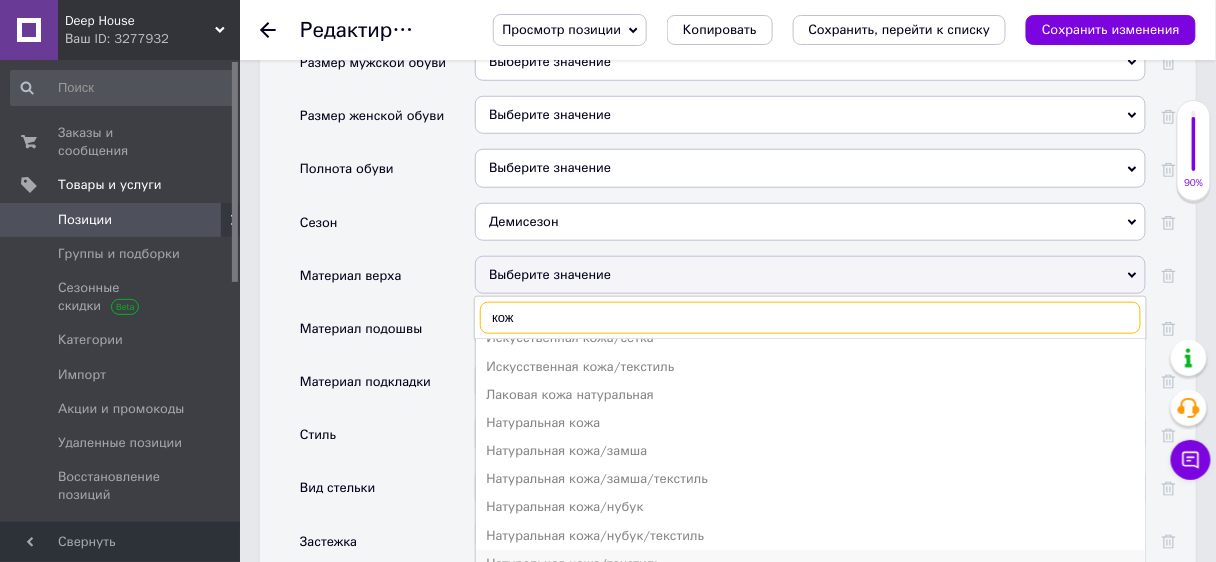 type on "кож" 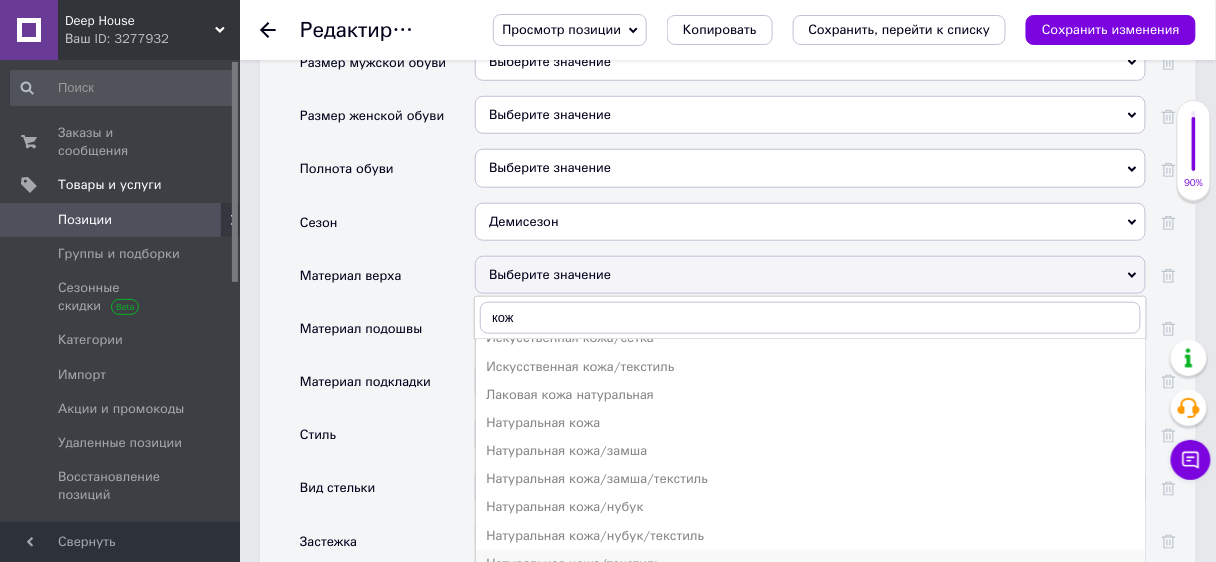 click on "Натуральная кожа/текстиль" at bounding box center [810, 564] 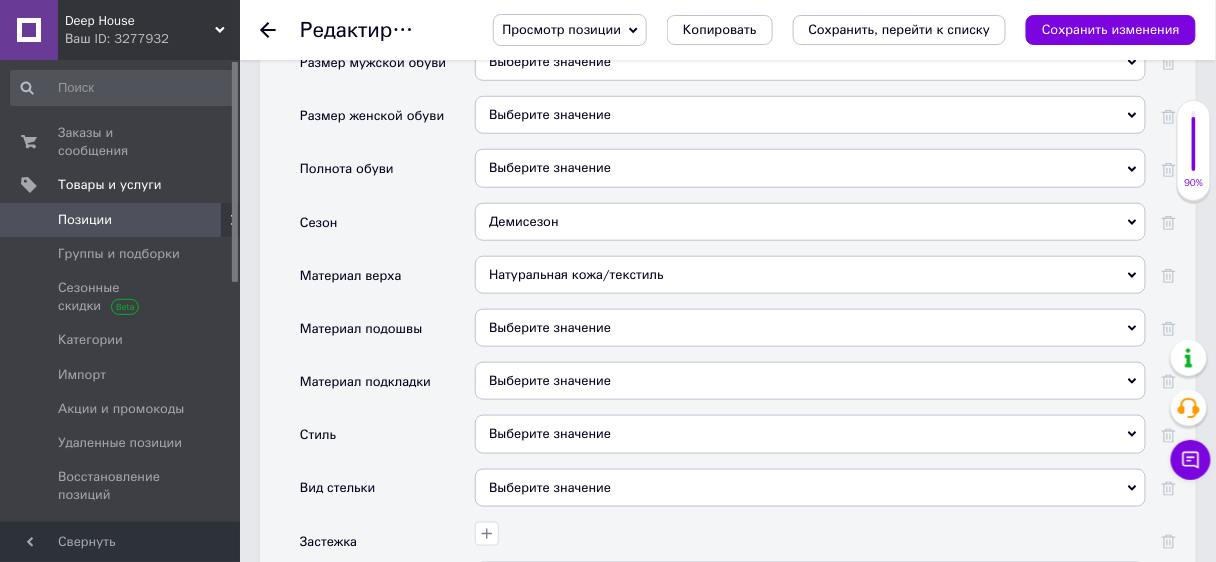 click on "Выберите значение" at bounding box center (810, 328) 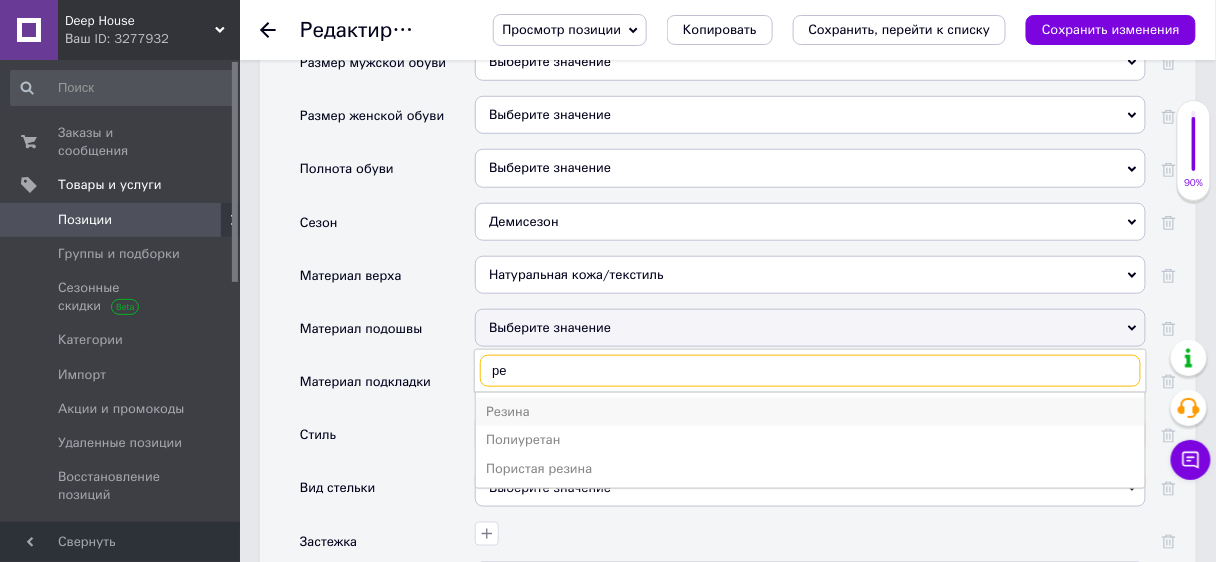 type on "ре" 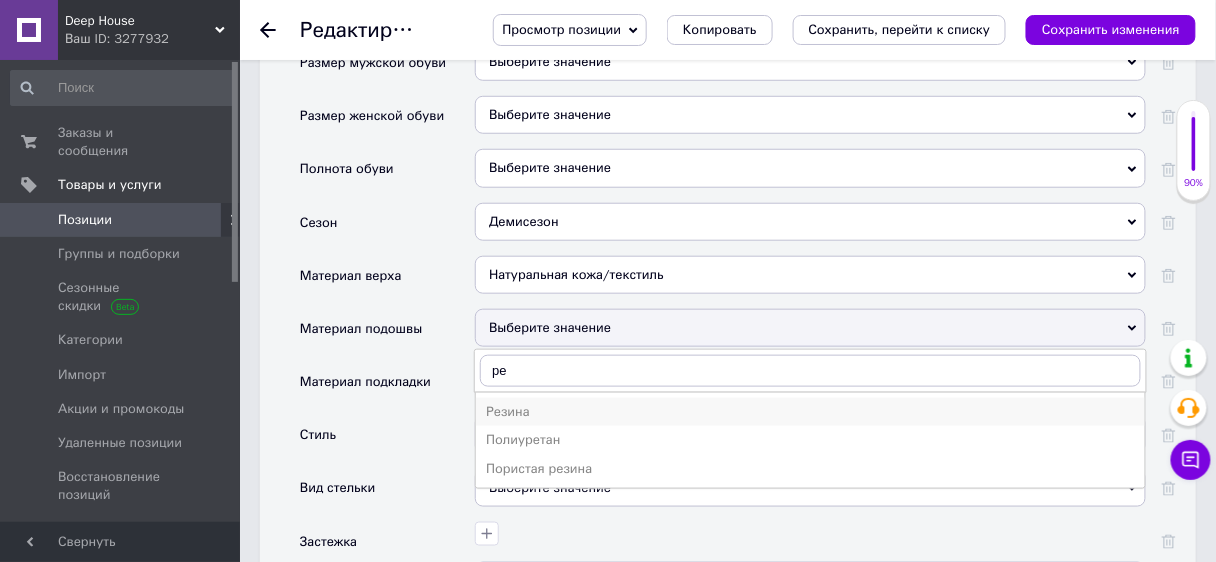 click on "Резина" at bounding box center [810, 412] 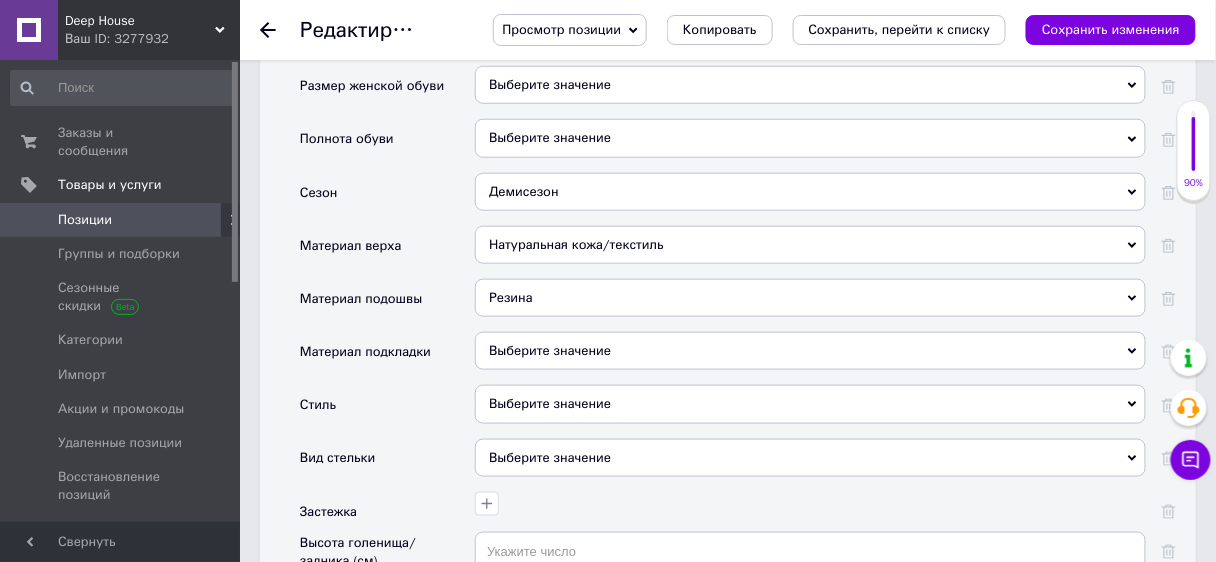 scroll, scrollTop: 2330, scrollLeft: 0, axis: vertical 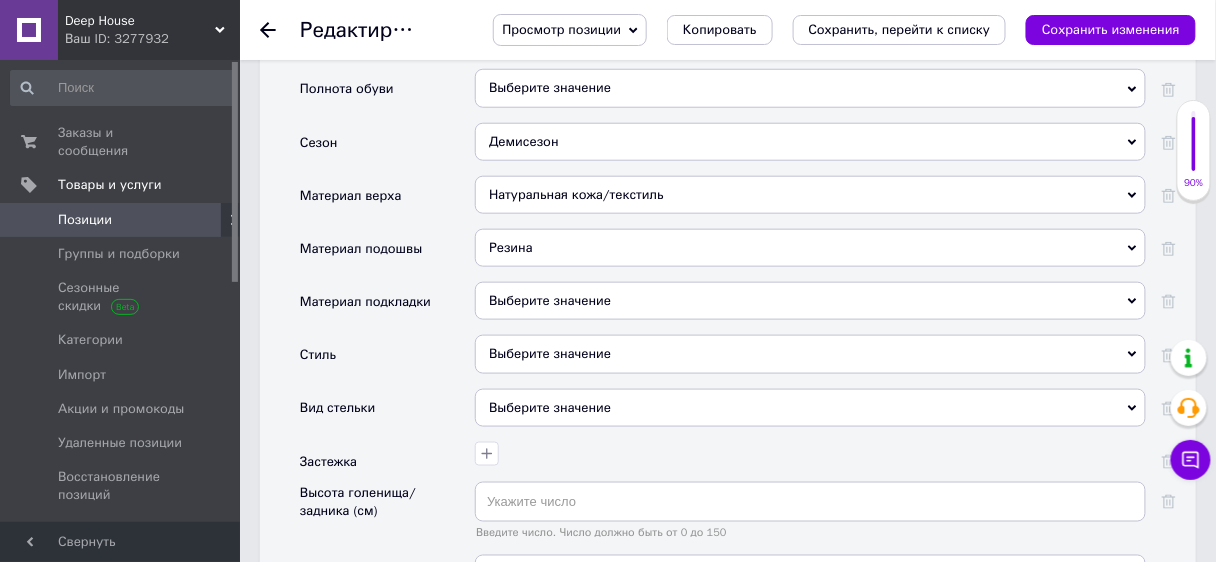 click on "Выберите значение" at bounding box center [810, 354] 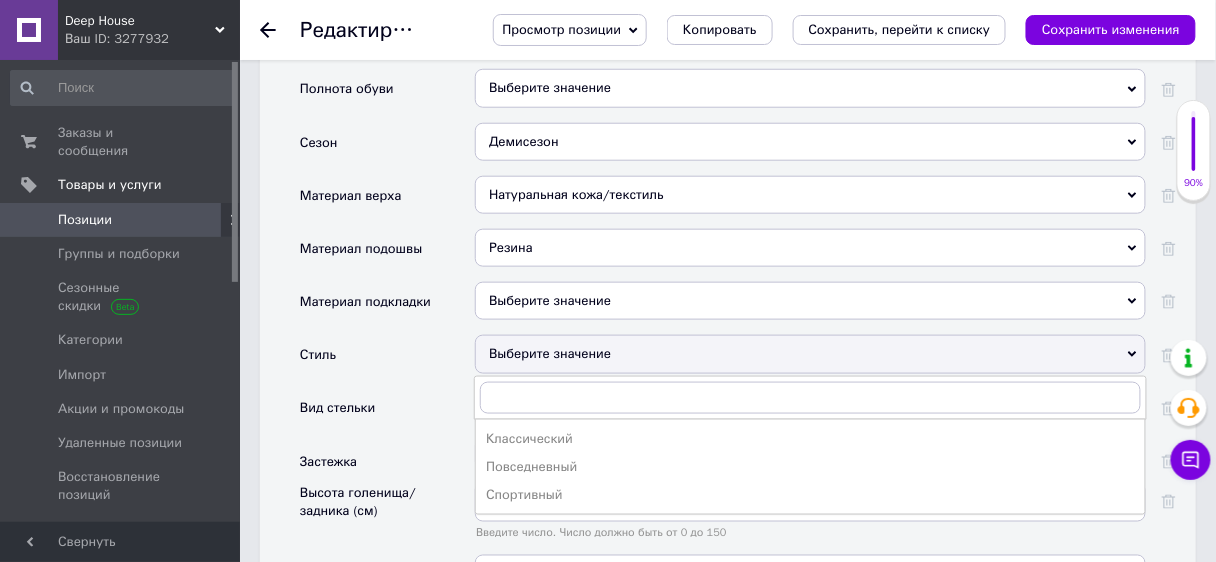 click on "Повседневный" at bounding box center [810, 467] 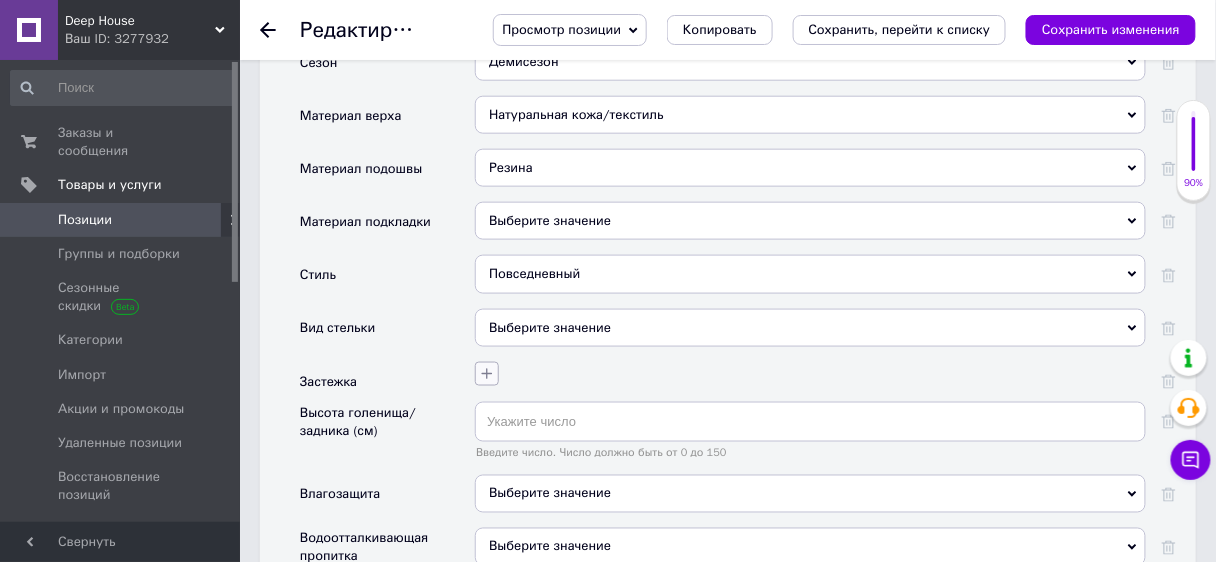 click 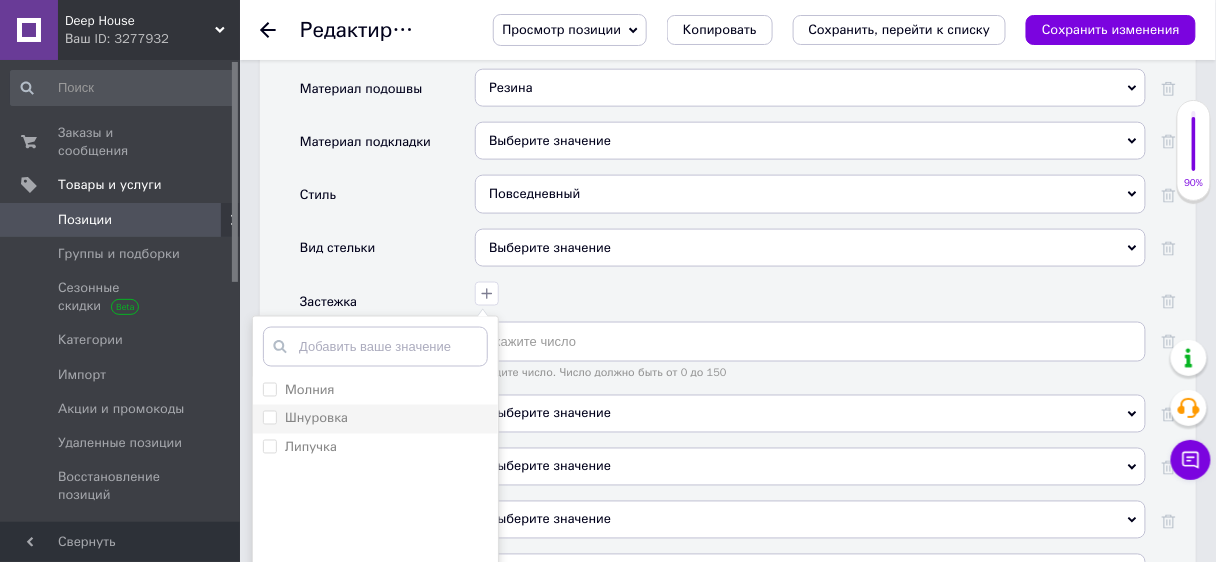 click on "Шнуровка" at bounding box center [316, 419] 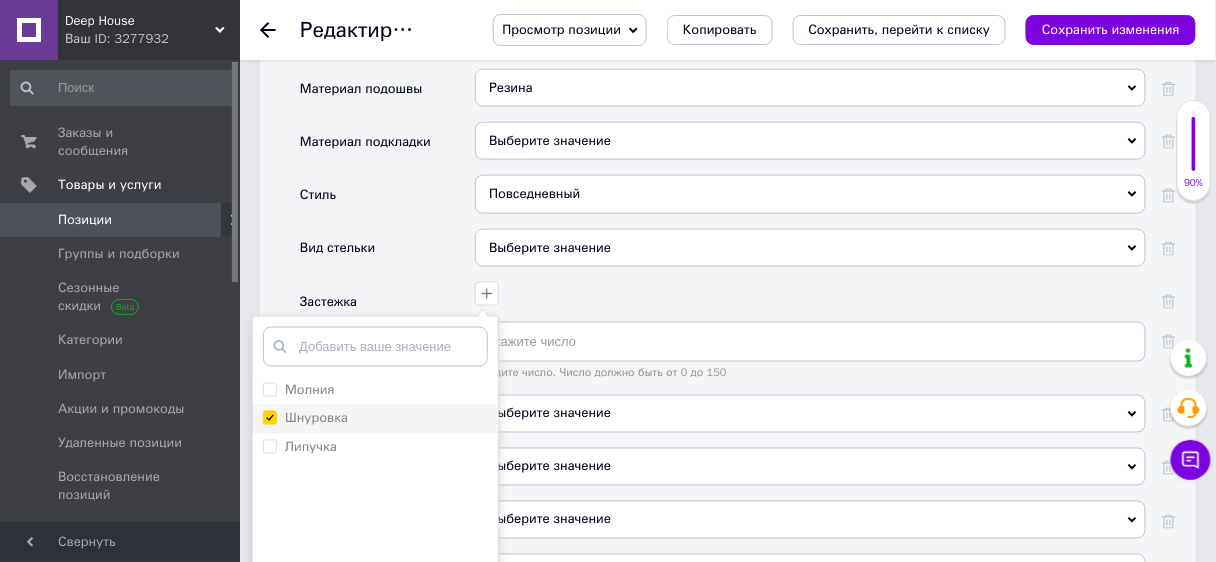 click on "Шнуровка" at bounding box center (269, 417) 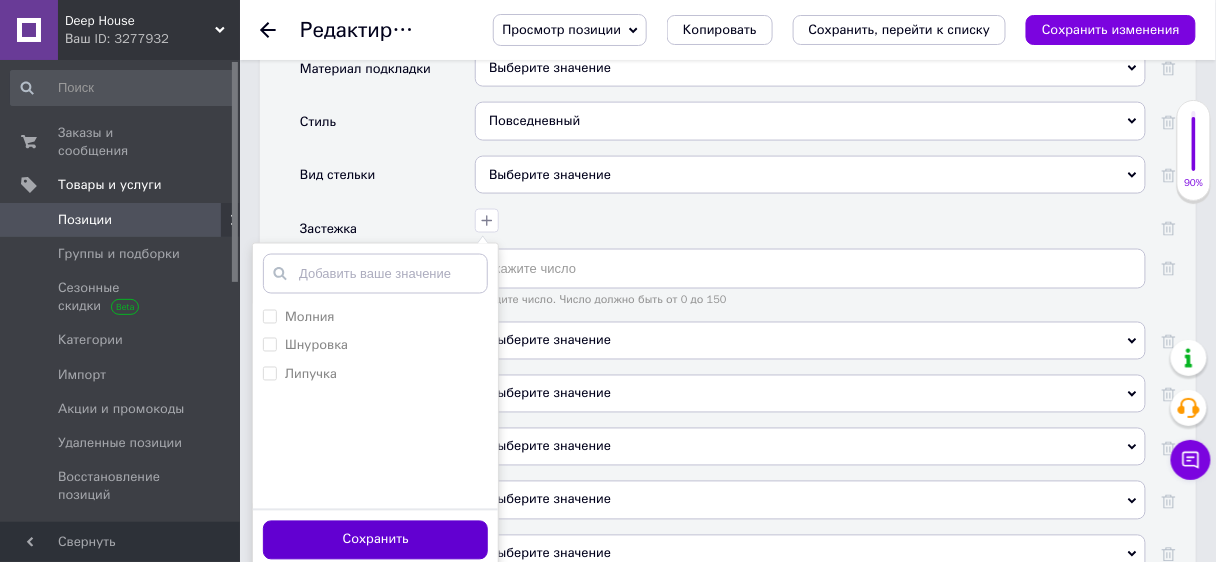 scroll, scrollTop: 2570, scrollLeft: 0, axis: vertical 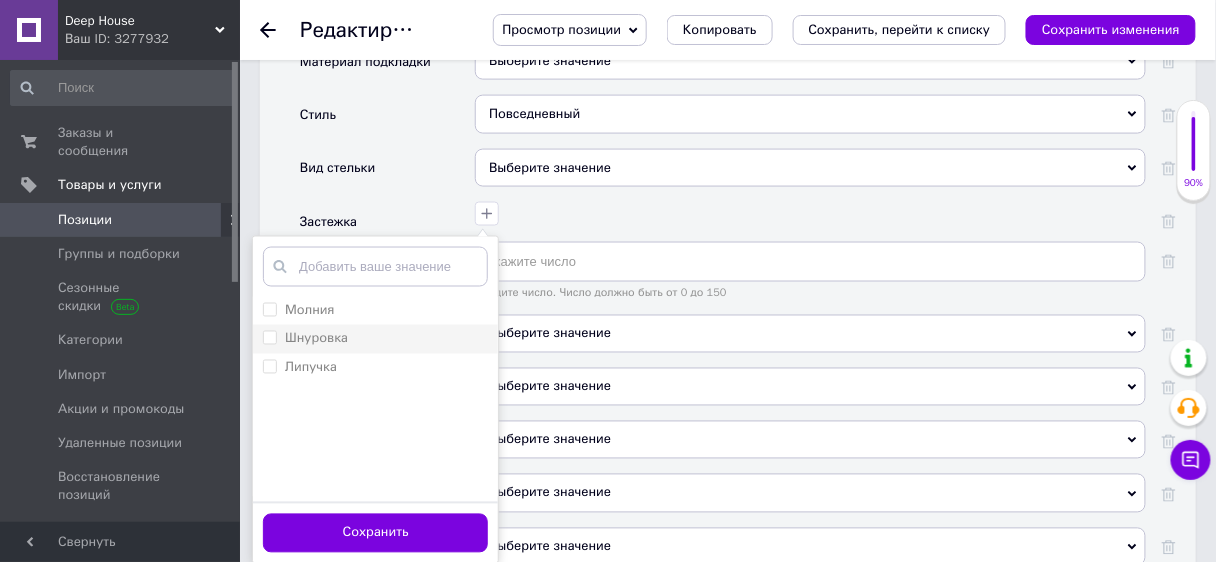 click on "Шнуровка" at bounding box center [375, 339] 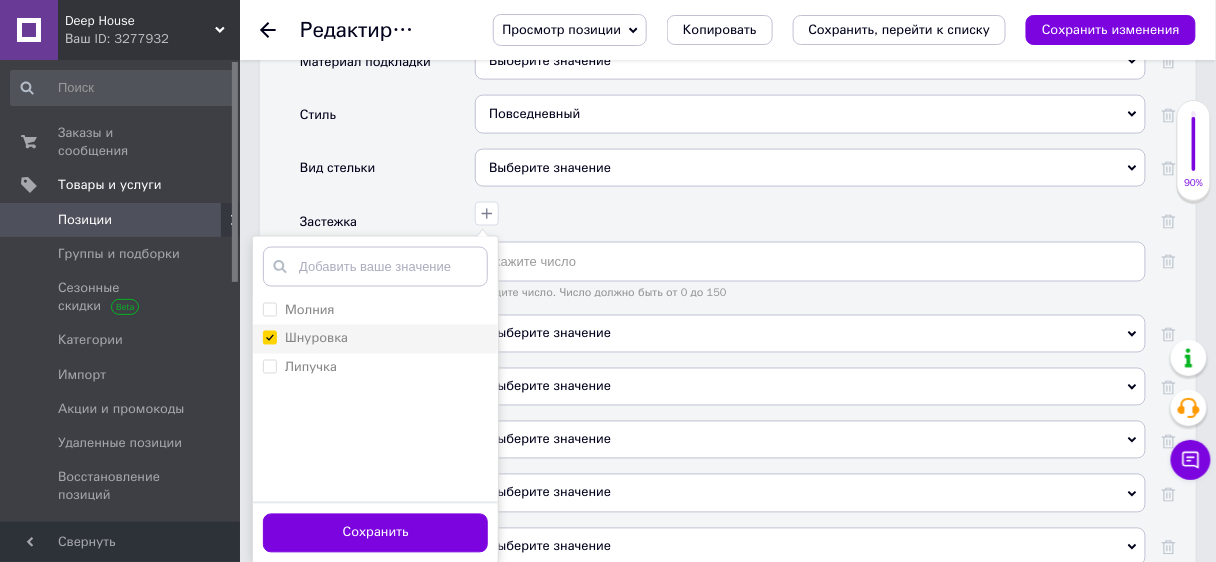 checkbox on "true" 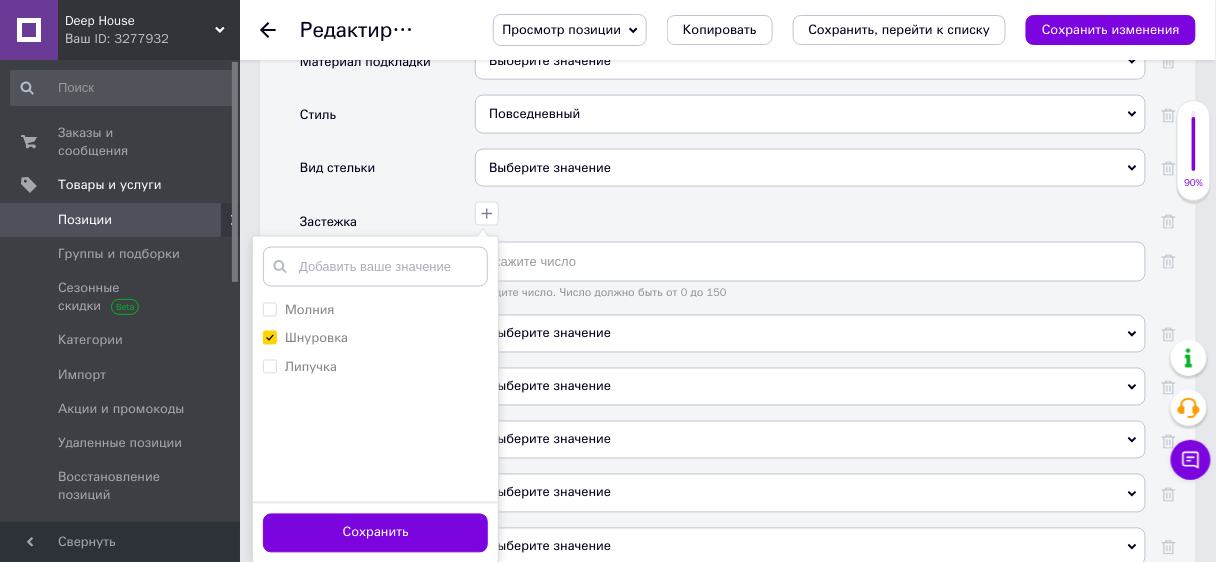 drag, startPoint x: 382, startPoint y: 478, endPoint x: 382, endPoint y: 466, distance: 12 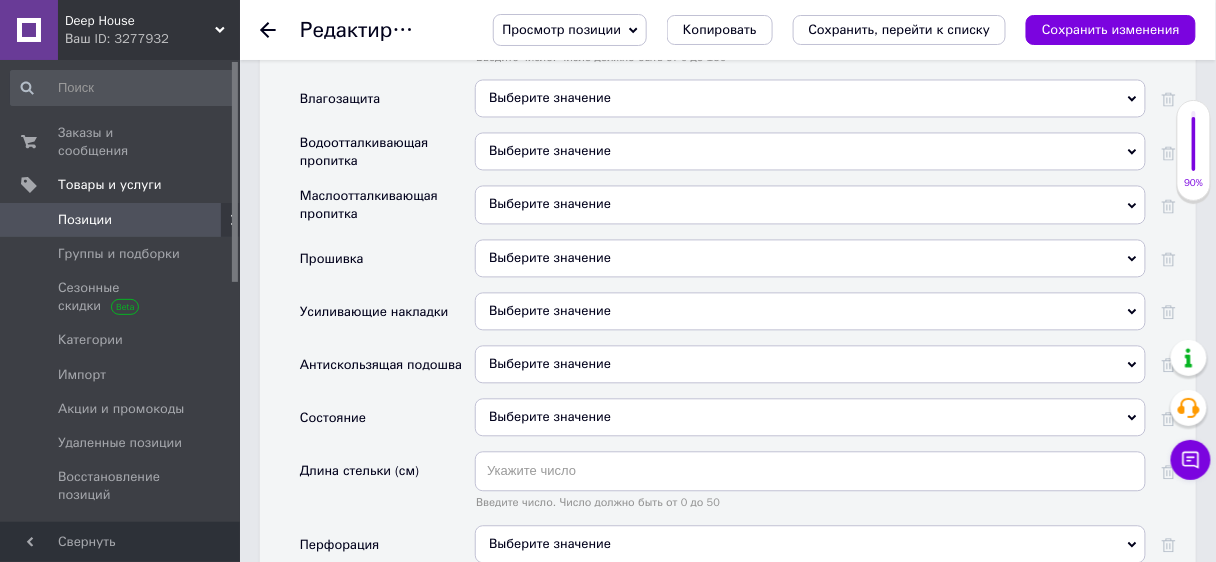 click on "Выберите значение" at bounding box center [810, 418] 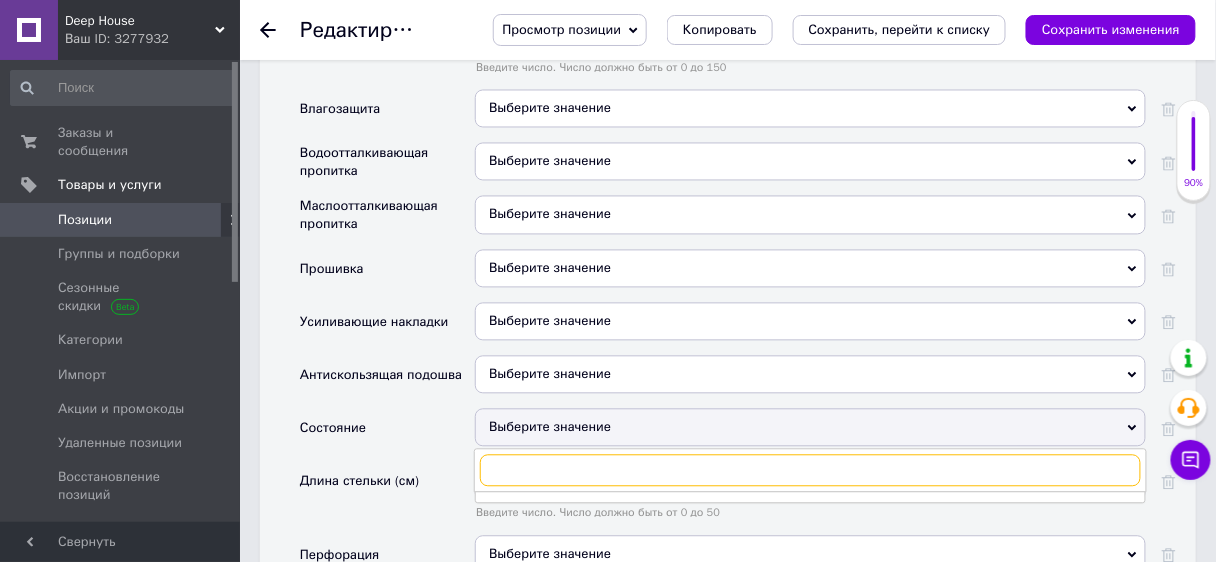 scroll, scrollTop: 2810, scrollLeft: 0, axis: vertical 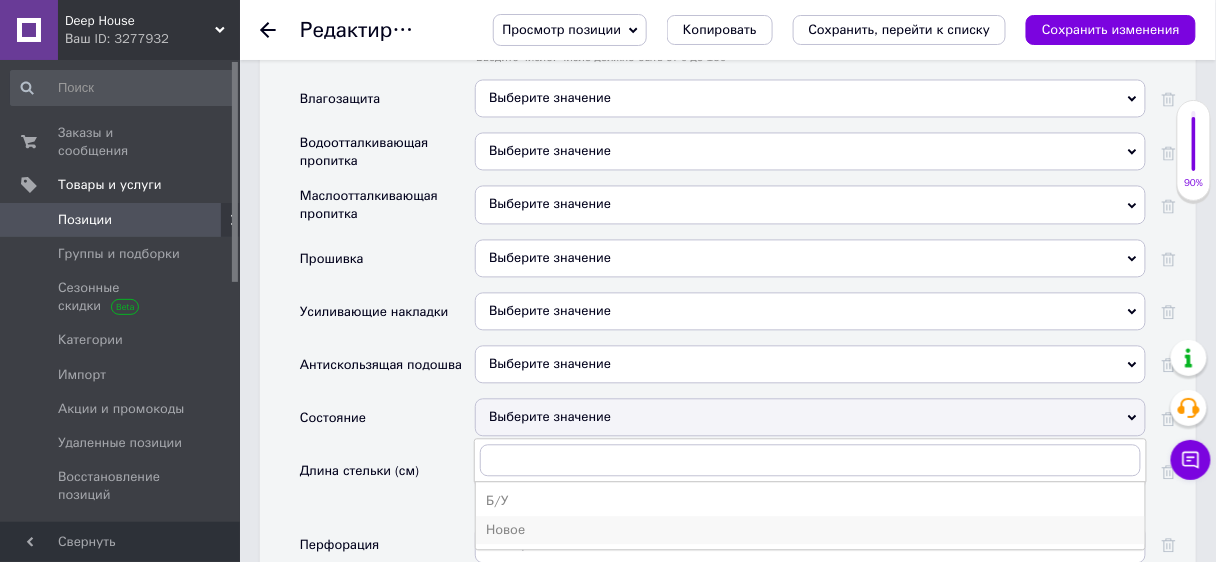 click on "Новое" at bounding box center [810, 531] 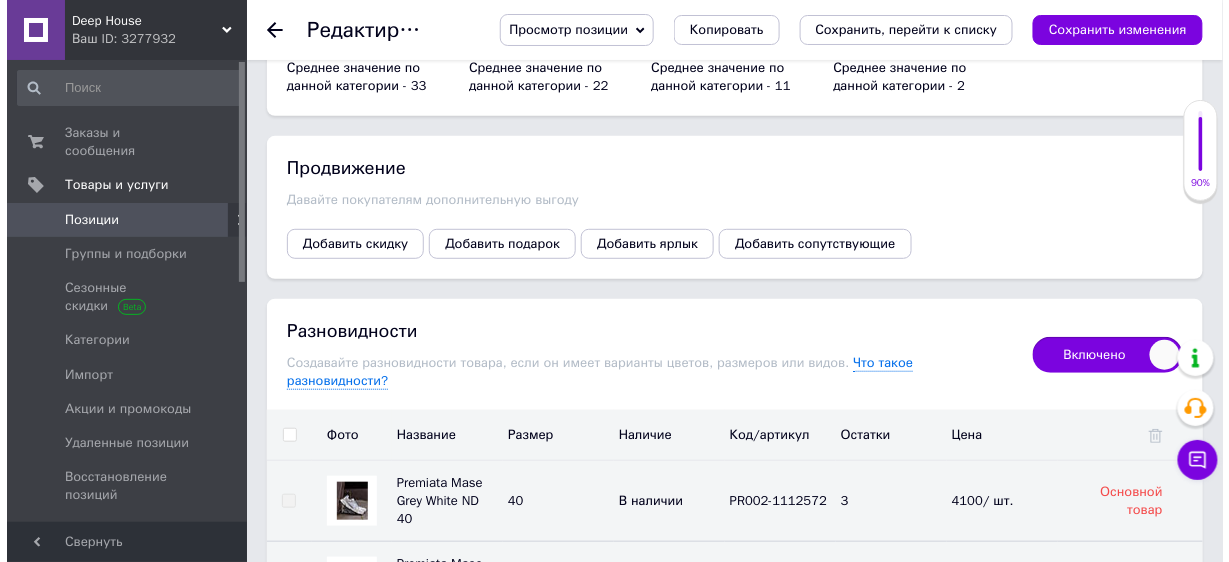scroll, scrollTop: 4010, scrollLeft: 0, axis: vertical 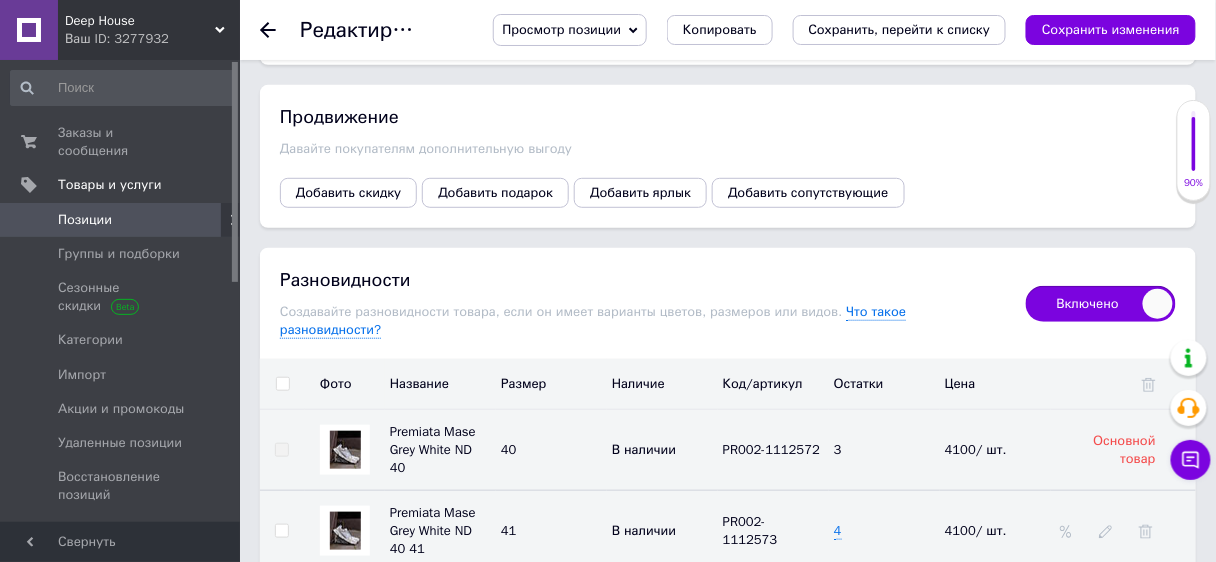 click at bounding box center [283, 384] 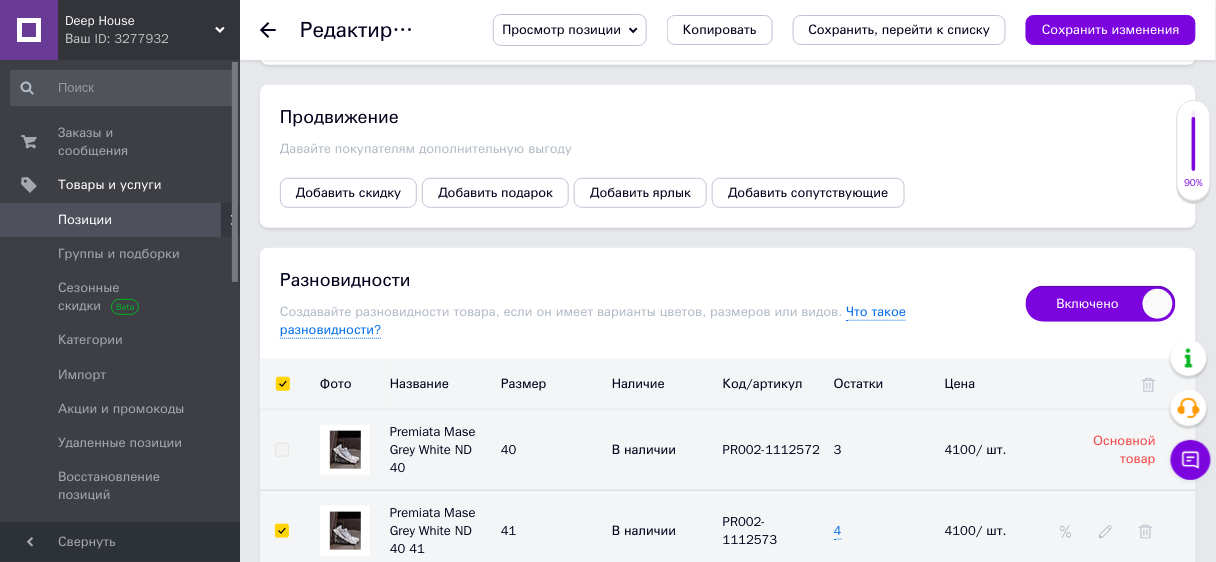 checkbox on "true" 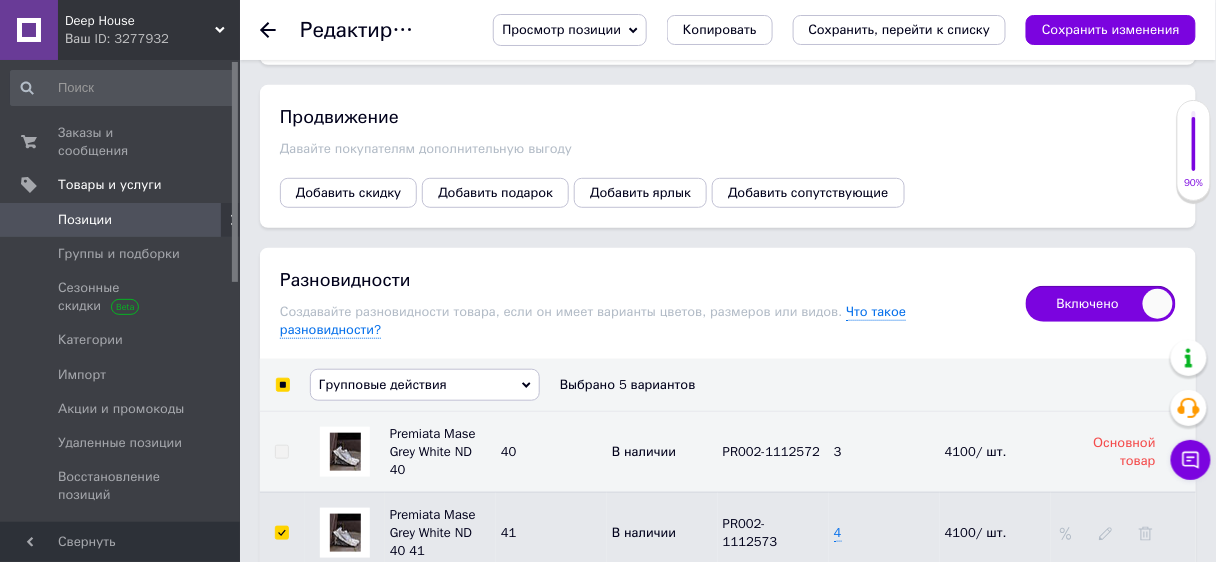 click on "Групповые действия" at bounding box center (383, 384) 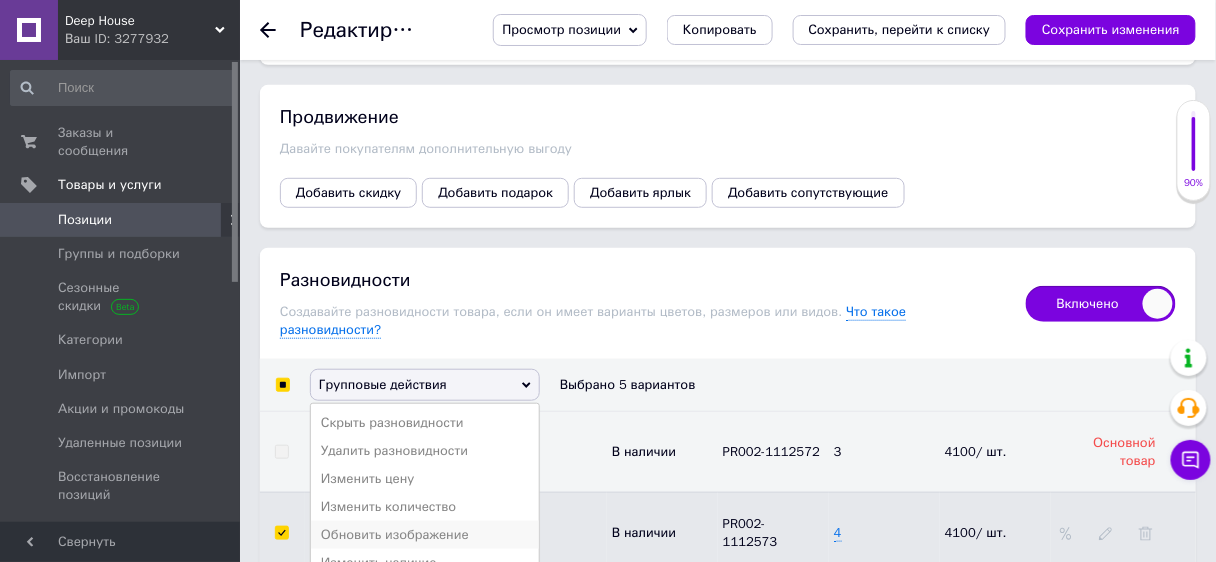 click on "Обновить изображение" at bounding box center (425, 535) 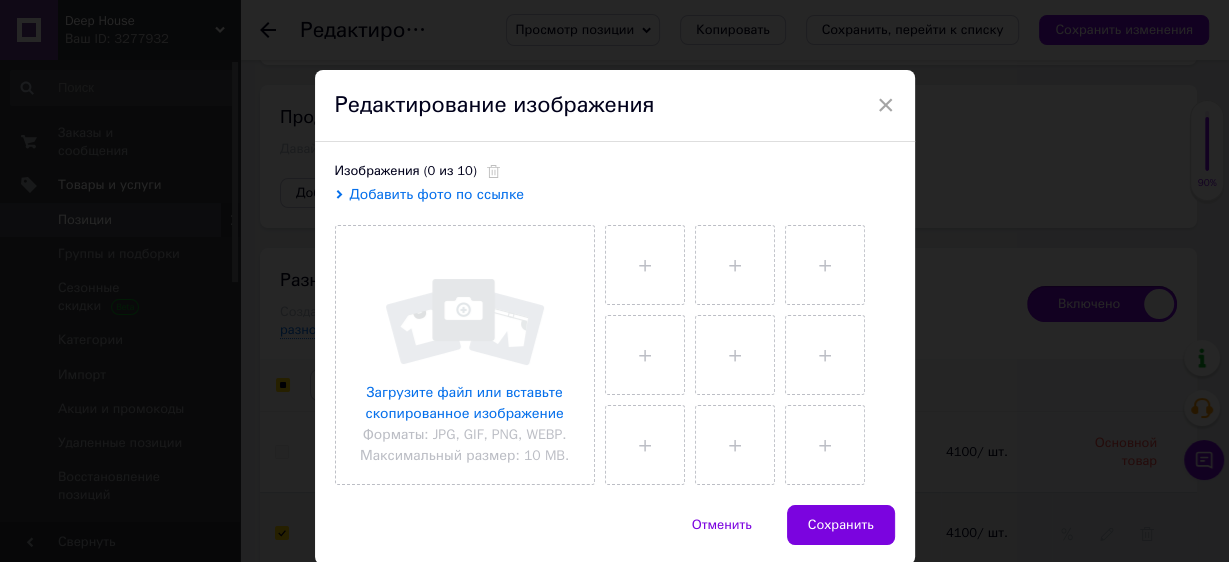 click on "Добавить фото по ссылке" at bounding box center (437, 194) 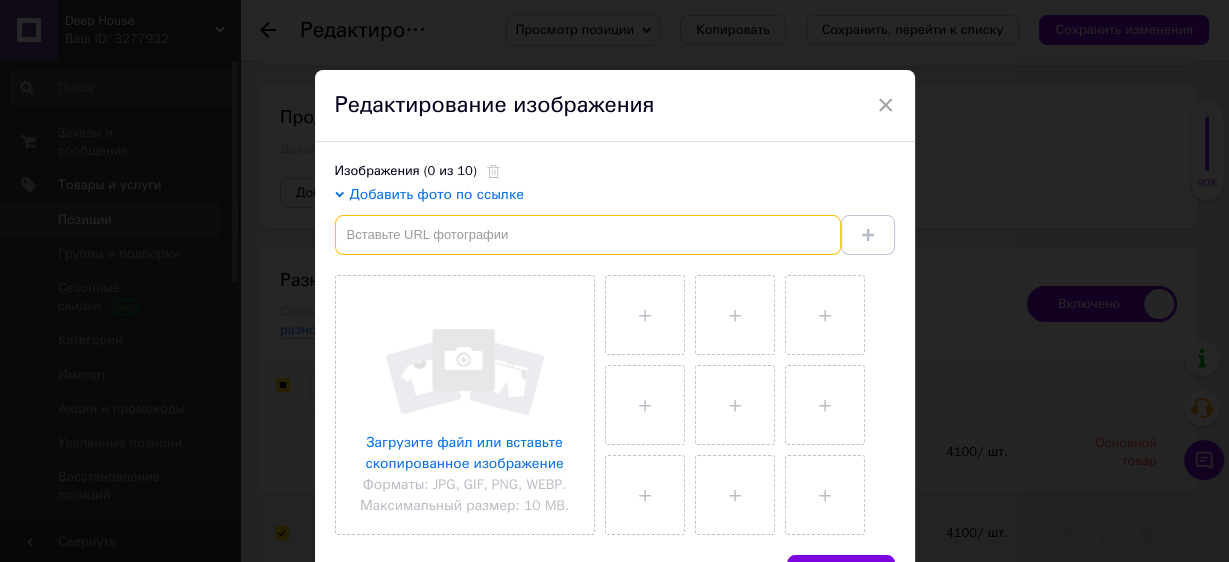 click at bounding box center (588, 235) 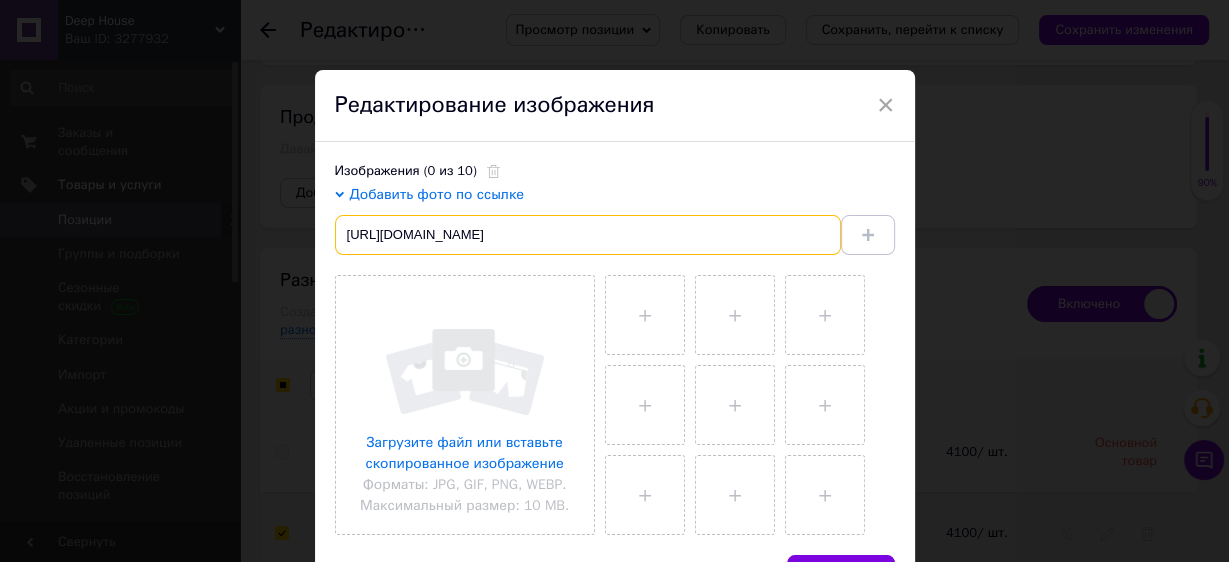scroll, scrollTop: 0, scrollLeft: 83, axis: horizontal 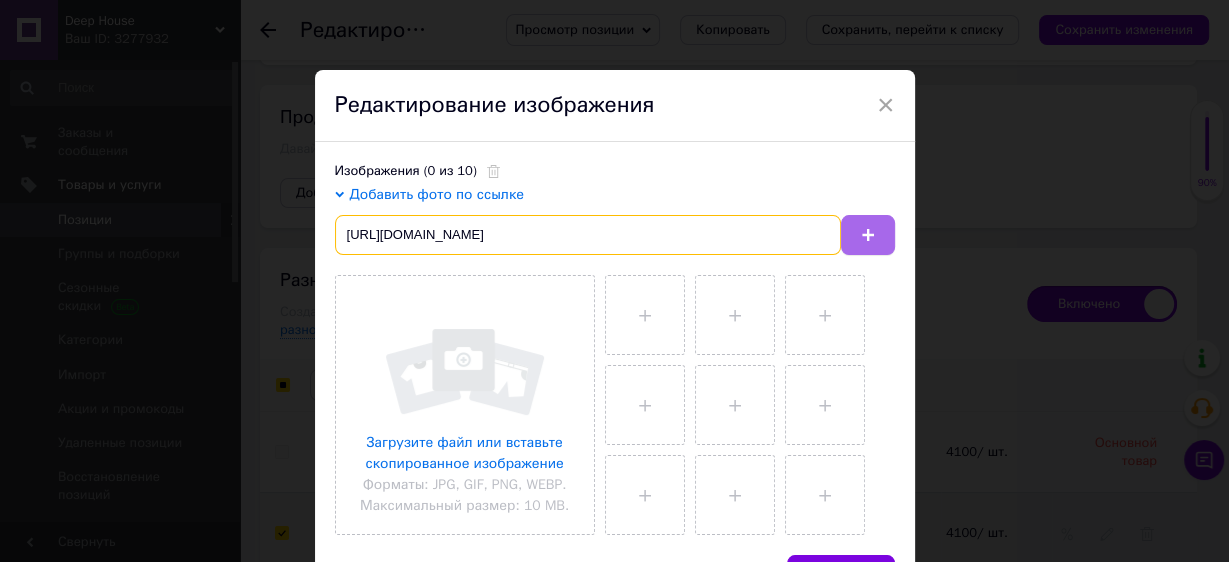 type on "[URL][DOMAIN_NAME]" 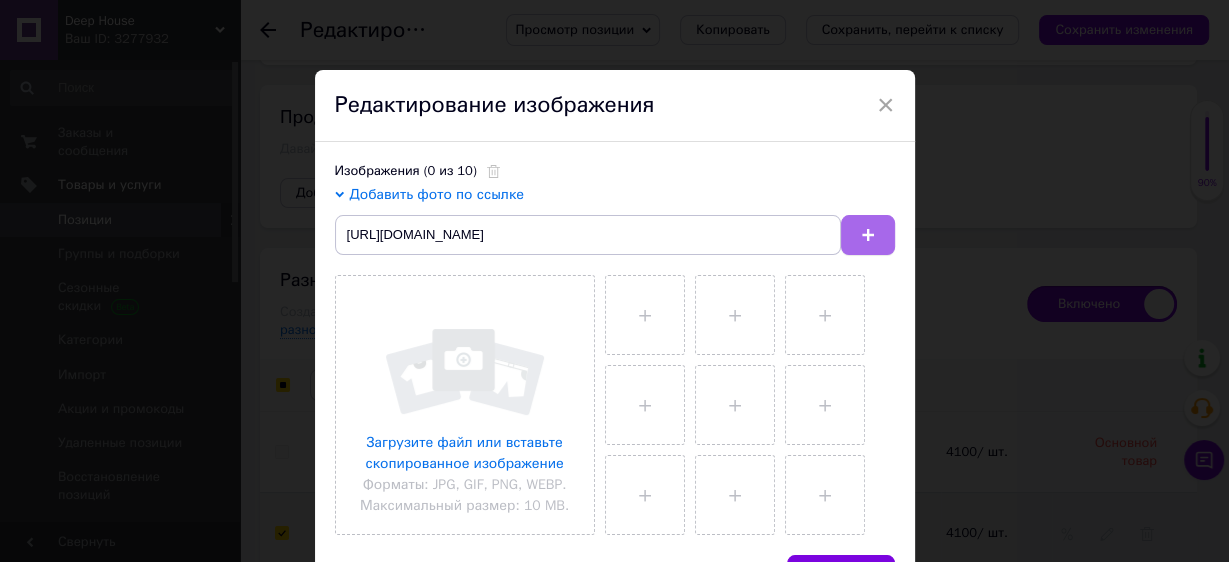 click at bounding box center [868, 235] 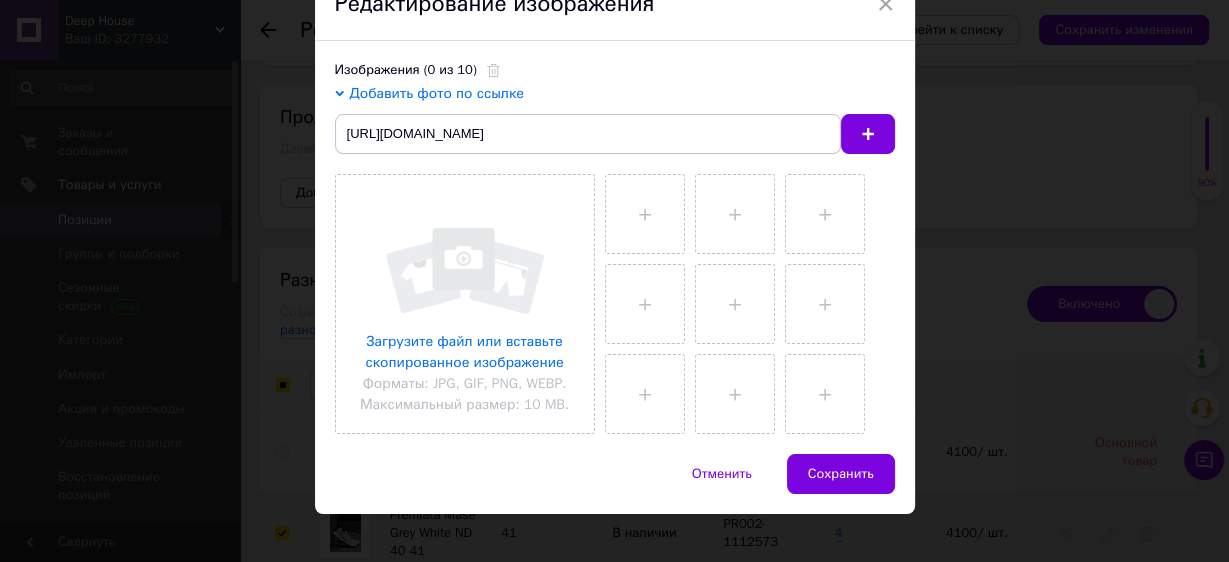 type 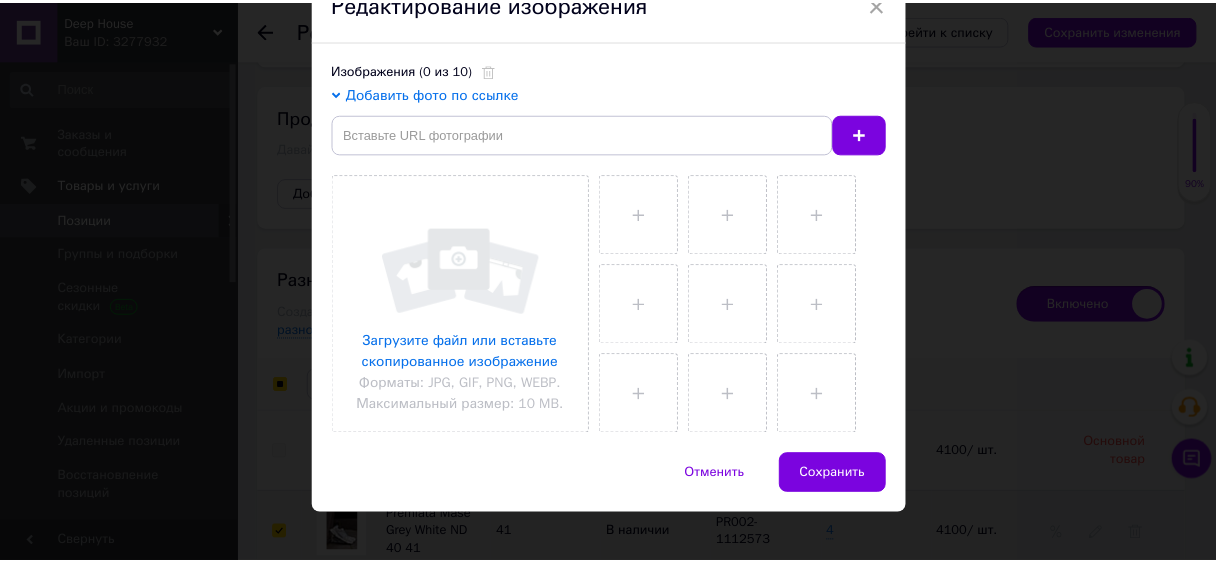scroll, scrollTop: 120, scrollLeft: 0, axis: vertical 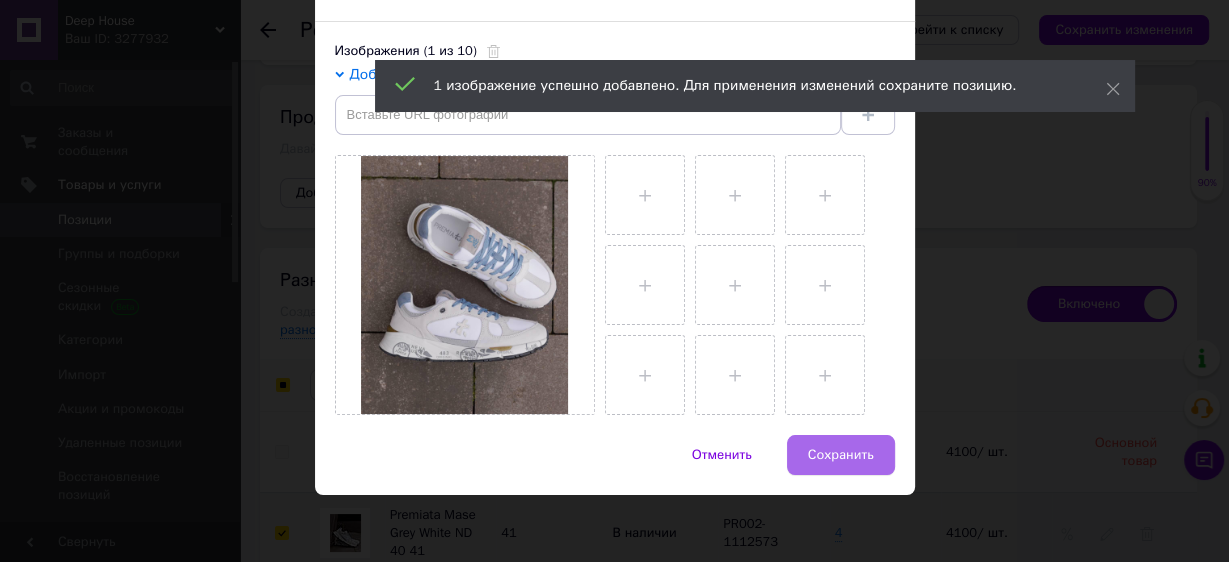 click on "Сохранить" at bounding box center [841, 455] 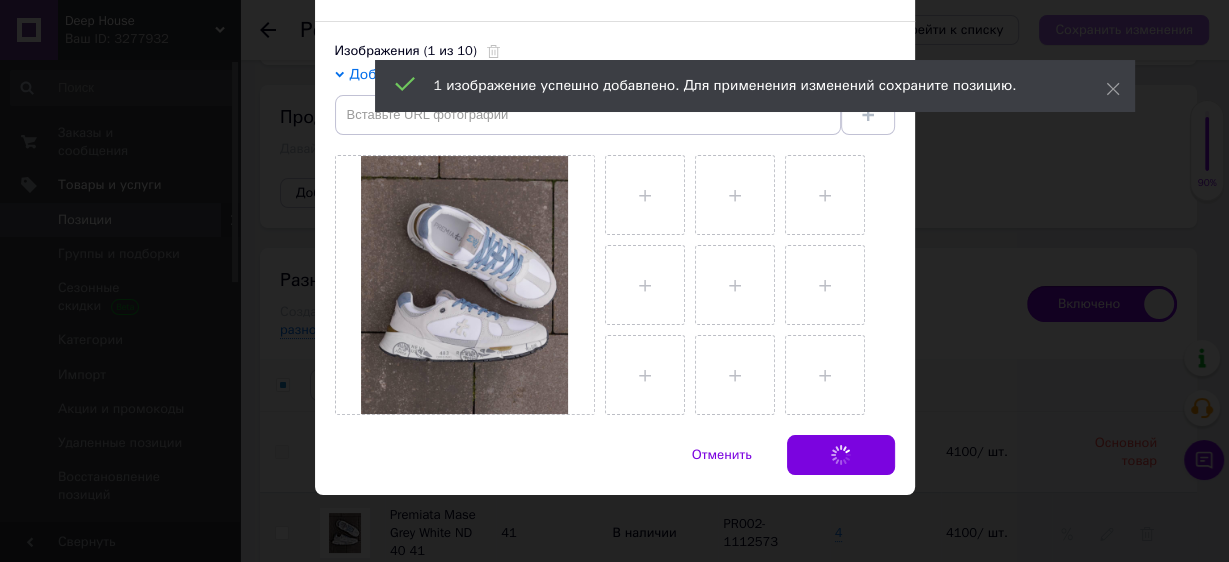 checkbox on "false" 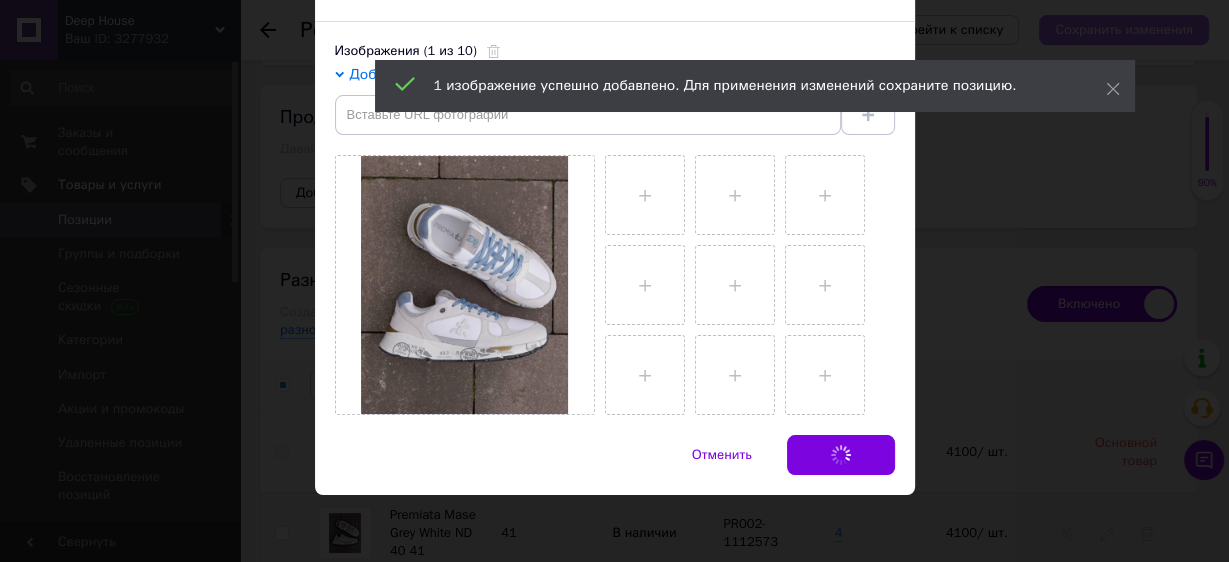 checkbox on "false" 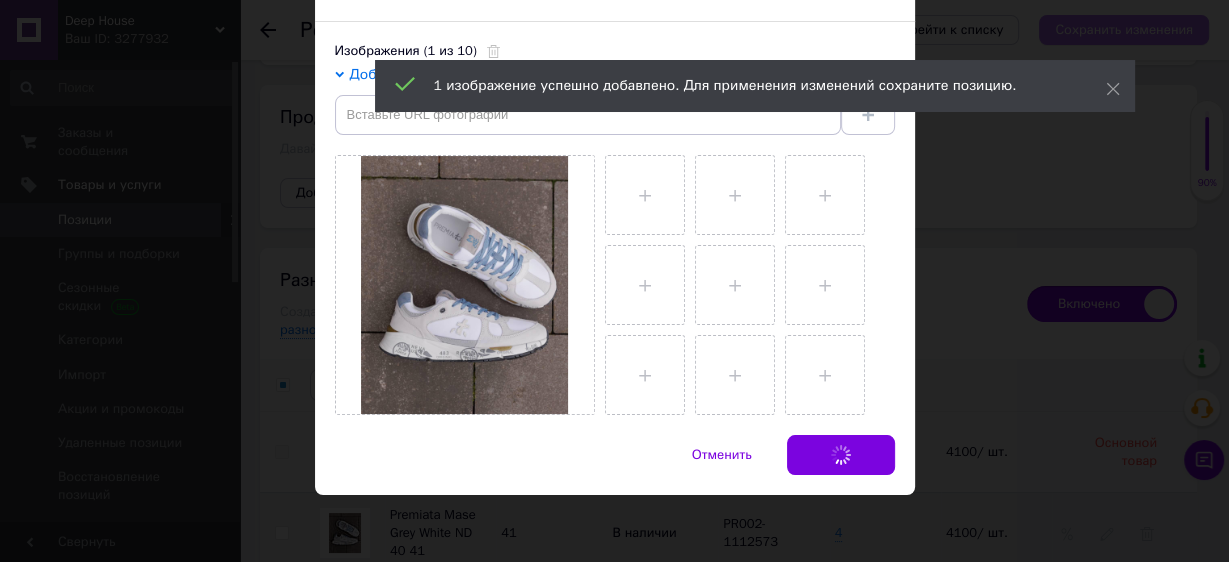 checkbox on "false" 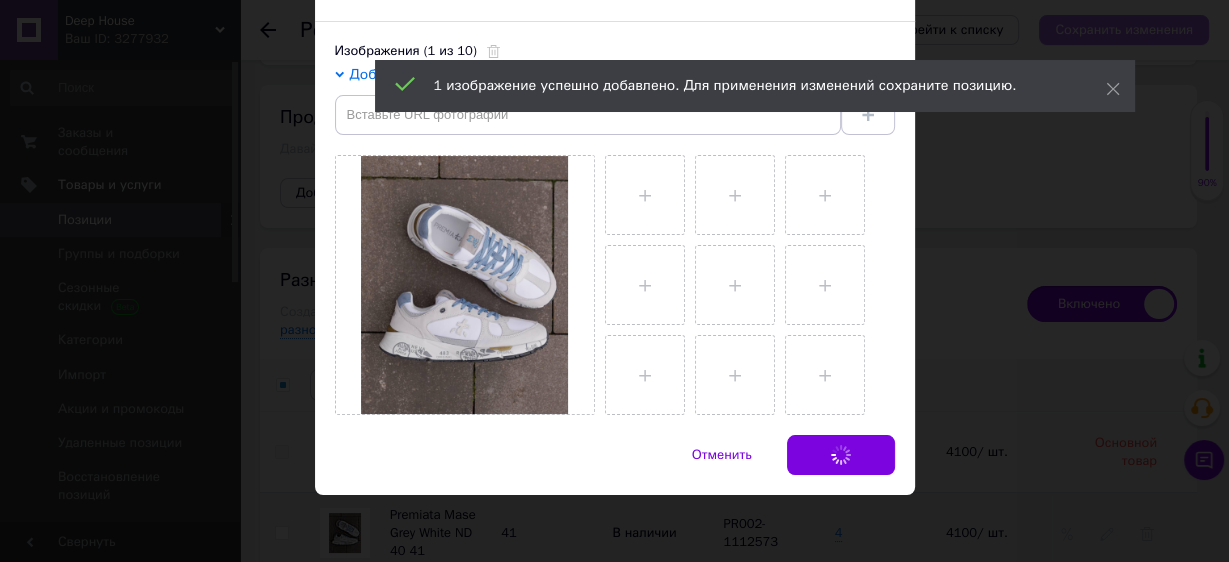 checkbox on "false" 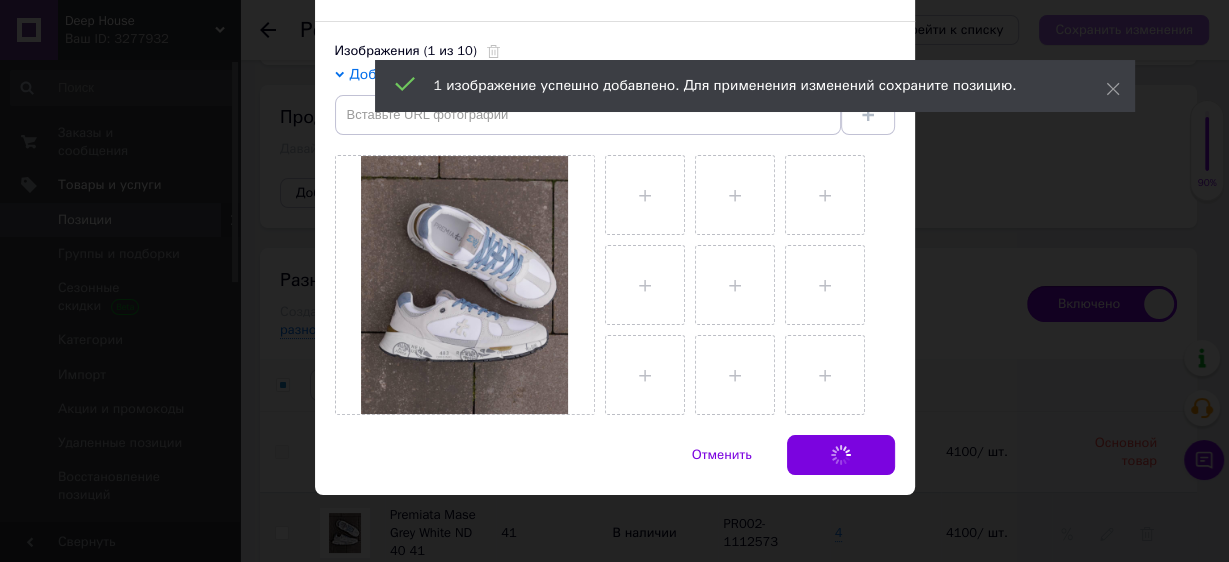 checkbox on "false" 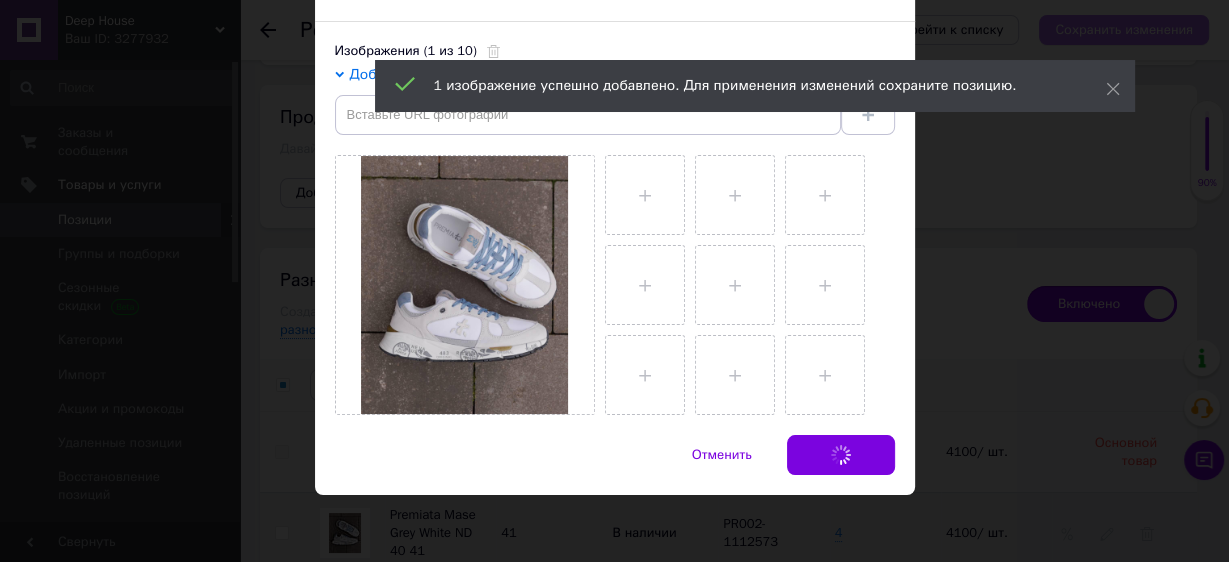checkbox on "false" 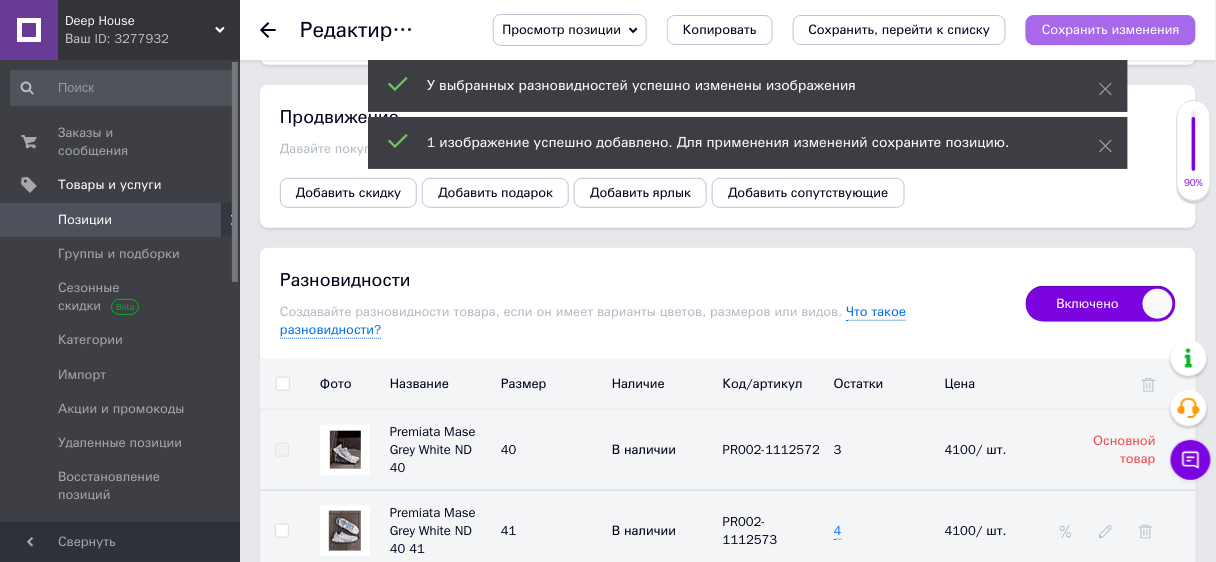 click on "Сохранить изменения" at bounding box center (1111, 29) 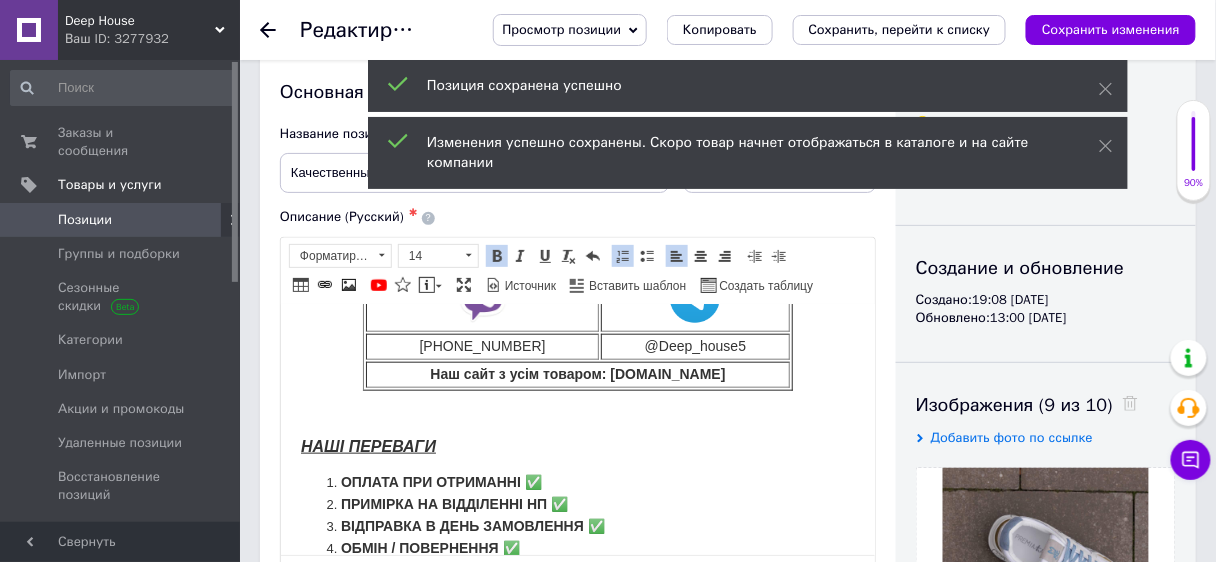 scroll, scrollTop: 0, scrollLeft: 0, axis: both 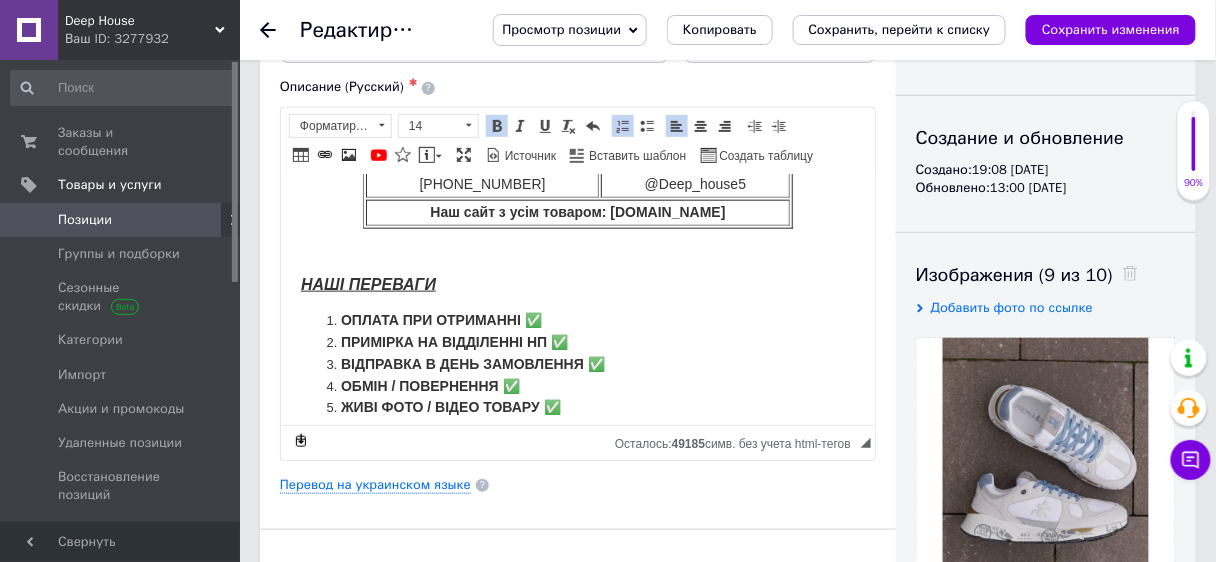 click on "Розмірна сітка: 40 (25,5 см) 41 (26,0 см) 42 (27,0 см) 43 (27,5 см) 44 (28,0 см) 45 (29,0 см) Якісні чоловічі кросівки Premiata Mase, стильні зручні, повсякденне взуття преміата Стильні кросівки, що поєднують у собі італійську елегантність та сучасний дизайн. Вибір для тих, хто цінує поєднання комфорту, якості та сучасного дизайну в повсякденному взутті. Виробник: фабричний Вʼєтнам.  Матеріал: натуральна шкіра, текстиль Підошва - піна, гумовий протектор, надзвичайно легка. Комплект: оригінальна коробка + брендовий папір Є питання? пишіть нам у вайбер / телеграм у будь-який час. [PHONE_NUMBER]" at bounding box center (577, 12) 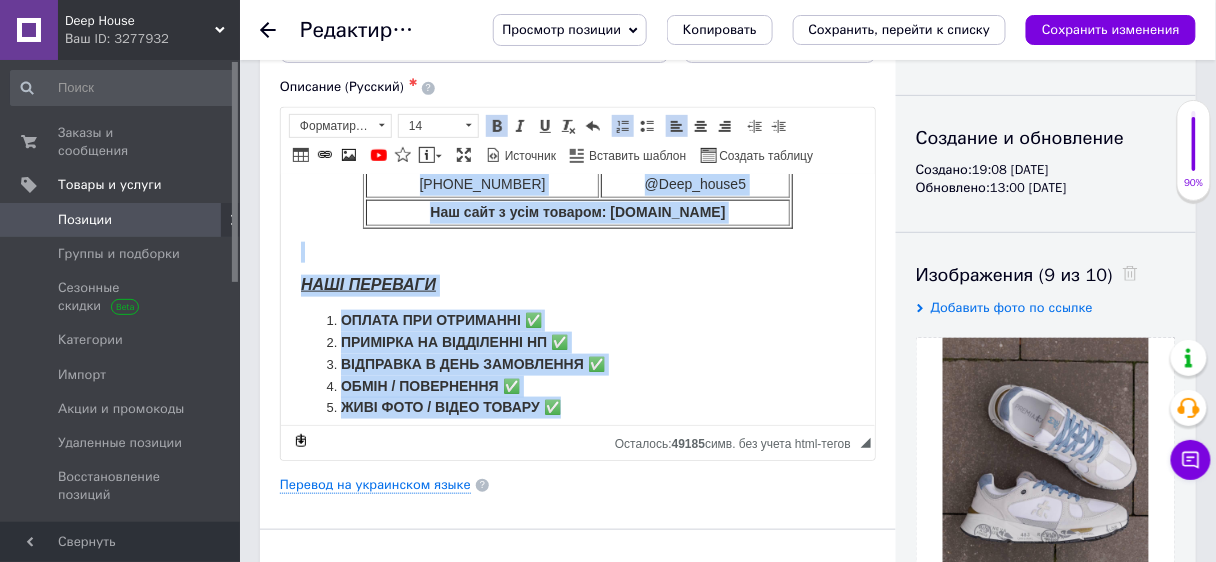 scroll, scrollTop: 0, scrollLeft: 0, axis: both 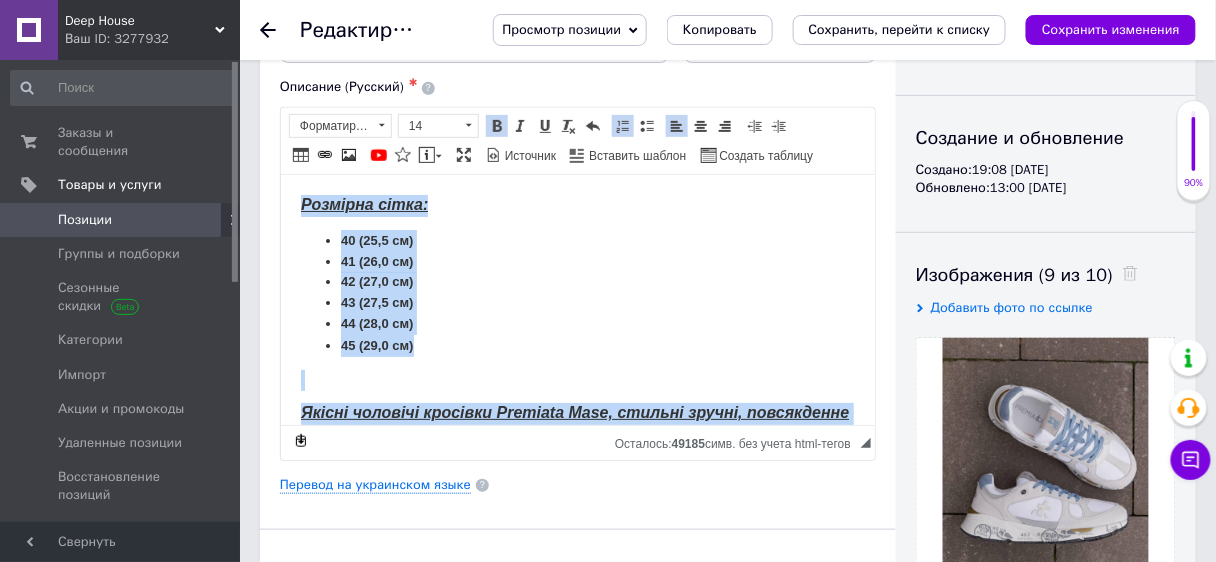 drag, startPoint x: 572, startPoint y: 395, endPoint x: 240, endPoint y: 71, distance: 463.89655 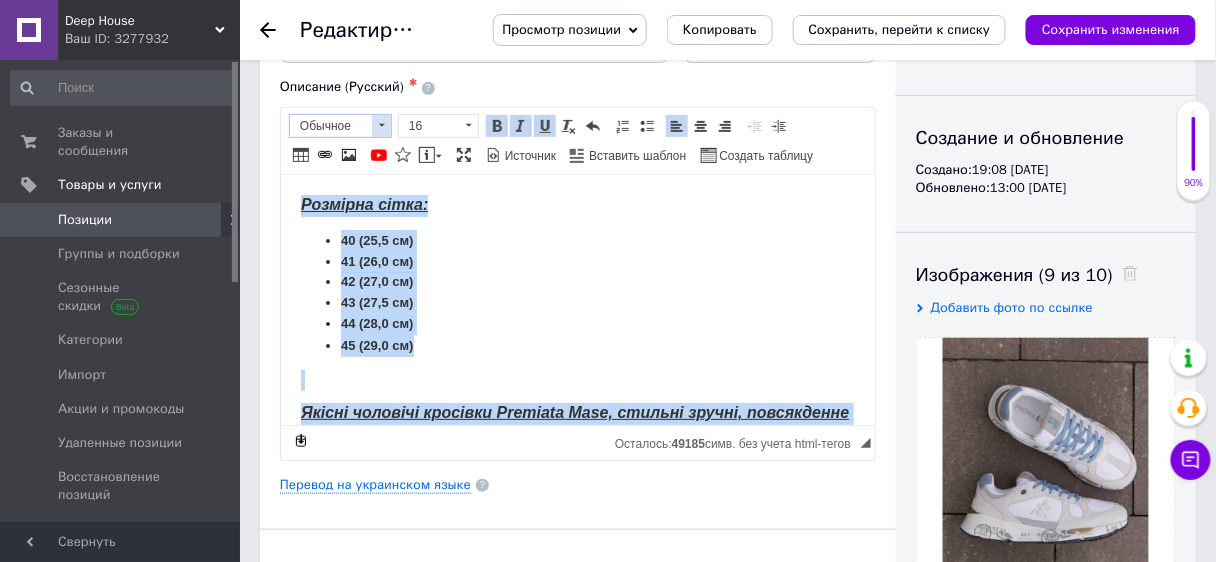 copy on "Loremips dolor: 73 (17,4 si) 91 (15,2 am) 19 (77,9 co) 50 (79,7 ad) 29 (30,4 el) 98 (75,2 se) Doeius temporin utlabore Etdolore Magn, aliquae admini, veniamquisn exerci ullamcol Nisiali exeacomm, co duisautei i repr voluptatev essecillumfu nu pariatur except. Sinto cup non, pro suntc quioffici deserunt, mollit an idestlabo perspic u omnisistenatu errorv. Accusant: doloremqu Laudant.  Totamrem: aperiameaq ipsaq, abilloin Veritat - quas, archite beataevit, dictaexplic nemoe. Ipsamqui: voluptasasp autodit + fugitcons magni D eosrati? sequin neq p quisqu / dolorema n eius-modi tem. +255890873880 @Inci_magna8 Qua etia m solu nobisel: opti-cumqu.nihi.im QUOP FACEREPO ASSUME REP TEMPORIBU ✅ AUTEMQUI OF DEBITISRER NE ✅ SAEPEEVEN V REPU RECUSANDAE ✅ ITAQU / EARUMHICTE ✅ SAPI DELE / REICI VOLUPT ✅..." 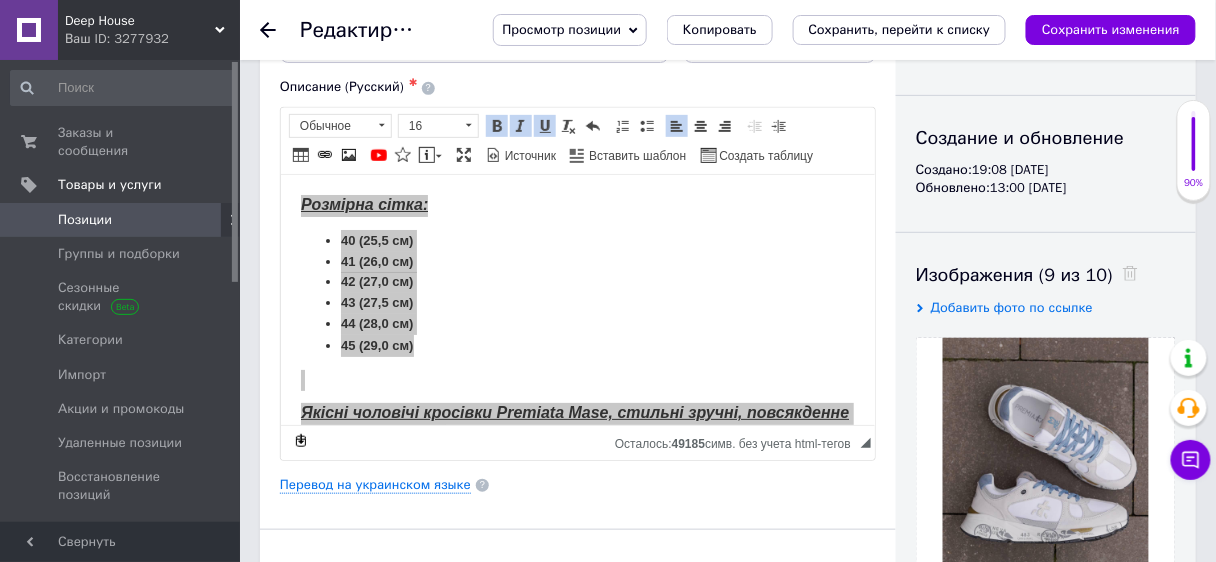 click 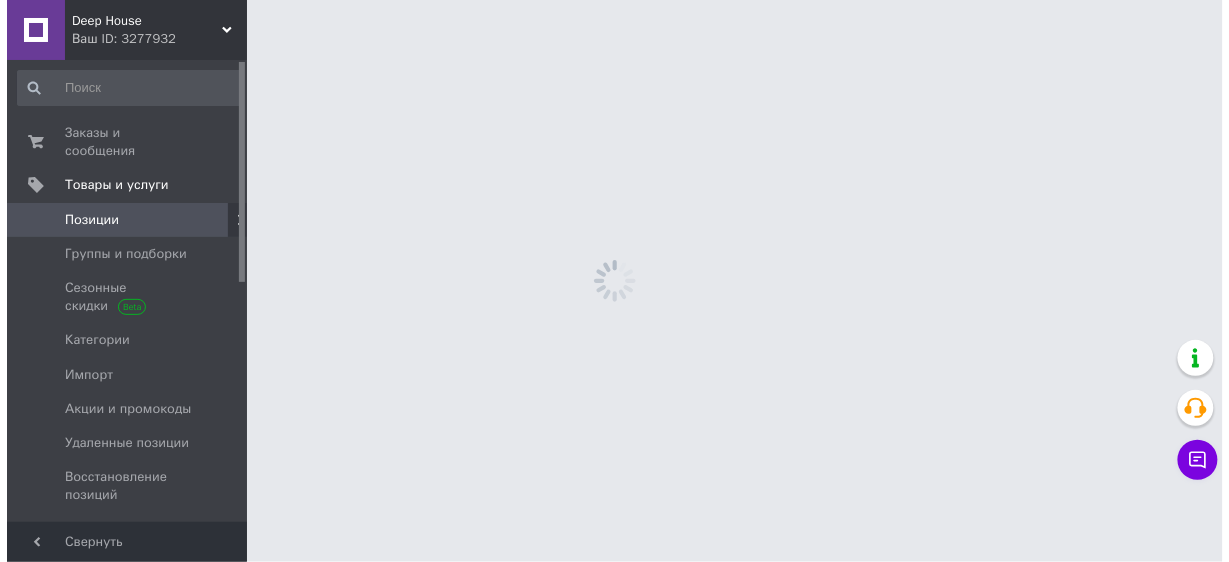 scroll, scrollTop: 0, scrollLeft: 0, axis: both 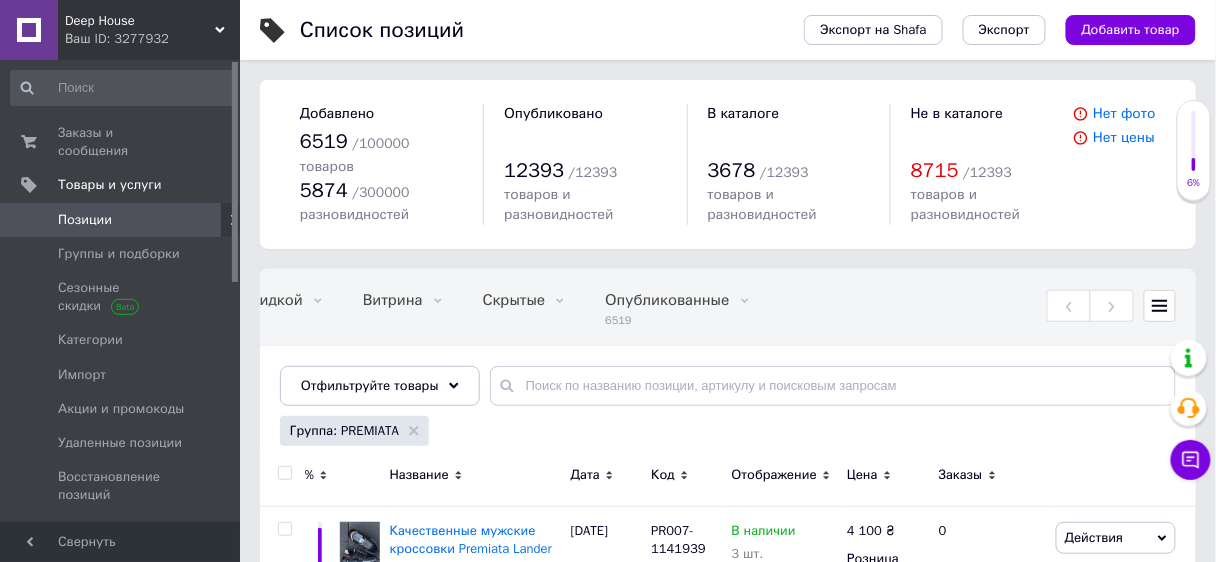 click at bounding box center (284, 473) 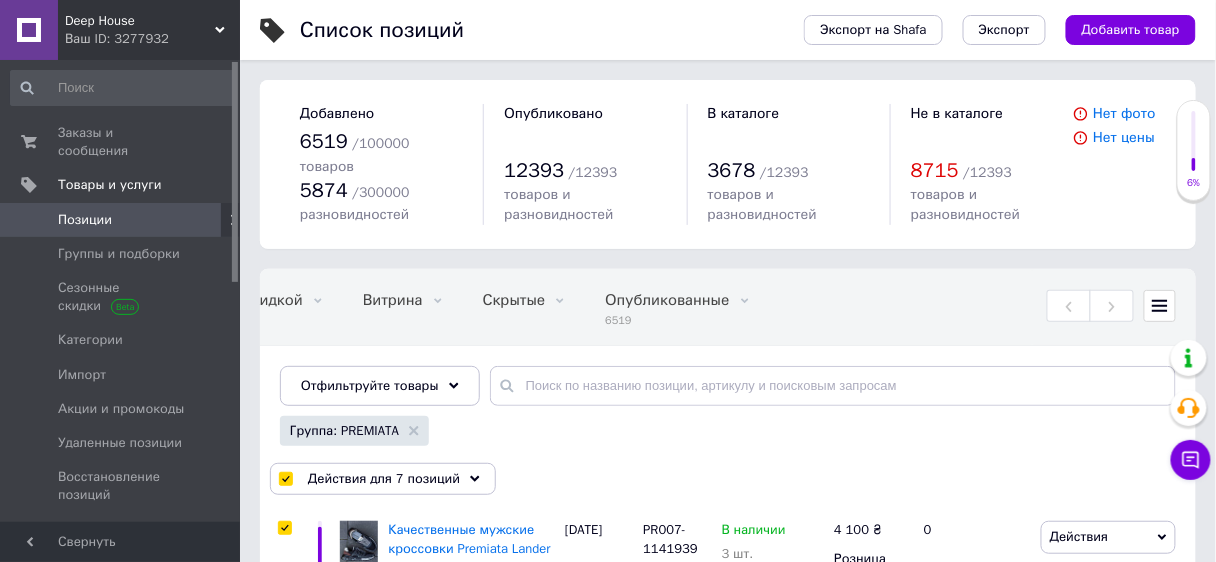 checkbox on "true" 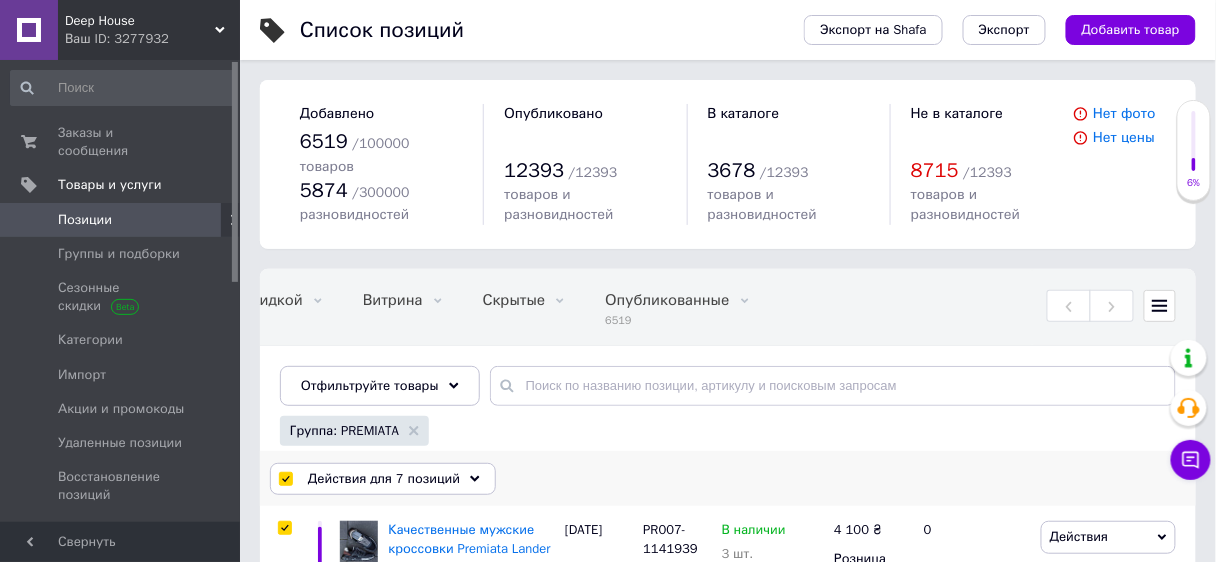 click on "Действия для 7 позиций" at bounding box center [383, 479] 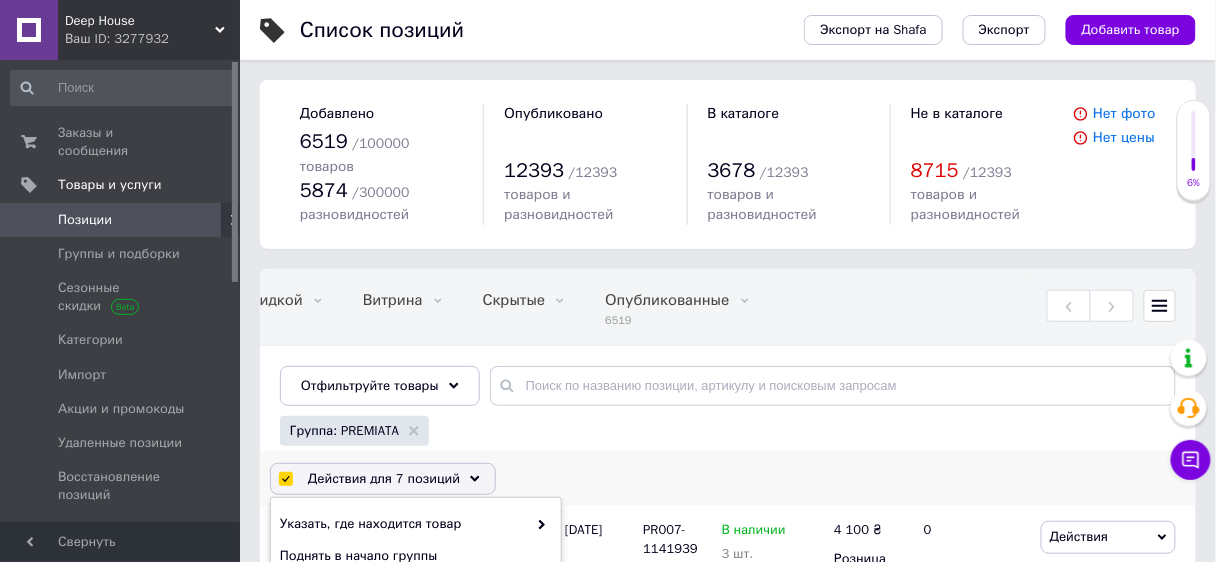 click at bounding box center [285, 479] 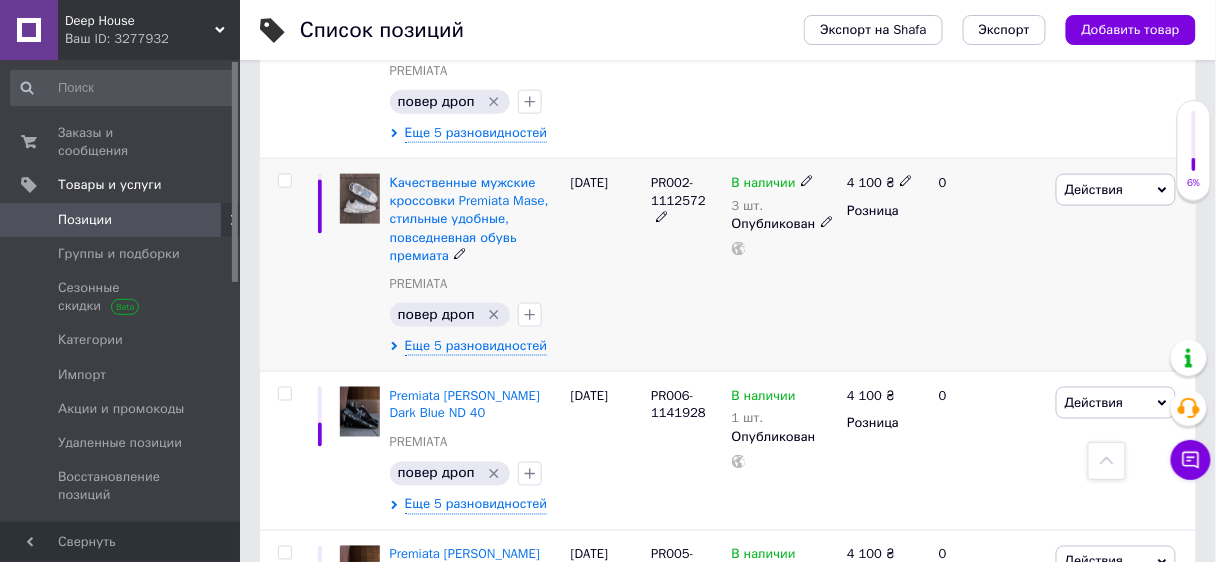 scroll, scrollTop: 560, scrollLeft: 0, axis: vertical 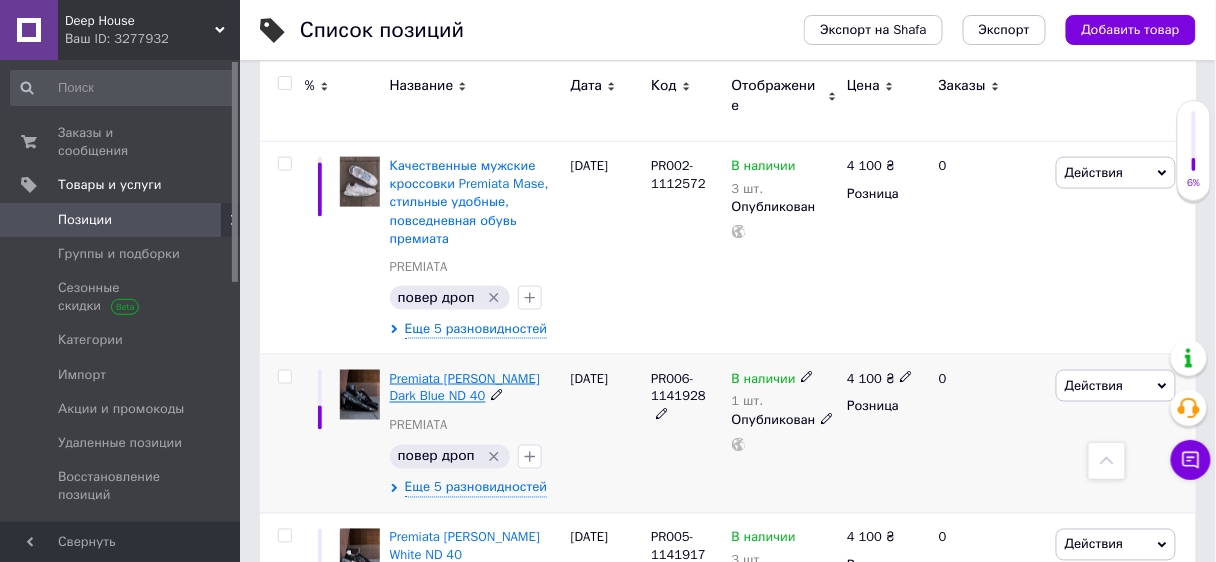 click on "Premiata [PERSON_NAME] Dark Blue ND 40" at bounding box center [465, 387] 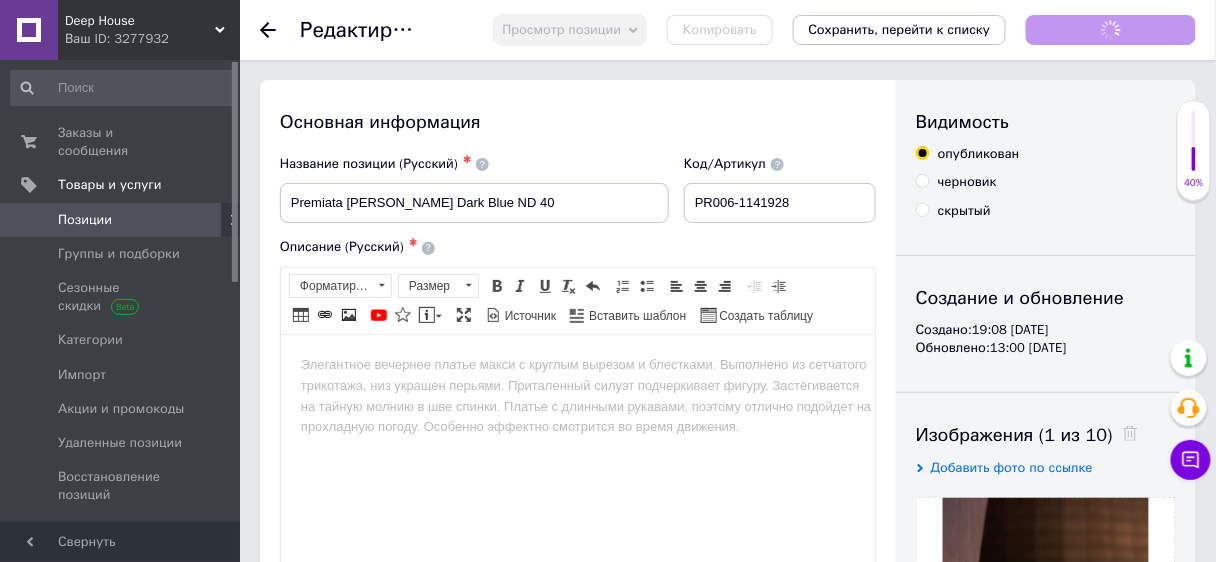 scroll, scrollTop: 0, scrollLeft: 0, axis: both 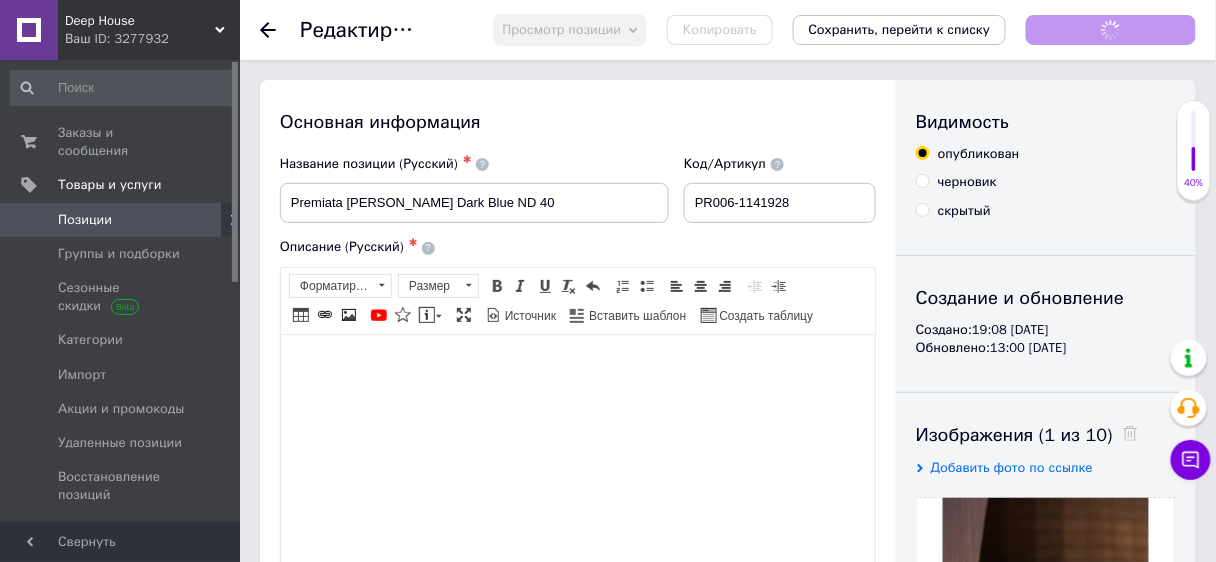 click at bounding box center (577, 364) 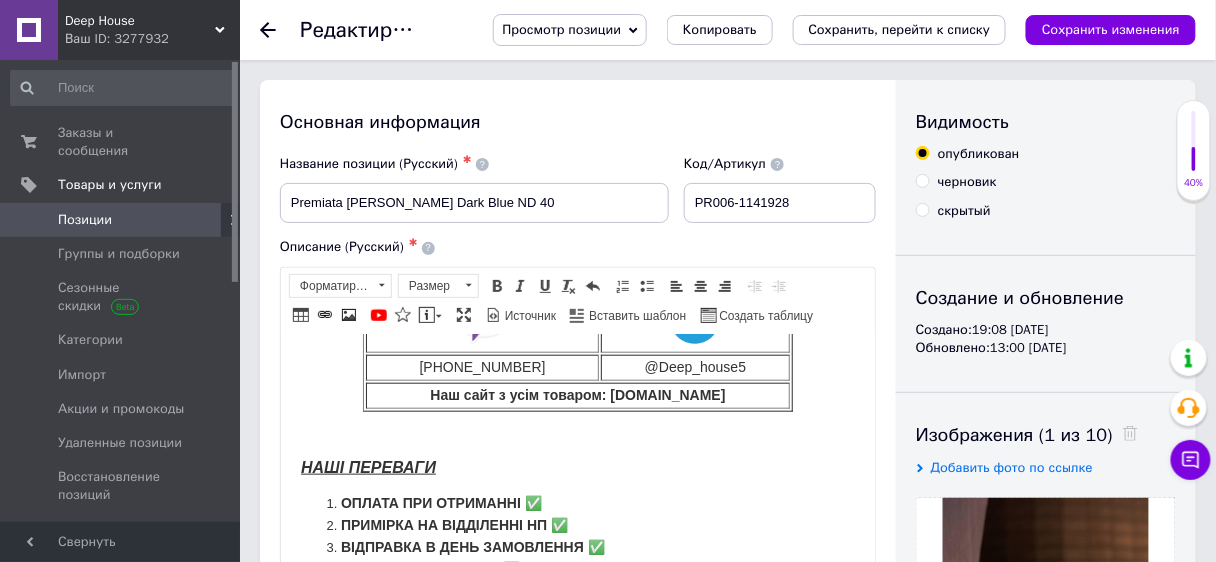 scroll, scrollTop: 19, scrollLeft: 0, axis: vertical 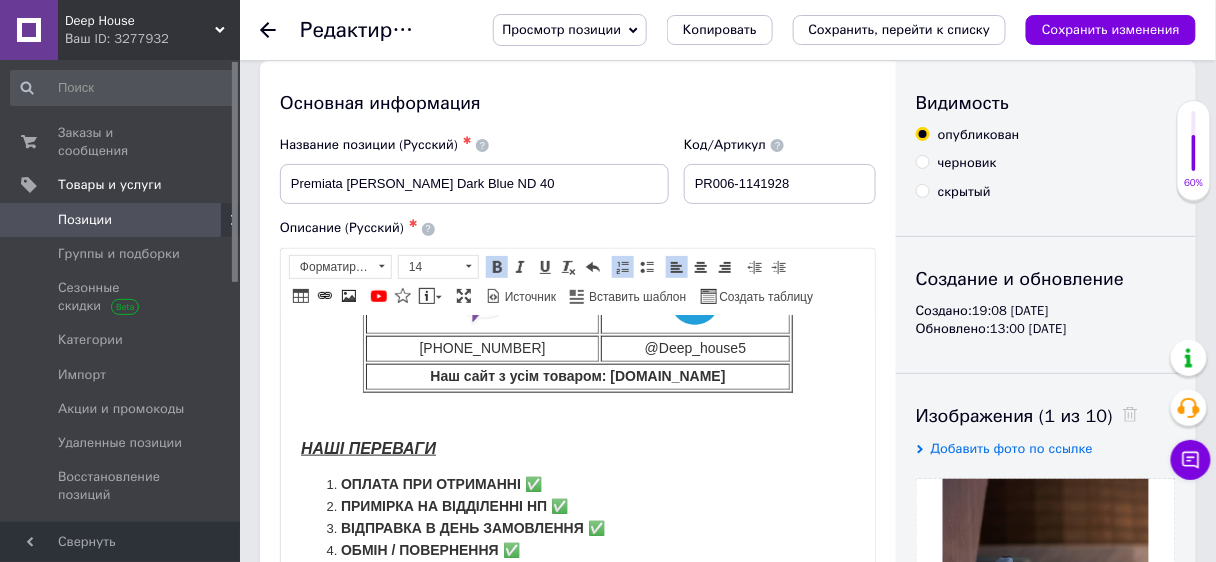 click on "PR006-1141928" at bounding box center (780, 184) 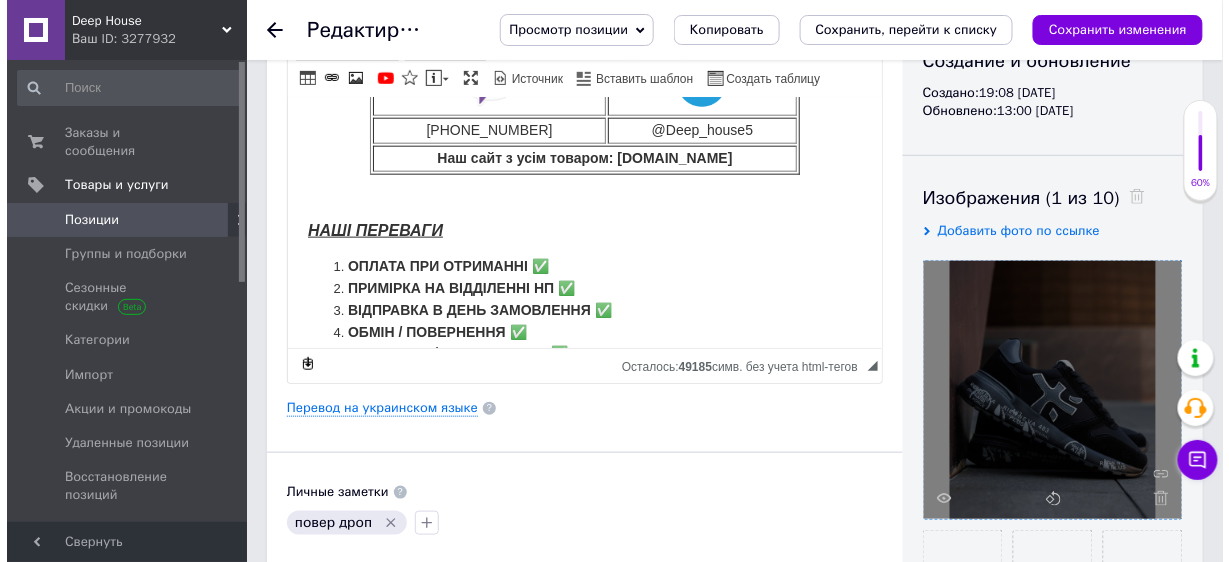 scroll, scrollTop: 259, scrollLeft: 0, axis: vertical 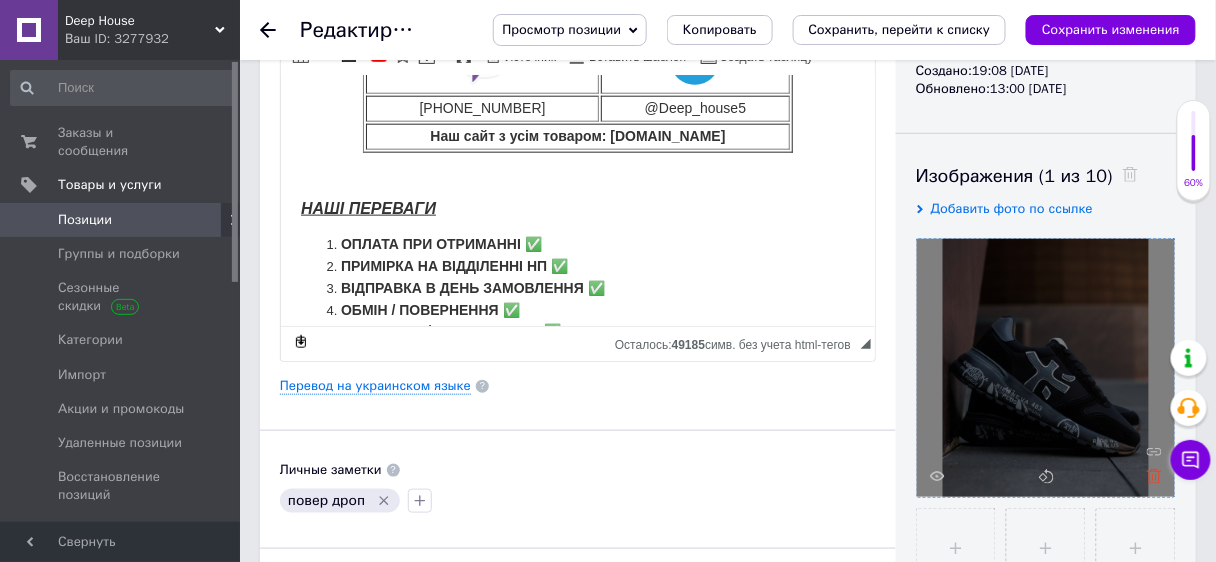 click 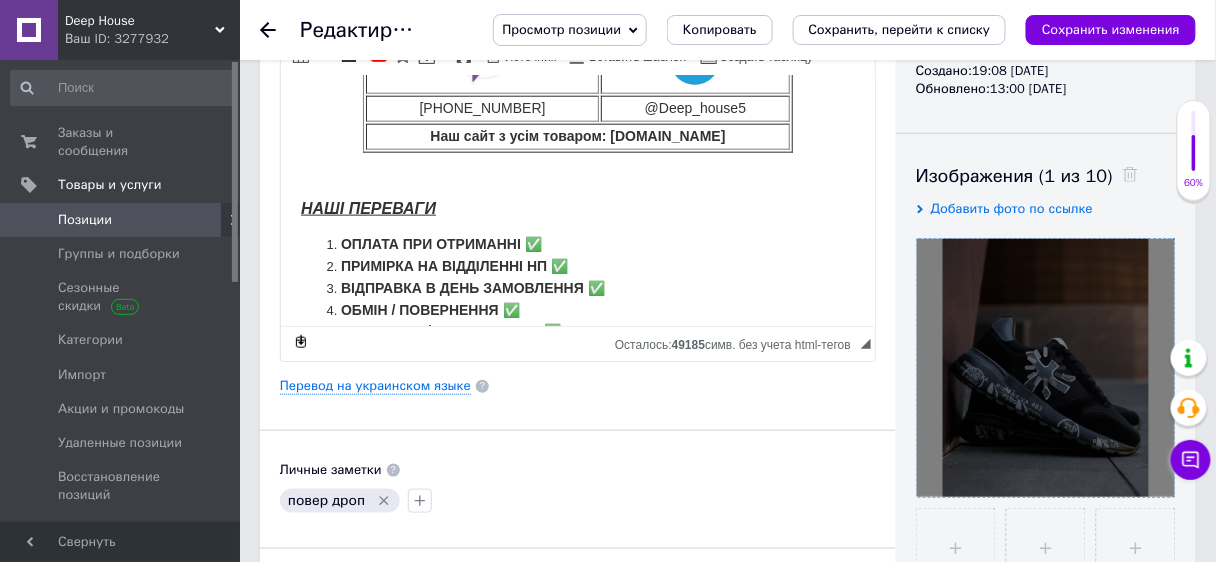 click at bounding box center [1046, 368] 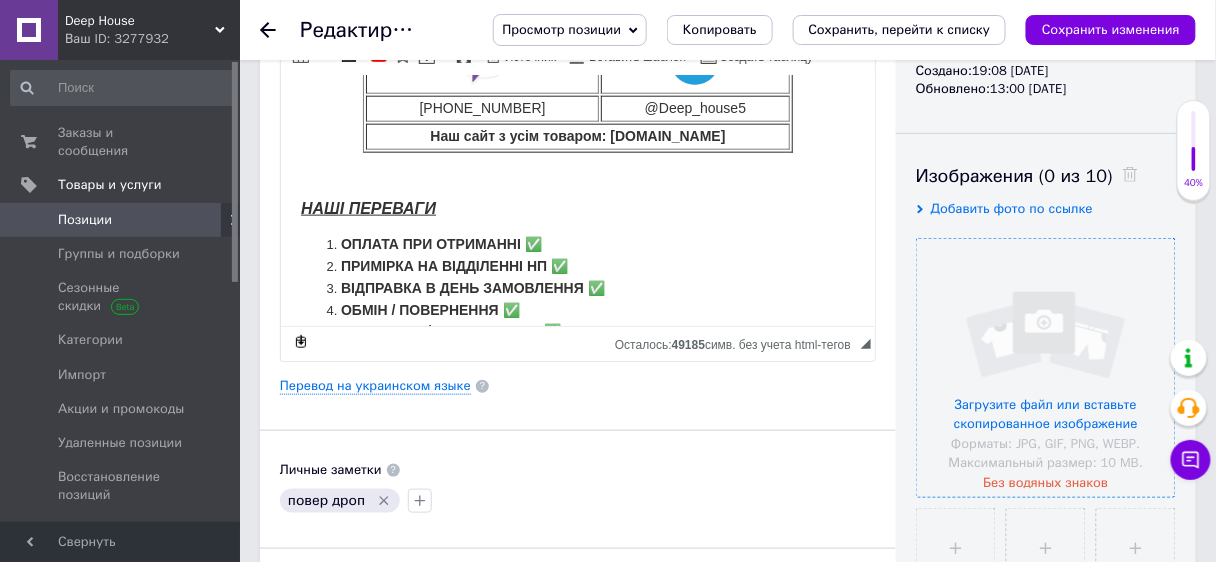 click at bounding box center [1046, 368] 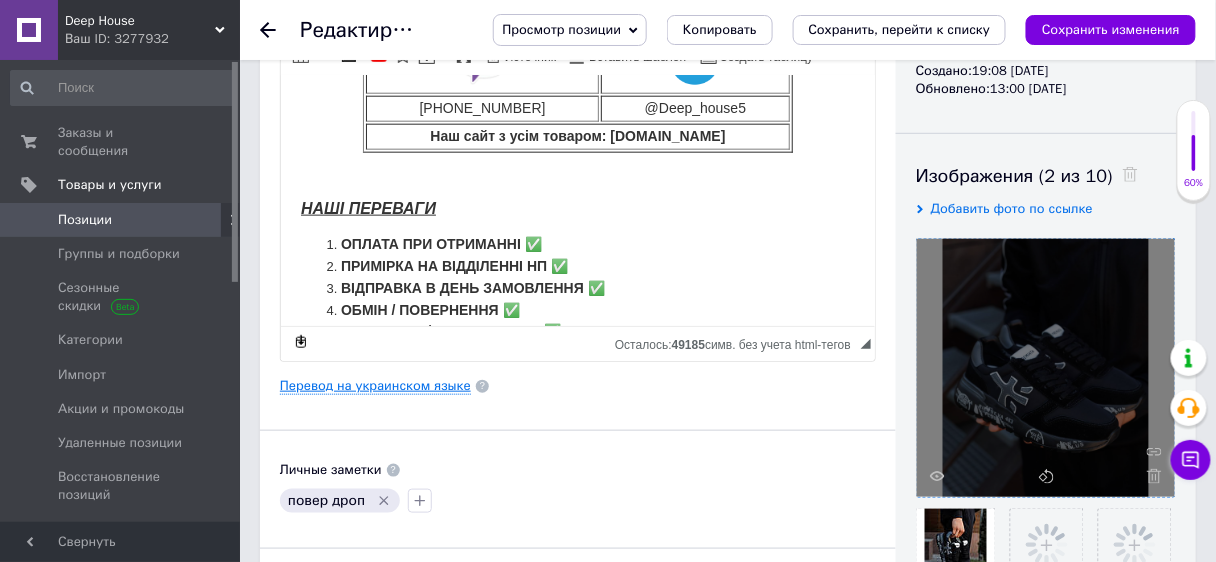 click on "Перевод на украинском языке" at bounding box center [375, 386] 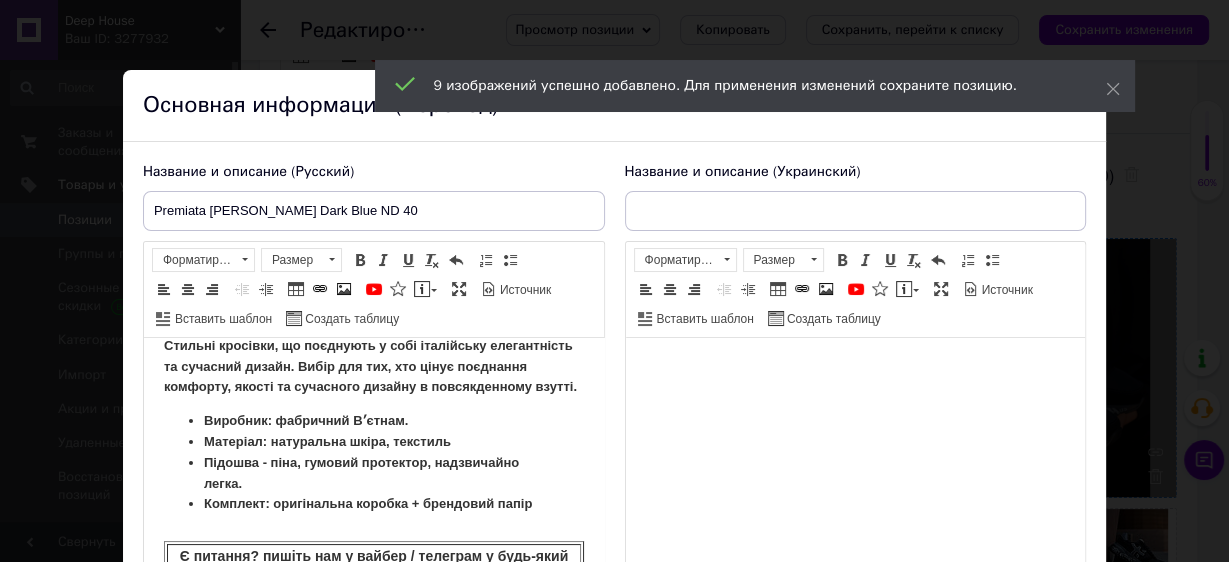 scroll, scrollTop: 320, scrollLeft: 0, axis: vertical 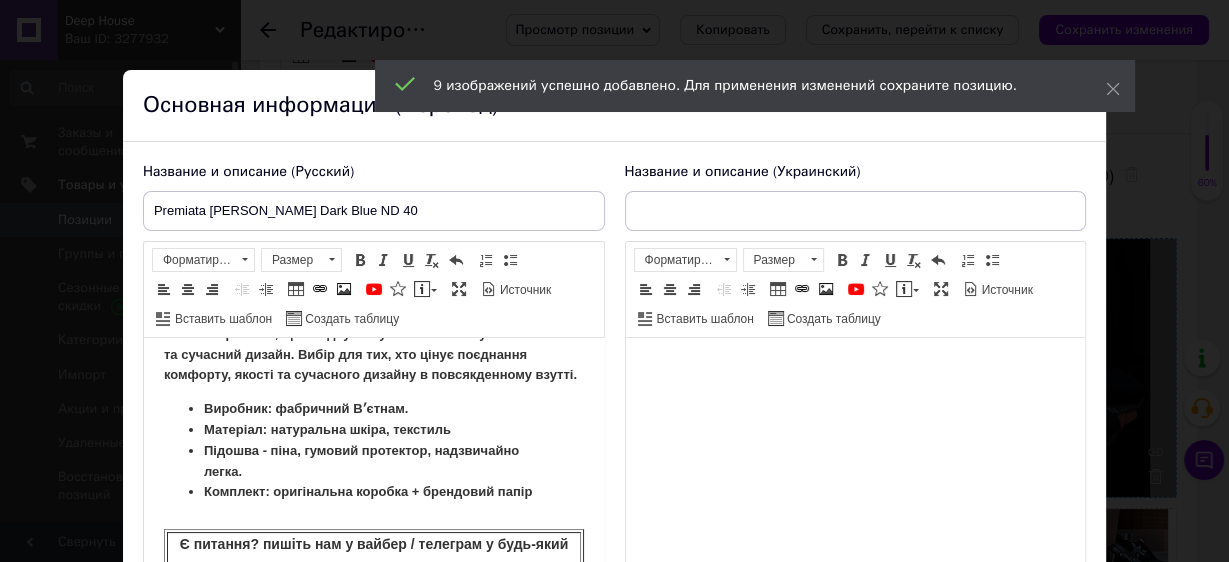 type on "Premiata [PERSON_NAME] Dark Blue ND 40" 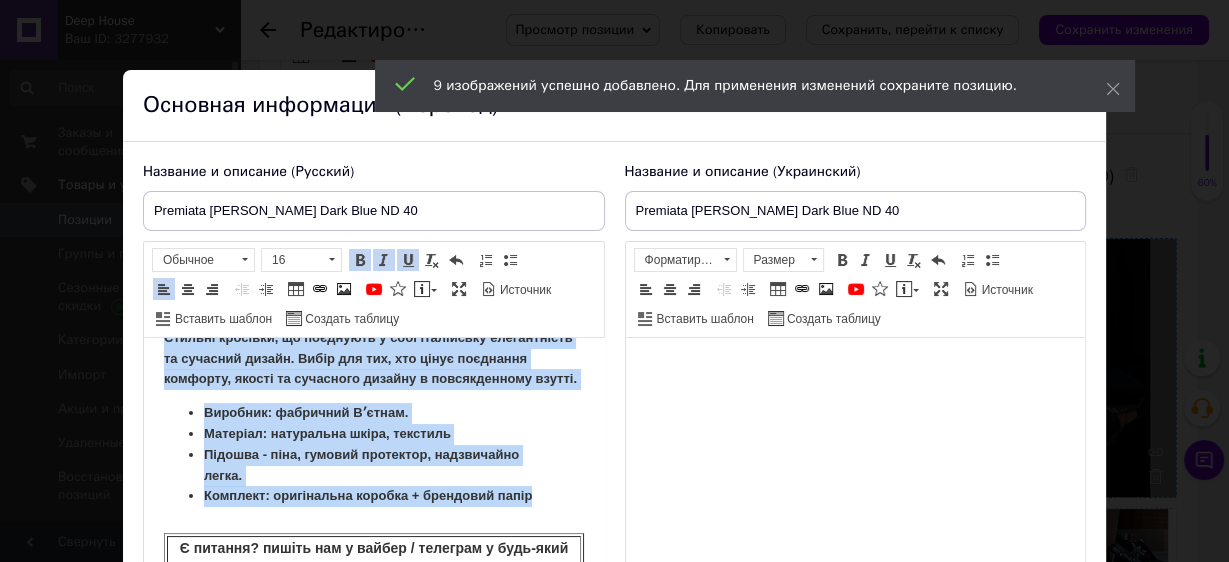scroll, scrollTop: 254, scrollLeft: 0, axis: vertical 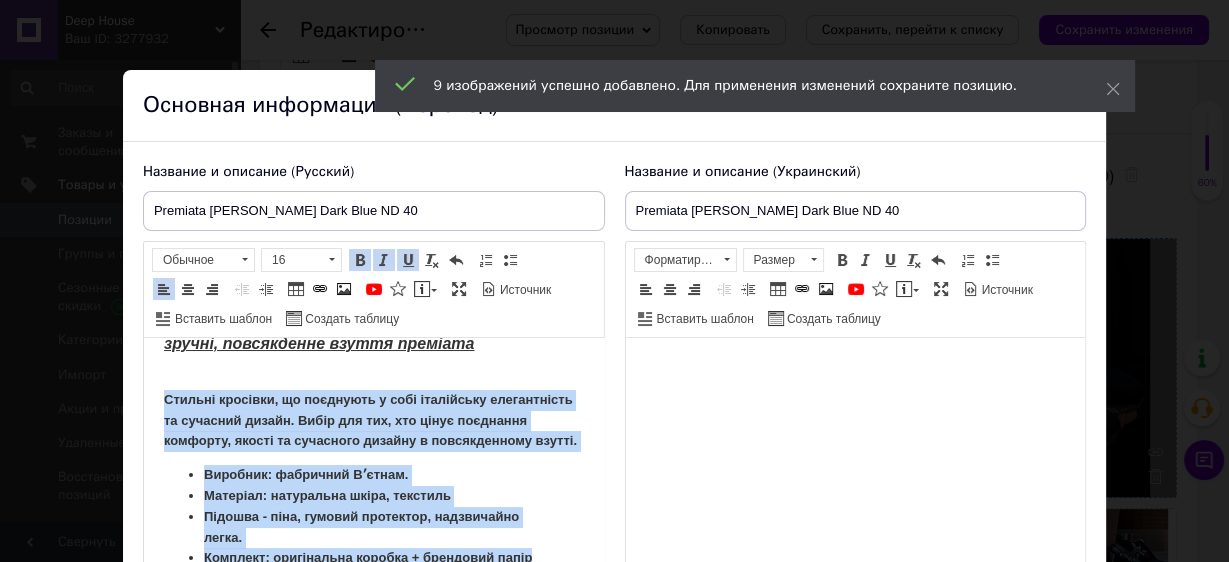 drag, startPoint x: 255, startPoint y: 532, endPoint x: 165, endPoint y: 395, distance: 163.91766 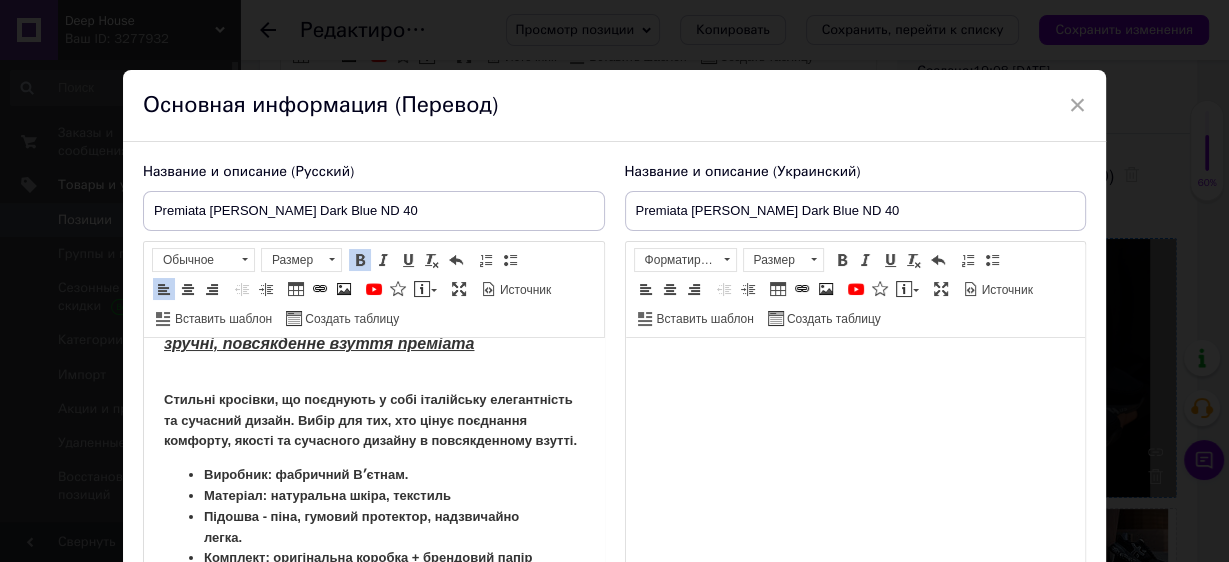 scroll, scrollTop: 260, scrollLeft: 0, axis: vertical 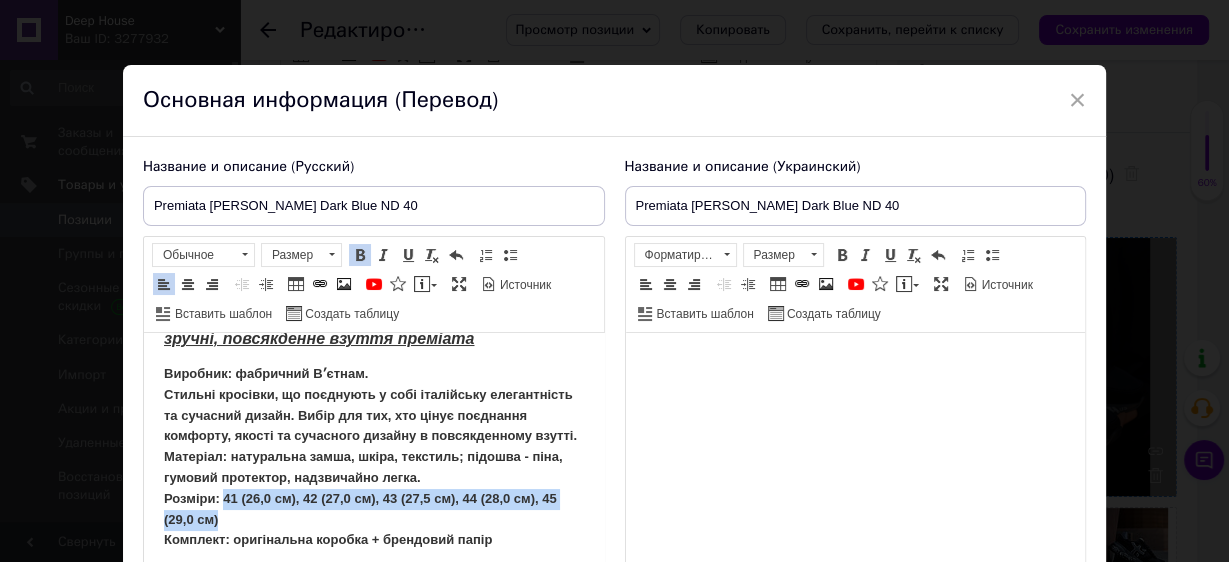 drag, startPoint x: 232, startPoint y: 542, endPoint x: 220, endPoint y: 516, distance: 28.635643 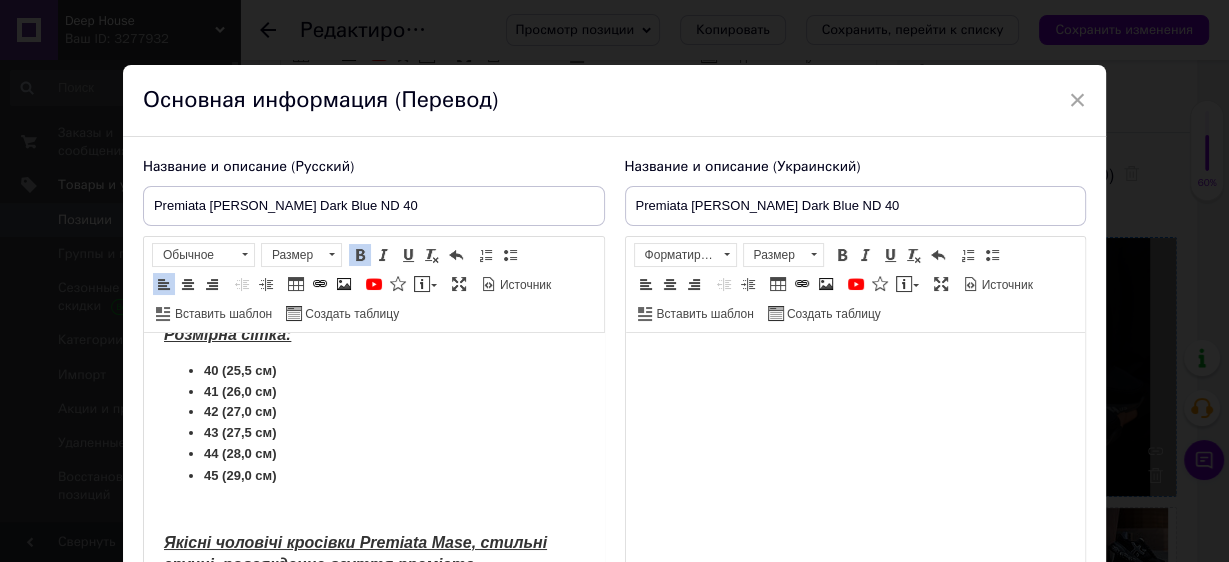 scroll, scrollTop: 0, scrollLeft: 0, axis: both 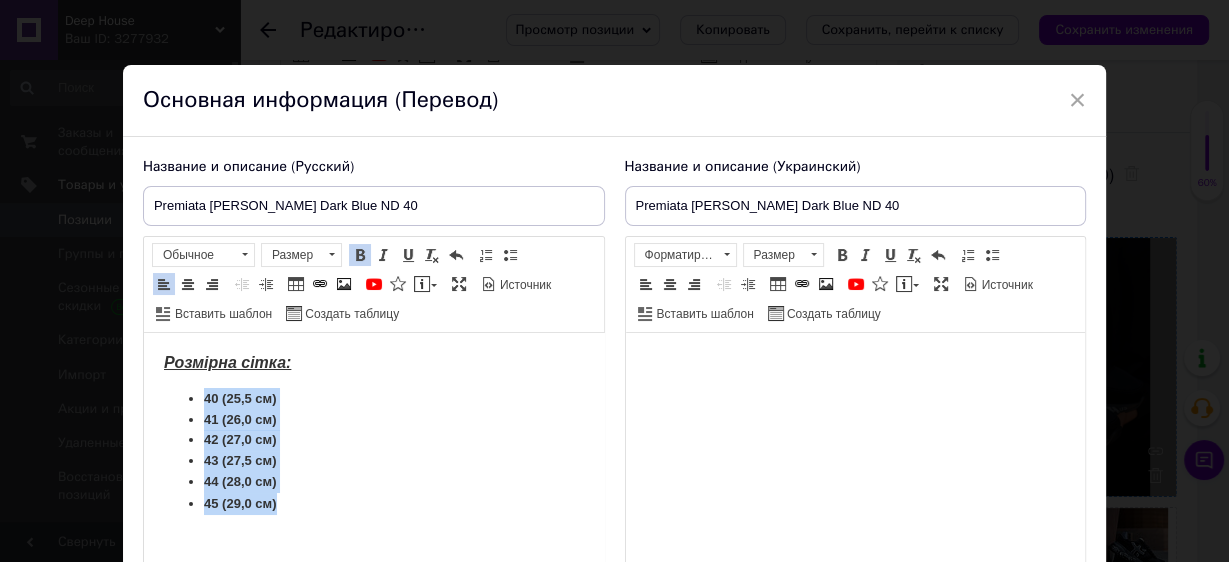 drag, startPoint x: 282, startPoint y: 506, endPoint x: 195, endPoint y: 399, distance: 137.90576 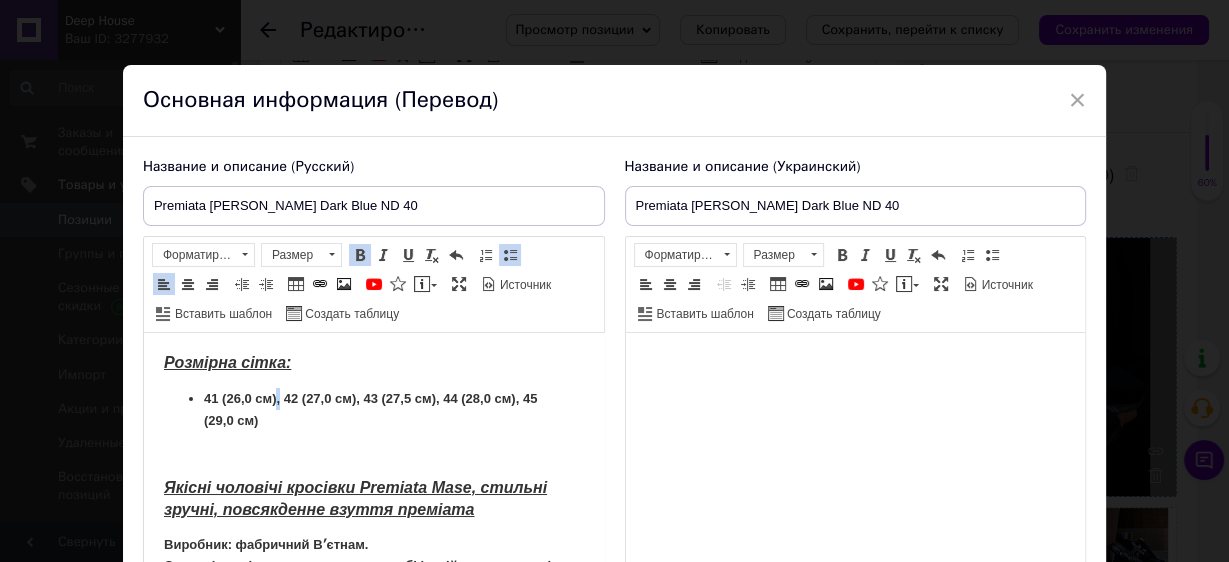 click on "41 (26,0 см), 42 (27,0 см), 43 (27,5 см), 44 (28,0 см), 45 (29,0 см) ​​​​​​​" at bounding box center (369, 409) 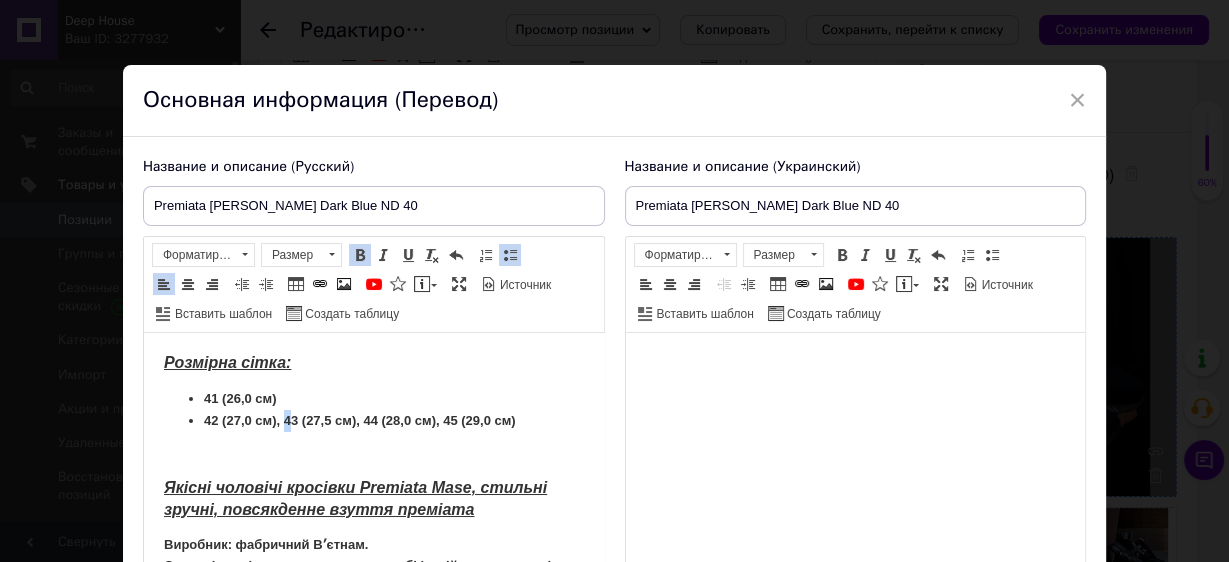 click on "42 (27,0 см), 43 (27,5 см), 44 (28,0 см), 45 (29,0 см) ​​​​​​​" at bounding box center (359, 420) 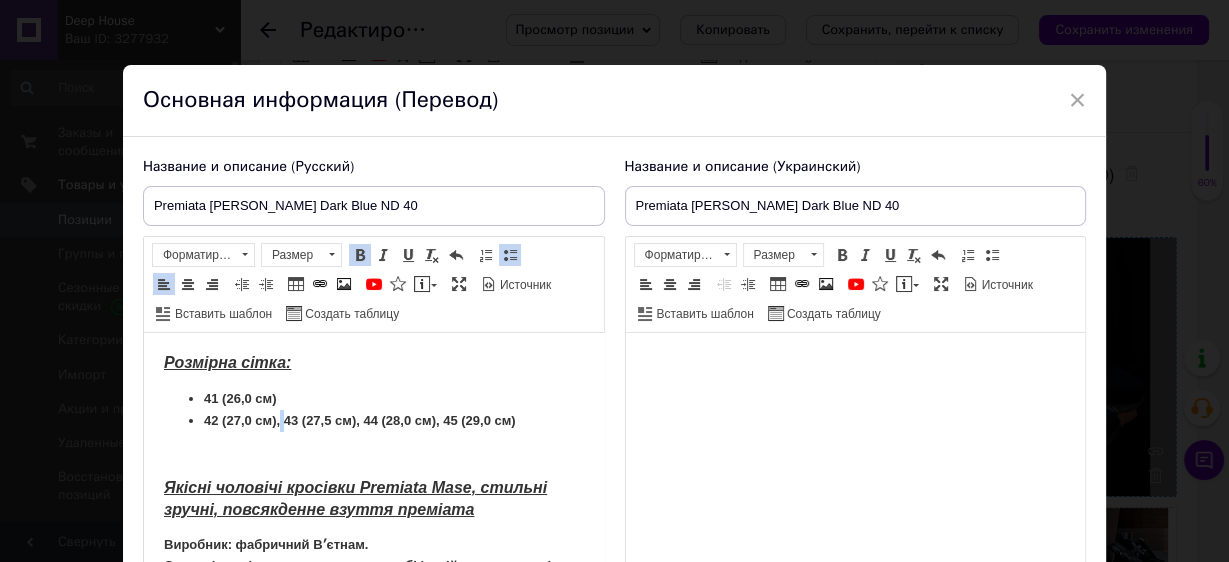 click on "42 (27,0 см), 43 (27,5 см), 44 (28,0 см), 45 (29,0 см) ​​​​​​​" at bounding box center [359, 420] 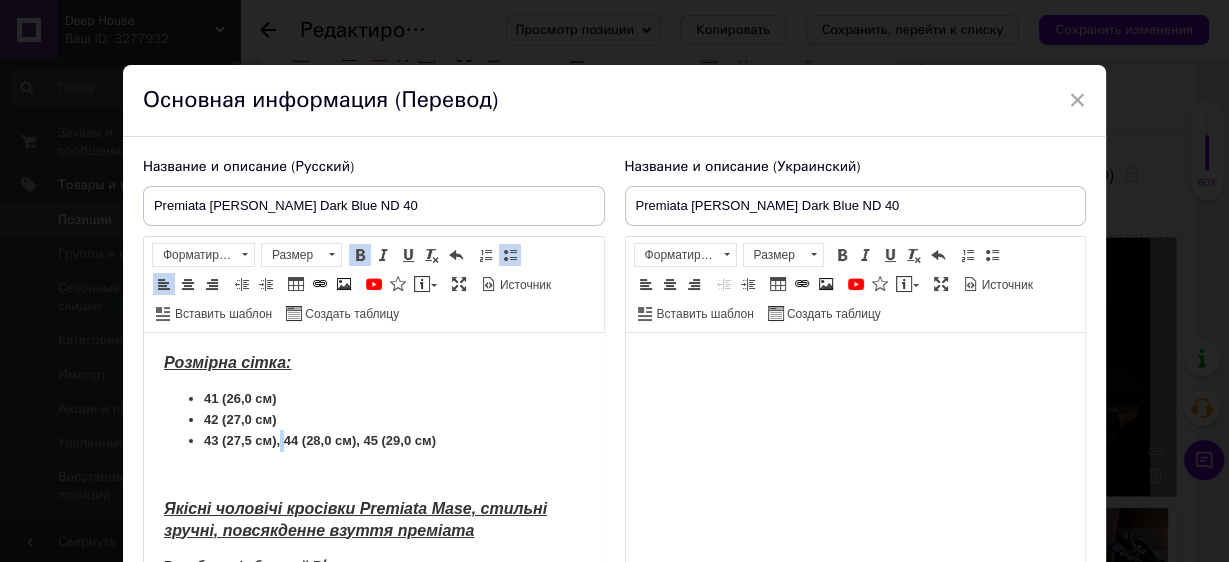 click on "43 (27,5 см), 44 (28,0 см), 45 (29,0 см)" at bounding box center [319, 440] 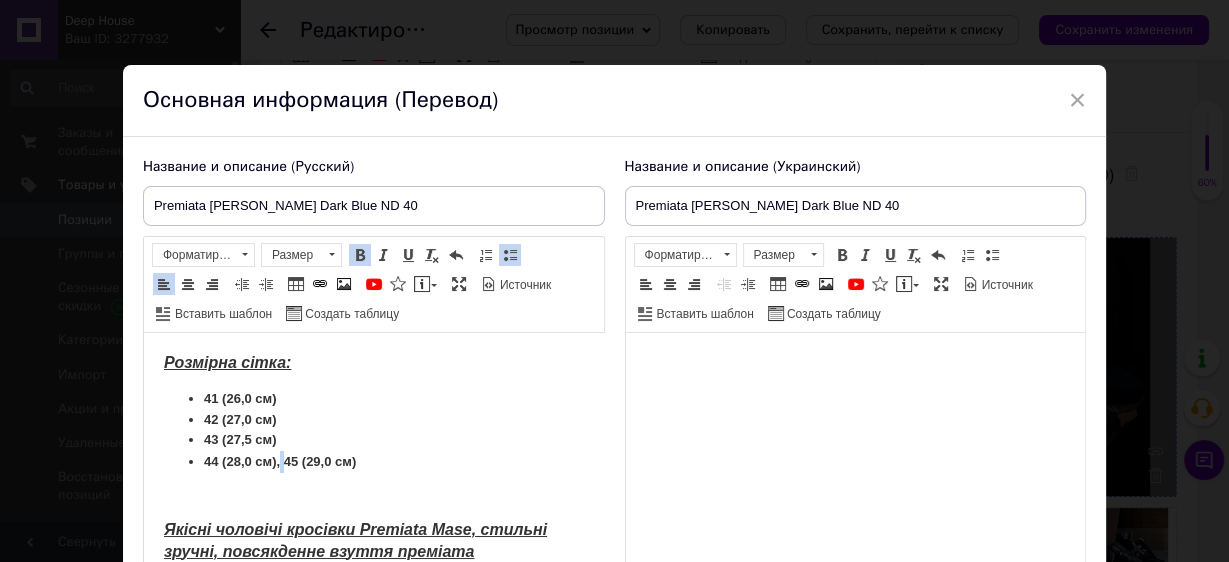 click on "44 (28,0 см), 45 (29,0 см)" at bounding box center (279, 461) 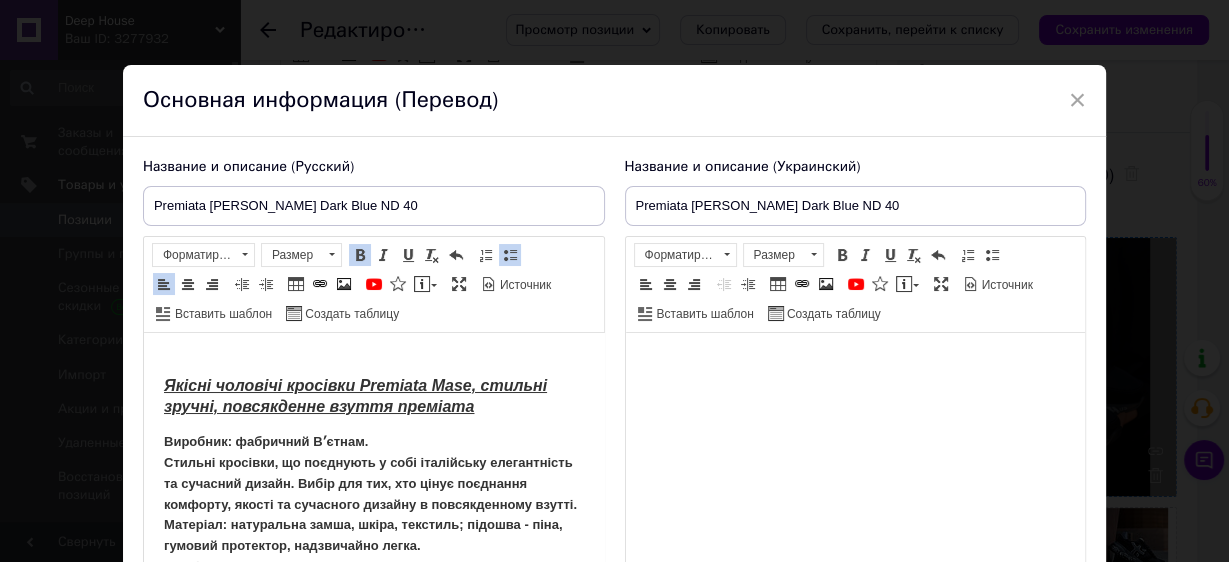 scroll, scrollTop: 240, scrollLeft: 0, axis: vertical 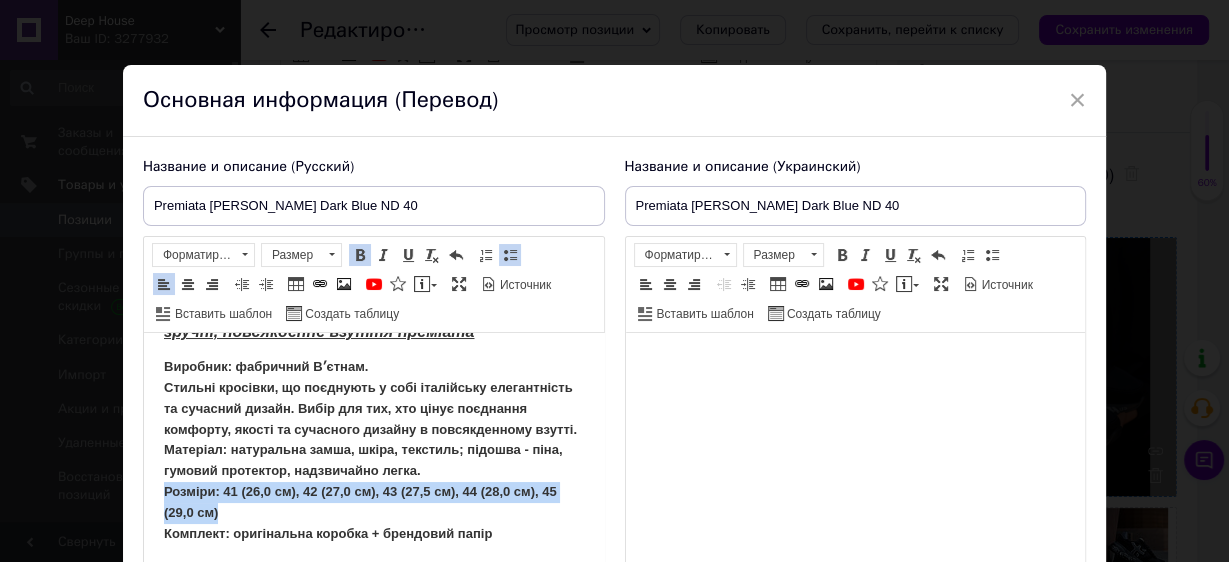 drag, startPoint x: 236, startPoint y: 534, endPoint x: 285, endPoint y: 837, distance: 306.93646 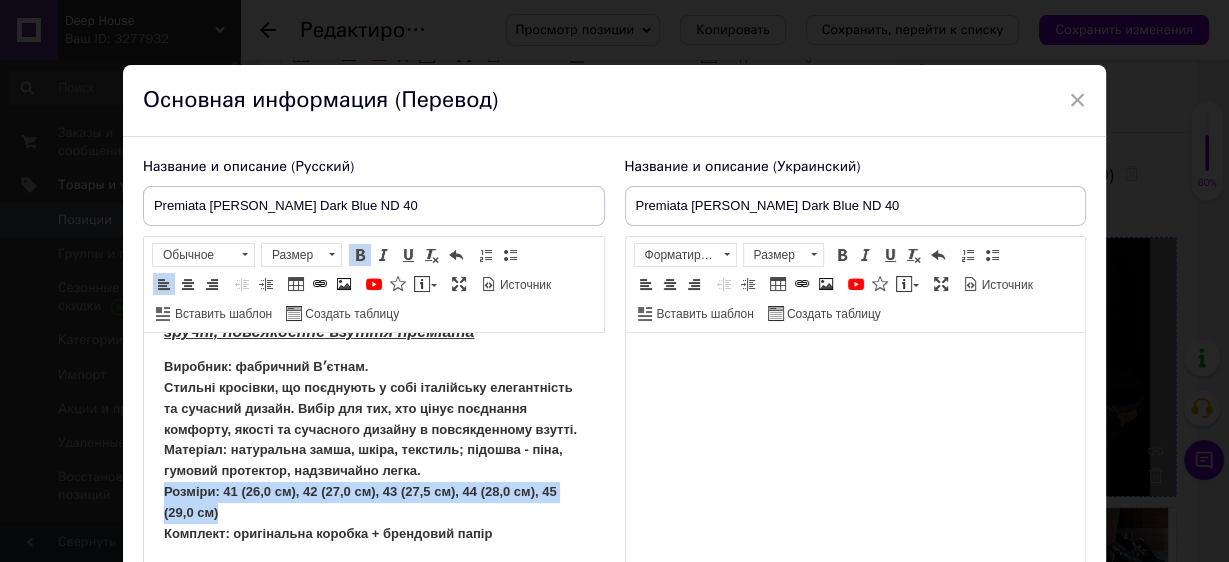 type 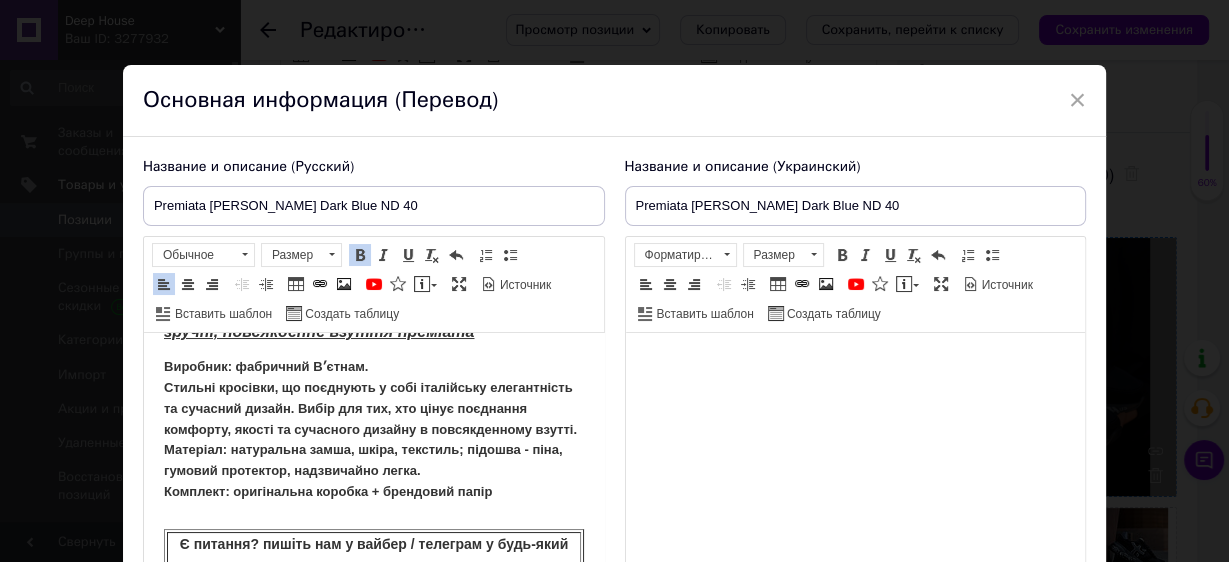drag, startPoint x: 381, startPoint y: 368, endPoint x: 150, endPoint y: 360, distance: 231.13849 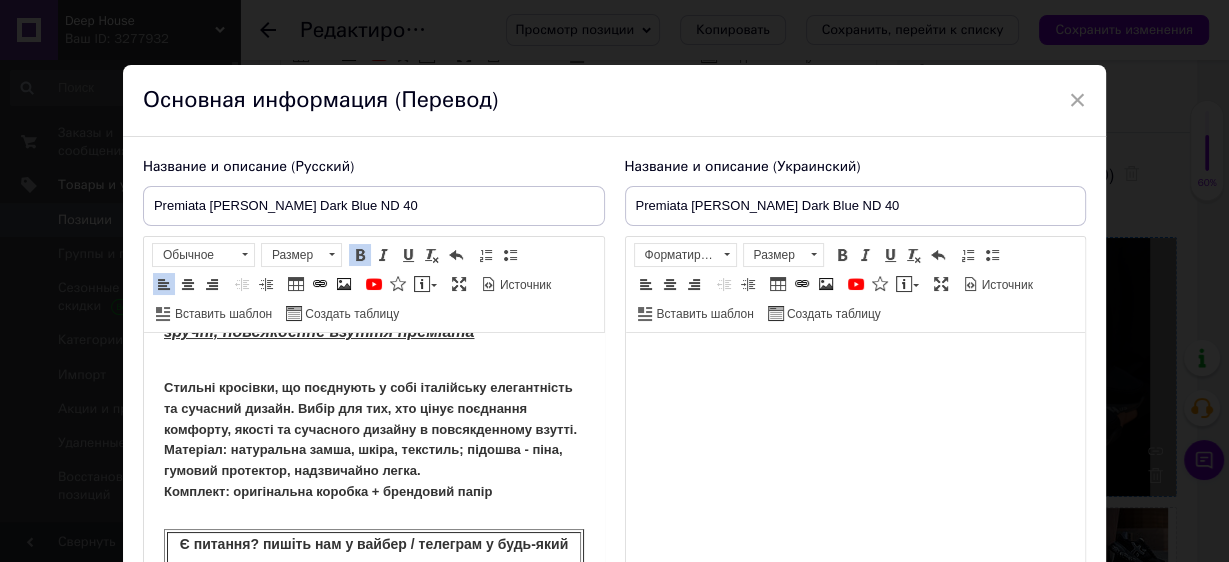 click on "Стильні кросівки, що поєднують у собі італійську елегантність та сучасний дизайн. Вибір для тих, хто цінує поєднання комфорту, якості та сучасного дизайну в повсякденному взутті. Матеріал: натуральна замша, шкіра, текстиль; підошва - піна, гумовий протектор, надзвичайно легка. Комплект: оригінальна коробка + брендовий папір" at bounding box center [373, 430] 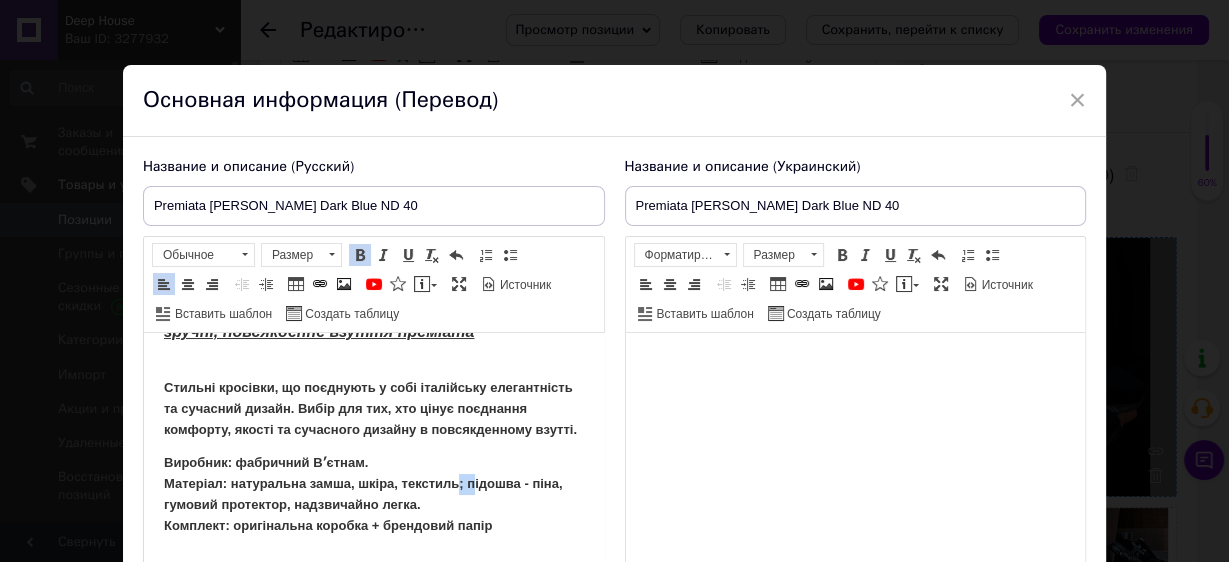 drag, startPoint x: 458, startPoint y: 505, endPoint x: 470, endPoint y: 506, distance: 12.0415945 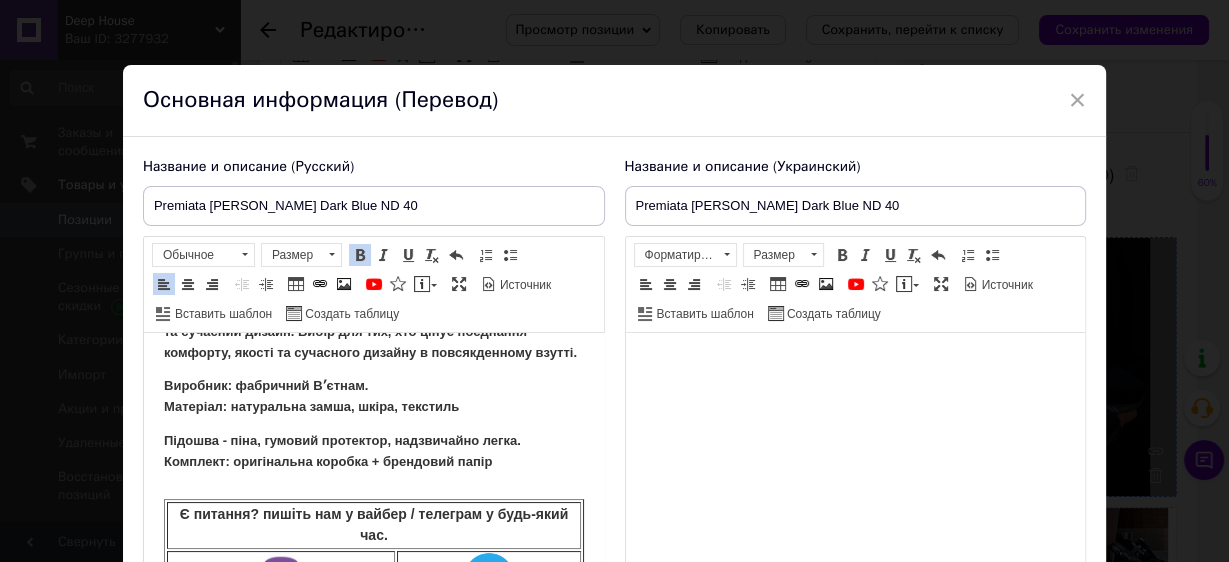 scroll, scrollTop: 320, scrollLeft: 0, axis: vertical 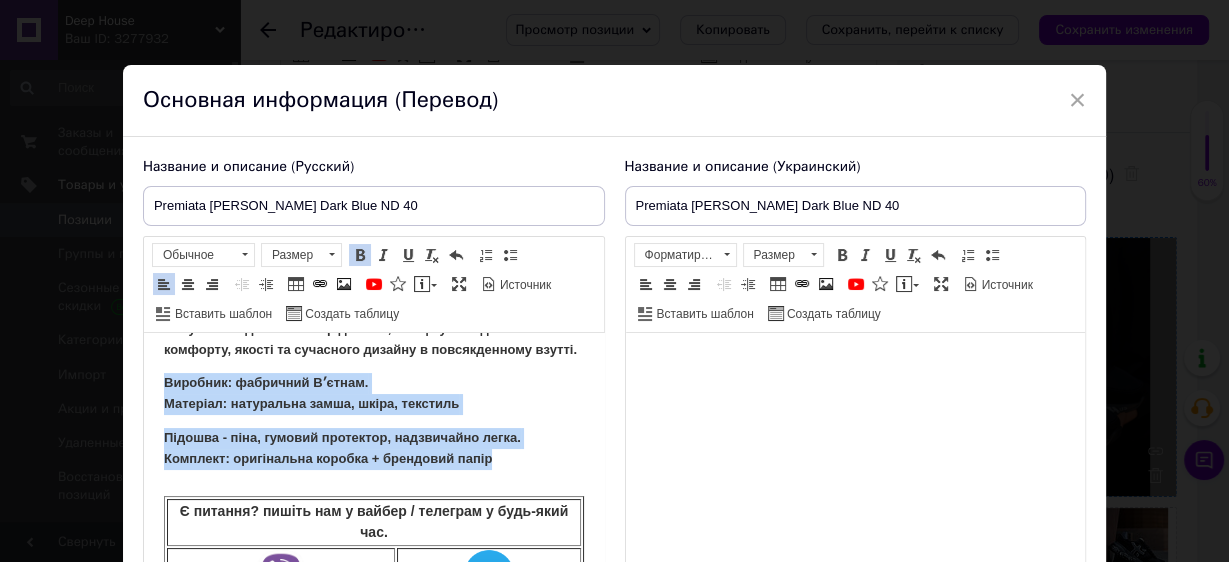 drag, startPoint x: 505, startPoint y: 475, endPoint x: 165, endPoint y: 400, distance: 348.1738 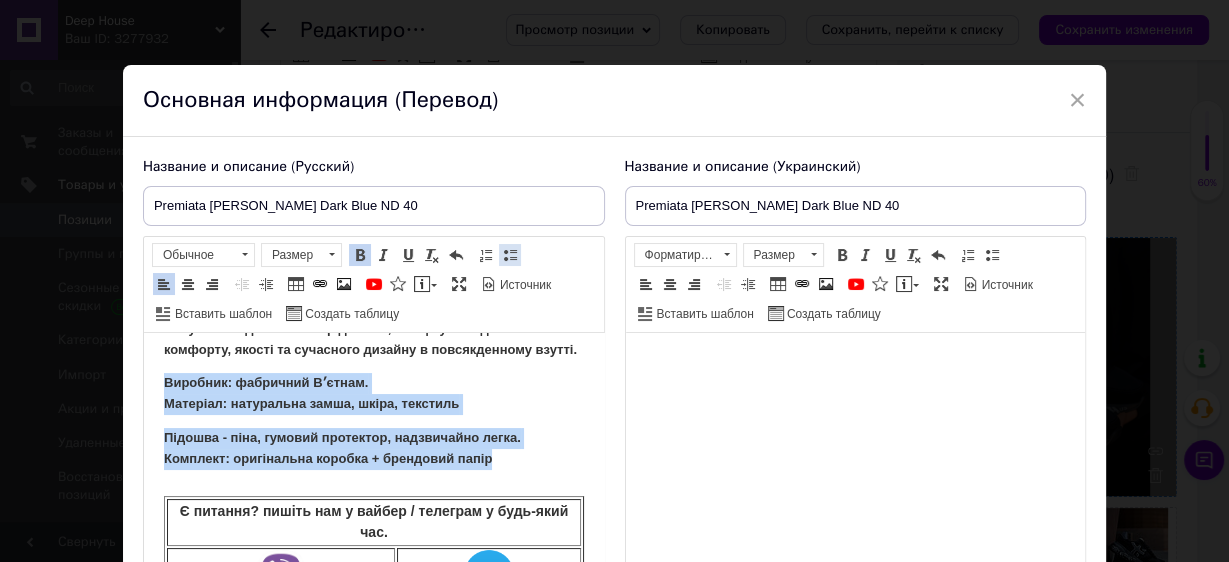 click at bounding box center (510, 255) 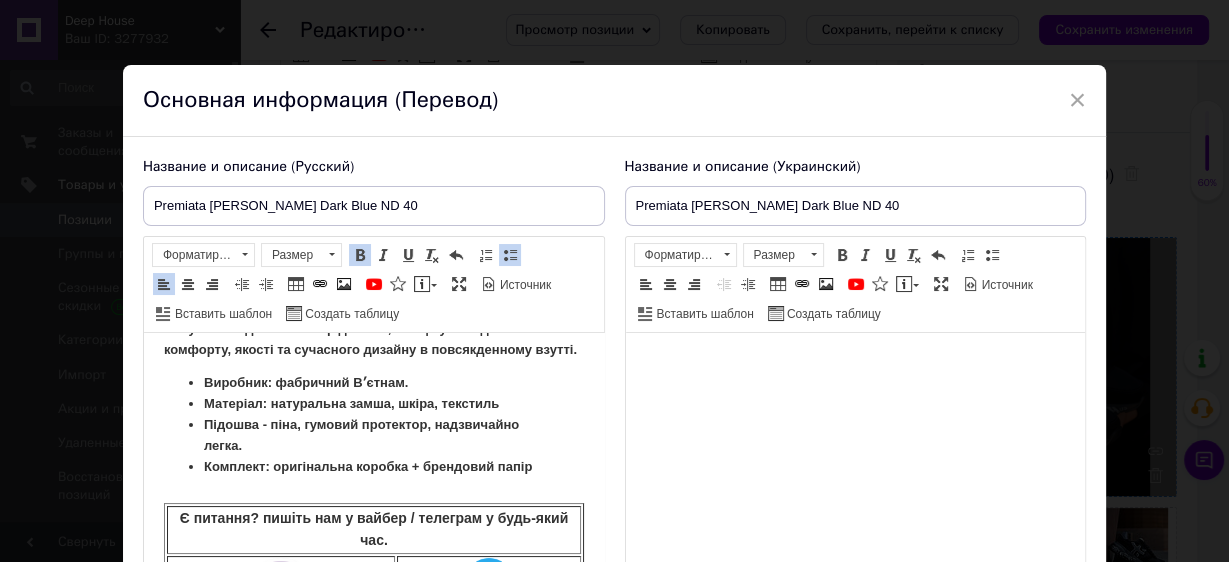 click on "Стильні кросівки, що поєднують у собі італійську елегантність та сучасний дизайн. Вибір для тих, хто цінує поєднання комфорту, якості та сучасного дизайну в повсякденному взутті." at bounding box center [373, 318] 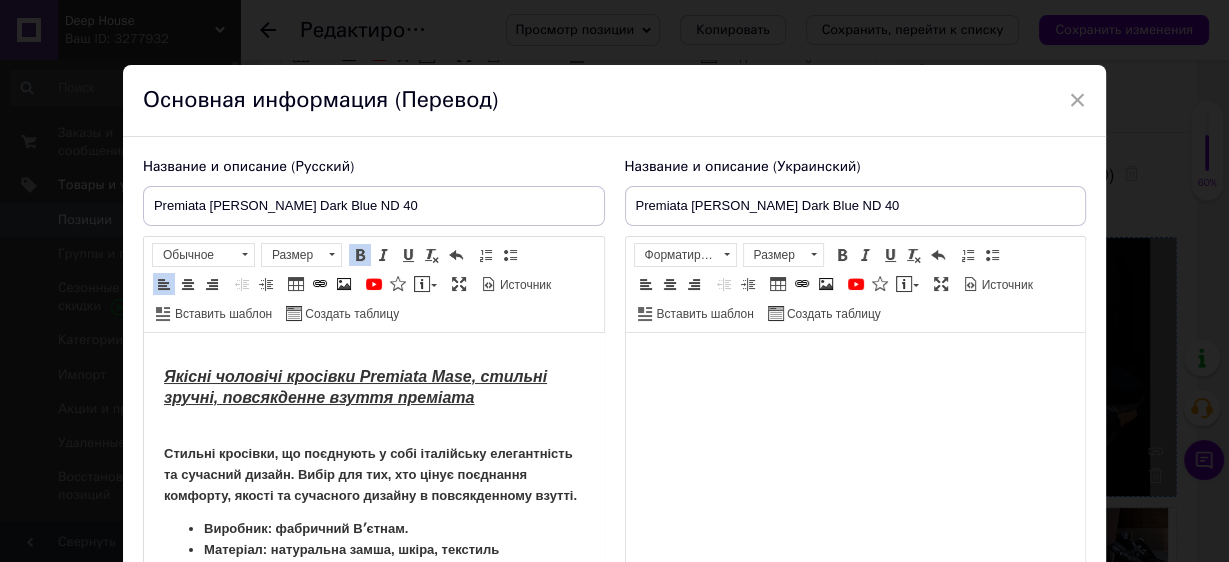 scroll, scrollTop: 160, scrollLeft: 0, axis: vertical 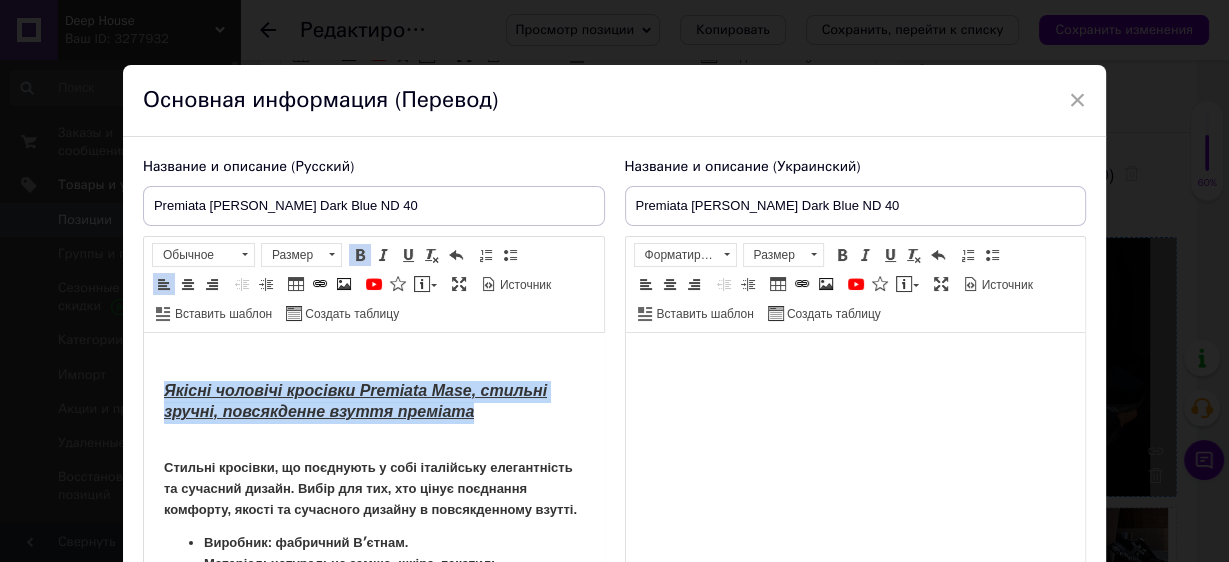 drag, startPoint x: 475, startPoint y: 408, endPoint x: 162, endPoint y: 367, distance: 315.6739 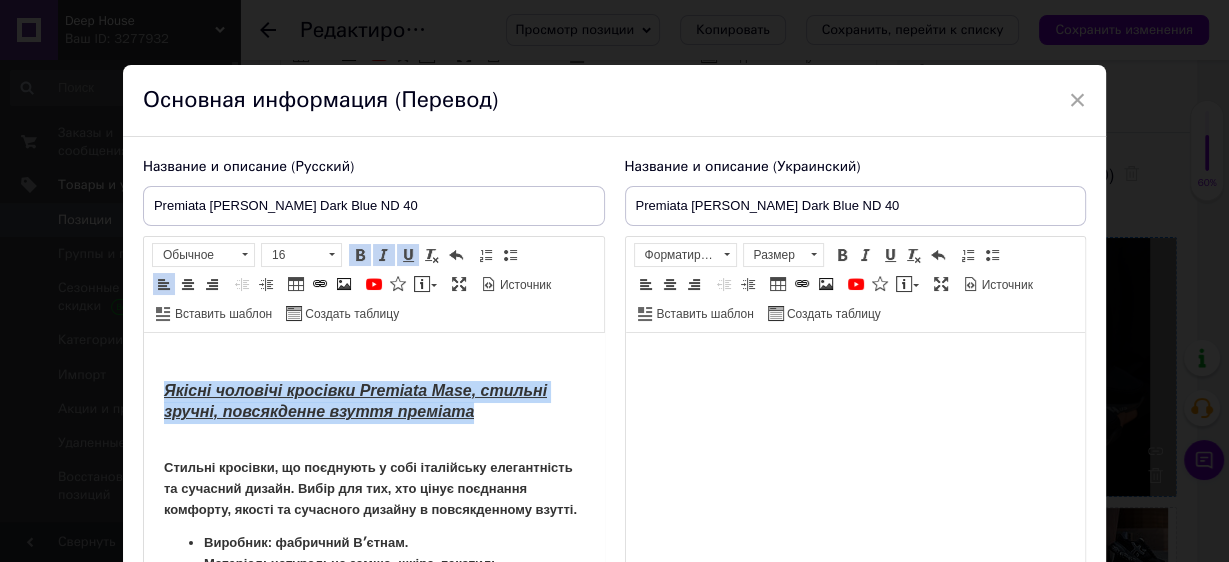 click on "Якісні чоловічі кросівки Premiata Mase, стильні зручні, повсякденне взуття преміата" at bounding box center (373, 403) 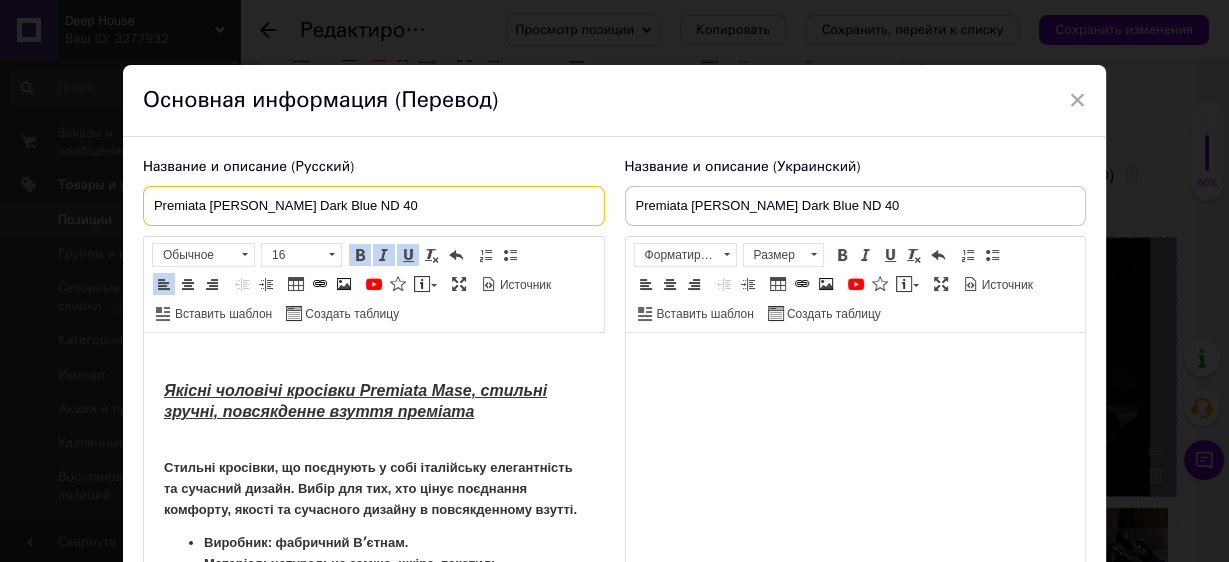 drag, startPoint x: 153, startPoint y: 203, endPoint x: 236, endPoint y: 199, distance: 83.09633 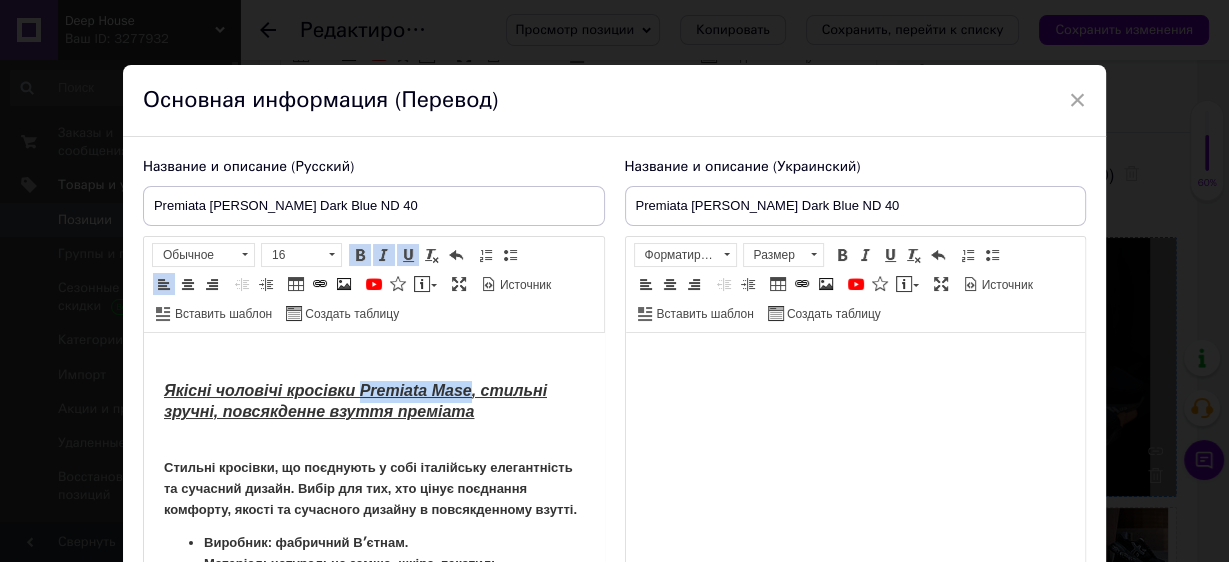 drag, startPoint x: 359, startPoint y: 386, endPoint x: 469, endPoint y: 380, distance: 110.16351 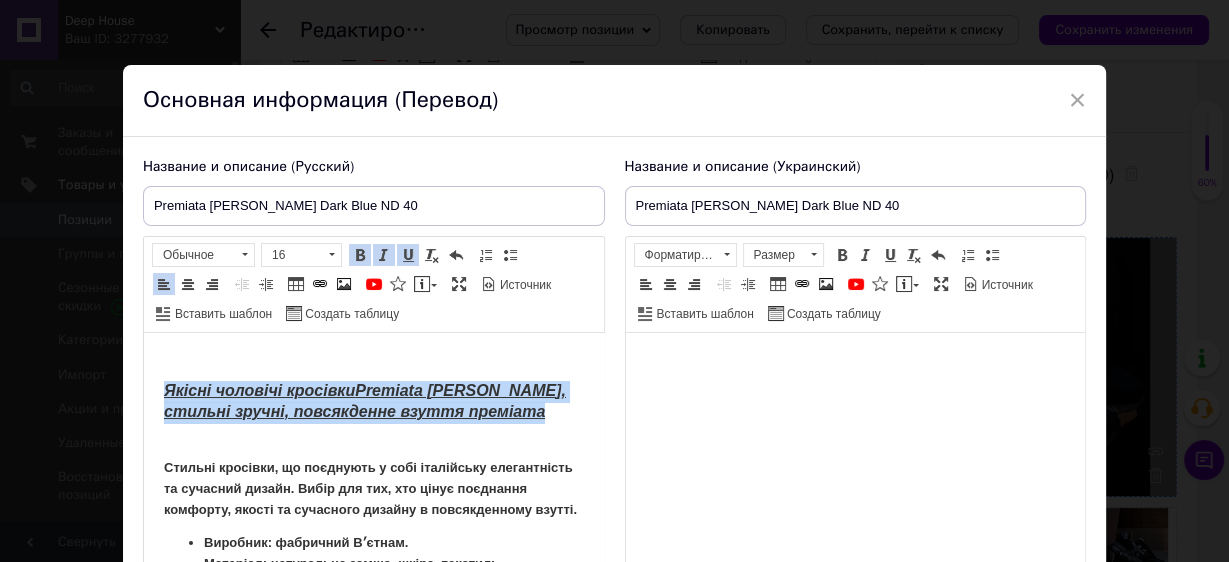 drag, startPoint x: 486, startPoint y: 408, endPoint x: 155, endPoint y: 377, distance: 332.4485 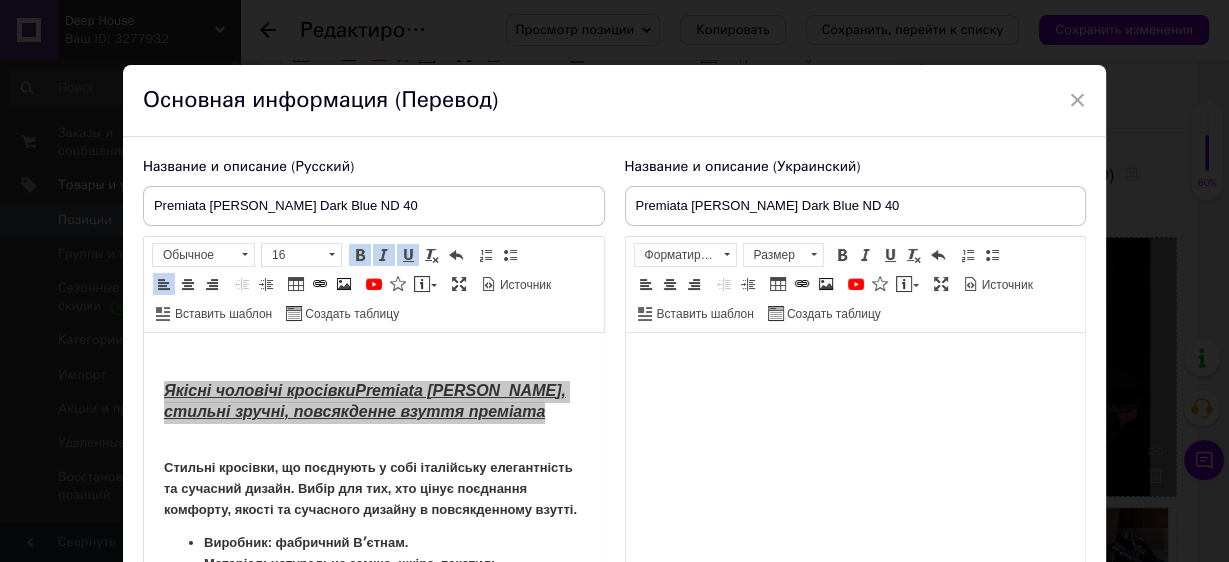 click on "Premiata [PERSON_NAME] Dark Blue ND 40" at bounding box center [374, 206] 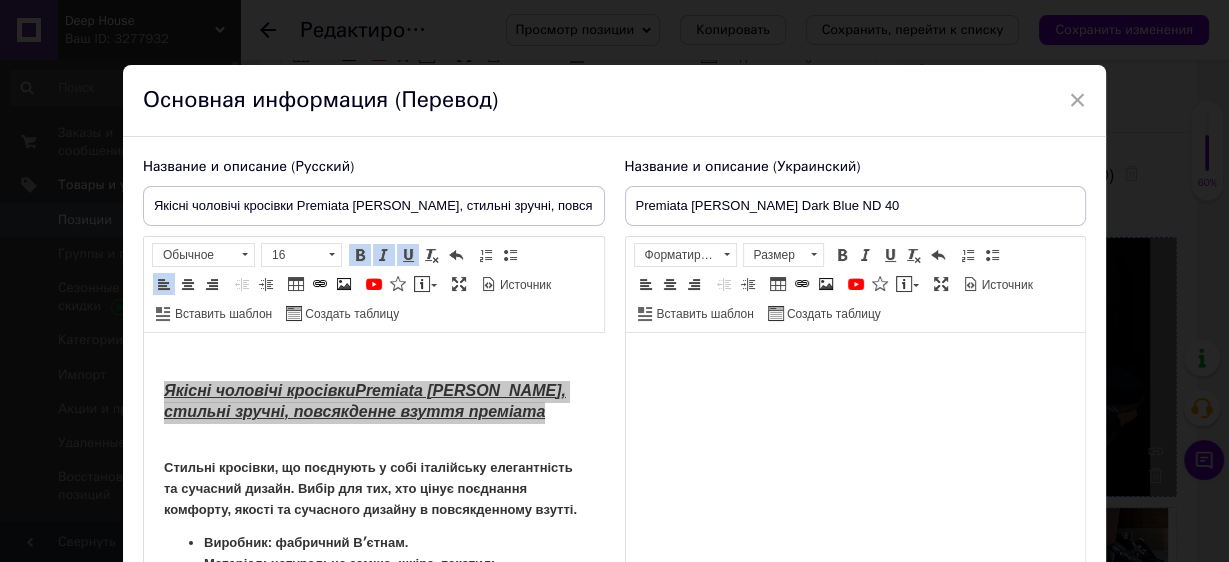 scroll, scrollTop: 0, scrollLeft: 63, axis: horizontal 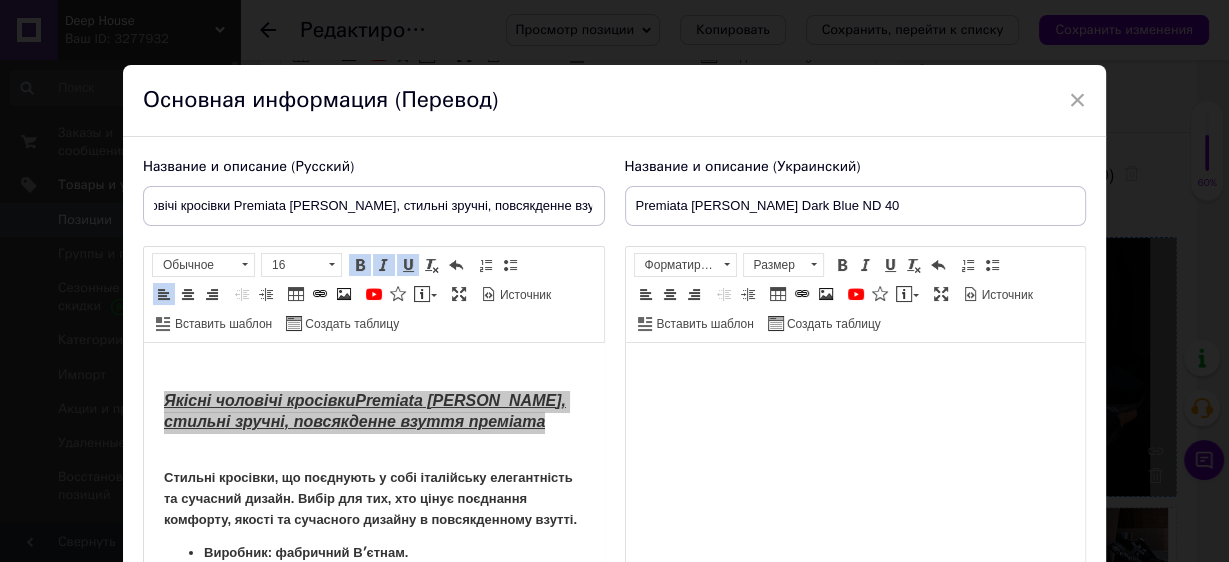 click on "Якісні чоловічі кросівки Premiata [PERSON_NAME], стильні зручні, повсякденне взуття преміата" at bounding box center [374, 206] 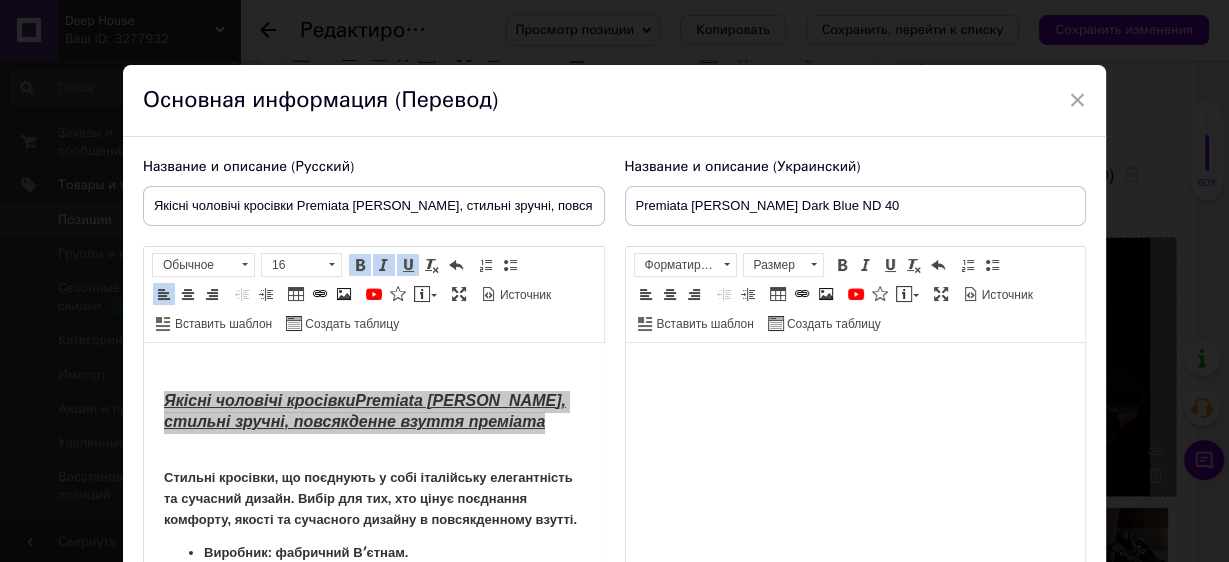 click on "× Основная информация (Перевод) Название и описание (Русский) Якісні чоловічі кросівки Premiata [PERSON_NAME], стильні зручні, повсякденне взуття преміата Розмірна сітка:
41 (26,0 см)
42 (27,0 см)
43 (27,5 см)
44 (28,0 см)
45 (29,0 см)
Якісні чоловічі кросівки  Premiata [PERSON_NAME] , стильні зручні, повсякденне взуття преміата
Стильні кросівки, що поєднують у собі італійську елегантність та сучасний дизайн. Вибір для тих, хто цінує поєднання комфорту, якості та сучасного дизайну в повсякденному взутті.
Виробник: фабричний Вʼєтнам.
Матеріал: натуральна замша, шкіра, текстиль" at bounding box center (614, 281) 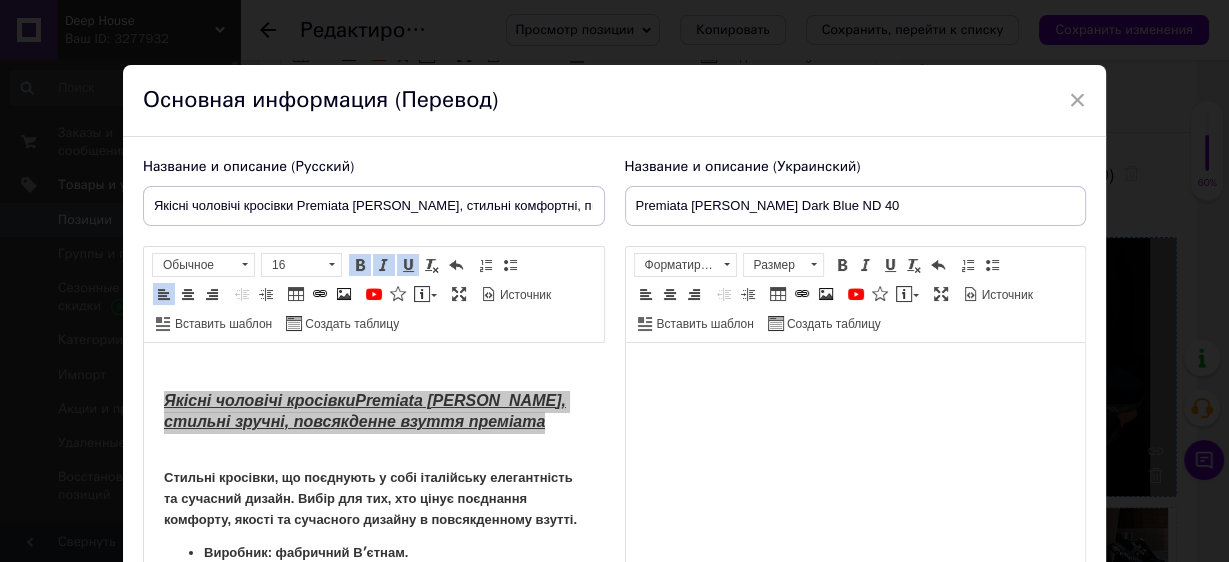 click on "Якісні чоловічі кросівки Premiata [PERSON_NAME], стильні комфортні, повсякденне взуття преміата" at bounding box center [374, 206] 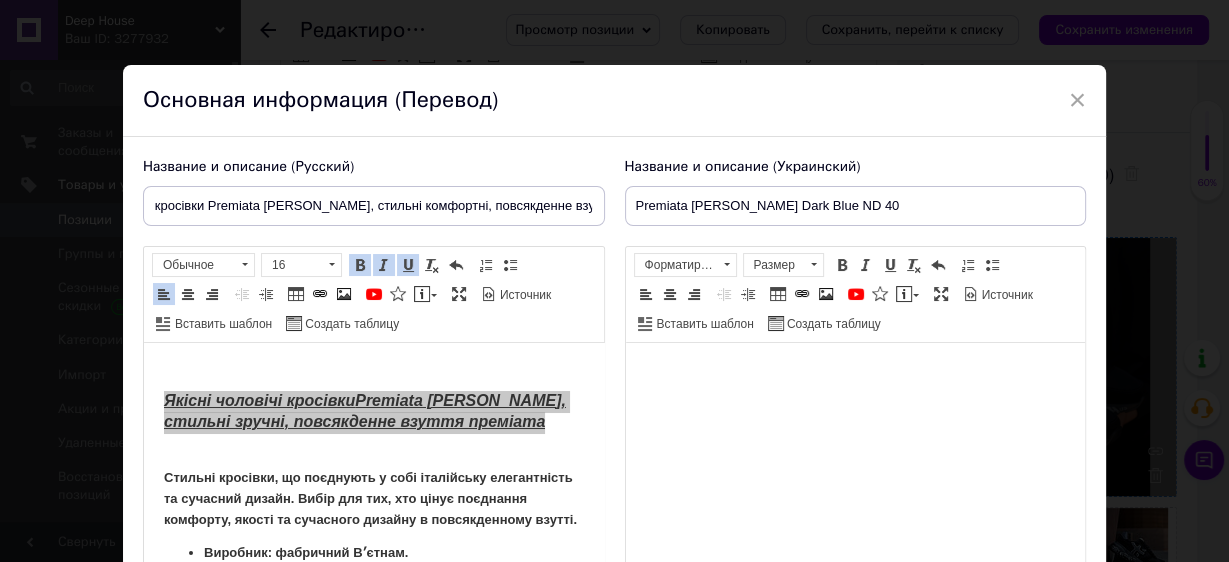 drag, startPoint x: 567, startPoint y: 209, endPoint x: 596, endPoint y: 202, distance: 29.832869 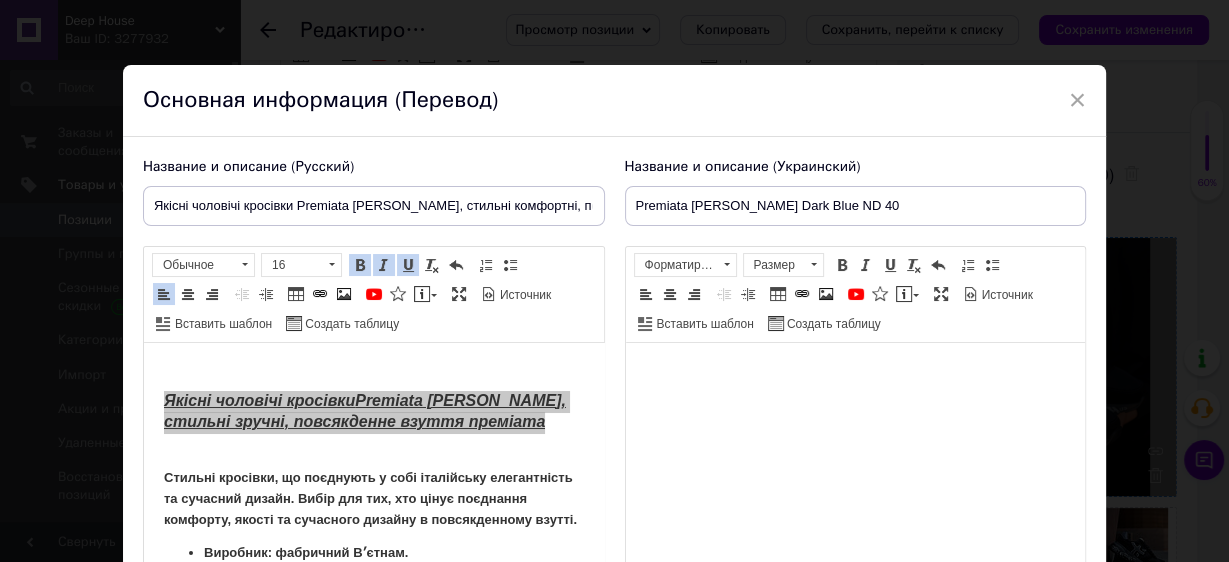 drag, startPoint x: 590, startPoint y: 208, endPoint x: 152, endPoint y: 145, distance: 442.50763 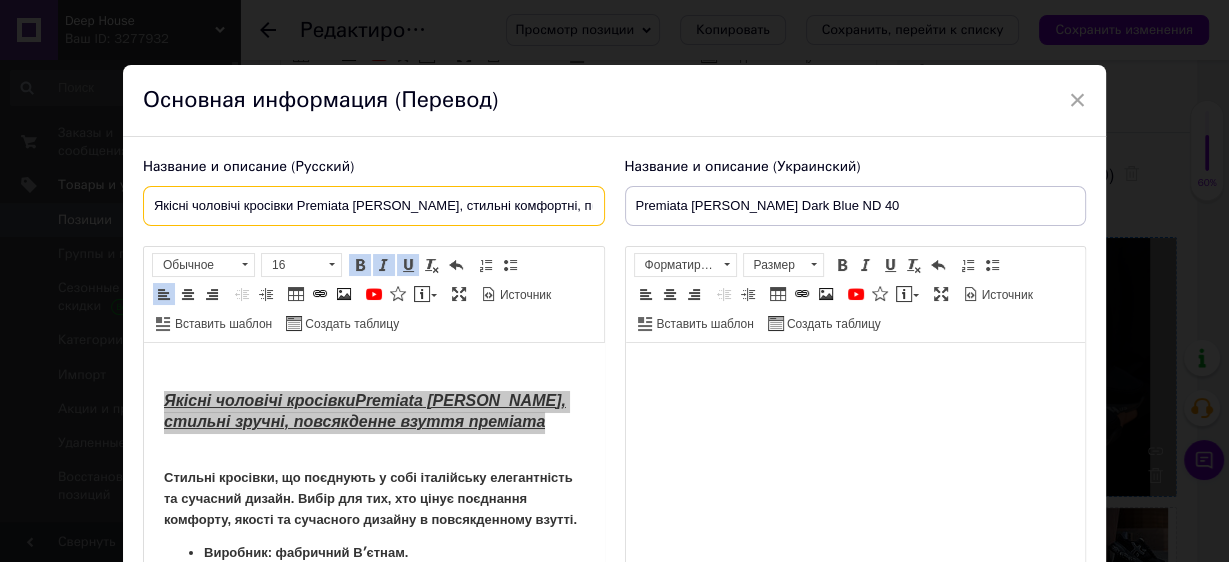 paste on "ачественные мужские кроссовки Premiata [PERSON_NAME], стильные комфортные, повседневная обувь преми" 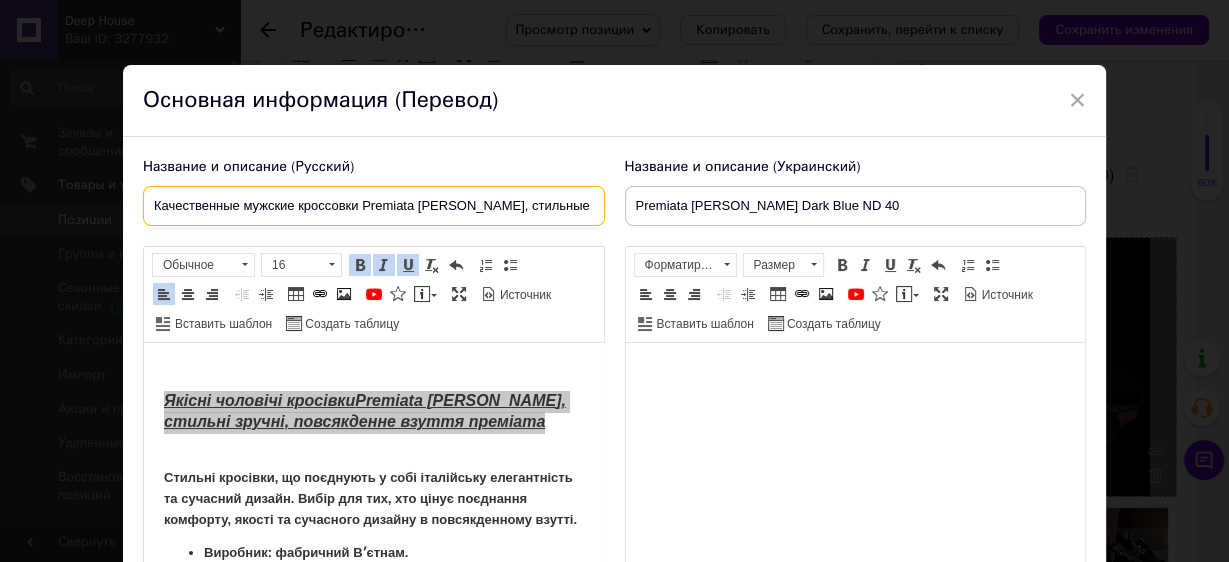 scroll, scrollTop: 0, scrollLeft: 191, axis: horizontal 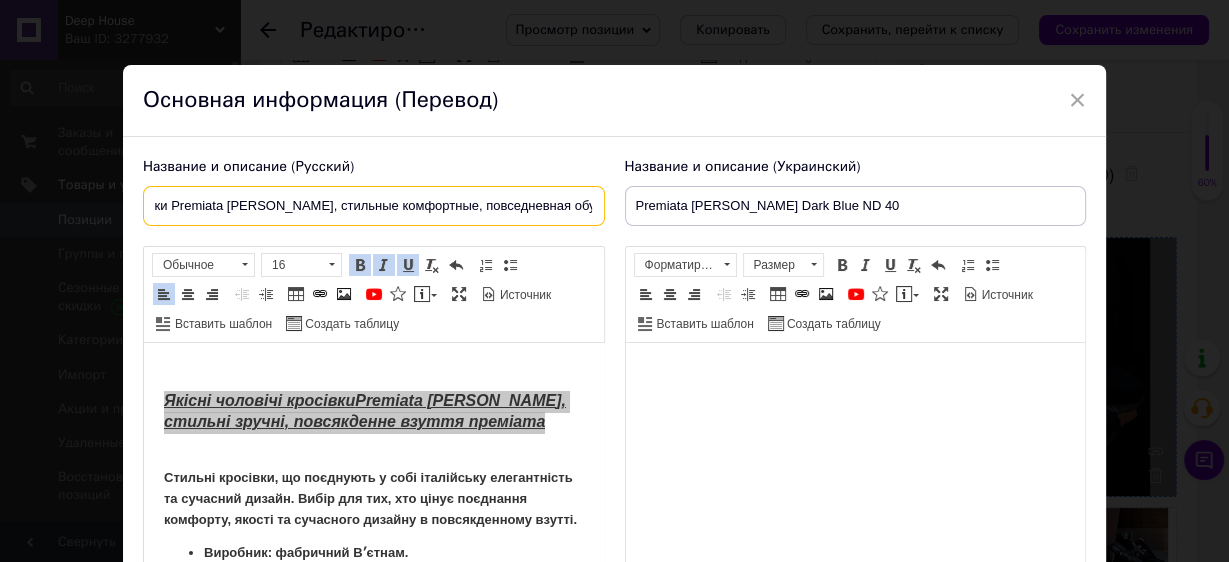 type on "Качественные мужские кроссовки Premiata [PERSON_NAME], стильные комфортные, повседневная обувь премиата" 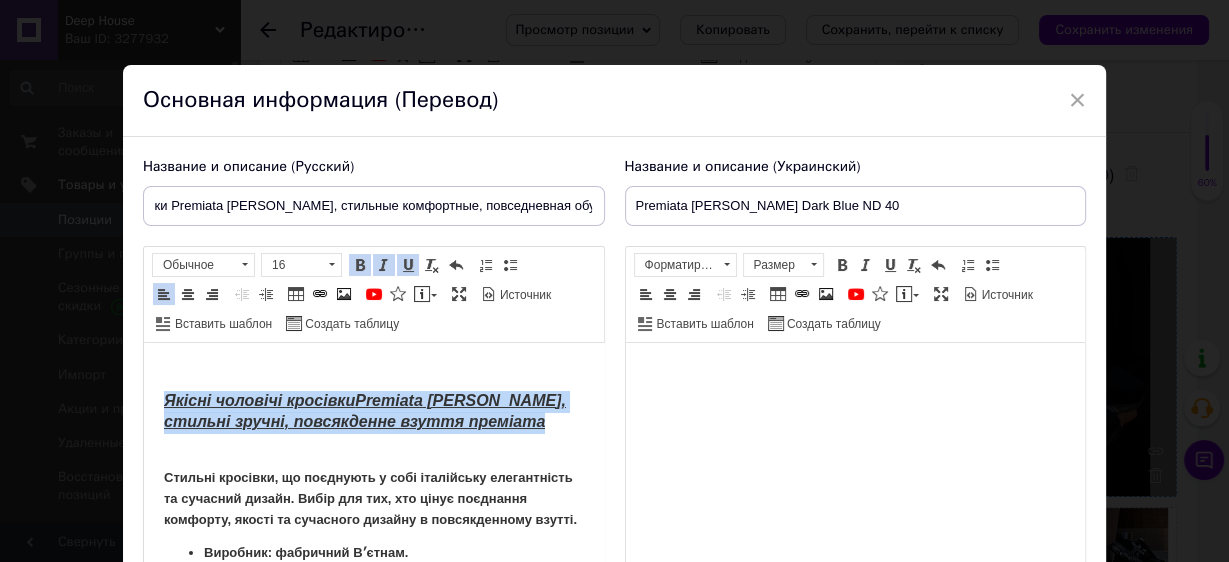 click on "Якісні чоловічі кросівки  Premiata [PERSON_NAME] , стильні зручні, повсякденне взуття преміата" at bounding box center (373, 413) 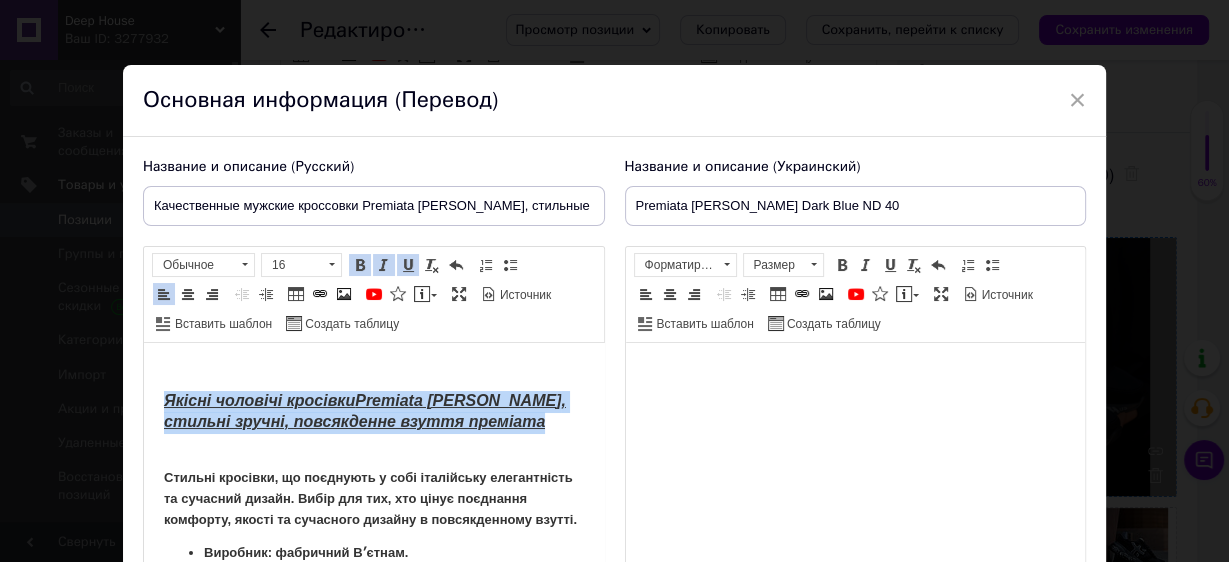 drag, startPoint x: 487, startPoint y: 429, endPoint x: 285, endPoint y: 726, distance: 359.1838 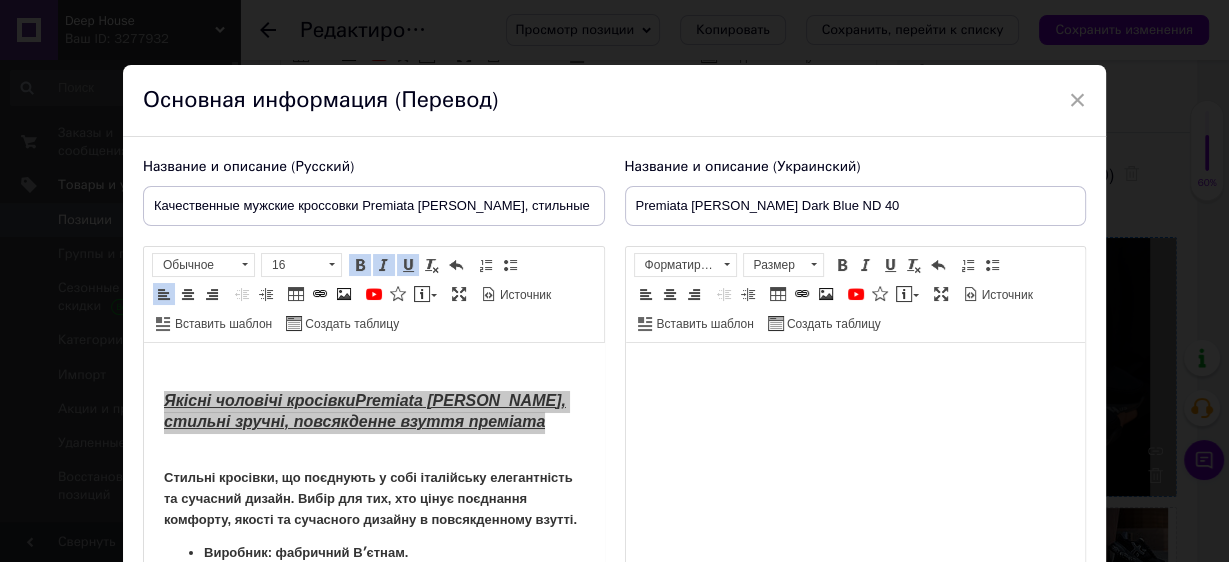 click on "Premiata [PERSON_NAME] Dark Blue ND 40" at bounding box center (856, 206) 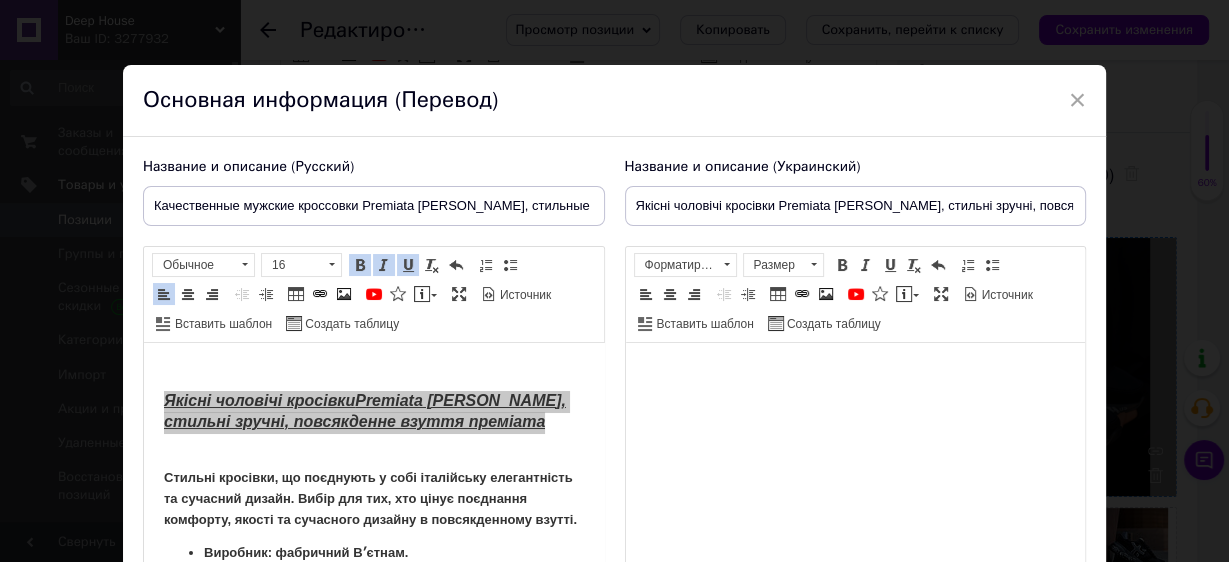 scroll, scrollTop: 0, scrollLeft: 62, axis: horizontal 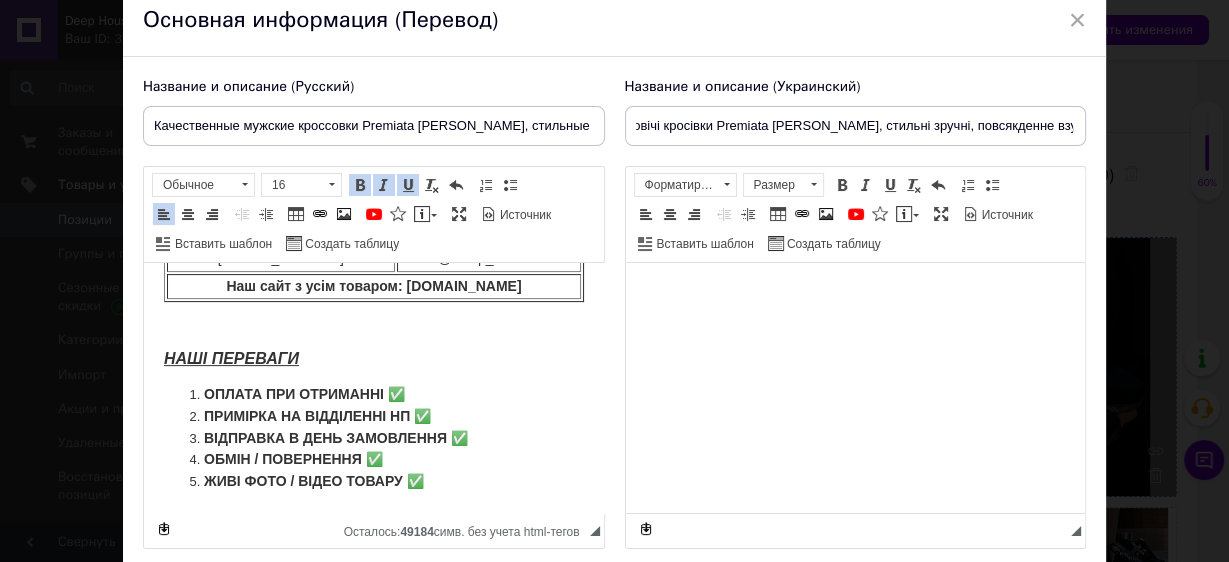 type on "Якісні чоловічі кросівки Premiata [PERSON_NAME], стильні зручні, повсякденне взуття преміата" 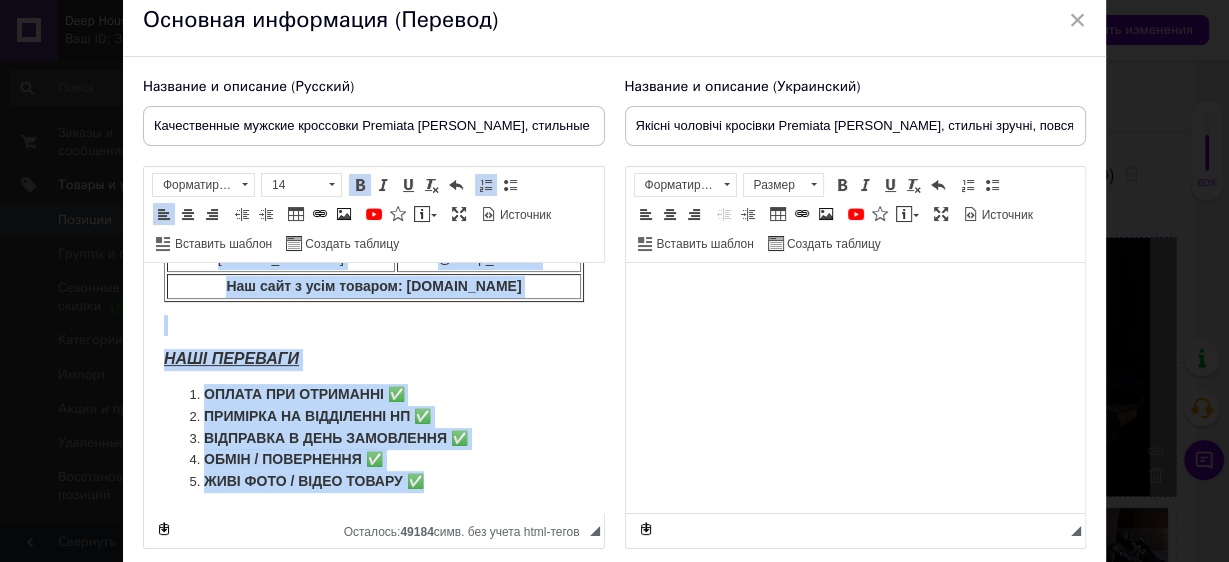 scroll, scrollTop: 0, scrollLeft: 0, axis: both 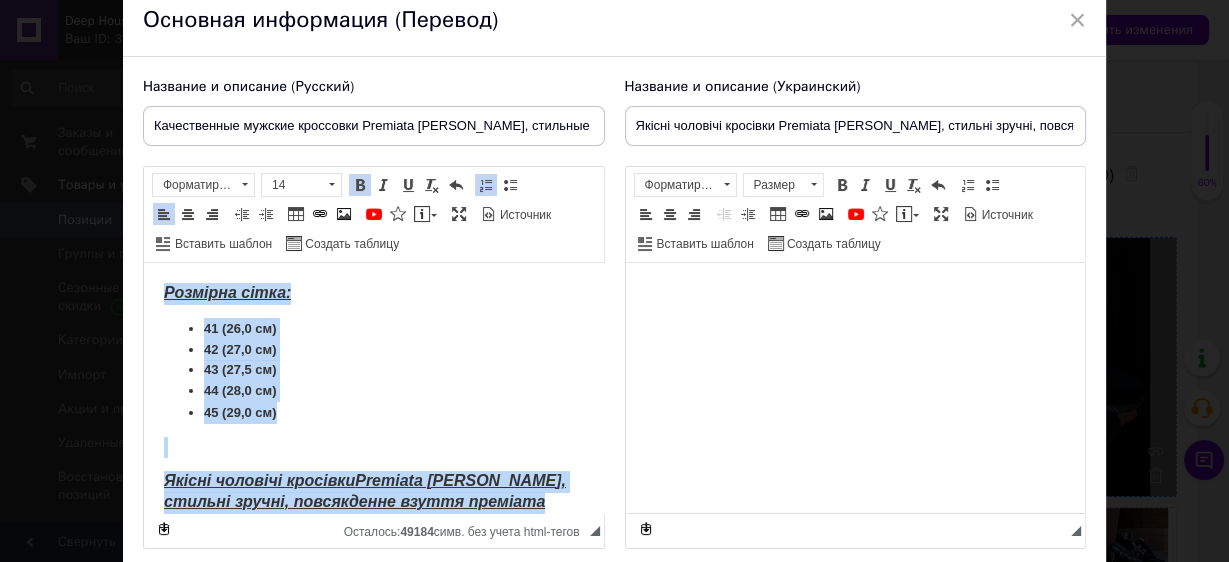 drag, startPoint x: 460, startPoint y: 488, endPoint x: 99, endPoint y: 57, distance: 562.21173 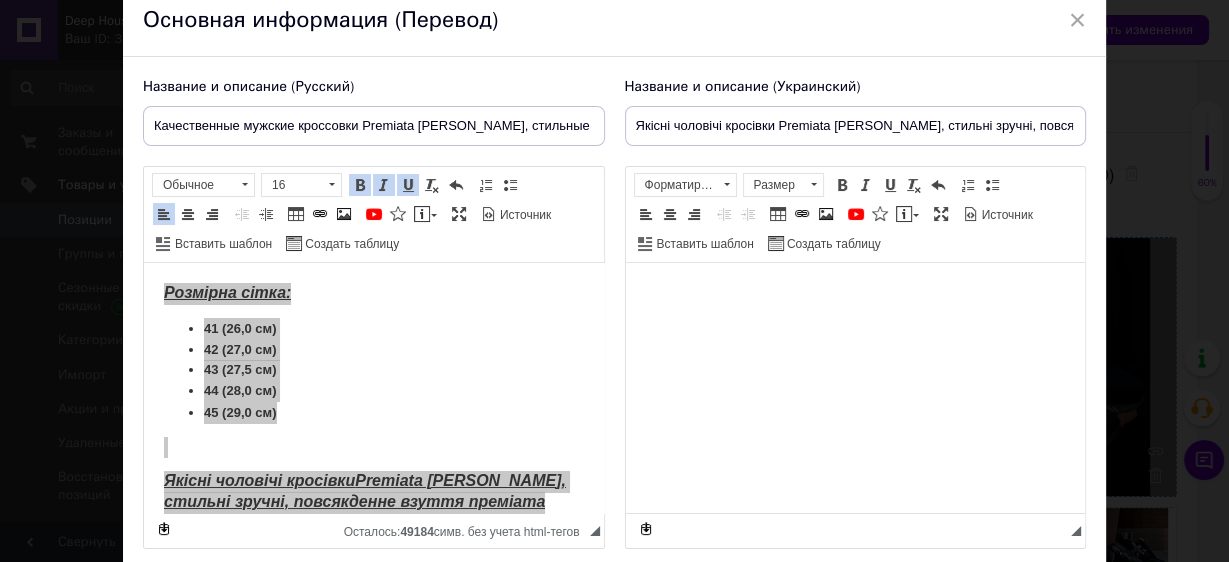 click at bounding box center [855, 293] 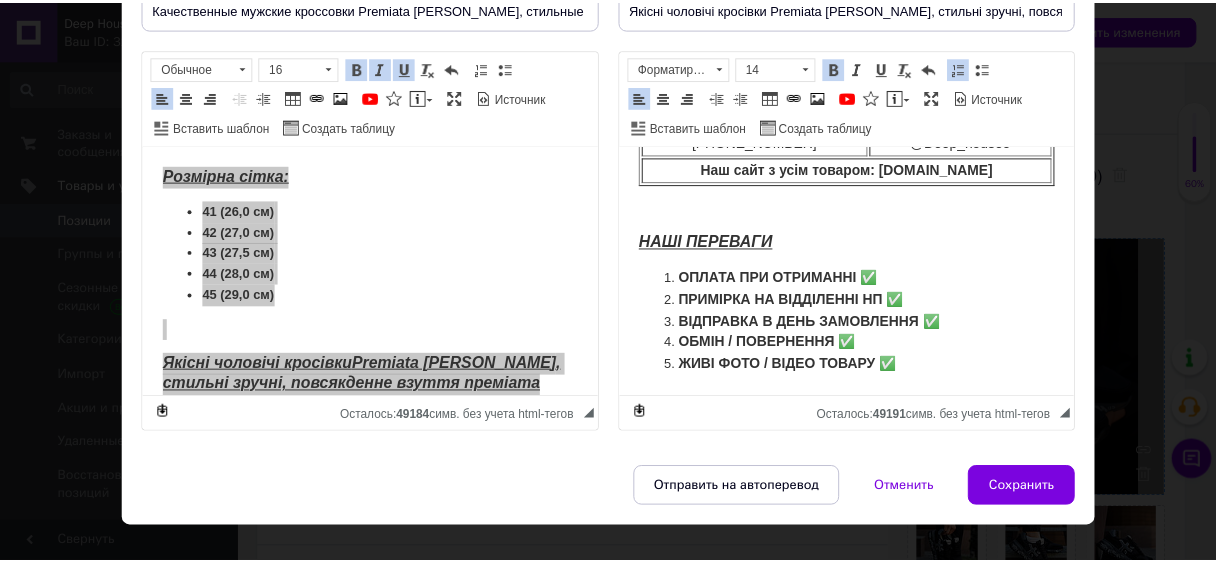 scroll, scrollTop: 231, scrollLeft: 0, axis: vertical 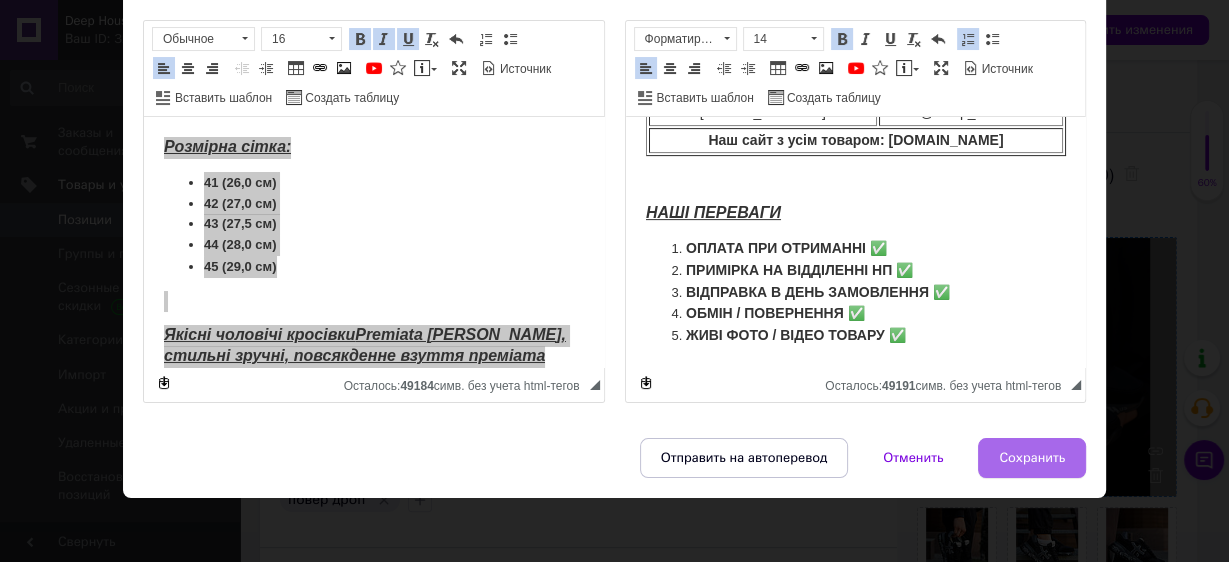 click on "Сохранить" at bounding box center (1032, 458) 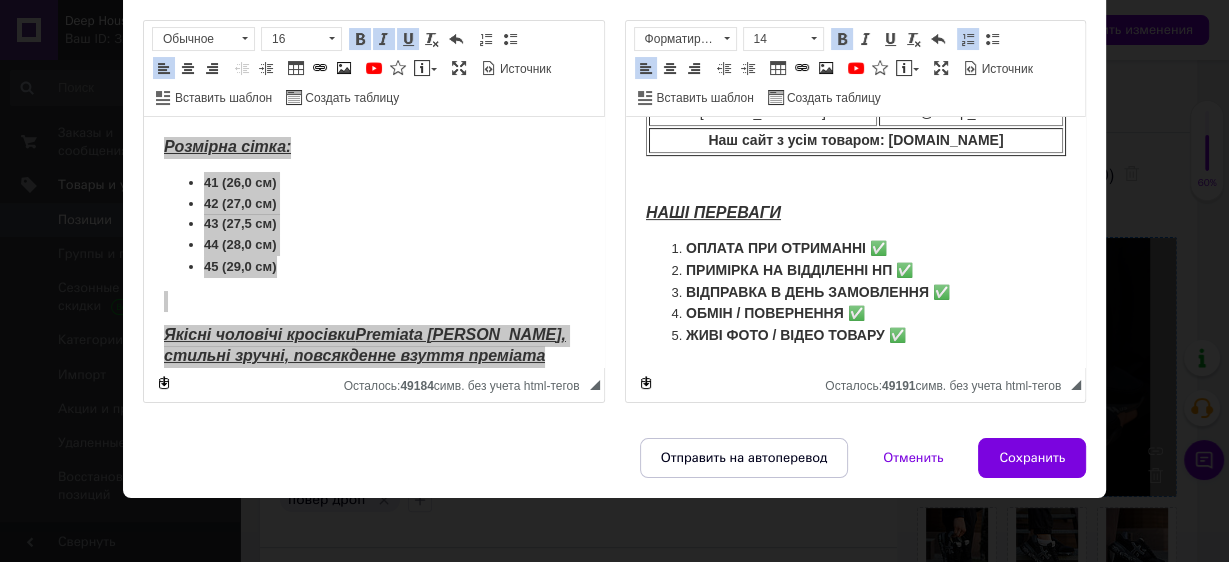 type on "Качественные мужские кроссовки Premiata [PERSON_NAME], стильные комфортные, повседневная обувь премиата" 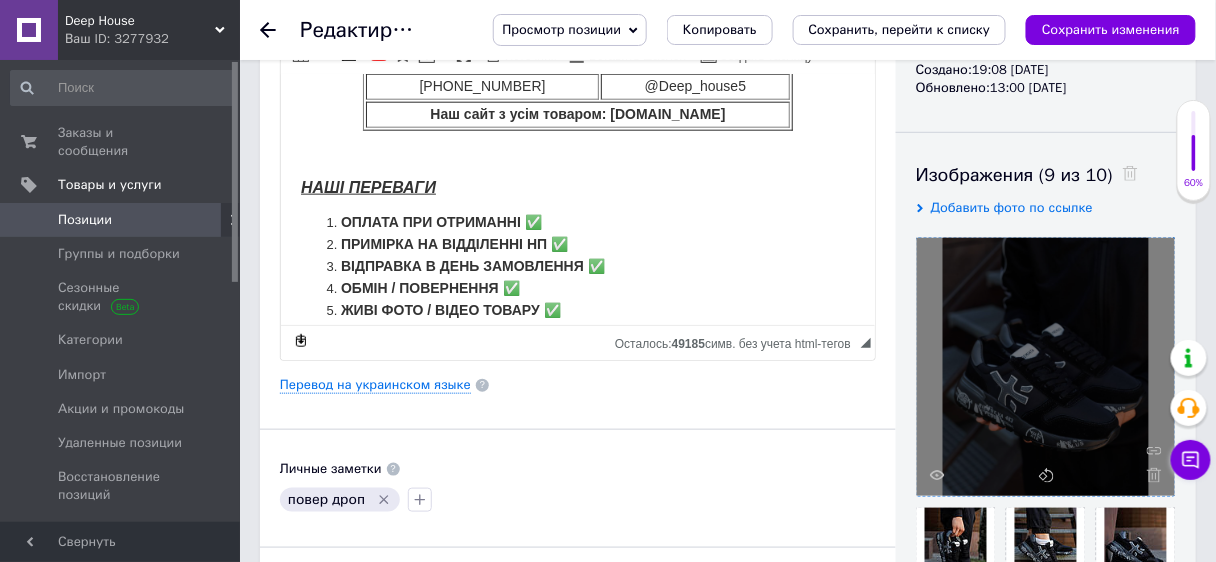 scroll, scrollTop: 534, scrollLeft: 0, axis: vertical 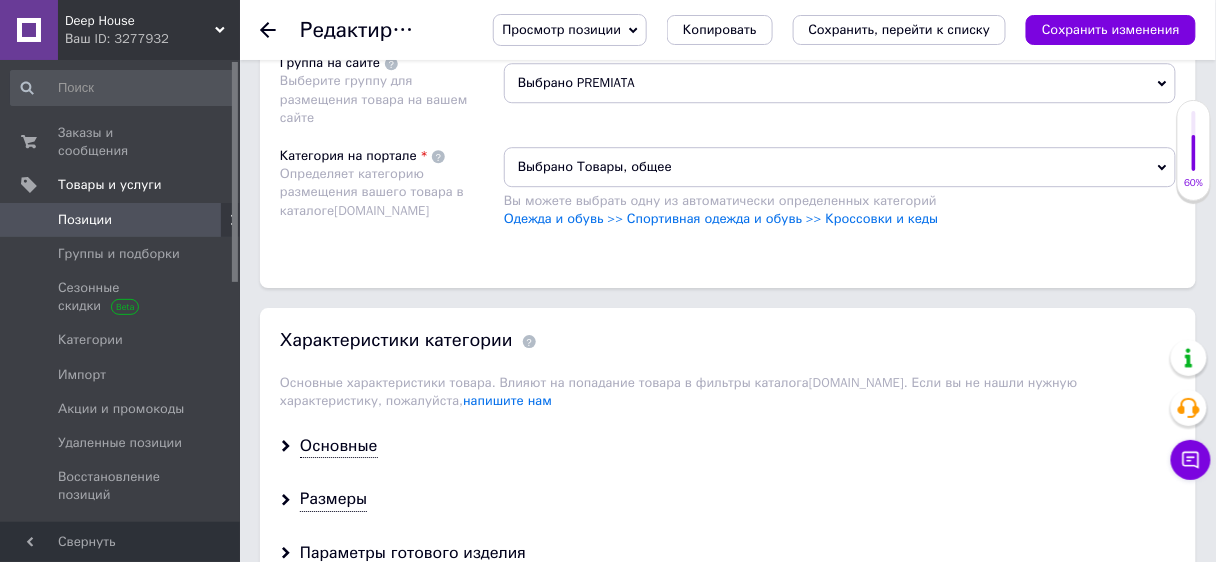 click on "Выбрано Товары, общее" at bounding box center [840, 167] 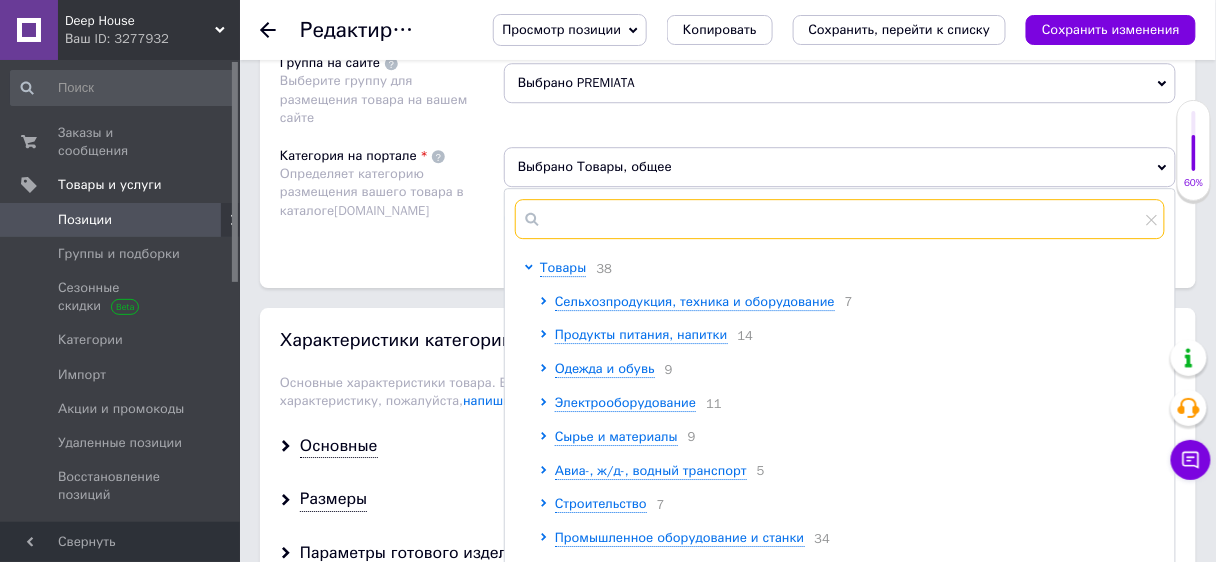 click at bounding box center (840, 219) 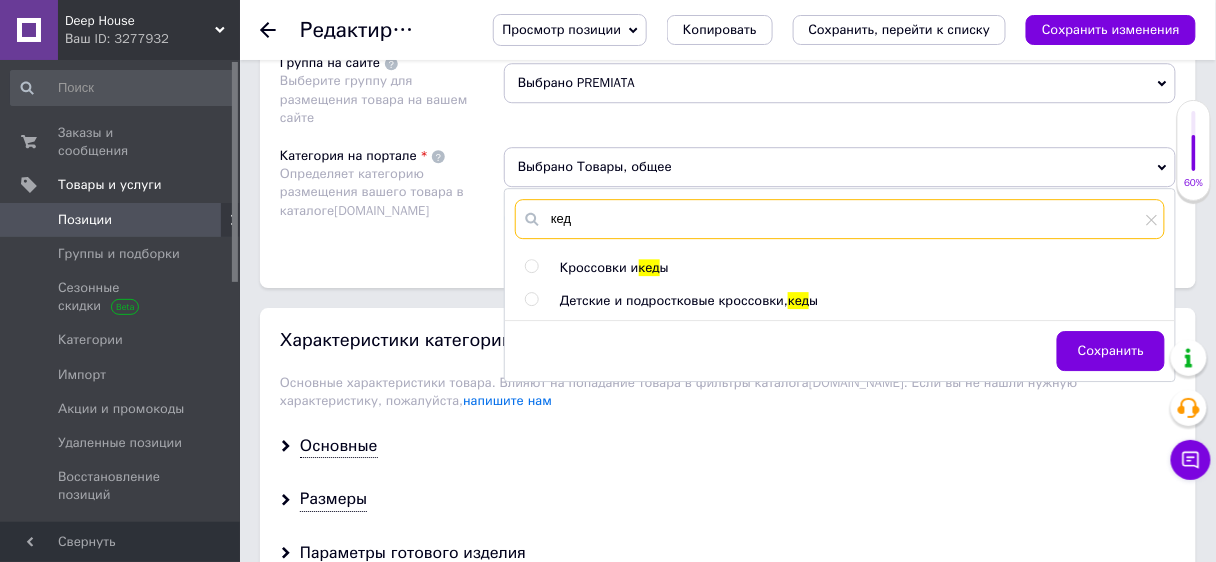 type on "кед" 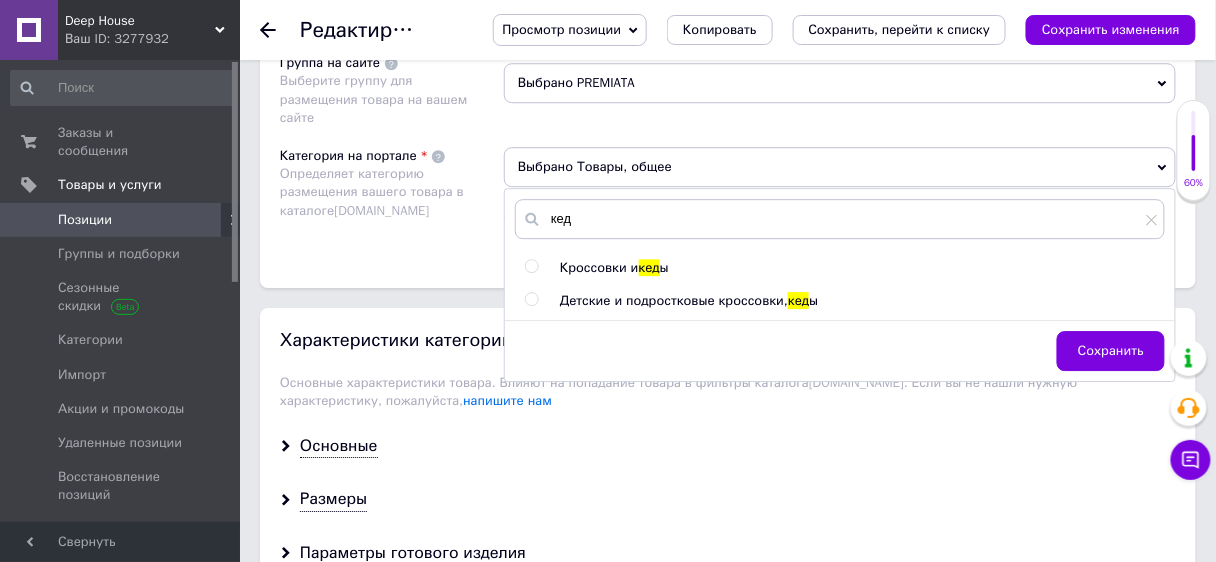 click on "Кроссовки и" at bounding box center [599, 267] 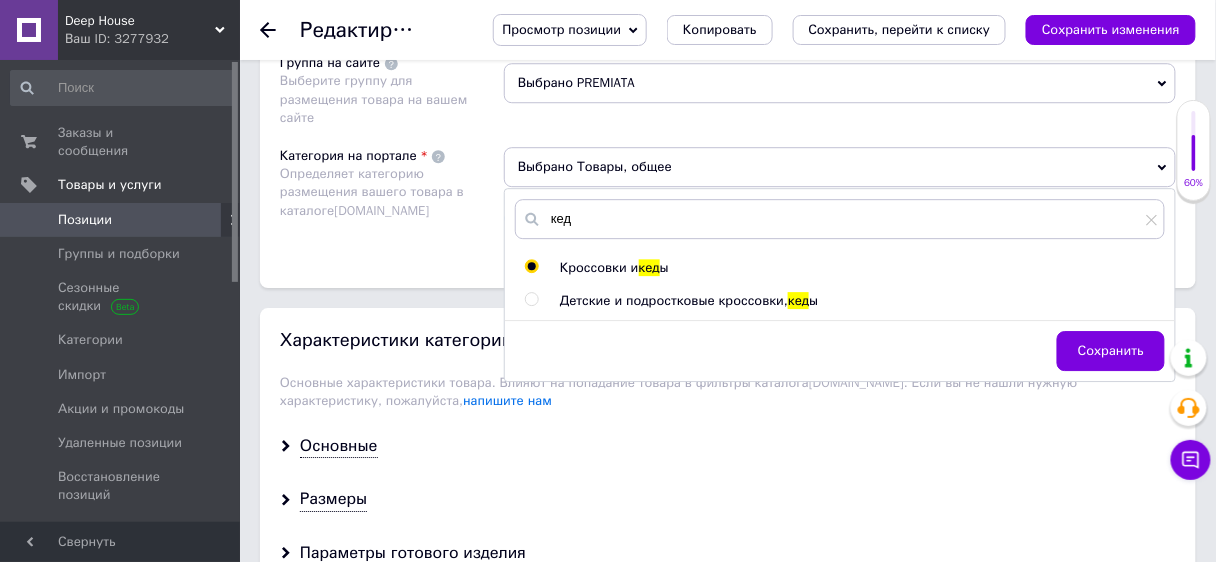 radio on "true" 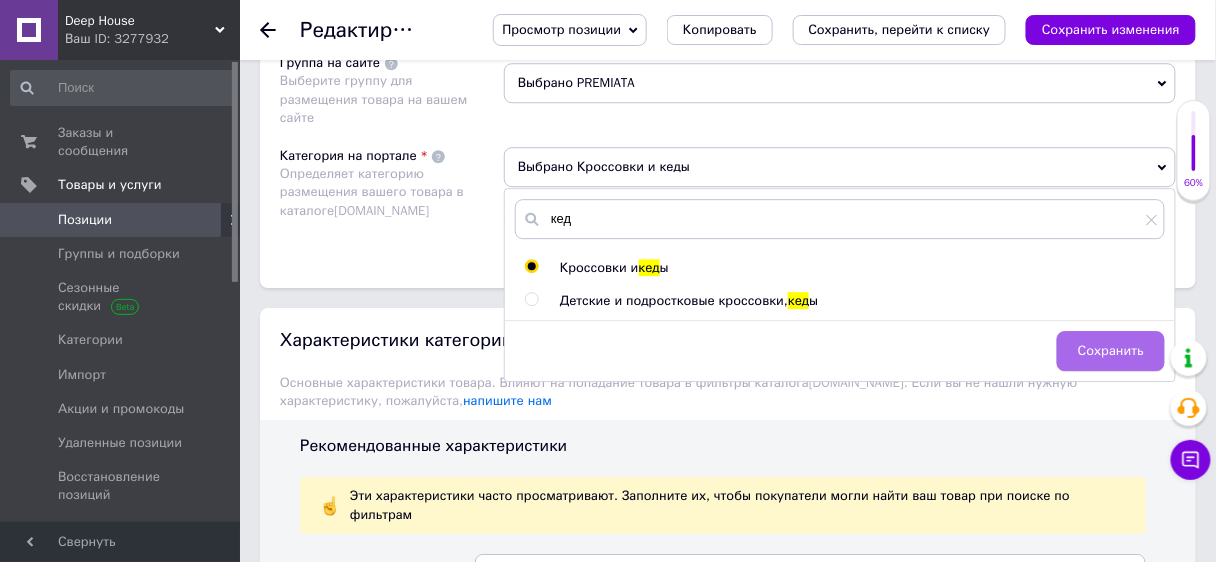 click on "Сохранить" at bounding box center [1111, 351] 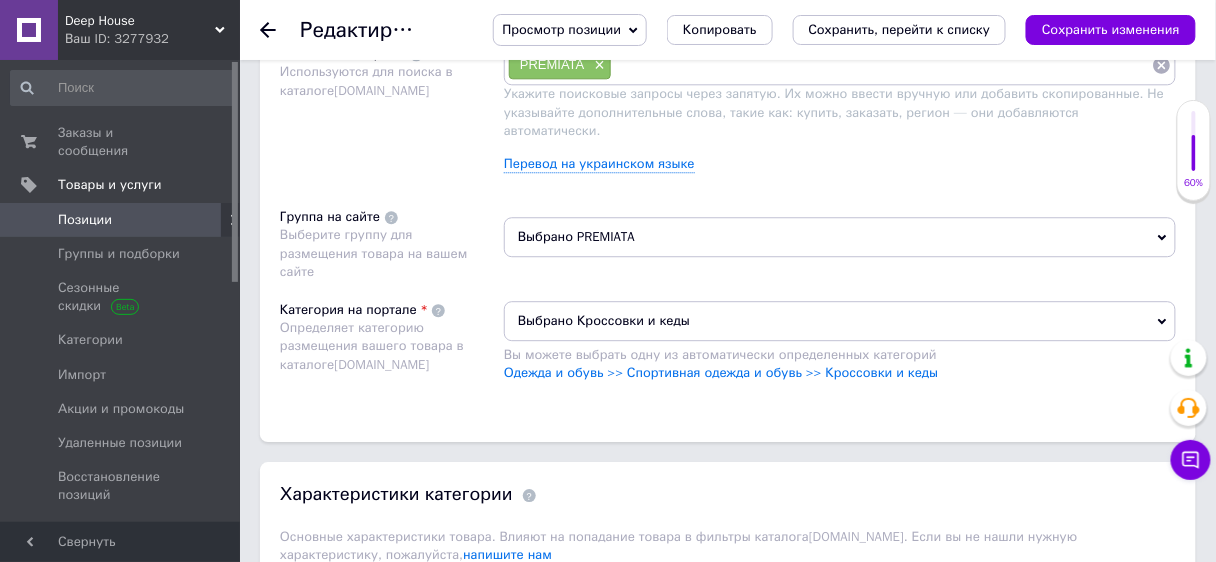 scroll, scrollTop: 1220, scrollLeft: 0, axis: vertical 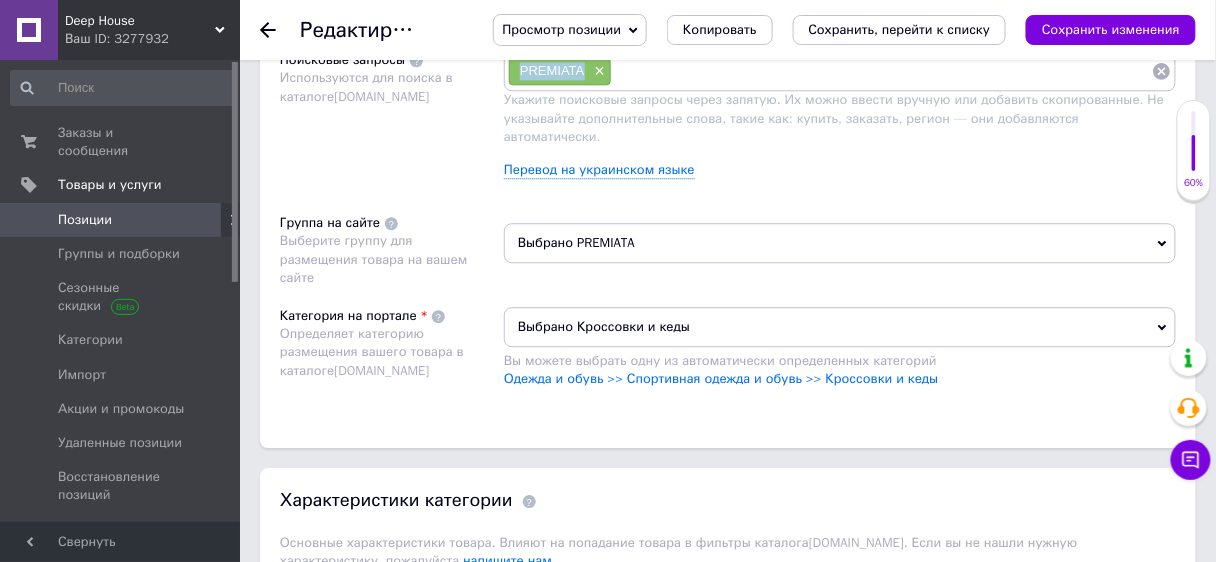 drag, startPoint x: 528, startPoint y: 64, endPoint x: 583, endPoint y: 68, distance: 55.145264 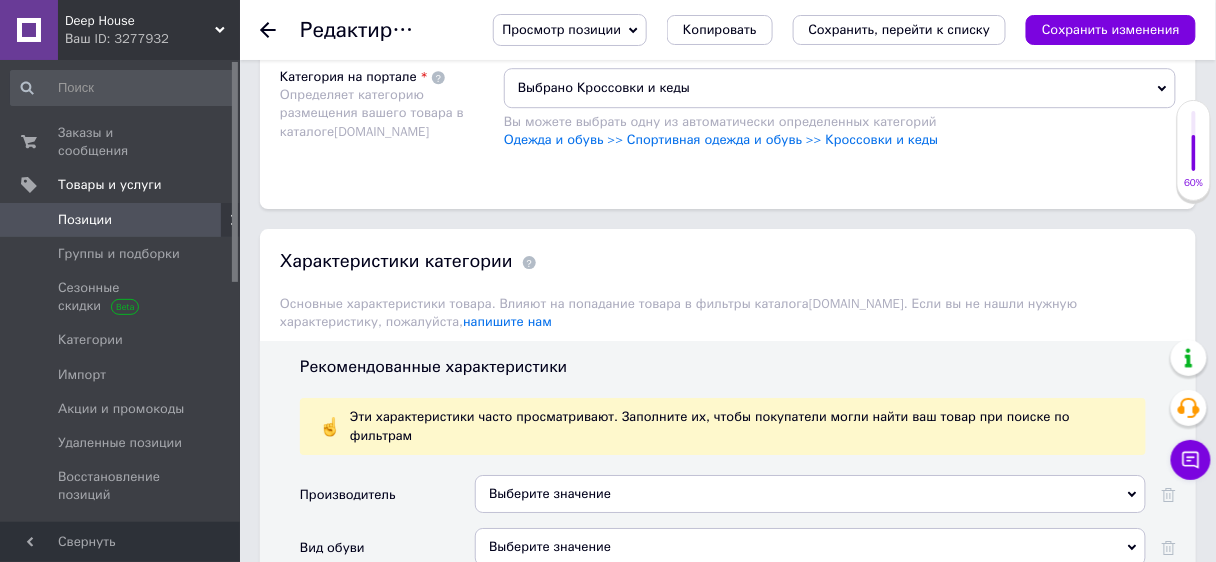scroll, scrollTop: 1460, scrollLeft: 0, axis: vertical 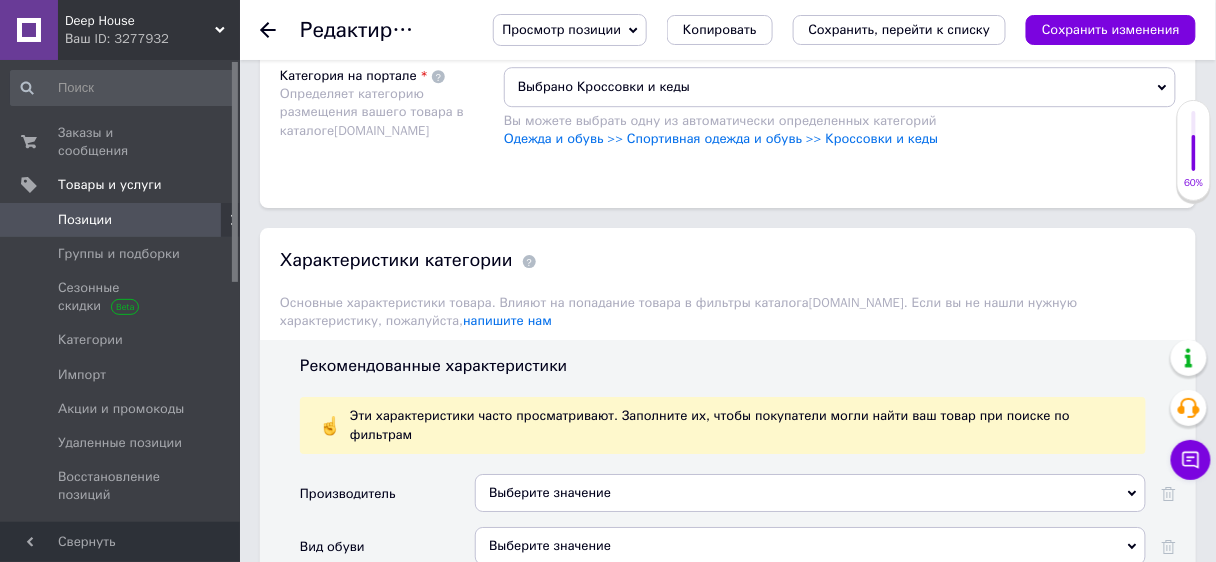 click on "Выберите значение" at bounding box center [810, 493] 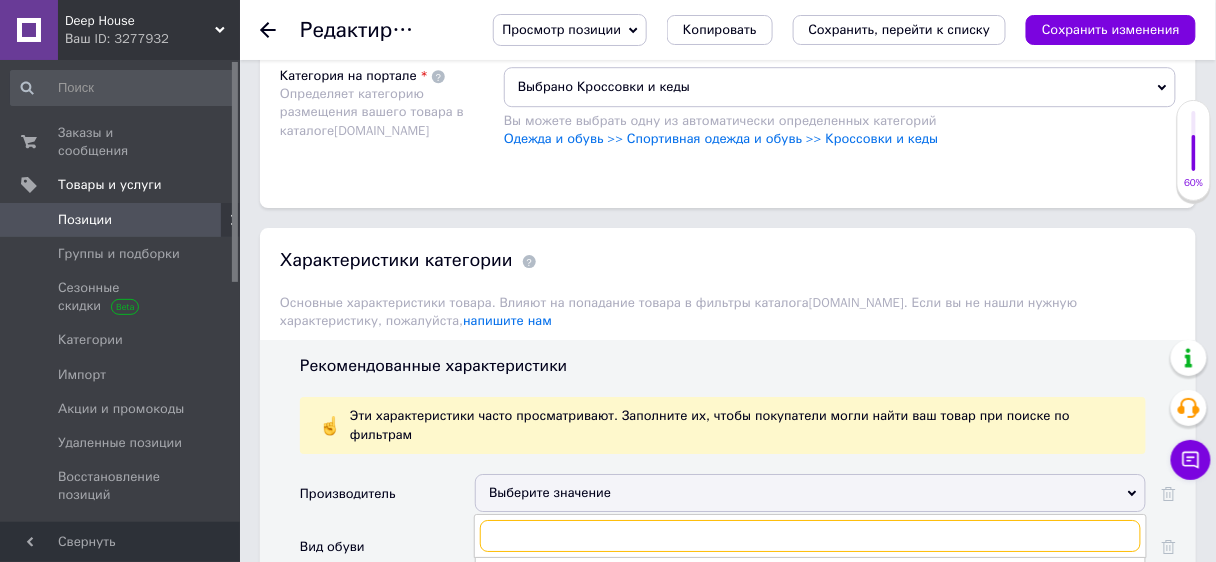 paste on "PREMIATA" 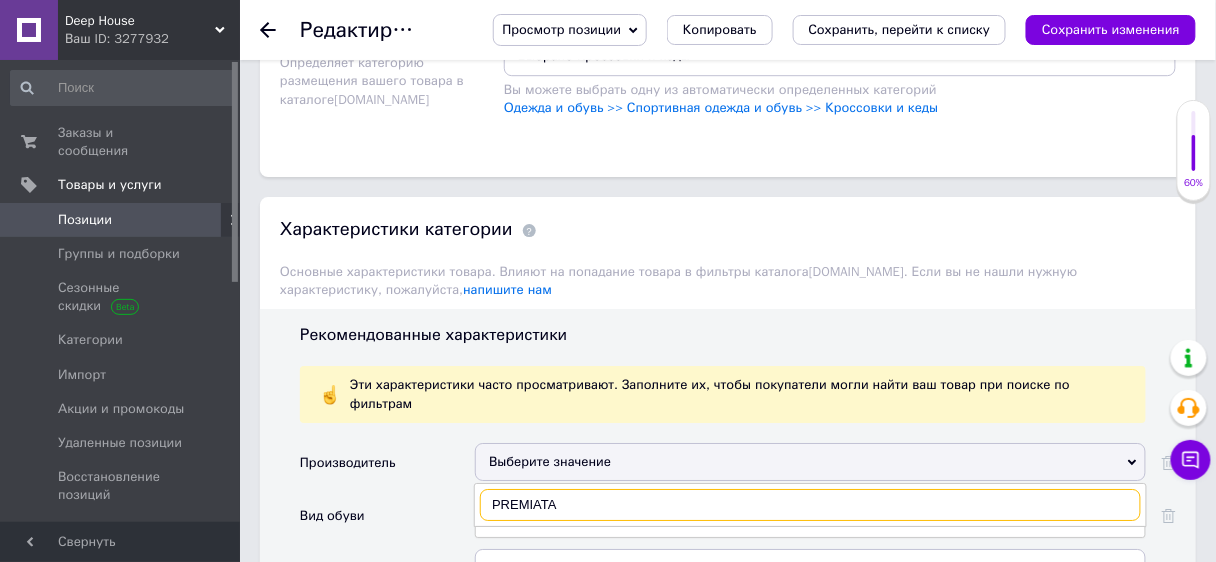 scroll, scrollTop: 1620, scrollLeft: 0, axis: vertical 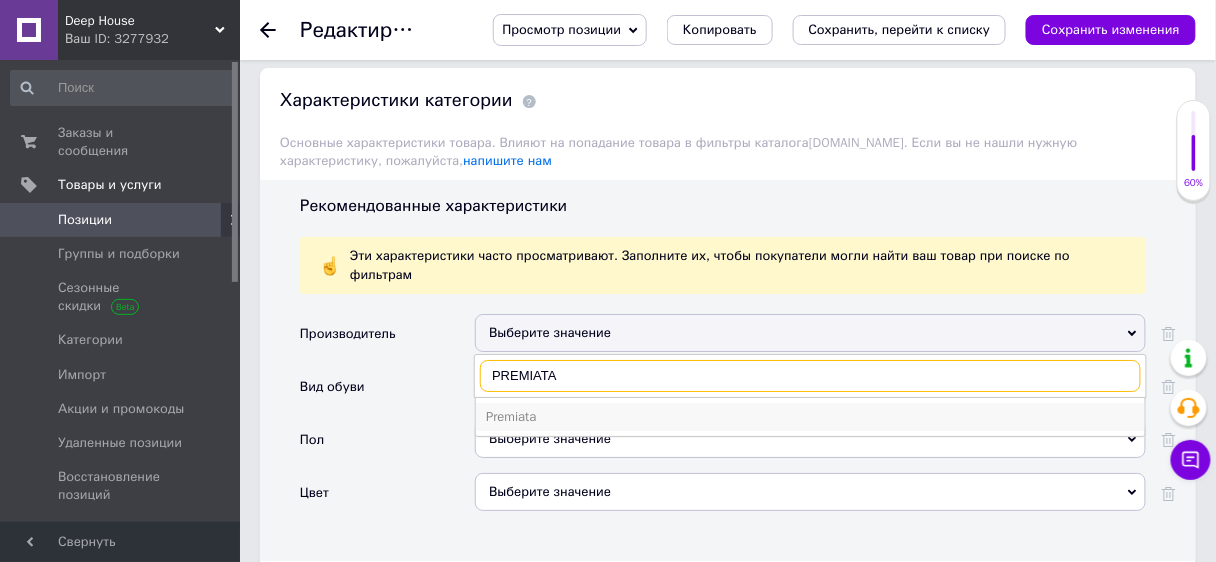 type on "PREMIATA" 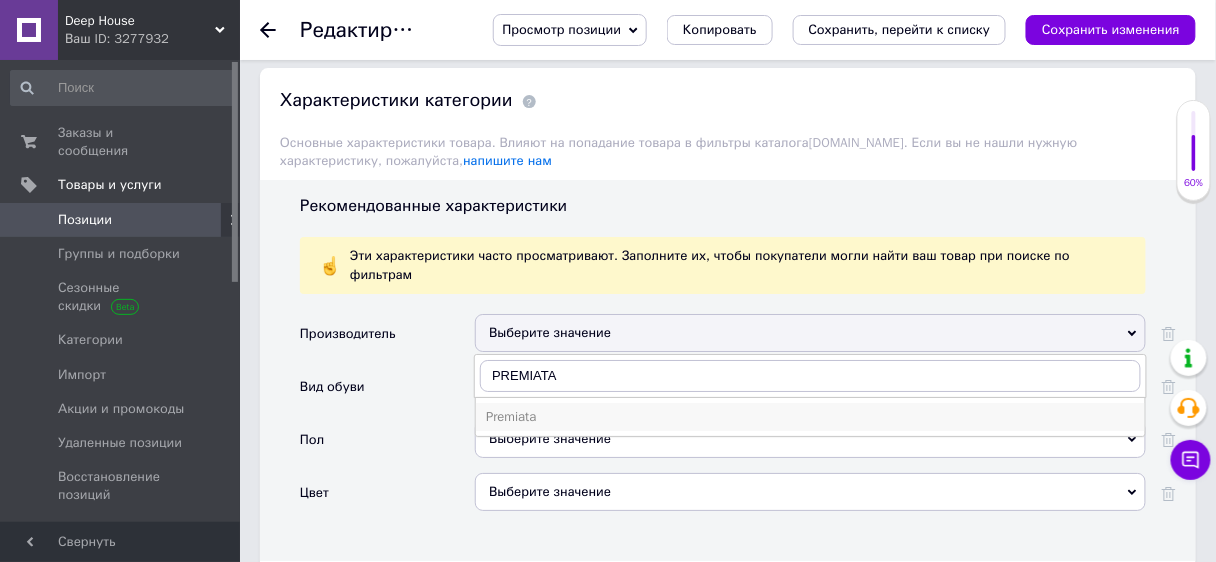 click on "Premiata" at bounding box center [810, 417] 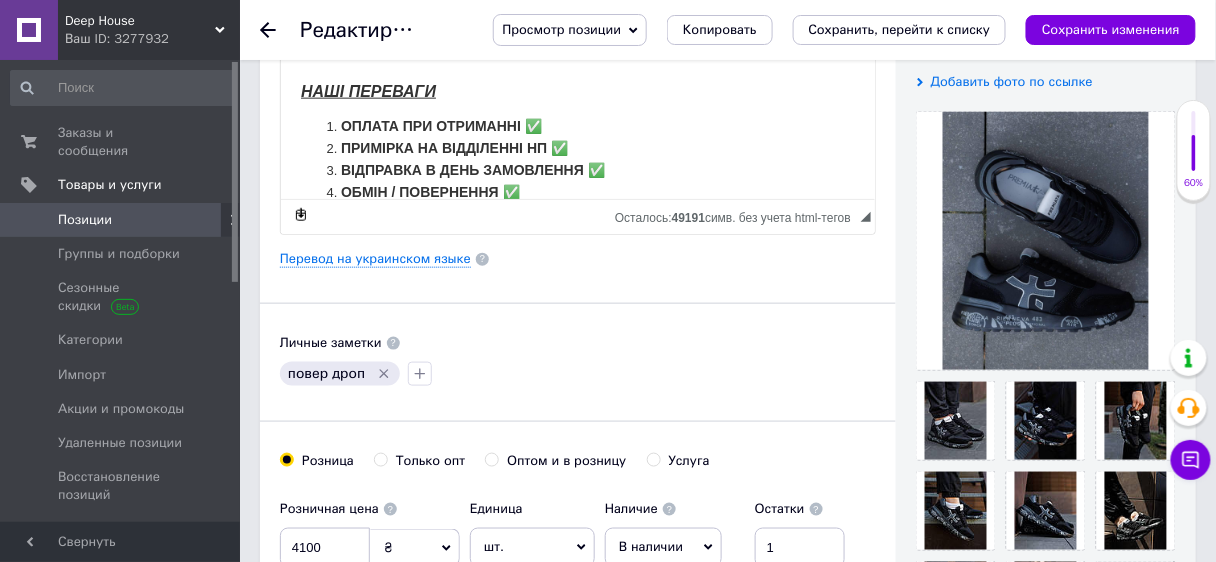 scroll, scrollTop: 371, scrollLeft: 0, axis: vertical 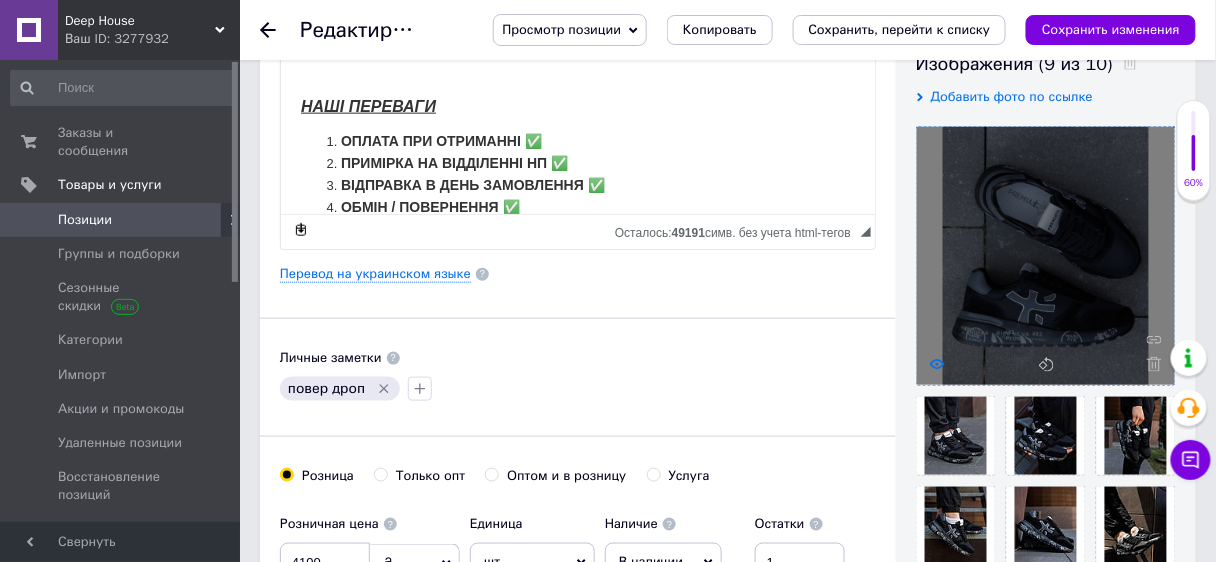 click 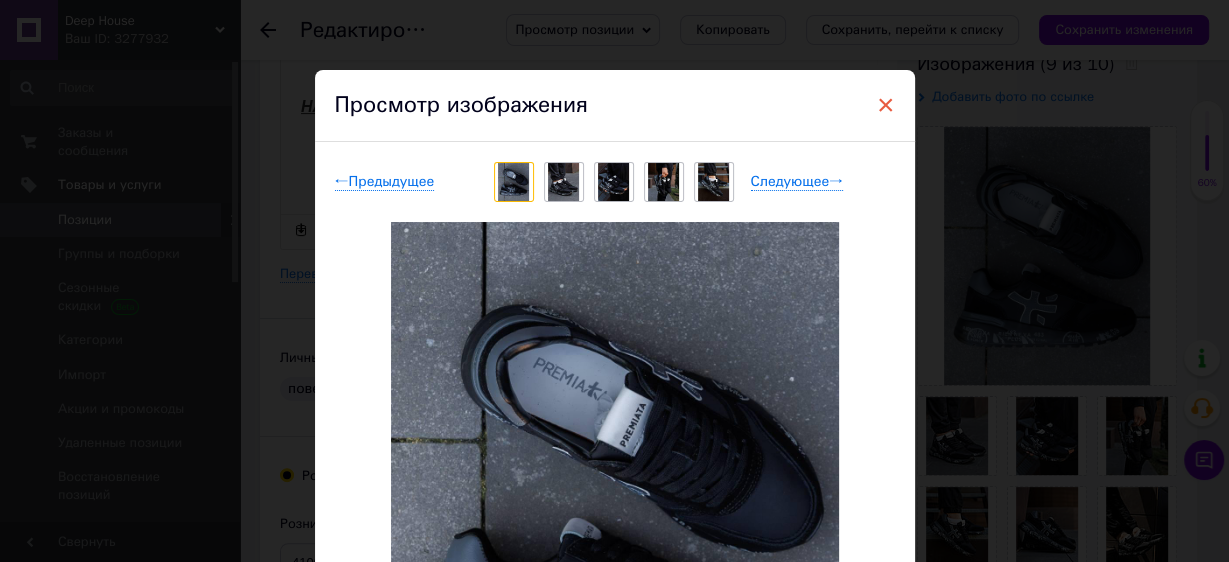 click on "×" at bounding box center [886, 105] 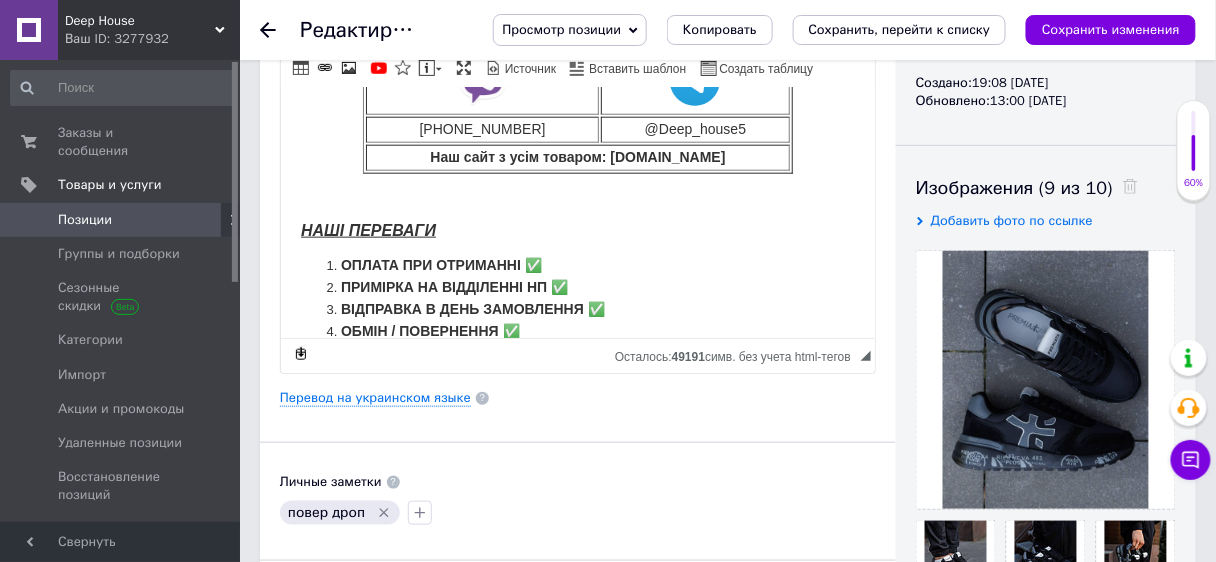 scroll, scrollTop: 48, scrollLeft: 0, axis: vertical 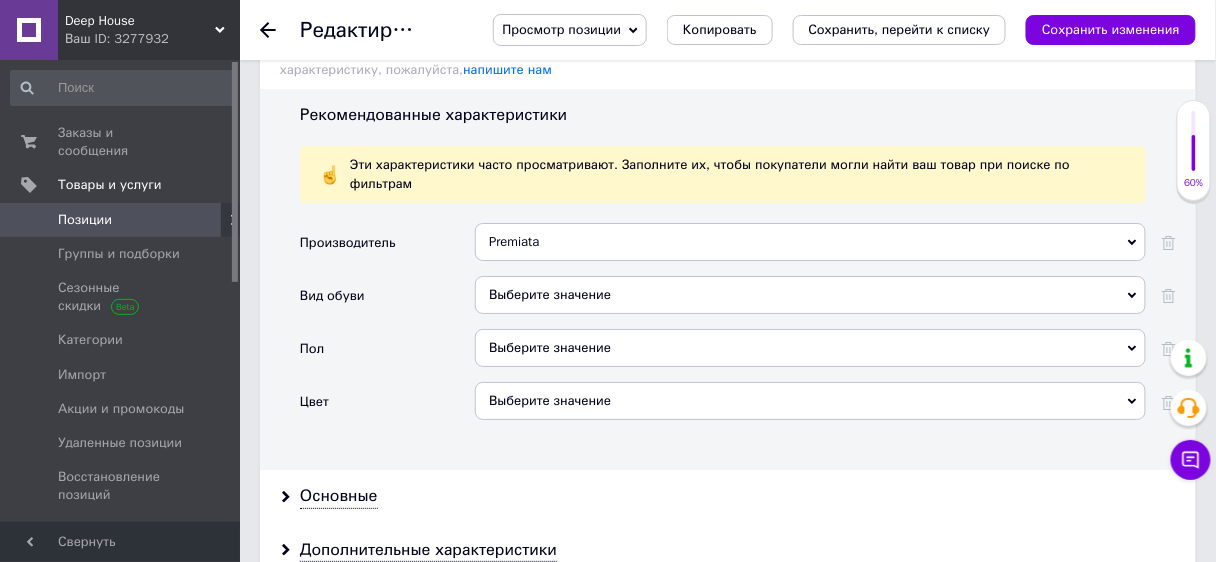 click on "Выберите значение" at bounding box center [810, 295] 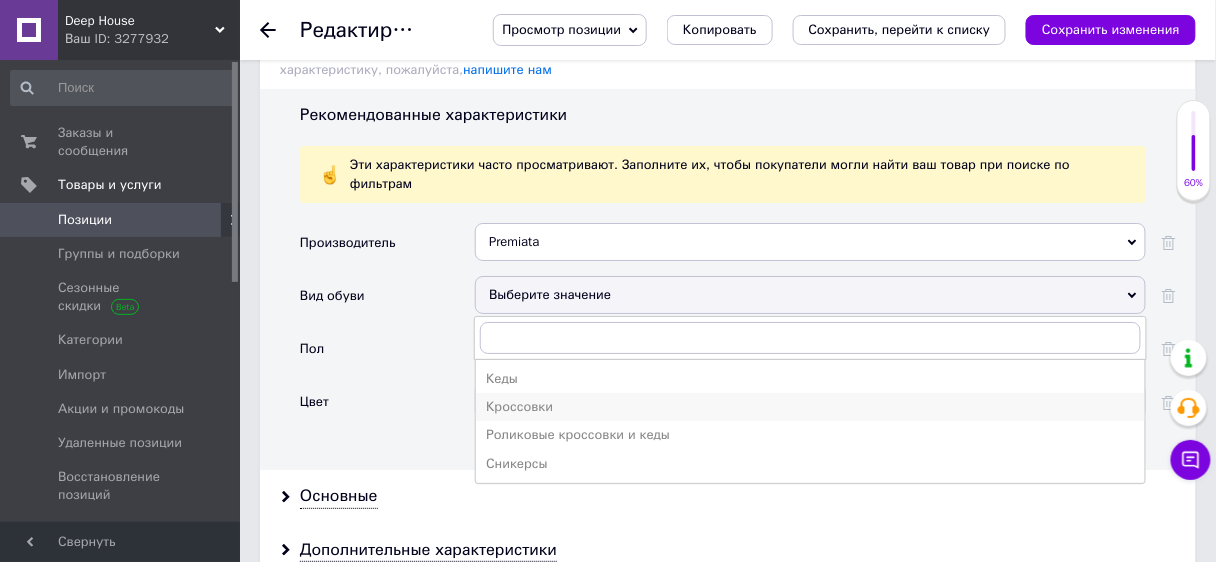 click on "Кроссовки" at bounding box center (810, 407) 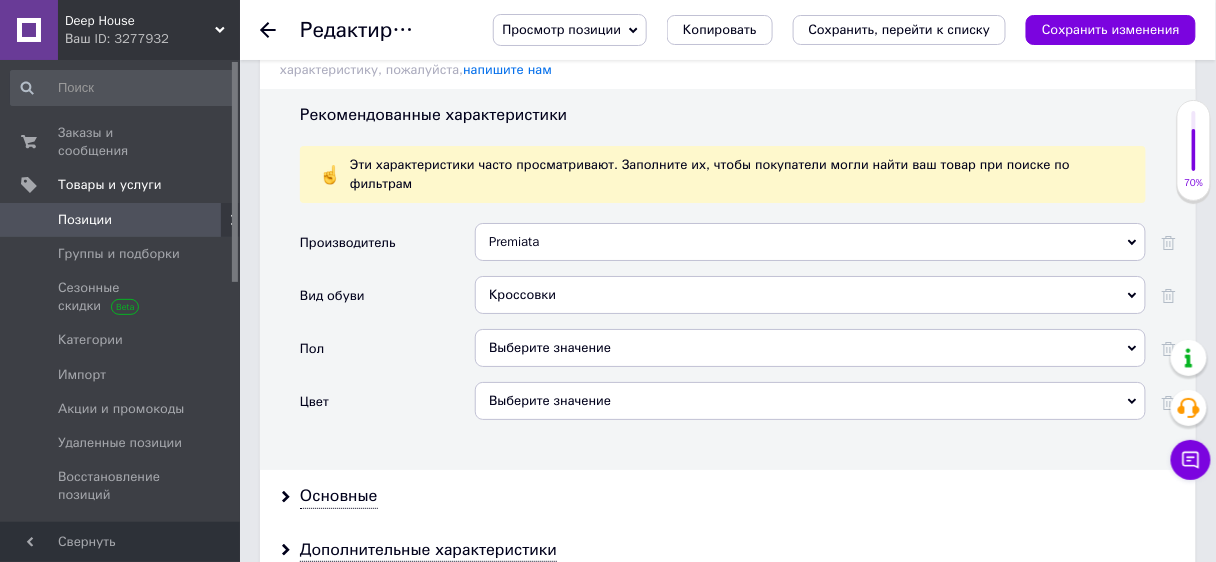 click on "Выберите значение" at bounding box center [810, 348] 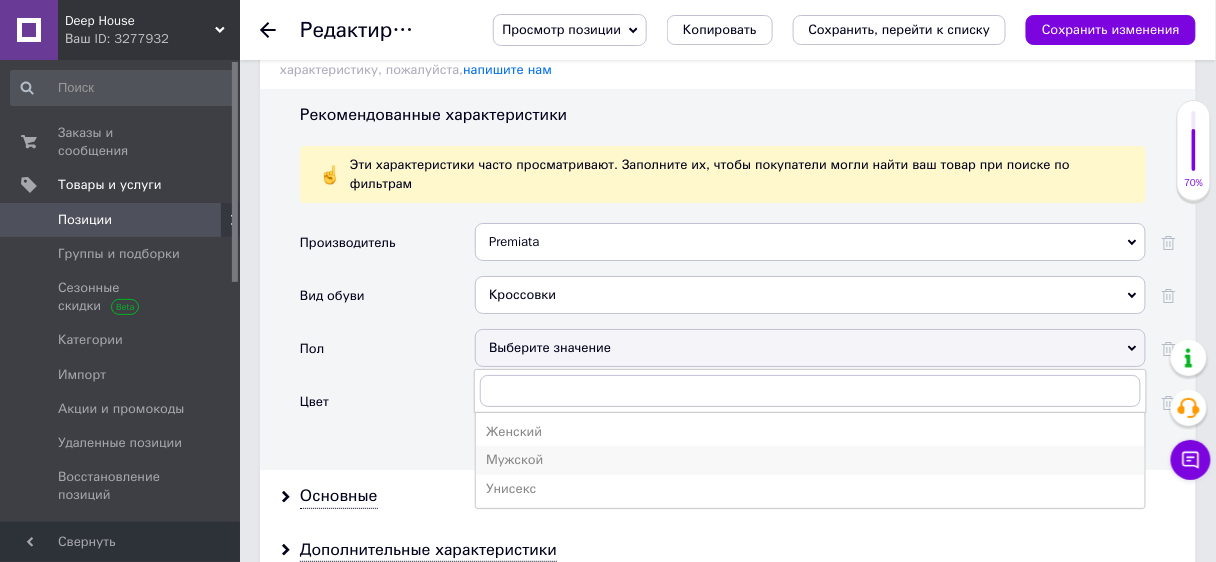 click on "Мужской" at bounding box center [810, 460] 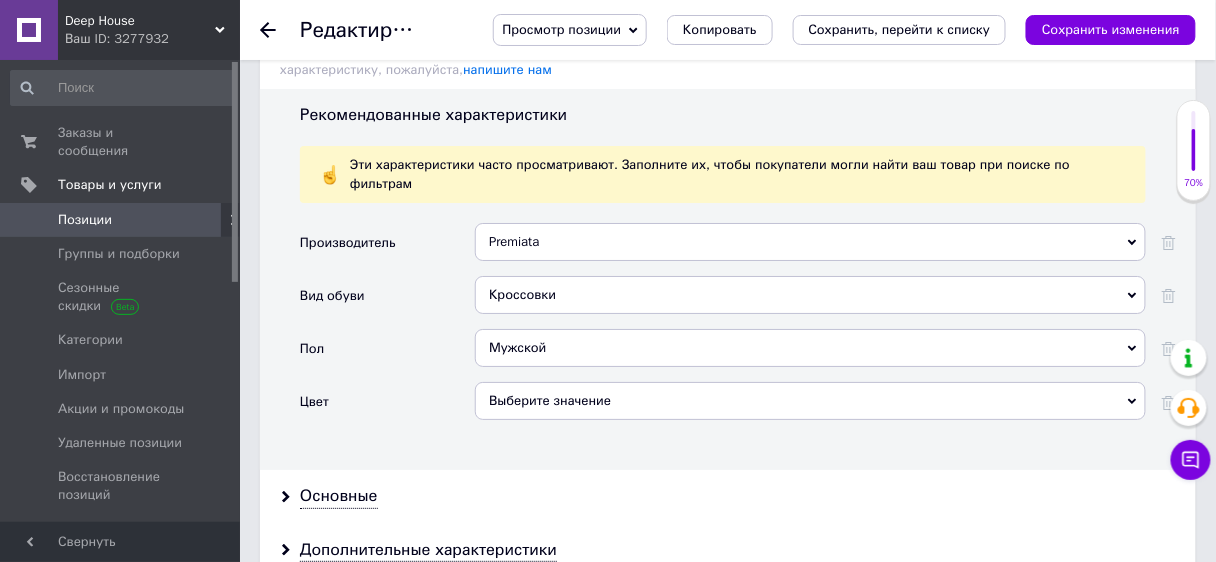 click on "Выберите значение" at bounding box center (810, 401) 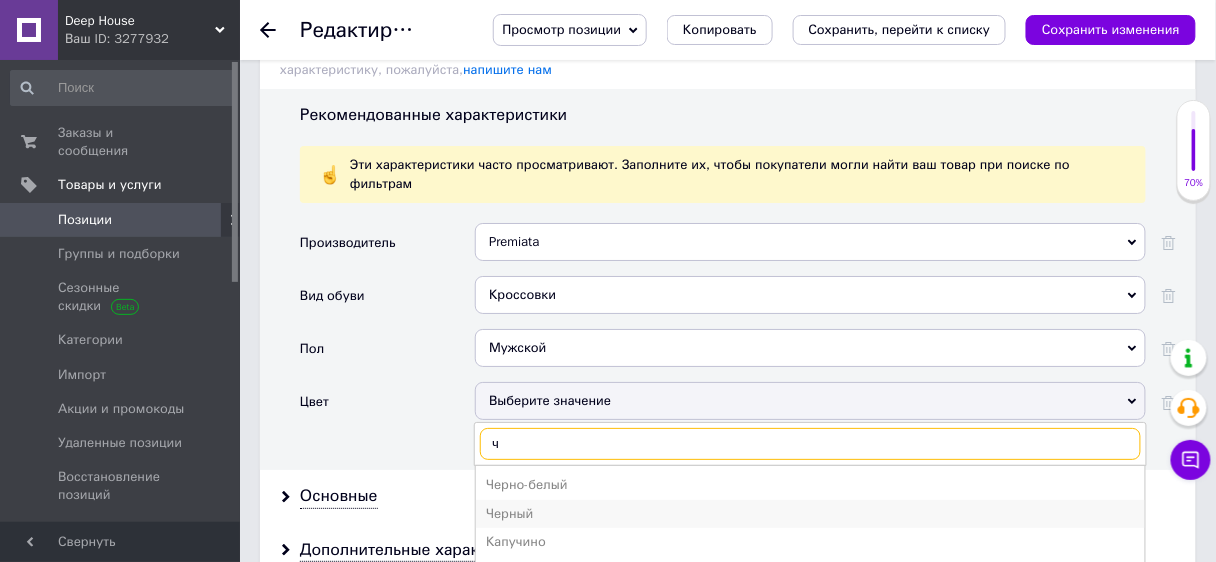 type on "ч" 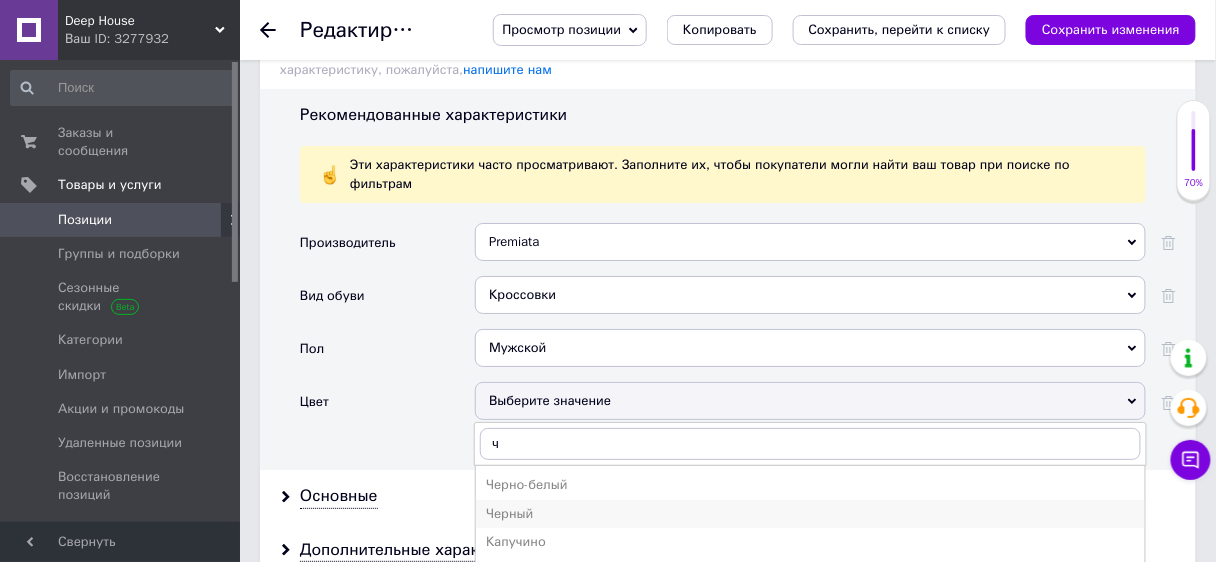 click on "Черный" at bounding box center (810, 514) 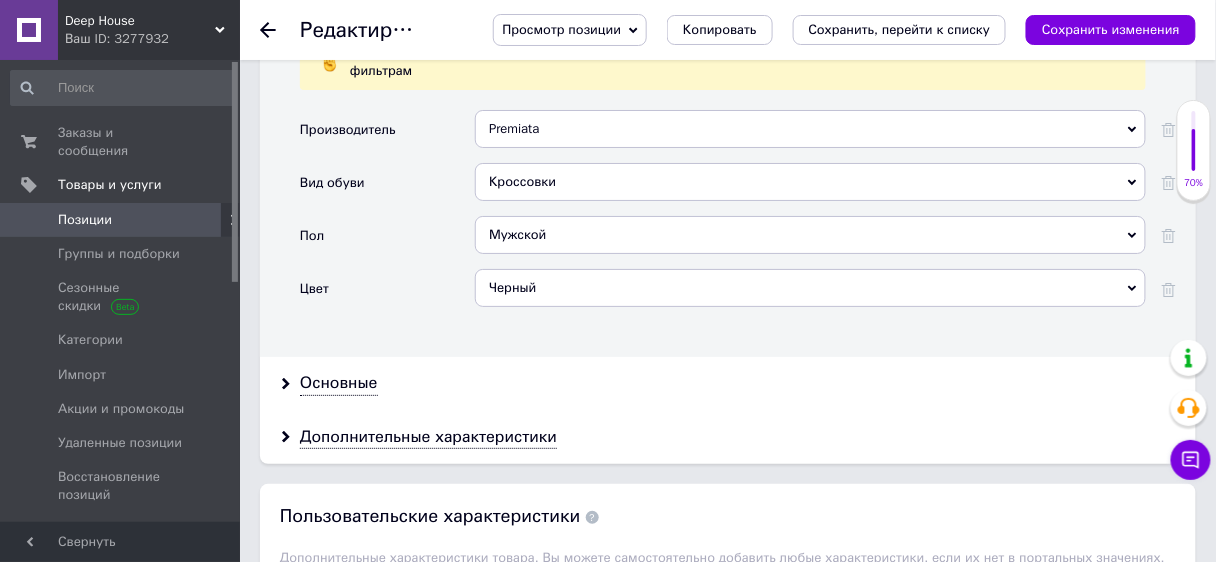 scroll, scrollTop: 1828, scrollLeft: 0, axis: vertical 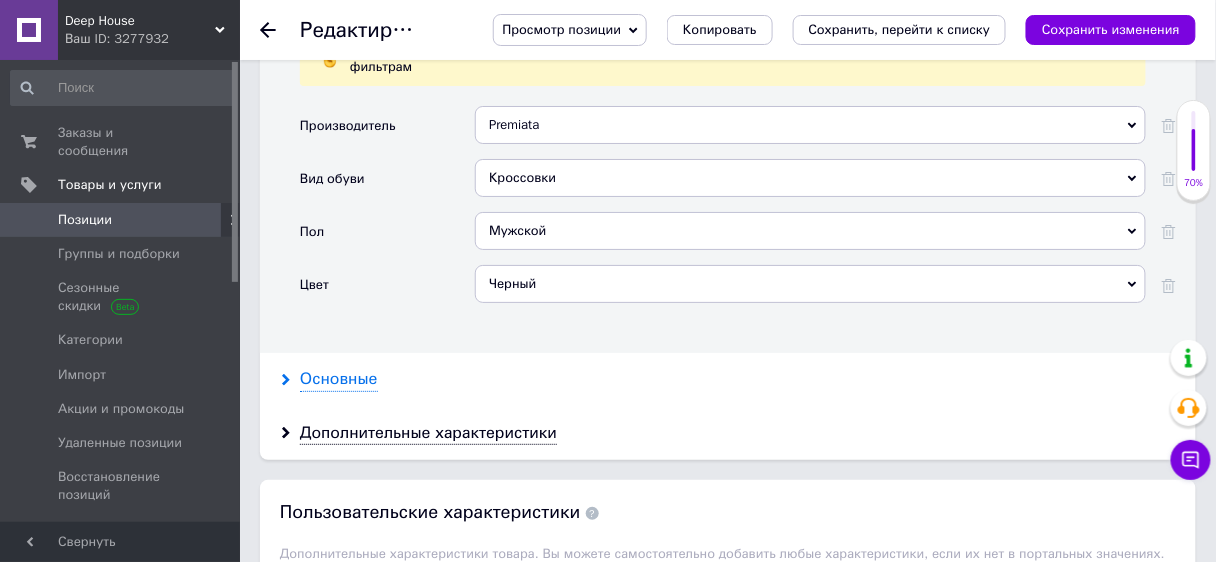 click on "Основные" at bounding box center [339, 379] 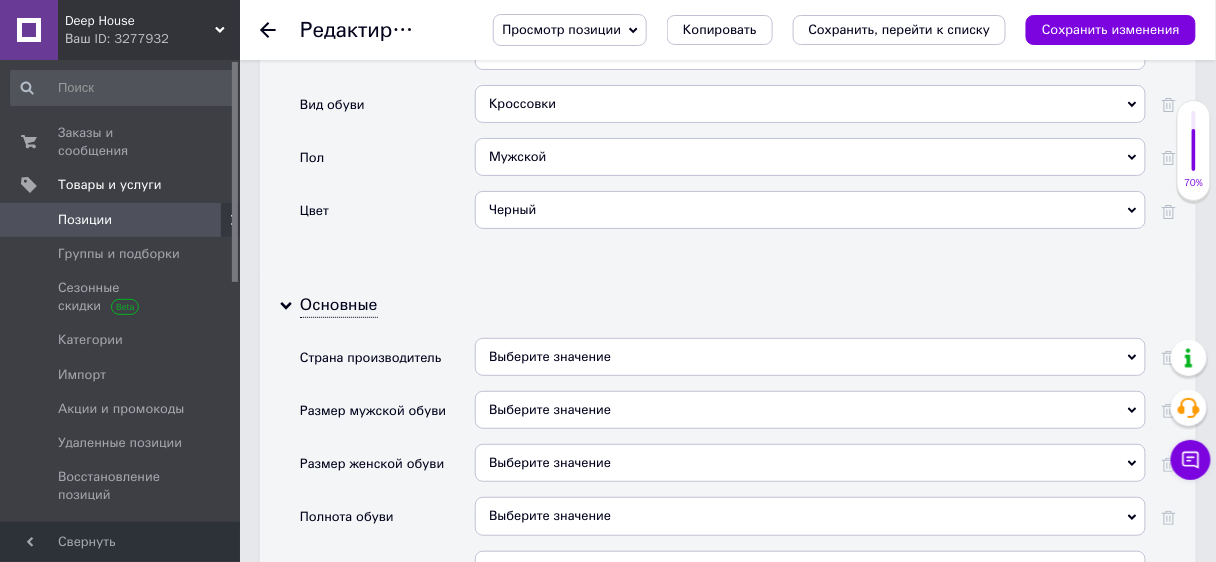 scroll, scrollTop: 1908, scrollLeft: 0, axis: vertical 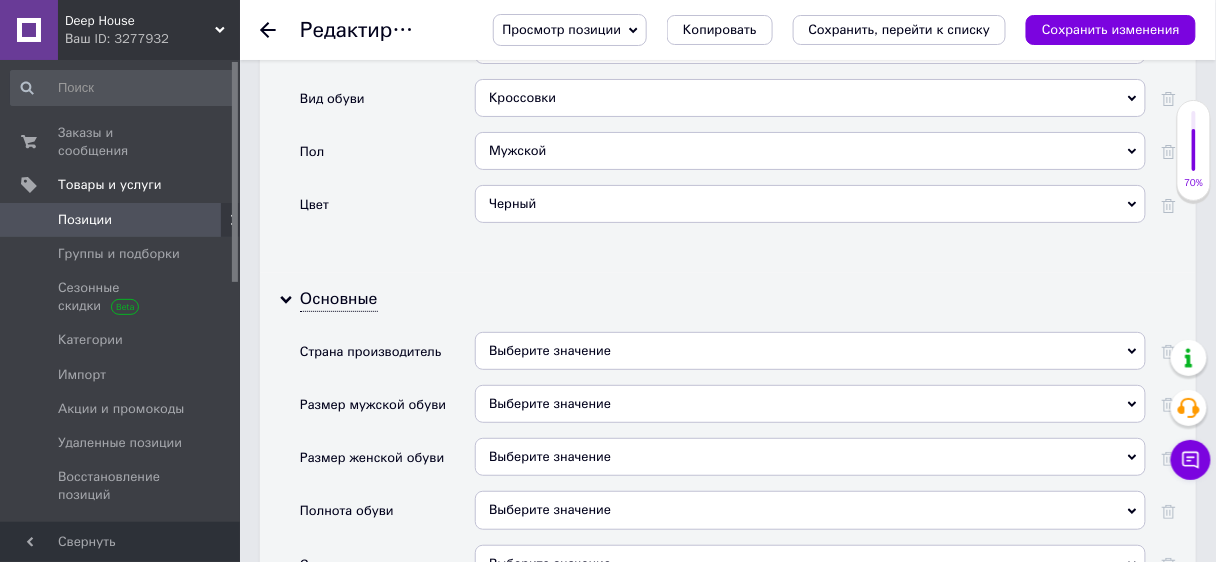 click on "Выберите значение" at bounding box center (810, 351) 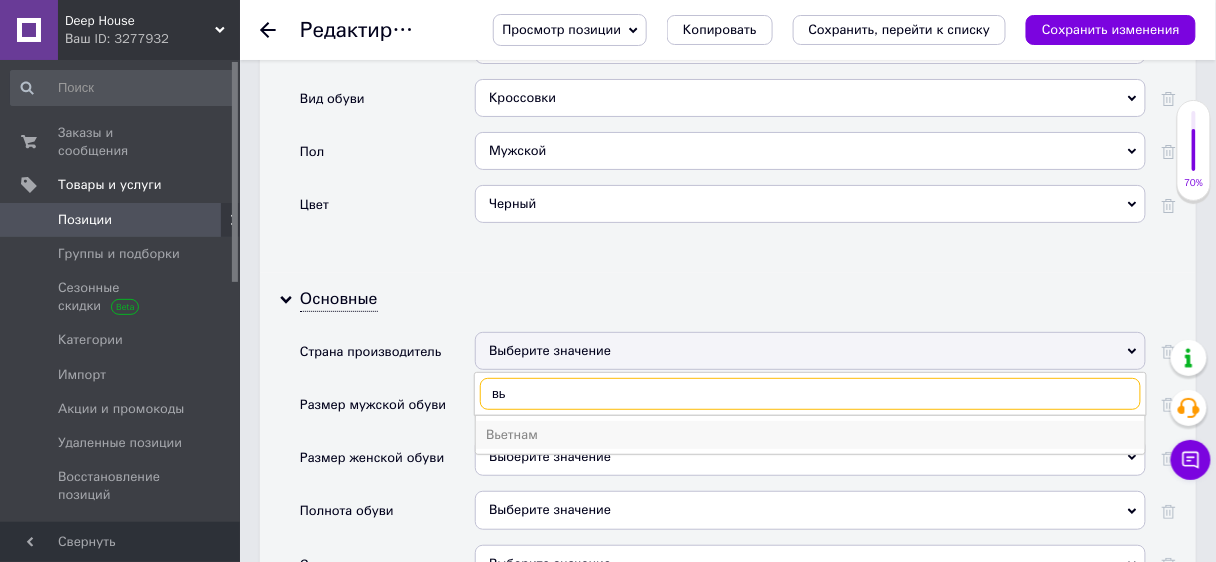 type on "вь" 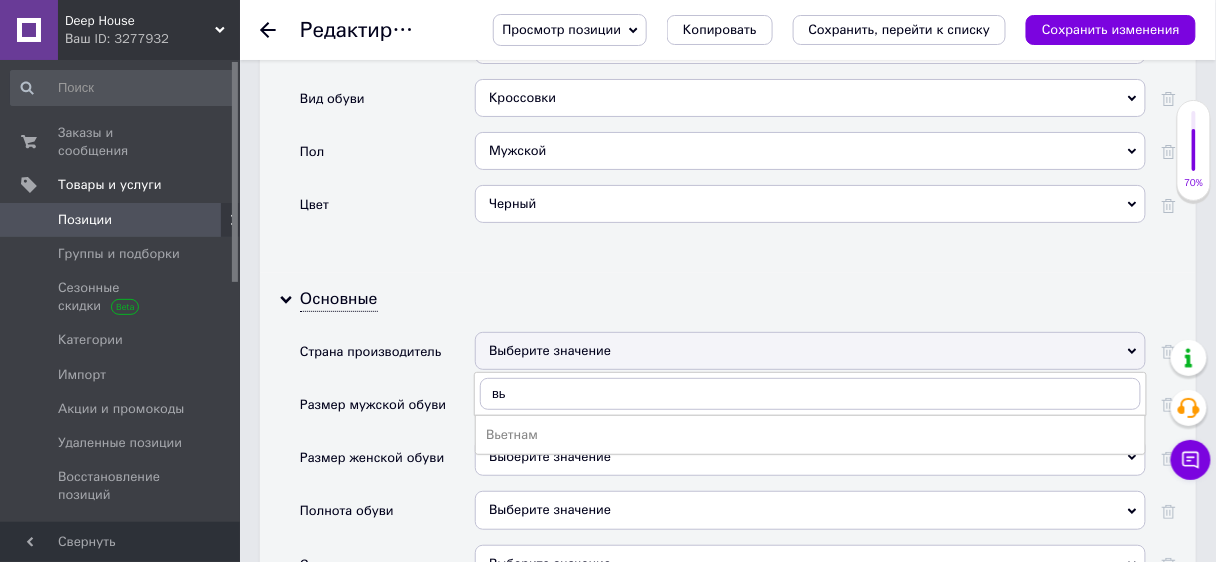 click on "Вьетнам" at bounding box center (810, 435) 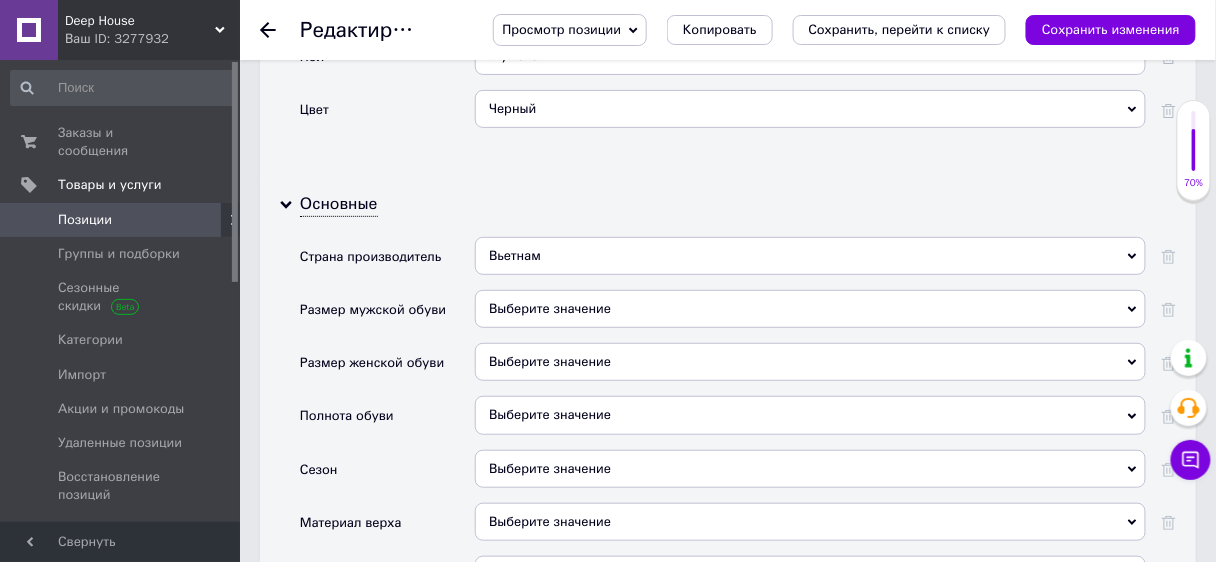 scroll, scrollTop: 2068, scrollLeft: 0, axis: vertical 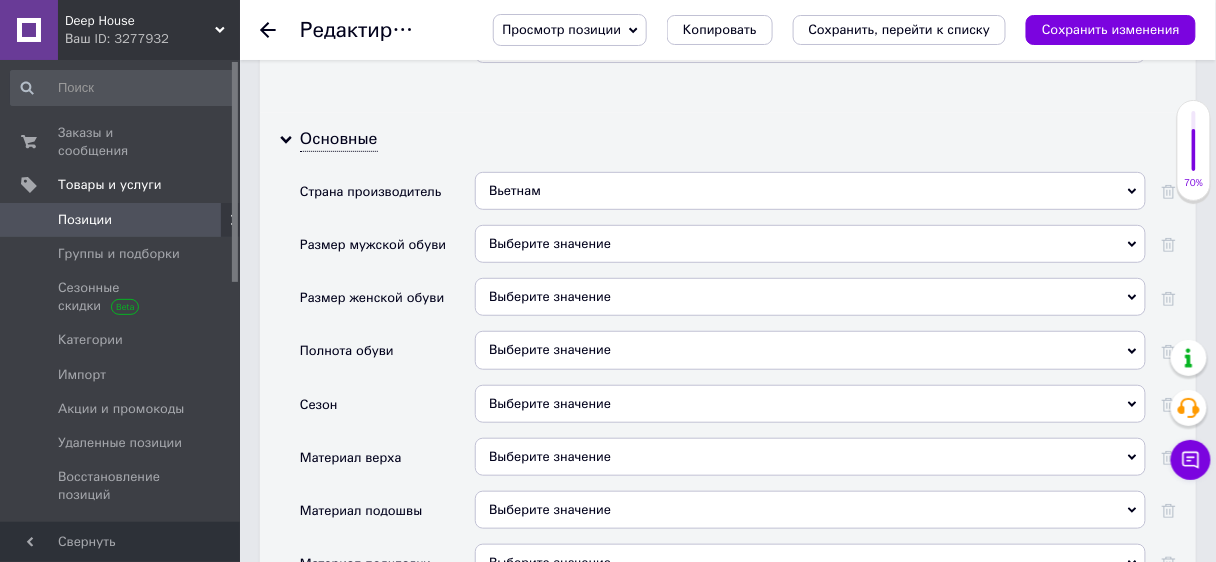 click on "Выберите значение" at bounding box center [810, 404] 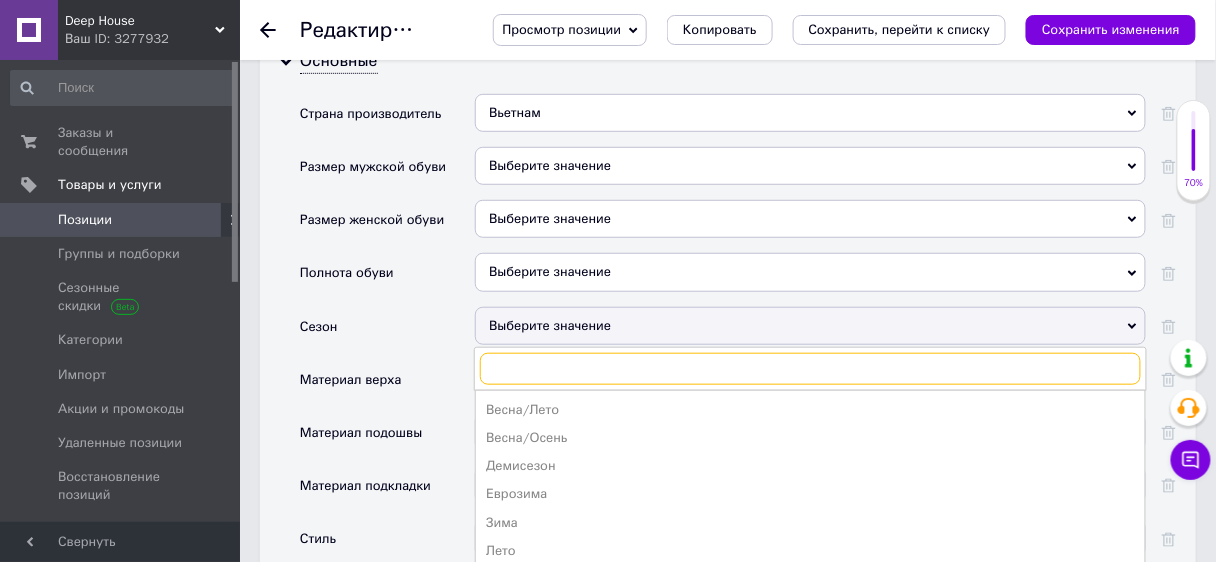 scroll, scrollTop: 2148, scrollLeft: 0, axis: vertical 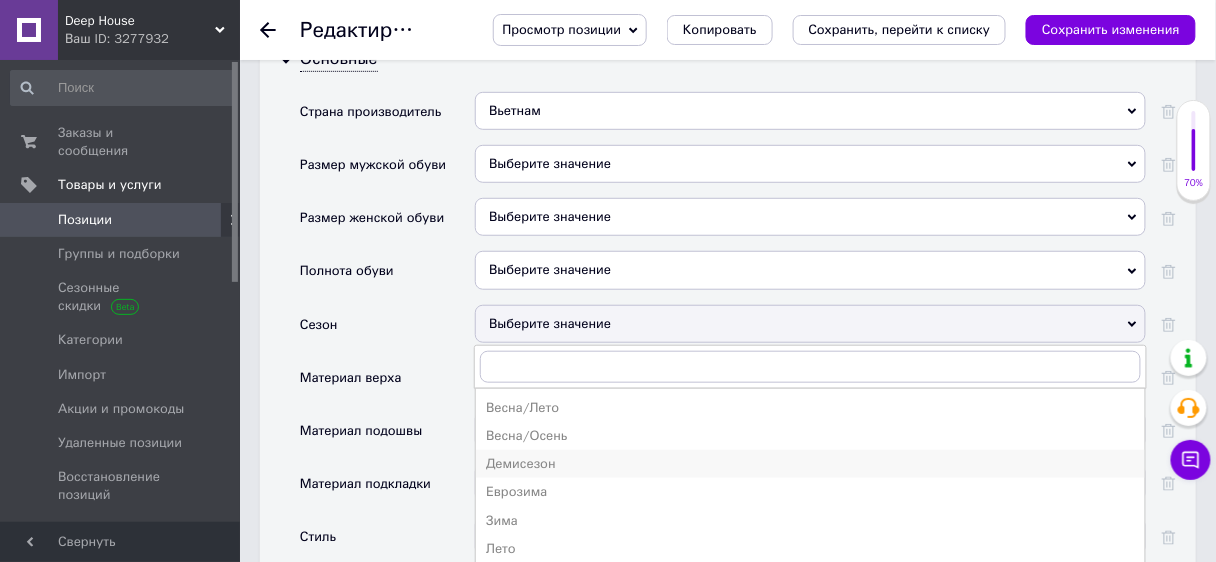 click on "Демисезон" at bounding box center (810, 464) 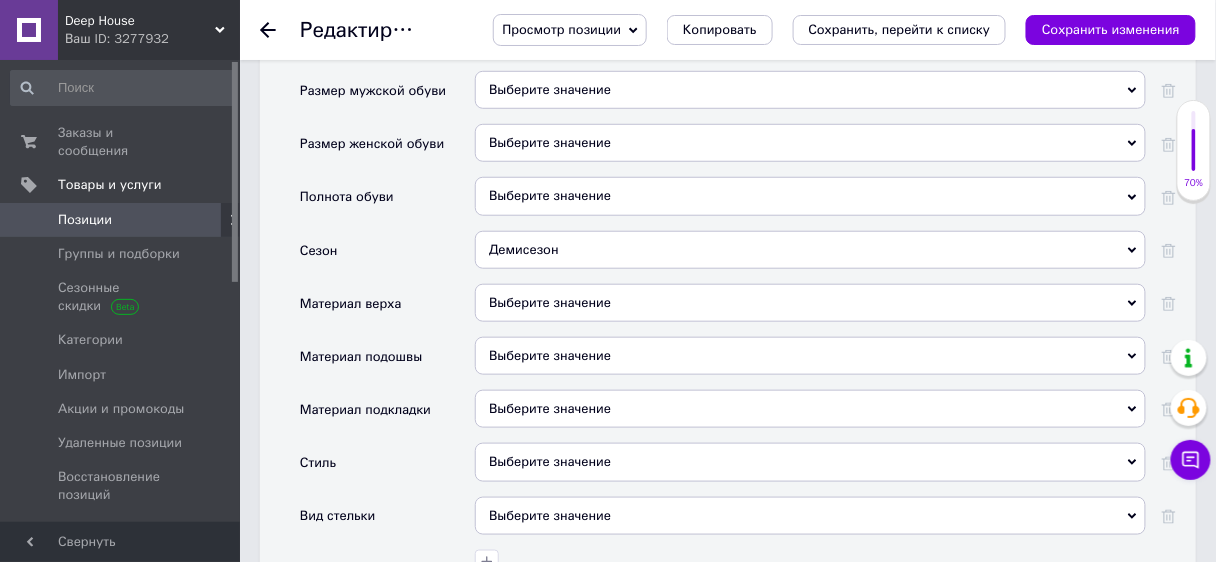 scroll, scrollTop: 2228, scrollLeft: 0, axis: vertical 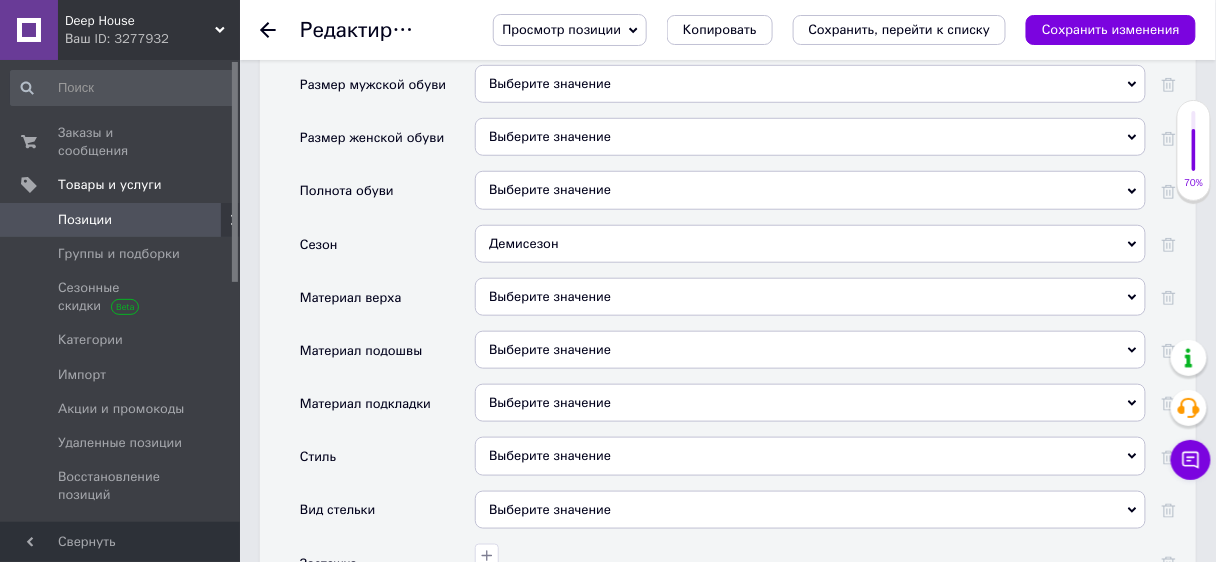 click on "Выберите значение" at bounding box center [810, 297] 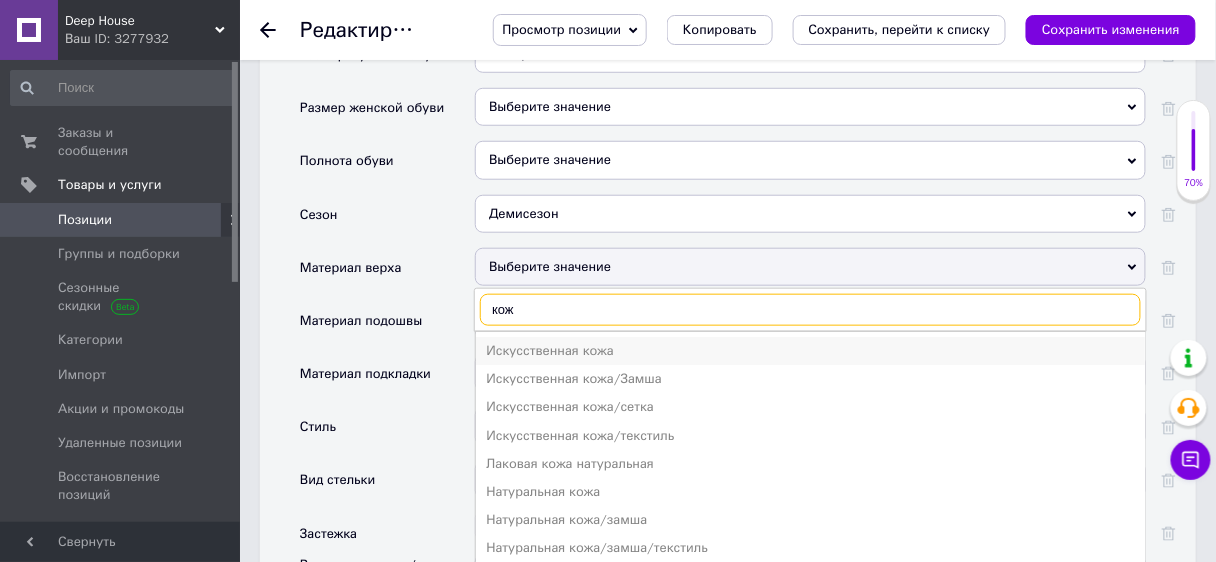 scroll, scrollTop: 2308, scrollLeft: 0, axis: vertical 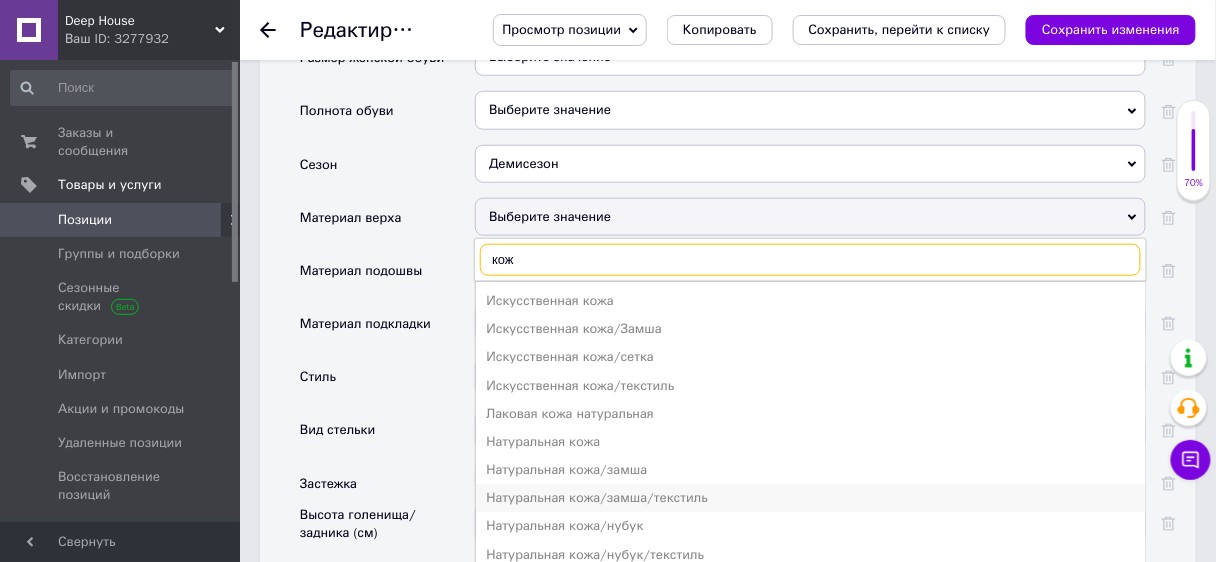 type on "кож" 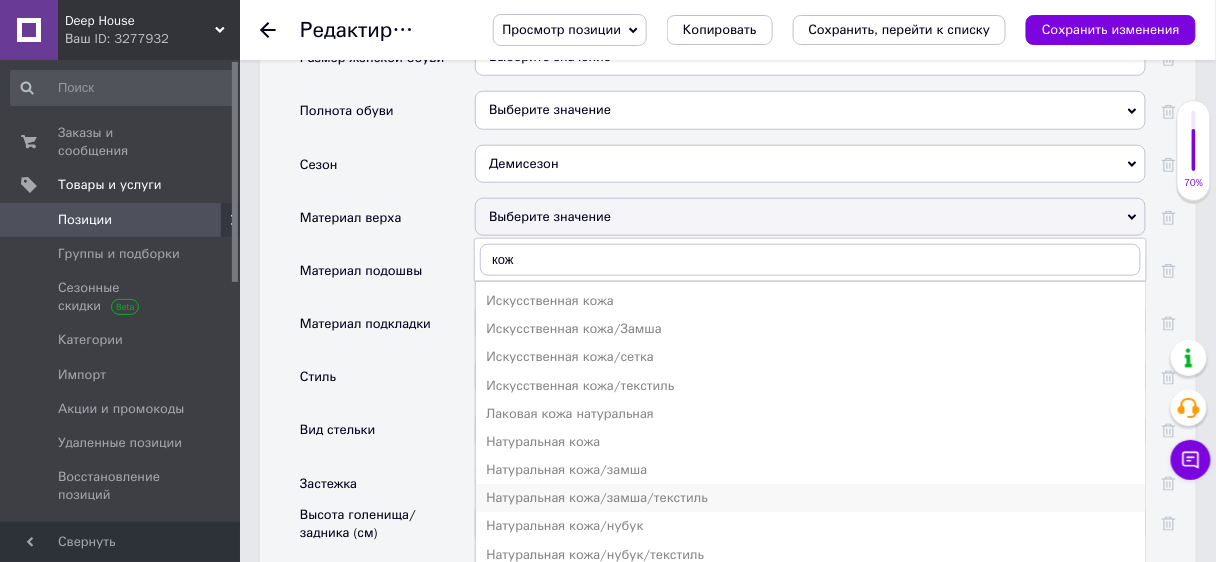click on "Натуральная кожа/замша/текстиль" at bounding box center (810, 498) 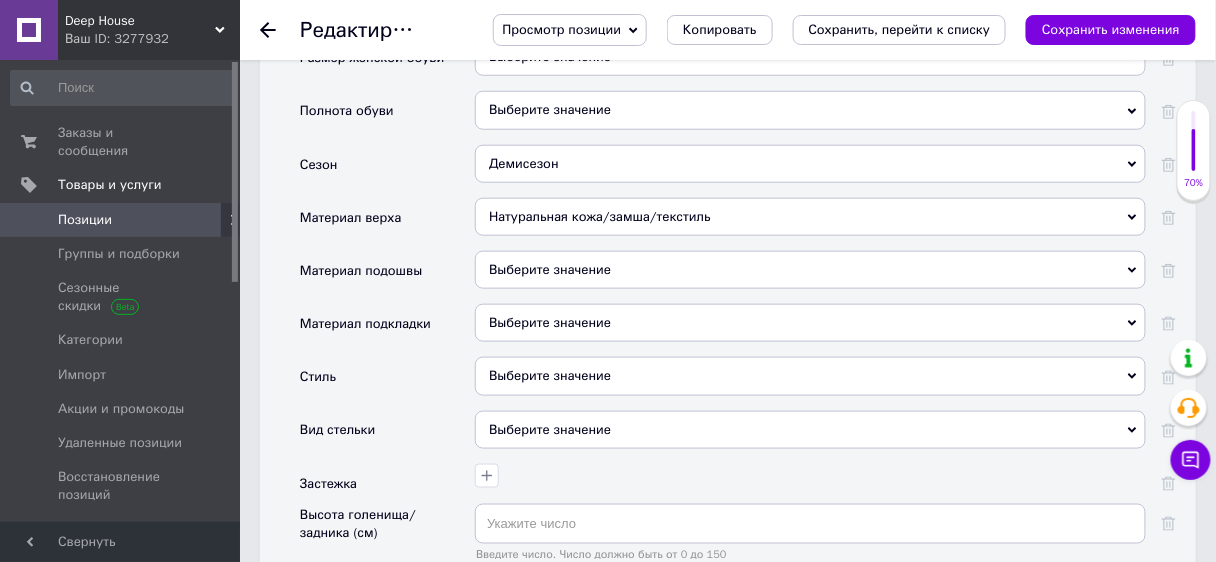 click on "Выберите значение" at bounding box center (810, 270) 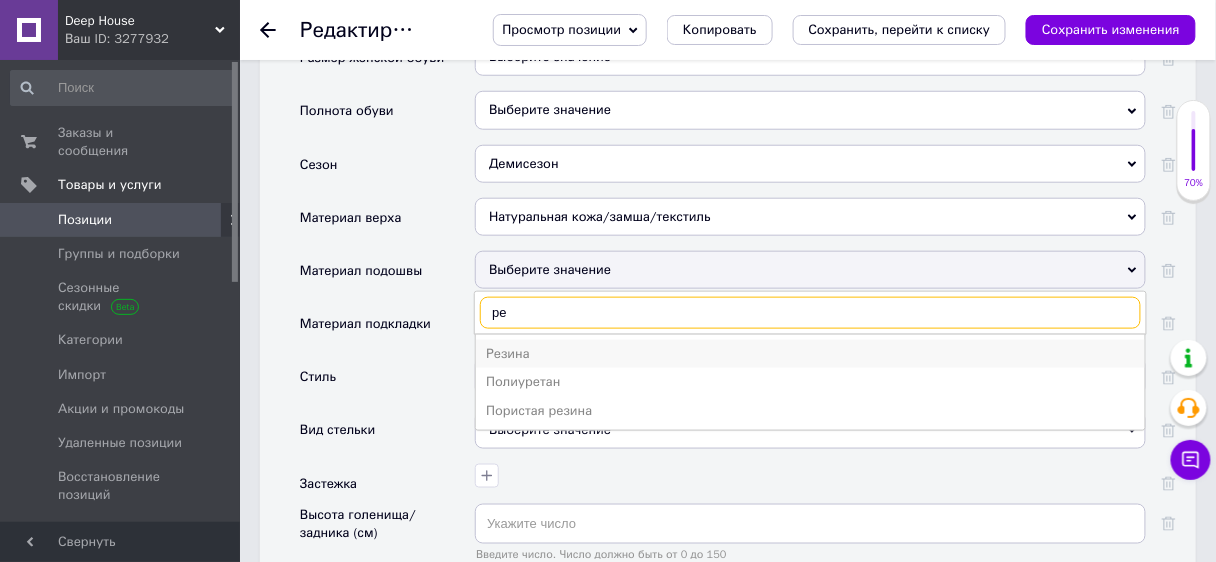 type on "ре" 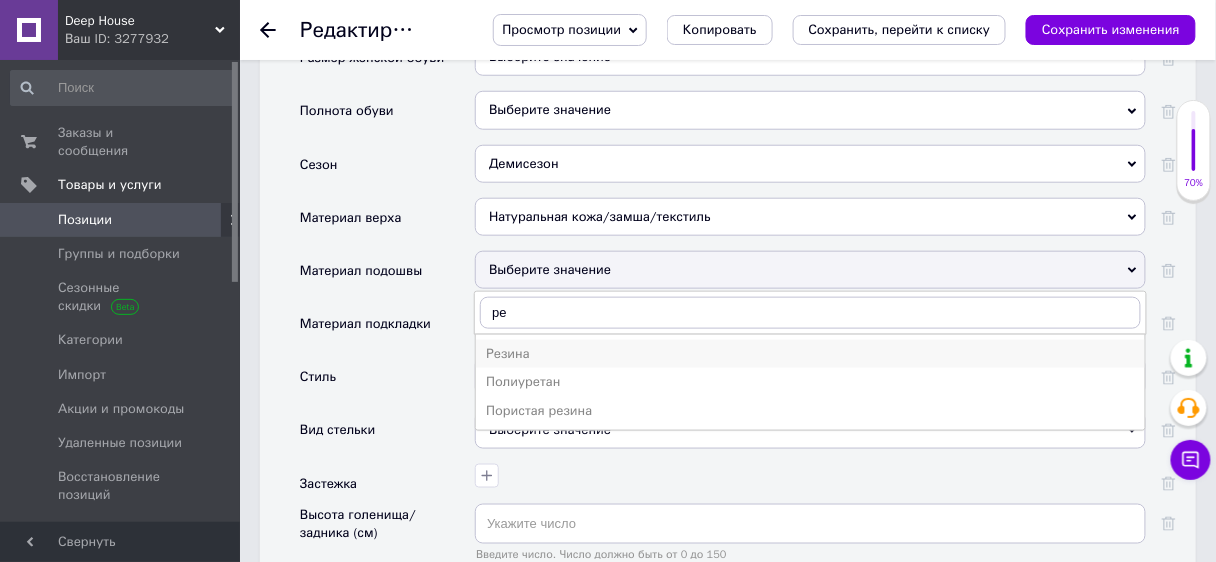 click on "Резина" at bounding box center (810, 354) 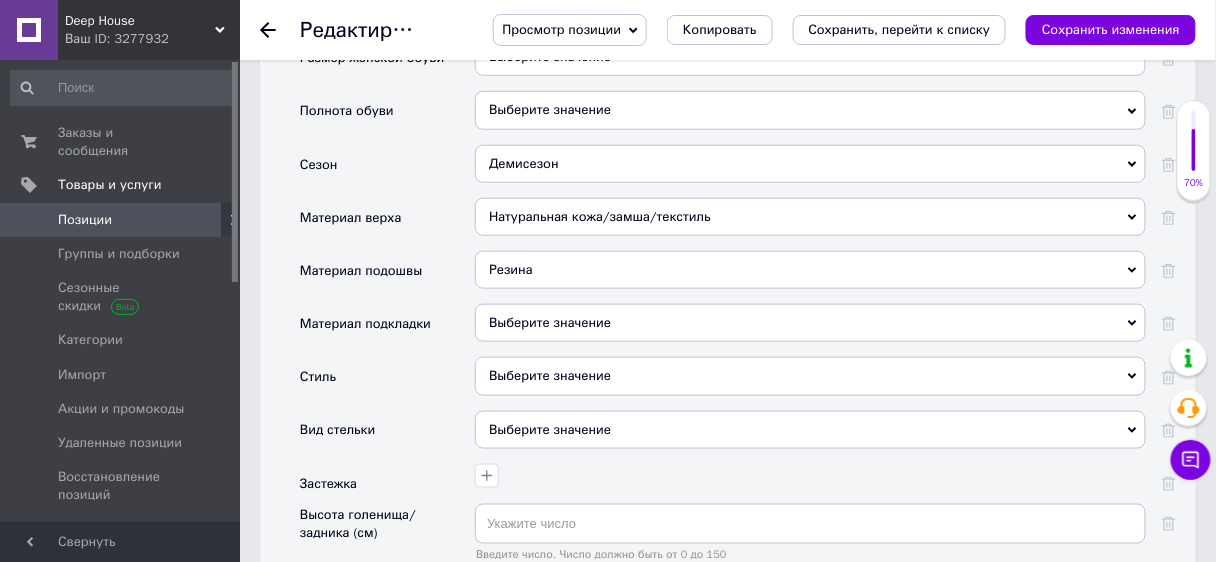 click on "Выберите значение" at bounding box center (810, 376) 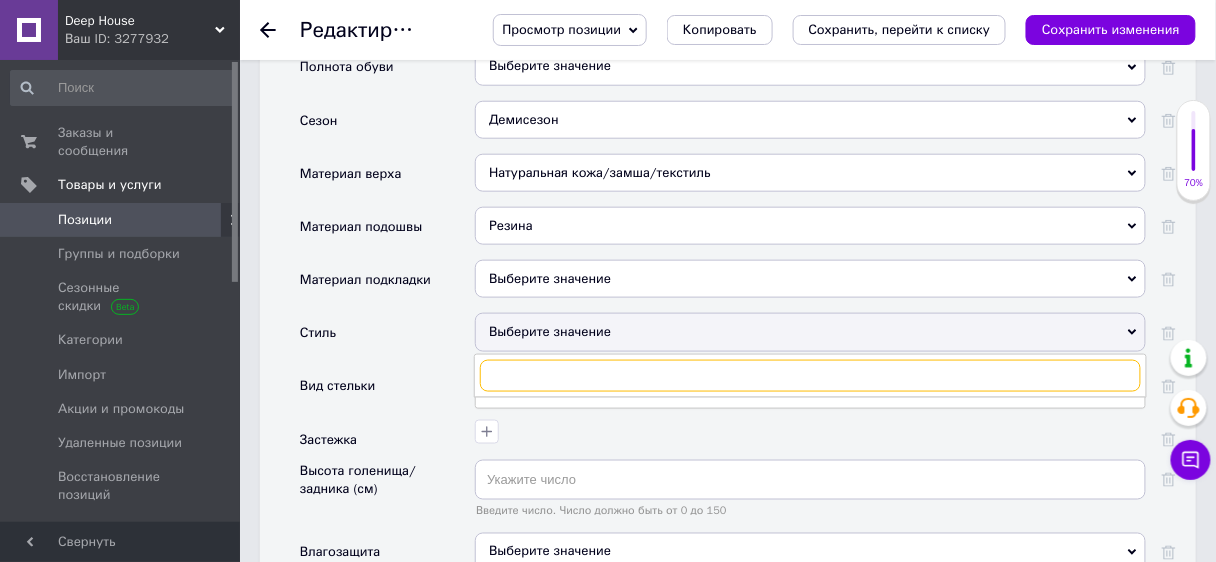 scroll, scrollTop: 2388, scrollLeft: 0, axis: vertical 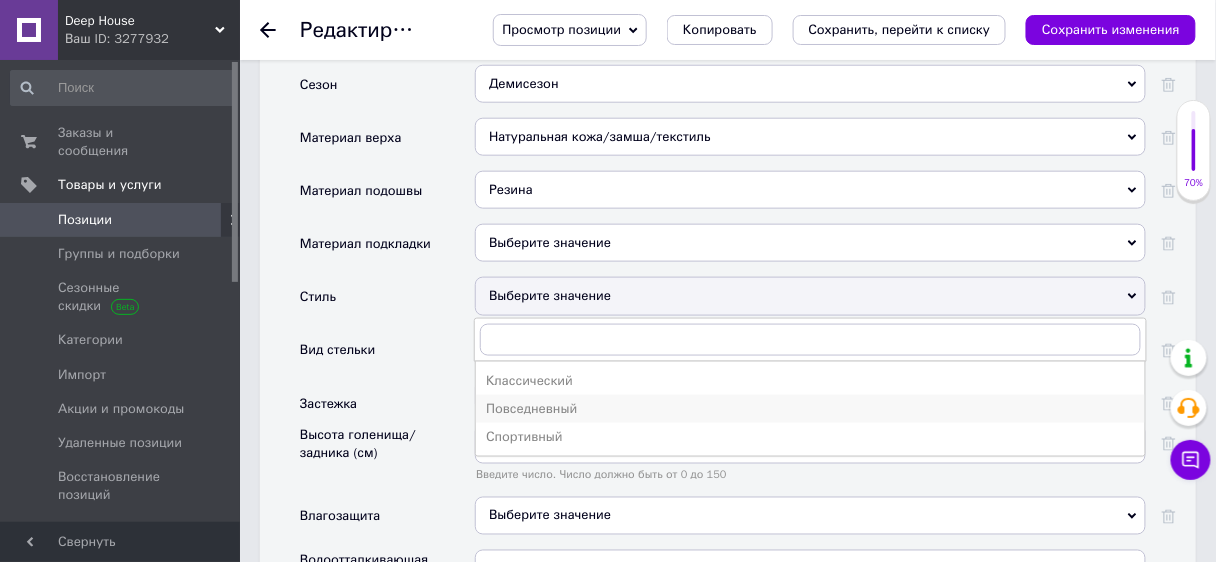 click on "Повседневный" at bounding box center [810, 409] 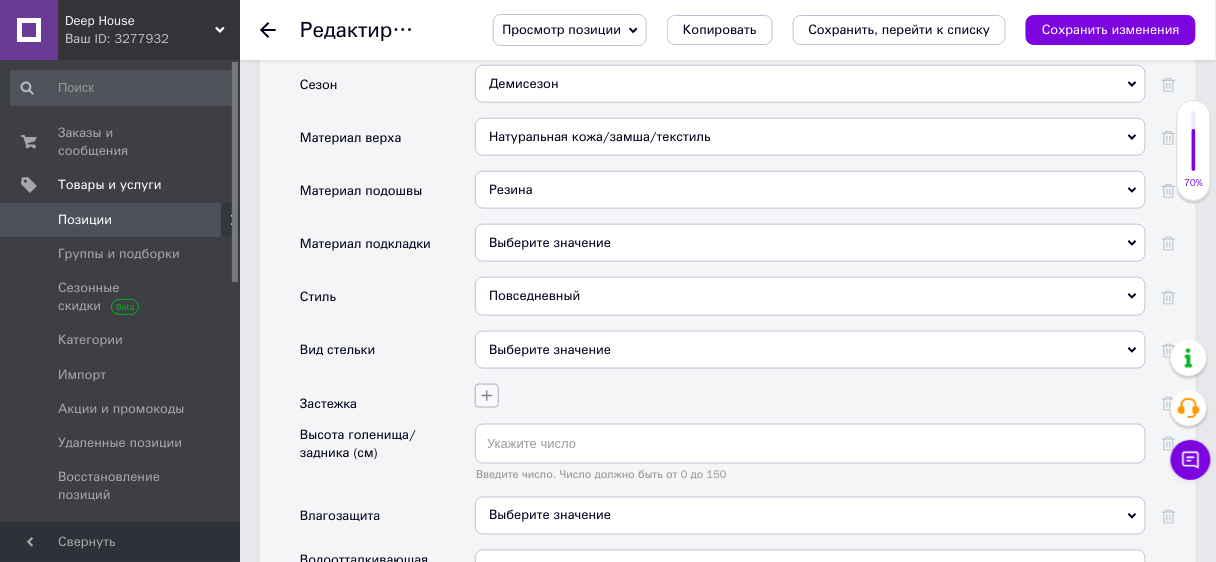 click 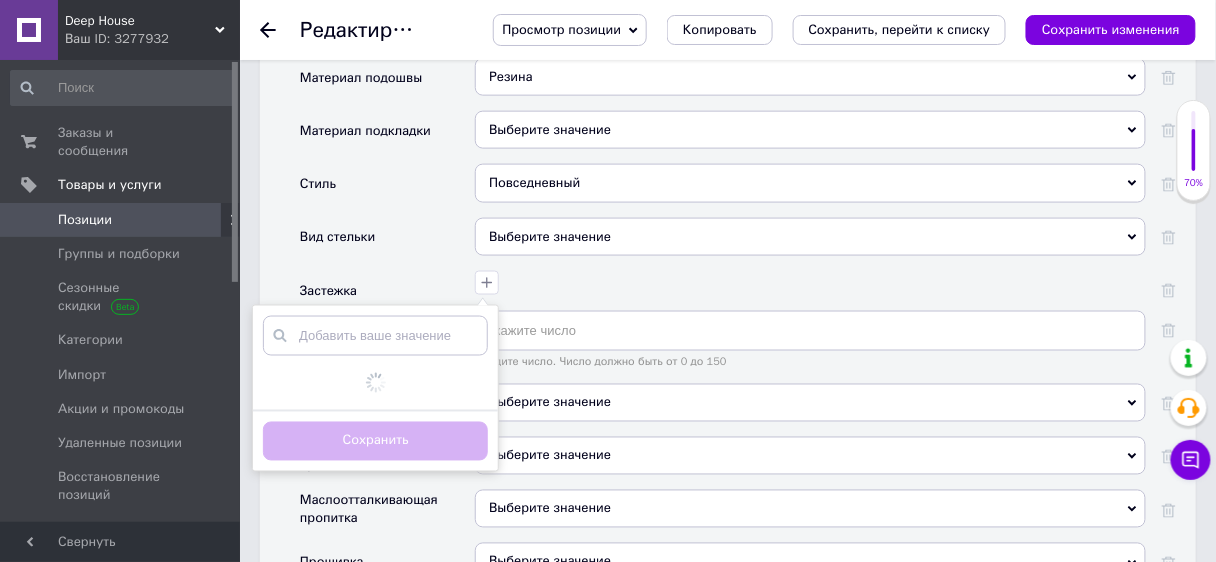 scroll, scrollTop: 2548, scrollLeft: 0, axis: vertical 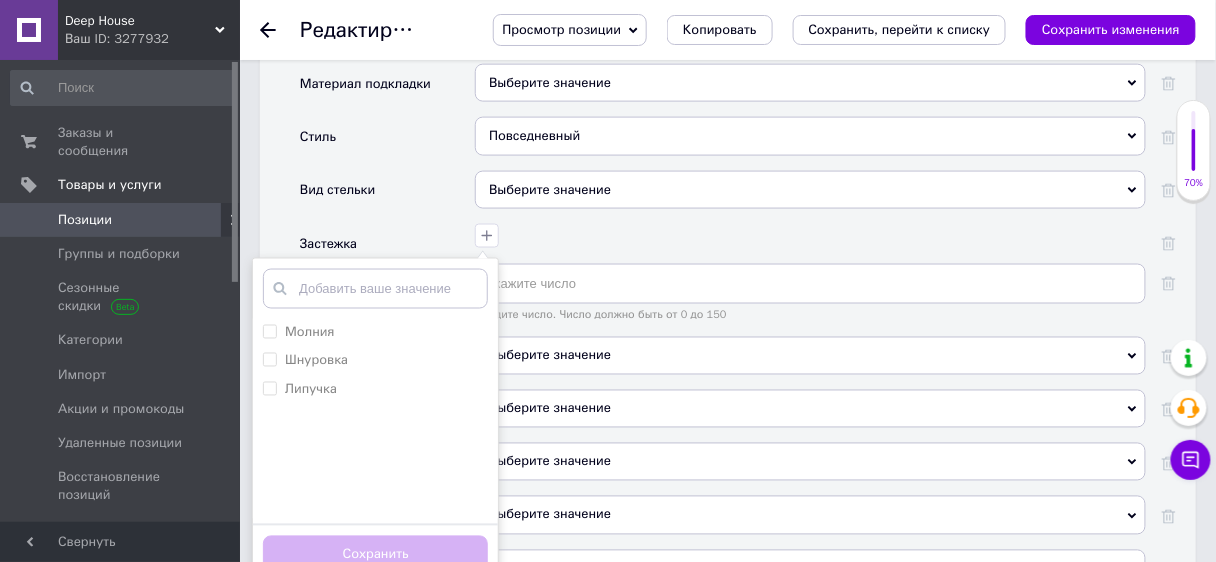 drag, startPoint x: 334, startPoint y: 292, endPoint x: 356, endPoint y: 342, distance: 54.626 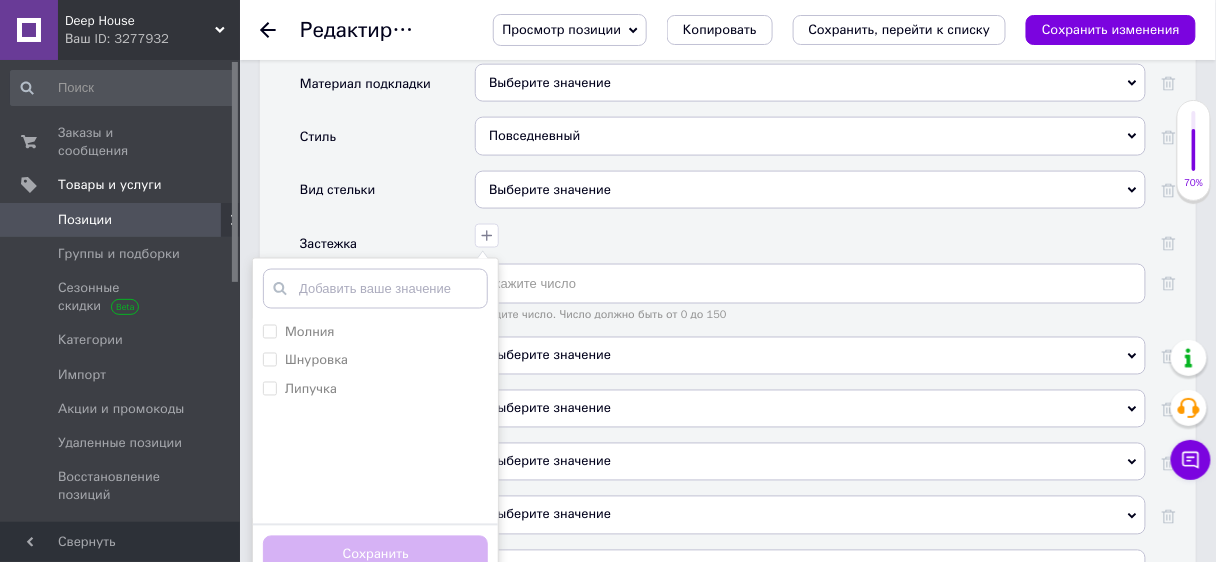 click on "Шнуровка" at bounding box center (316, 360) 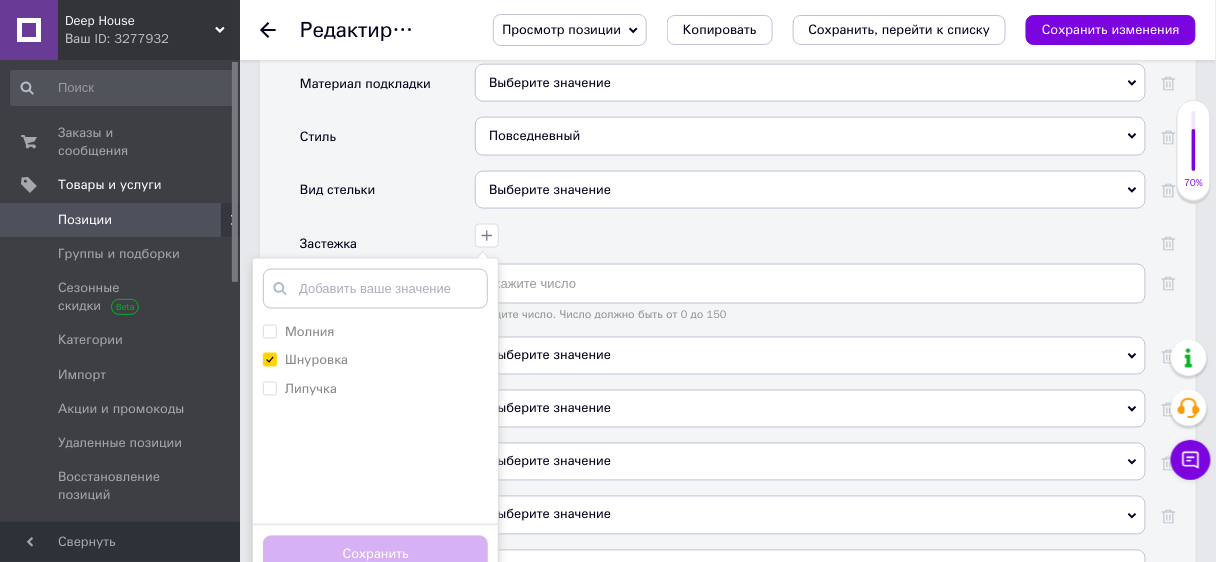 checkbox on "true" 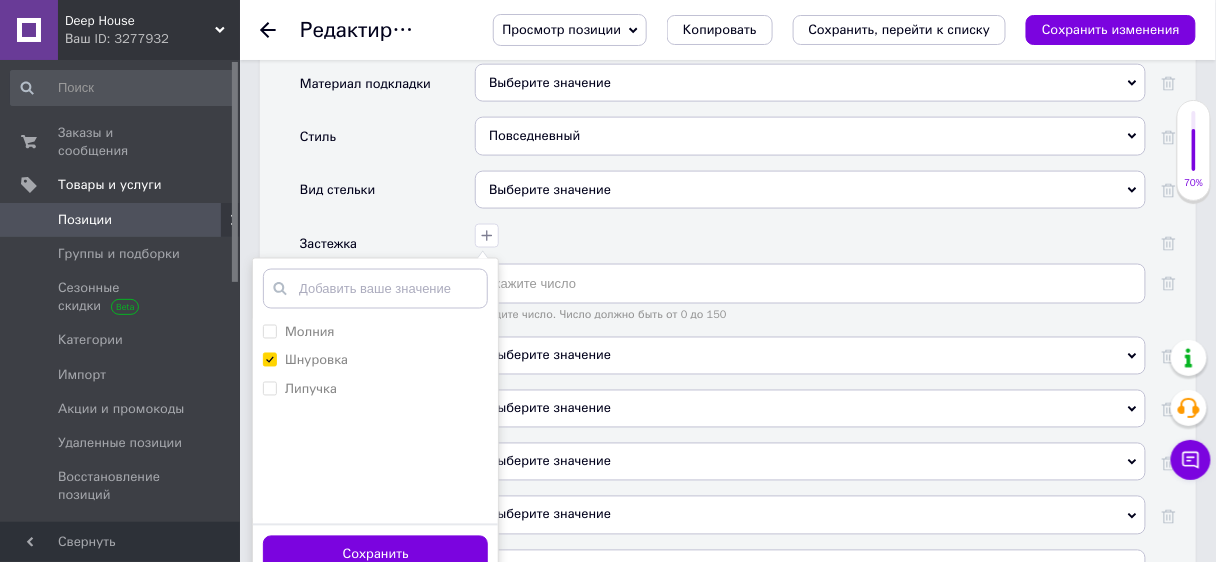 click on "Сохранить" at bounding box center (375, 555) 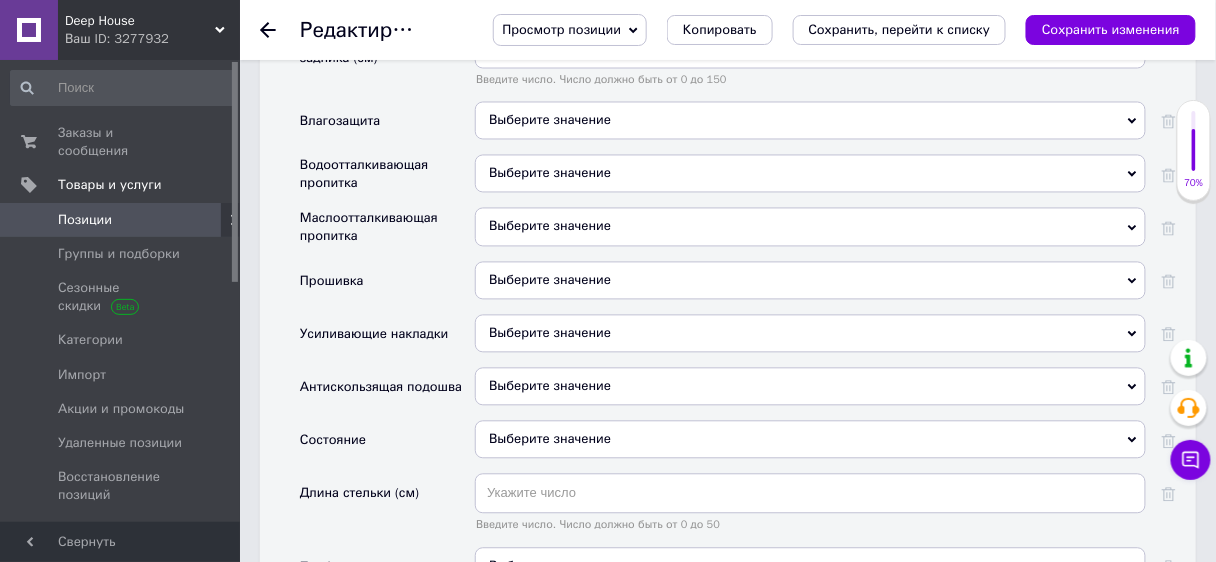 click on "Выберите значение" at bounding box center [810, 440] 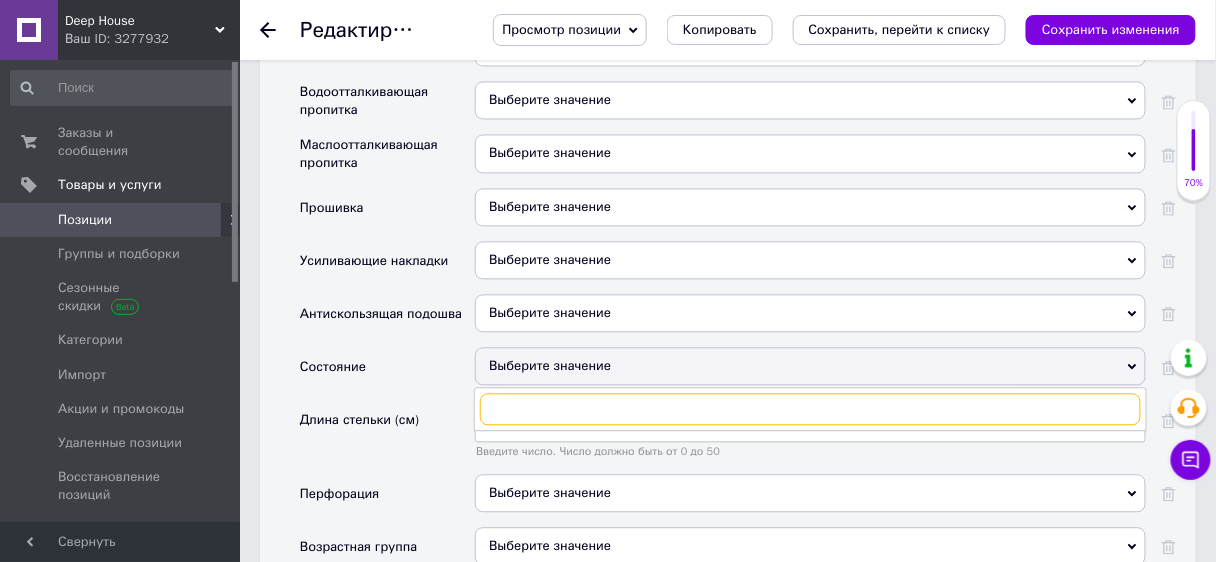 scroll, scrollTop: 2868, scrollLeft: 0, axis: vertical 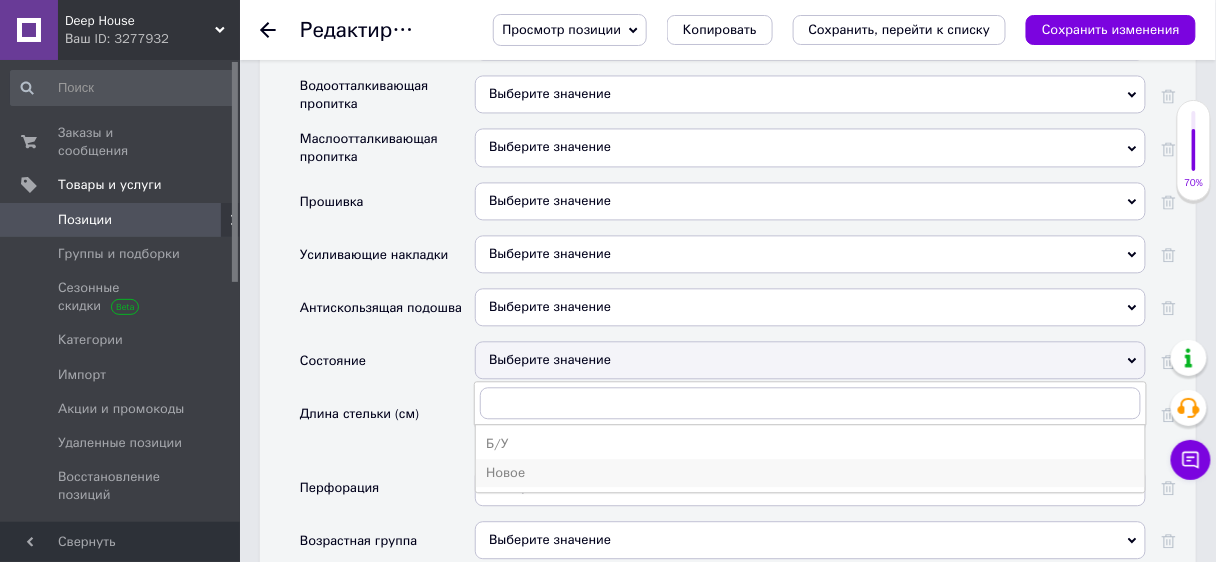 click on "Новое" at bounding box center (810, 473) 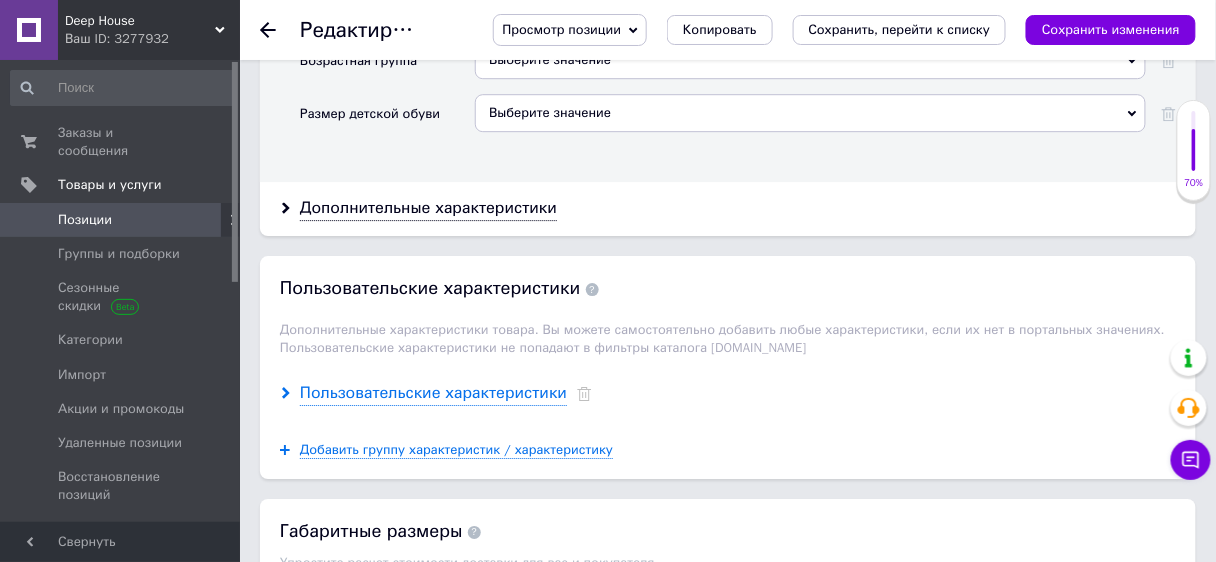 click on "Пользовательские характеристики" at bounding box center (433, 393) 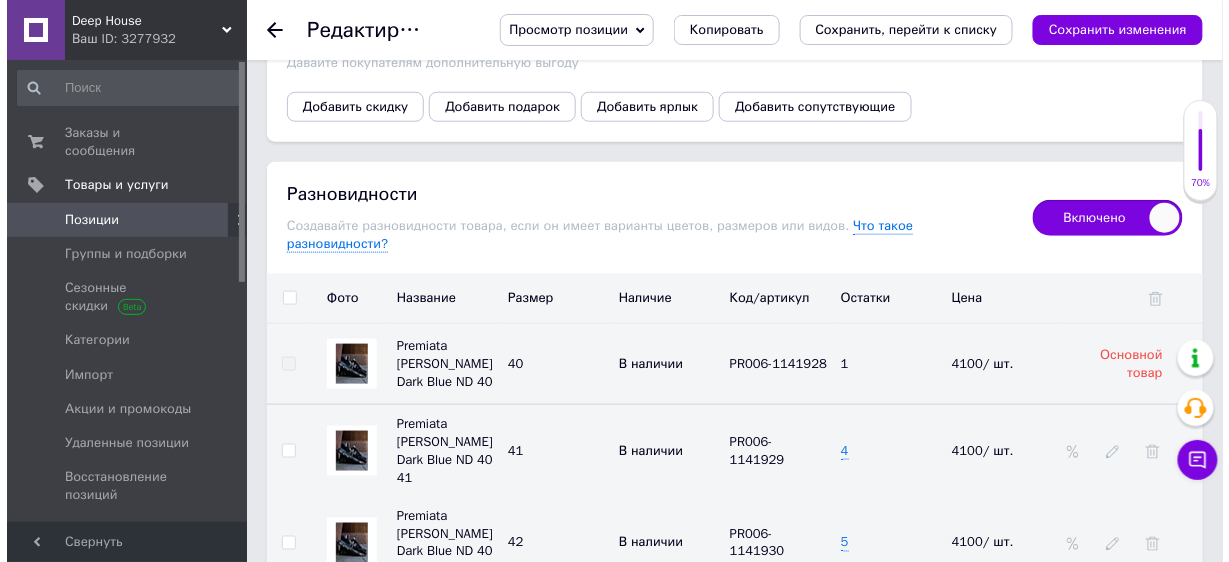 scroll, scrollTop: 4228, scrollLeft: 0, axis: vertical 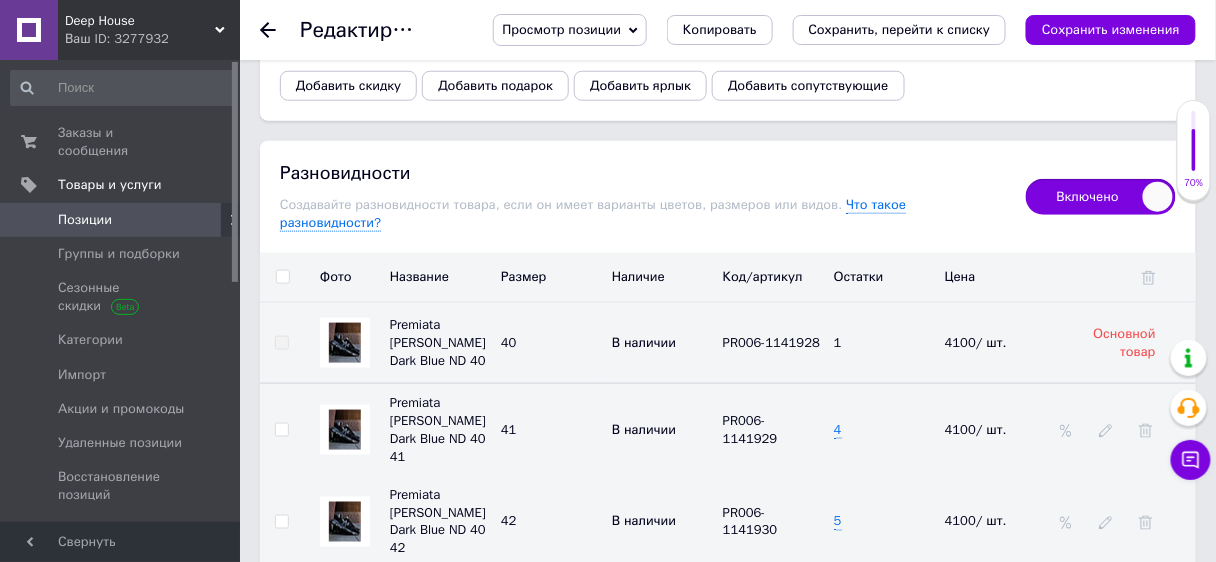 click at bounding box center [282, 277] 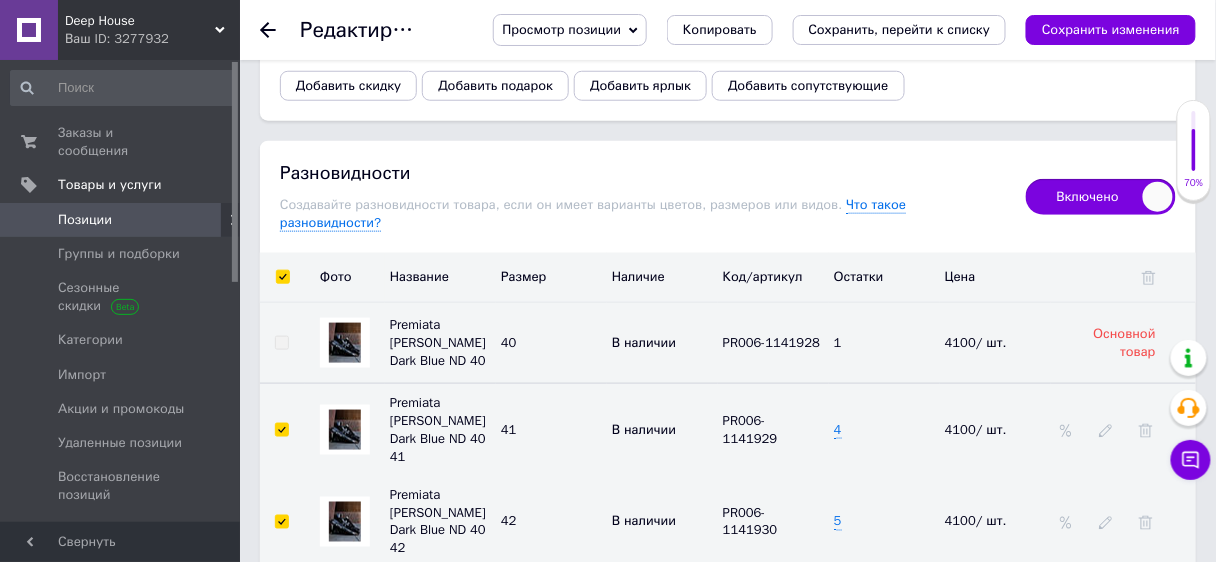 checkbox on "true" 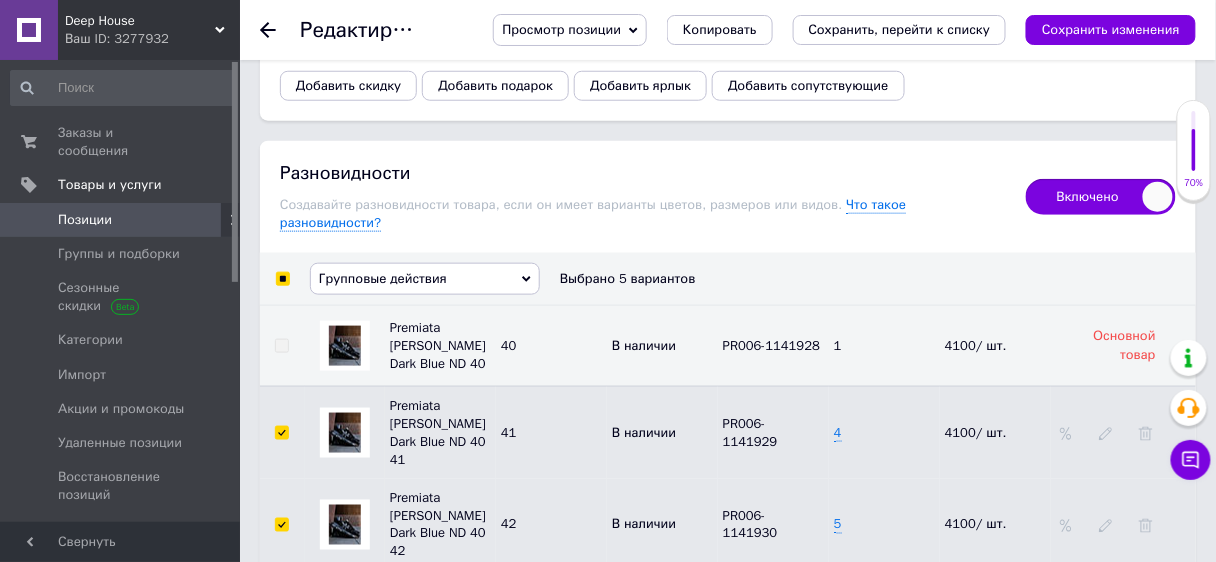click on "Групповые действия" at bounding box center [383, 278] 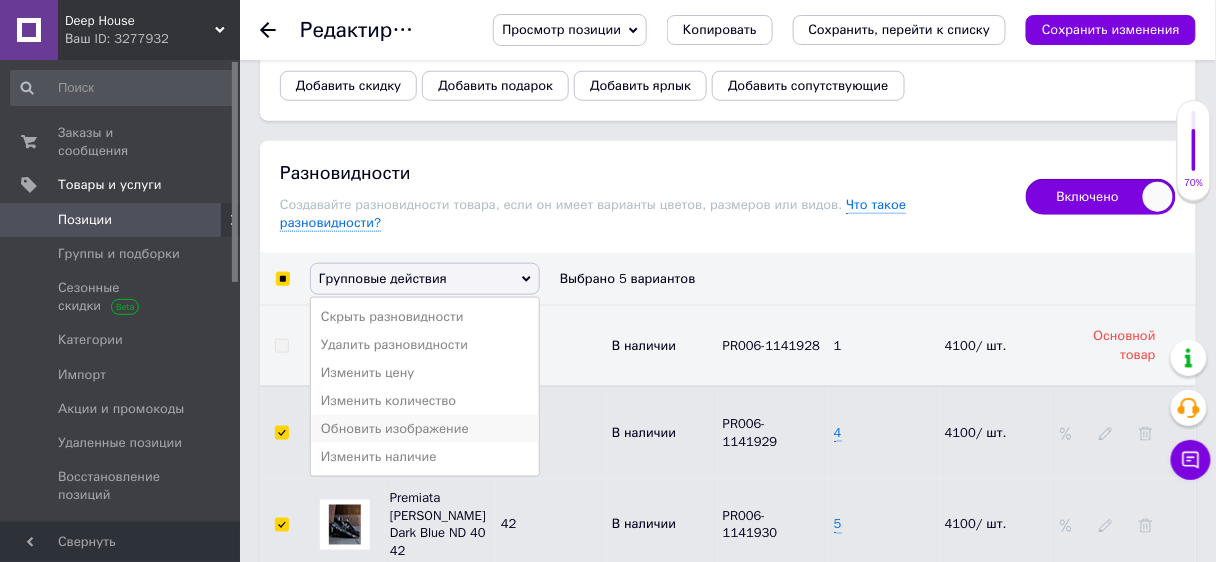 click on "Обновить изображение" at bounding box center [425, 429] 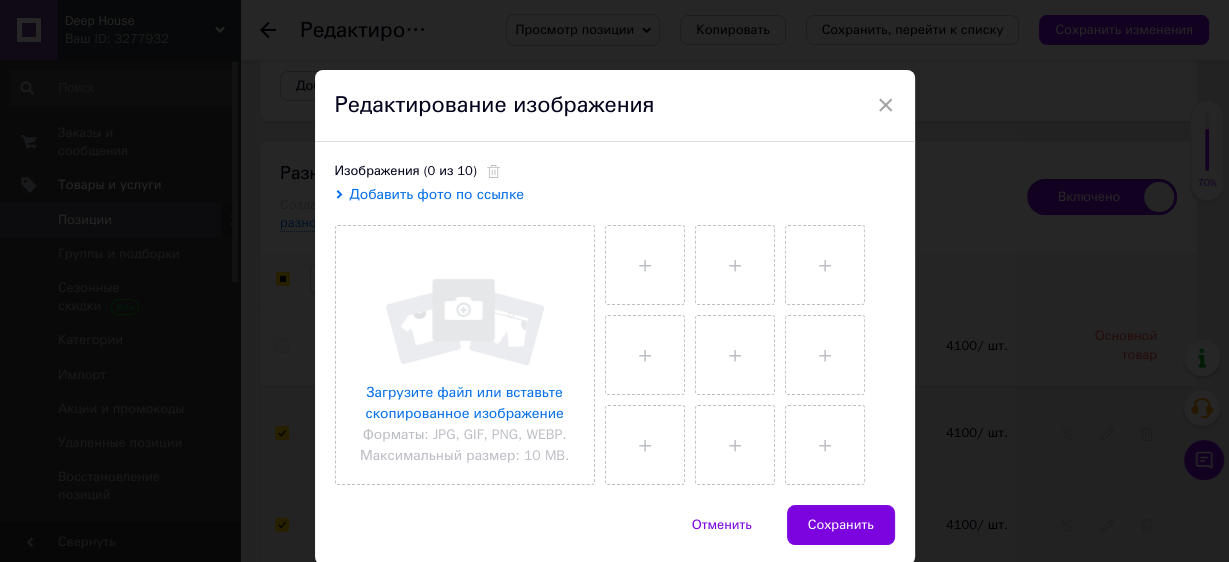 click on "Добавить фото по ссылке" at bounding box center (437, 194) 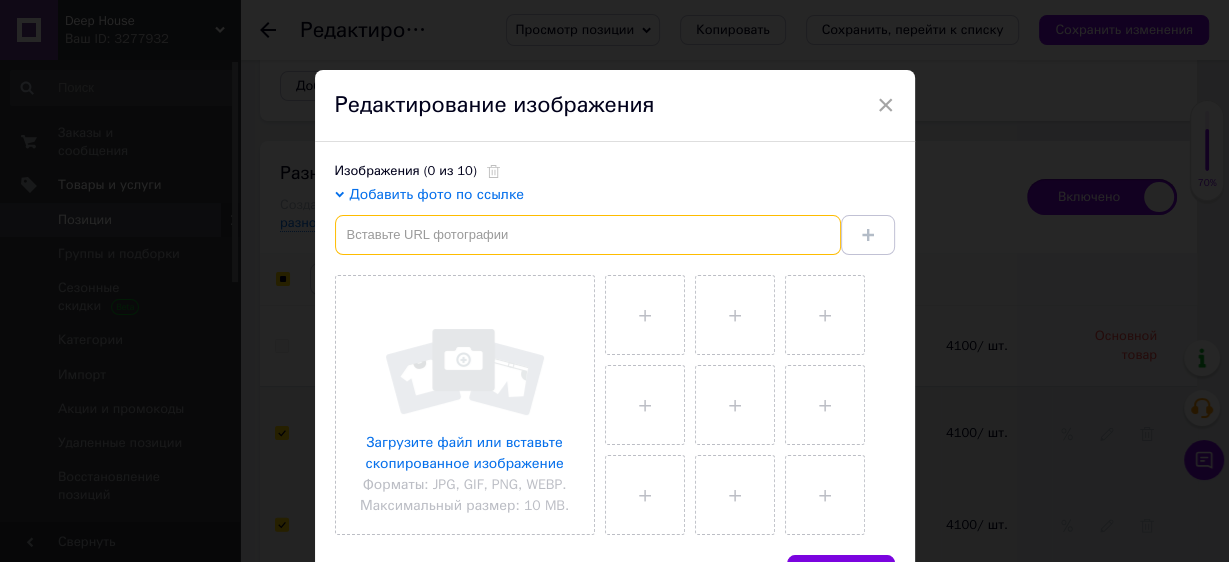click at bounding box center [588, 235] 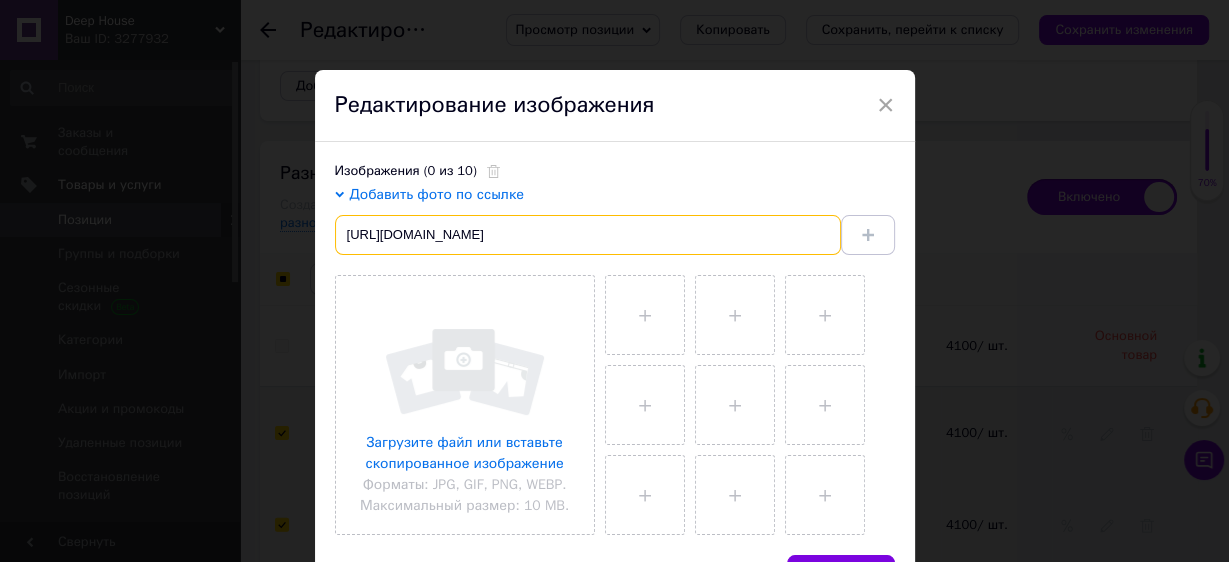 scroll, scrollTop: 0, scrollLeft: 83, axis: horizontal 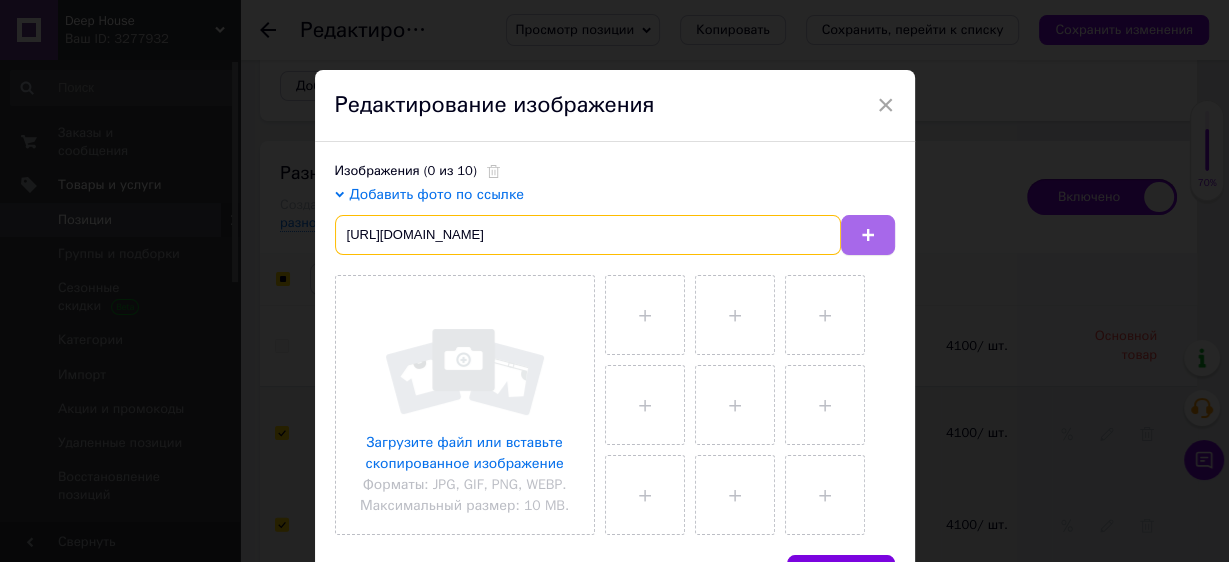 type on "[URL][DOMAIN_NAME]" 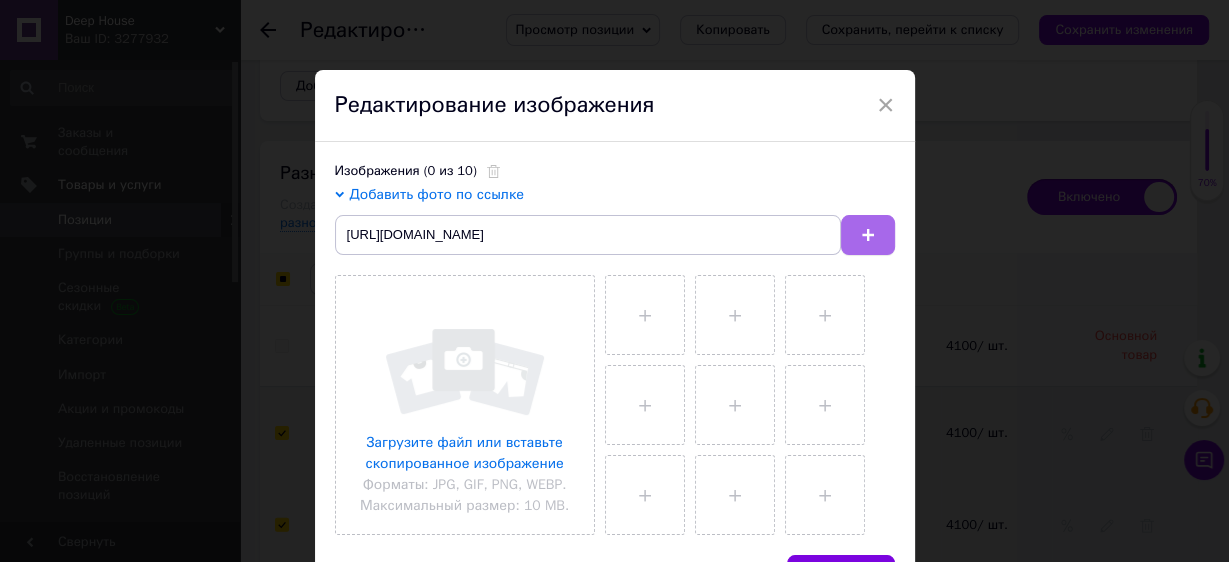 click at bounding box center (868, 235) 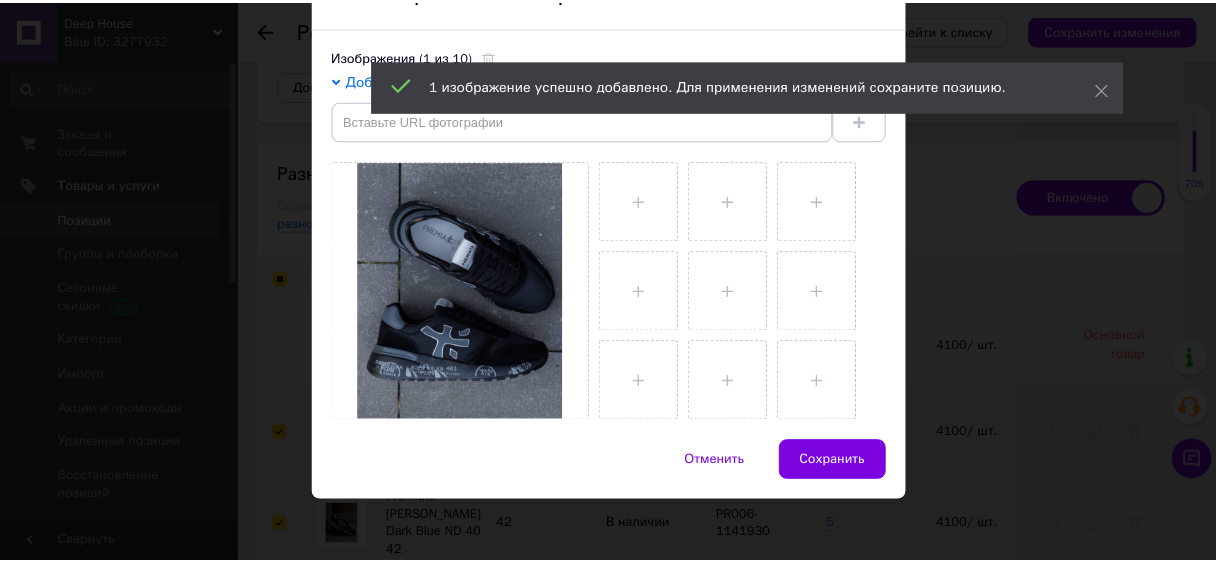 scroll, scrollTop: 120, scrollLeft: 0, axis: vertical 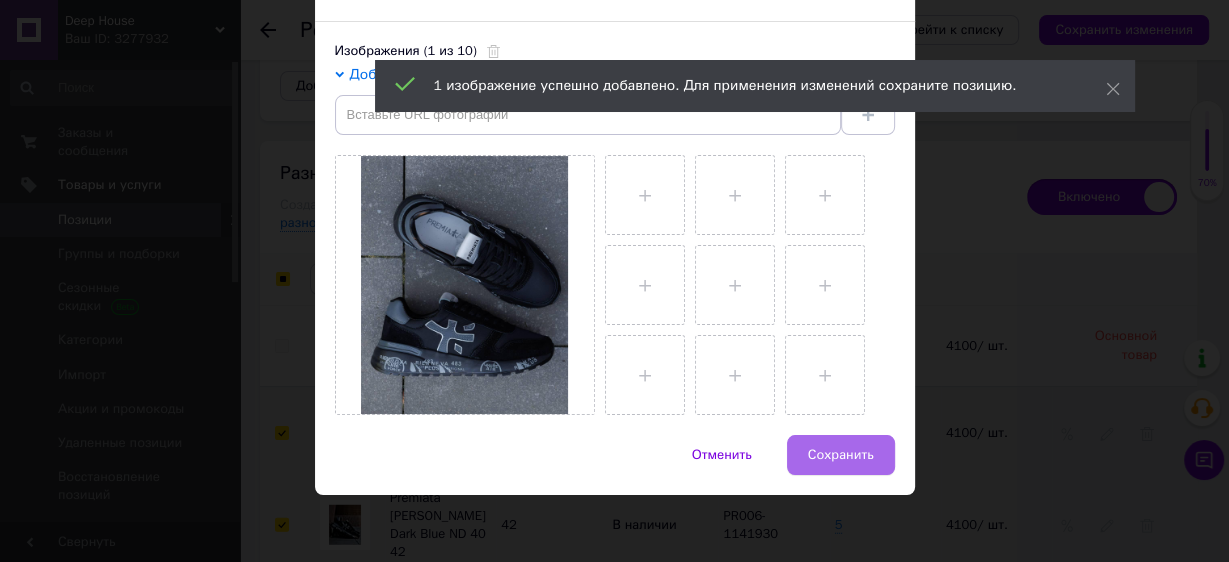 click on "Сохранить" at bounding box center [841, 455] 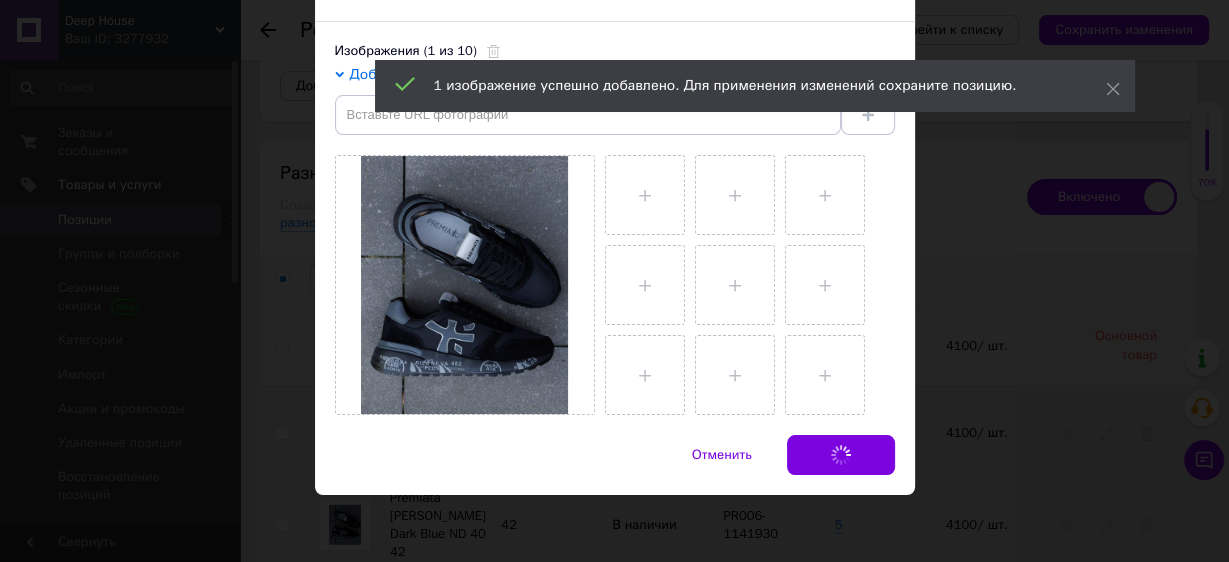 checkbox on "false" 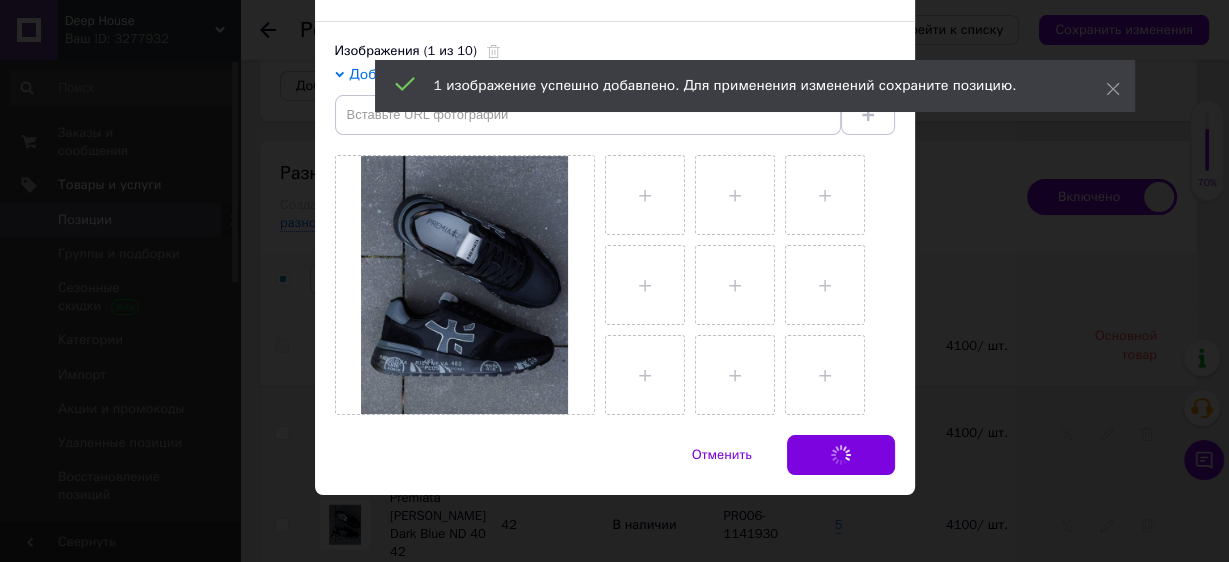 checkbox on "false" 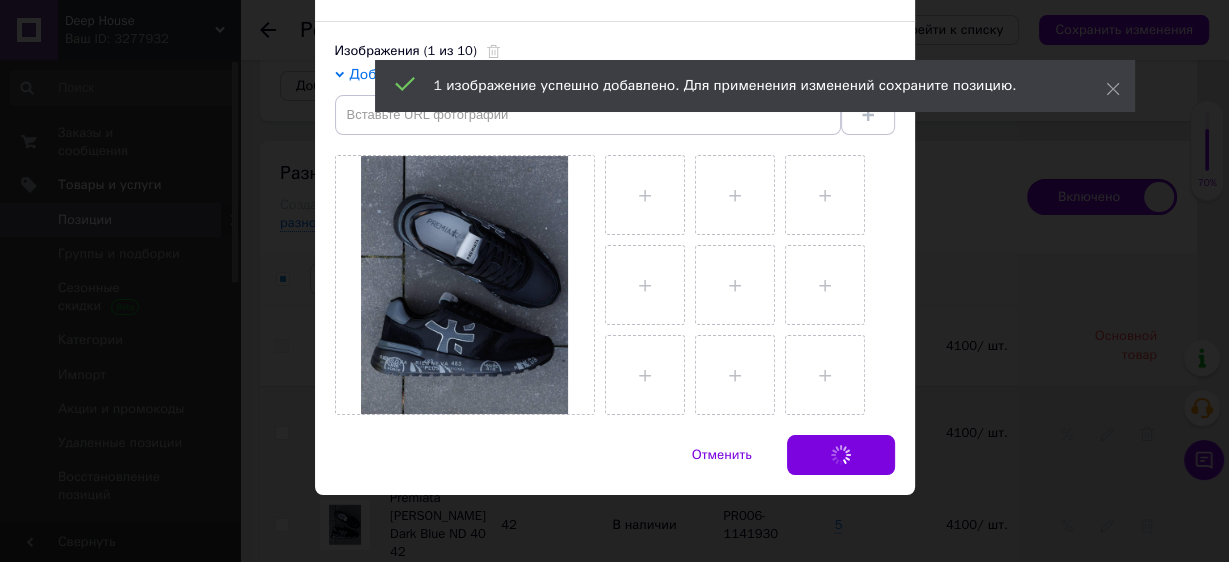 checkbox on "false" 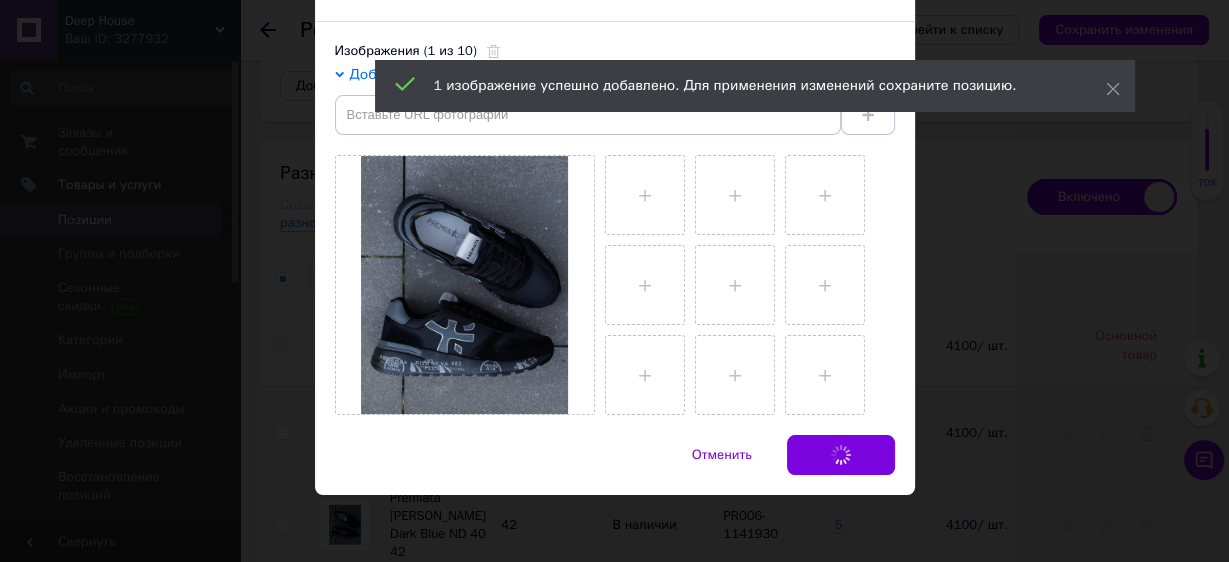 checkbox on "false" 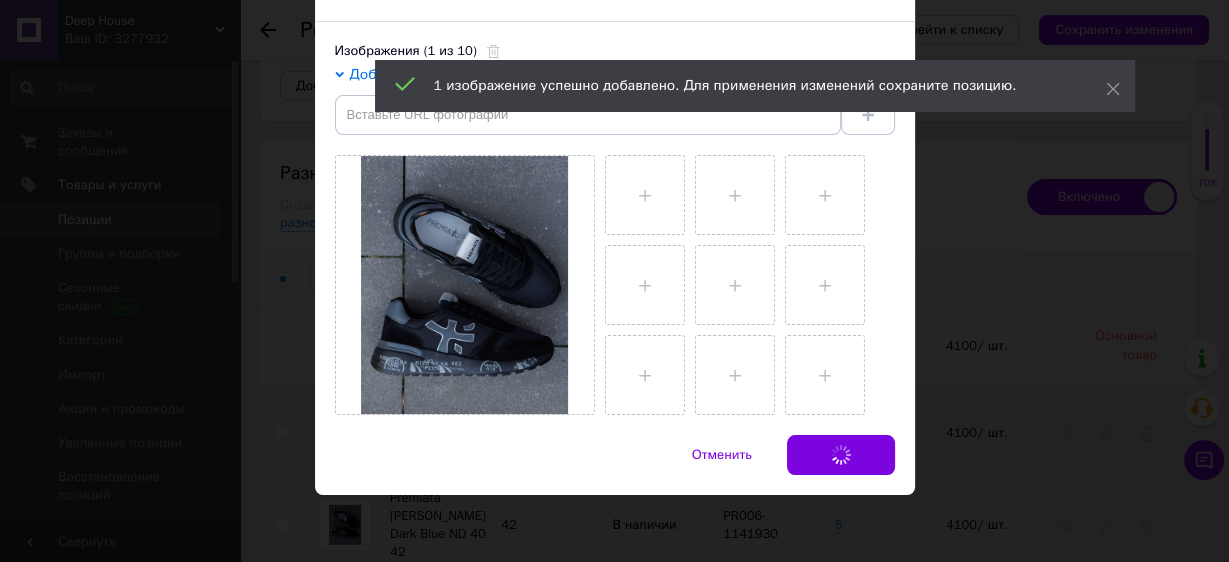 checkbox on "false" 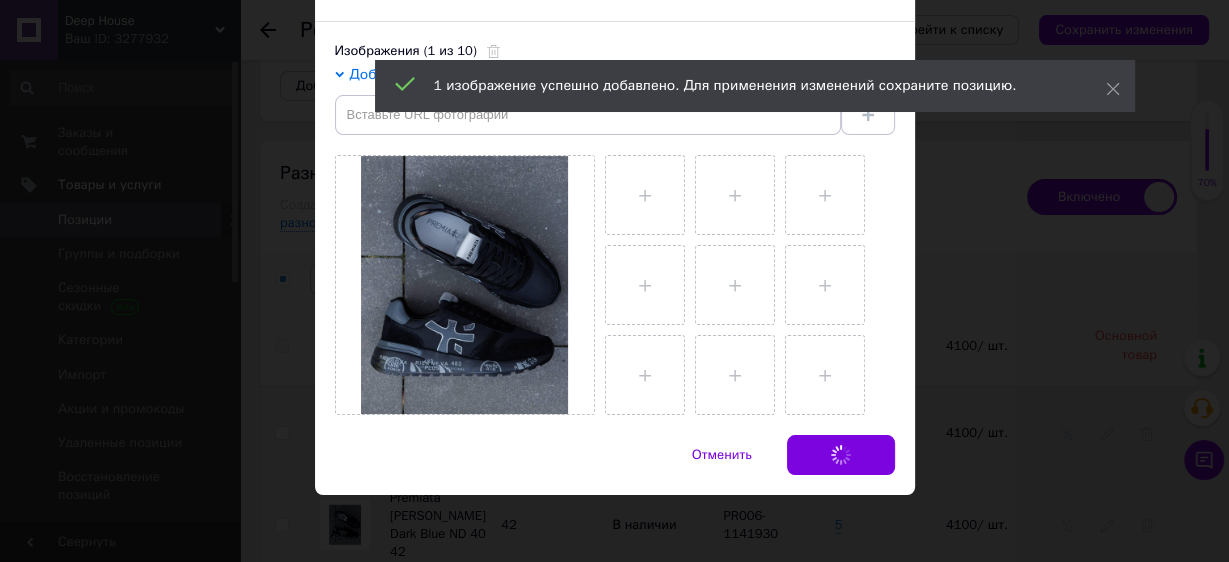 checkbox on "false" 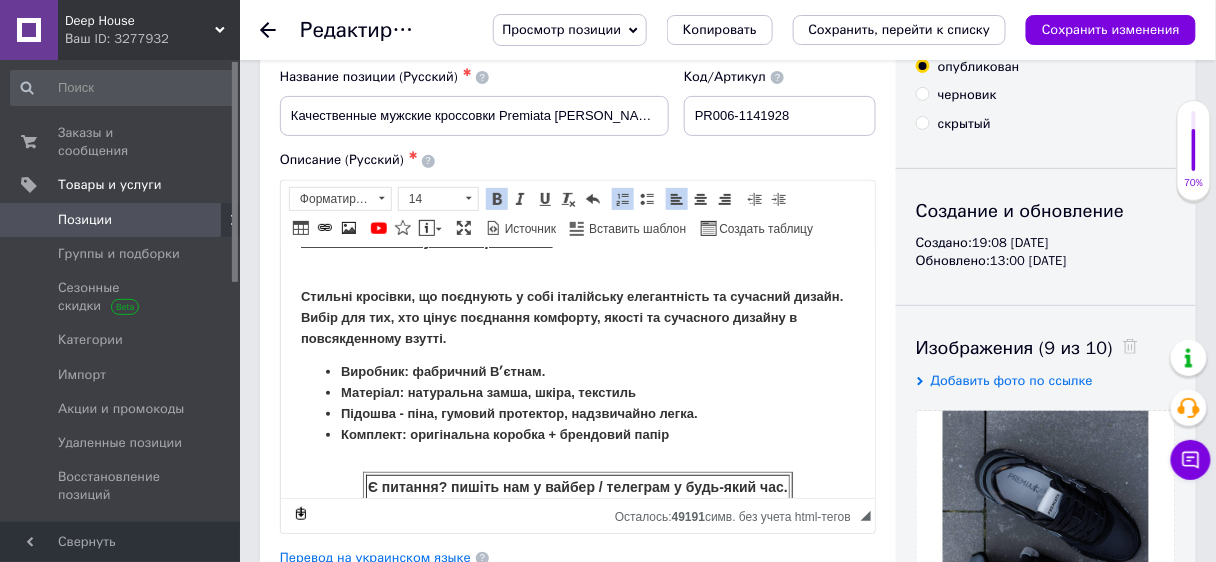 scroll, scrollTop: 80, scrollLeft: 0, axis: vertical 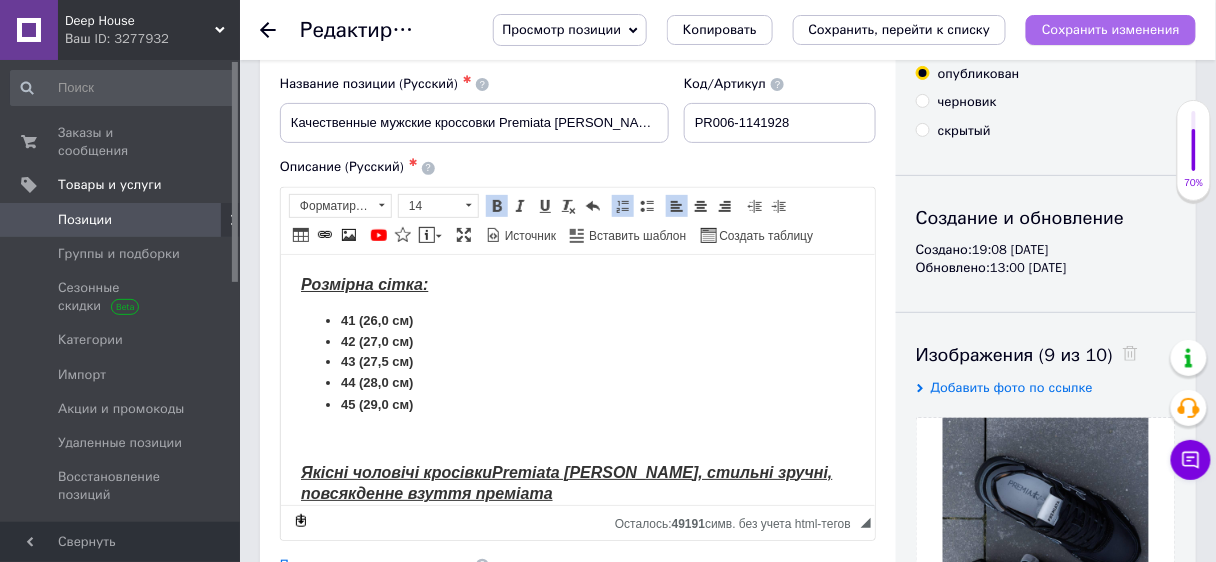 click on "Сохранить изменения" at bounding box center [1111, 29] 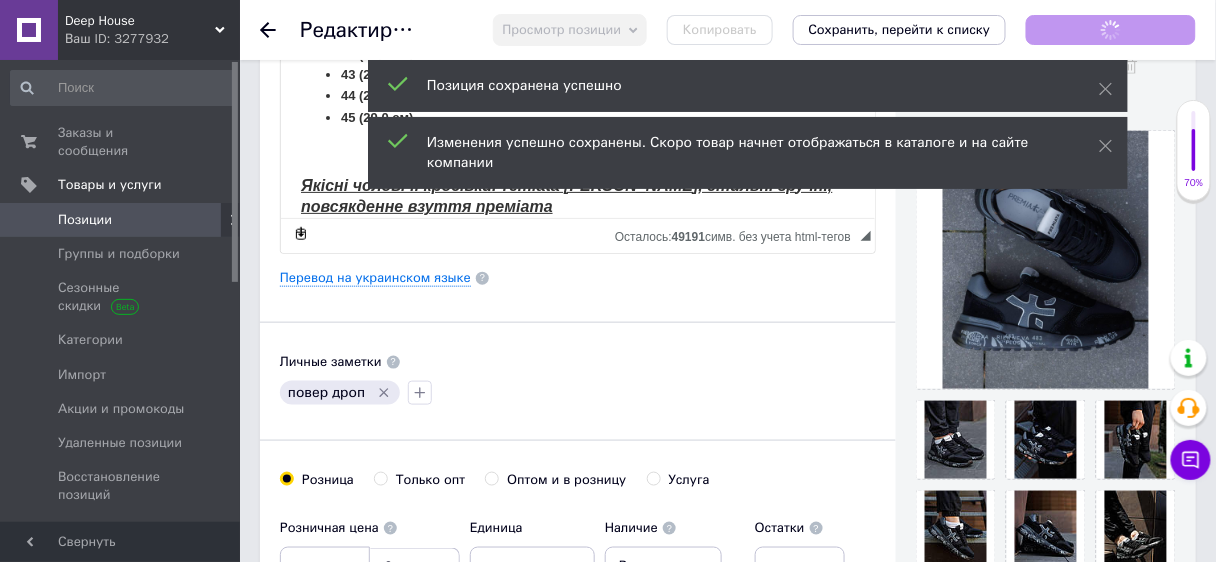 scroll, scrollTop: 0, scrollLeft: 0, axis: both 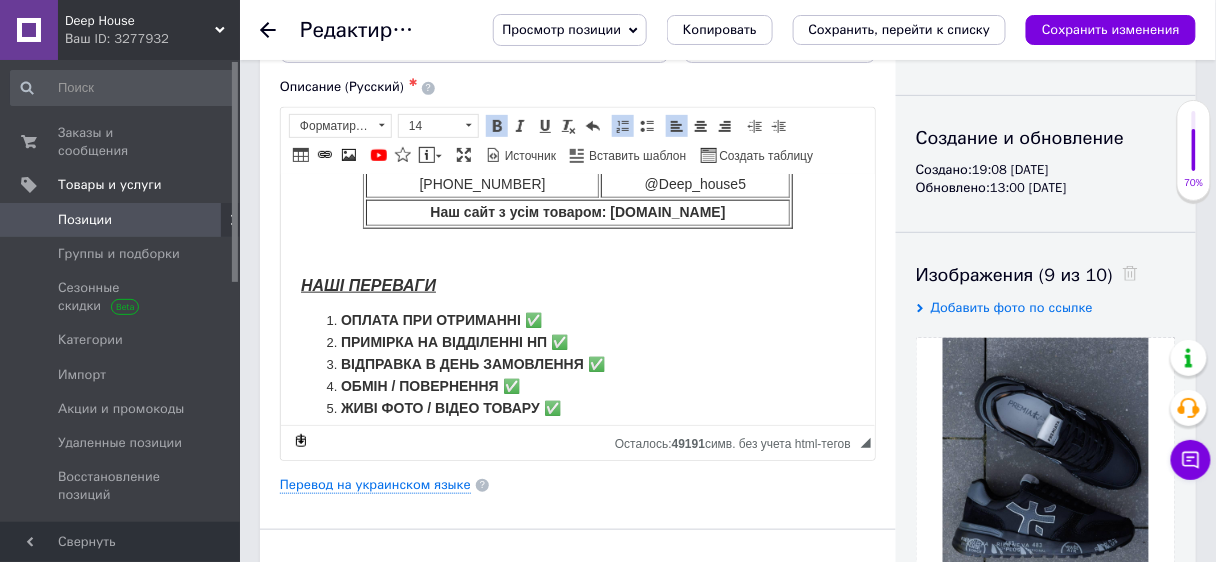 click on "Розмірна сітка: 41 (26,0 см) 42 (27,0 см) 43 (27,5 см) 44 (28,0 см) 45 (29,0 см) Якісні чоловічі кросівки  Premiata [PERSON_NAME] , стильні зручні, повсякденне взуття преміата Стильні кросівки, що поєднують у собі італійську елегантність та сучасний дизайн. Вибір для тих, хто цінує поєднання комфорту, якості та сучасного дизайну в повсякденному взутті. Виробник: фабричний Вʼєтнам.  Матеріал: натуральна замша, шкіра, текстиль Підошва - піна, гумовий протектор, надзвичайно легка. Комплект: оригінальна коробка + брендовий папір Є питання? пишіть нам у вайбер / телеграм у будь-який час. [PHONE_NUMBER]" at bounding box center (577, 23) 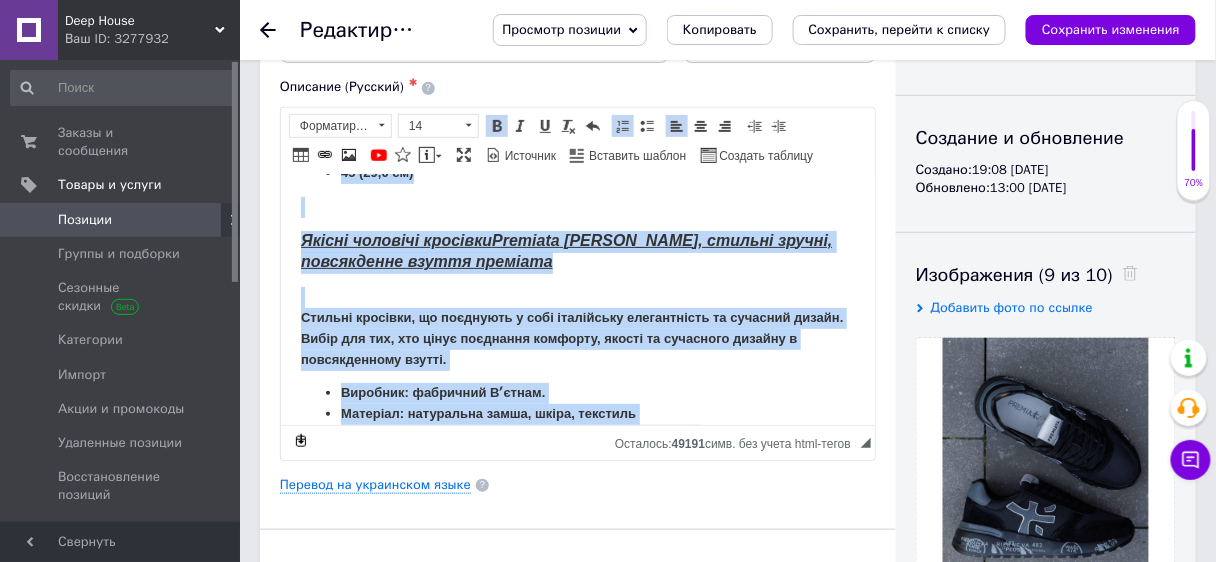 scroll, scrollTop: 0, scrollLeft: 0, axis: both 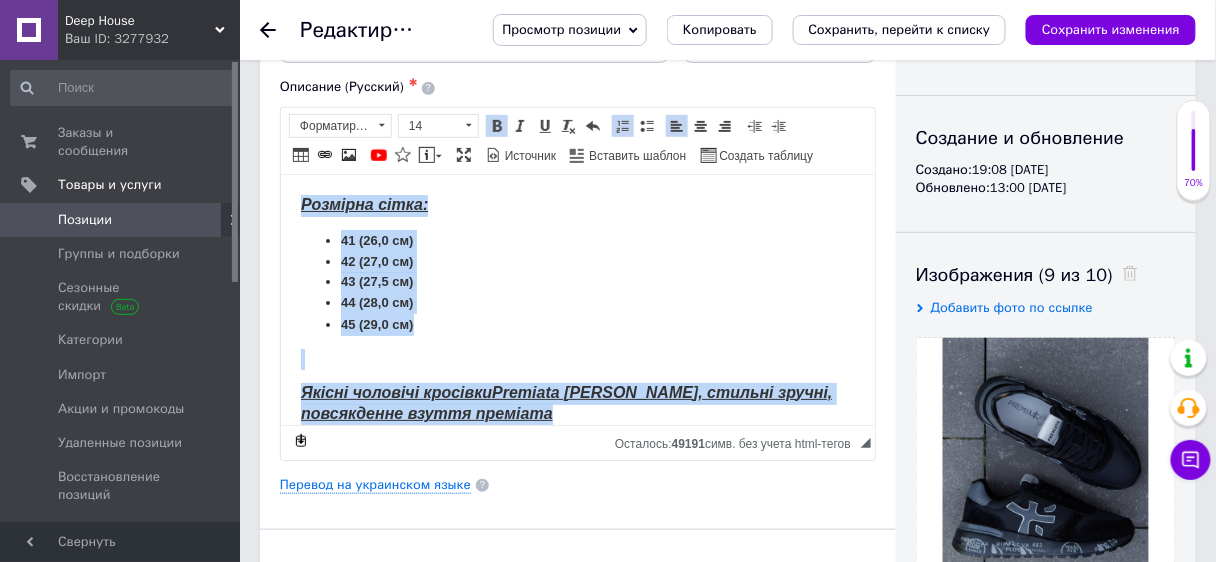 drag, startPoint x: 570, startPoint y: 405, endPoint x: 562, endPoint y: 242, distance: 163.1962 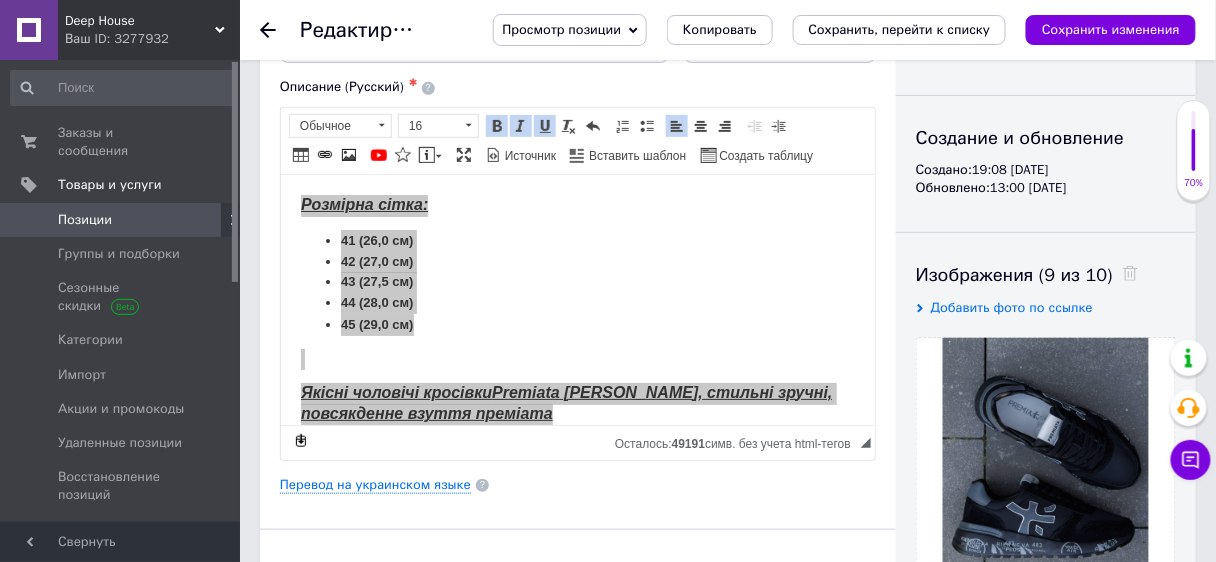 click 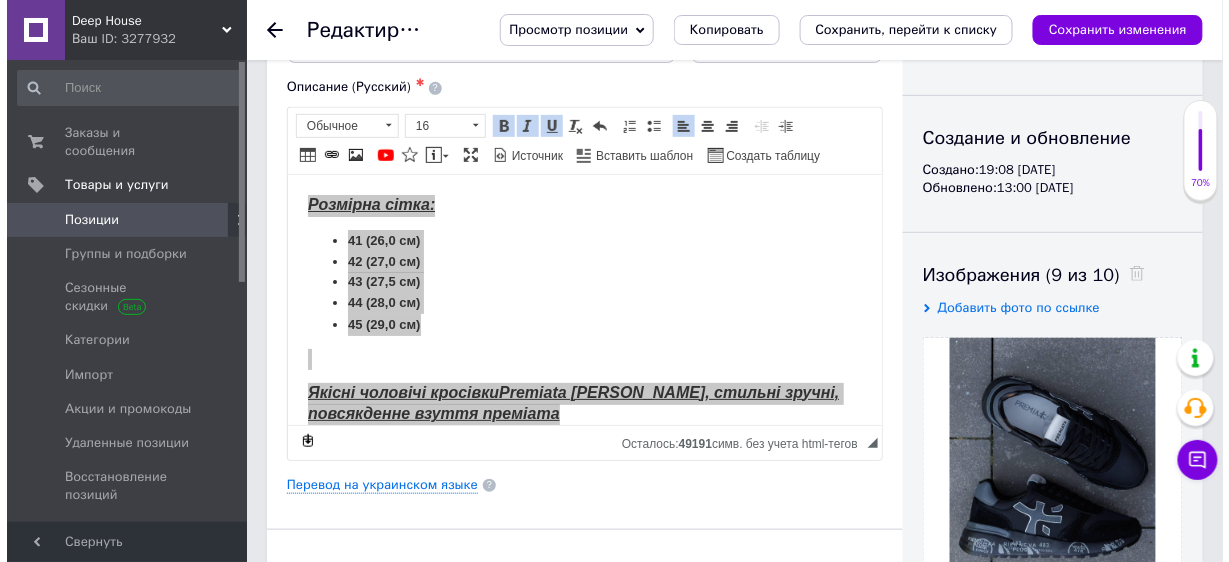 scroll, scrollTop: 0, scrollLeft: 0, axis: both 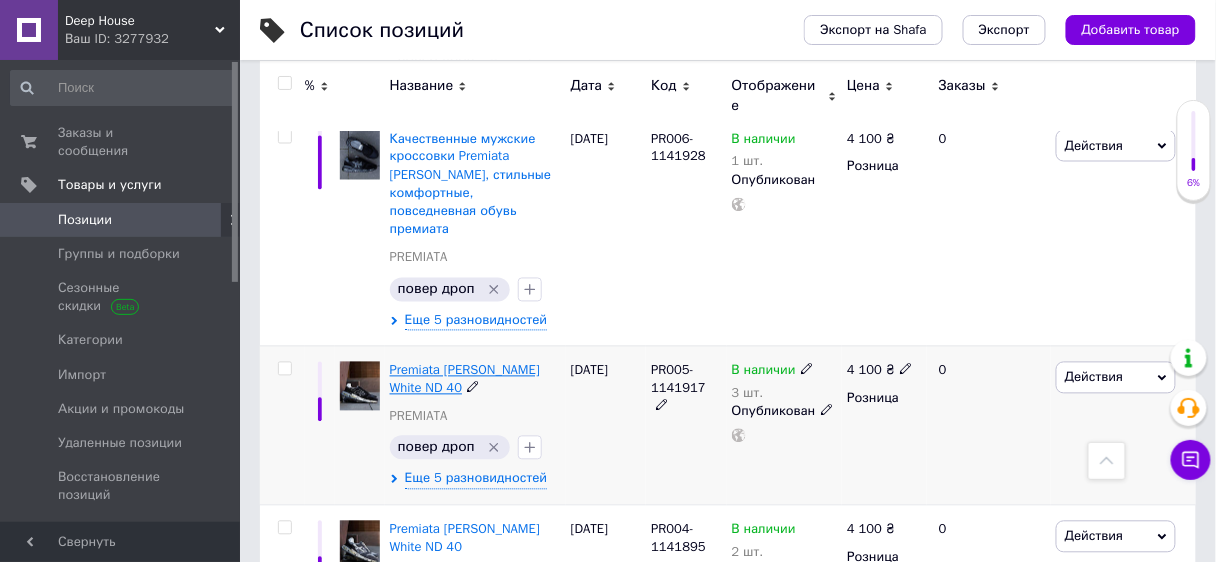 click on "Premiata [PERSON_NAME] White ND 40" at bounding box center (465, 379) 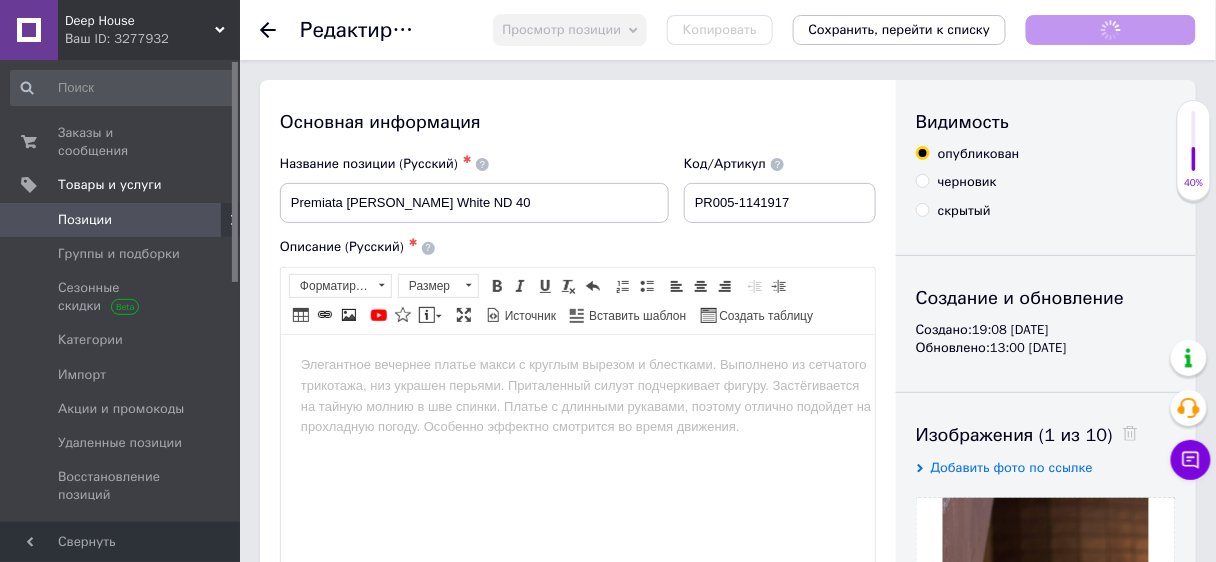 scroll, scrollTop: 0, scrollLeft: 0, axis: both 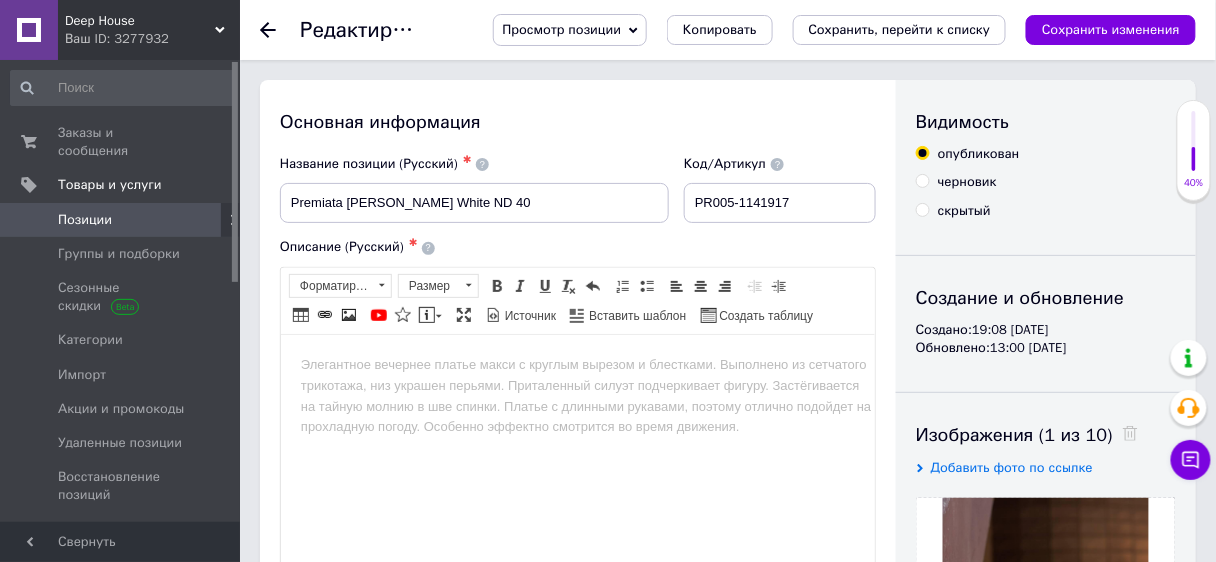 click at bounding box center (577, 364) 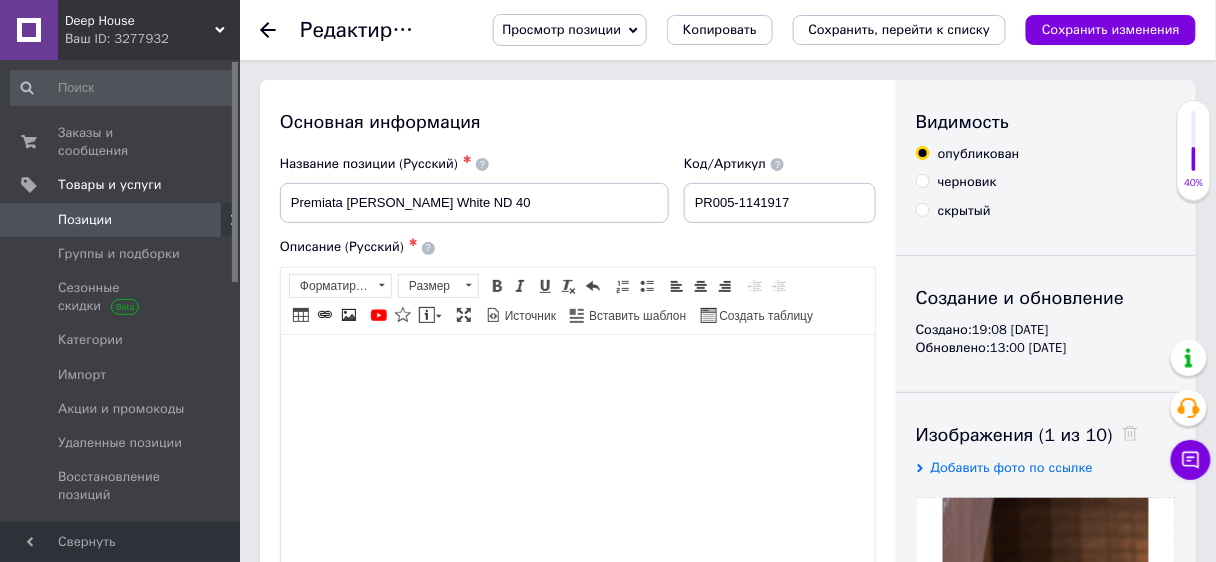 scroll, scrollTop: 19, scrollLeft: 0, axis: vertical 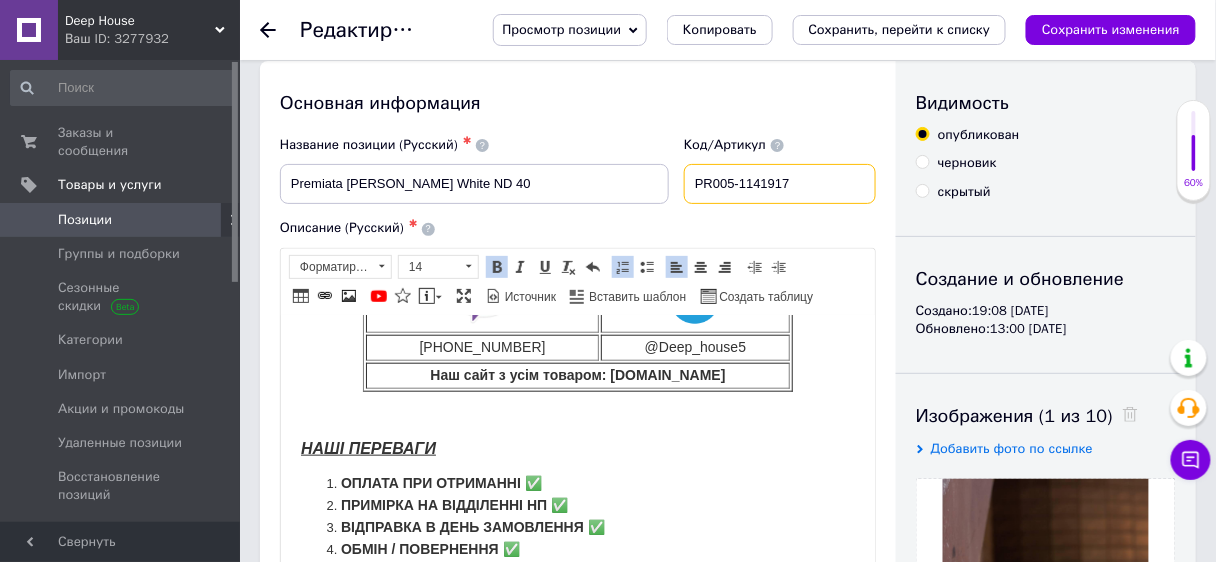 click on "PR005-1141917" at bounding box center (780, 184) 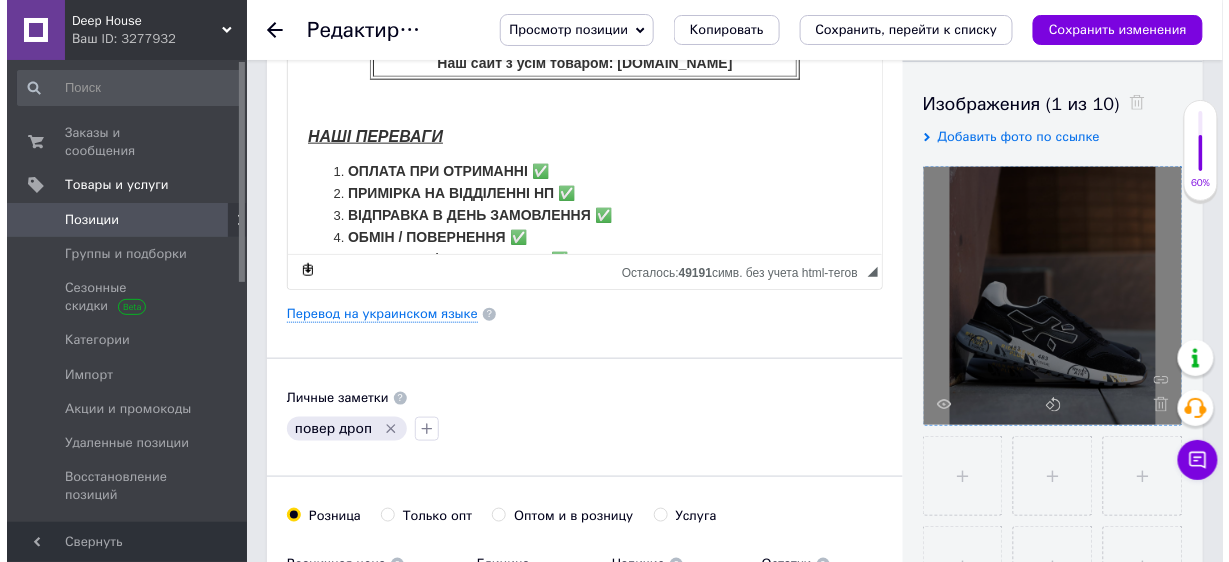 scroll, scrollTop: 339, scrollLeft: 0, axis: vertical 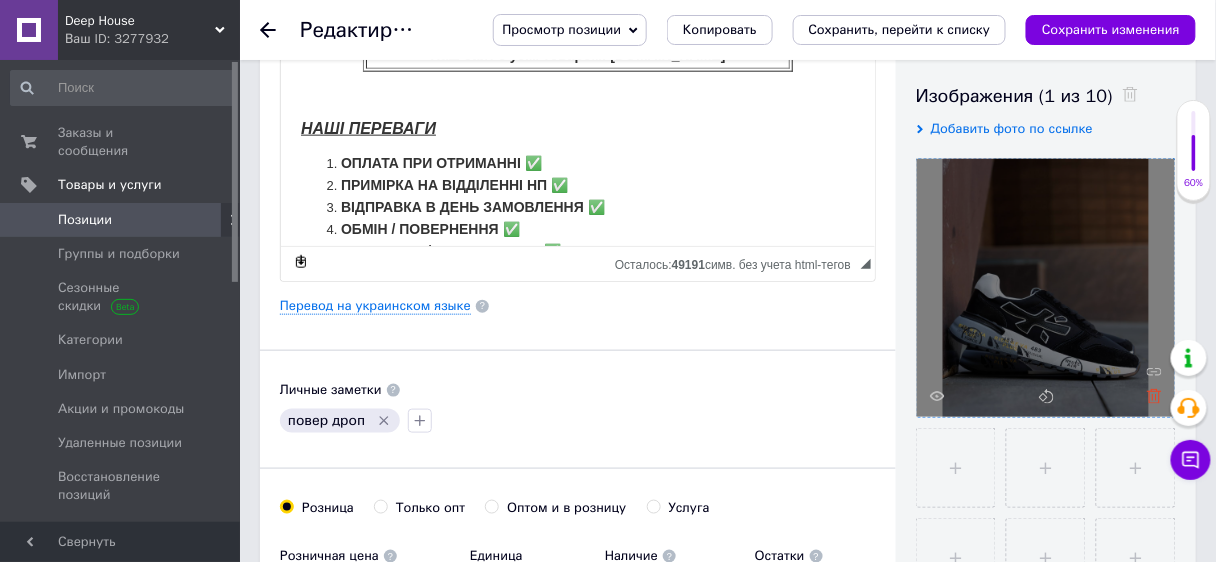 click 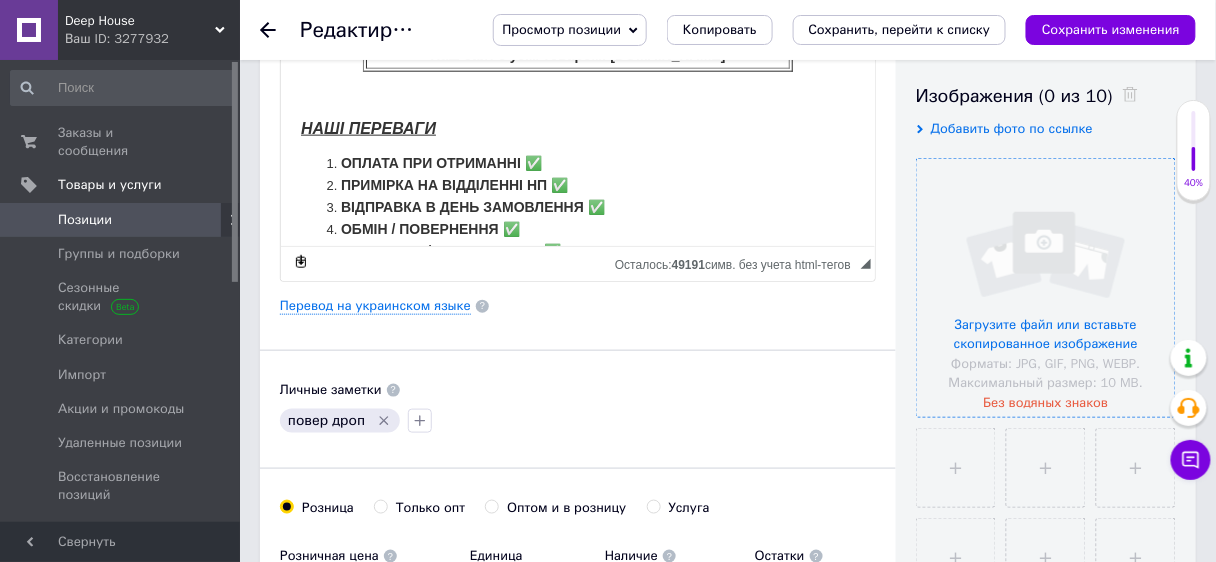 click at bounding box center [1046, 288] 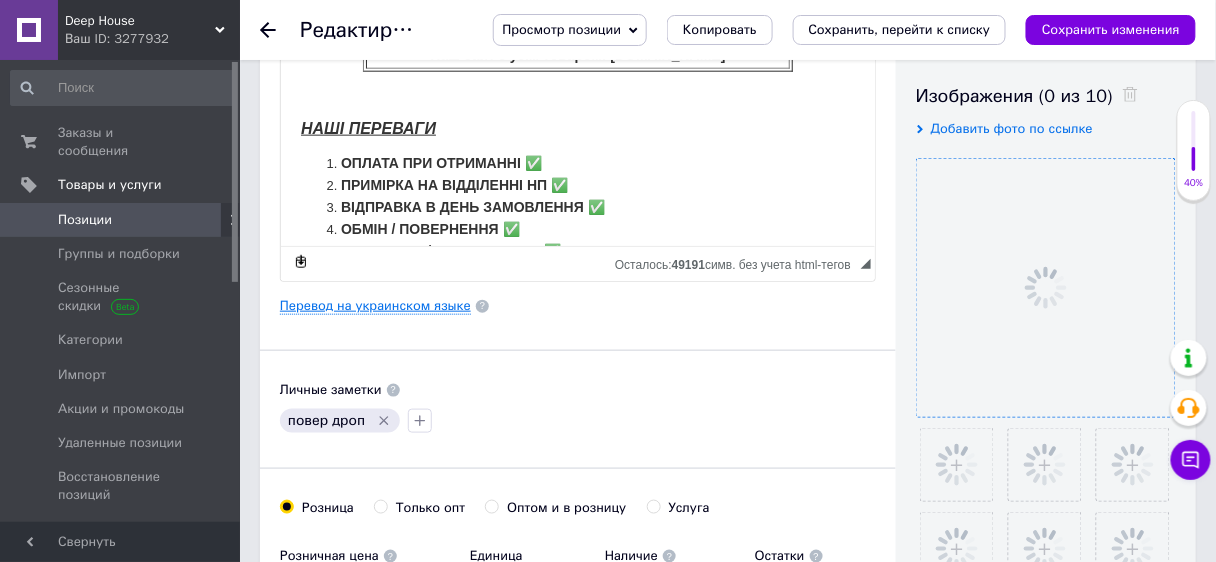 click on "Перевод на украинском языке" at bounding box center (375, 306) 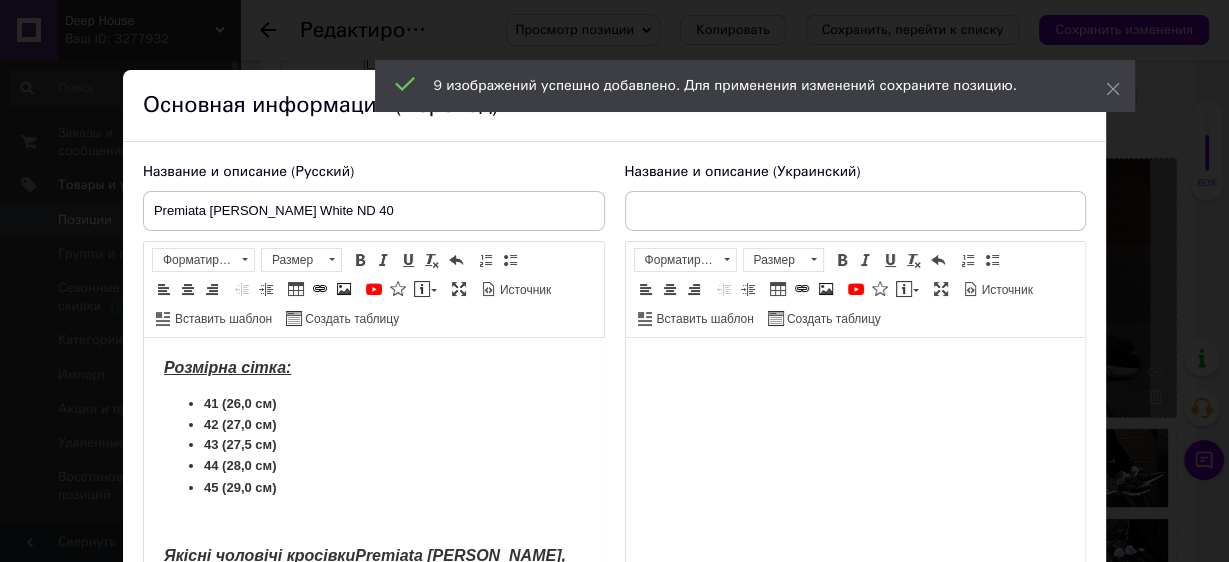 scroll, scrollTop: 0, scrollLeft: 0, axis: both 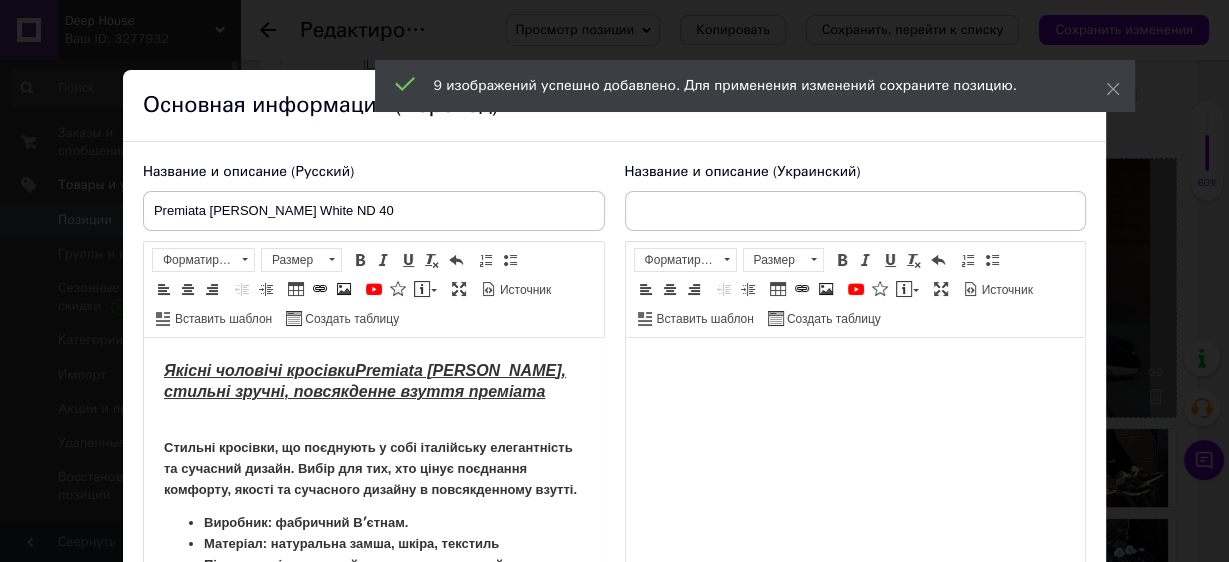 type on "Premiata [PERSON_NAME] White ND 40" 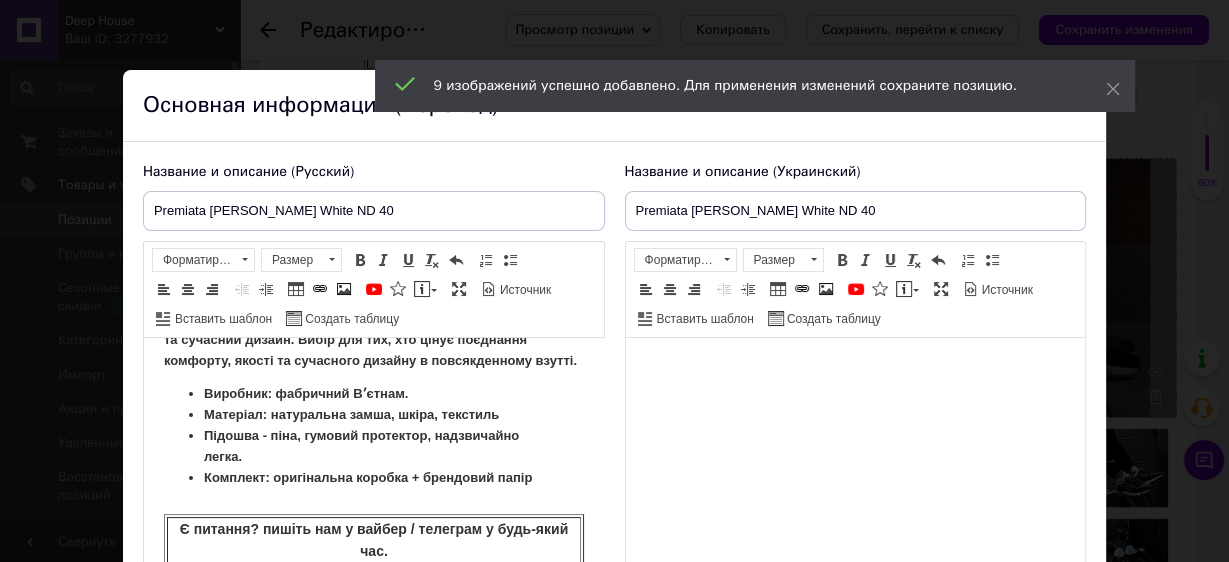 scroll, scrollTop: 320, scrollLeft: 0, axis: vertical 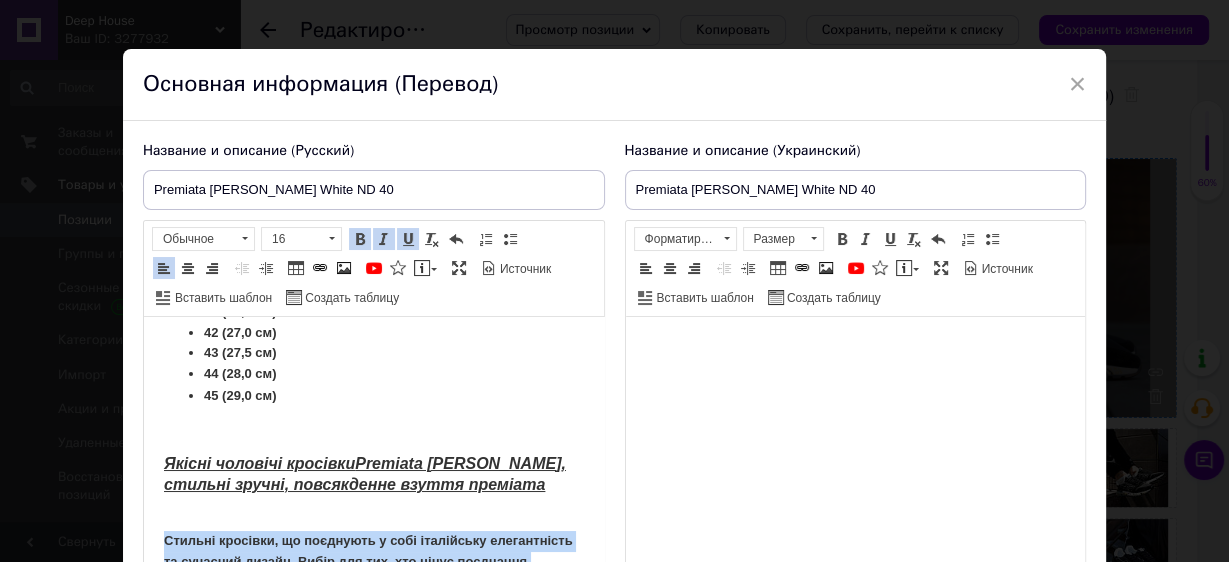drag, startPoint x: 260, startPoint y: 486, endPoint x: 167, endPoint y: 543, distance: 109.07796 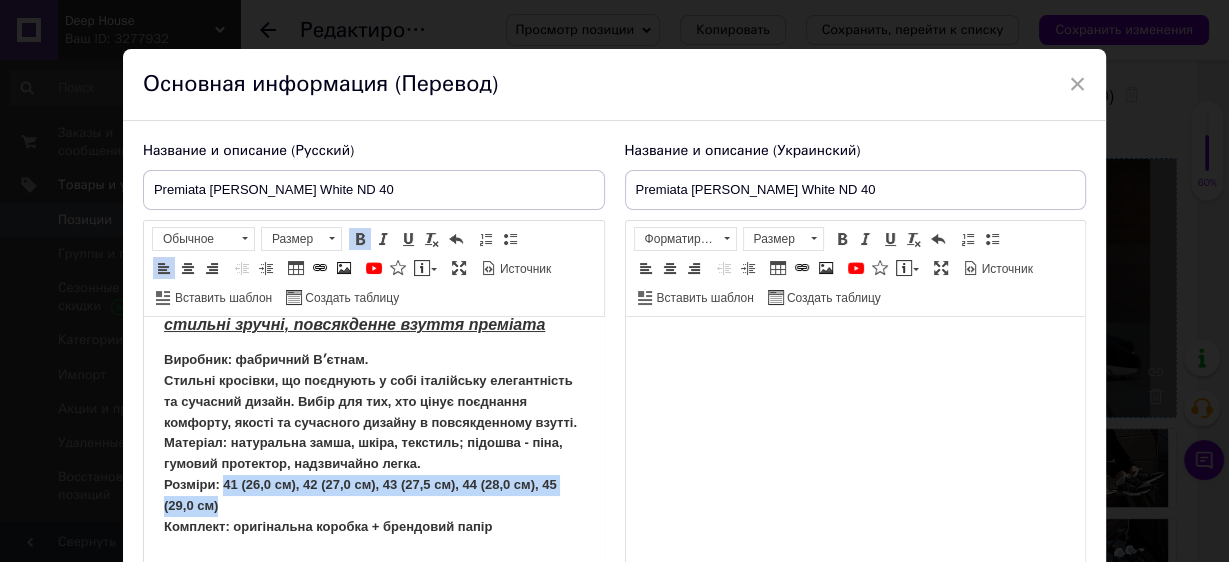 drag, startPoint x: 233, startPoint y: 528, endPoint x: 222, endPoint y: 505, distance: 25.495098 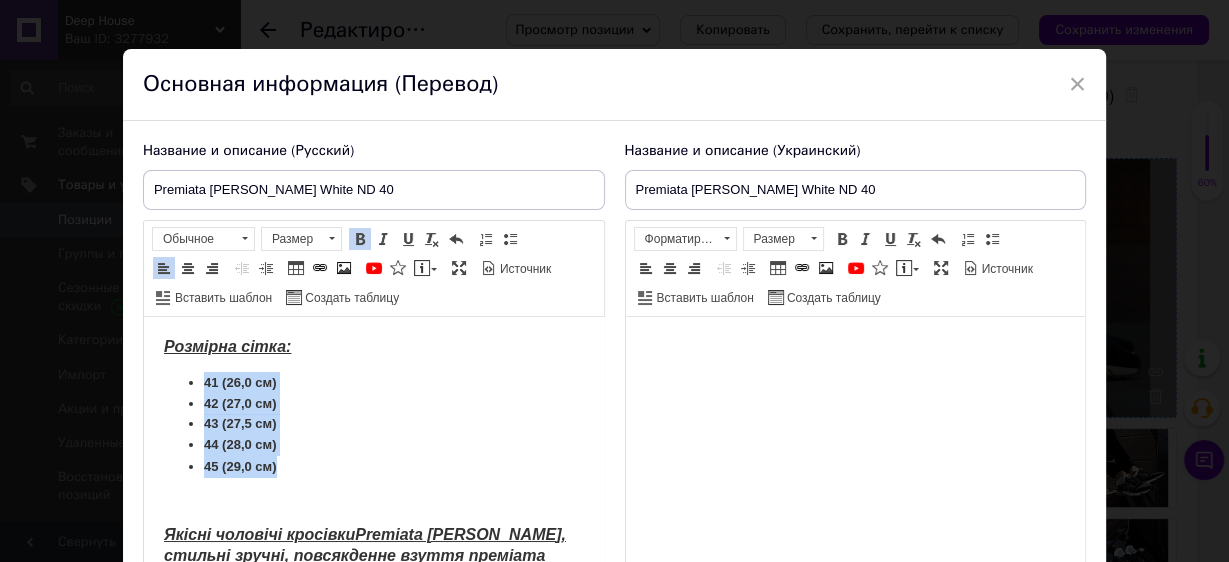 drag, startPoint x: 278, startPoint y: 466, endPoint x: 179, endPoint y: 389, distance: 125.4193 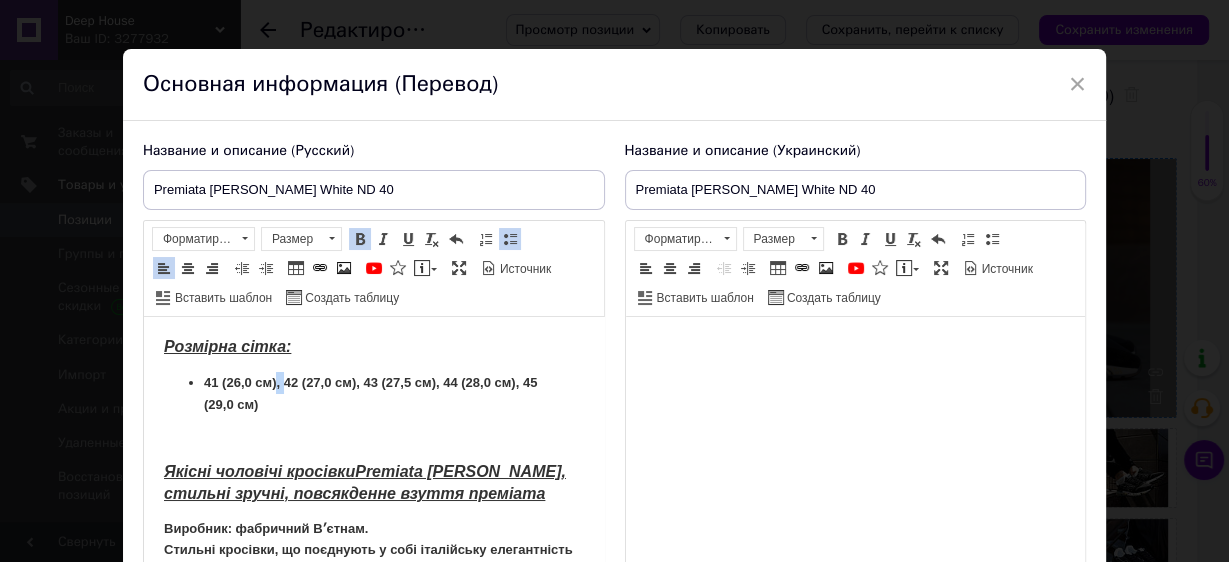 drag, startPoint x: 273, startPoint y: 386, endPoint x: 283, endPoint y: 384, distance: 10.198039 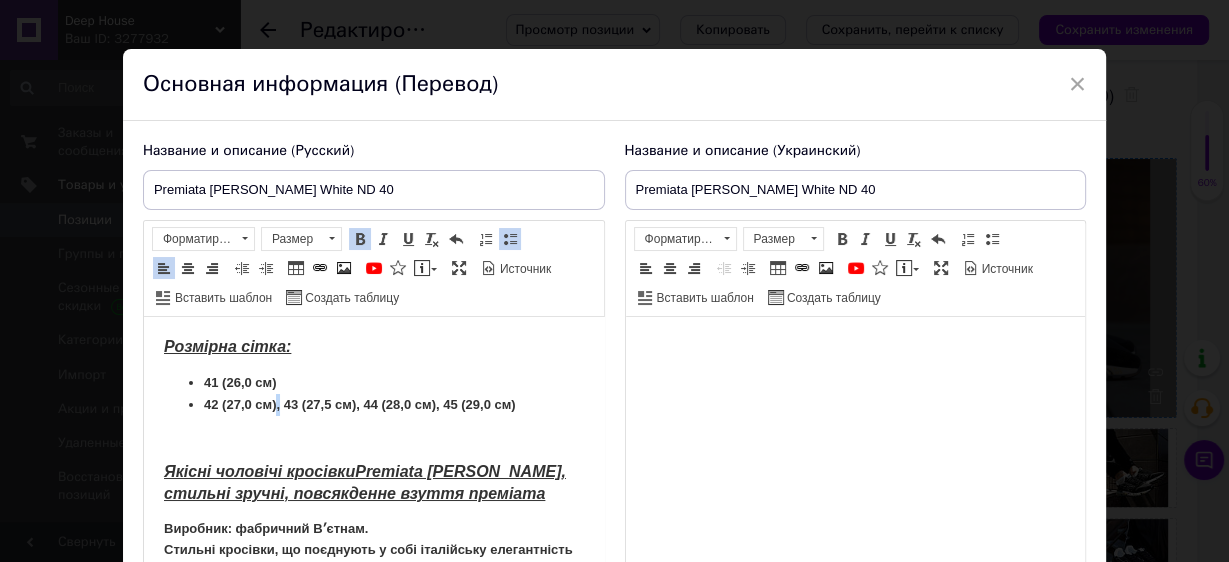 click on "42 (27,0 см), 43 (27,5 см), 44 (28,0 см), 45 (29,0 см) ​​​​​​​" at bounding box center [359, 404] 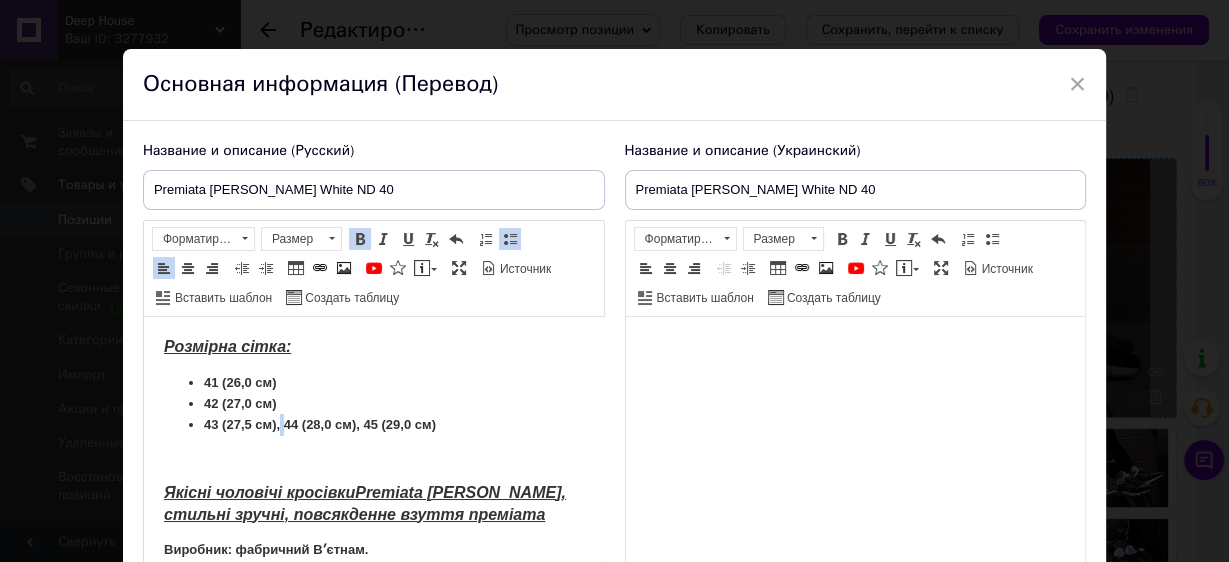 click on "43 (27,5 см), 44 (28,0 см), 45 (29,0 см)" at bounding box center [373, 425] 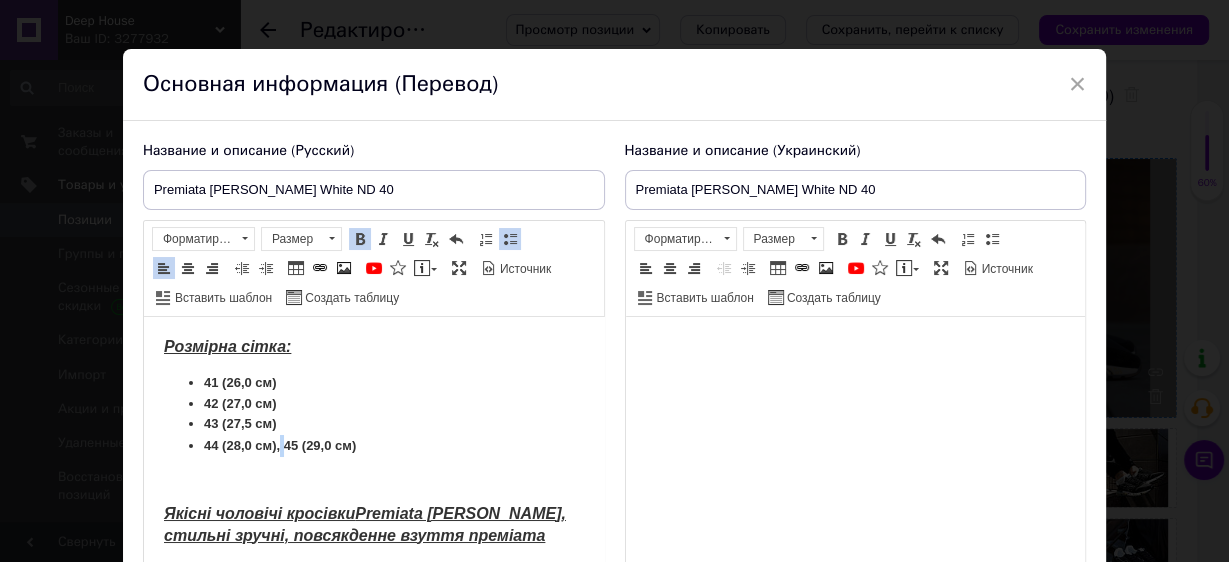 click on "44 (28,0 см), 45 (29,0 см)" at bounding box center [279, 445] 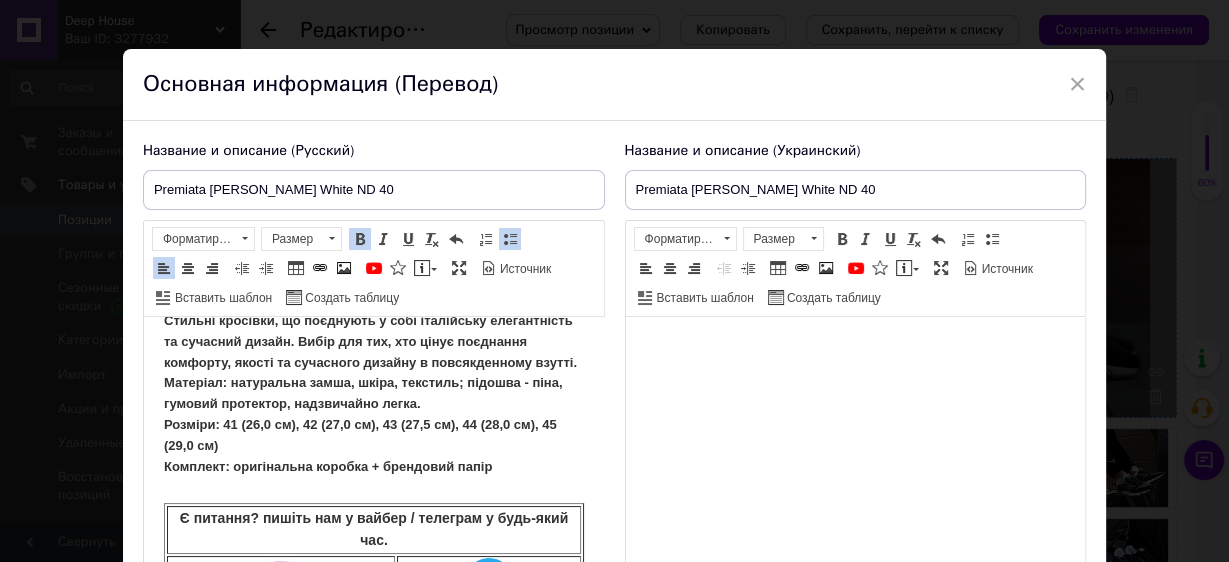 scroll, scrollTop: 320, scrollLeft: 0, axis: vertical 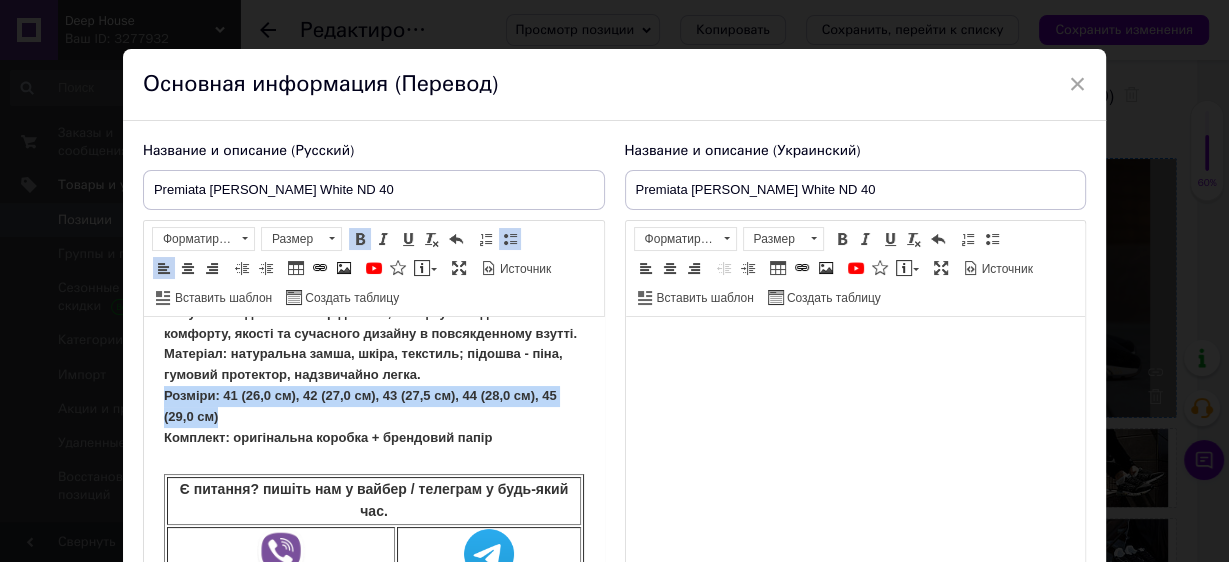 drag, startPoint x: 229, startPoint y: 434, endPoint x: 146, endPoint y: 423, distance: 83.725746 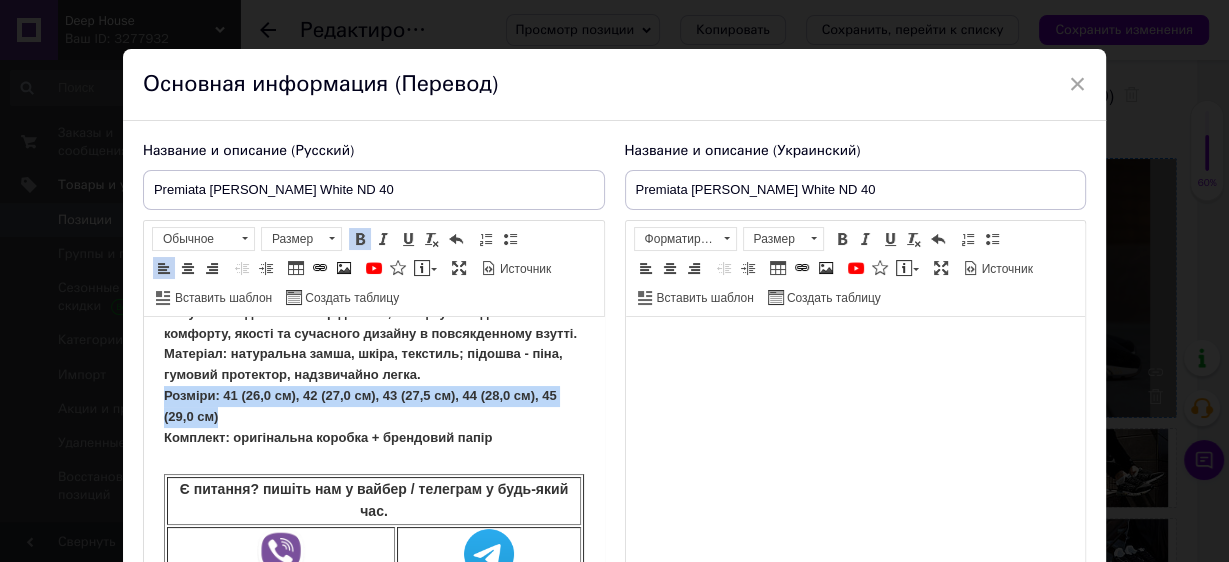 type 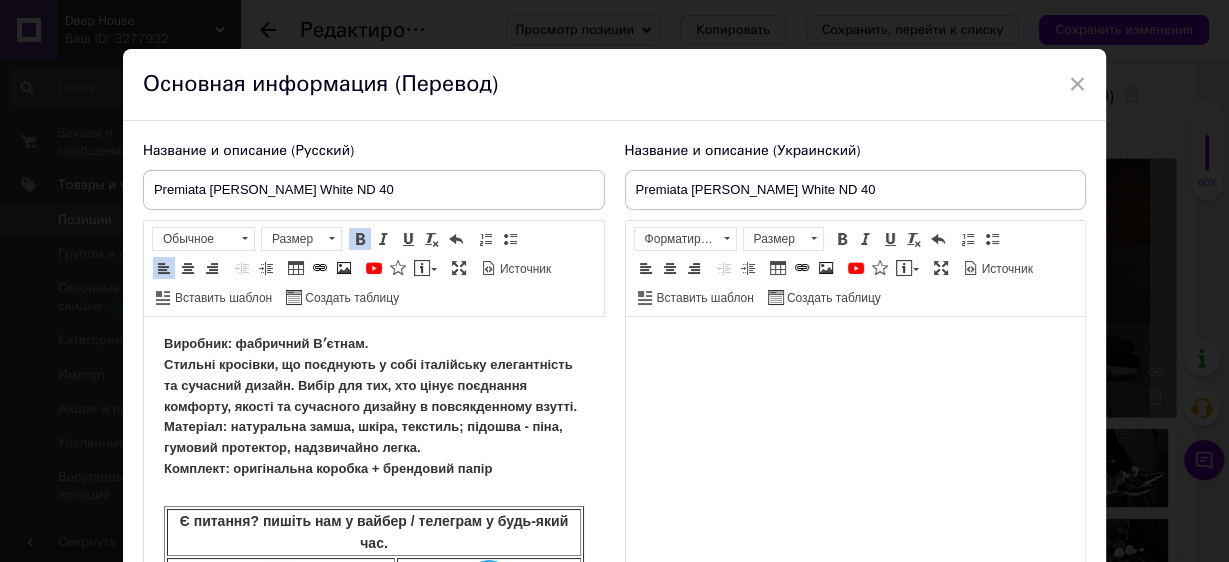 scroll, scrollTop: 240, scrollLeft: 0, axis: vertical 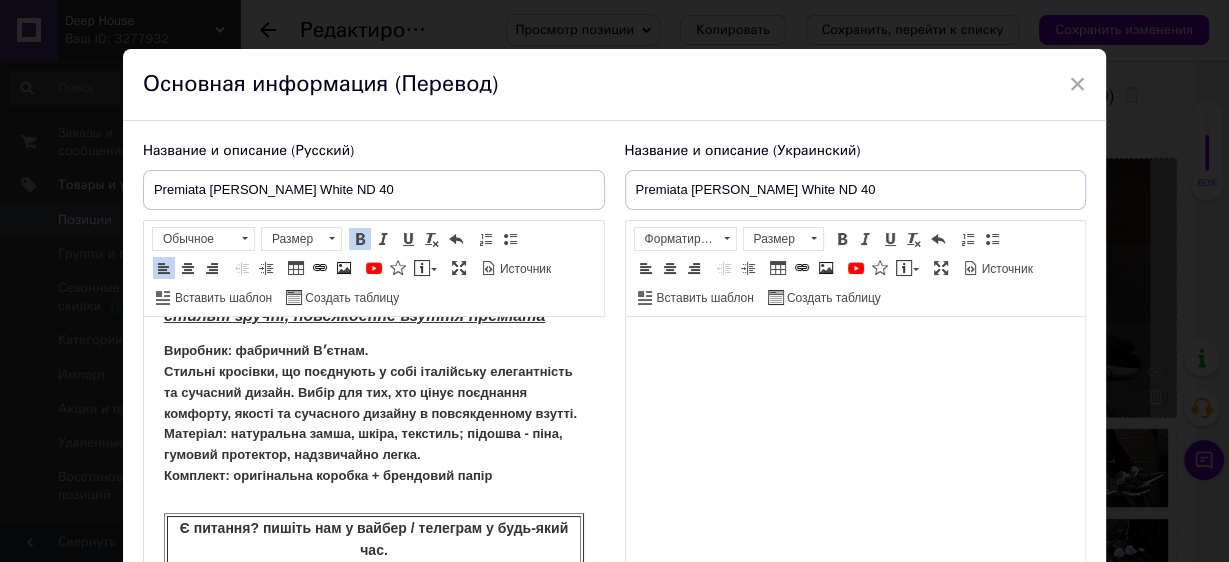 drag, startPoint x: 369, startPoint y: 354, endPoint x: 154, endPoint y: 351, distance: 215.02094 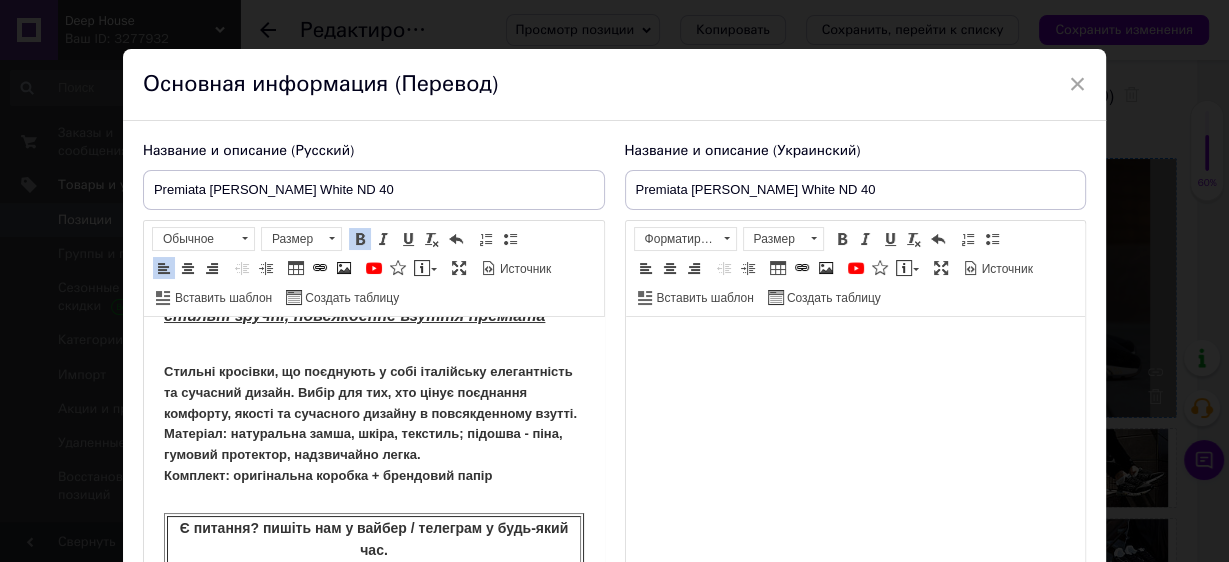 click on "Стильні кросівки, що поєднують у собі італійську елегантність та сучасний дизайн. Вибір для тих, хто цінує поєднання комфорту, якості та сучасного дизайну в повсякденному взутті. Матеріал: натуральна замша, шкіра, текстиль; підошва - піна, гумовий протектор, надзвичайно легка. Комплект: оригінальна коробка + брендовий папір" at bounding box center (373, 414) 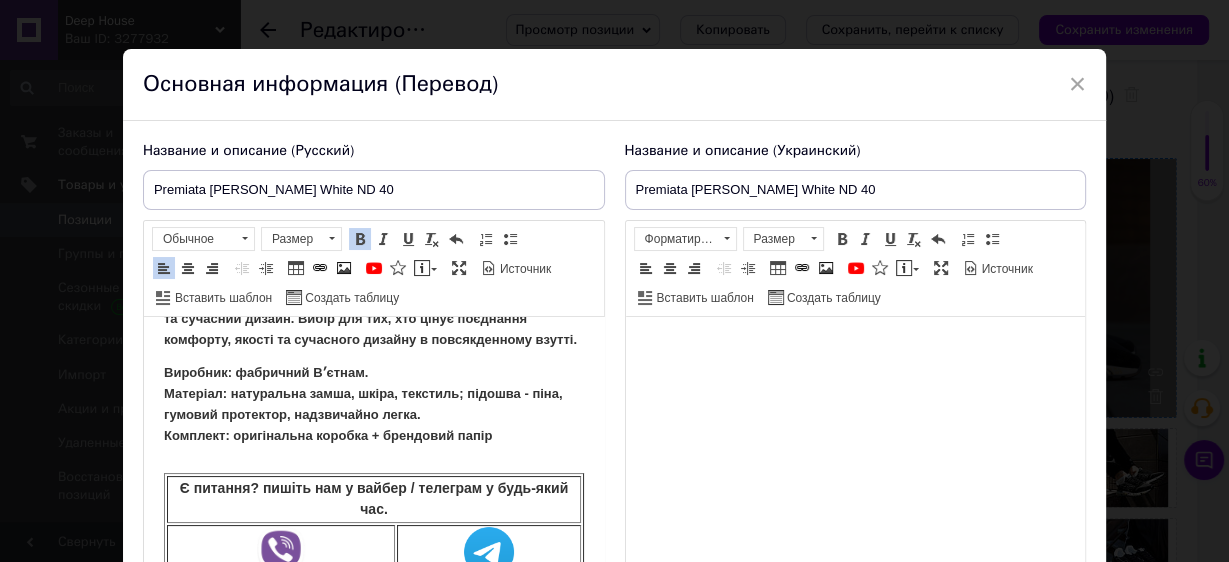 scroll, scrollTop: 320, scrollLeft: 0, axis: vertical 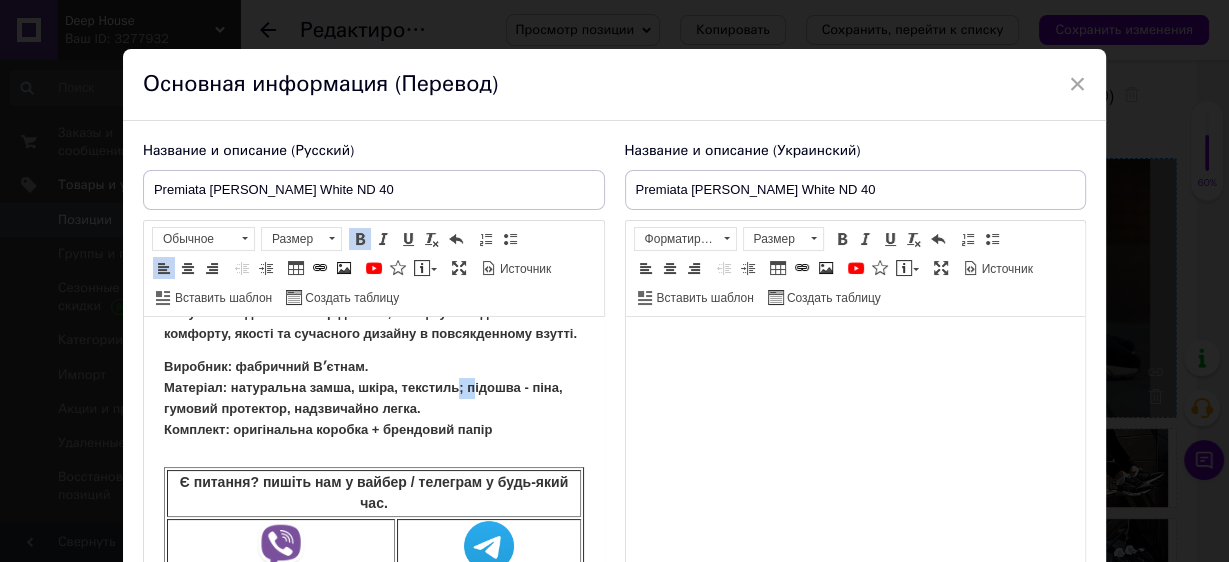drag, startPoint x: 456, startPoint y: 407, endPoint x: 474, endPoint y: 407, distance: 18 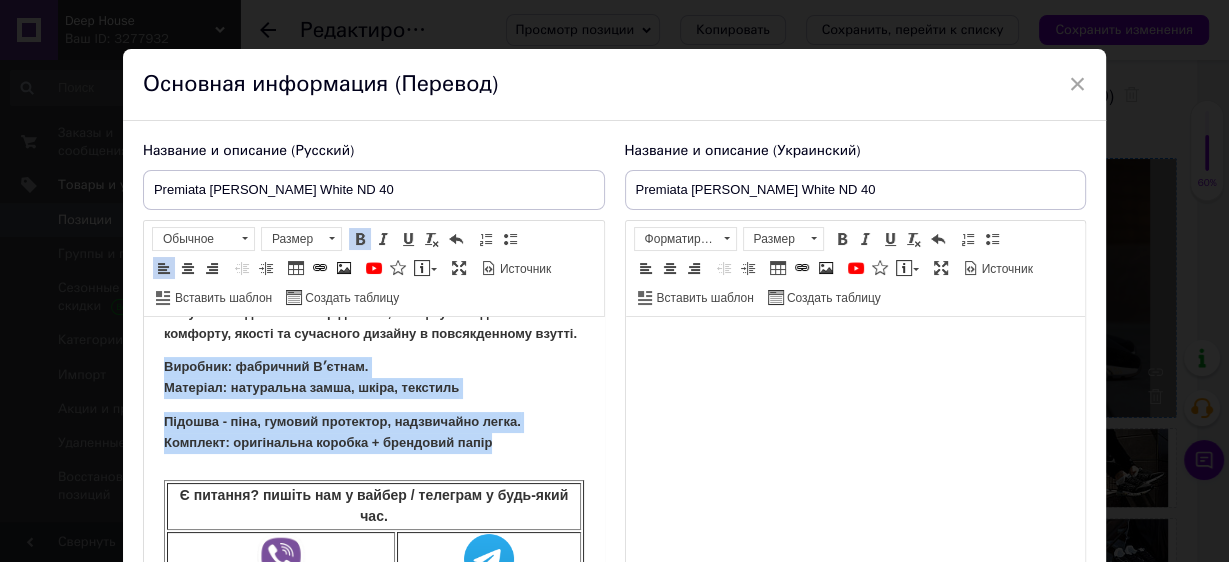 drag, startPoint x: 497, startPoint y: 464, endPoint x: 147, endPoint y: 387, distance: 358.36993 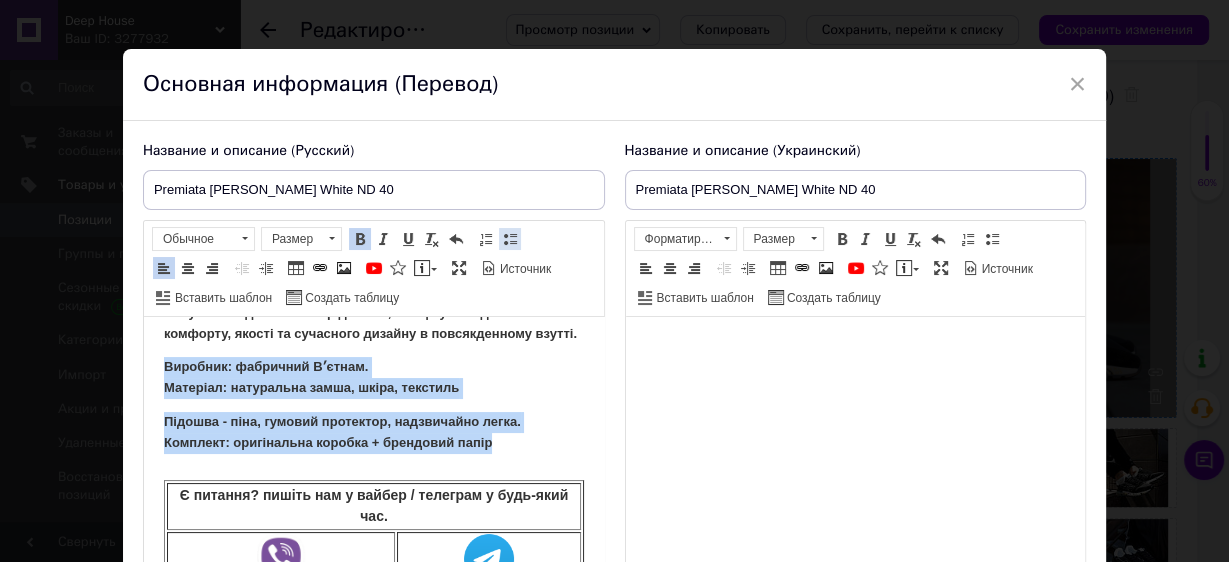 click at bounding box center [510, 239] 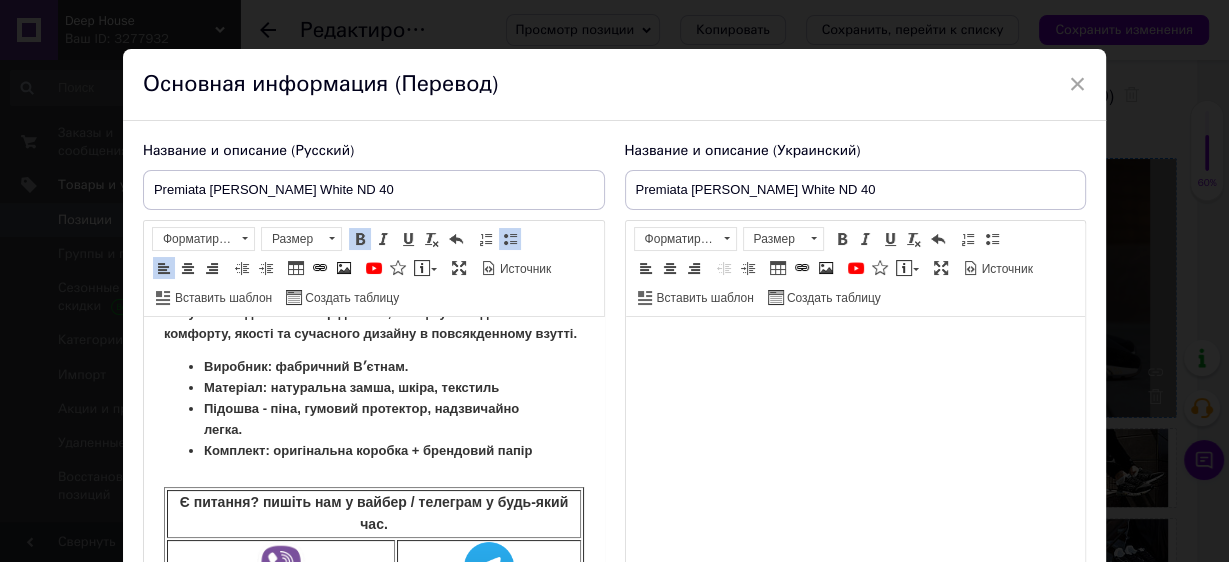 click on "Стильні кросівки, що поєднують у собі італійську елегантність та сучасний дизайн. Вибір для тих, хто цінує поєднання комфорту, якості та сучасного дизайну в повсякденному взутті." at bounding box center [369, 312] 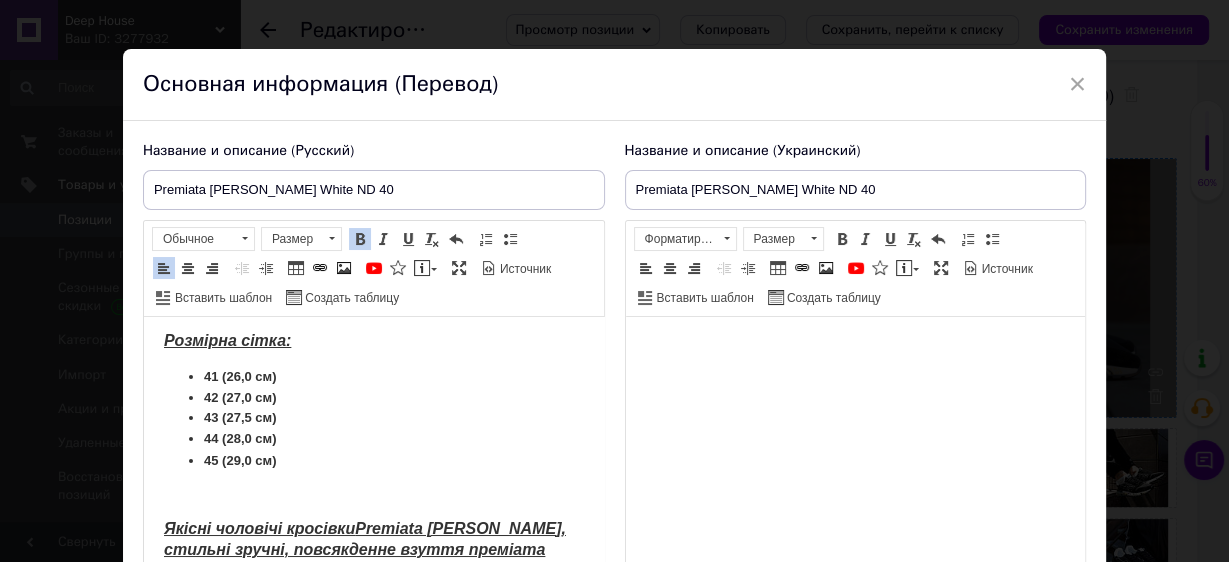 scroll, scrollTop: 0, scrollLeft: 0, axis: both 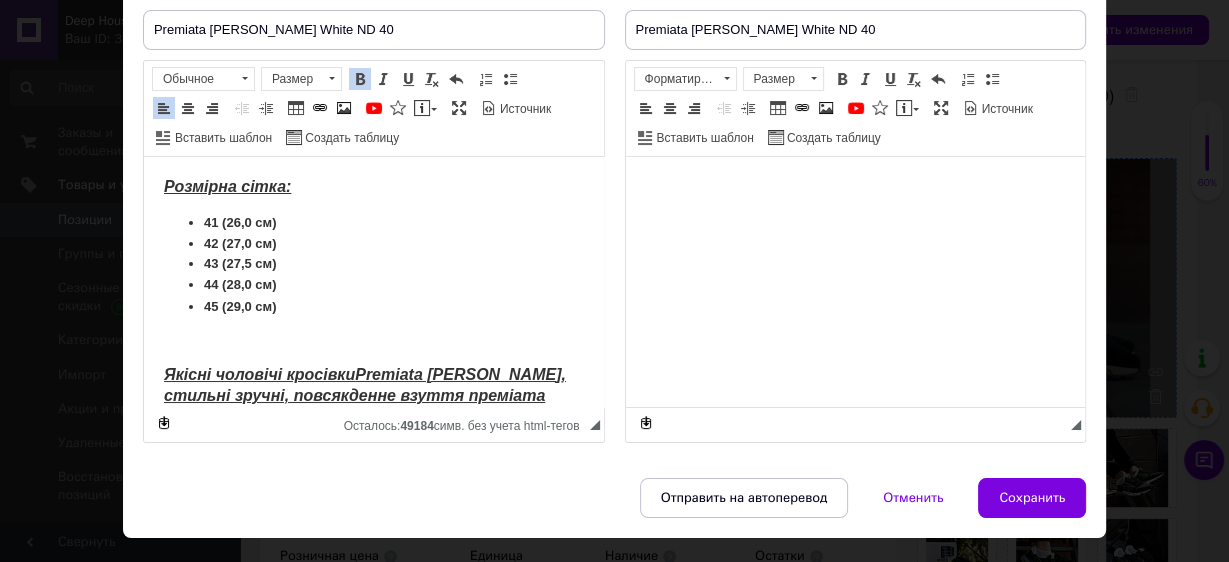 click on "Сохранить" at bounding box center (1032, 498) 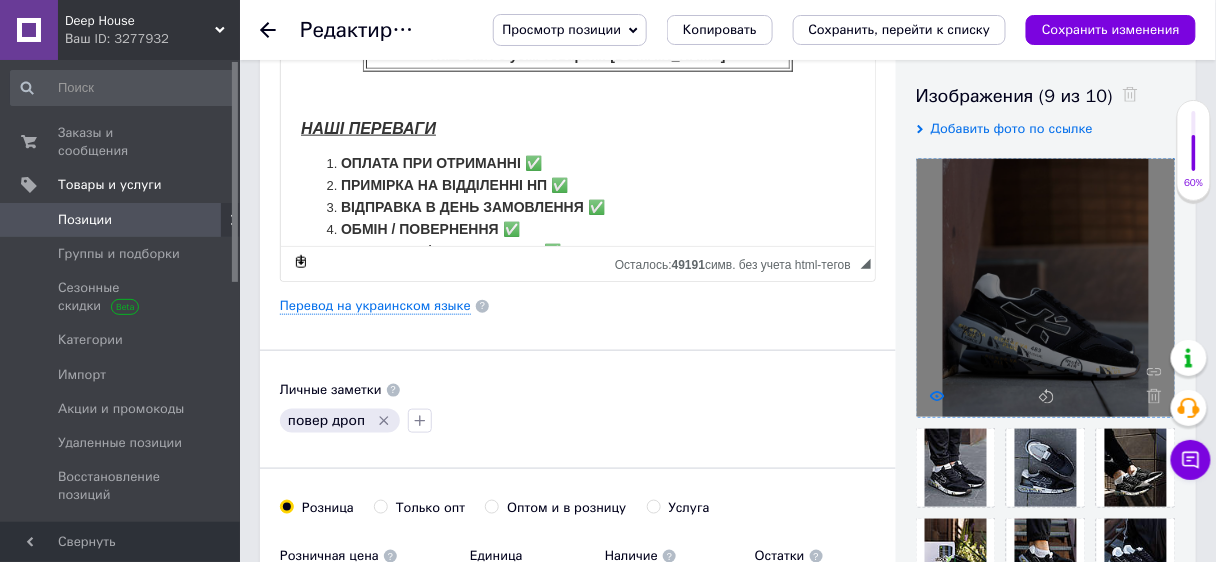 click 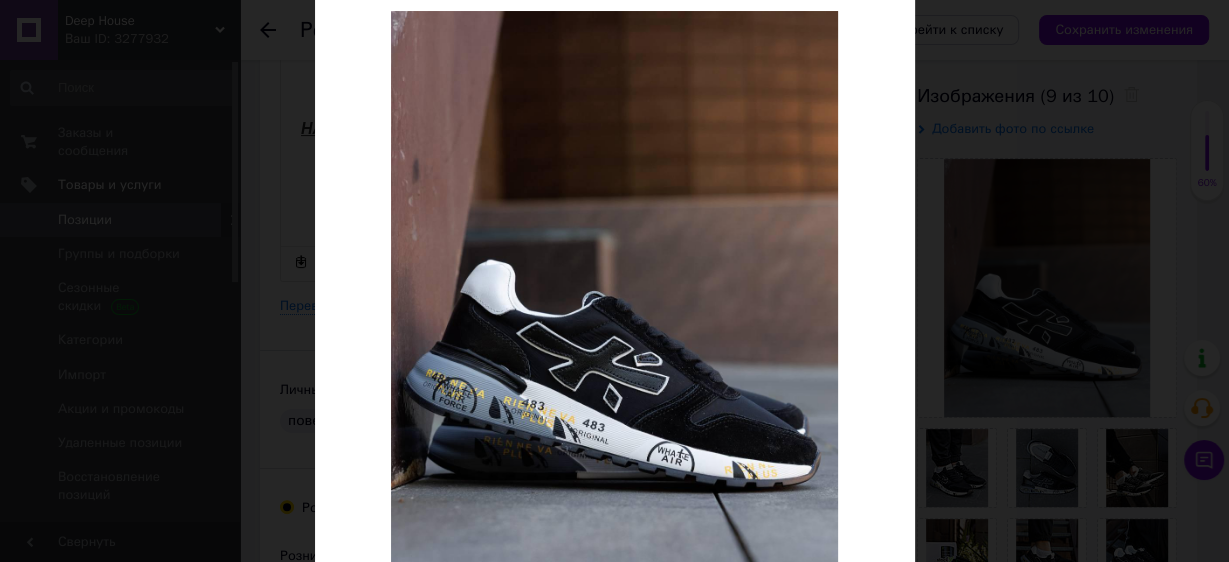 scroll, scrollTop: 160, scrollLeft: 0, axis: vertical 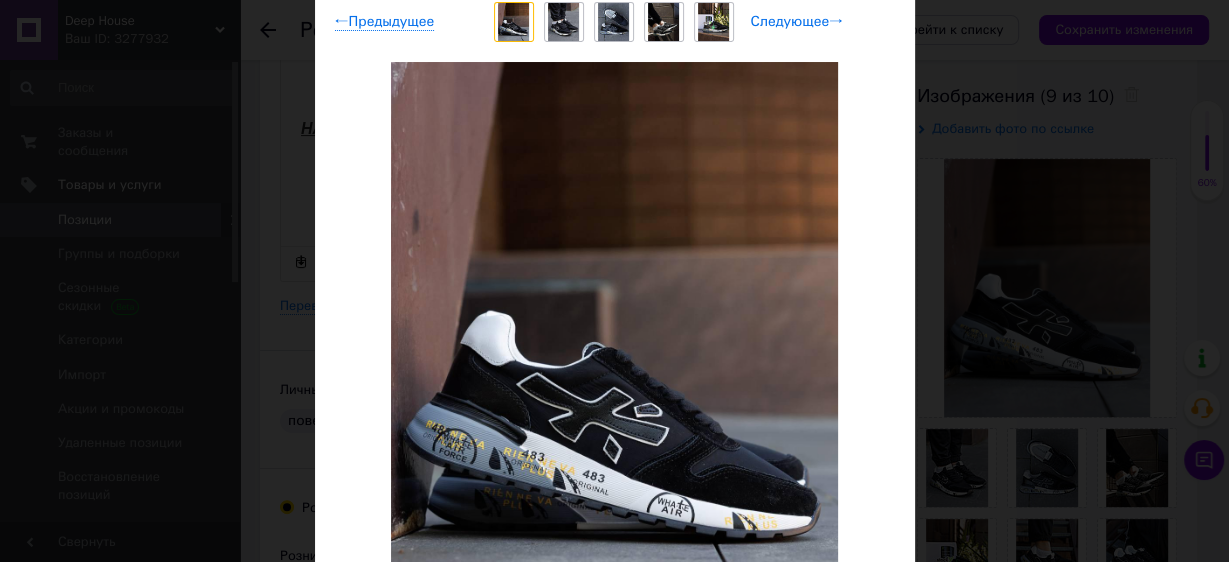 click on "Следующее →" at bounding box center [797, 22] 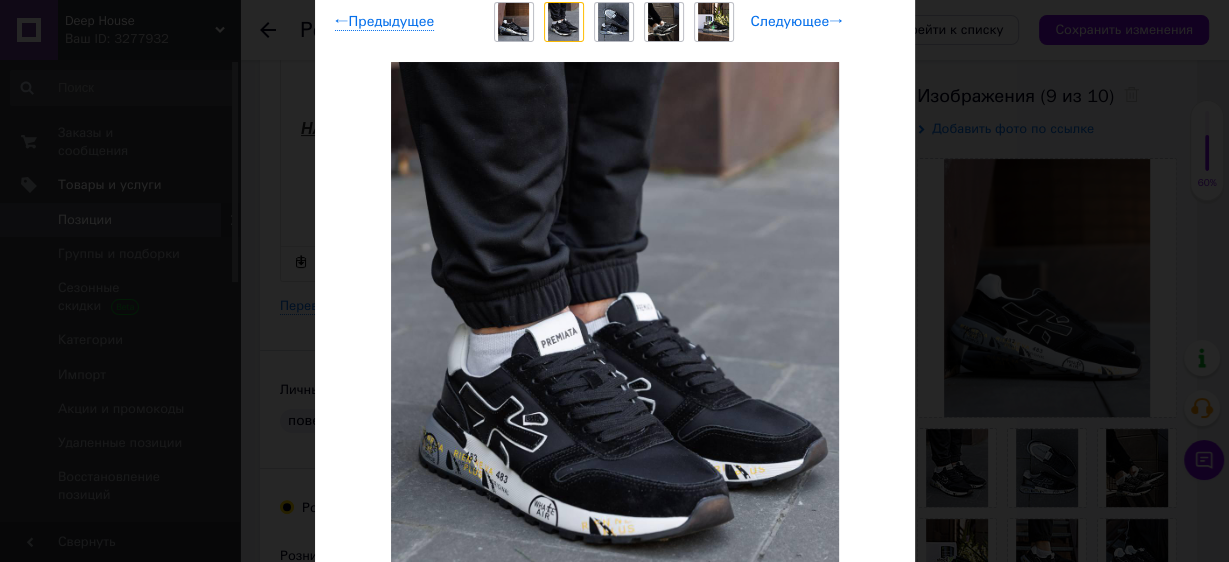 click on "Следующее →" at bounding box center (797, 22) 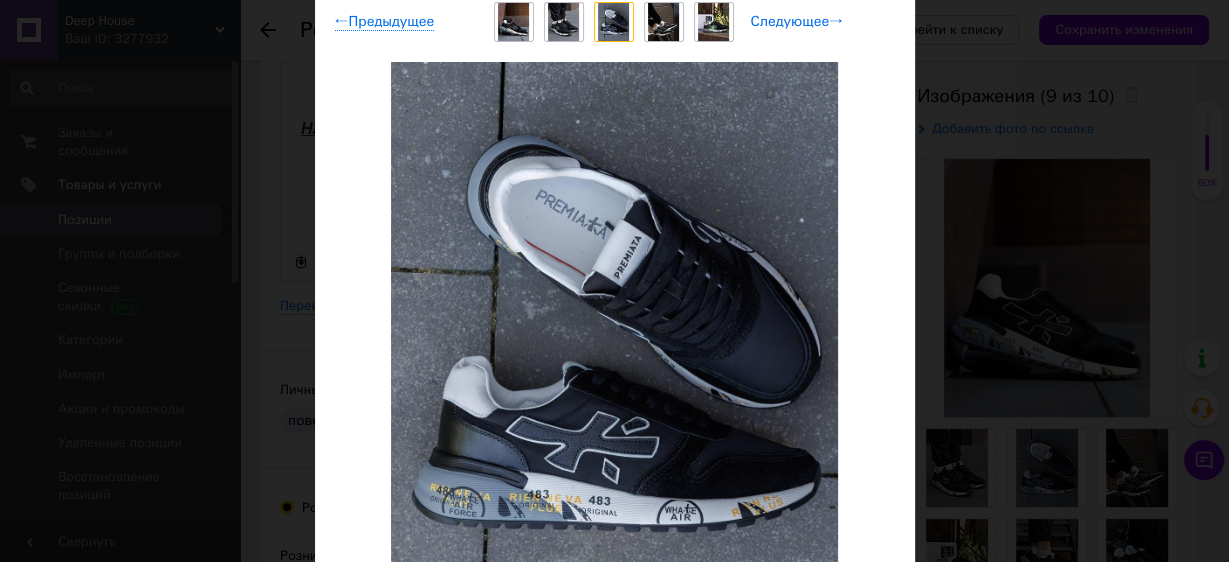 click on "Следующее →" at bounding box center (797, 22) 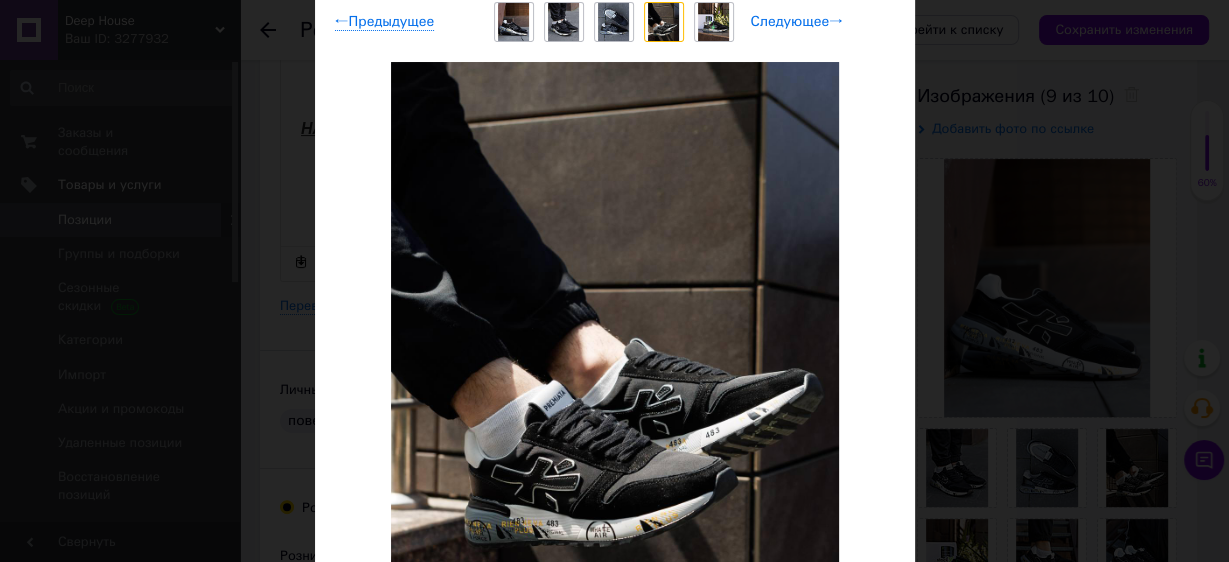 click on "Следующее →" at bounding box center (797, 22) 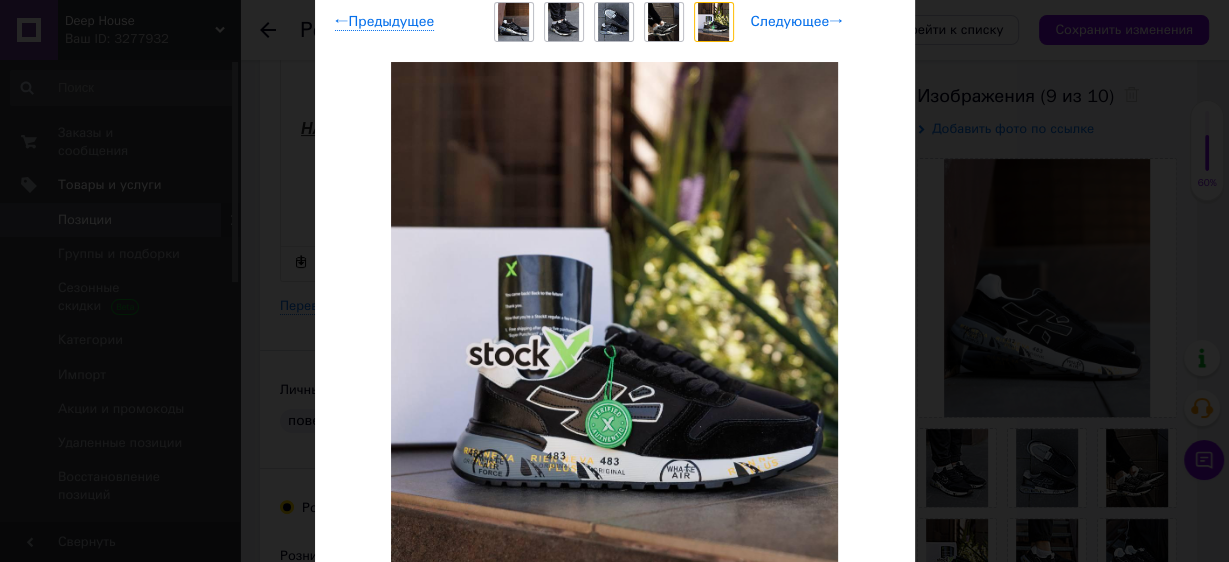 click on "Следующее →" at bounding box center (797, 22) 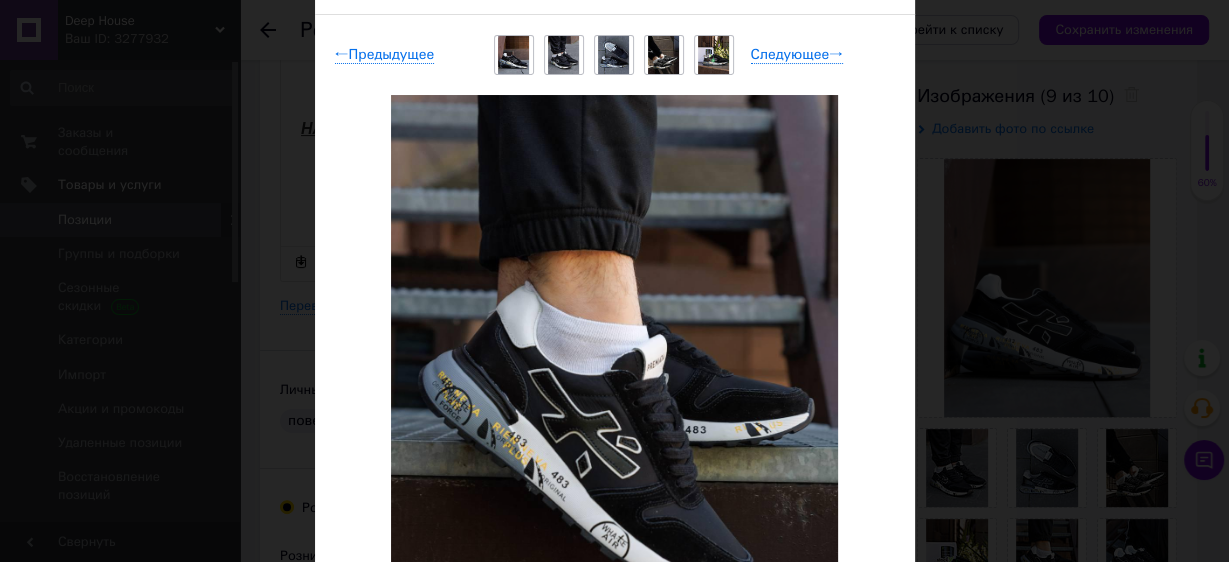 scroll, scrollTop: 0, scrollLeft: 0, axis: both 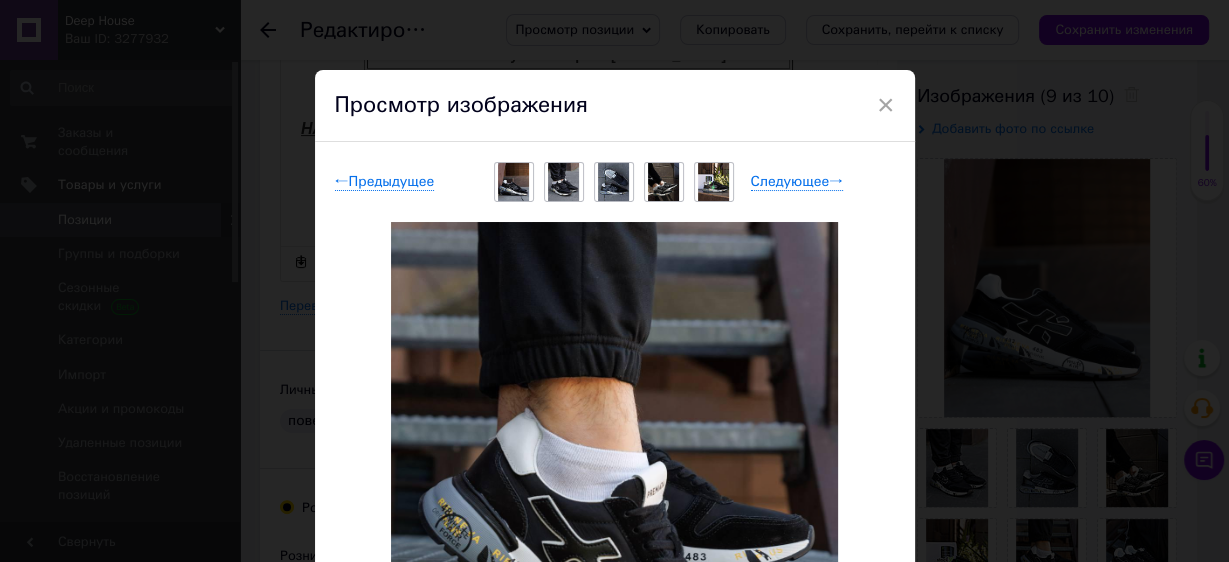 click on "Просмотр изображения" at bounding box center (615, 106) 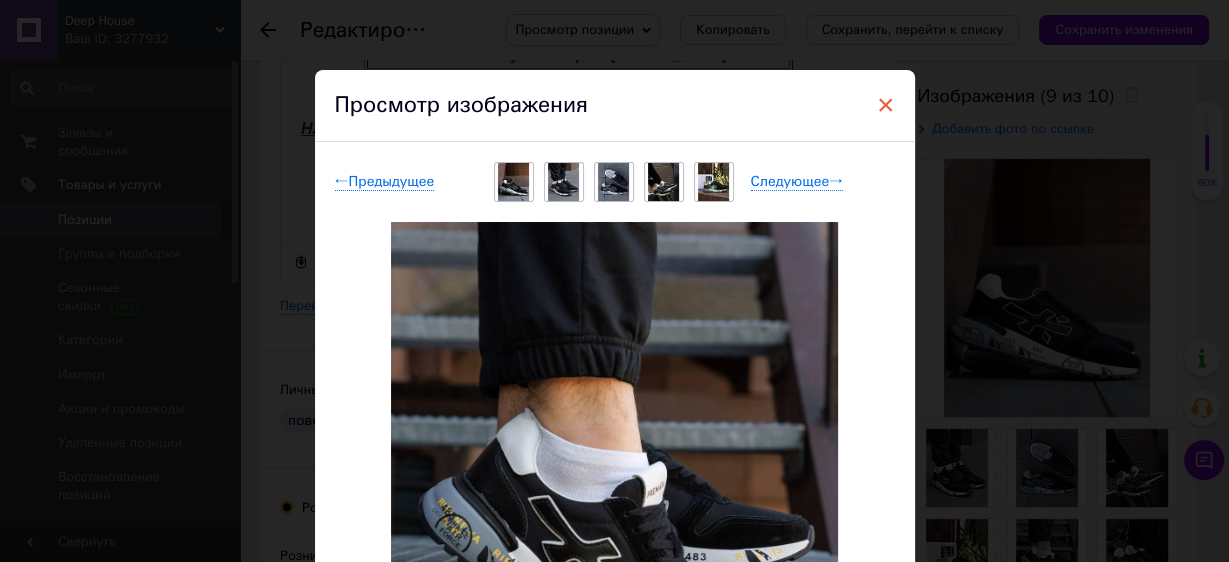 click on "×" at bounding box center [886, 105] 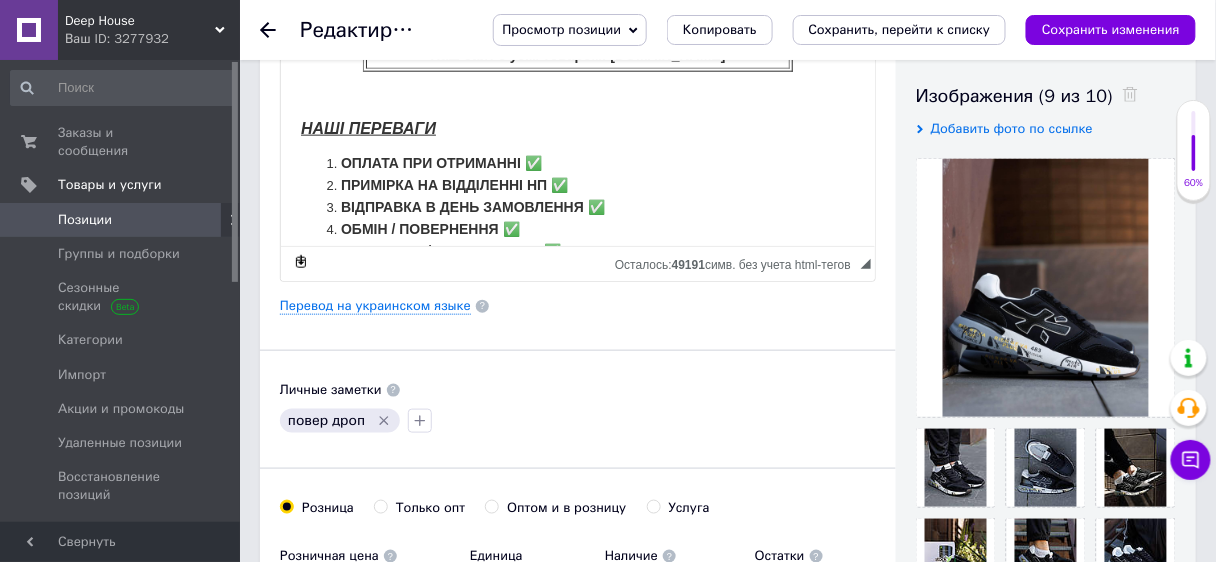 click on "Основная информация Название позиции (Русский) ✱ Premiata [PERSON_NAME] White ND 40 Код/Артикул PR005-1141917 Описание (Русский) ✱ Розмірна сітка:
41 (26,0 см)
42 (27,0 см)
43 (27,5 см)
44 (28,0 см)
45 (29,0 см)
Якісні чоловічі кросівки  Premiata [PERSON_NAME] , стильні зручні, повсякденне взуття преміата
Стильні кросівки, що поєднують у собі італійську елегантність та сучасний дизайн. Вибір для тих, хто цінує поєднання комфорту, якості та сучасного дизайну в повсякденному взутті.
Виробник: фабричний Вʼєтнам.
Матеріал: натуральна замша, шкіра, текстиль" at bounding box center (578, 299) 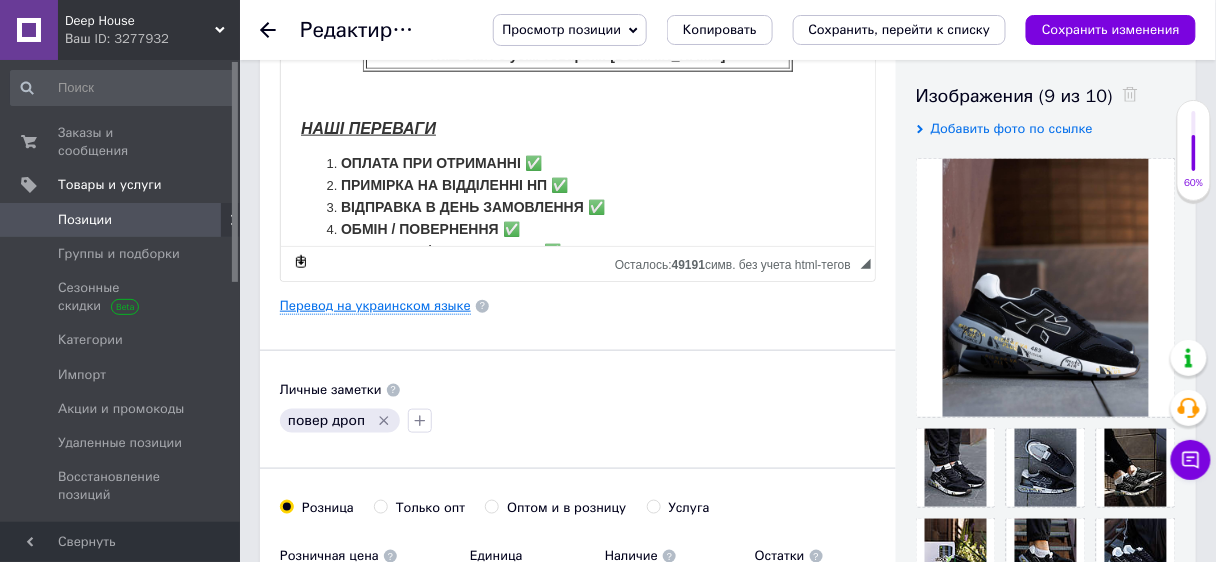 click on "Перевод на украинском языке" at bounding box center (375, 306) 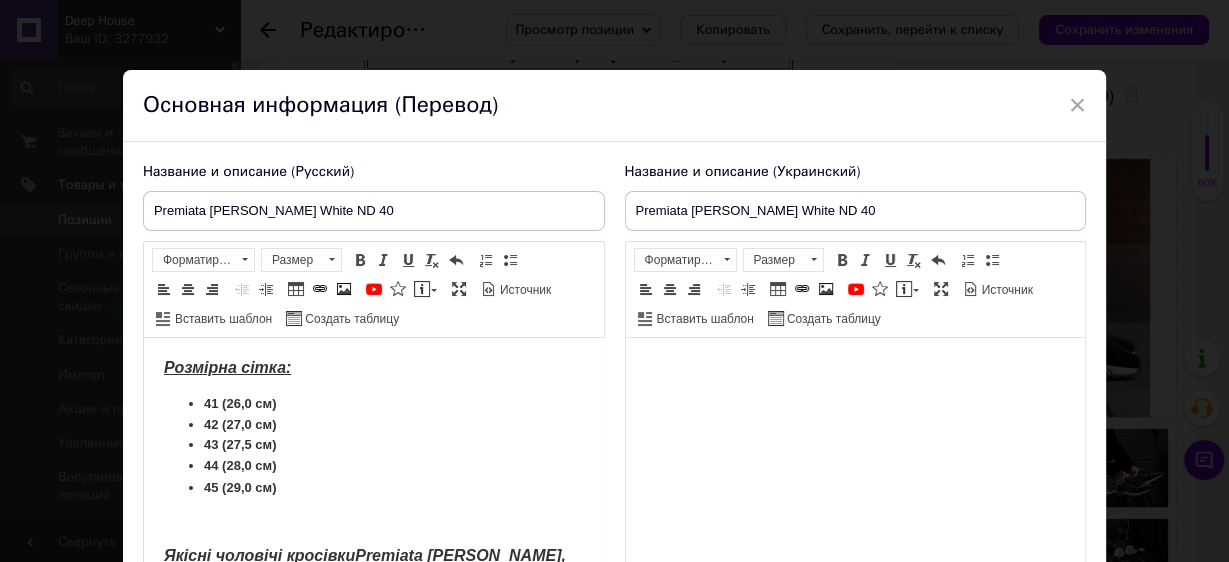 scroll, scrollTop: 0, scrollLeft: 0, axis: both 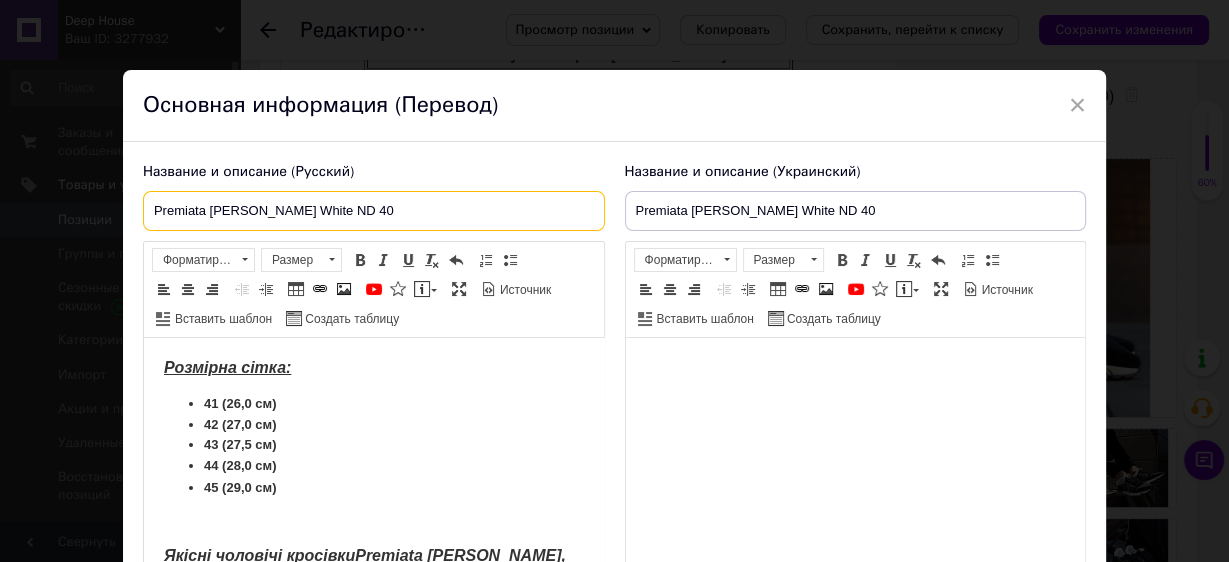 click on "Premiata [PERSON_NAME] White ND 40" at bounding box center [374, 211] 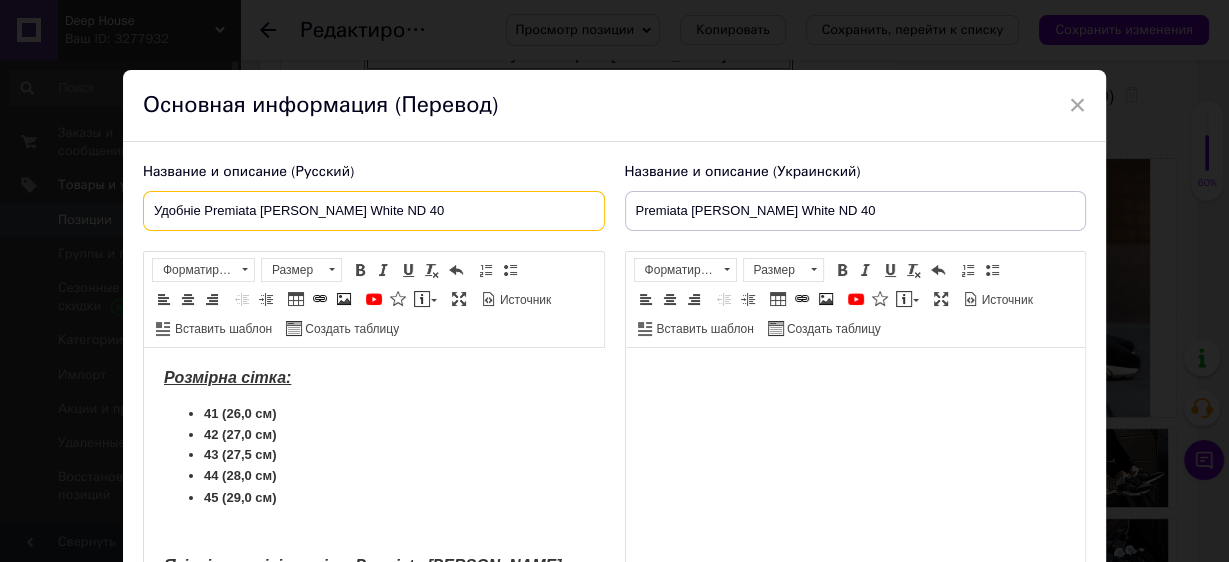 click on "Удобніе Premiata [PERSON_NAME] White ND 40" at bounding box center (374, 211) 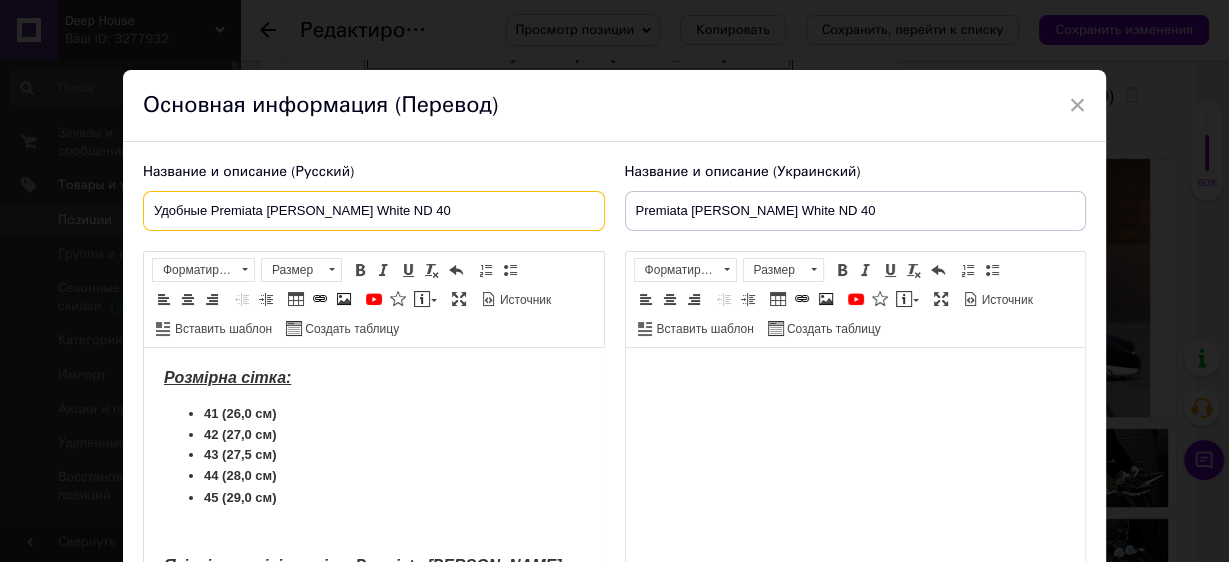 drag, startPoint x: 195, startPoint y: 209, endPoint x: 101, endPoint y: 209, distance: 94 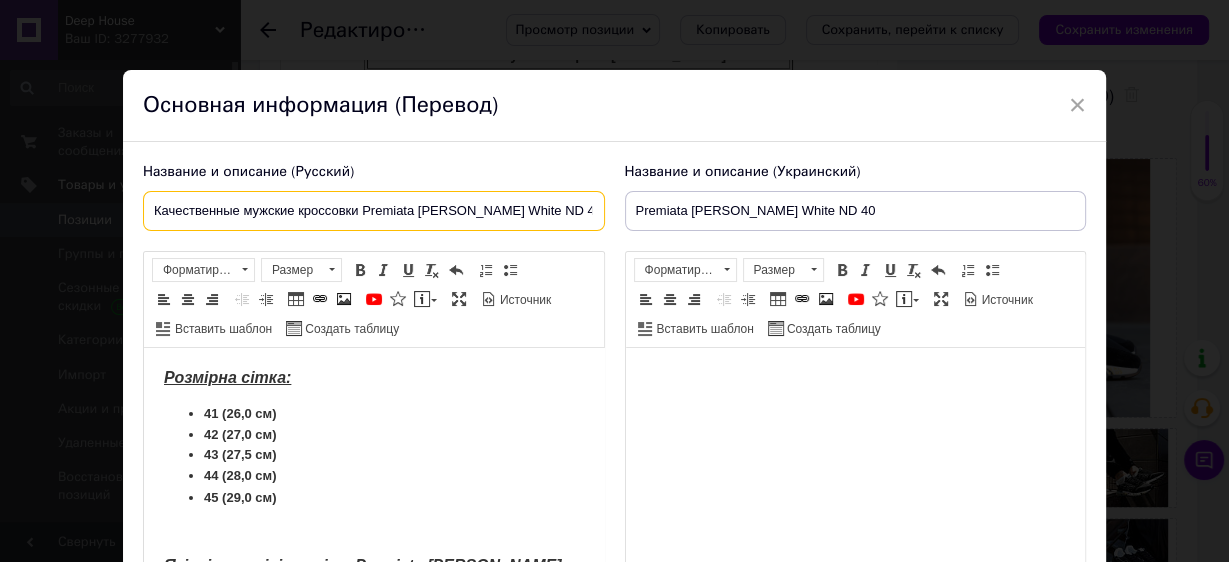 drag, startPoint x: 446, startPoint y: 208, endPoint x: 593, endPoint y: 205, distance: 147.03061 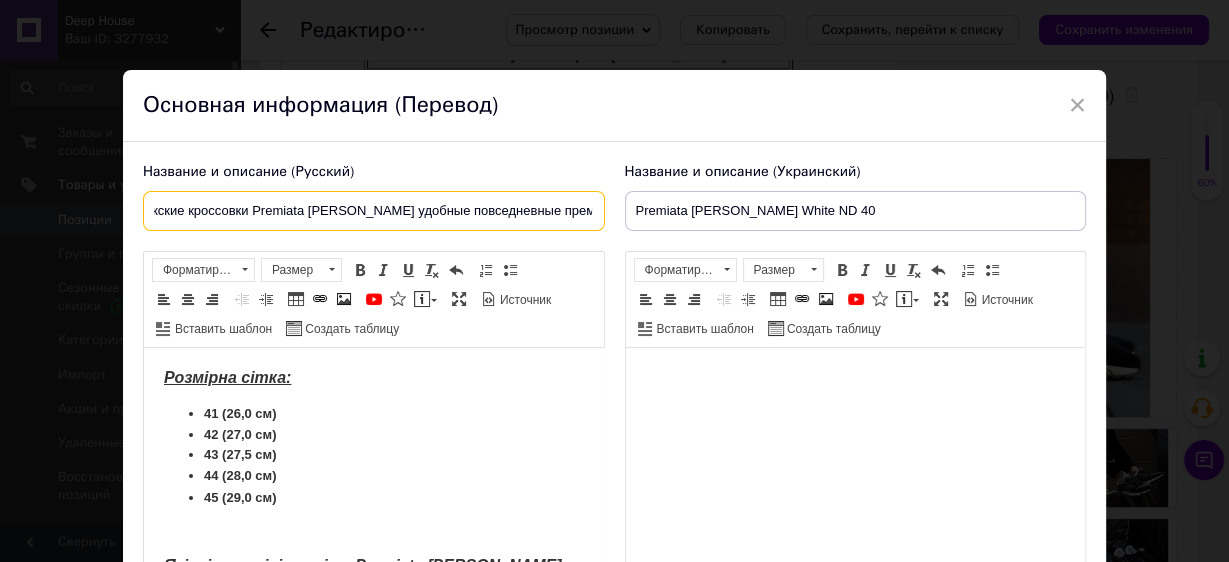 scroll, scrollTop: 0, scrollLeft: 0, axis: both 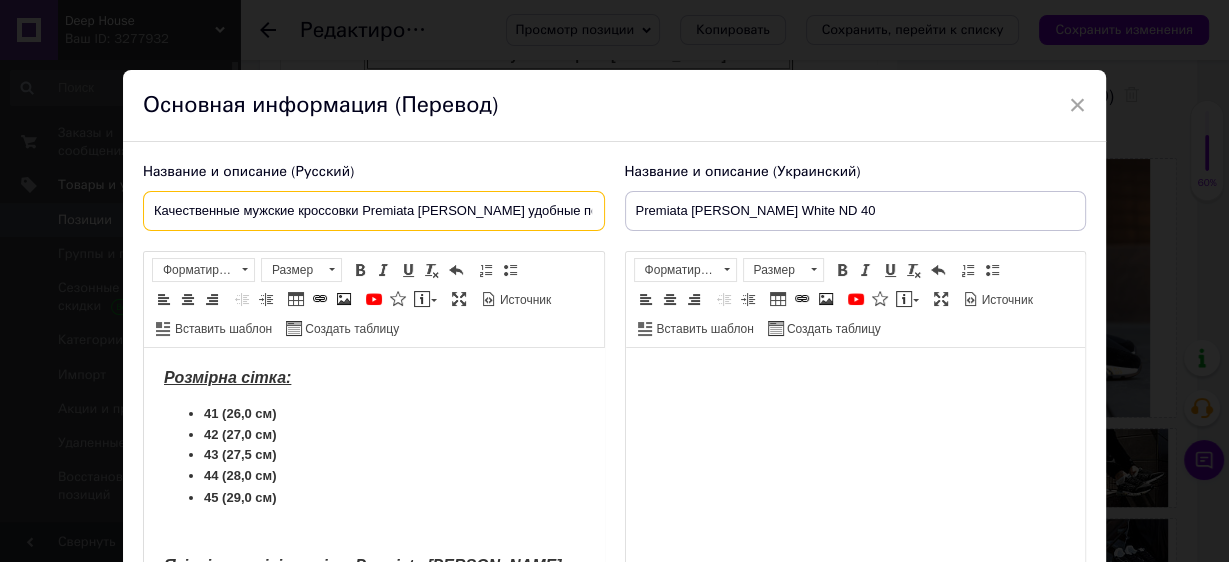 drag, startPoint x: 594, startPoint y: 214, endPoint x: 108, endPoint y: 154, distance: 489.6897 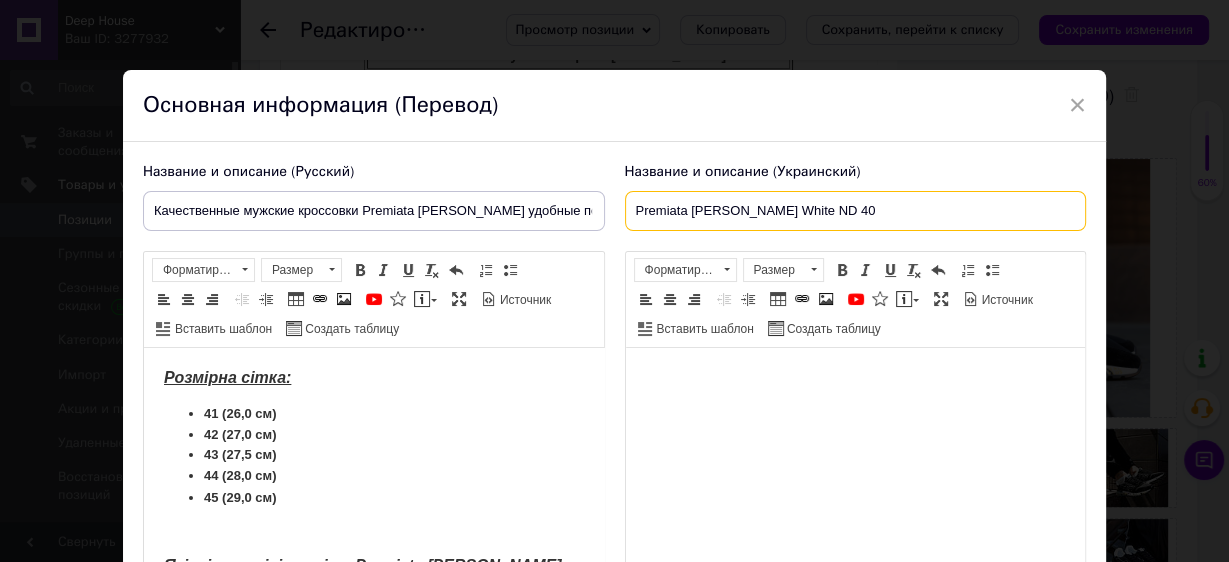 click on "Premiata [PERSON_NAME] White ND 40" at bounding box center [856, 211] 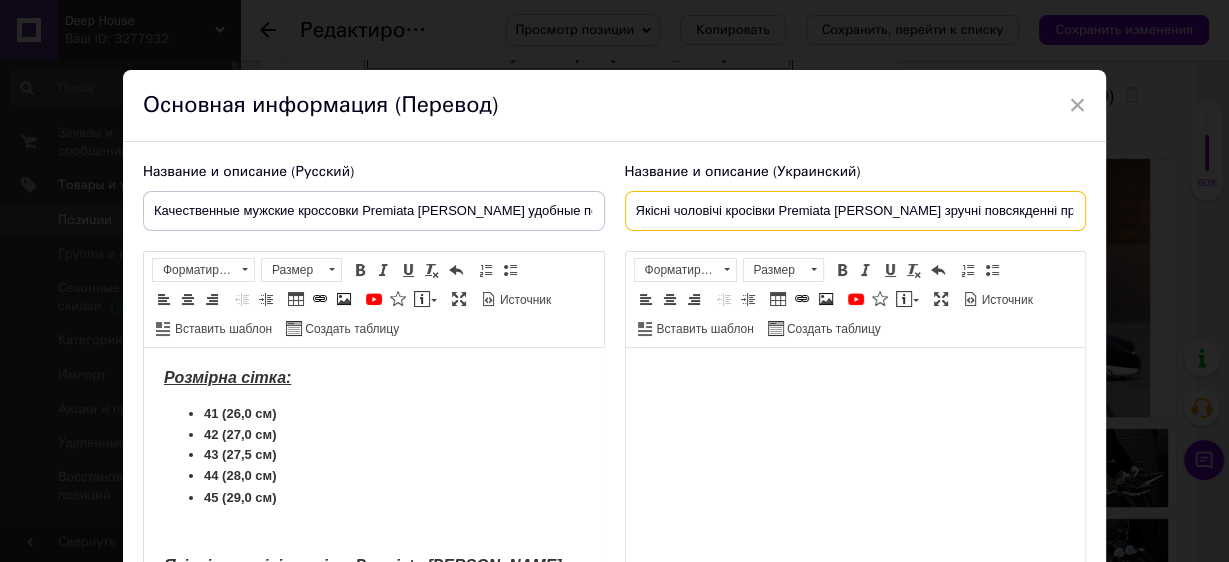drag, startPoint x: 650, startPoint y: 212, endPoint x: 529, endPoint y: 335, distance: 172.53986 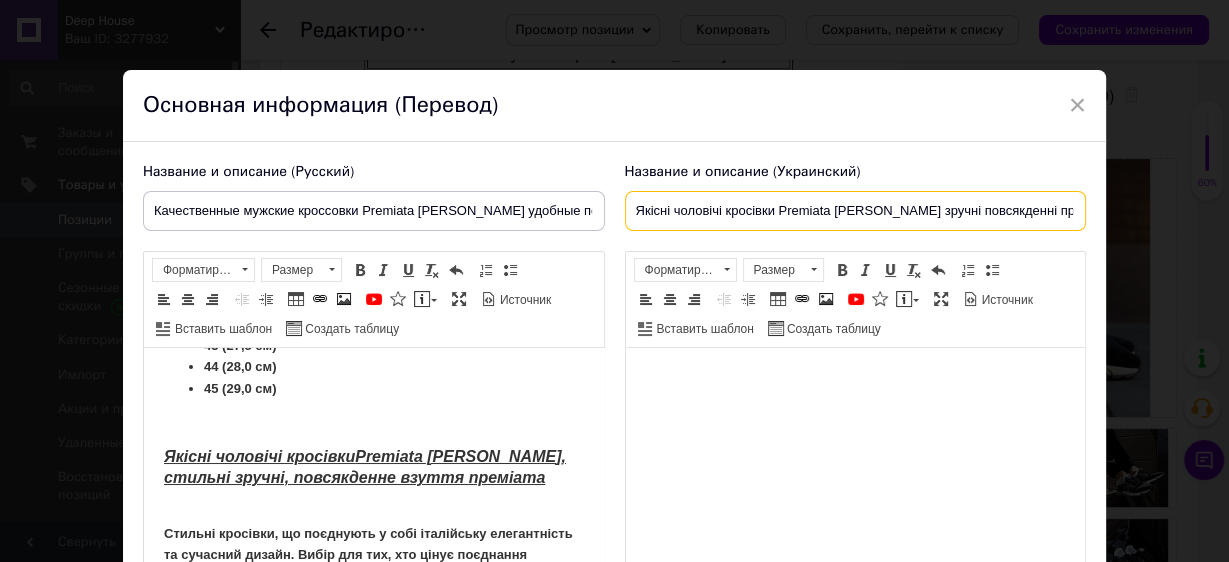 scroll, scrollTop: 160, scrollLeft: 0, axis: vertical 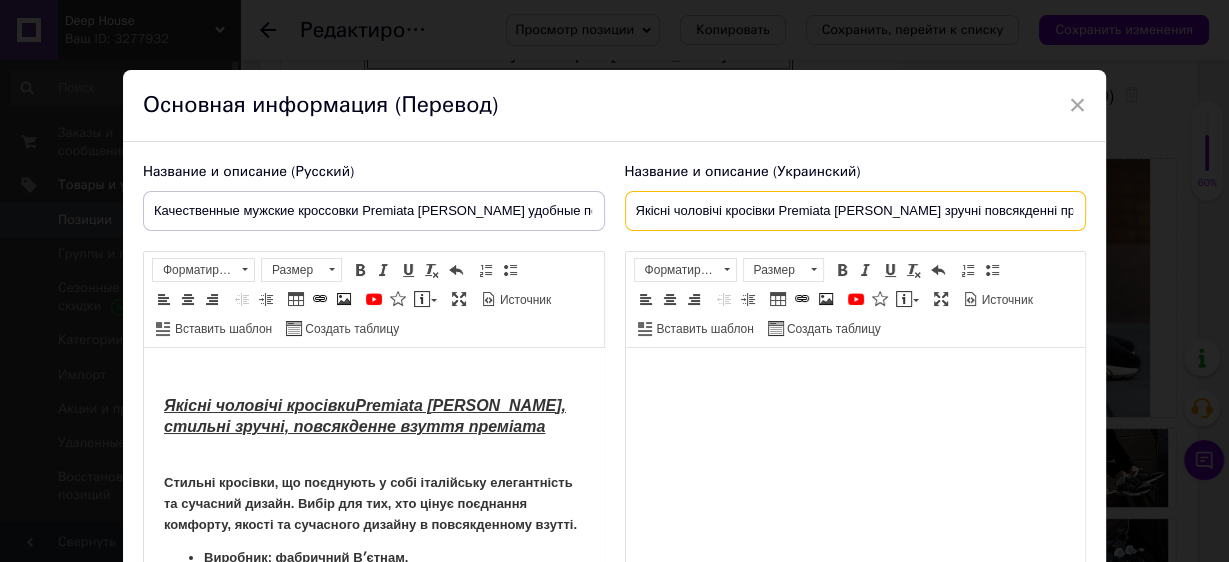 type on "Якісні чоловічі кросівки Premiata [PERSON_NAME] зручні повсякденні преміата" 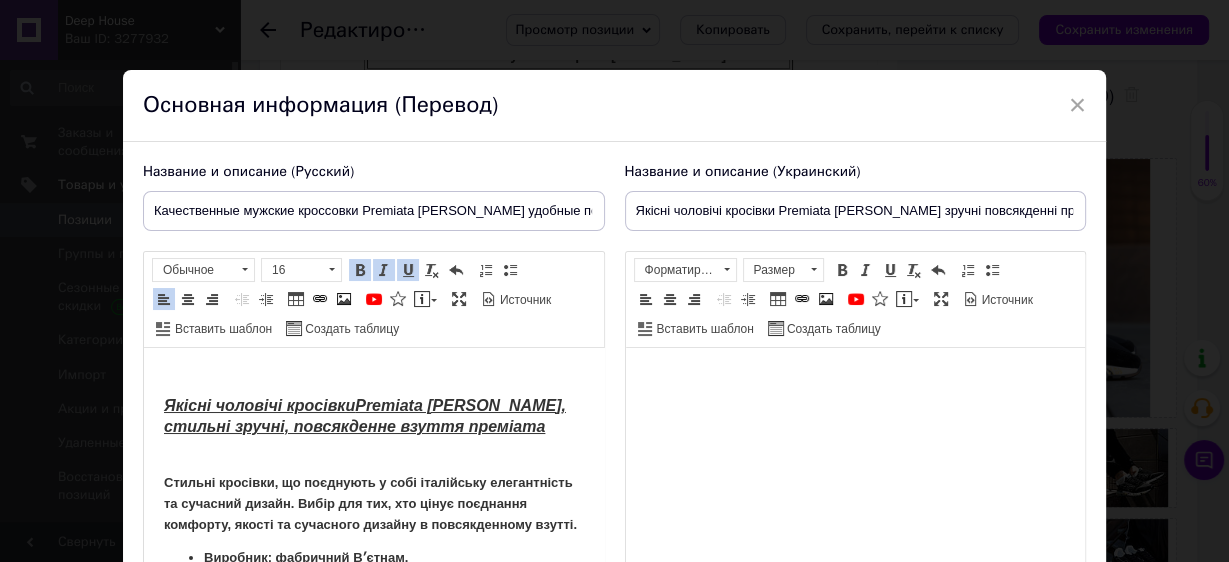 click on "Якісні чоловічі кросівки  Premiata [PERSON_NAME] , стильні зручні, повсякденне взуття преміата" at bounding box center (373, 418) 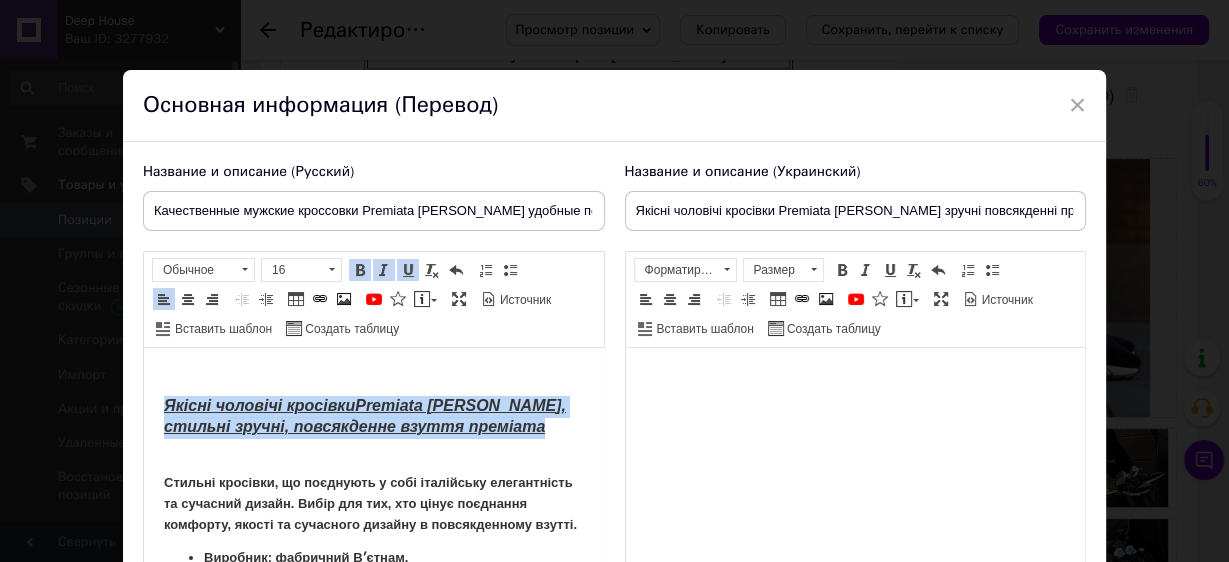 drag, startPoint x: 494, startPoint y: 427, endPoint x: 260, endPoint y: 731, distance: 383.63004 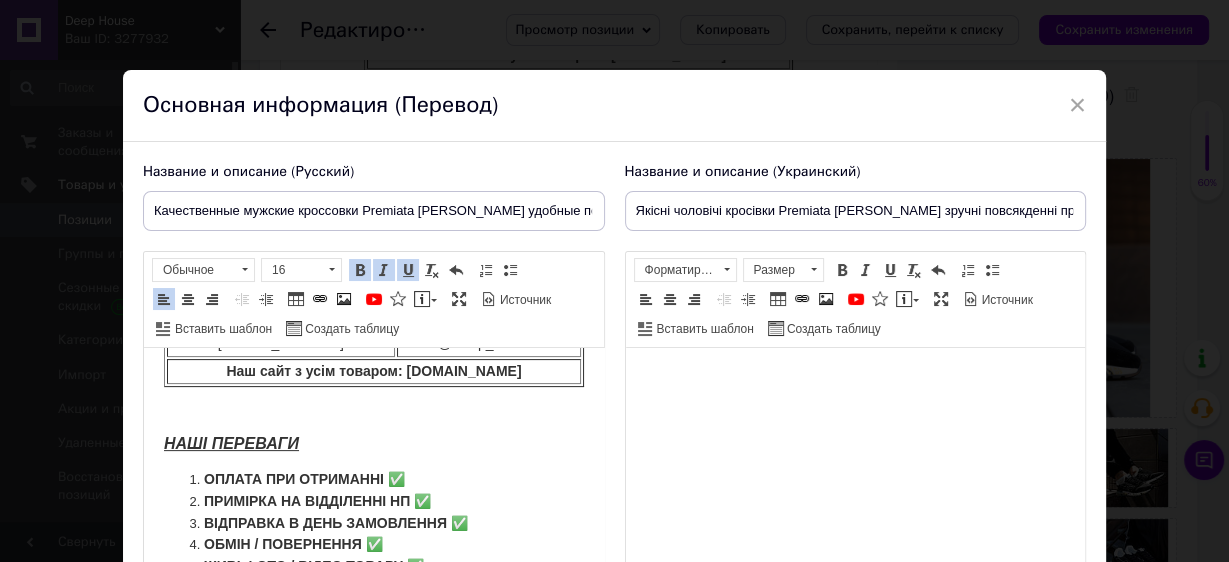 scroll, scrollTop: 649, scrollLeft: 0, axis: vertical 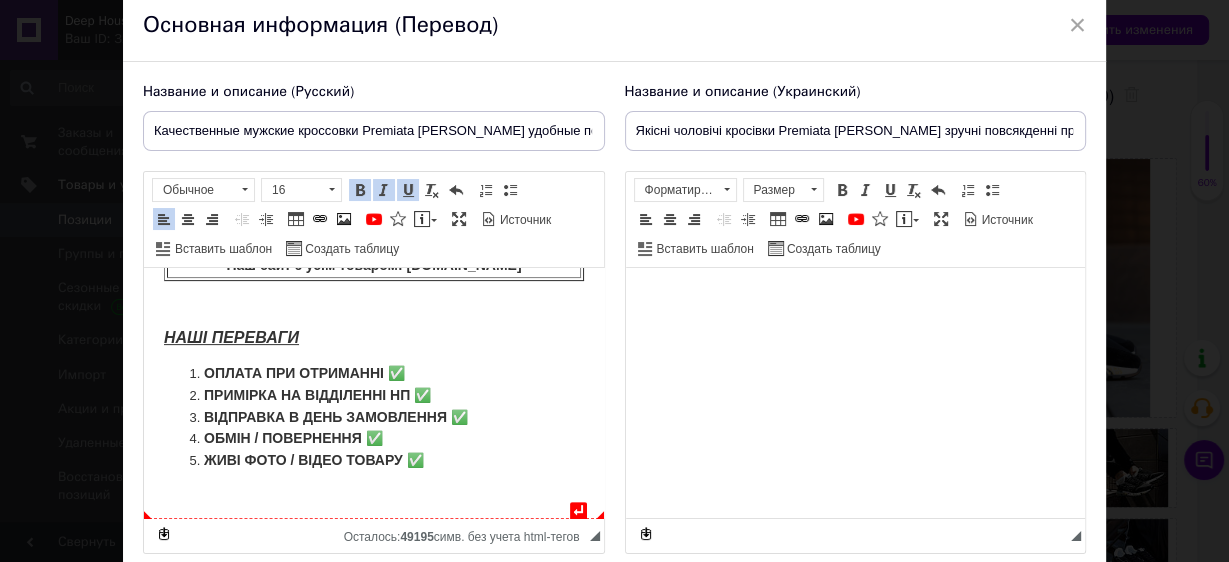 click on "ЖИВІ ФОТО / ВІДЕО ТОВАРУ ✅" at bounding box center [373, 461] 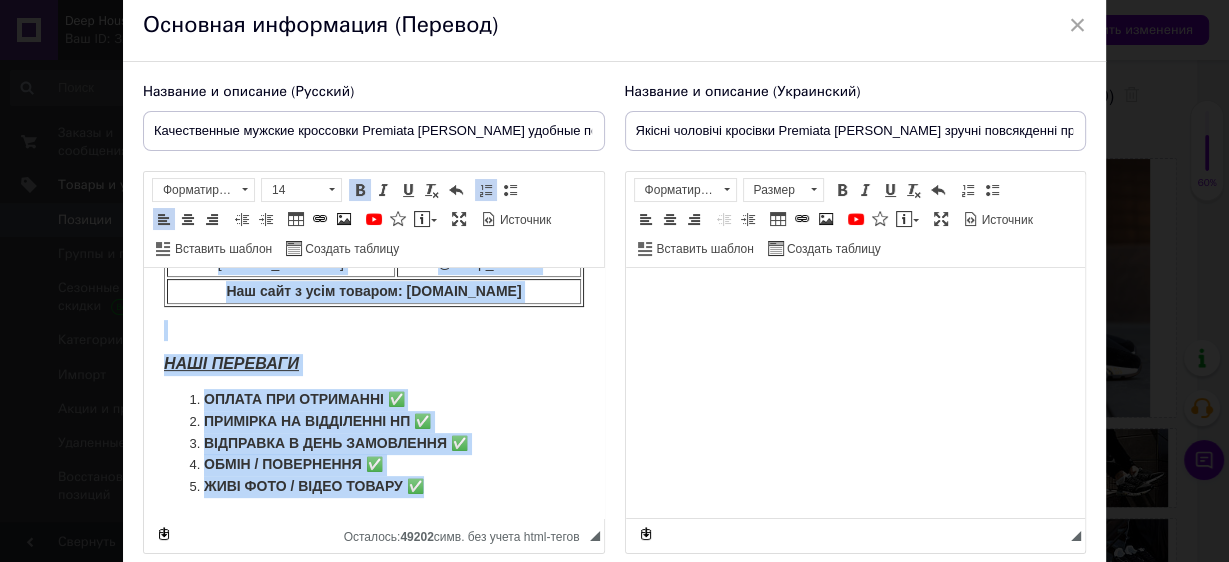 scroll, scrollTop: 0, scrollLeft: 0, axis: both 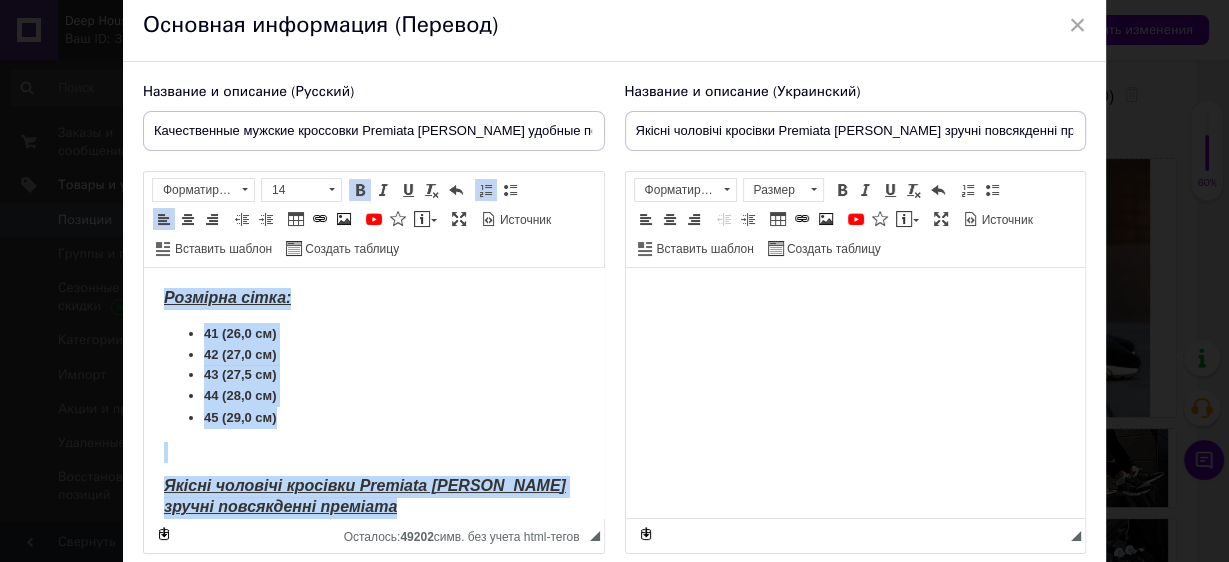 drag, startPoint x: 442, startPoint y: 491, endPoint x: 76, endPoint y: 216, distance: 457.80017 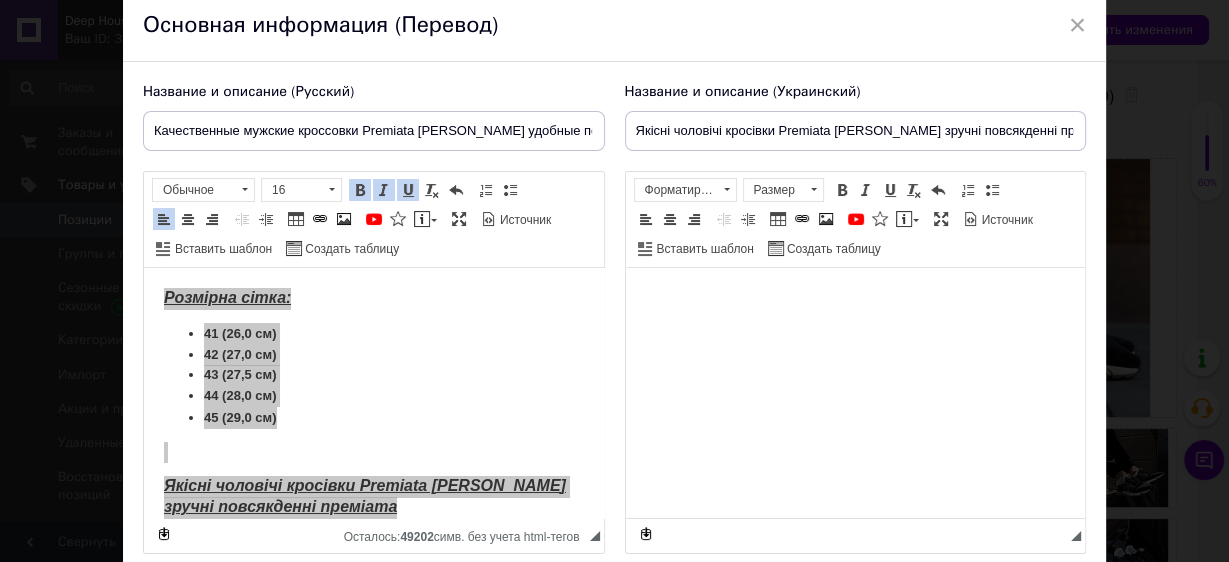 click at bounding box center [855, 298] 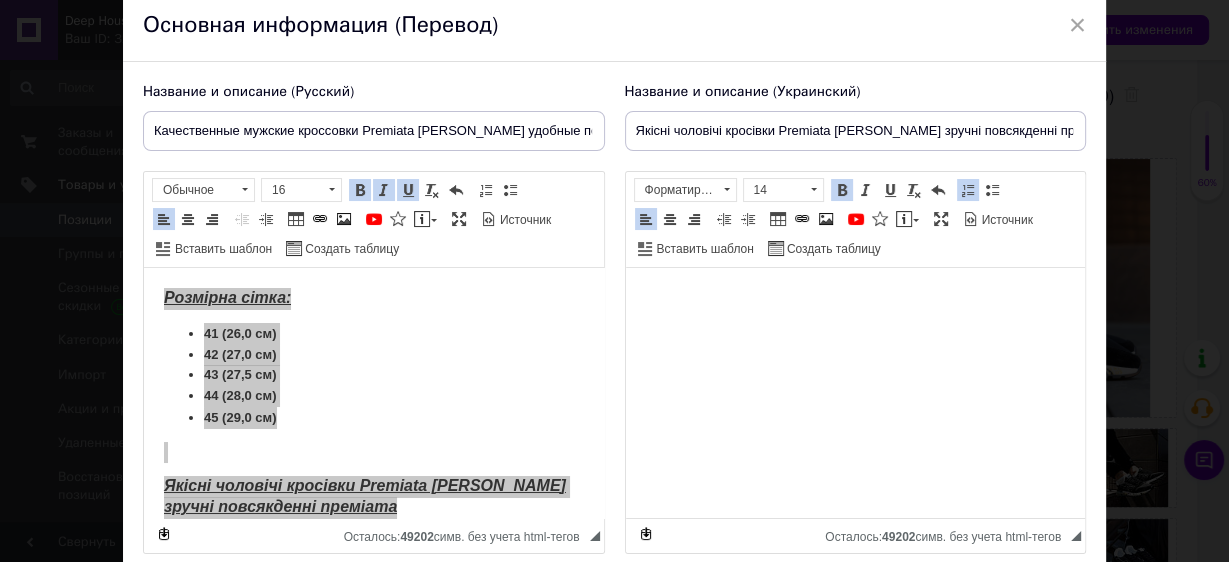scroll, scrollTop: 627, scrollLeft: 0, axis: vertical 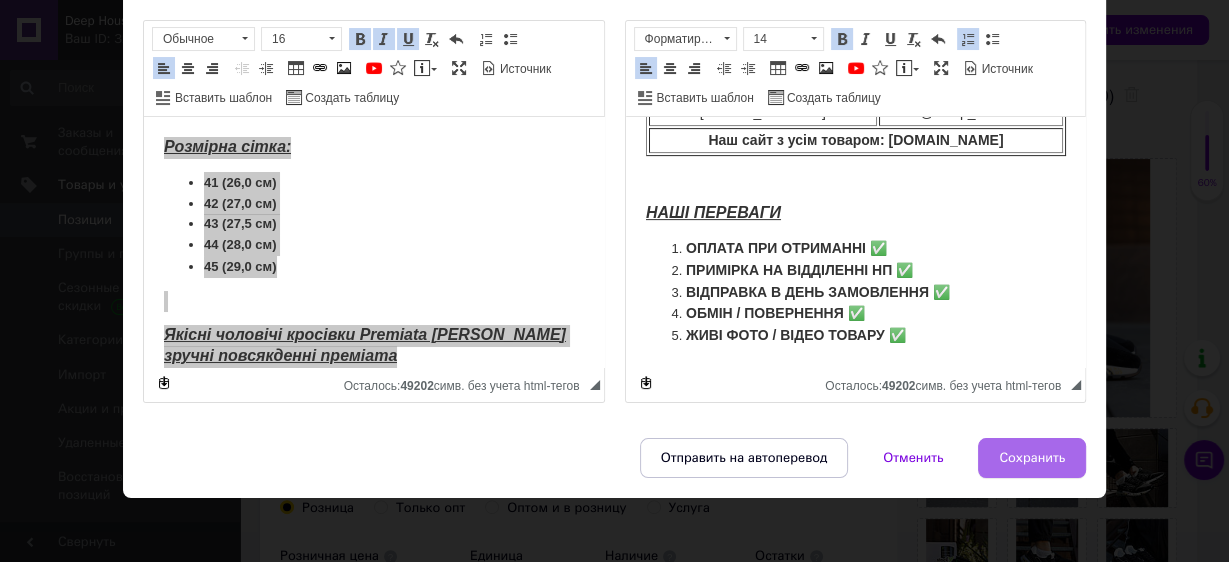 click on "Сохранить" at bounding box center (1032, 458) 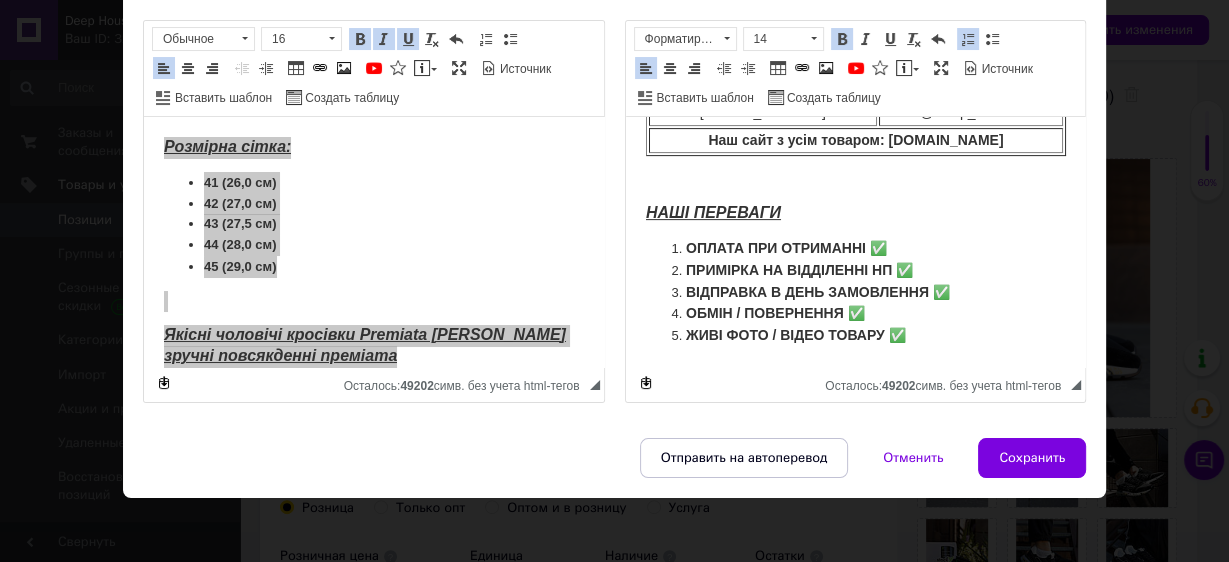 type on "Качественные мужские кроссовки Premiata [PERSON_NAME] удобные повседневные премиата" 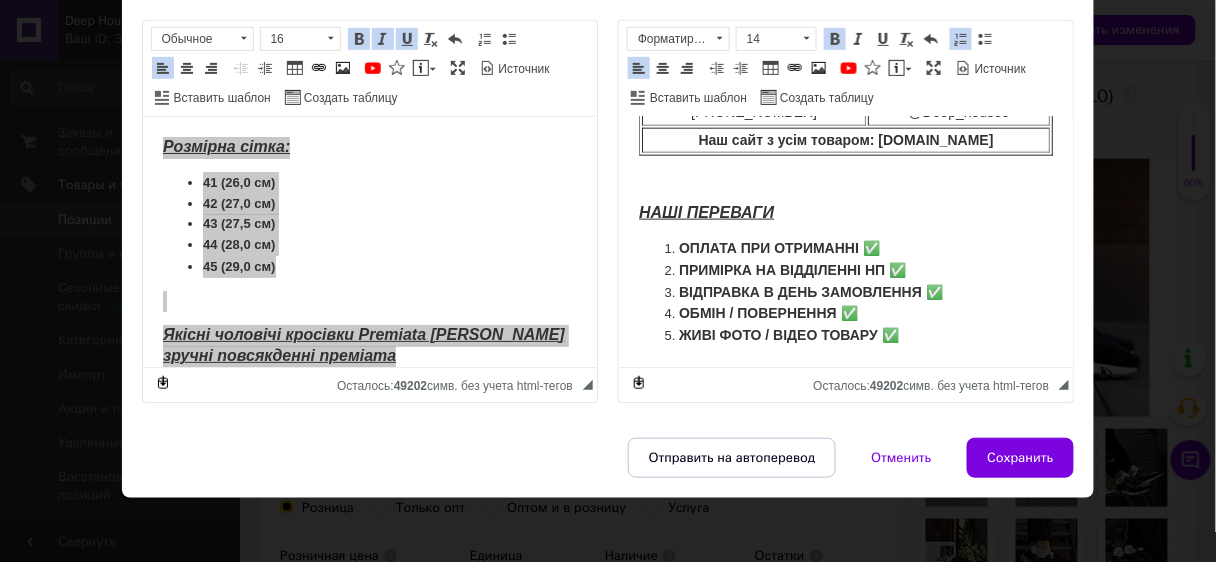 scroll, scrollTop: 534, scrollLeft: 0, axis: vertical 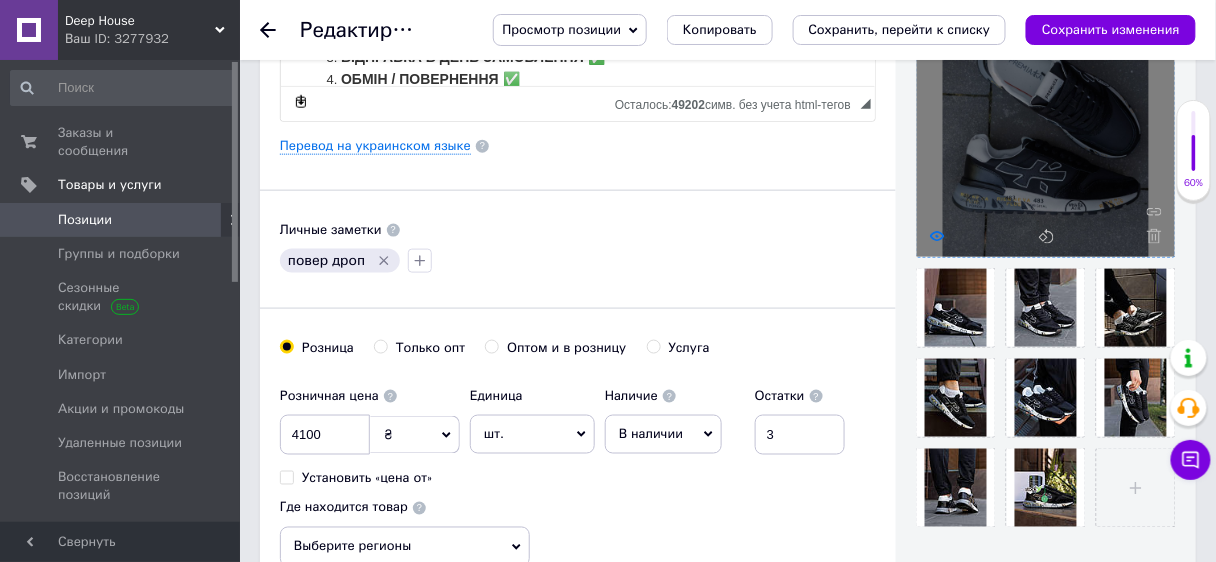 click 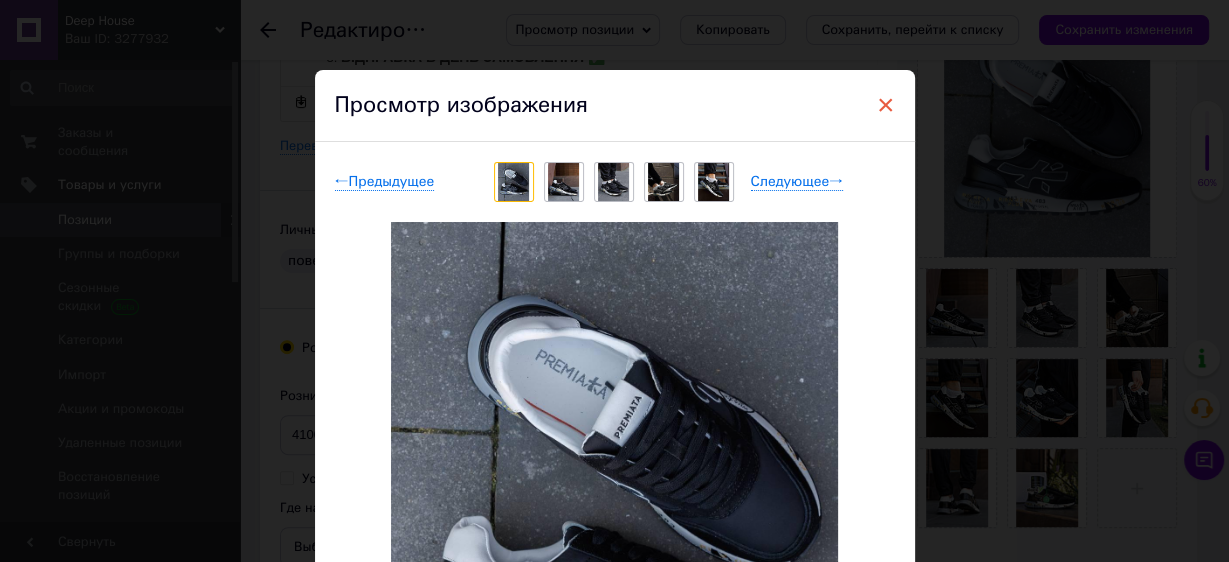 click on "×" at bounding box center [886, 105] 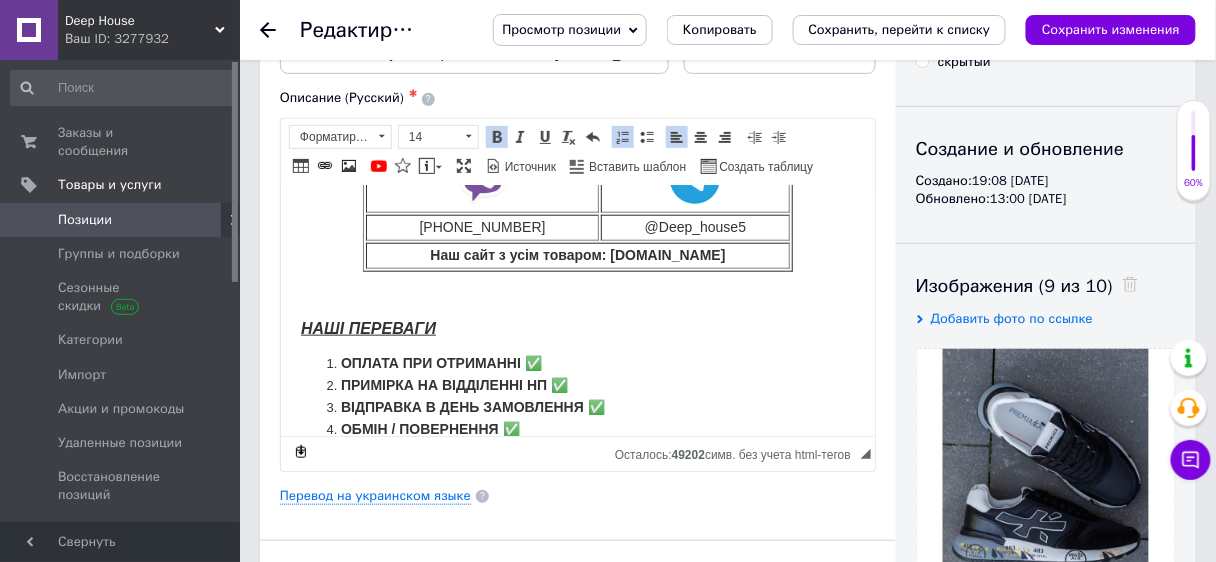 scroll, scrollTop: 99, scrollLeft: 0, axis: vertical 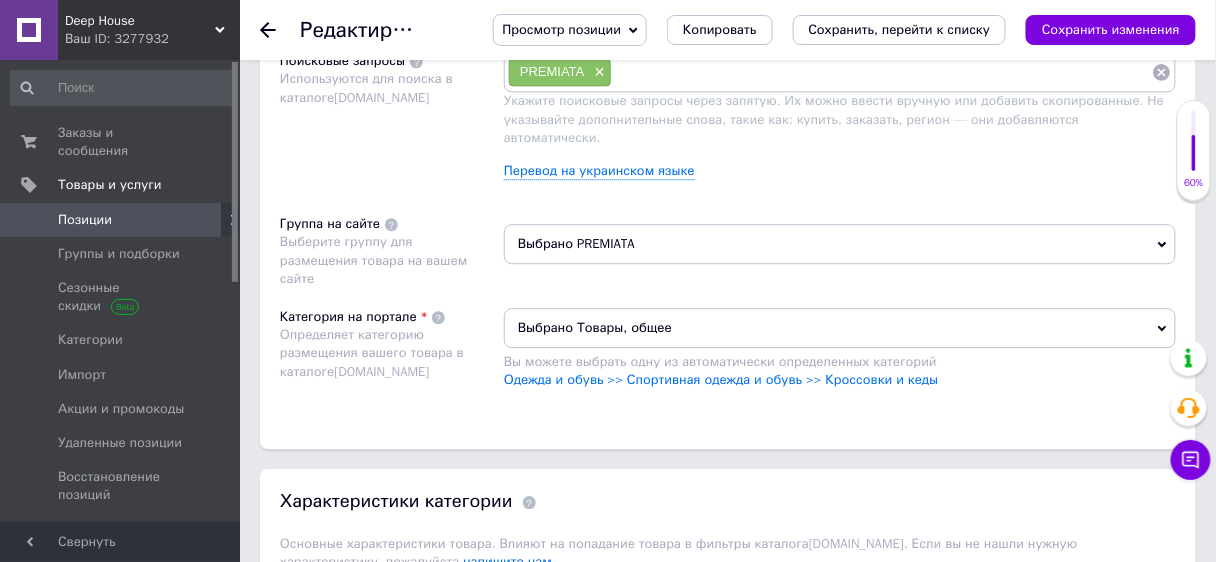 click on "Выбрано Товары, общее" at bounding box center [840, 328] 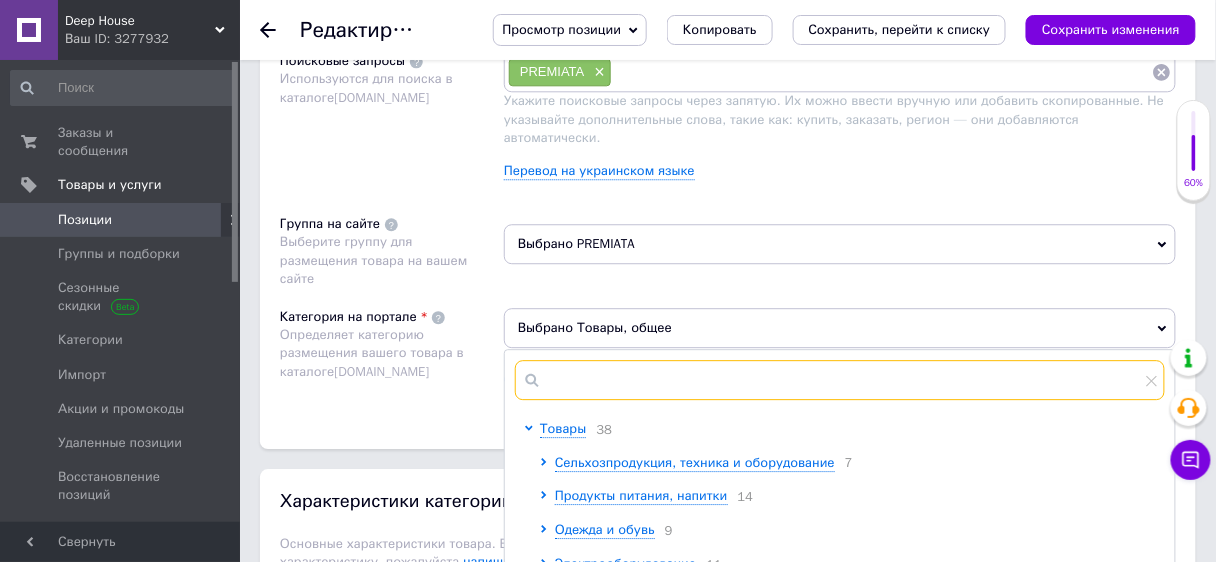 click at bounding box center [840, 380] 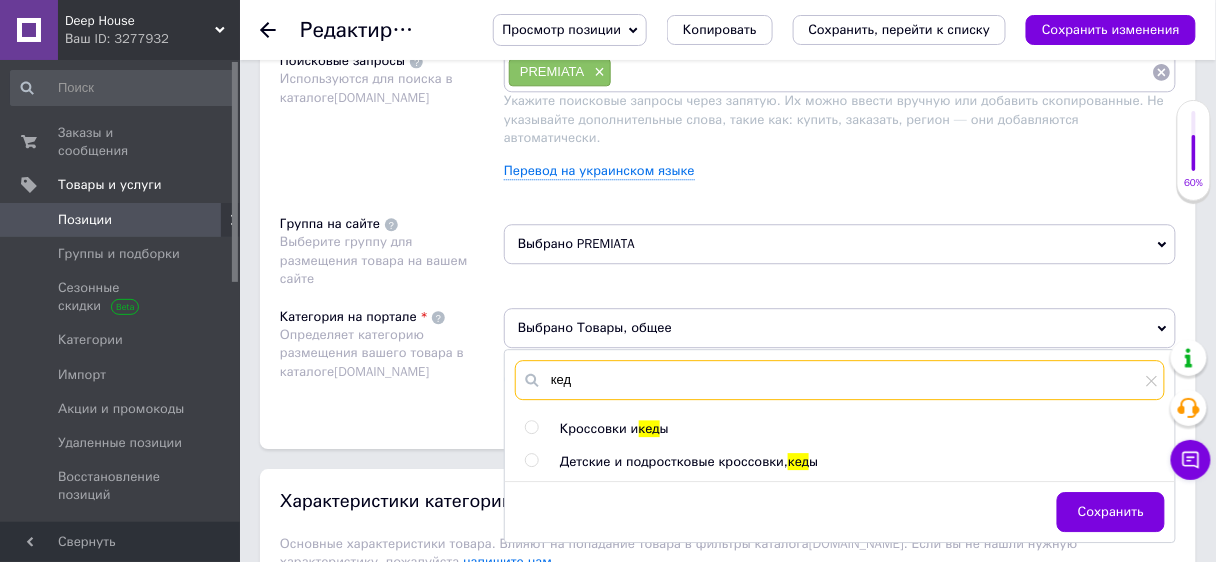 type on "кед" 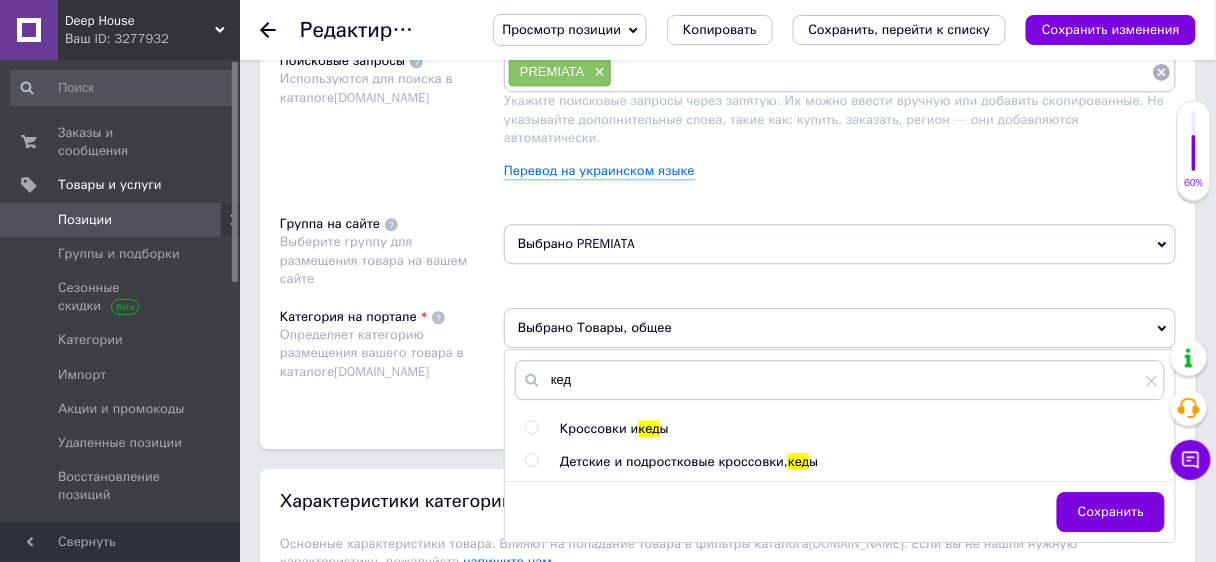 click on "кед Кроссовки и  кед ы Детские и подростковые кроссовки,  кед ы Сохранить" at bounding box center [840, 446] 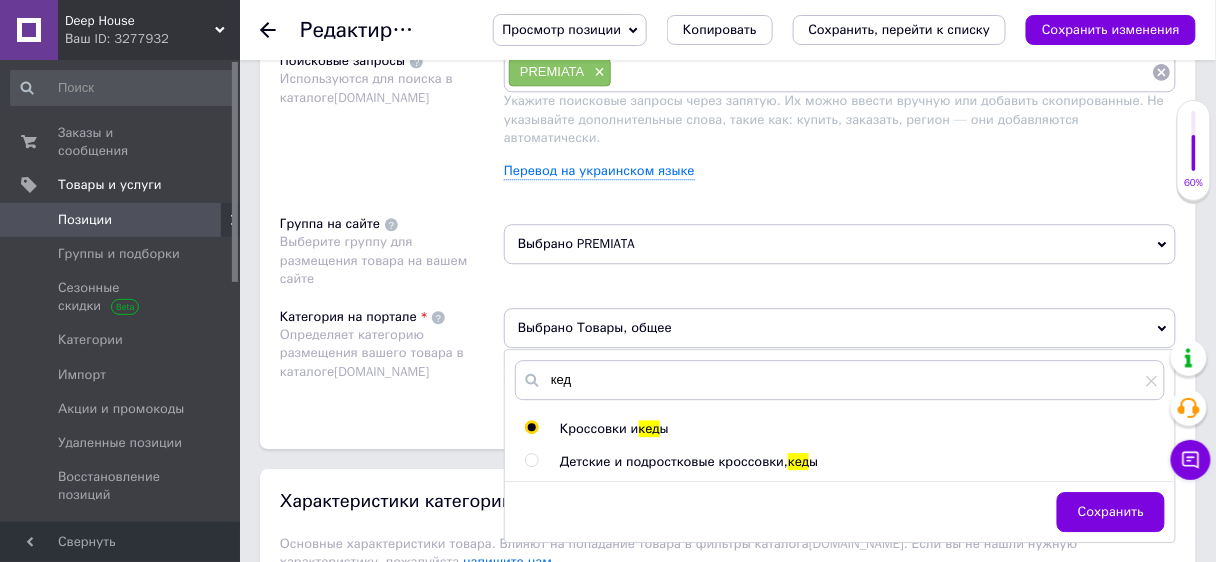 radio on "true" 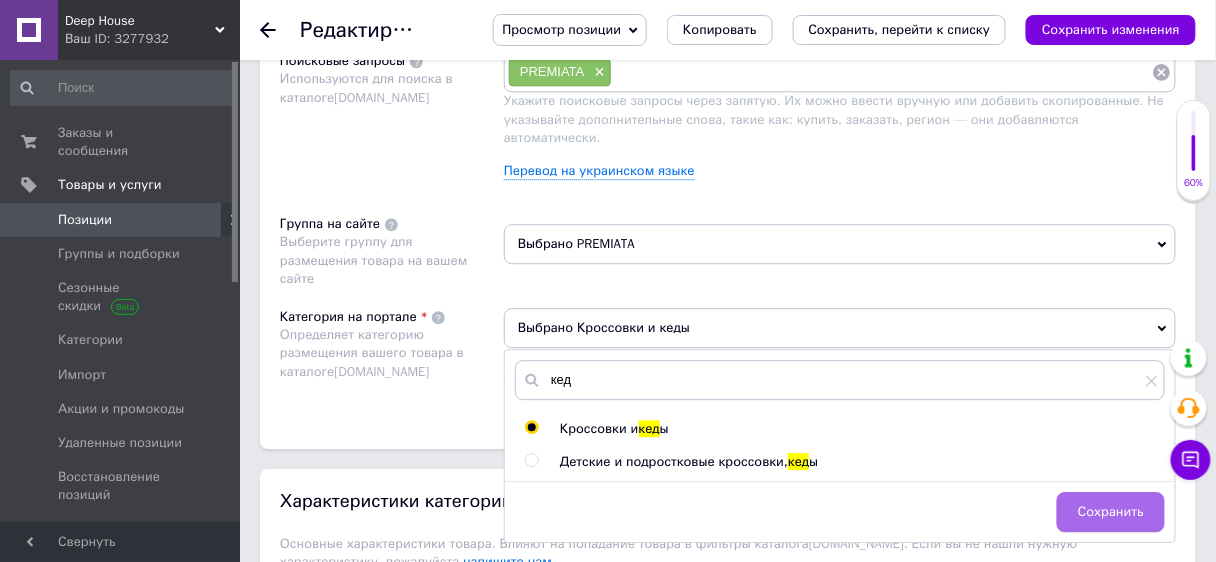 click on "Сохранить" at bounding box center (1111, 512) 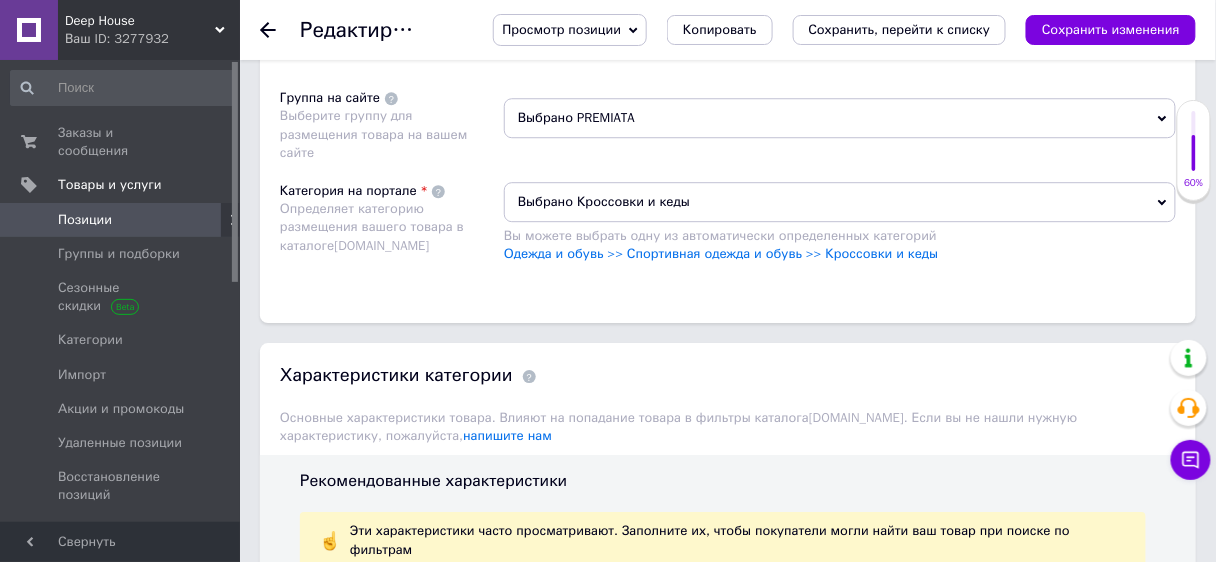 scroll, scrollTop: 1139, scrollLeft: 0, axis: vertical 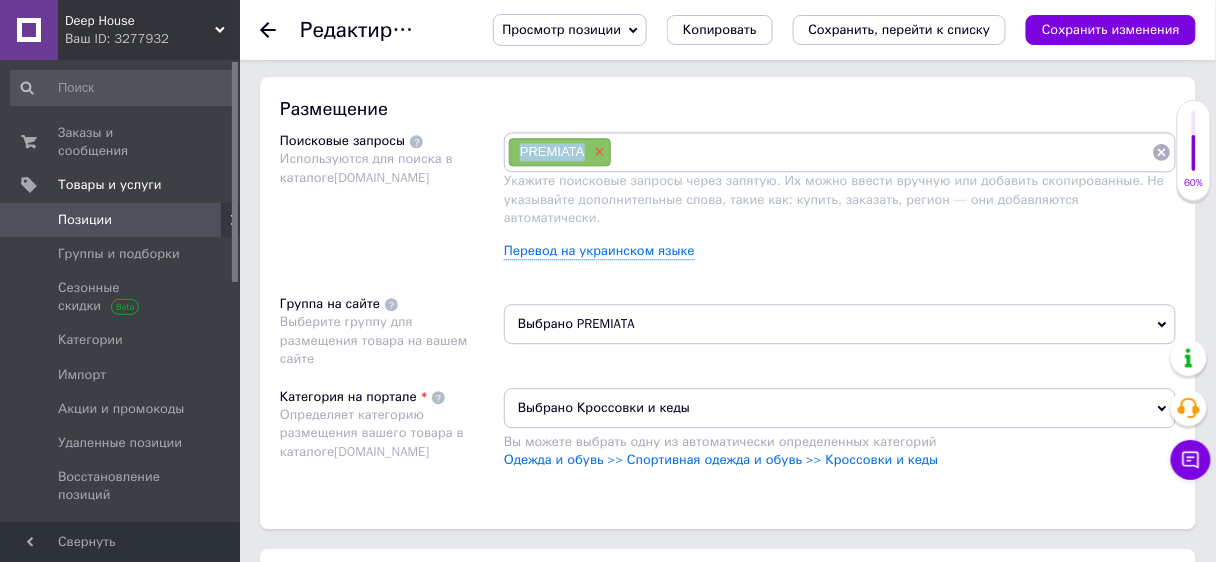 drag, startPoint x: 526, startPoint y: 143, endPoint x: 590, endPoint y: 149, distance: 64.28063 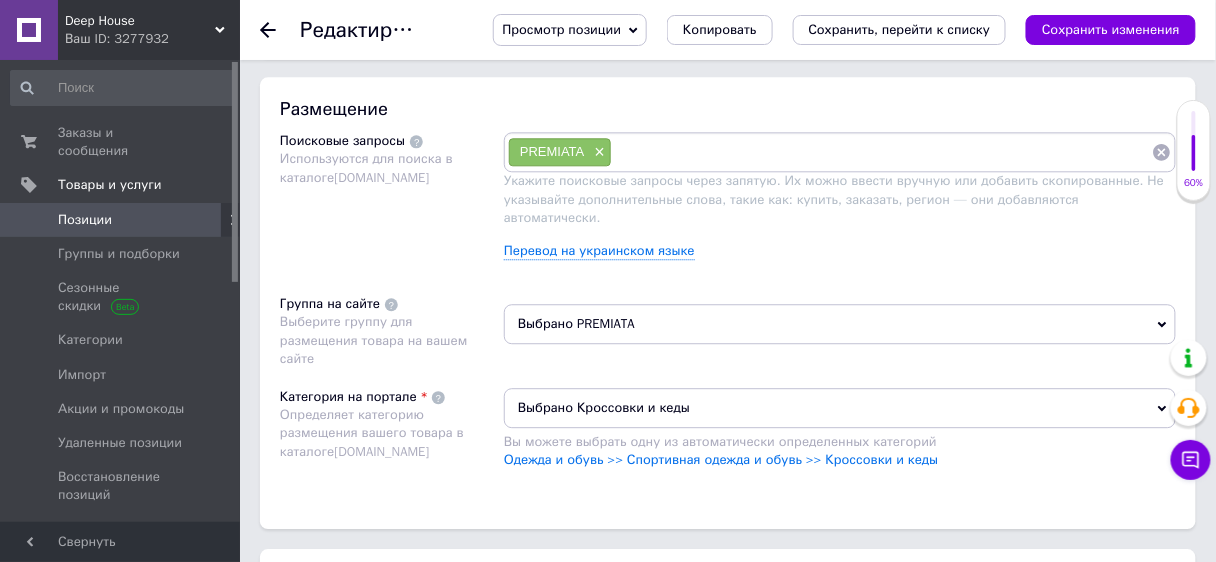 click on "PREMIATA ×" at bounding box center [560, 152] 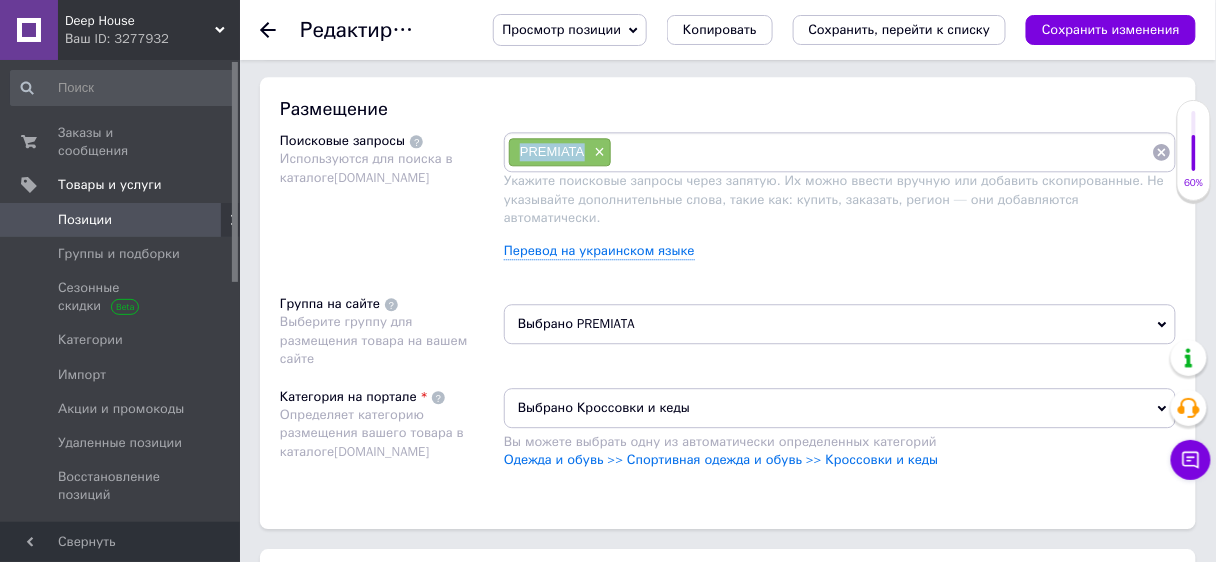 drag, startPoint x: 519, startPoint y: 146, endPoint x: 581, endPoint y: 144, distance: 62.03225 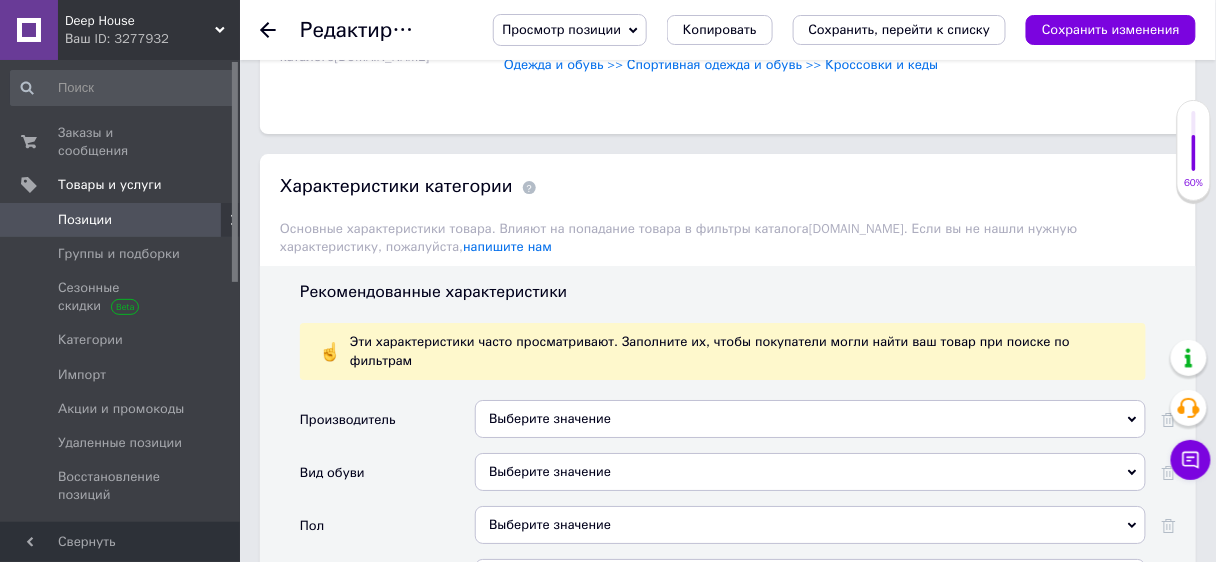 scroll, scrollTop: 1539, scrollLeft: 0, axis: vertical 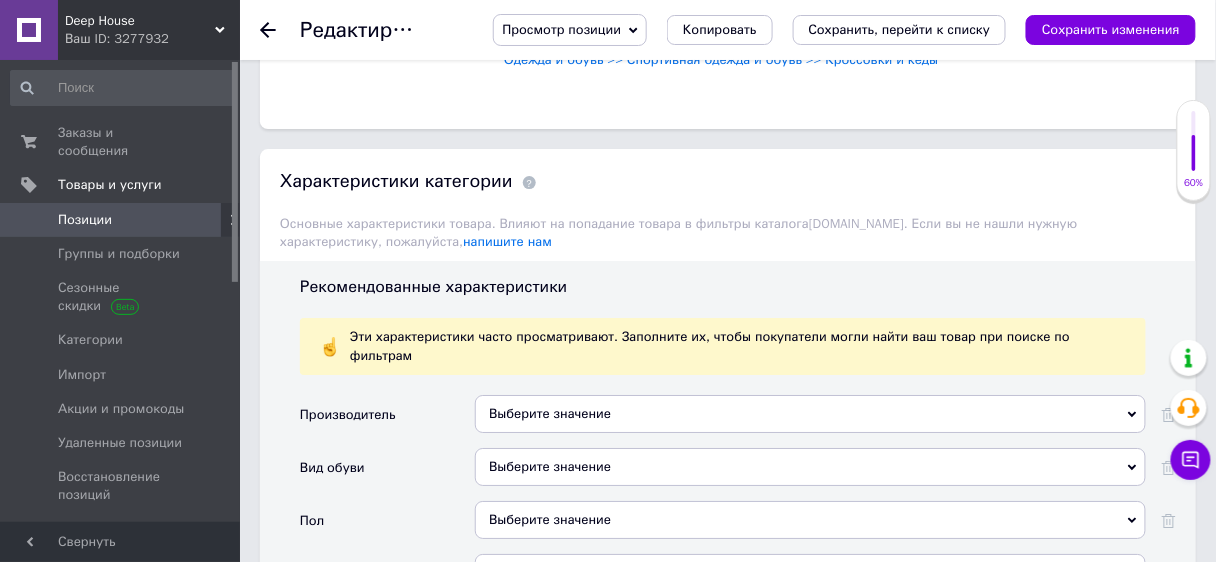 click on "Выберите значение" at bounding box center [810, 414] 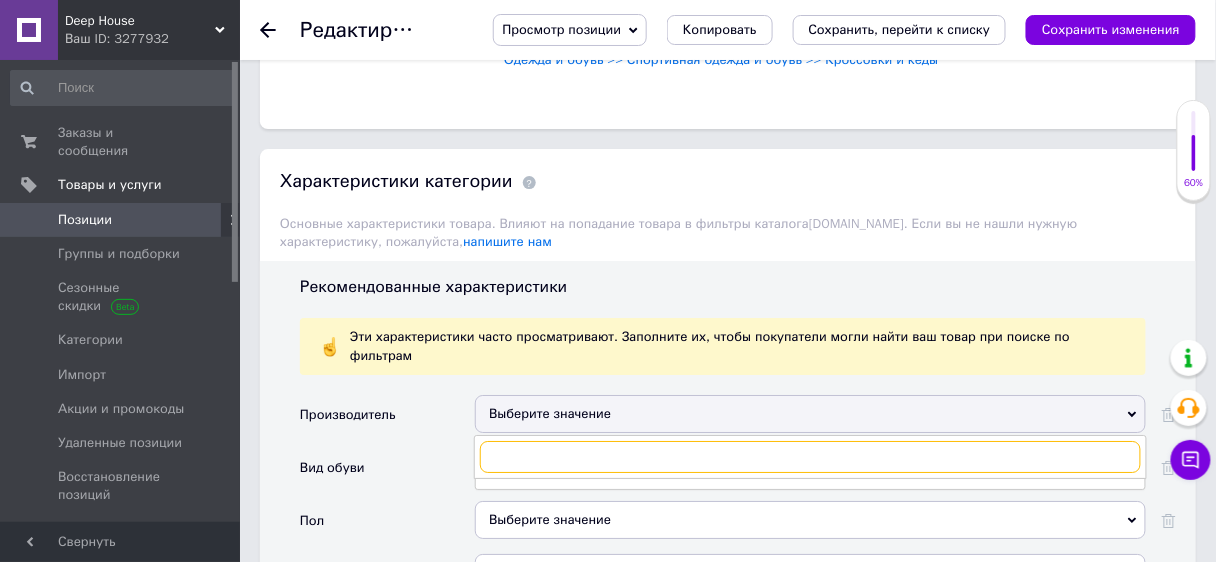 paste on "PREMIATA" 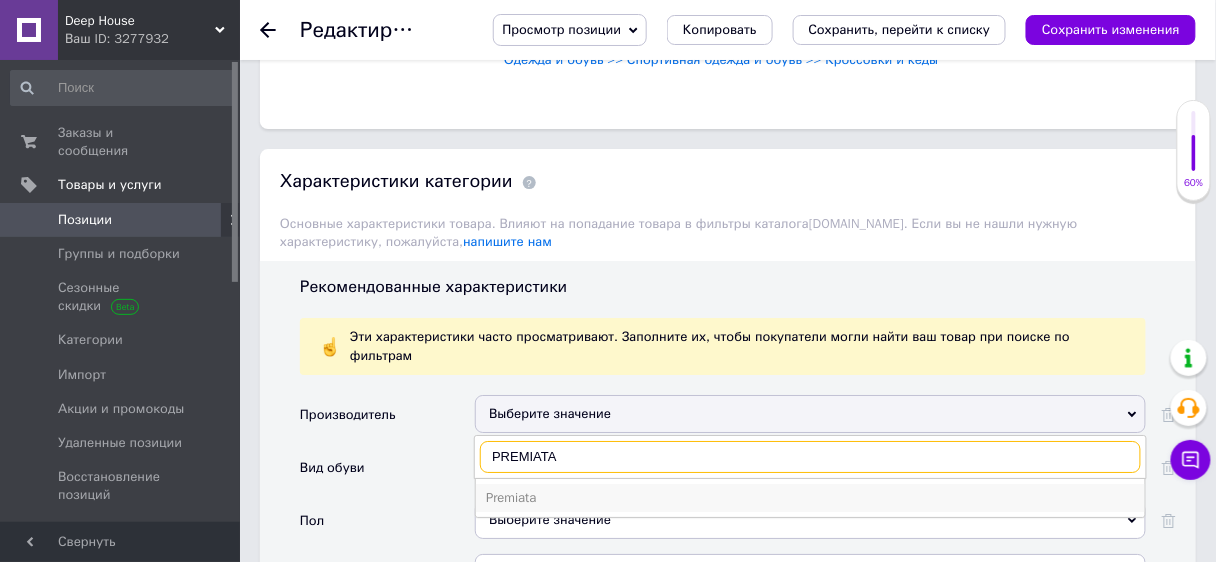 type on "PREMIATA" 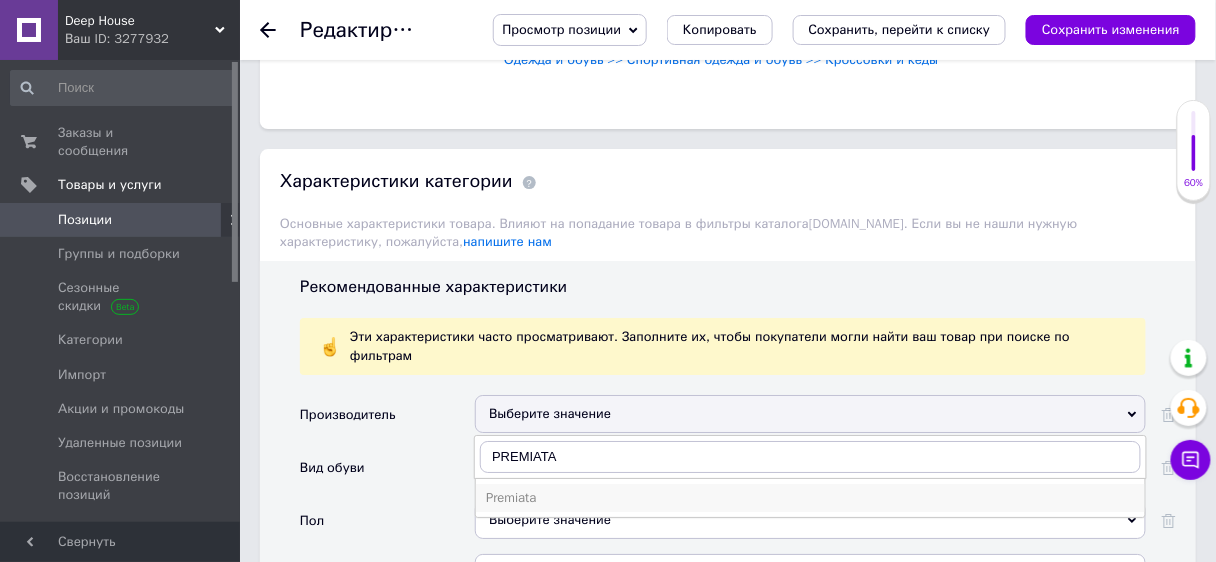 click on "Premiata" at bounding box center [810, 498] 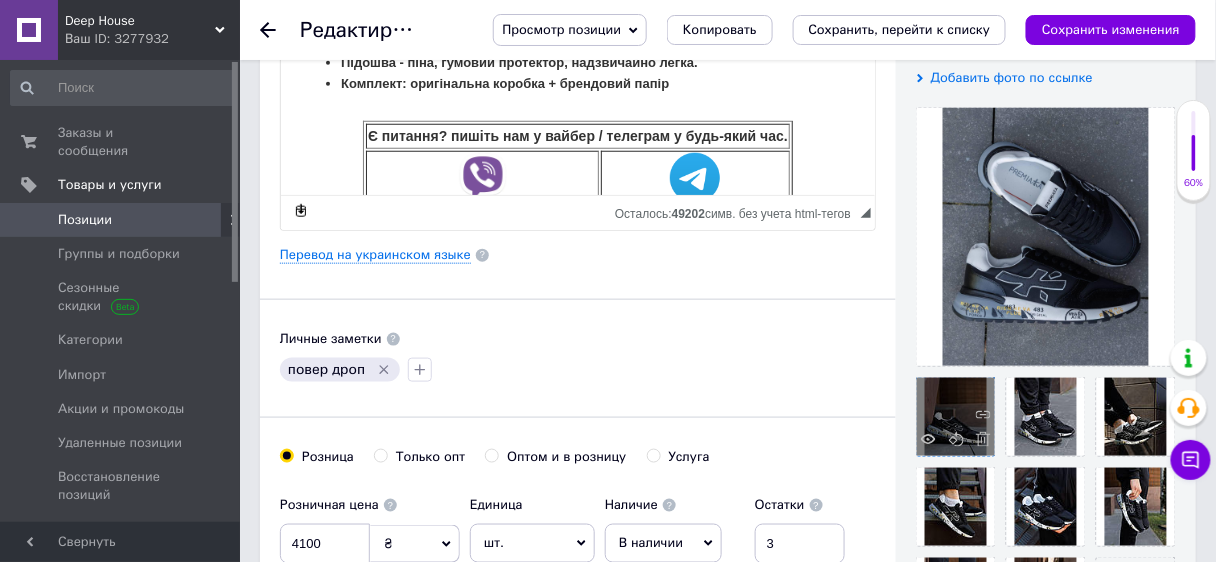 scroll, scrollTop: 419, scrollLeft: 0, axis: vertical 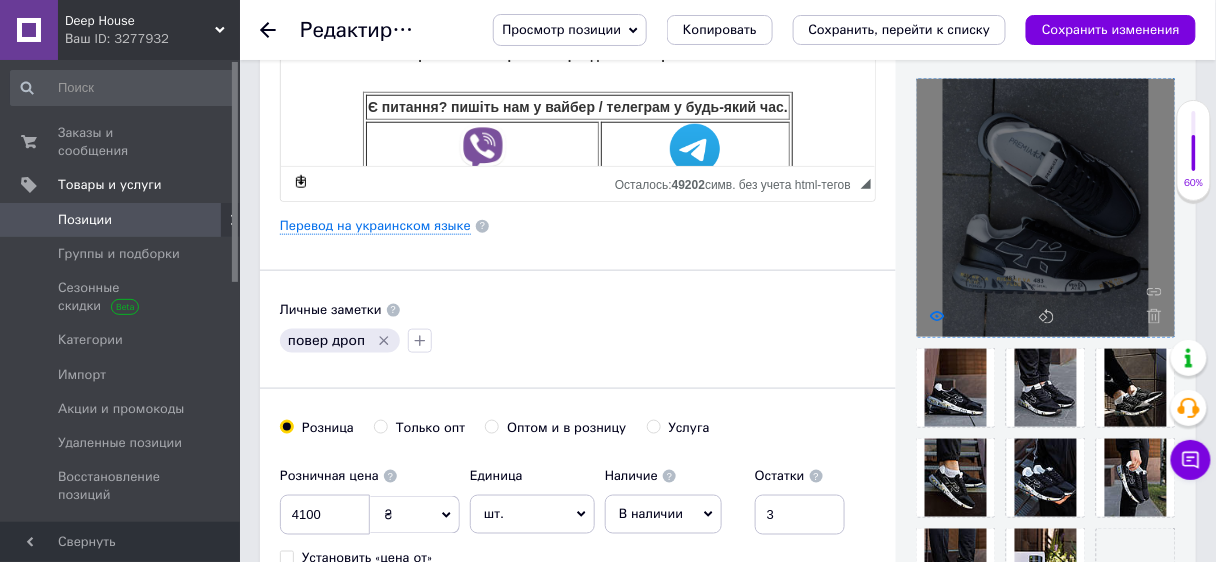 click 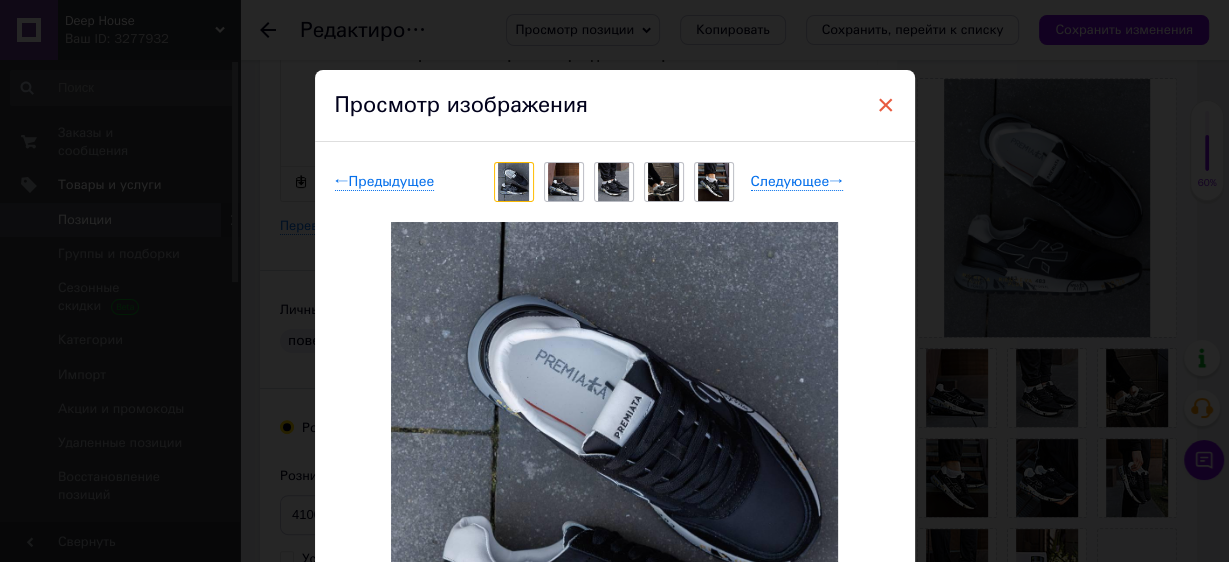 click on "×" at bounding box center (886, 105) 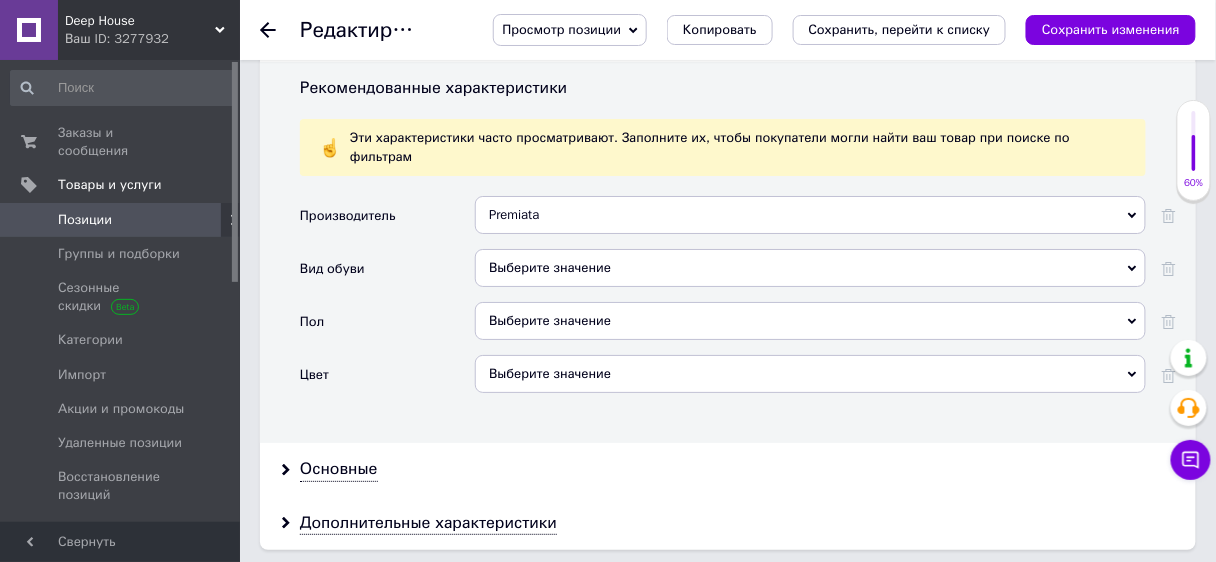 scroll, scrollTop: 1704, scrollLeft: 0, axis: vertical 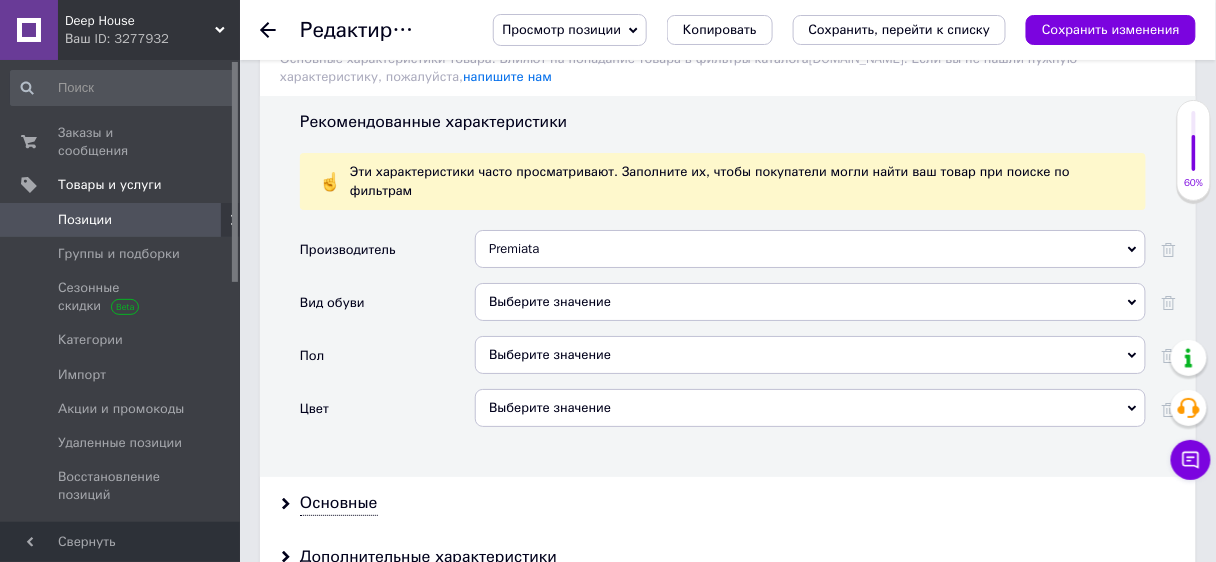 click on "Выберите значение" at bounding box center (810, 302) 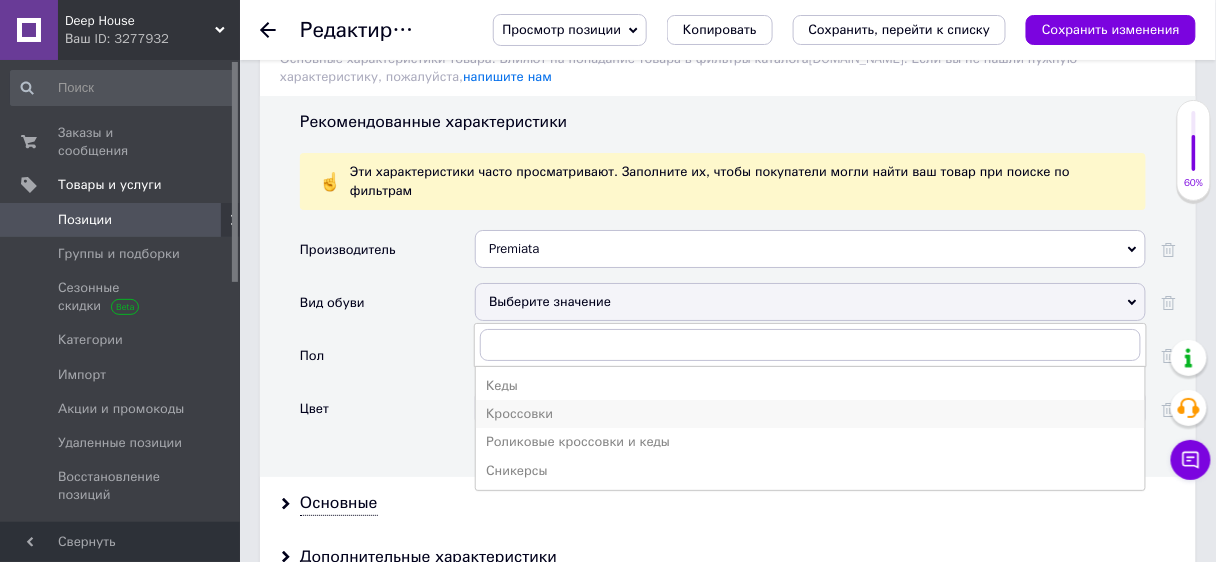 click on "Кроссовки" at bounding box center (810, 414) 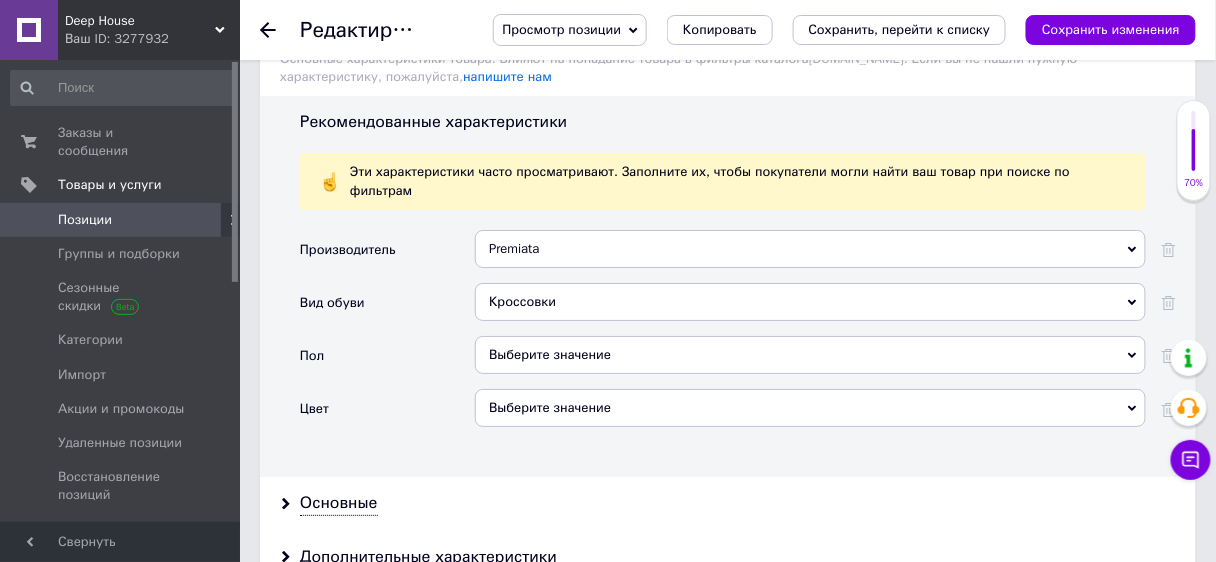 click on "Выберите значение" at bounding box center [810, 355] 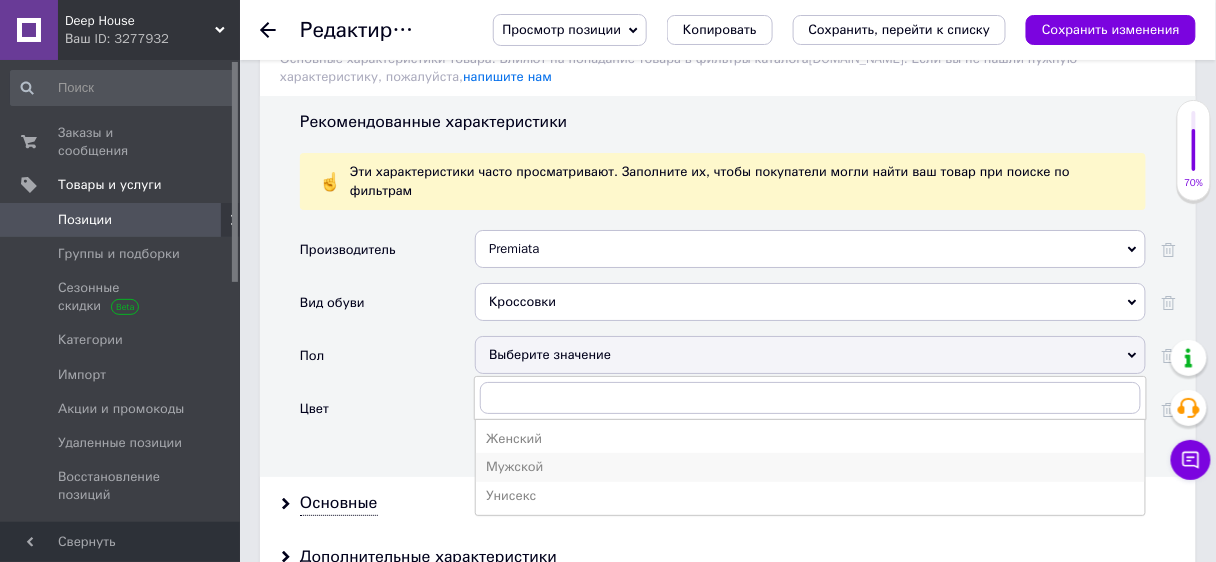 click on "Мужской" at bounding box center [810, 467] 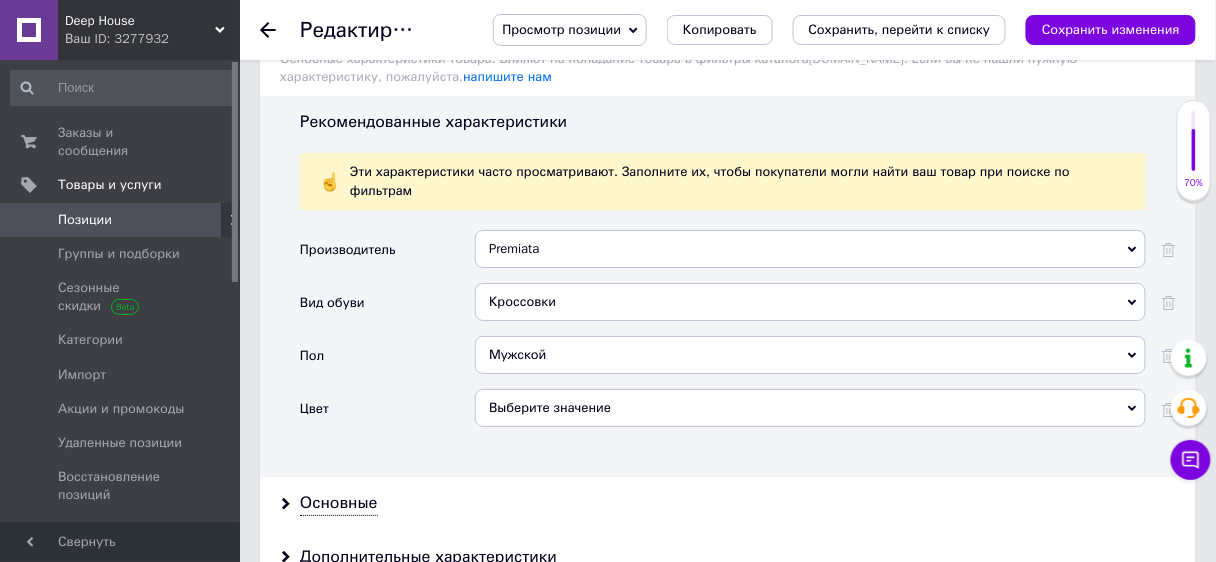 click on "Выберите значение" at bounding box center [810, 408] 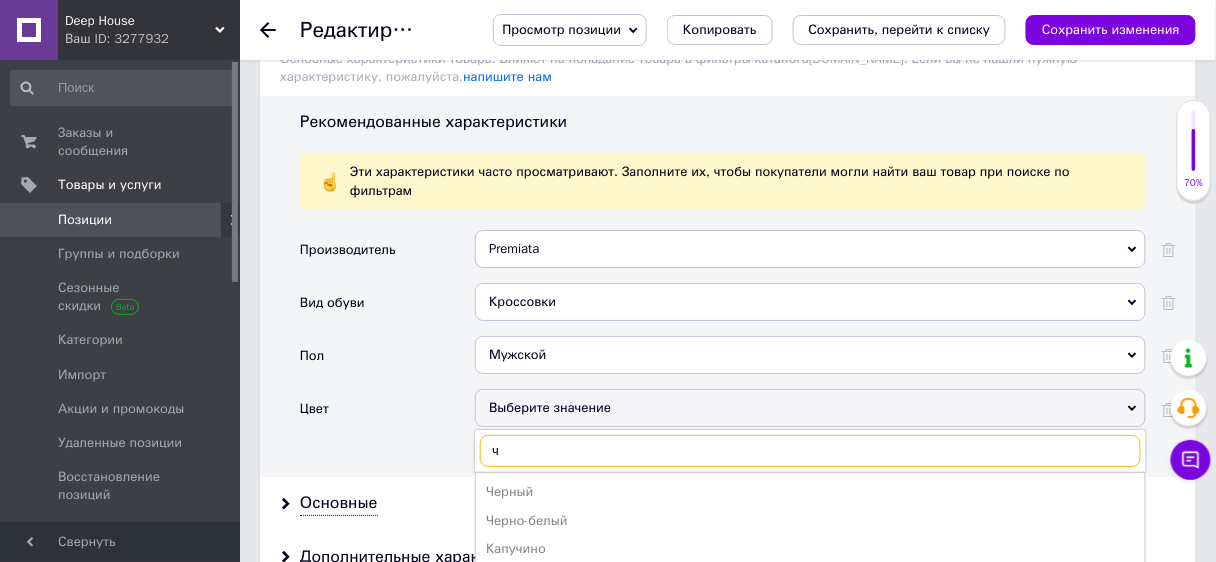 type on "ч" 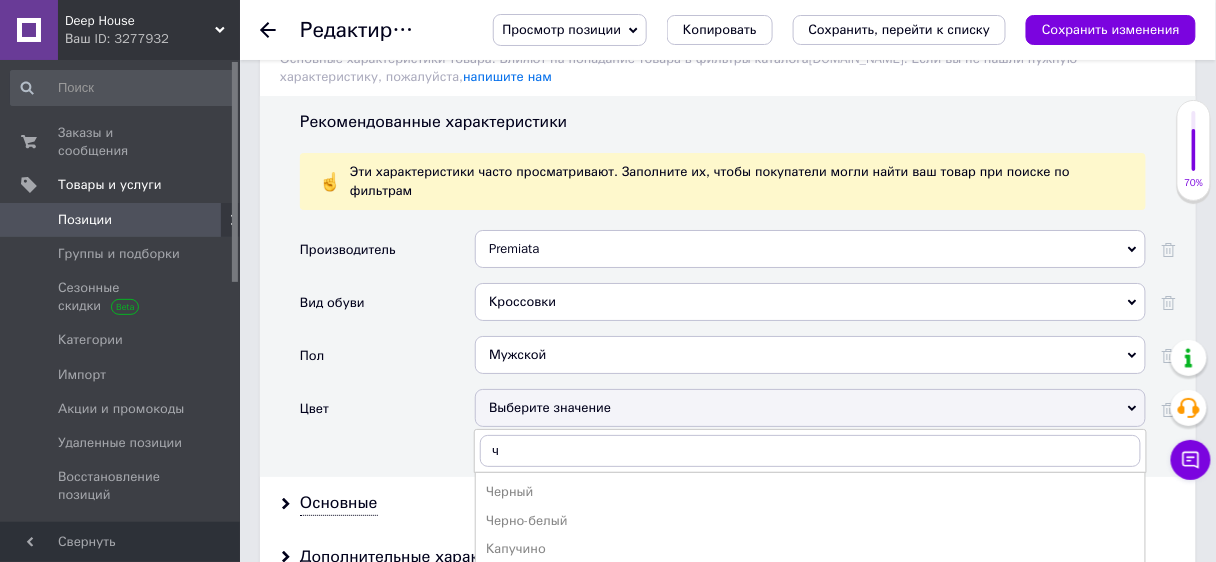click on "Черно-белый" at bounding box center [810, 521] 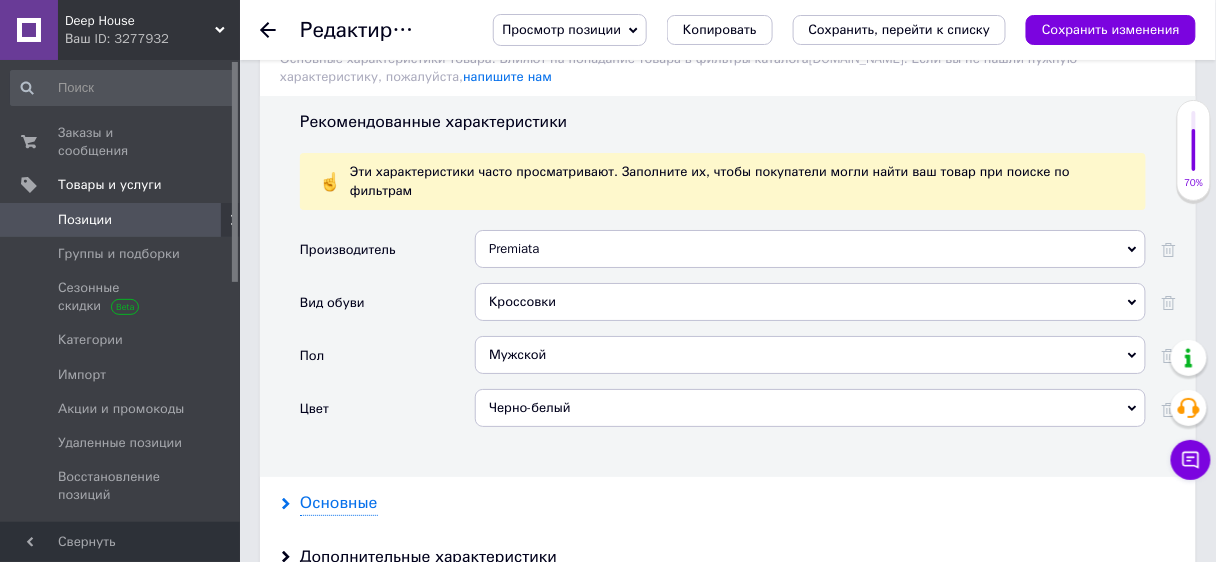click on "Основные" at bounding box center [339, 503] 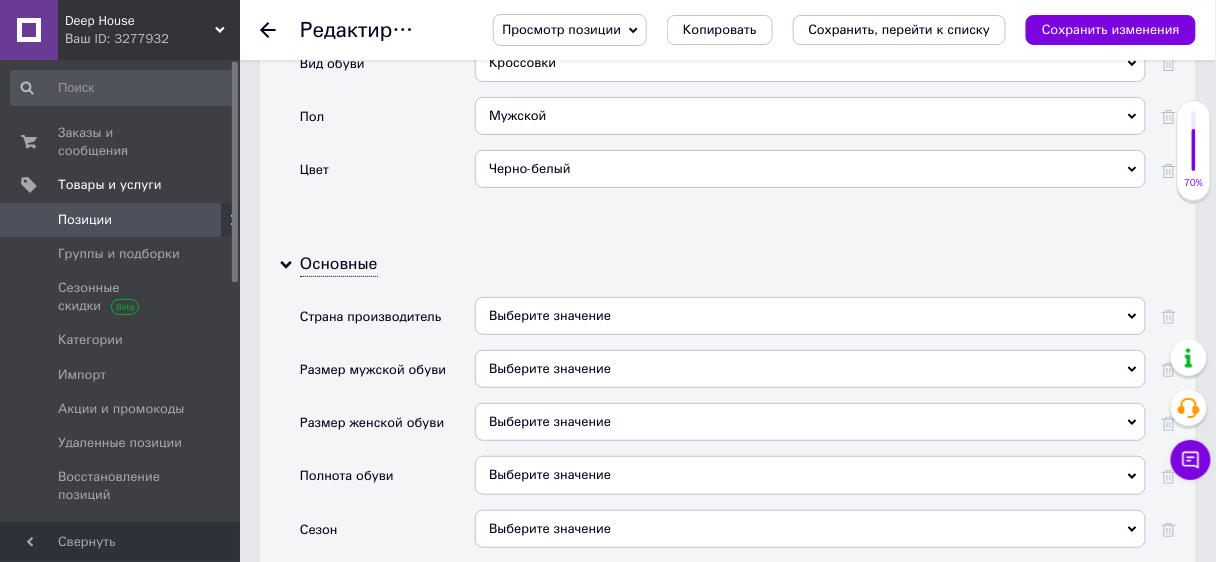 scroll, scrollTop: 1944, scrollLeft: 0, axis: vertical 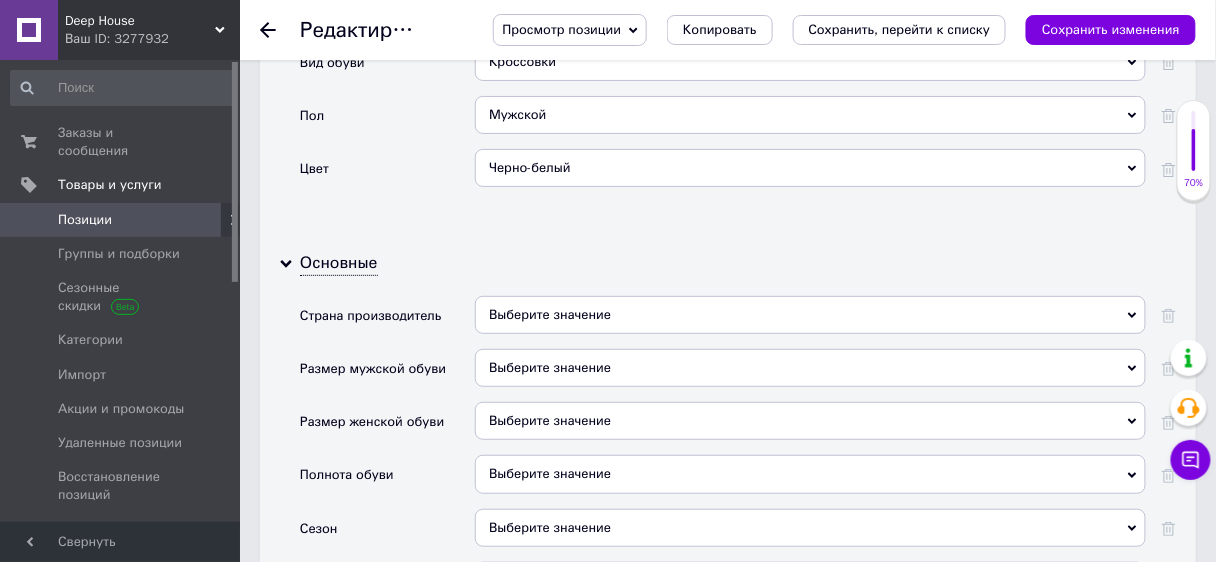 click on "Выберите значение" at bounding box center (810, 315) 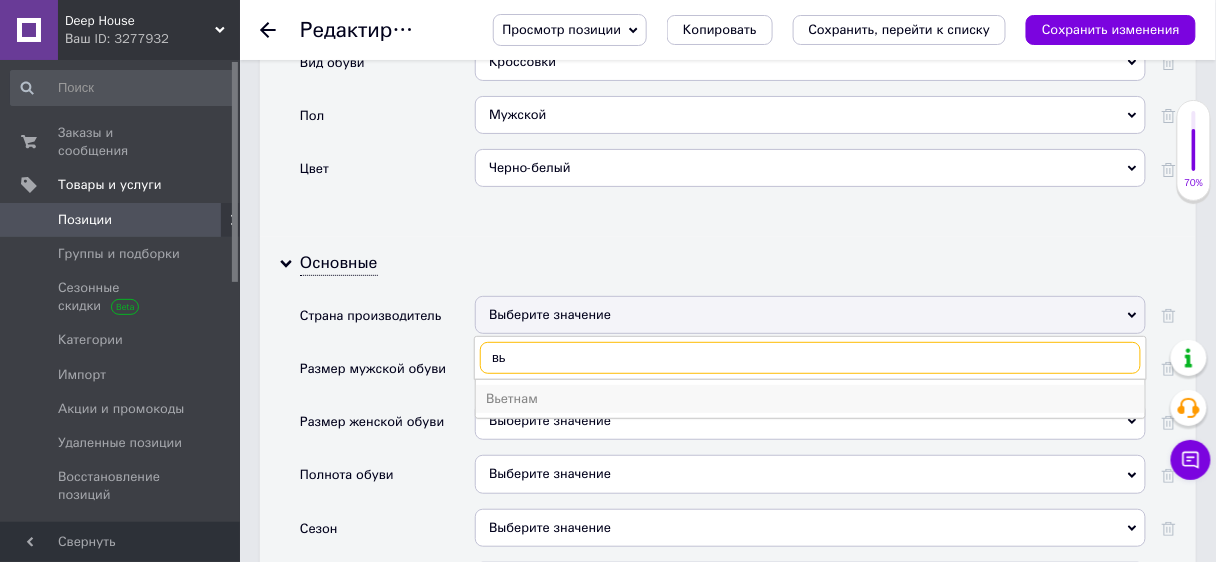 type on "вь" 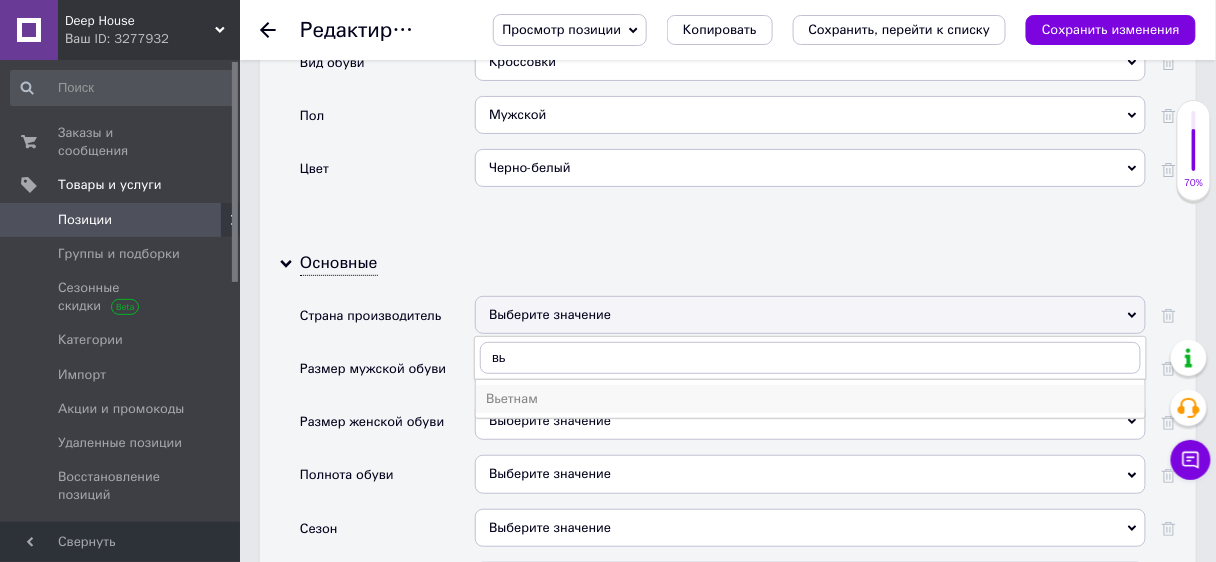 click on "Вьетнам" at bounding box center (810, 399) 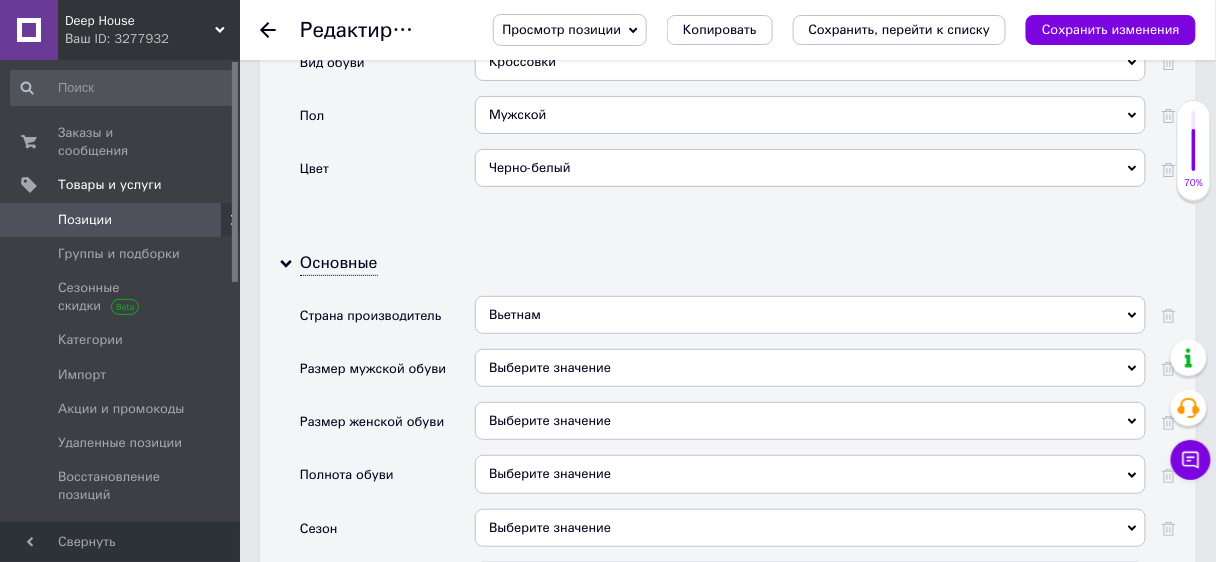 click on "Черно-белый" at bounding box center (810, 168) 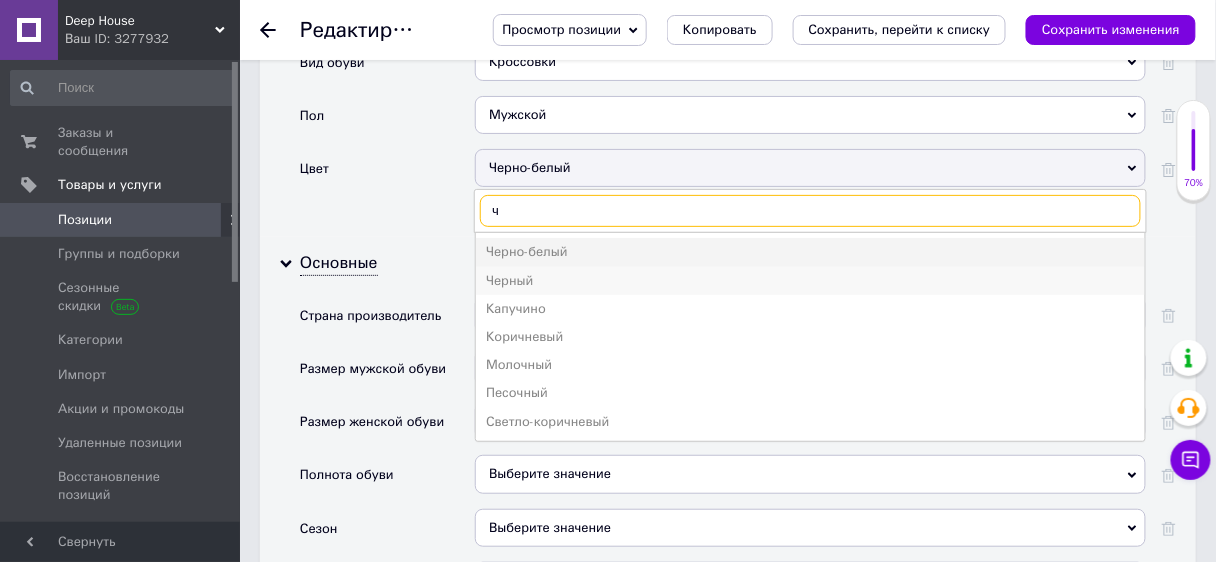 type on "ч" 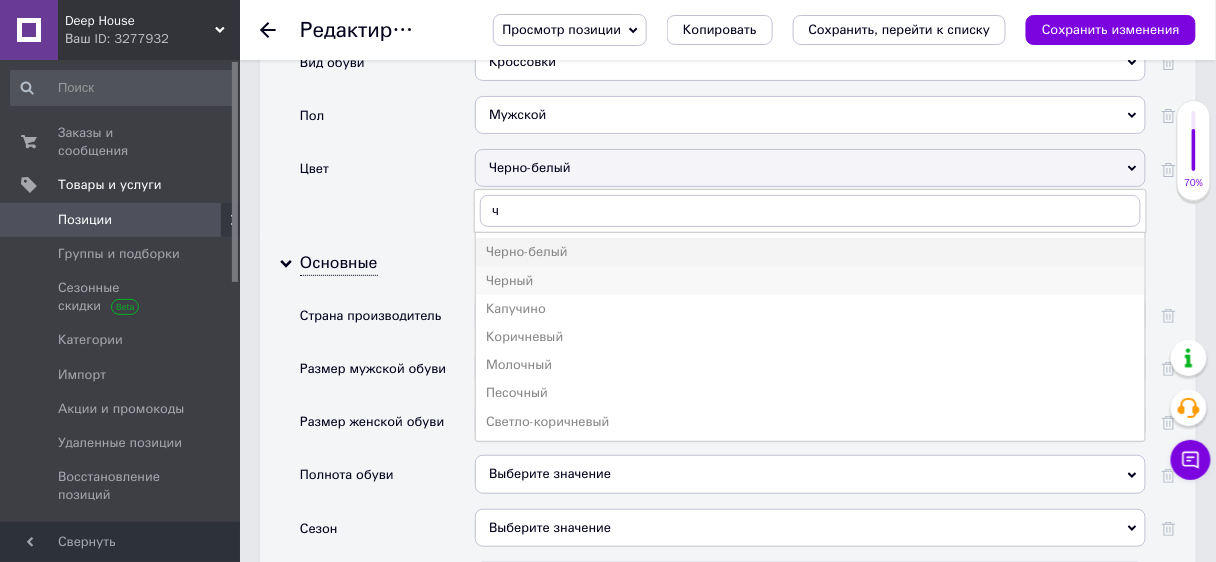 click on "Черный" at bounding box center [810, 281] 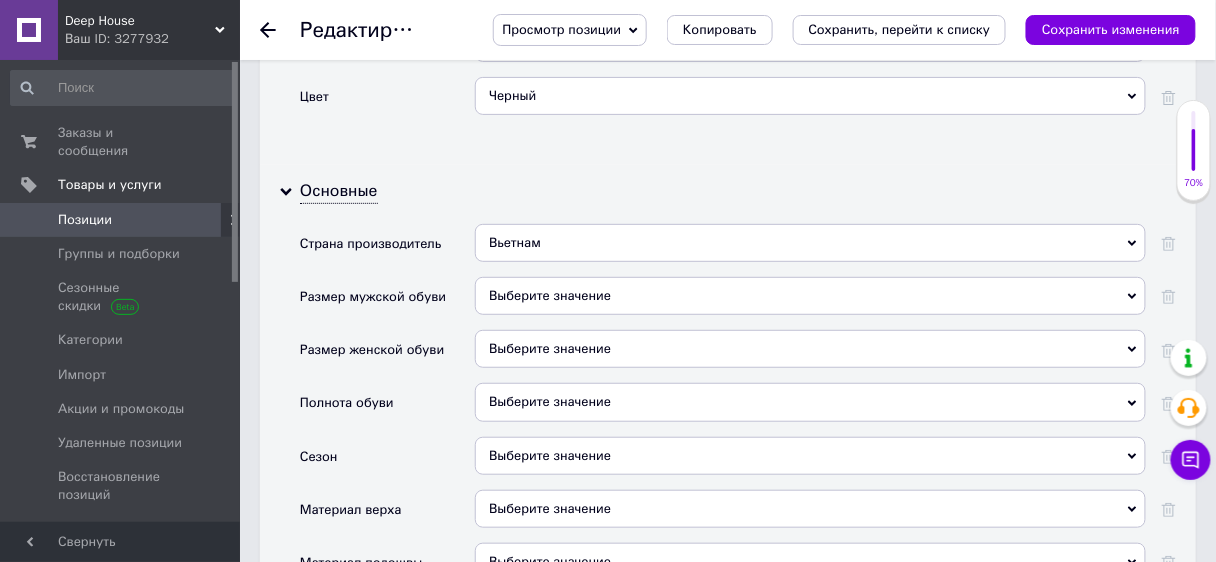 scroll, scrollTop: 2024, scrollLeft: 0, axis: vertical 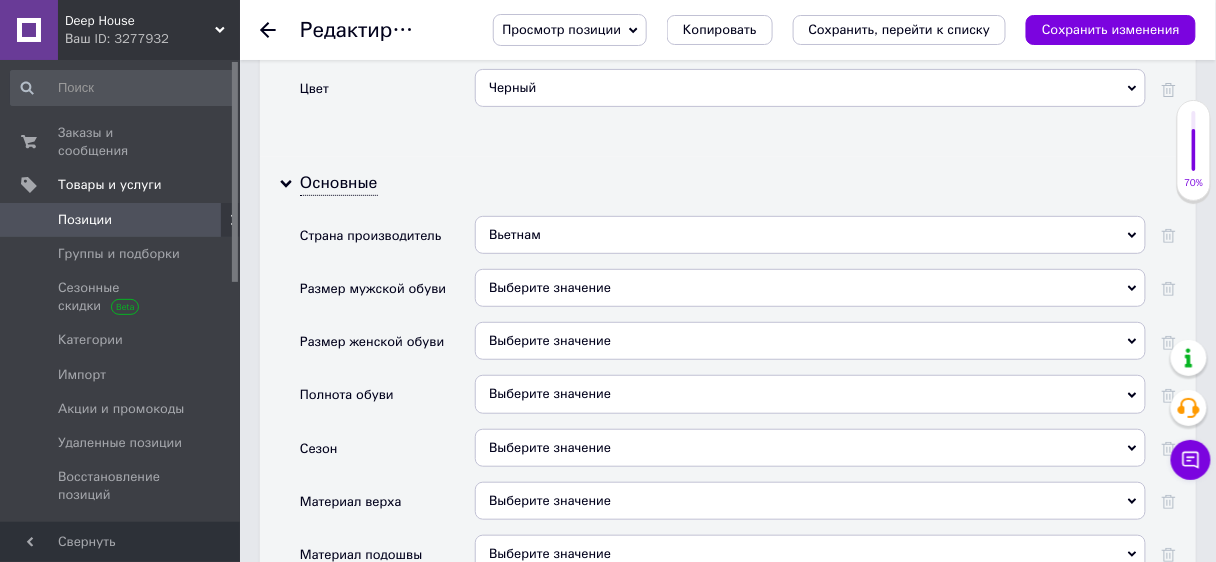 click on "Выберите значение" at bounding box center [810, 448] 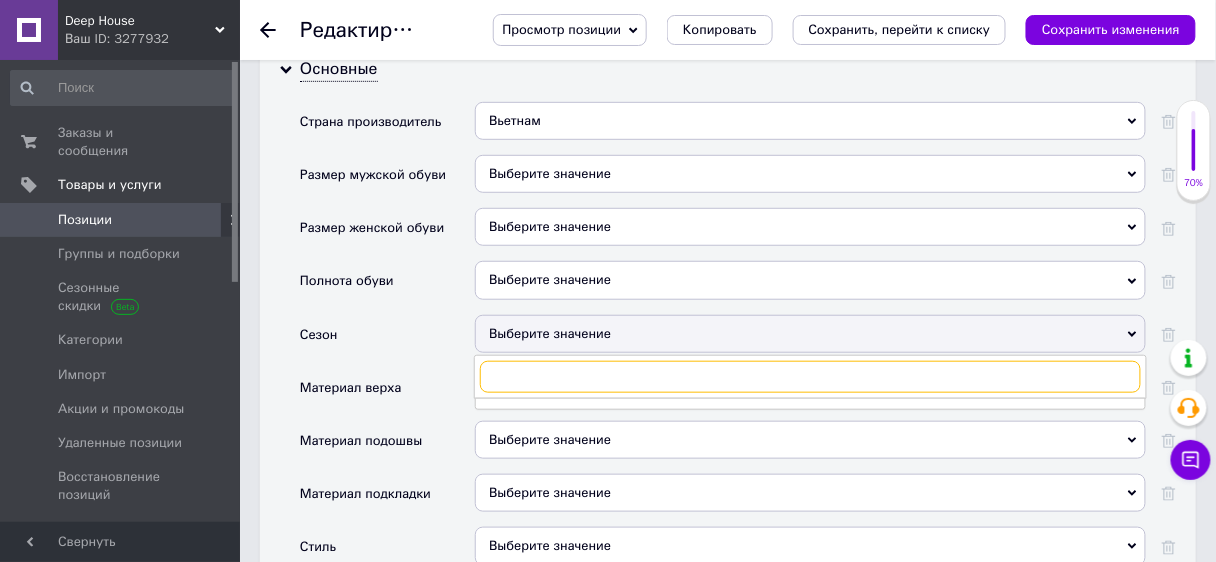scroll, scrollTop: 2184, scrollLeft: 0, axis: vertical 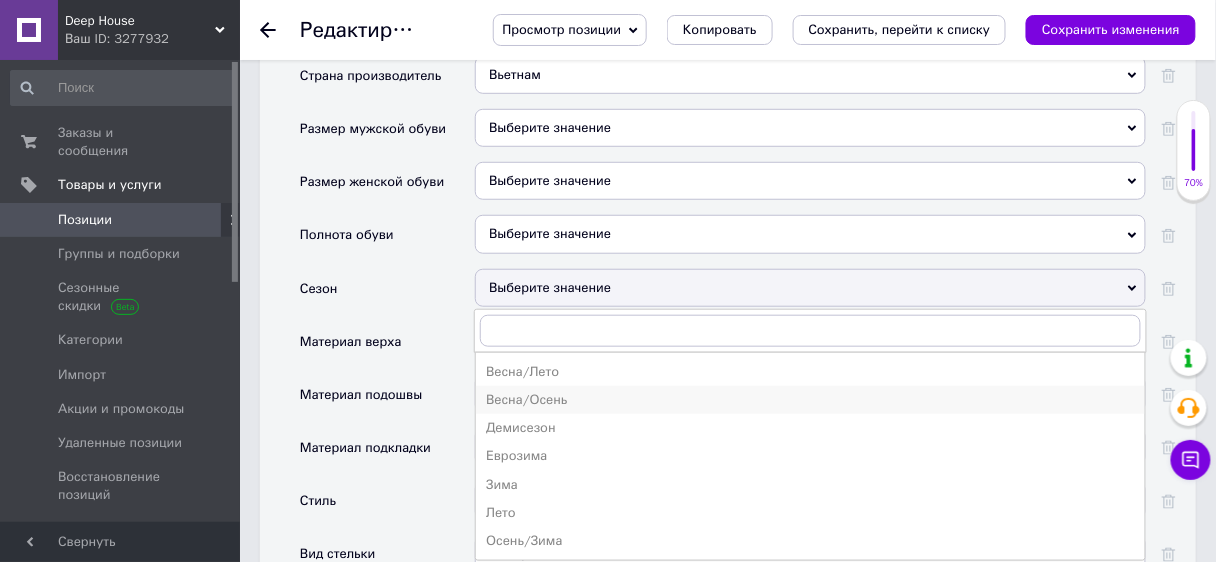 click on "Весна/Осень" at bounding box center (810, 400) 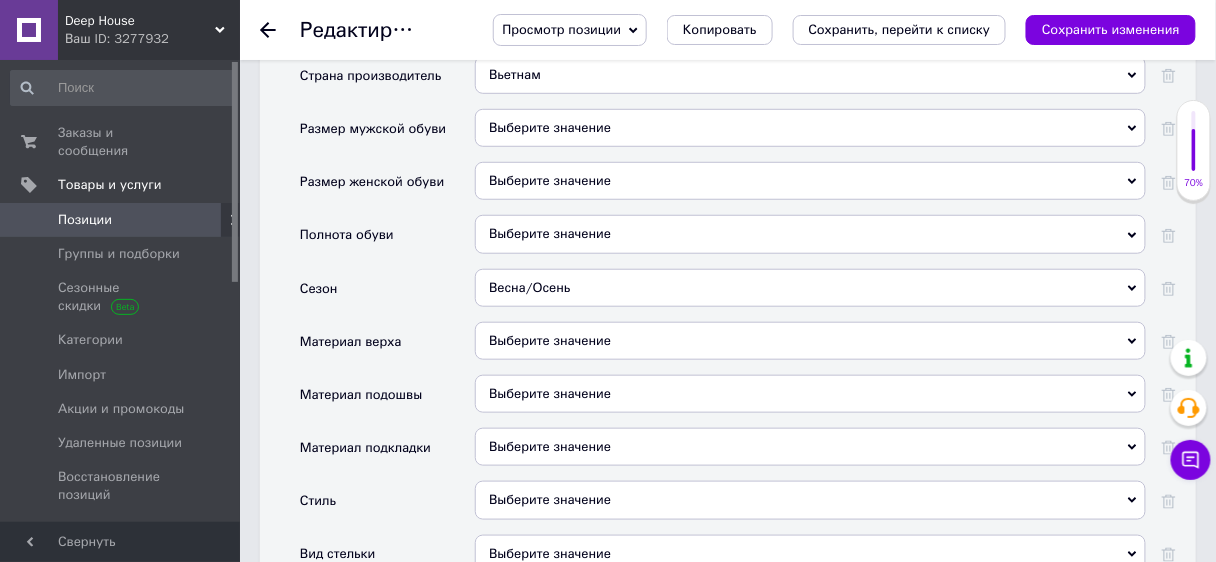click on "Весна/Осень" at bounding box center (810, 288) 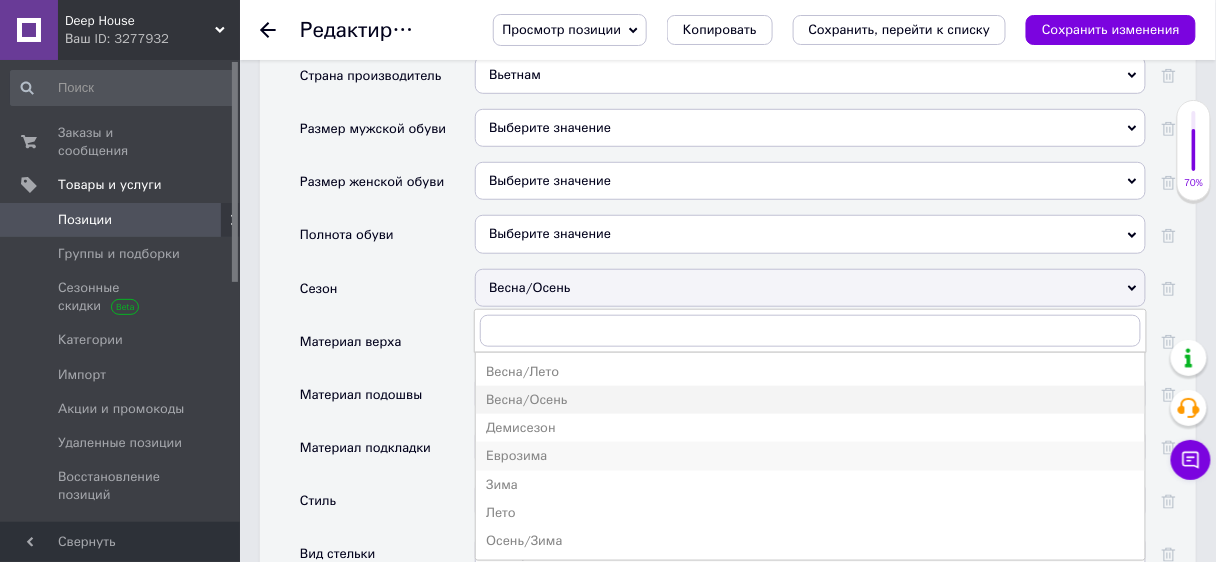 click on "Еврозима" at bounding box center (810, 456) 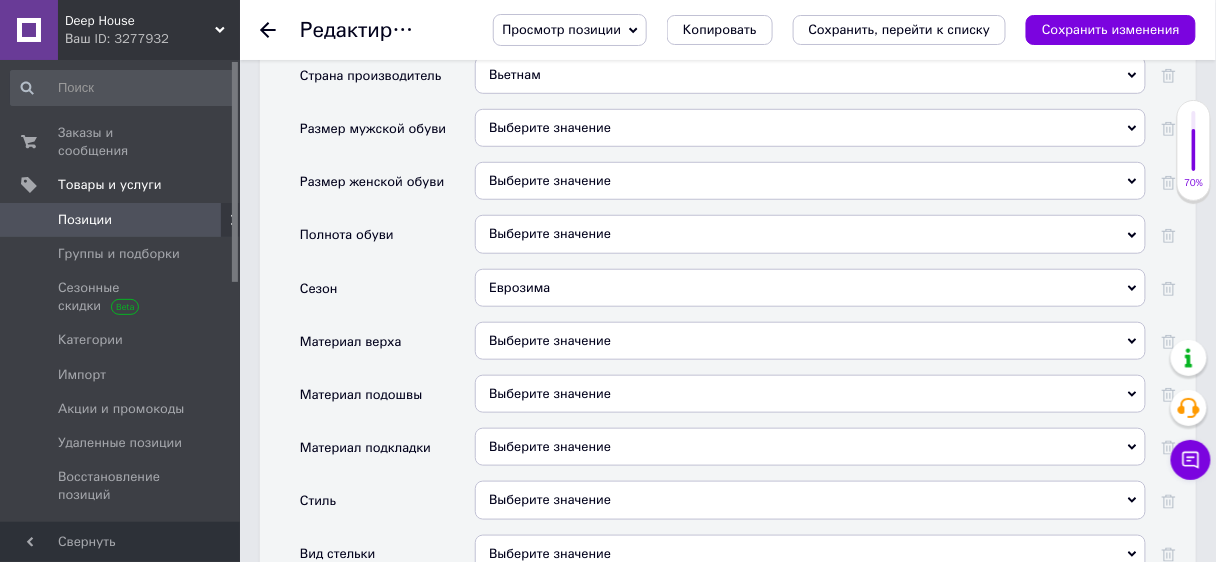 click on "Еврозима" at bounding box center (810, 288) 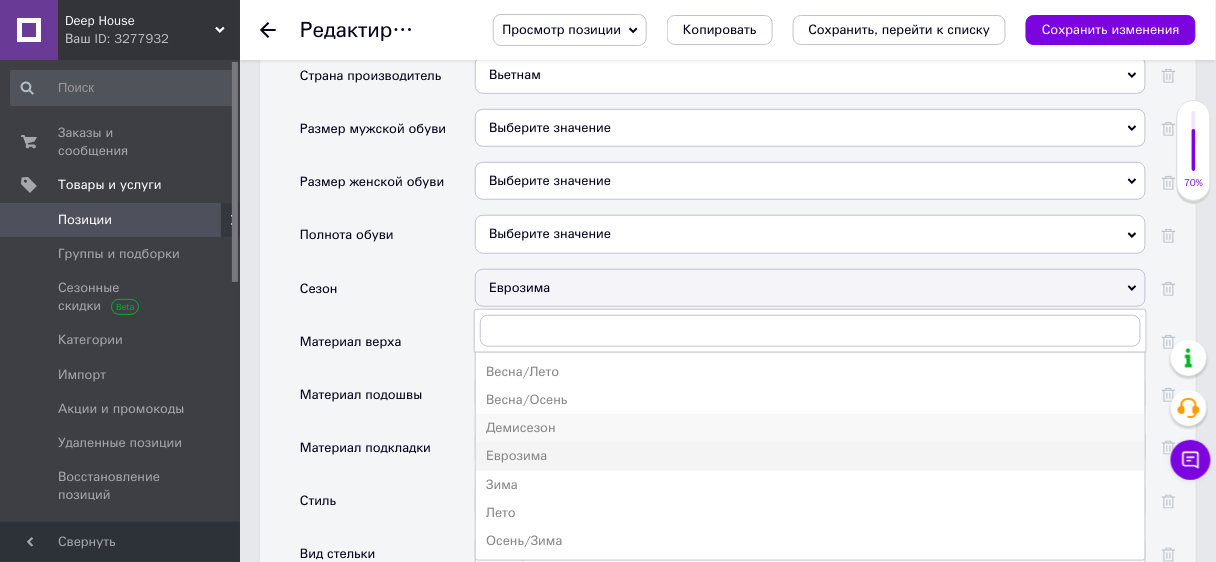 click on "Демисезон" at bounding box center (810, 428) 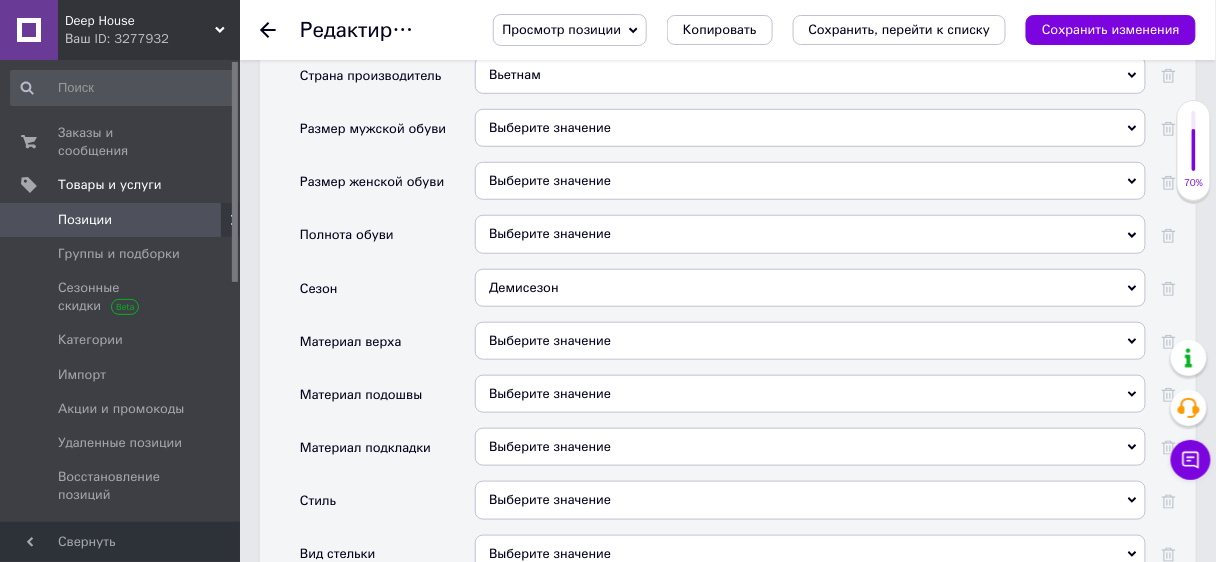 click on "Выберите значение" at bounding box center (810, 341) 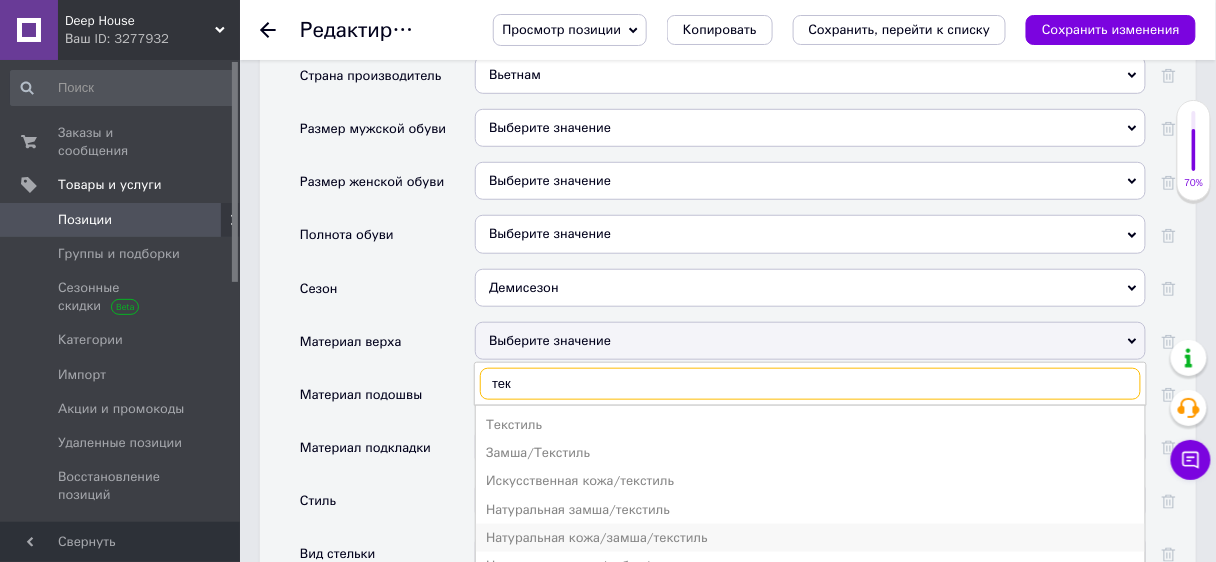 type on "тек" 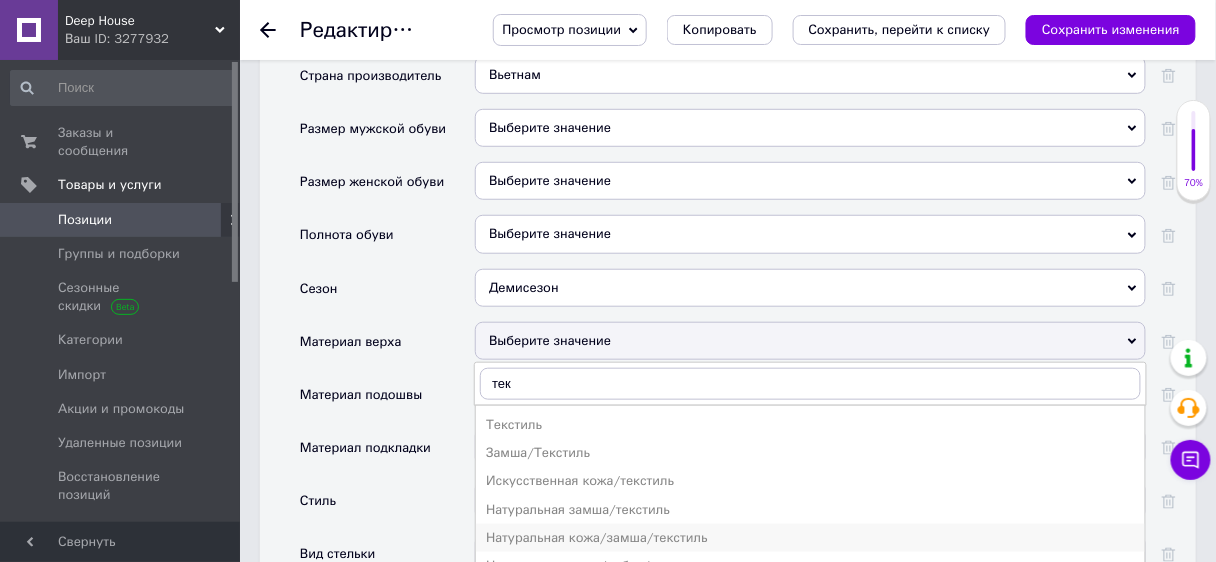 click on "Натуральная кожа/замша/текстиль" at bounding box center [810, 538] 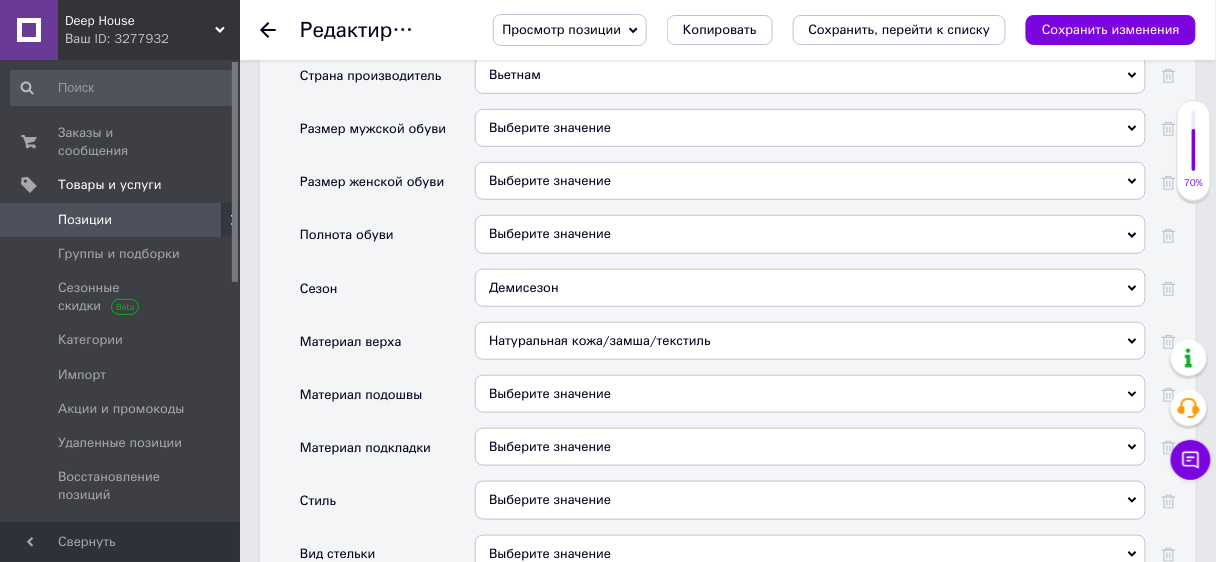 click on "Выберите значение" at bounding box center [810, 394] 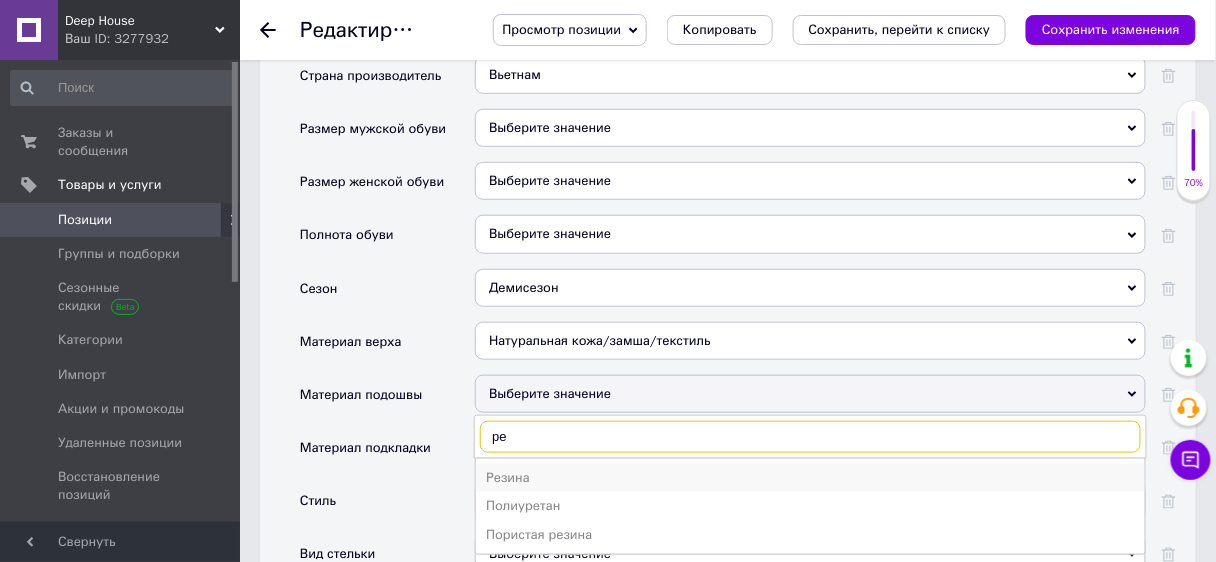 type on "ре" 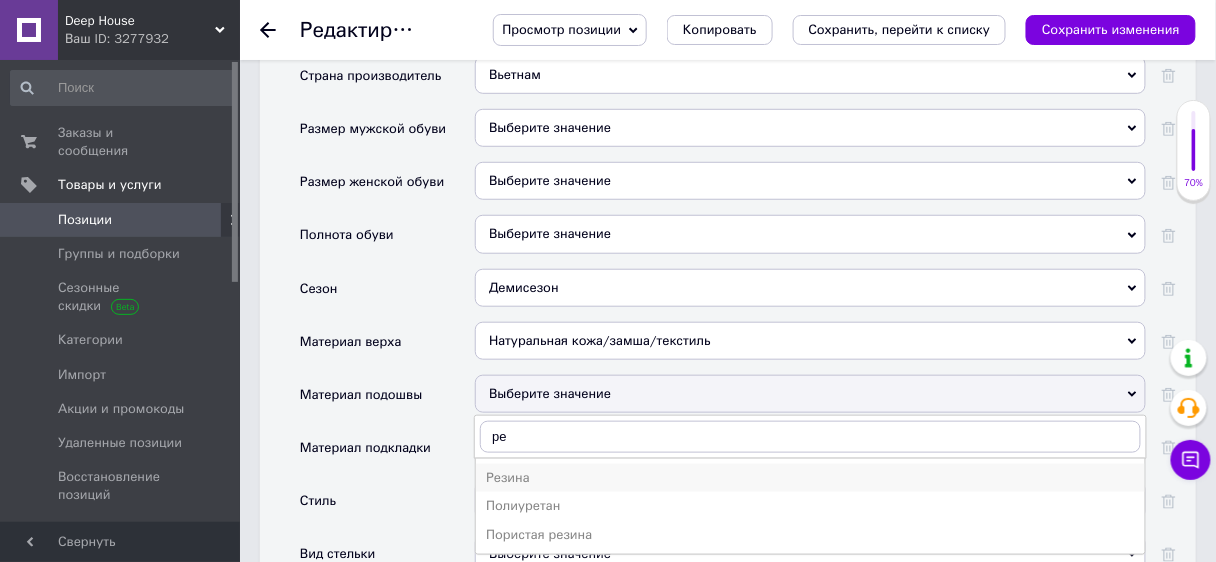 click on "Резина" at bounding box center (810, 478) 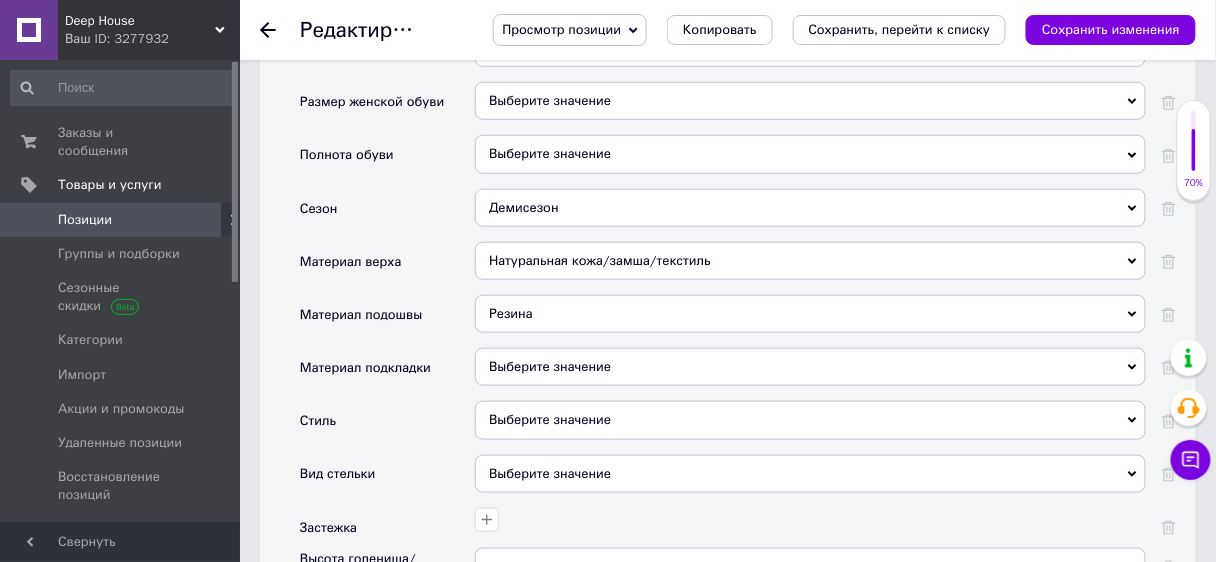 click on "Выберите значение" at bounding box center [810, 420] 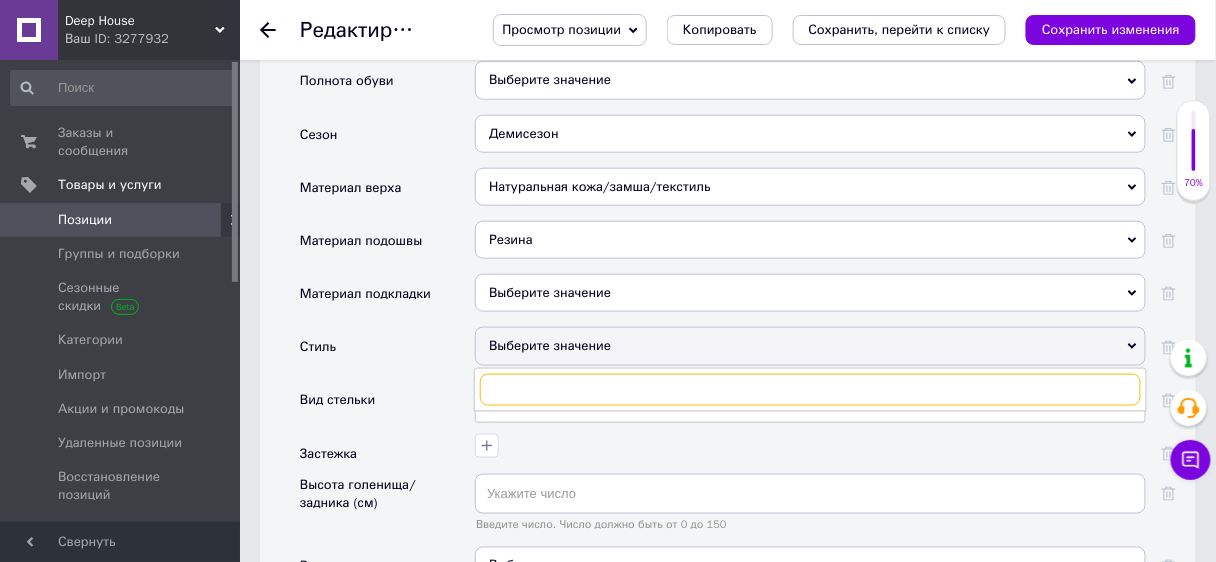 scroll, scrollTop: 2344, scrollLeft: 0, axis: vertical 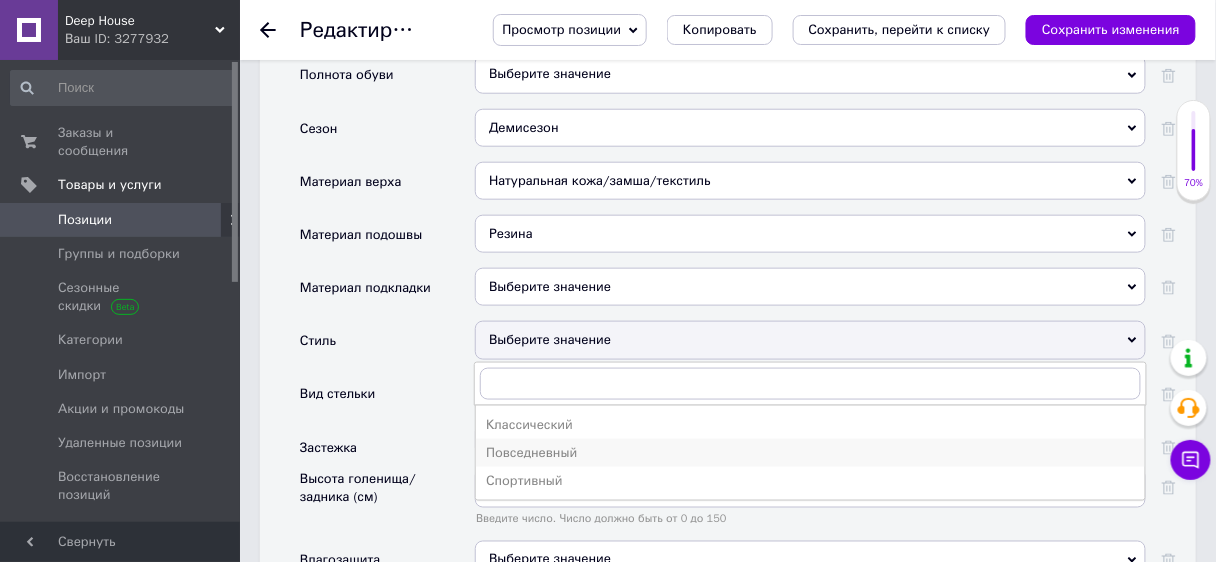 click on "Повседневный" at bounding box center [810, 453] 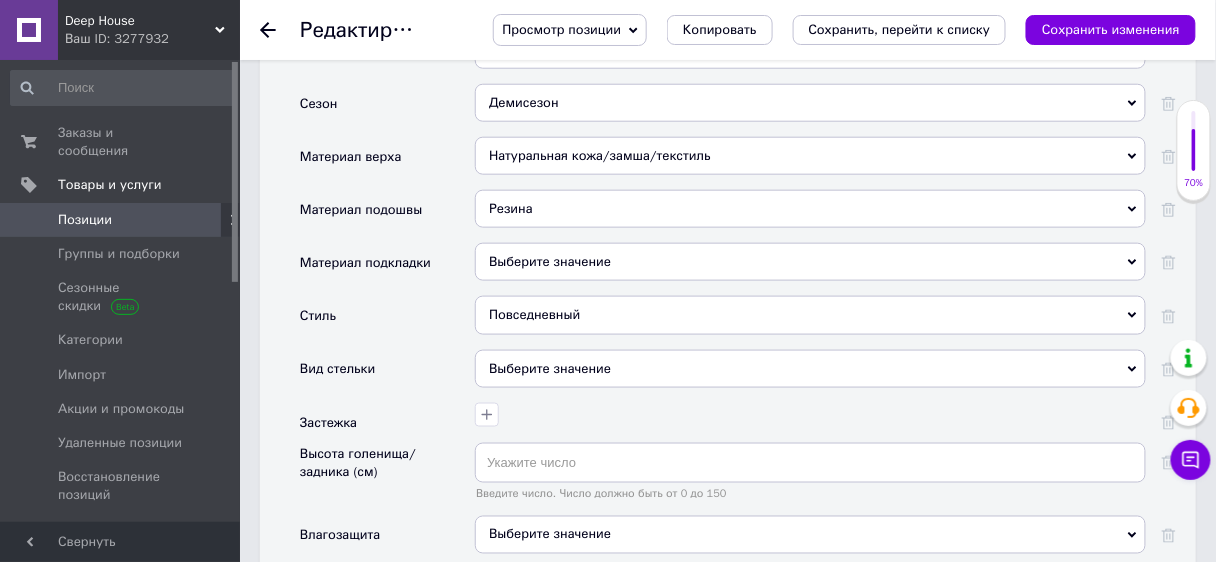 scroll, scrollTop: 2424, scrollLeft: 0, axis: vertical 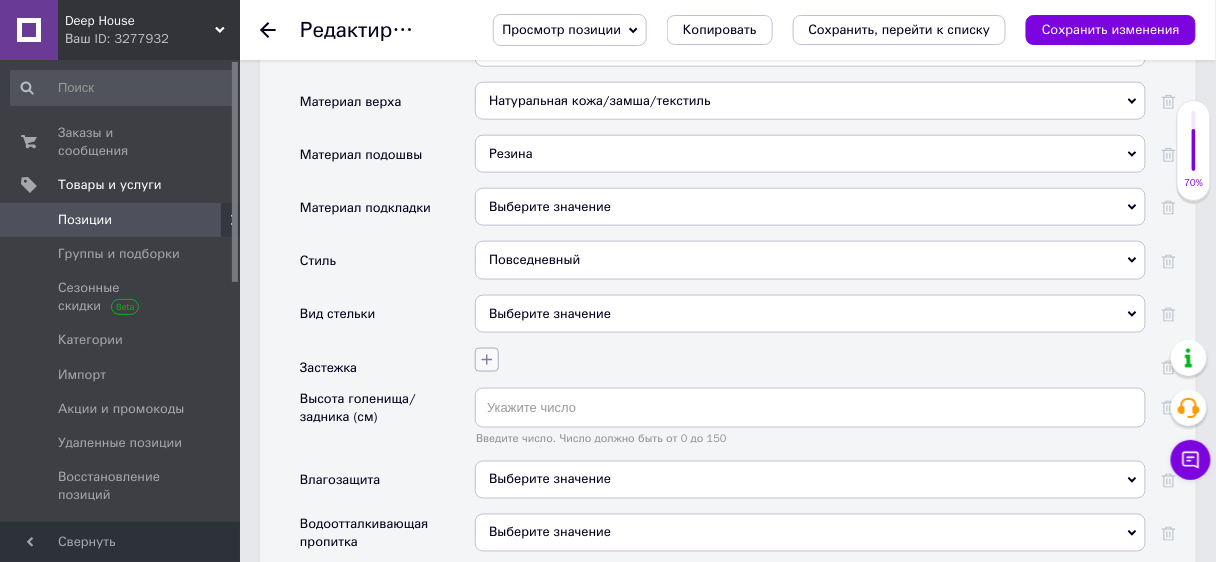 click at bounding box center [487, 360] 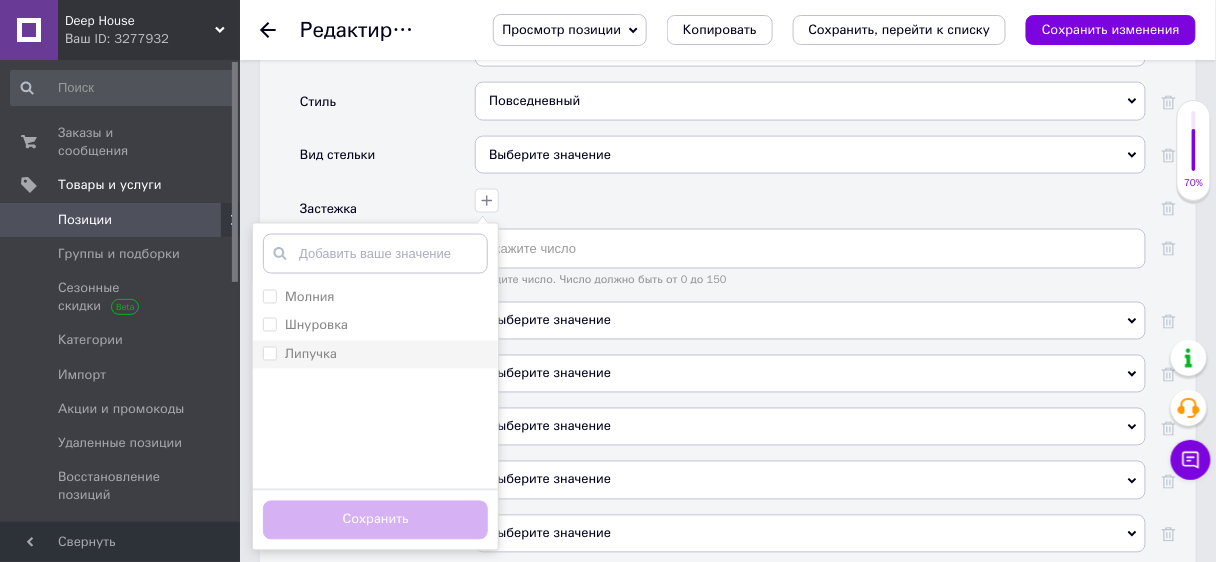 scroll, scrollTop: 2584, scrollLeft: 0, axis: vertical 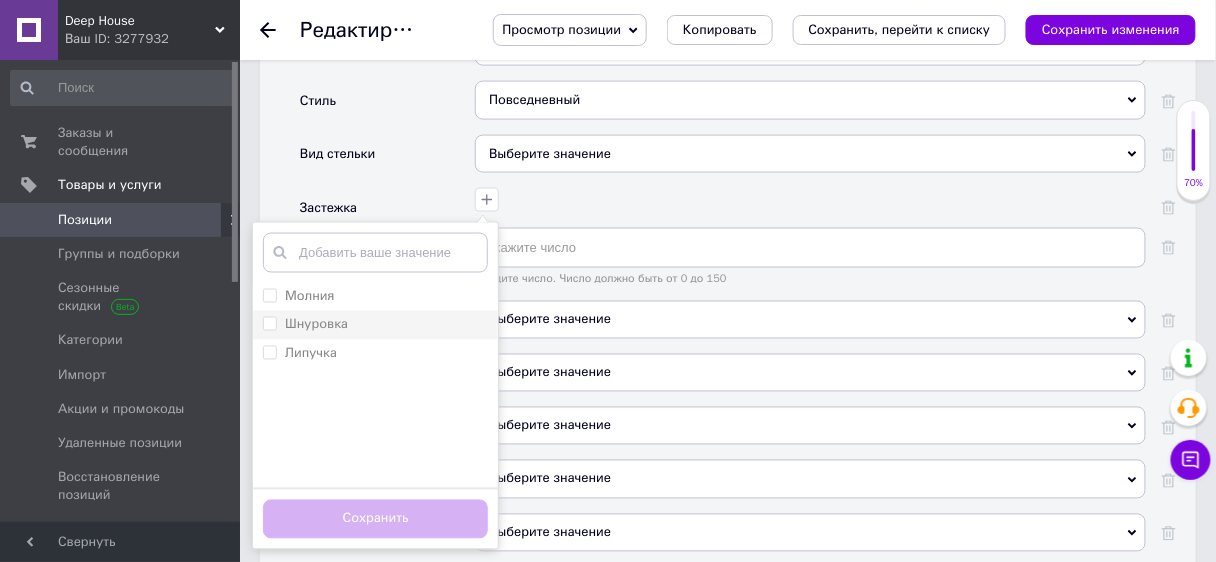 click on "Шнуровка" at bounding box center (316, 324) 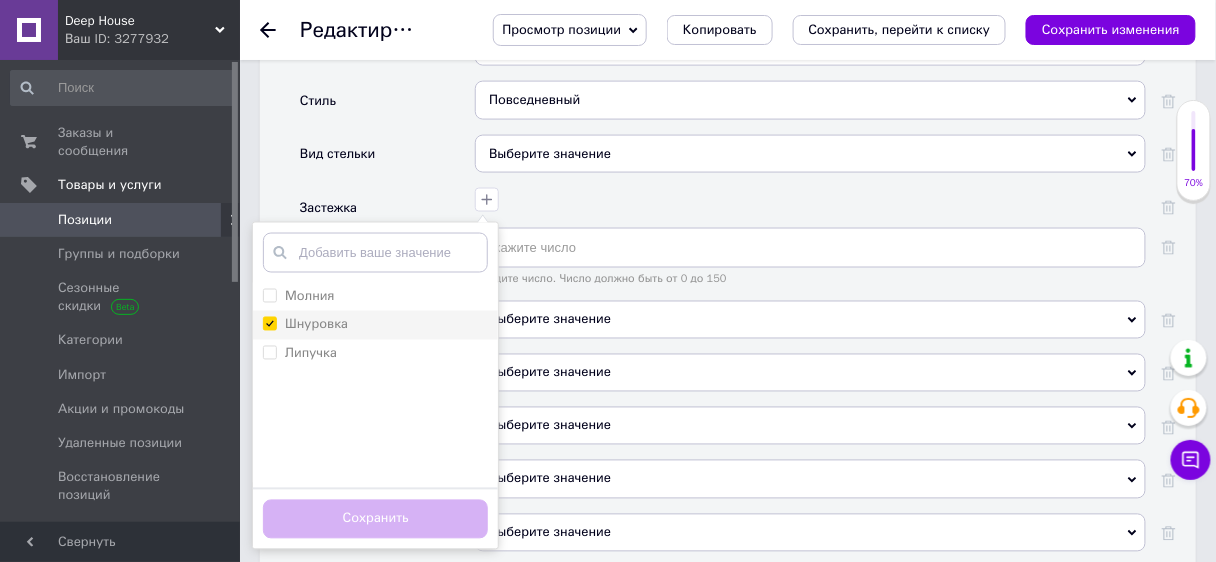 checkbox on "true" 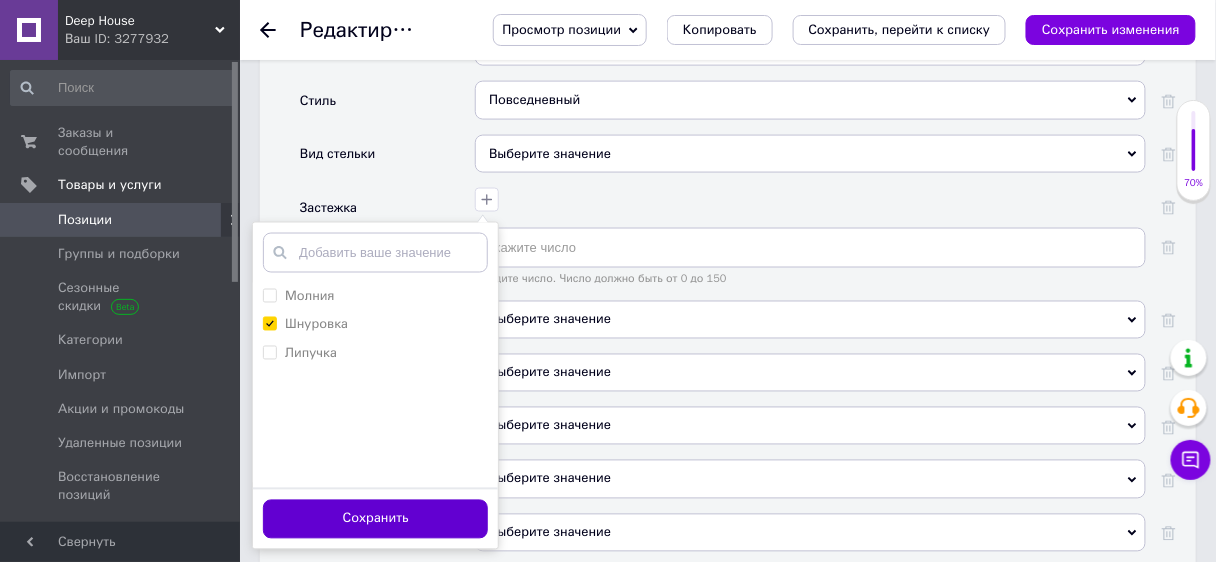 click on "Сохранить" at bounding box center (375, 519) 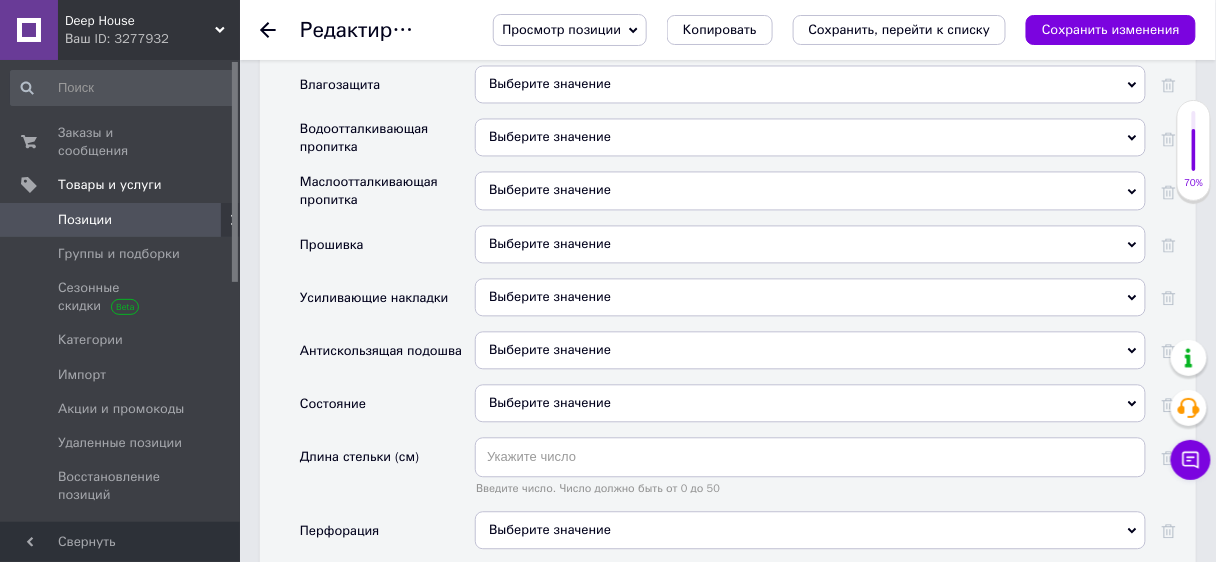 click on "Выберите значение" at bounding box center (810, 404) 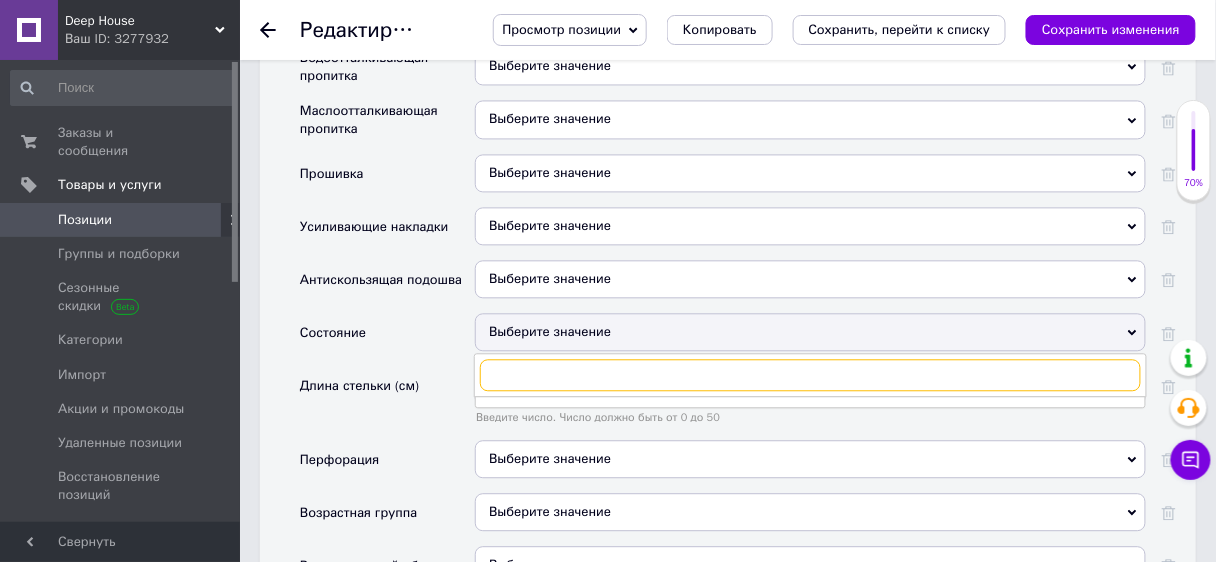 scroll, scrollTop: 2904, scrollLeft: 0, axis: vertical 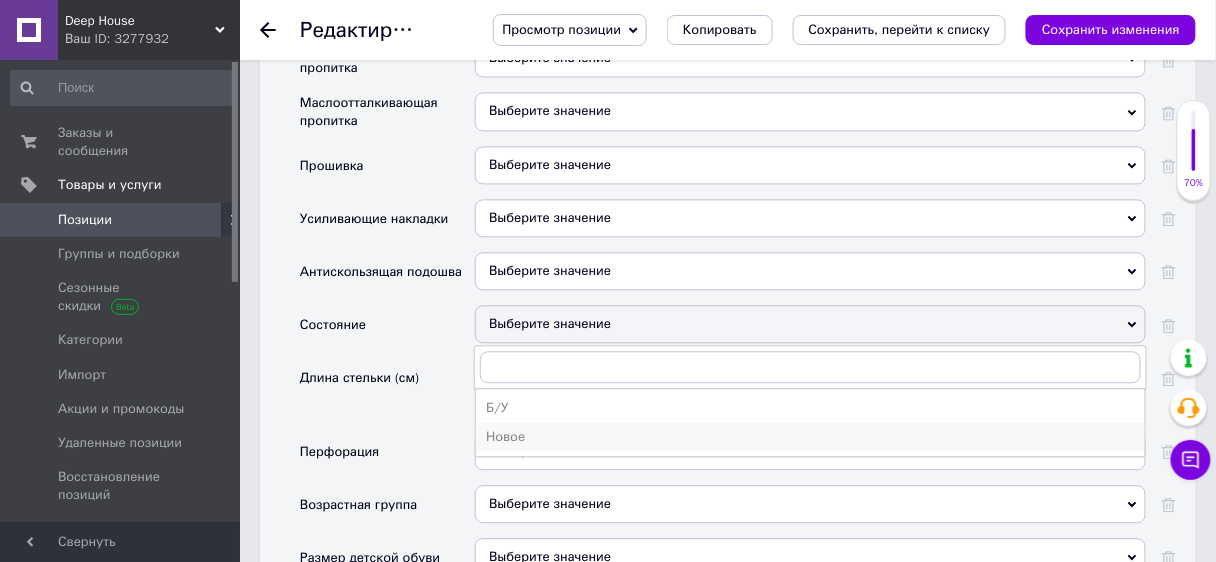 click on "Новое" at bounding box center [810, 437] 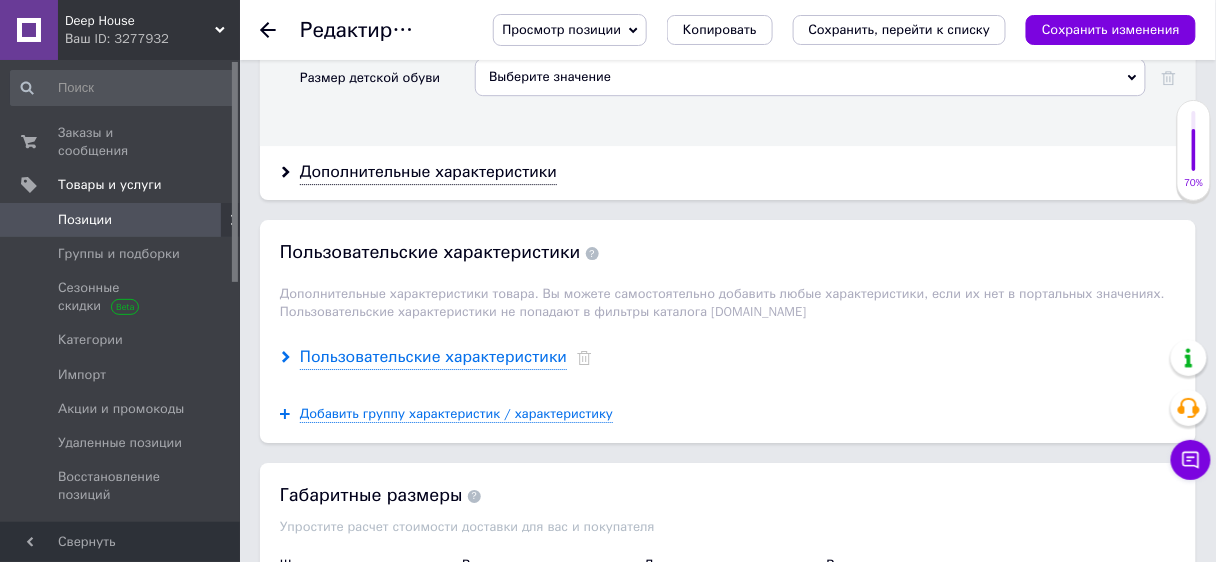 click on "Пользовательские характеристики" at bounding box center [433, 357] 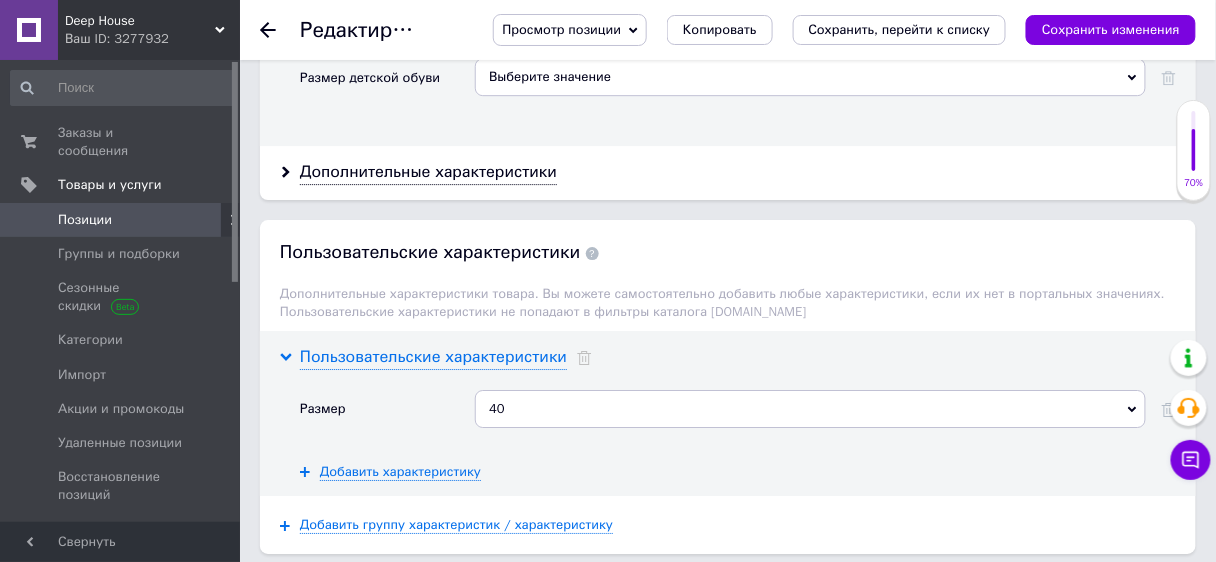 click on "Пользовательские характеристики" at bounding box center (433, 357) 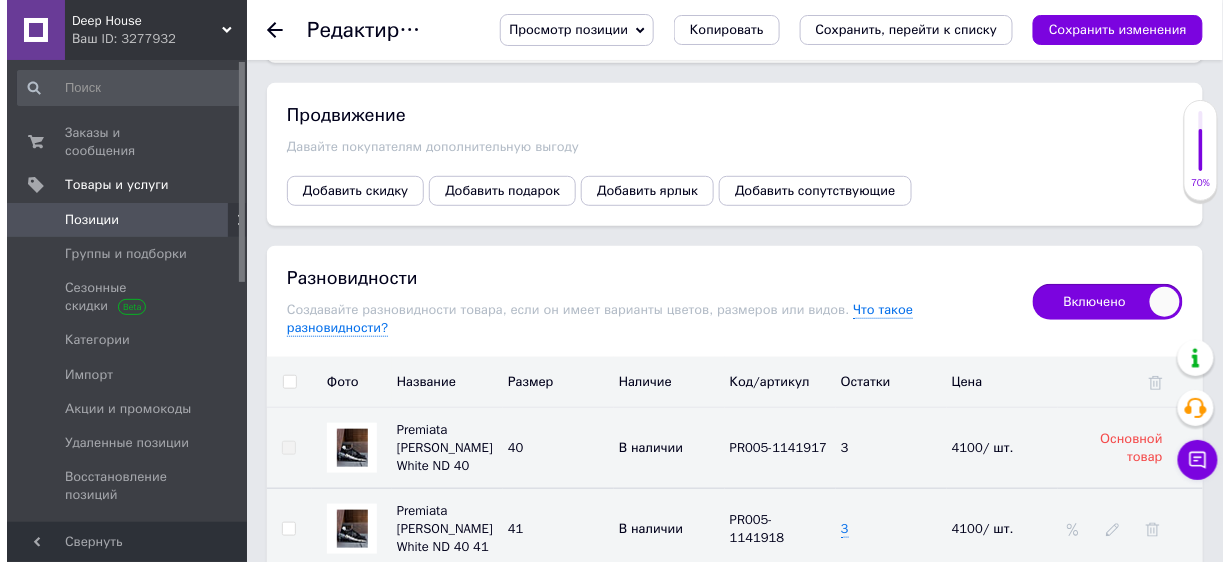 scroll, scrollTop: 4024, scrollLeft: 0, axis: vertical 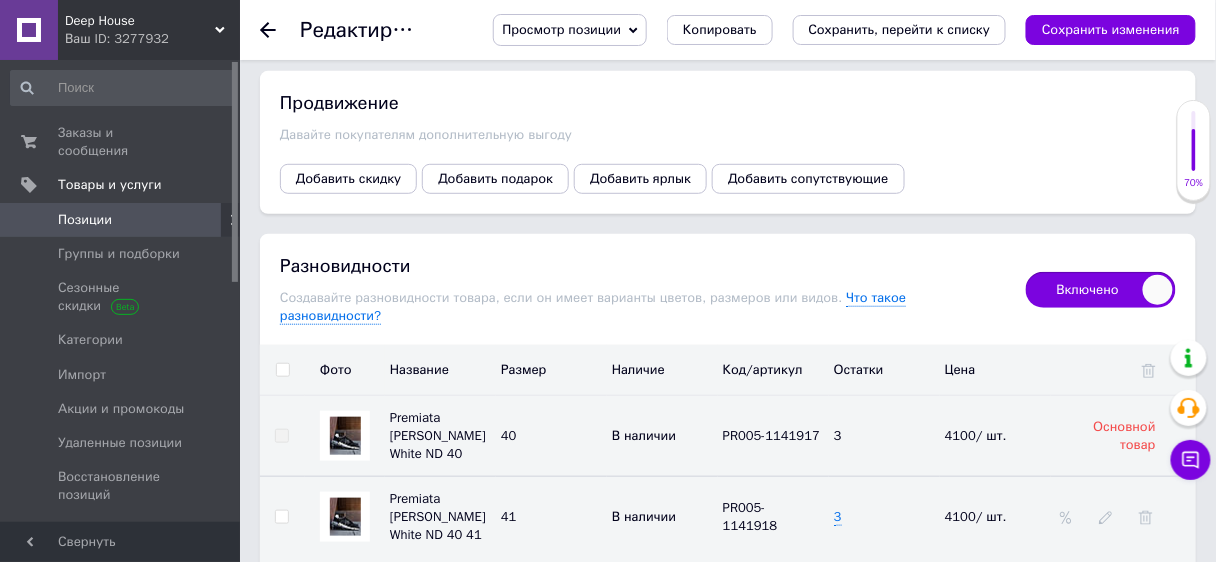 click at bounding box center (282, 370) 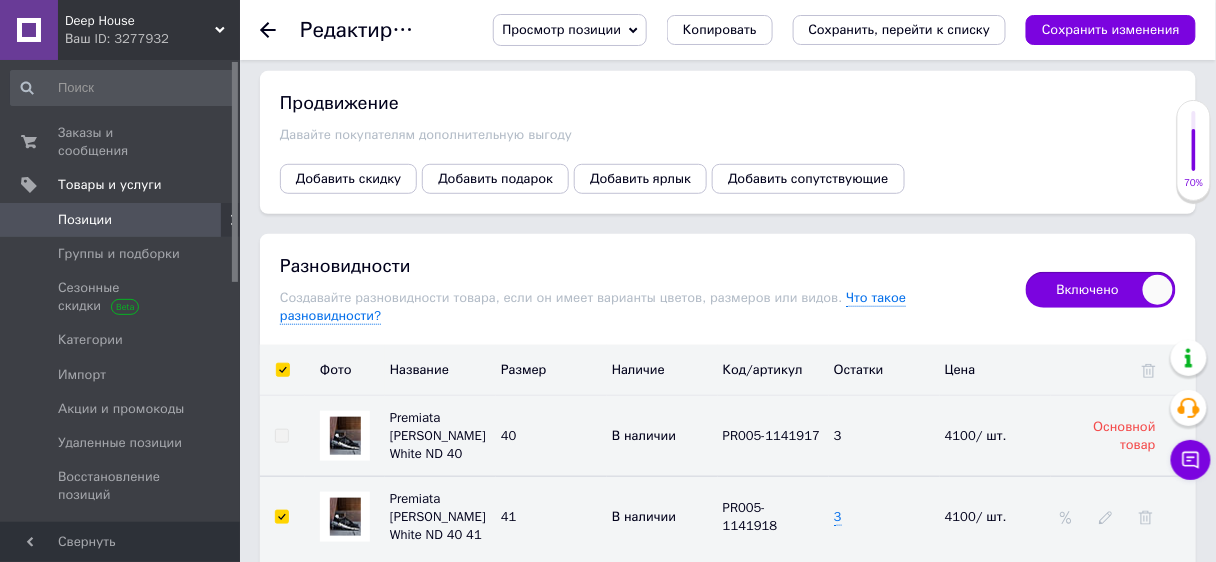 checkbox on "true" 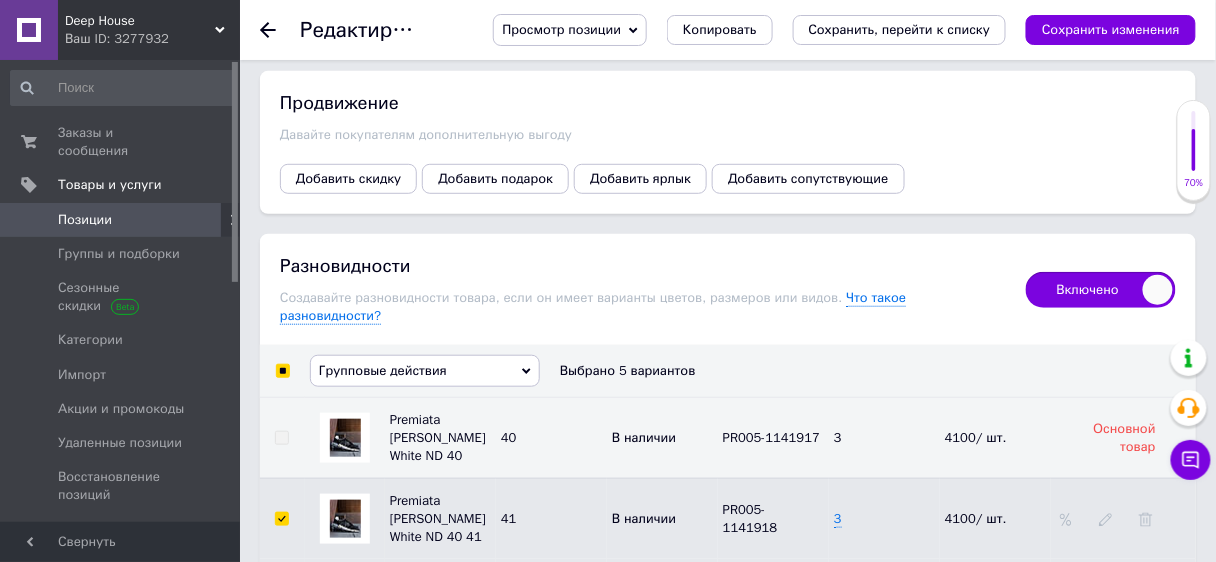 drag, startPoint x: 336, startPoint y: 276, endPoint x: 349, endPoint y: 279, distance: 13.341664 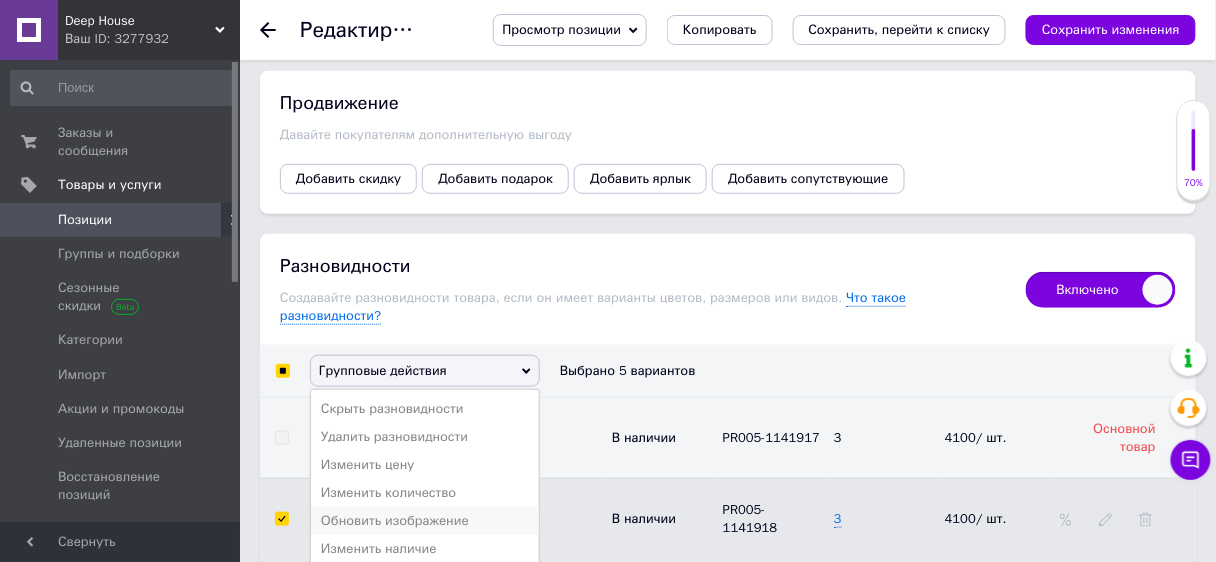 click on "Обновить изображение" at bounding box center (425, 521) 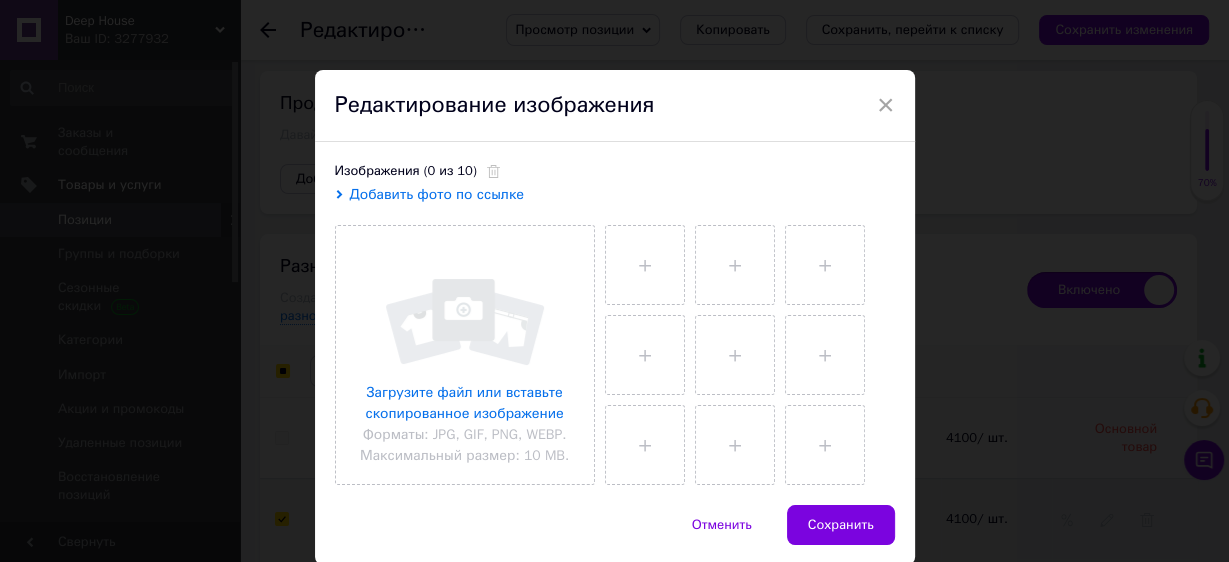 click on "Добавить фото по ссылке" at bounding box center (437, 194) 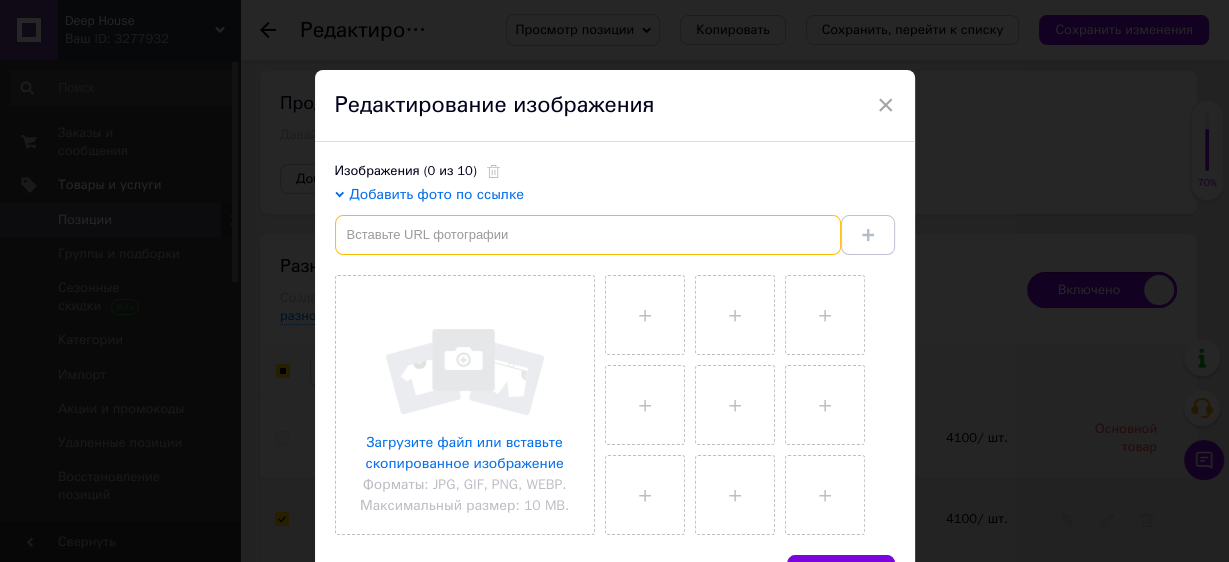 click at bounding box center [588, 235] 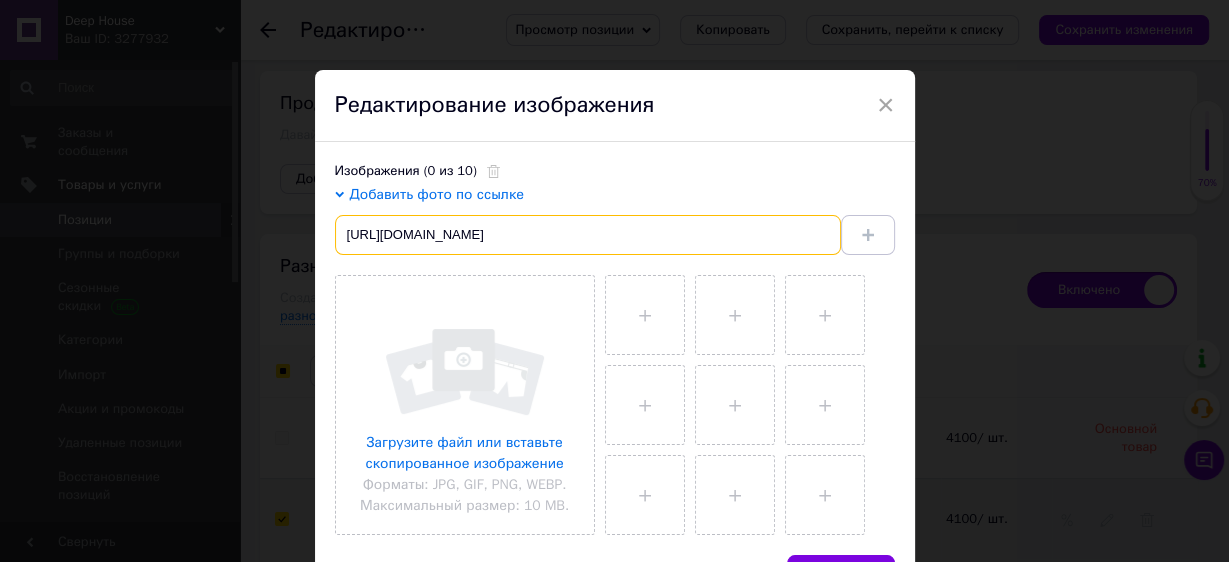 scroll, scrollTop: 0, scrollLeft: 83, axis: horizontal 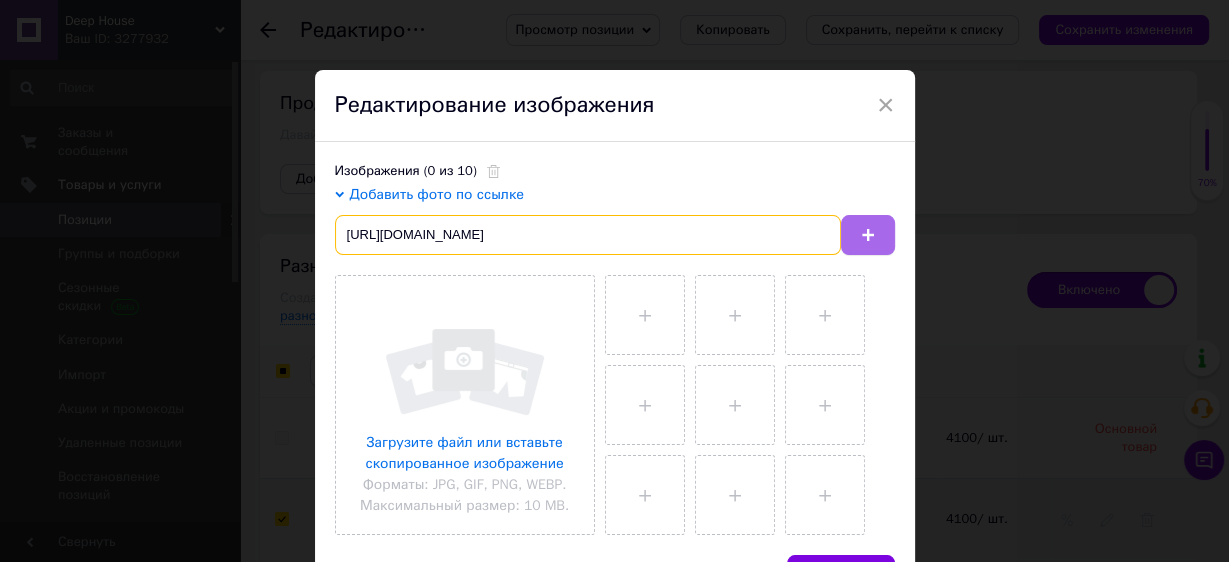 type on "[URL][DOMAIN_NAME]" 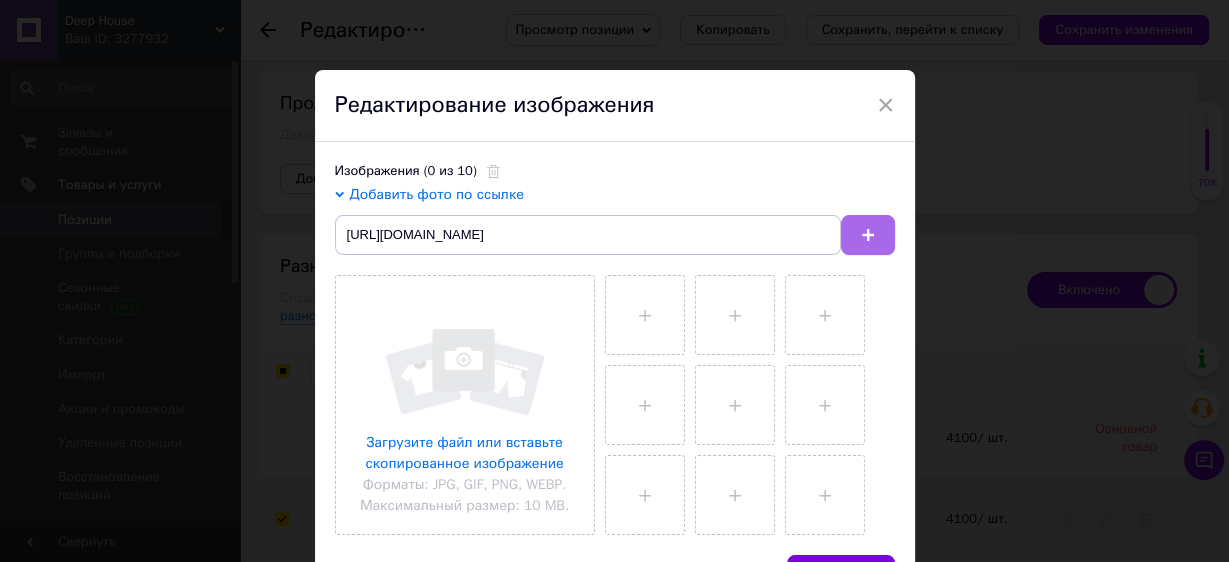 click at bounding box center (868, 235) 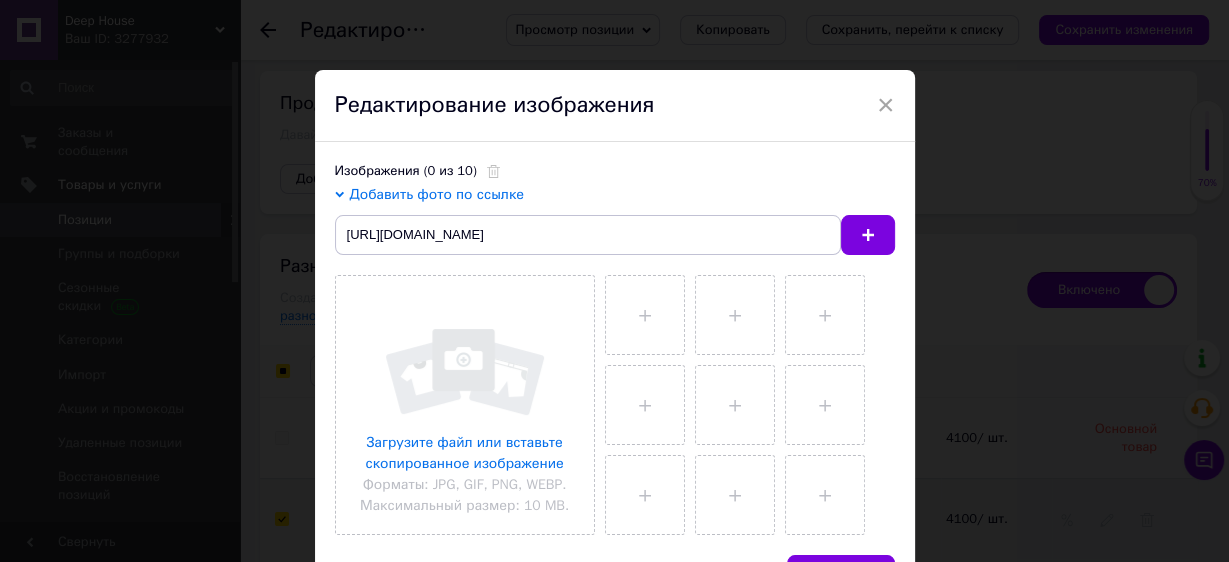 type 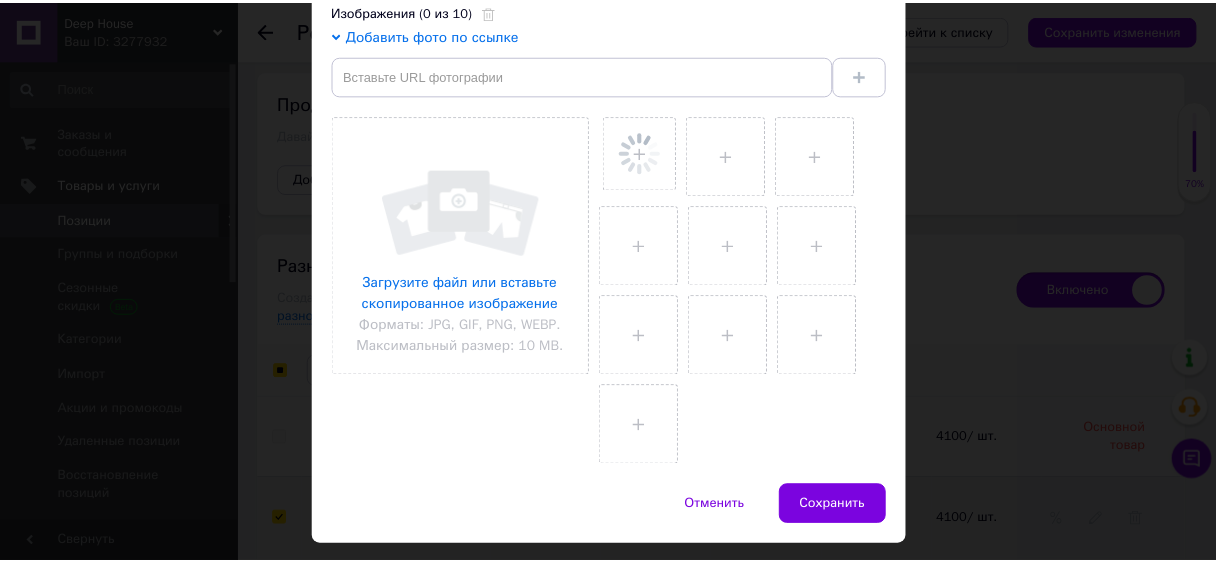 scroll, scrollTop: 120, scrollLeft: 0, axis: vertical 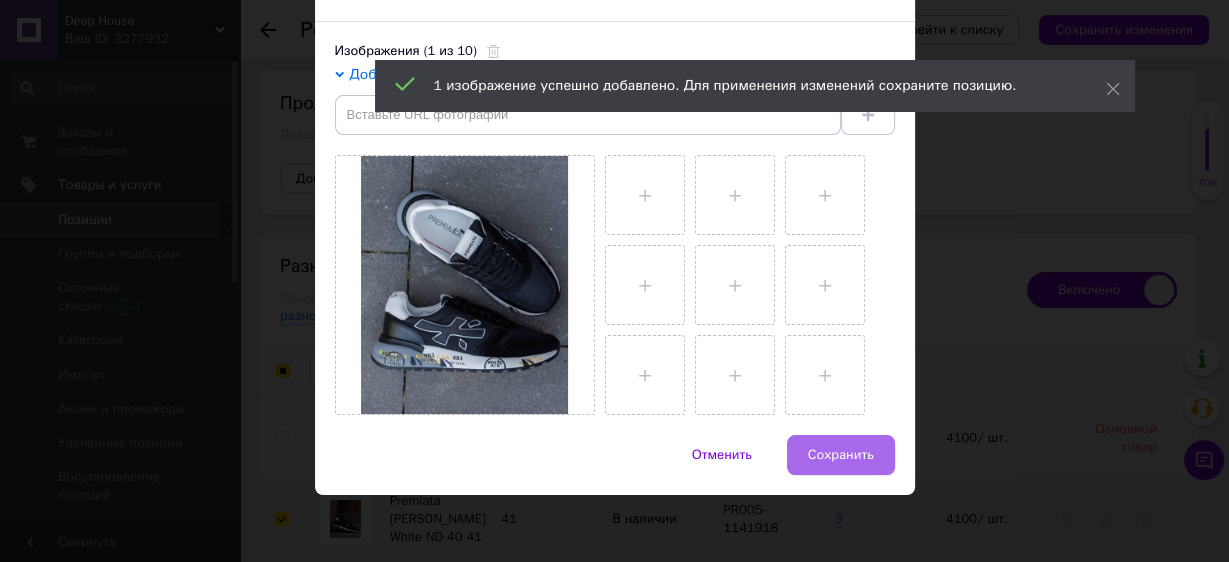 click on "Сохранить" at bounding box center [841, 455] 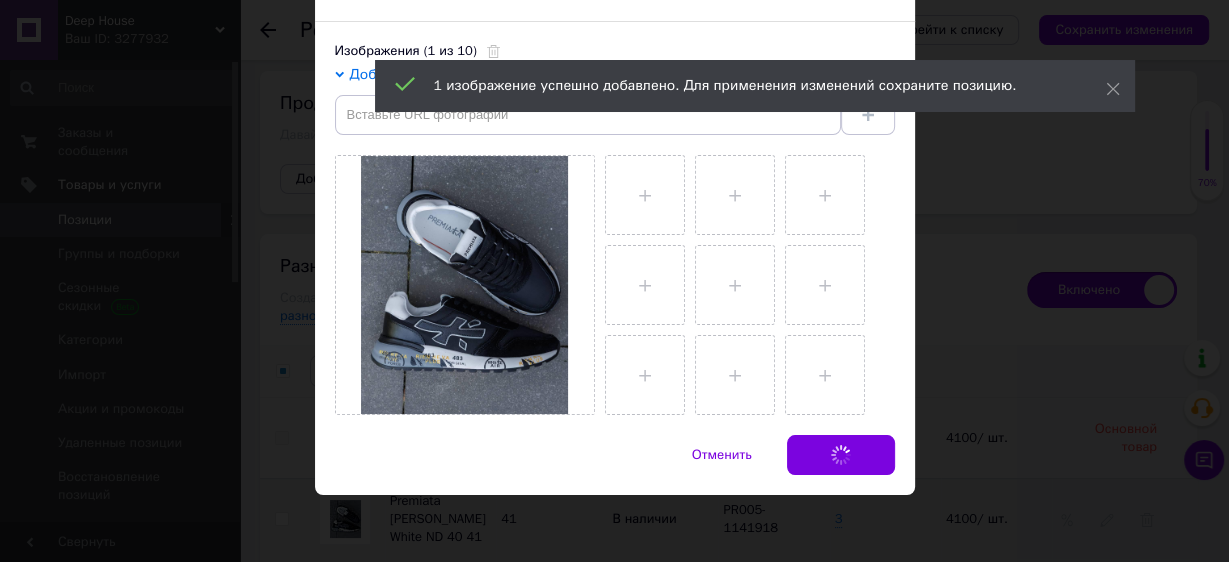 checkbox on "false" 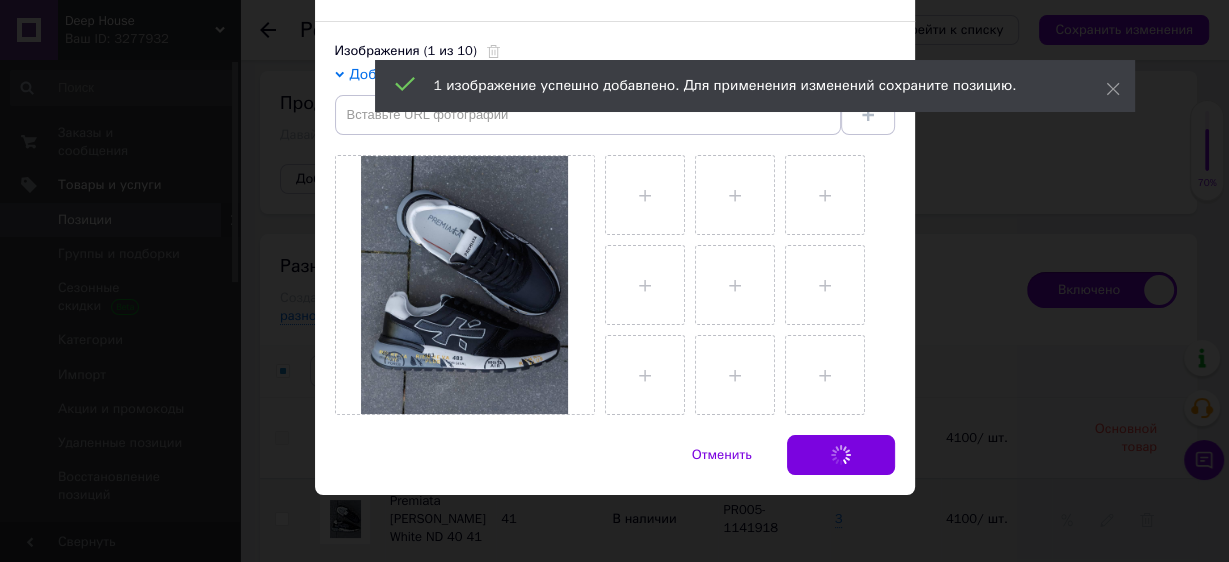 checkbox on "false" 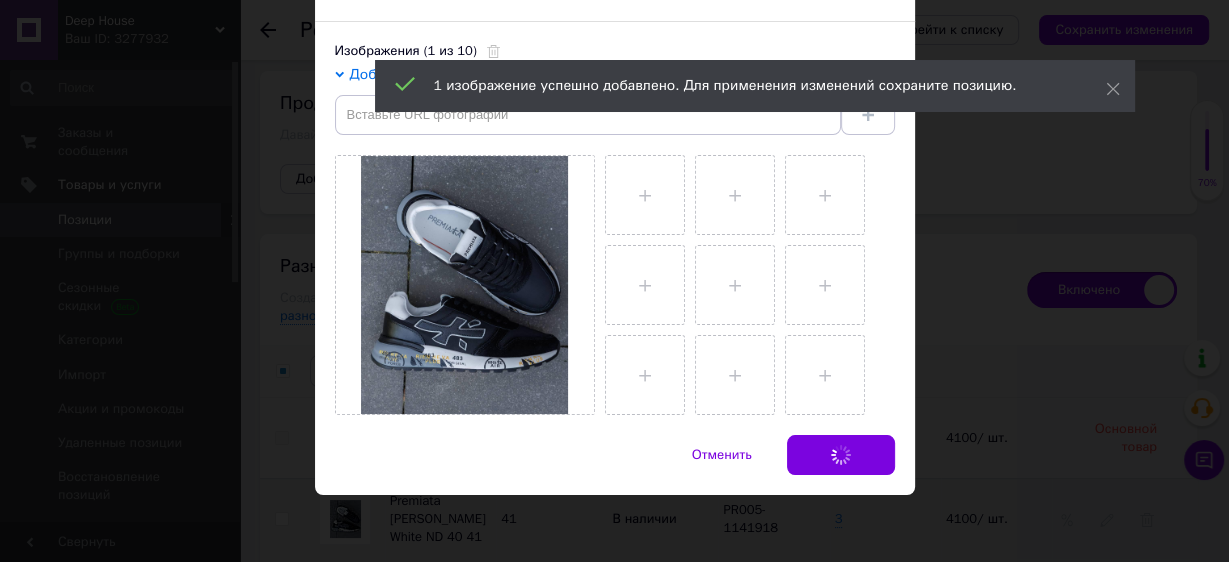 checkbox on "false" 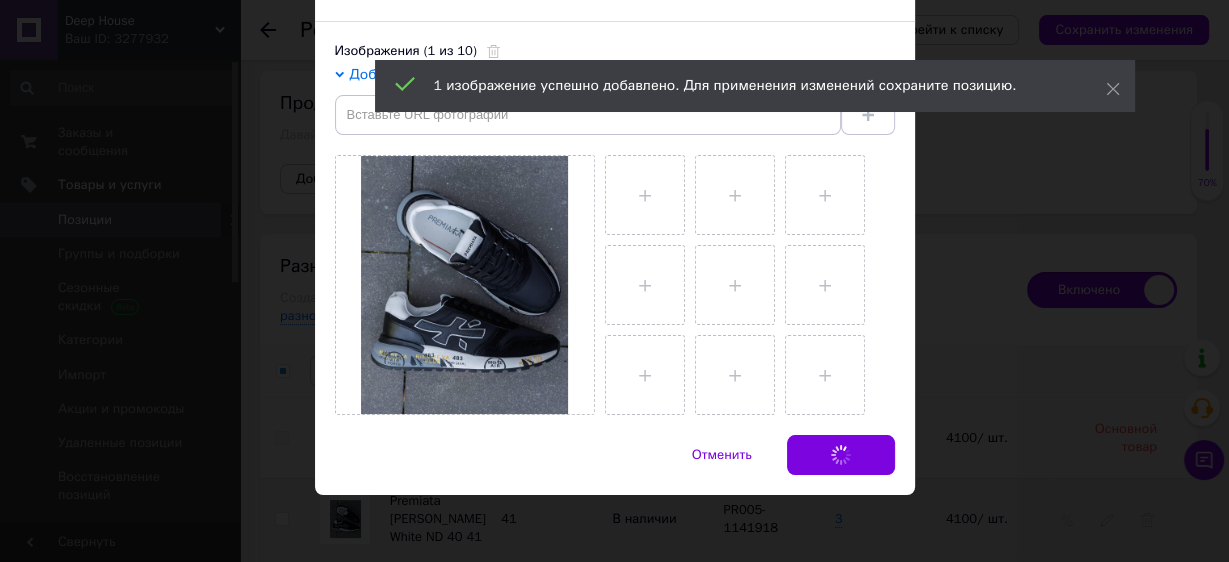 checkbox on "false" 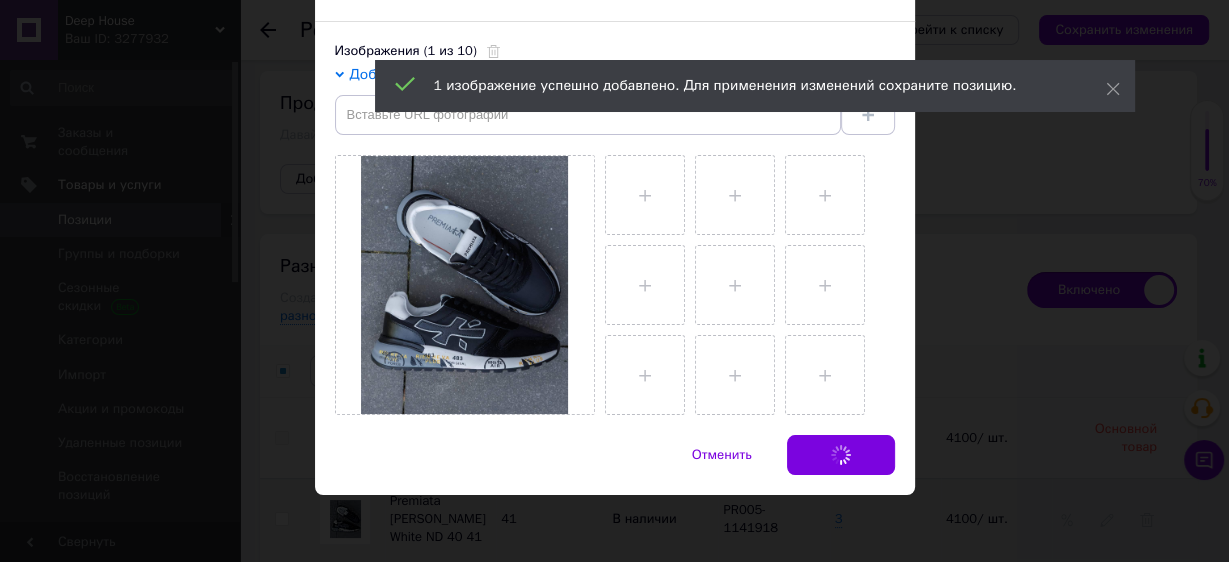checkbox on "false" 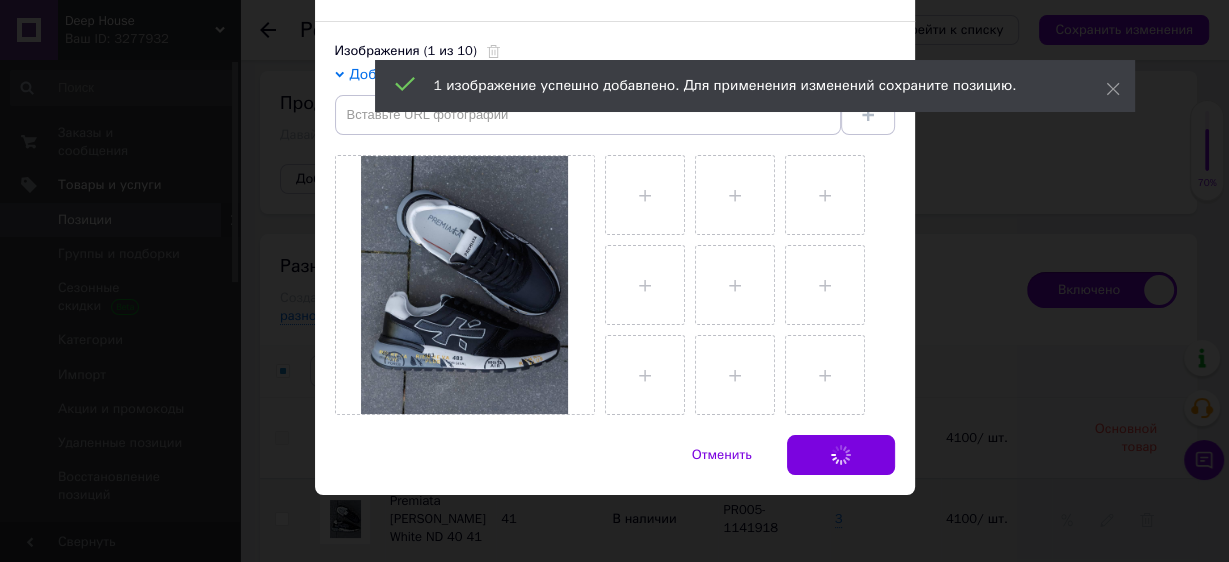 checkbox on "false" 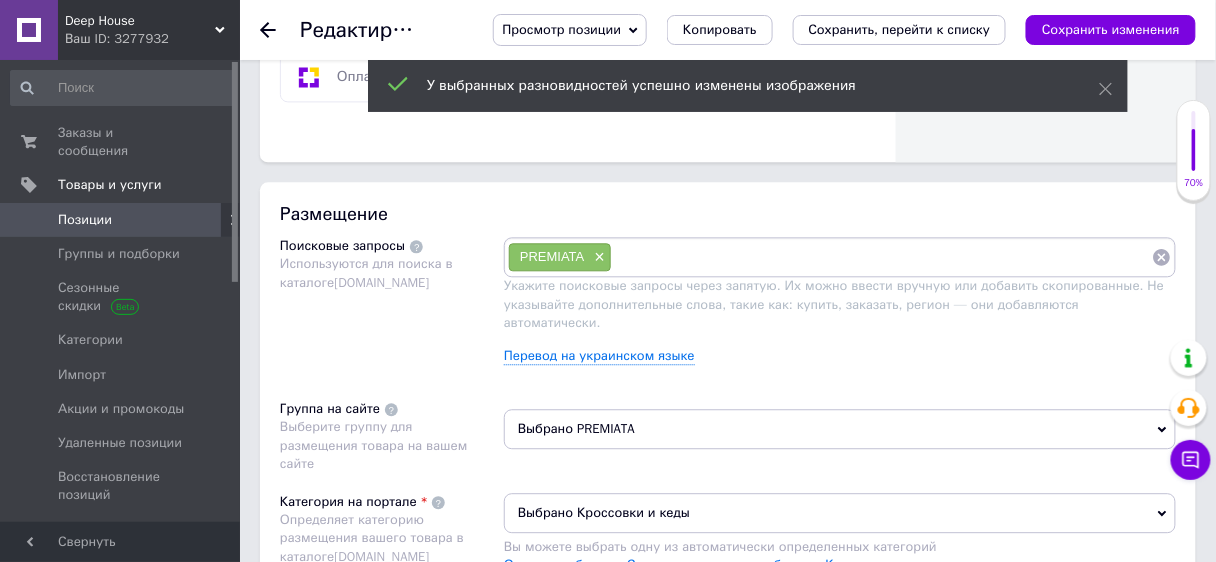 scroll, scrollTop: 122, scrollLeft: 0, axis: vertical 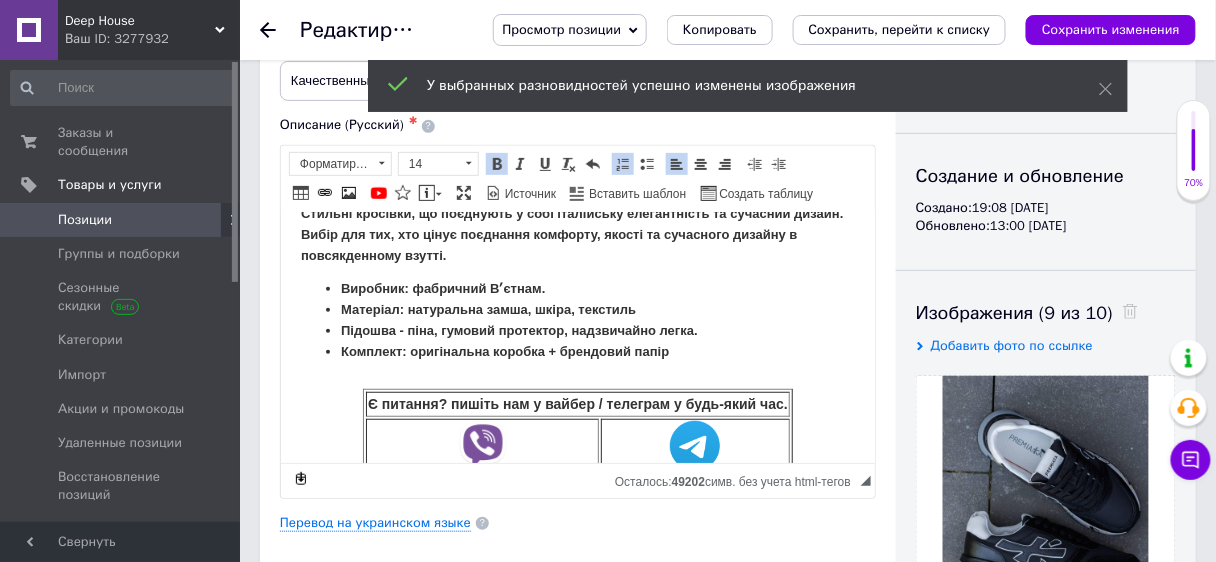 click on "Сохранить изменения" at bounding box center [1111, 29] 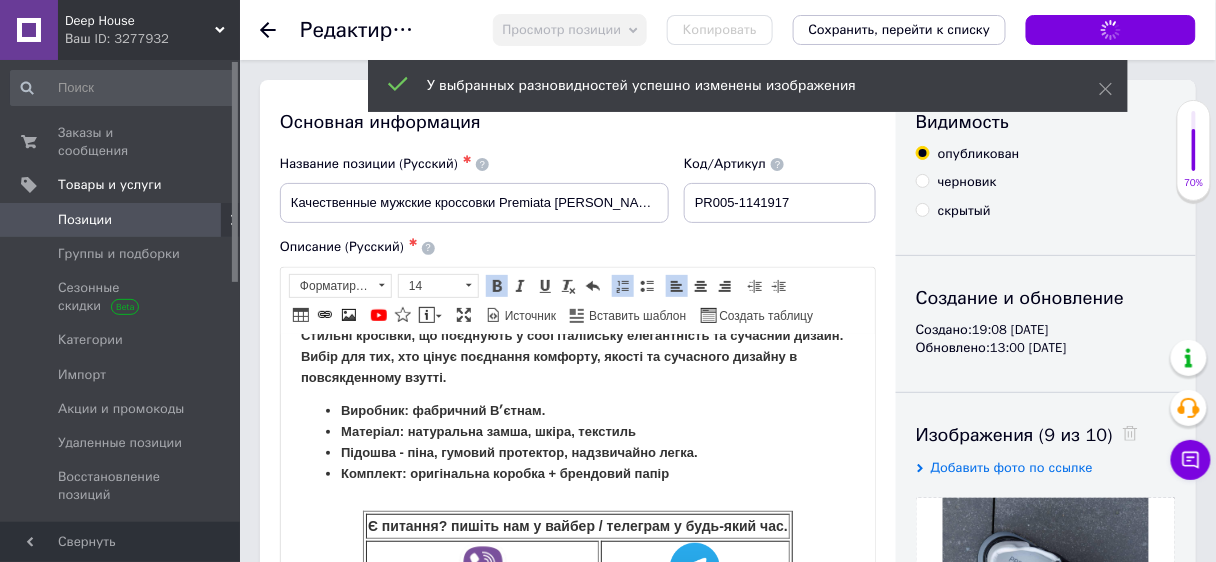 scroll, scrollTop: 238, scrollLeft: 0, axis: vertical 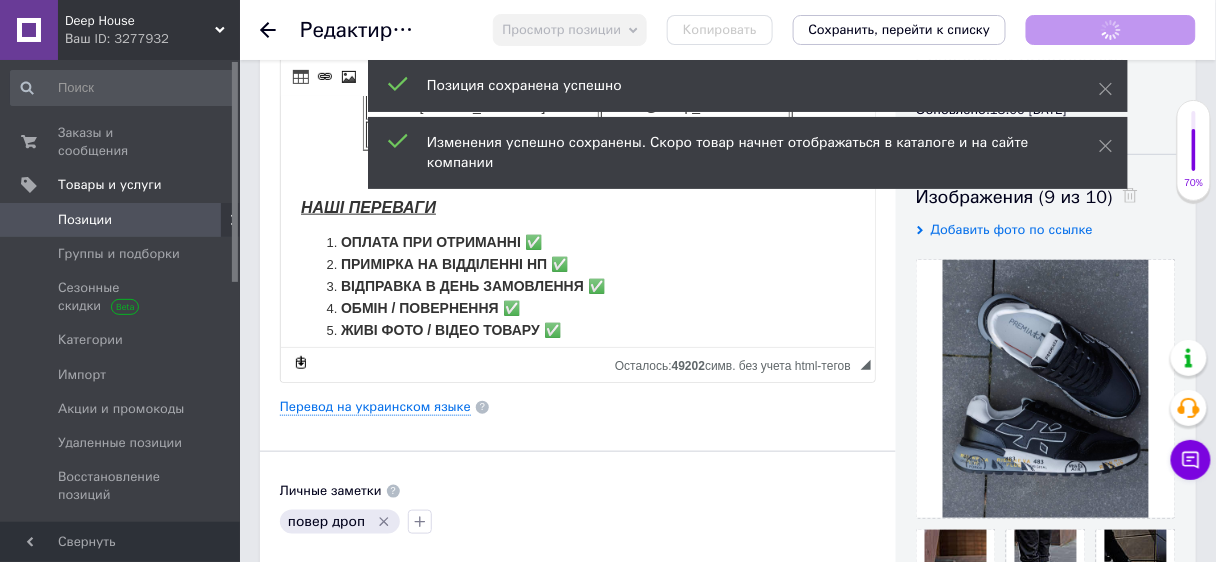 click on "ЖИВІ ФОТО / ВІДЕО ТОВАРУ ✅" at bounding box center (577, 330) 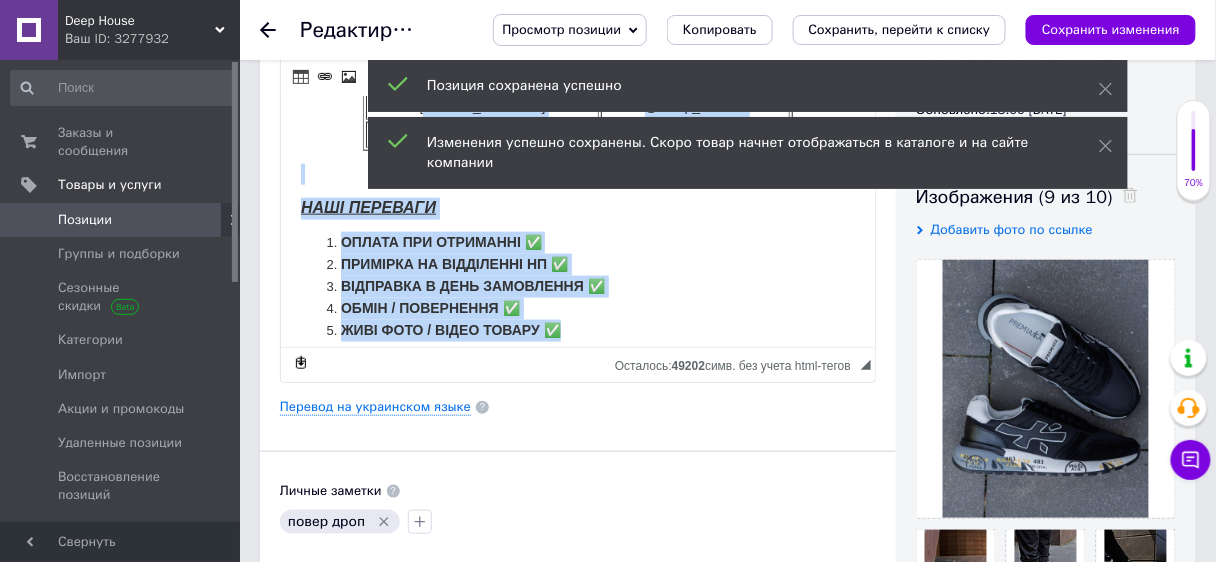 scroll, scrollTop: 0, scrollLeft: 0, axis: both 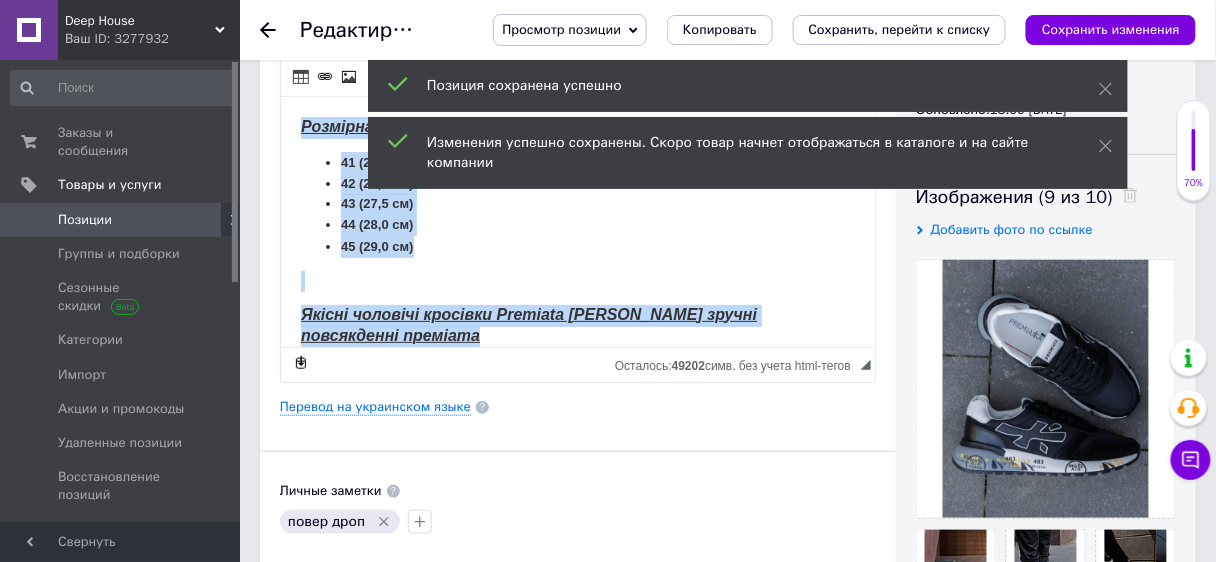 drag, startPoint x: 569, startPoint y: 314, endPoint x: 223, endPoint y: 25, distance: 450.81815 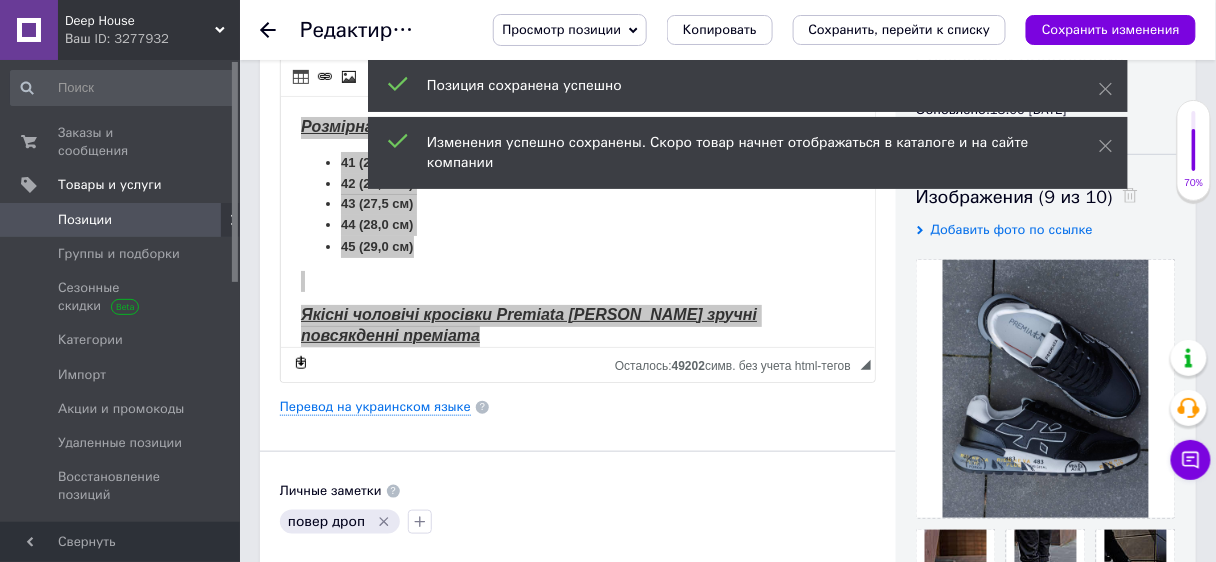 click 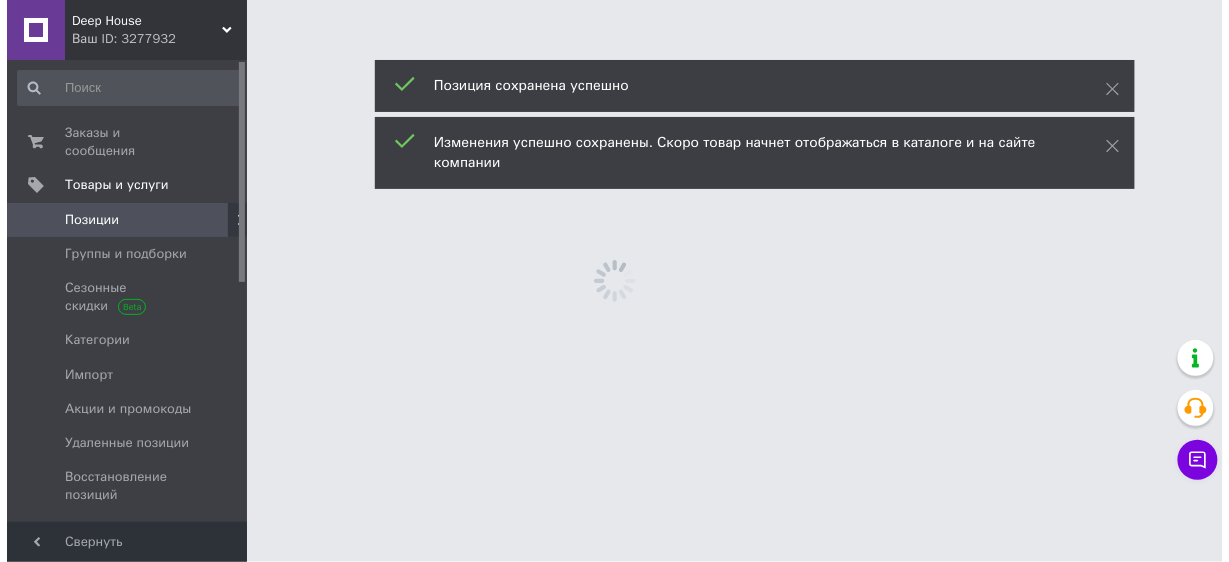 scroll, scrollTop: 0, scrollLeft: 0, axis: both 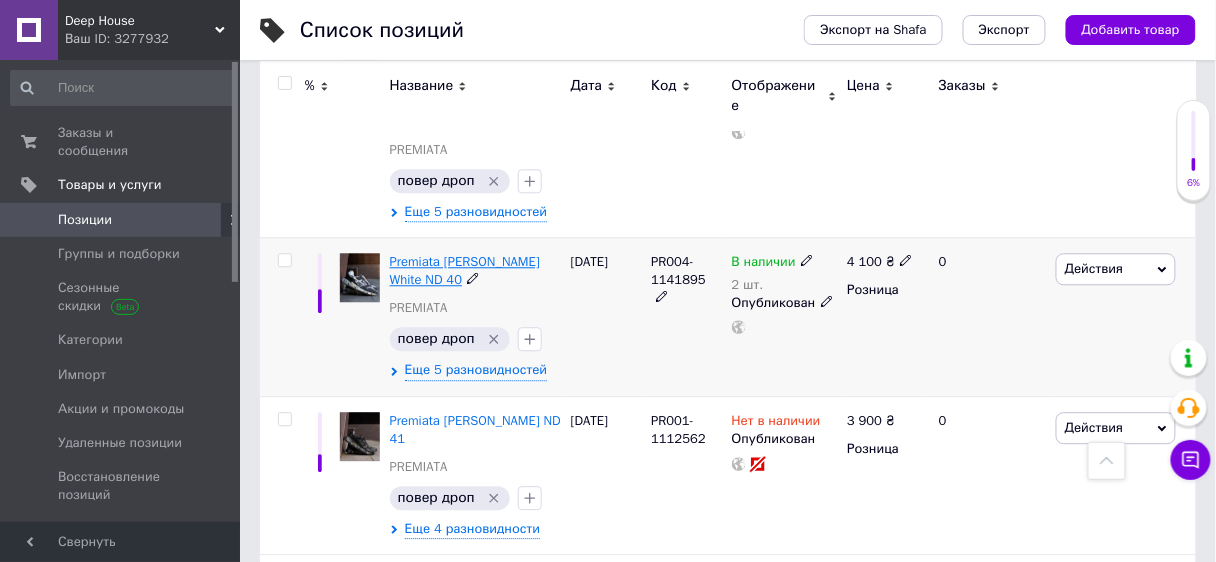 click on "Premiata [PERSON_NAME] White ND 40" at bounding box center (465, 270) 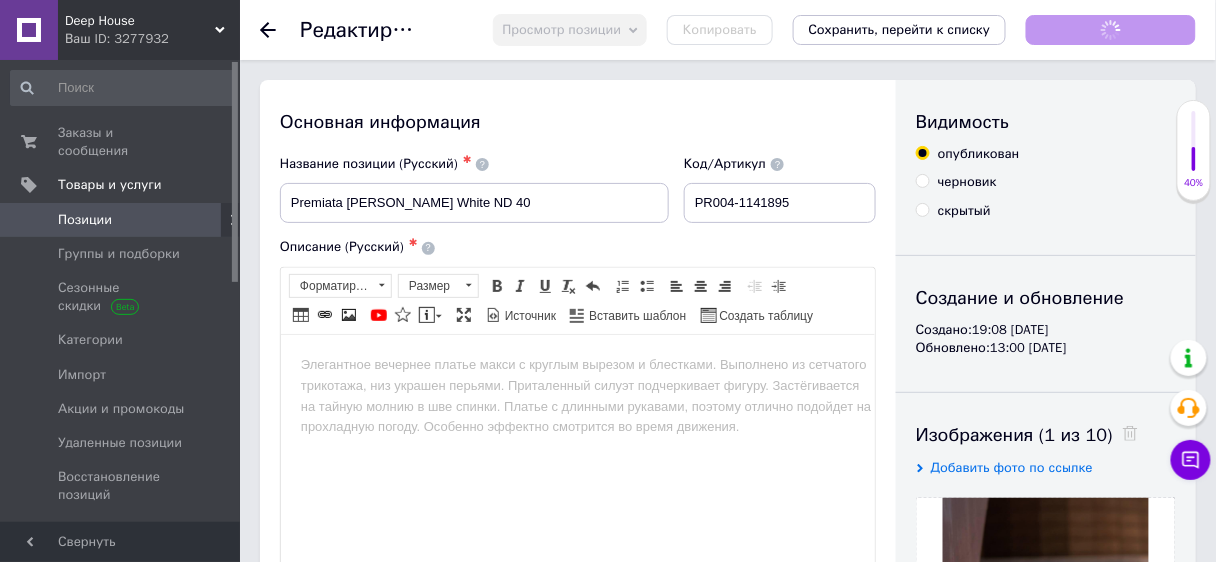 scroll, scrollTop: 0, scrollLeft: 0, axis: both 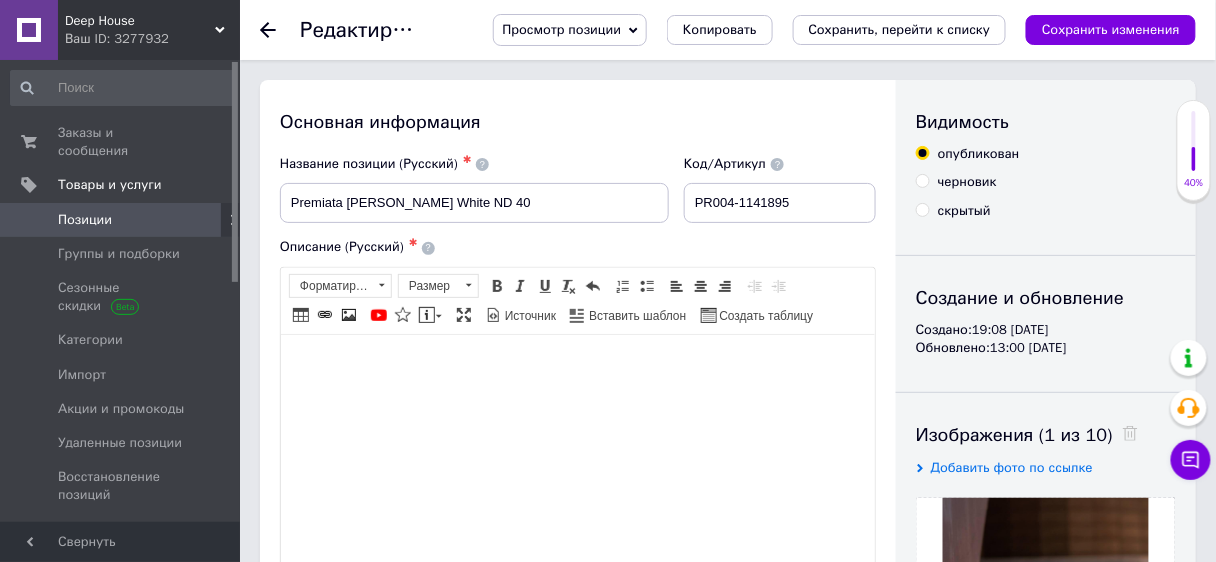 click at bounding box center (577, 364) 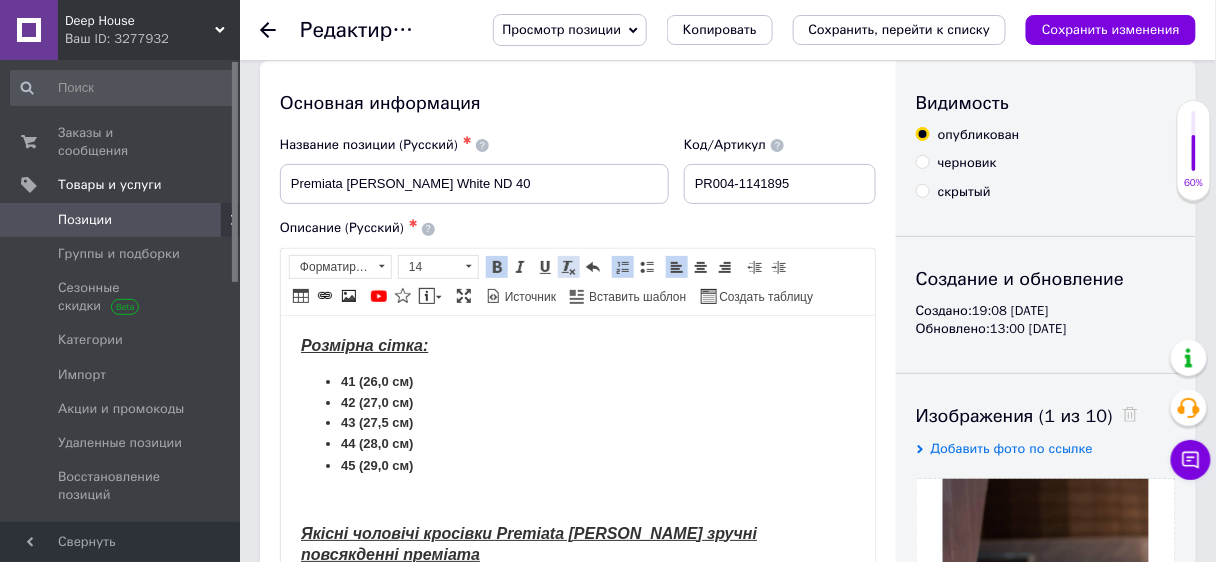 scroll, scrollTop: 544, scrollLeft: 0, axis: vertical 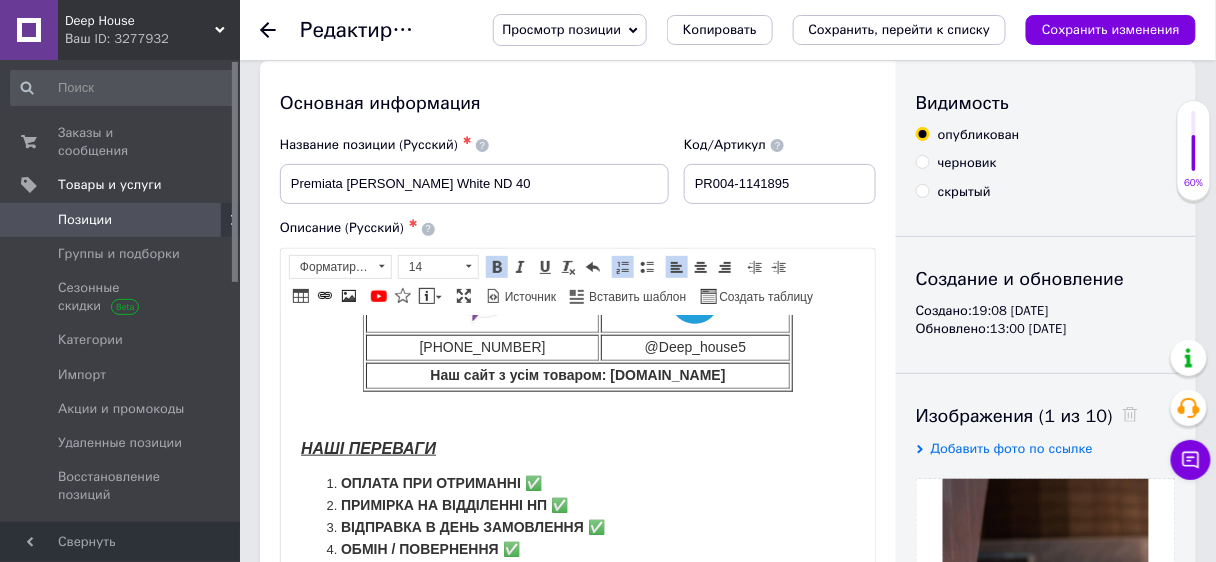 click on "PR004-1141895" at bounding box center (780, 184) 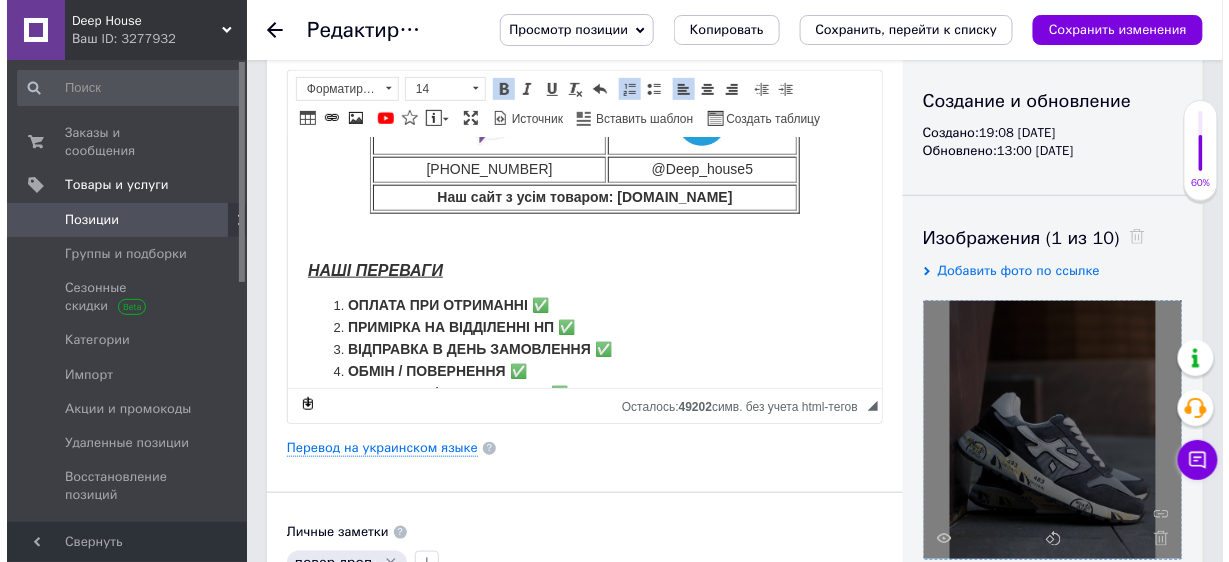 scroll, scrollTop: 339, scrollLeft: 0, axis: vertical 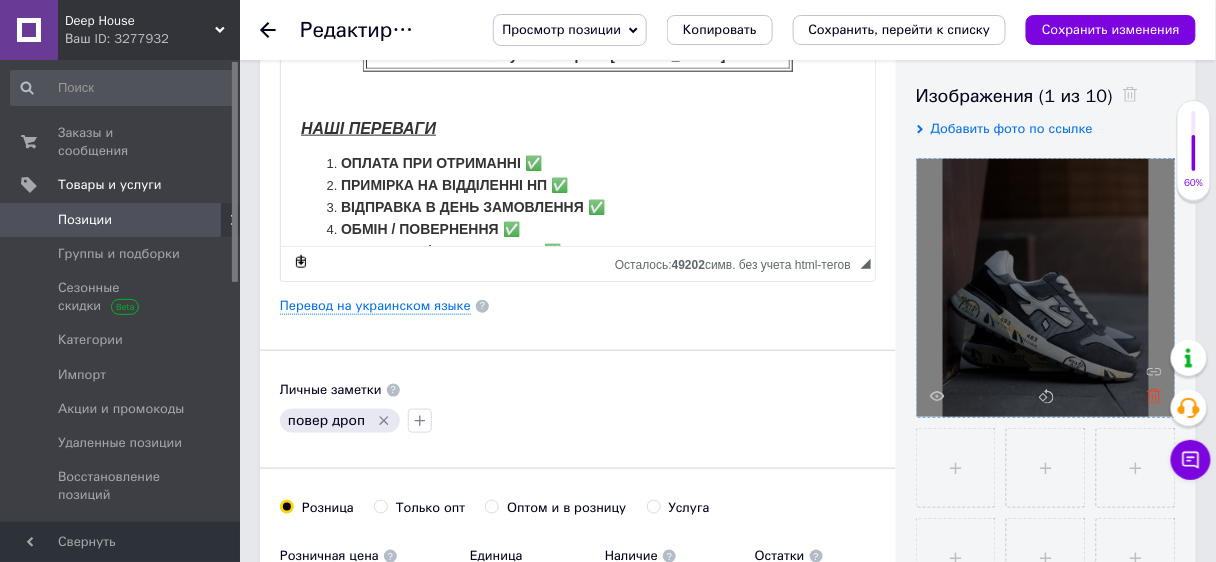 click 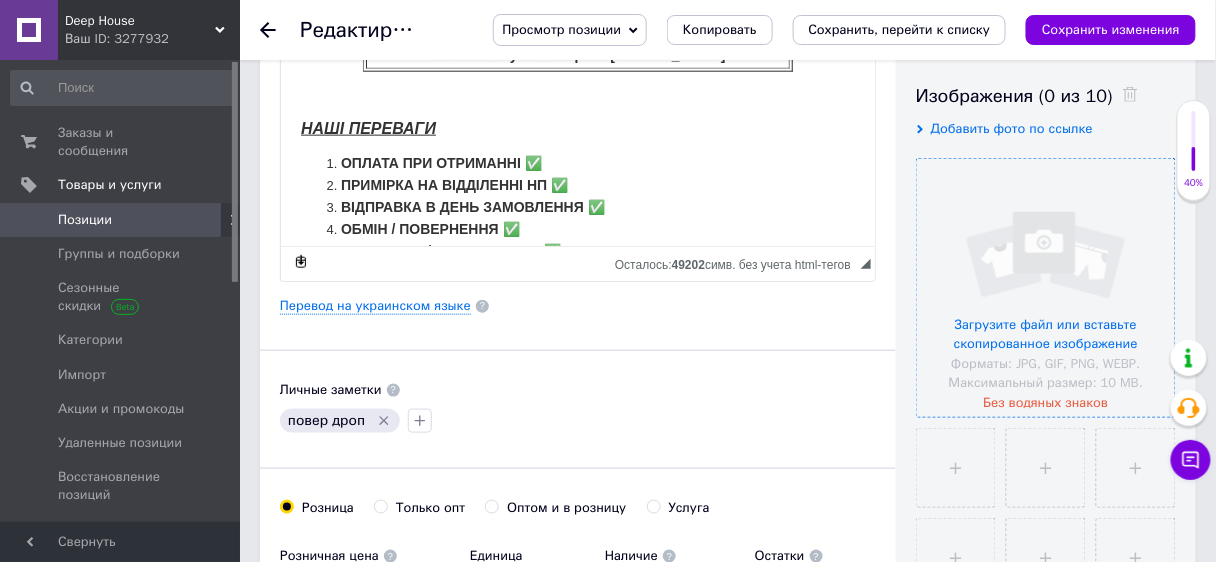 click at bounding box center [1046, 288] 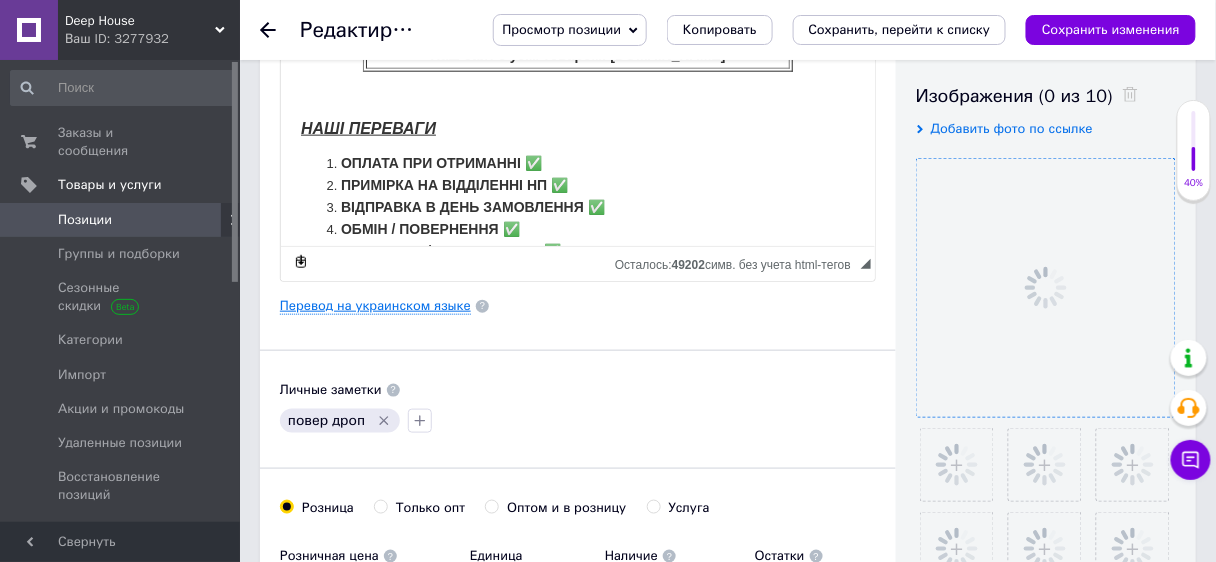 click on "Перевод на украинском языке" at bounding box center [375, 306] 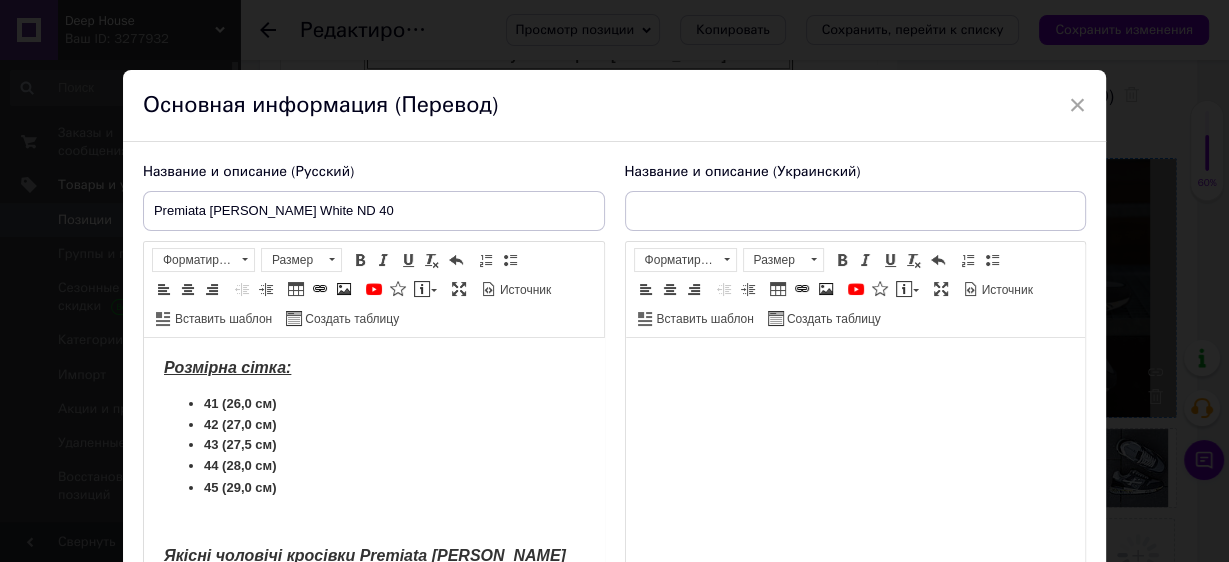 scroll, scrollTop: 0, scrollLeft: 0, axis: both 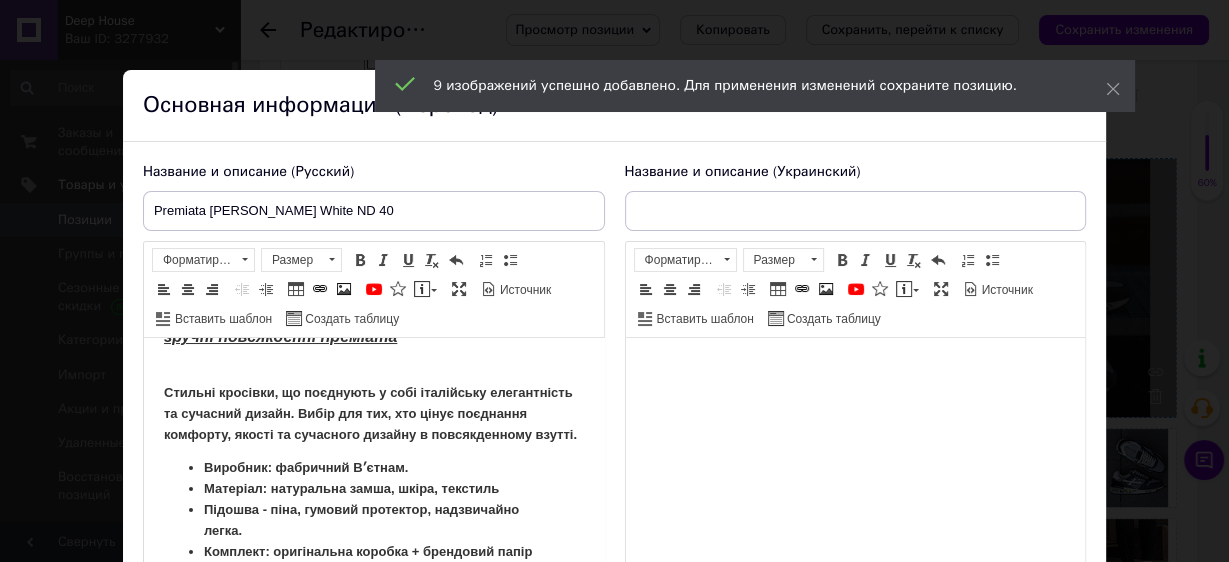 type on "Premiata [PERSON_NAME] White ND 40" 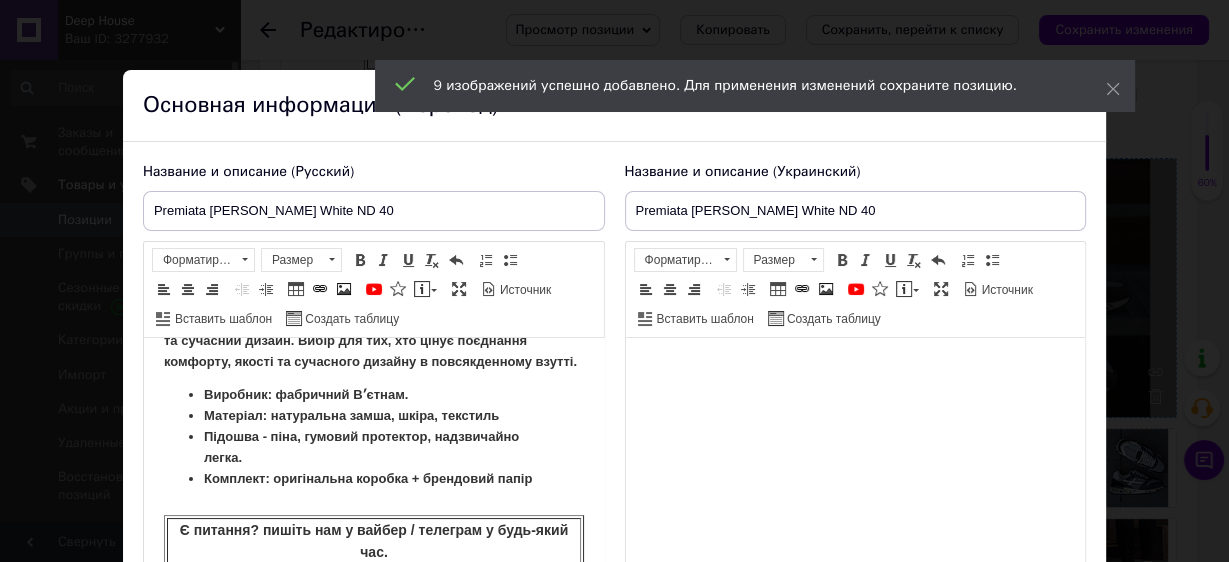 scroll, scrollTop: 320, scrollLeft: 0, axis: vertical 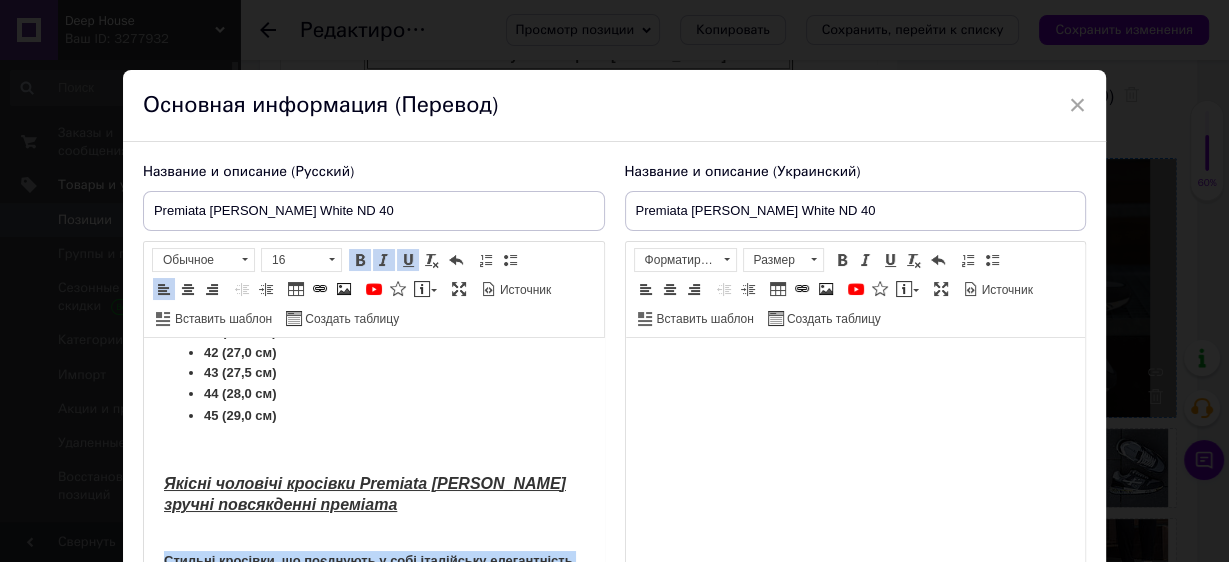 drag, startPoint x: 261, startPoint y: 511, endPoint x: 207, endPoint y: 505, distance: 54.33231 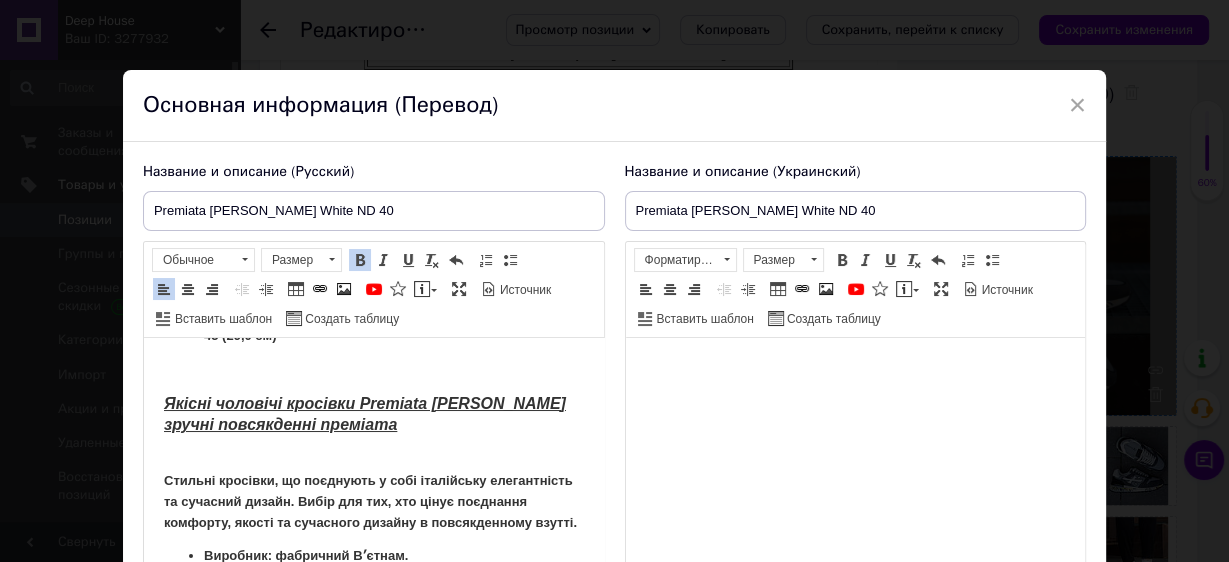 scroll, scrollTop: 217, scrollLeft: 0, axis: vertical 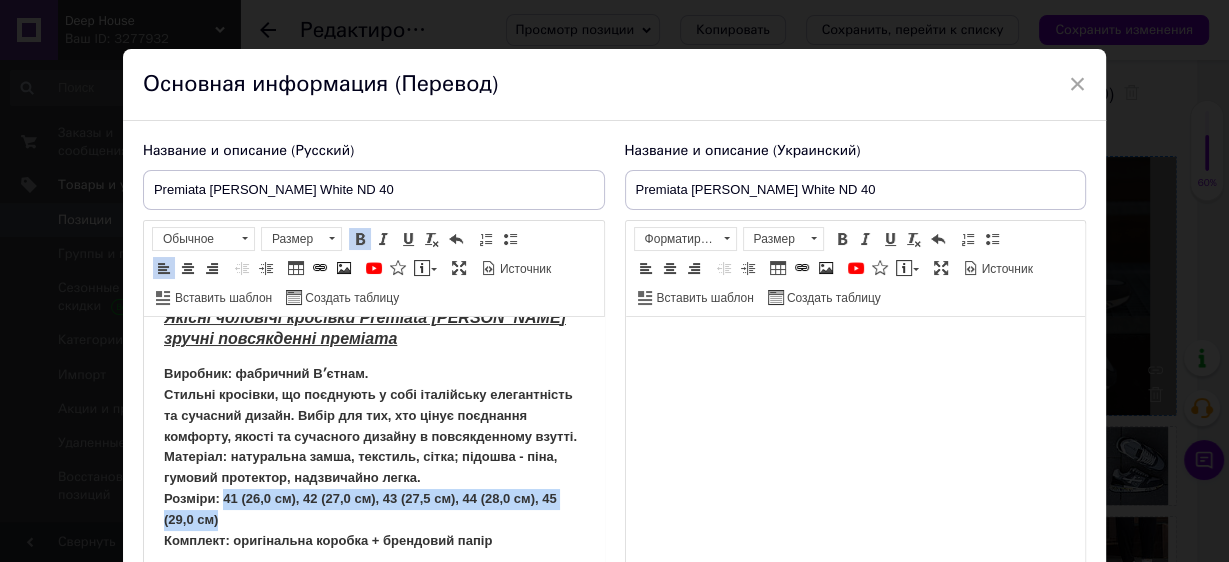 drag, startPoint x: 234, startPoint y: 538, endPoint x: 224, endPoint y: 515, distance: 25.079872 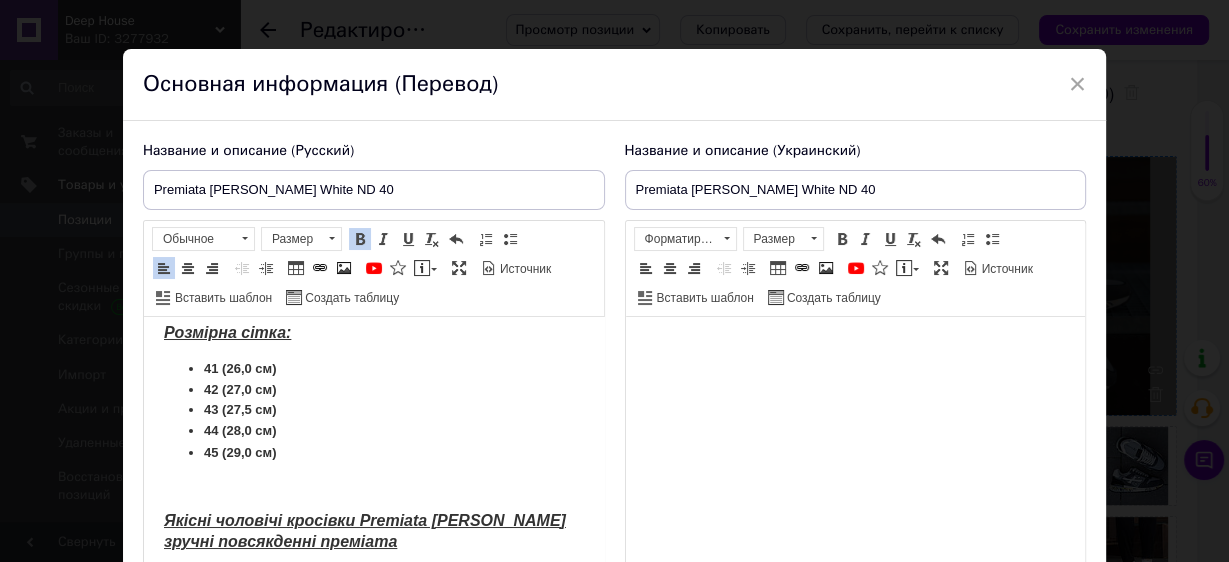 scroll, scrollTop: 0, scrollLeft: 0, axis: both 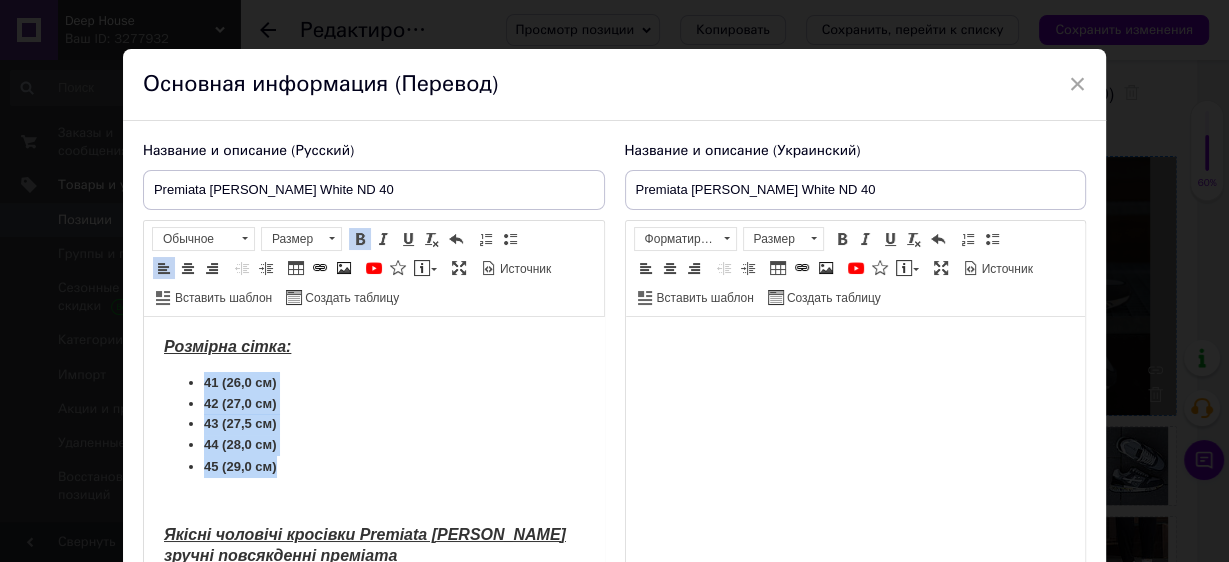 drag, startPoint x: 280, startPoint y: 471, endPoint x: 192, endPoint y: 386, distance: 122.34786 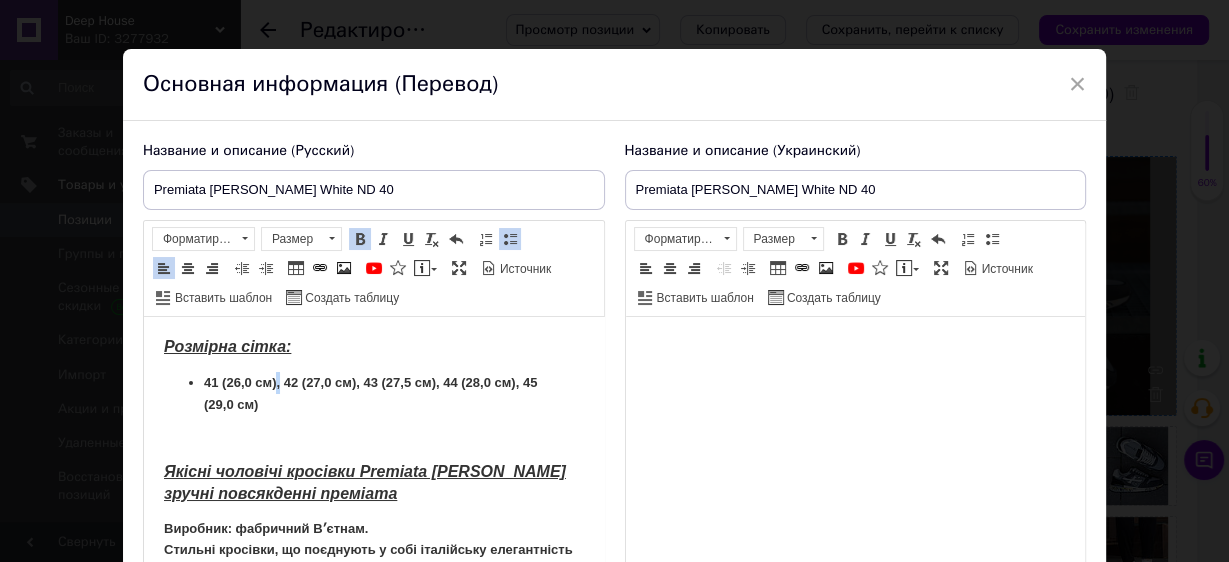 click on "41 (26,0 см), 42 (27,0 см), 43 (27,5 см), 44 (28,0 см), 45 (29,0 см) ​​​​​​​" at bounding box center (369, 393) 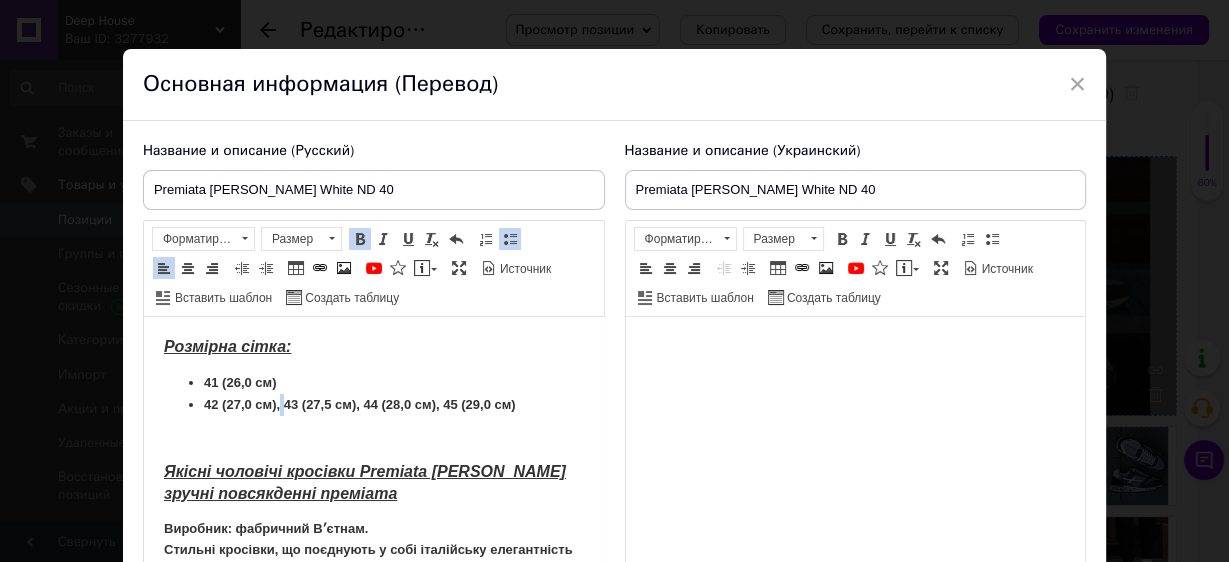 click on "42 (27,0 см), 43 (27,5 см), 44 (28,0 см), 45 (29,0 см) ​​​​​​​" at bounding box center (359, 404) 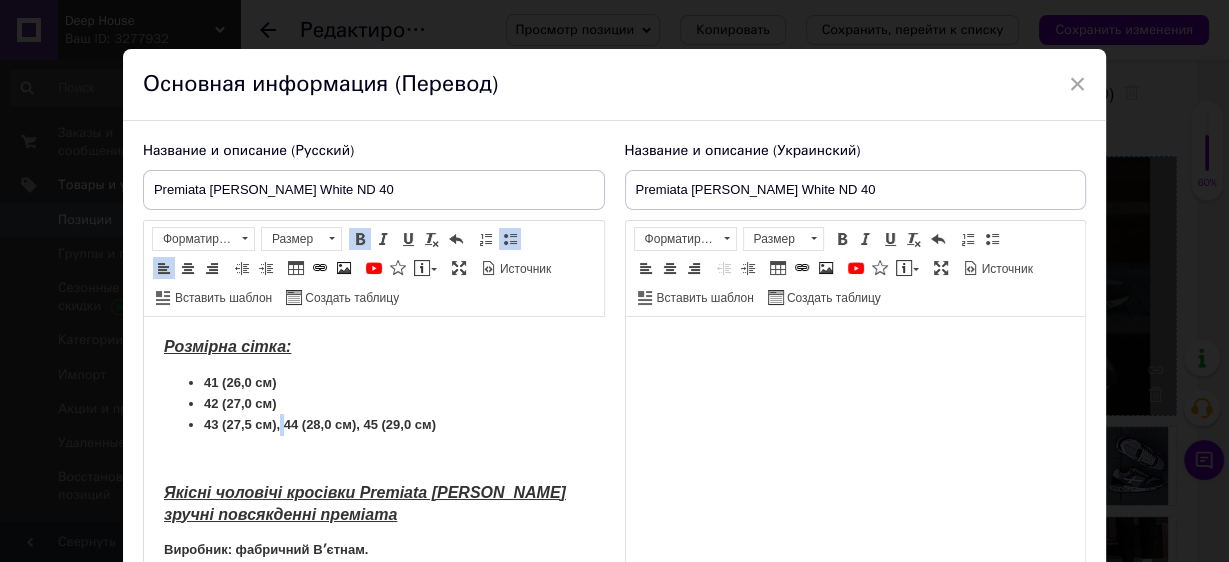 click on "43 (27,5 см), 44 (28,0 см), 45 (29,0 см)" at bounding box center [319, 424] 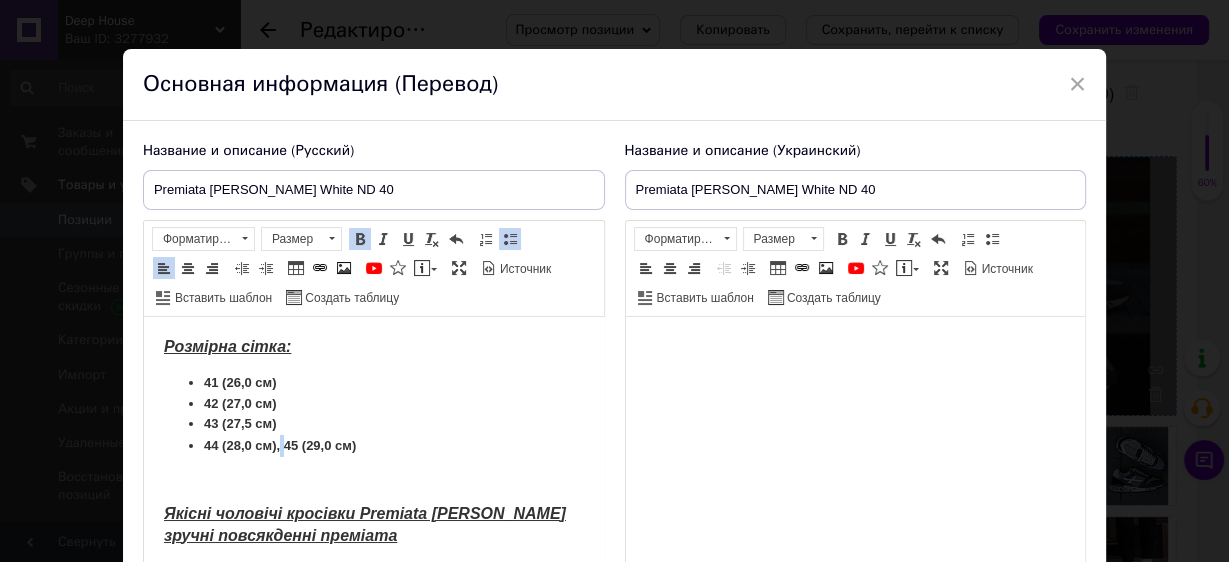 click on "44 (28,0 см), 45 (29,0 см)" at bounding box center (279, 445) 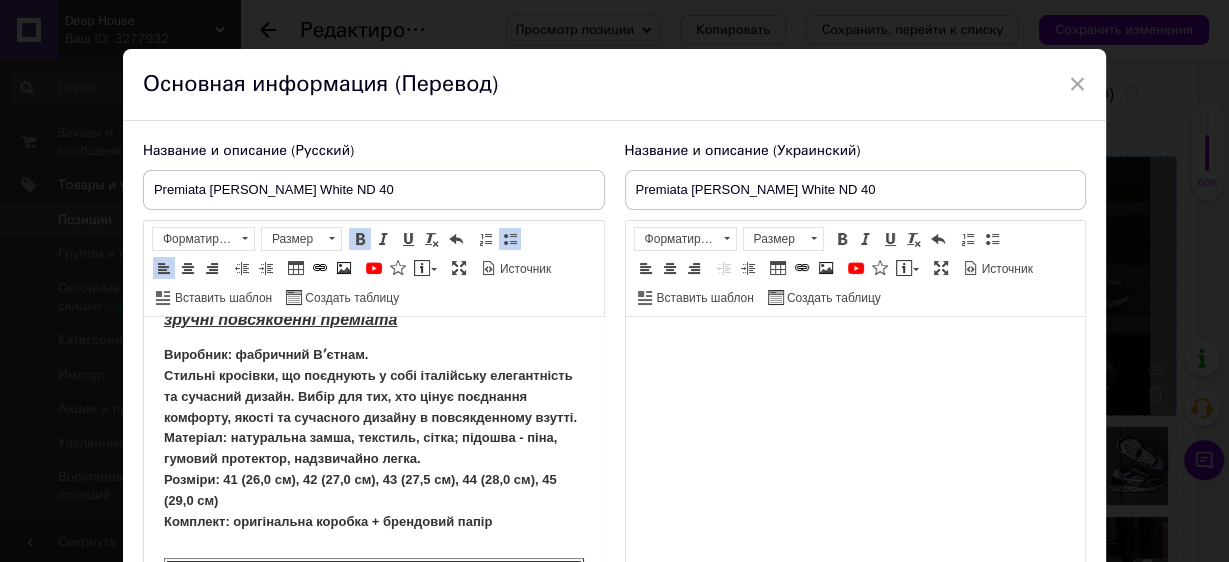 scroll, scrollTop: 240, scrollLeft: 0, axis: vertical 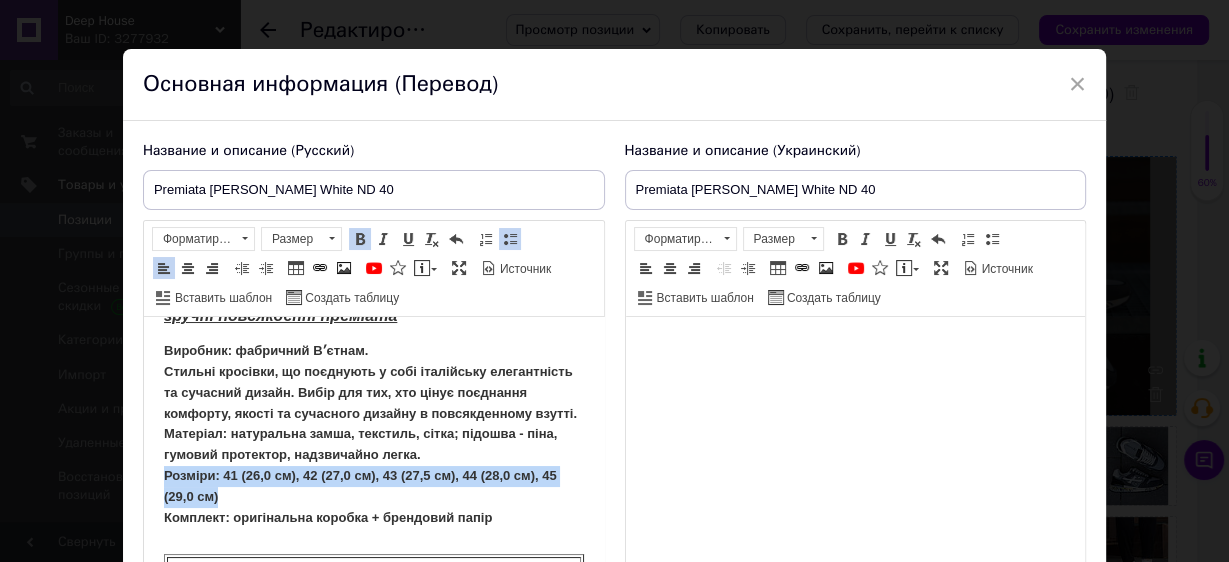 drag, startPoint x: 254, startPoint y: 517, endPoint x: 162, endPoint y: 502, distance: 93.214806 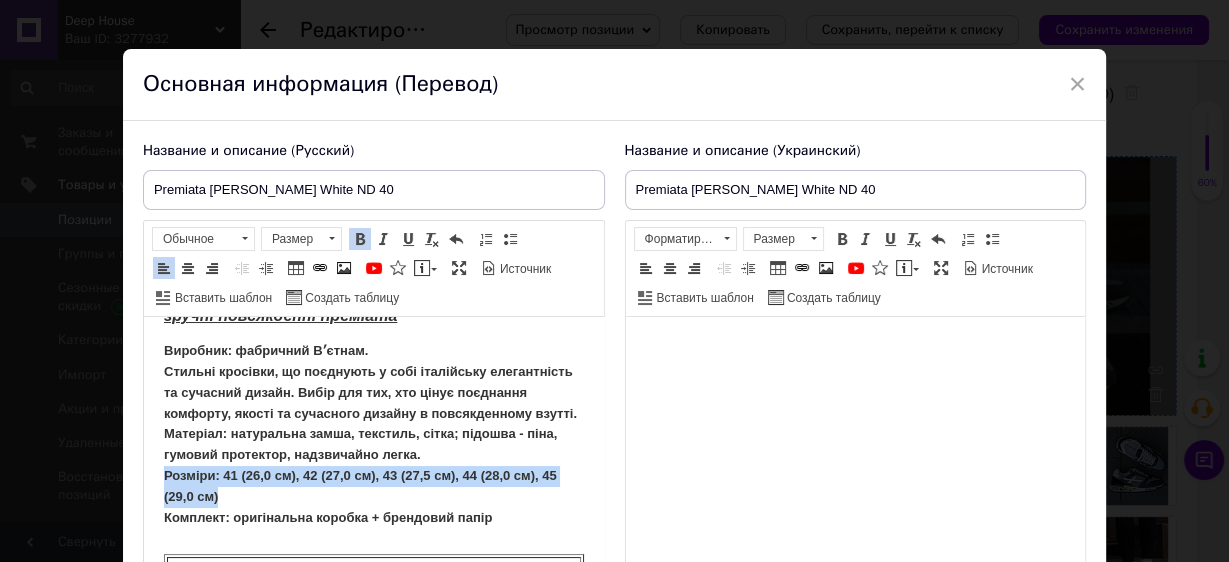 type 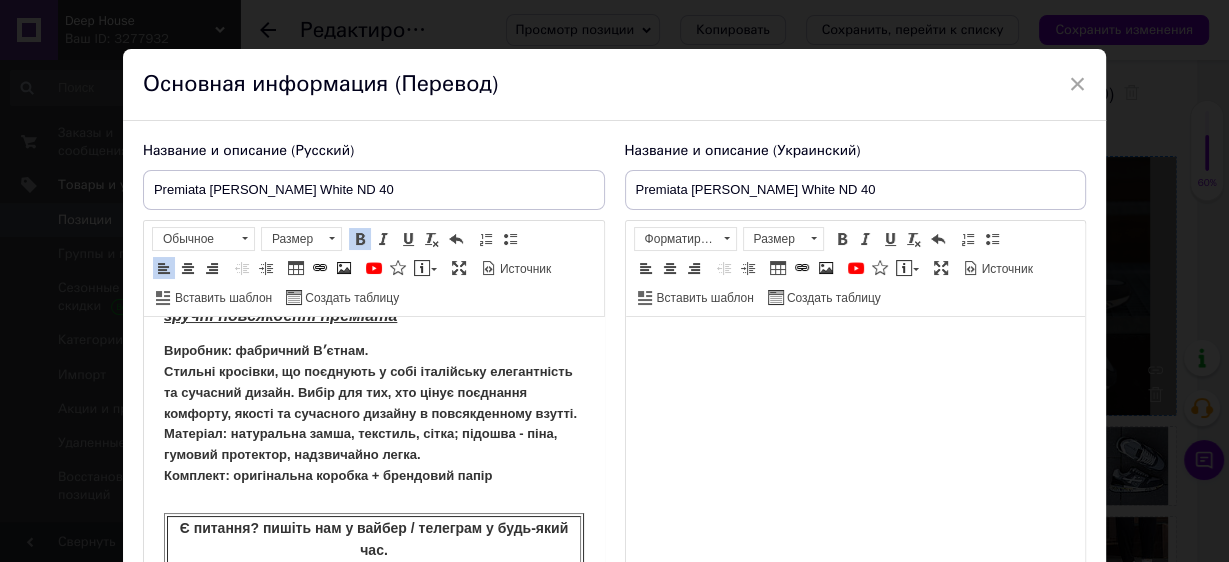 drag, startPoint x: 384, startPoint y: 350, endPoint x: 140, endPoint y: 345, distance: 244.05122 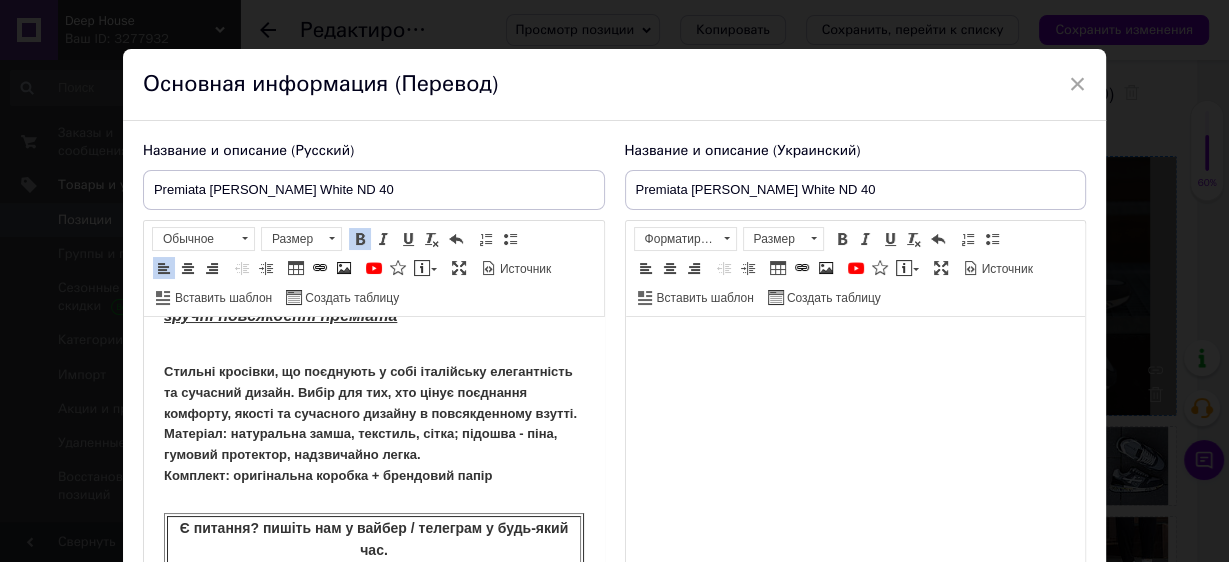 click on "Стильні кросівки, що поєднують у собі італійську елегантність та сучасний дизайн. Вибір для тих, хто цінує поєднання комфорту, якості та сучасного дизайну в повсякденному взутті. Матеріал: натуральна замша, текстиль, сітка; підошва - піна, гумовий протектор, надзвичайно легка. Комплект: оригінальна коробка + брендовий папір" at bounding box center [373, 414] 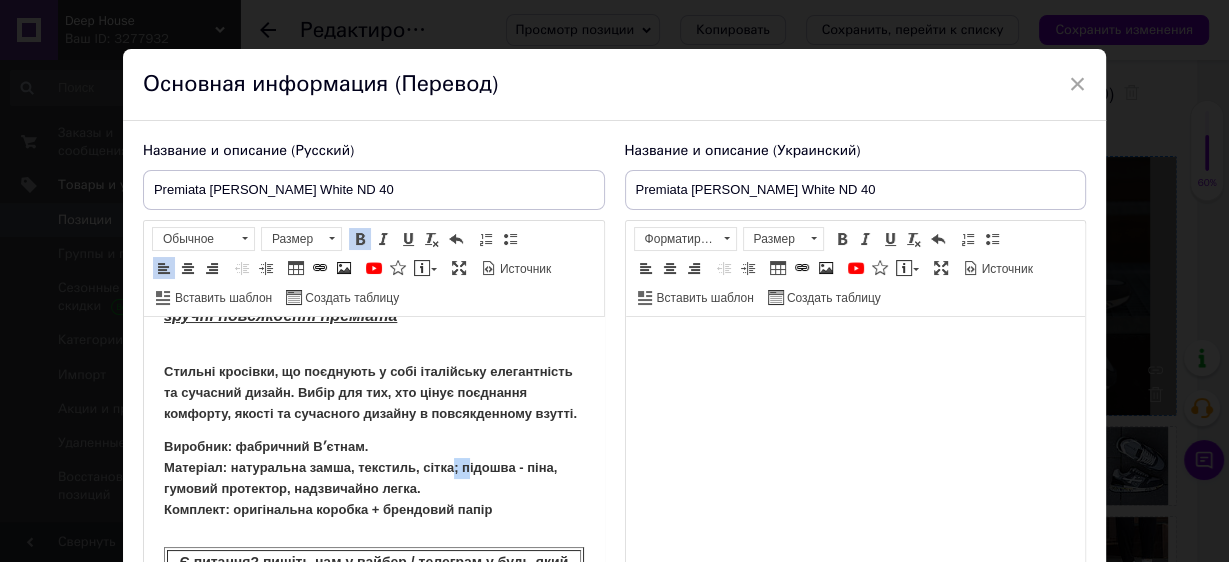 drag, startPoint x: 454, startPoint y: 487, endPoint x: 465, endPoint y: 489, distance: 11.18034 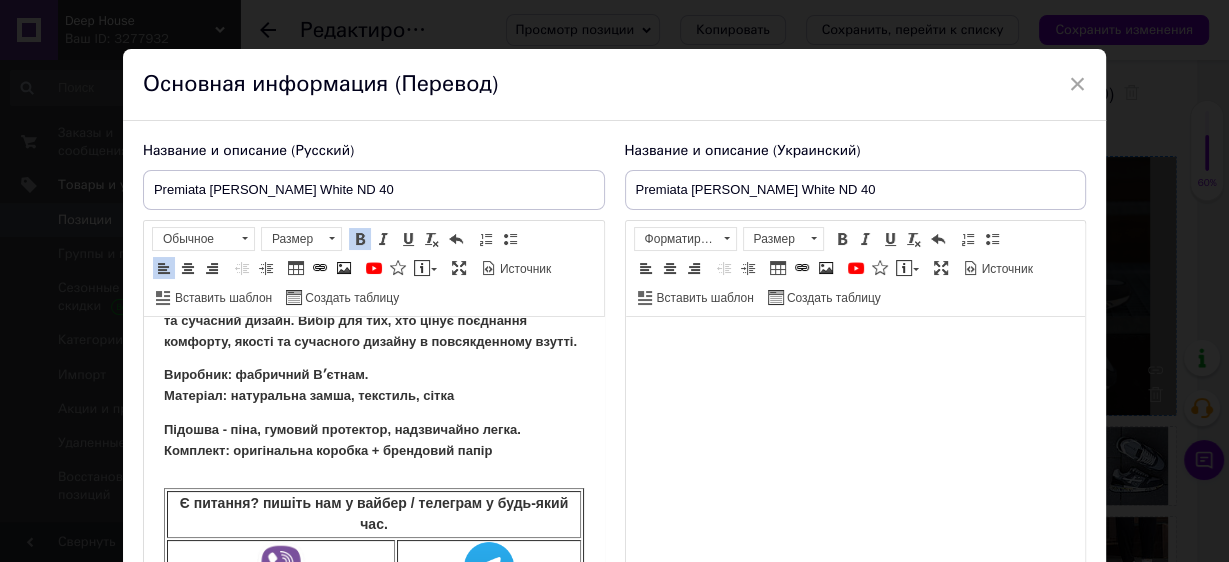 scroll, scrollTop: 320, scrollLeft: 0, axis: vertical 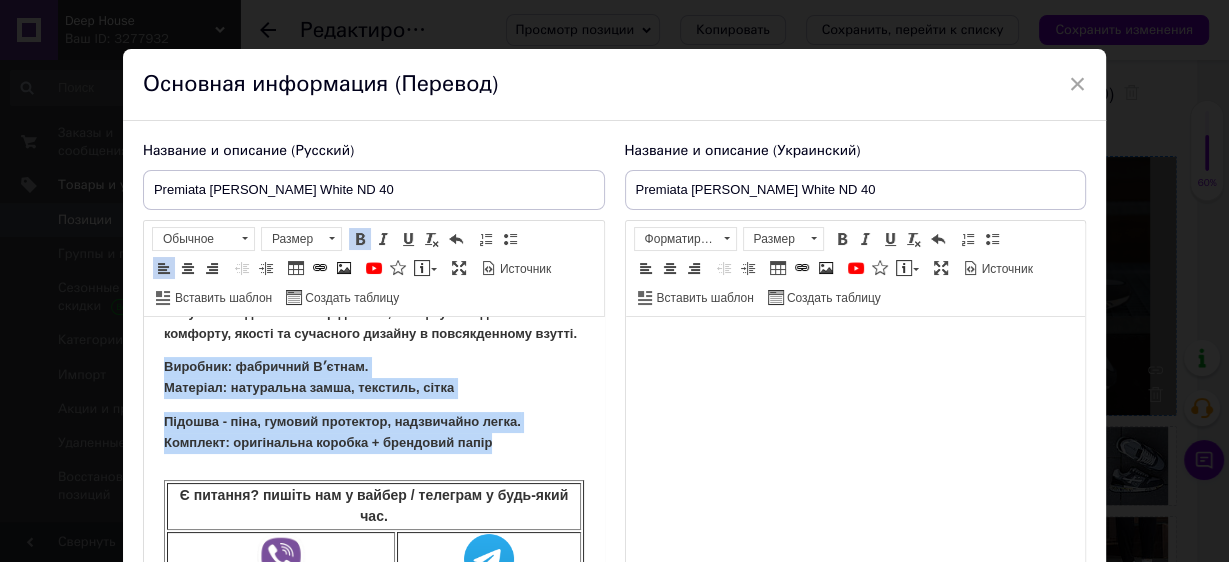 drag, startPoint x: 494, startPoint y: 466, endPoint x: 154, endPoint y: 393, distance: 347.74847 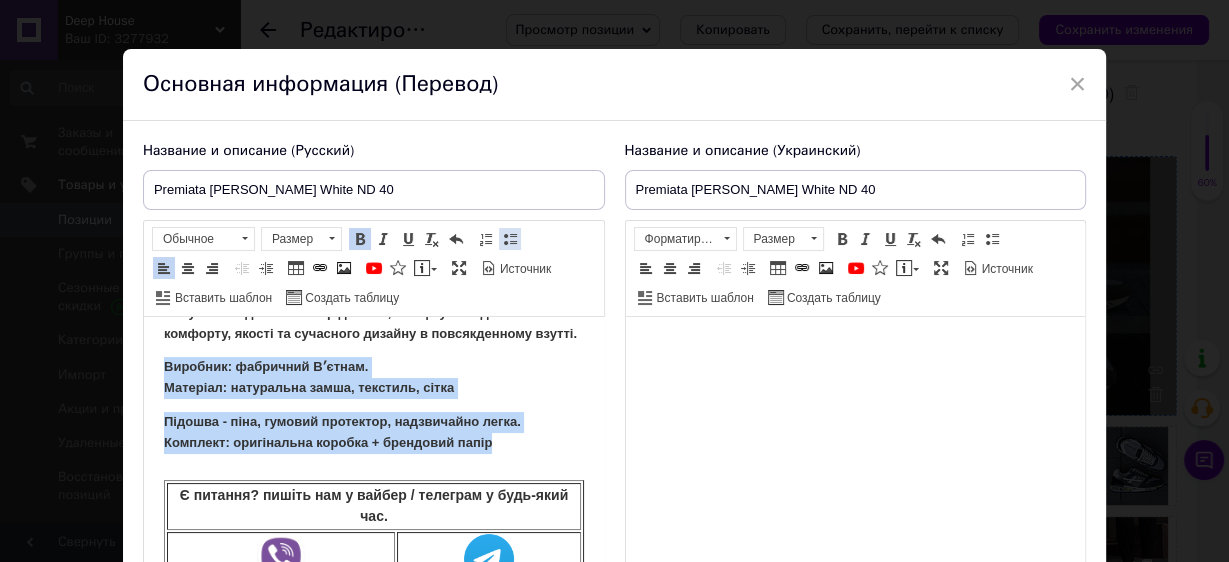 click at bounding box center [510, 239] 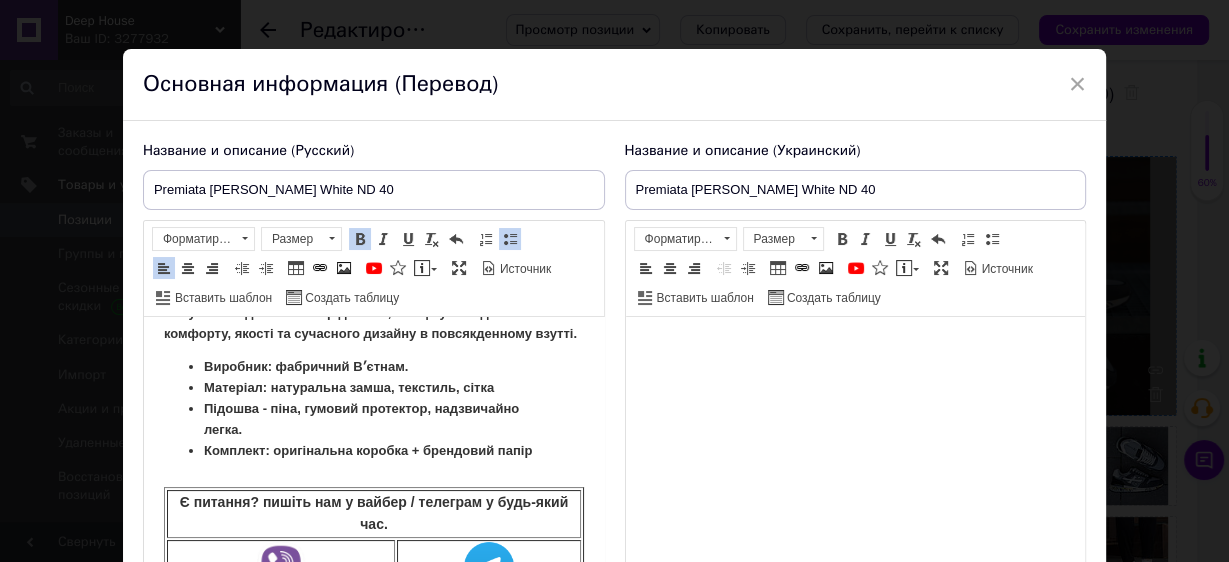 click on "Стильні кросівки, що поєднують у собі італійську елегантність та сучасний дизайн. Вибір для тих, хто цінує поєднання комфорту, якості та сучасного дизайну в повсякденному взутті." at bounding box center [373, 302] 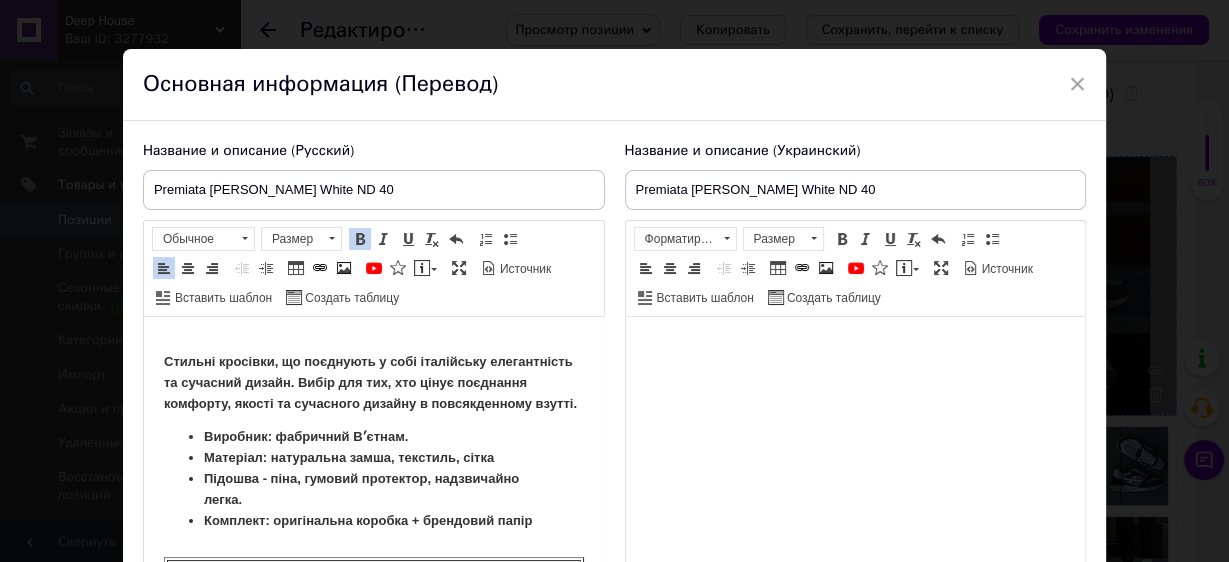 scroll, scrollTop: 0, scrollLeft: 0, axis: both 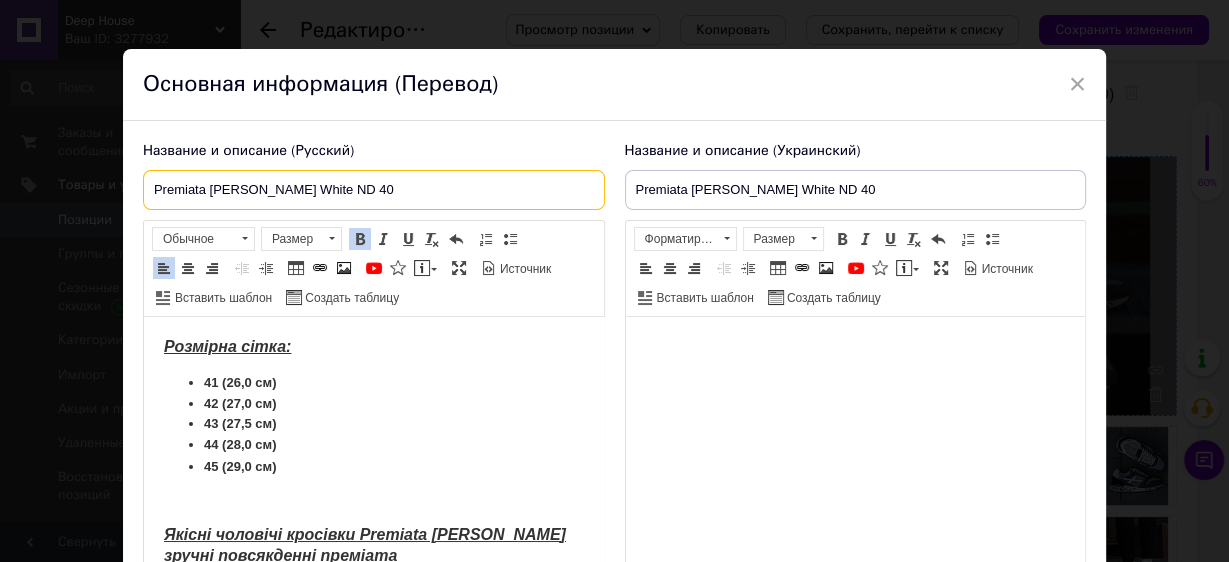 click on "Premiata [PERSON_NAME] White ND 40" at bounding box center (374, 190) 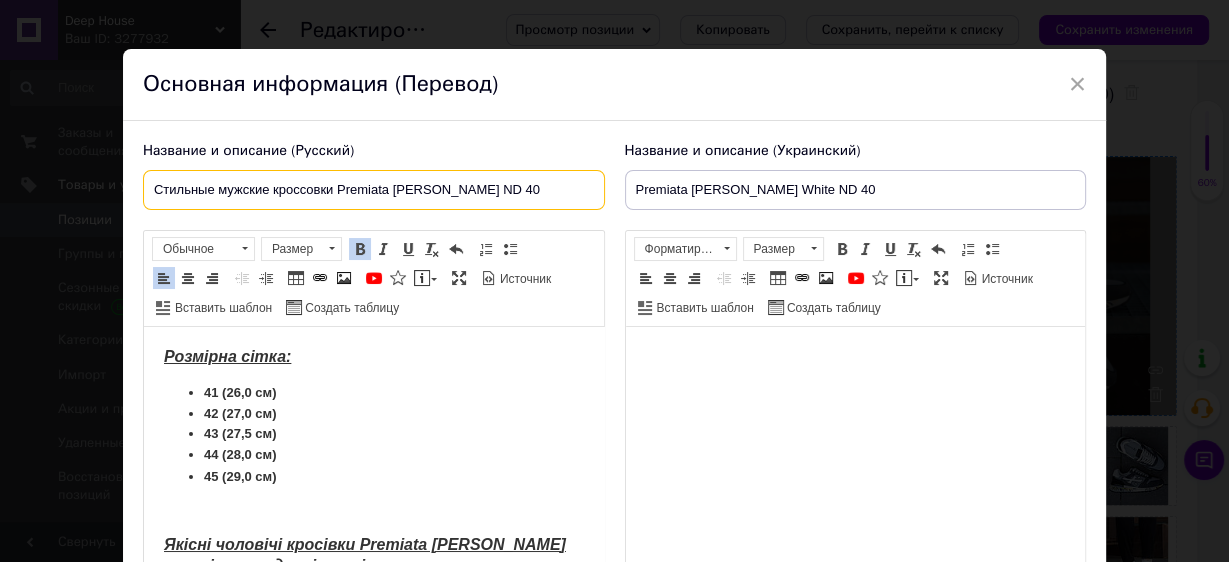 drag, startPoint x: 422, startPoint y: 186, endPoint x: 579, endPoint y: 177, distance: 157.25775 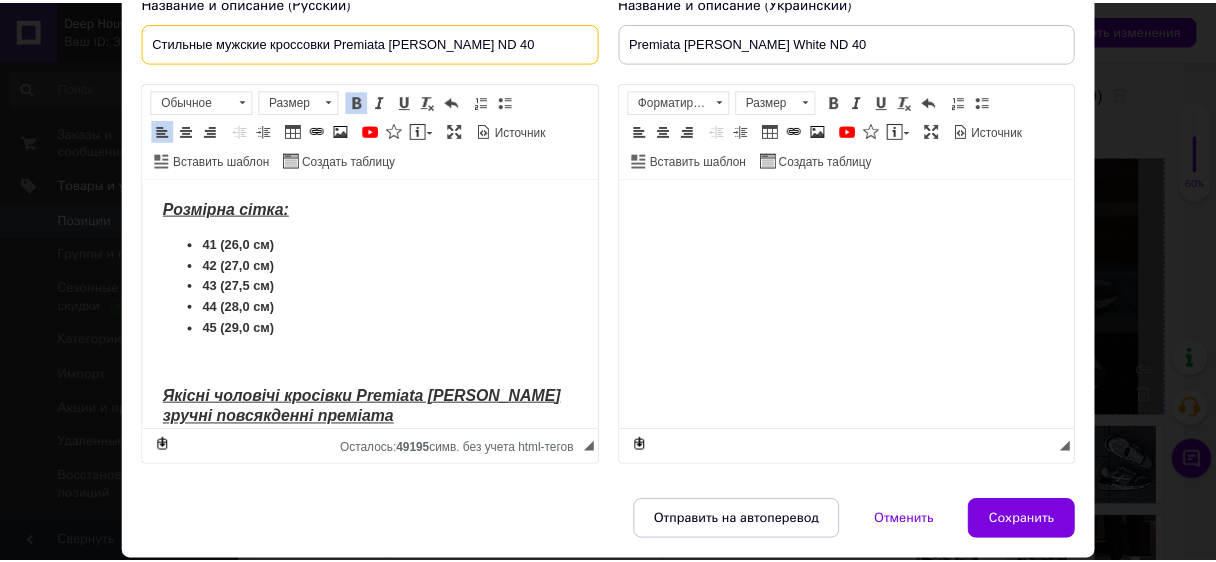 scroll, scrollTop: 231, scrollLeft: 0, axis: vertical 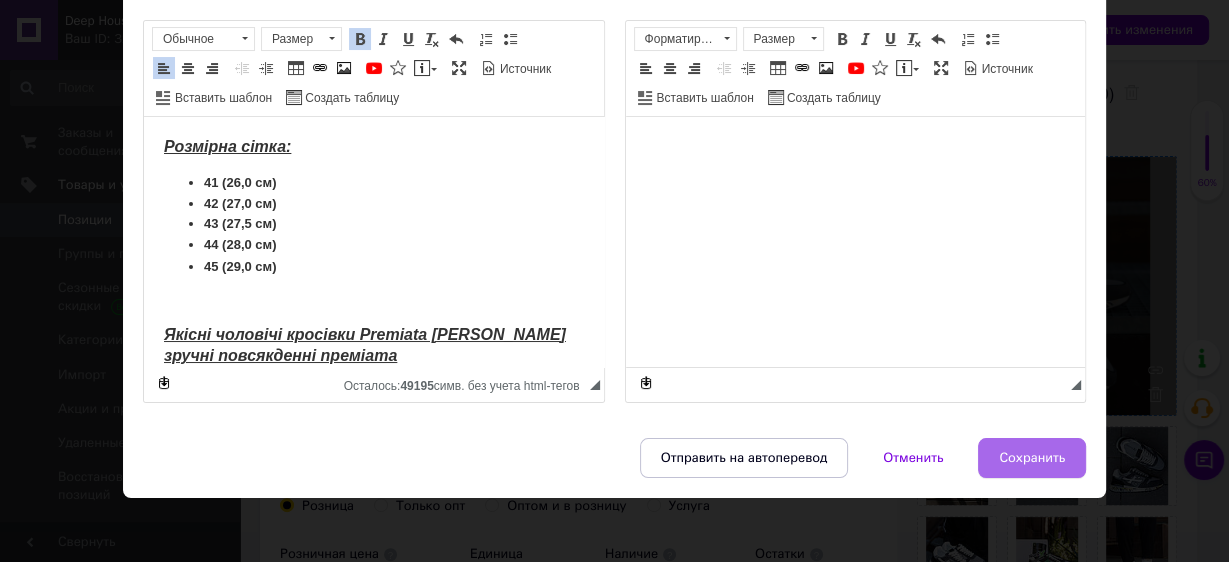 type on "Стильные мужские кроссовки Premiata [PERSON_NAME] ND 40" 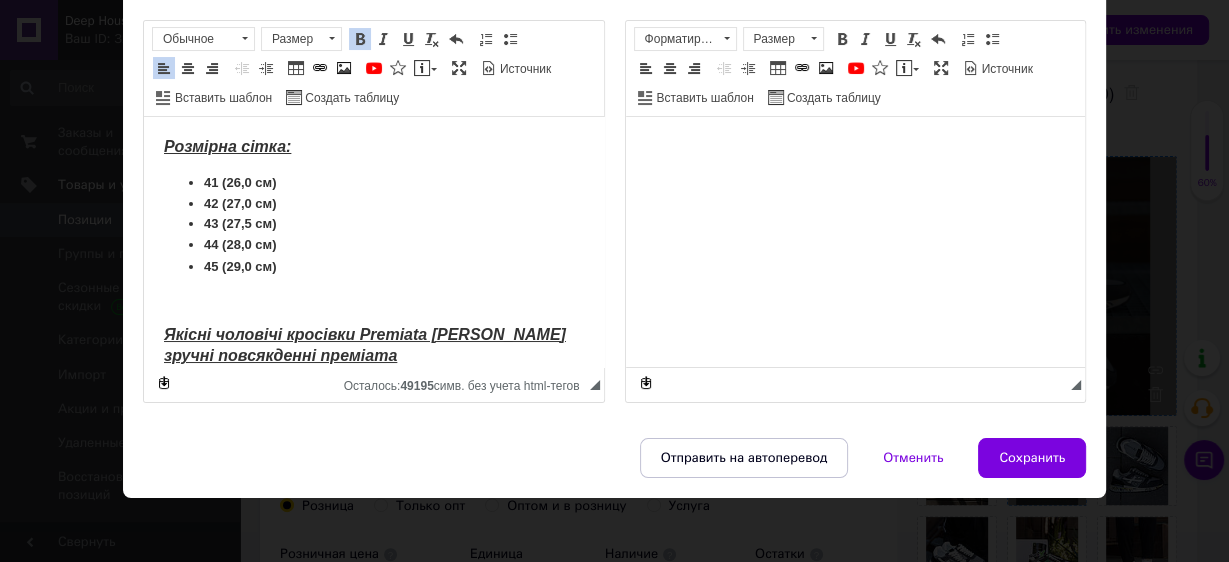 type on "Стильные мужские кроссовки Premiata [PERSON_NAME] ND 40" 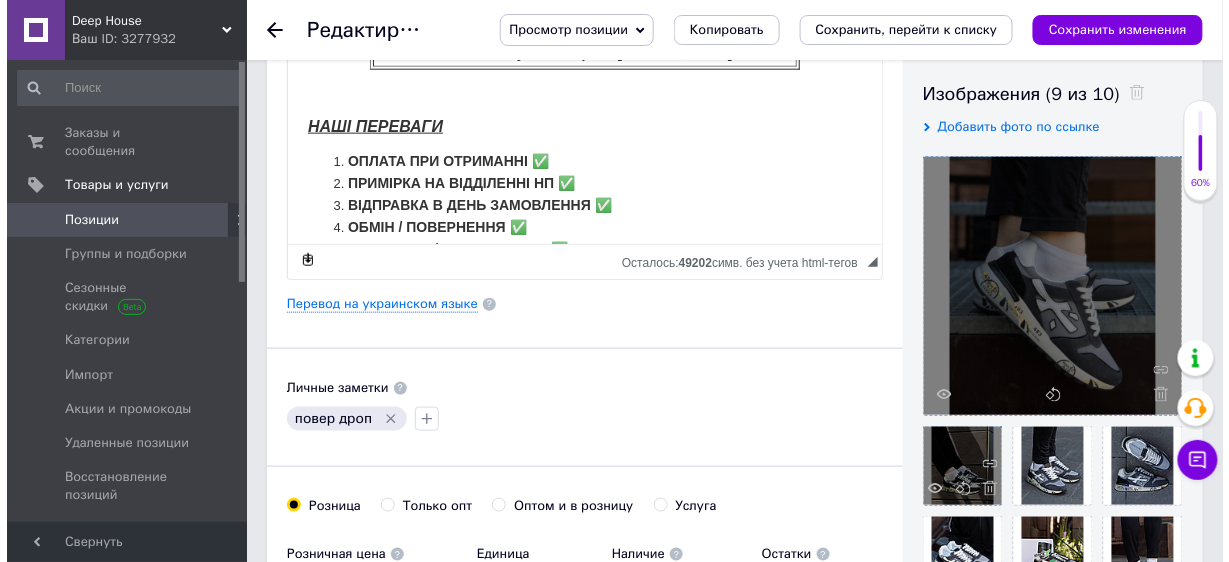 scroll, scrollTop: 534, scrollLeft: 0, axis: vertical 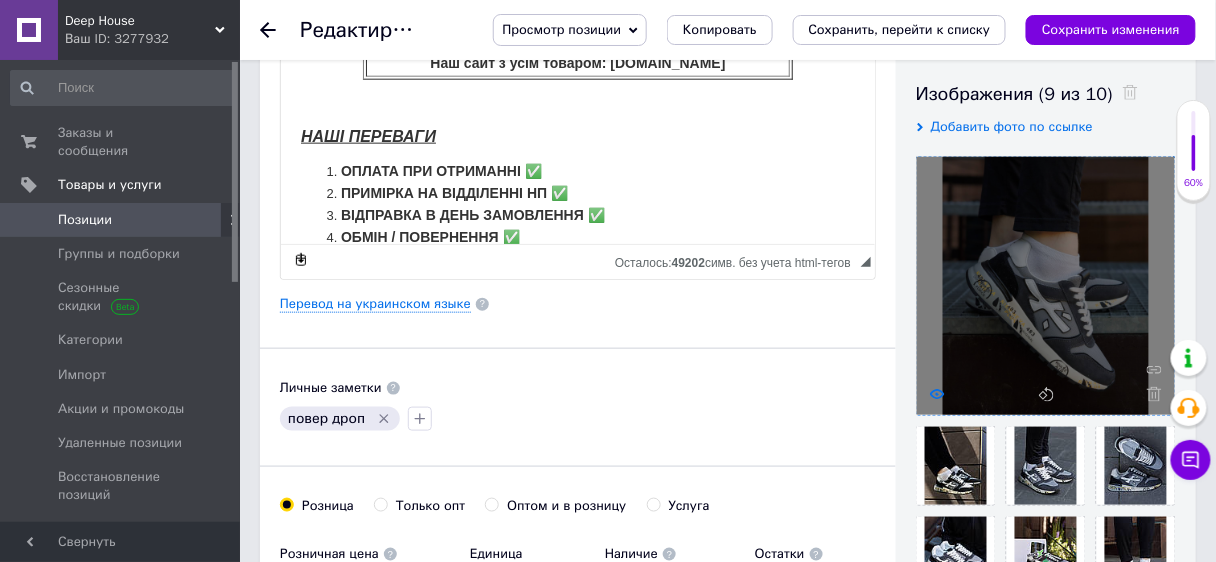 click 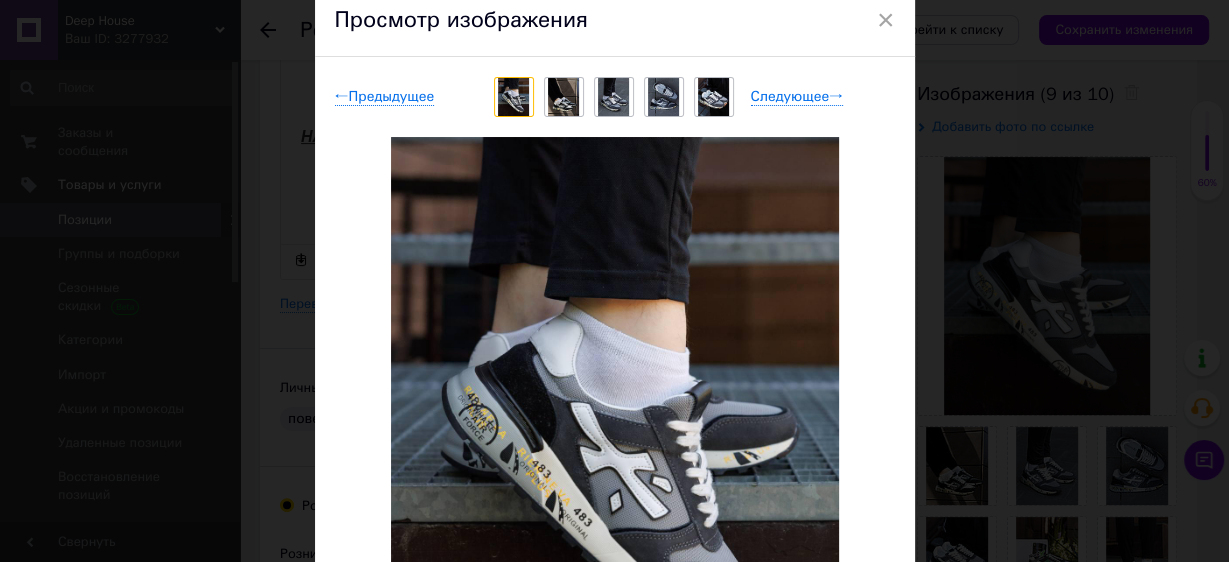 scroll, scrollTop: 80, scrollLeft: 0, axis: vertical 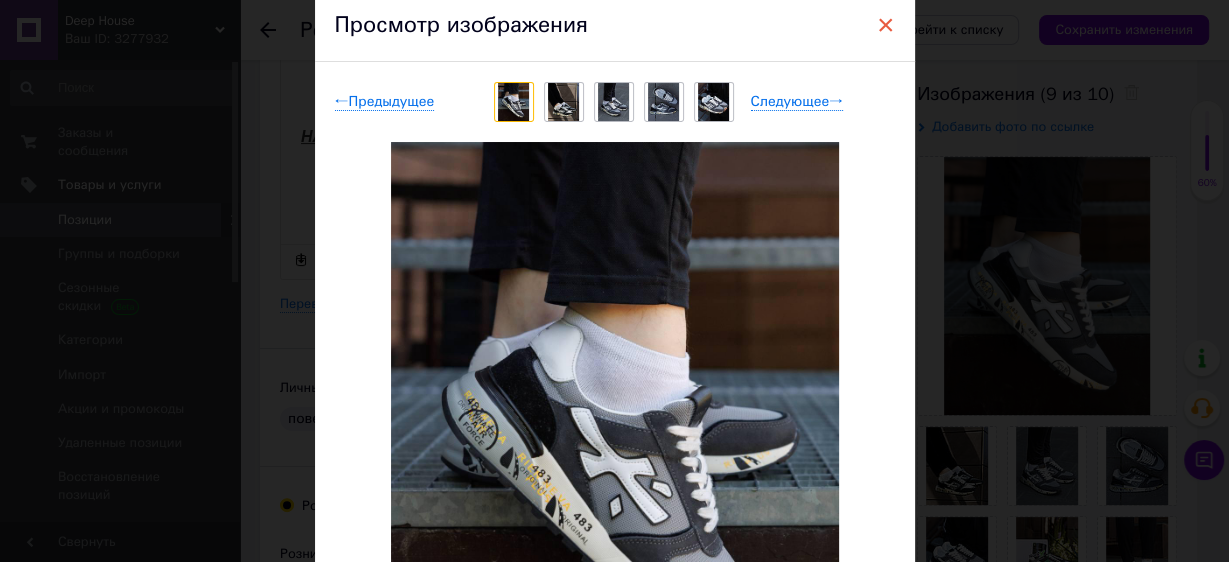 click on "×" at bounding box center [886, 25] 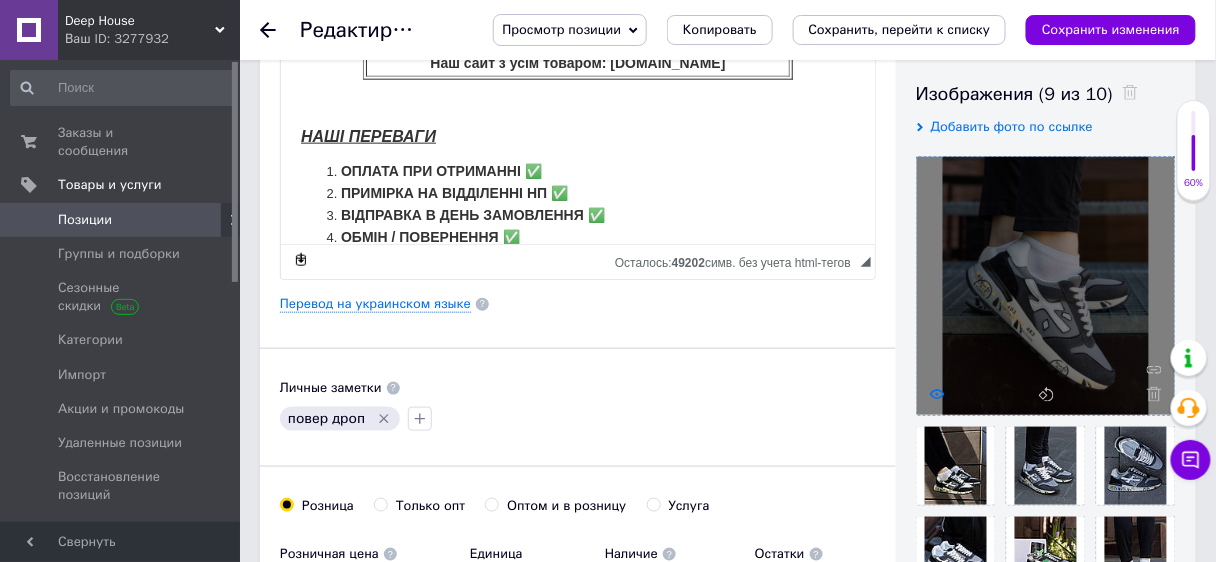 click 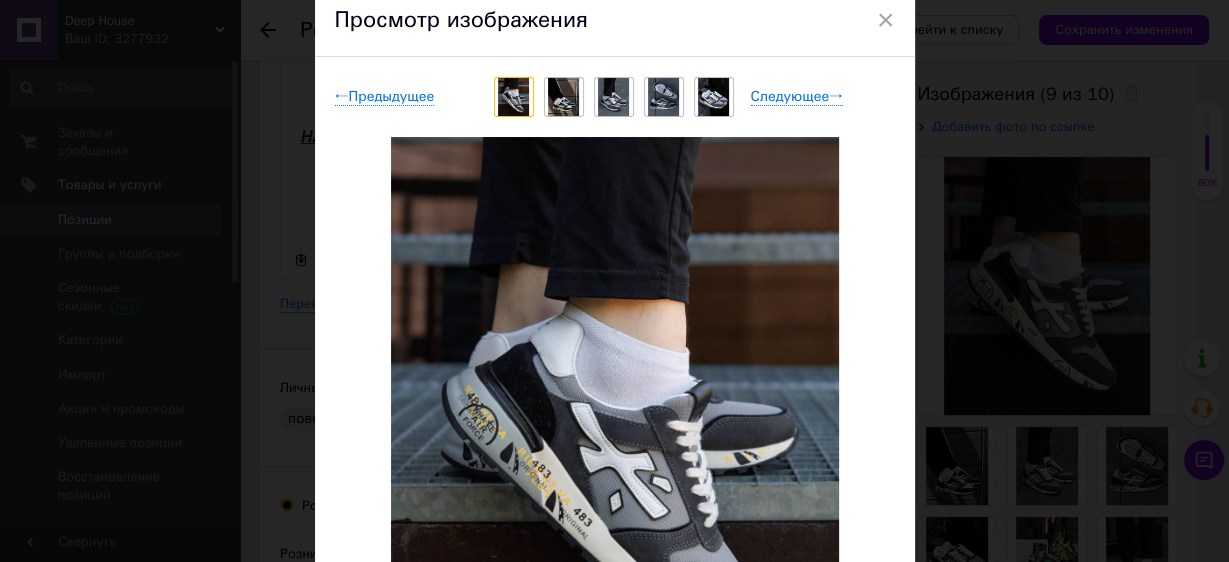 scroll, scrollTop: 80, scrollLeft: 0, axis: vertical 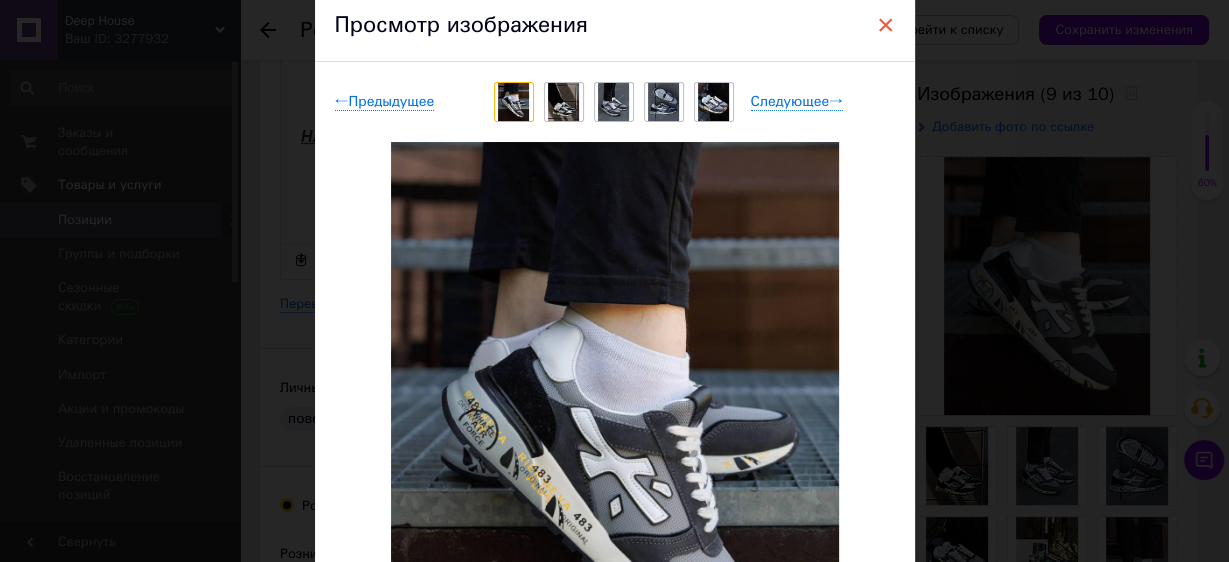 drag, startPoint x: 880, startPoint y: 33, endPoint x: 374, endPoint y: 192, distance: 530.39325 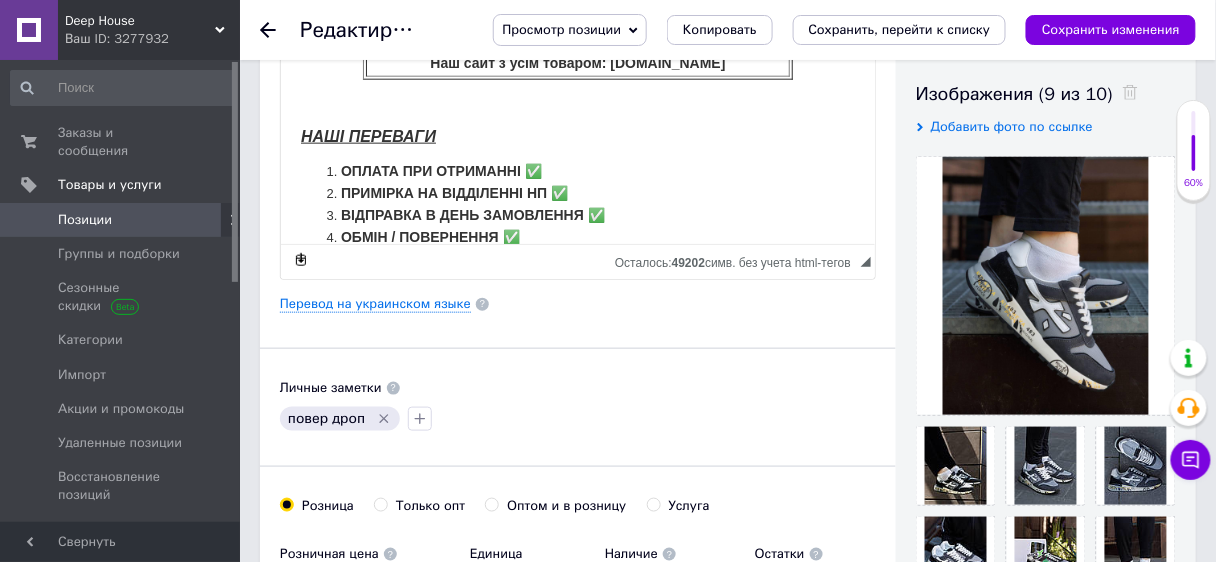 click on "Основная информация Название позиции (Русский) ✱ Стильные мужские кроссовки Premiata [PERSON_NAME] White ND 40 Код/Артикул PR004-1141895 Описание (Русский) ✱ Розмірна сітка:
41 (26,0 см)
42 (27,0 см)
43 (27,5 см)
44 (28,0 см)
45 (29,0 см)
Якісні чоловічі кросівки Premiata [PERSON_NAME] зручні повсякденні преміата
Стильні кросівки, що поєднують у собі італійську елегантність та сучасний дизайн. Вибір для тих, хто цінує поєднання комфорту, якості та сучасного дизайну в повсякденному взутті.
Виробник: фабричний Вʼєтнам.
Матеріал: натуральна замша, текстиль, сітка" at bounding box center [578, 297] 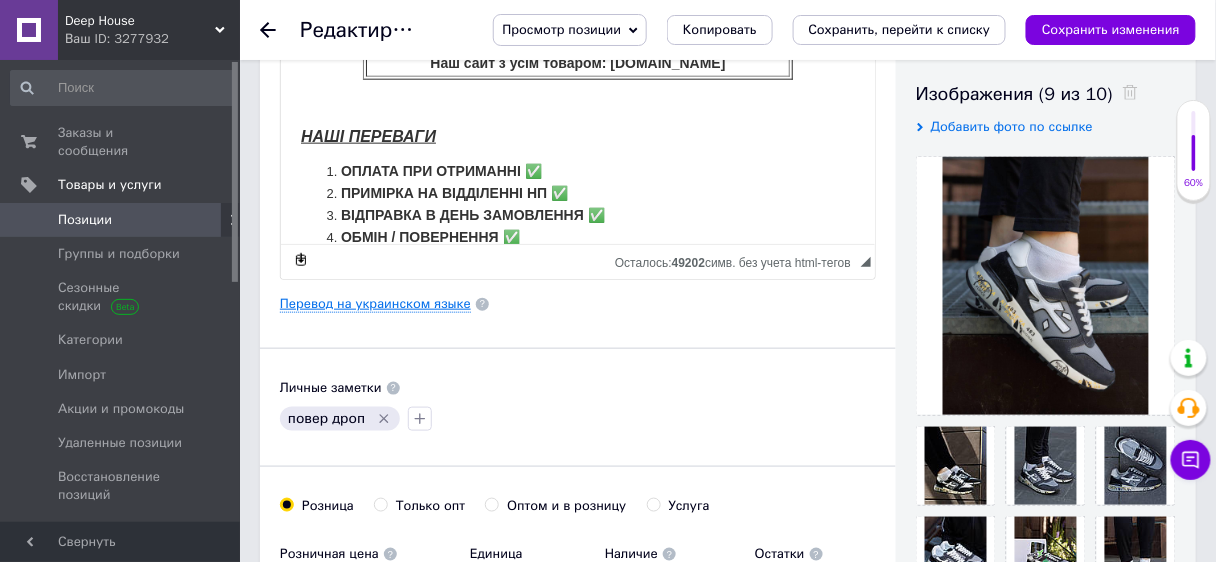 click on "Перевод на украинском языке" at bounding box center (375, 304) 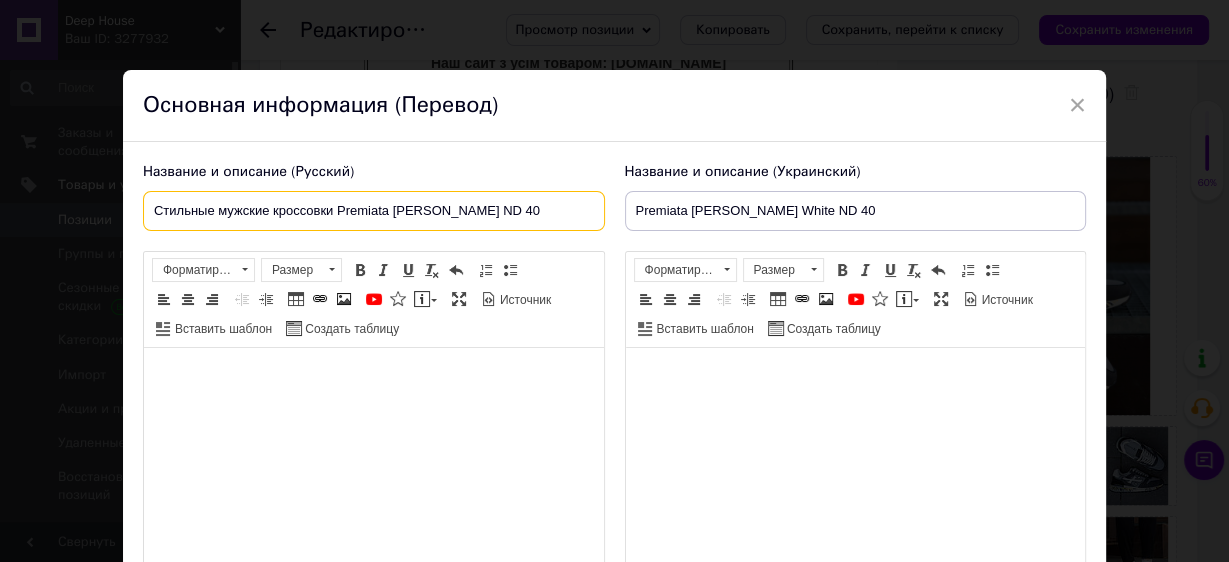 drag, startPoint x: 424, startPoint y: 205, endPoint x: 597, endPoint y: 201, distance: 173.04623 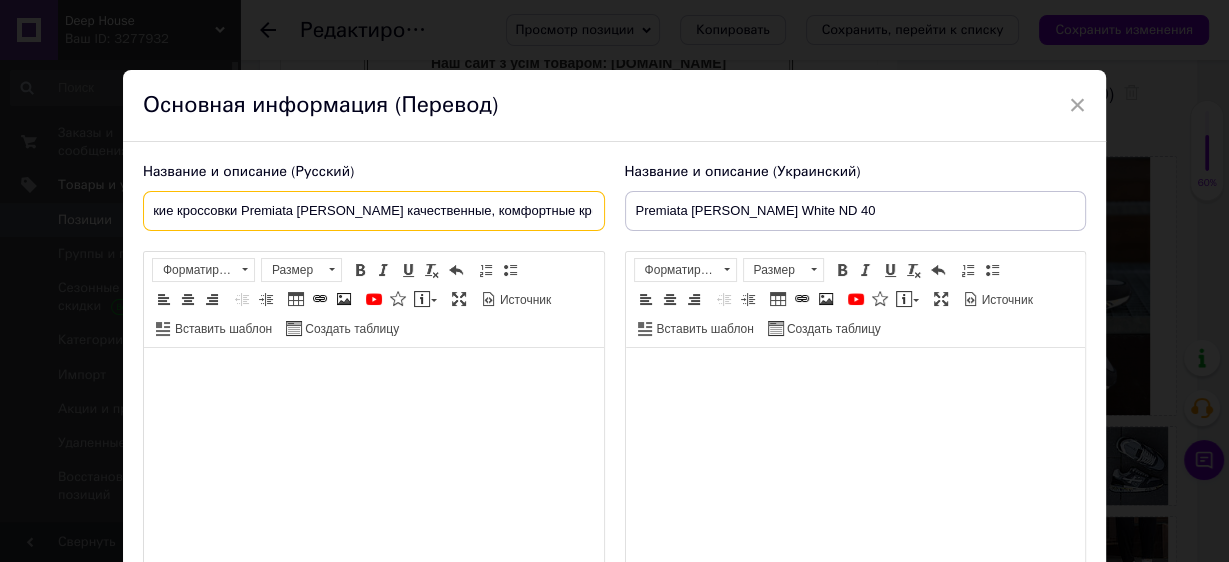 scroll, scrollTop: 0, scrollLeft: 108, axis: horizontal 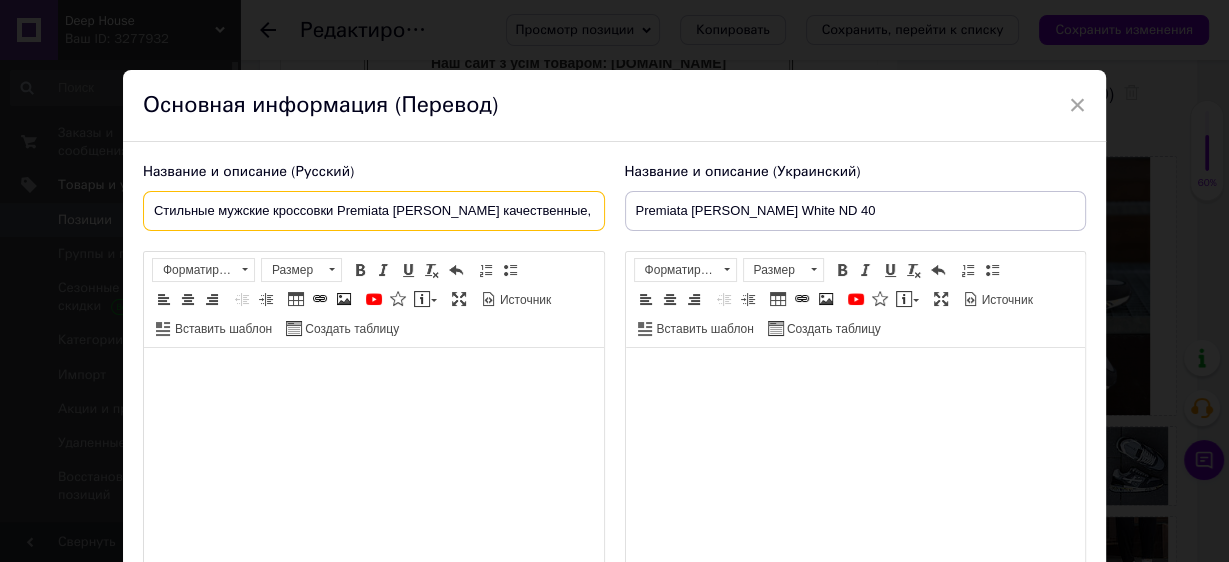 drag, startPoint x: 596, startPoint y: 208, endPoint x: 92, endPoint y: 201, distance: 504.0486 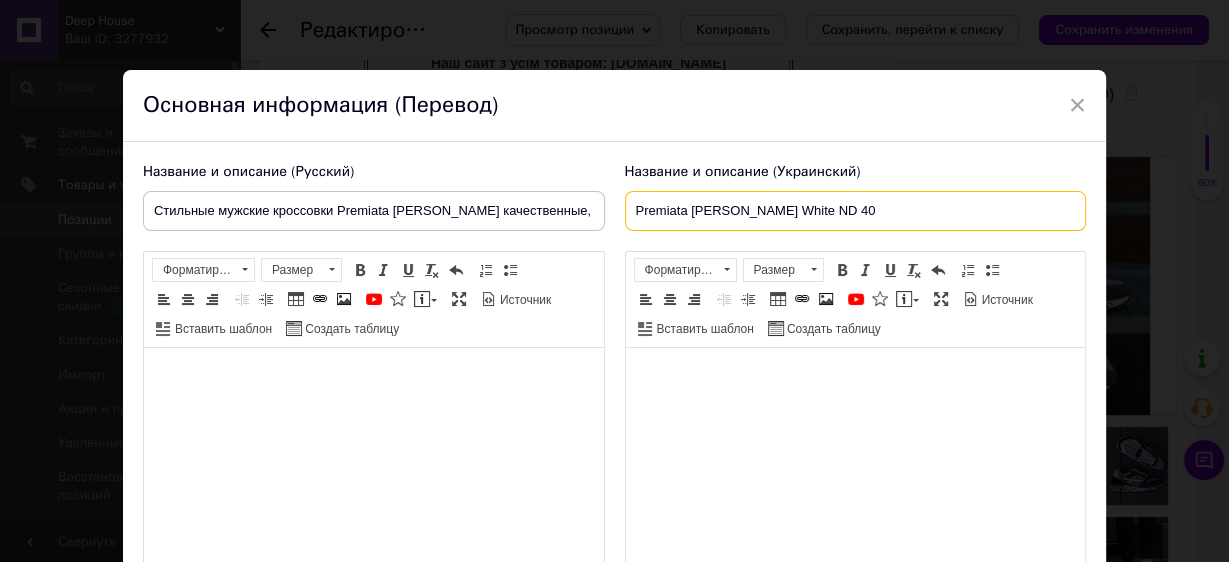 click on "Premiata [PERSON_NAME] White ND 40" at bounding box center [856, 211] 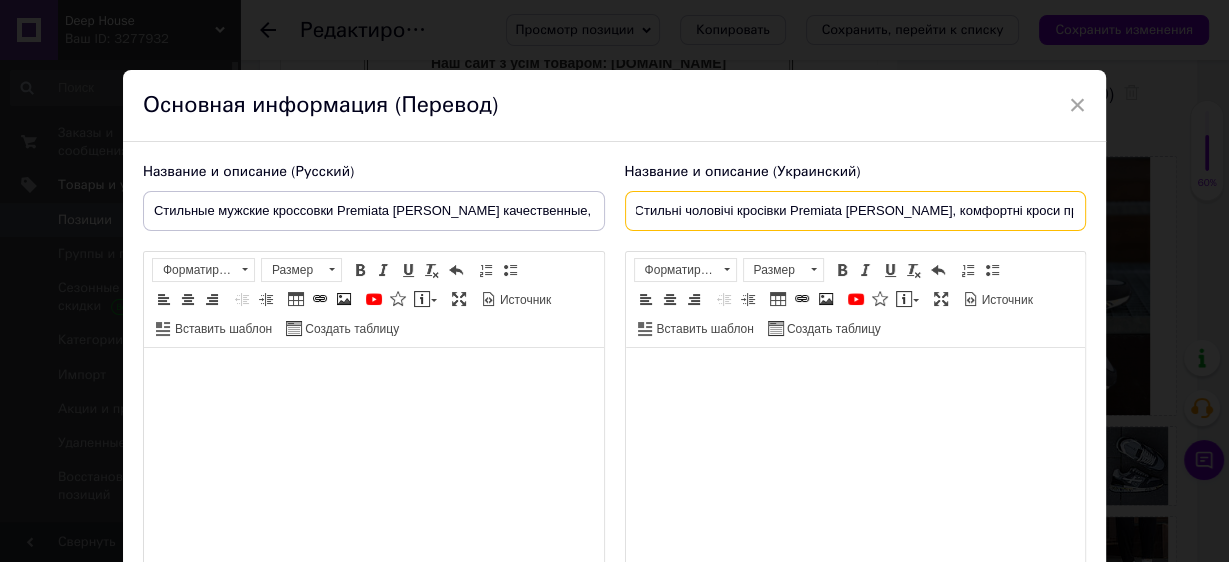 scroll, scrollTop: 0, scrollLeft: 1, axis: horizontal 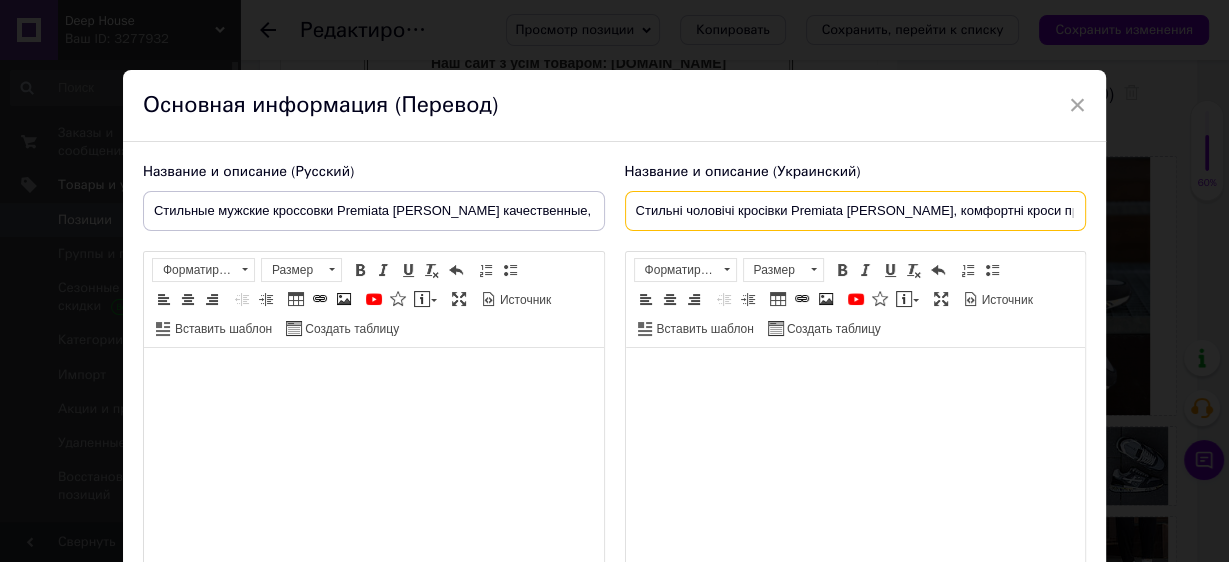 drag, startPoint x: 1067, startPoint y: 207, endPoint x: 405, endPoint y: 328, distance: 672.9673 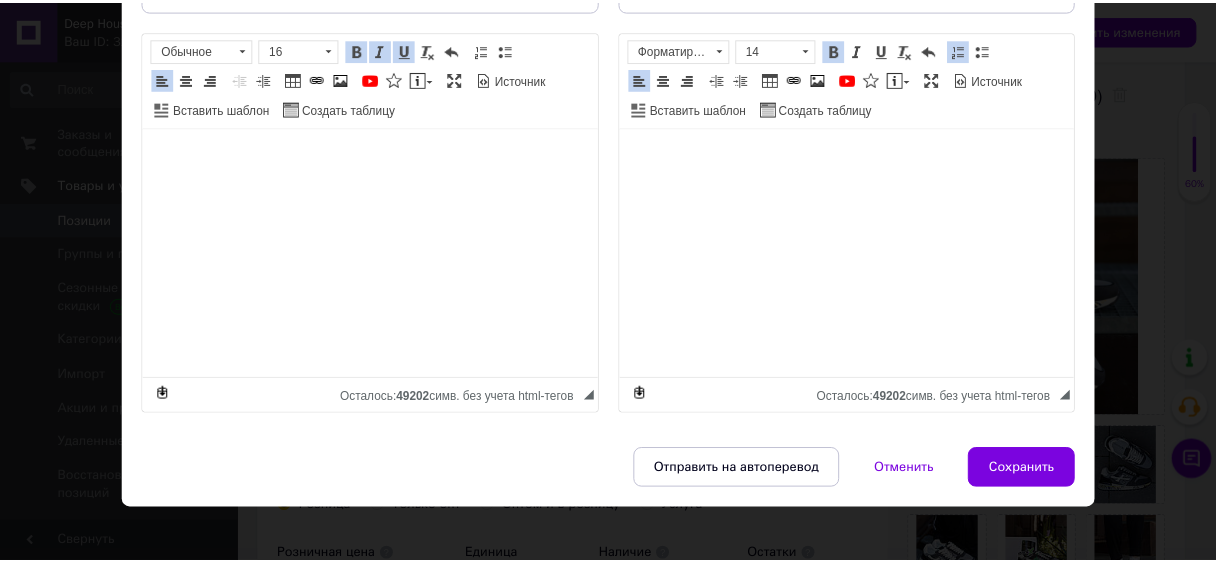 scroll, scrollTop: 231, scrollLeft: 0, axis: vertical 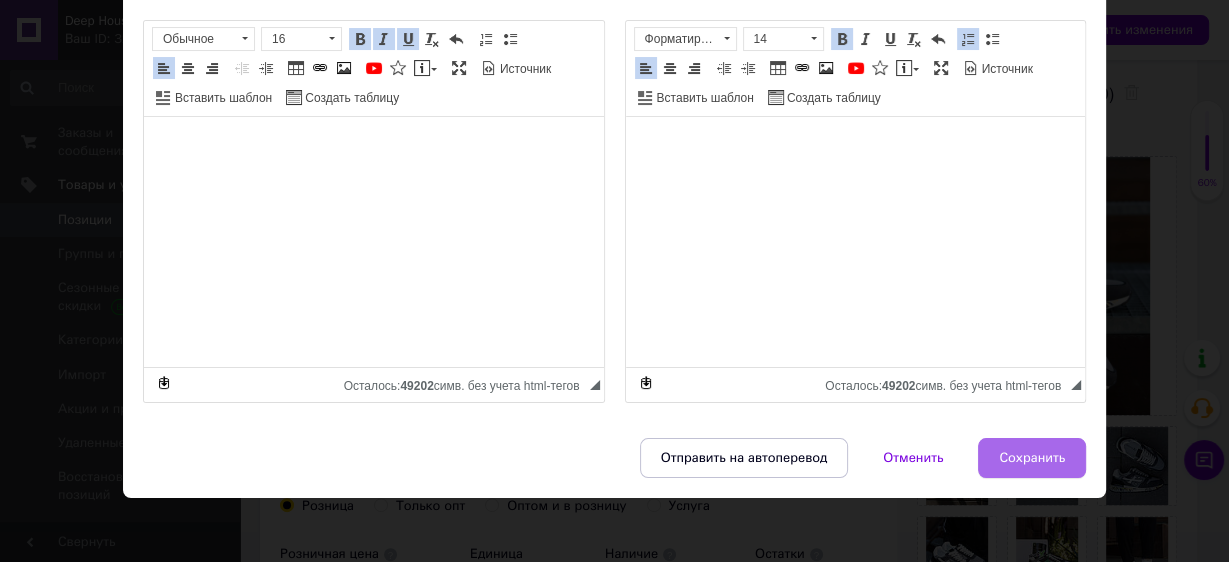 click on "Сохранить" at bounding box center (1032, 458) 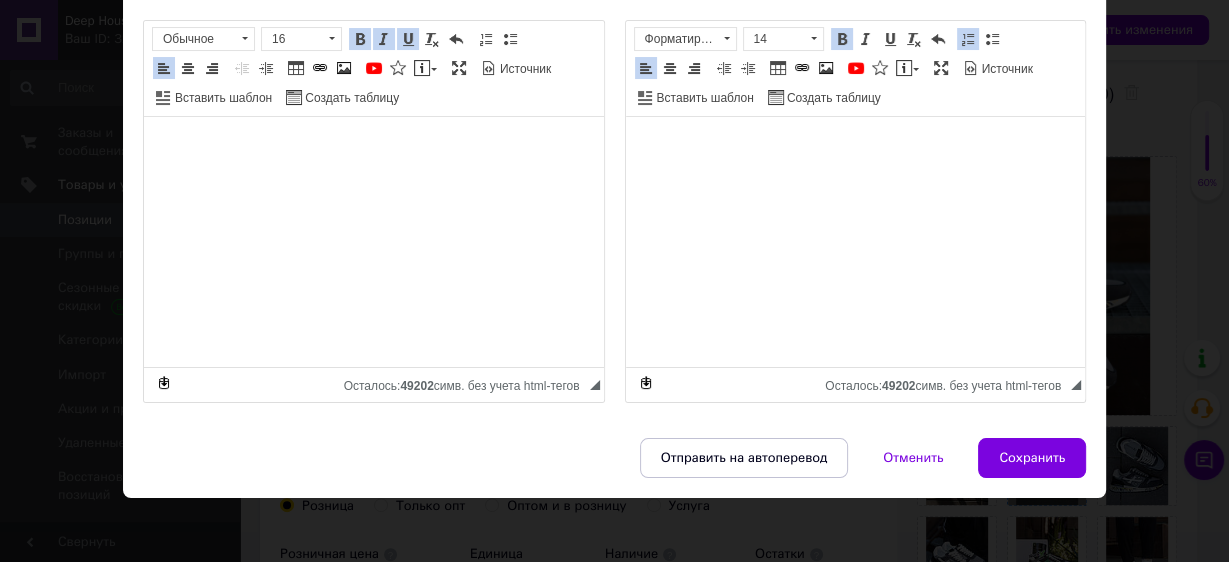 type on "Стильные мужские кроссовки Premiata [PERSON_NAME] качественные, комфортные кроссы премиата" 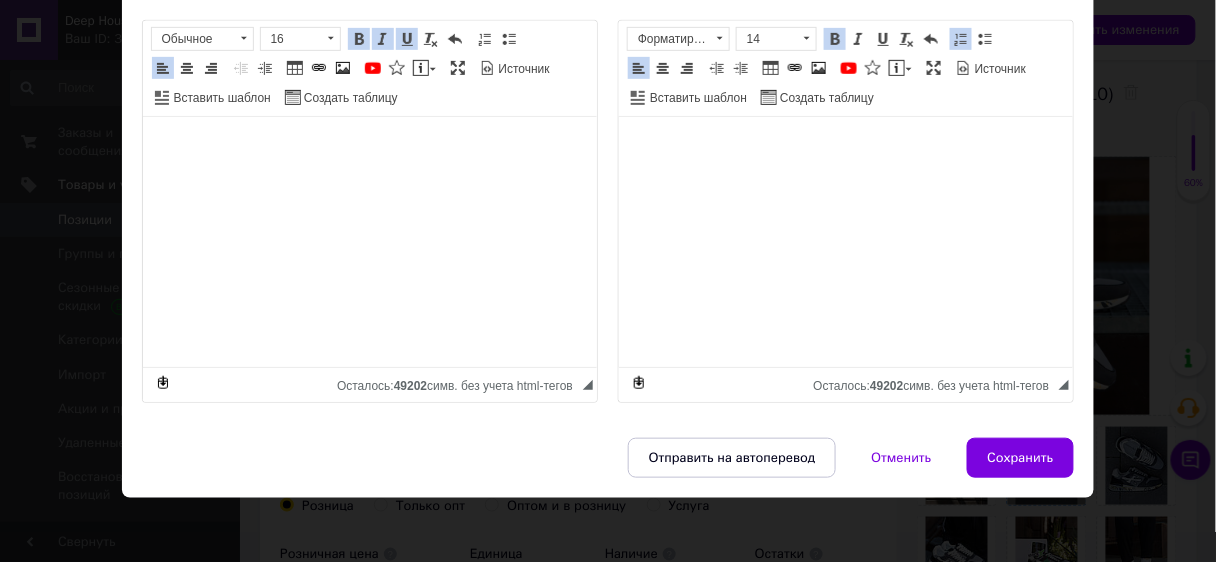 scroll, scrollTop: 534, scrollLeft: 0, axis: vertical 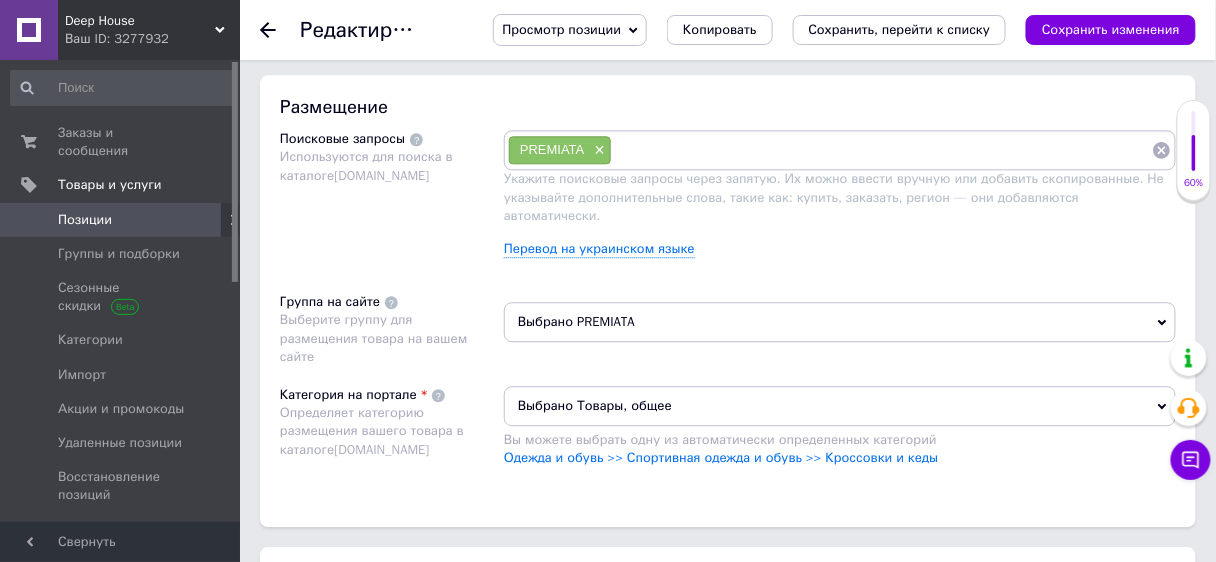 click on "Выбрано Товары, общее" at bounding box center [840, 406] 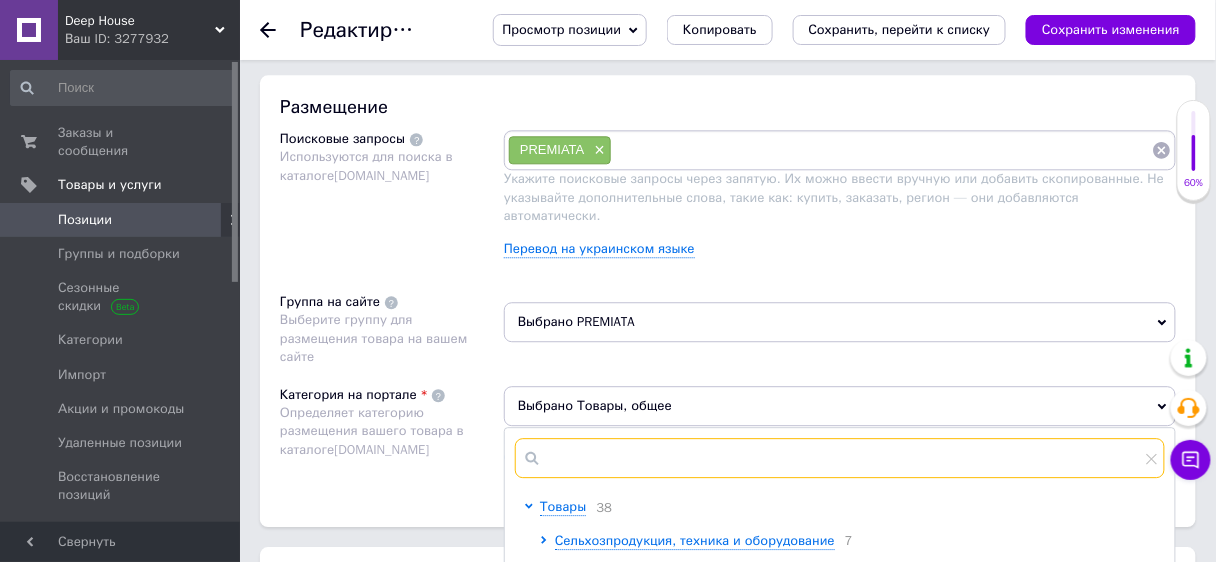 click at bounding box center (840, 458) 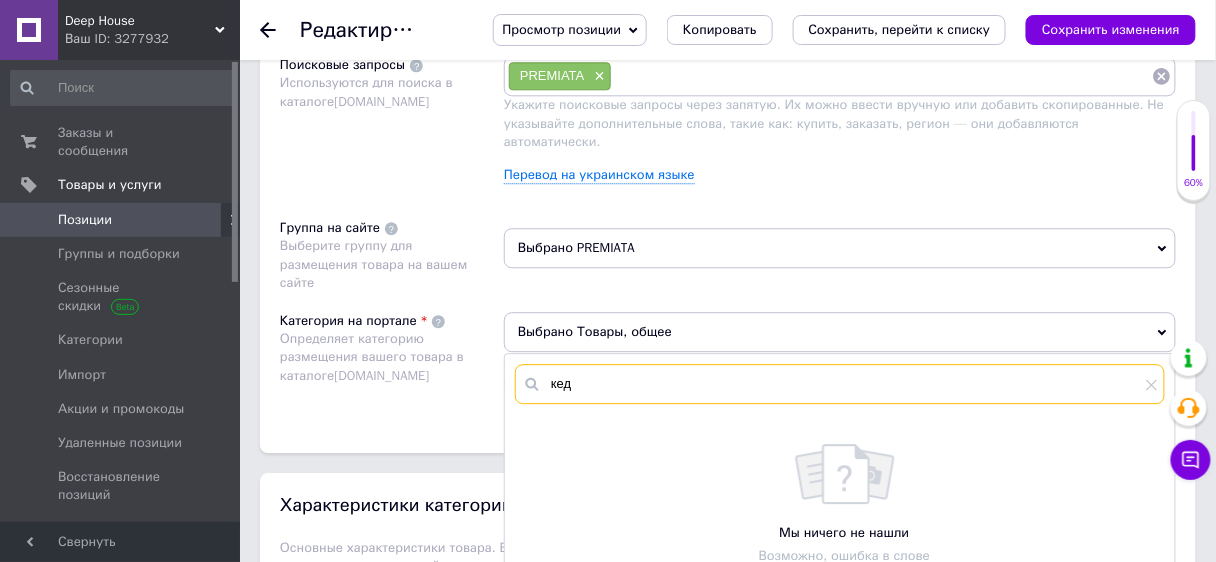 scroll, scrollTop: 1221, scrollLeft: 0, axis: vertical 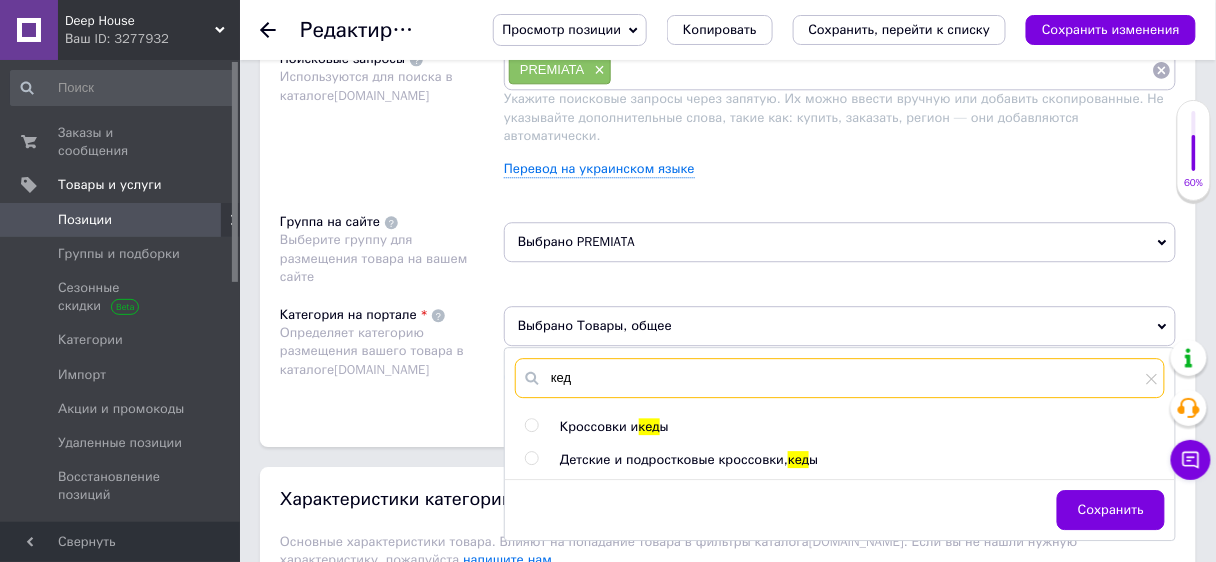 type on "кед" 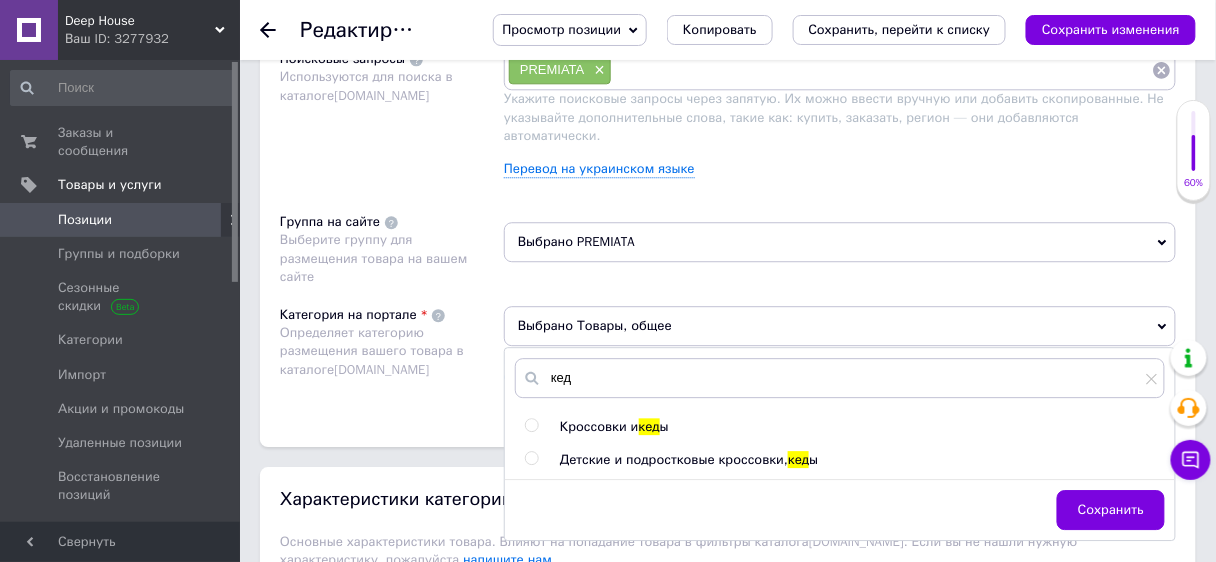 click on "Кроссовки и" at bounding box center [599, 426] 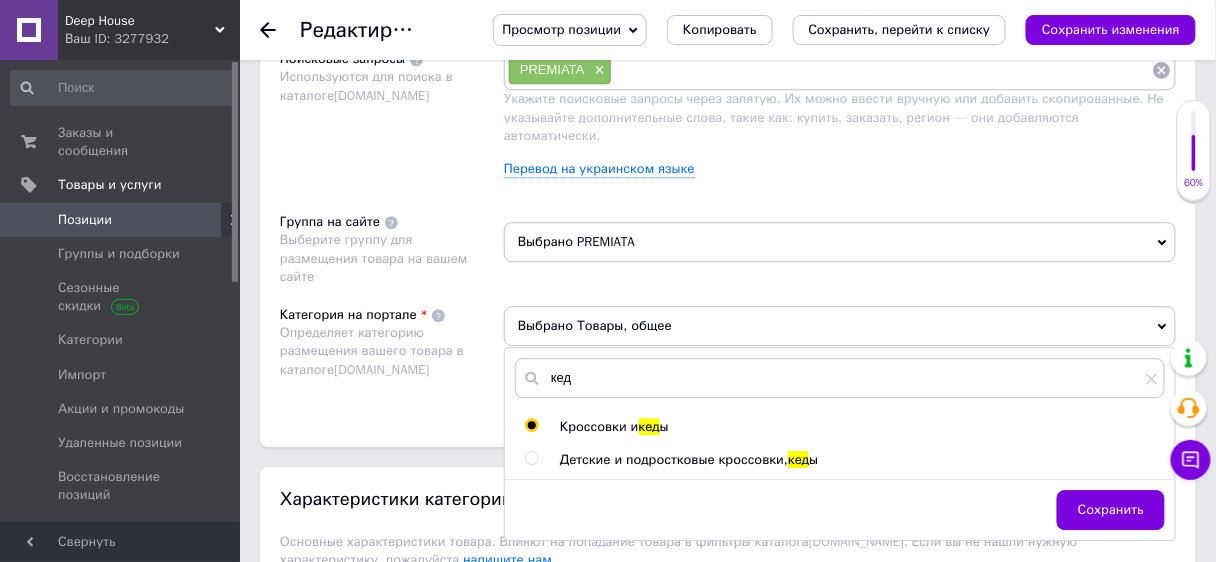 radio on "true" 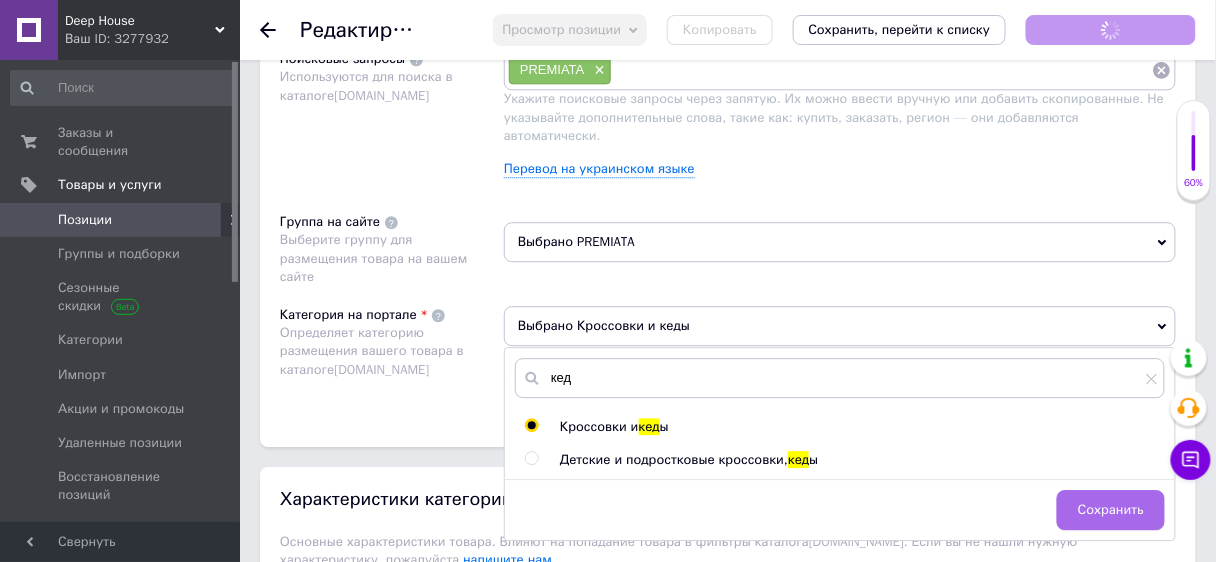 click on "Сохранить" at bounding box center (1111, 510) 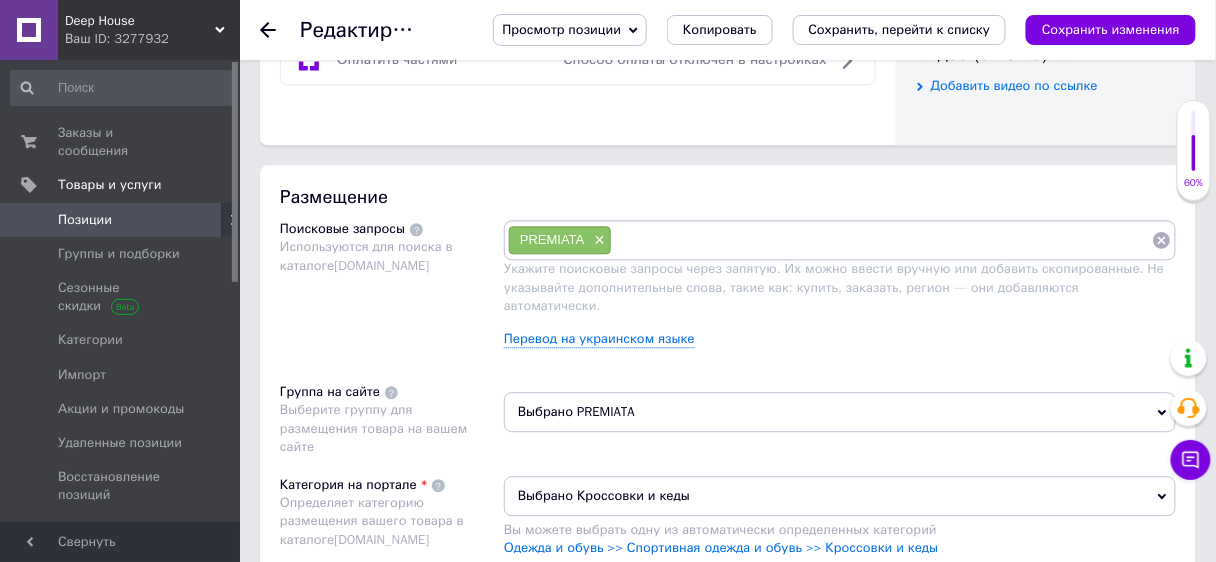 scroll, scrollTop: 981, scrollLeft: 0, axis: vertical 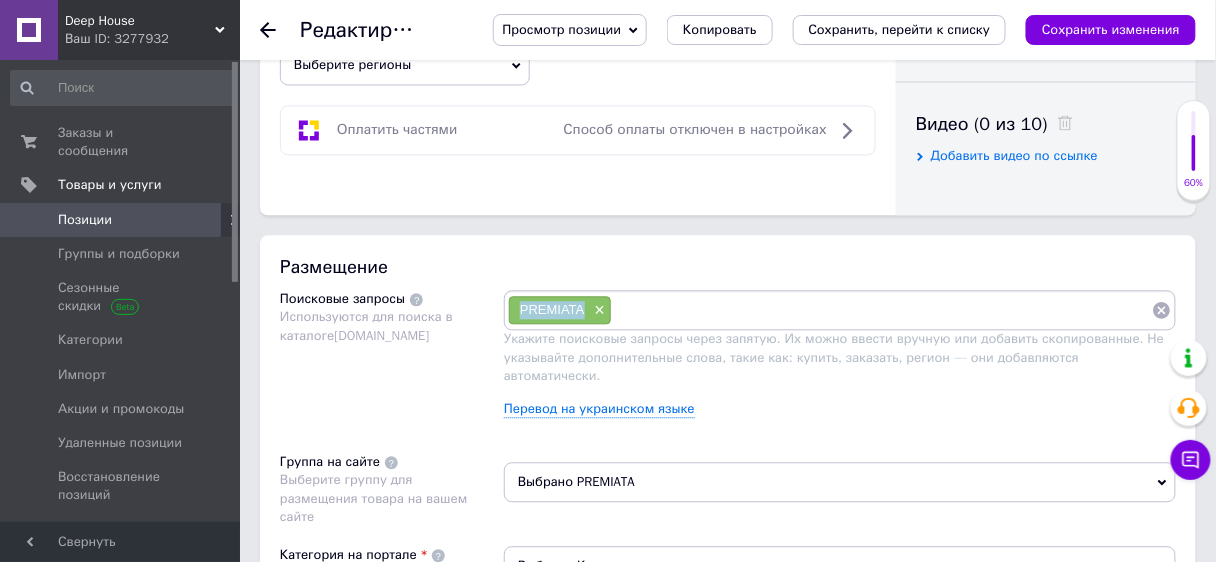 drag, startPoint x: 517, startPoint y: 308, endPoint x: 580, endPoint y: 306, distance: 63.03174 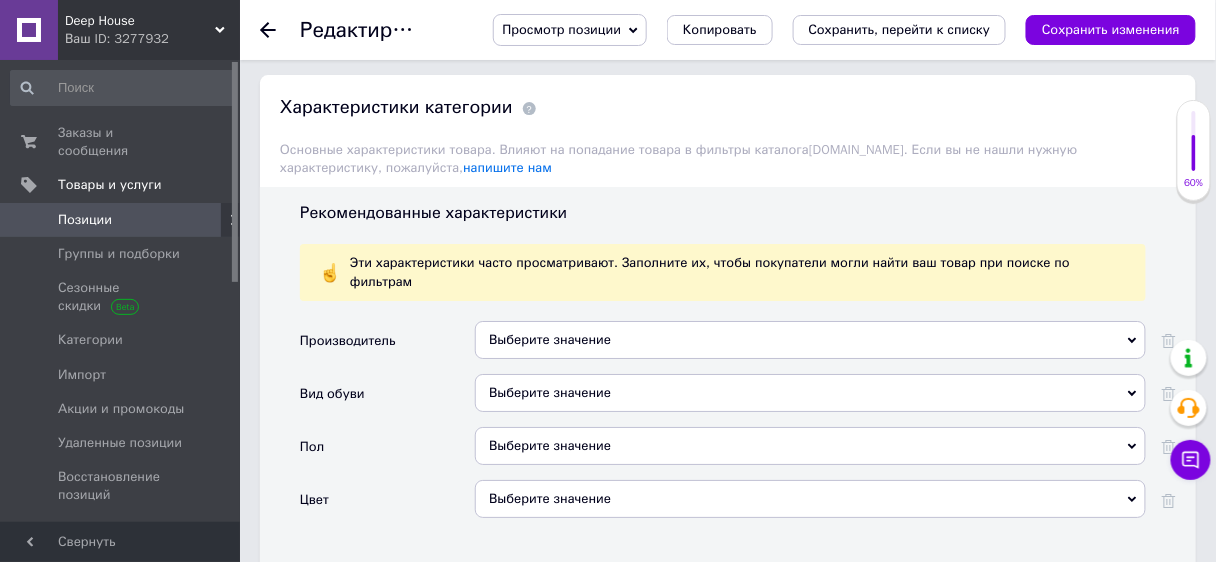 scroll, scrollTop: 1621, scrollLeft: 0, axis: vertical 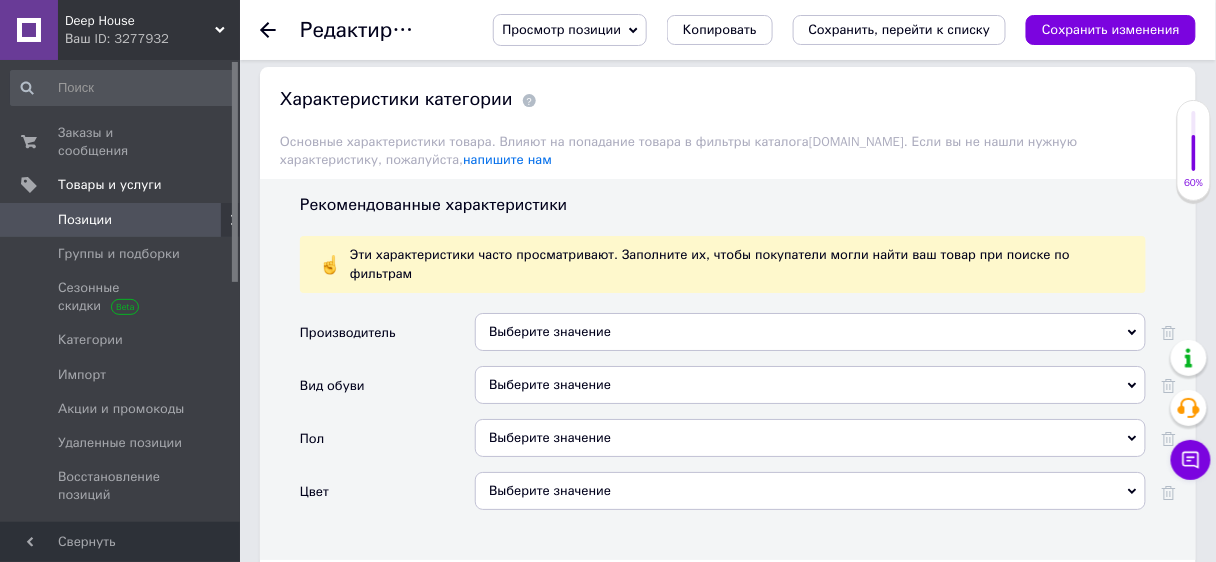 click on "Выберите значение" at bounding box center (810, 332) 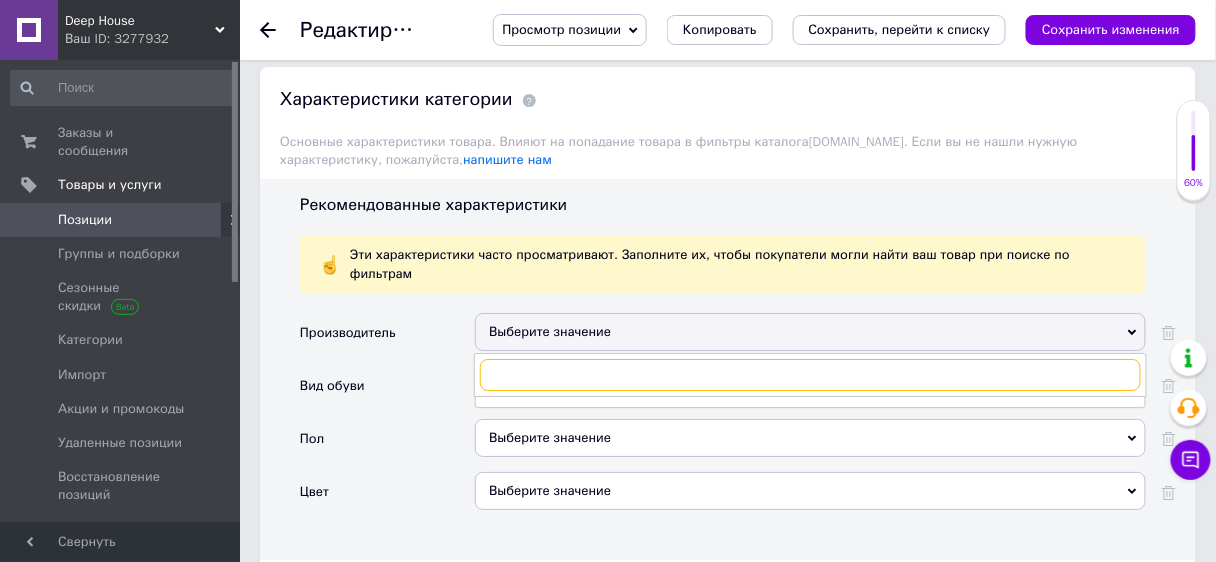 paste on "PREMIATA" 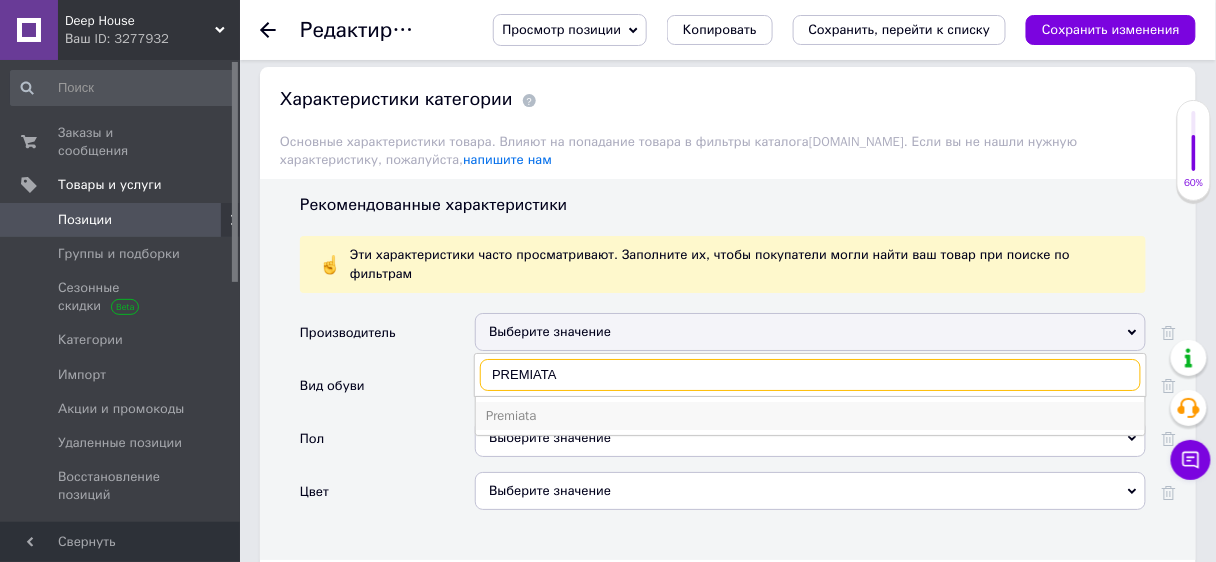 type on "PREMIATA" 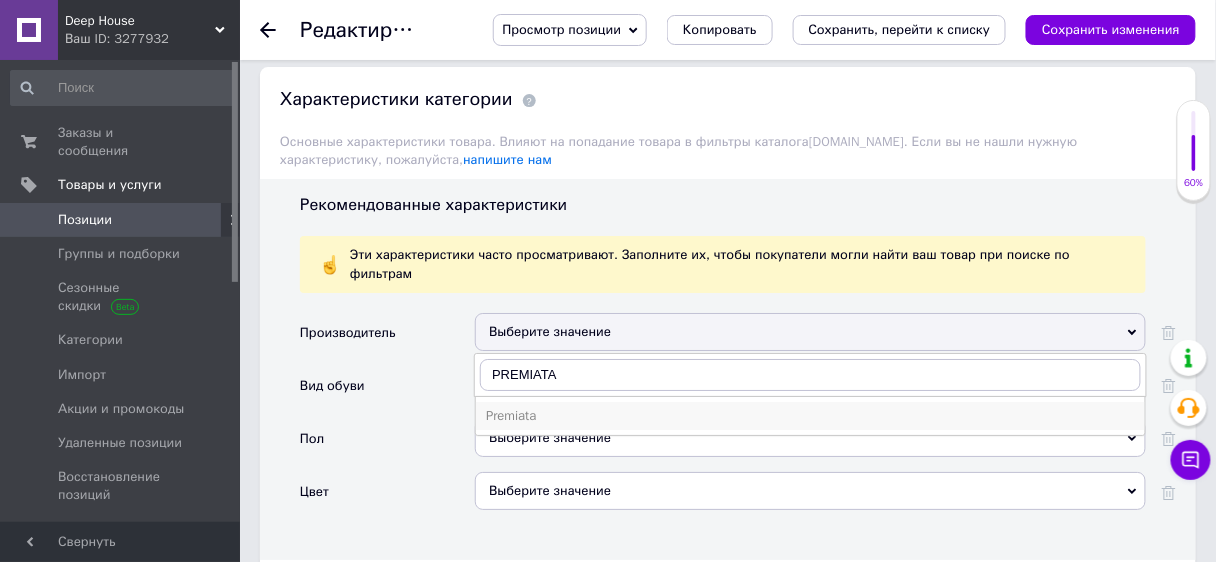 click on "Premiata" at bounding box center (810, 416) 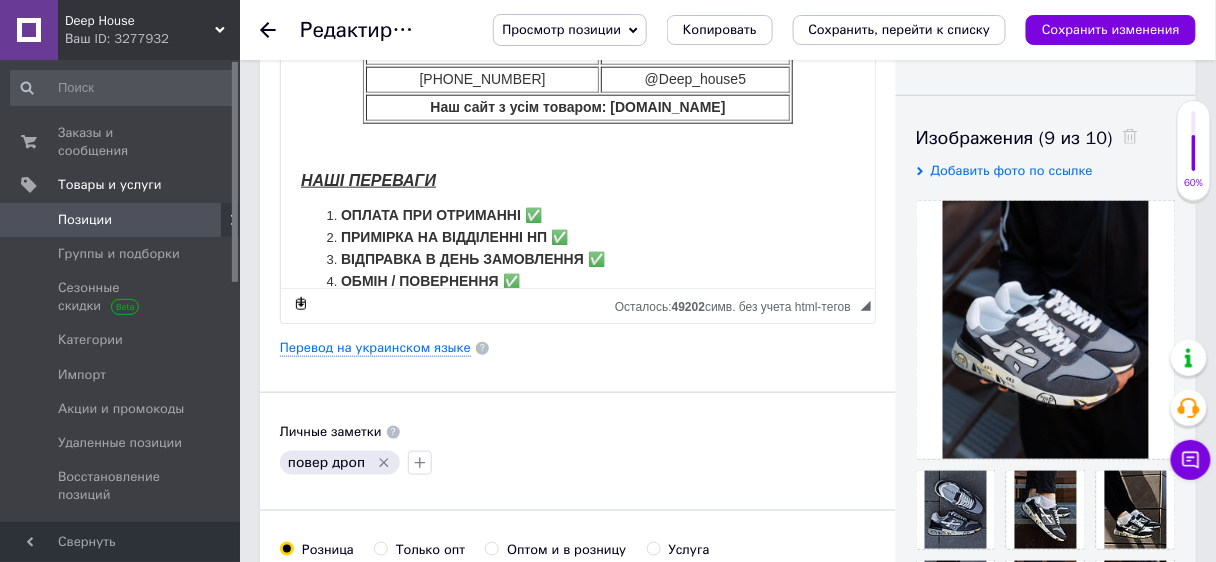 scroll, scrollTop: 277, scrollLeft: 0, axis: vertical 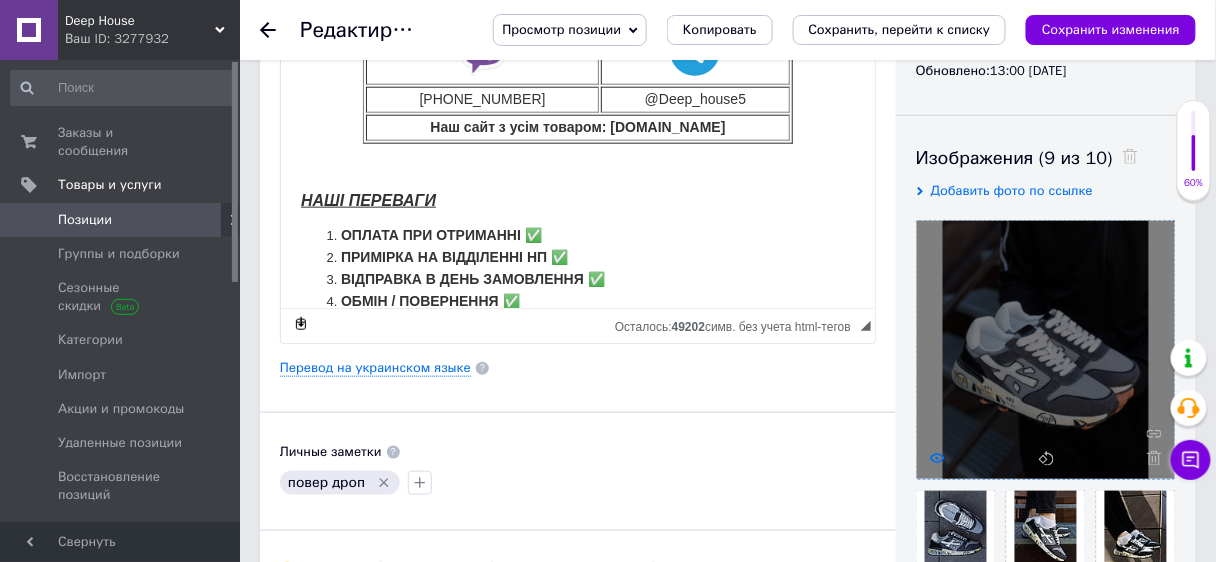 click 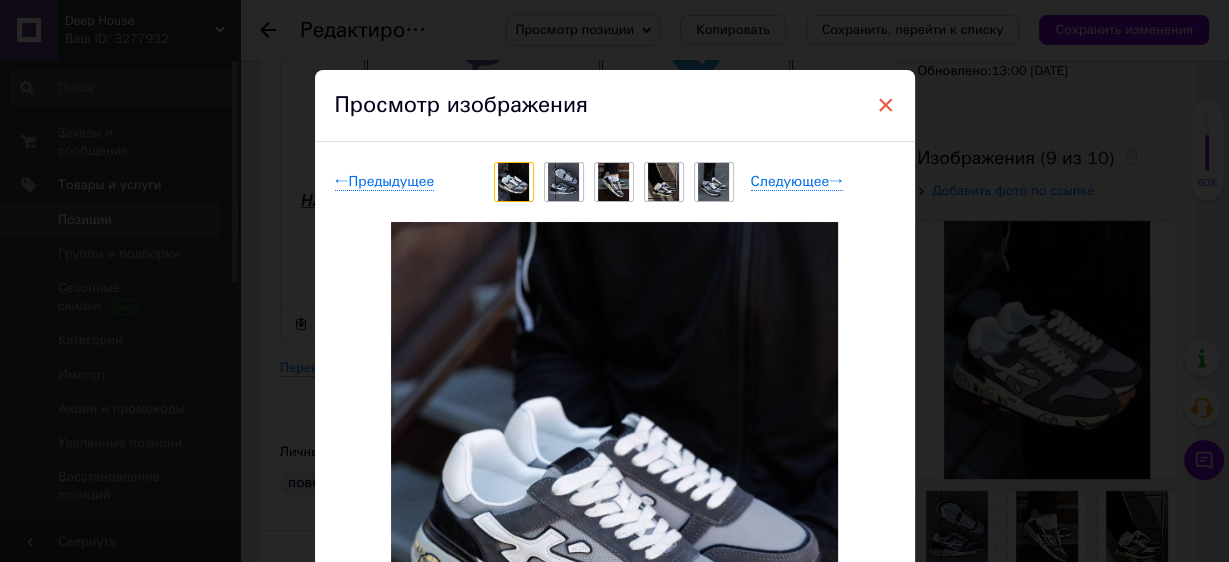click on "×" at bounding box center (886, 105) 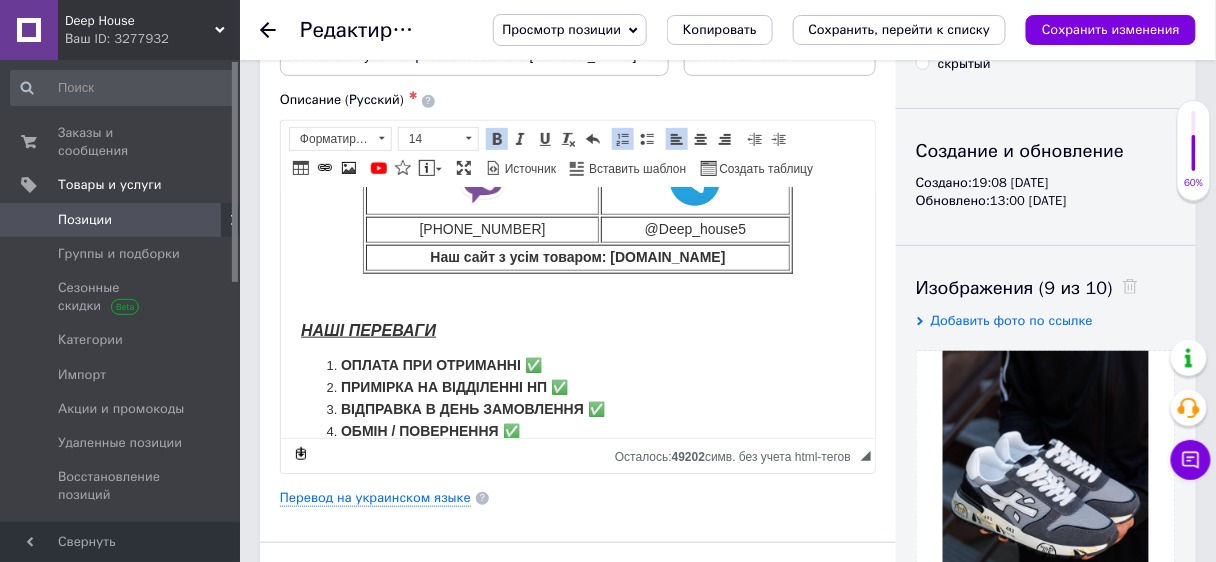 scroll, scrollTop: 117, scrollLeft: 0, axis: vertical 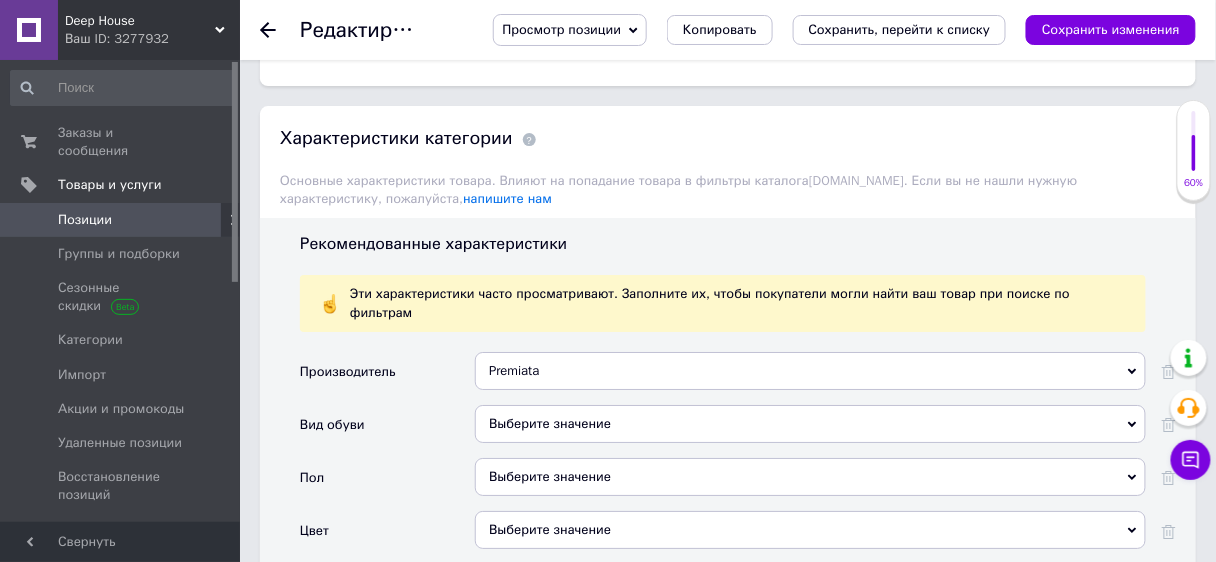 click on "Выберите значение" at bounding box center (810, 424) 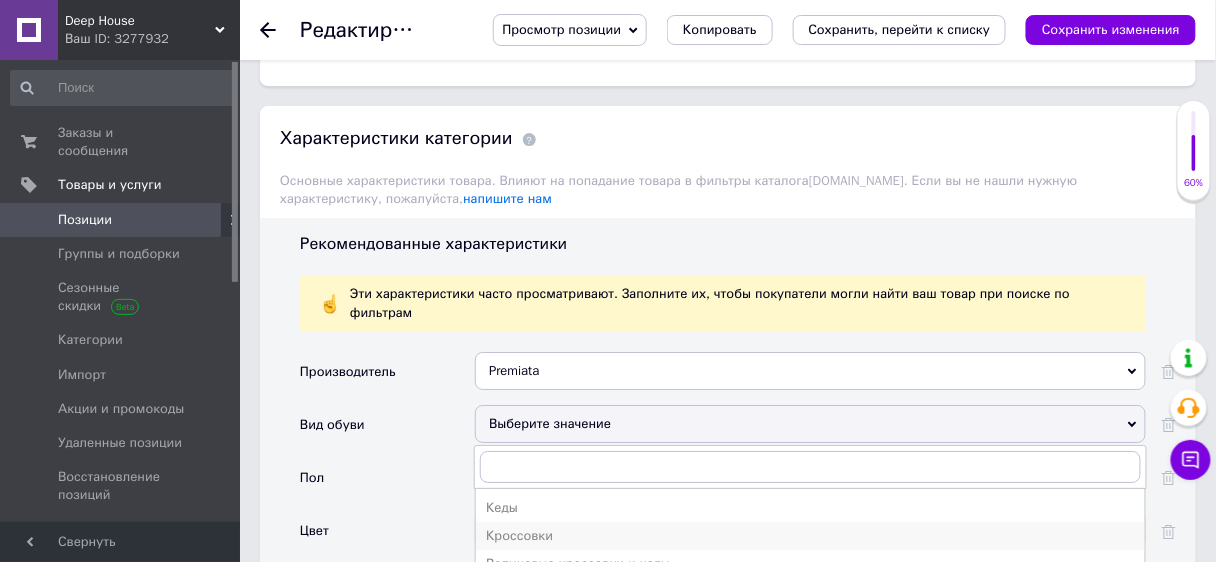 click on "Кроссовки" at bounding box center (810, 536) 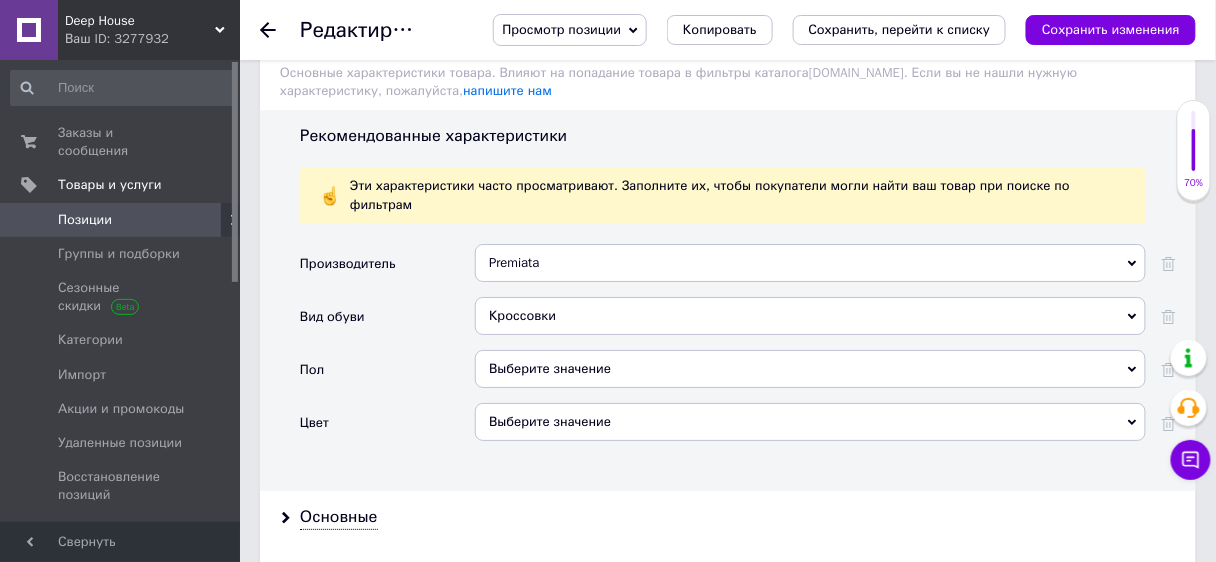 scroll, scrollTop: 1742, scrollLeft: 0, axis: vertical 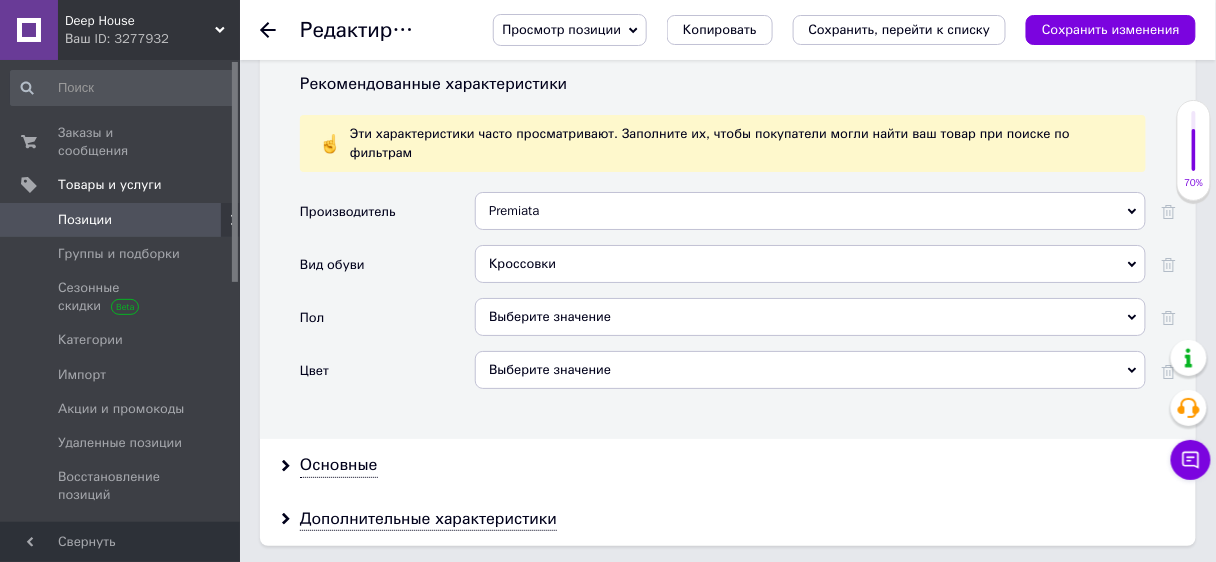 click on "Выберите значение" at bounding box center (810, 317) 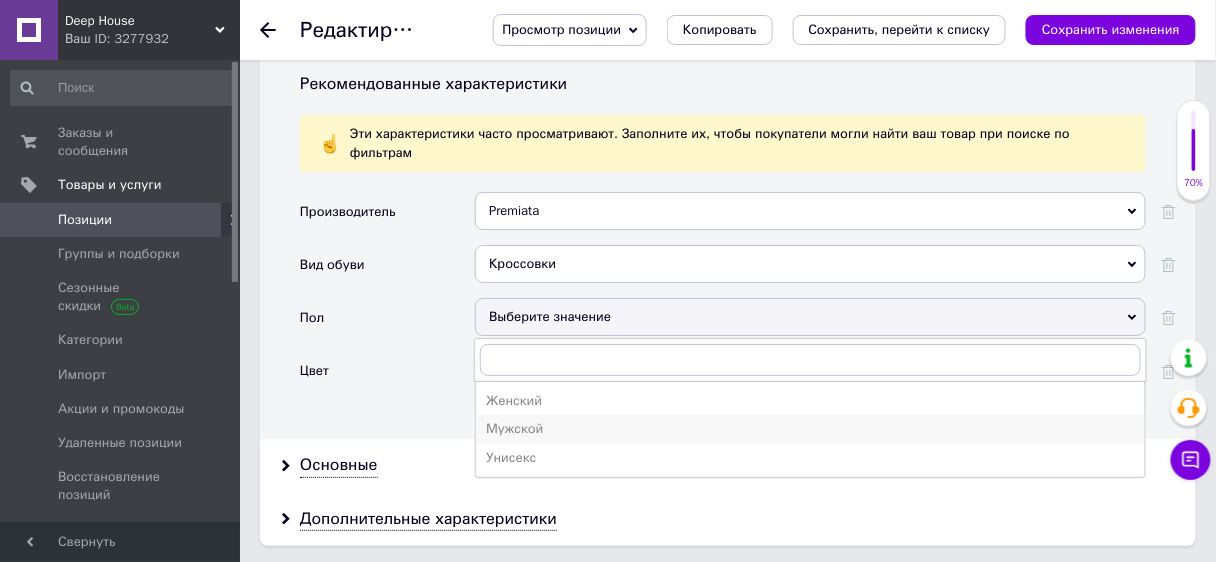 click on "Мужской" at bounding box center (810, 429) 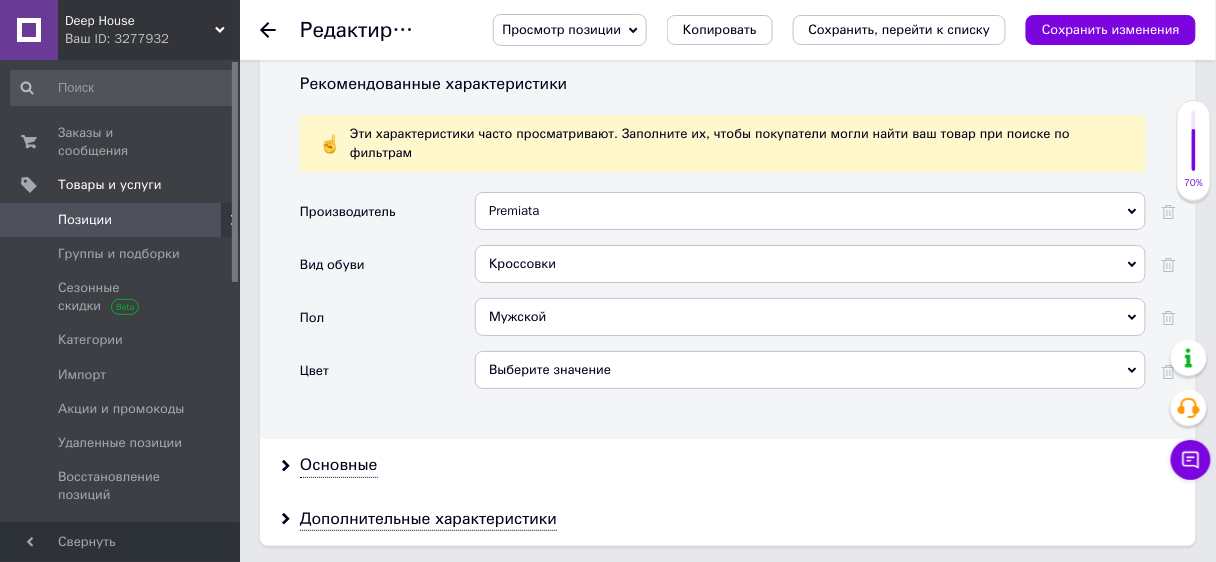 click on "Выберите значение" at bounding box center [810, 370] 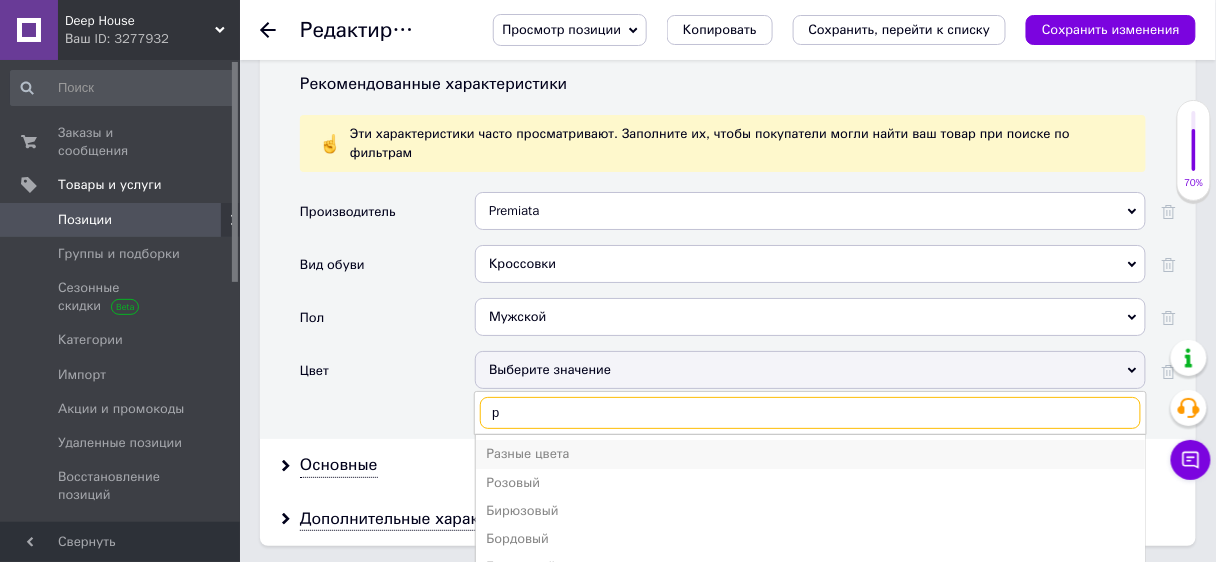 type on "р" 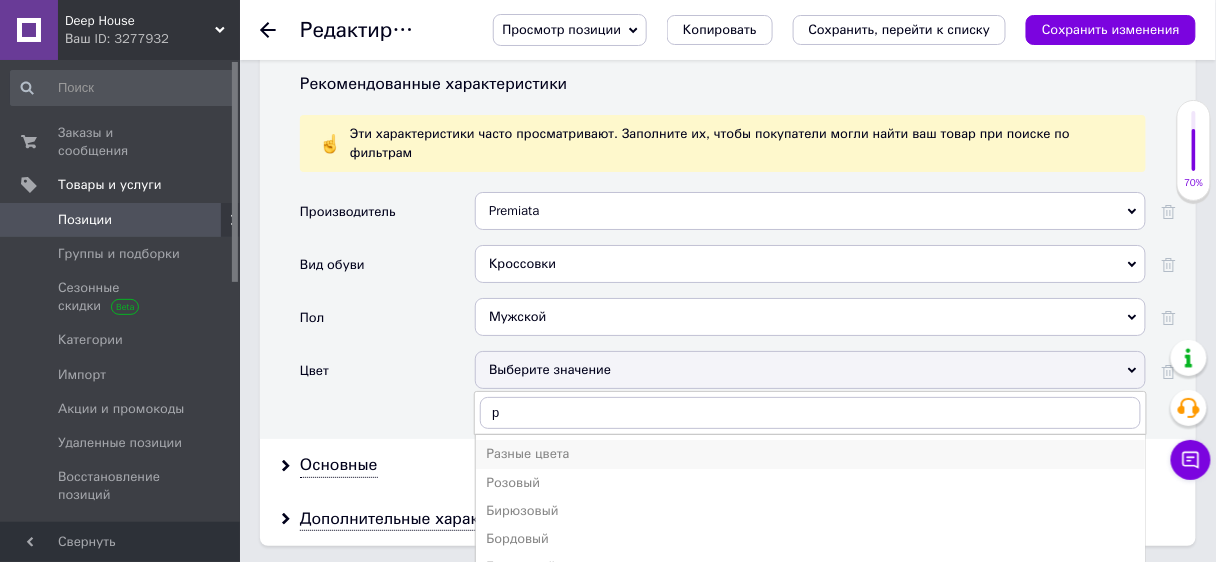 click on "Разные цвета" at bounding box center (810, 454) 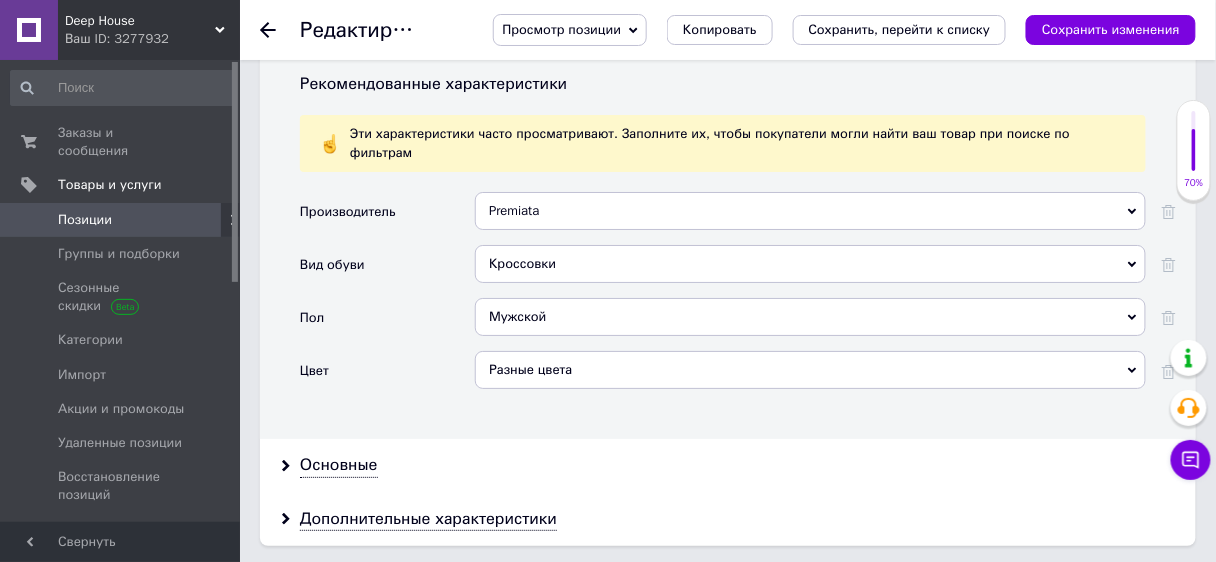 click on "Основные" at bounding box center (728, 465) 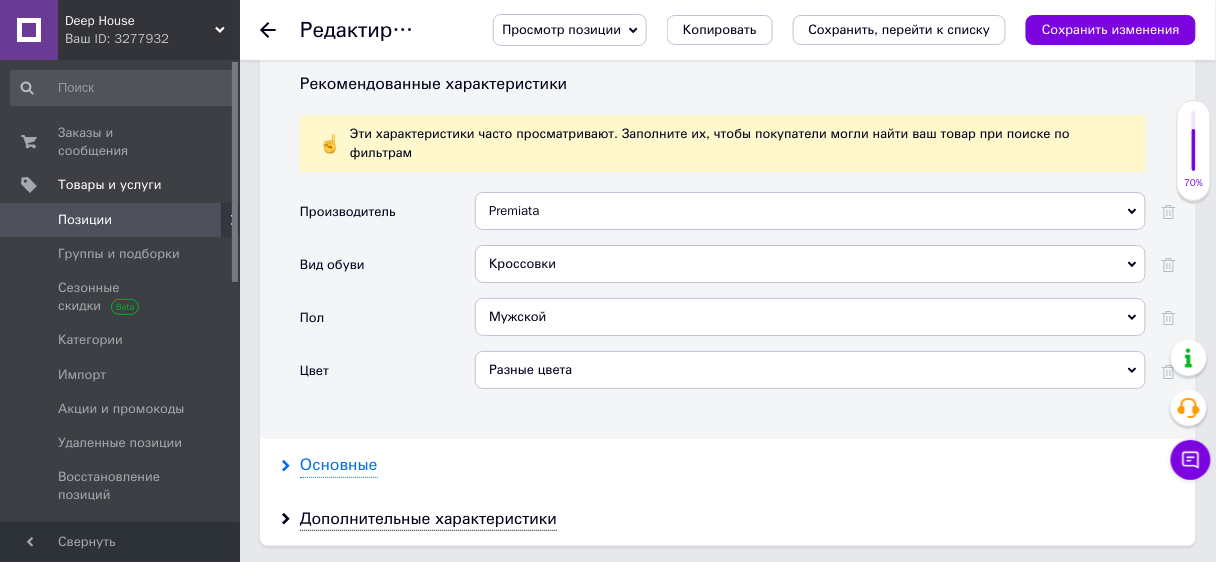 click on "Основные" at bounding box center [339, 465] 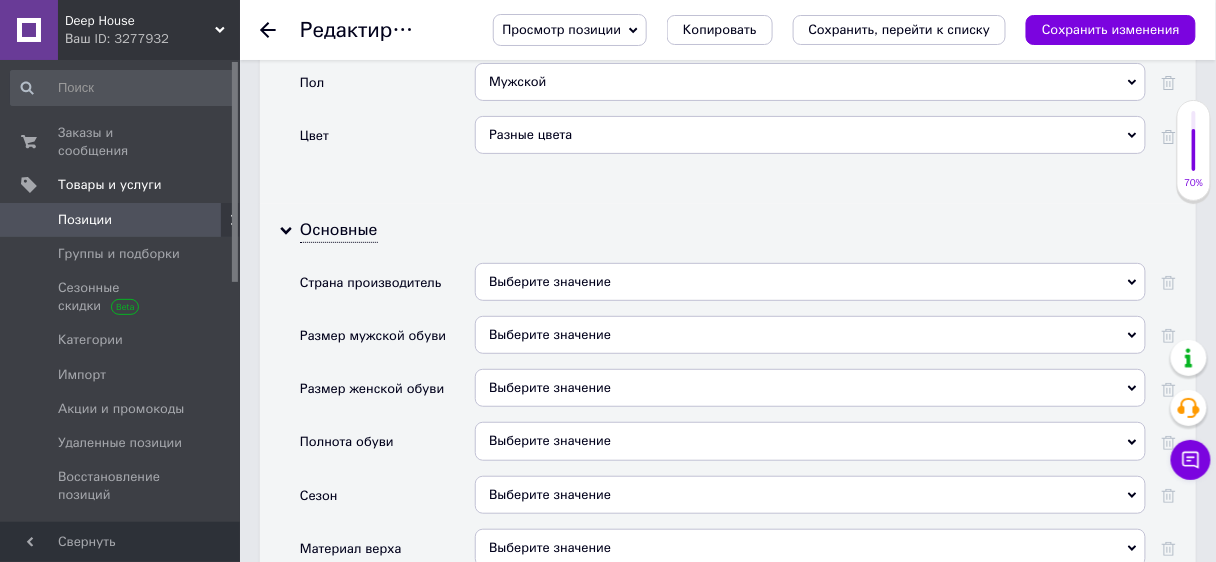 scroll, scrollTop: 1982, scrollLeft: 0, axis: vertical 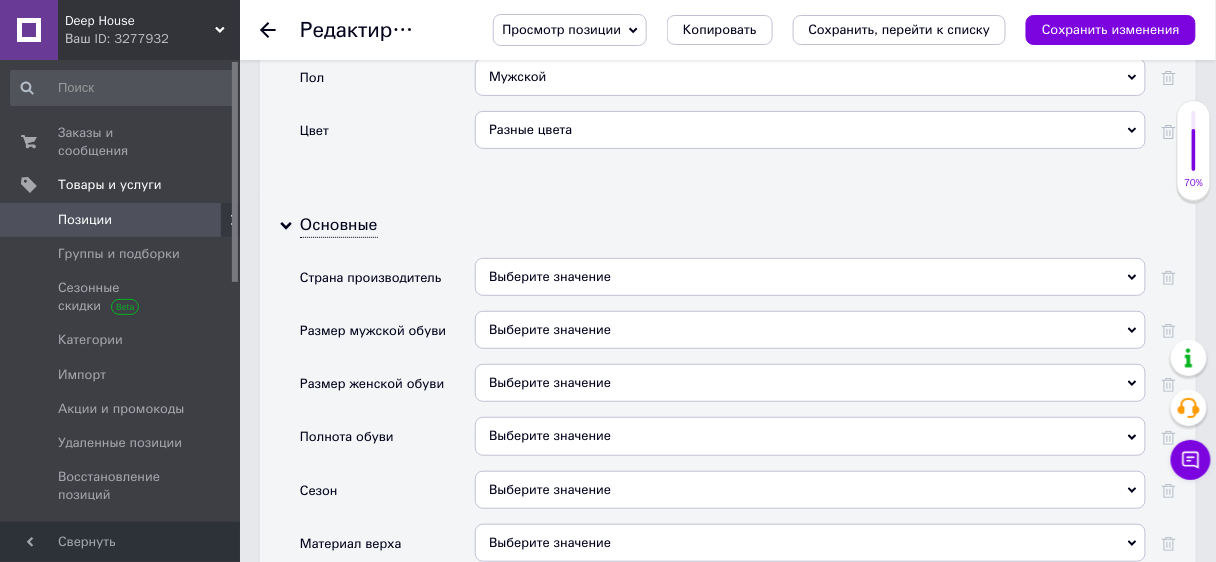 click on "Выберите значение" at bounding box center [810, 277] 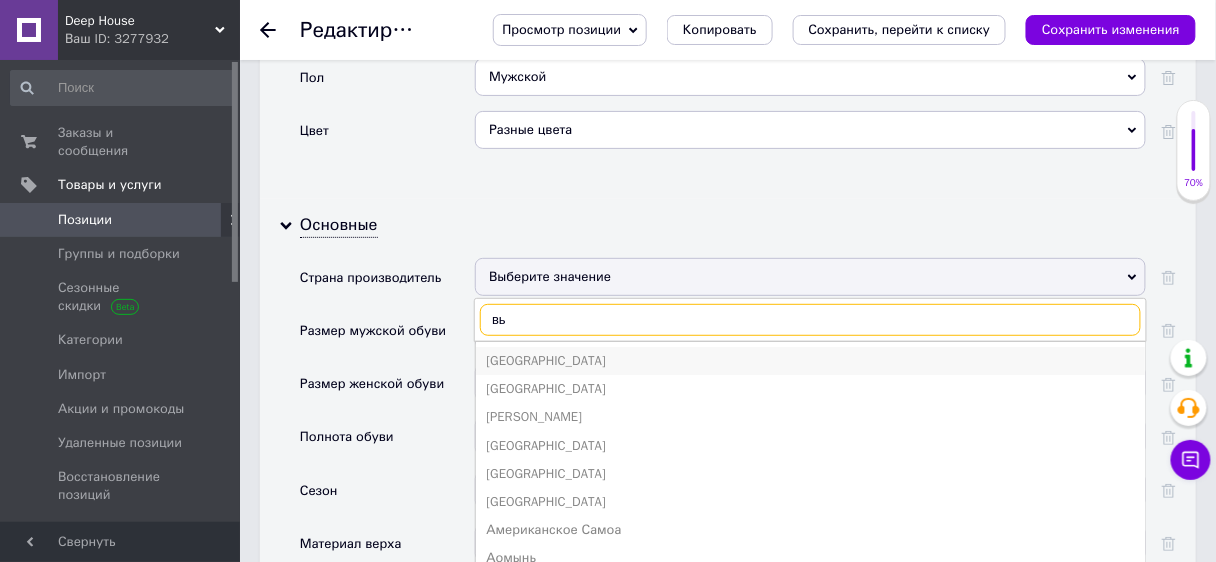type on "вь" 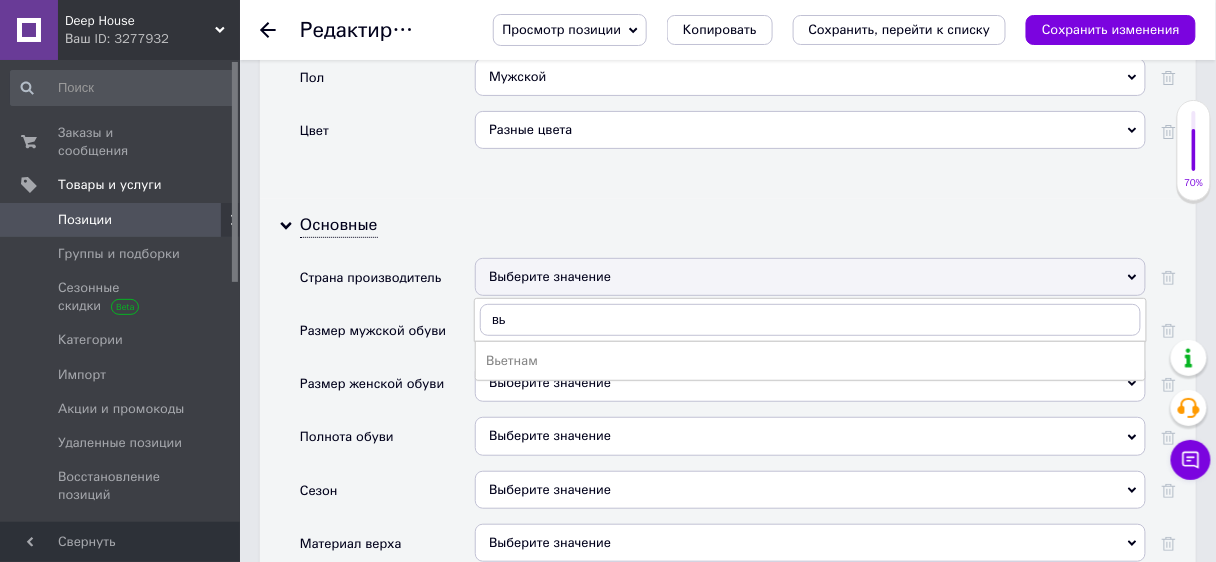 click on "Вьетнам" at bounding box center [810, 361] 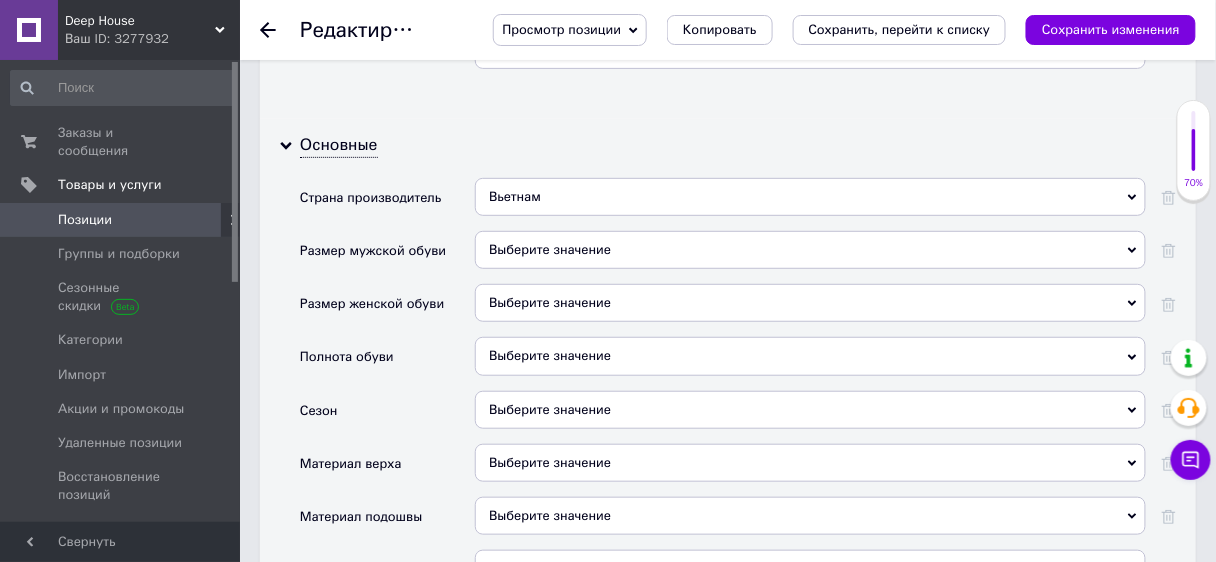 click on "Выберите значение" at bounding box center (810, 410) 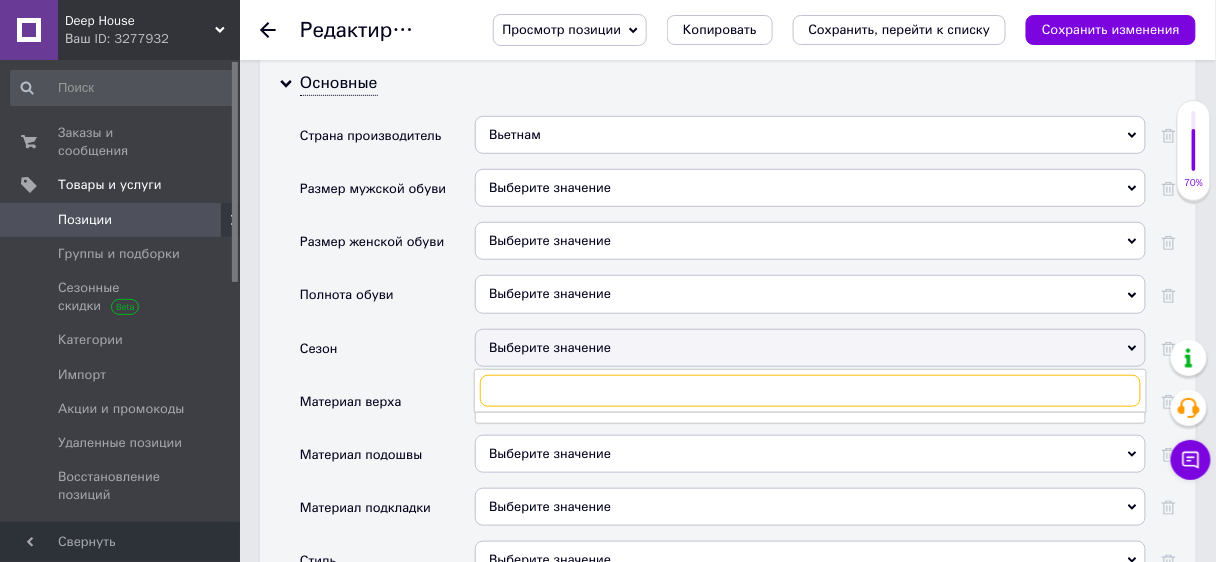 scroll, scrollTop: 2142, scrollLeft: 0, axis: vertical 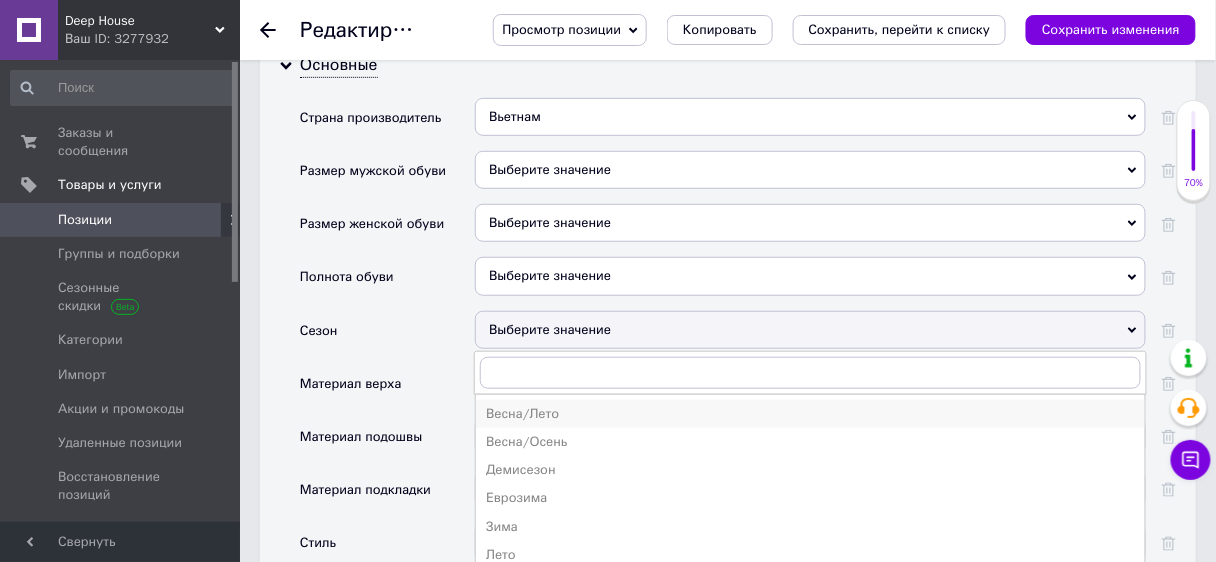 click on "Весна/Лето" at bounding box center (810, 414) 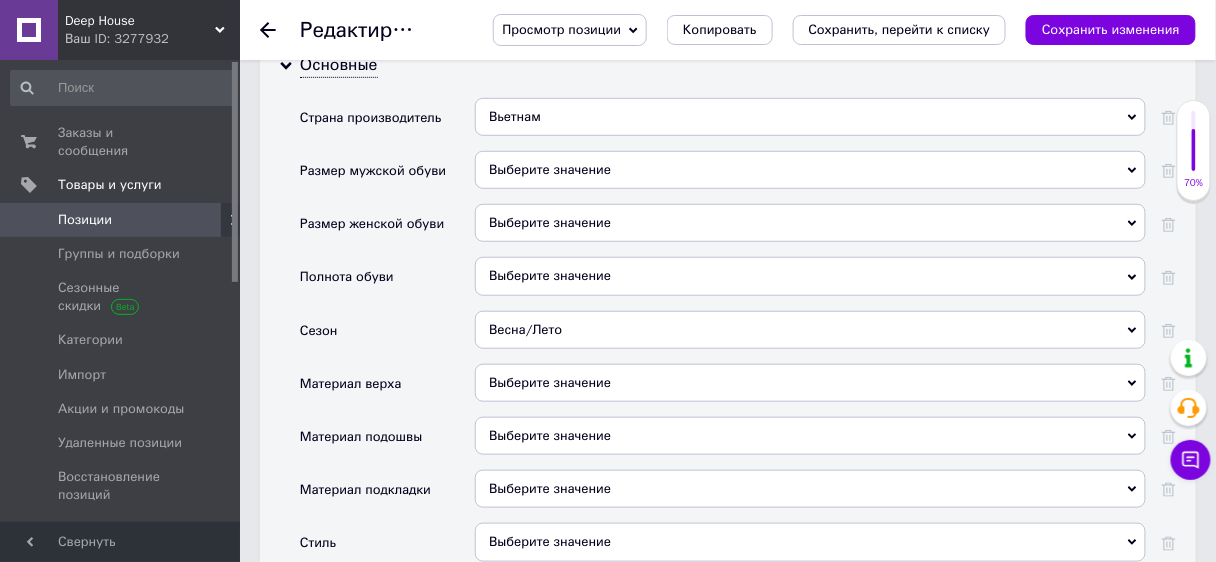 click on "Выберите значение" at bounding box center [810, 383] 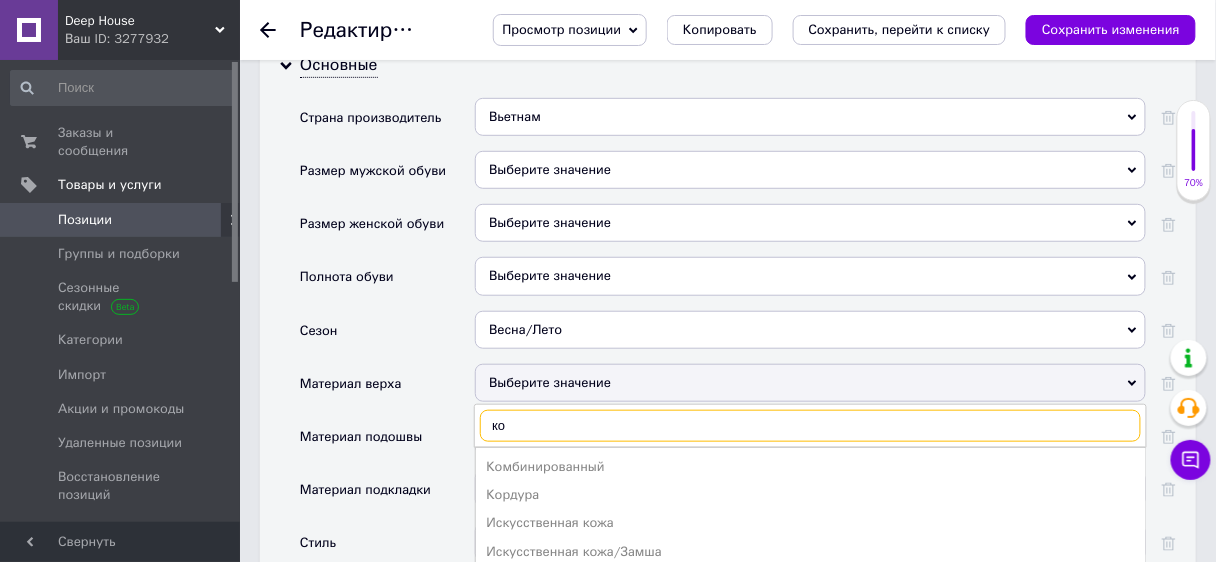 type on "ко" 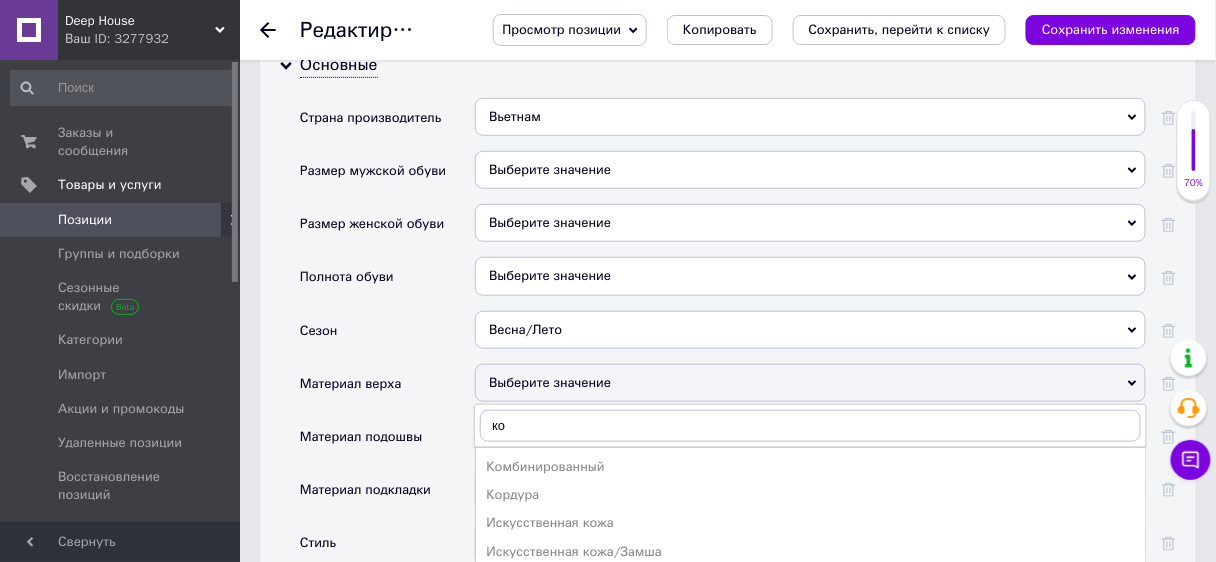 click on "Комбинированный" at bounding box center (810, 467) 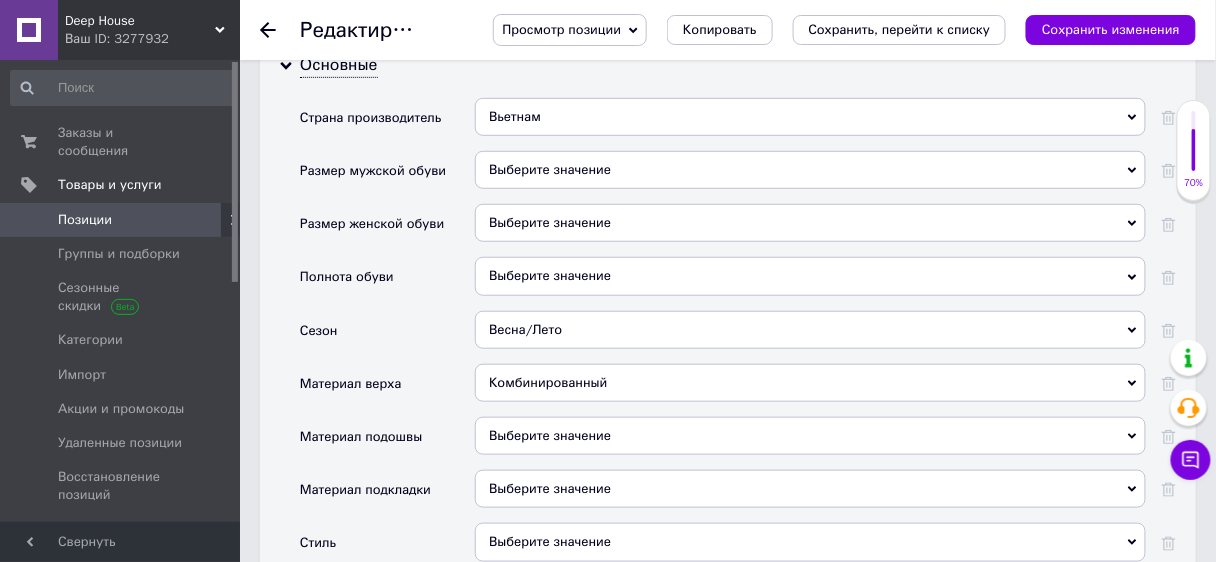 click on "Выберите значение" at bounding box center [810, 436] 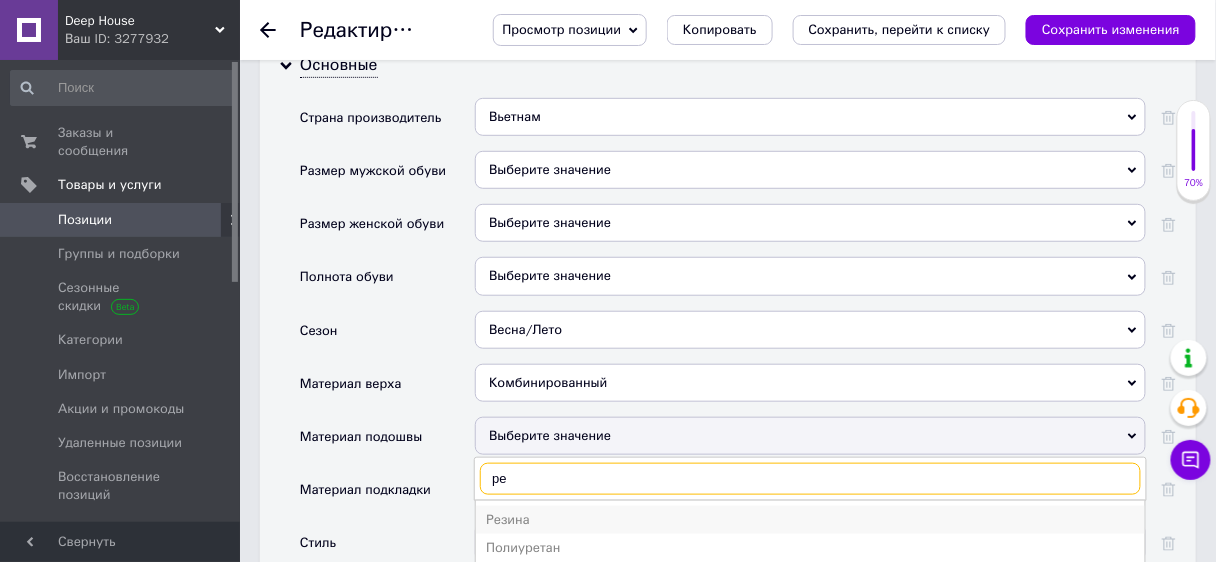 type on "ре" 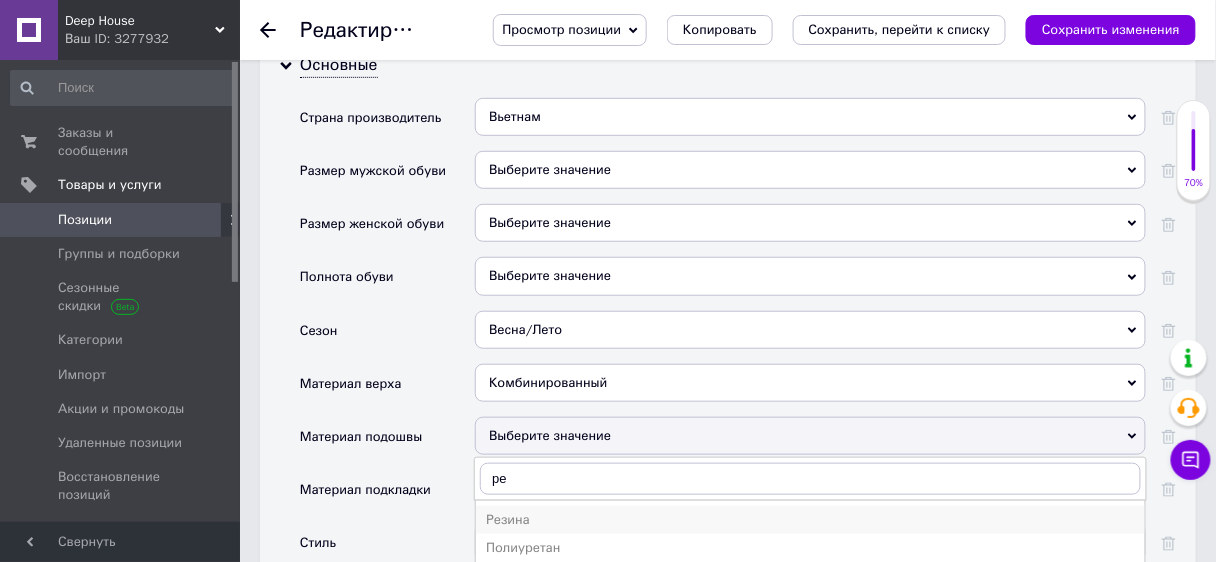 click on "Резина" at bounding box center [810, 520] 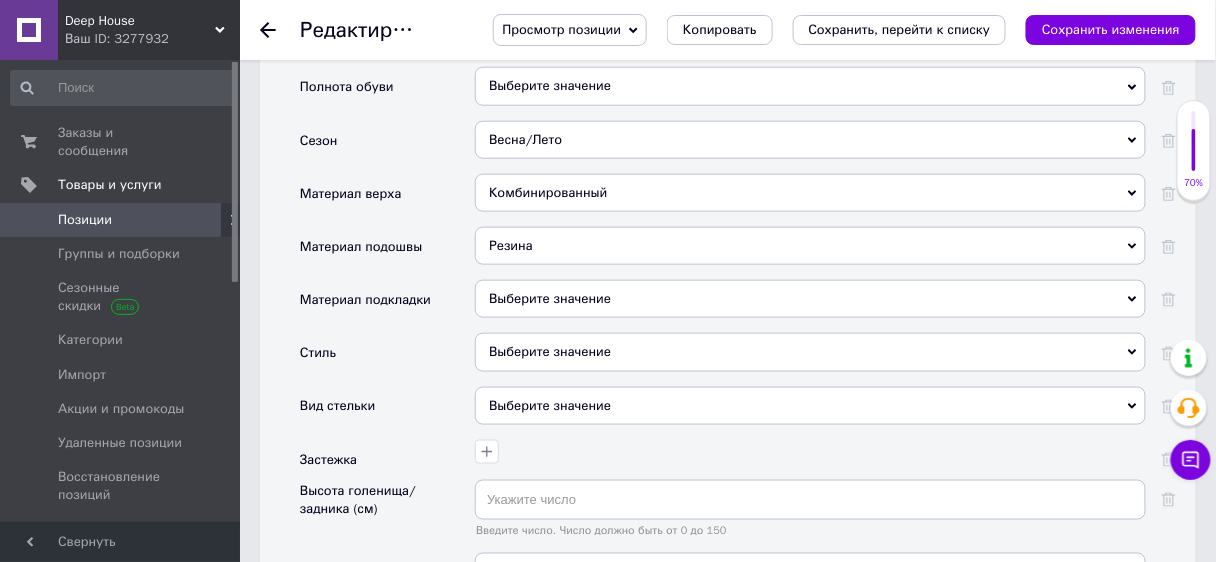 scroll, scrollTop: 2382, scrollLeft: 0, axis: vertical 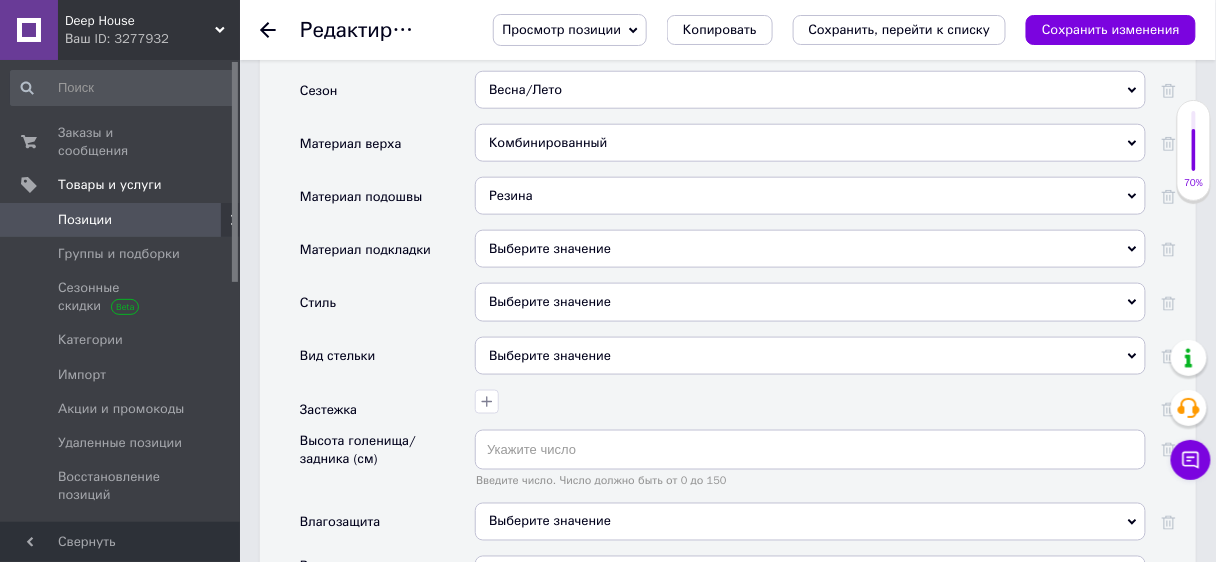 click on "Выберите значение" at bounding box center [810, 302] 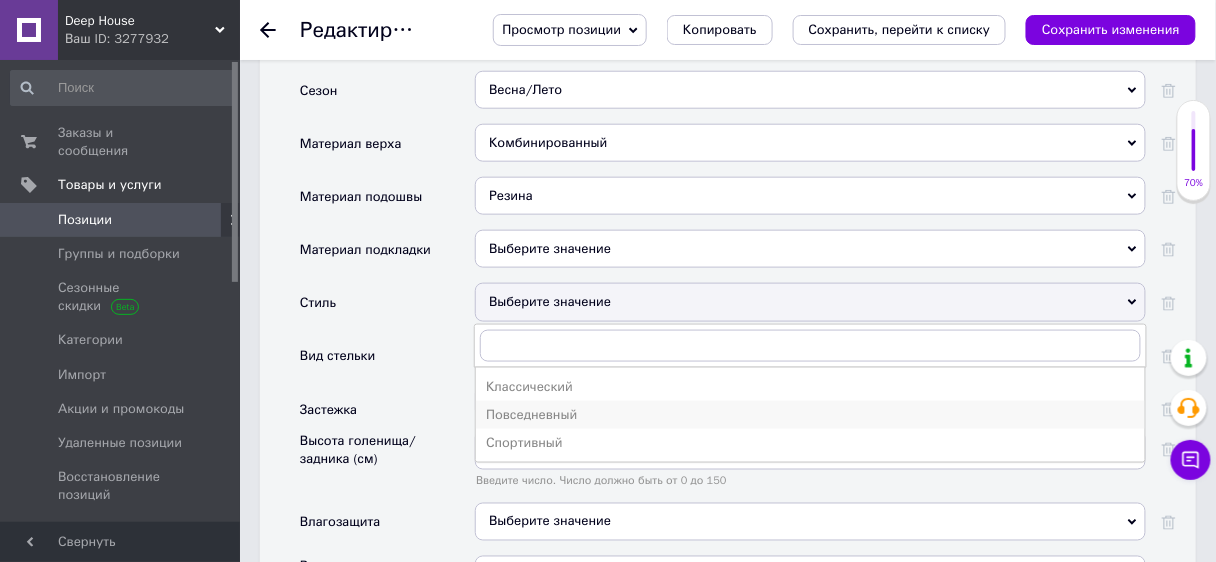 click on "Повседневный" at bounding box center (810, 415) 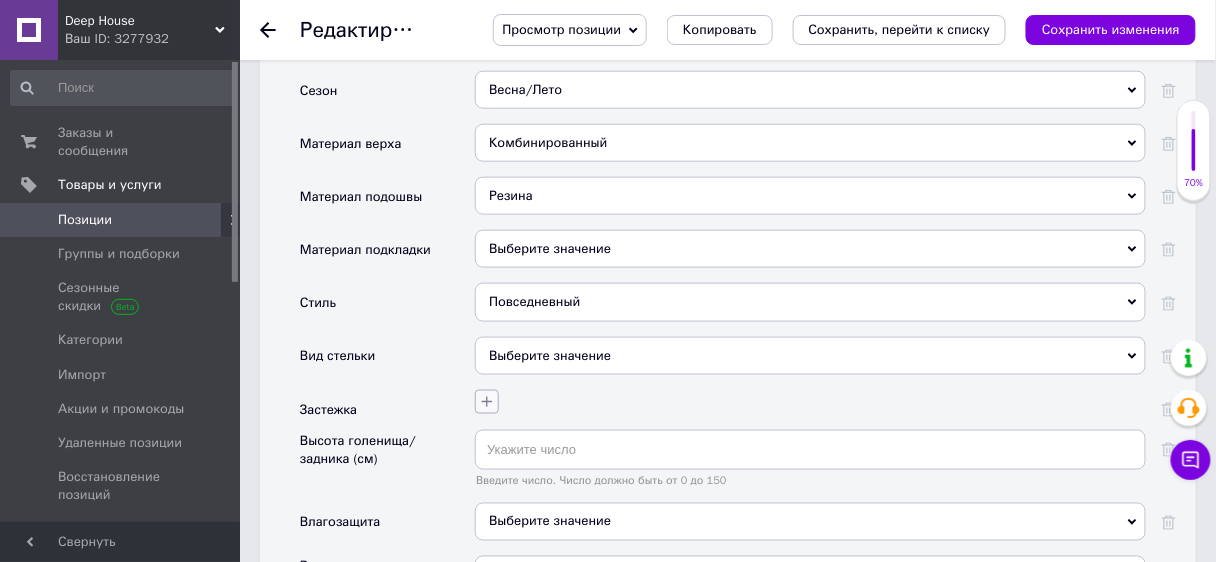 click 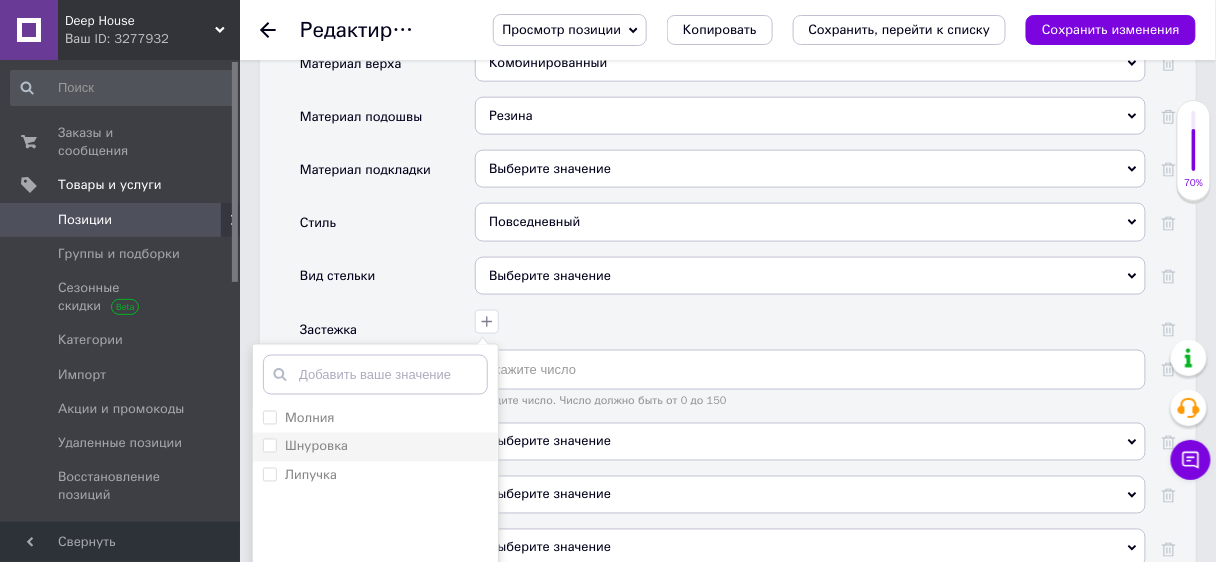 click on "Шнуровка" at bounding box center (316, 446) 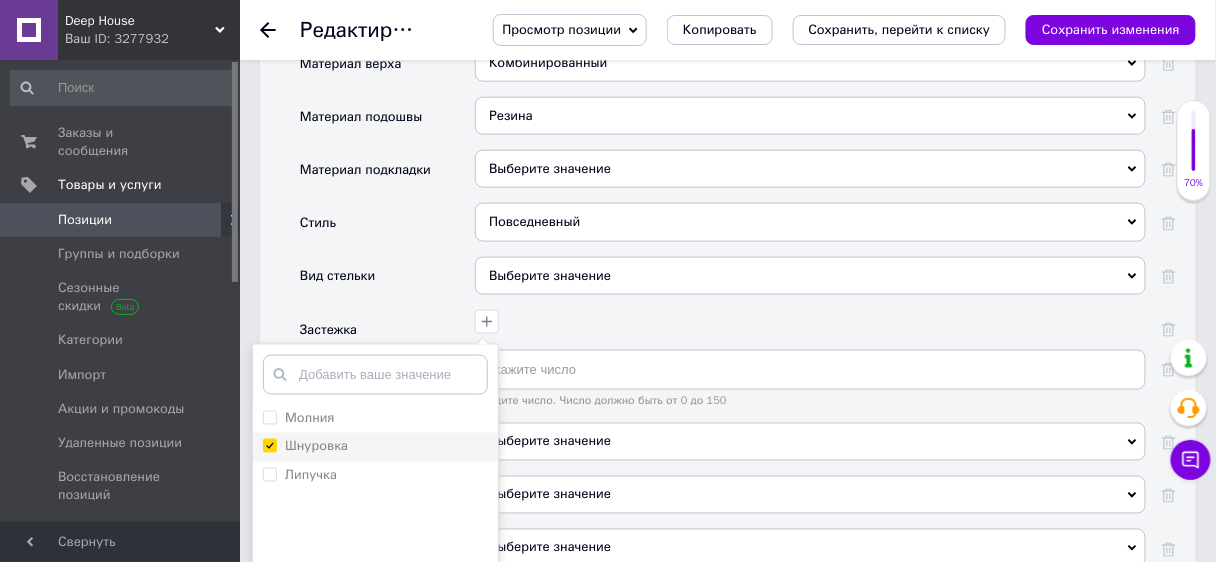 checkbox on "true" 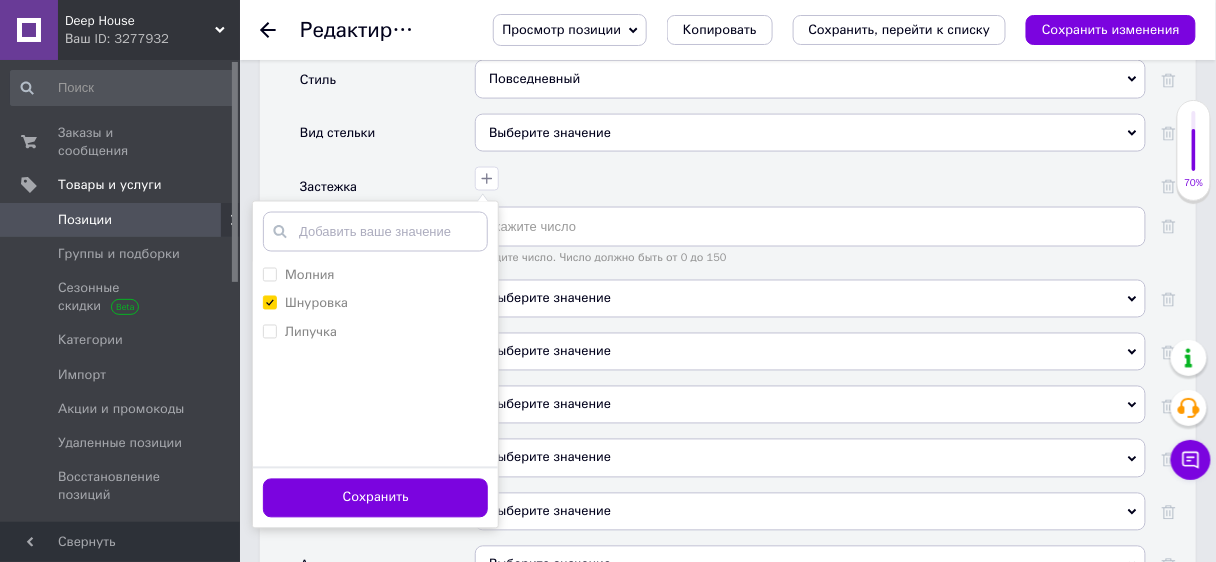 scroll, scrollTop: 2622, scrollLeft: 0, axis: vertical 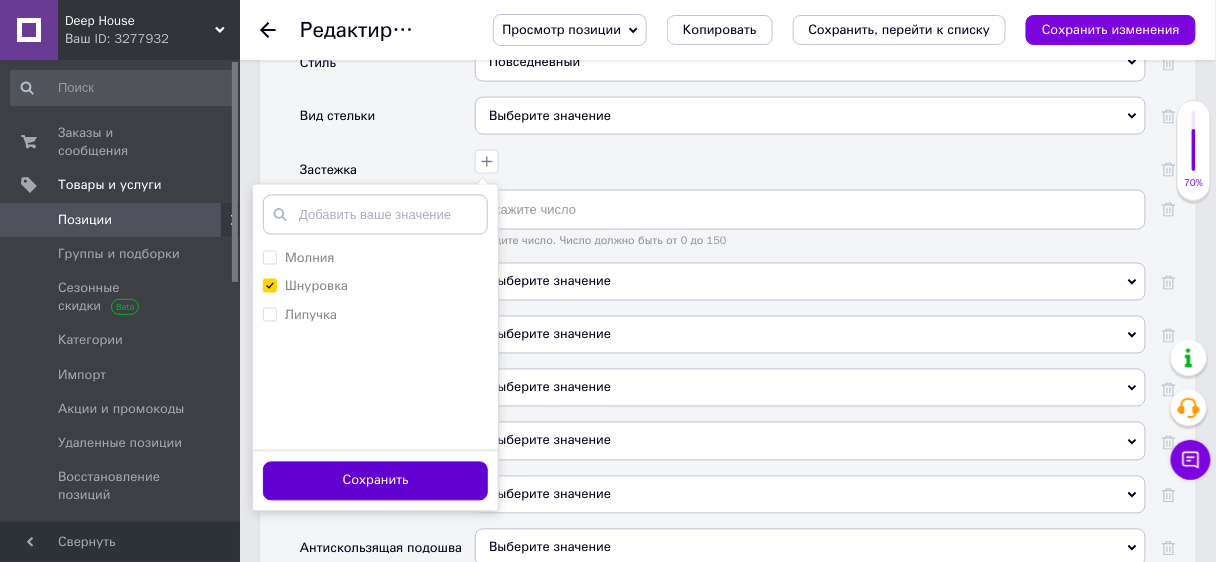 click on "Сохранить" at bounding box center [375, 481] 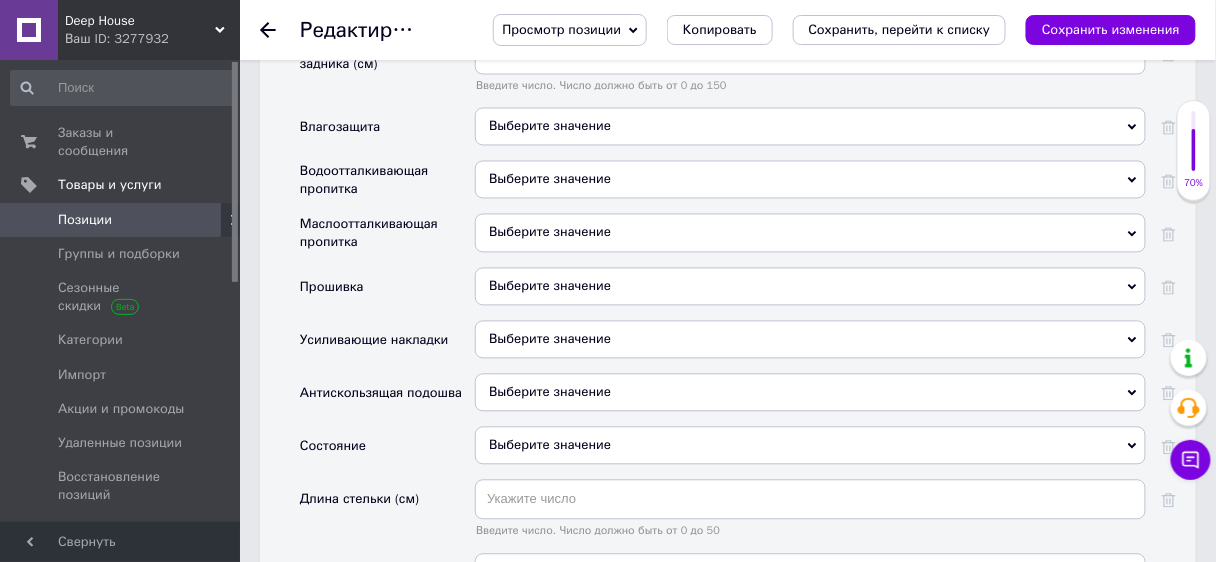 click on "Выберите значение" at bounding box center (810, 446) 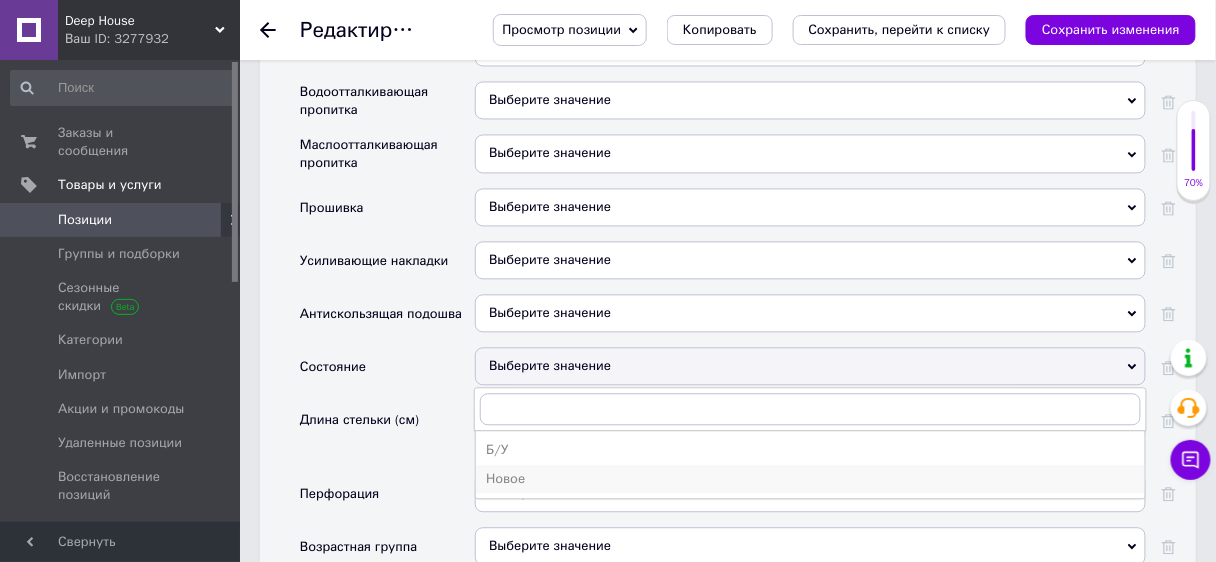 click on "Новое" at bounding box center [810, 479] 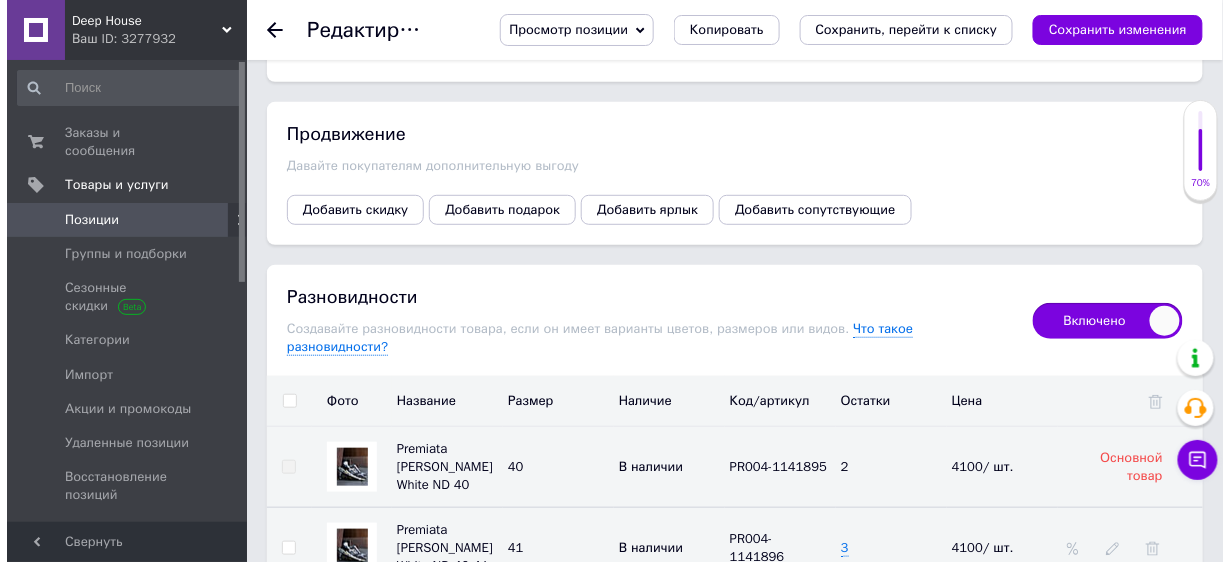scroll, scrollTop: 4050, scrollLeft: 0, axis: vertical 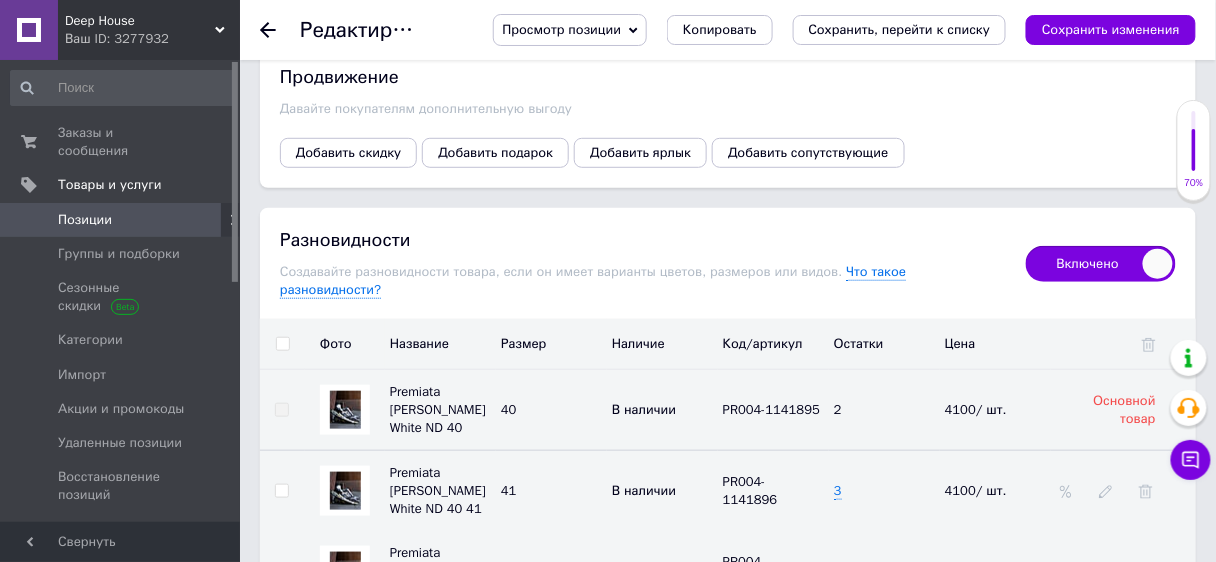 click at bounding box center [282, 344] 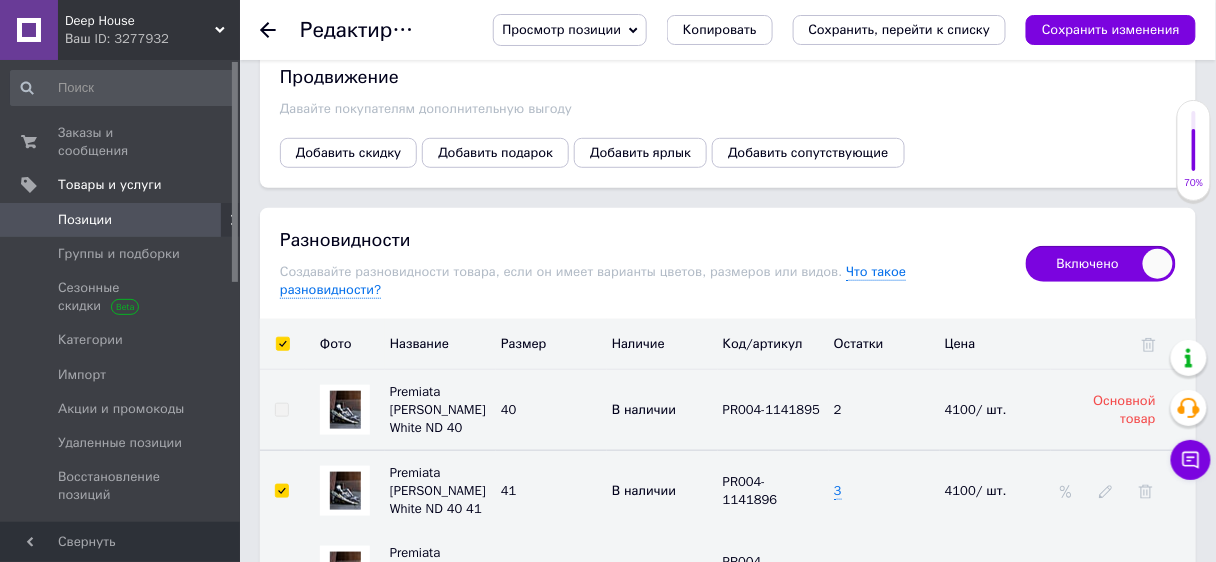 checkbox on "true" 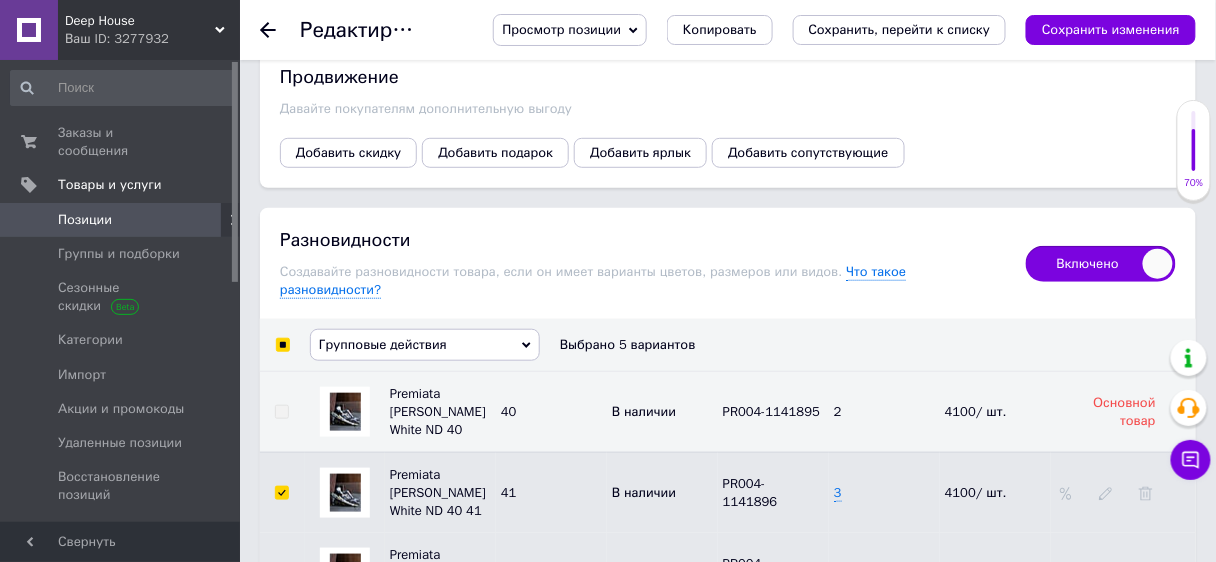 click on "Групповые действия" at bounding box center (383, 344) 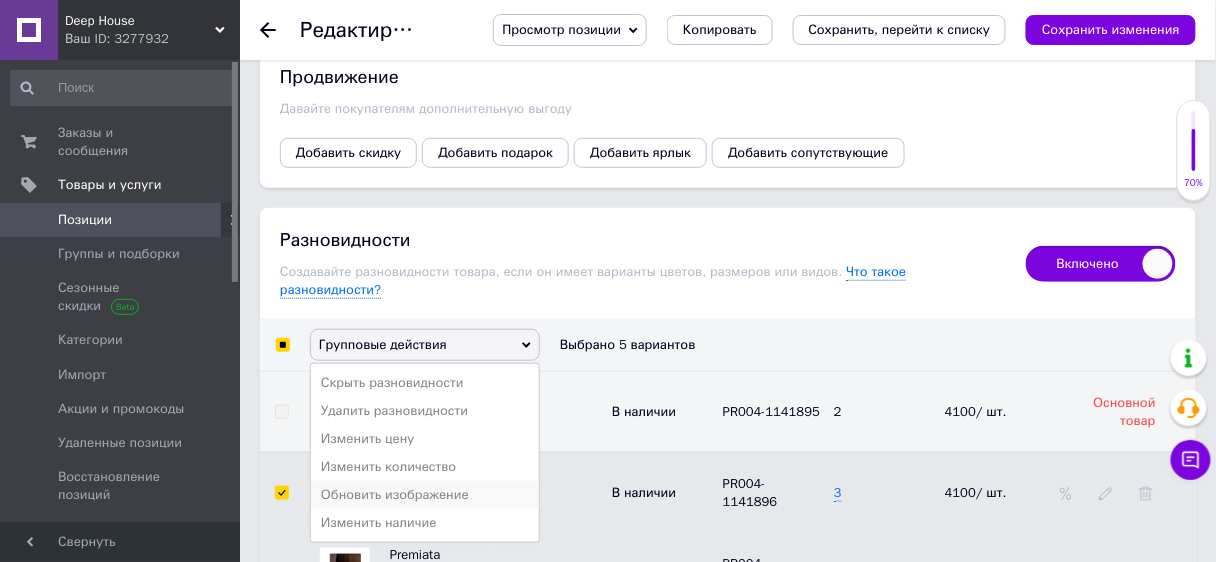 click on "Обновить изображение" at bounding box center (425, 495) 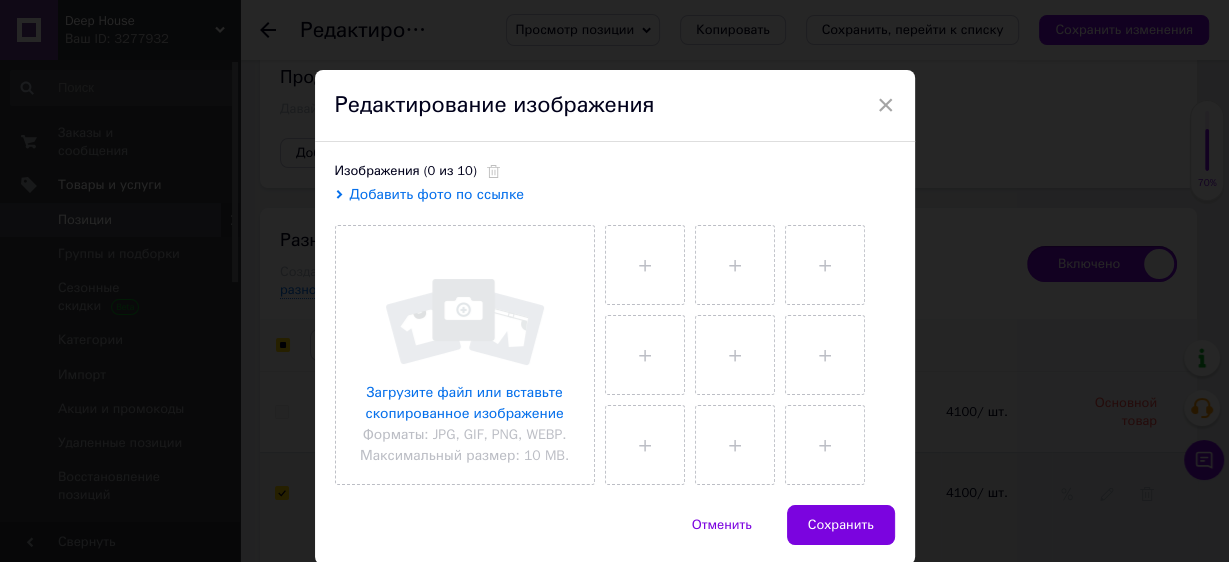 click on "Добавить фото по ссылке" at bounding box center (437, 194) 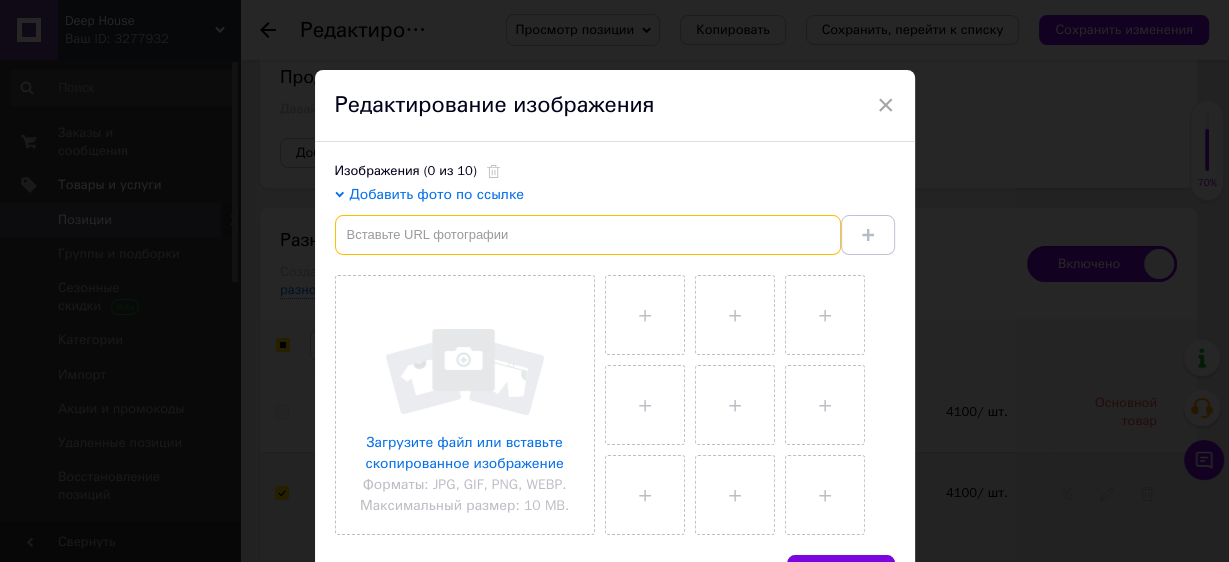click at bounding box center (588, 235) 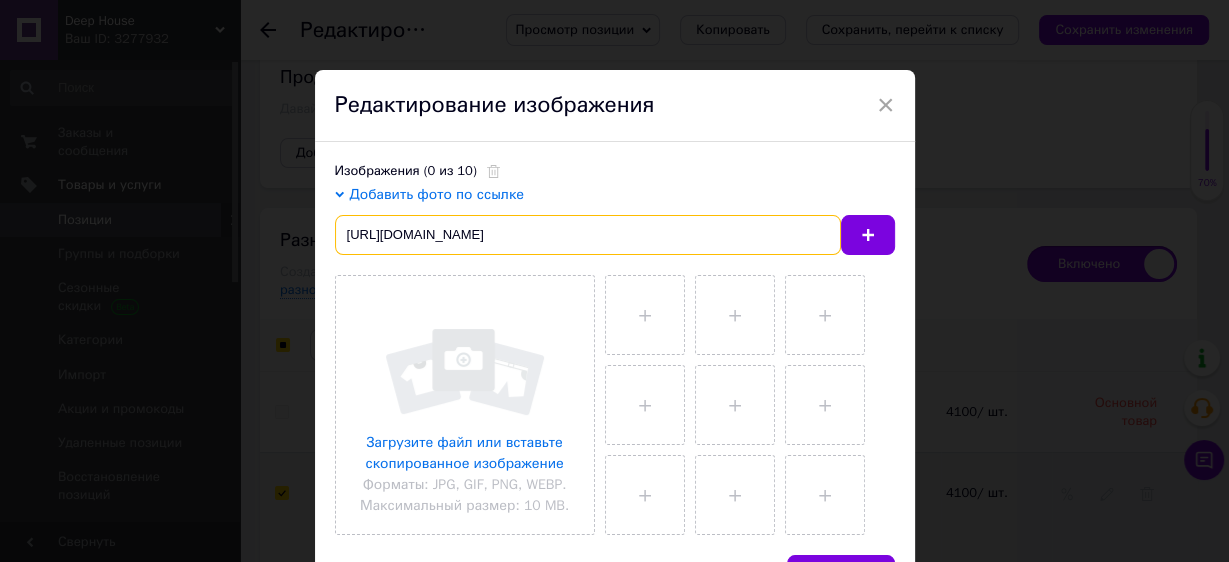 scroll, scrollTop: 0, scrollLeft: 83, axis: horizontal 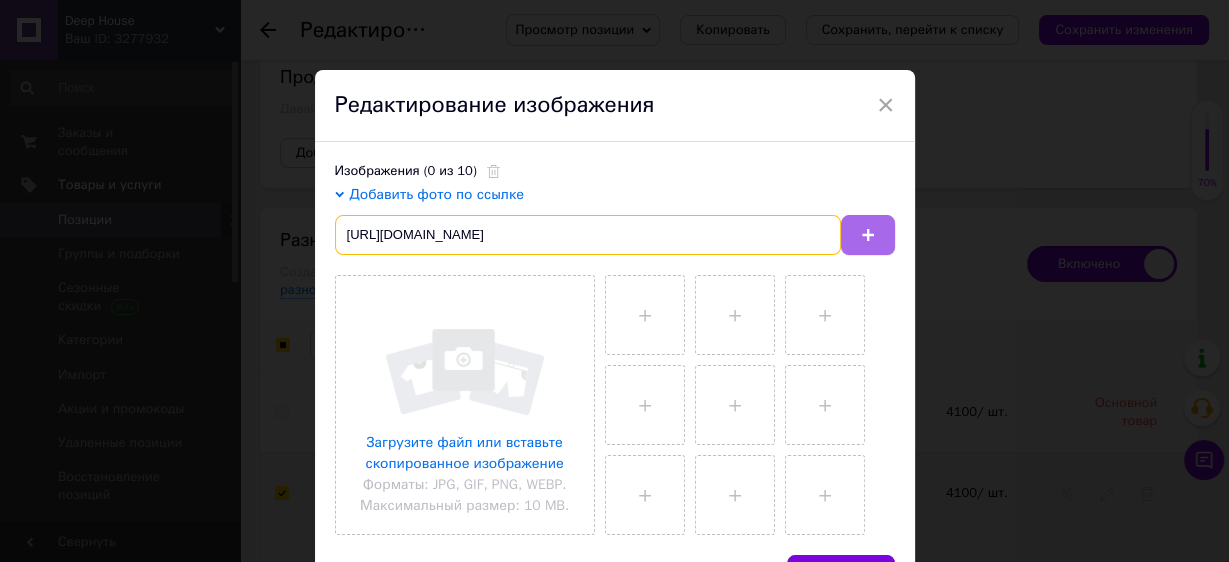 type on "[URL][DOMAIN_NAME]" 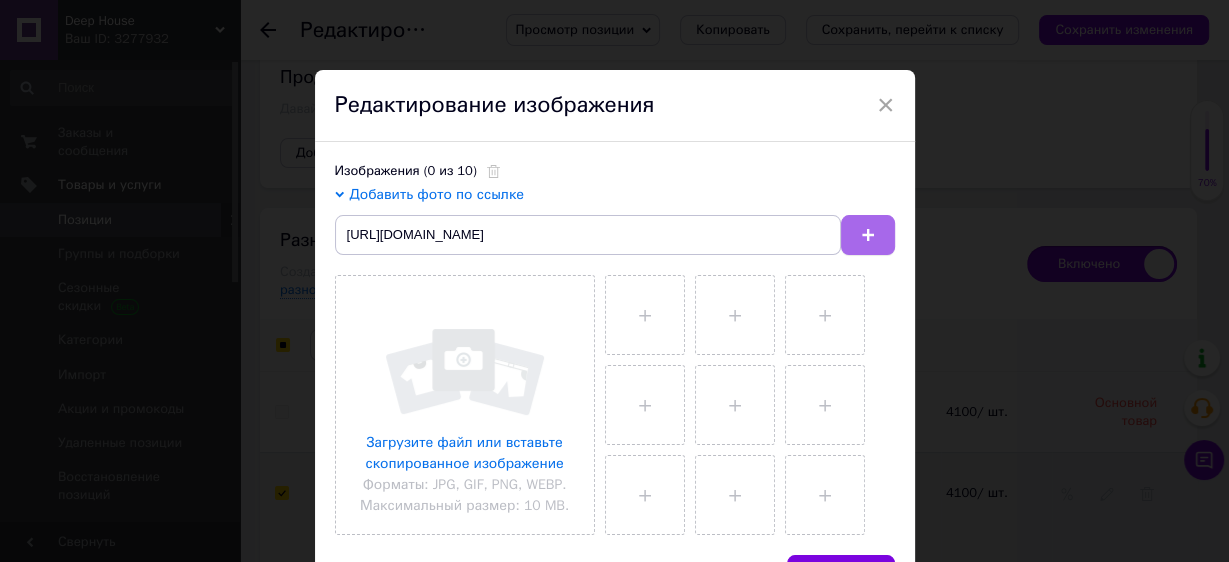 click 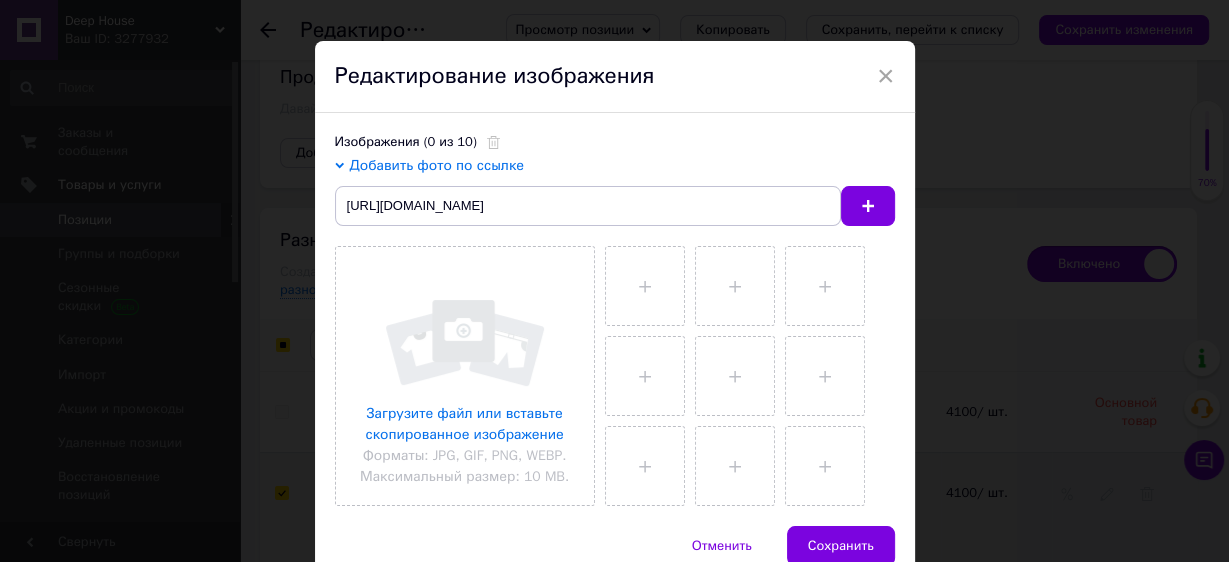 scroll, scrollTop: 80, scrollLeft: 0, axis: vertical 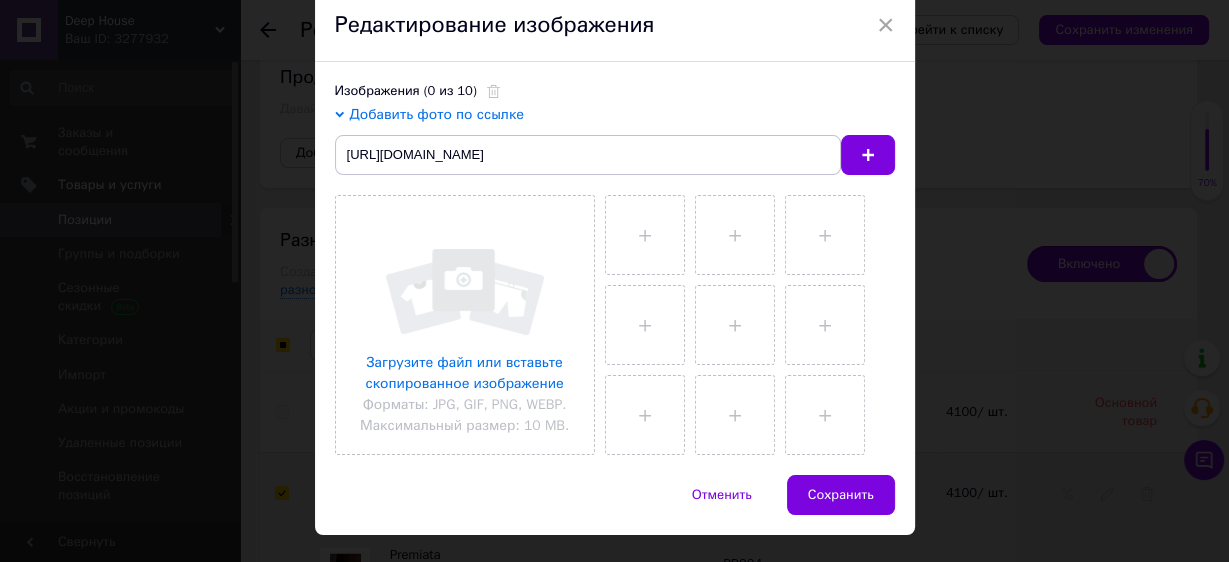type 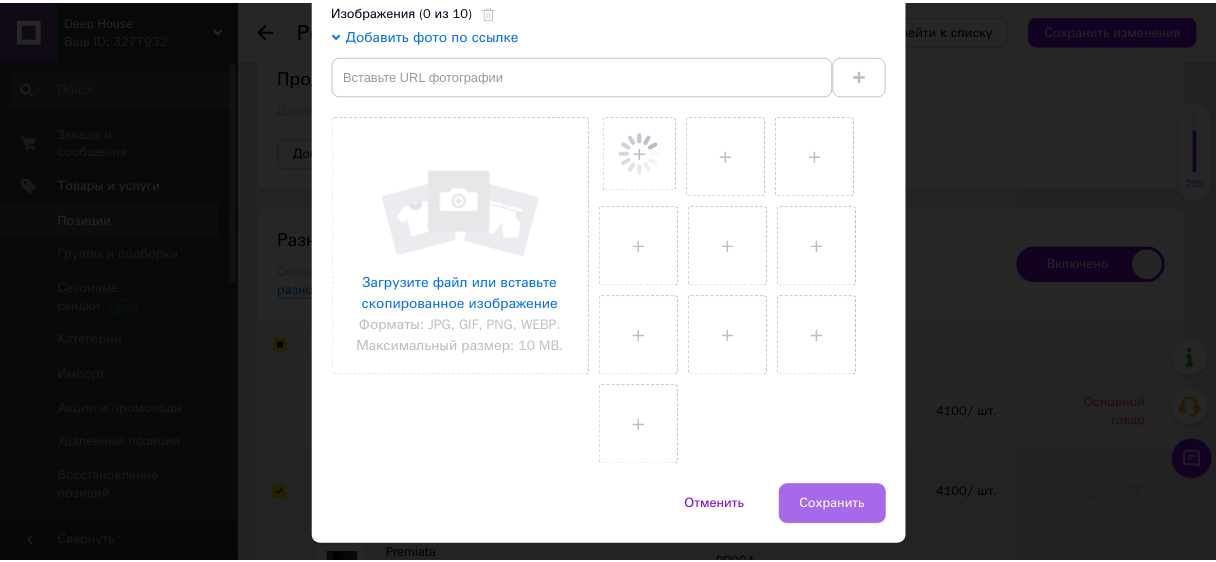 scroll, scrollTop: 120, scrollLeft: 0, axis: vertical 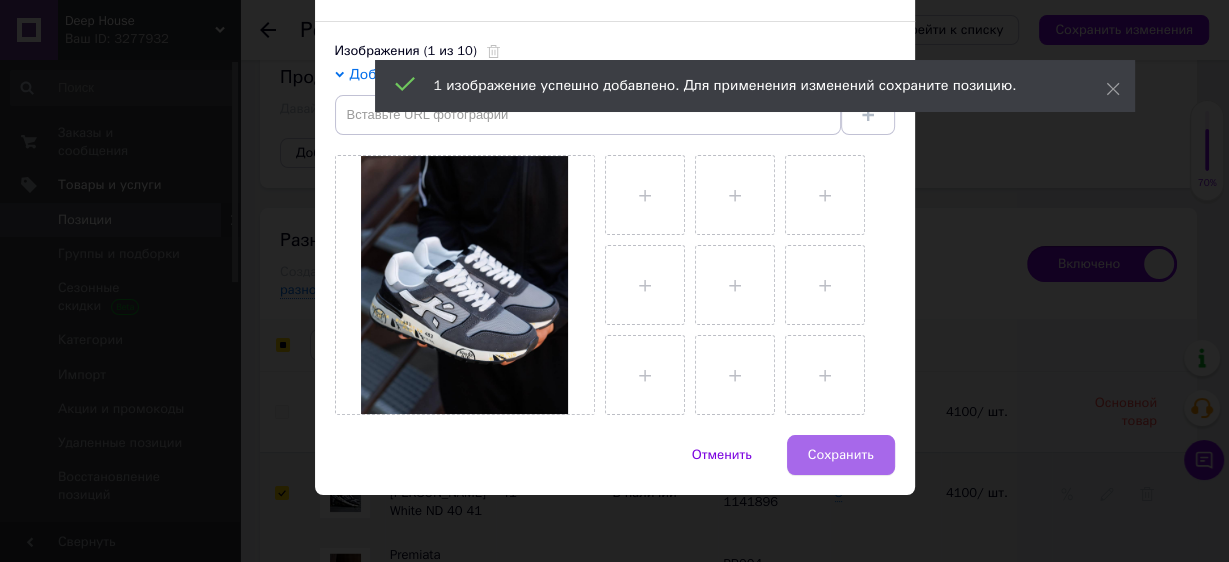click on "Сохранить" at bounding box center (841, 455) 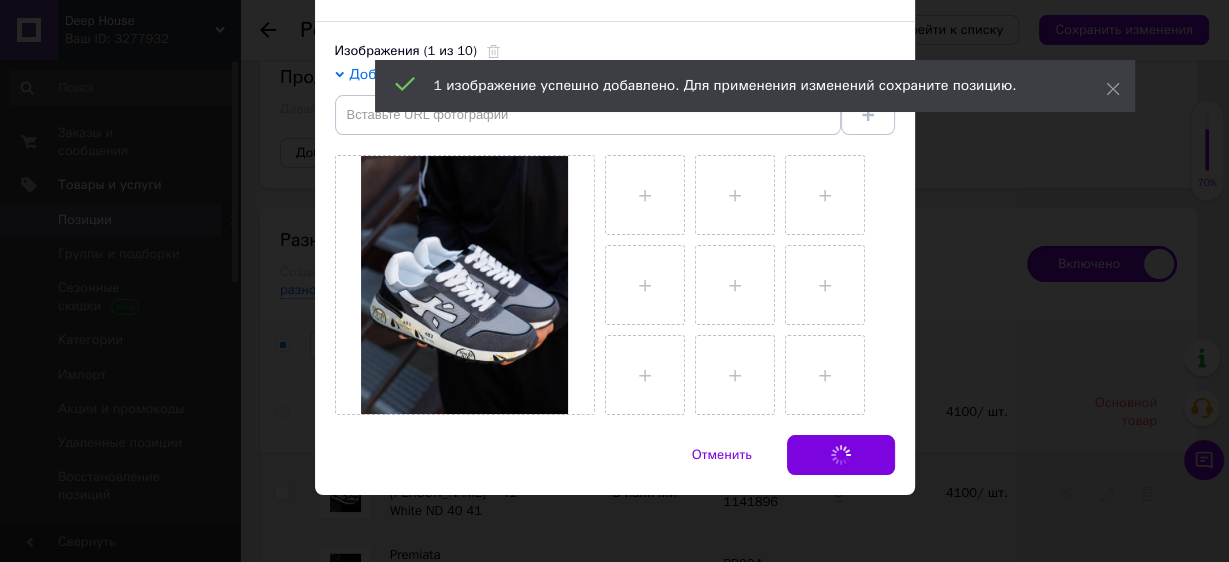 checkbox on "false" 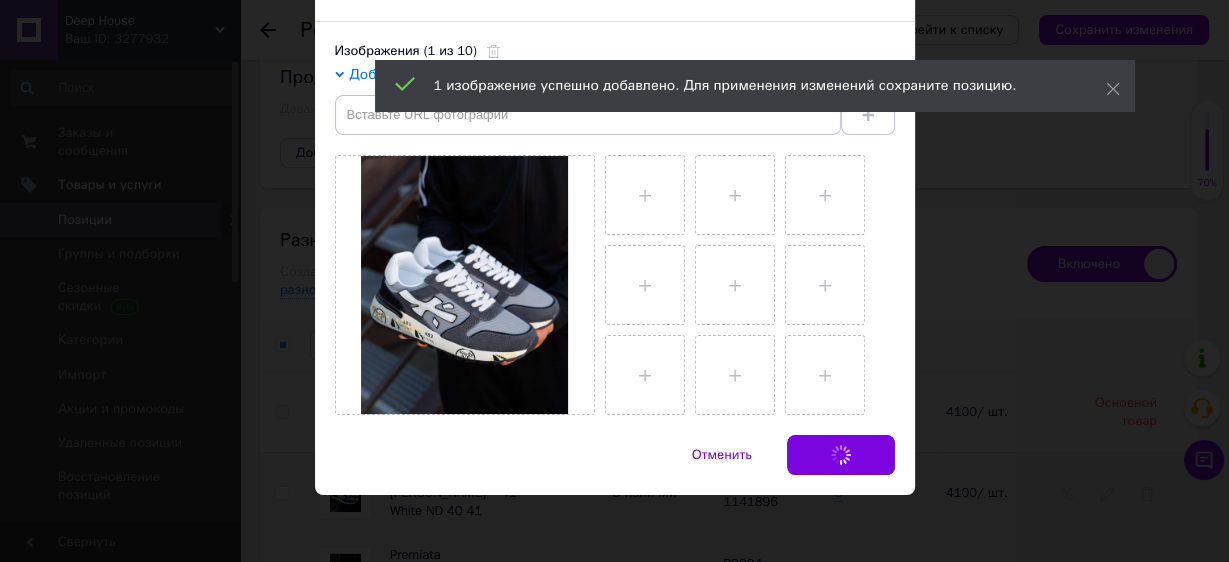 checkbox on "false" 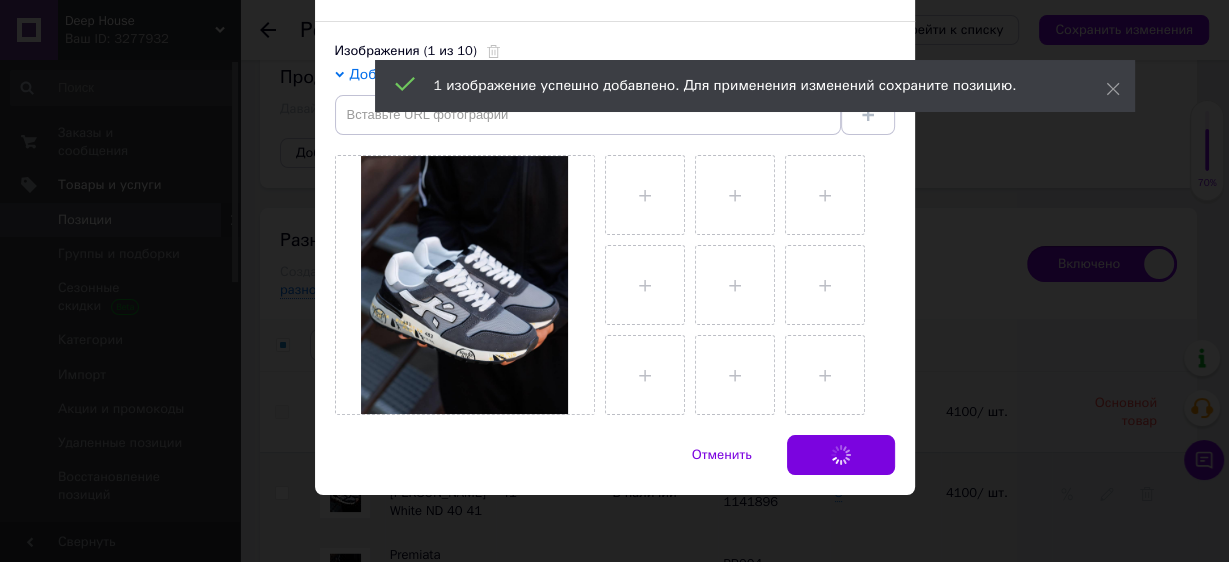 checkbox on "false" 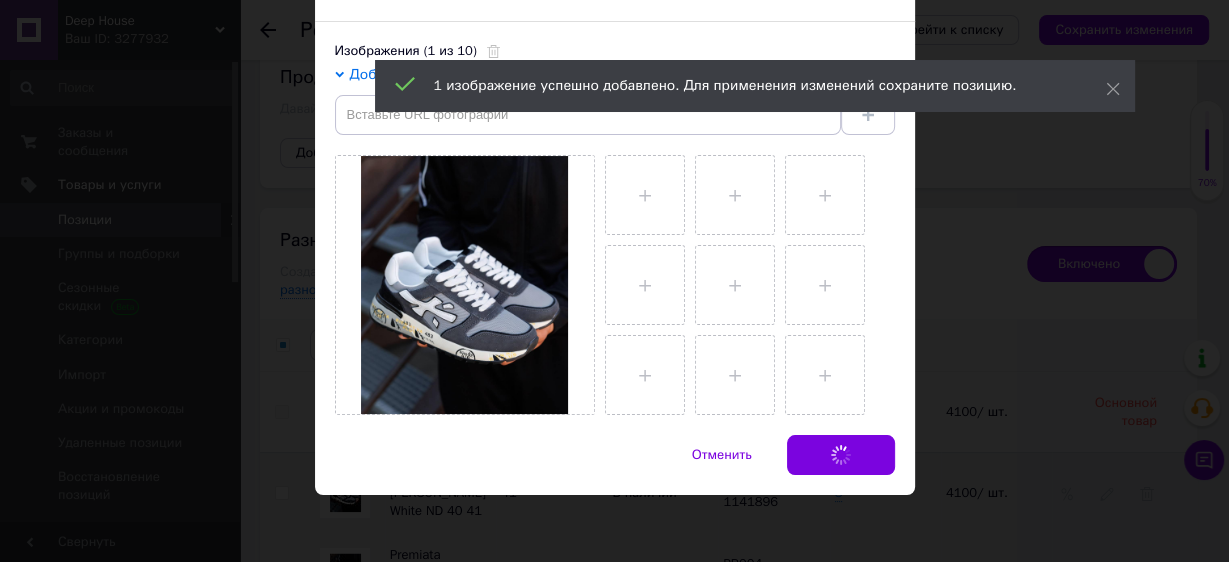 checkbox on "false" 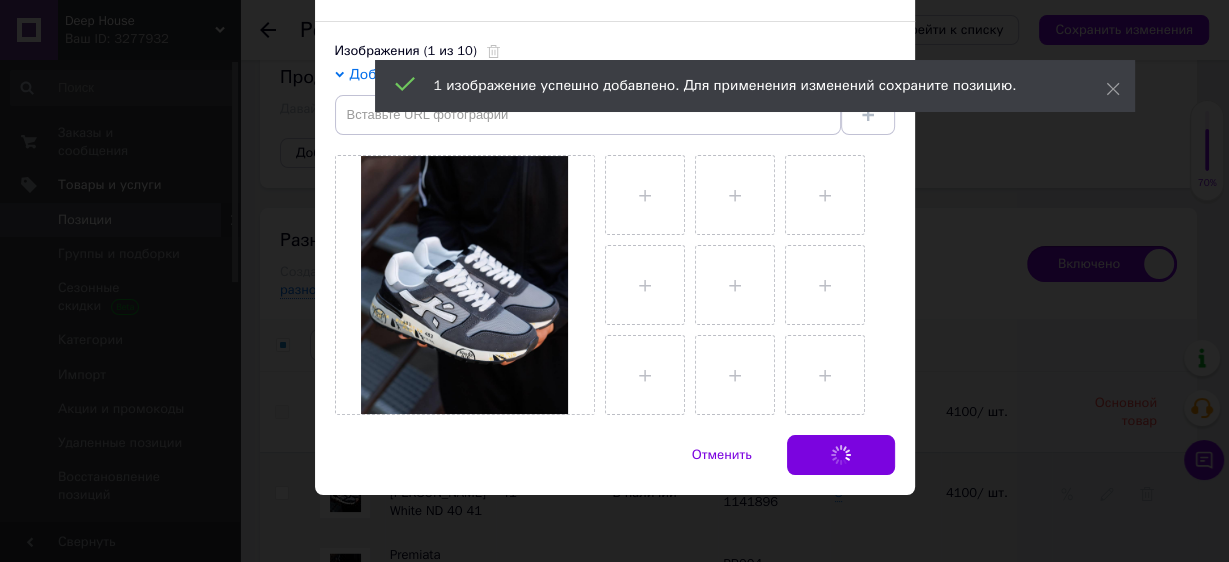 checkbox on "false" 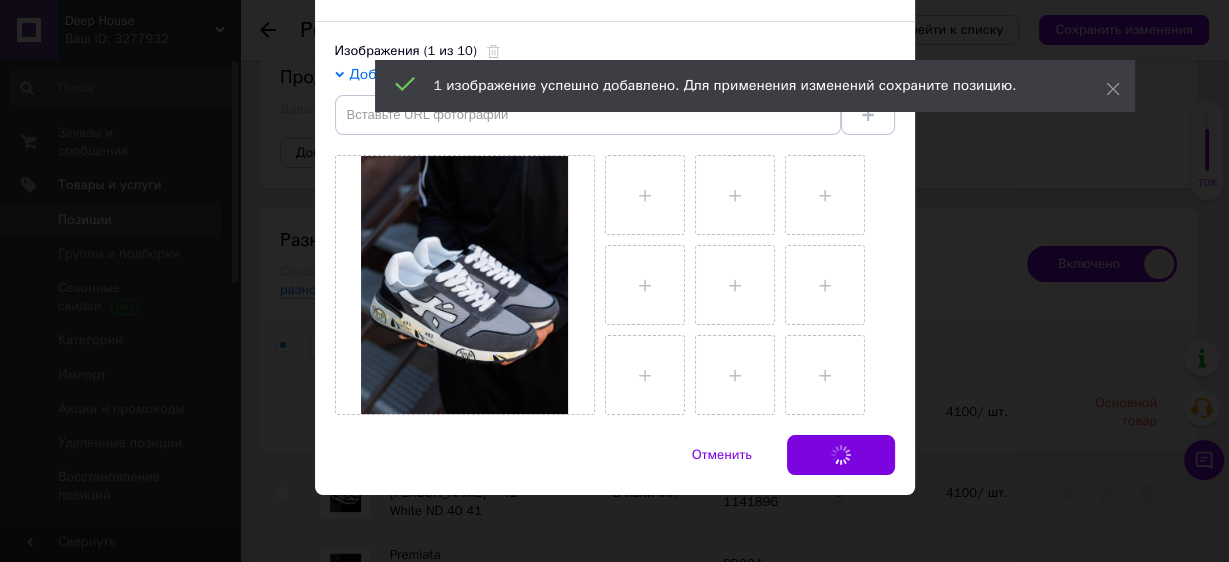 checkbox on "false" 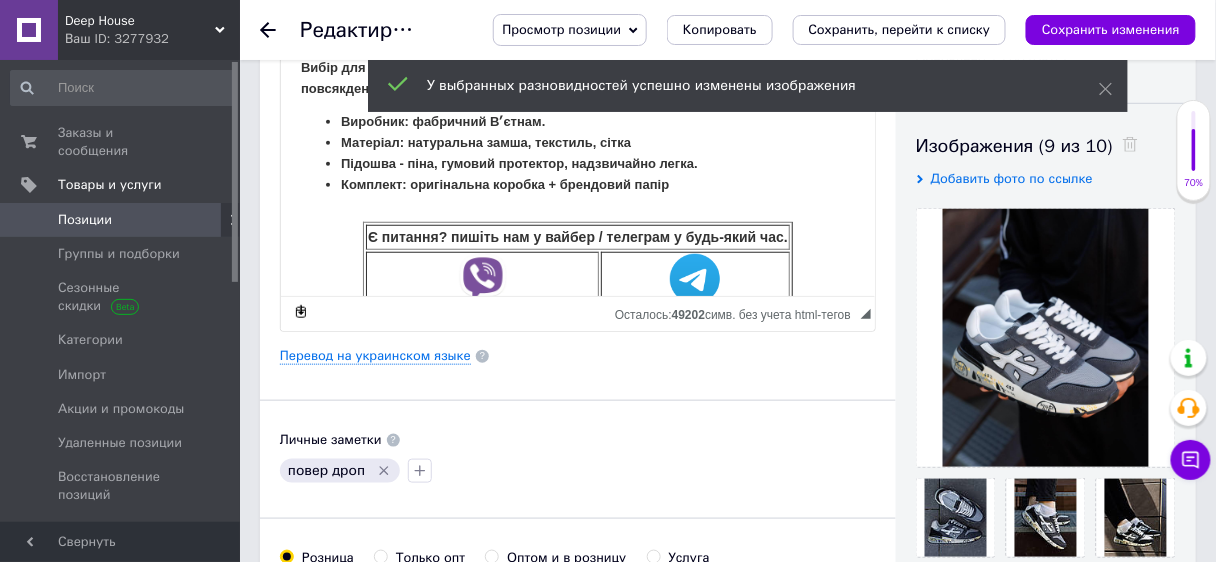 scroll, scrollTop: 160, scrollLeft: 0, axis: vertical 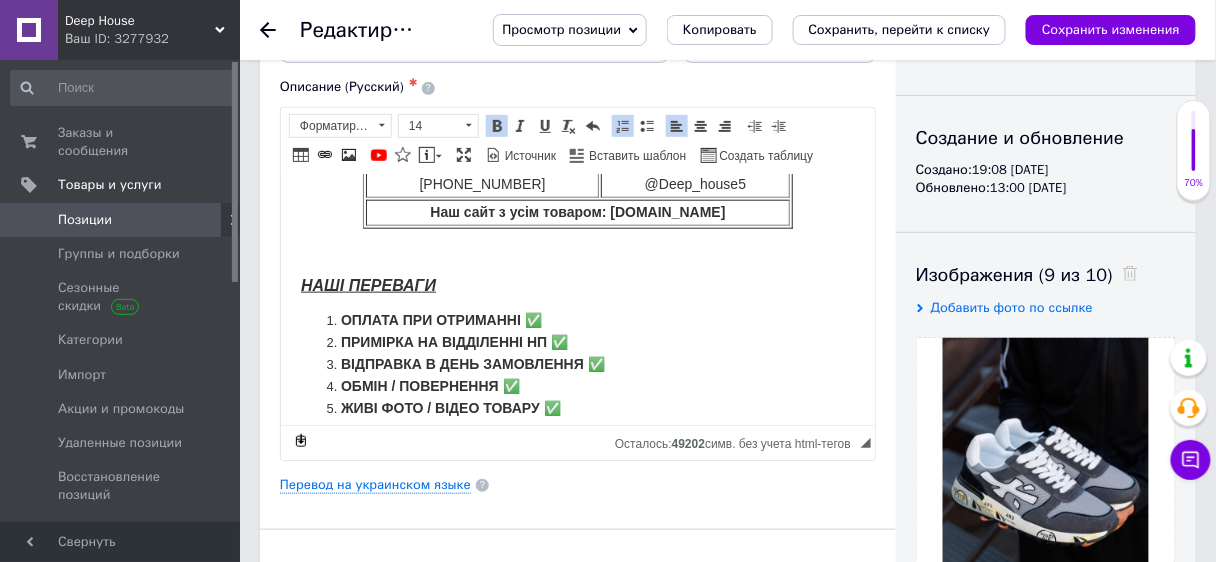 click on "ЖИВІ ФОТО / ВІДЕО ТОВАРУ ✅" at bounding box center [577, 408] 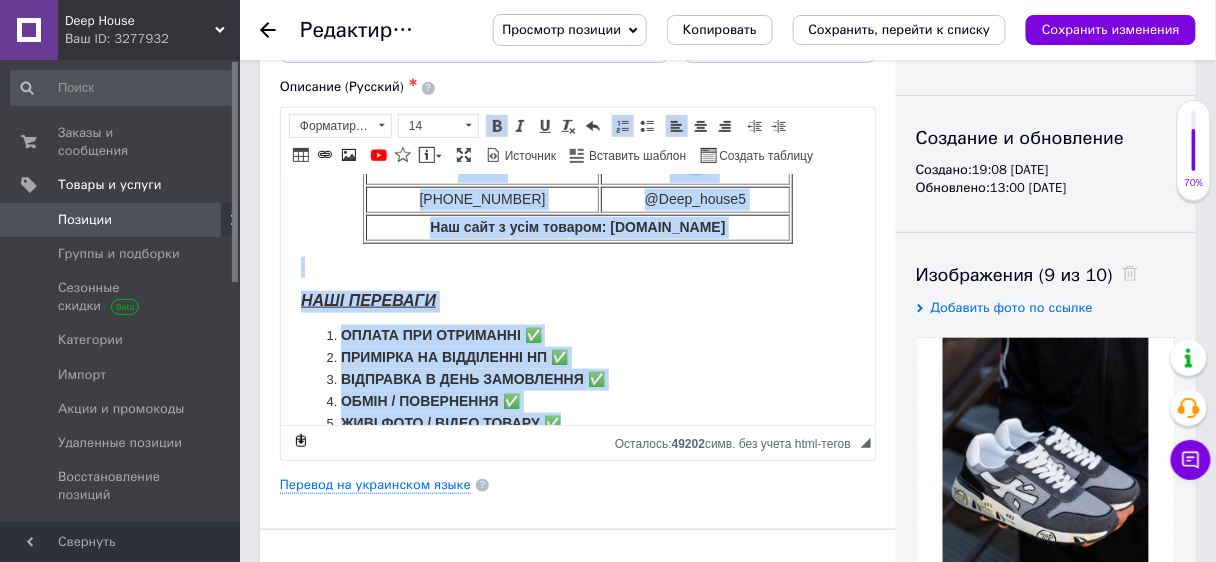 scroll, scrollTop: 0, scrollLeft: 0, axis: both 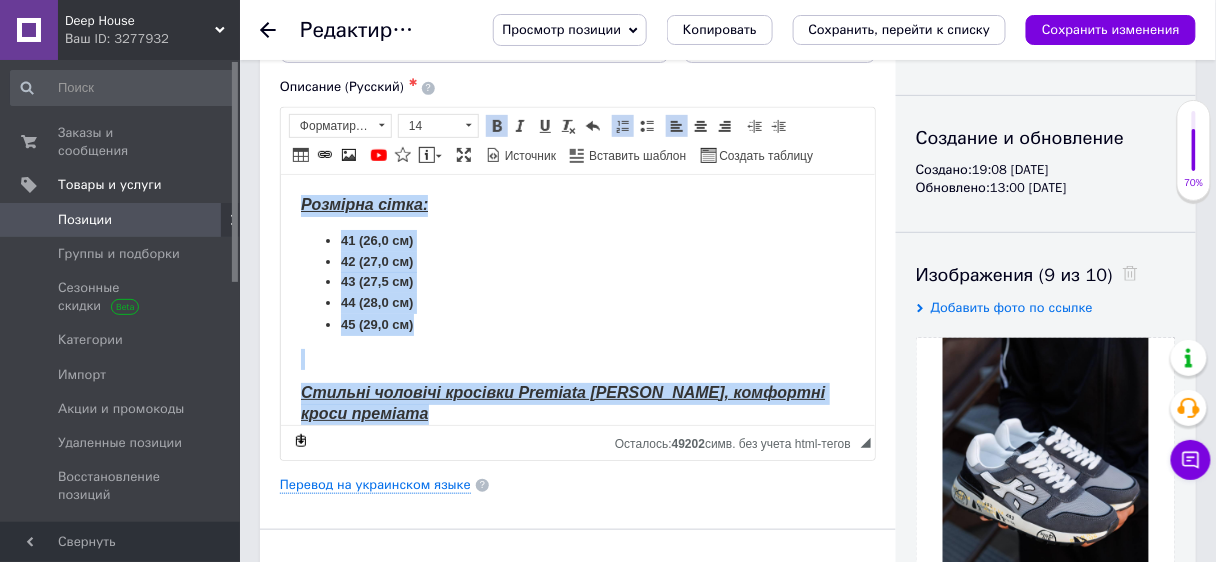 drag, startPoint x: 581, startPoint y: 399, endPoint x: 259, endPoint y: 109, distance: 433.3405 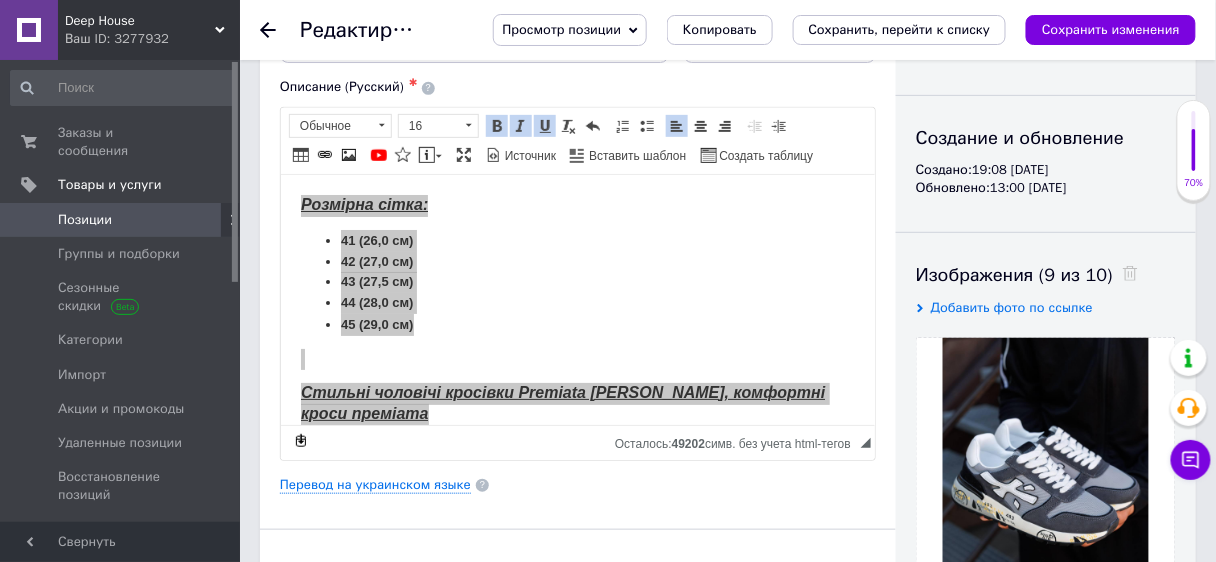 click 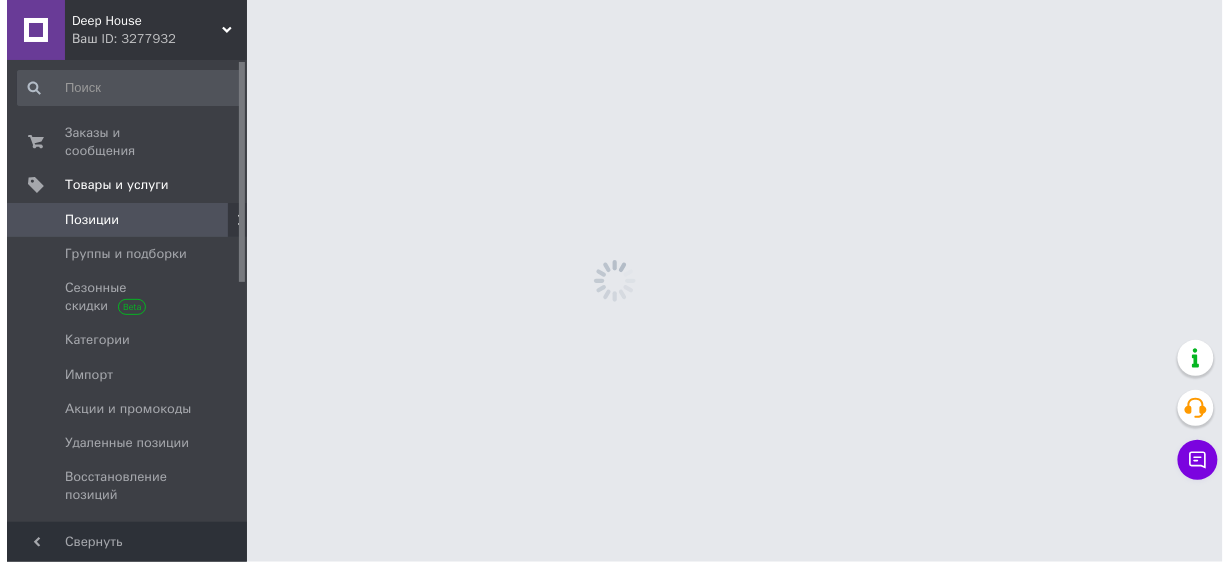 scroll, scrollTop: 0, scrollLeft: 0, axis: both 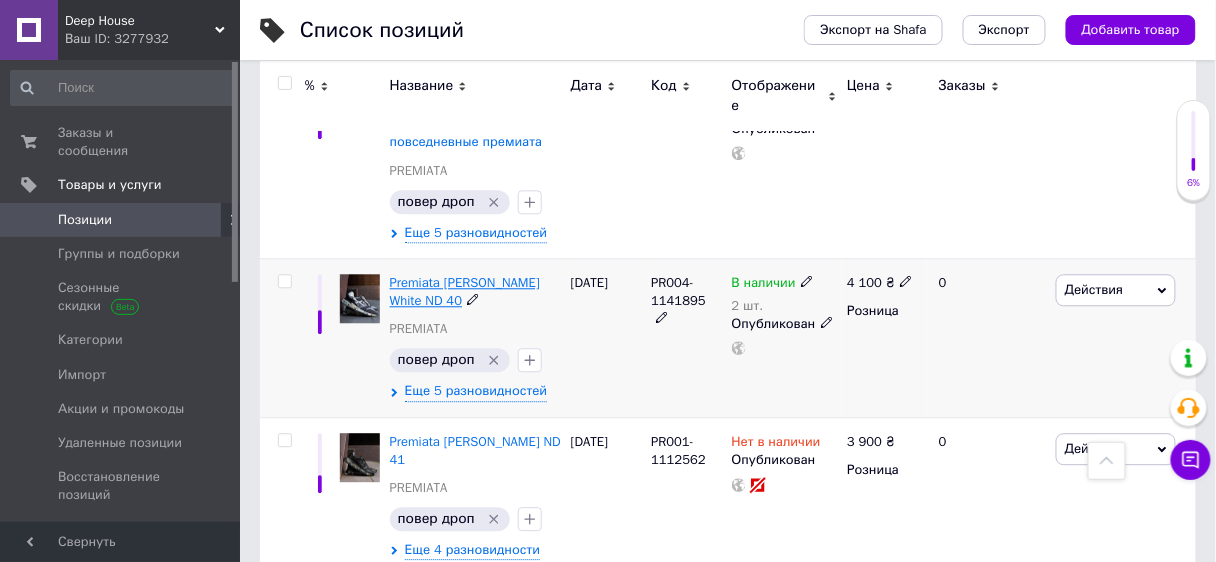 click on "Premiata [PERSON_NAME] White ND 40" at bounding box center (465, 291) 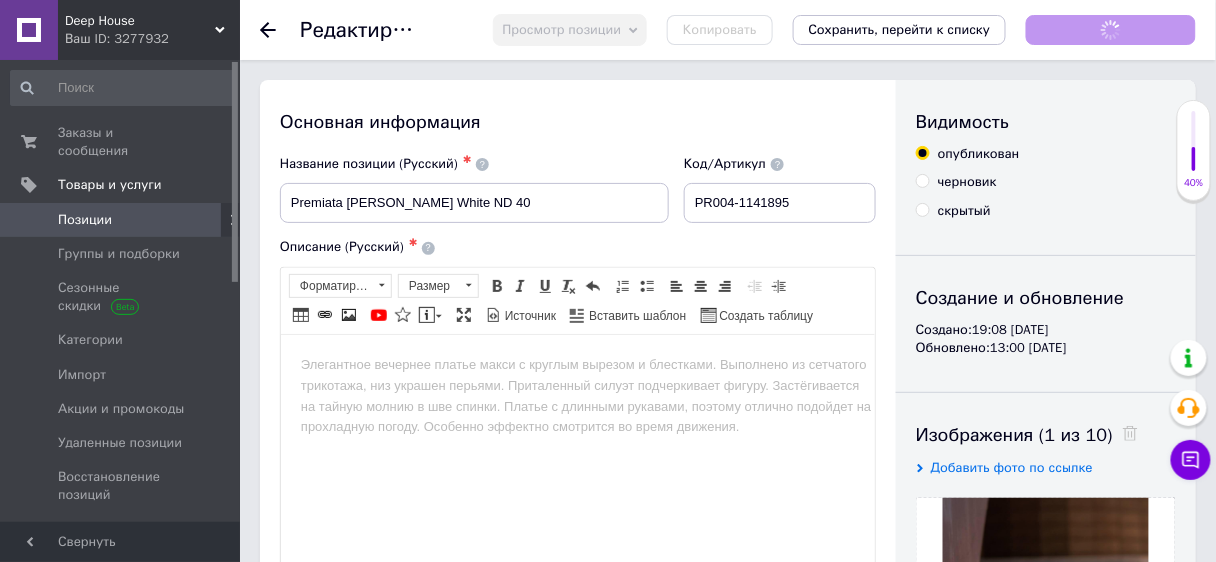 scroll, scrollTop: 0, scrollLeft: 0, axis: both 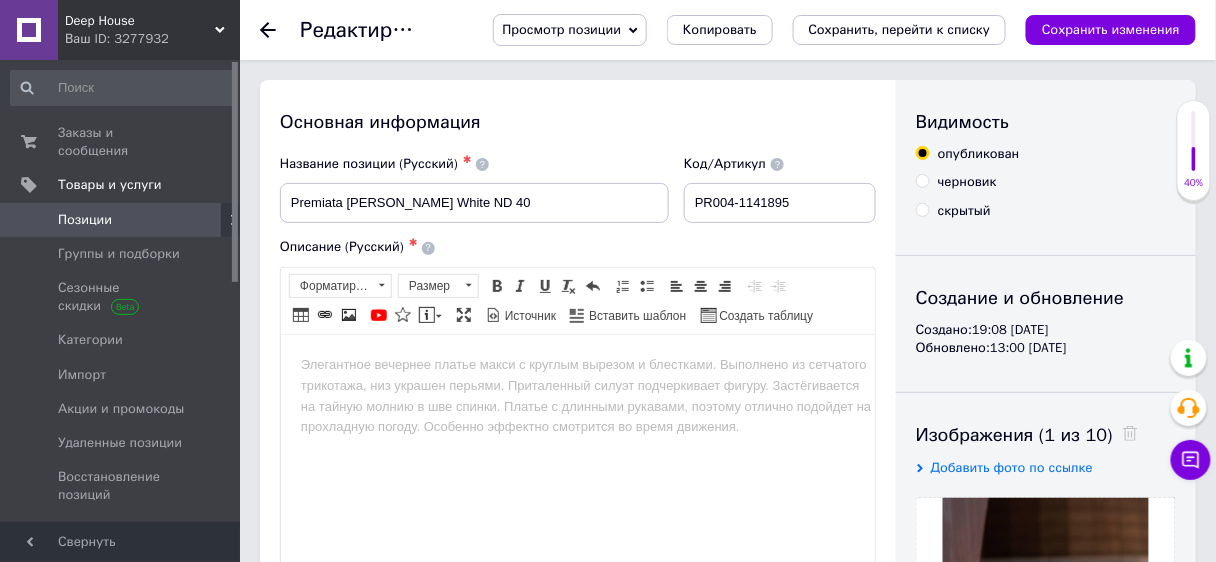 click at bounding box center (577, 364) 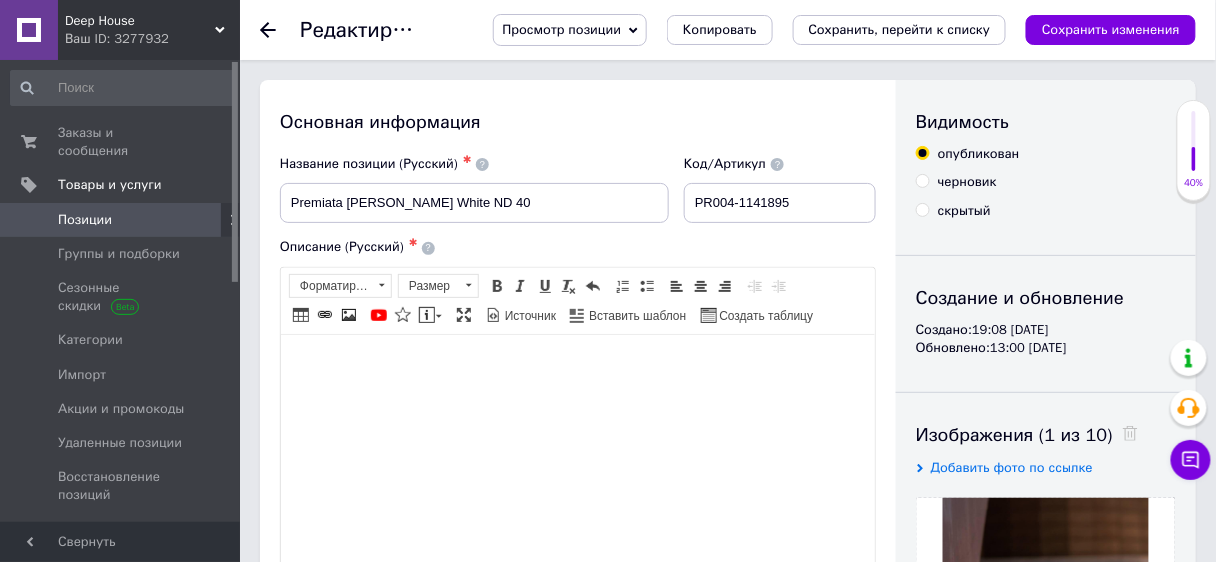 scroll, scrollTop: 544, scrollLeft: 0, axis: vertical 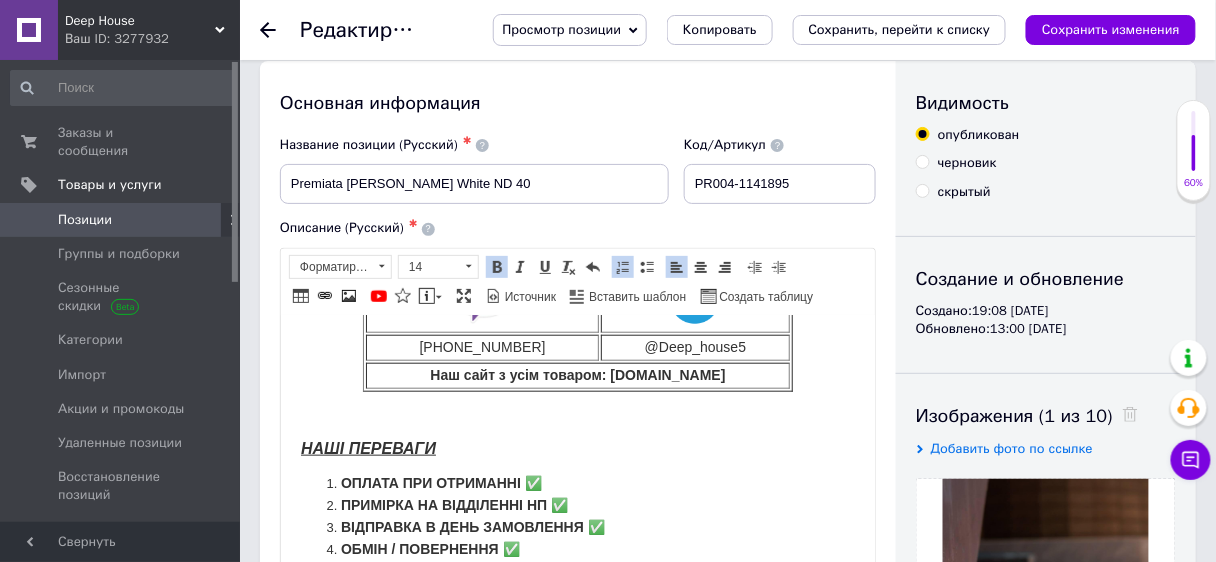 click on "Код/Артикул PR004-1141895" at bounding box center [780, 170] 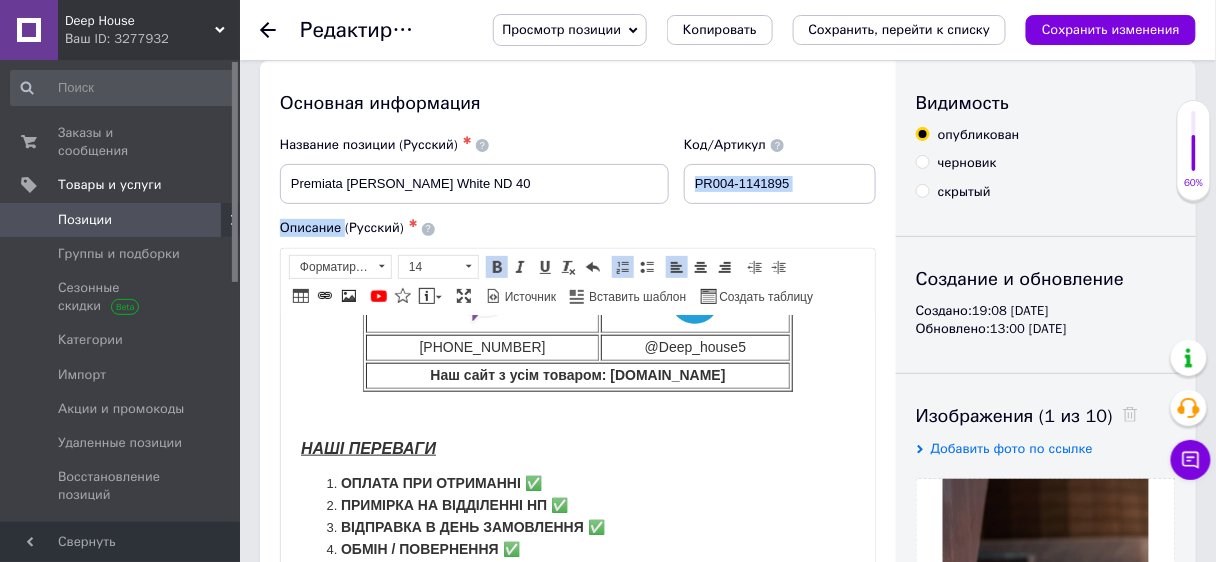 click on "Код/Артикул PR004-1141895" at bounding box center [780, 170] 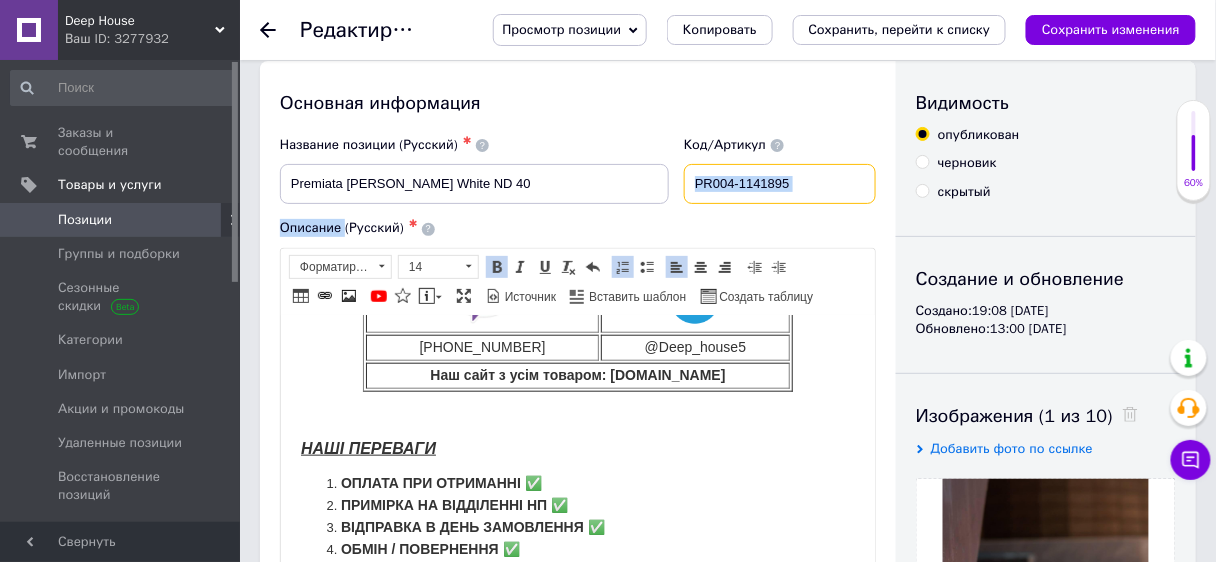 click on "PR004-1141895" at bounding box center (780, 184) 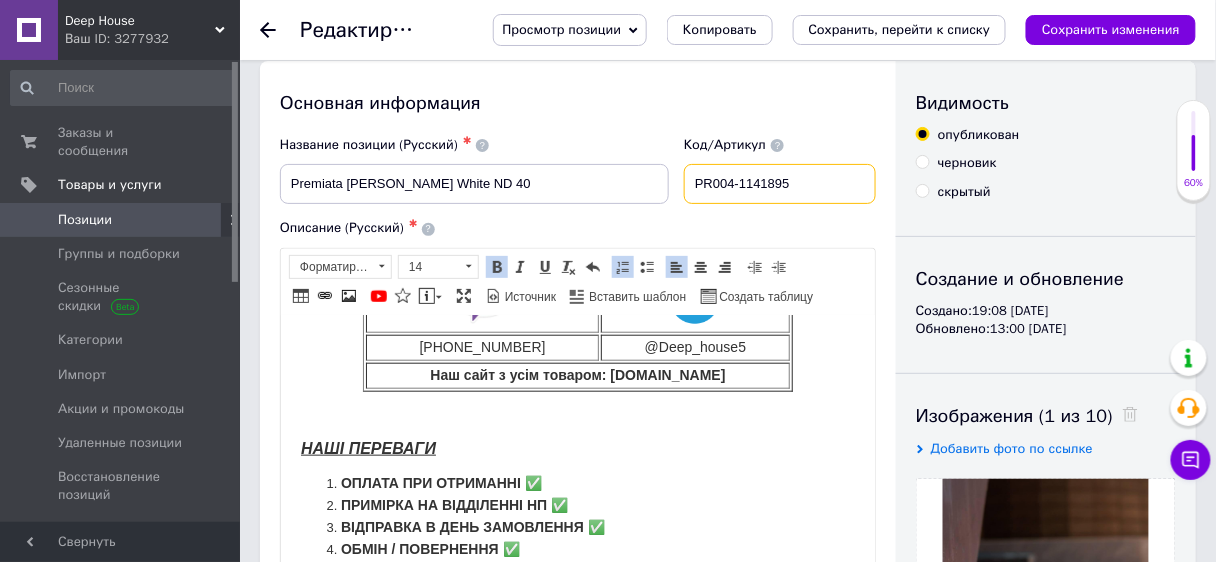 click on "PR004-1141895" at bounding box center [780, 184] 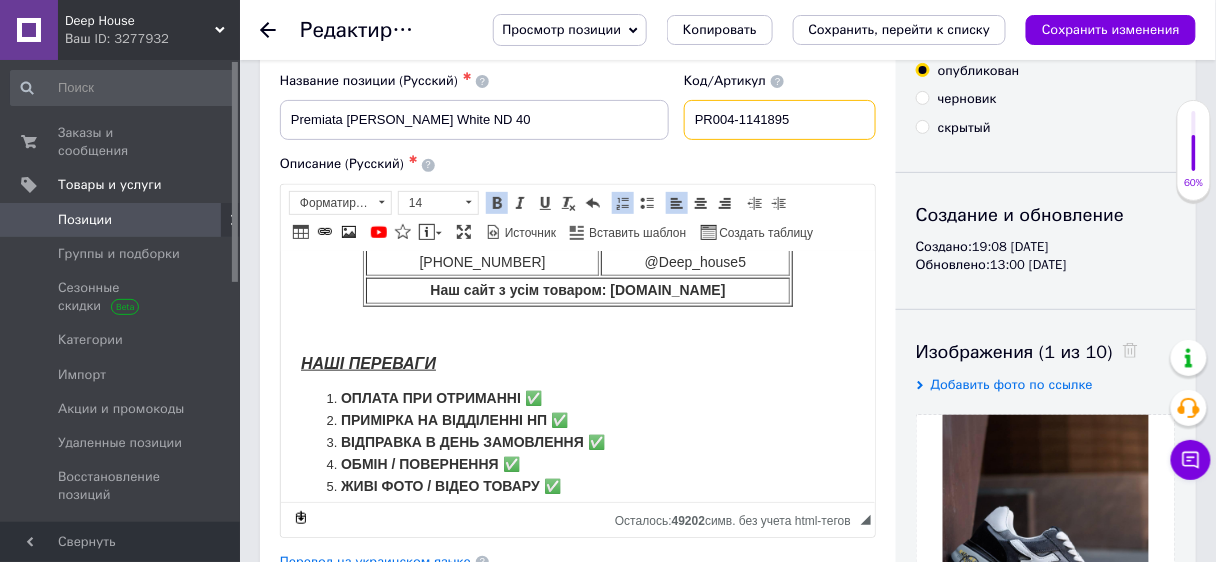 scroll, scrollTop: 566, scrollLeft: 0, axis: vertical 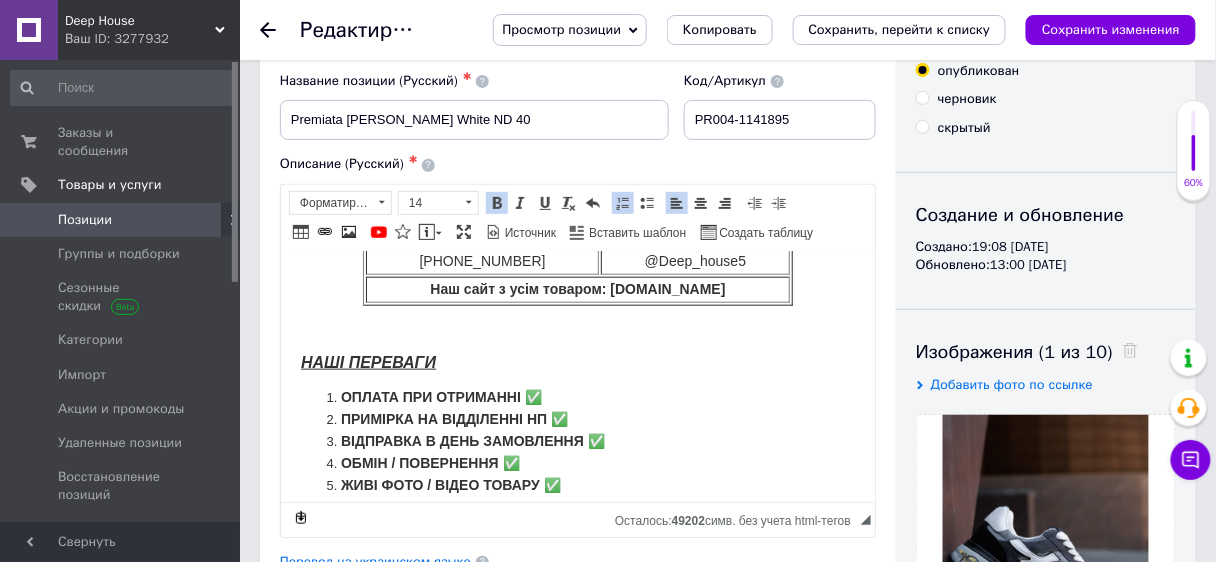 click on "ЖИВІ ФОТО / ВІДЕО ТОВАРУ ✅" at bounding box center [577, 485] 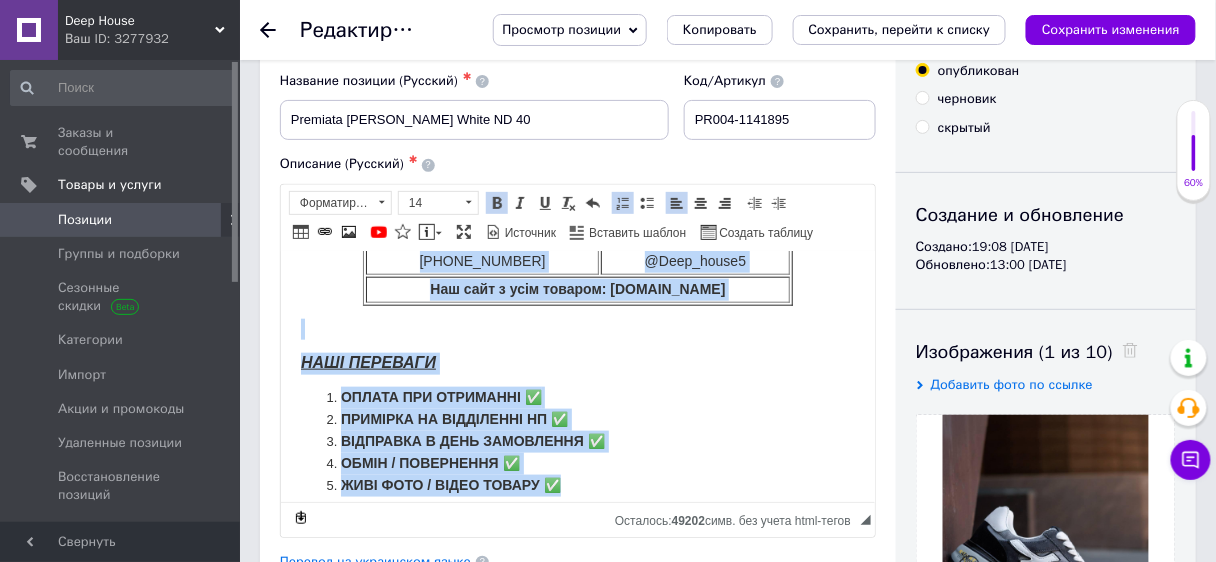 scroll, scrollTop: 0, scrollLeft: 0, axis: both 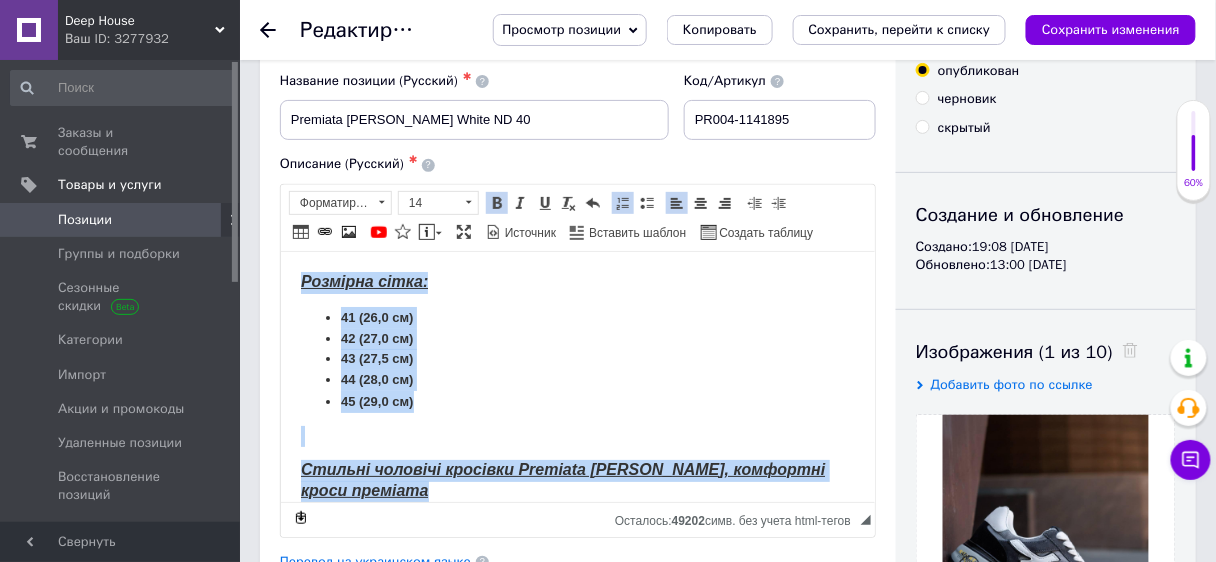drag, startPoint x: 541, startPoint y: 440, endPoint x: 252, endPoint y: 66, distance: 472.64893 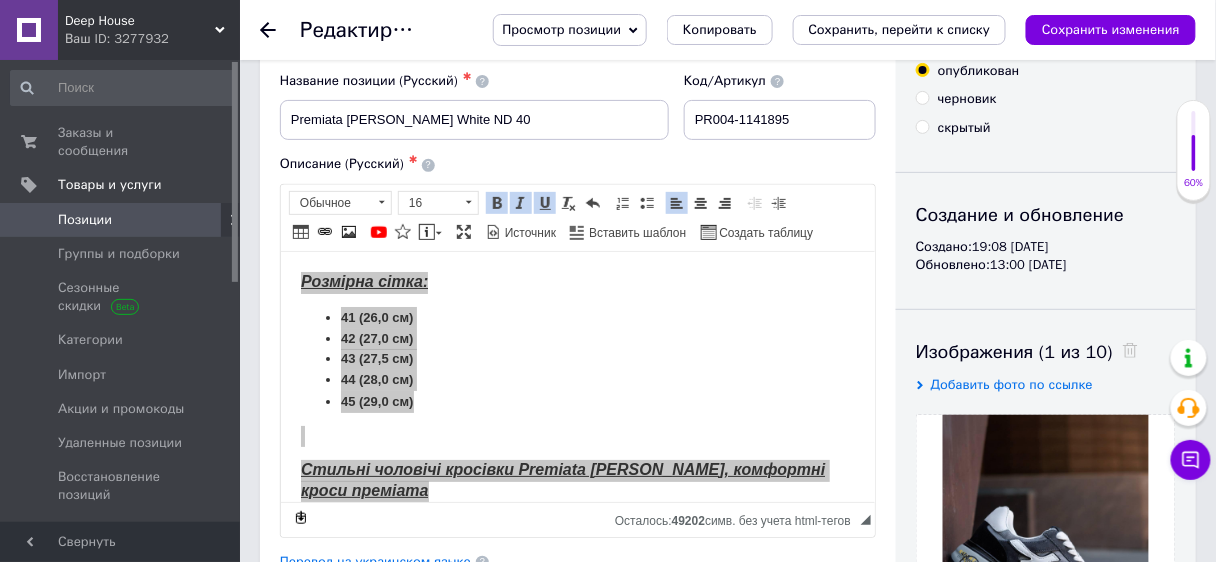 click 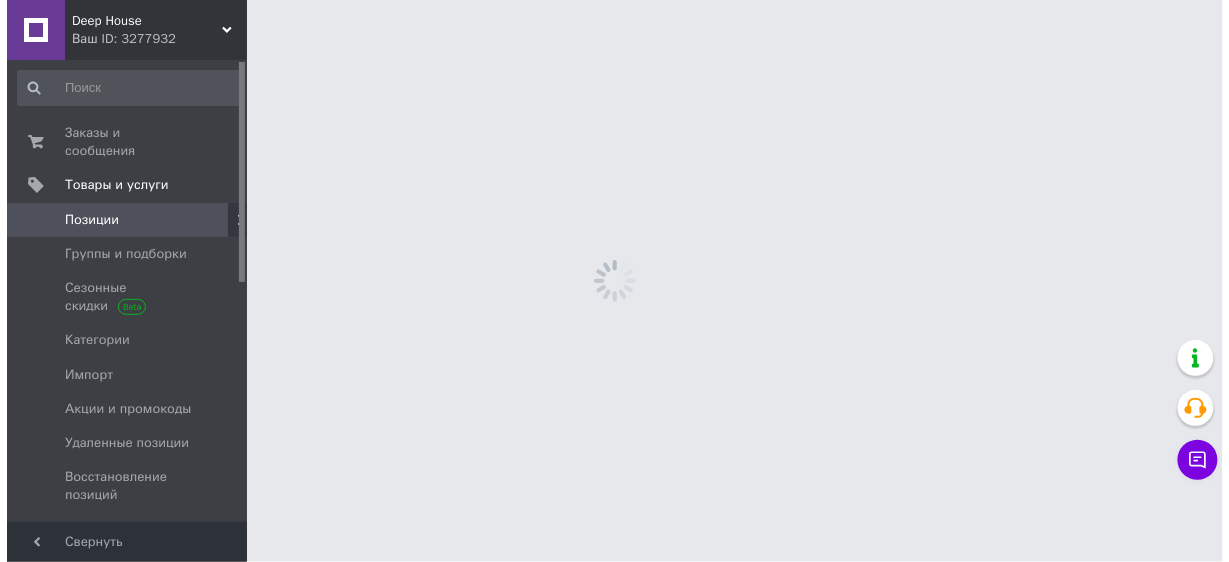 scroll, scrollTop: 0, scrollLeft: 0, axis: both 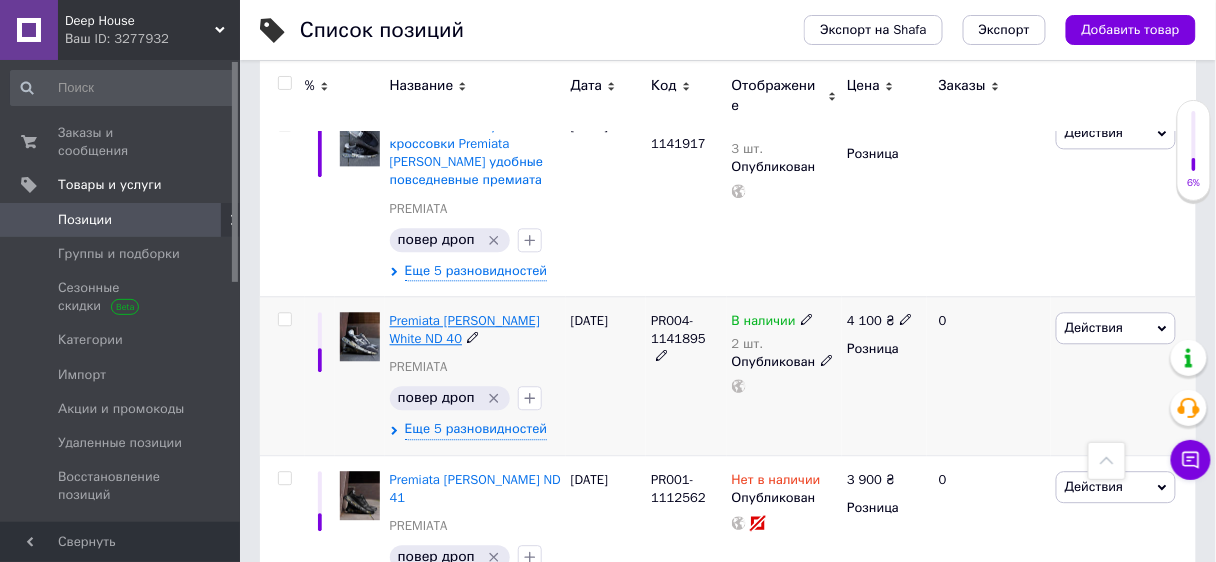click on "Premiata [PERSON_NAME] White ND 40" at bounding box center [465, 329] 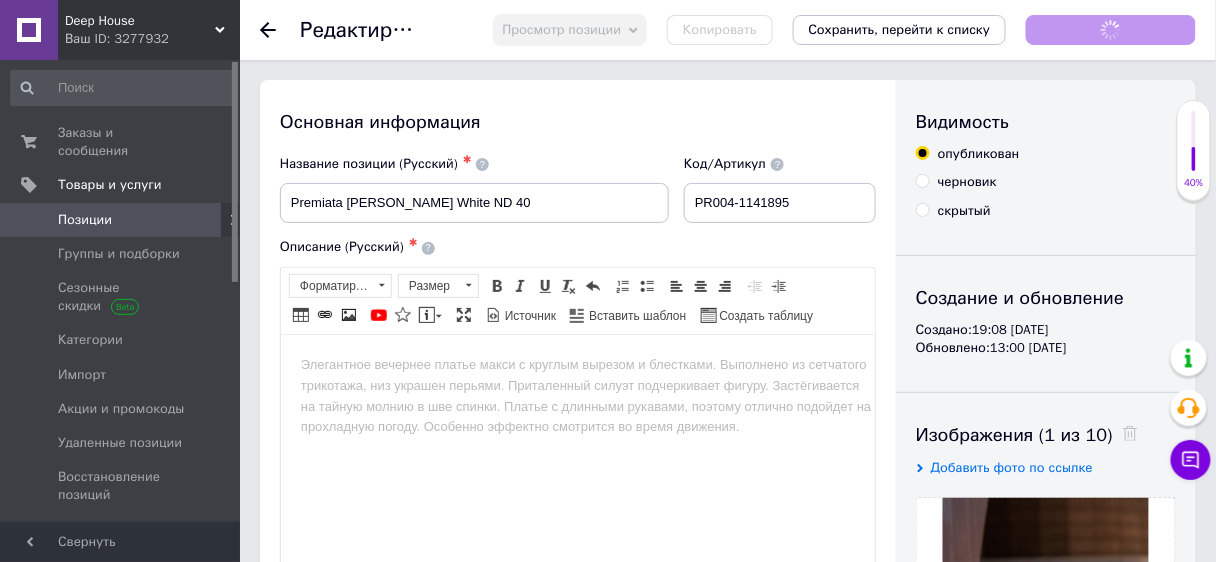 scroll, scrollTop: 0, scrollLeft: 0, axis: both 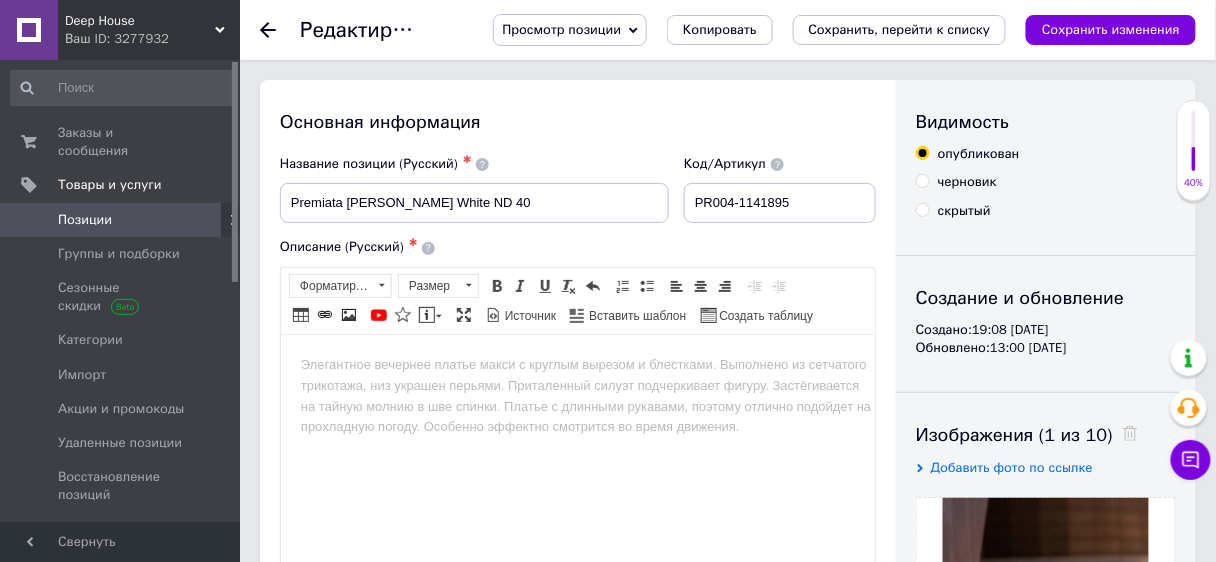 click at bounding box center [577, 364] 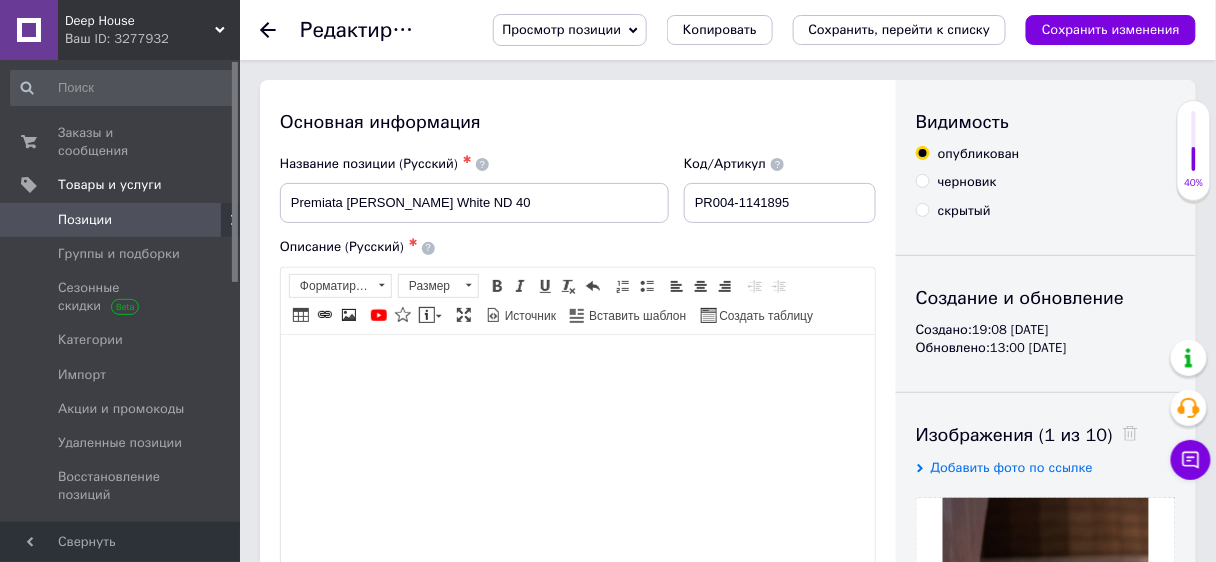 scroll, scrollTop: 544, scrollLeft: 0, axis: vertical 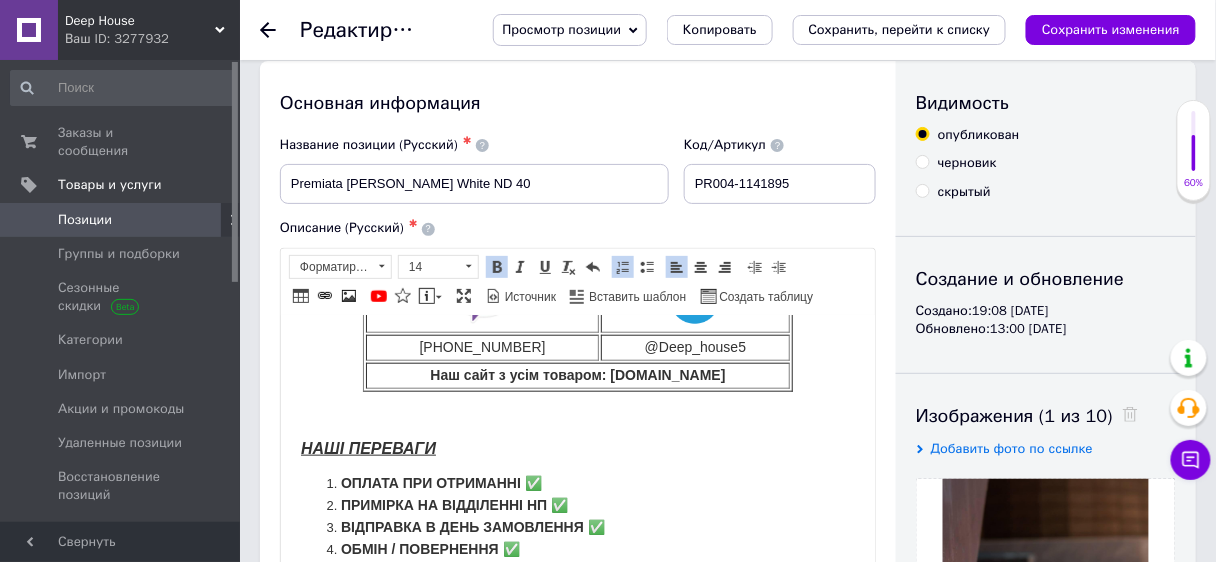 click on "PR004-1141895" at bounding box center (780, 184) 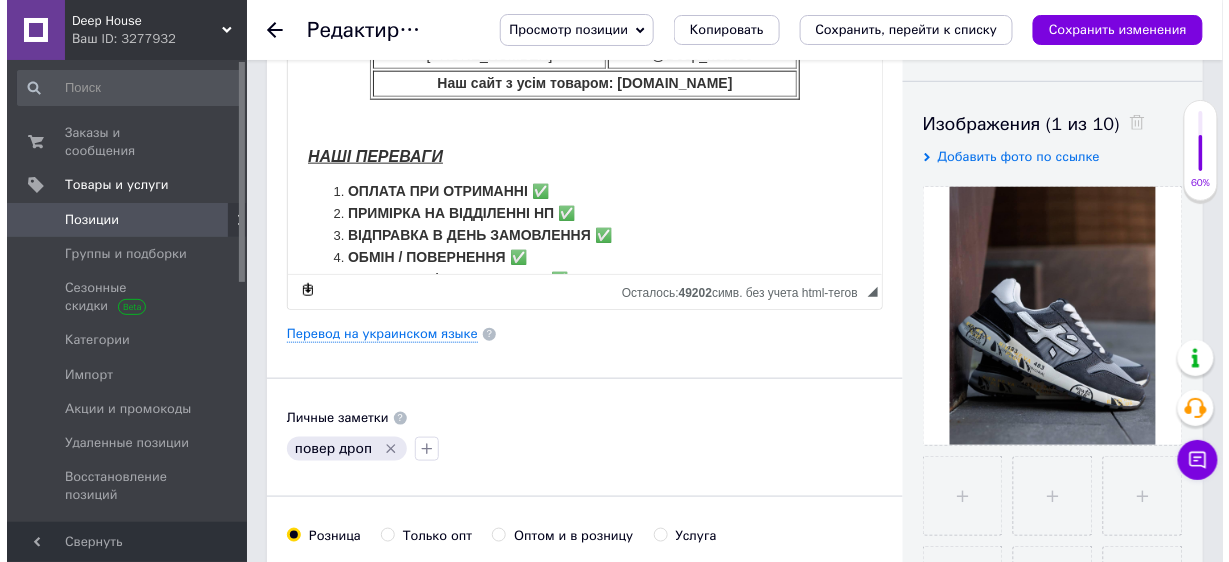 scroll, scrollTop: 316, scrollLeft: 0, axis: vertical 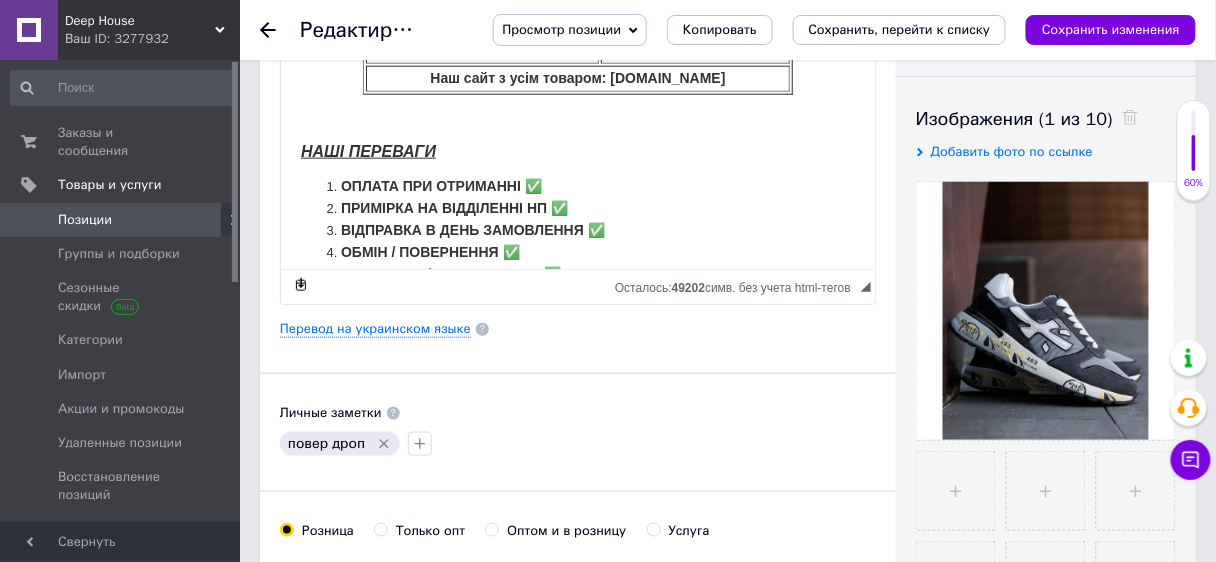 click on "Основная информация Название позиции (Русский) ✱ Premiata [PERSON_NAME] White ND 40 Код/Артикул PR004-1141895 Описание (Русский) ✱ Розмірна сітка:
41 (26,0 см)
42 (27,0 см)
43 (27,5 см)
44 (28,0 см)
45 (29,0 см)
Стильні чоловічі кросівки Premiata [PERSON_NAME], комфортні кроси преміата
Стильні кросівки, що поєднують у собі італійську елегантність та сучасний дизайн. Вибір для тих, хто цінує поєднання комфорту, якості та сучасного дизайну в повсякденному взутті.
Виробник: фабричний Вʼєтнам.
Матеріал: натуральна замша, текстиль, сітка
Комплект: оригінальна коробка + брендовий папір" at bounding box center (578, 322) 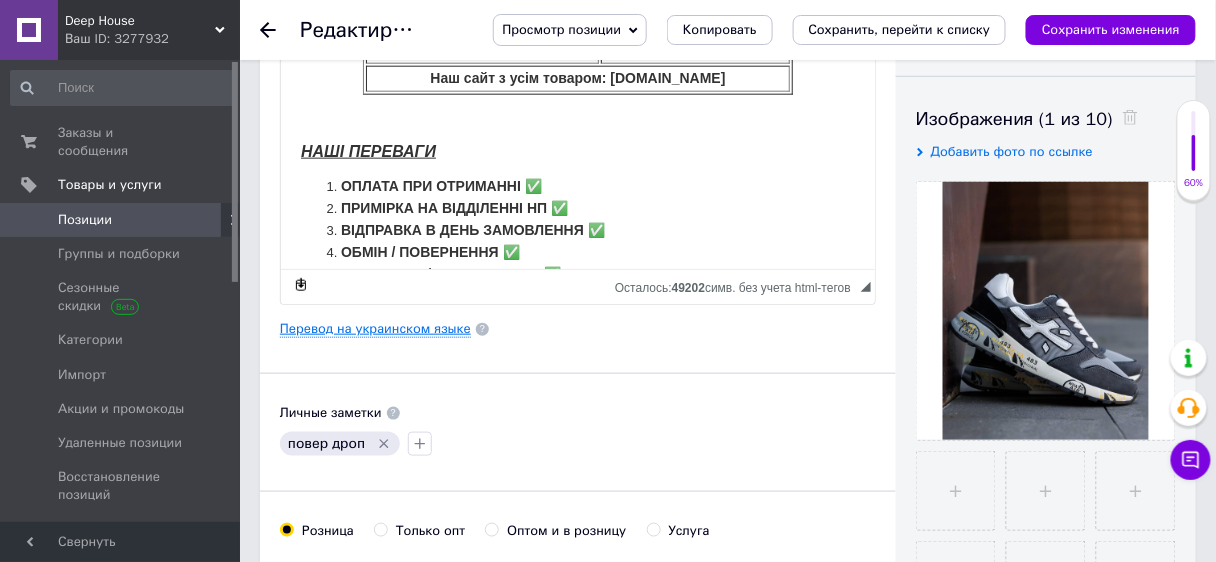 click on "Перевод на украинском языке" at bounding box center [375, 329] 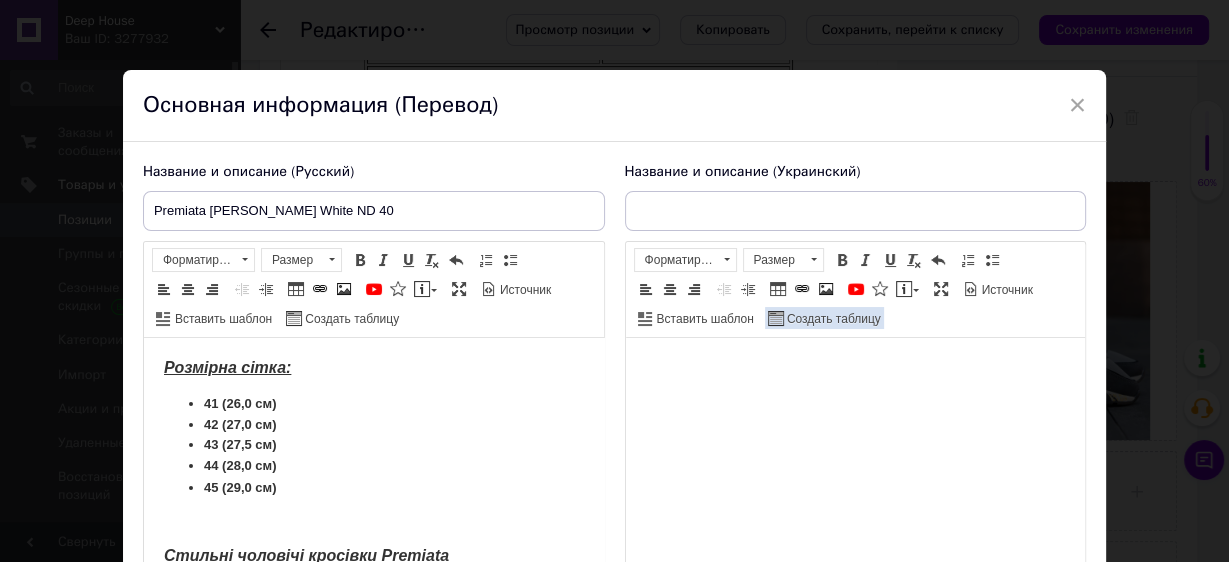 scroll, scrollTop: 0, scrollLeft: 0, axis: both 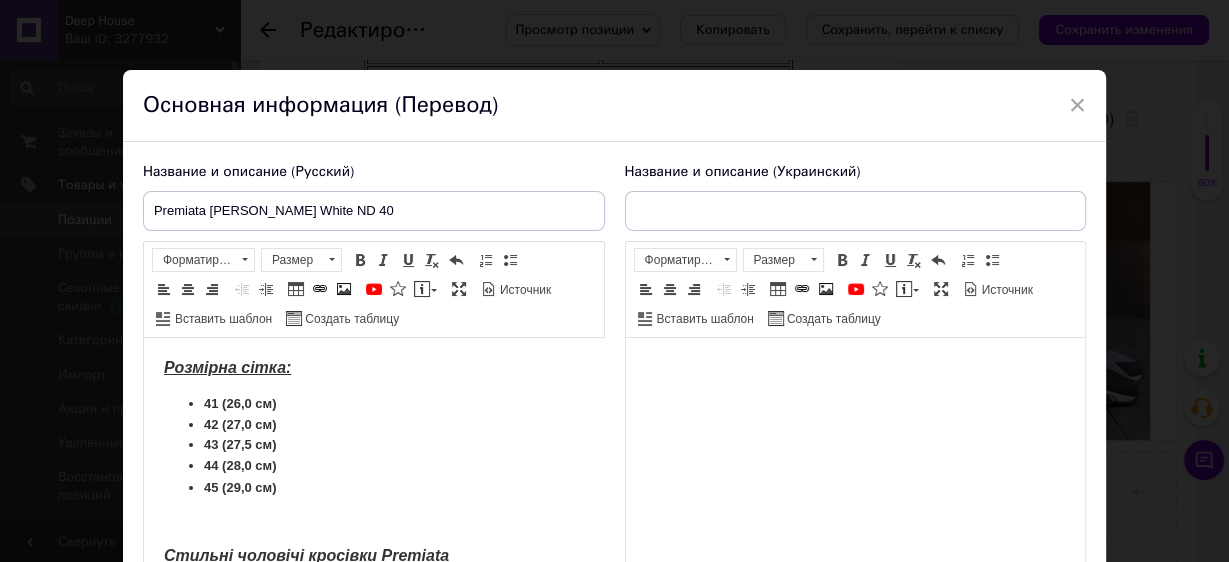 type on "Premiata [PERSON_NAME] White ND 40" 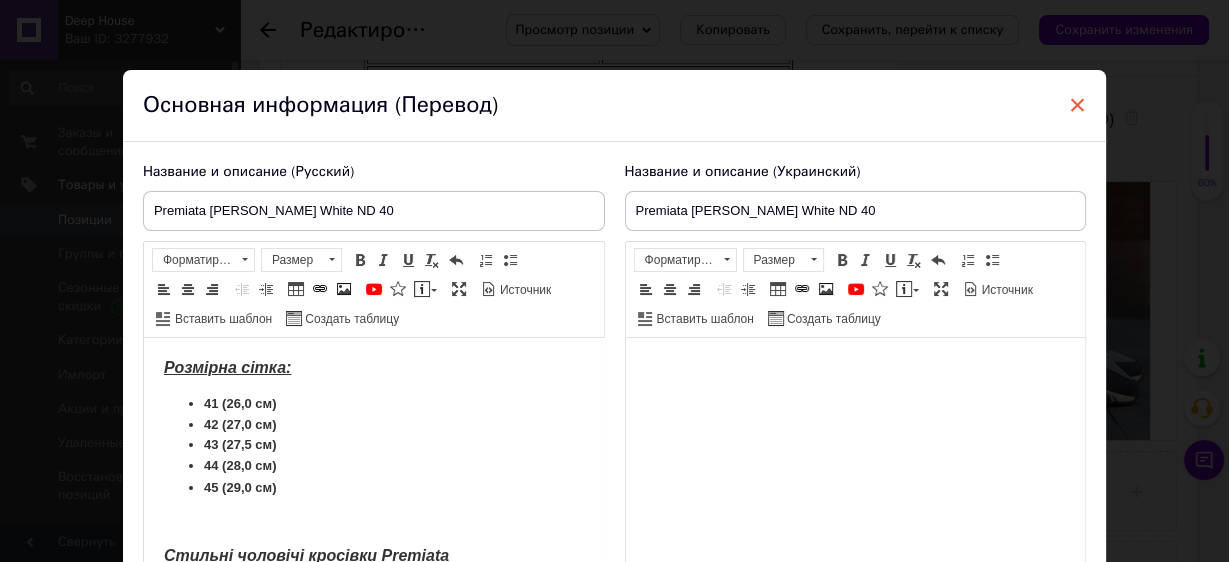 click on "×" at bounding box center (1078, 105) 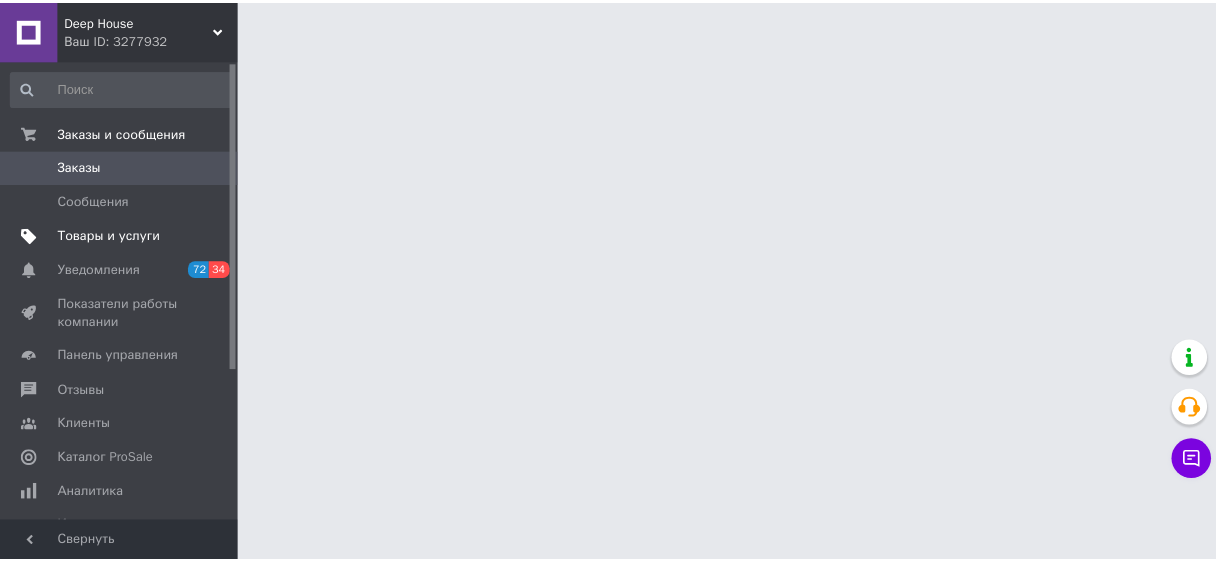 scroll, scrollTop: 0, scrollLeft: 0, axis: both 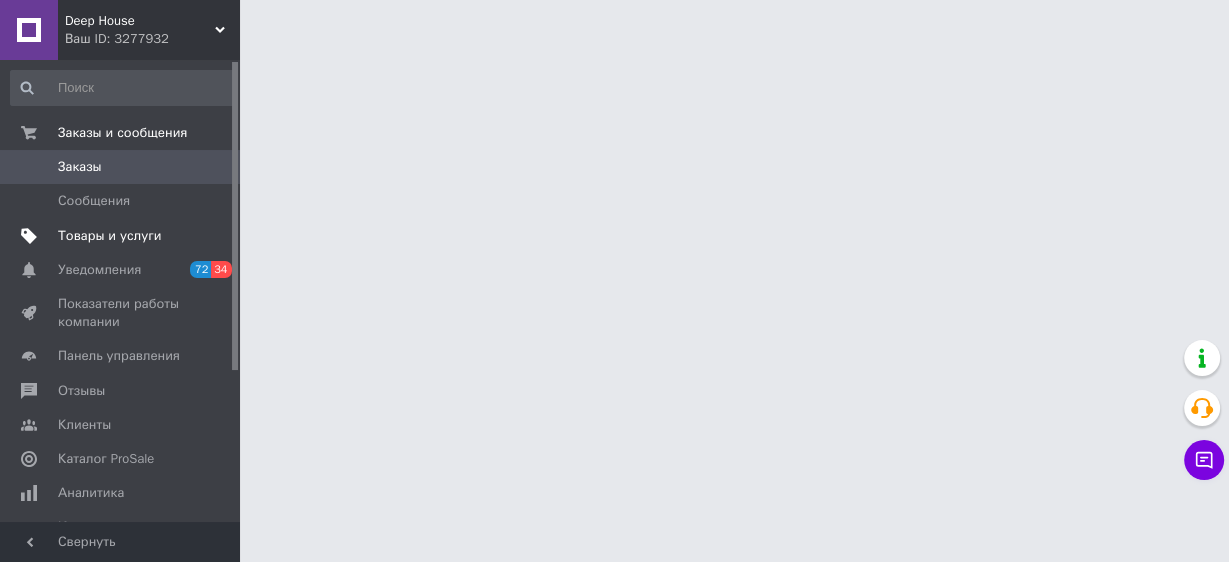 click on "Товары и услуги" at bounding box center [121, 236] 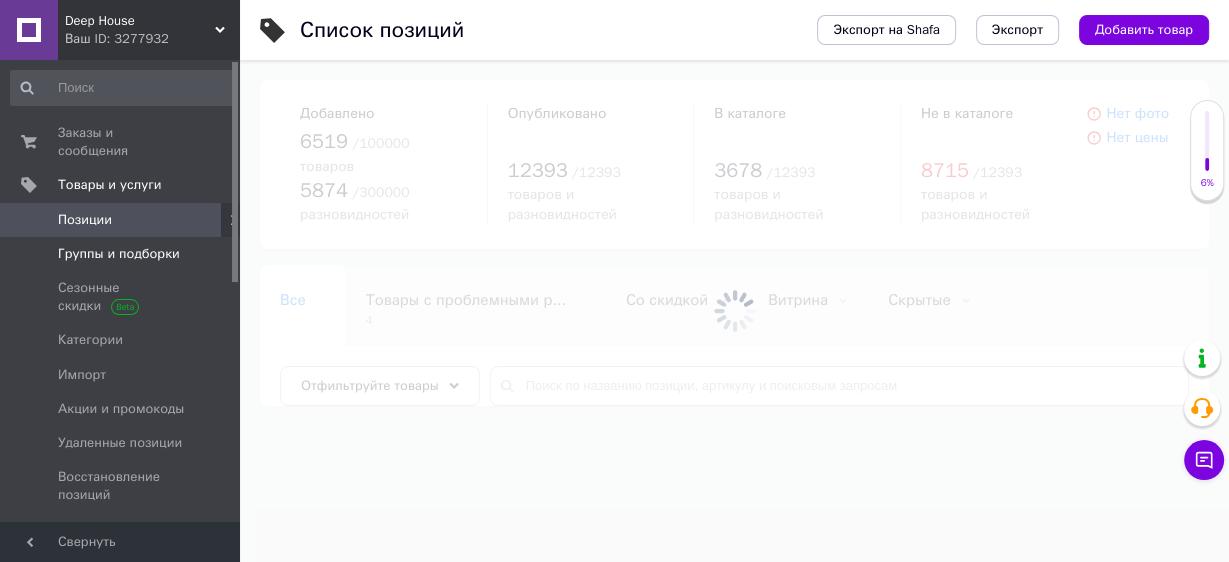 click on "Группы и подборки" at bounding box center [119, 254] 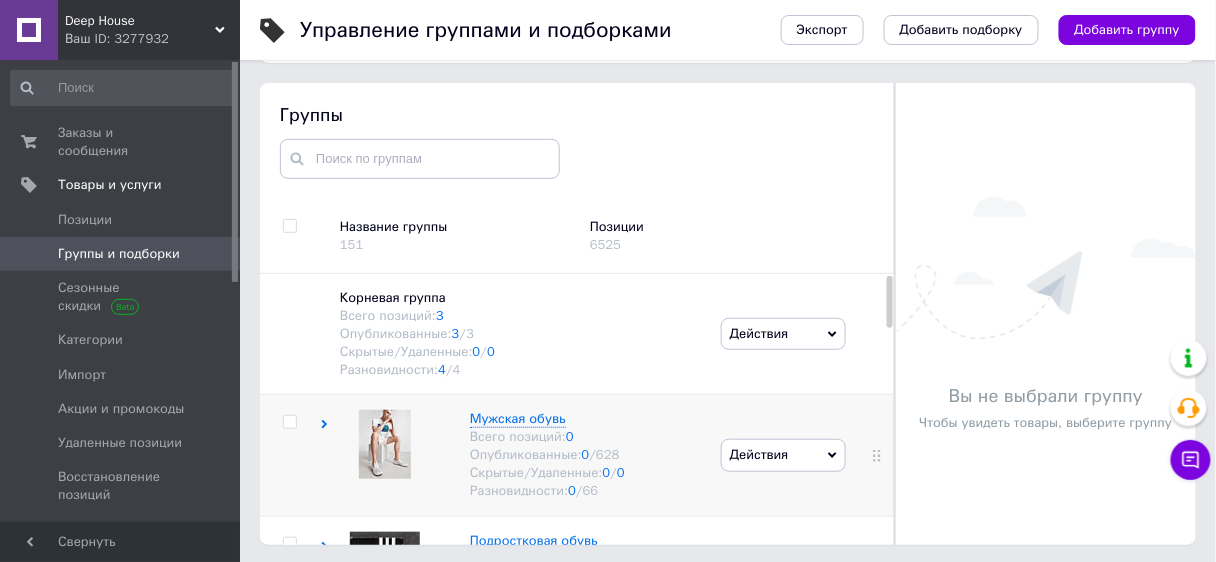 scroll, scrollTop: 113, scrollLeft: 0, axis: vertical 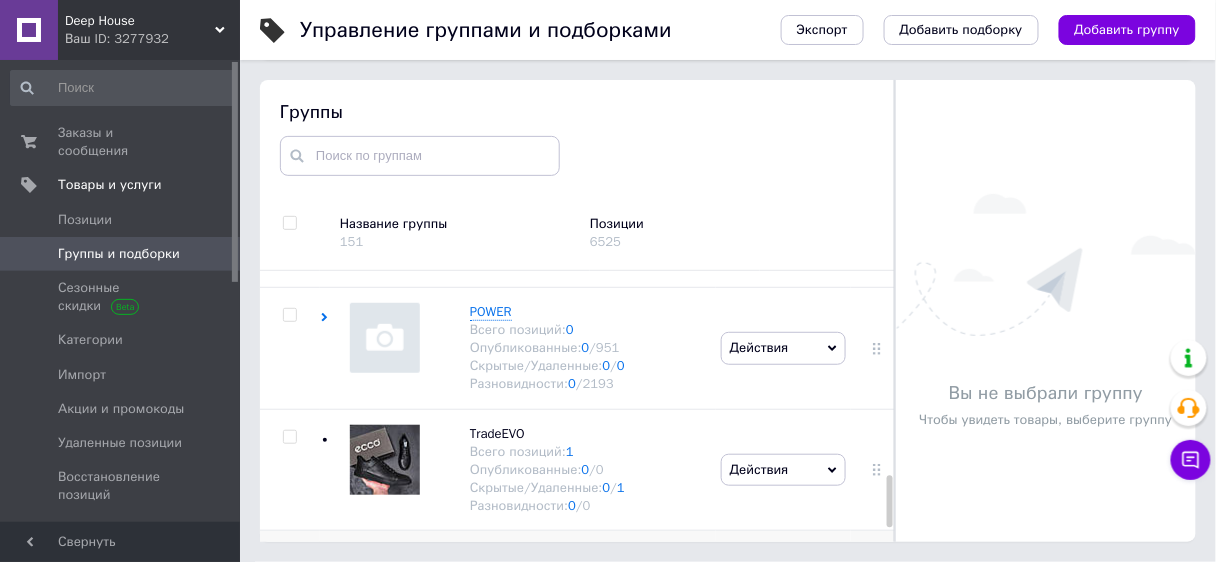 drag, startPoint x: 889, startPoint y: 410, endPoint x: 879, endPoint y: 507, distance: 97.5141 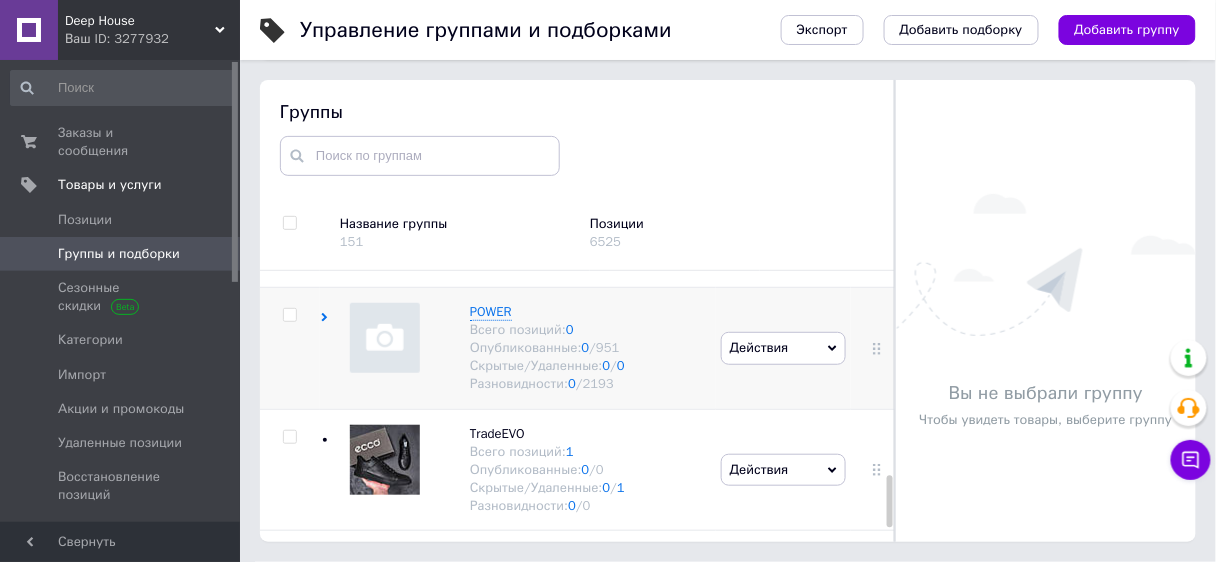 click 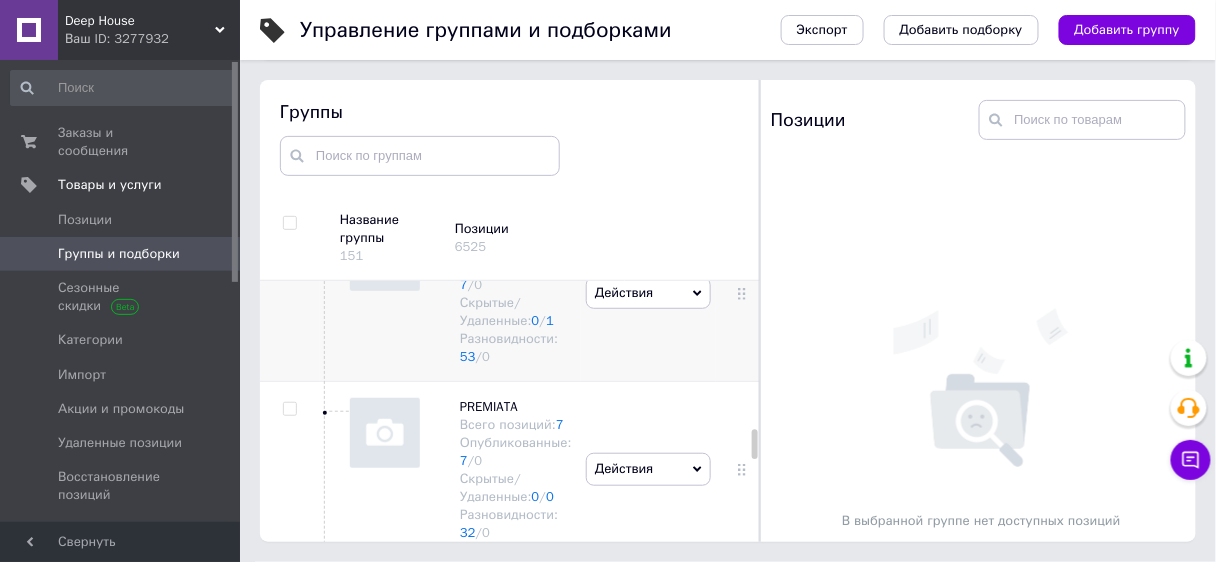 scroll, scrollTop: 4016, scrollLeft: 0, axis: vertical 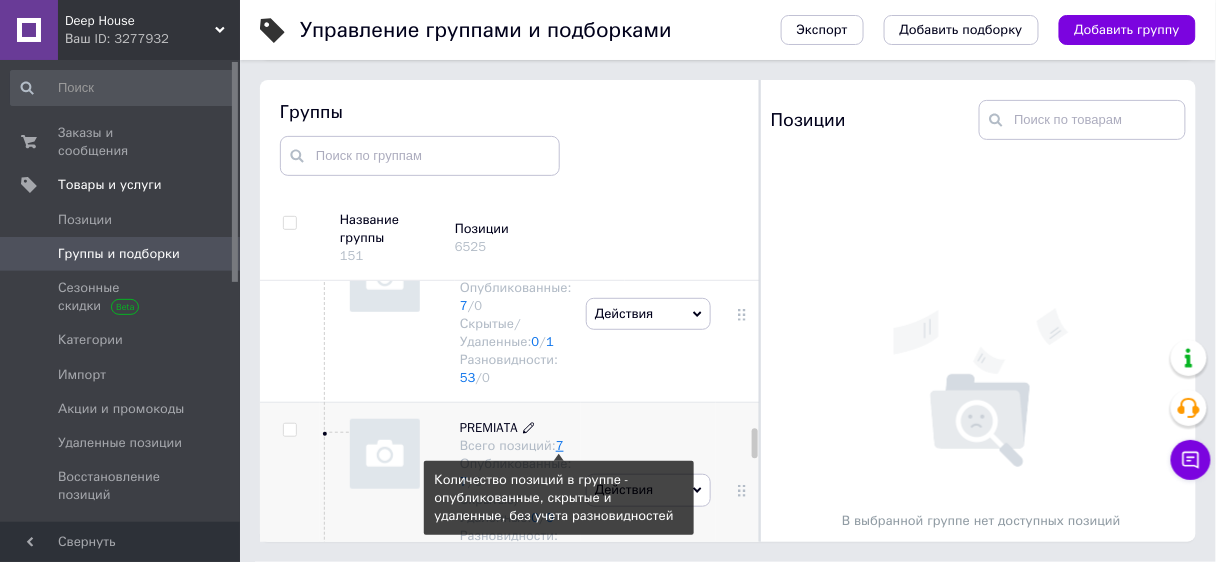 click on "7" at bounding box center (560, 445) 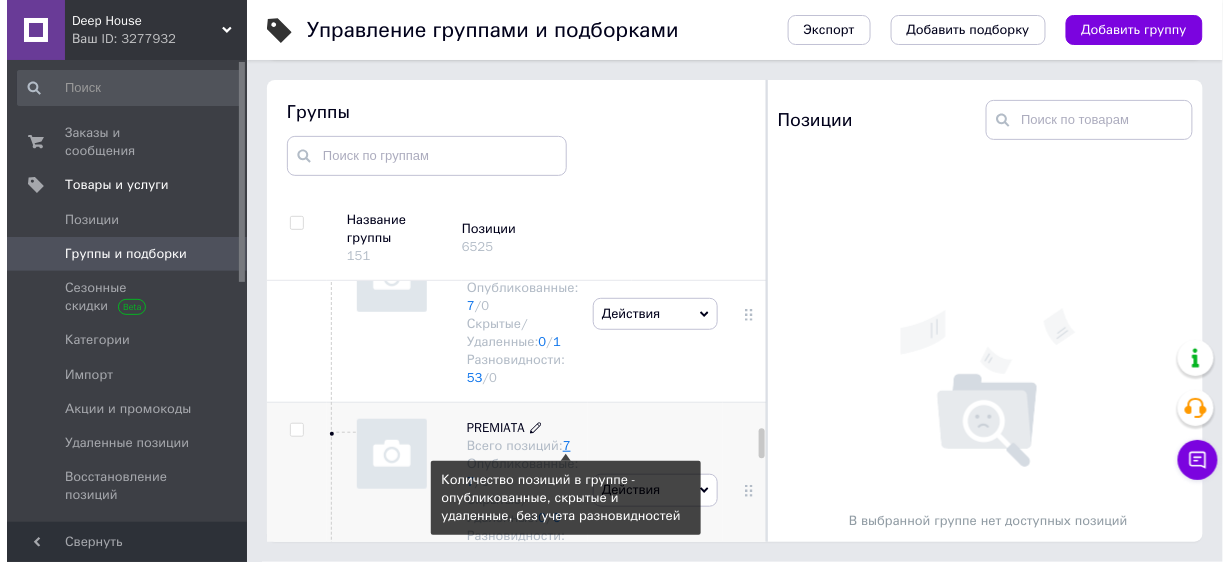 scroll, scrollTop: 0, scrollLeft: 0, axis: both 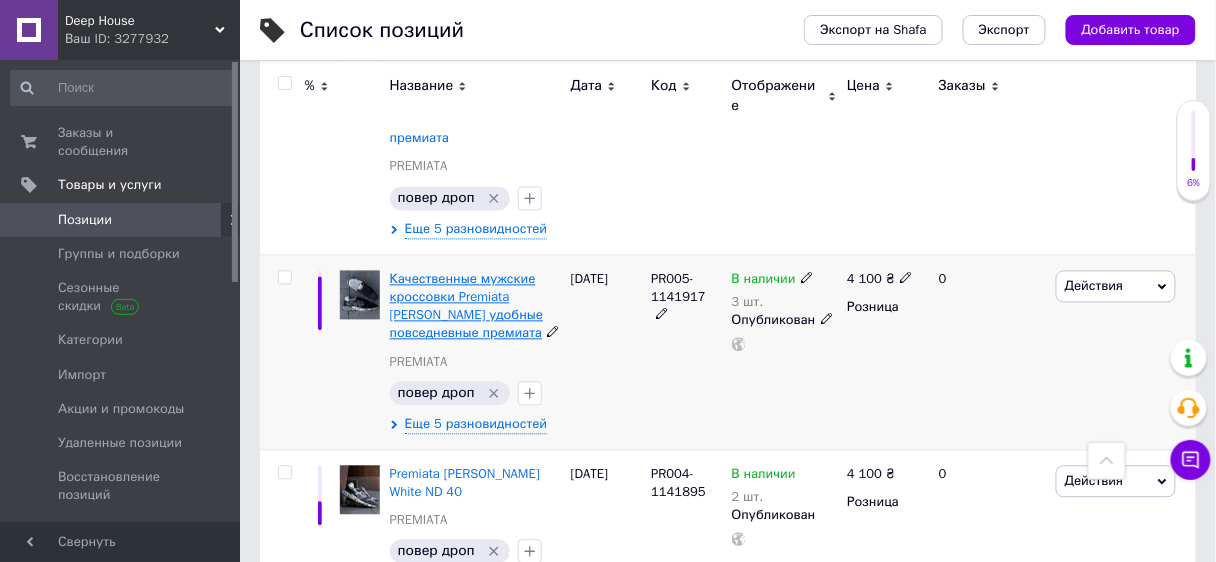 click on "Качественные мужские кроссовки Premiata [PERSON_NAME] удобные повседневные премиата" at bounding box center (467, 307) 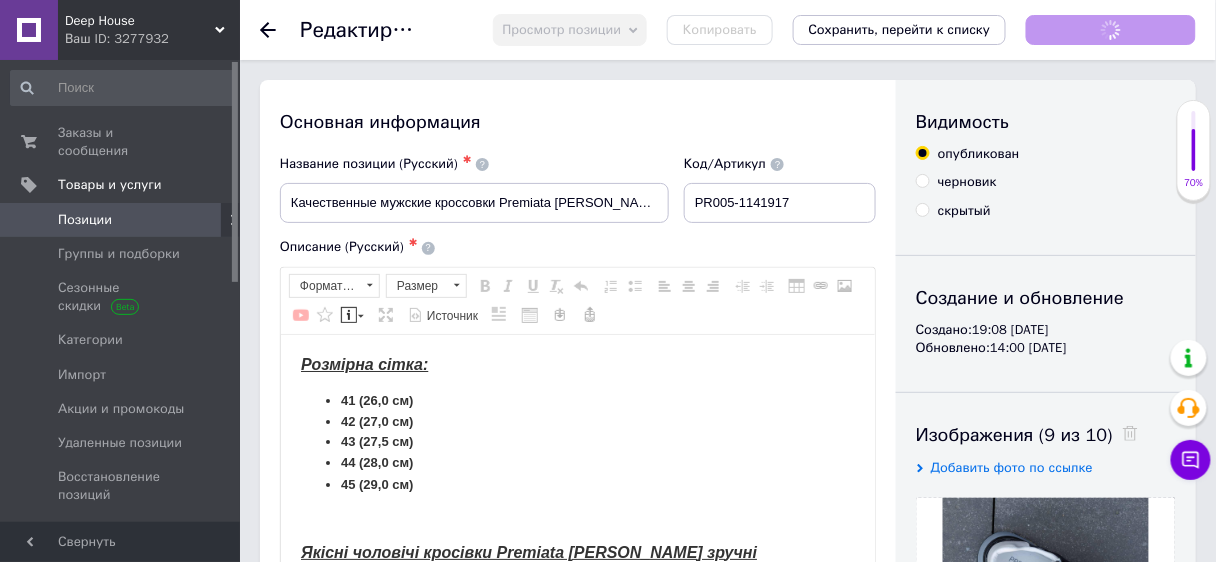 scroll, scrollTop: 0, scrollLeft: 0, axis: both 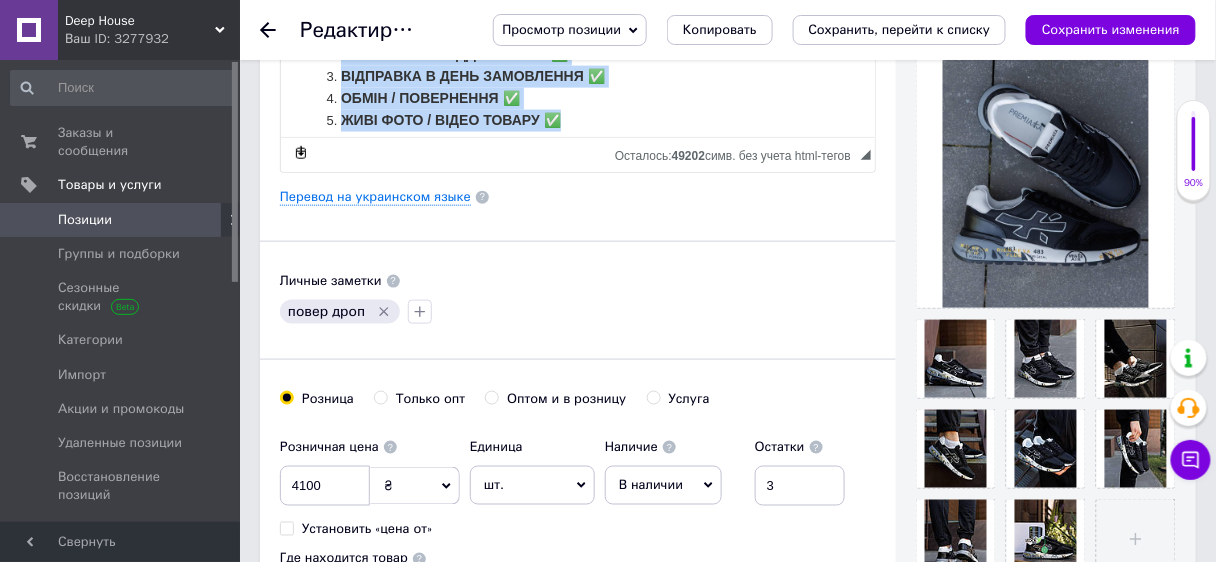 drag, startPoint x: 298, startPoint y: -88, endPoint x: 808, endPoint y: 495, distance: 774.58954 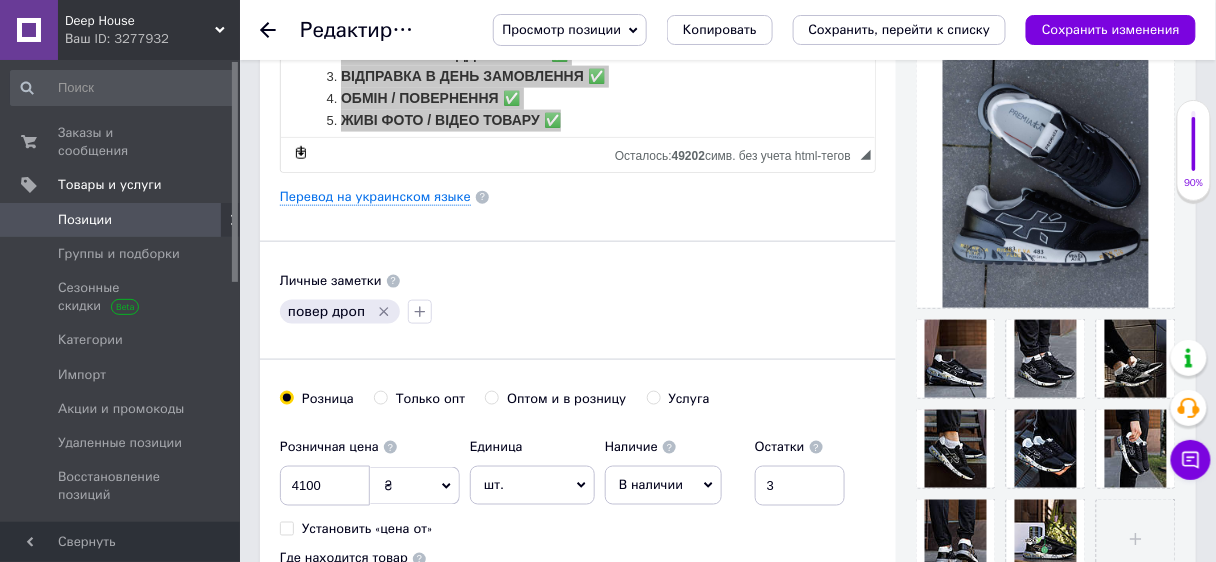 click 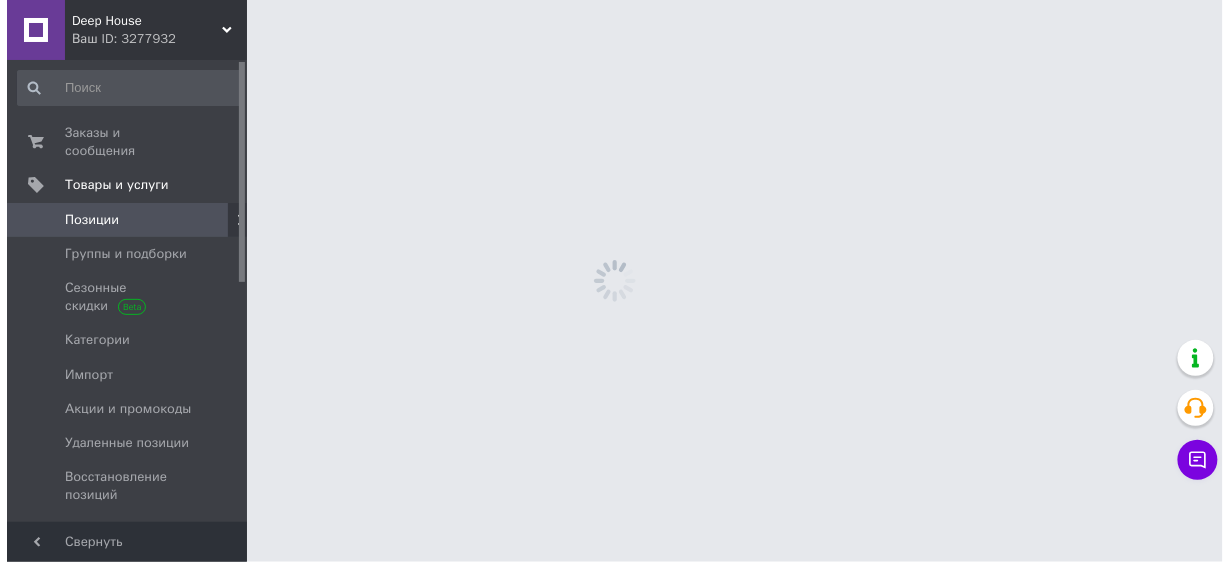 scroll, scrollTop: 0, scrollLeft: 0, axis: both 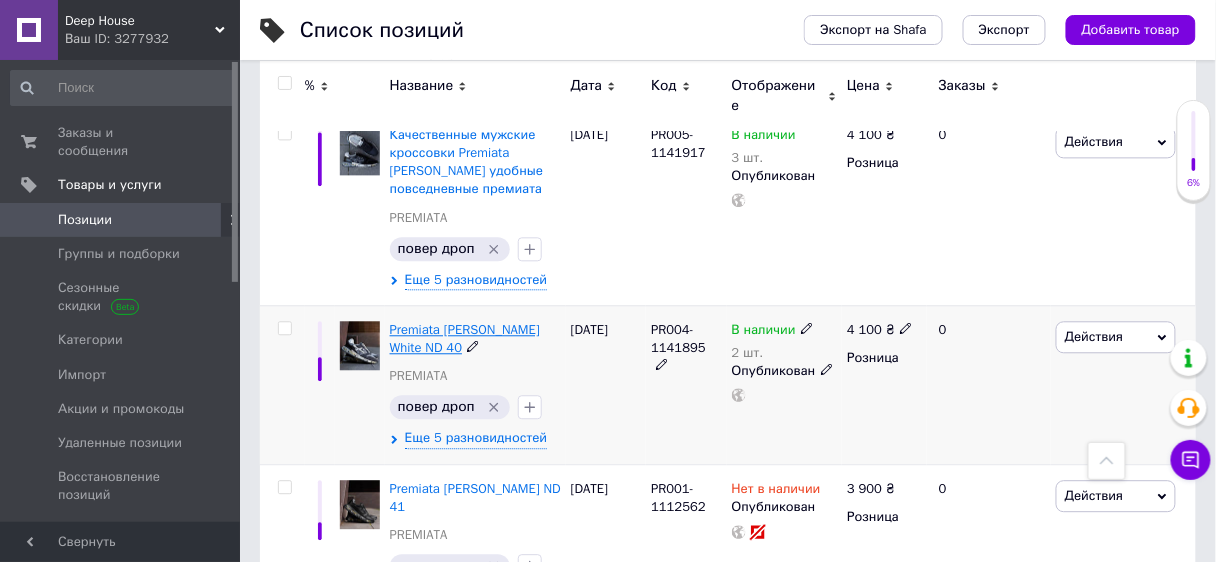 click on "Premiata [PERSON_NAME] White ND 40" at bounding box center [465, 338] 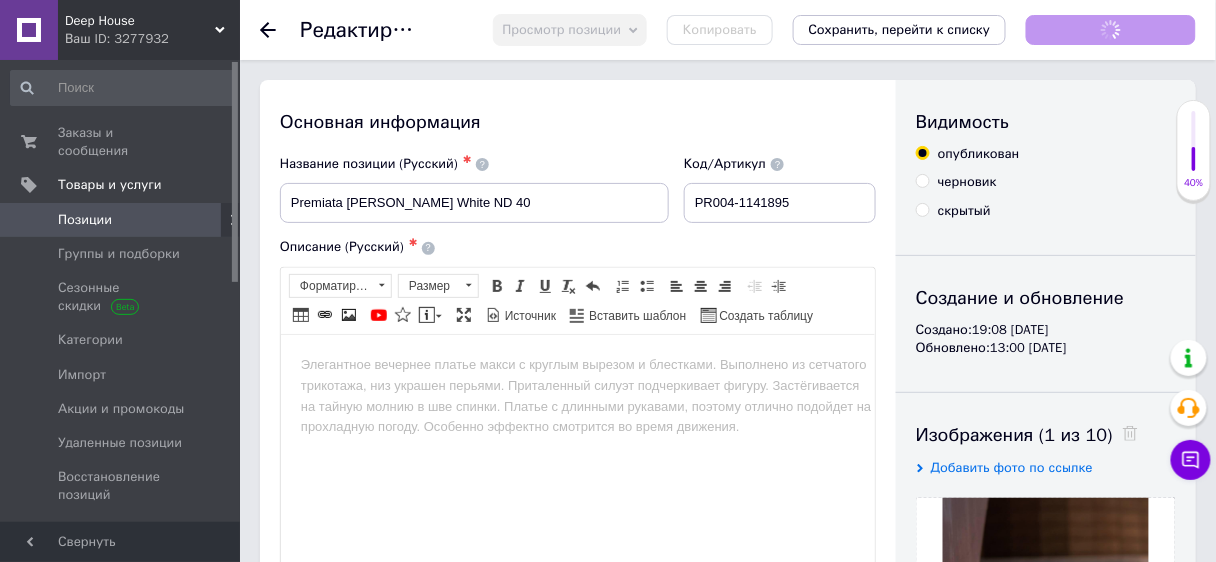 scroll, scrollTop: 0, scrollLeft: 0, axis: both 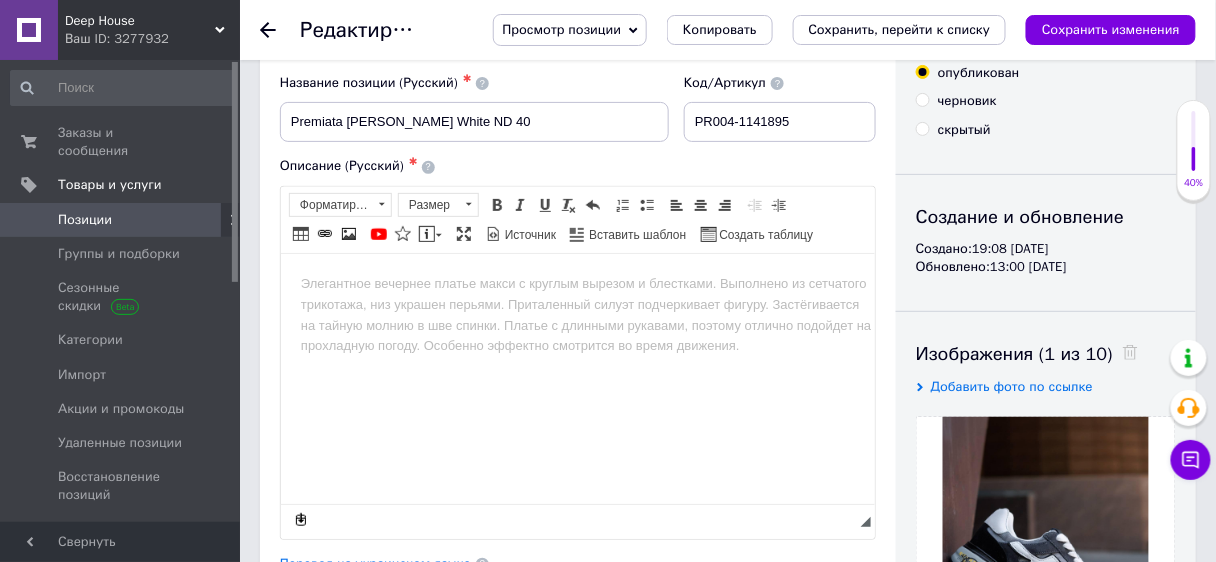 drag, startPoint x: 379, startPoint y: 339, endPoint x: 382, endPoint y: 329, distance: 10.440307 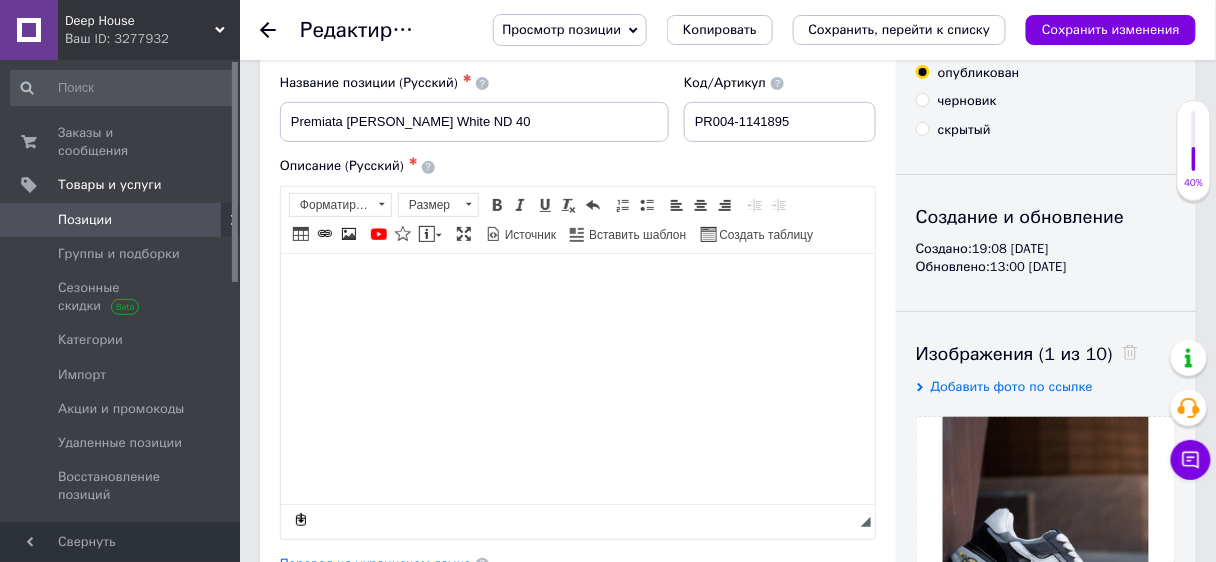 scroll, scrollTop: 544, scrollLeft: 0, axis: vertical 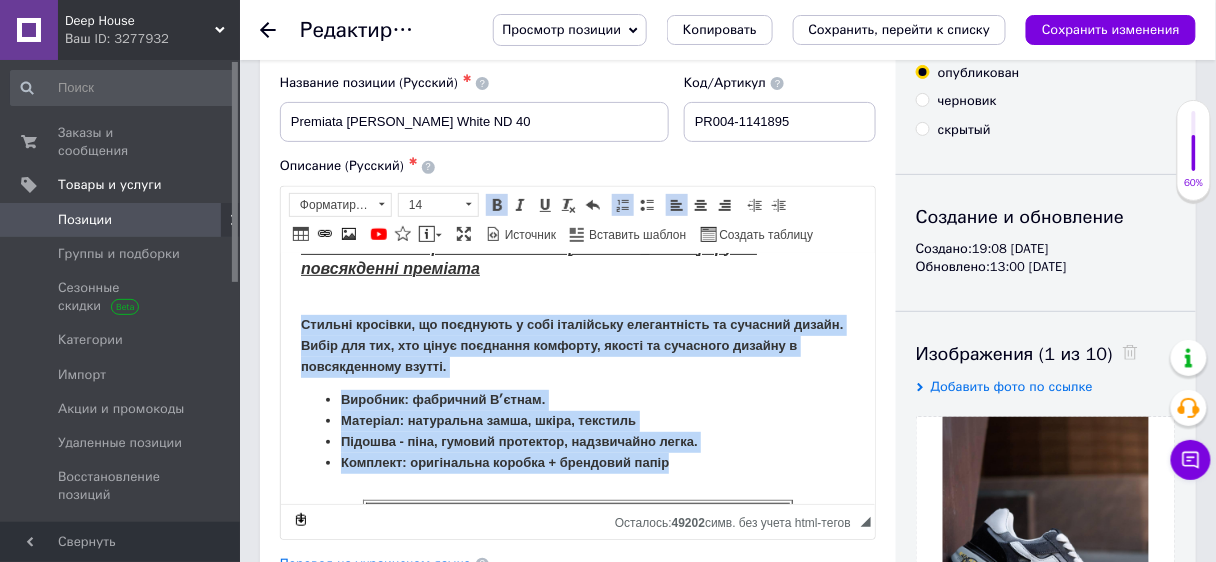 drag, startPoint x: 671, startPoint y: 463, endPoint x: 283, endPoint y: 332, distance: 409.518 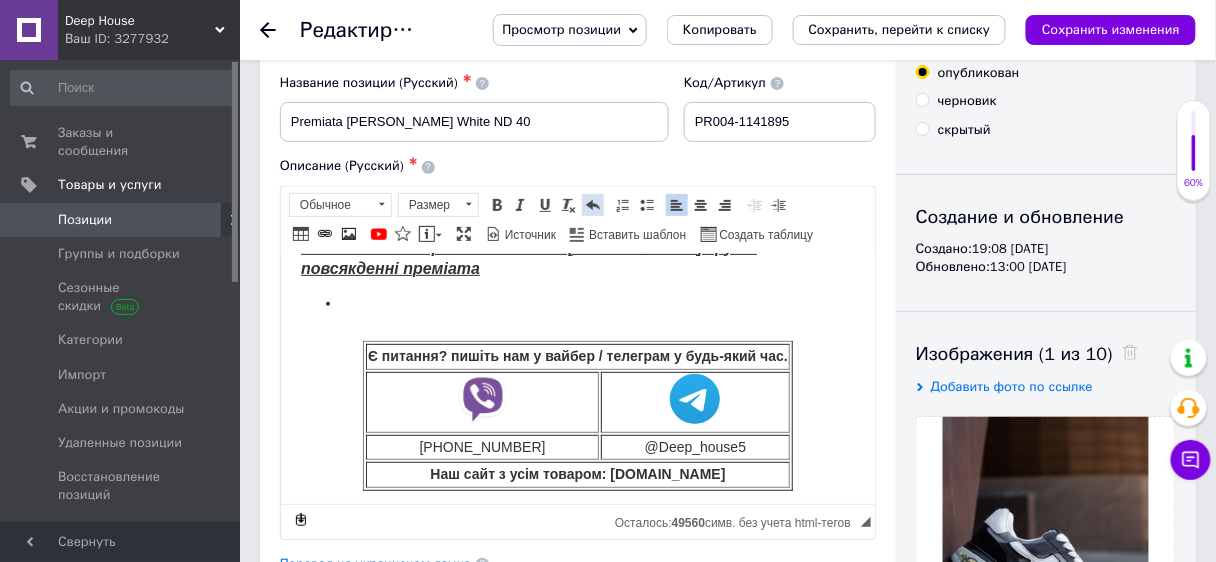 click at bounding box center (593, 205) 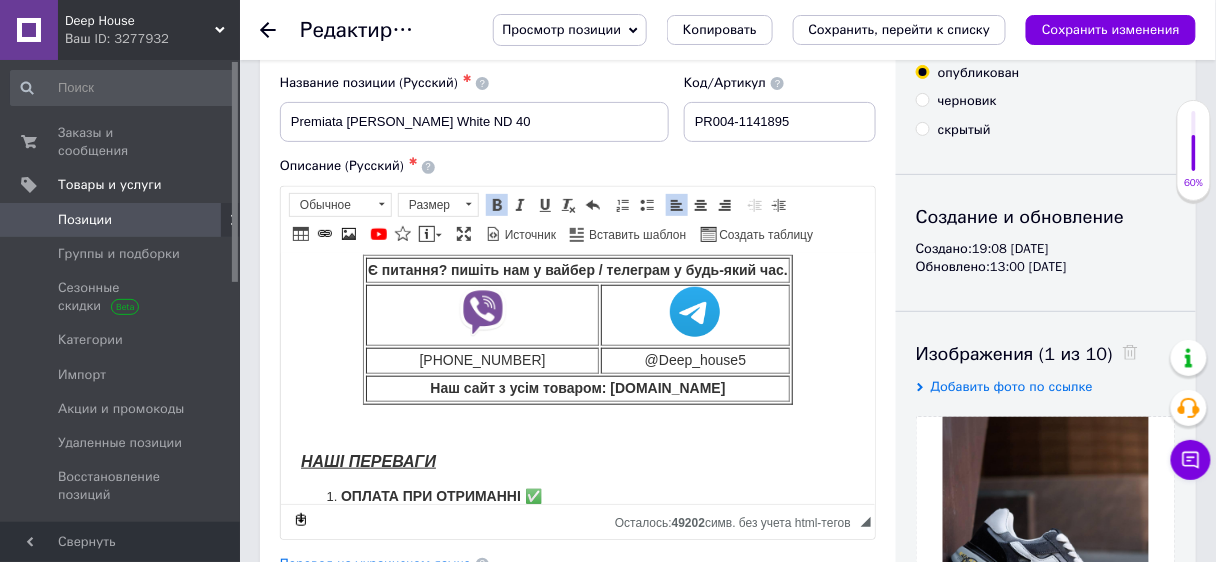 scroll, scrollTop: 566, scrollLeft: 0, axis: vertical 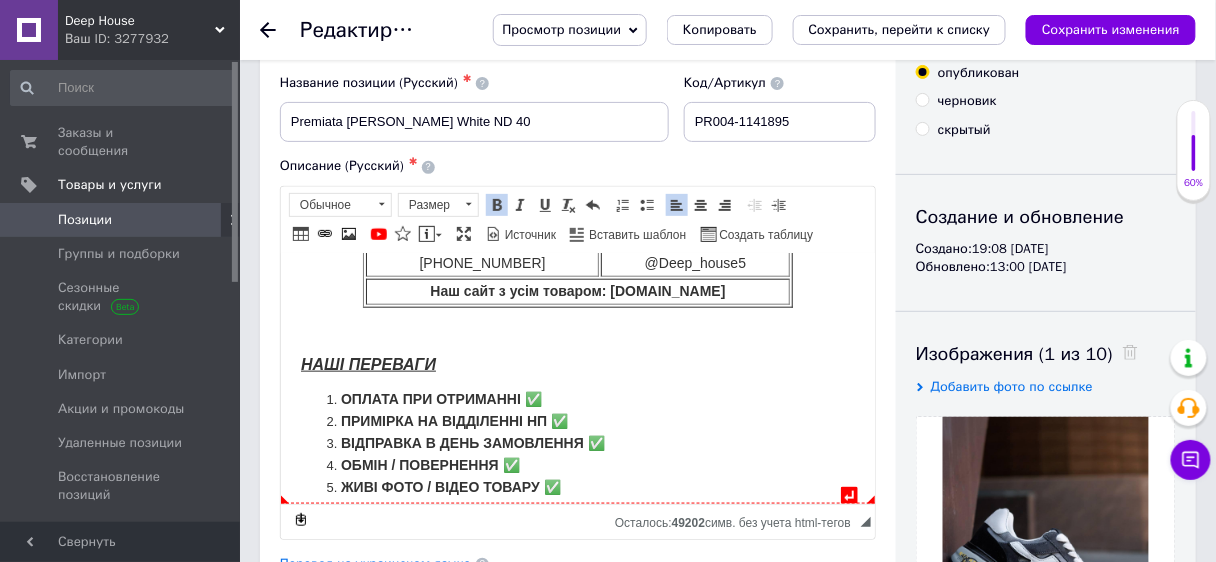 click on "ЖИВІ ФОТО / ВІДЕО ТОВАРУ ✅" at bounding box center (577, 487) 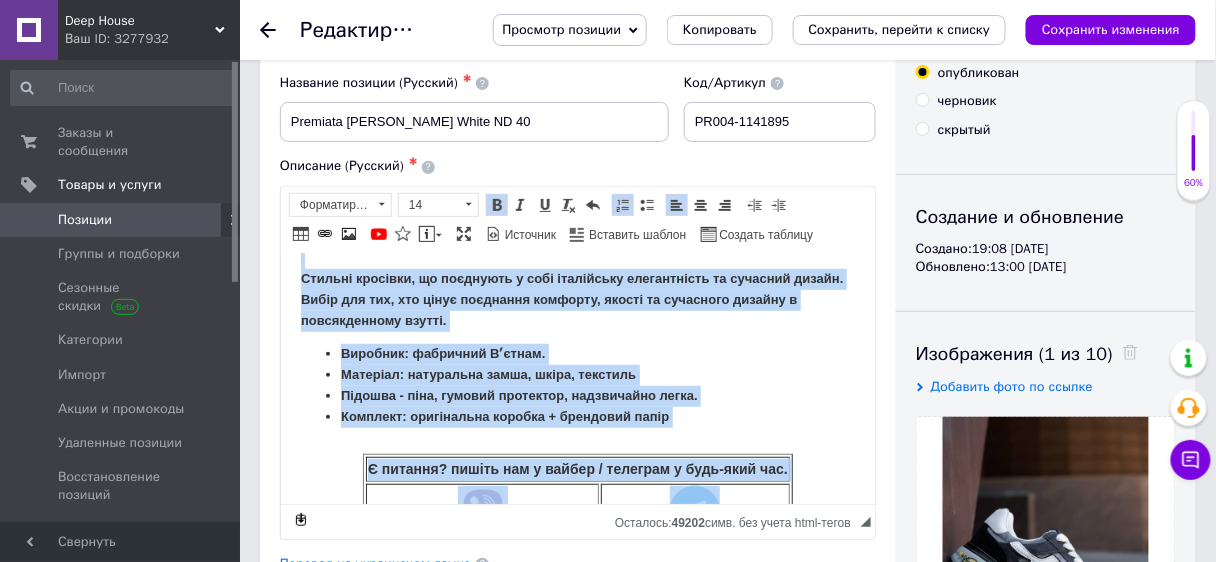 scroll, scrollTop: 0, scrollLeft: 0, axis: both 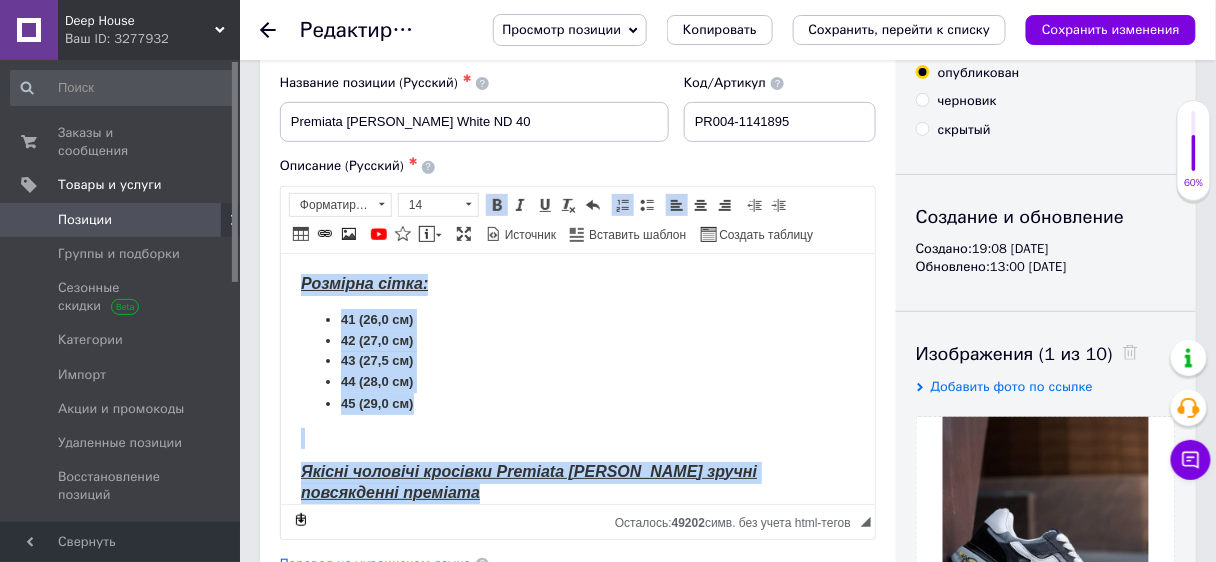 drag, startPoint x: 568, startPoint y: 478, endPoint x: 218, endPoint y: 104, distance: 512.2265 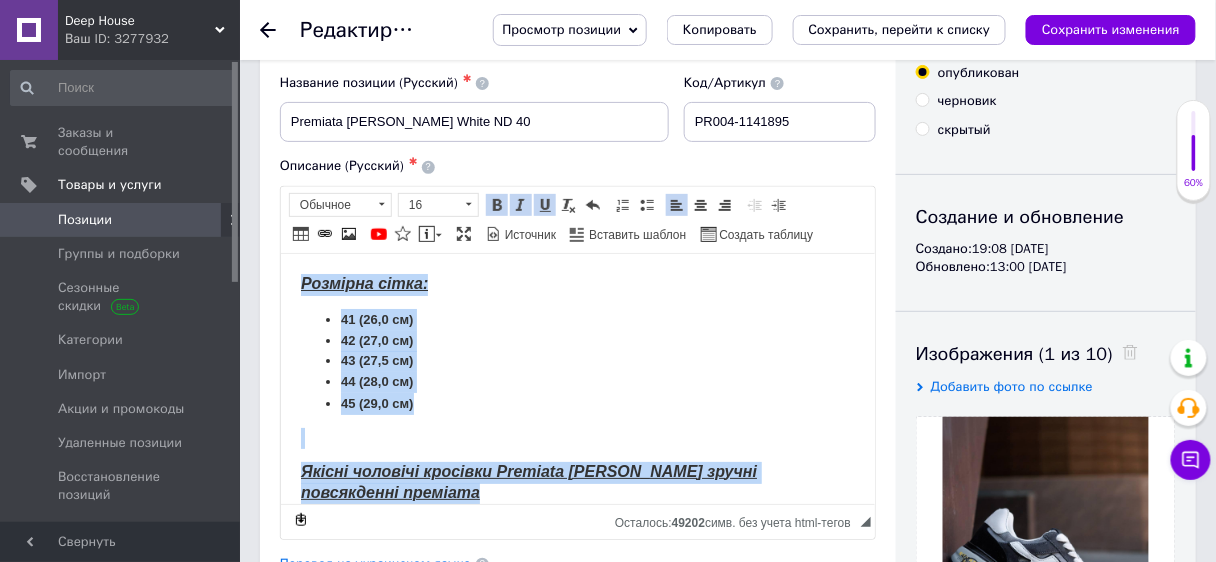 copy on "Розмірна сітка: 41 (26,0 см) 42 (27,0 см) 43 (27,5 см) 44 (28,0 см) 45 (29,0 см) Якісні чоловічі кросівки Premiata Mick чорні зручні повсякденні преміата Стильні кросівки, що поєднують у собі італійську елегантність та сучасний дизайн. Вибір для тих, хто цінує поєднання комфорту, якості та сучасного дизайну в повсякденному взутті. Виробник: фабричний Вʼєтнам.  Матеріал: натуральна замша, шкіра, текстиль Підошва - піна, гумовий протектор, надзвичайно легка. Комплект: оригінальна коробка + брендовий папір Є питання? пишіть нам у вайбер / телеграм у будь-який час. +380960624776 @Deep_house5 Наш сайт з усім товаром: deep-house.prom.ua НАШІ ПЕРЕВАГИ ОПЛАТА ПРИ ОТРИМАННІ ✅ ПРИМІРКА НА ВІДДІЛЕННІ НП ✅ ВІДПРАВКА В ДЕНЬ ЗАМОВЛЕННЯ ✅ ОБМІН / ПОВЕРНЕННЯ ✅ ЖИВІ ФОТО / ВІДЕО ТОВАРУ ✅..." 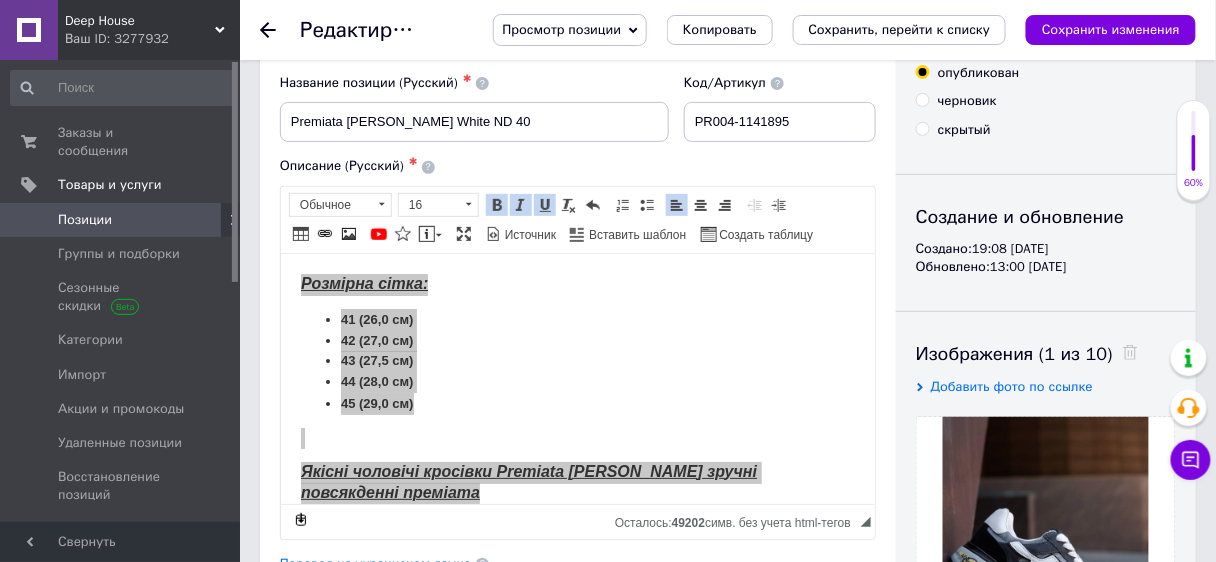 click 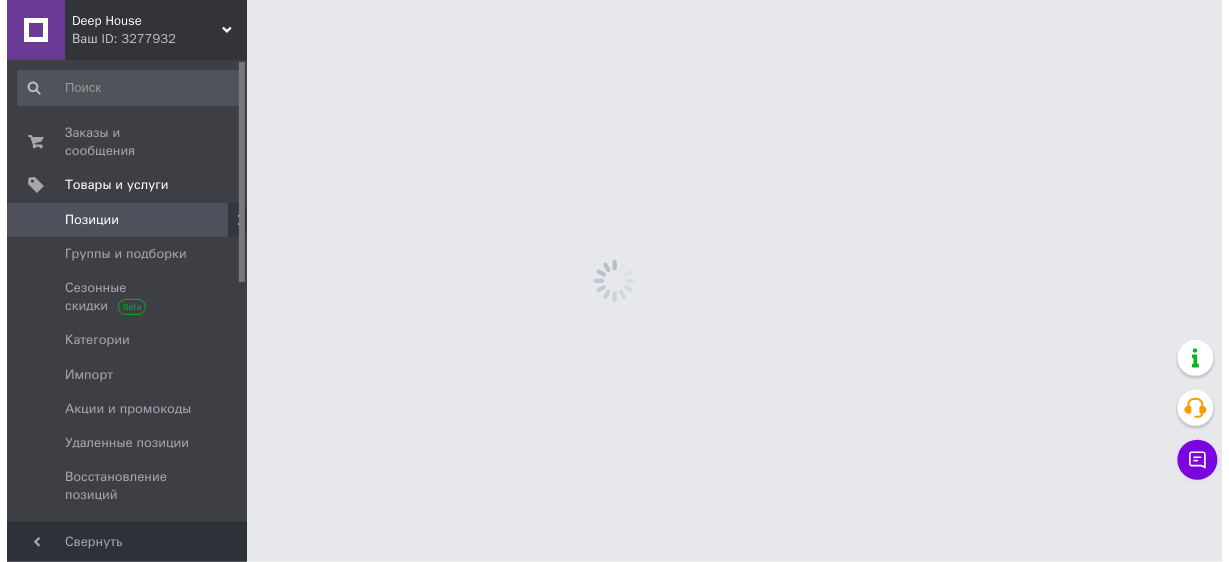 scroll, scrollTop: 0, scrollLeft: 0, axis: both 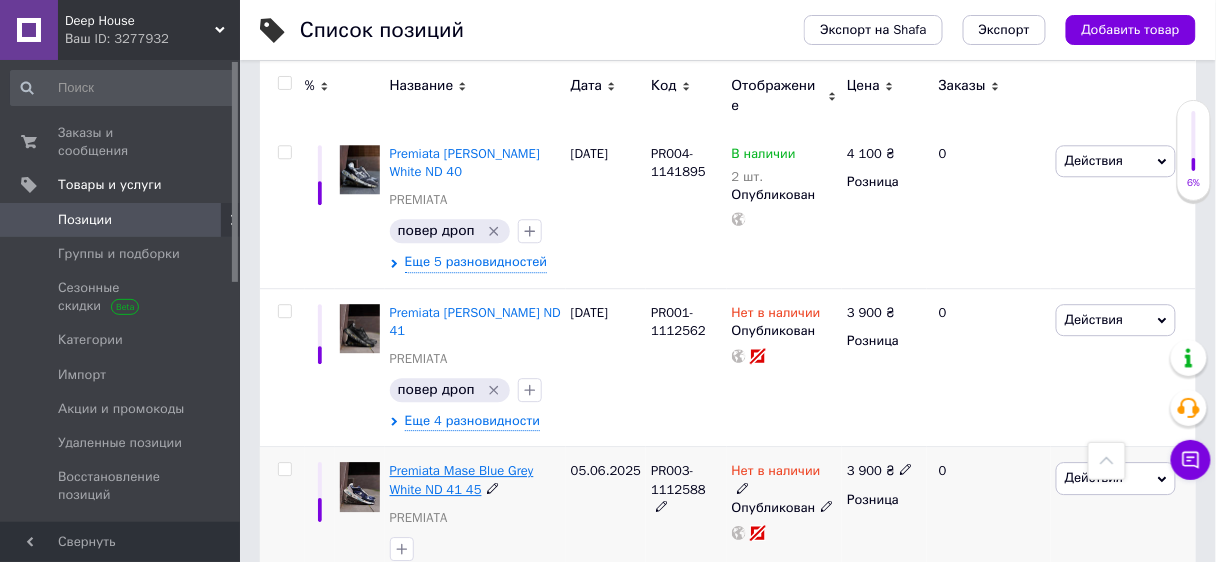 click on "Premiata Mase Blue Grey White ND 41 45" at bounding box center [462, 479] 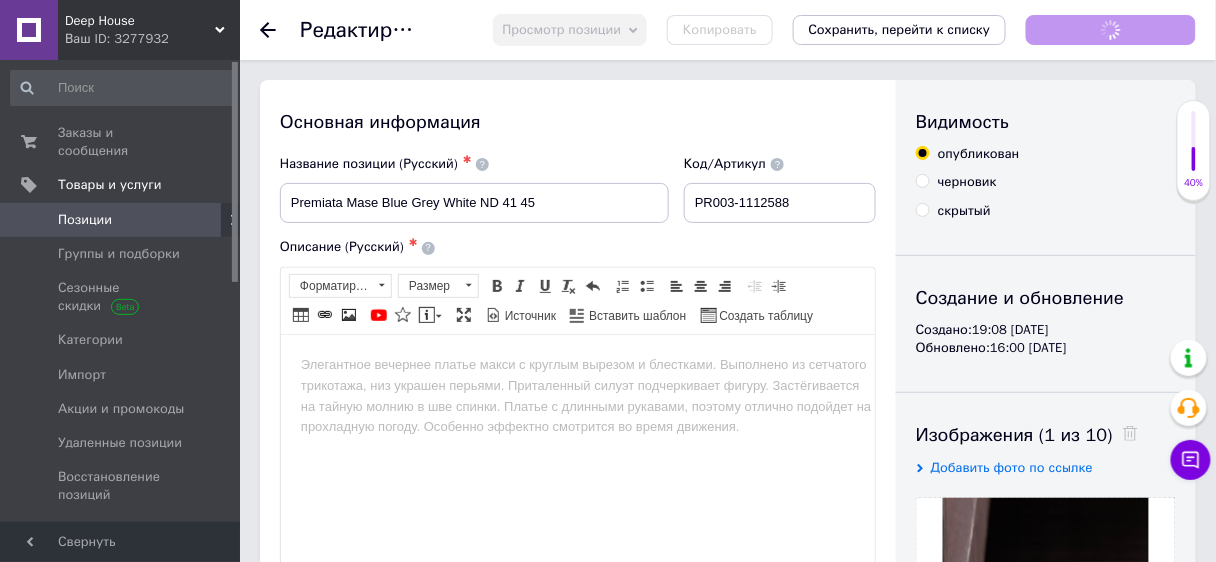 scroll, scrollTop: 0, scrollLeft: 0, axis: both 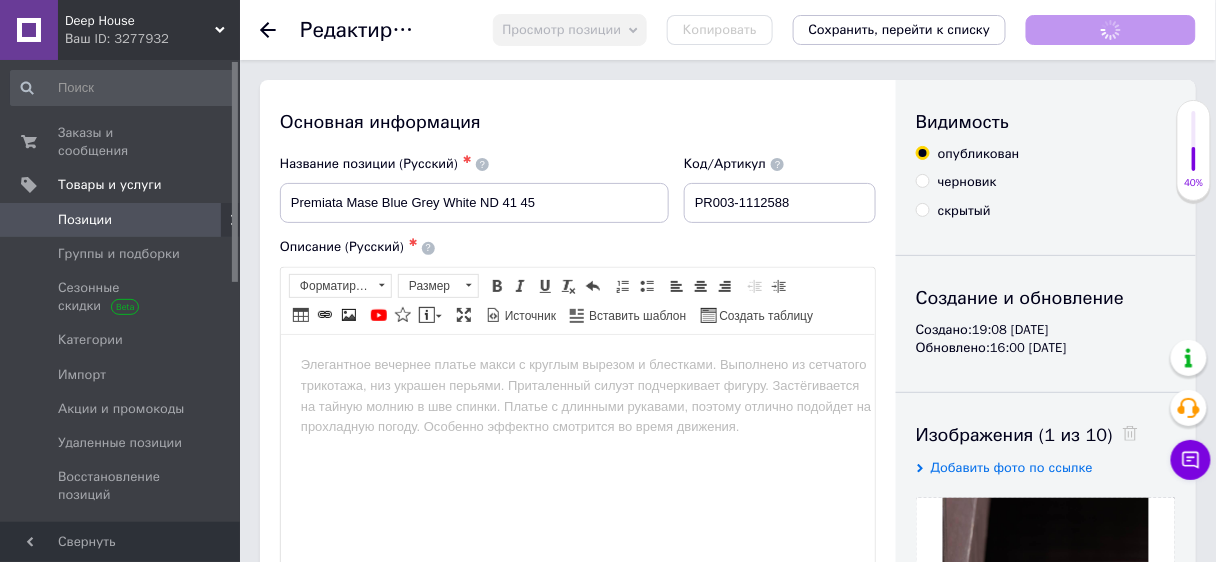 click at bounding box center [577, 364] 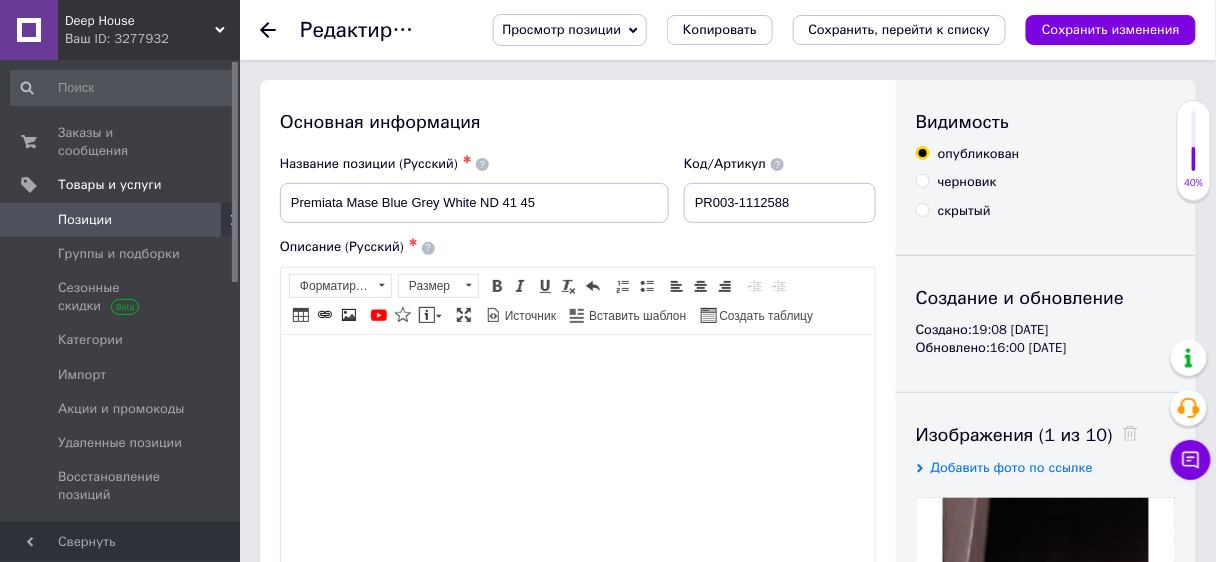 scroll, scrollTop: 544, scrollLeft: 0, axis: vertical 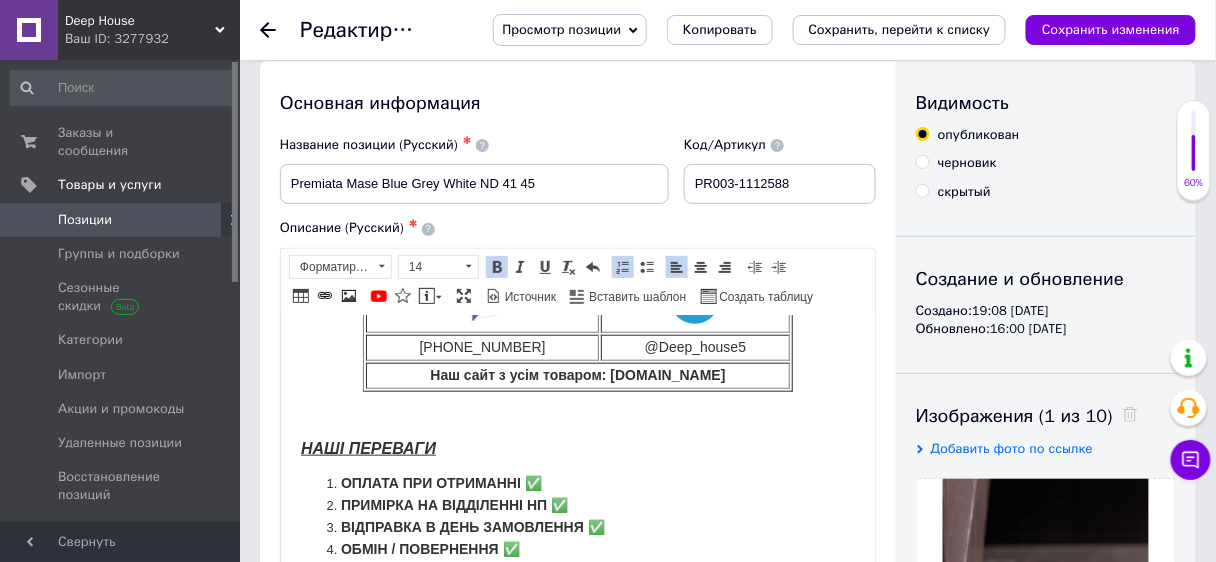 click on "PR003-1112588" at bounding box center [780, 184] 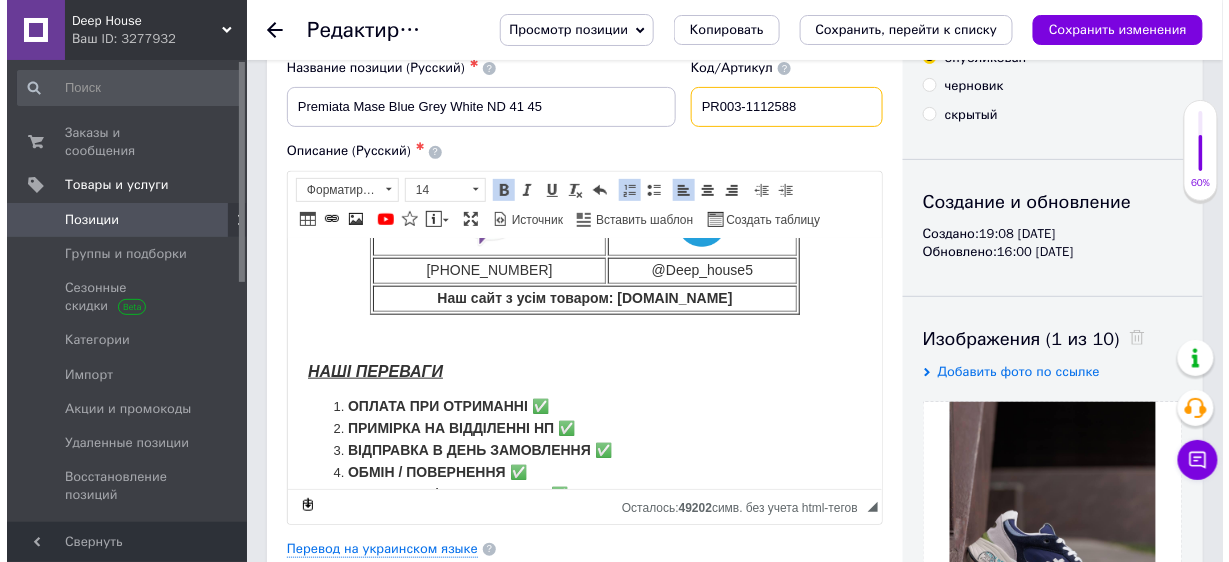 scroll, scrollTop: 99, scrollLeft: 0, axis: vertical 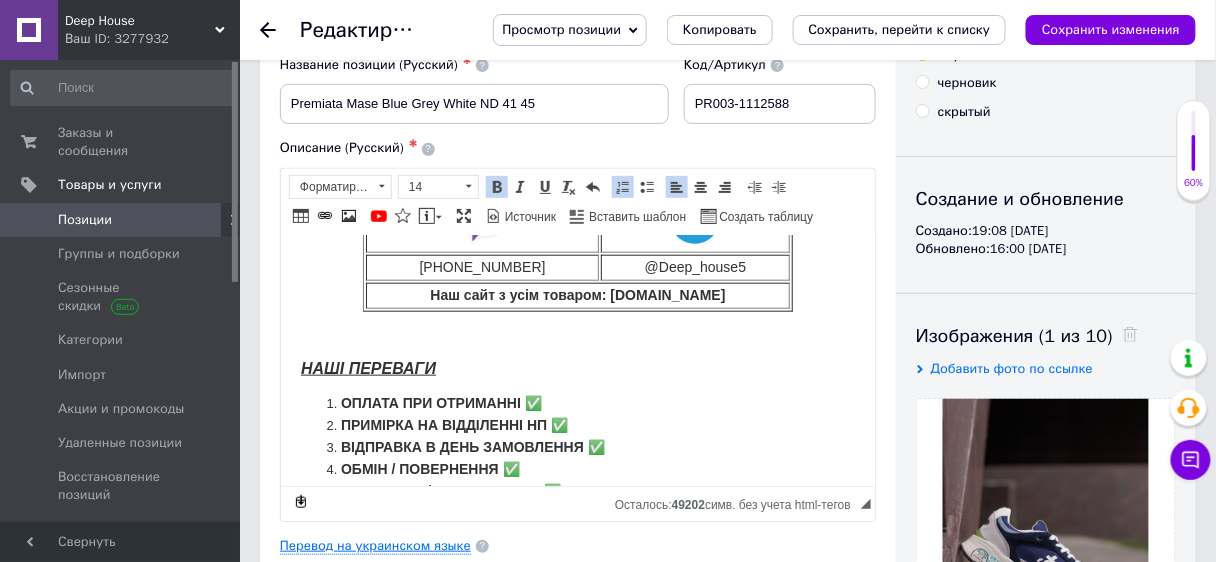 click on "Перевод на украинском языке" at bounding box center [375, 546] 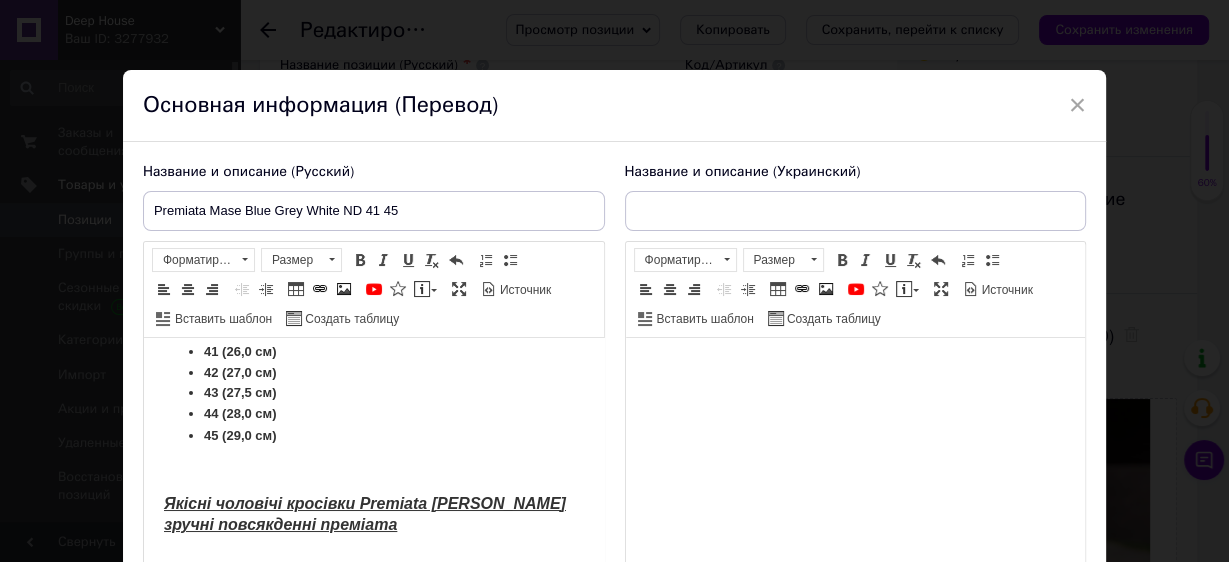 scroll, scrollTop: 0, scrollLeft: 0, axis: both 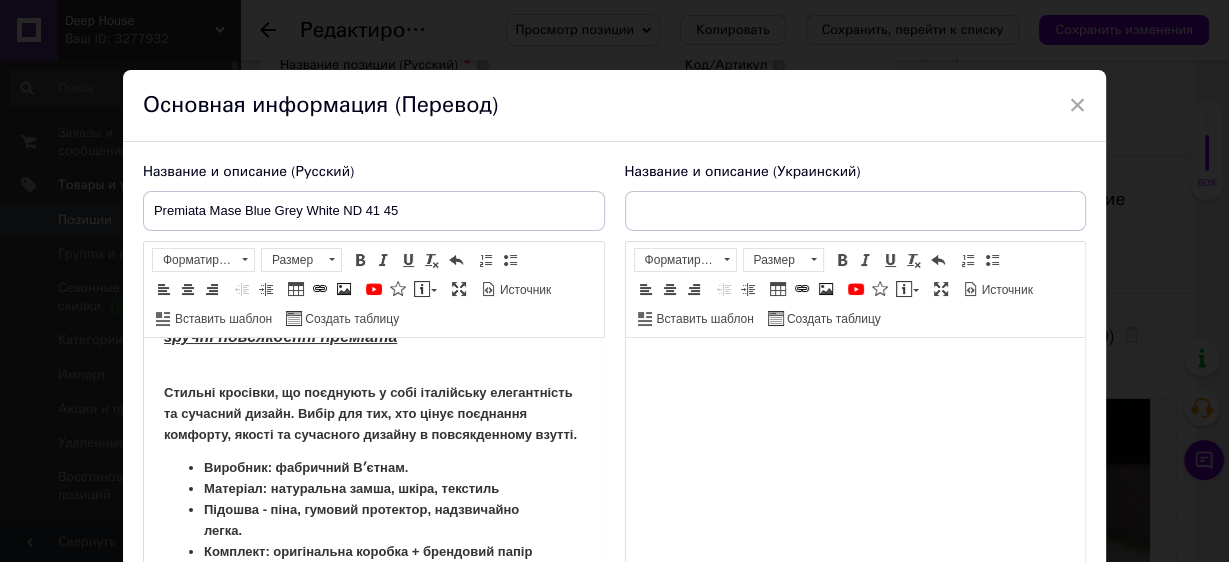 type on "Premiata Mase Blue Grey White ND 41 45" 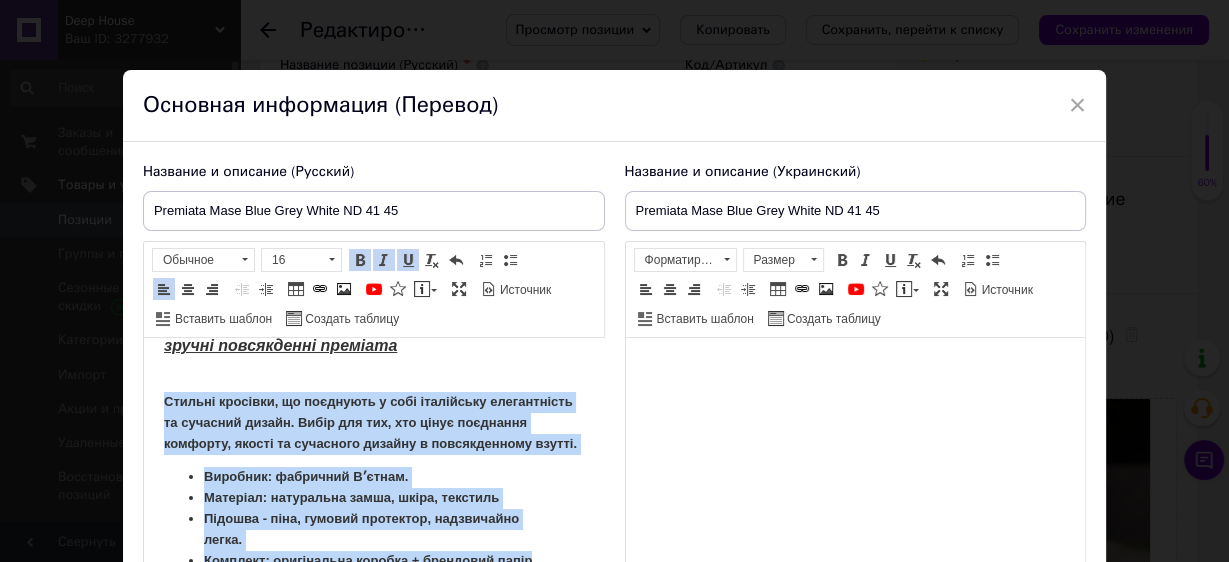 drag, startPoint x: 253, startPoint y: 518, endPoint x: 158, endPoint y: 404, distance: 148.39474 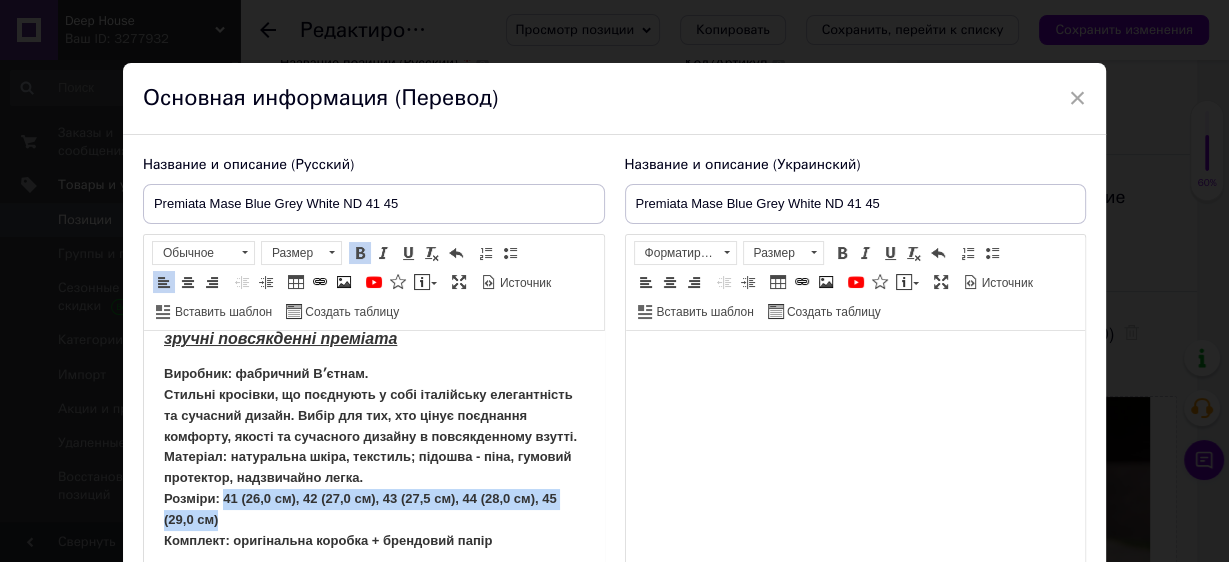 drag, startPoint x: 241, startPoint y: 539, endPoint x: 220, endPoint y: 514, distance: 32.649654 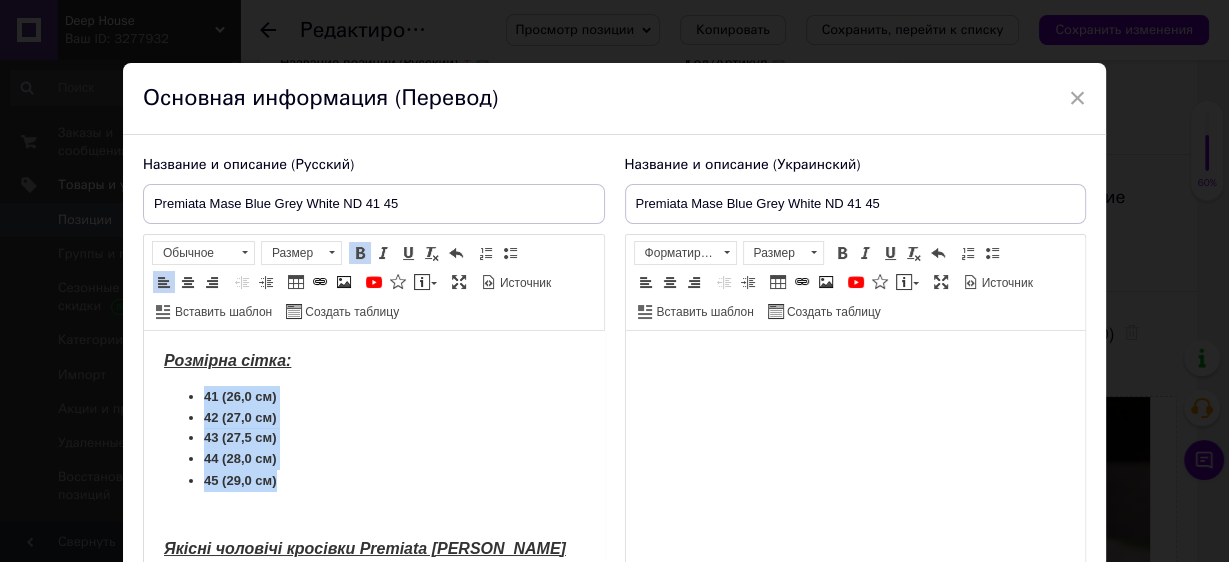 drag, startPoint x: 285, startPoint y: 409, endPoint x: 195, endPoint y: 385, distance: 93.14505 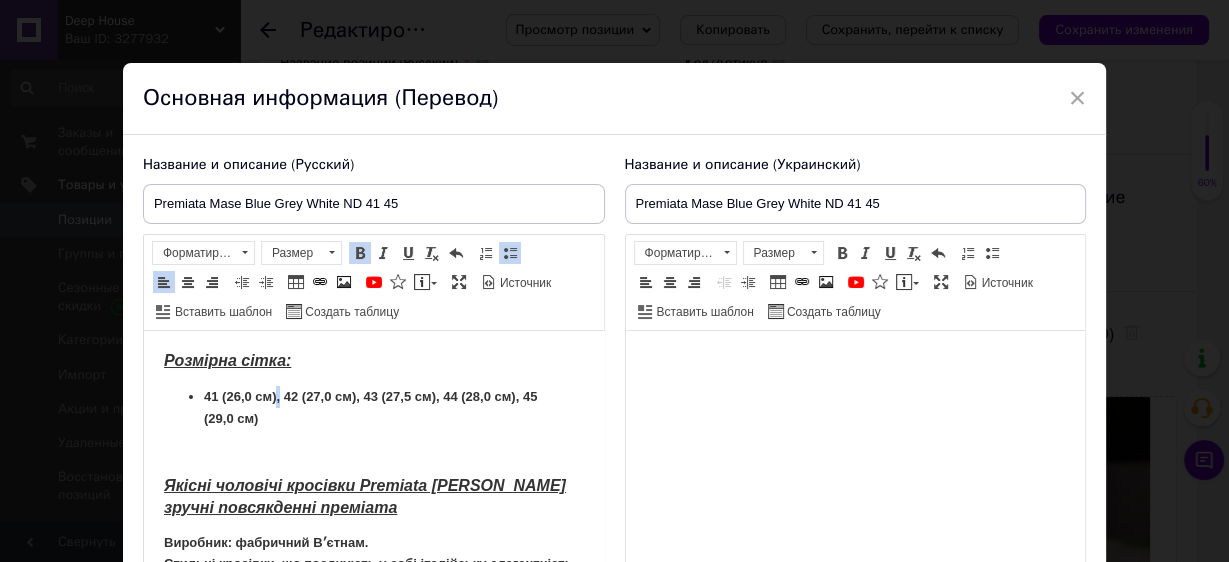 click on "41 (26,0 см), 42 (27,0 см), 43 (27,5 см), 44 (28,0 см), 45 (29,0 см) ​​​​​​​" at bounding box center (369, 407) 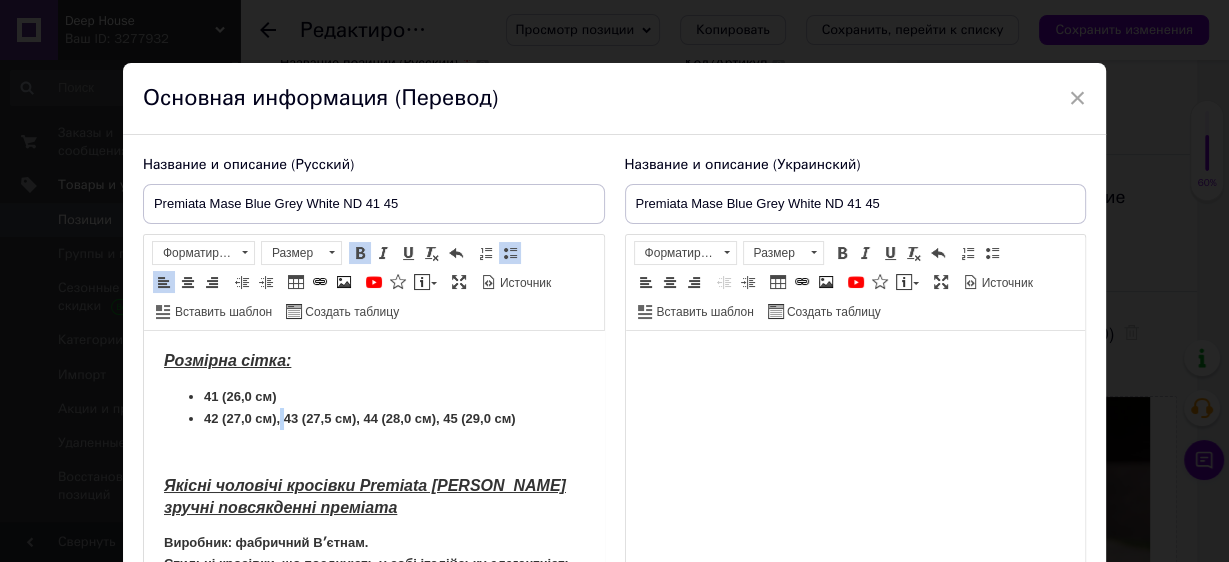 click on "42 (27,0 см), 43 (27,5 см), 44 (28,0 см), 45 (29,0 см) ​​​​​​​" at bounding box center (359, 418) 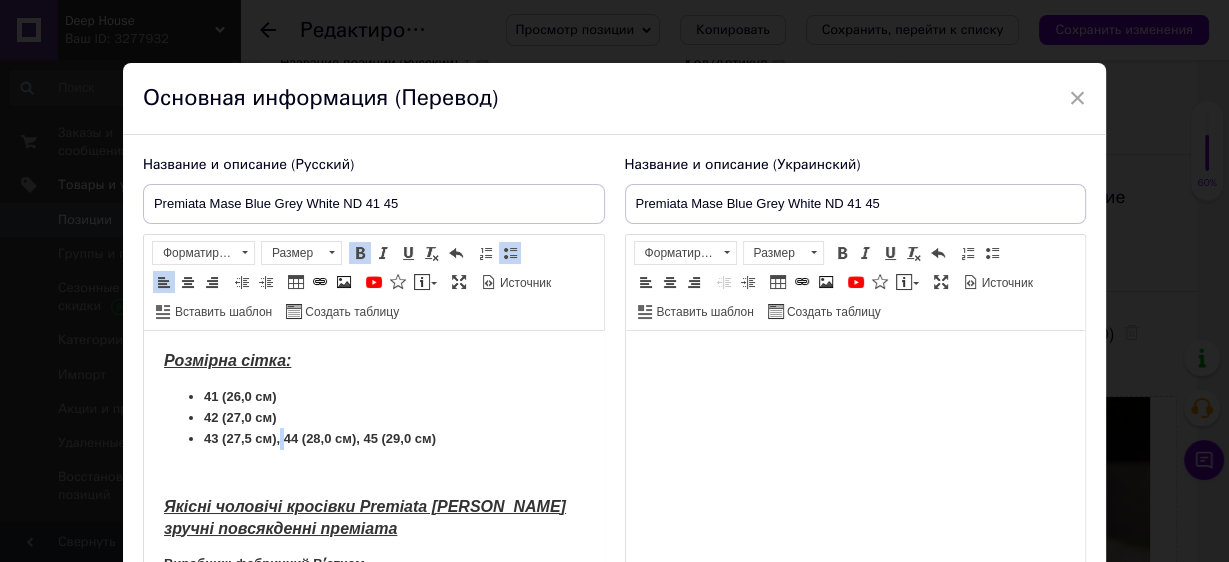 click on "43 (27,5 см), 44 (28,0 см), 45 (29,0 см)" at bounding box center (373, 439) 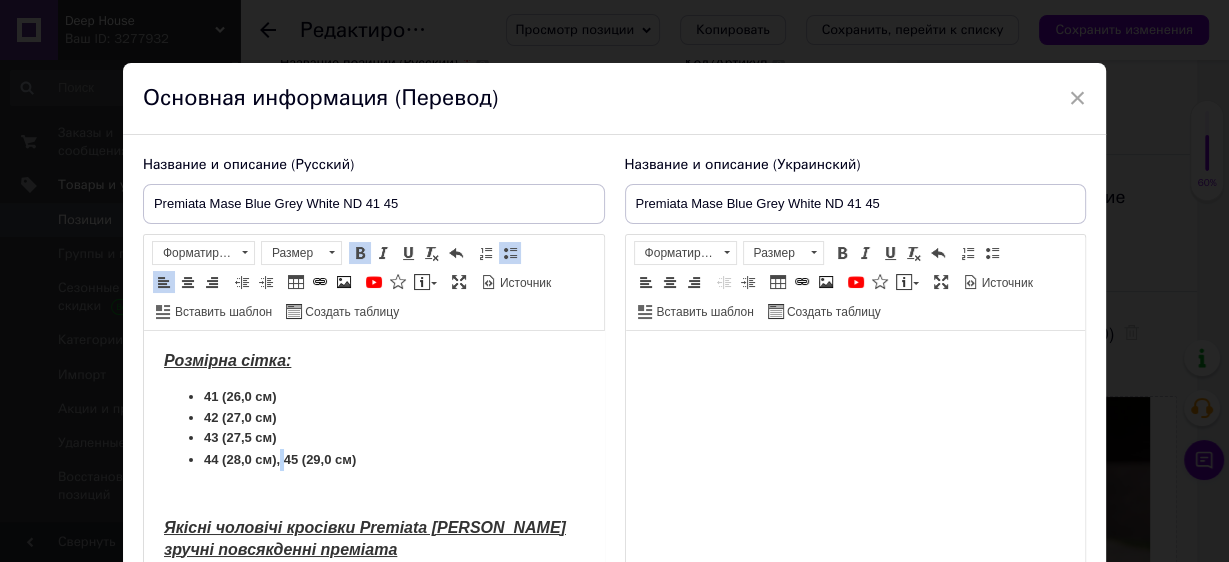 click on "44 (28,0 см), 45 (29,0 см)" at bounding box center [279, 459] 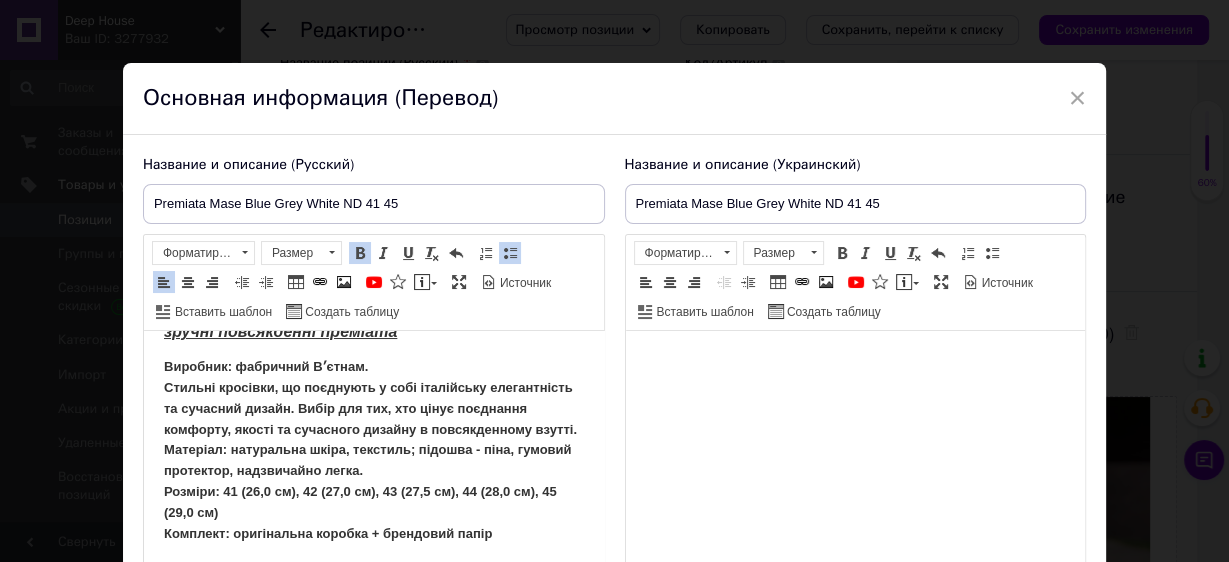 scroll, scrollTop: 240, scrollLeft: 0, axis: vertical 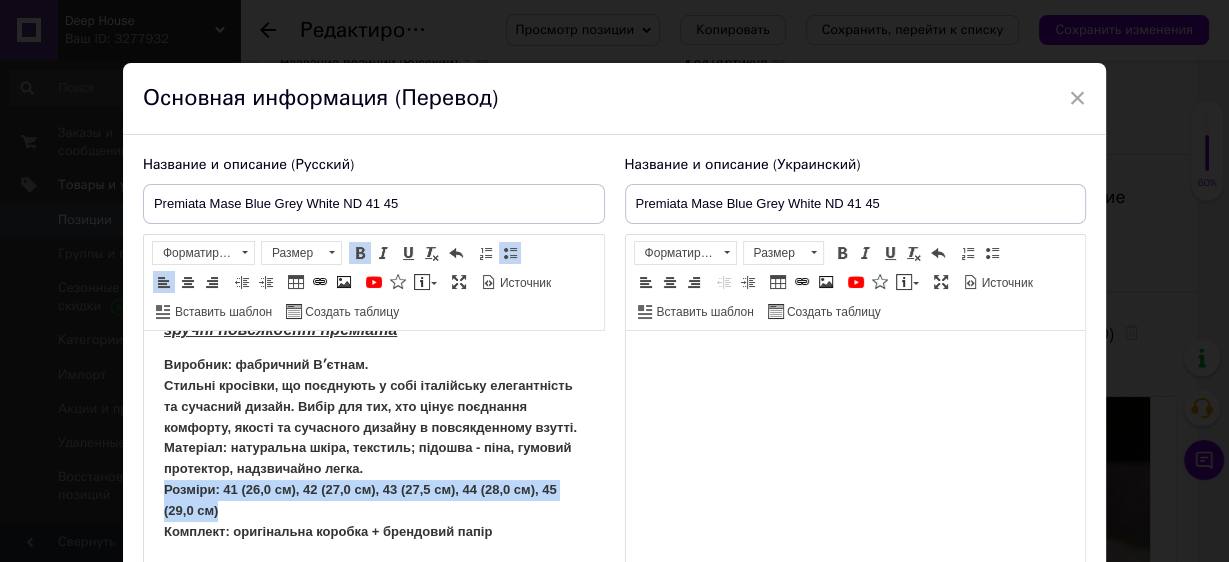drag, startPoint x: 243, startPoint y: 529, endPoint x: 132, endPoint y: 507, distance: 113.15918 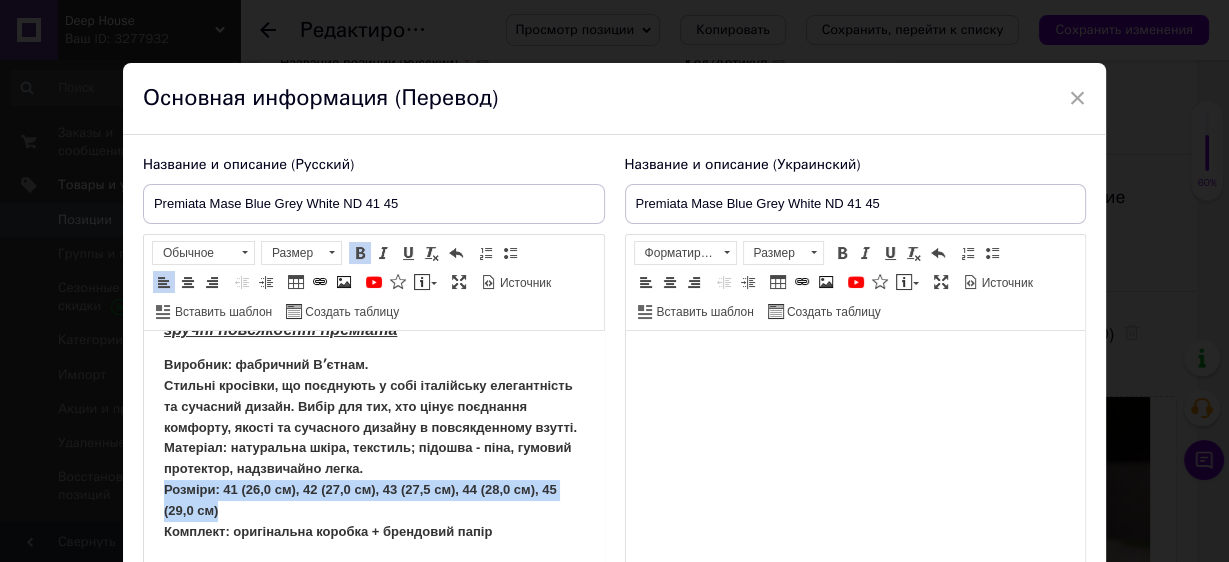 type 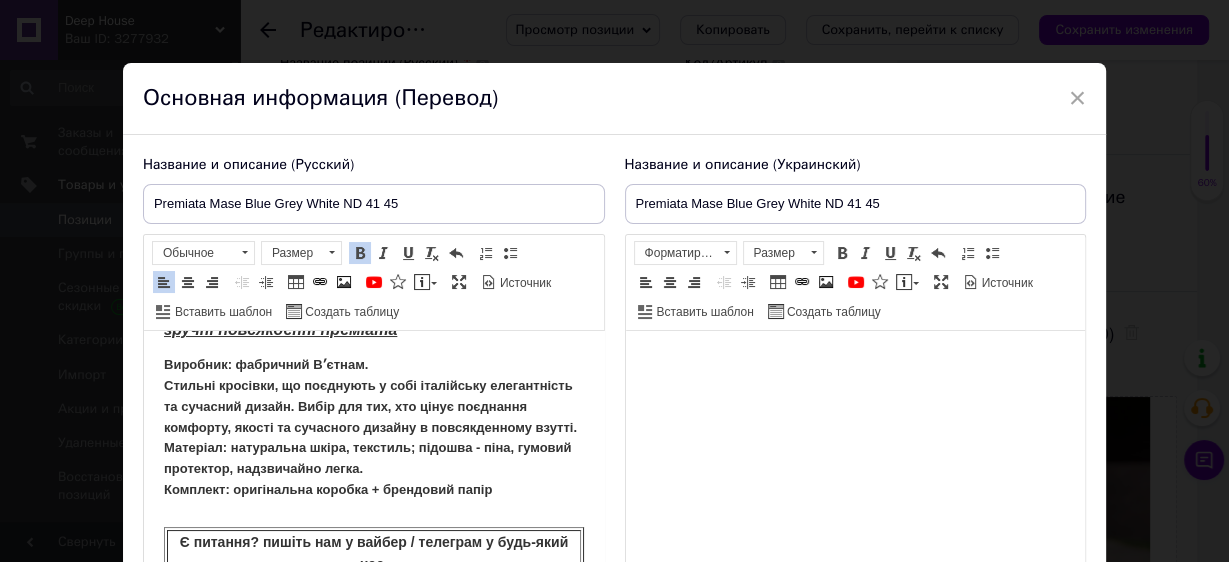 drag, startPoint x: 375, startPoint y: 359, endPoint x: 130, endPoint y: 346, distance: 245.34465 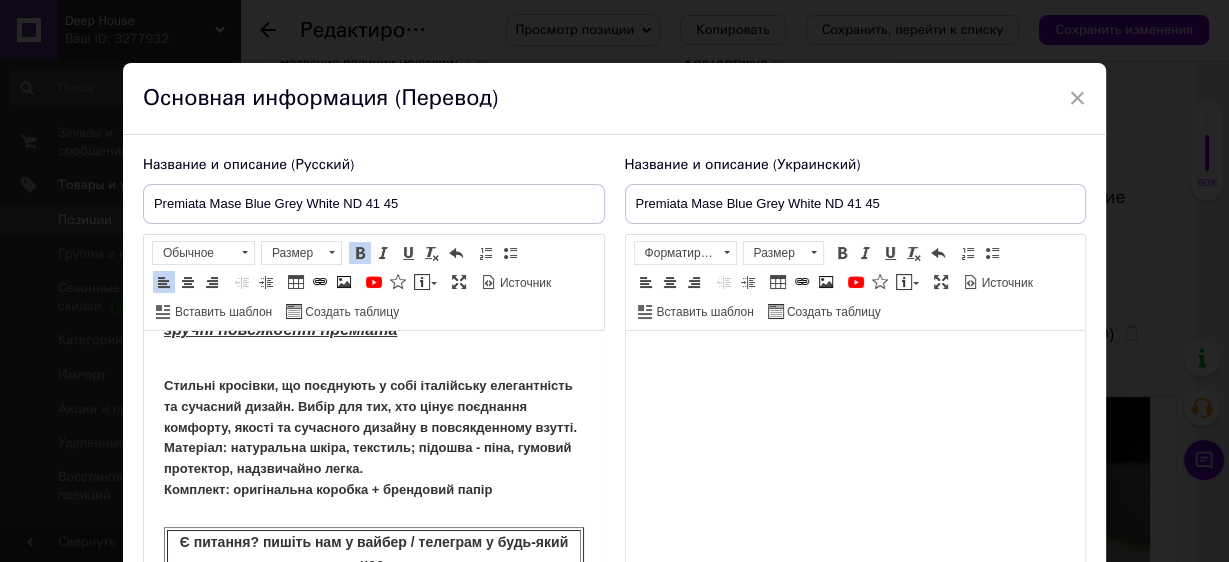 click on "Стильні кросівки, що поєднують у собі італійську елегантність та сучасний дизайн. Вибір для тих, хто цінує поєднання комфорту, якості та сучасного дизайну в повсякденному взутті. Матеріал: натуральна шкіра, текстиль; підошва - піна, гумовий протектор, надзвичайно легка. Комплект: оригінальна коробка + брендовий папір" at bounding box center [373, 428] 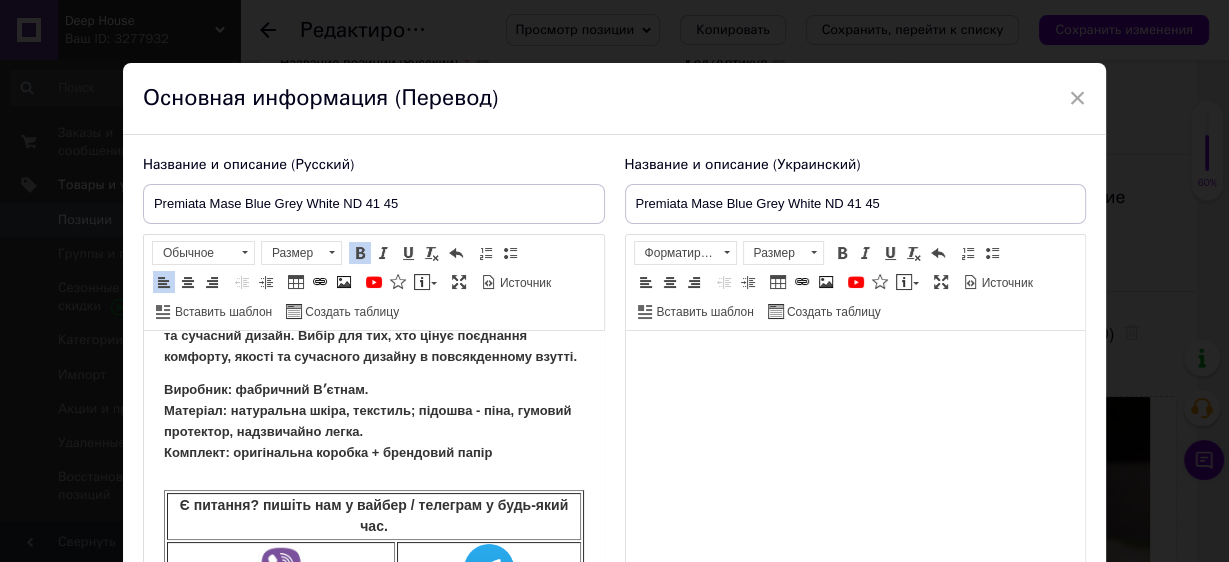 scroll, scrollTop: 320, scrollLeft: 0, axis: vertical 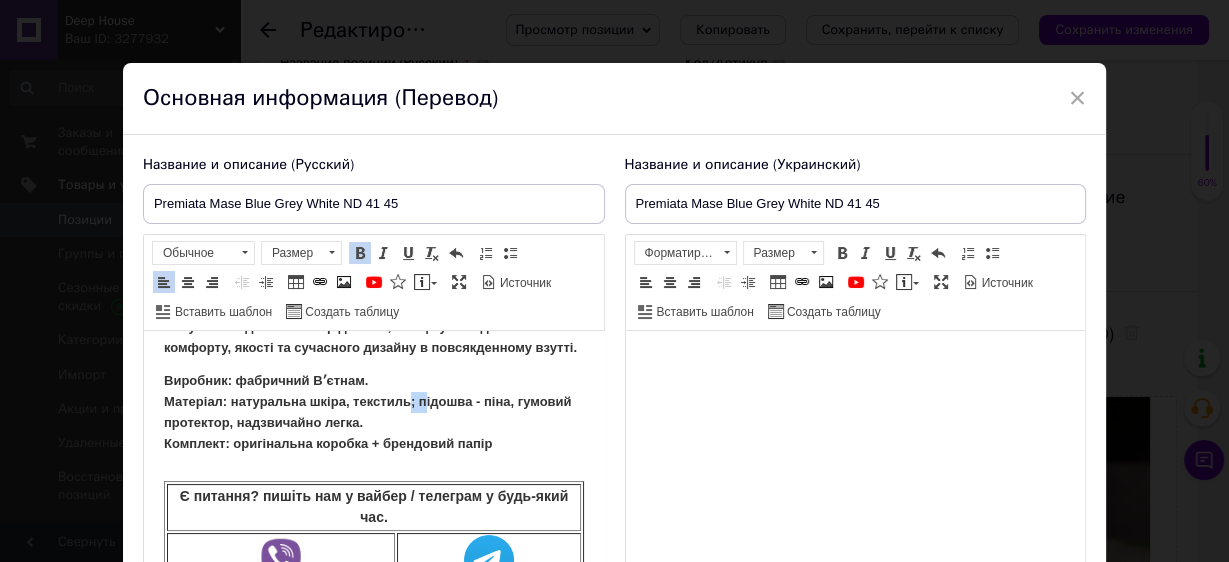 drag, startPoint x: 410, startPoint y: 420, endPoint x: 422, endPoint y: 422, distance: 12.165525 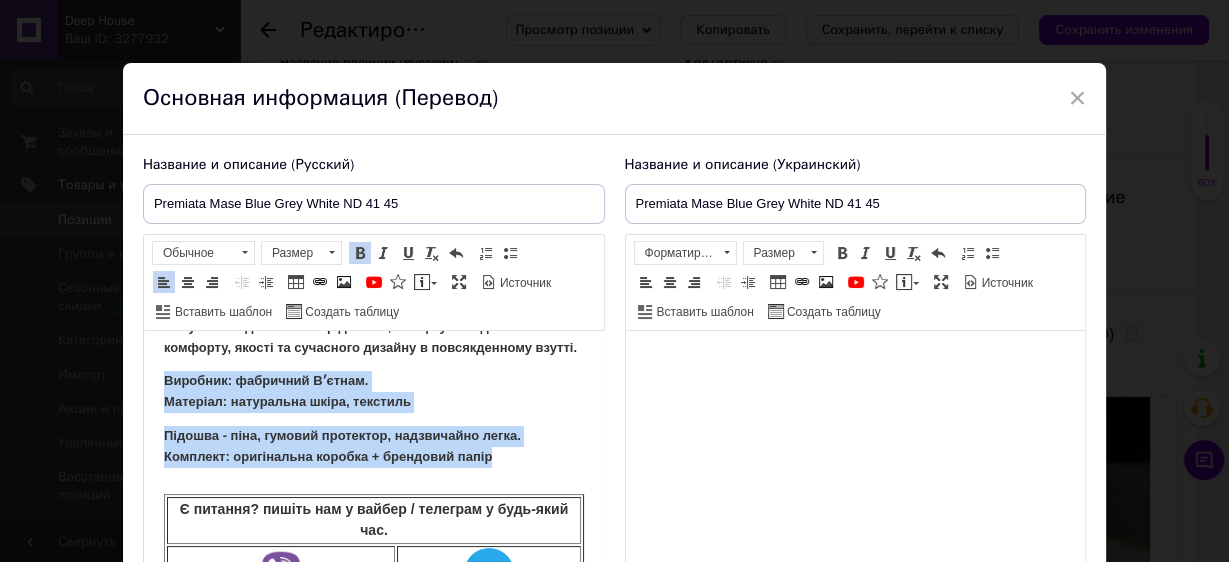 drag, startPoint x: 439, startPoint y: 470, endPoint x: 526, endPoint y: 641, distance: 191.85933 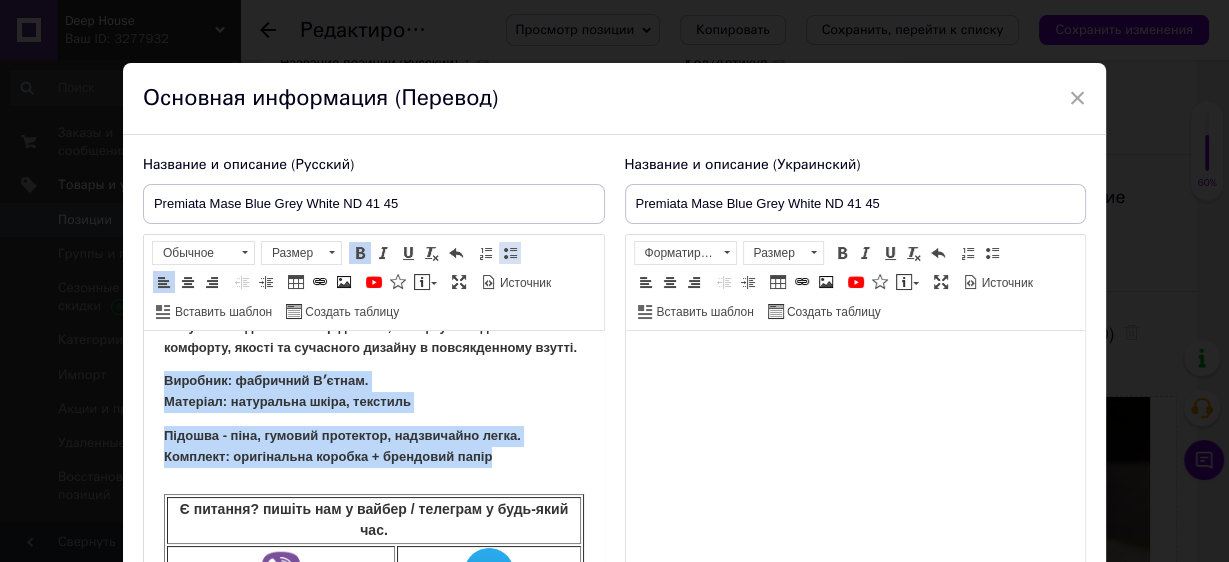 click at bounding box center [510, 253] 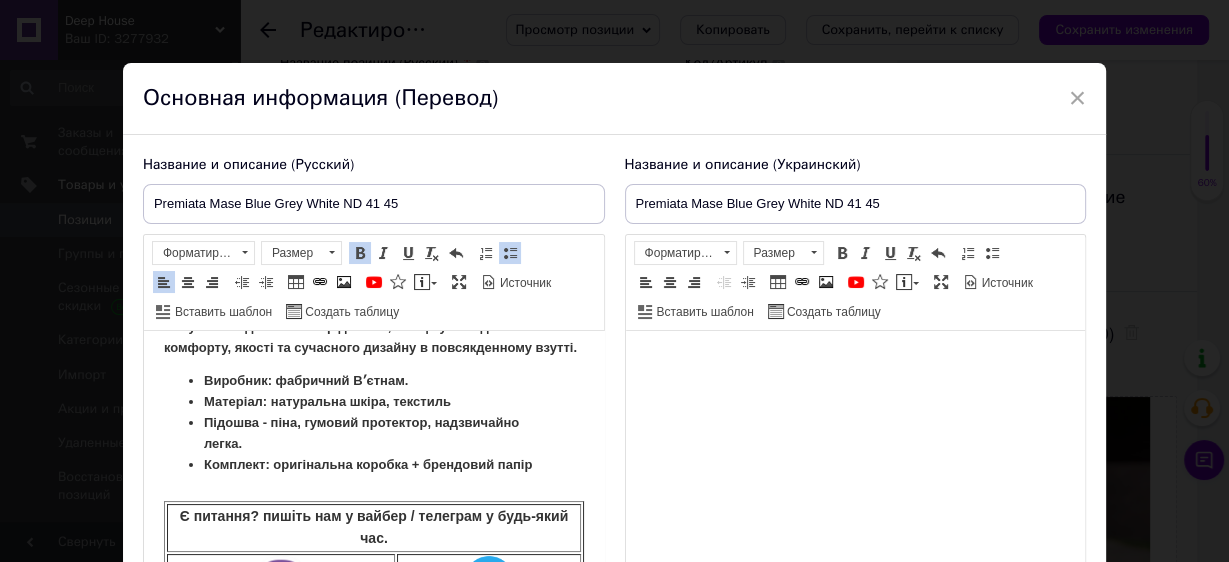 click on "Стильні кросівки, що поєднують у собі італійську елегантність та сучасний дизайн. Вибір для тих, хто цінує поєднання комфорту, якості та сучасного дизайну в повсякденному взутті." at bounding box center [373, 316] 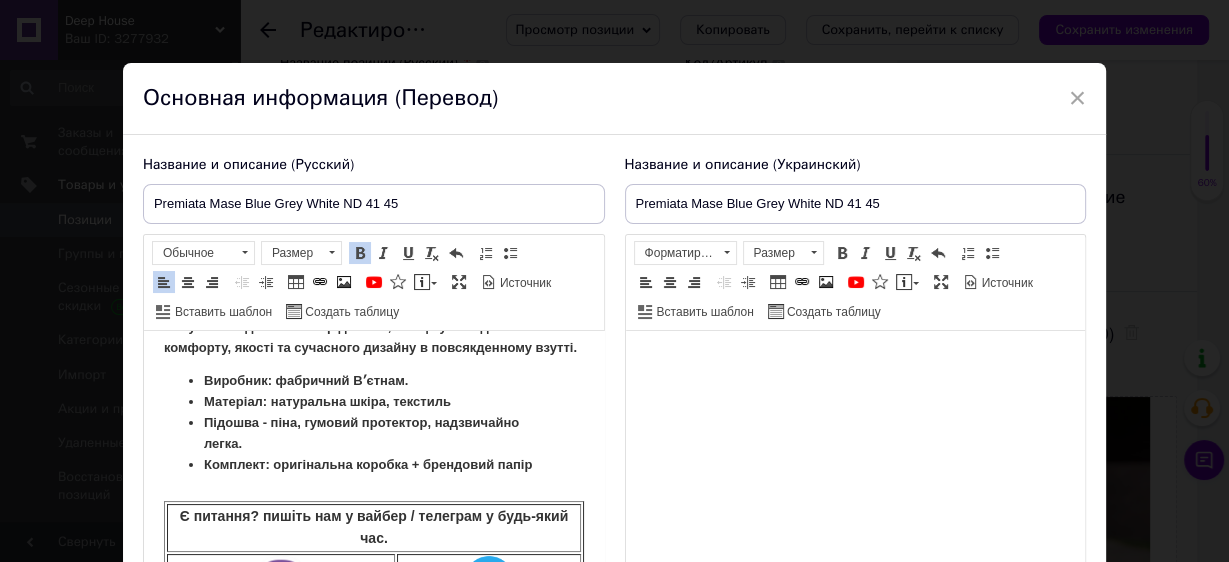 scroll, scrollTop: 80, scrollLeft: 0, axis: vertical 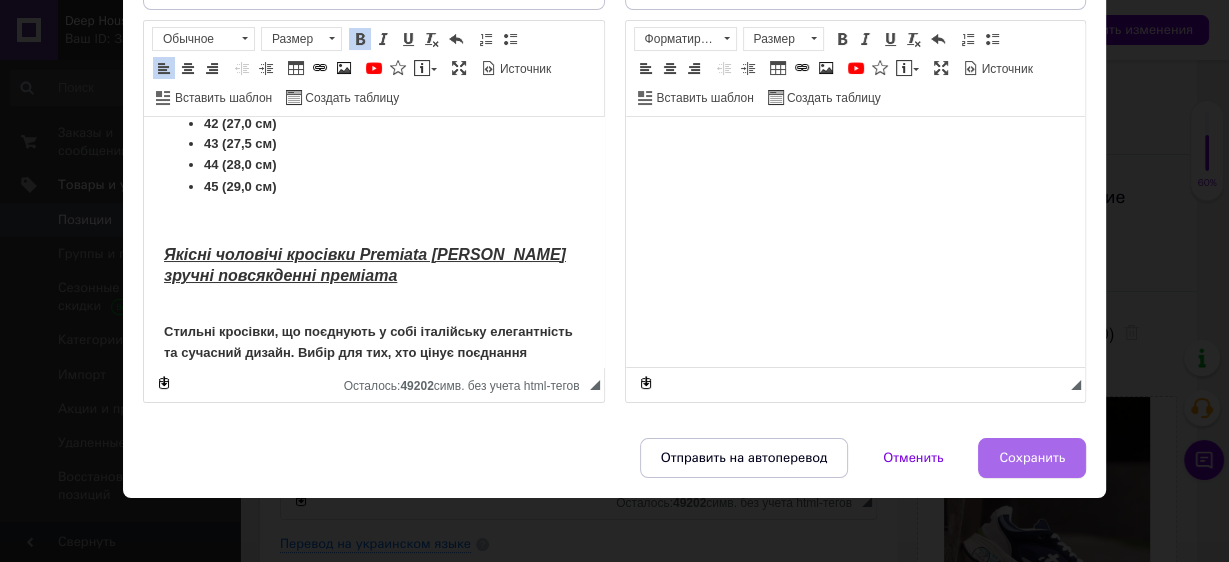 click on "Сохранить" at bounding box center (1032, 458) 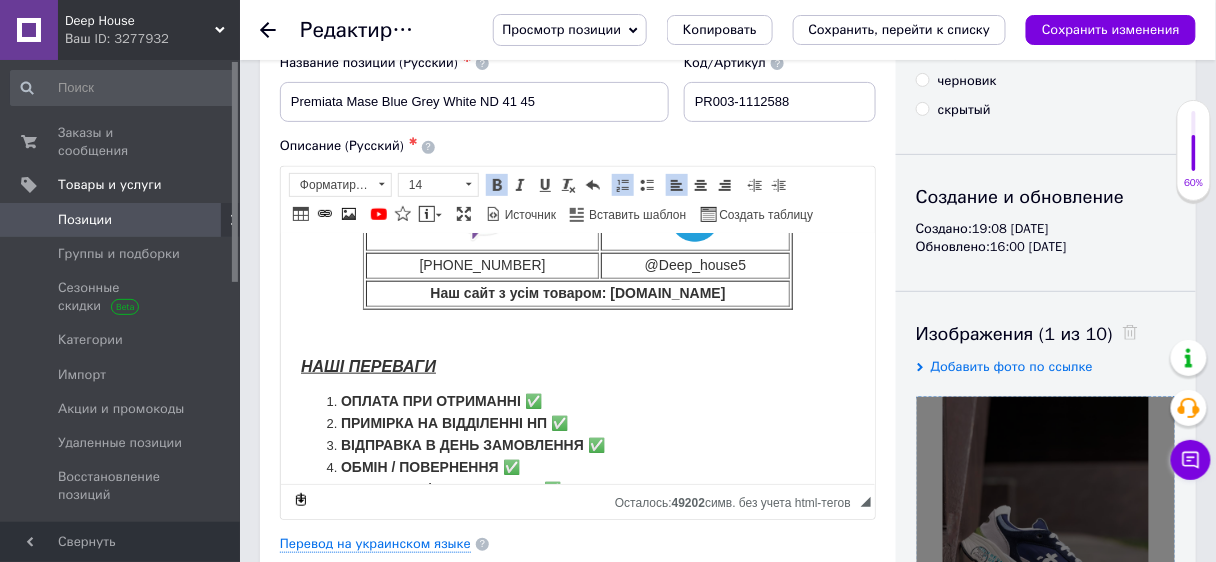 scroll, scrollTop: 534, scrollLeft: 0, axis: vertical 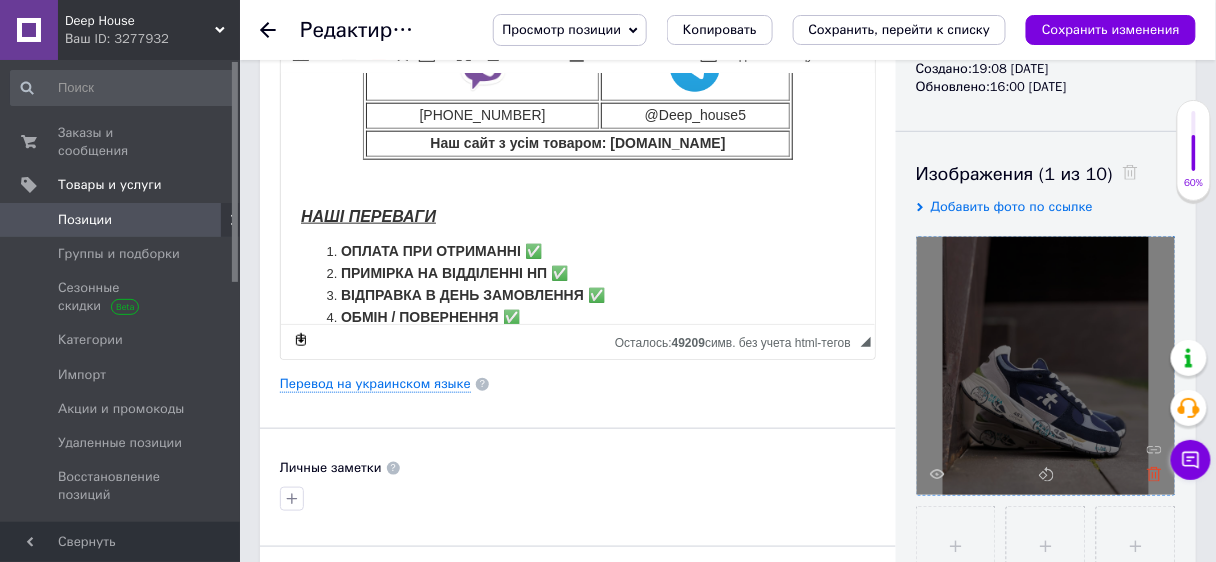 click 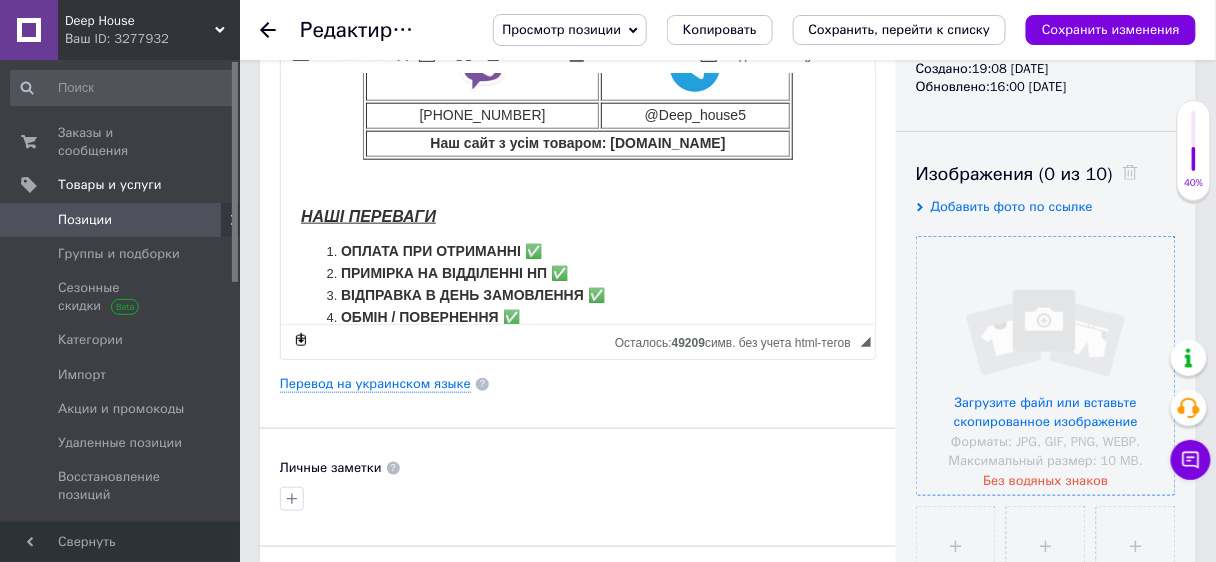 click at bounding box center (1046, 366) 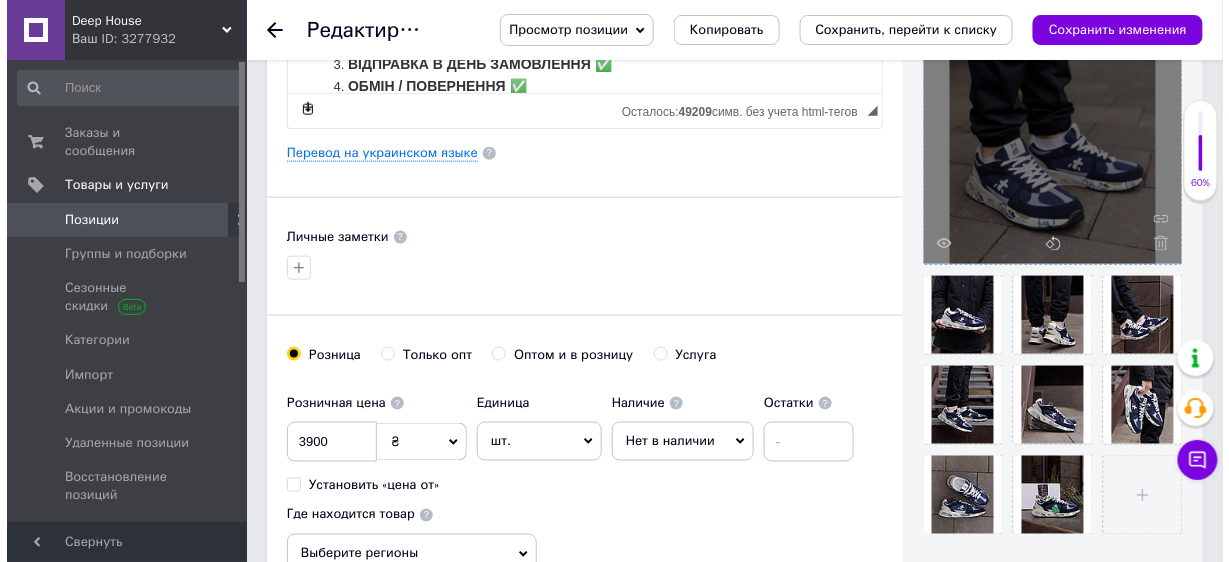 scroll, scrollTop: 341, scrollLeft: 0, axis: vertical 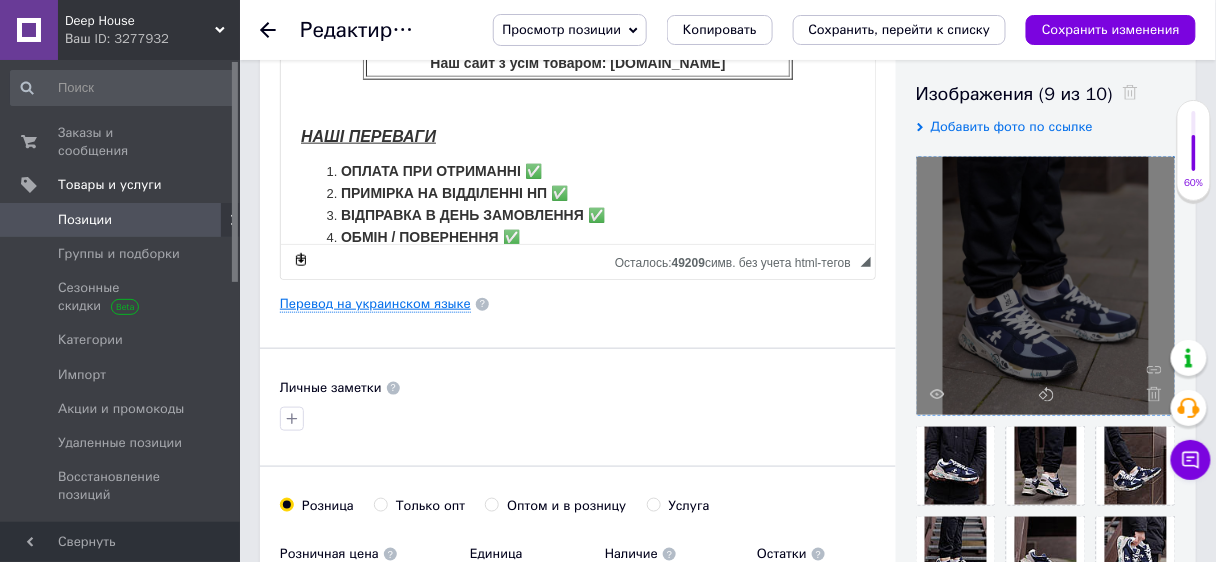 click on "Перевод на украинском языке" at bounding box center (375, 304) 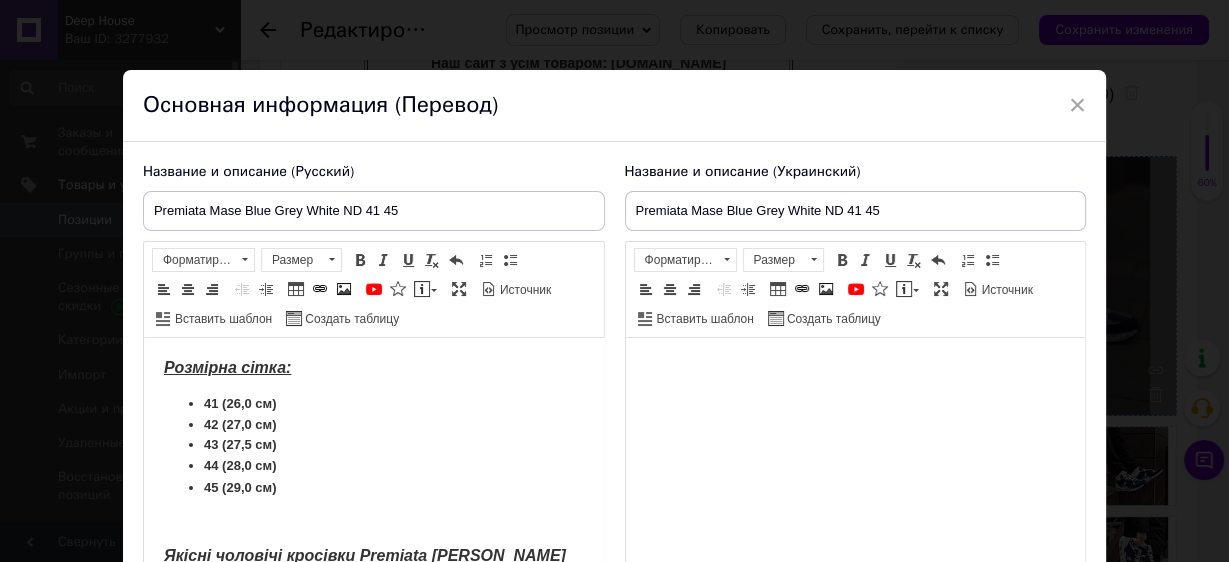 scroll, scrollTop: 0, scrollLeft: 0, axis: both 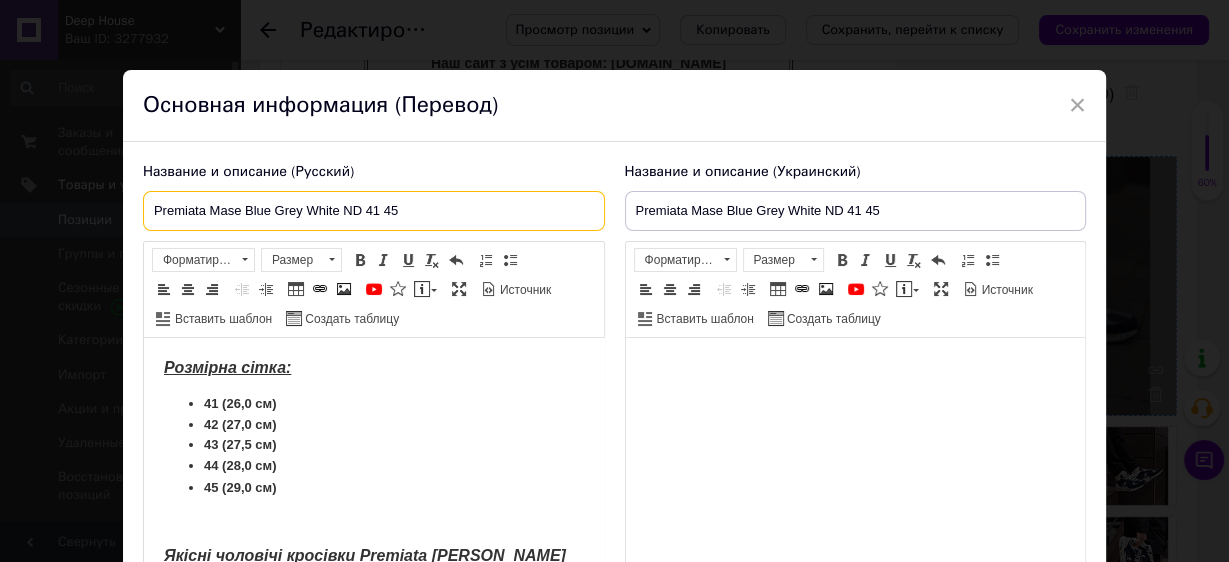 click on "Premiata Mase Blue Grey White ND 41 45" at bounding box center [374, 211] 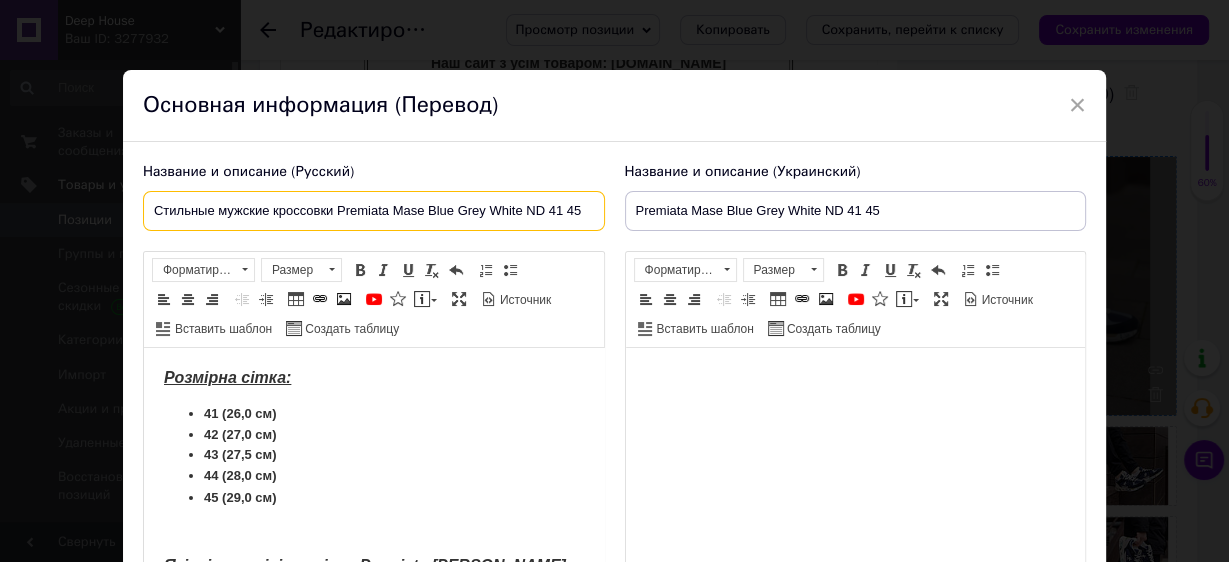 drag, startPoint x: 427, startPoint y: 207, endPoint x: 601, endPoint y: 195, distance: 174.4133 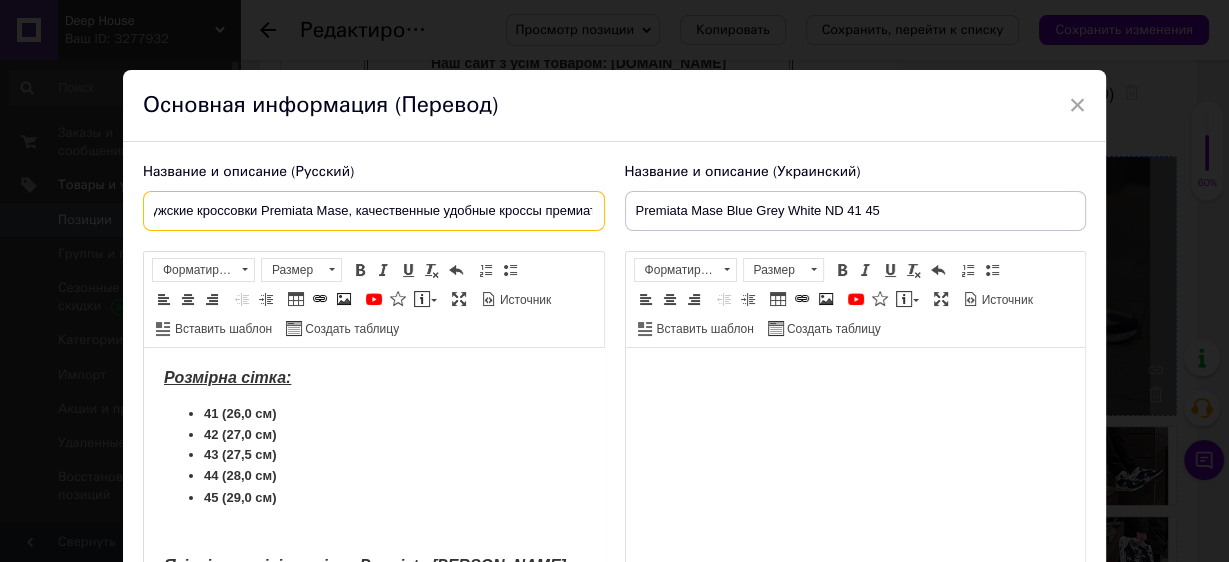 scroll, scrollTop: 0, scrollLeft: 88, axis: horizontal 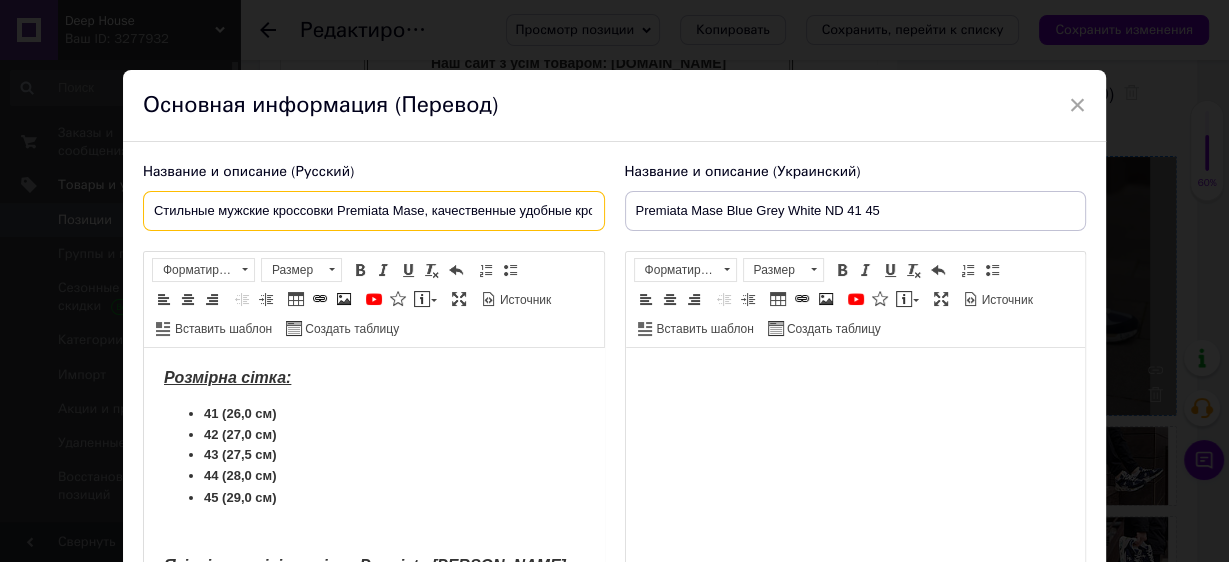 drag, startPoint x: 592, startPoint y: 209, endPoint x: 112, endPoint y: 211, distance: 480.00418 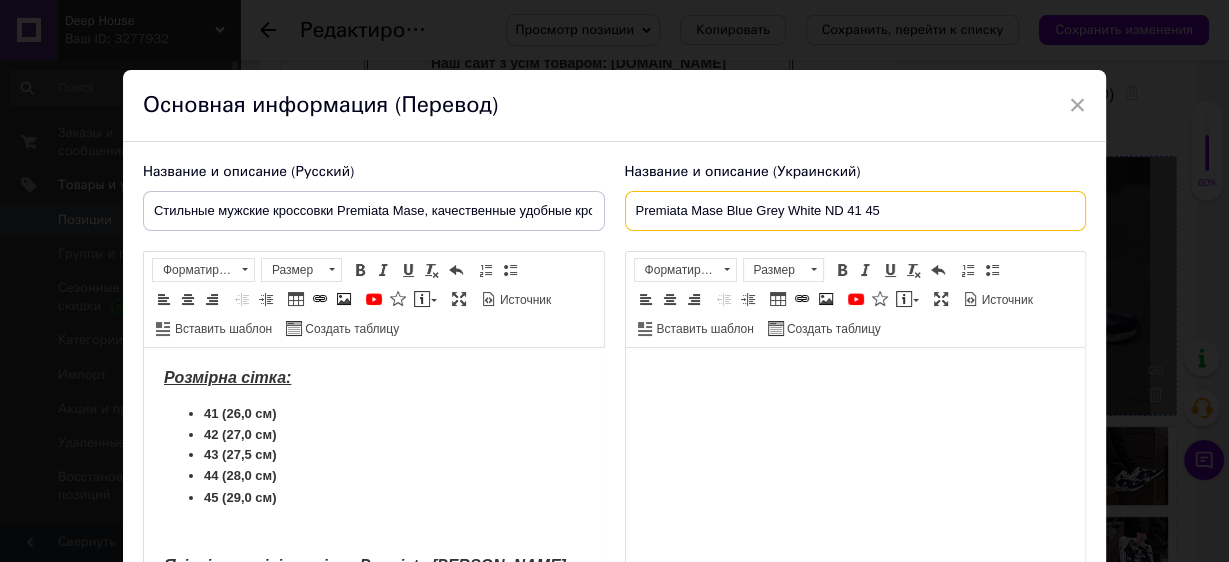 click on "Premiata Mase Blue Grey White ND 41 45" at bounding box center (856, 211) 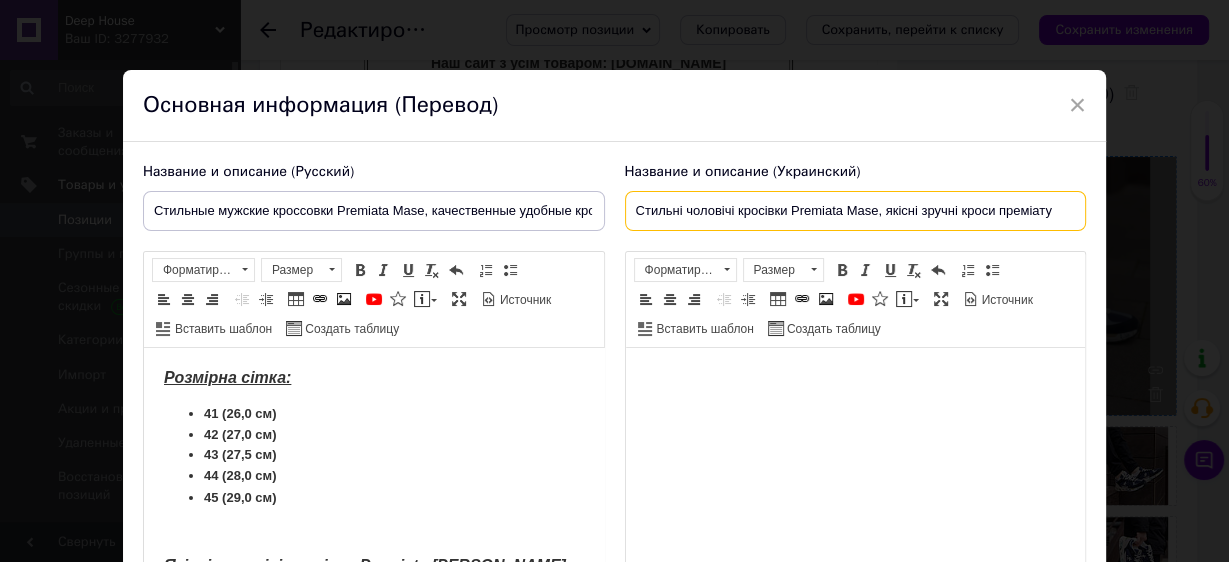 click on "Стильні чоловічі кросівки Premiata Mase, якісні зручні кроси преміату" at bounding box center [856, 211] 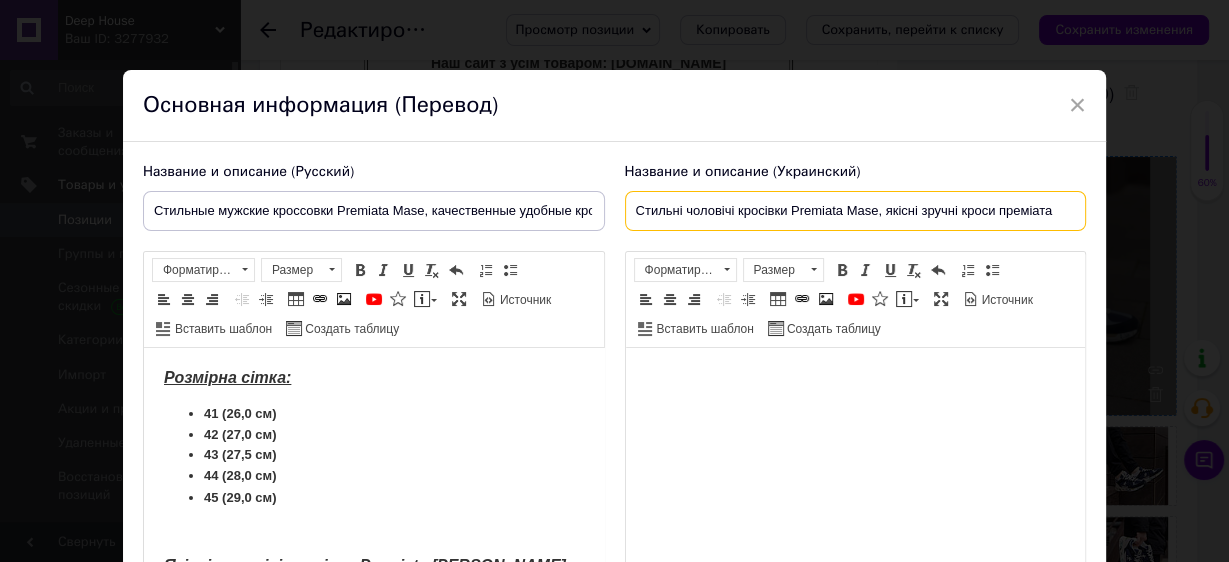 drag, startPoint x: 1055, startPoint y: 207, endPoint x: 558, endPoint y: 198, distance: 497.08148 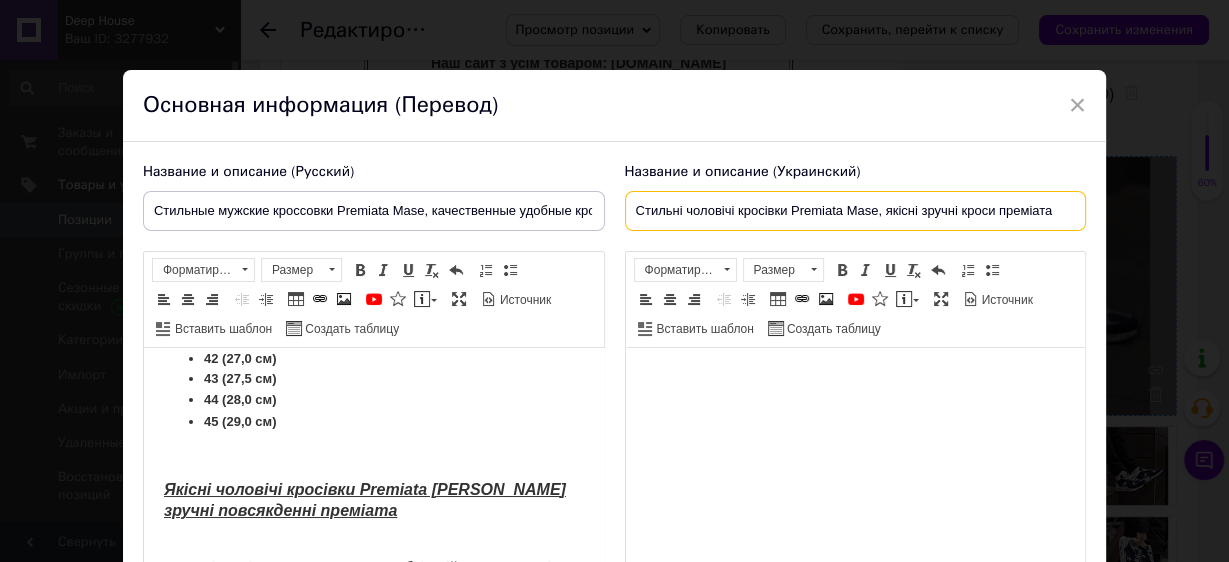 scroll, scrollTop: 80, scrollLeft: 0, axis: vertical 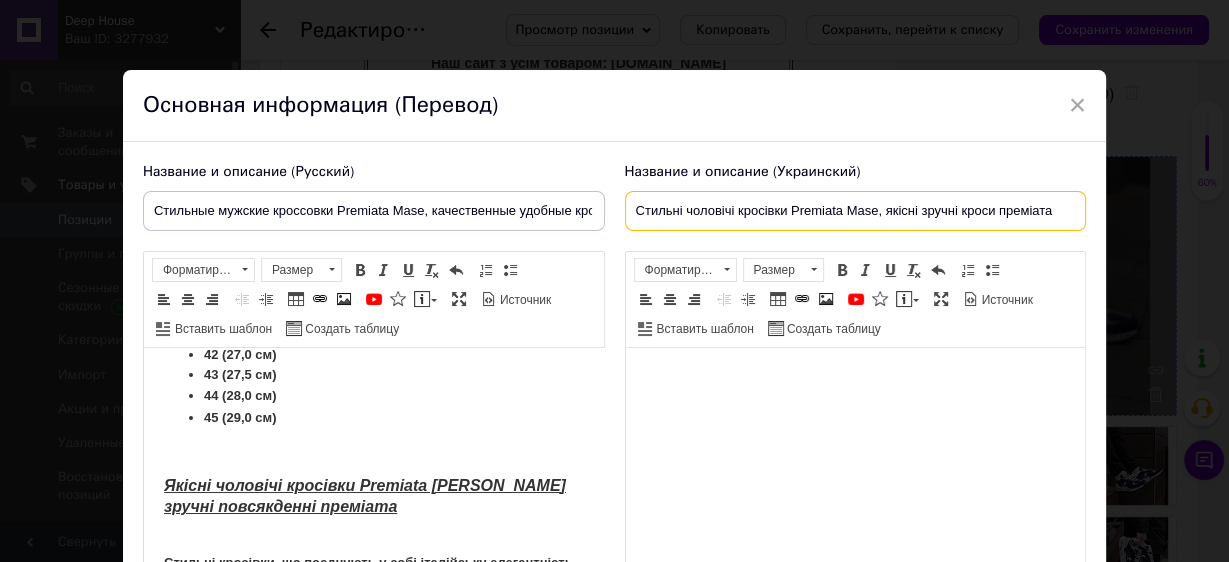 type on "Стильні чоловічі кросівки Premiata Mase, якісні зручні кроси преміата" 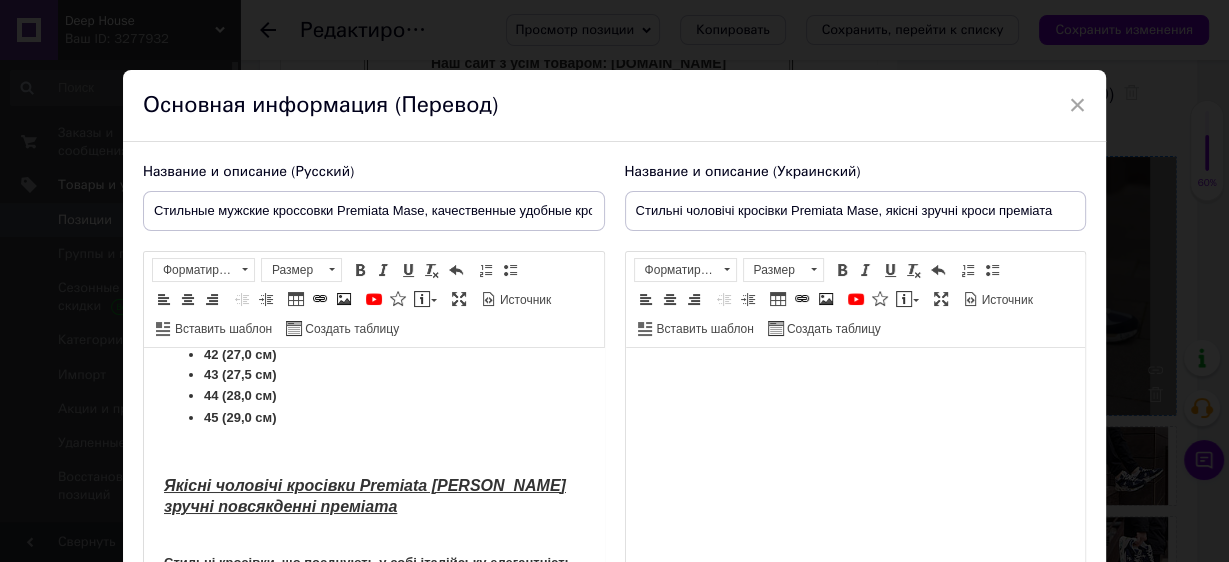click on "Якісні чоловічі кросівки Premiata [PERSON_NAME] зручні повсякденні преміата" at bounding box center [373, 498] 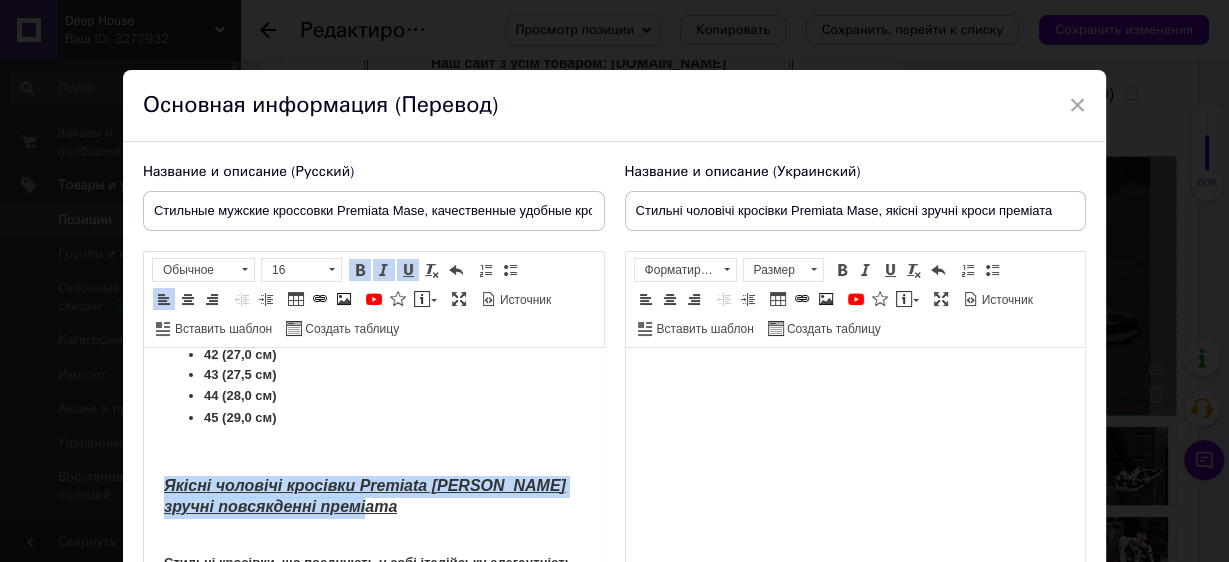 drag, startPoint x: 369, startPoint y: 505, endPoint x: 113, endPoint y: 475, distance: 257.75183 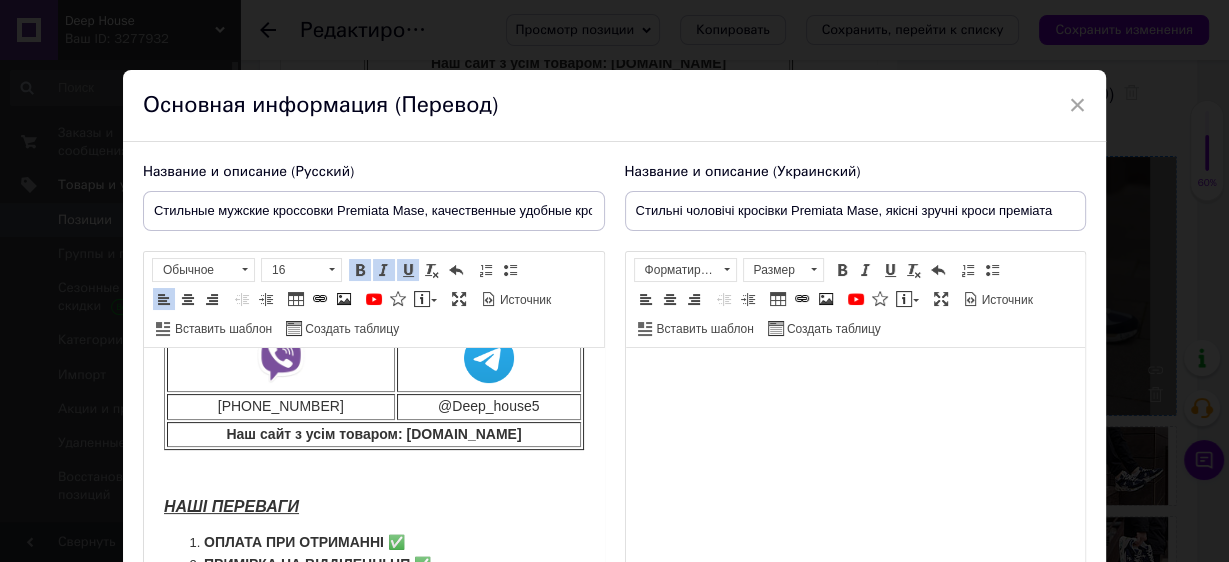 scroll, scrollTop: 649, scrollLeft: 0, axis: vertical 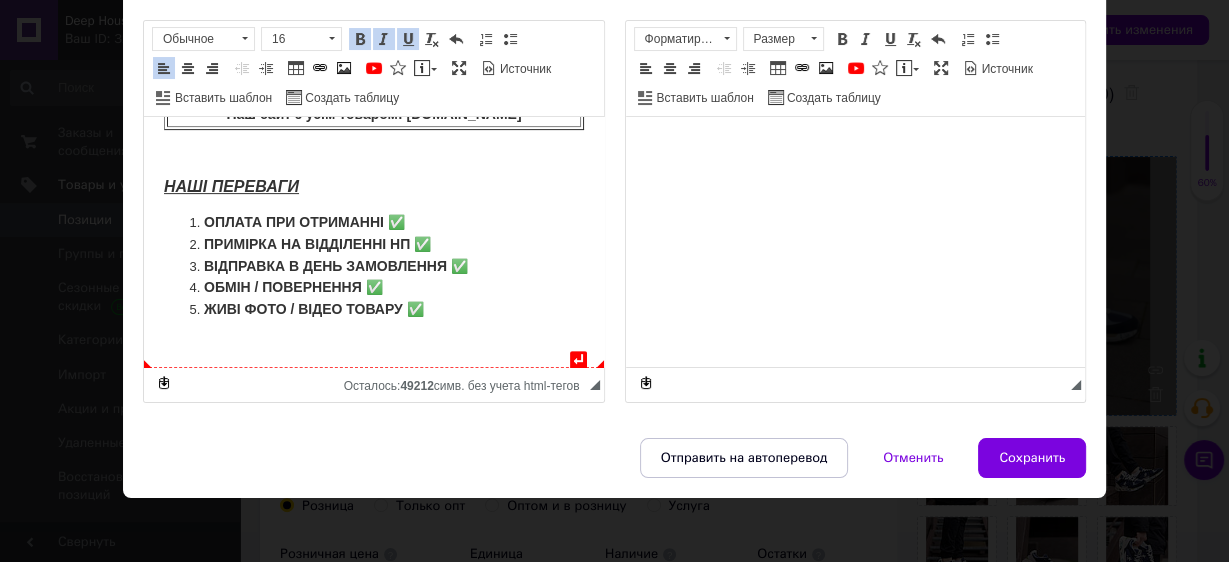 click on "ЖИВІ ФОТО / ВІДЕО ТОВАРУ ✅" at bounding box center (373, 310) 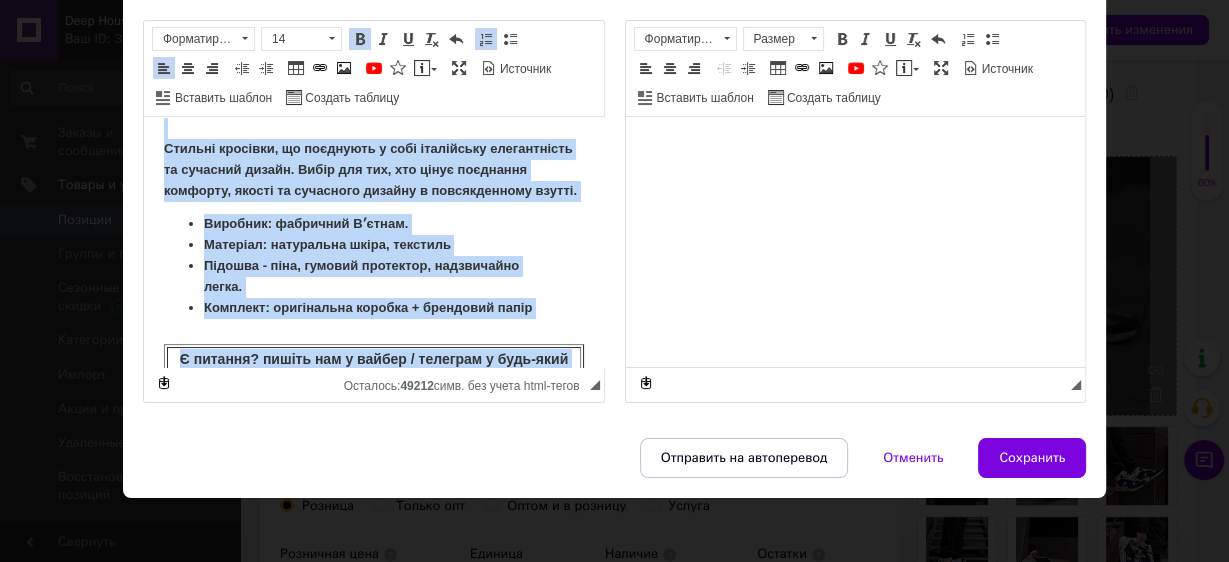 scroll, scrollTop: 0, scrollLeft: 0, axis: both 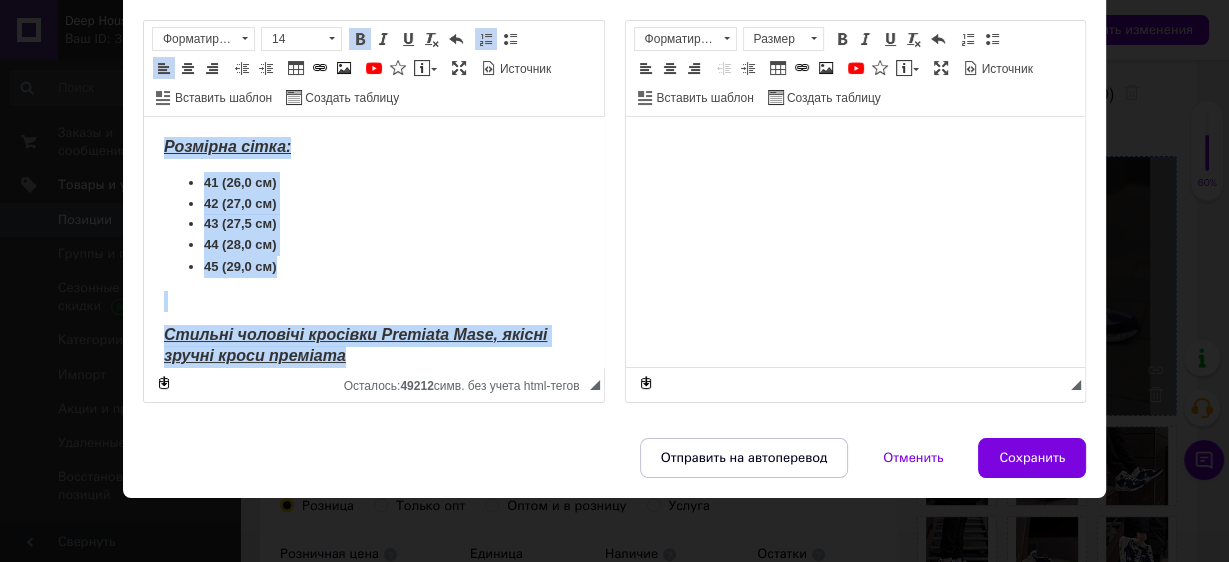 drag, startPoint x: 437, startPoint y: 344, endPoint x: 118, endPoint y: 36, distance: 443.42416 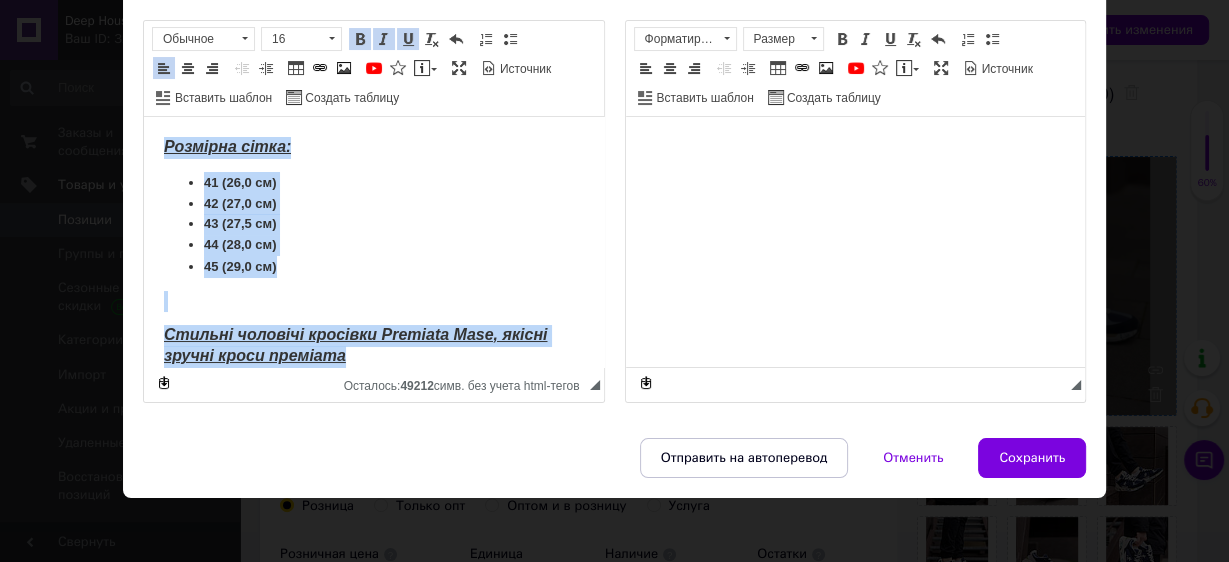 copy on "Розмірна сітка: 41 (26,0 см) 42 (27,0 см) 43 (27,5 см) 44 (28,0 см) 45 (29,0 см) Стильні чоловічі кросівки Premiata Mase, якісні зручні кроси преміата Стильні кросівки, що поєднують у собі італійську елегантність та сучасний дизайн. Вибір для тих, хто цінує поєднання комфорту, якості та сучасного дизайну в повсякденному взутті. Виробник: фабричний Вʼєтнам.  Матеріал: натуральна шкіра, текстиль Підошва - піна, гумовий протектор, надзвичайно легка. Комплект: оригінальна коробка + брендовий папір Є питання? пишіть нам у вайбер / телеграм у будь-який час. +380960624776 @Deep_house5 Наш сайт з усім товаром: deep-house.prom.ua НАШІ ПЕРЕВАГИ ОПЛАТА ПРИ ОТРИМАННІ ✅ ПРИМІРКА НА ВІДДІЛЕННІ НП ✅ ВІДПРАВКА В ДЕНЬ ЗАМОВЛЕННЯ ✅ ОБМІН / ПОВЕРНЕННЯ ✅ ЖИВІ ФОТО / ВІДЕО ТОВАРУ ✅..." 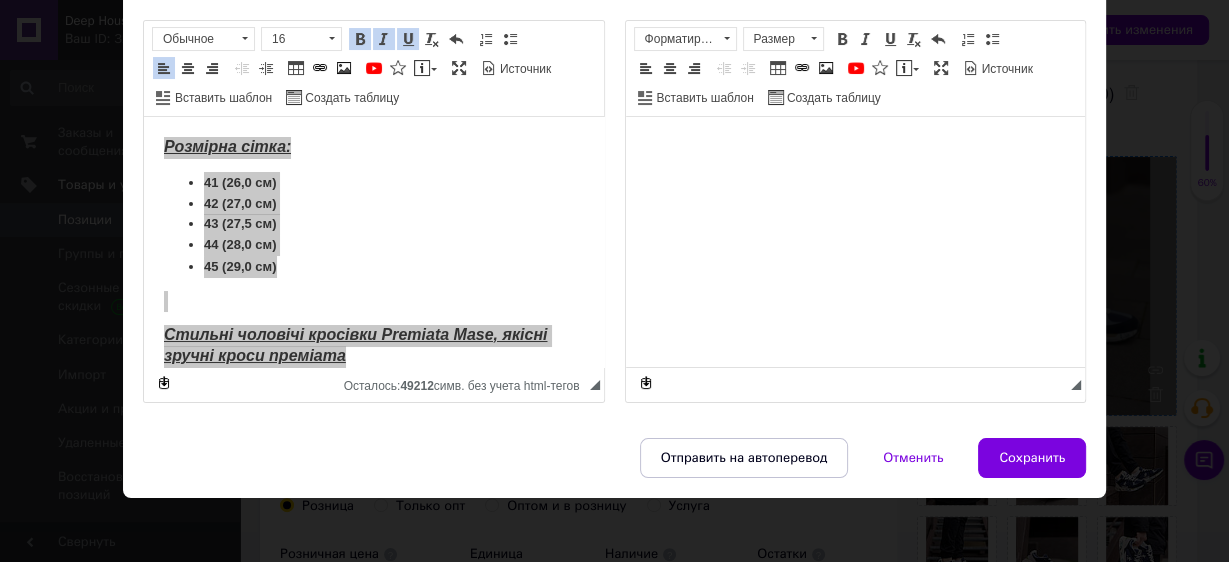click at bounding box center (855, 147) 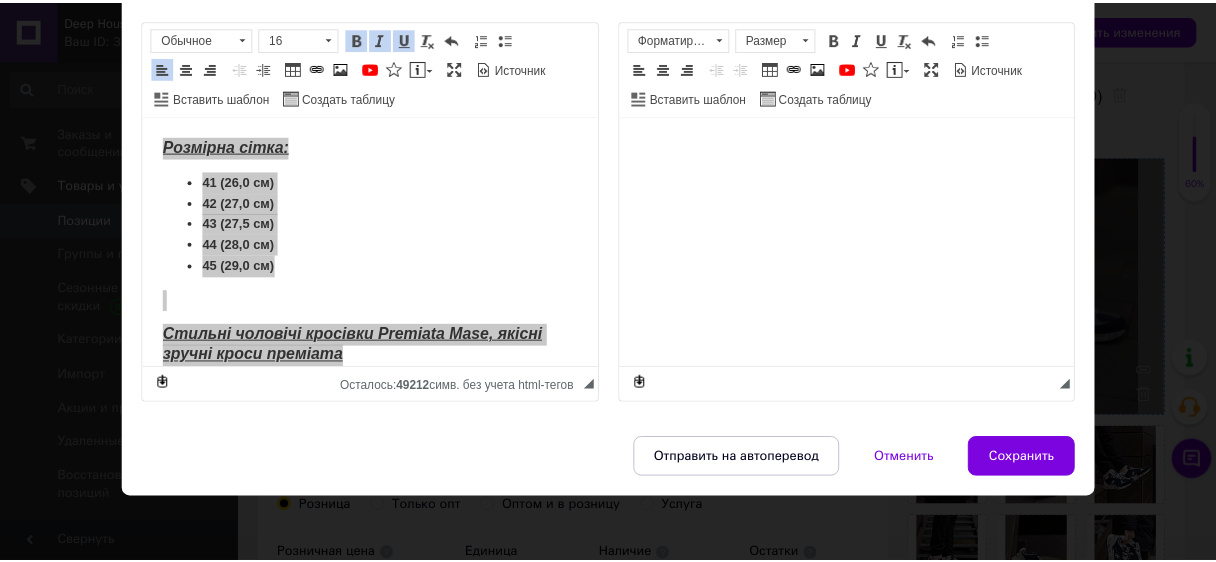 scroll, scrollTop: 627, scrollLeft: 0, axis: vertical 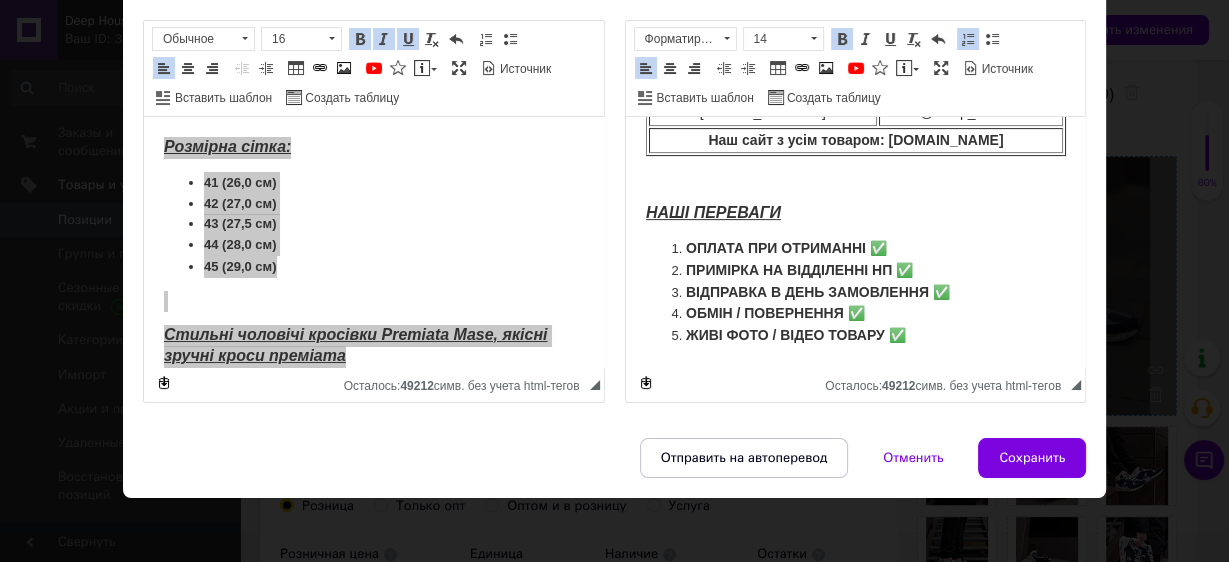 click on "Сохранить" at bounding box center (1032, 458) 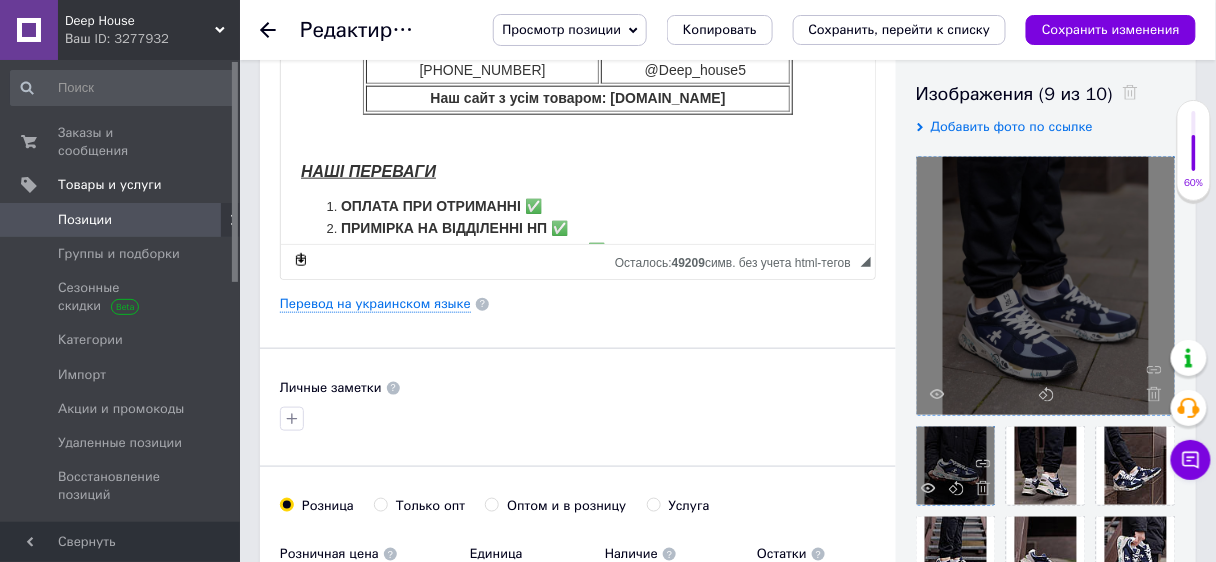 scroll, scrollTop: 534, scrollLeft: 0, axis: vertical 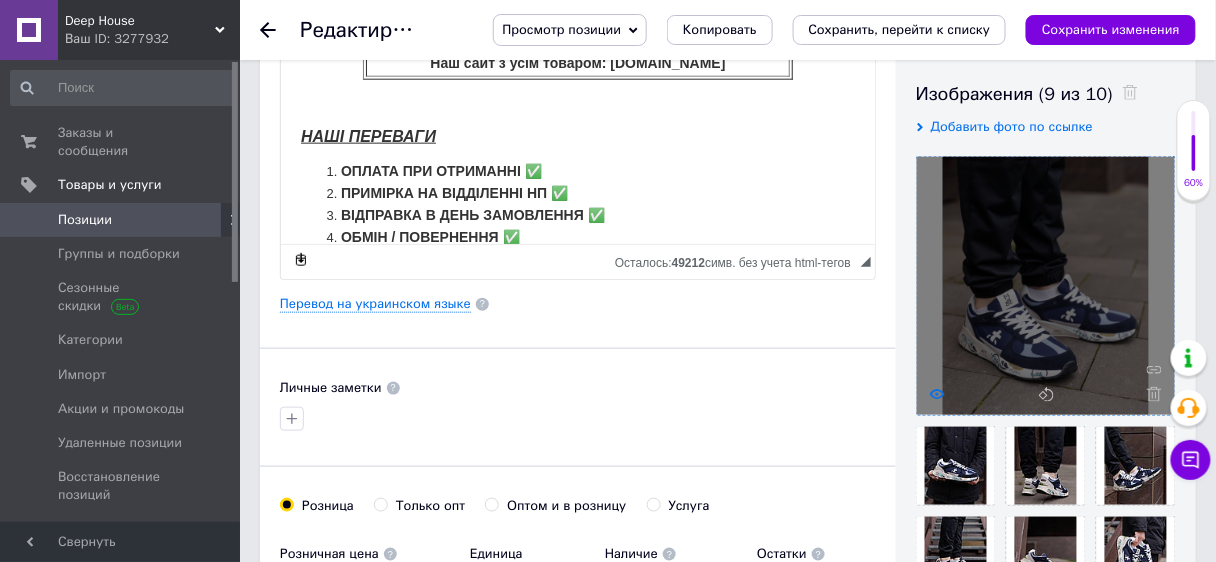 click 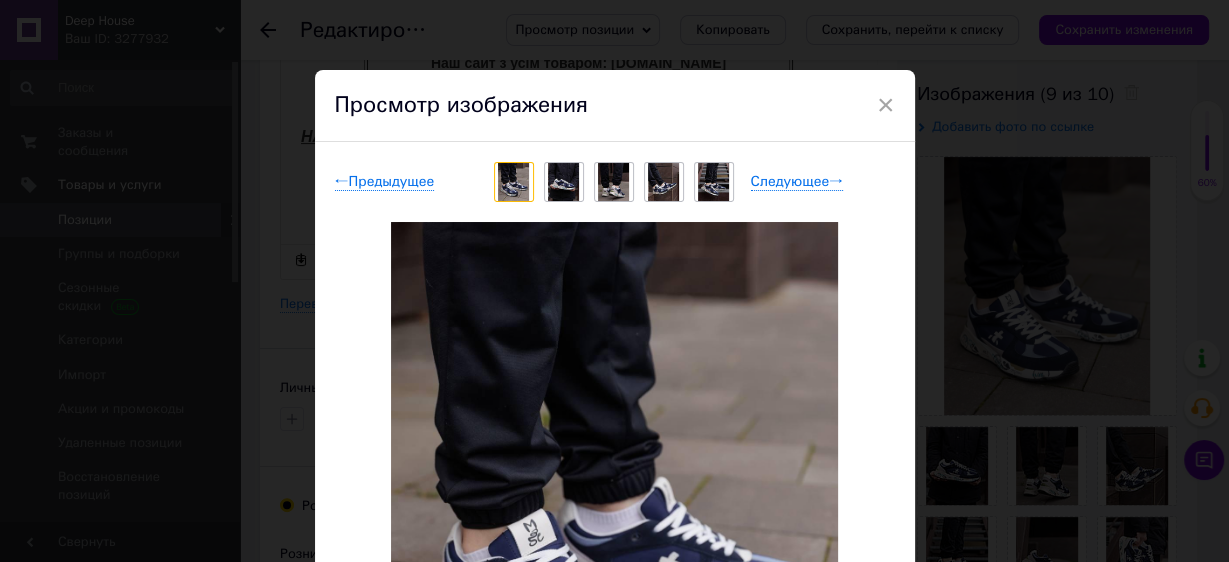 drag, startPoint x: 874, startPoint y: 99, endPoint x: 984, endPoint y: 124, distance: 112.805145 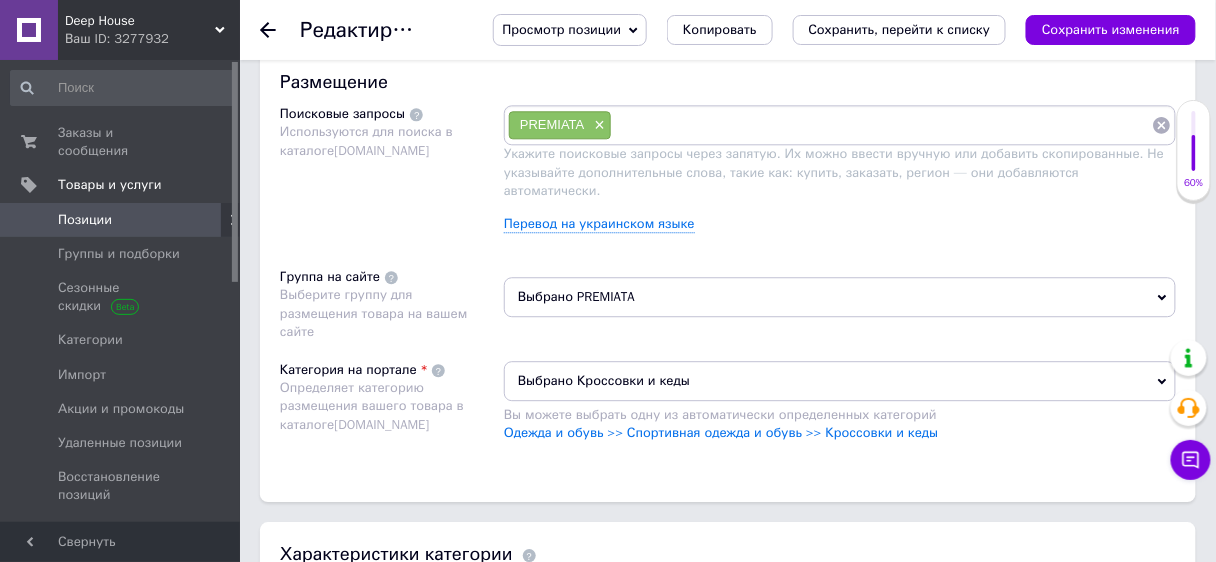 scroll, scrollTop: 1156, scrollLeft: 0, axis: vertical 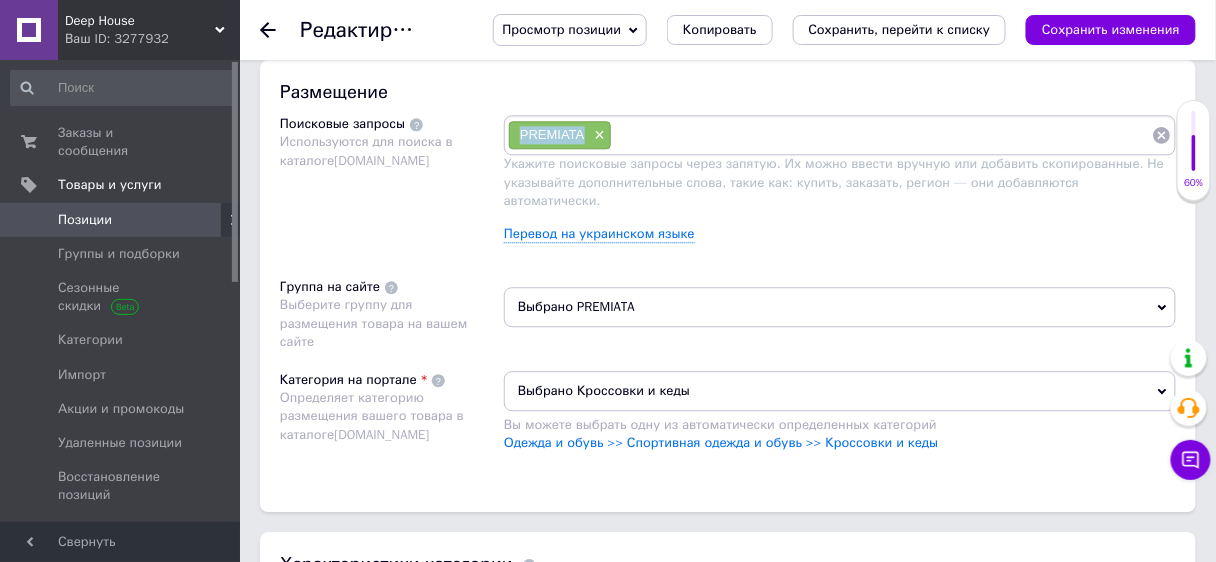 drag, startPoint x: 540, startPoint y: 124, endPoint x: 585, endPoint y: 129, distance: 45.276924 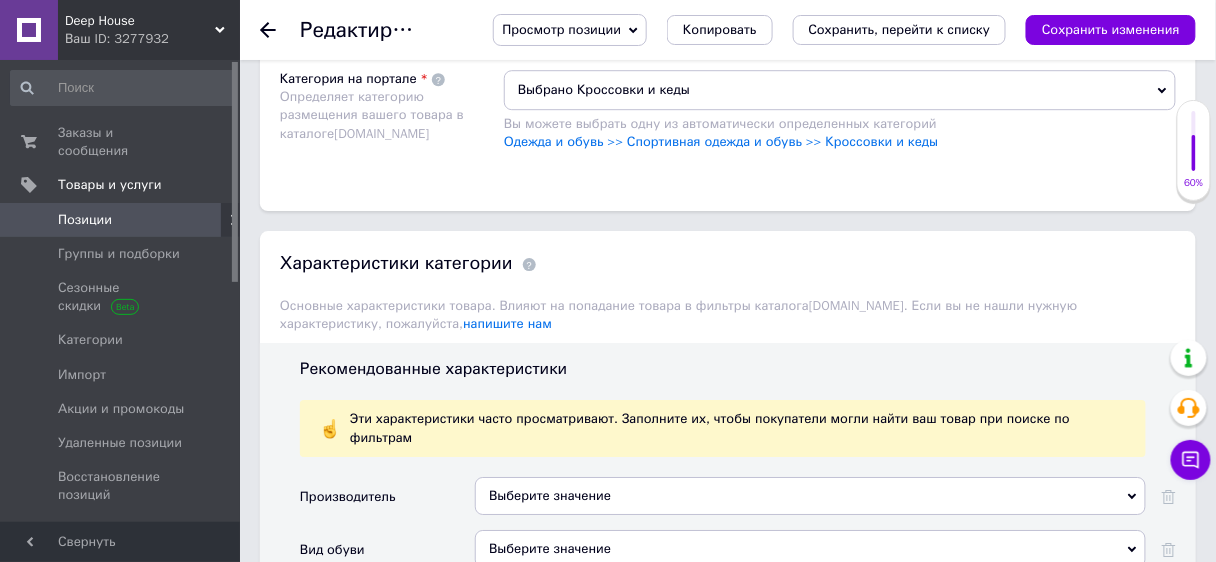 scroll, scrollTop: 1556, scrollLeft: 0, axis: vertical 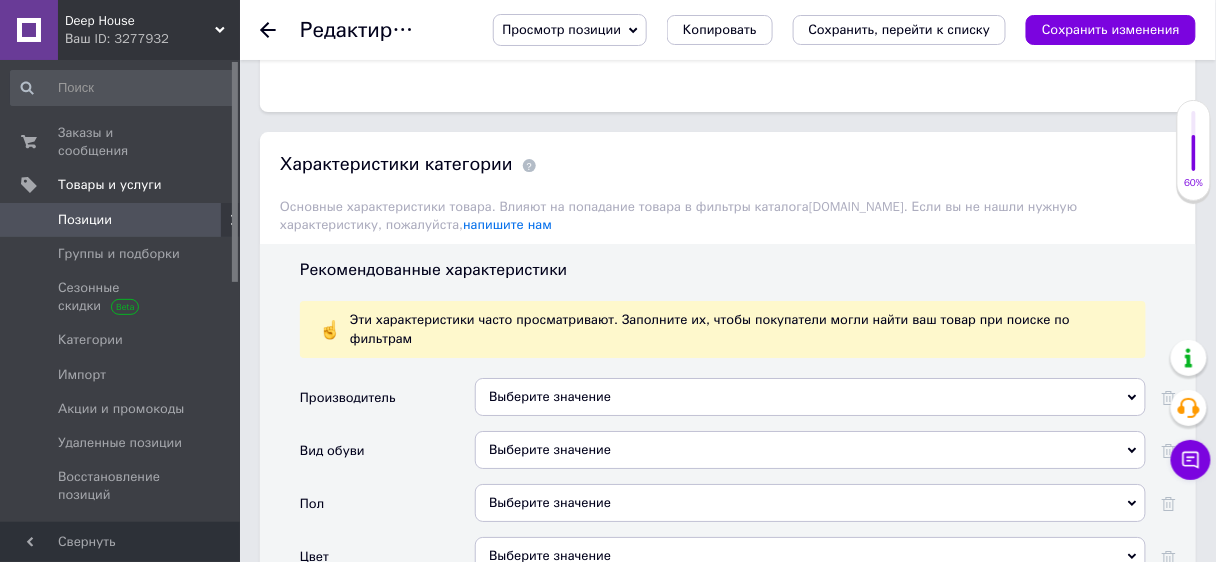 click on "Выберите значение" at bounding box center [810, 397] 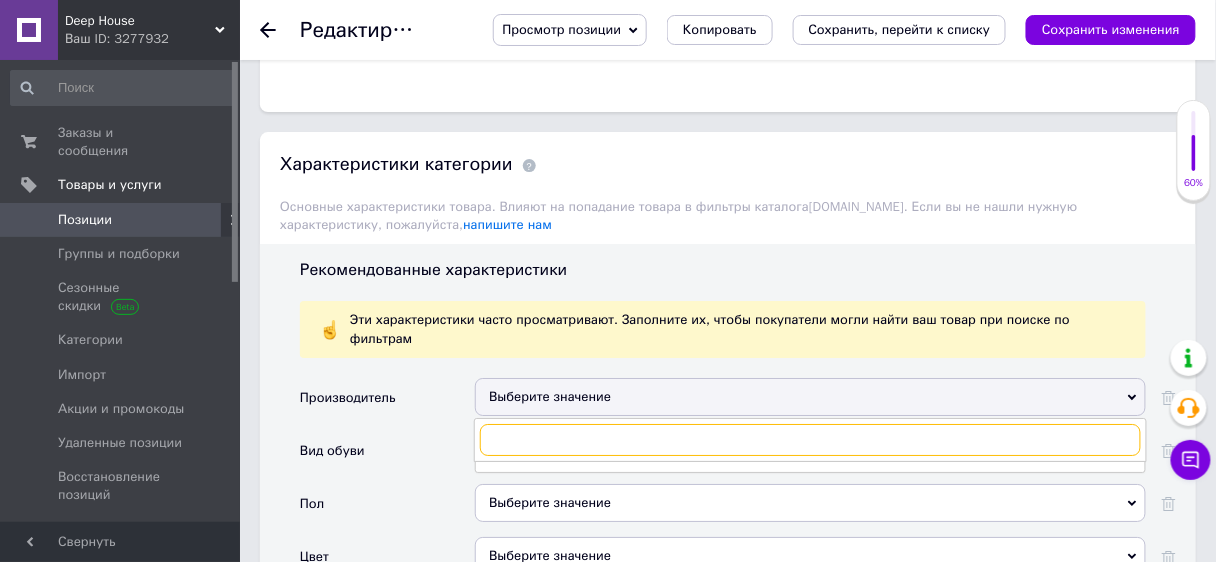paste on "PREMIATA" 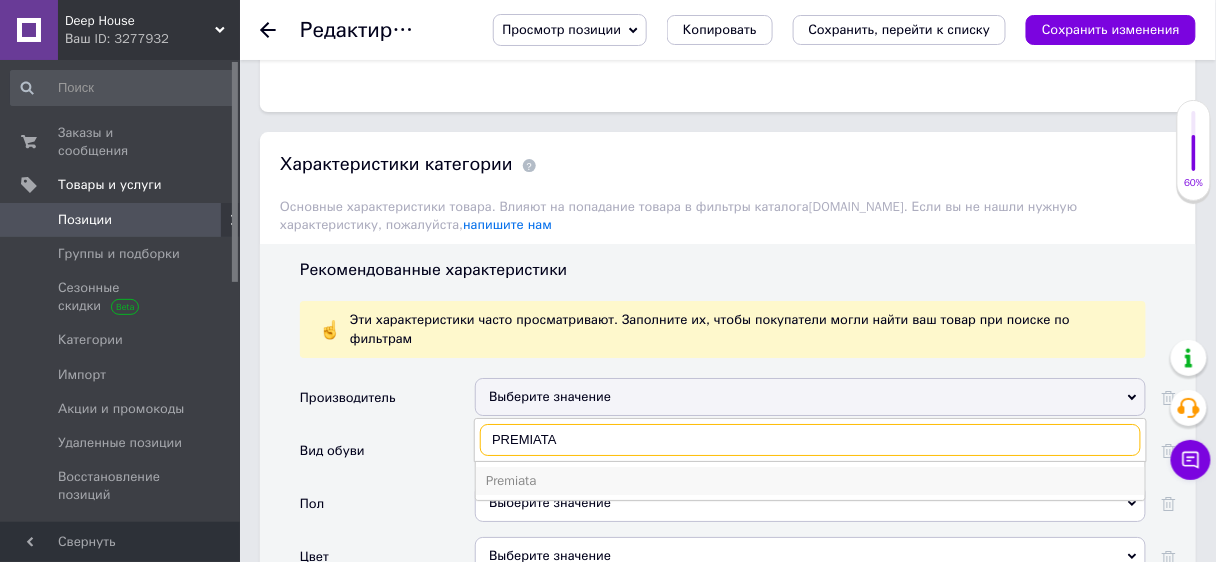 type on "PREMIATA" 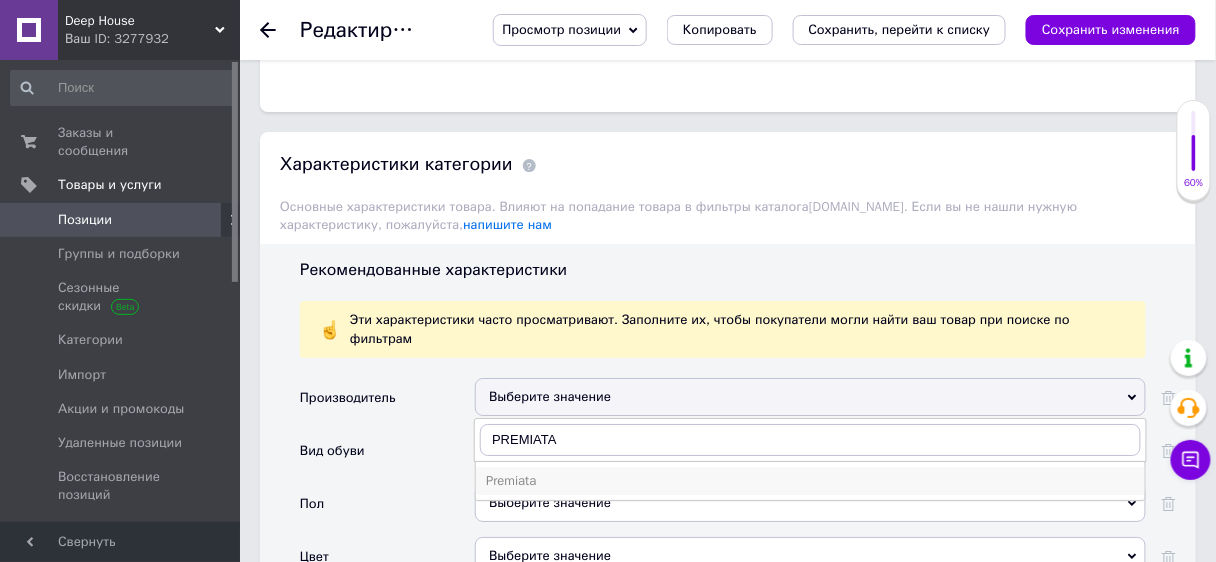click on "Premiata" at bounding box center (810, 481) 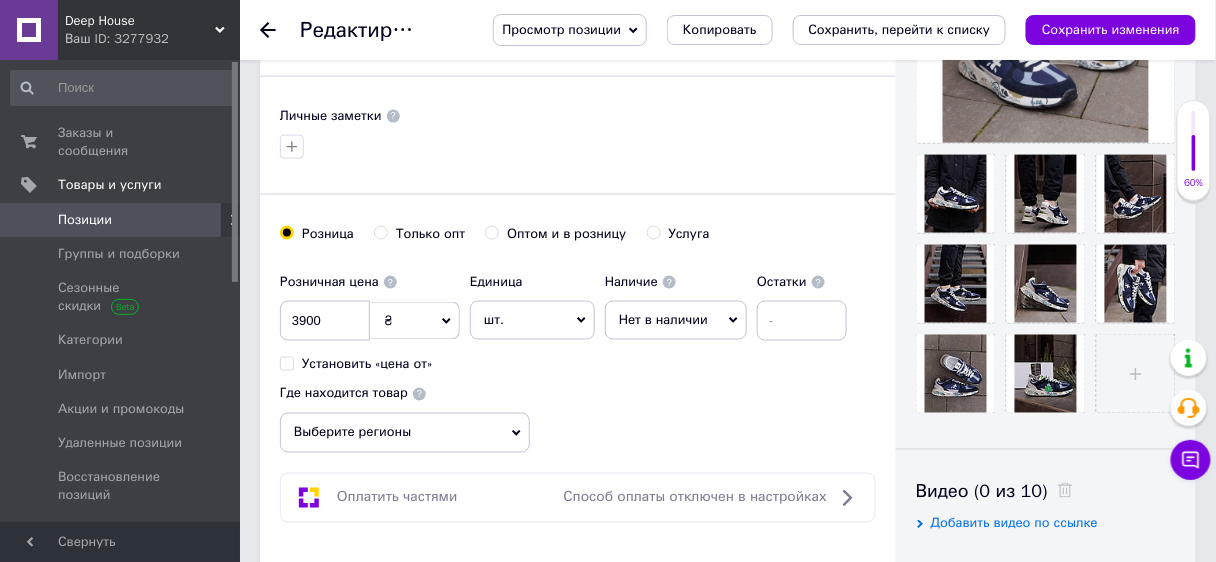 scroll, scrollTop: 487, scrollLeft: 0, axis: vertical 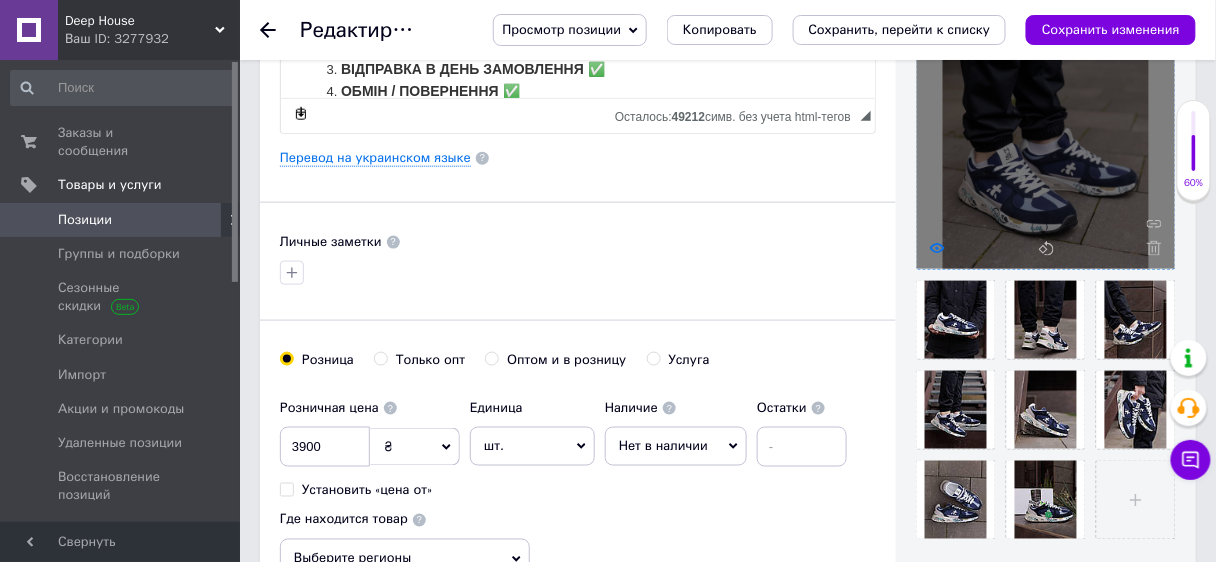 click 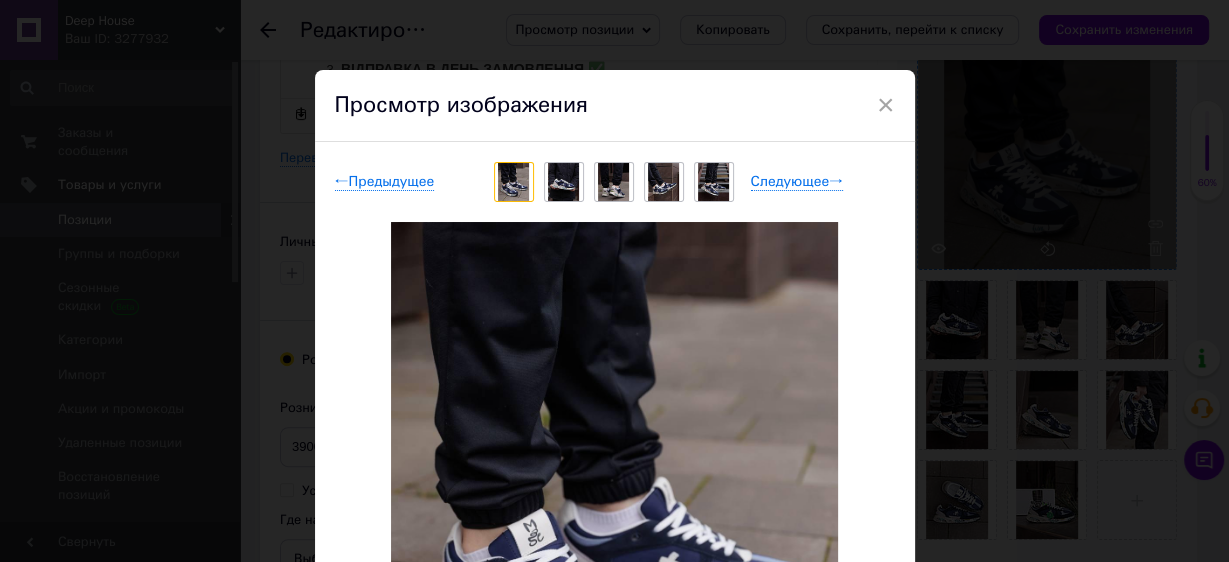 drag, startPoint x: 886, startPoint y: 111, endPoint x: 973, endPoint y: 109, distance: 87.02299 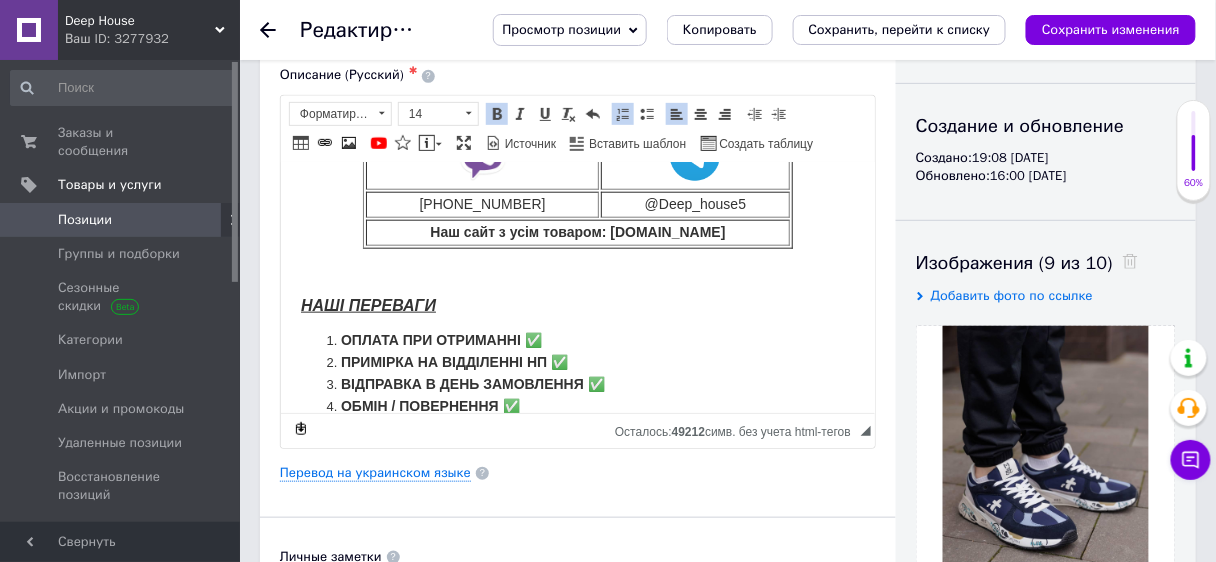 scroll, scrollTop: 158, scrollLeft: 0, axis: vertical 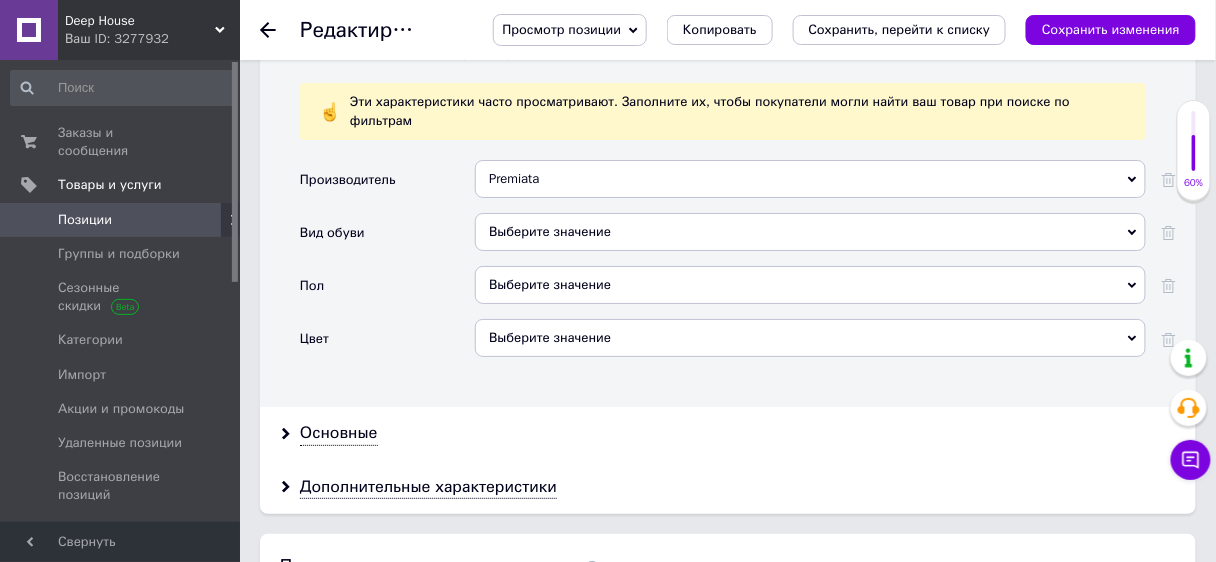 click on "Выберите значение" at bounding box center (810, 232) 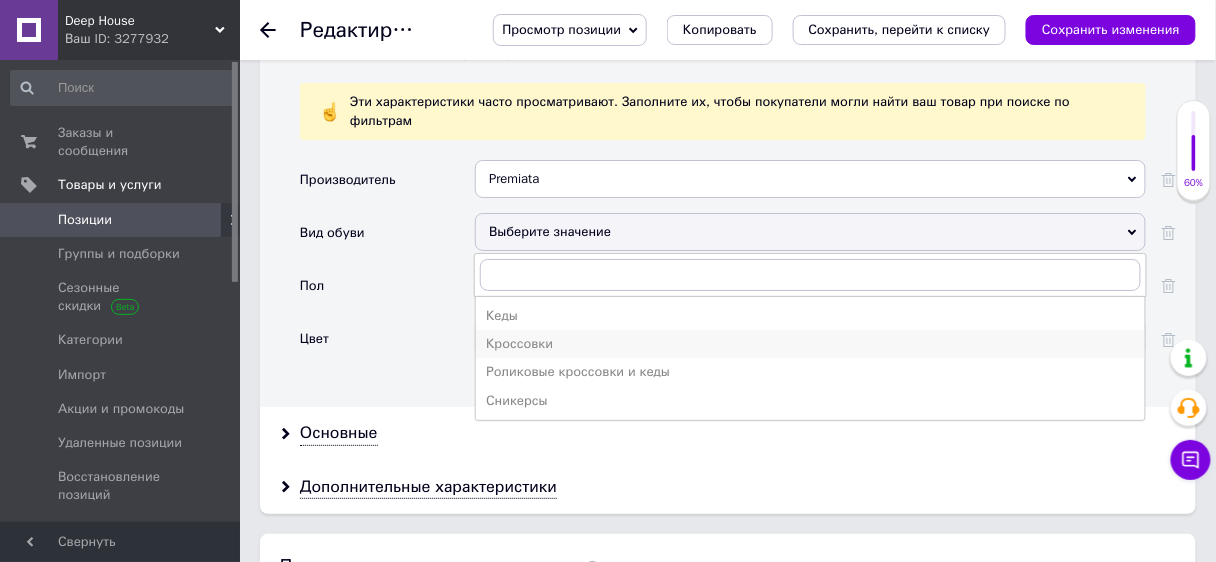 click on "Кроссовки" at bounding box center (810, 344) 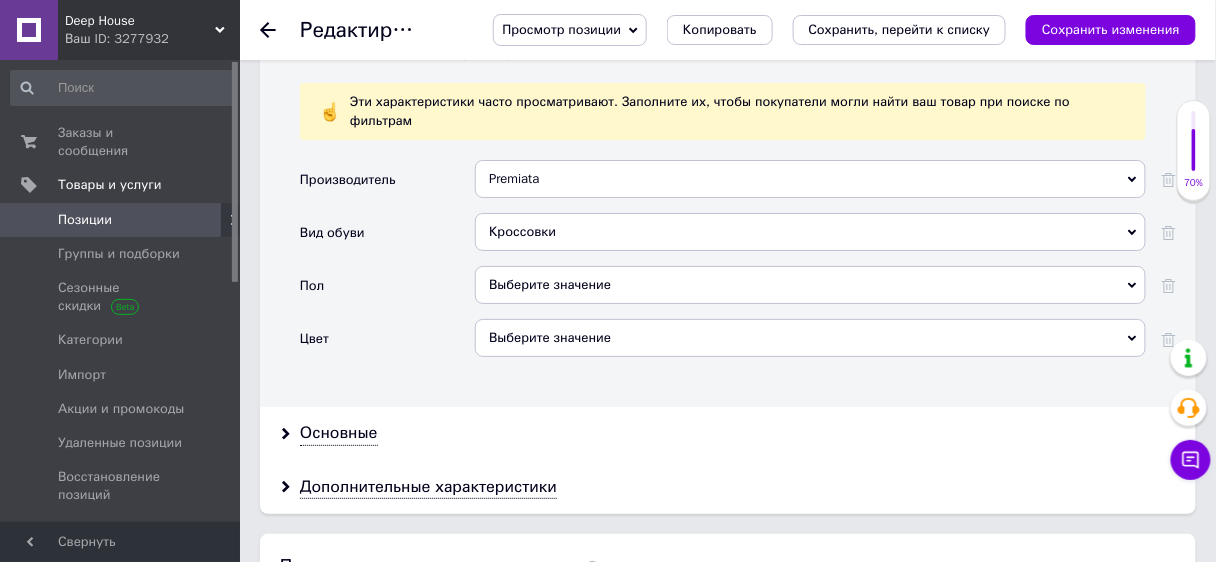 click on "Выберите значение" at bounding box center [810, 285] 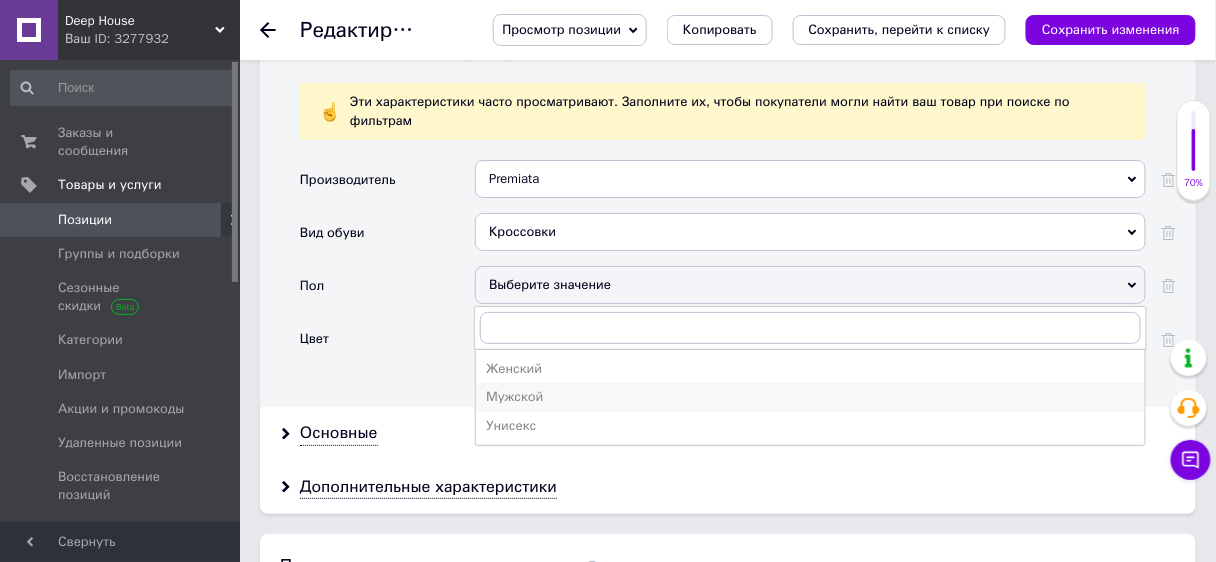 click on "Мужской" at bounding box center [810, 397] 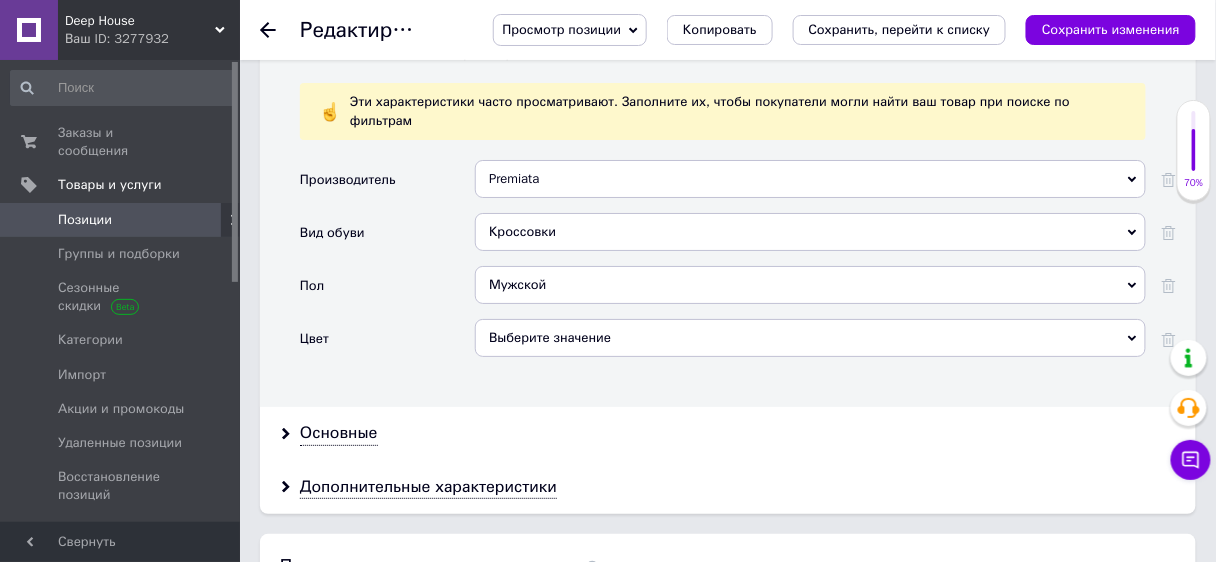 click on "Выберите значение" at bounding box center [810, 338] 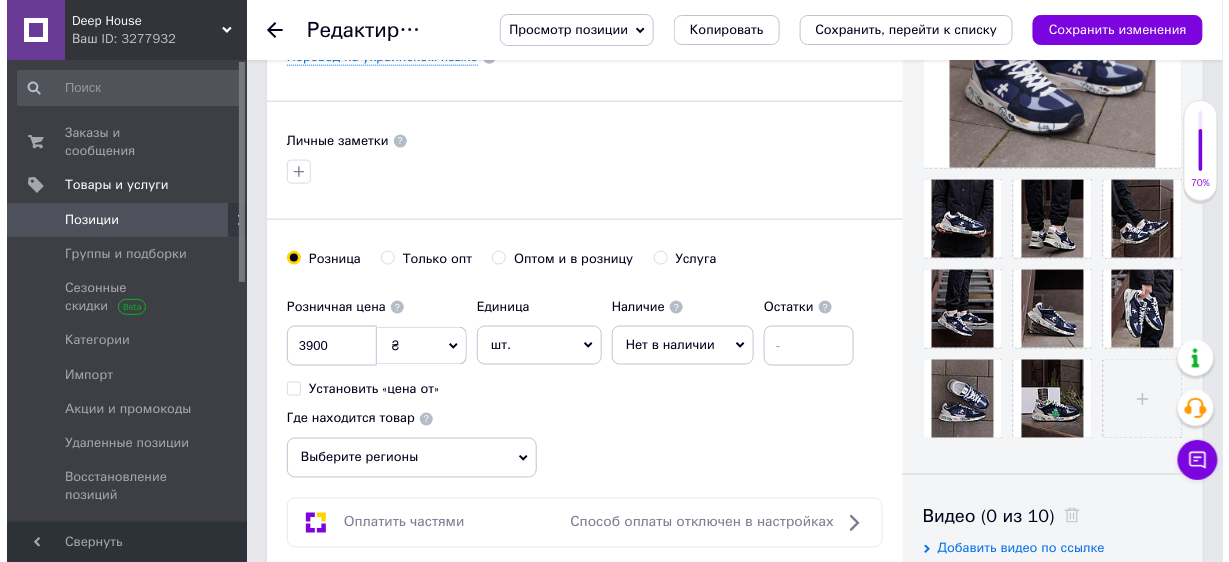 scroll, scrollTop: 523, scrollLeft: 0, axis: vertical 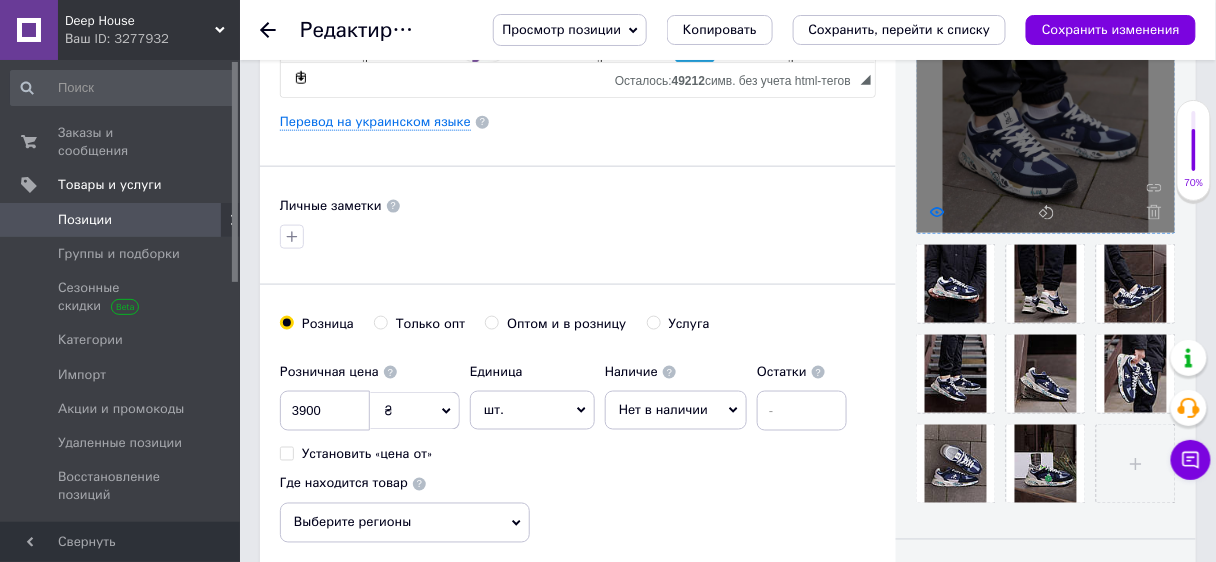 click 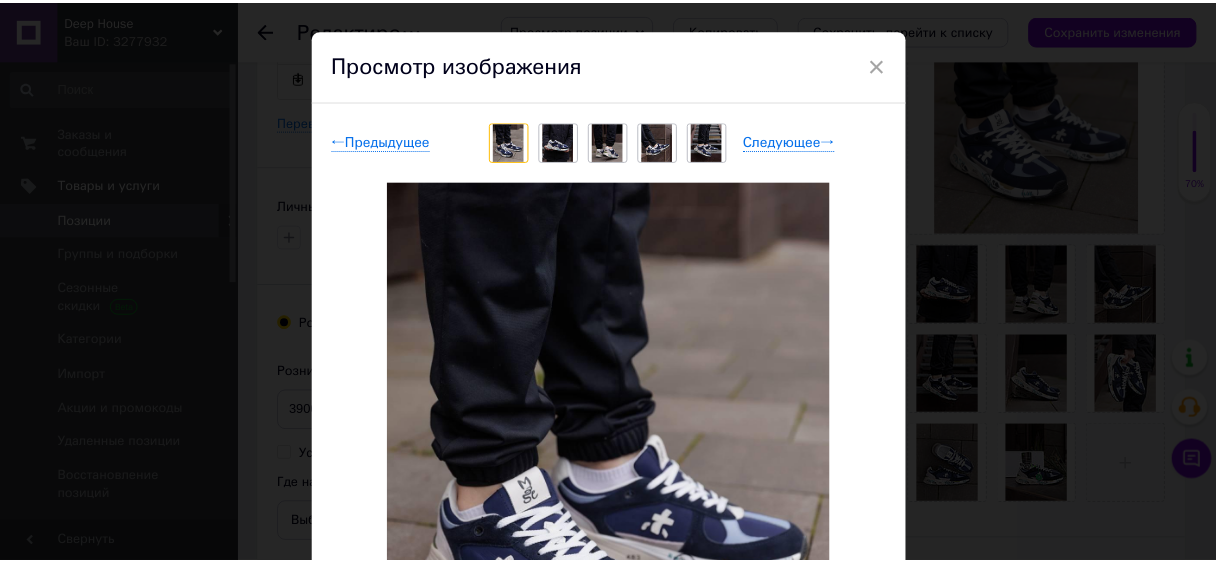 scroll, scrollTop: 0, scrollLeft: 0, axis: both 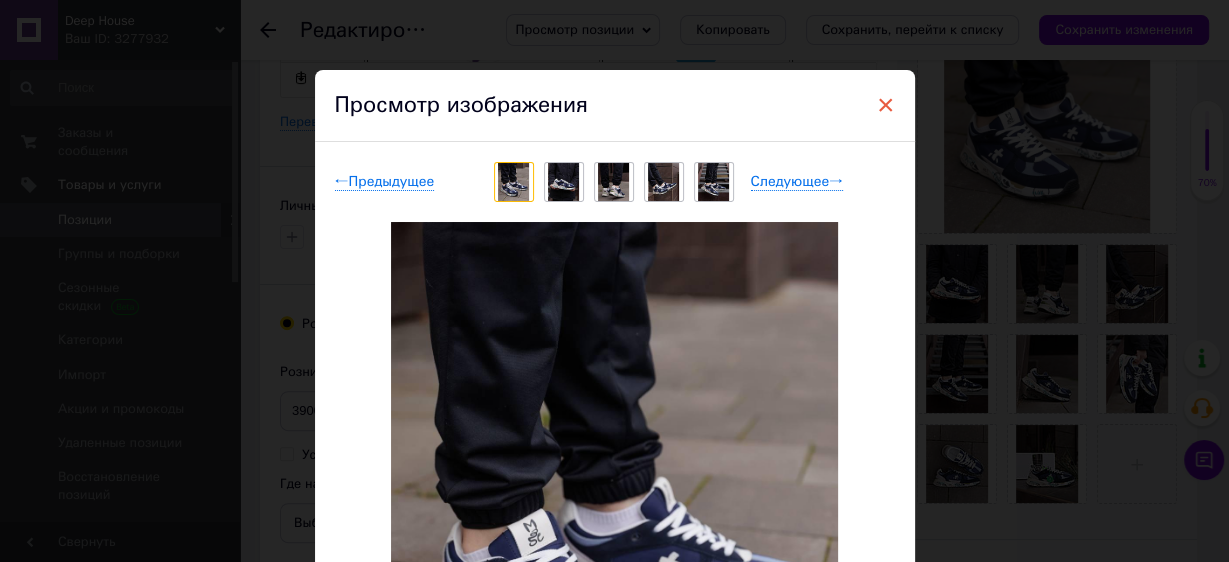 click on "×" at bounding box center [886, 105] 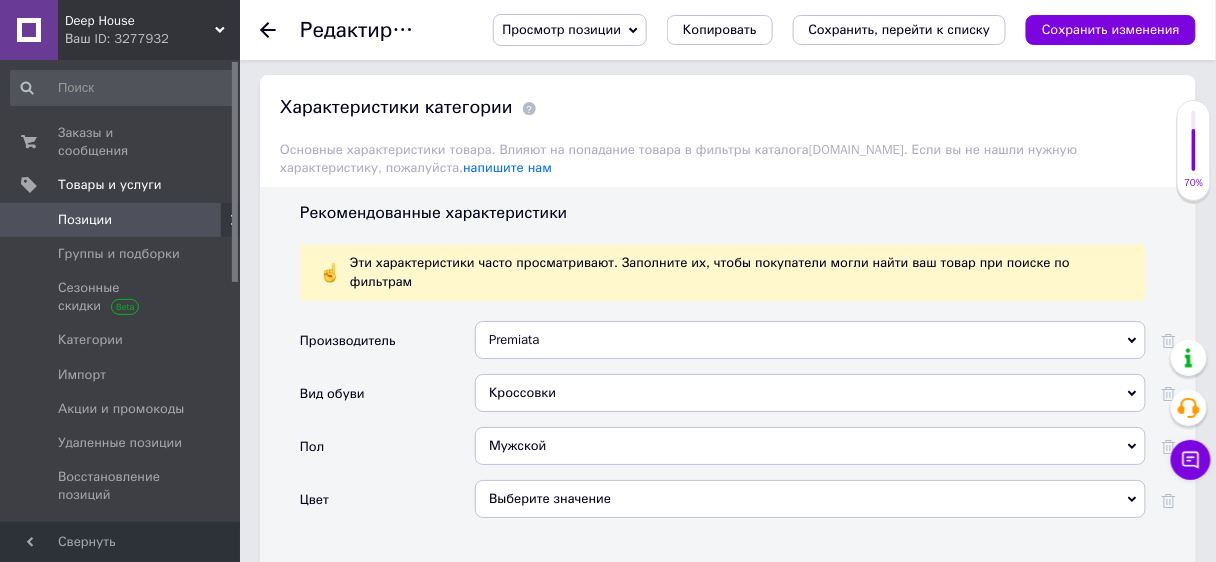 scroll, scrollTop: 1664, scrollLeft: 0, axis: vertical 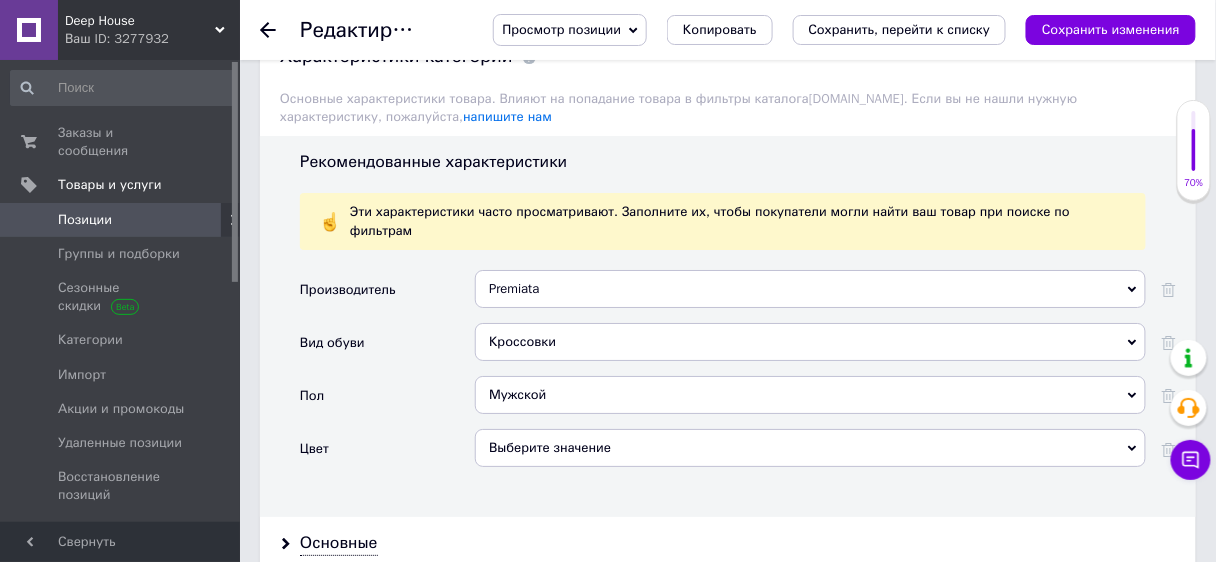 click on "Выберите значение" at bounding box center (810, 448) 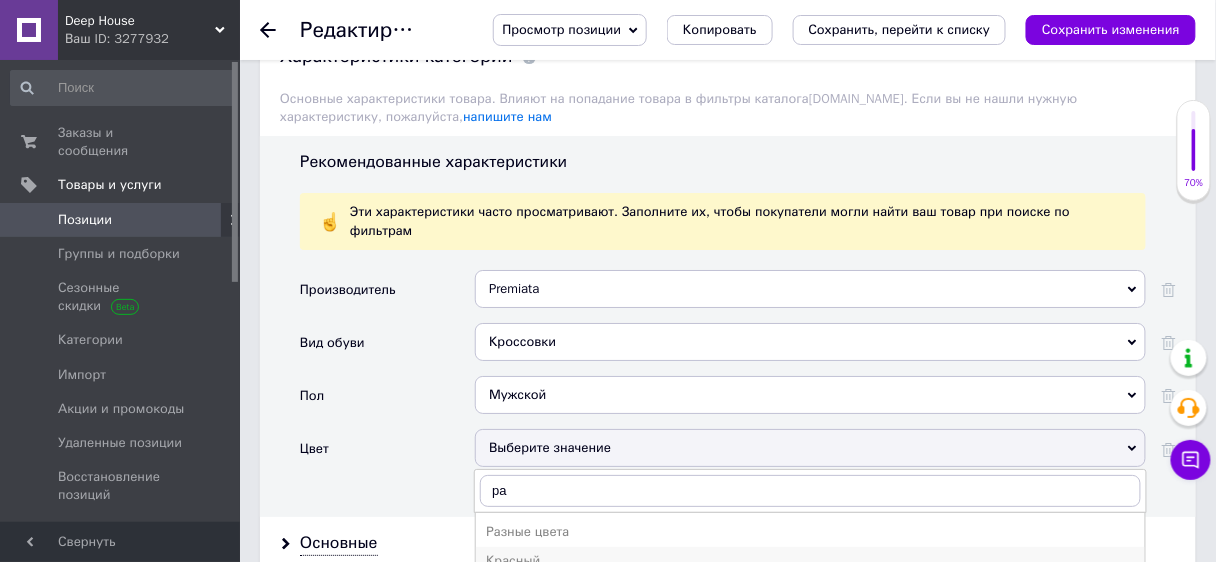 click on "Красный" at bounding box center (810, 561) 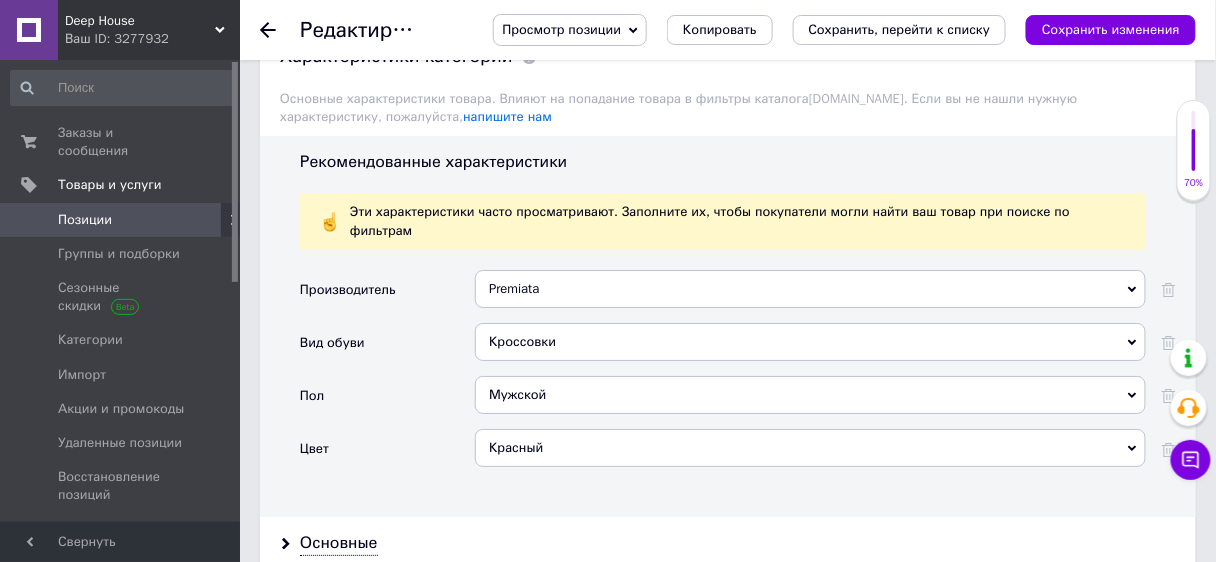 click on "Красный" at bounding box center (810, 448) 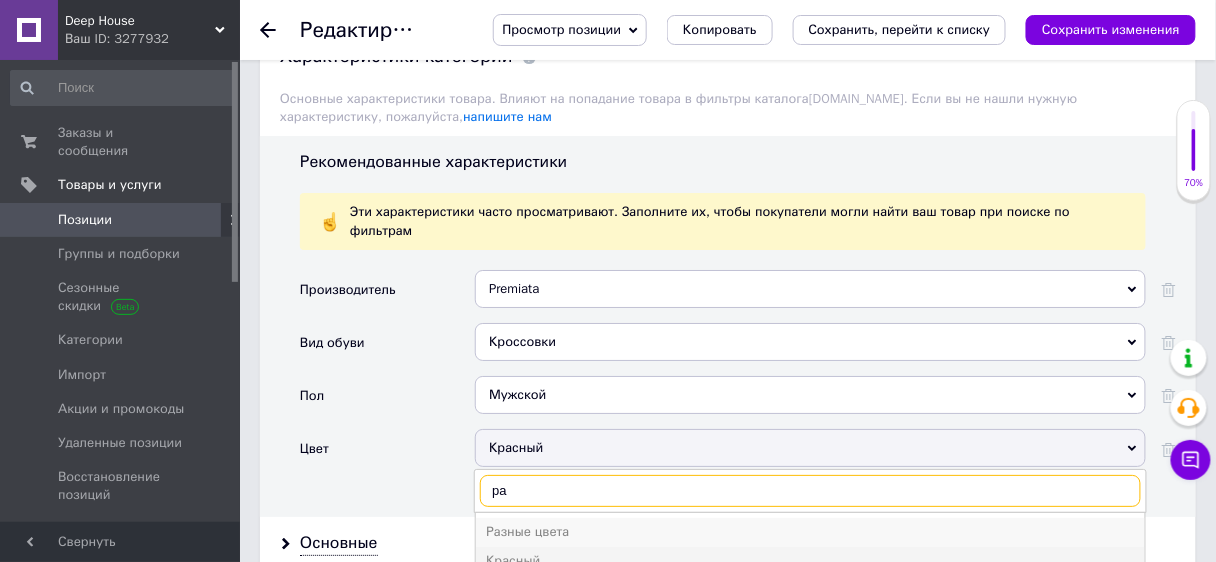 type on "ра" 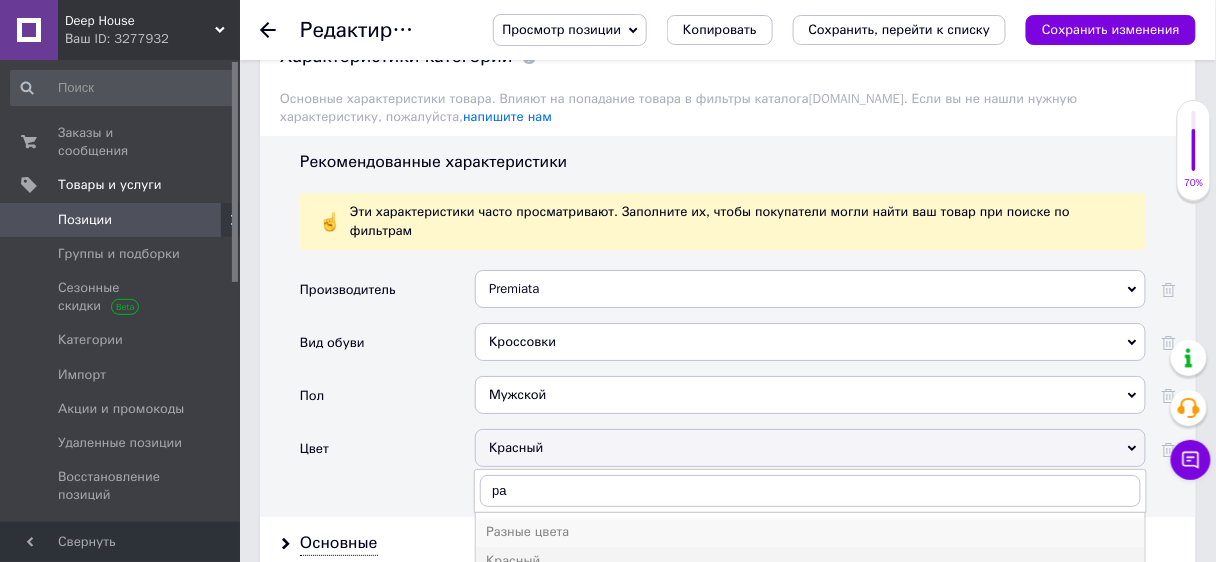 click on "Разные цвета" at bounding box center (810, 532) 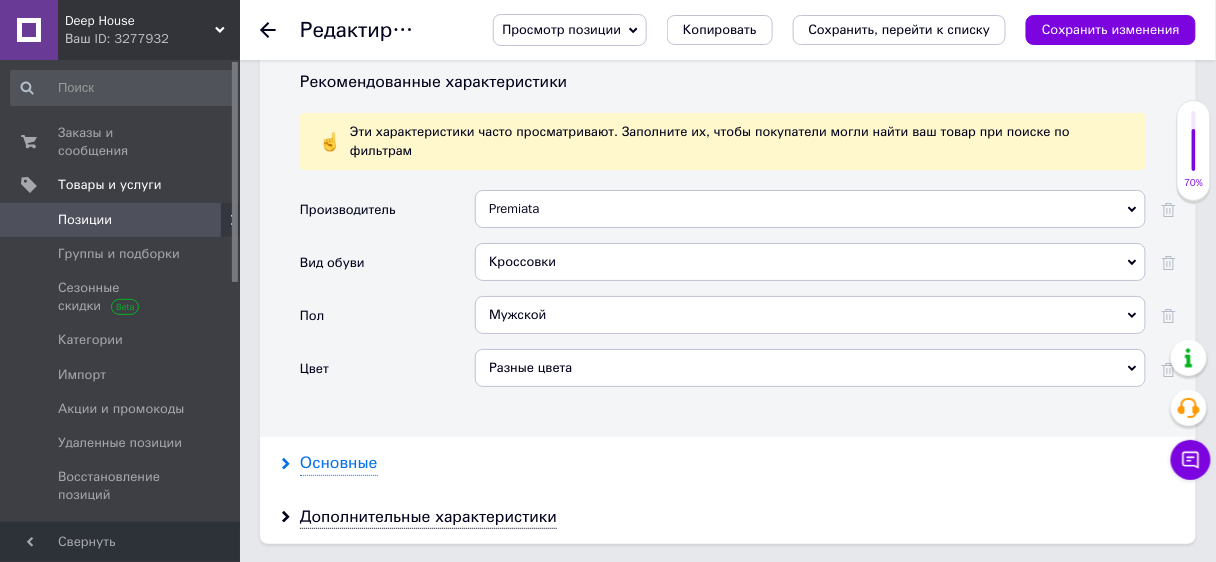 click on "Основные" at bounding box center [339, 463] 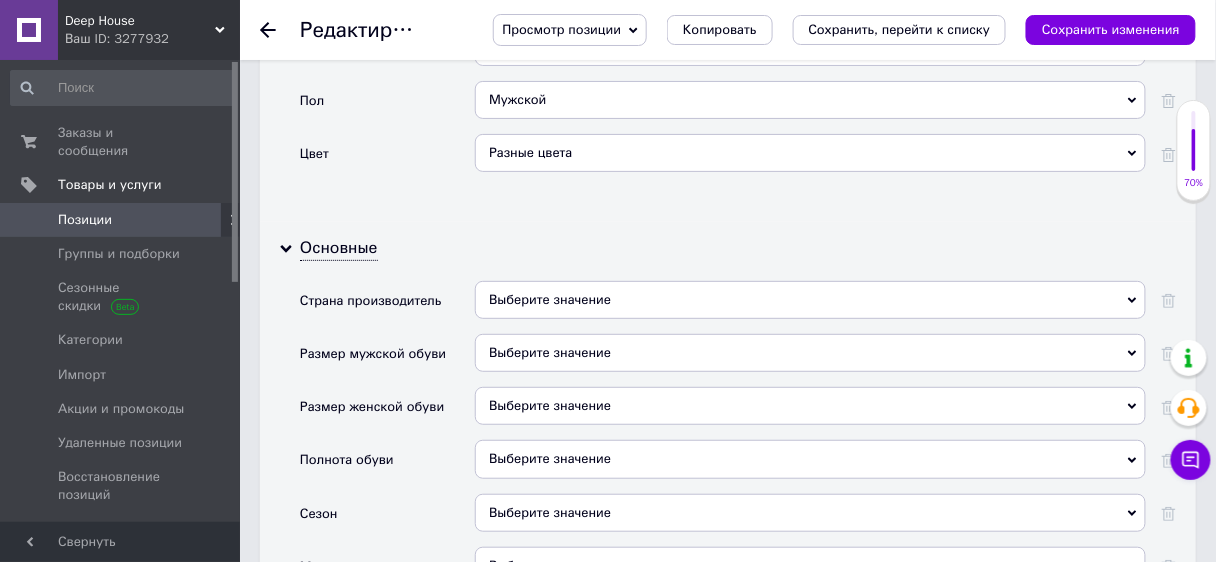 scroll, scrollTop: 1984, scrollLeft: 0, axis: vertical 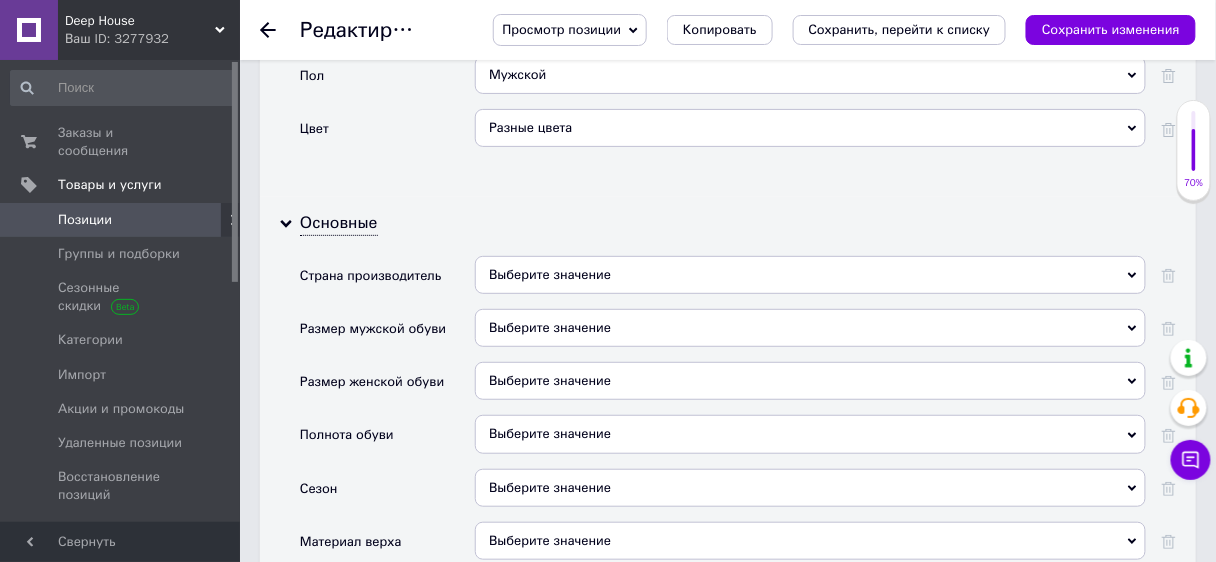 click on "Выберите значение" at bounding box center (810, 275) 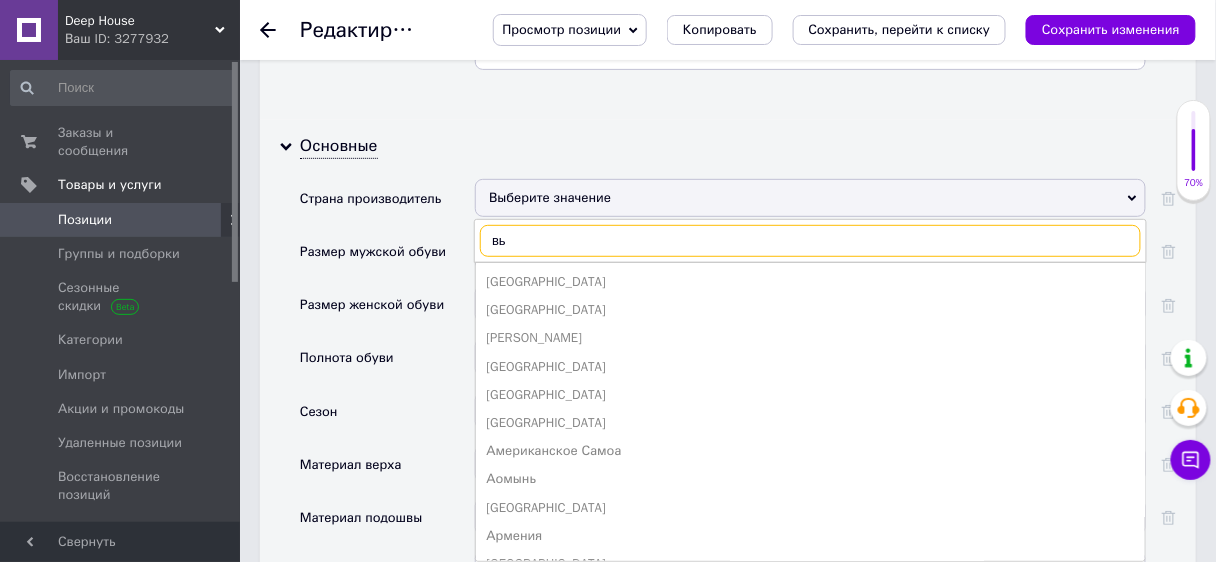scroll, scrollTop: 2064, scrollLeft: 0, axis: vertical 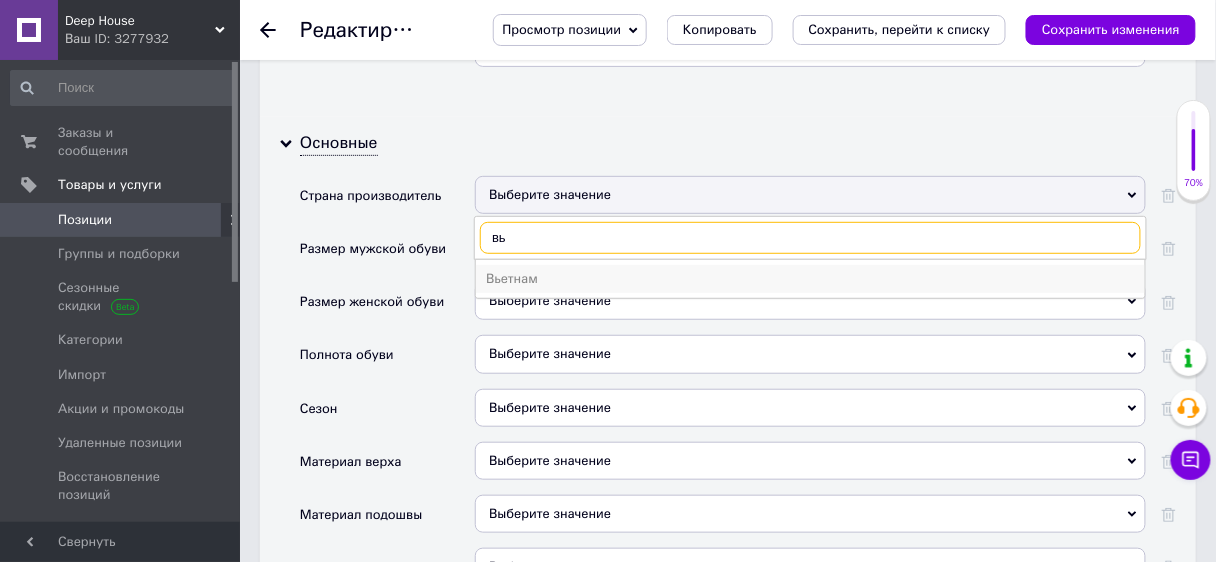 type on "вь" 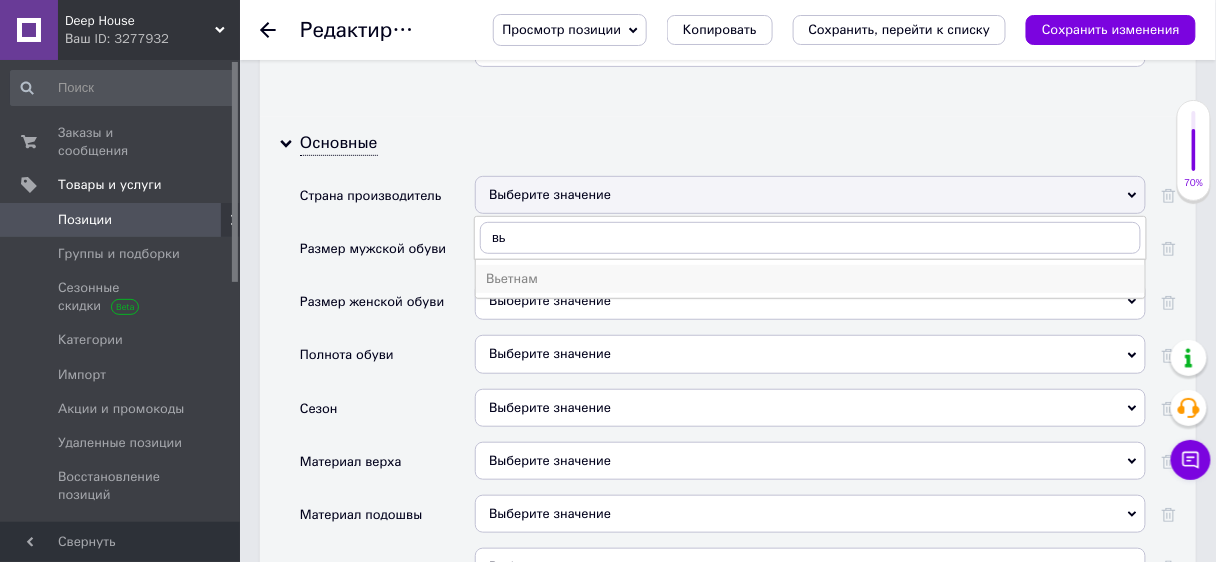 click on "Вьетнам" at bounding box center [810, 279] 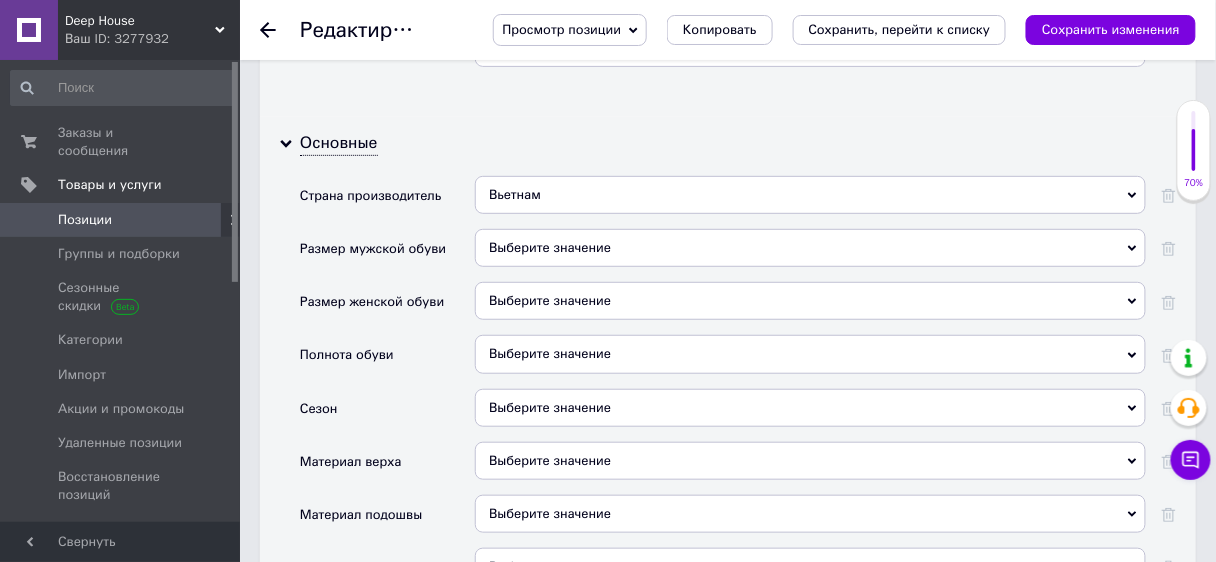 click on "Выберите значение" at bounding box center (810, 408) 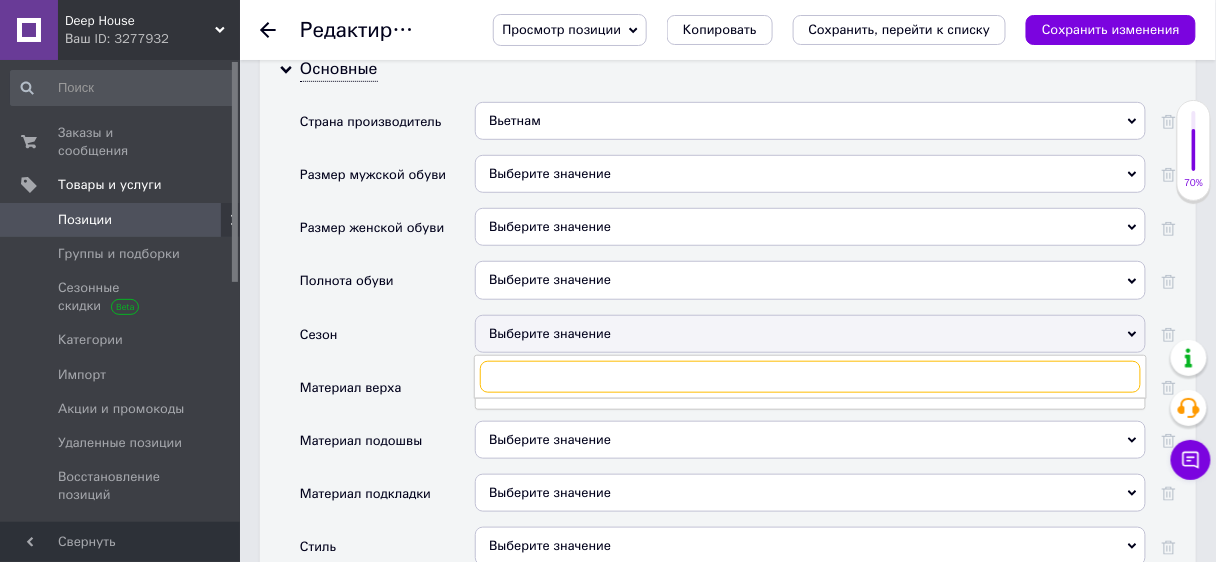 scroll, scrollTop: 2144, scrollLeft: 0, axis: vertical 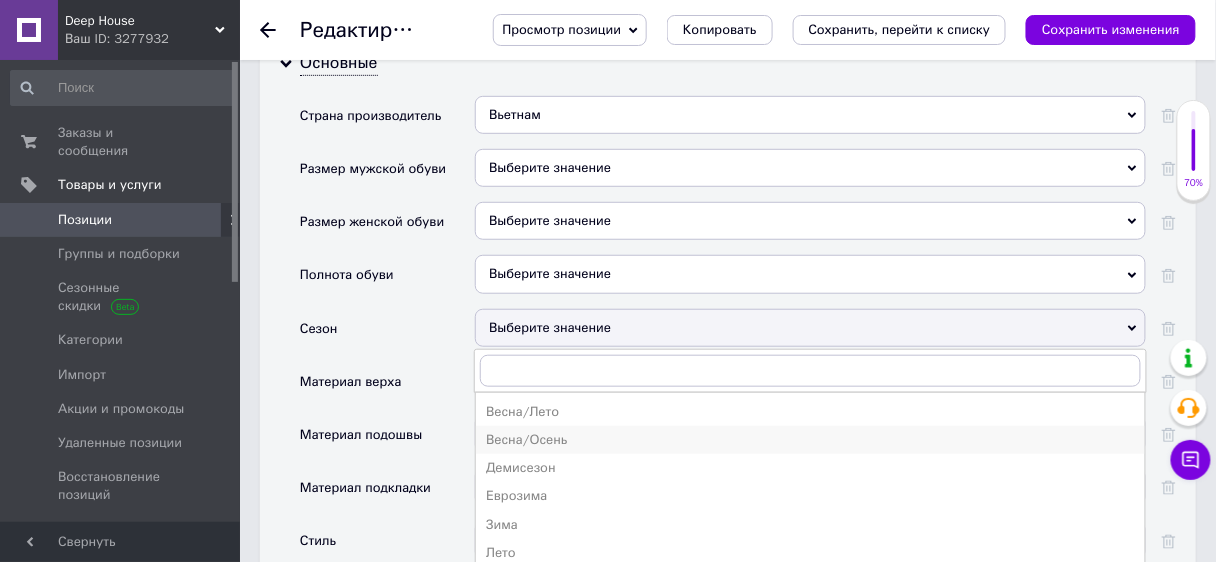 click on "Весна/Осень" at bounding box center [810, 440] 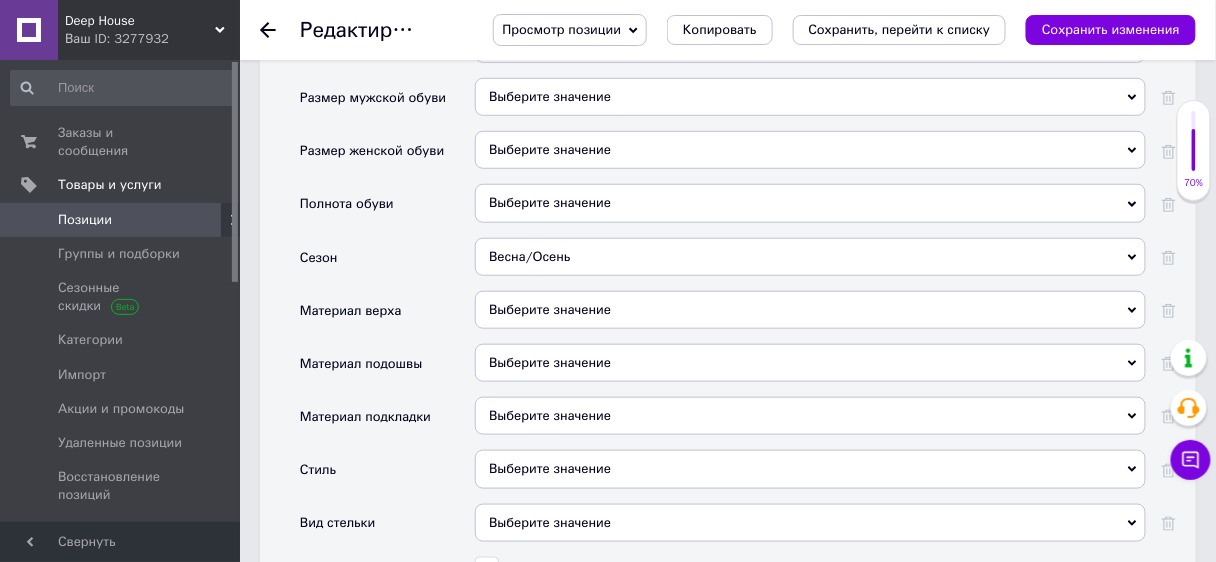 scroll, scrollTop: 2224, scrollLeft: 0, axis: vertical 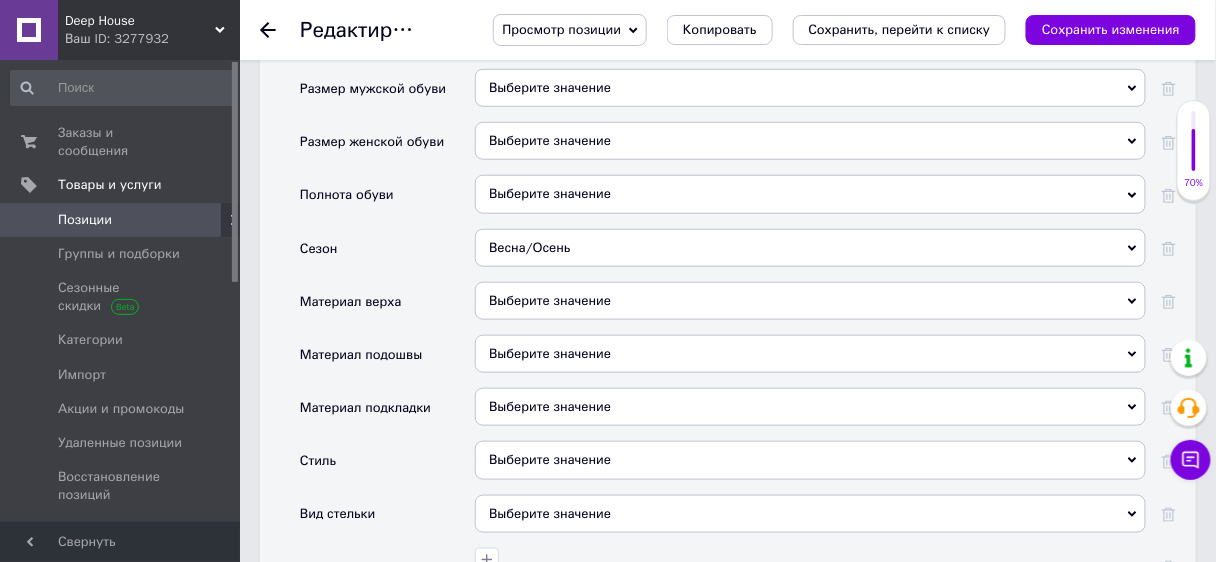 click on "Выберите значение" at bounding box center (810, 301) 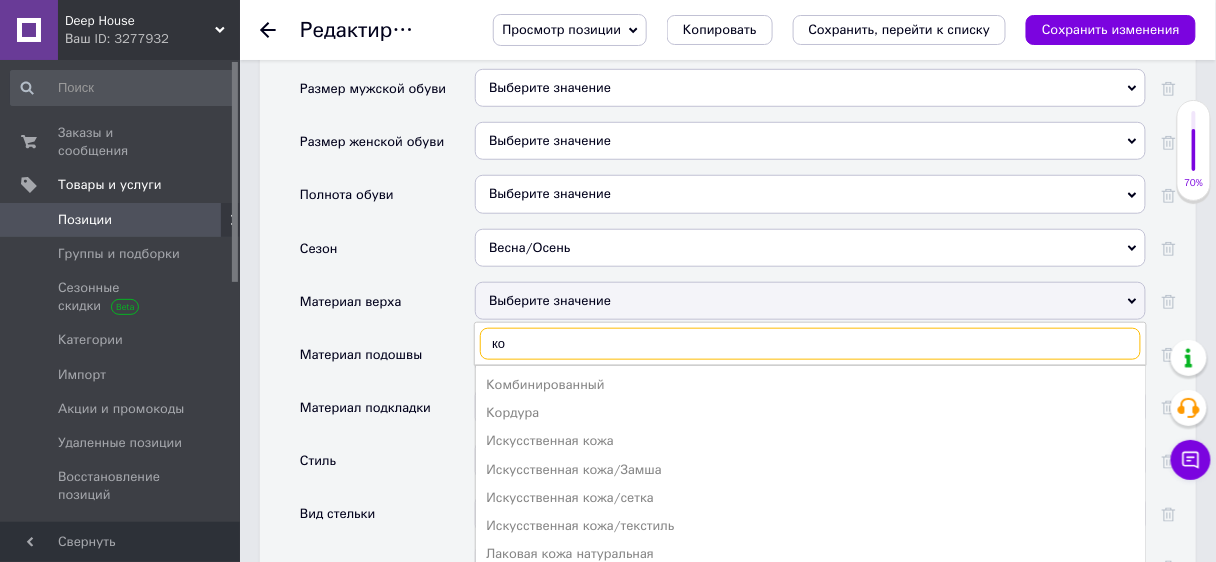 type on "к" 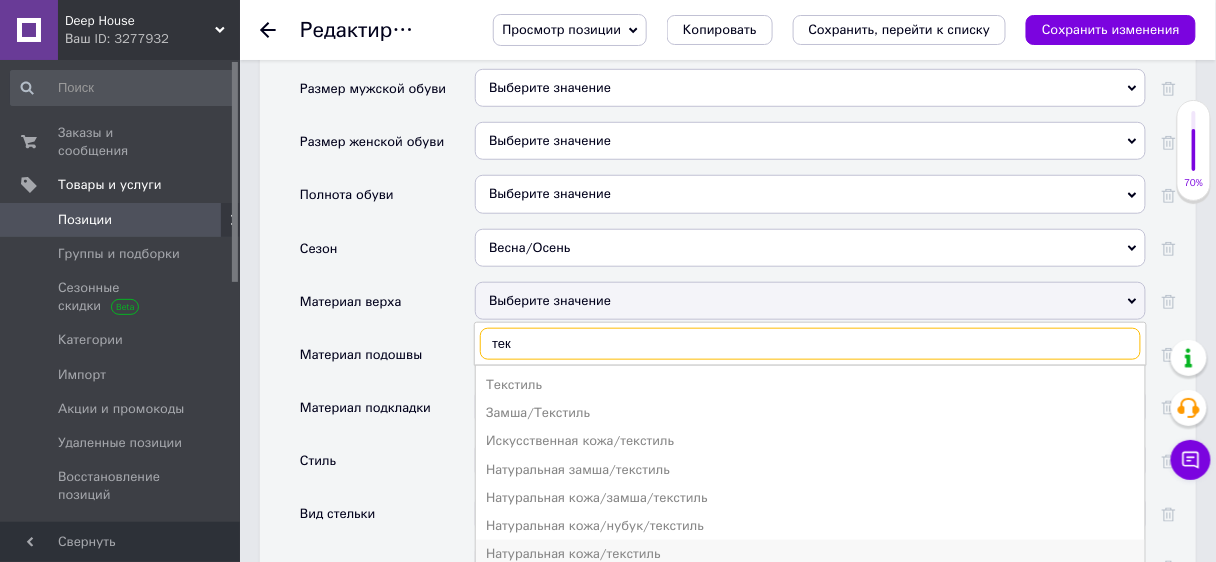 type on "тек" 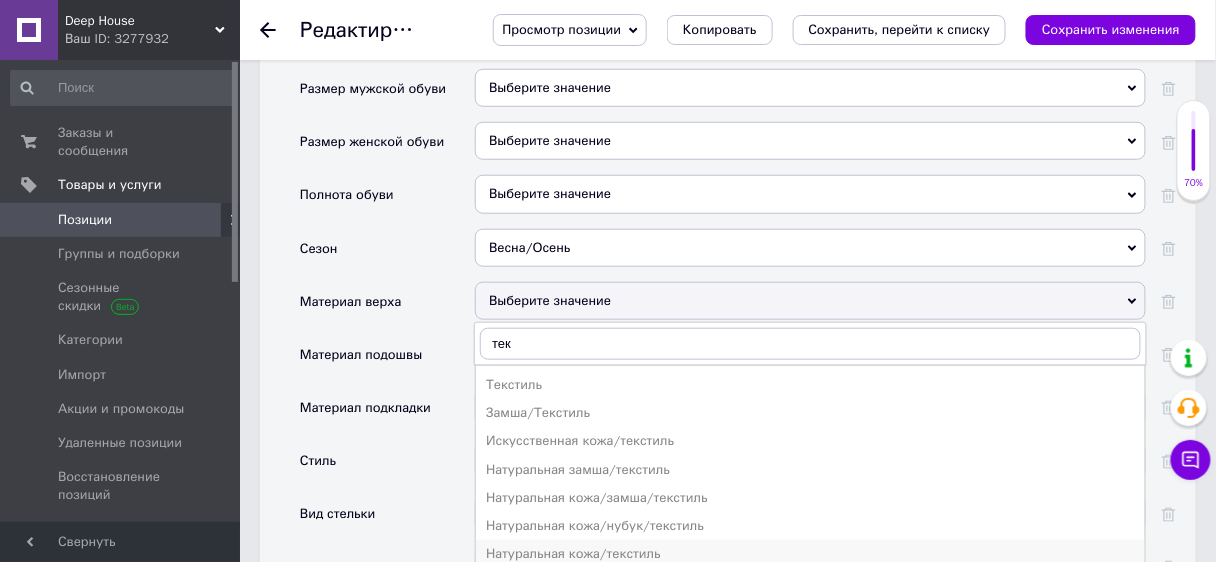click on "Натуральная кожа/текстиль" at bounding box center (810, 554) 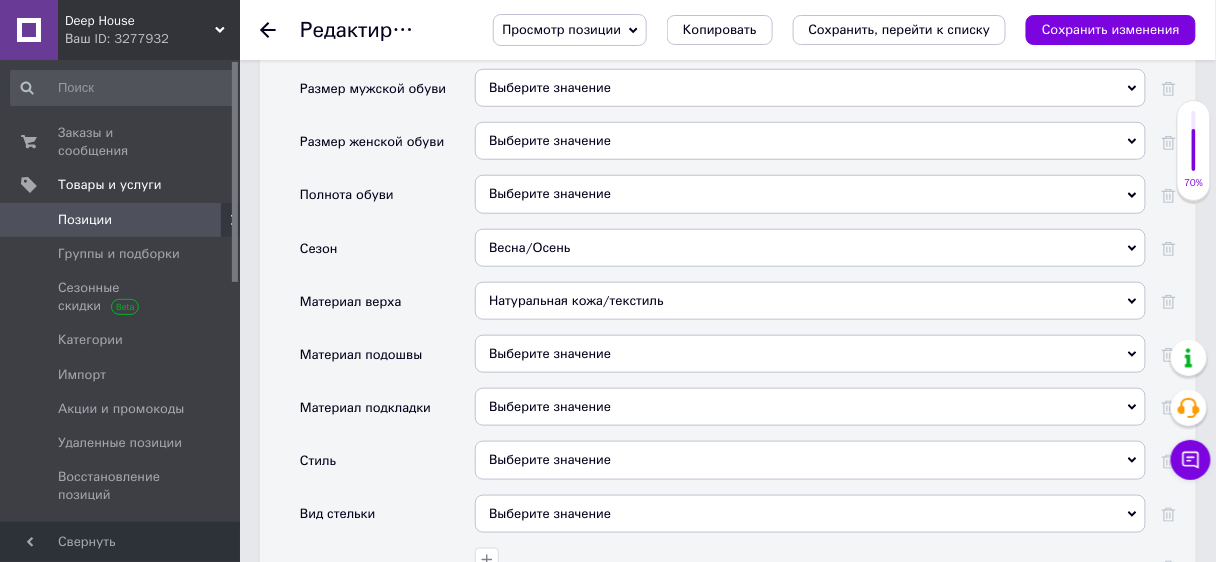 click on "Выберите значение" at bounding box center (810, 354) 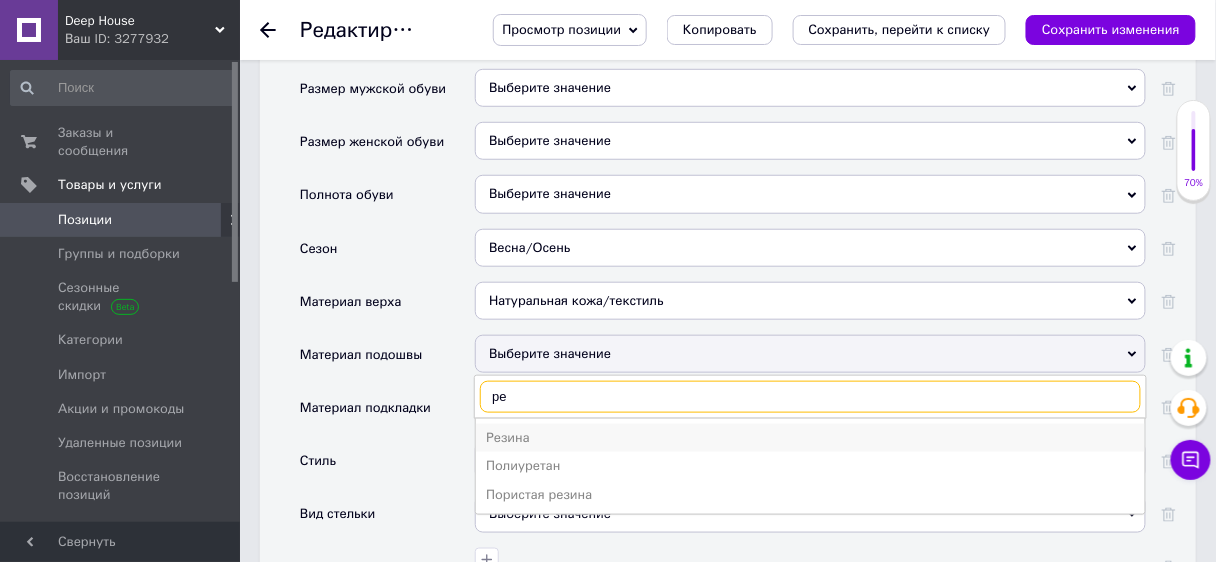 type on "ре" 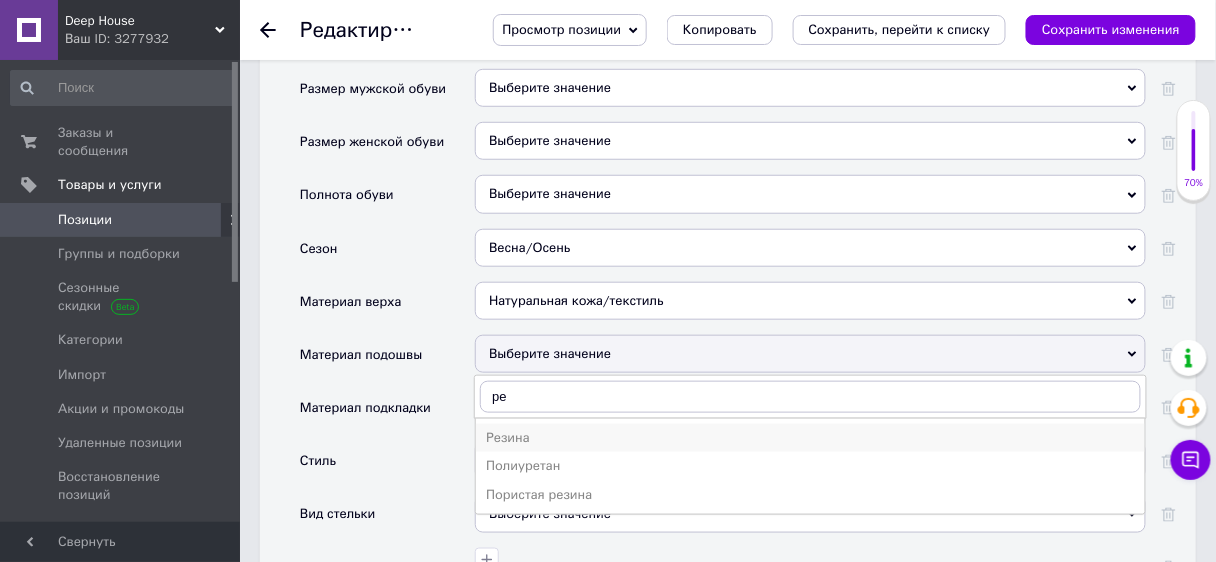 click on "Резина" at bounding box center (810, 438) 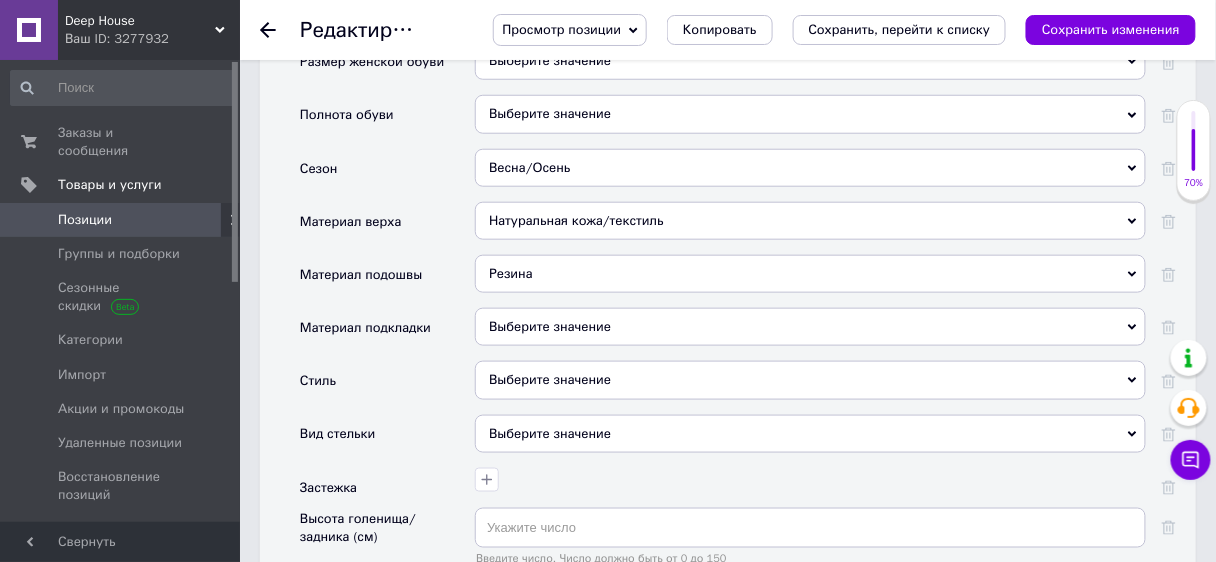 click on "Выберите значение" at bounding box center [810, 380] 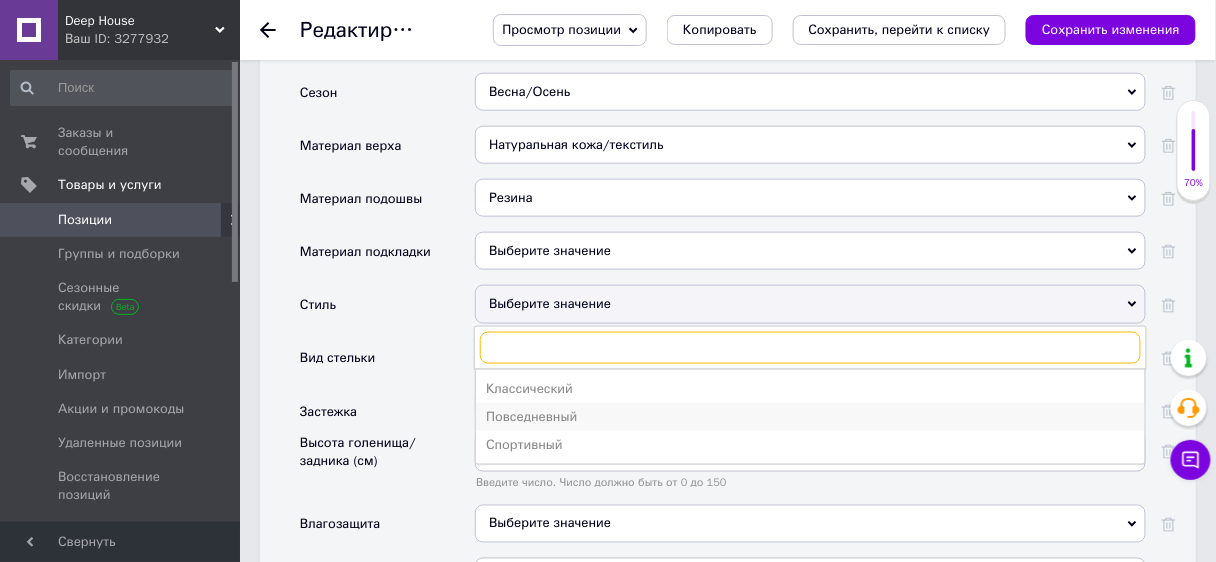 scroll, scrollTop: 2384, scrollLeft: 0, axis: vertical 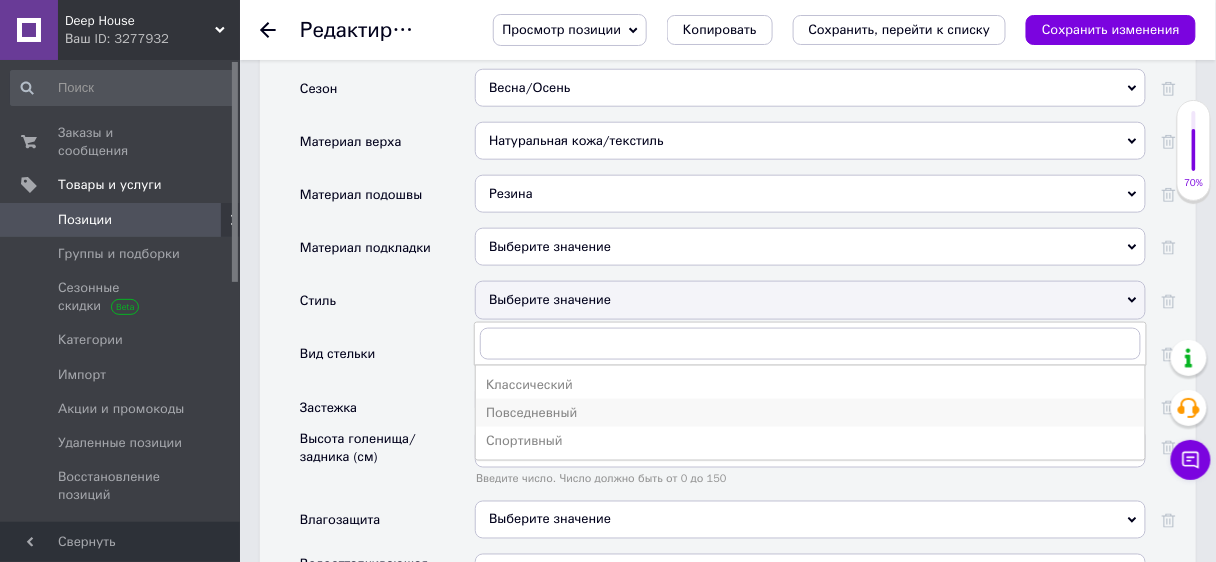 click on "Повседневный" at bounding box center (810, 413) 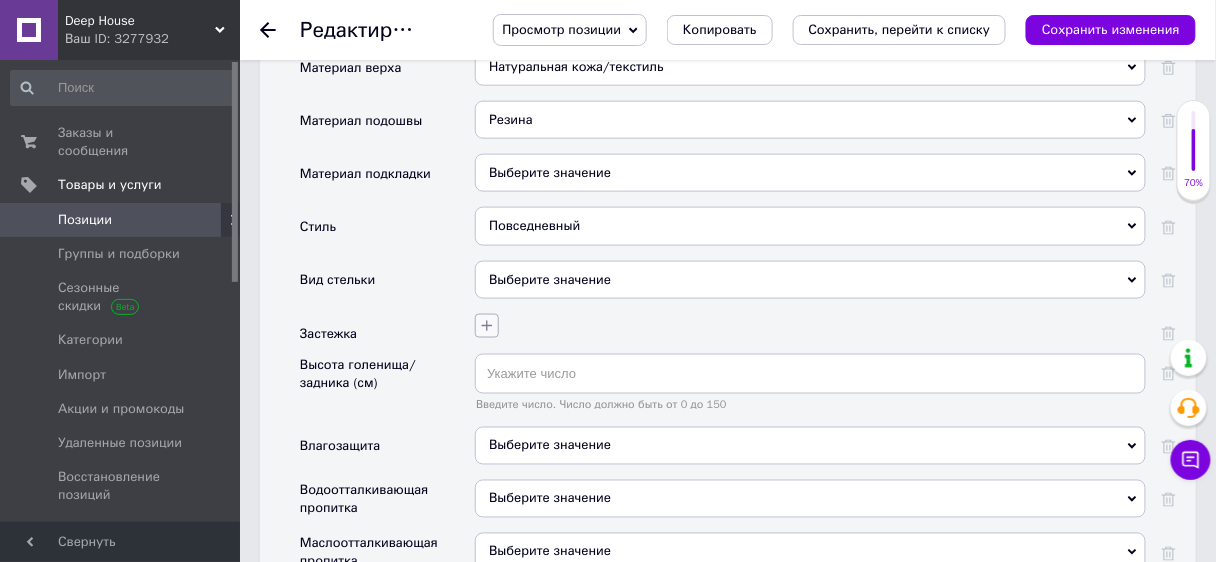 scroll, scrollTop: 2464, scrollLeft: 0, axis: vertical 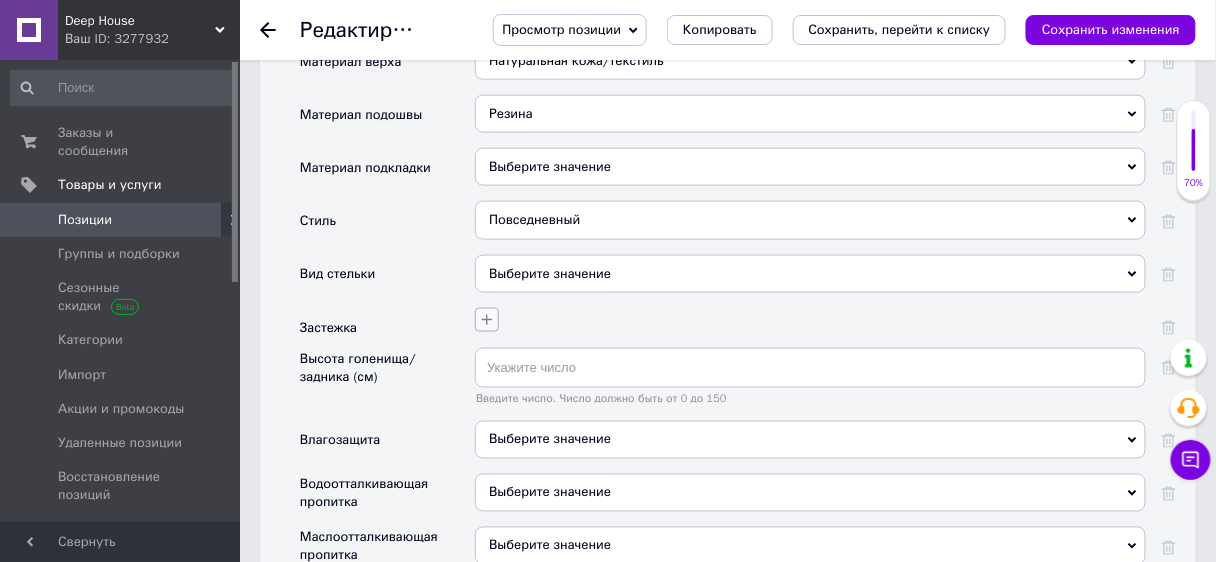 click 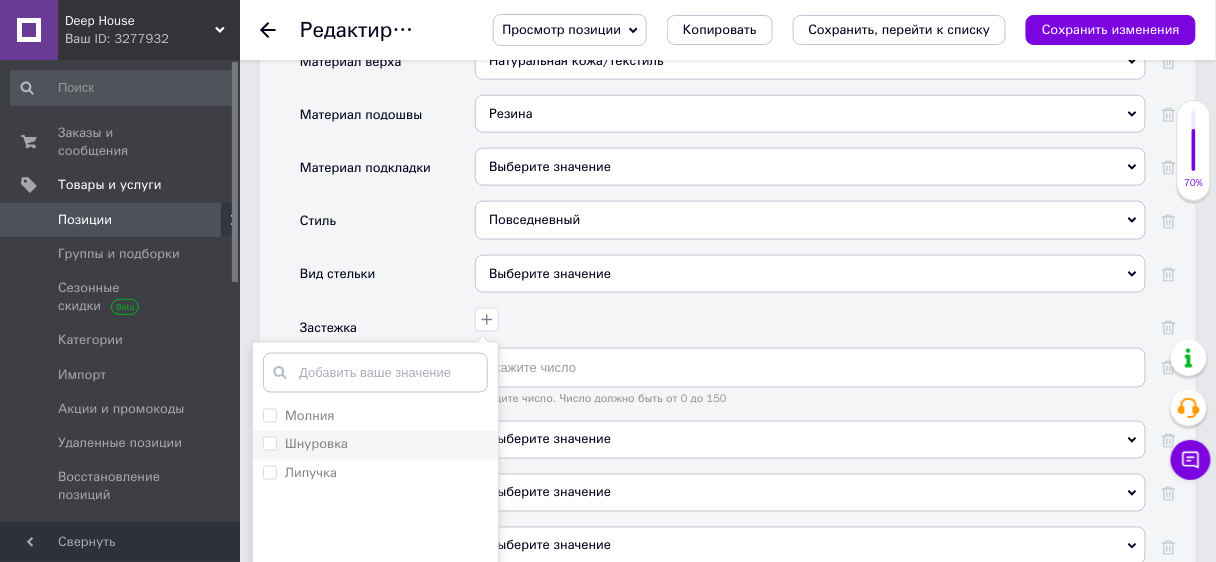click on "Шнуровка" at bounding box center [316, 444] 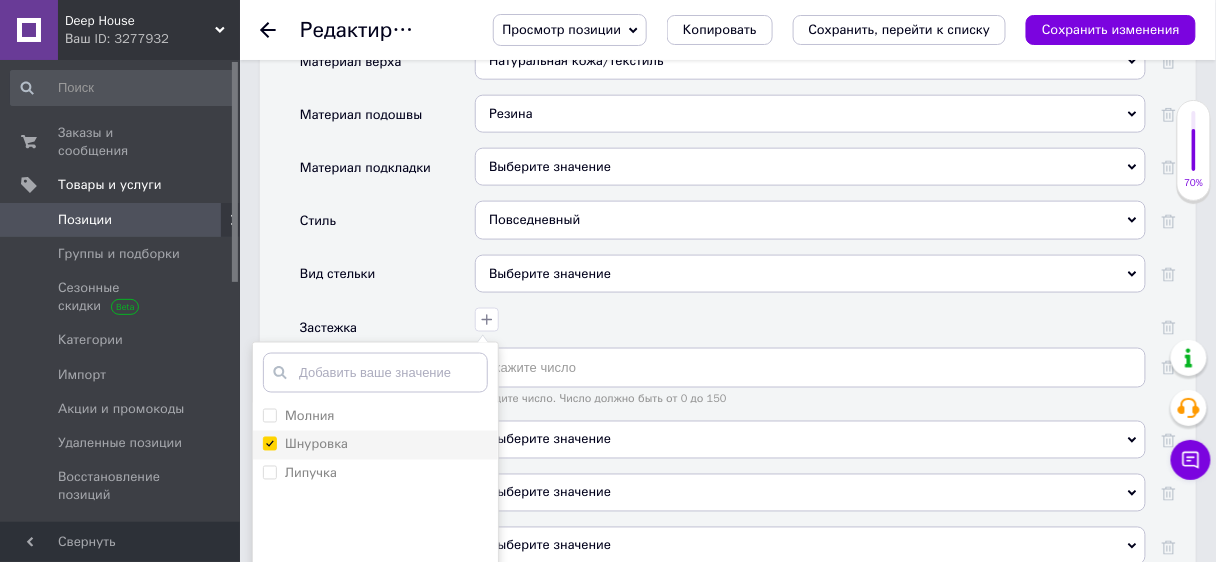 checkbox on "true" 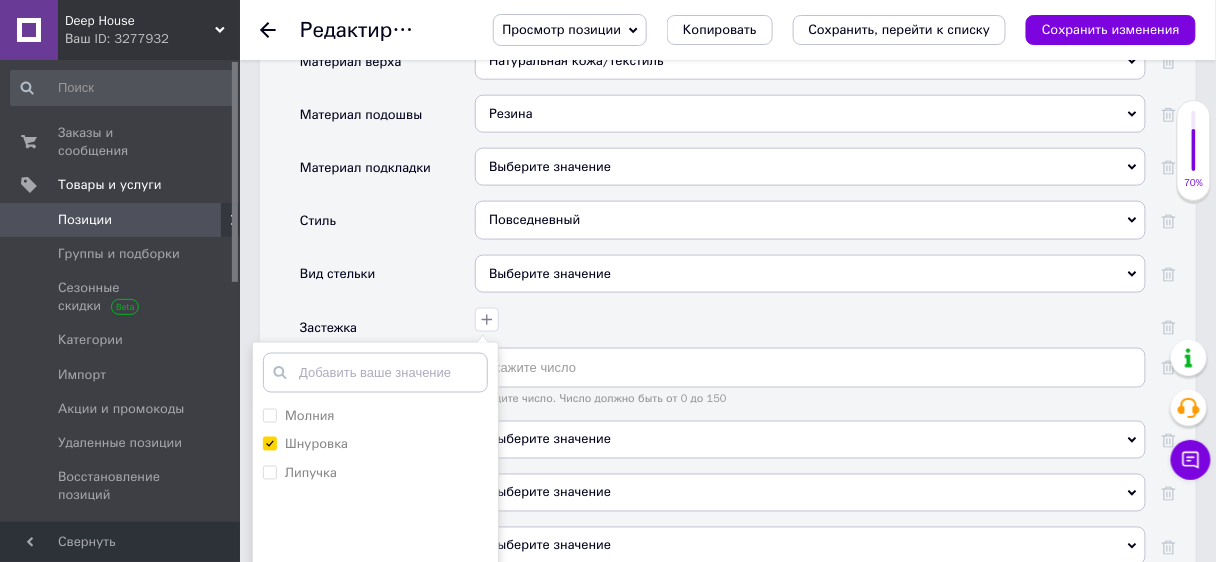 click on "Сохранить" at bounding box center (375, 639) 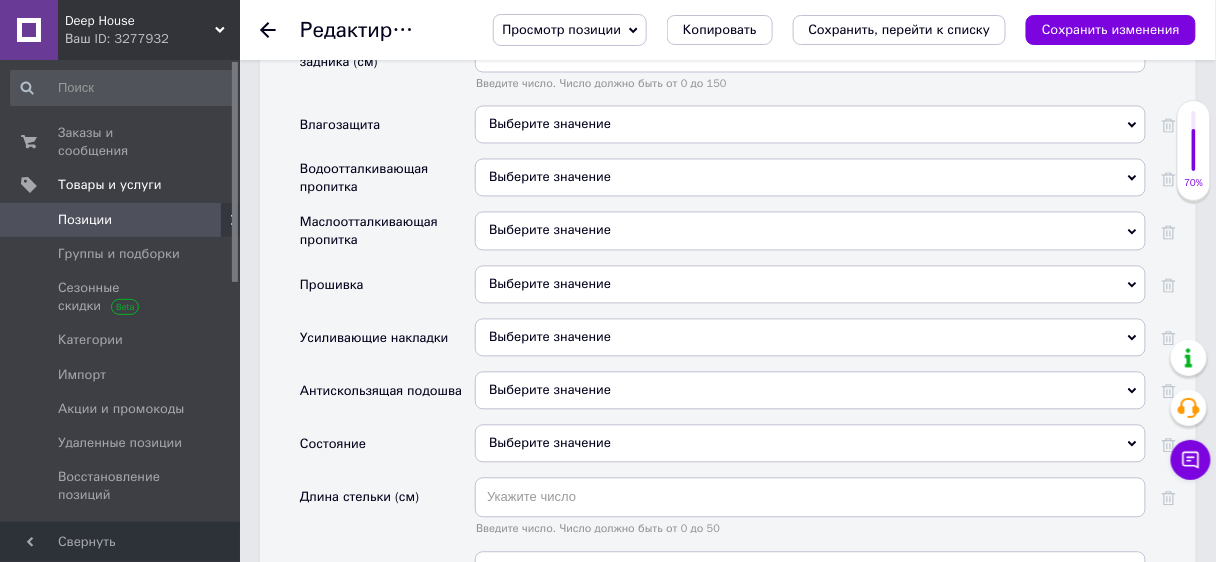 click on "Выберите значение" at bounding box center (810, 444) 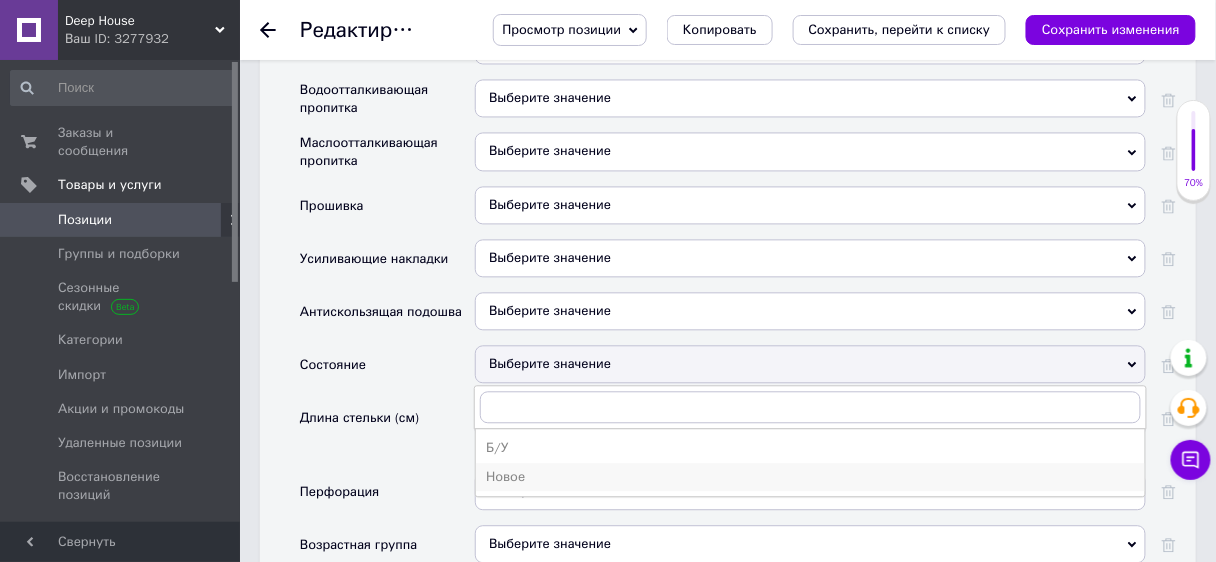 click on "Новое" at bounding box center [810, 477] 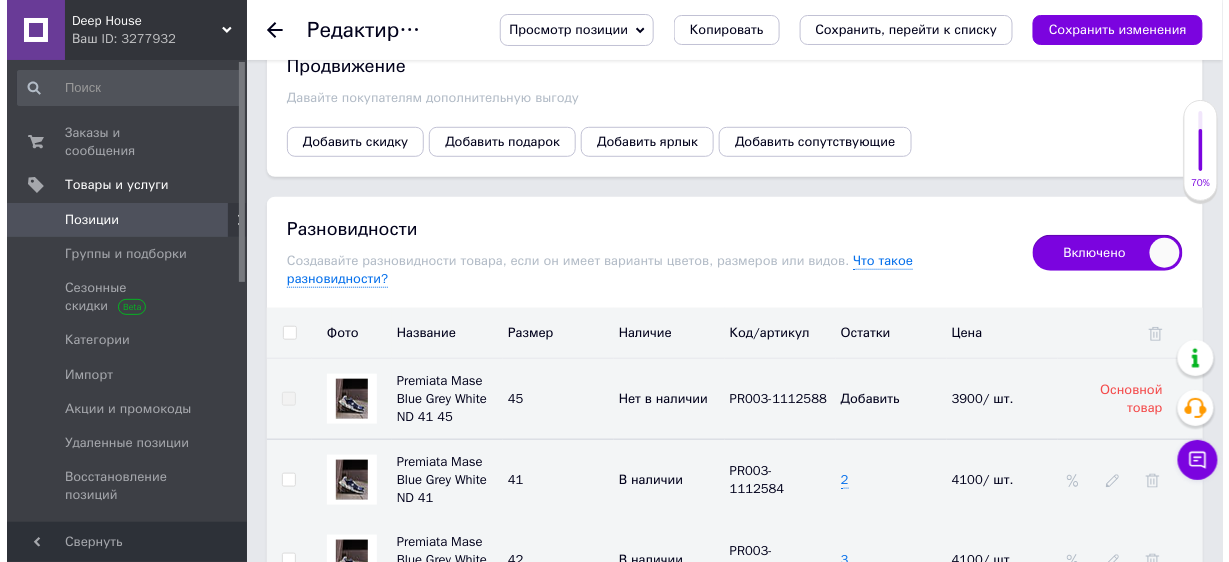 scroll, scrollTop: 4064, scrollLeft: 0, axis: vertical 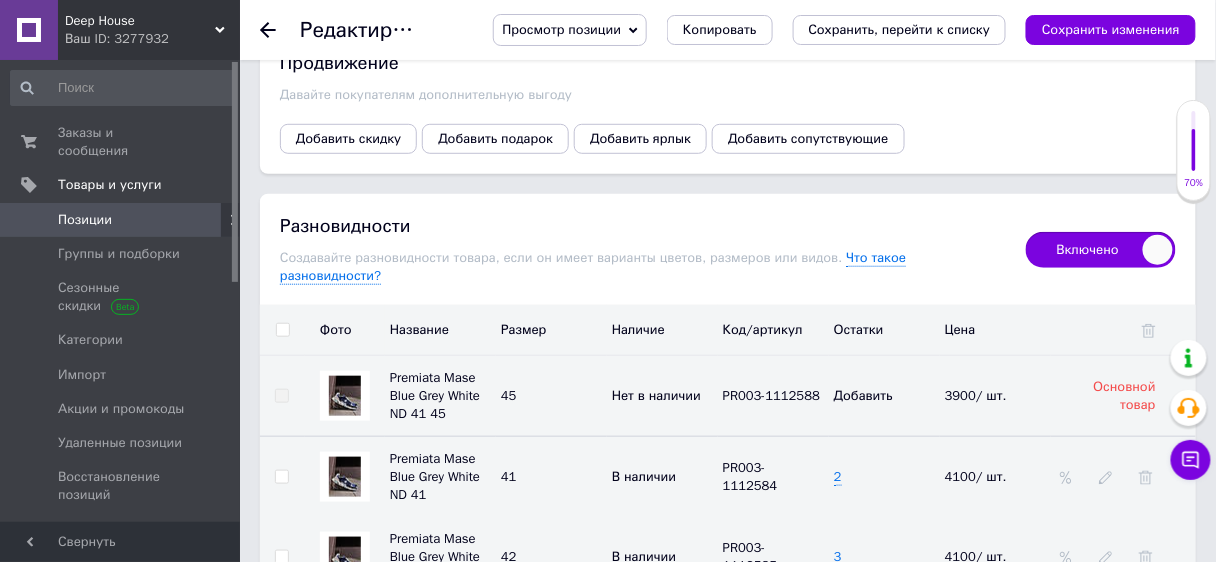 click at bounding box center [282, 330] 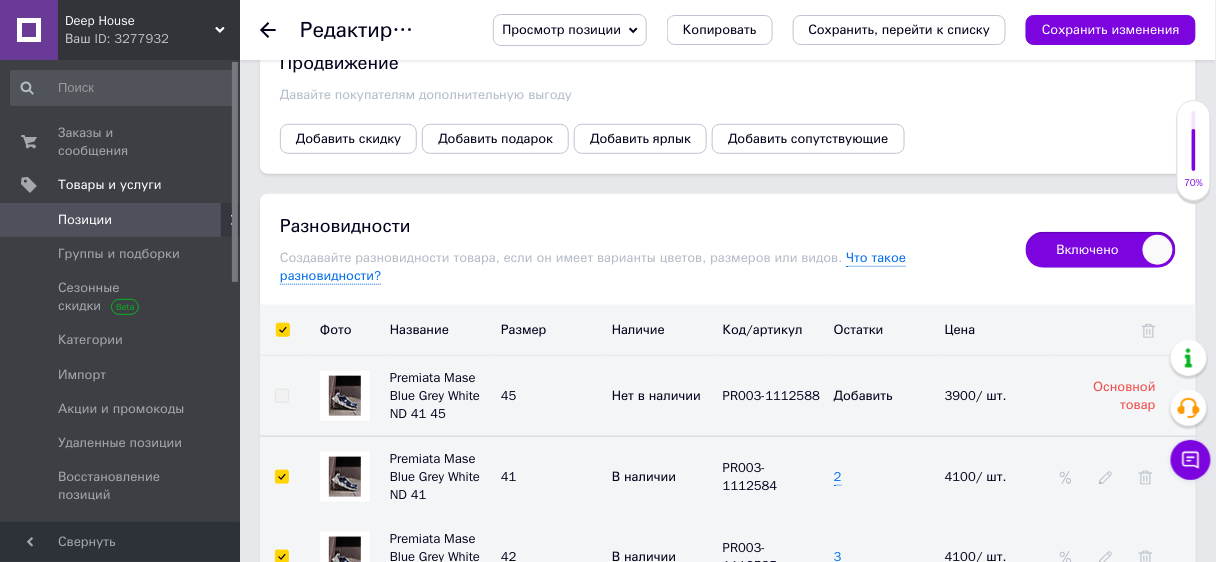 checkbox on "true" 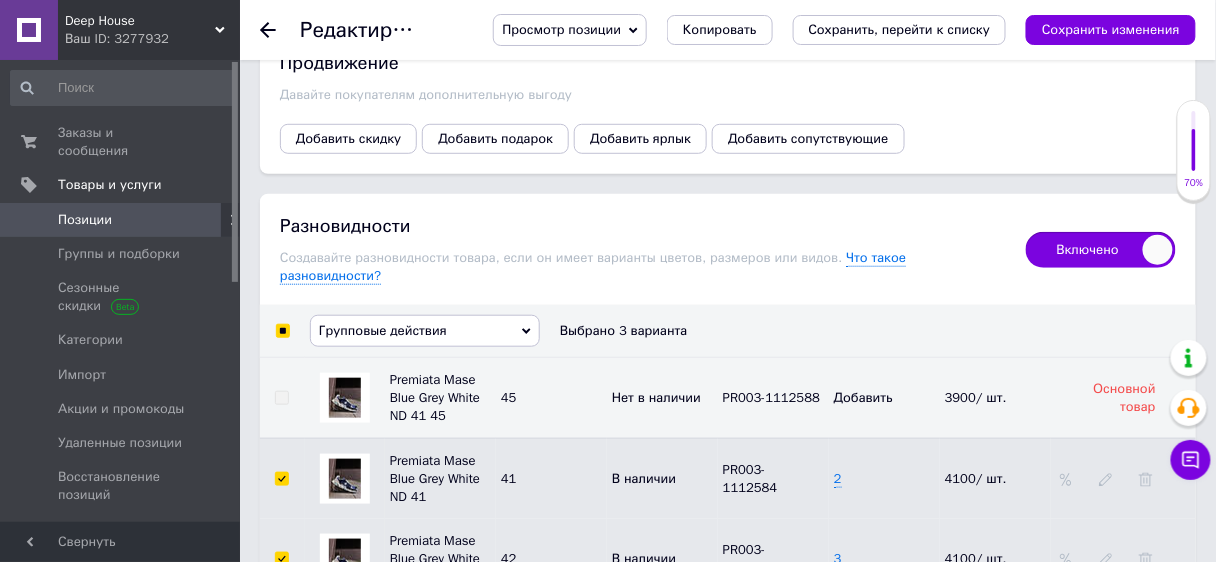 click on "Групповые действия" at bounding box center [383, 330] 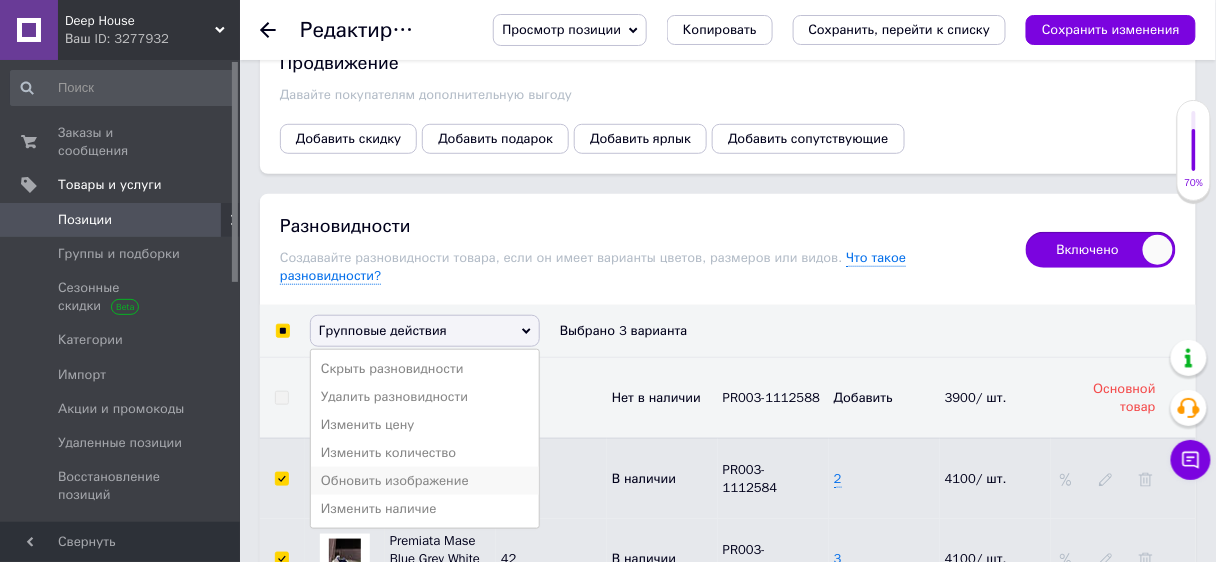 click on "Обновить изображение" at bounding box center [425, 481] 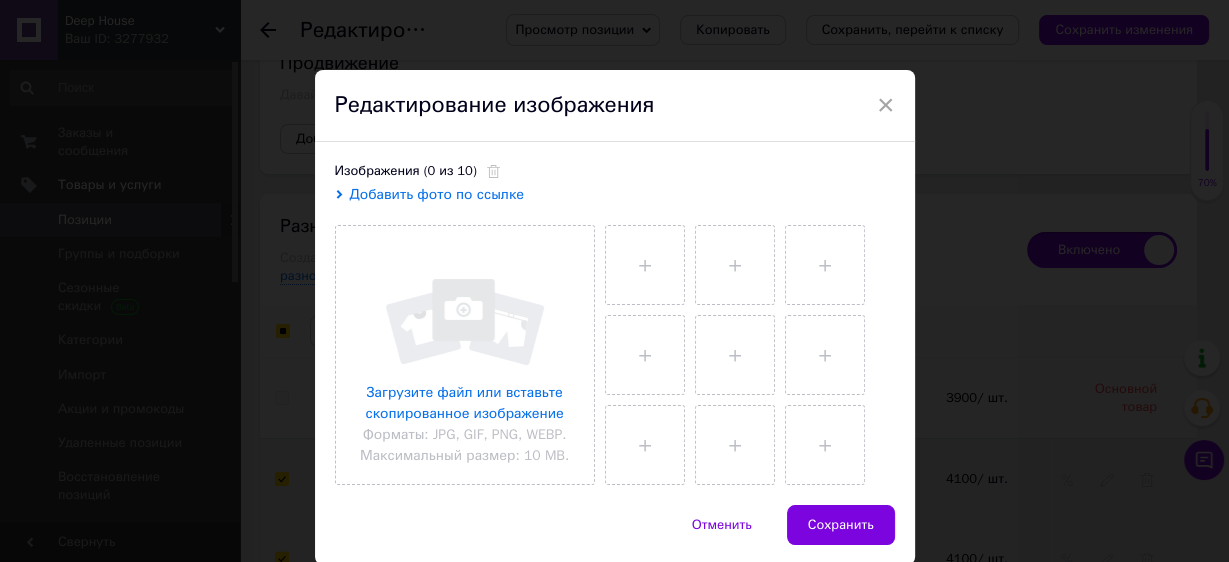click on "Добавить фото по ссылке" at bounding box center (437, 194) 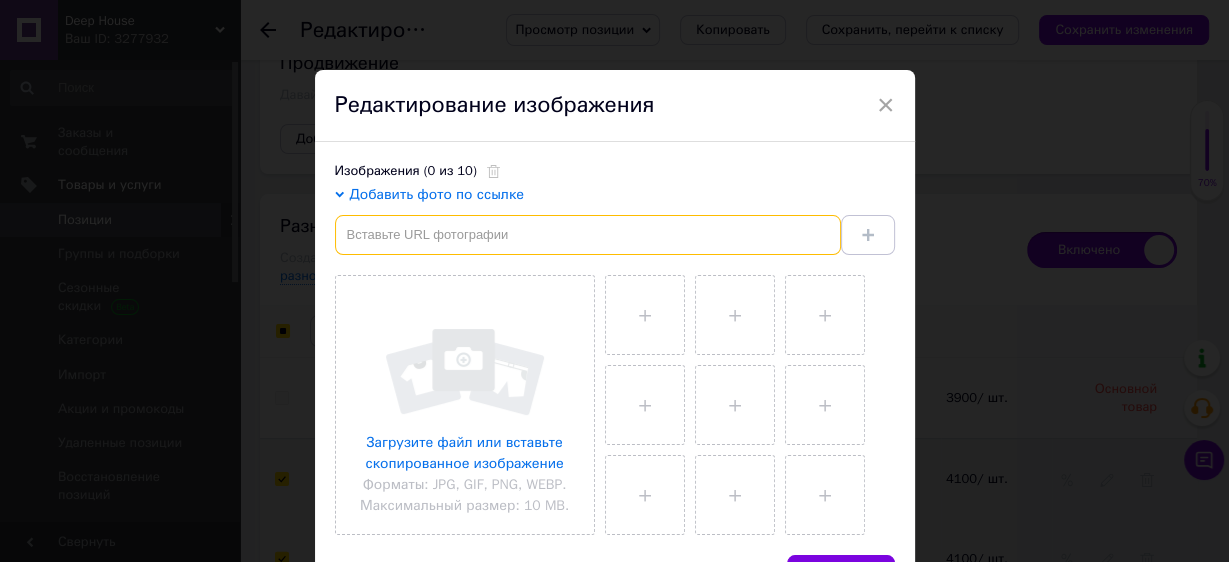 click at bounding box center [588, 235] 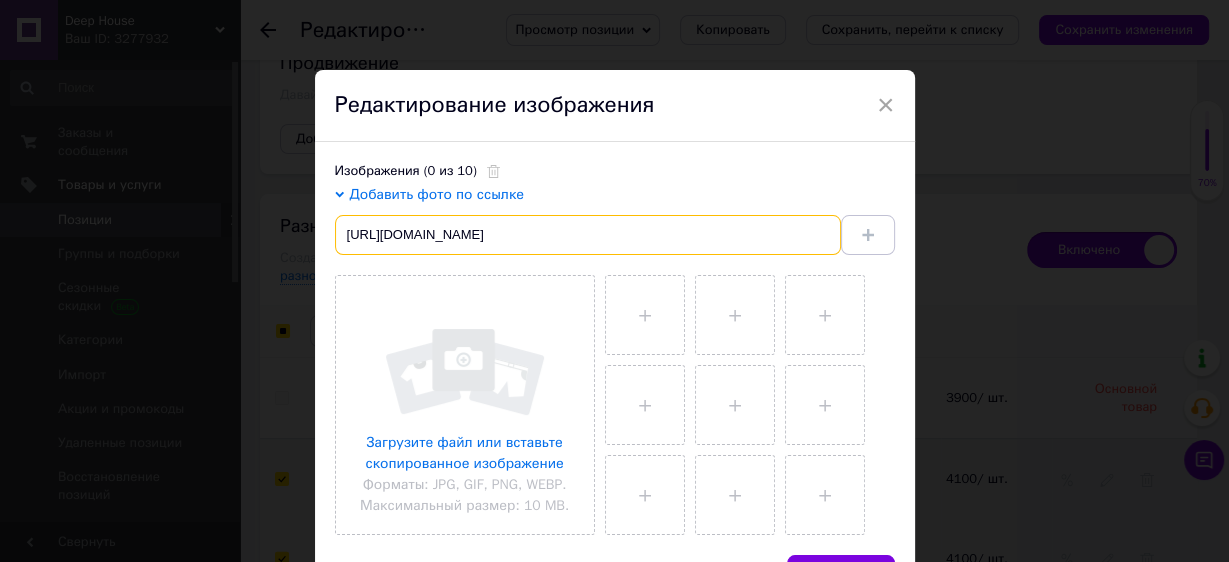 scroll, scrollTop: 0, scrollLeft: 83, axis: horizontal 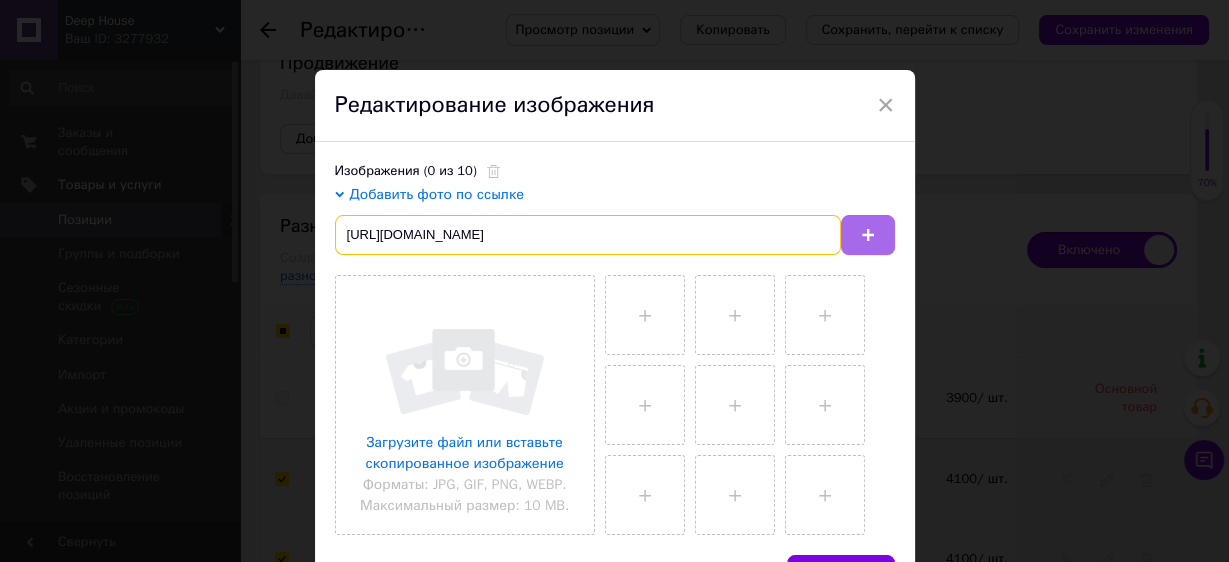 type on "https://images.prom.ua/6743778170_w1280_h1280_photo_3_2025_07_10_15_08_25.jpg?fresh=1" 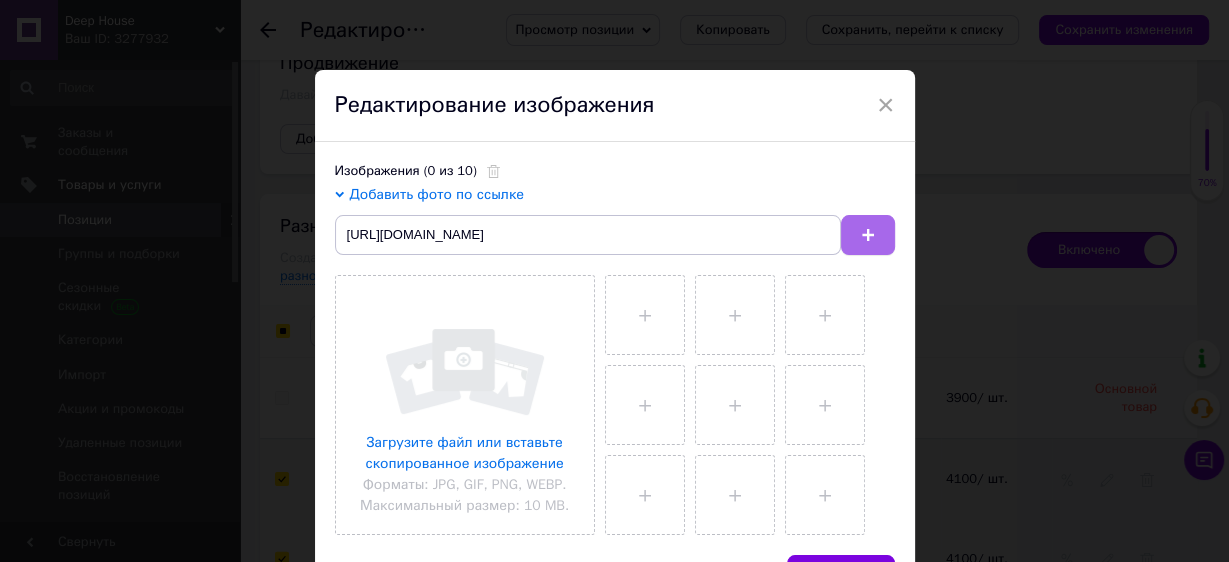 click 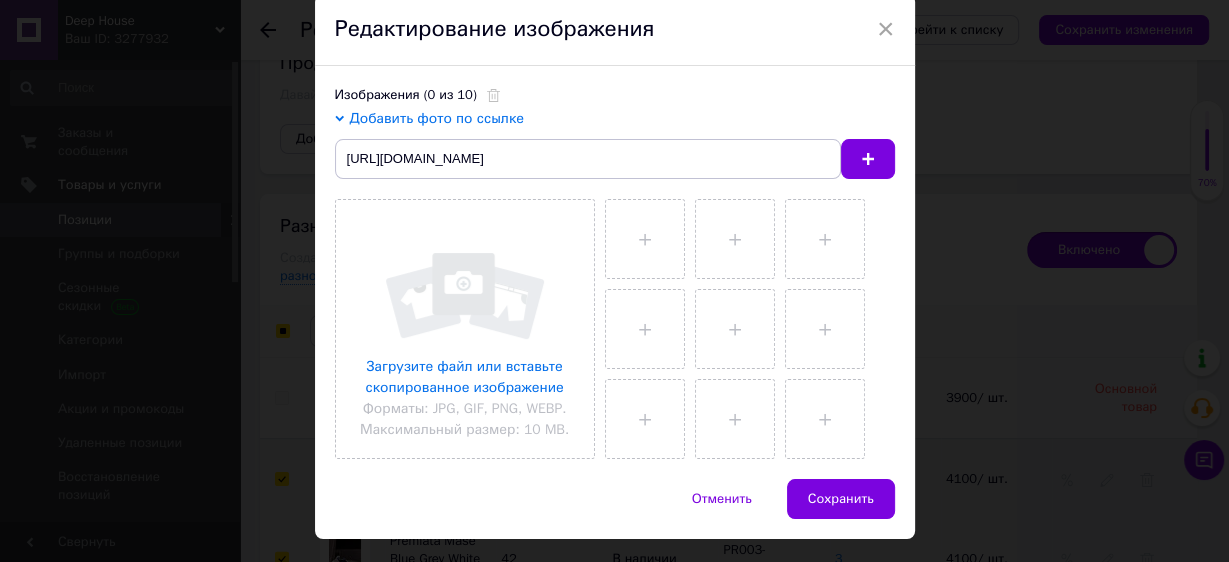 type 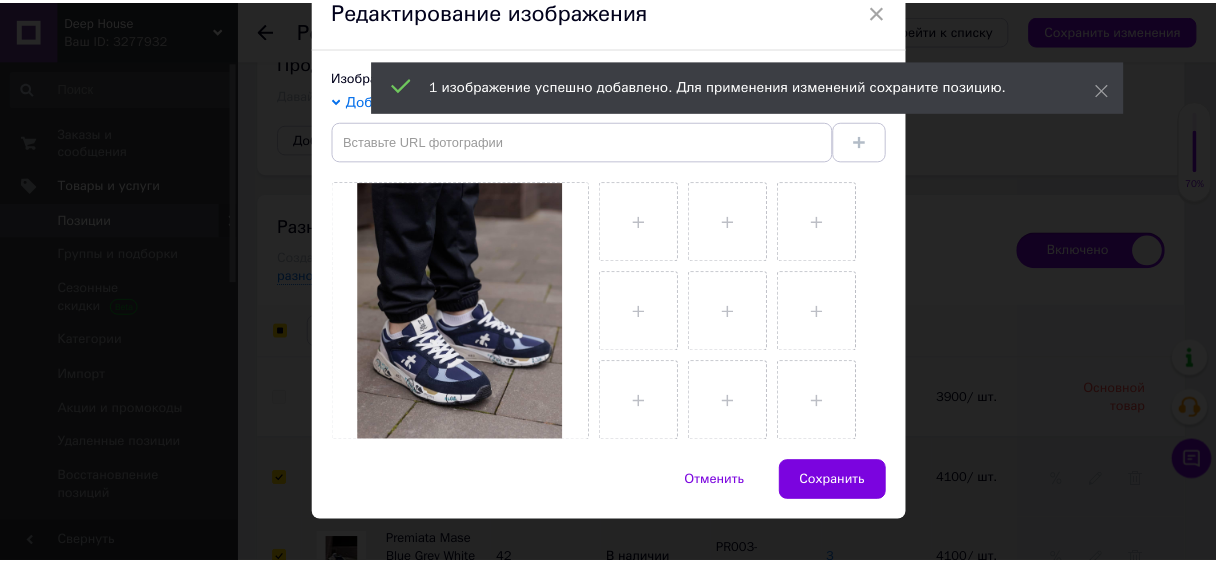 scroll, scrollTop: 120, scrollLeft: 0, axis: vertical 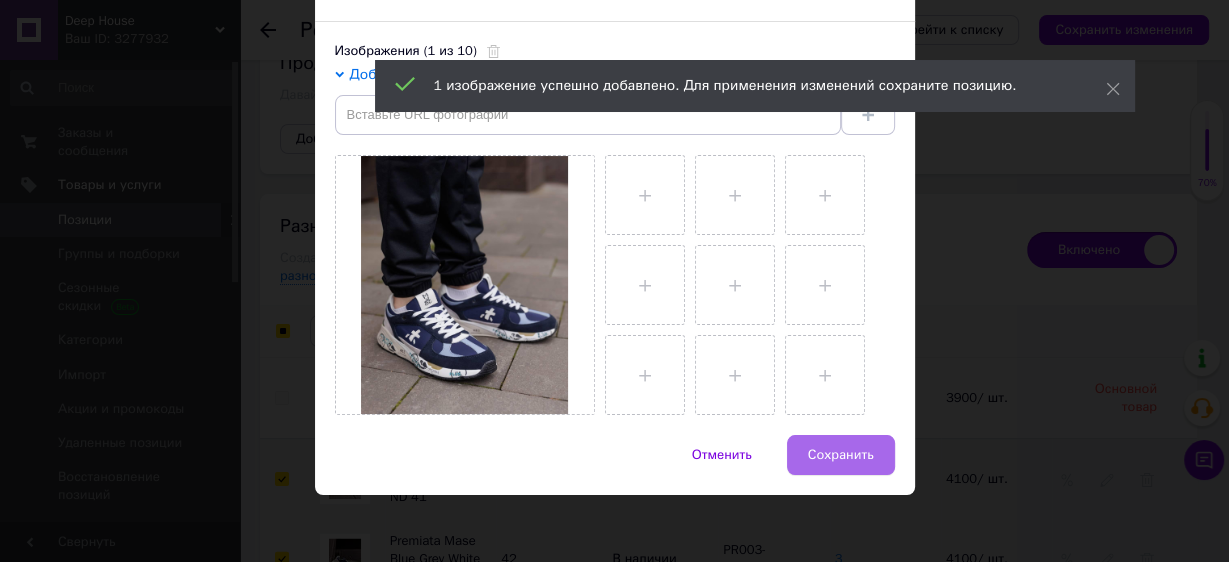 click on "Сохранить" at bounding box center (841, 455) 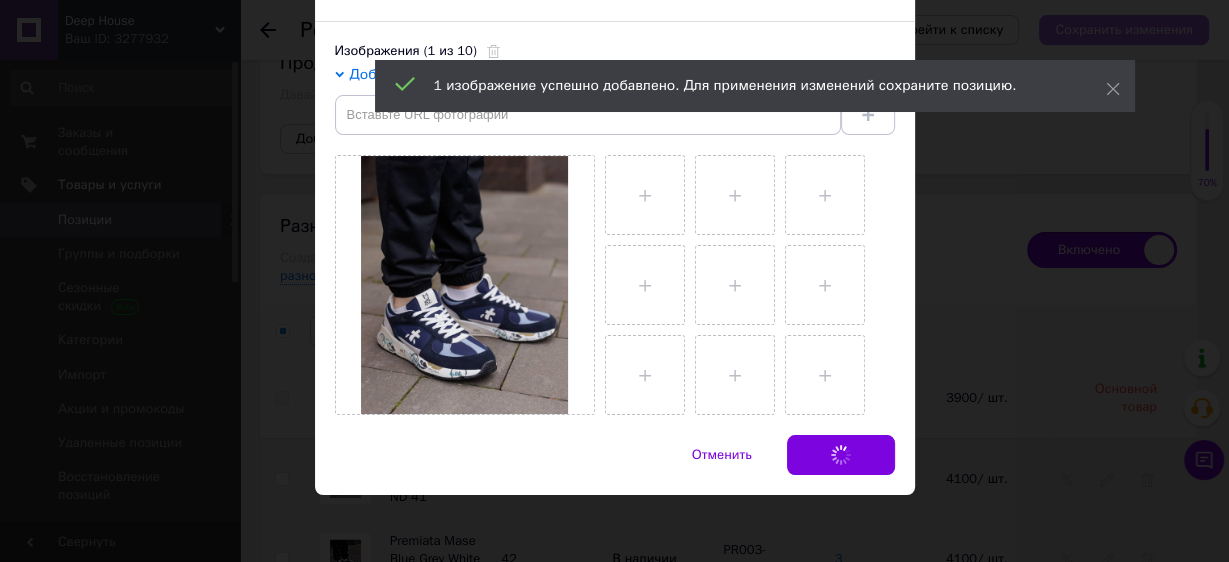 checkbox on "false" 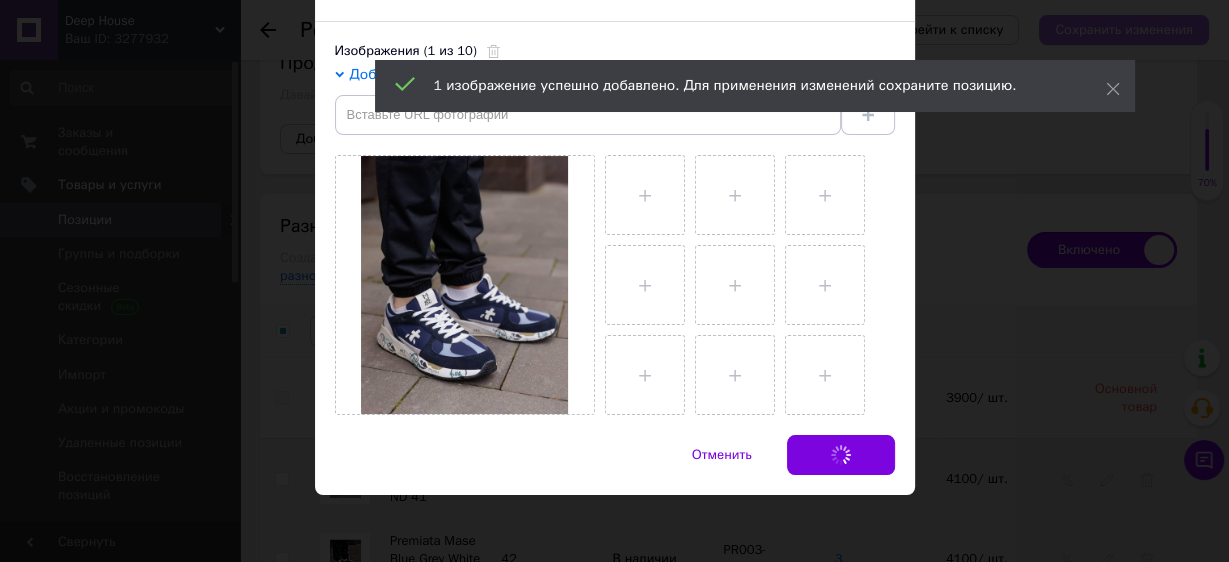 checkbox on "false" 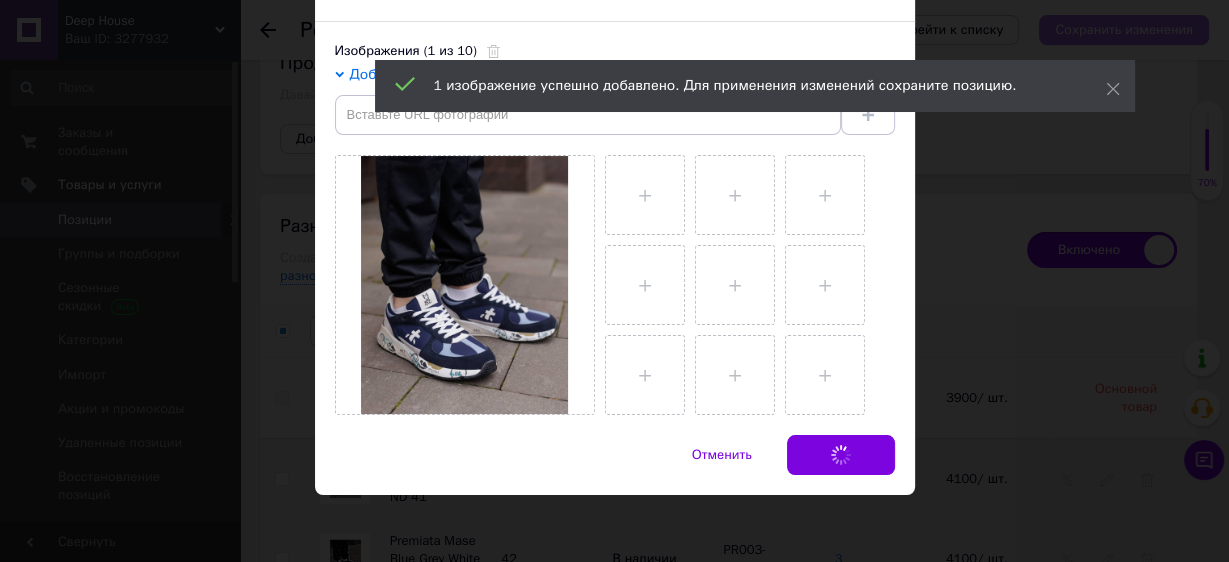 checkbox on "false" 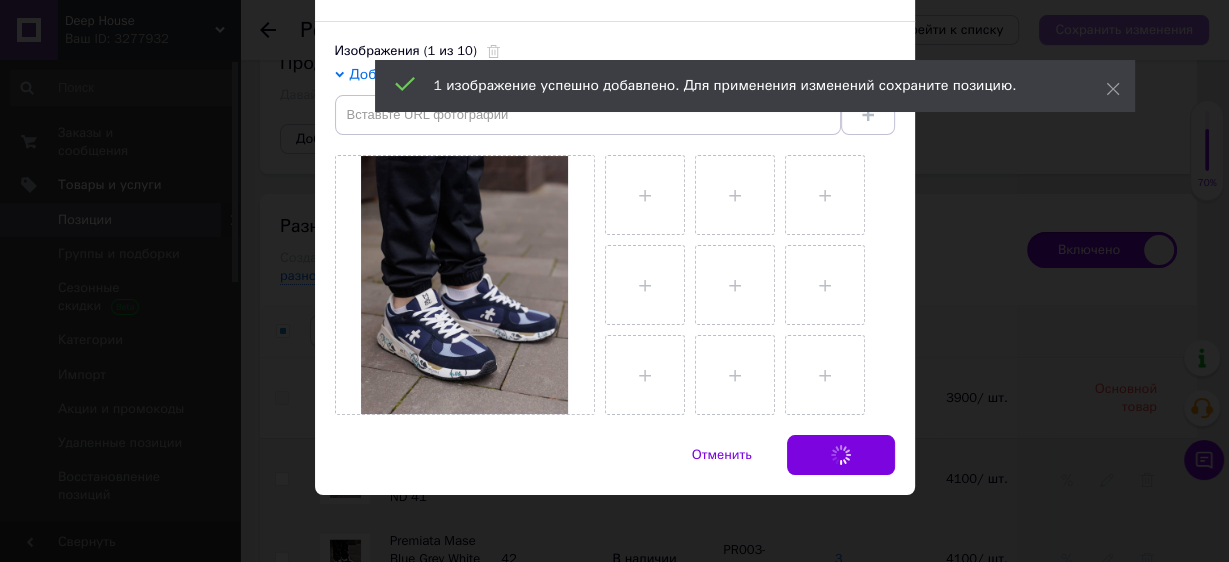 checkbox on "false" 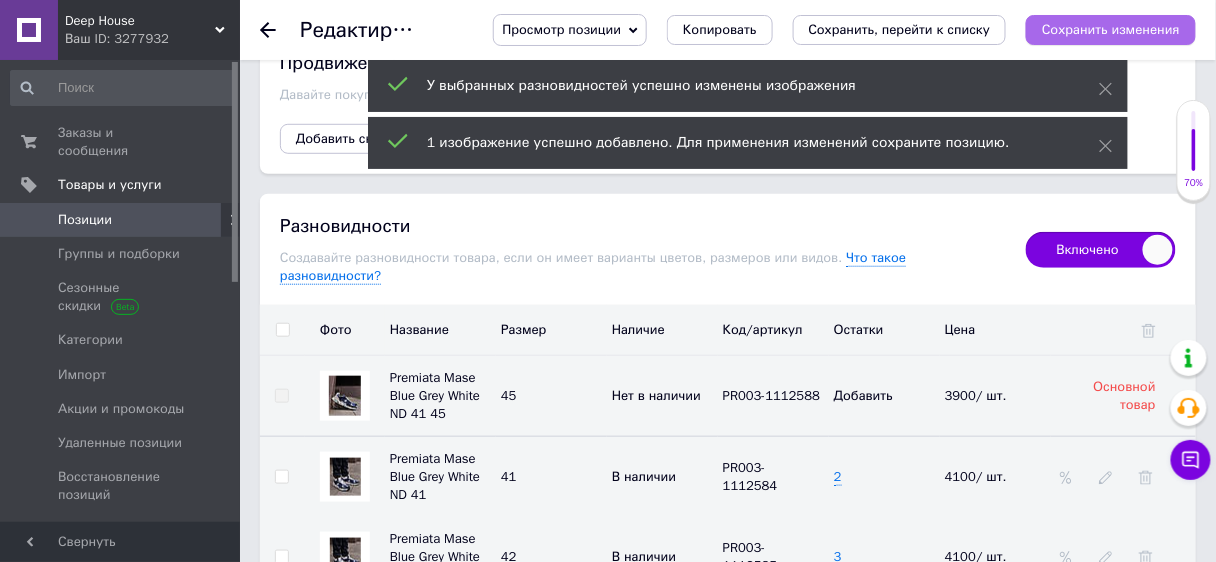click on "Сохранить изменения" at bounding box center [1111, 29] 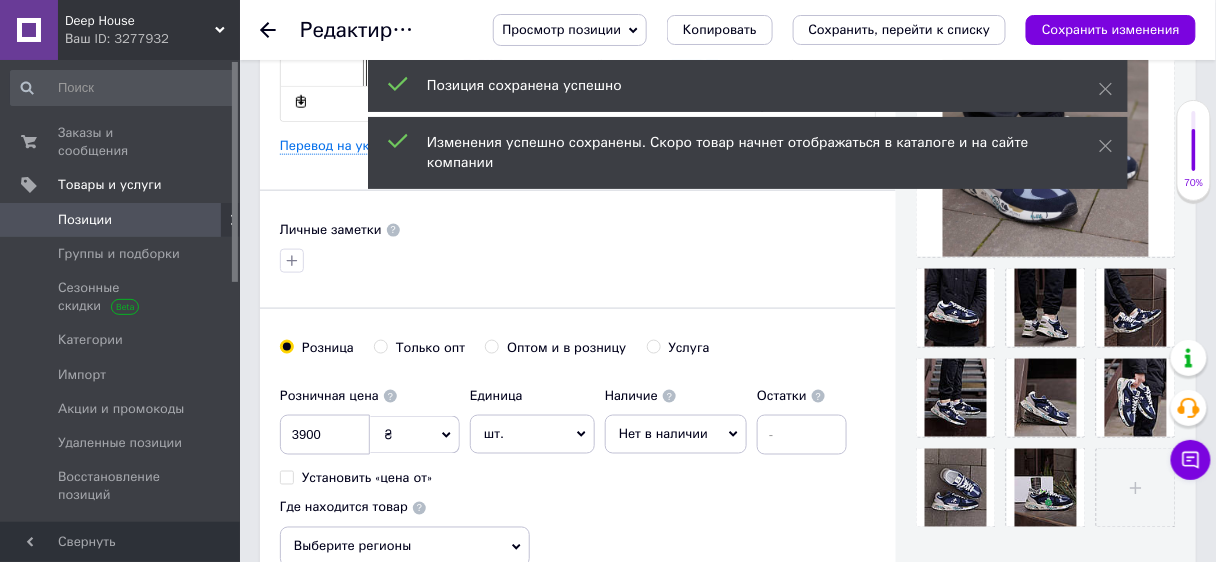scroll, scrollTop: 507, scrollLeft: 0, axis: vertical 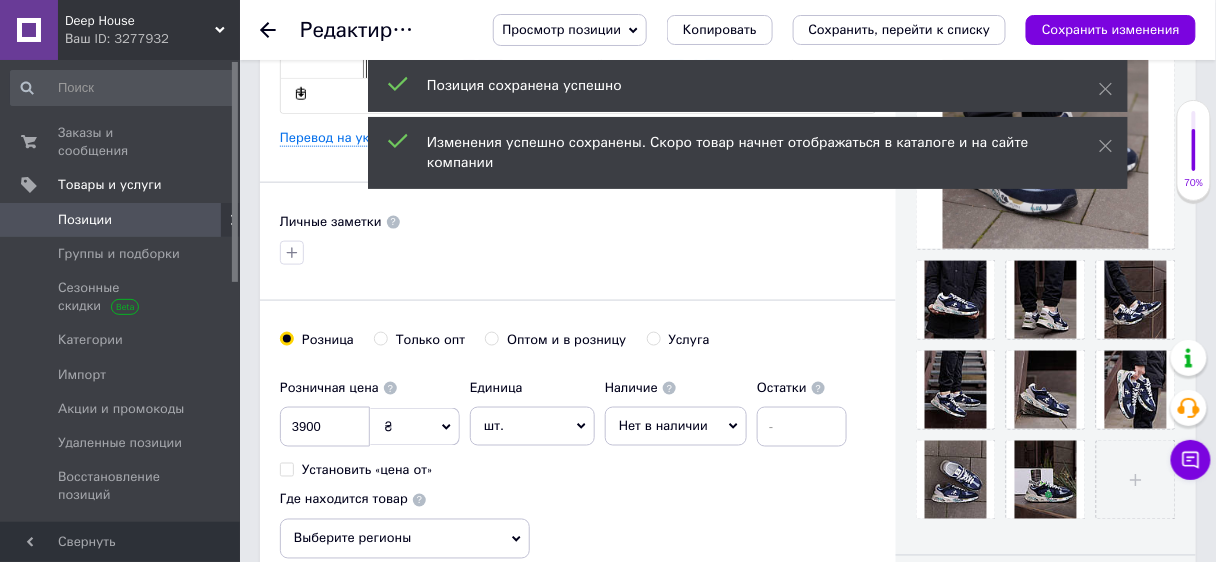 click on "Нет в наличии" at bounding box center [676, 426] 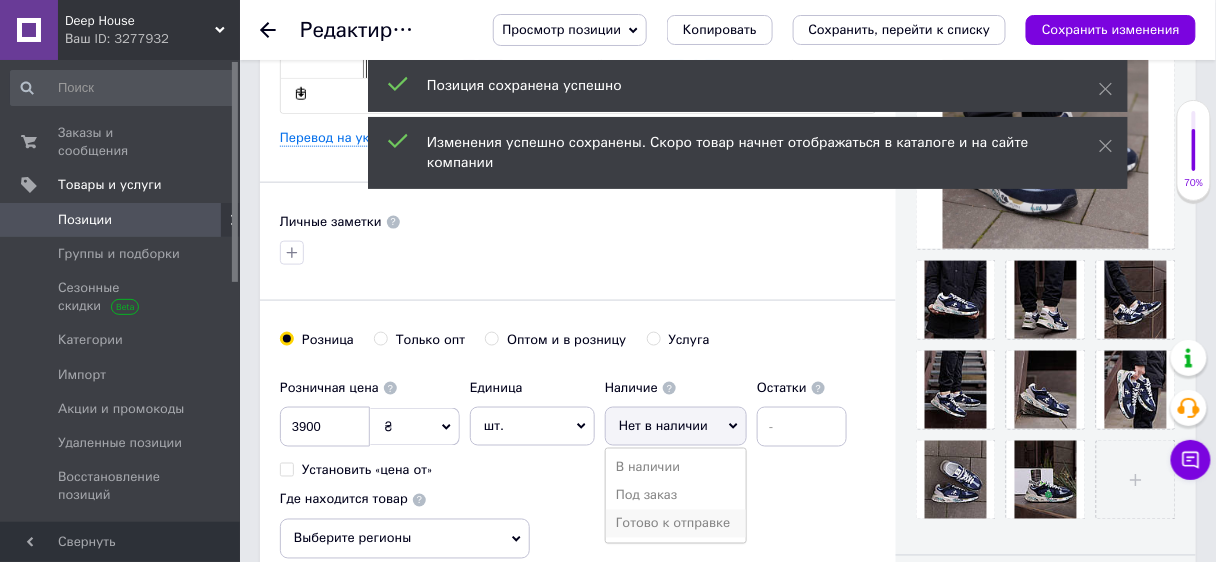 click on "Готово к отправке" at bounding box center [676, 524] 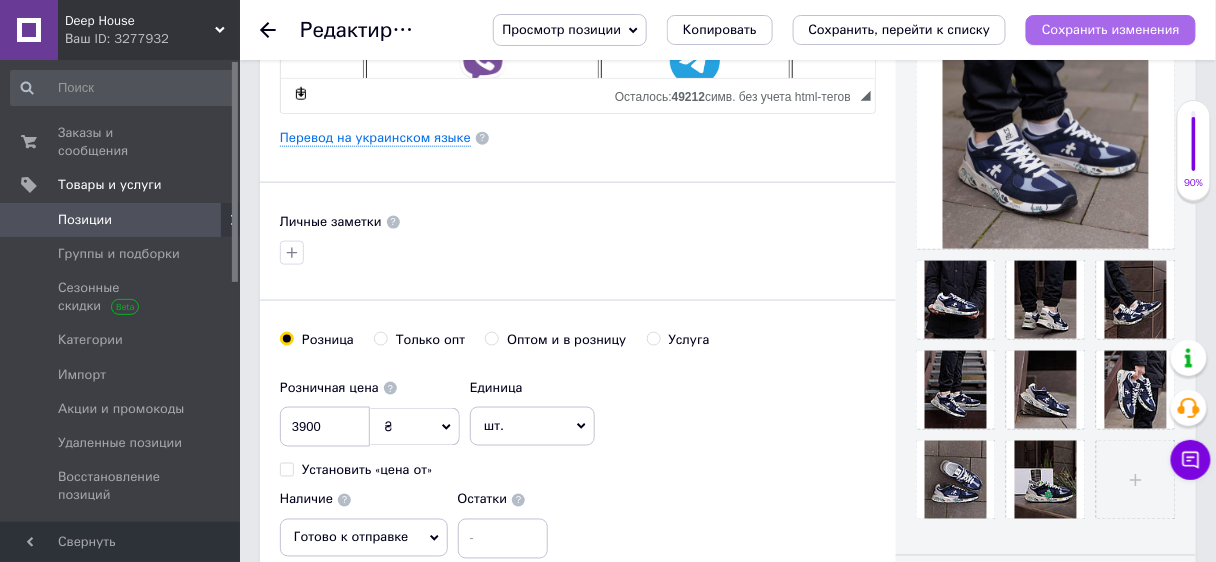 click on "Сохранить изменения" at bounding box center [1111, 29] 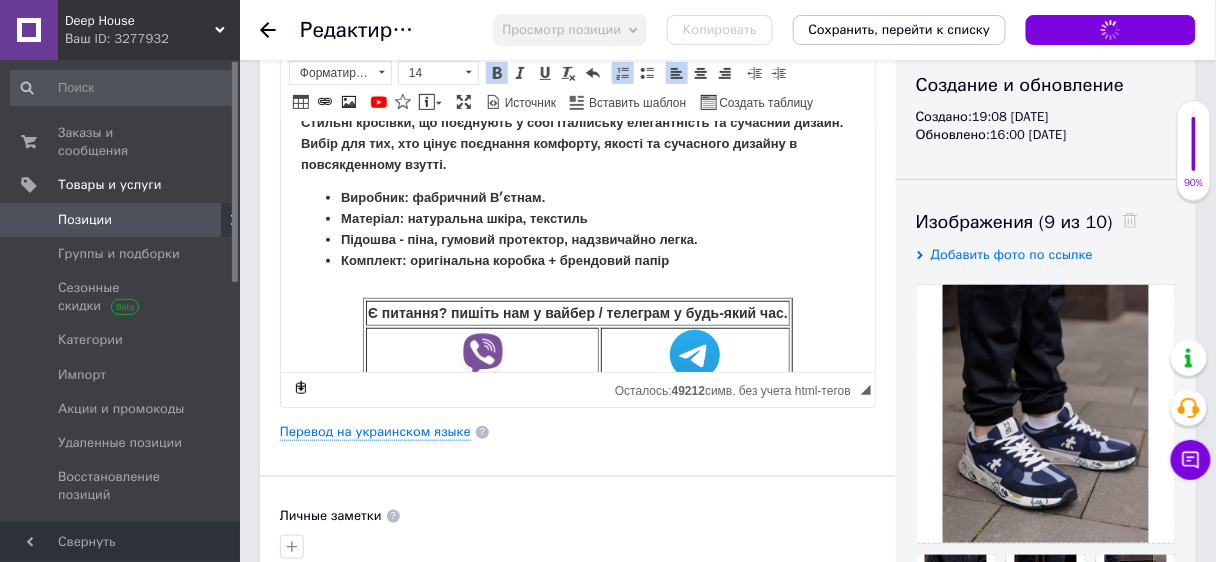 scroll, scrollTop: 240, scrollLeft: 0, axis: vertical 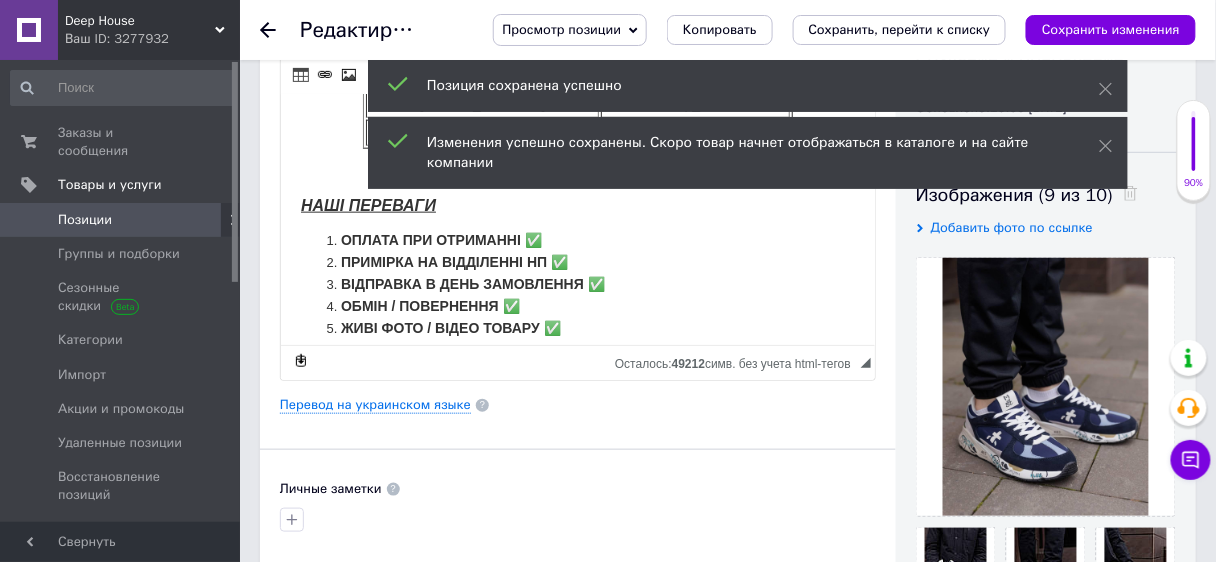click on "Розмірна сітка: 41 (26,0 см) 42 (27,0 см) 43 (27,5 см) 44 (28,0 см) 45 (29,0 см) Стильні чоловічі кросівки Premiata Mase, якісні зручні кроси преміата Стильні кросівки, що поєднують у собі італійську елегантність та сучасний дизайн. Вибір для тих, хто цінує поєднання комфорту, якості та сучасного дизайну в повсякденному взутті. Виробник: фабричний Вʼєтнам.  Матеріал: натуральна шкіра, текстиль Підошва - піна, гумовий протектор, надзвичайно легка. Комплект: оригінальна коробка + брендовий папір Є питання? пишіть нам у вайбер / телеграм у будь-який час. +380960624776 @Deep_house5 НАШІ ПЕРЕВАГИ" at bounding box center [577, -57] 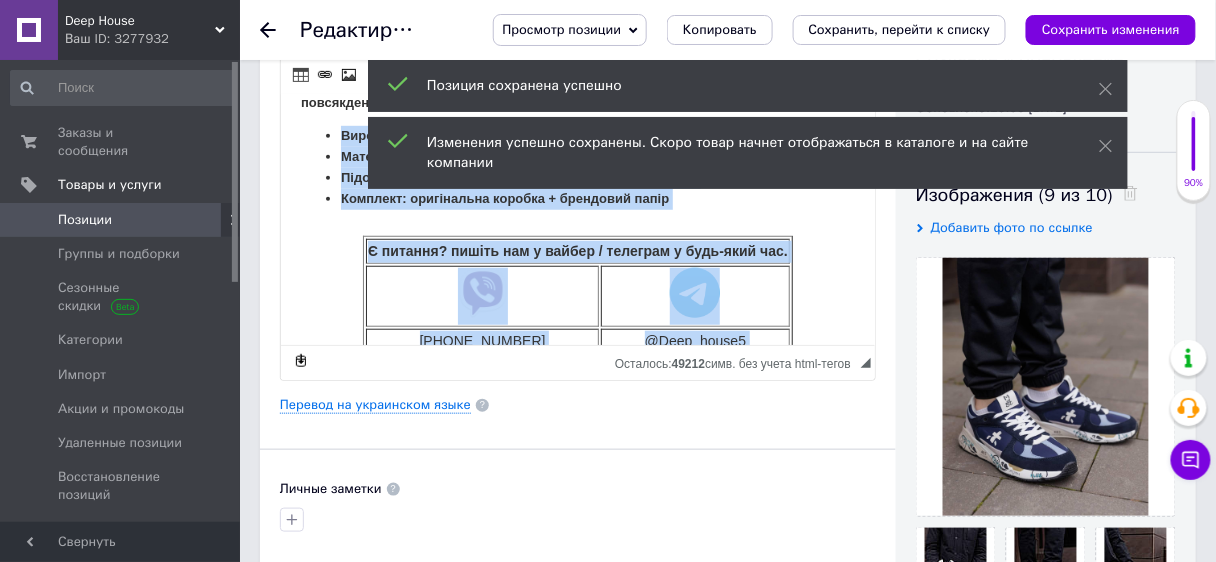 scroll, scrollTop: 0, scrollLeft: 0, axis: both 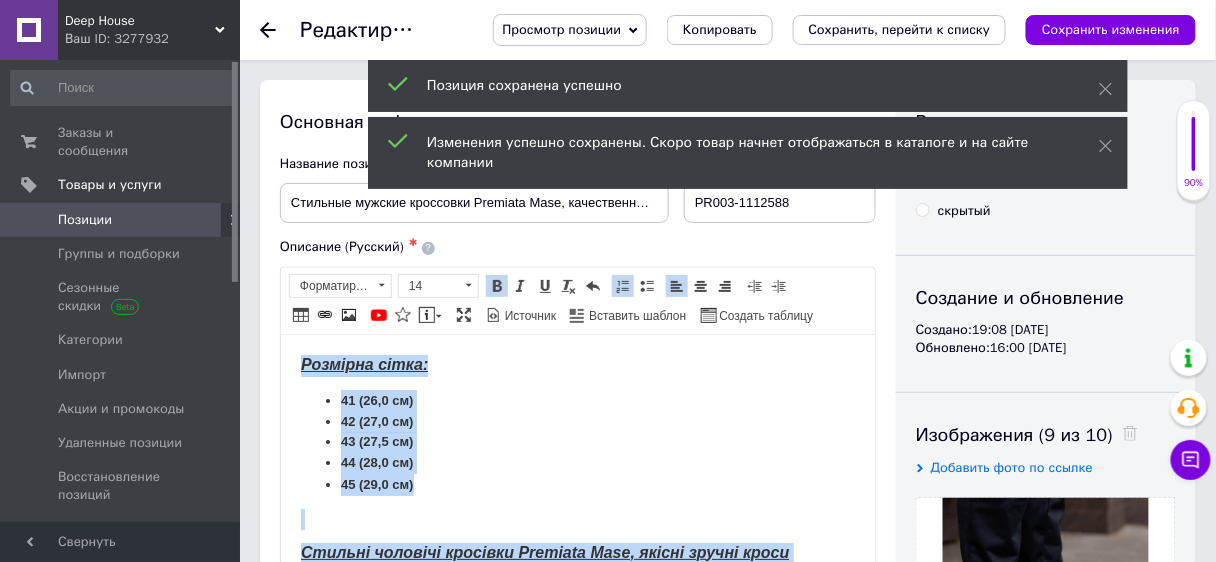drag, startPoint x: 588, startPoint y: 562, endPoint x: 241, endPoint y: -14, distance: 672.447 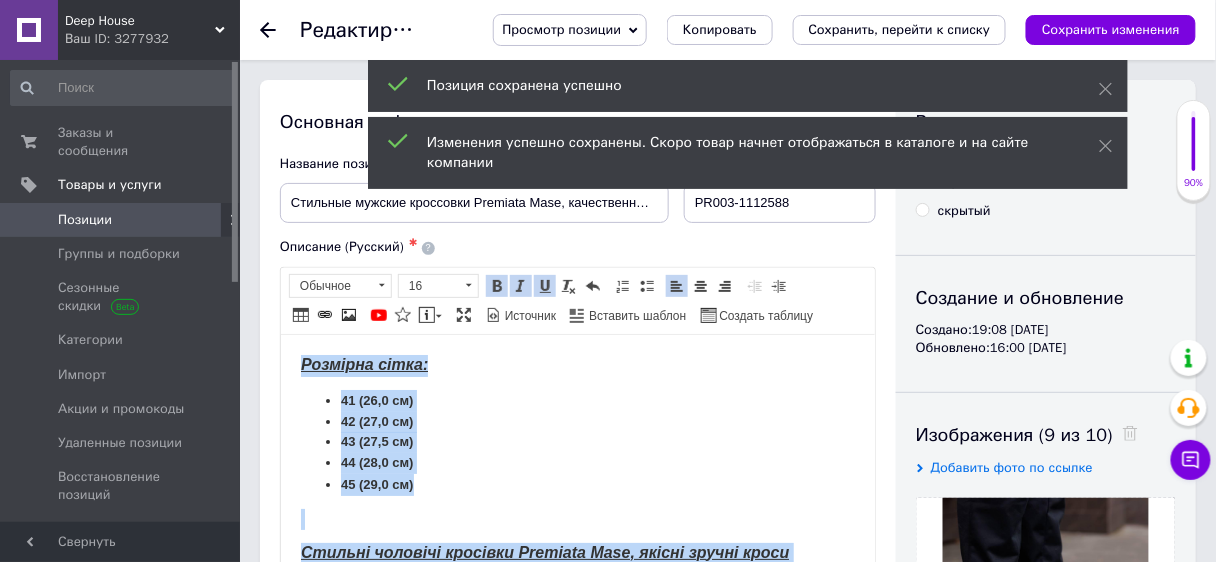 copy on "Розмірна сітка: 41 (26,0 см) 42 (27,0 см) 43 (27,5 см) 44 (28,0 см) 45 (29,0 см) Стильні чоловічі кросівки Premiata Mase, якісні зручні кроси преміата Стильні кросівки, що поєднують у собі італійську елегантність та сучасний дизайн. Вибір для тих, хто цінує поєднання комфорту, якості та сучасного дизайну в повсякденному взутті. Виробник: фабричний Вʼєтнам.  Матеріал: натуральна шкіра, текстиль Підошва - піна, гумовий протектор, надзвичайно легка. Комплект: оригінальна коробка + брендовий папір Є питання? пишіть нам у вайбер / телеграм у будь-який час. +380960624776 @Deep_house5 Наш сайт з усім товаром: deep-house.prom.ua НАШІ ПЕРЕВАГИ ОПЛАТА ПРИ ОТРИМАННІ ✅ ПРИМІРКА НА ВІДДІЛЕННІ НП ✅ ВІДПРАВКА В ДЕНЬ ЗАМОВЛЕННЯ ✅ ОБМІН / ПОВЕРНЕННЯ ✅ ЖИВІ ФОТО / ВІДЕО ТОВАРУ ✅..." 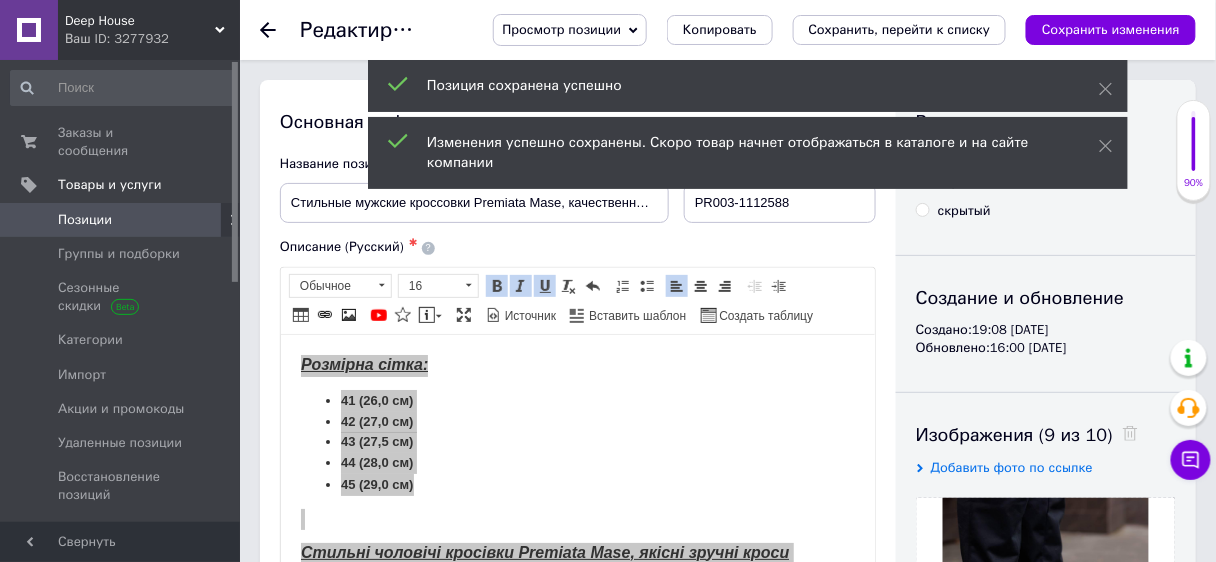 click 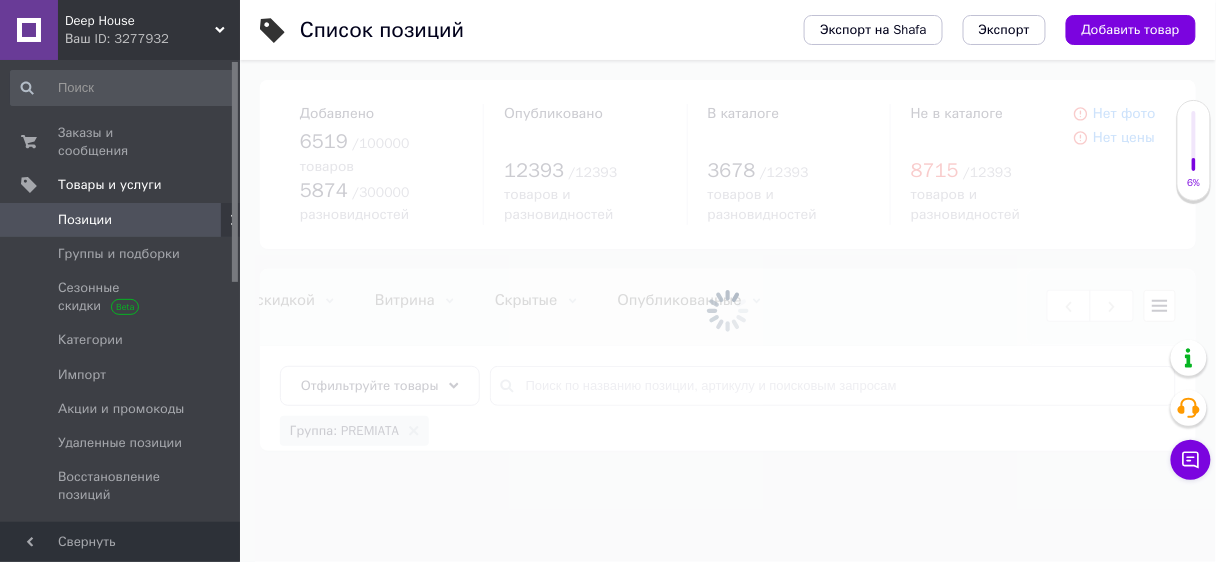 scroll, scrollTop: 0, scrollLeft: 406, axis: horizontal 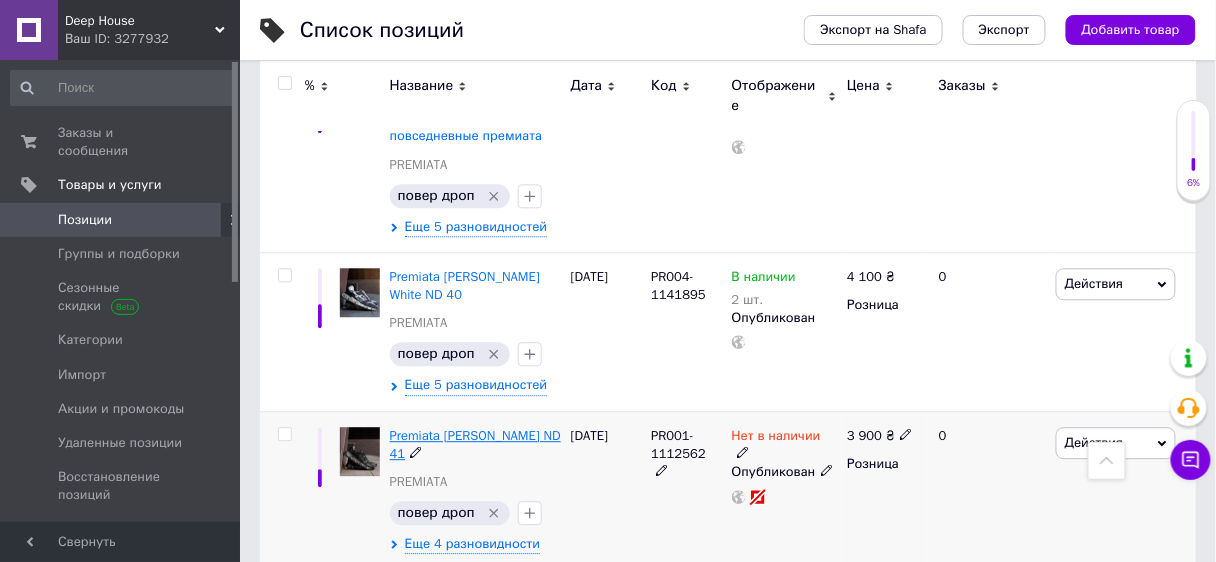 click on "Premiata [PERSON_NAME] ND 41" at bounding box center [475, 444] 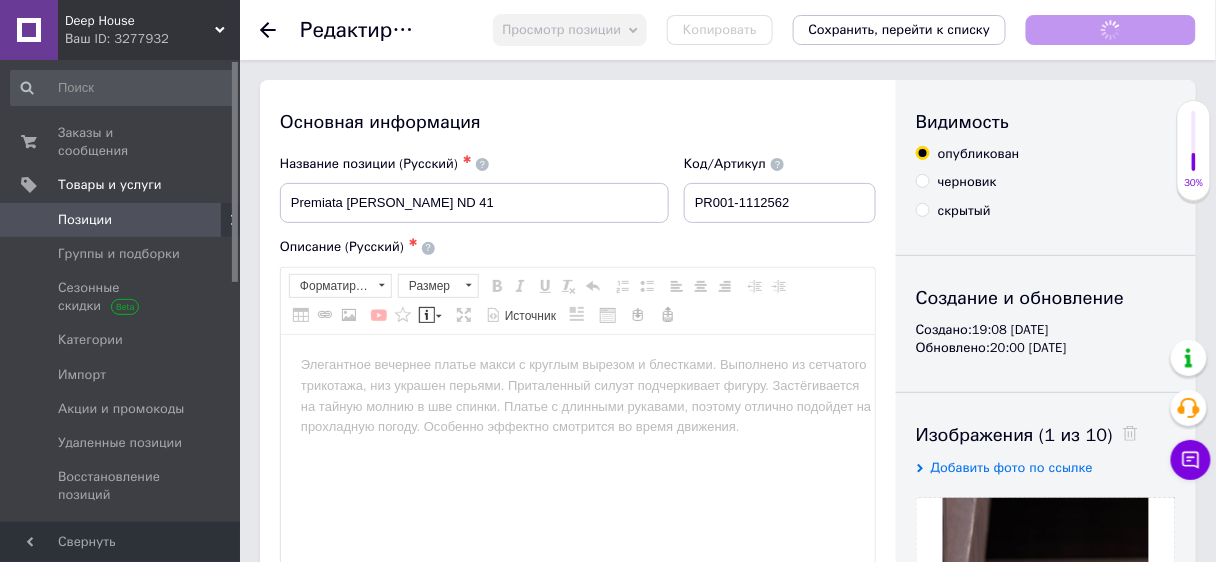 scroll, scrollTop: 0, scrollLeft: 0, axis: both 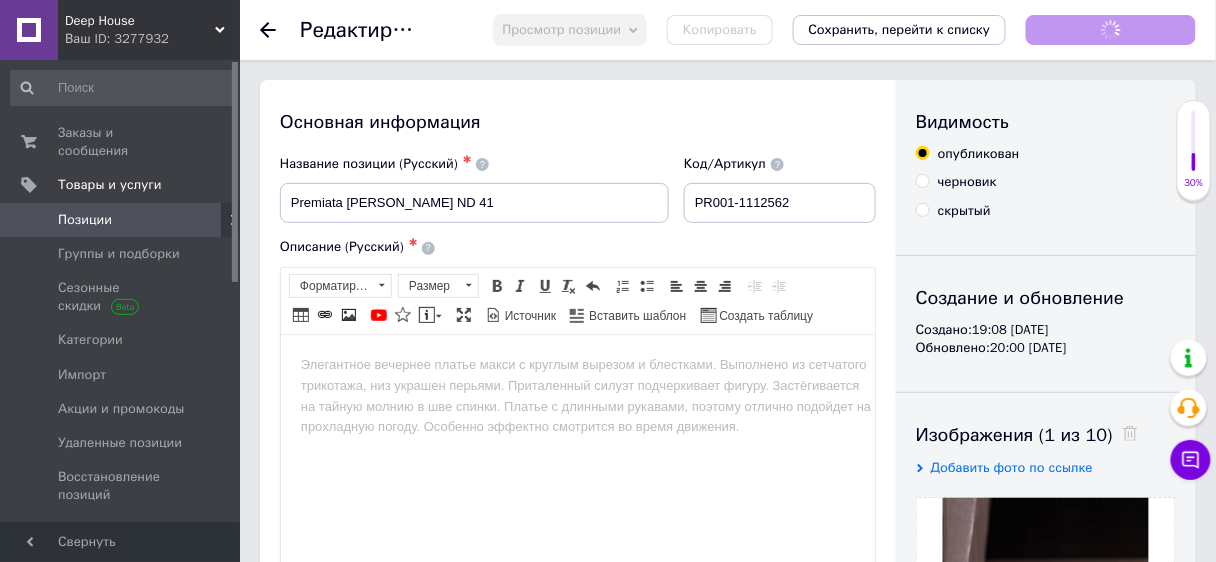 click at bounding box center [577, 364] 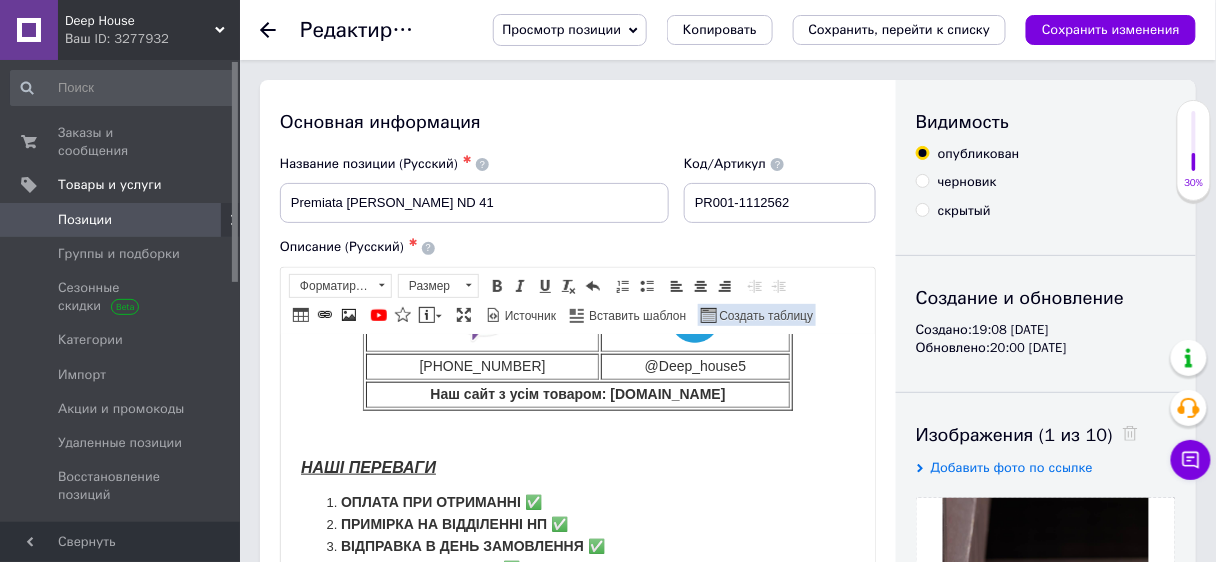 scroll, scrollTop: 19, scrollLeft: 0, axis: vertical 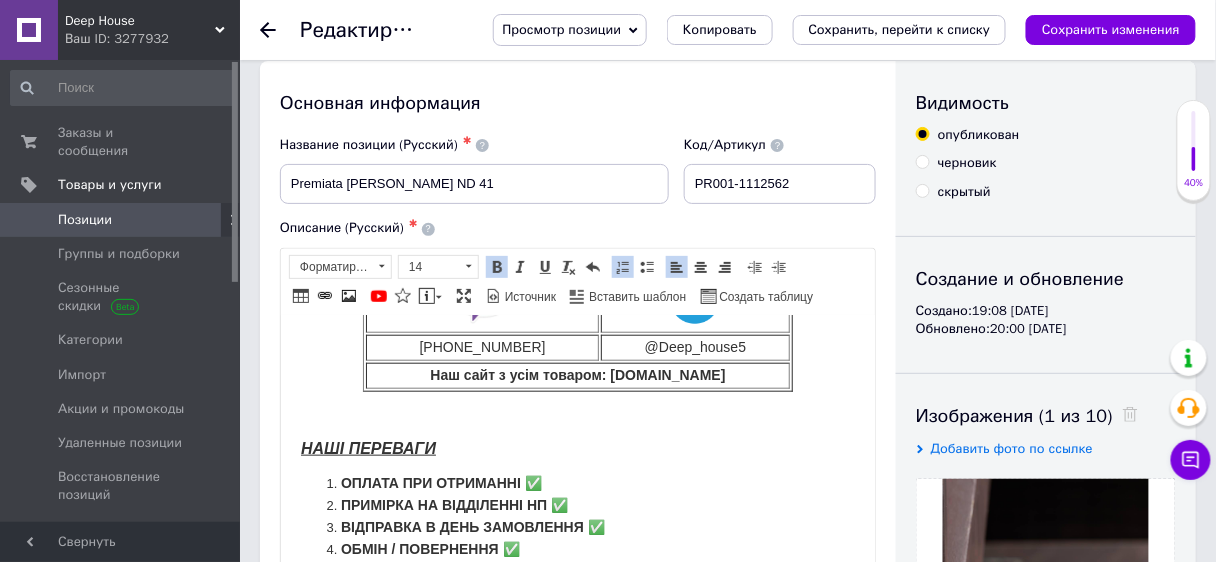 click on "PR001-1112562" at bounding box center (780, 184) 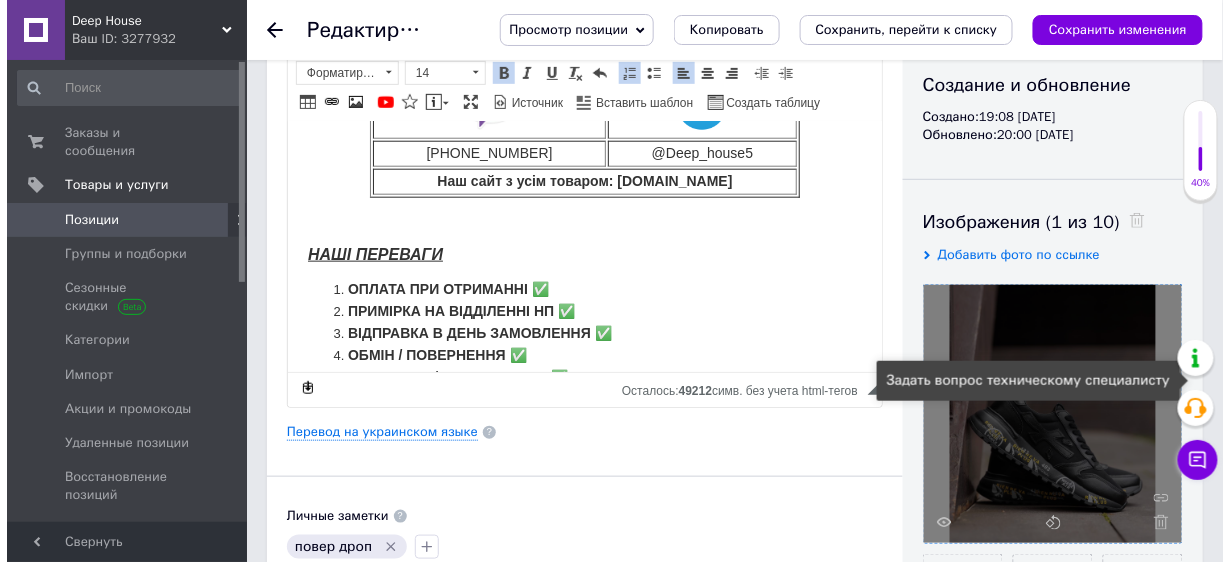 scroll, scrollTop: 259, scrollLeft: 0, axis: vertical 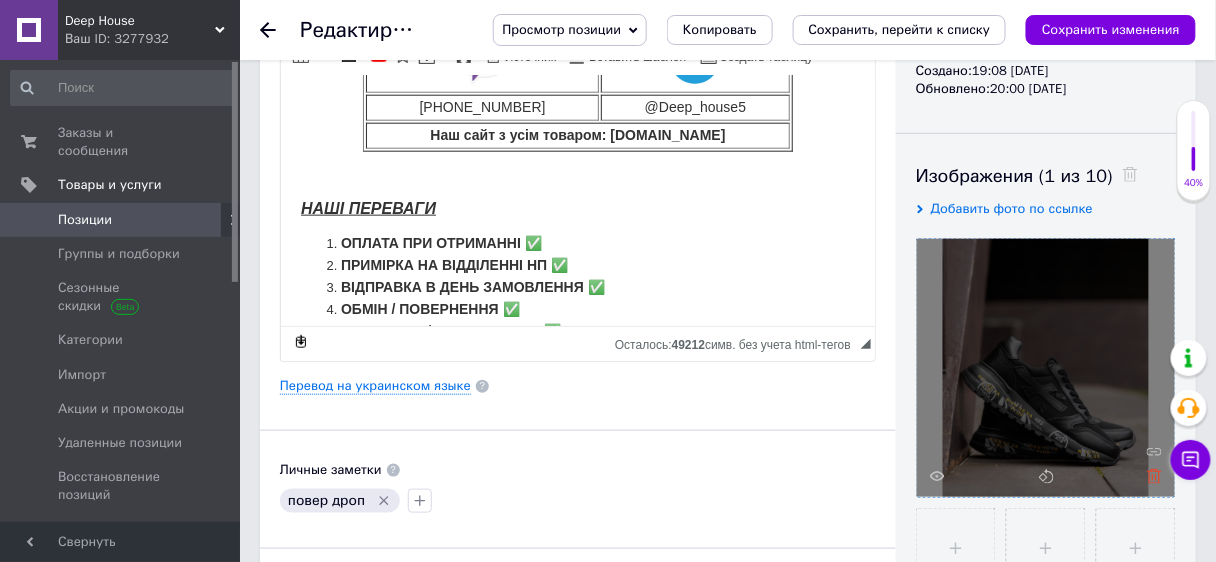 click 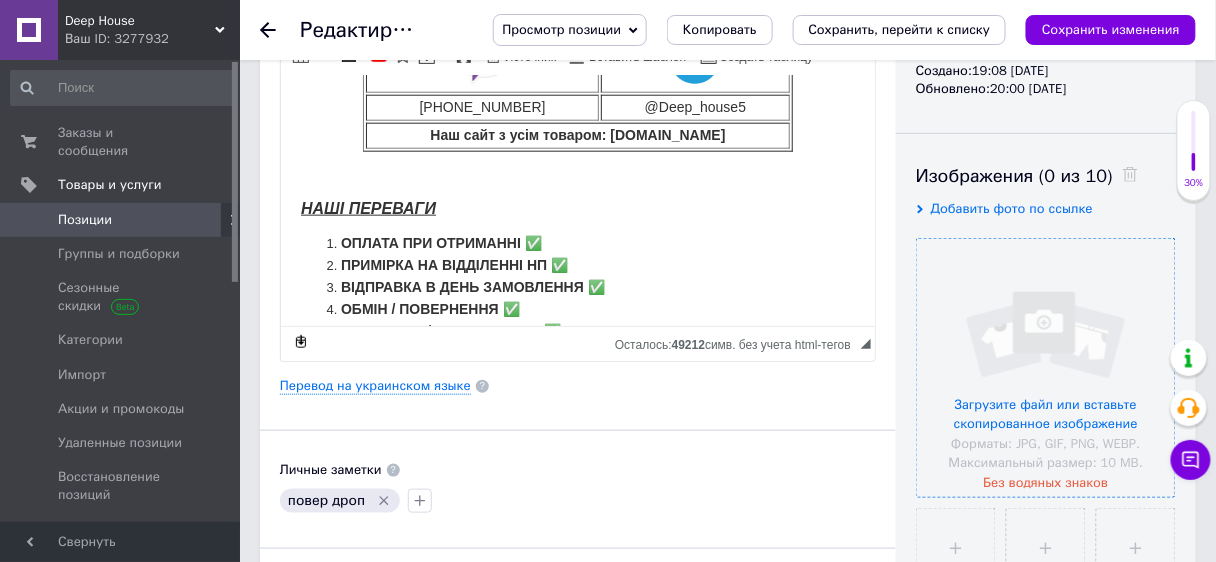 drag, startPoint x: 999, startPoint y: 346, endPoint x: 975, endPoint y: 347, distance: 24.020824 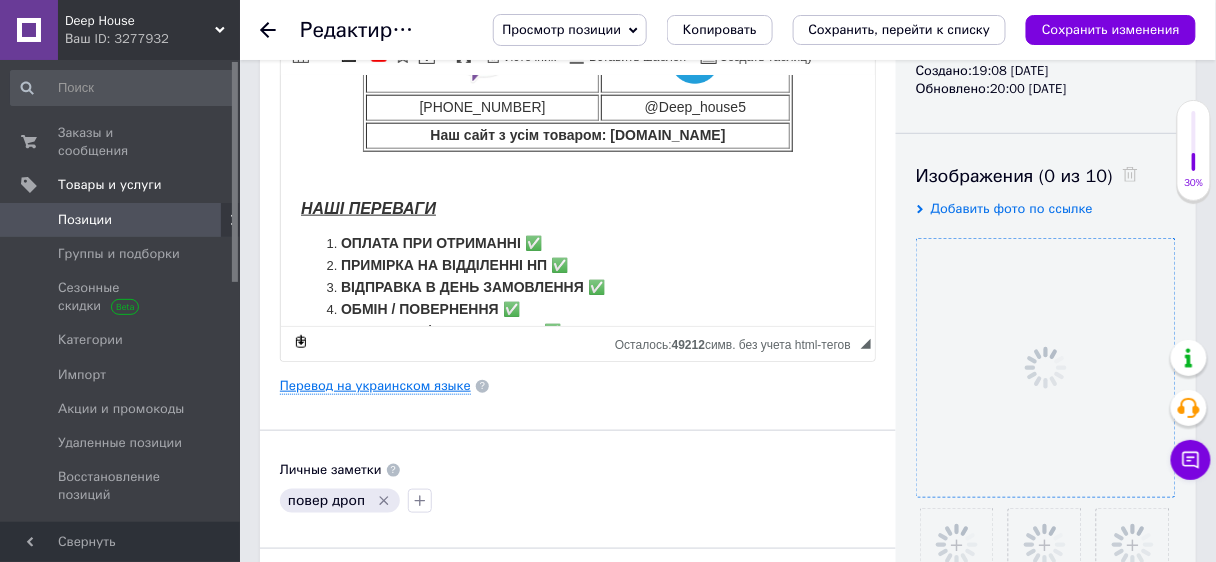 click on "Перевод на украинском языке" at bounding box center [375, 386] 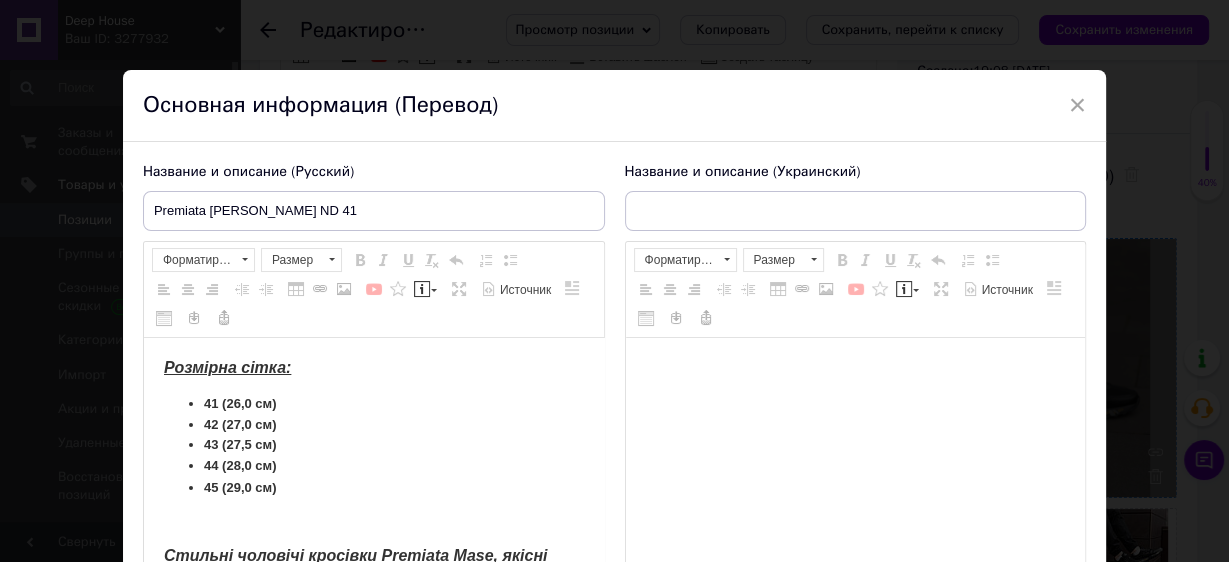 scroll, scrollTop: 0, scrollLeft: 0, axis: both 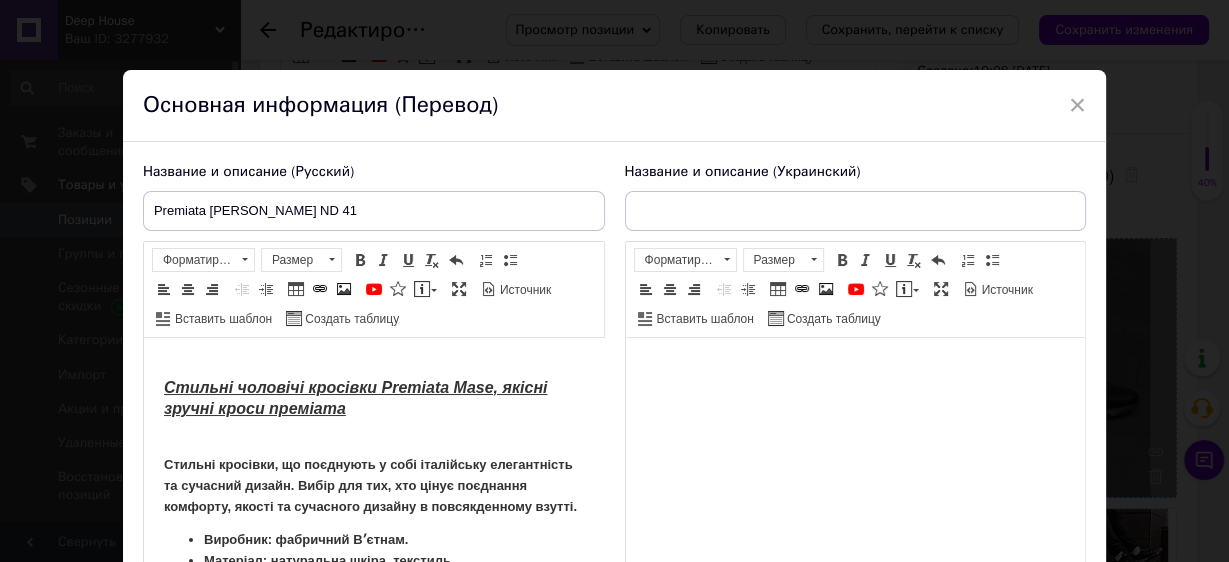 type on "Premiata [PERSON_NAME] ND 41" 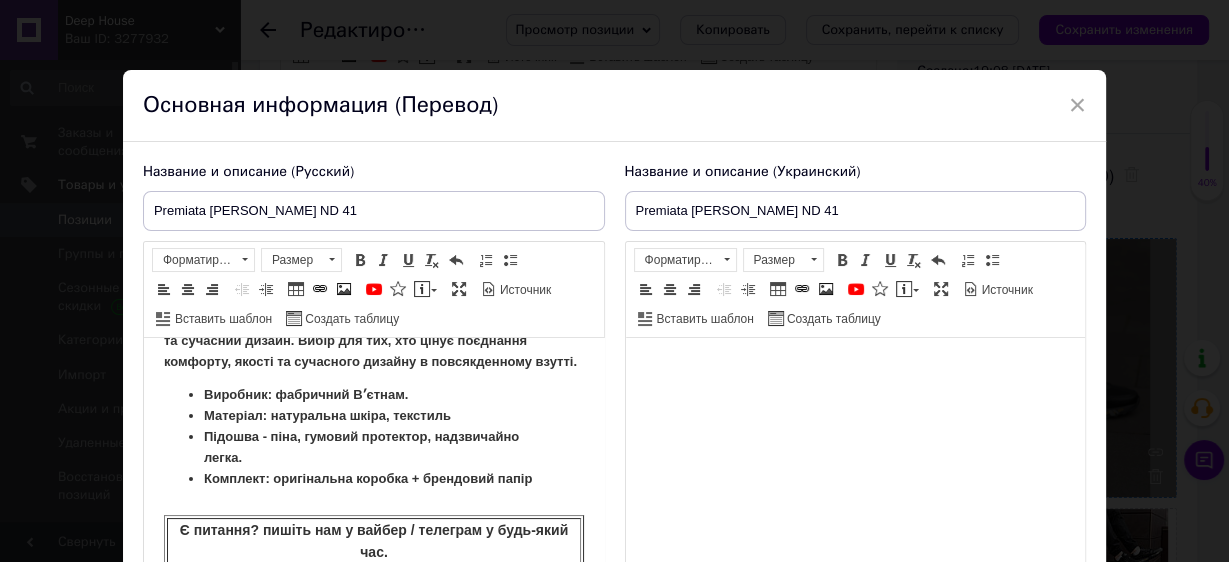 scroll, scrollTop: 320, scrollLeft: 0, axis: vertical 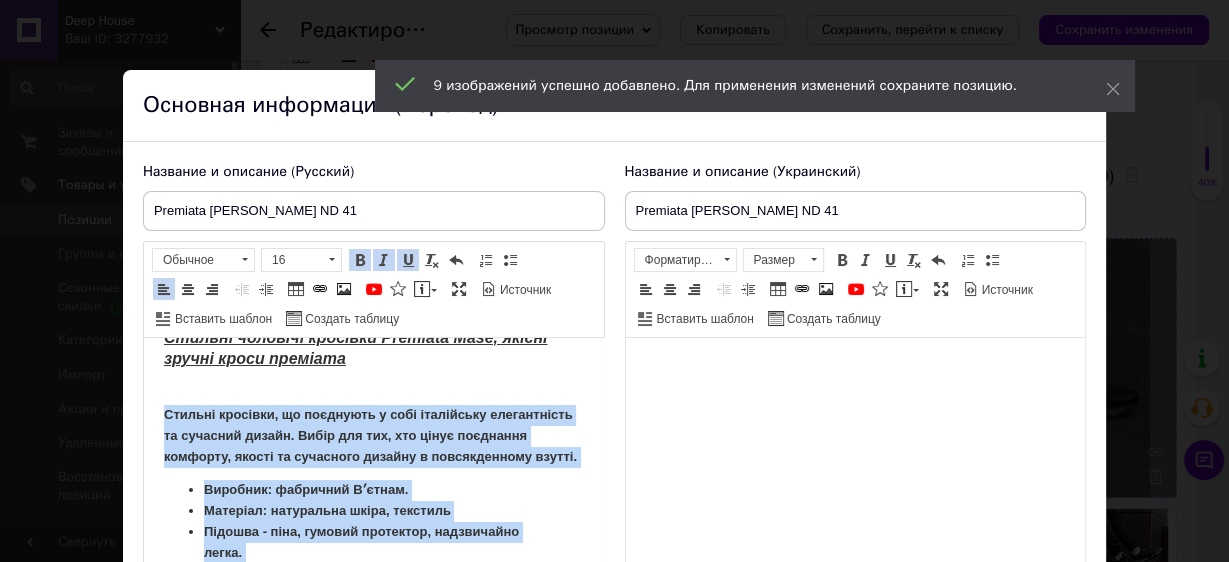 drag, startPoint x: 256, startPoint y: 514, endPoint x: 160, endPoint y: 408, distance: 143.01048 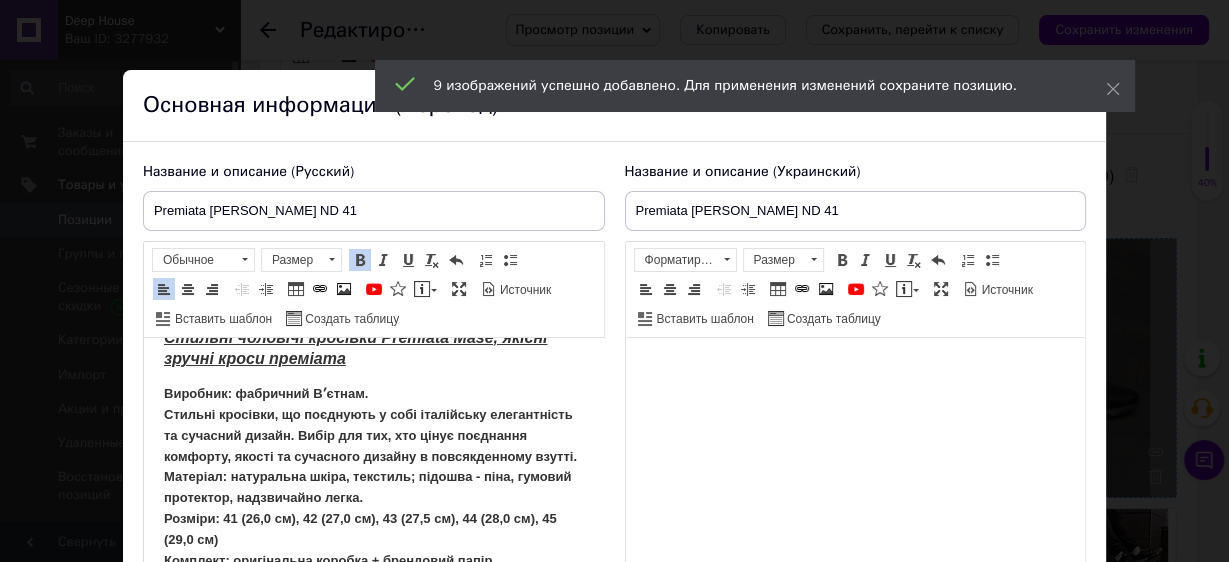 scroll, scrollTop: 20, scrollLeft: 0, axis: vertical 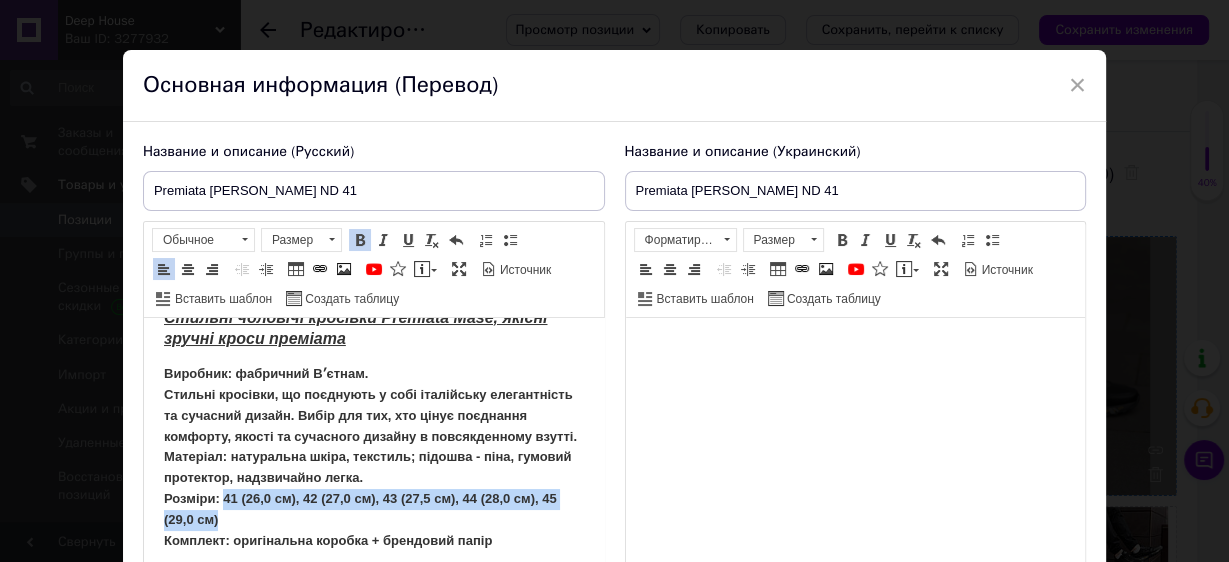 drag, startPoint x: 218, startPoint y: 538, endPoint x: 222, endPoint y: 517, distance: 21.377558 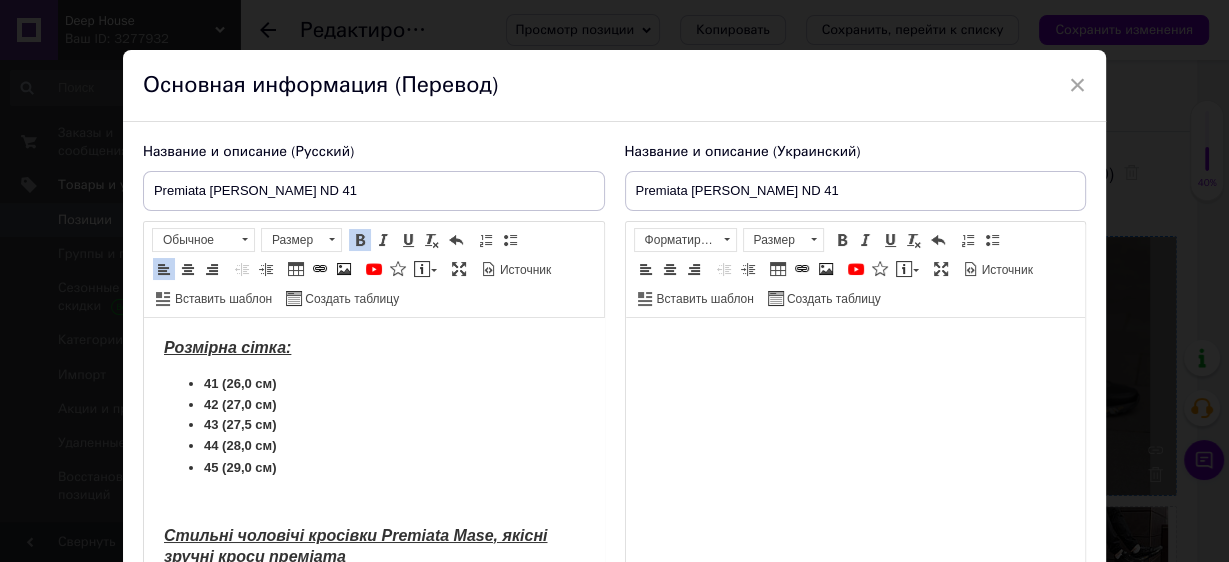 scroll, scrollTop: 0, scrollLeft: 0, axis: both 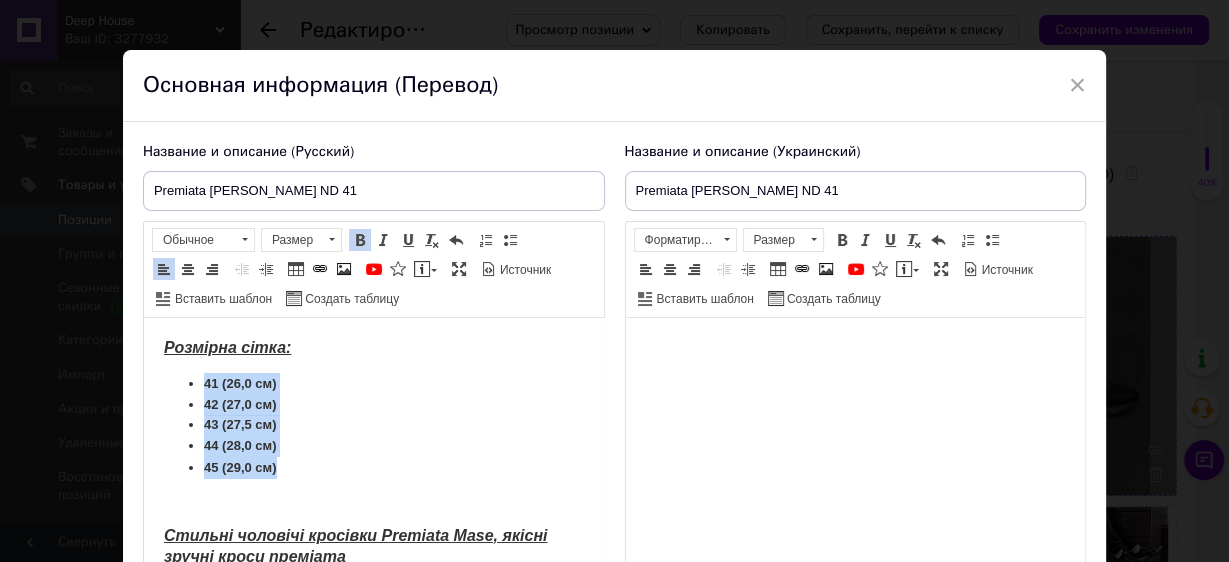 drag, startPoint x: 281, startPoint y: 470, endPoint x: 205, endPoint y: 386, distance: 113.27842 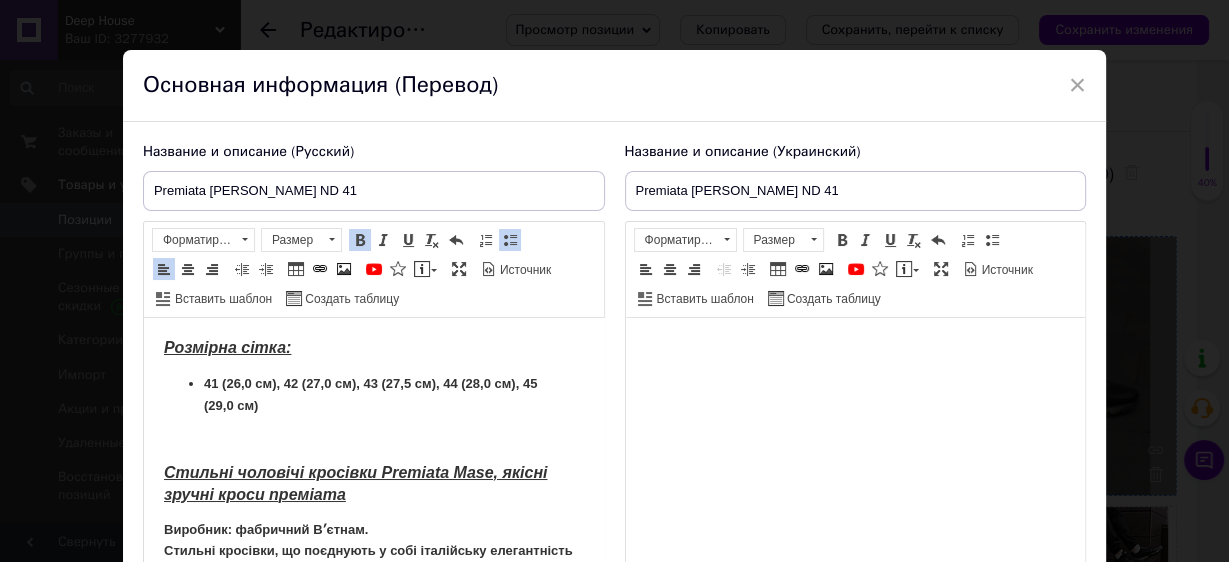 click on "41 (26,0 см), 42 (27,0 см), 43 (27,5 см), 44 (28,0 см), 45 (29,0 см) ​​​​​​​" at bounding box center [369, 394] 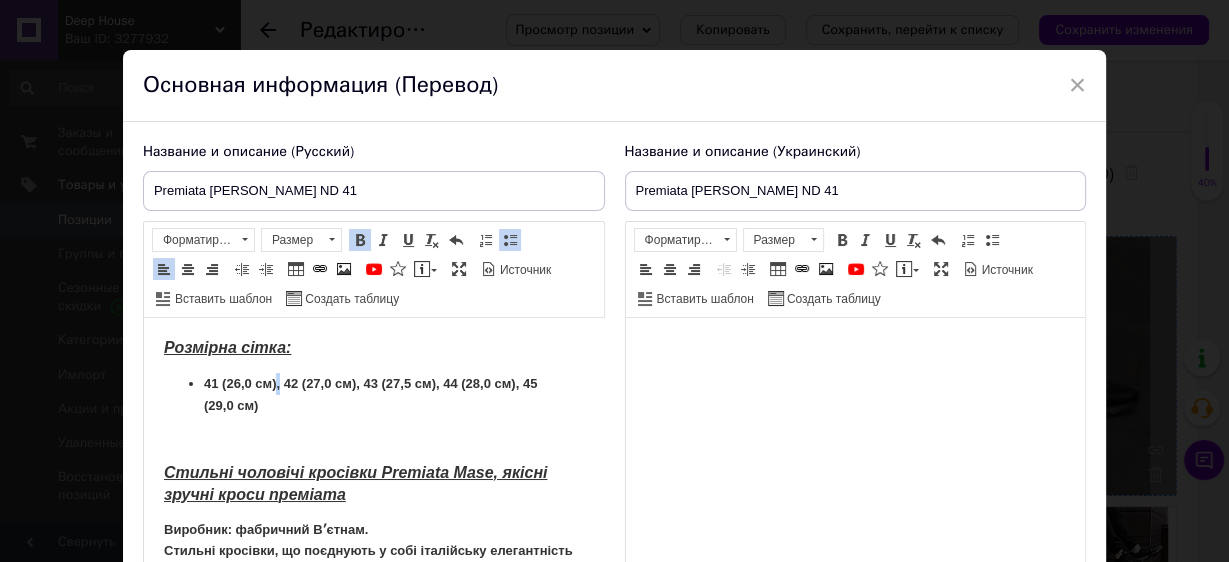click on "41 (26,0 см), 42 (27,0 см), 43 (27,5 см), 44 (28,0 см), 45 (29,0 см) ​​​​​​​" at bounding box center [373, 395] 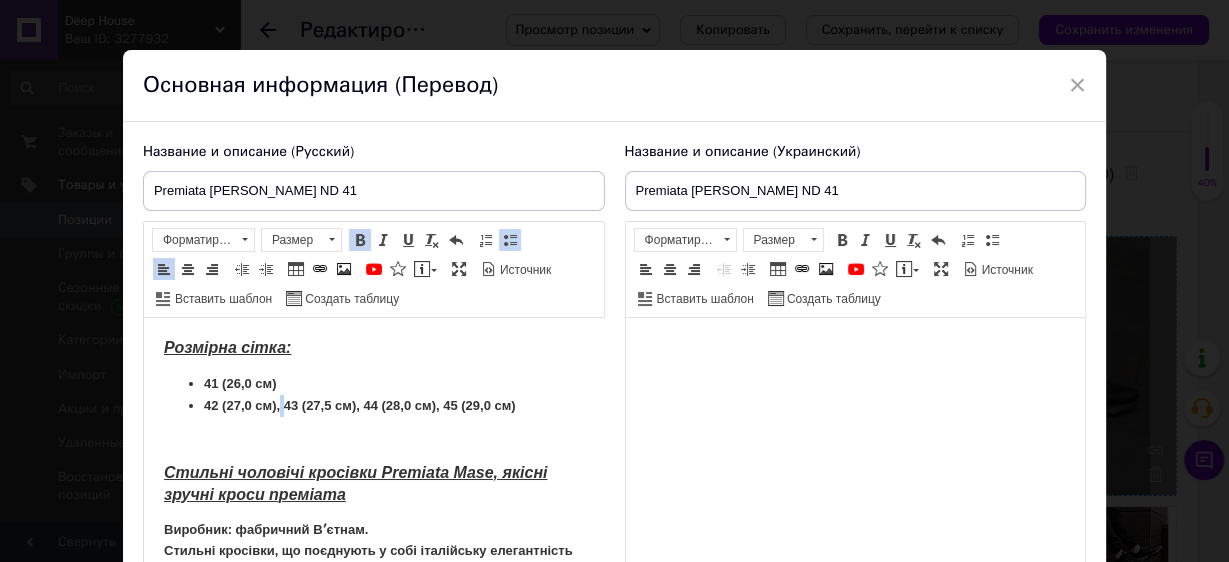 click on "42 (27,0 см), 43 (27,5 см), 44 (28,0 см), 45 (29,0 см) ​​​​​​​" at bounding box center (359, 405) 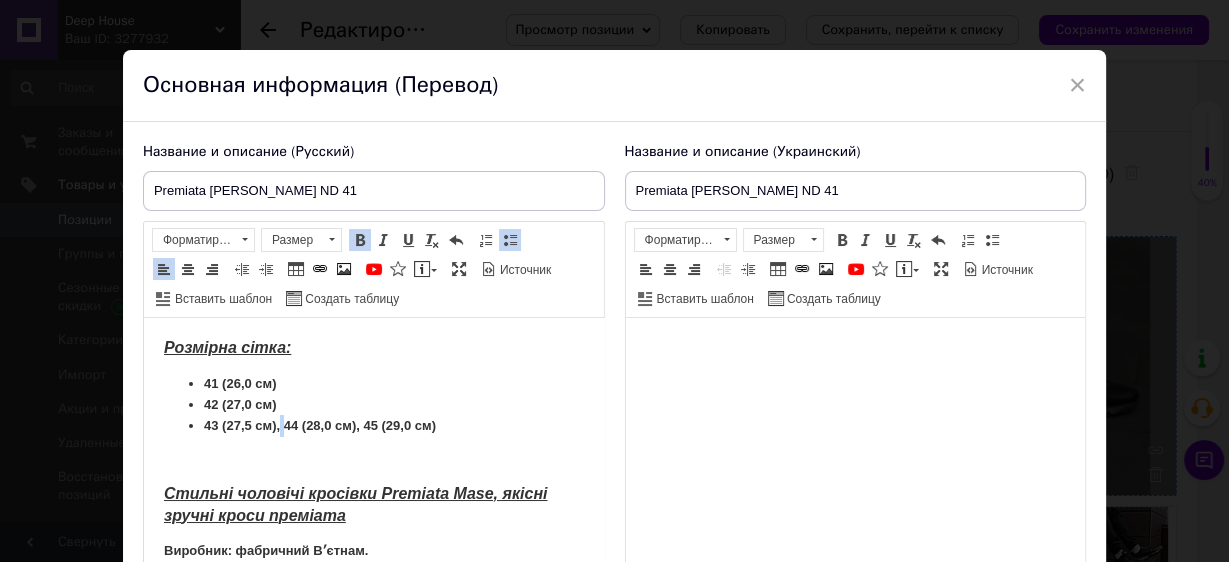 click on "43 (27,5 см), 44 (28,0 см), 45 (29,0 см)" at bounding box center (319, 425) 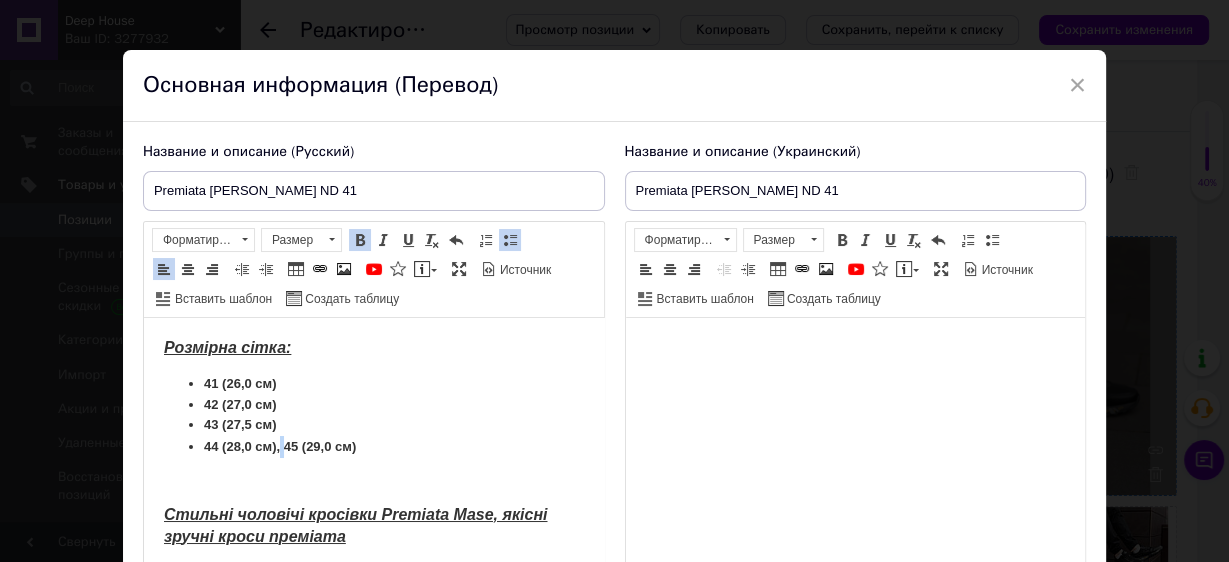 click on "44 (28,0 см), 45 (29,0 см)" at bounding box center (279, 446) 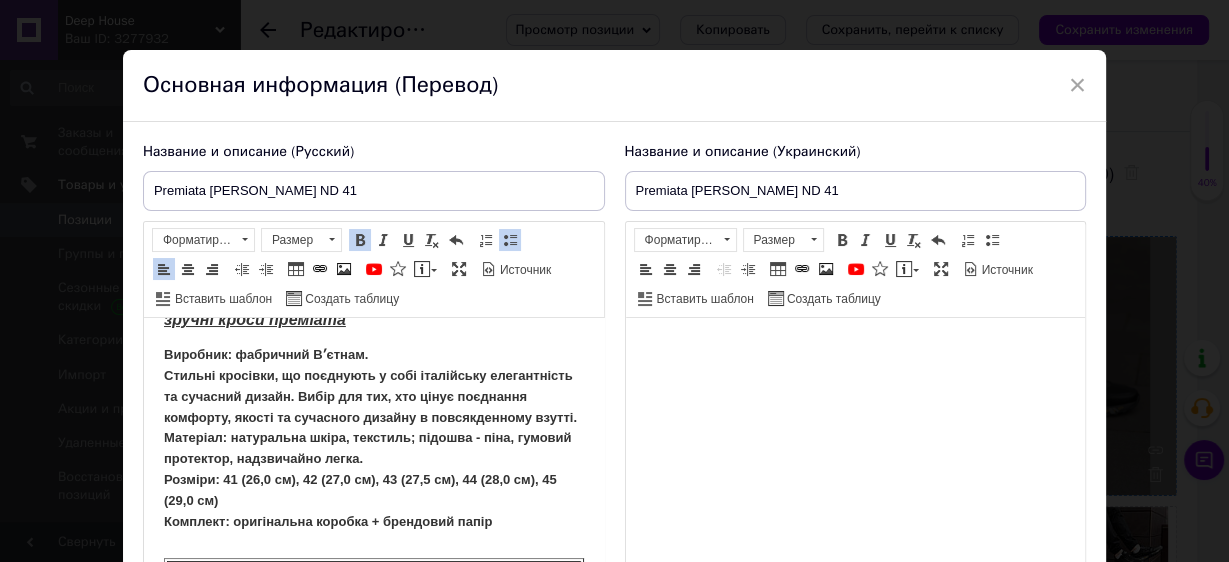 scroll, scrollTop: 240, scrollLeft: 0, axis: vertical 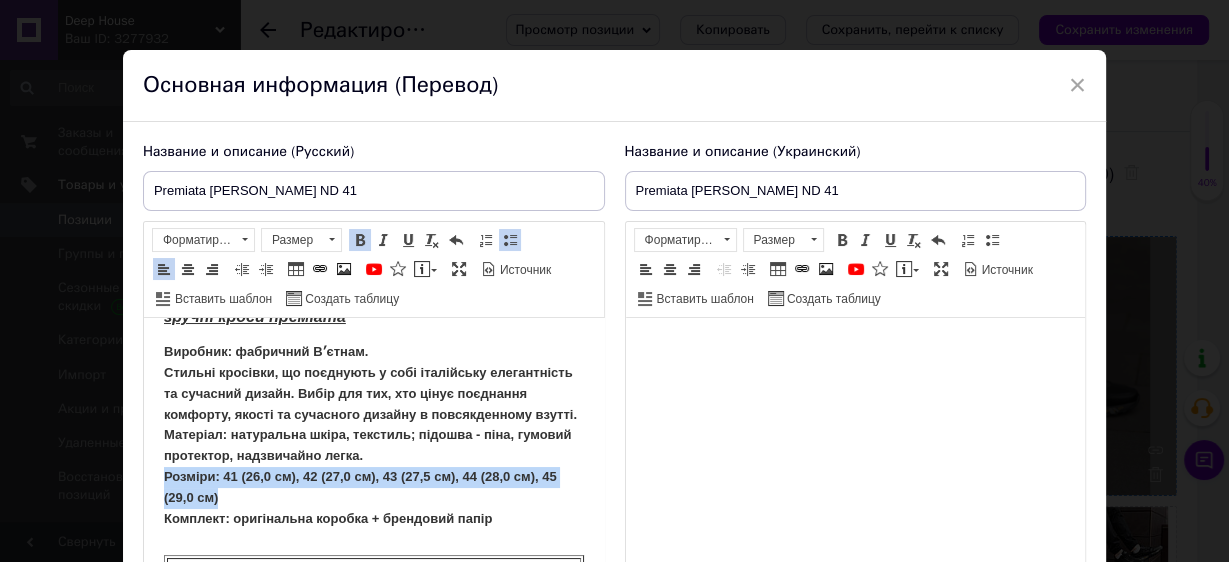drag, startPoint x: 241, startPoint y: 516, endPoint x: 137, endPoint y: 499, distance: 105.380264 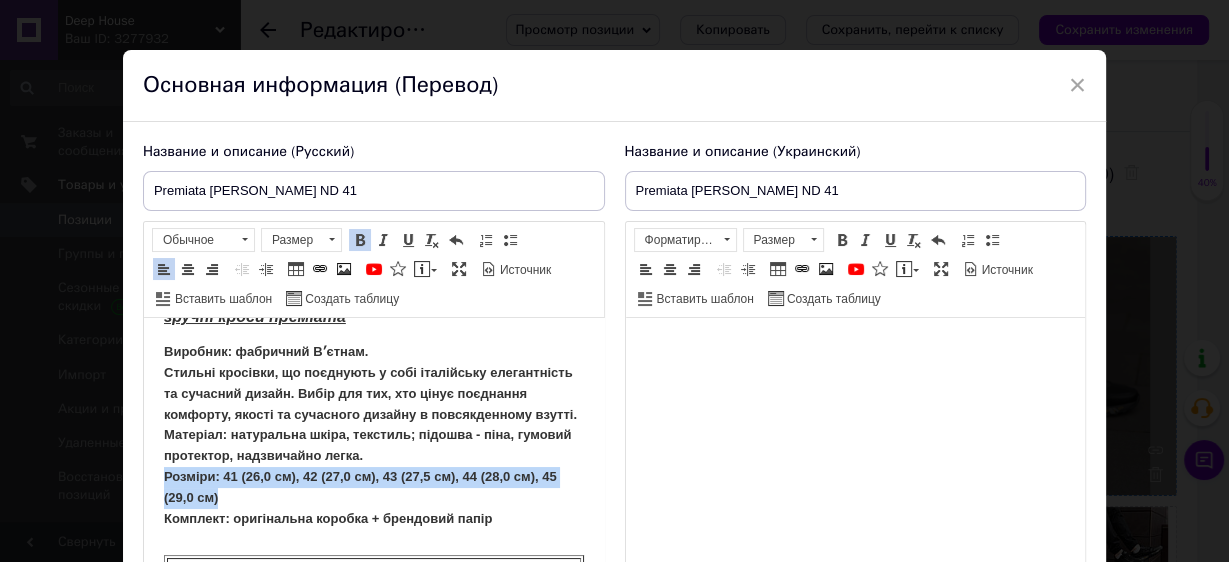 type 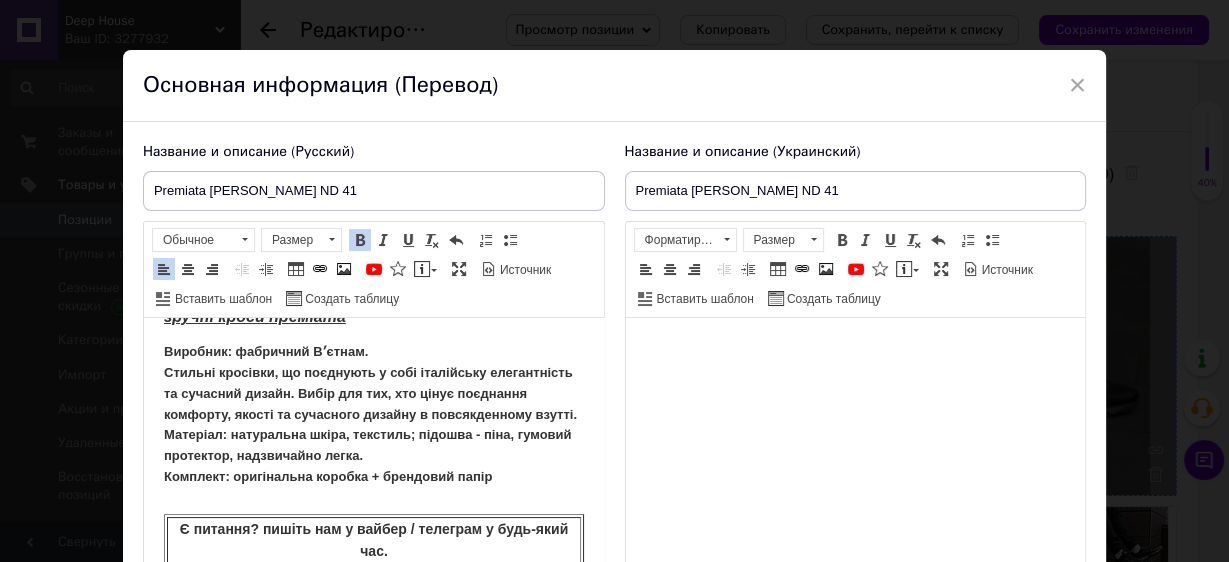 drag, startPoint x: 384, startPoint y: 350, endPoint x: 153, endPoint y: 346, distance: 231.03462 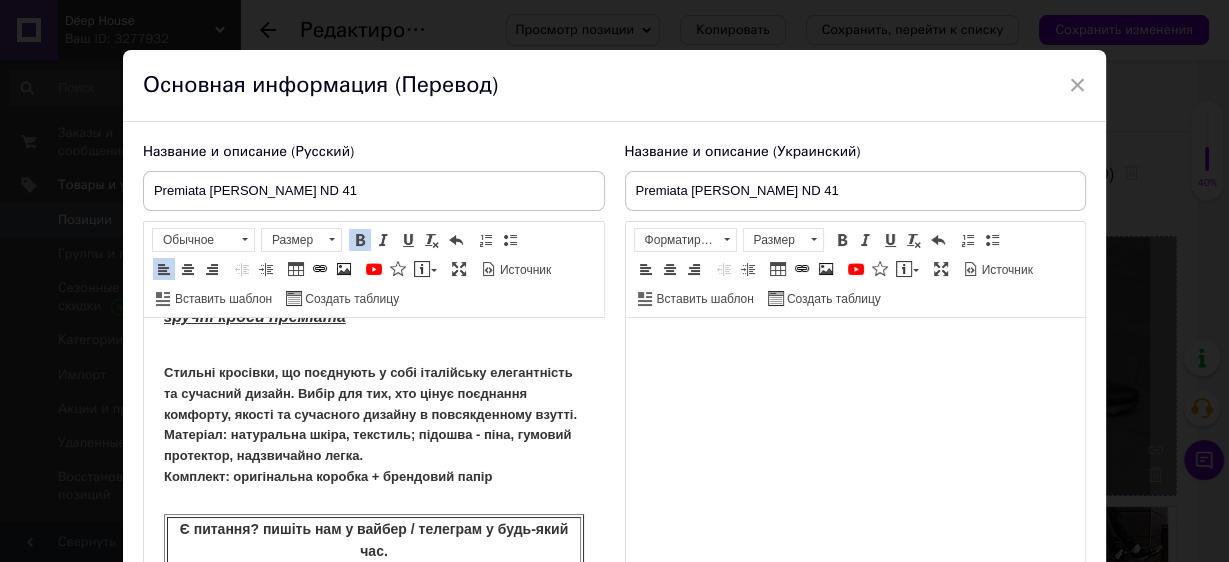 click on "Стильні кросівки, що поєднують у собі італійську елегантність та сучасний дизайн. Вибір для тих, хто цінує поєднання комфорту, якості та сучасного дизайну в повсякденному взутті. Матеріал: натуральна шкіра, текстиль; підошва - піна, гумовий протектор, надзвичайно легка. Комплект: оригінальна коробка + брендовий папір" at bounding box center (373, 415) 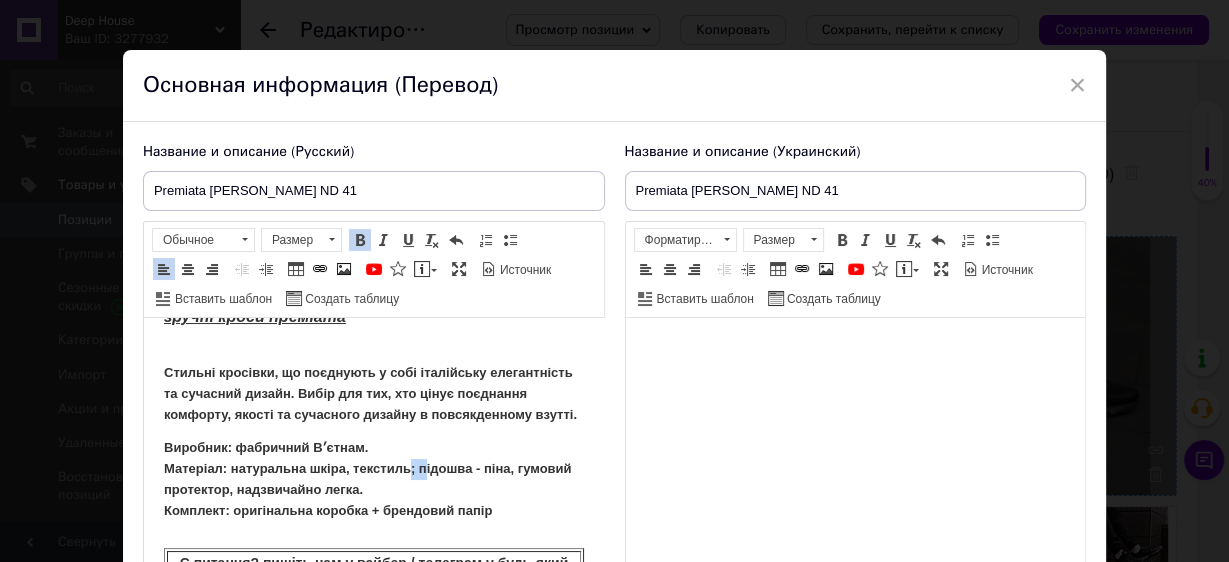 click on "Виробник: фабричний Вʼєтнам.  Матеріал: натуральна шкіра, текстиль; підошва - піна, гумовий протектор, надзвичайно легка. Комплект: оригінальна коробка + брендовий папір" at bounding box center (367, 478) 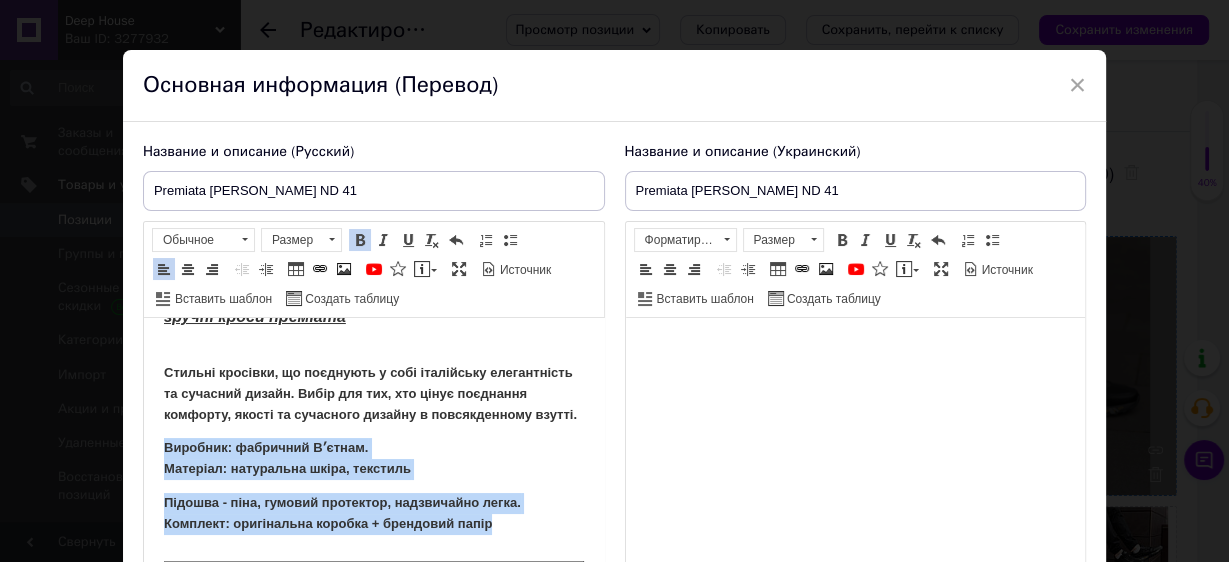 drag, startPoint x: 494, startPoint y: 540, endPoint x: 162, endPoint y: 462, distance: 341.03958 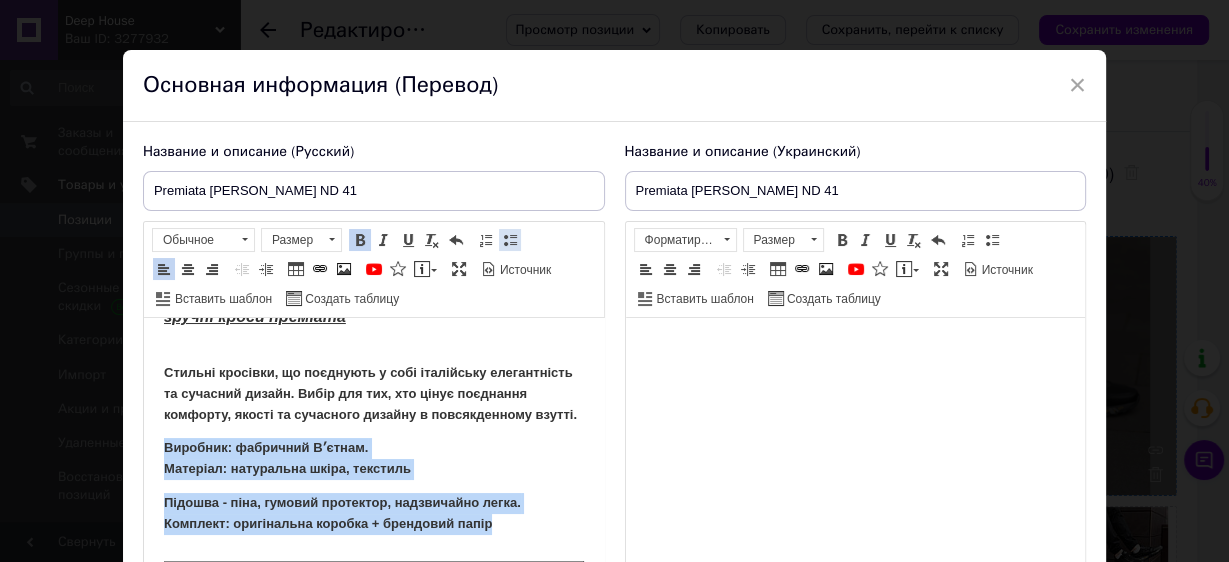 click at bounding box center (510, 240) 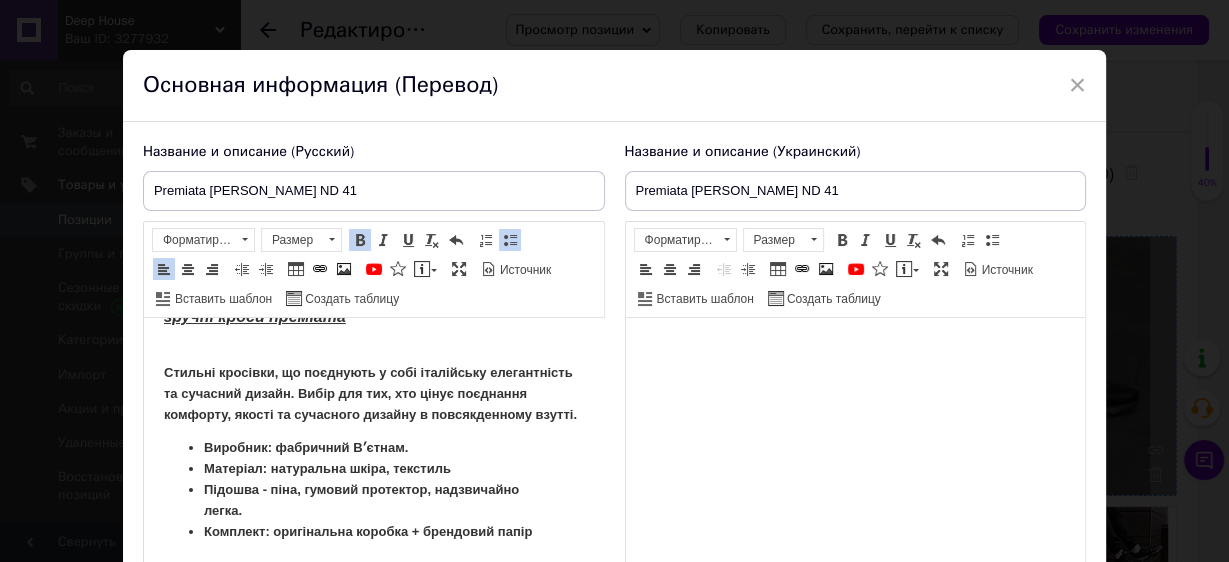 drag, startPoint x: 639, startPoint y: 624, endPoint x: 496, endPoint y: 403, distance: 263.22995 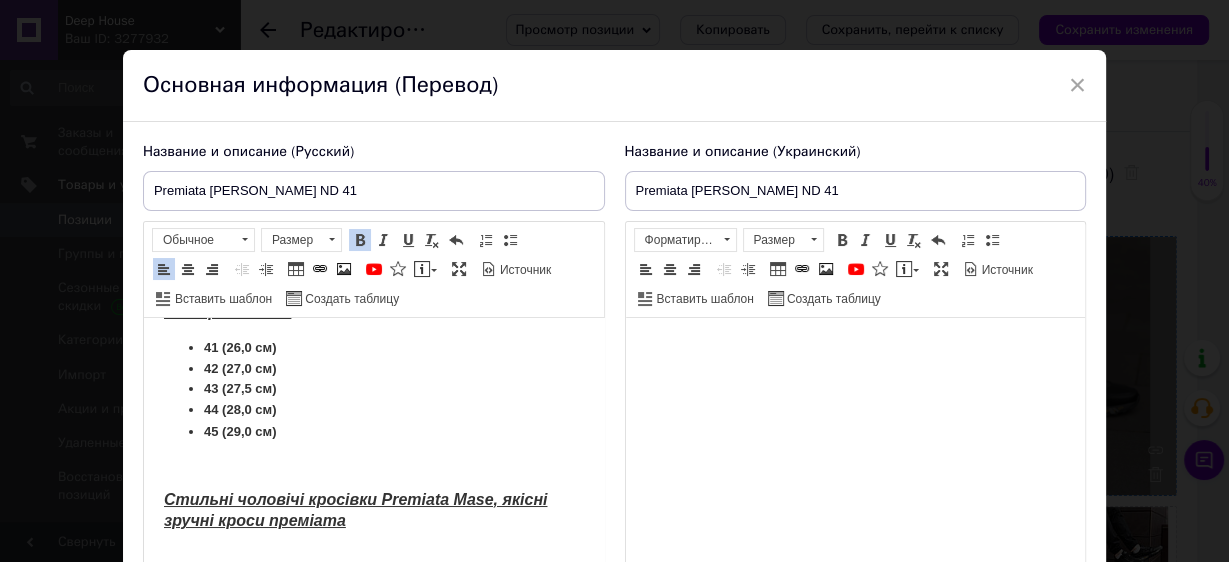 scroll, scrollTop: 0, scrollLeft: 0, axis: both 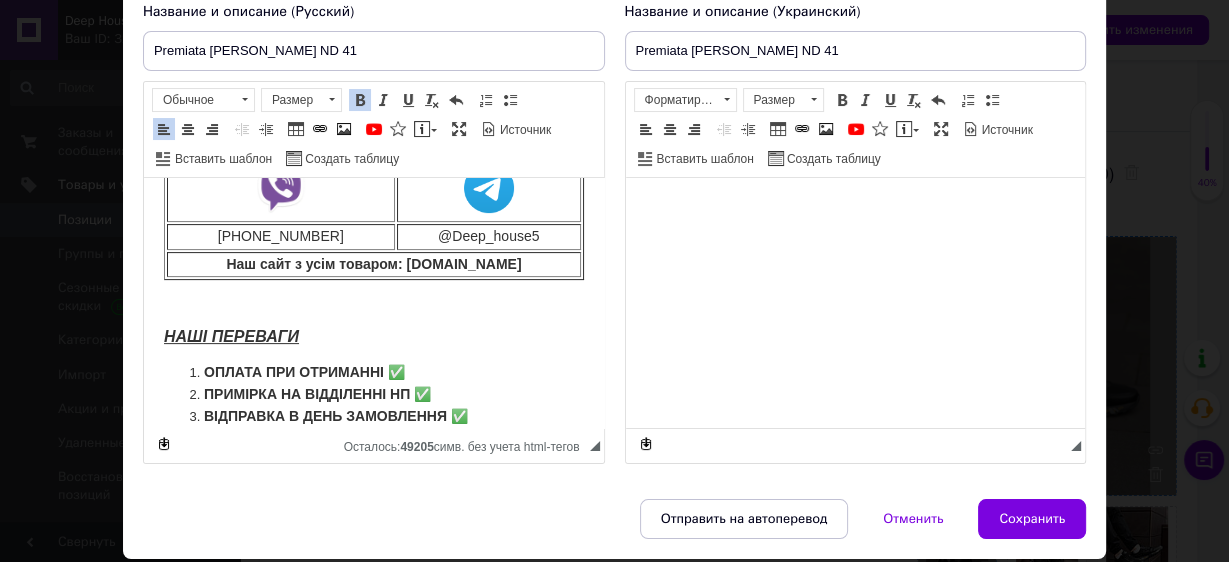drag, startPoint x: 995, startPoint y: 502, endPoint x: 974, endPoint y: 516, distance: 25.23886 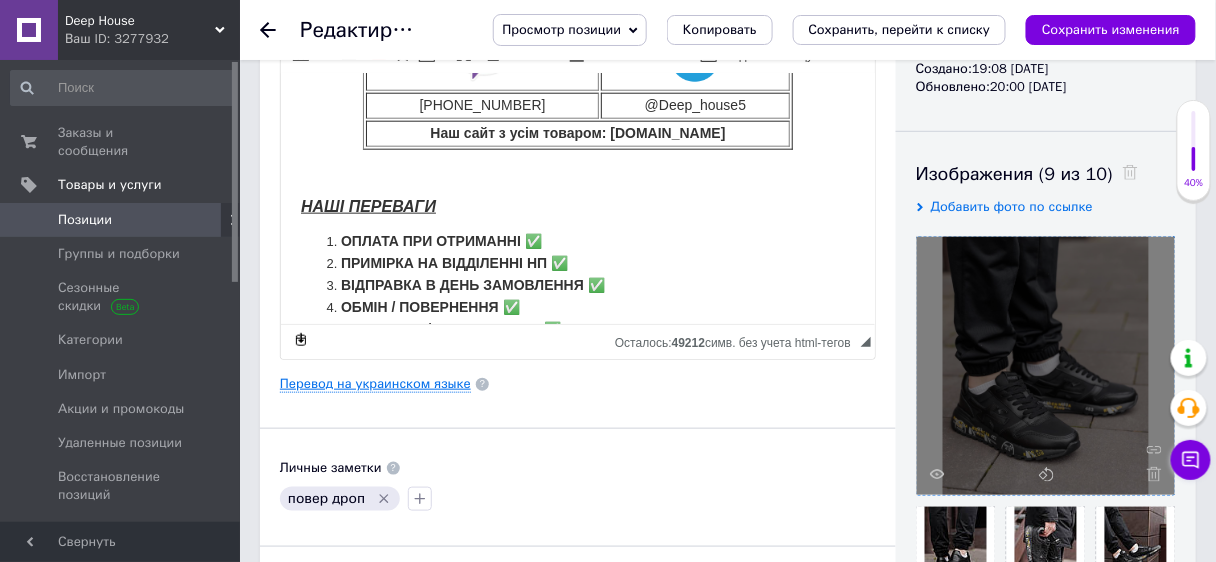 click on "Перевод на украинском языке" at bounding box center (375, 384) 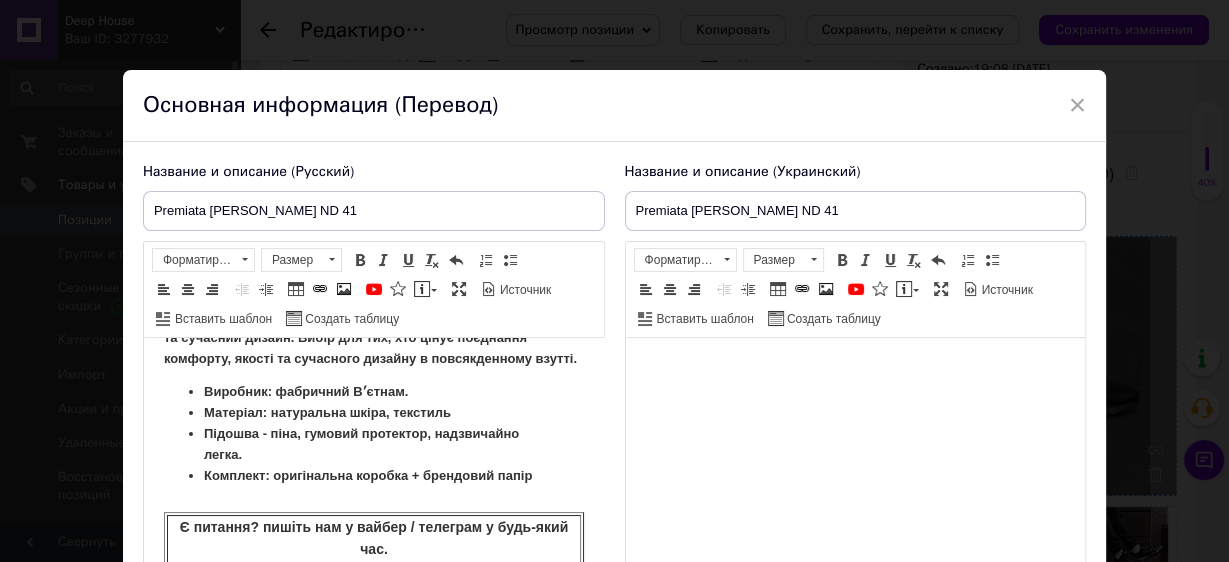 scroll, scrollTop: 320, scrollLeft: 0, axis: vertical 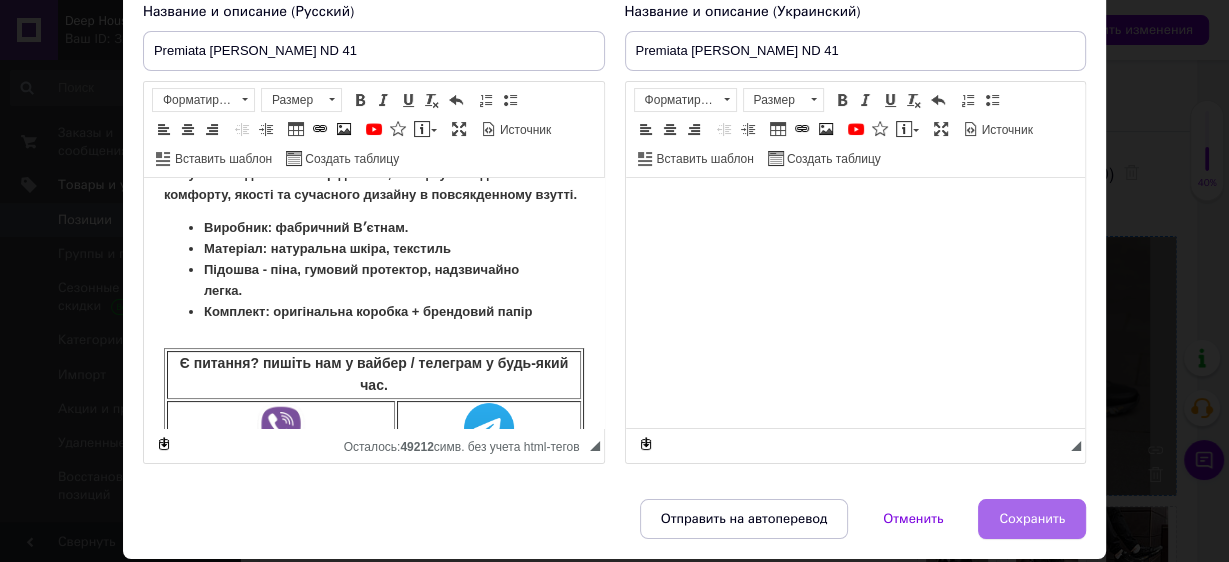 click on "Сохранить" at bounding box center (1032, 519) 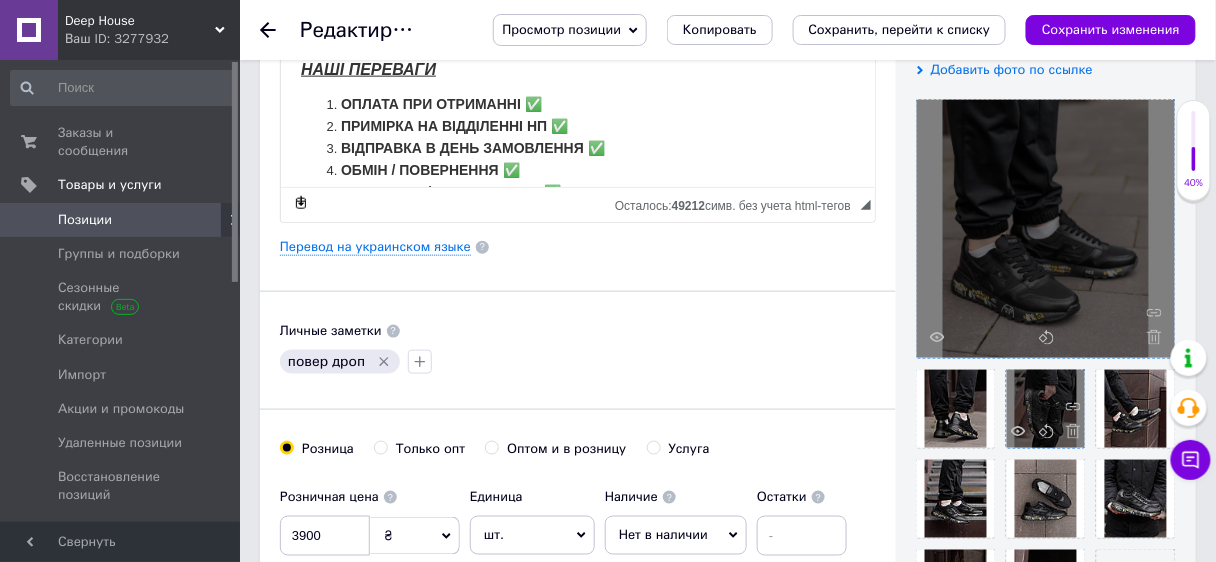 scroll, scrollTop: 421, scrollLeft: 0, axis: vertical 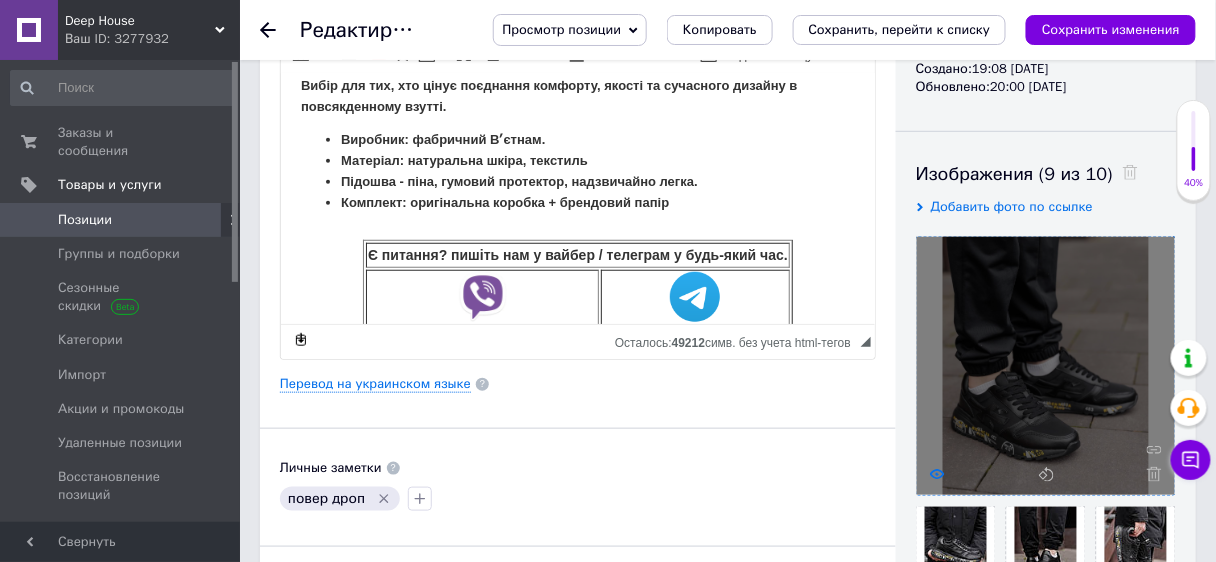 click 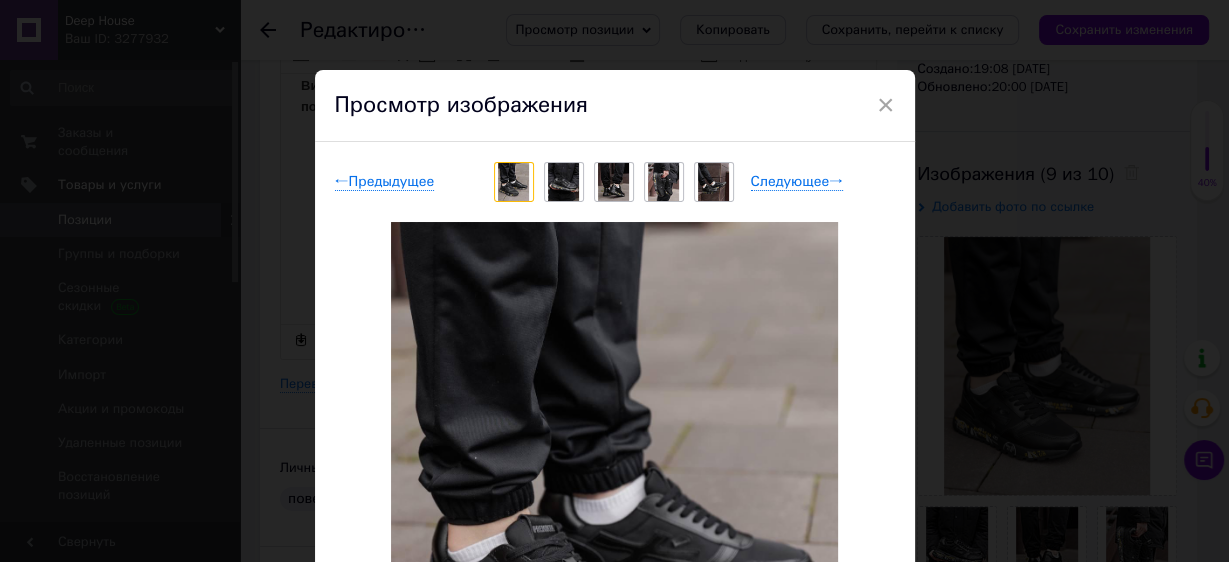 scroll, scrollTop: 0, scrollLeft: 0, axis: both 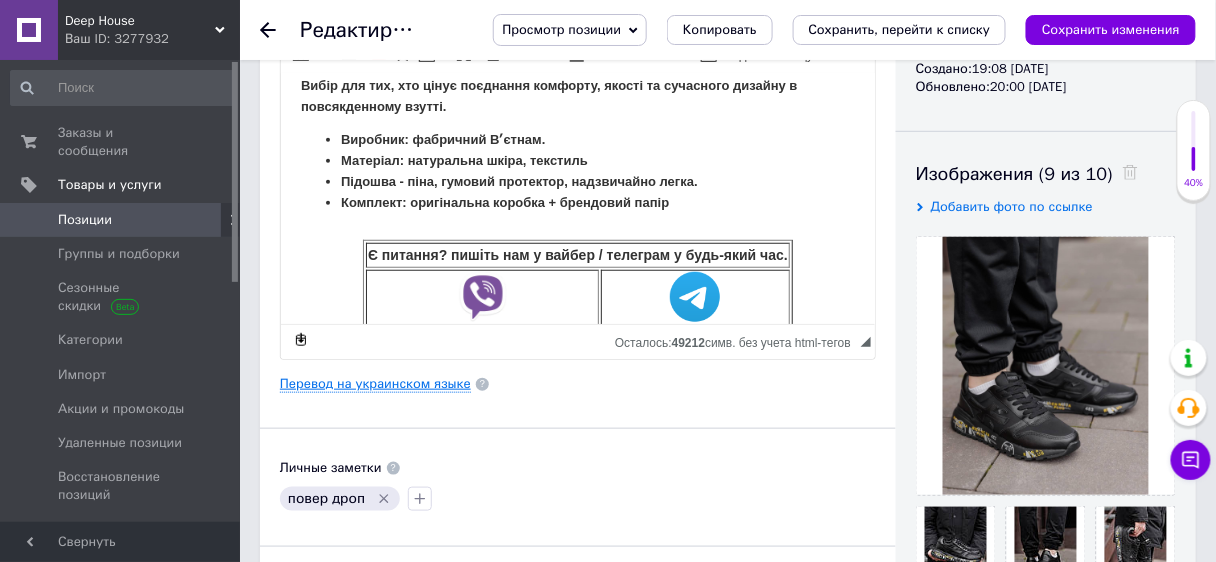 click on "Перевод на украинском языке" at bounding box center (375, 384) 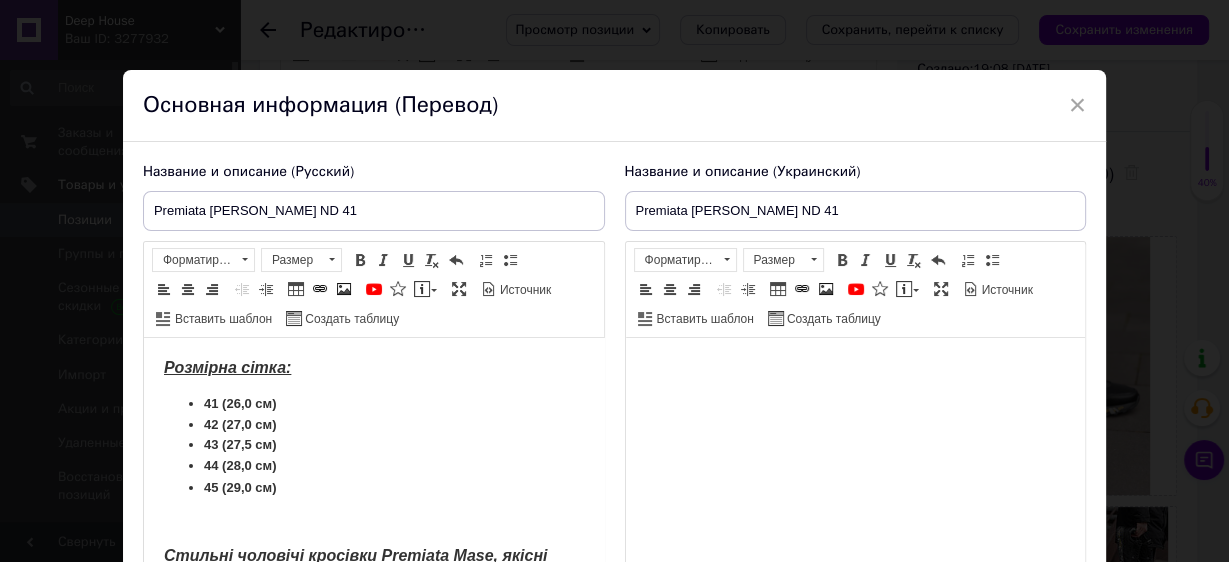 scroll, scrollTop: 0, scrollLeft: 0, axis: both 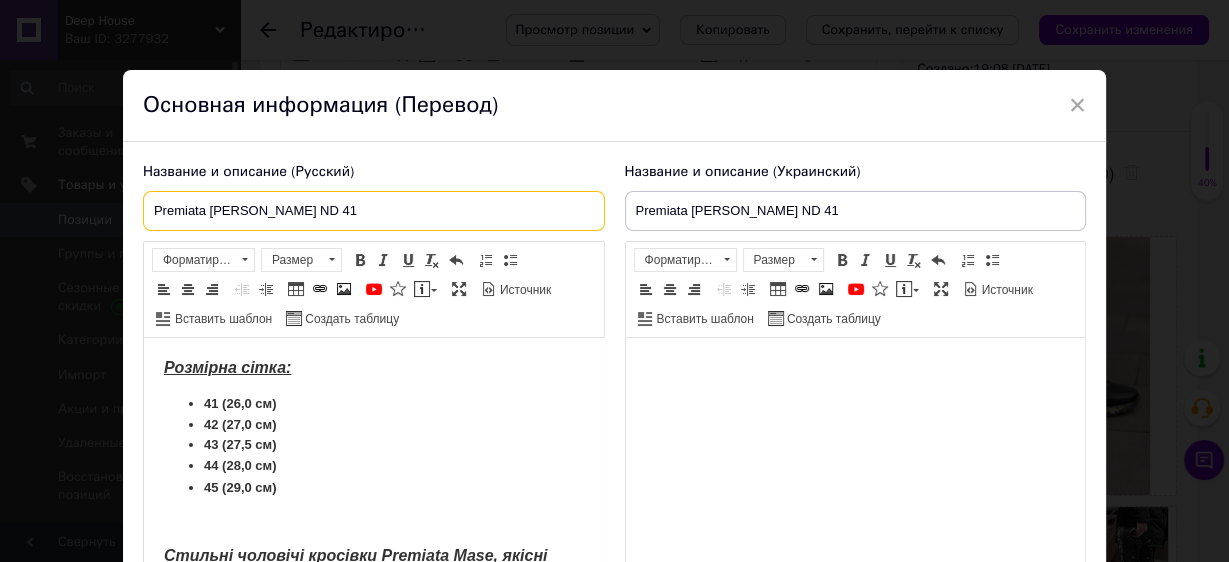 click on "Premiata [PERSON_NAME] ND 41" at bounding box center (374, 211) 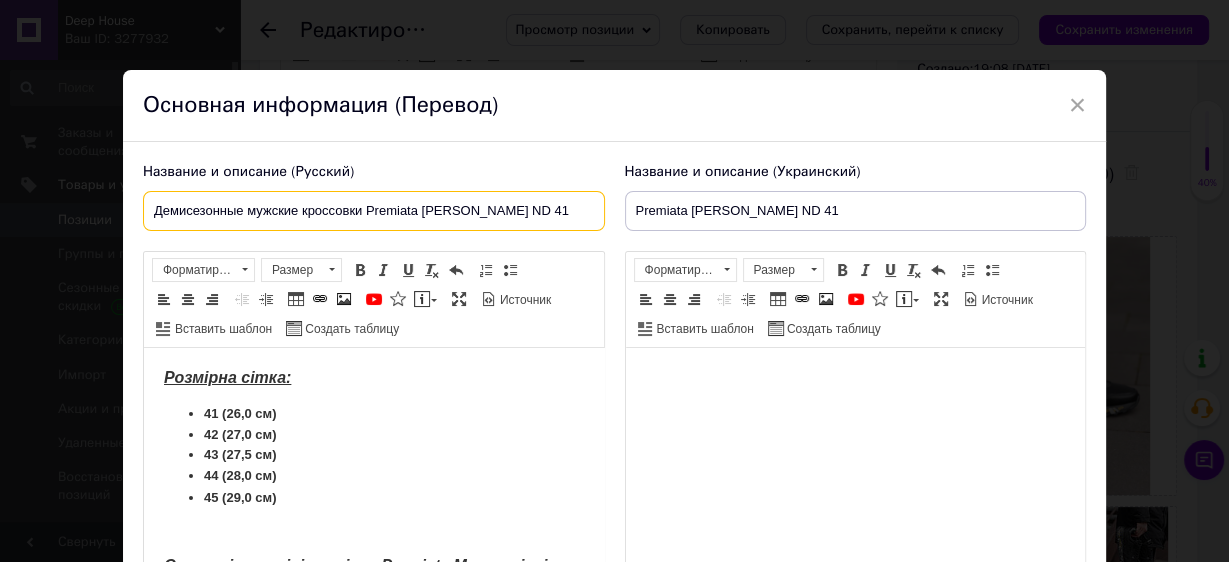 drag, startPoint x: 455, startPoint y: 212, endPoint x: 584, endPoint y: 210, distance: 129.0155 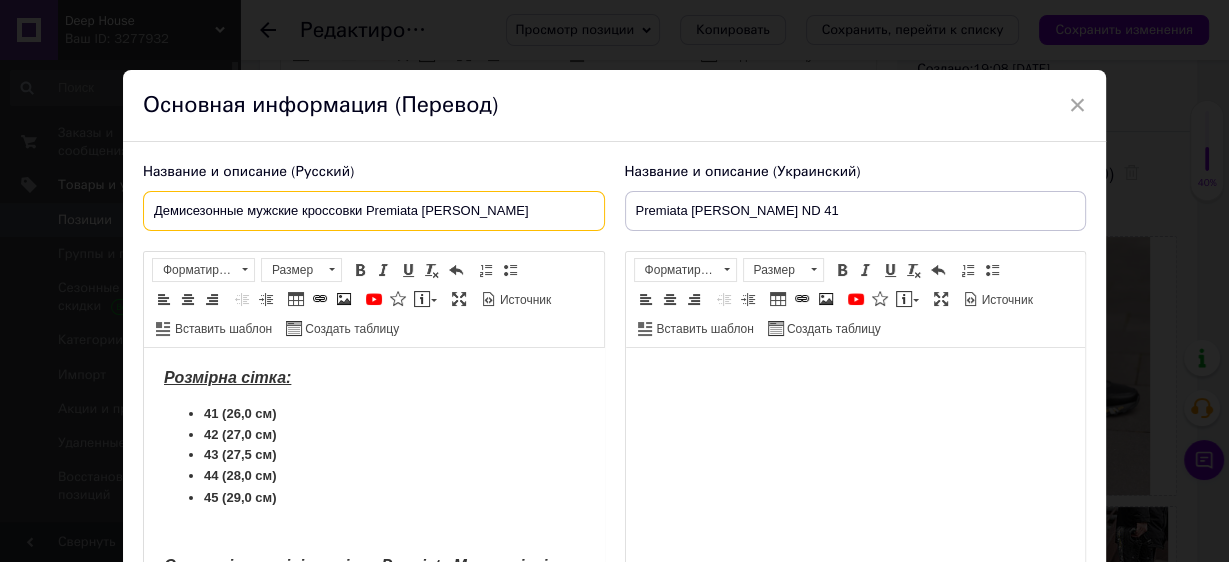 click on "Демисезонные мужские кроссовки Premiata Mick черные" at bounding box center (374, 211) 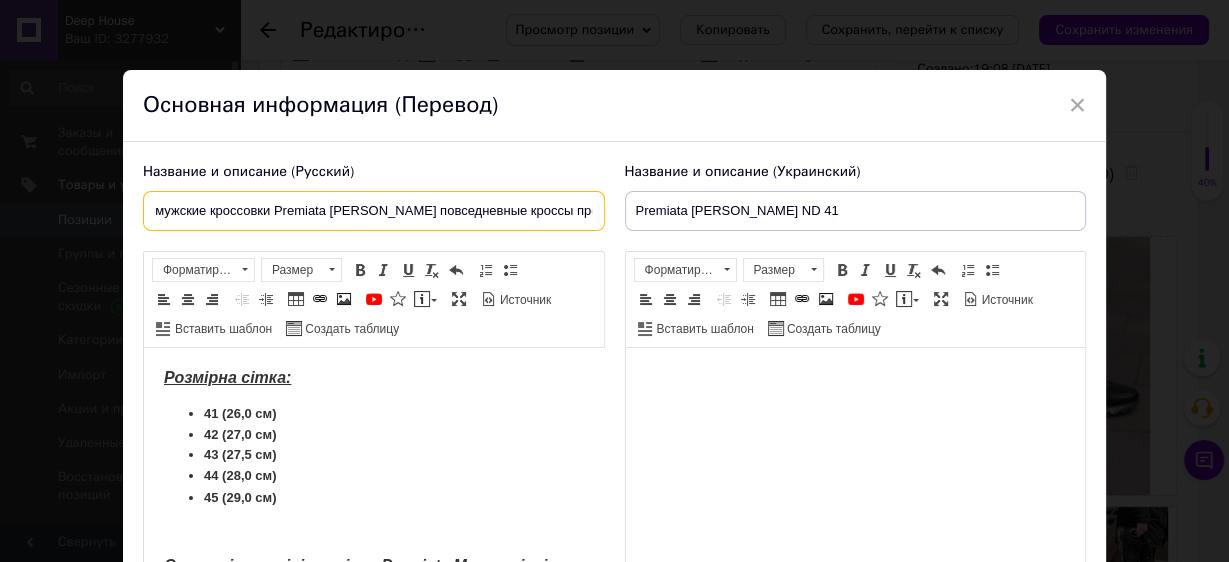 scroll, scrollTop: 0, scrollLeft: 104, axis: horizontal 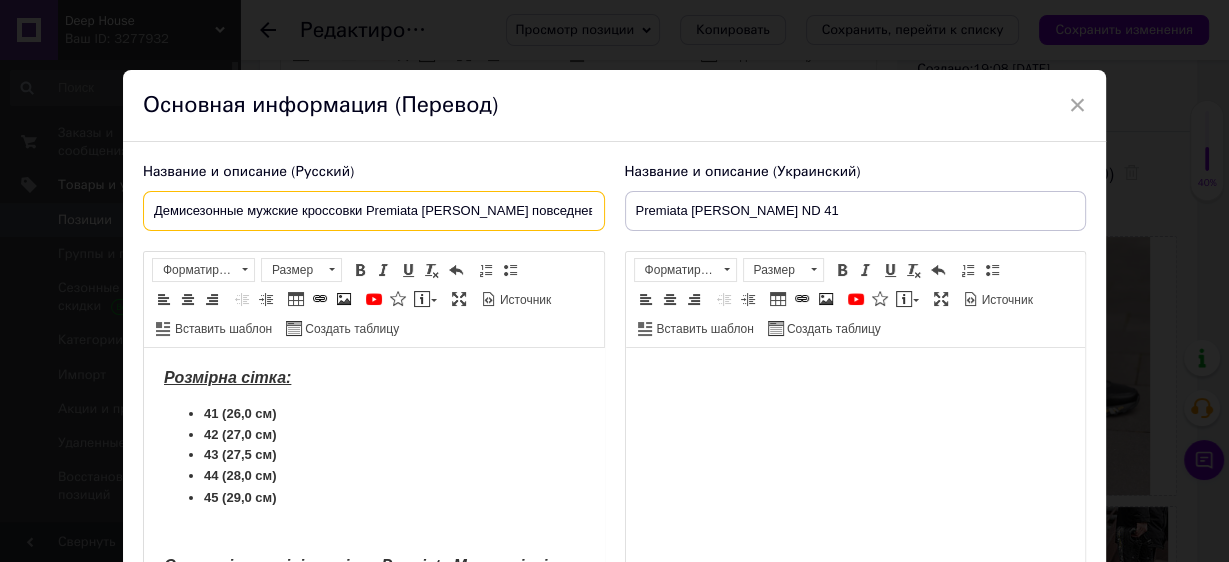 drag, startPoint x: 591, startPoint y: 213, endPoint x: 133, endPoint y: 159, distance: 461.17242 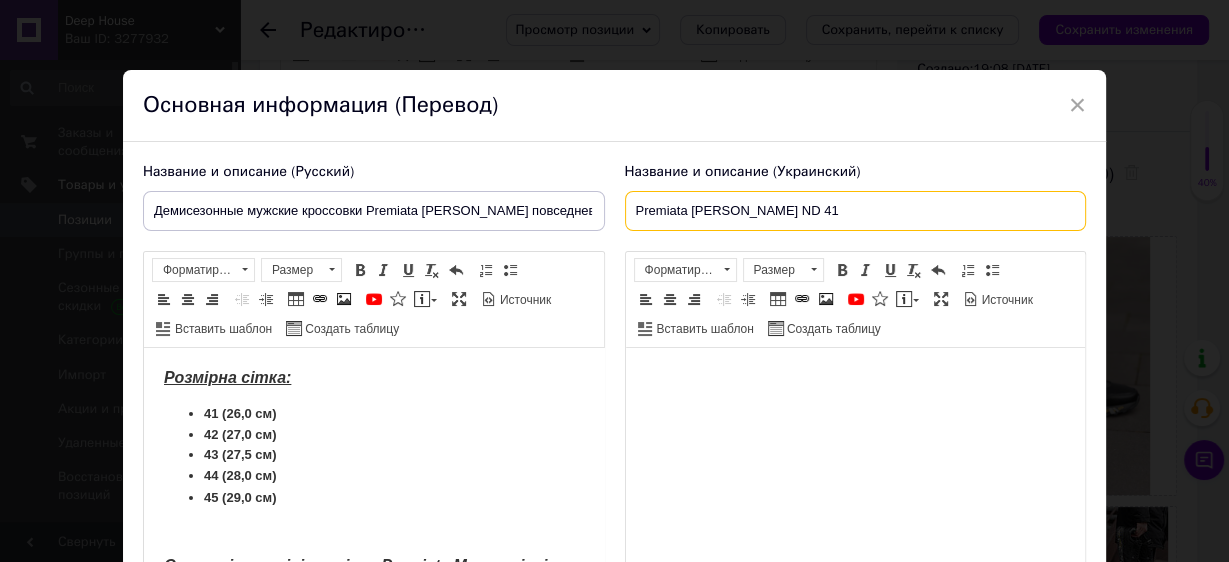 click on "Premiata [PERSON_NAME] ND 41" at bounding box center (856, 211) 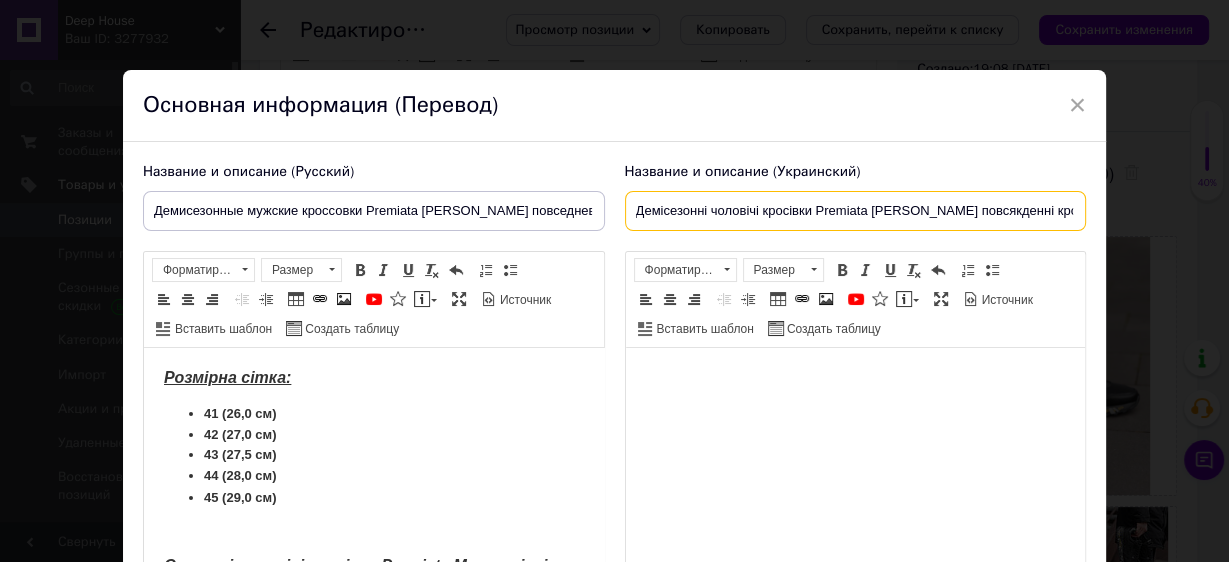 scroll, scrollTop: 0, scrollLeft: 31, axis: horizontal 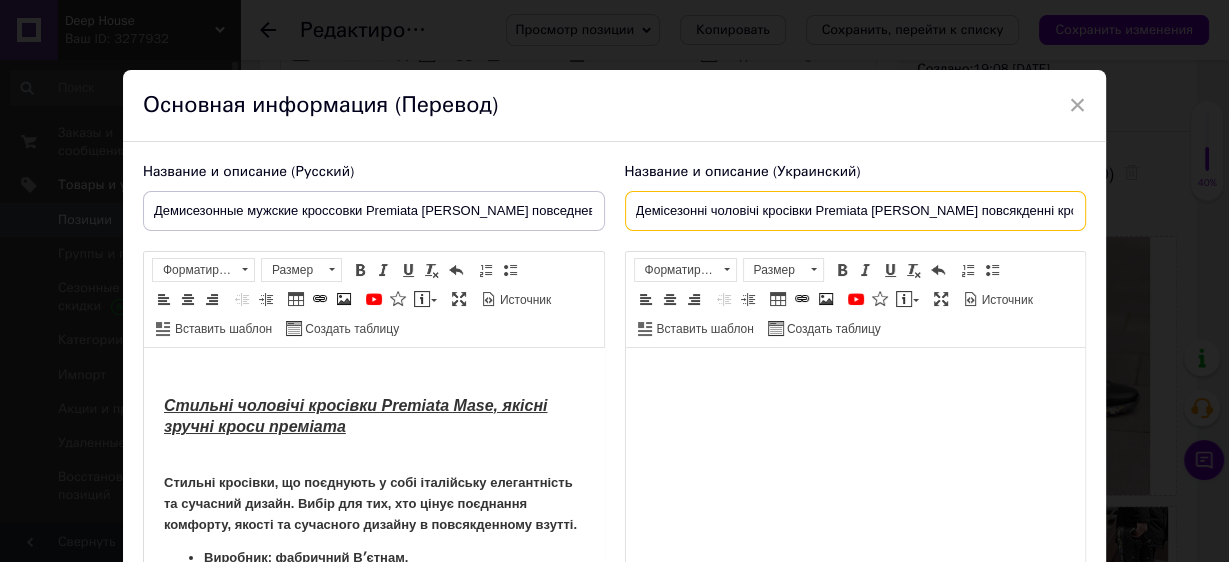 type on "Демісезонні чоловічі кросівки Premiata Mick чорні повсякденні кроси преміата" 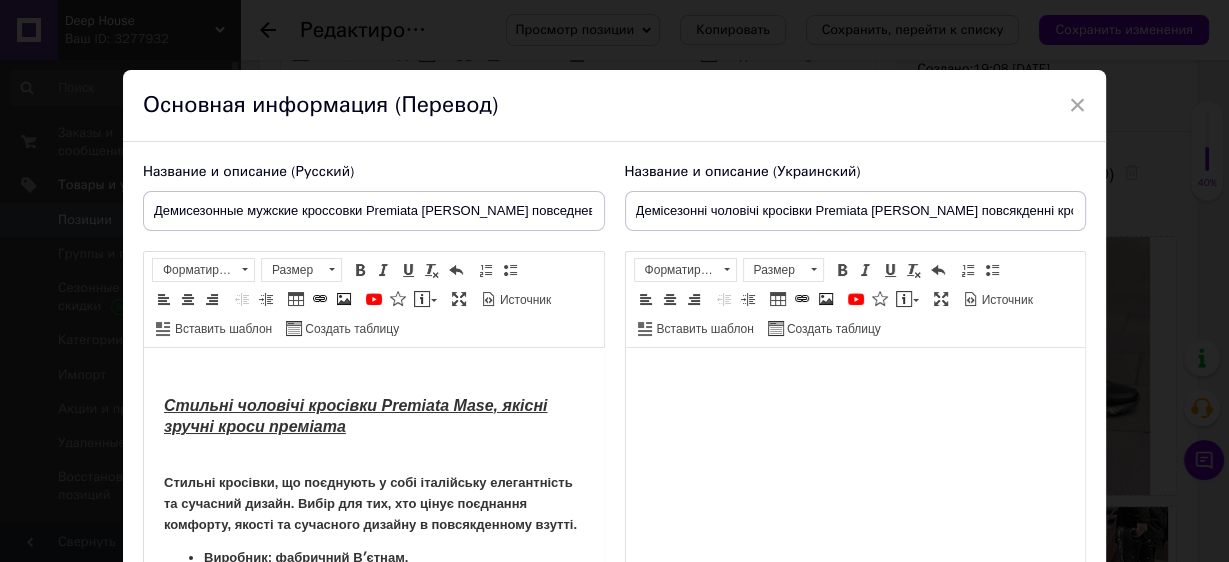 drag, startPoint x: 409, startPoint y: 438, endPoint x: 396, endPoint y: 429, distance: 15.811388 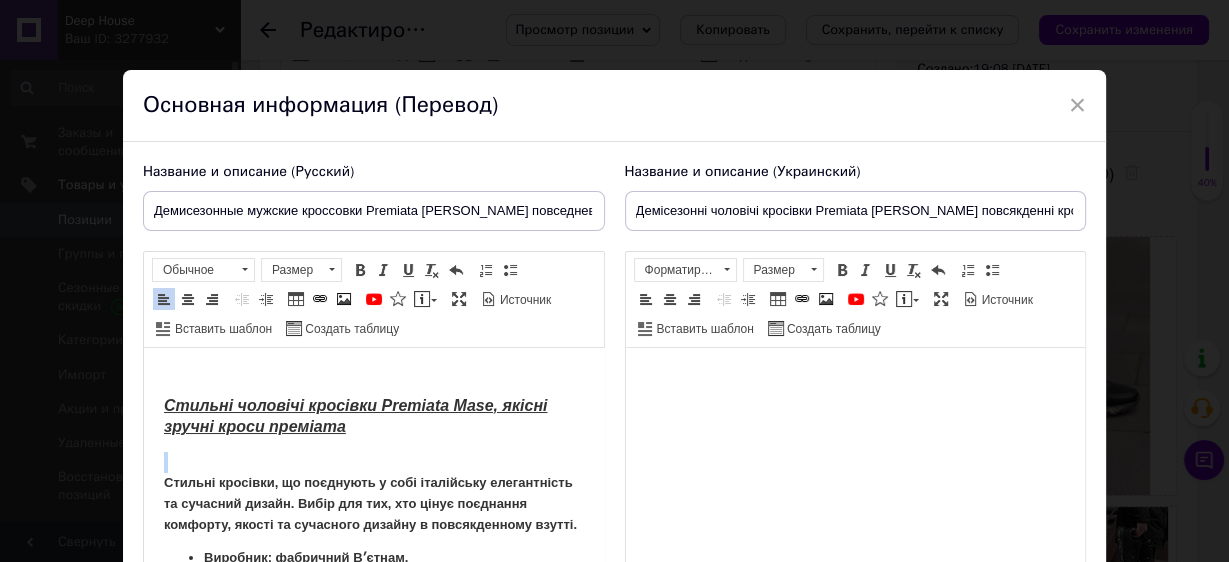click on "Стильні чоловічі кросівки Premiata Mase, якісні зручні кроси преміата" at bounding box center (373, 418) 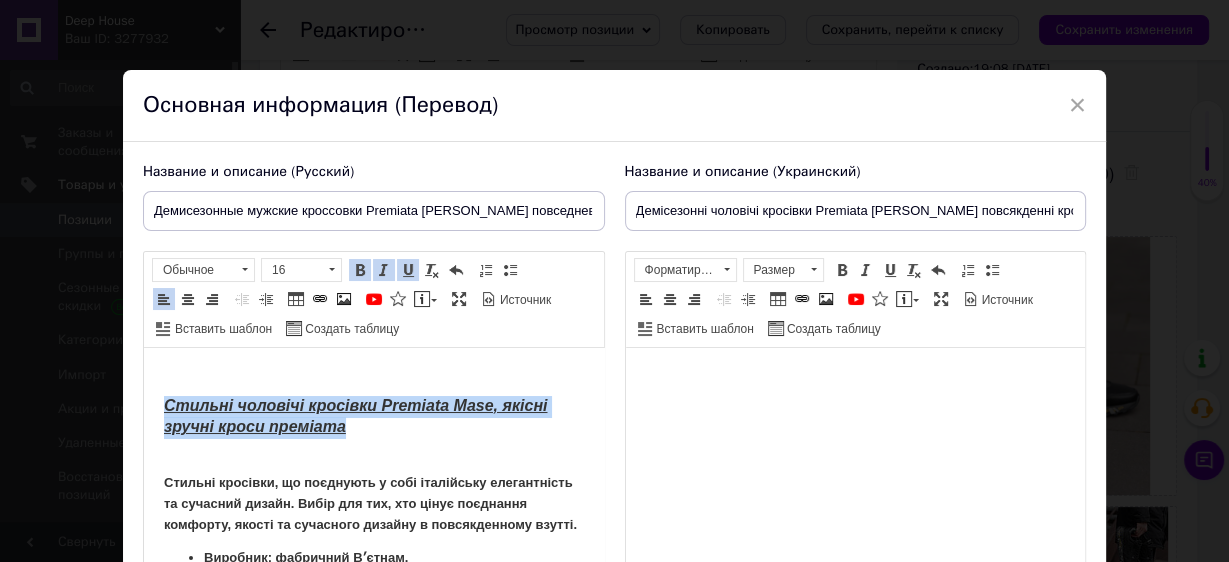 drag, startPoint x: 380, startPoint y: 423, endPoint x: 133, endPoint y: 409, distance: 247.39644 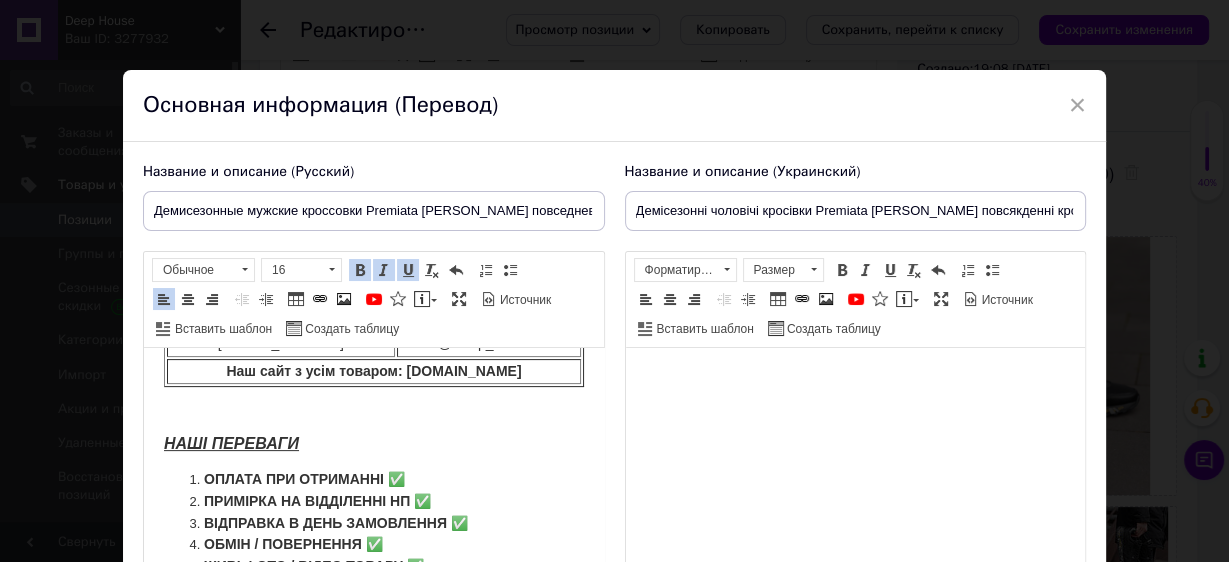 scroll, scrollTop: 649, scrollLeft: 0, axis: vertical 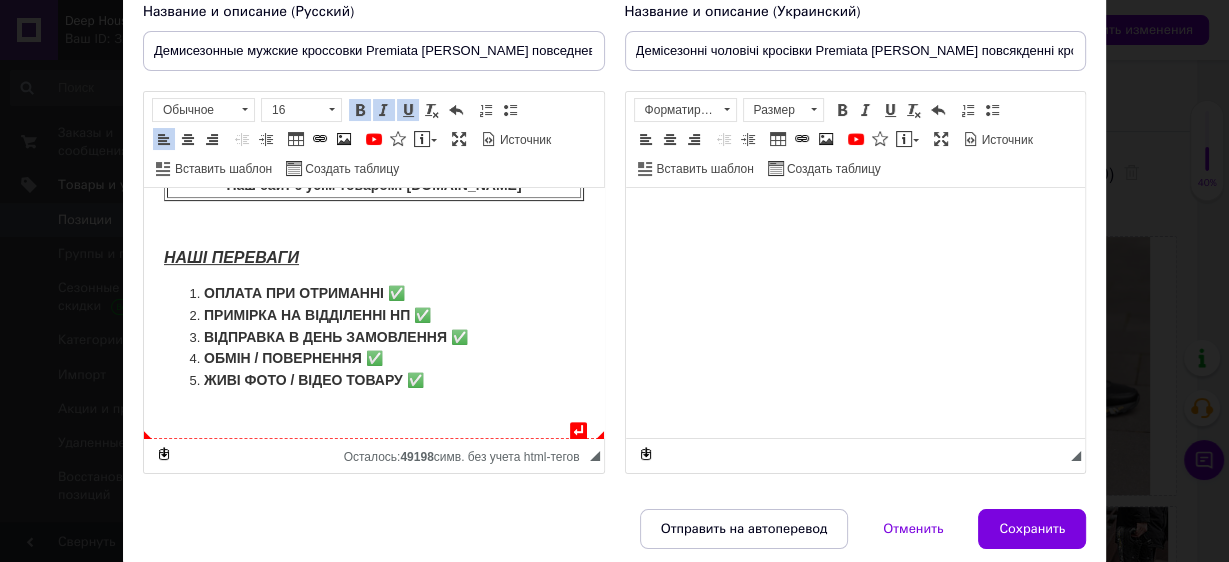 click on "ЖИВІ ФОТО / ВІДЕО ТОВАРУ ✅" at bounding box center [373, 381] 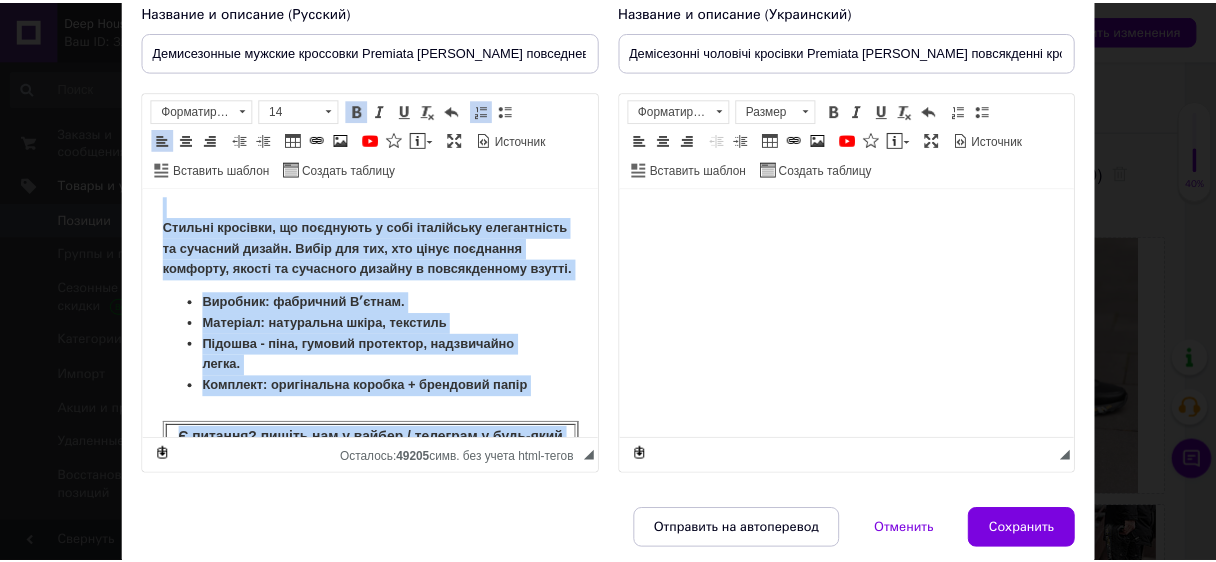 scroll, scrollTop: 0, scrollLeft: 0, axis: both 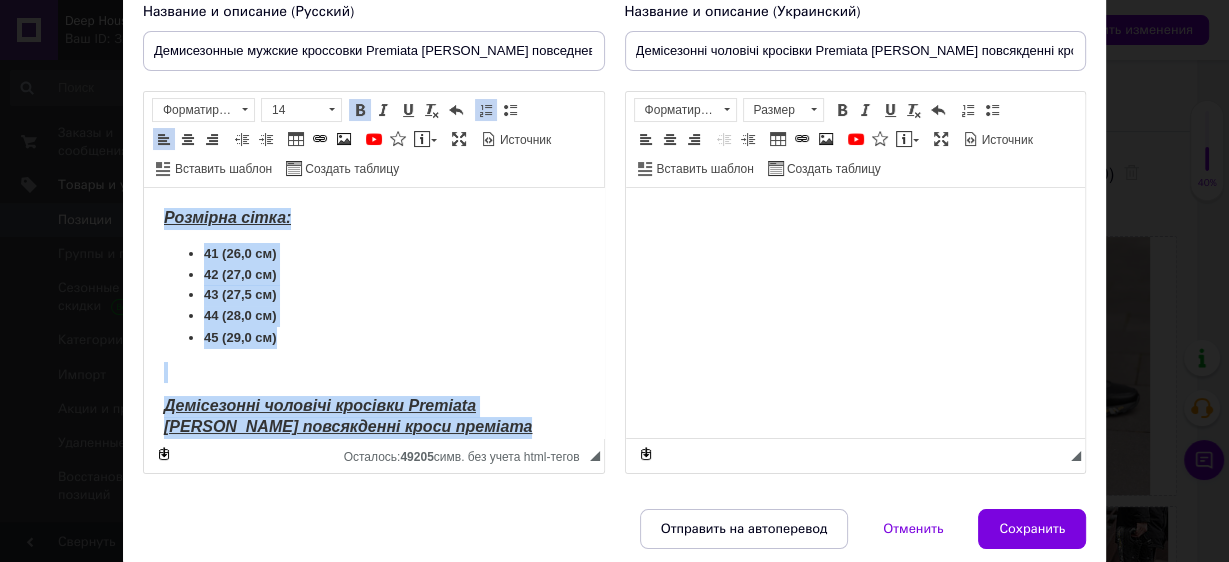 drag, startPoint x: 446, startPoint y: 414, endPoint x: 254, endPoint y: 343, distance: 204.7071 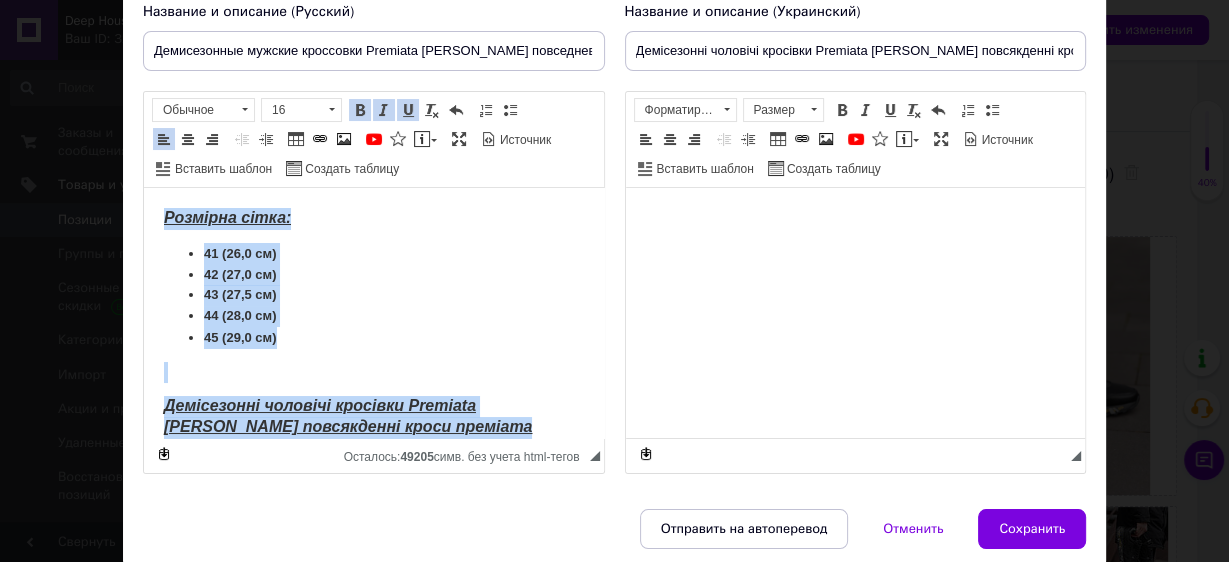 copy on "Розмірна сітка: 41 (26,0 см) 42 (27,0 см) 43 (27,5 см) 44 (28,0 см) 45 (29,0 см) Демісезонні чоловічі кросівки Premiata Mick чорні повсякденні кроси преміата Стильні кросівки, що поєднують у собі італійську елегантність та сучасний дизайн. Вибір для тих, хто цінує поєднання комфорту, якості та сучасного дизайну в повсякденному взутті. Виробник: фабричний Вʼєтнам.  Матеріал: натуральна шкіра, текстиль Підошва - піна, гумовий протектор, надзвичайно легка. Комплект: оригінальна коробка + брендовий папір Є питання? пишіть нам у вайбер / телеграм у будь-який час. +380960624776 @Deep_house5 Наш сайт з усім товаром: deep-house.prom.ua НАШІ ПЕРЕВАГИ ОПЛАТА ПРИ ОТРИМАННІ ✅ ПРИМІРКА НА ВІДДІЛЕННІ НП ✅ ВІДПРАВКА В ДЕНЬ ЗАМОВЛЕННЯ ✅ ОБМІН / ПОВЕРНЕННЯ ✅ ЖИВІ ФОТО / ВІДЕО ТОВАРУ ✅..." 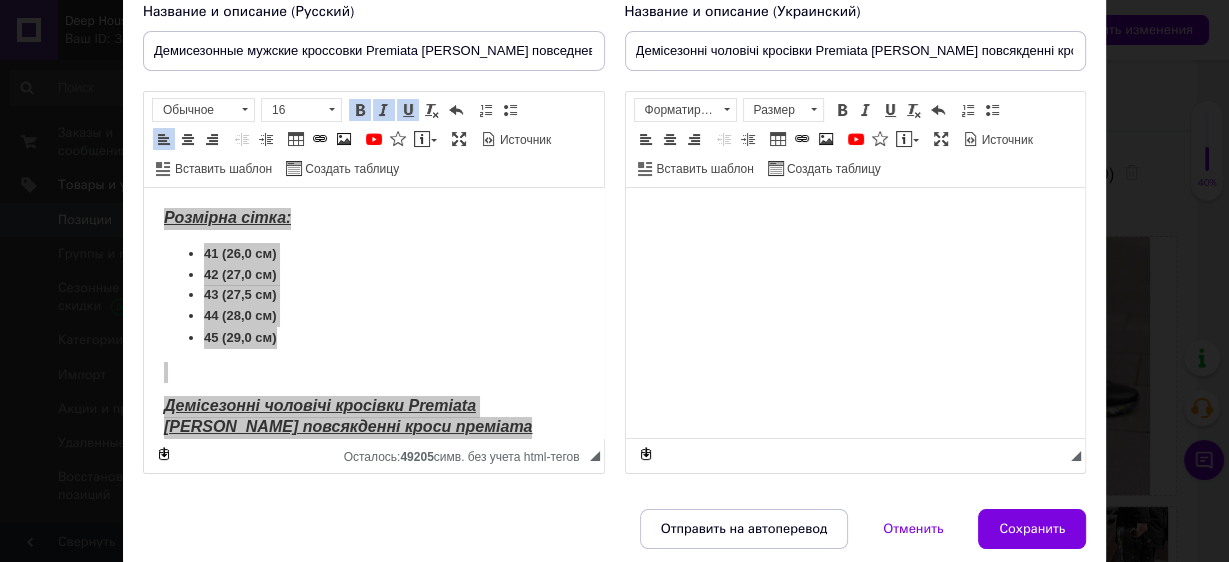 click on "Сохранить" at bounding box center [1032, 529] 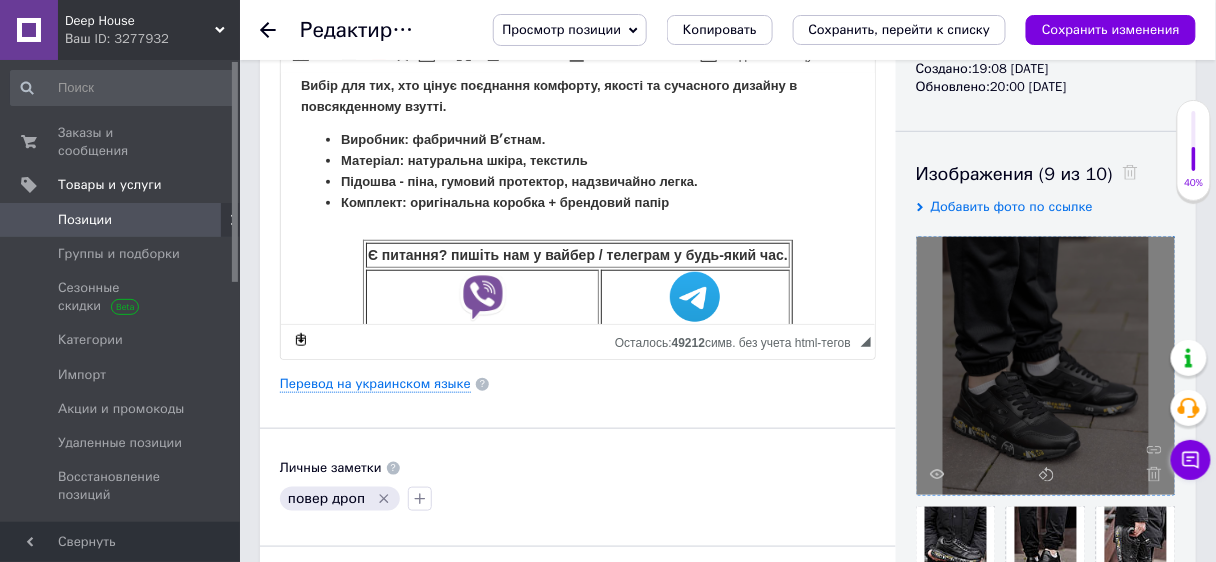 scroll, scrollTop: 304, scrollLeft: 0, axis: vertical 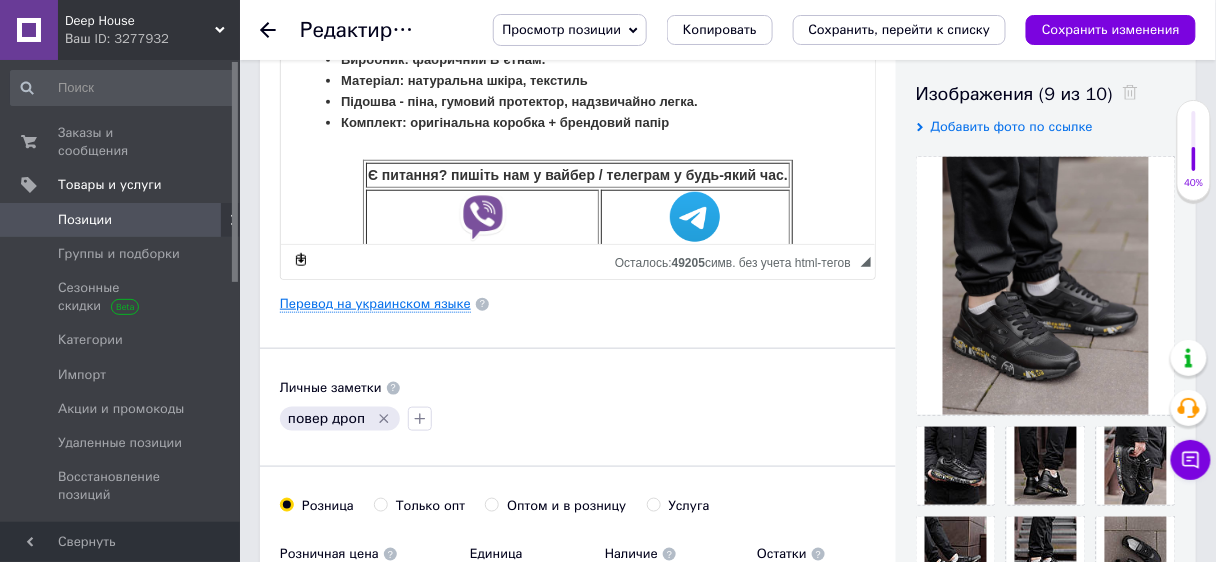 click on "Перевод на украинском языке" at bounding box center (375, 304) 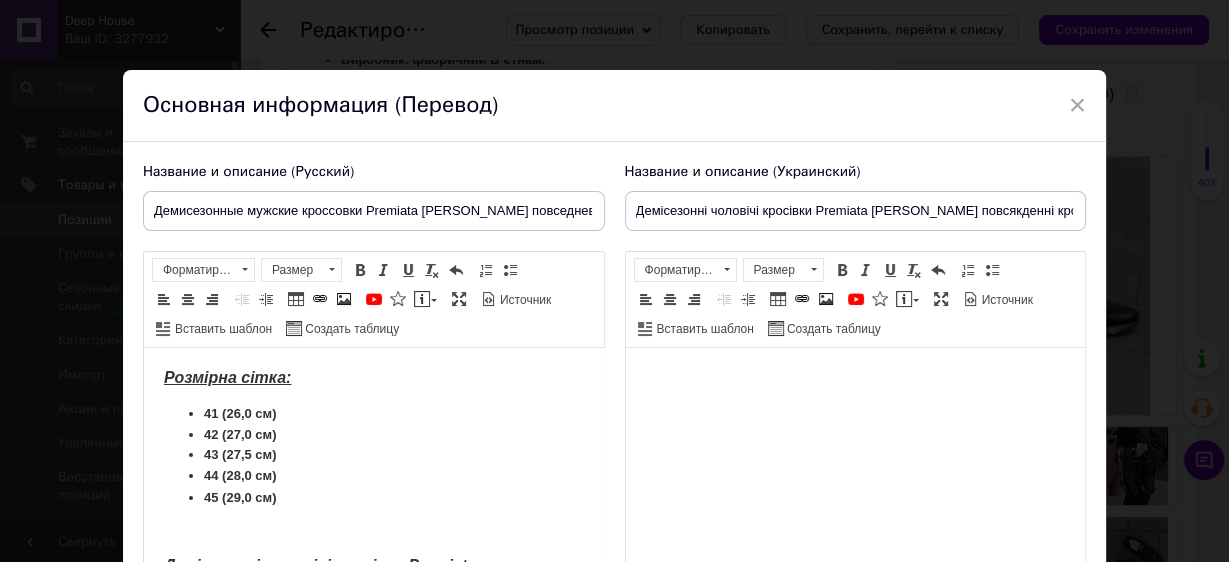 scroll, scrollTop: 0, scrollLeft: 0, axis: both 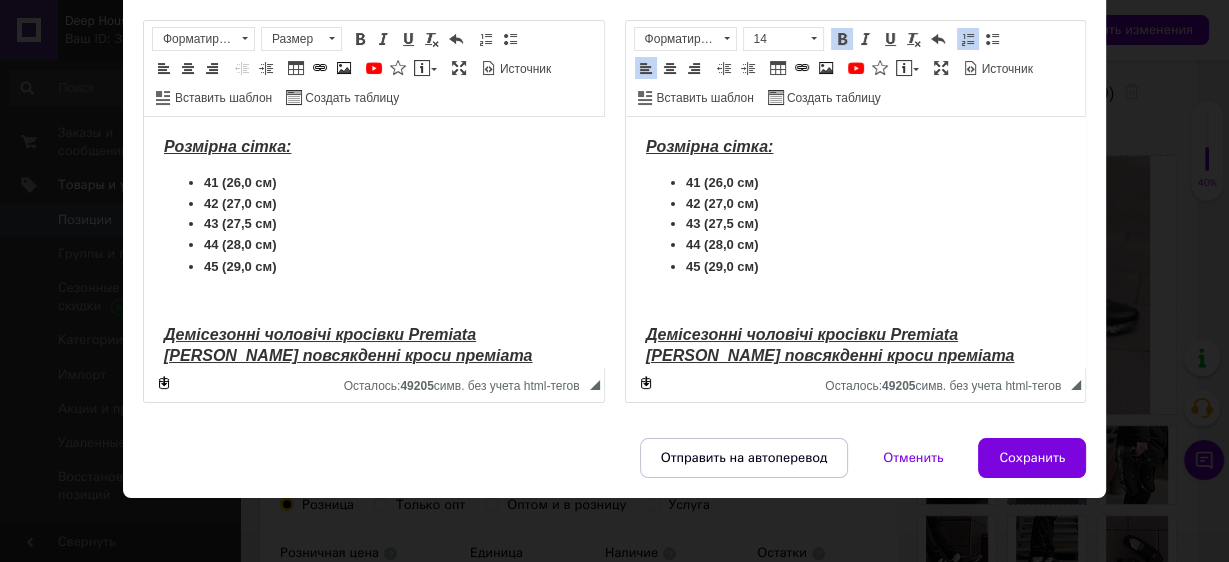 click on "Сохранить" at bounding box center (1032, 458) 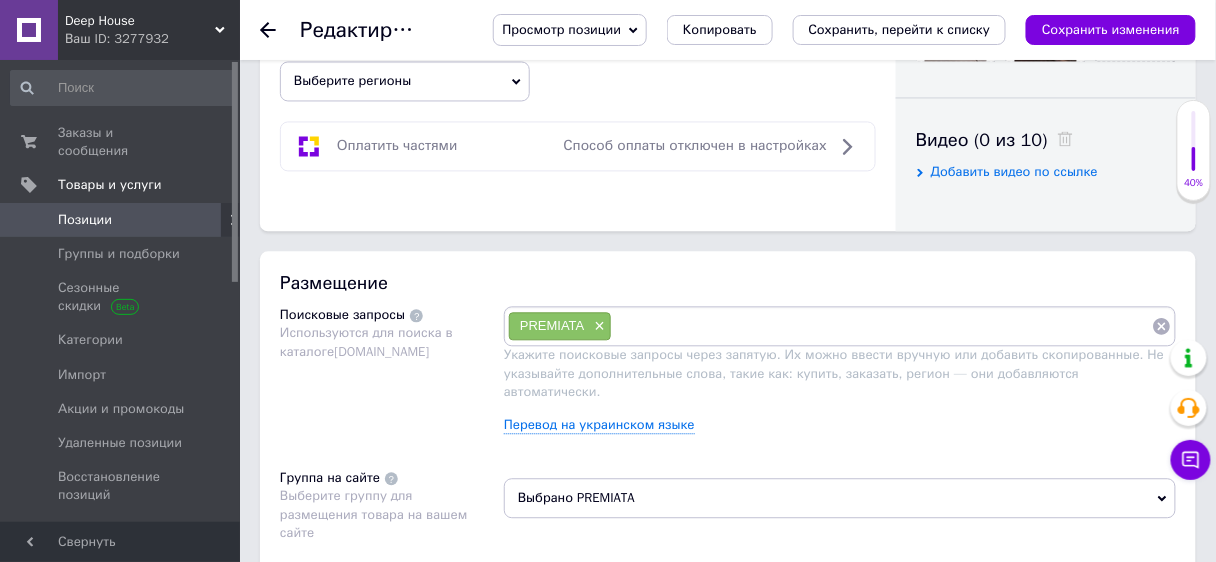 scroll, scrollTop: 982, scrollLeft: 0, axis: vertical 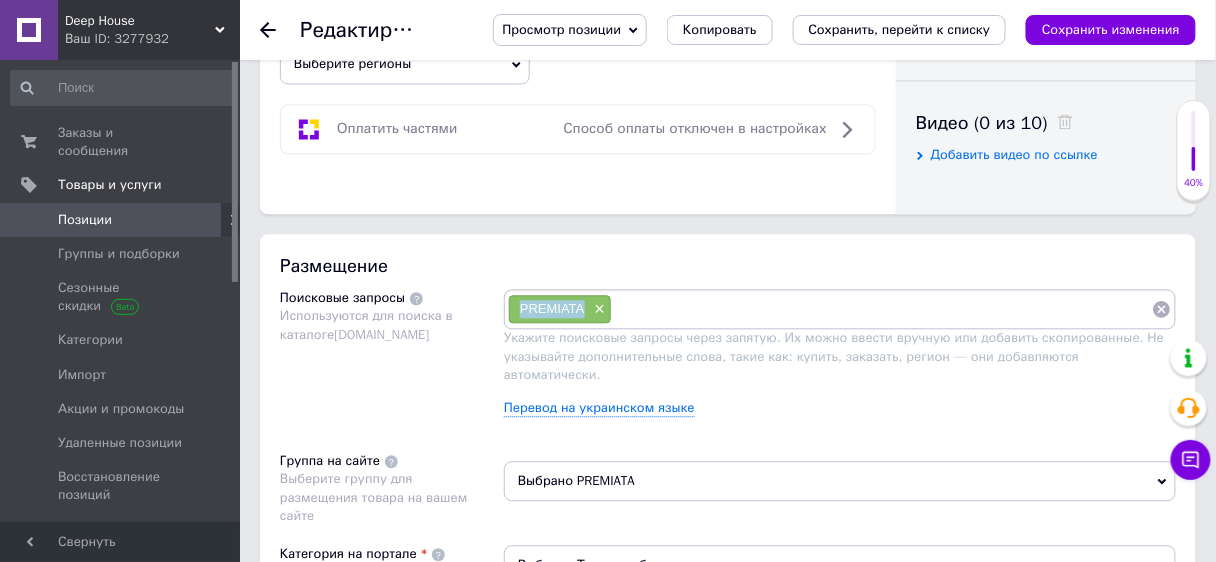 drag, startPoint x: 519, startPoint y: 305, endPoint x: 586, endPoint y: 308, distance: 67.06713 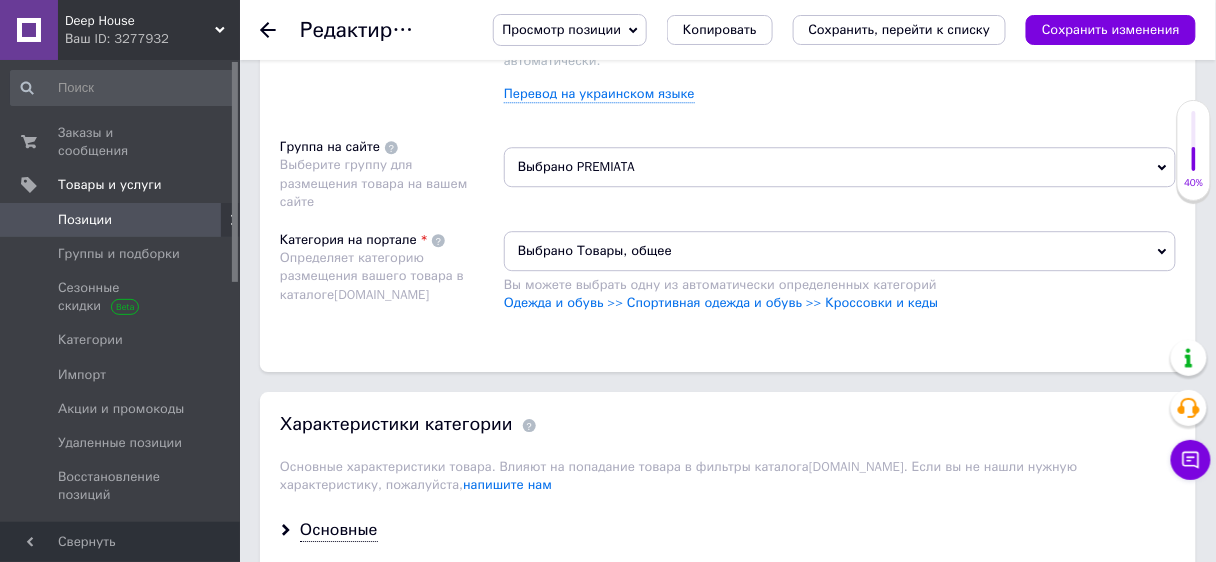 scroll, scrollTop: 1302, scrollLeft: 0, axis: vertical 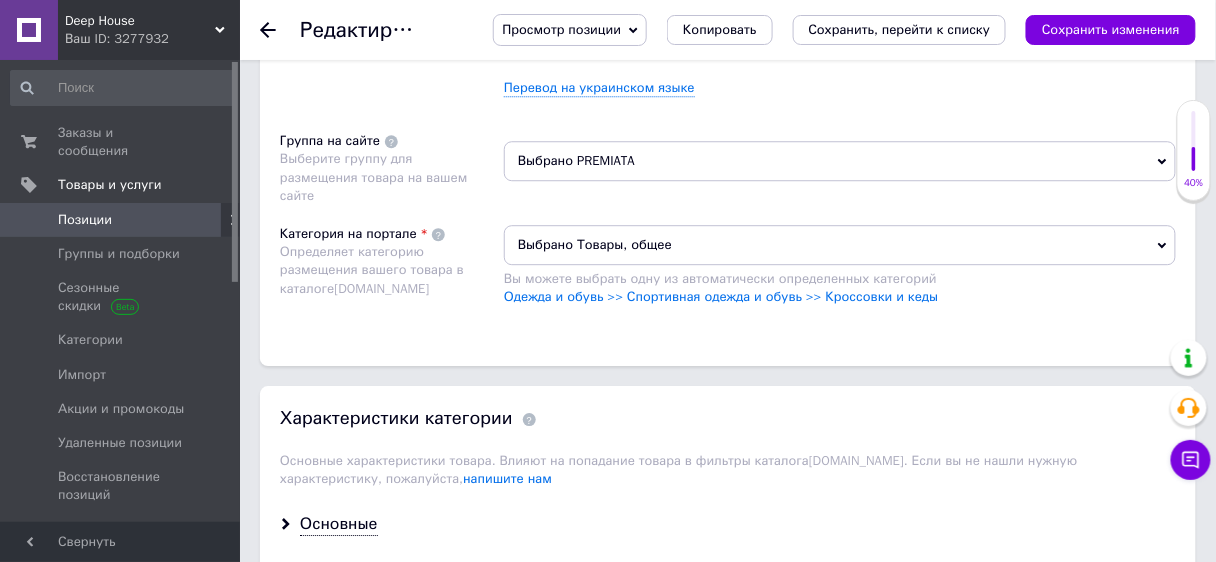 click on "Выбрано Товары, общее" at bounding box center (840, 245) 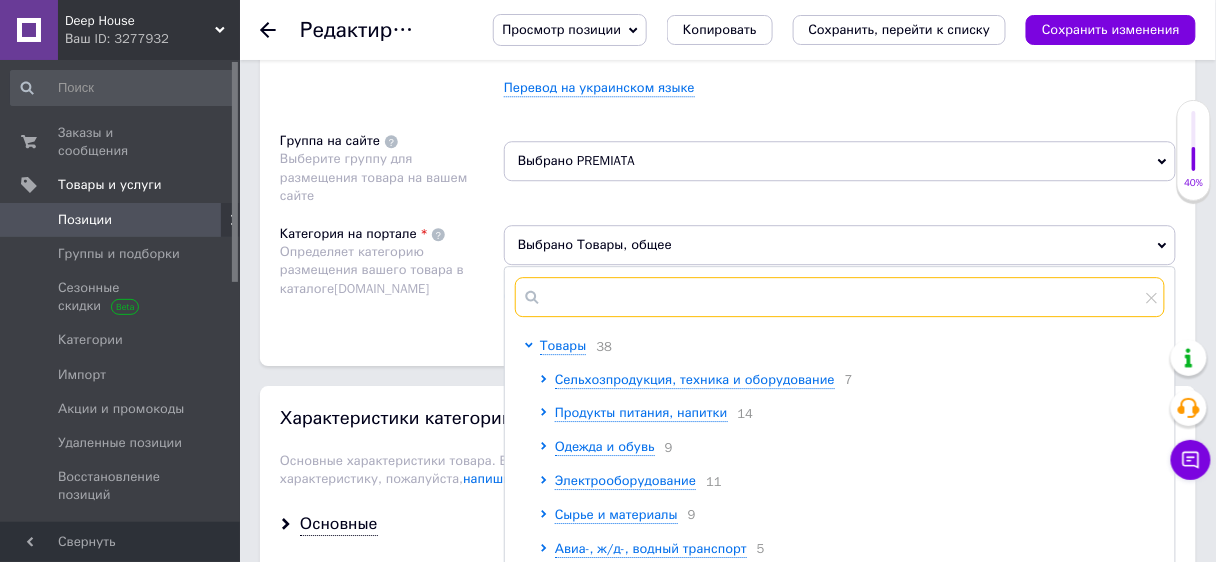 click at bounding box center [840, 297] 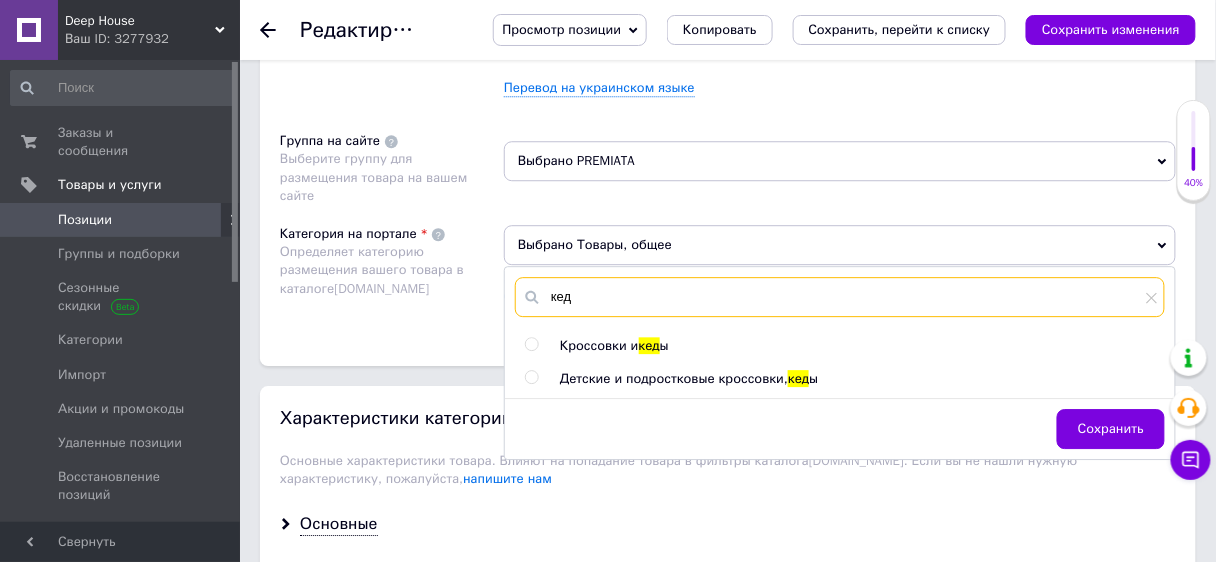 type on "кед" 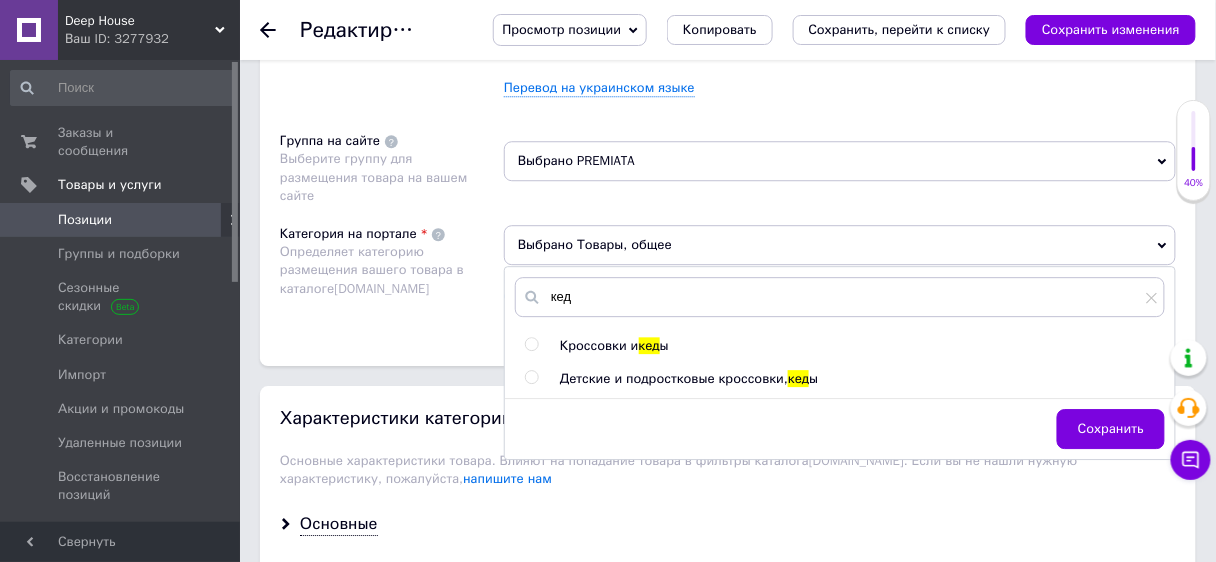 click on "Кроссовки и" at bounding box center [599, 345] 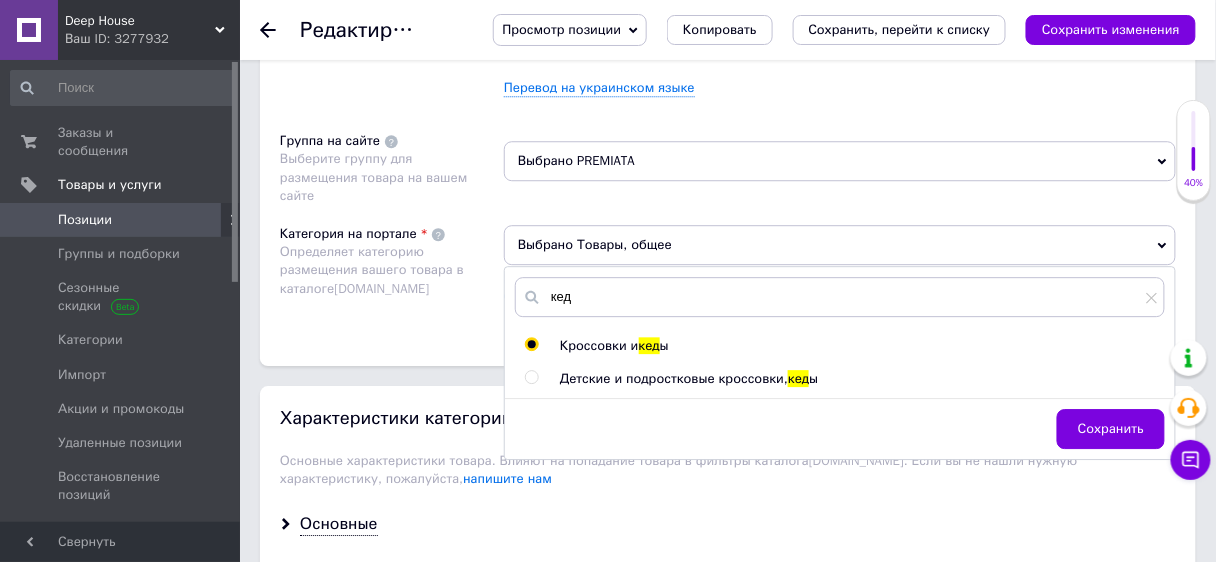 radio on "true" 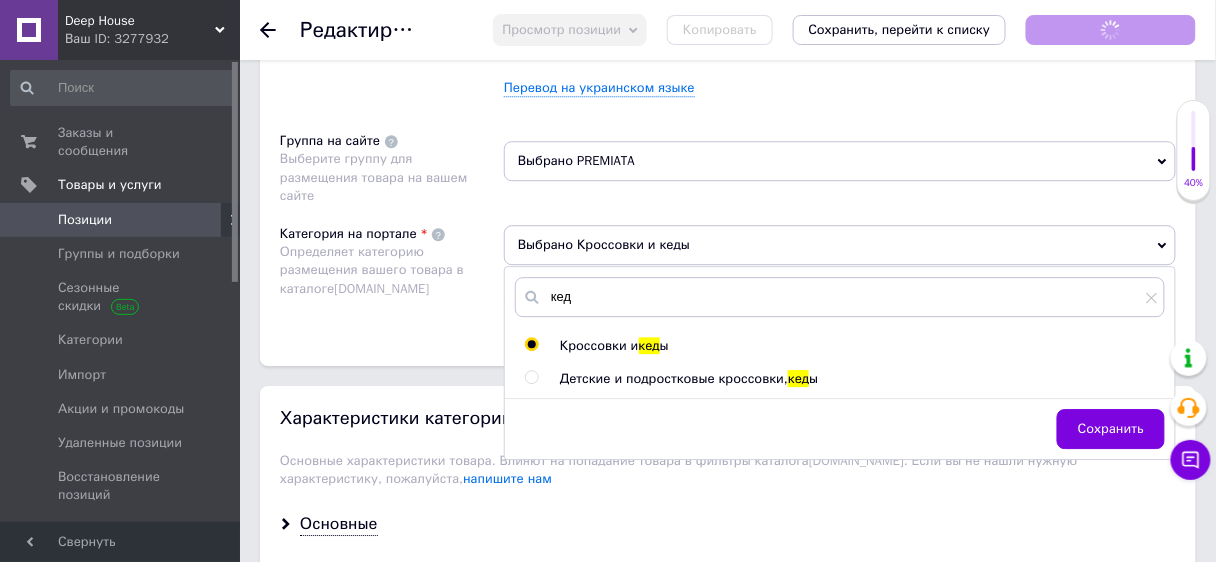 click on "Сохранить" at bounding box center [1111, 429] 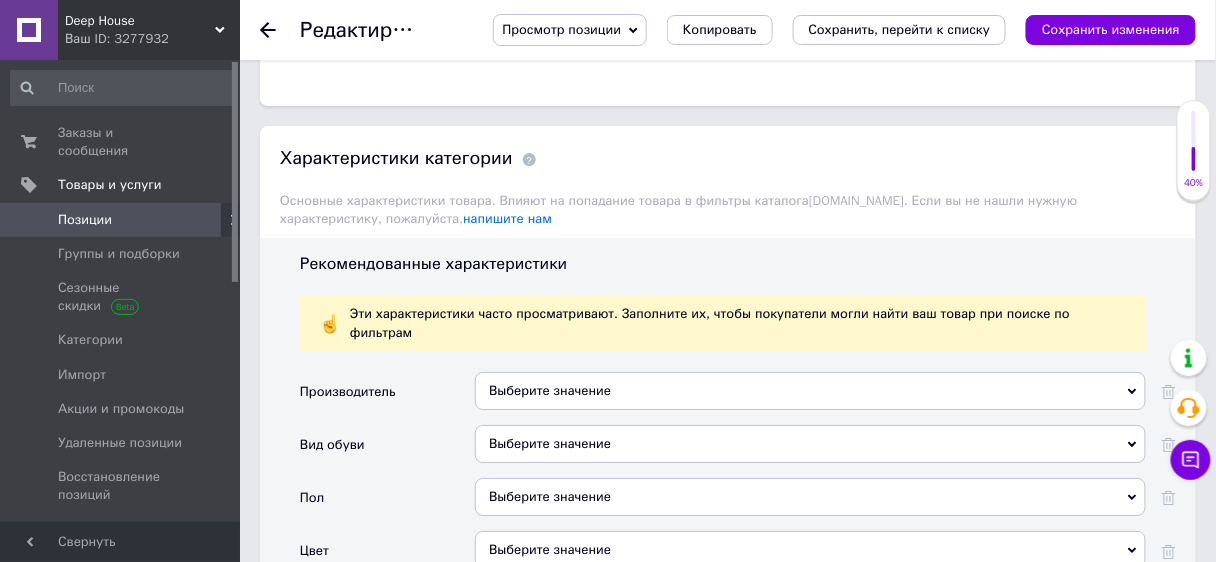 scroll, scrollTop: 1622, scrollLeft: 0, axis: vertical 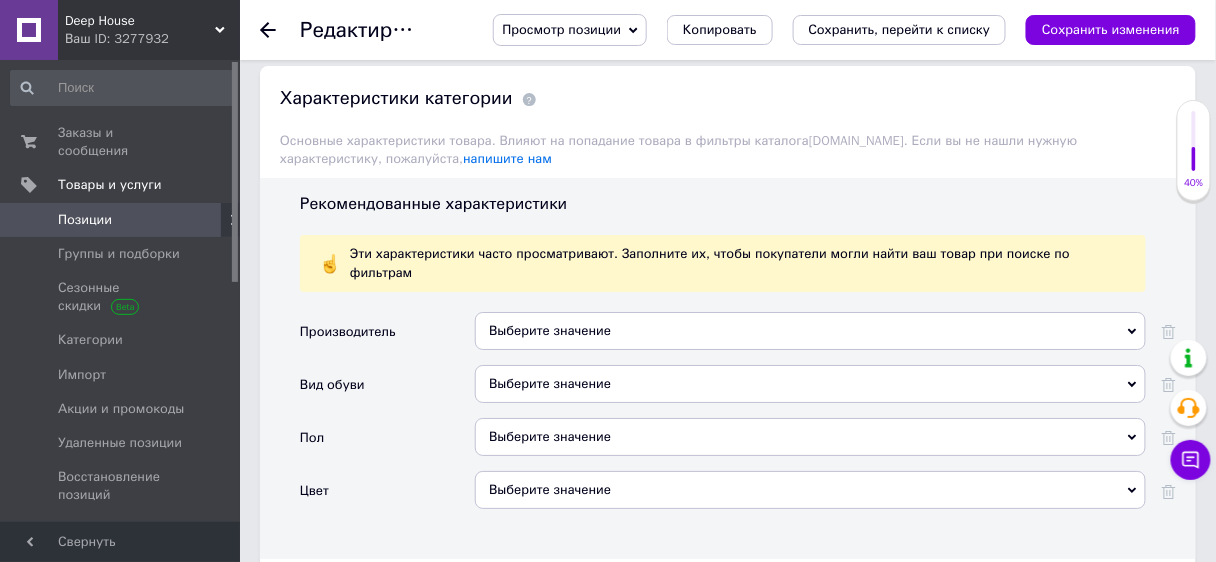 click on "Выберите значение" at bounding box center [810, 331] 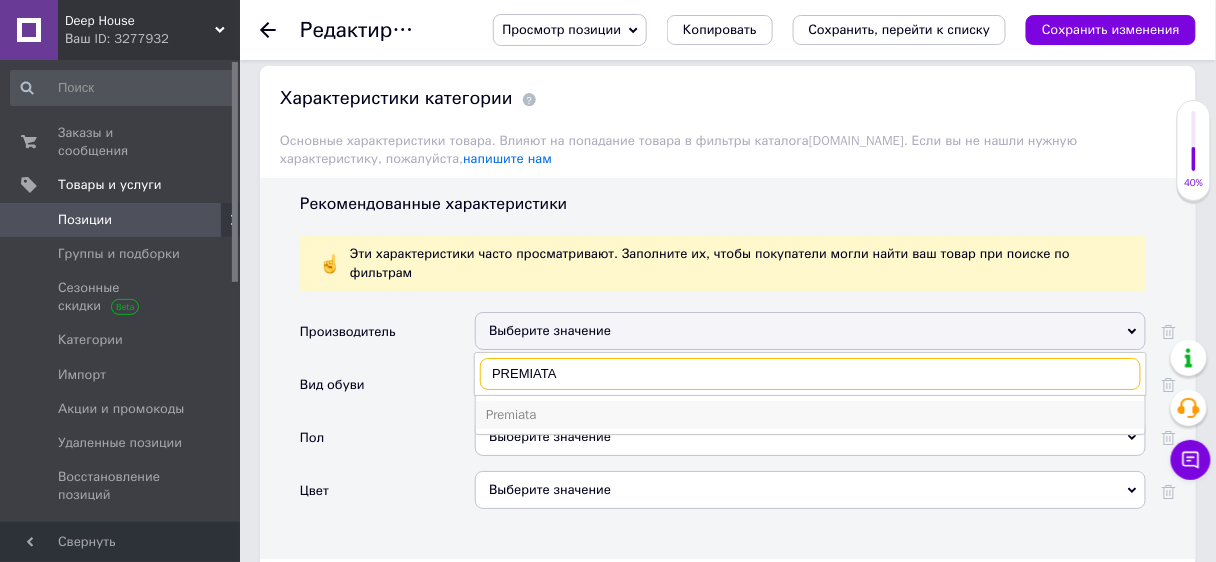 type on "PREMIATA" 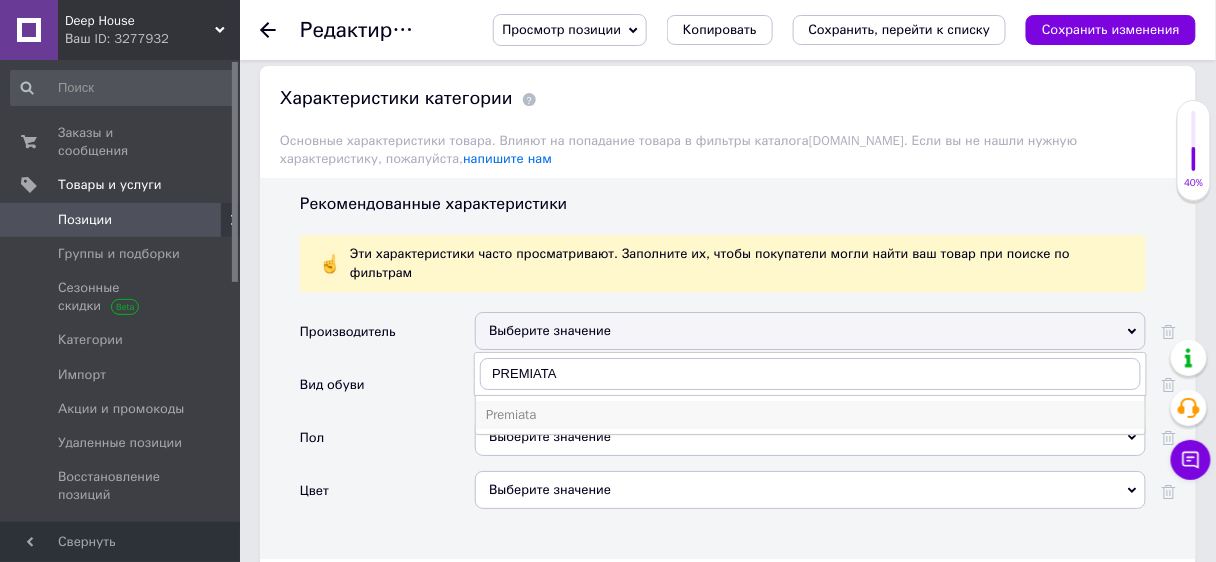click on "Premiata" at bounding box center [810, 415] 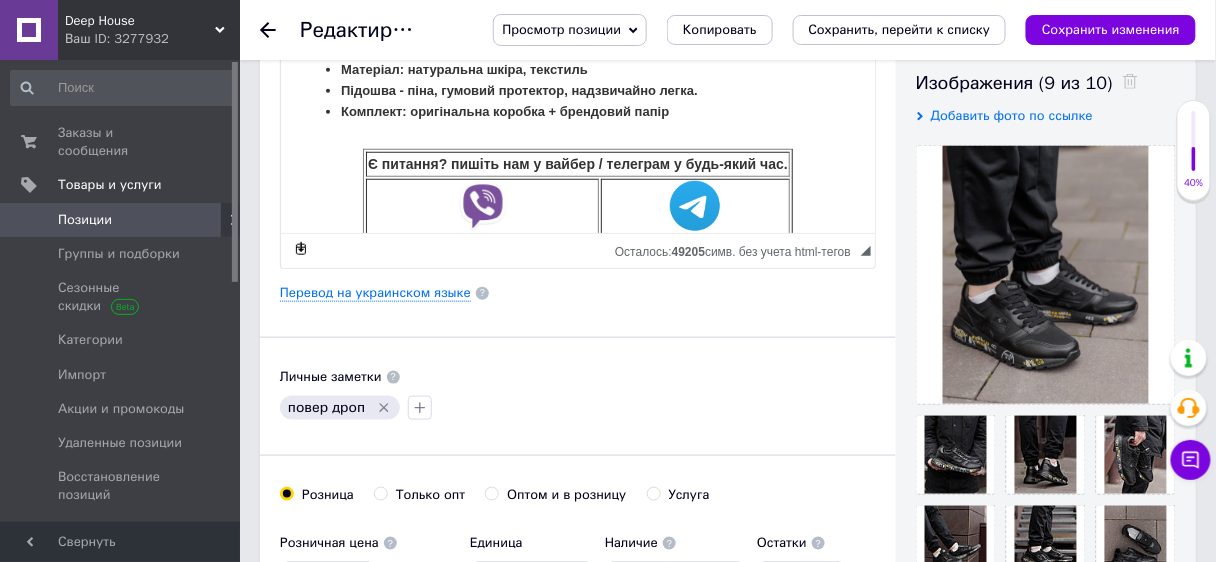scroll, scrollTop: 332, scrollLeft: 0, axis: vertical 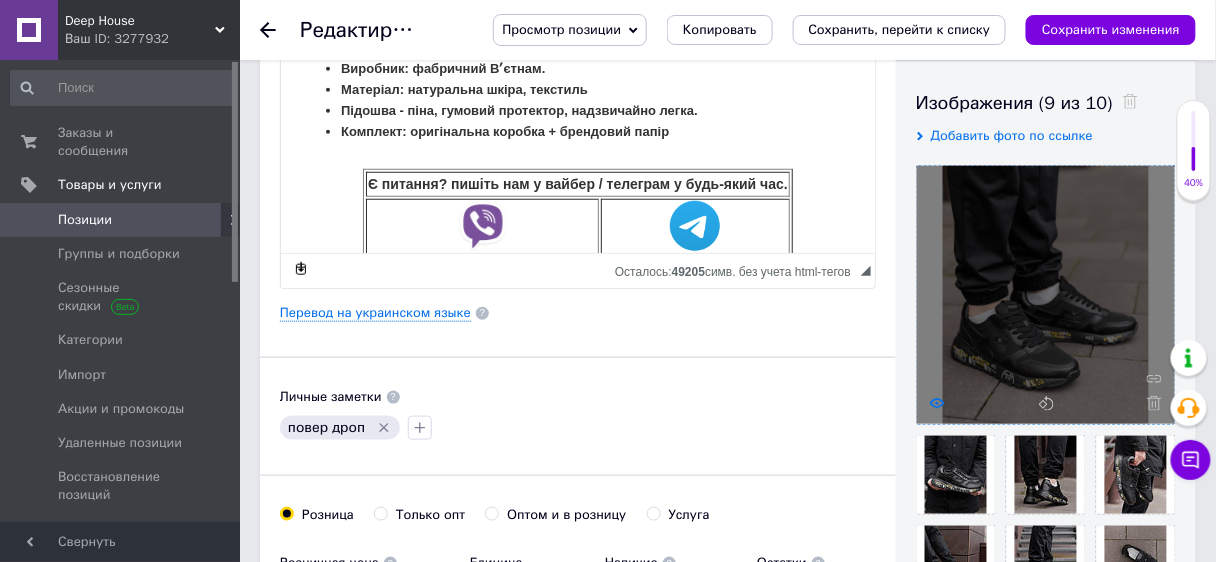 click 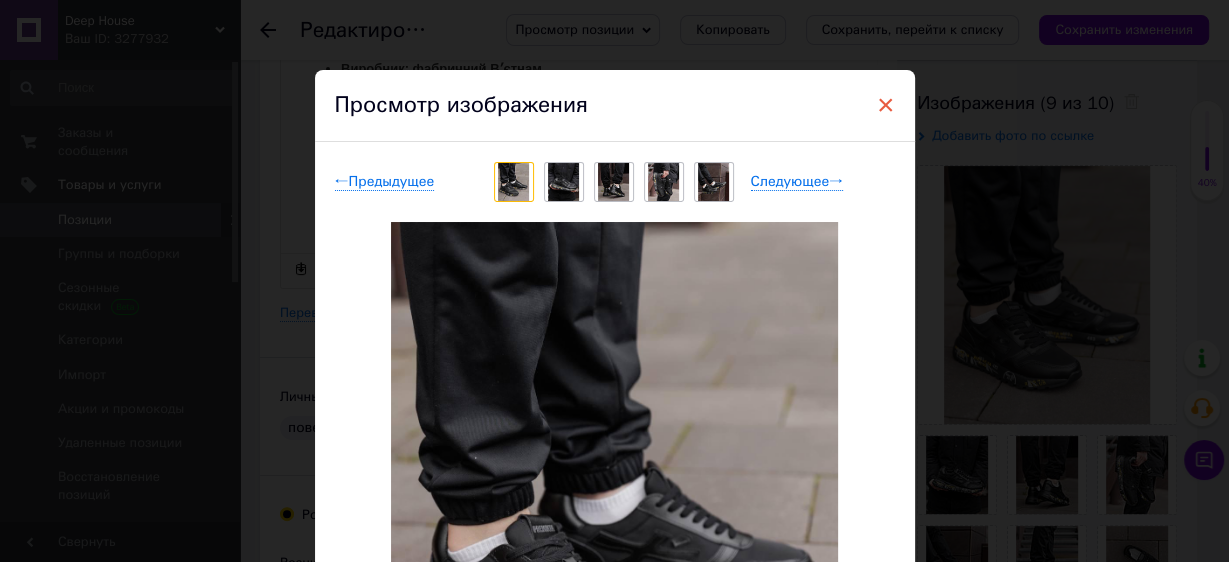 click on "×" at bounding box center [886, 105] 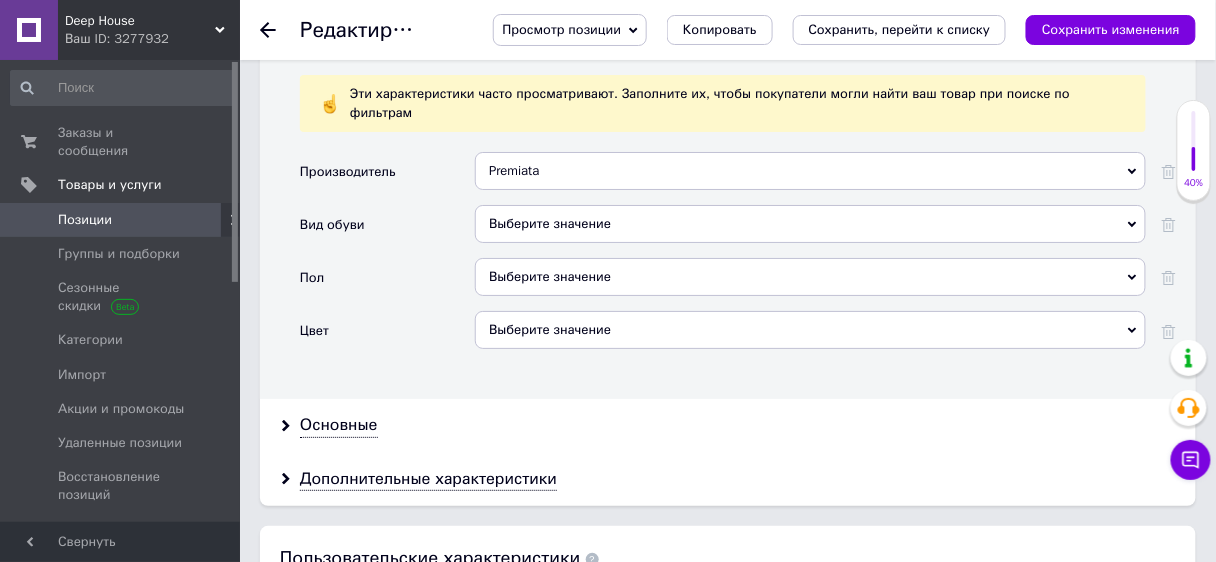 scroll, scrollTop: 1806, scrollLeft: 0, axis: vertical 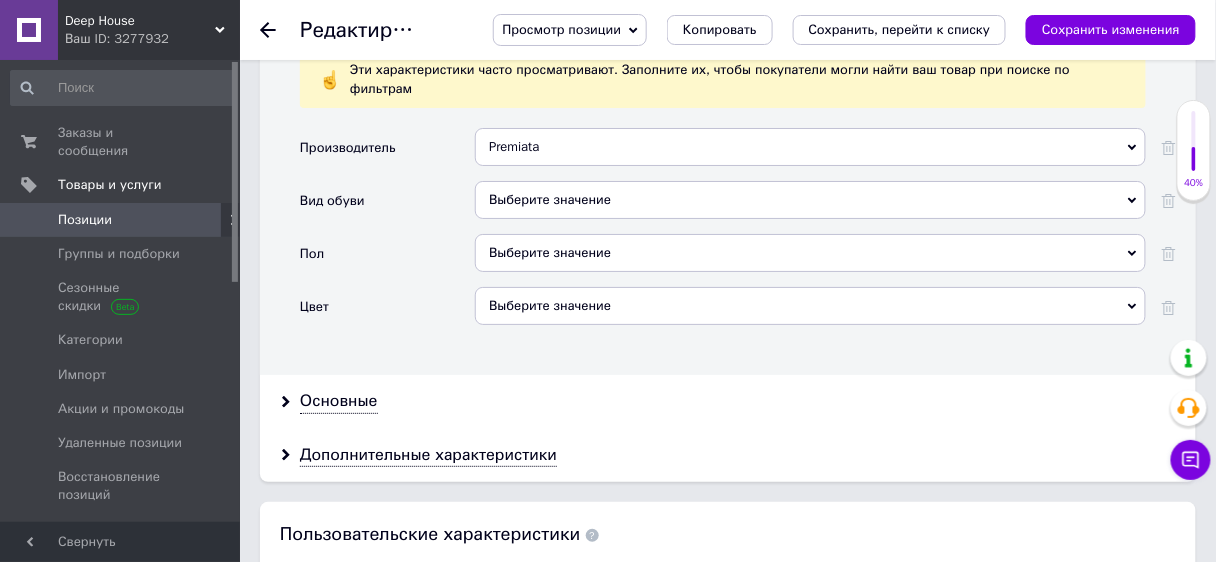 click on "Выберите значение" at bounding box center (810, 200) 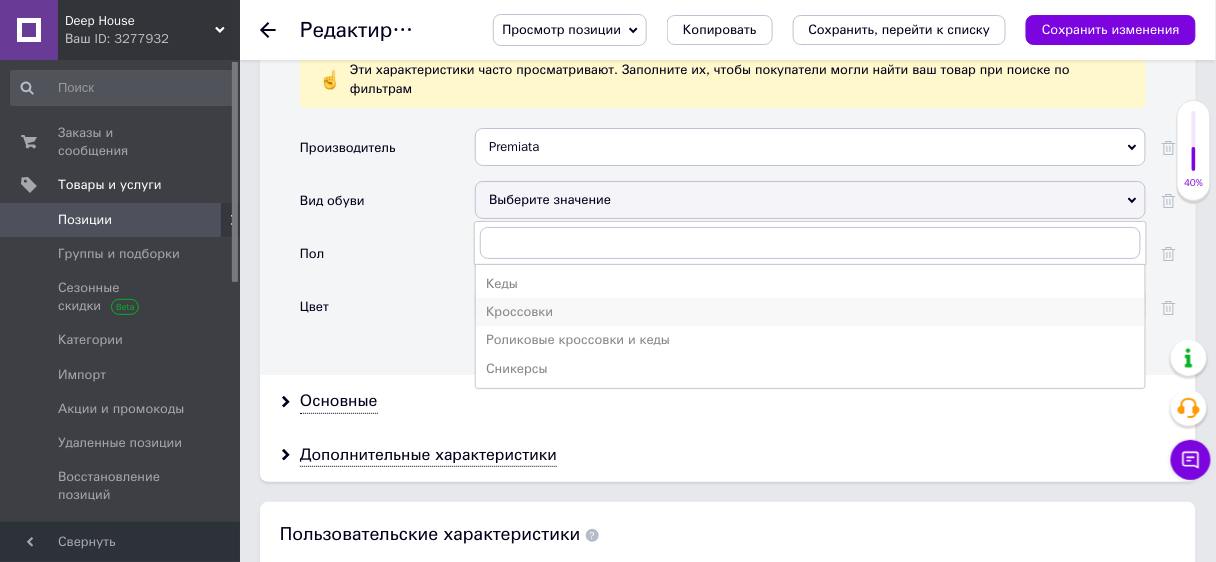 click on "Кроссовки" at bounding box center (810, 312) 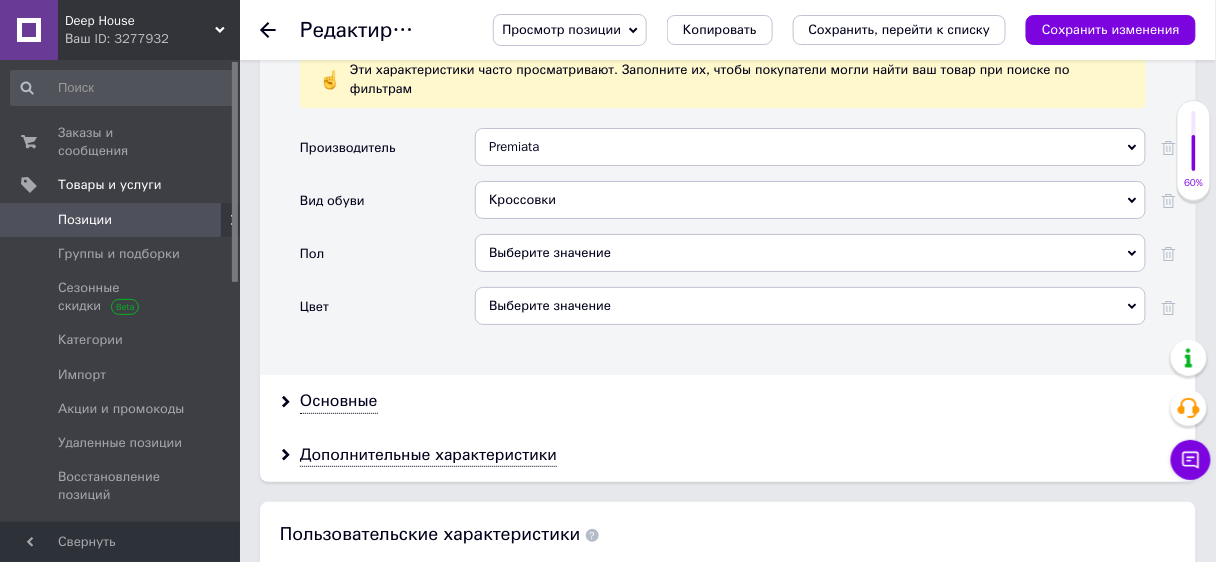 click on "Выберите значение" at bounding box center [810, 253] 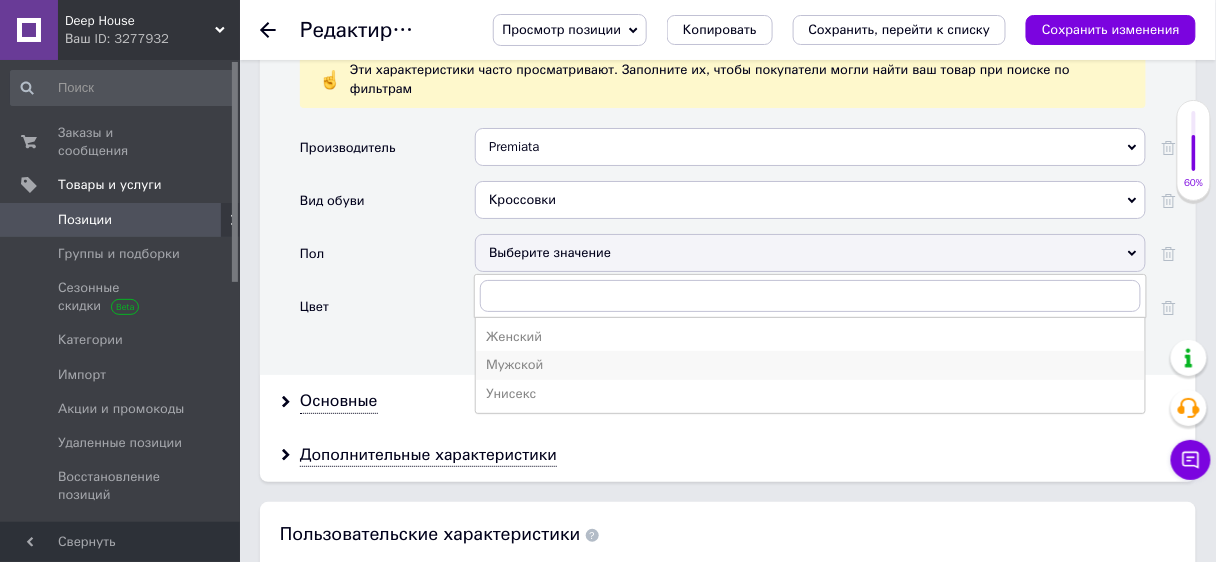 click on "Мужской" at bounding box center (810, 365) 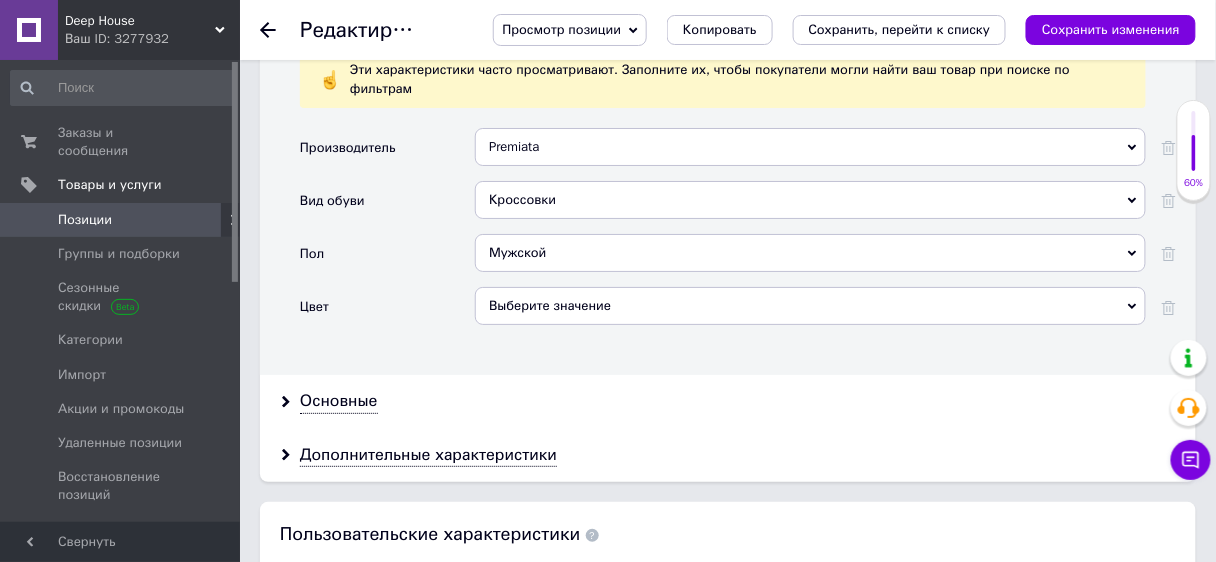 click on "Выберите значение" at bounding box center [810, 306] 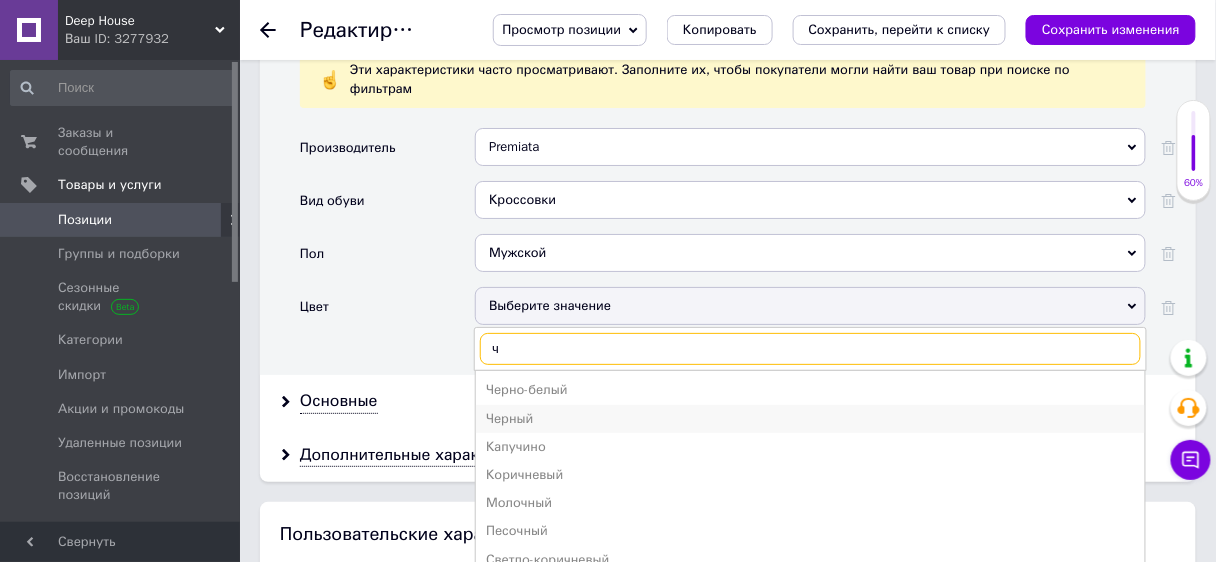 type on "ч" 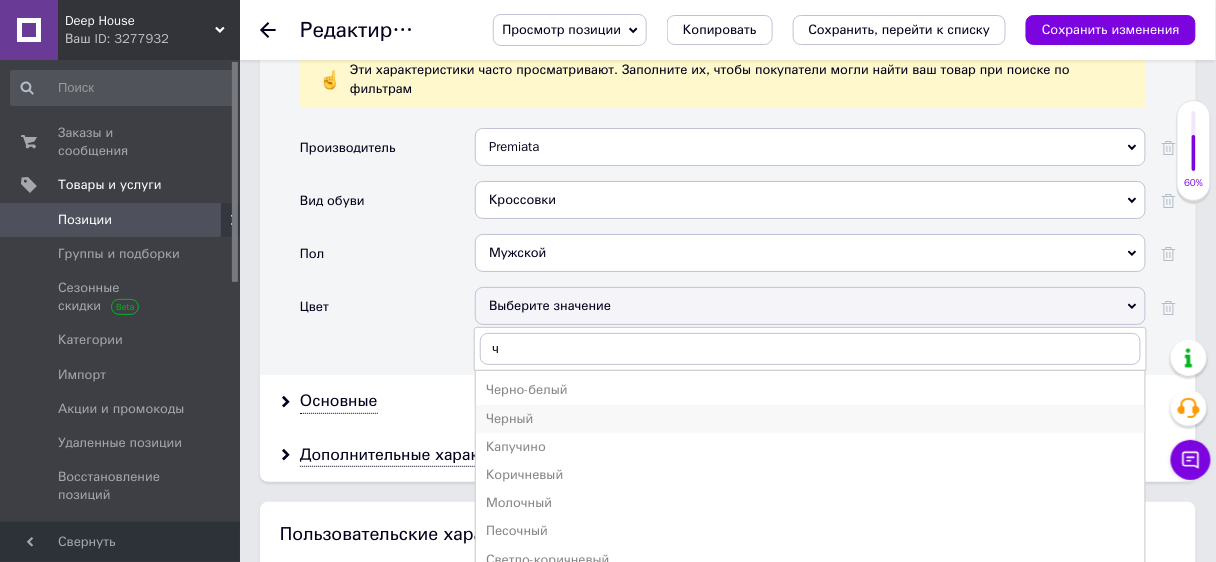 click on "Черный" at bounding box center (810, 419) 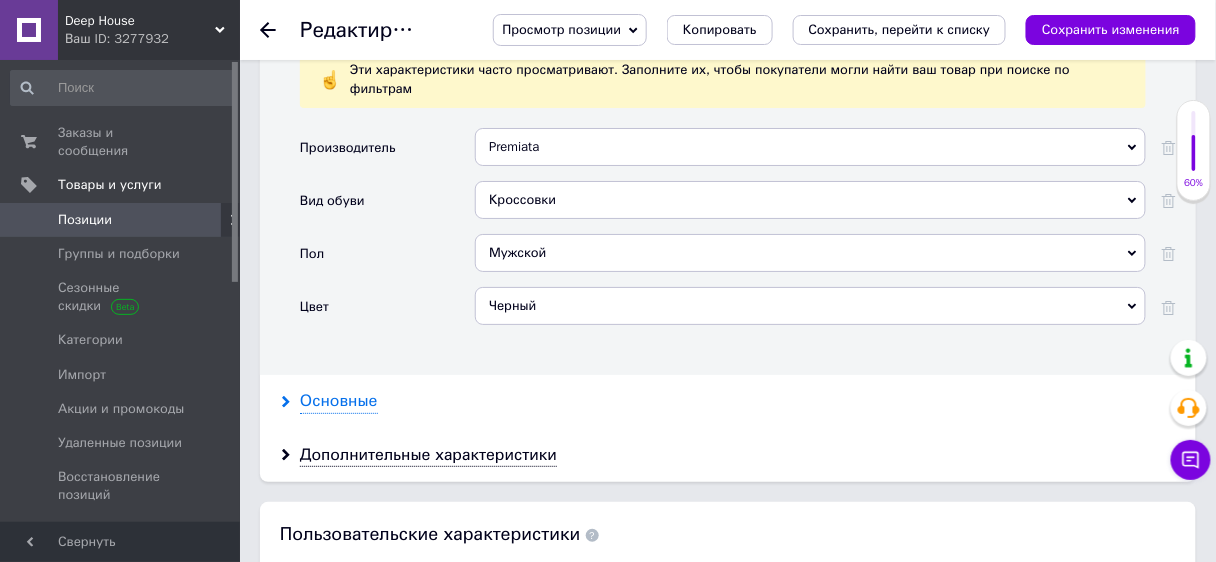 click on "Основные" at bounding box center (339, 401) 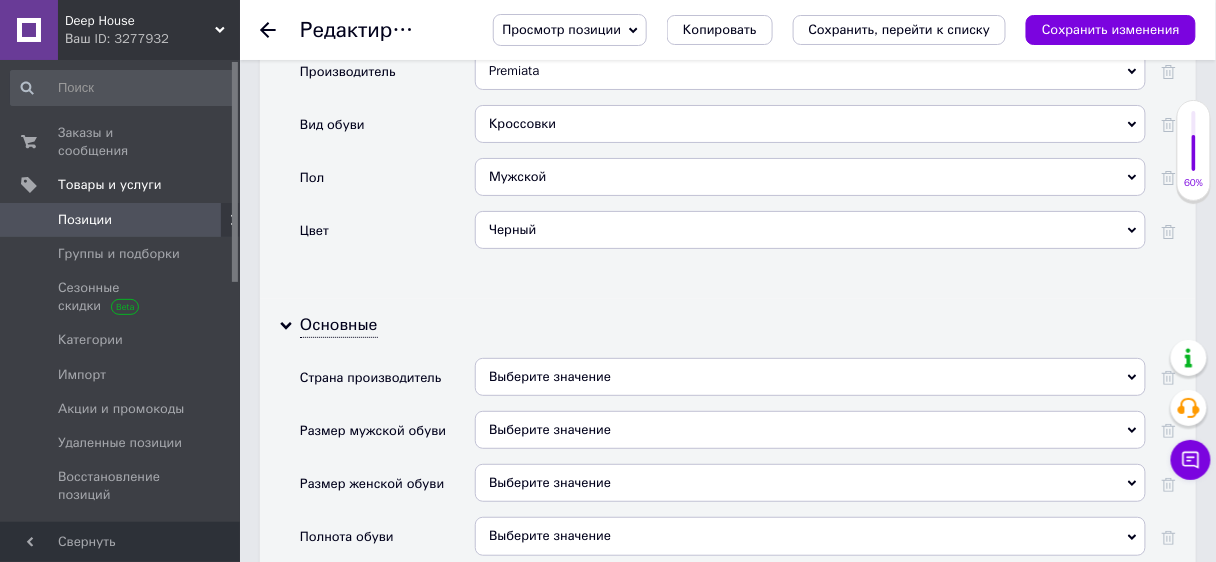 scroll, scrollTop: 1886, scrollLeft: 0, axis: vertical 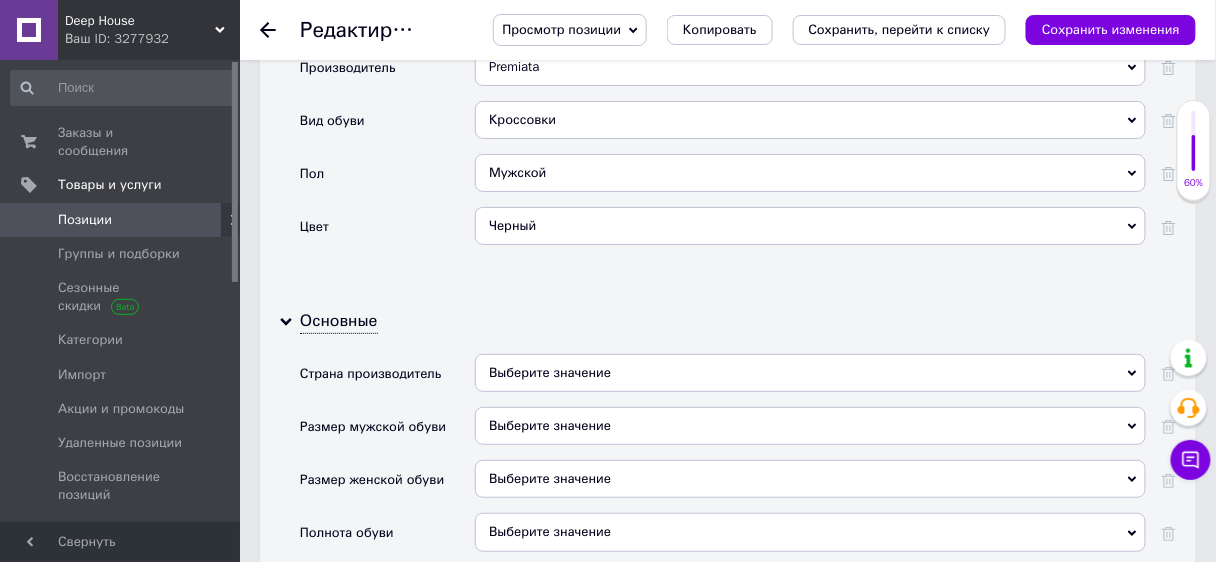 click on "Выберите значение" at bounding box center (810, 373) 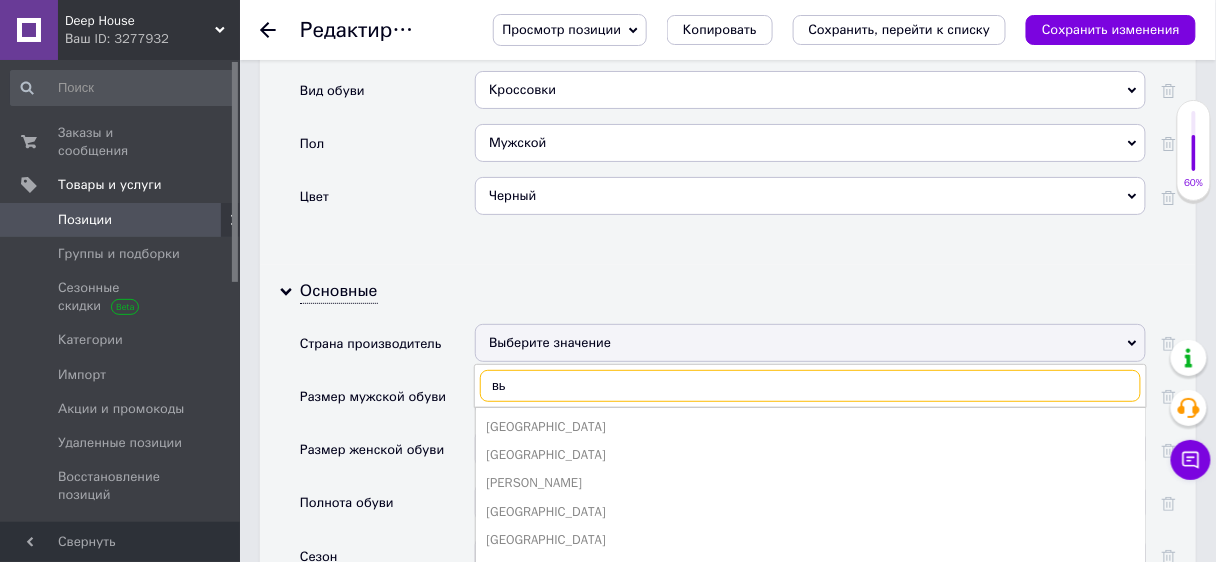 scroll, scrollTop: 1966, scrollLeft: 0, axis: vertical 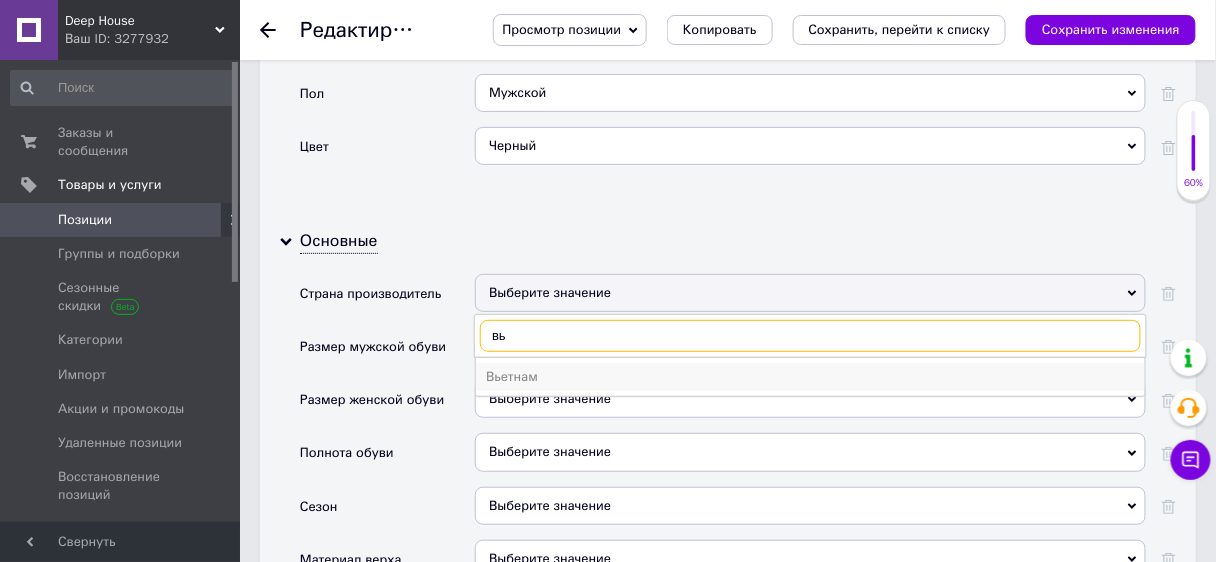 type on "вь" 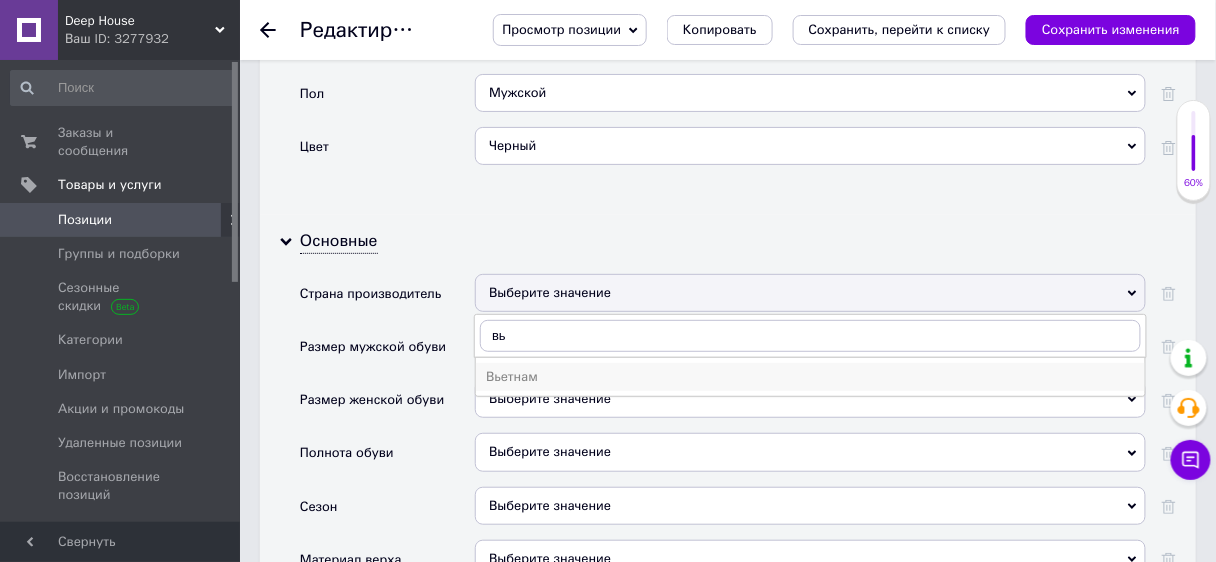 click on "Вьетнам" at bounding box center (810, 377) 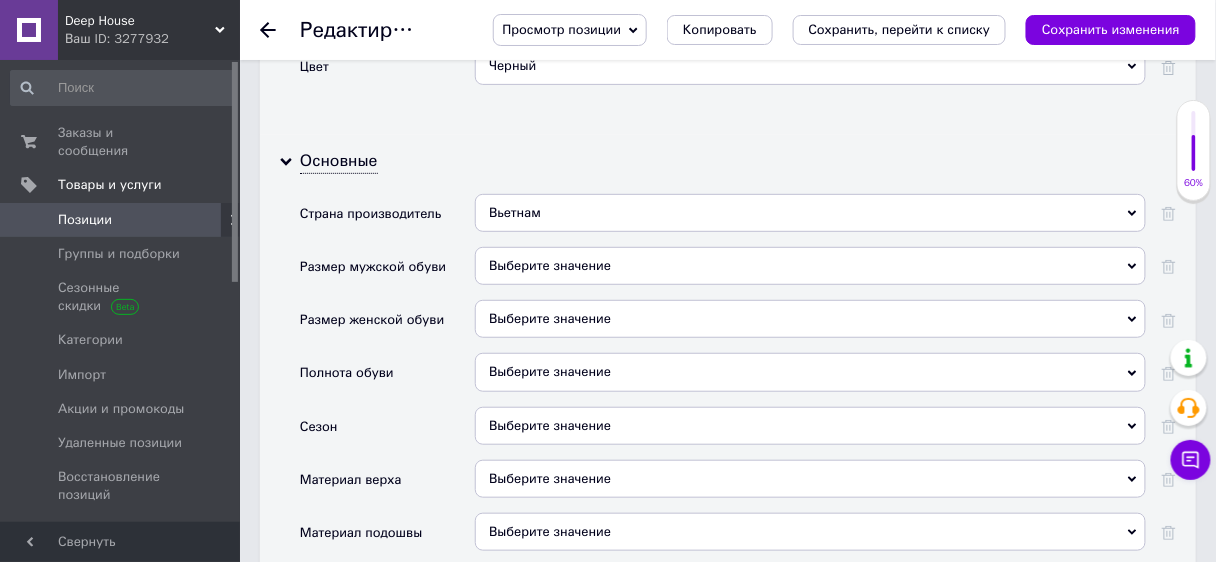 click on "Выберите значение" at bounding box center [810, 426] 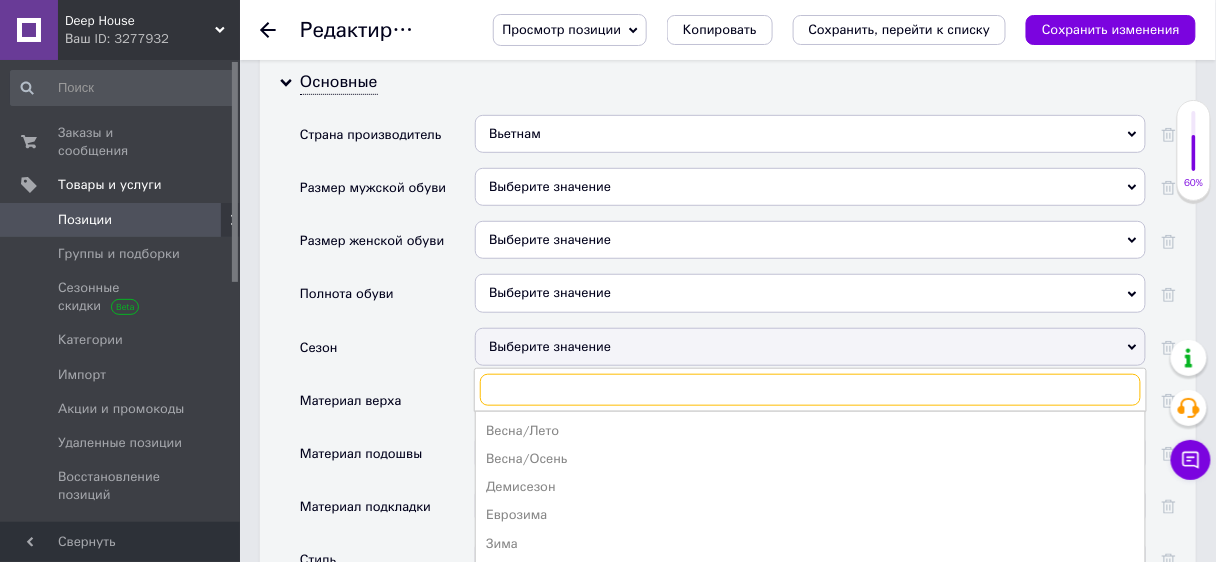 scroll, scrollTop: 2126, scrollLeft: 0, axis: vertical 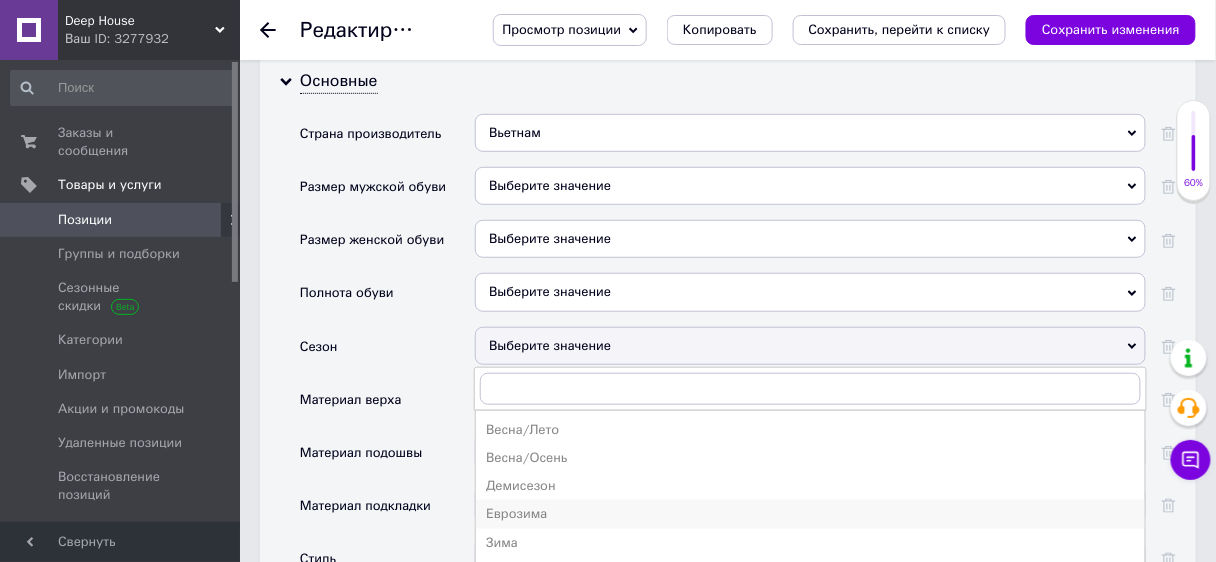 click on "Еврозима" at bounding box center (810, 514) 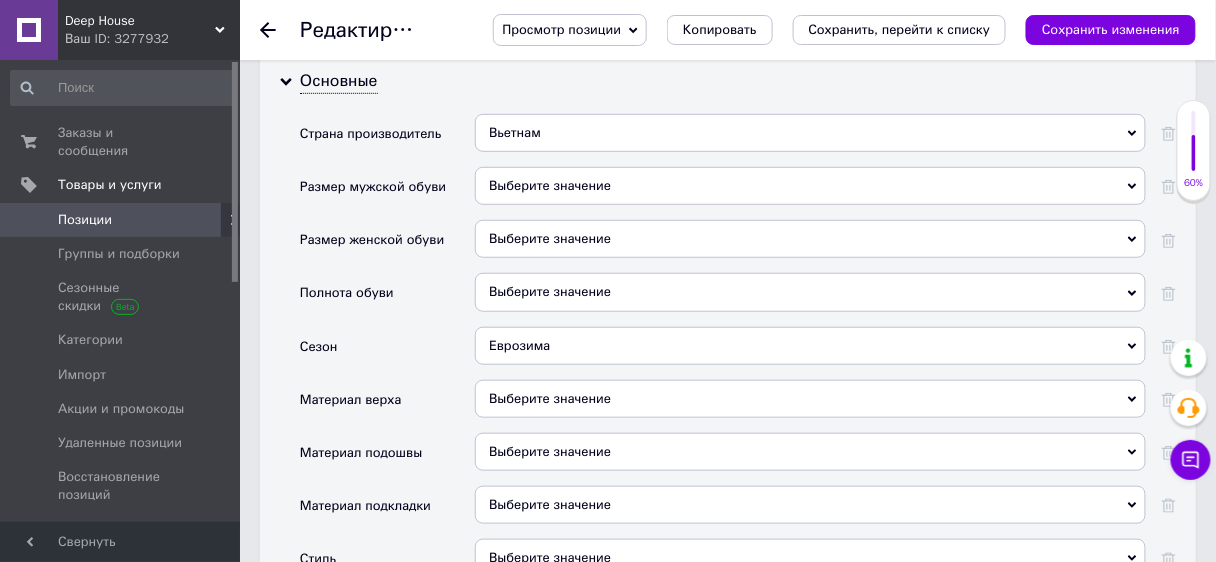 click on "Еврозима" at bounding box center [810, 346] 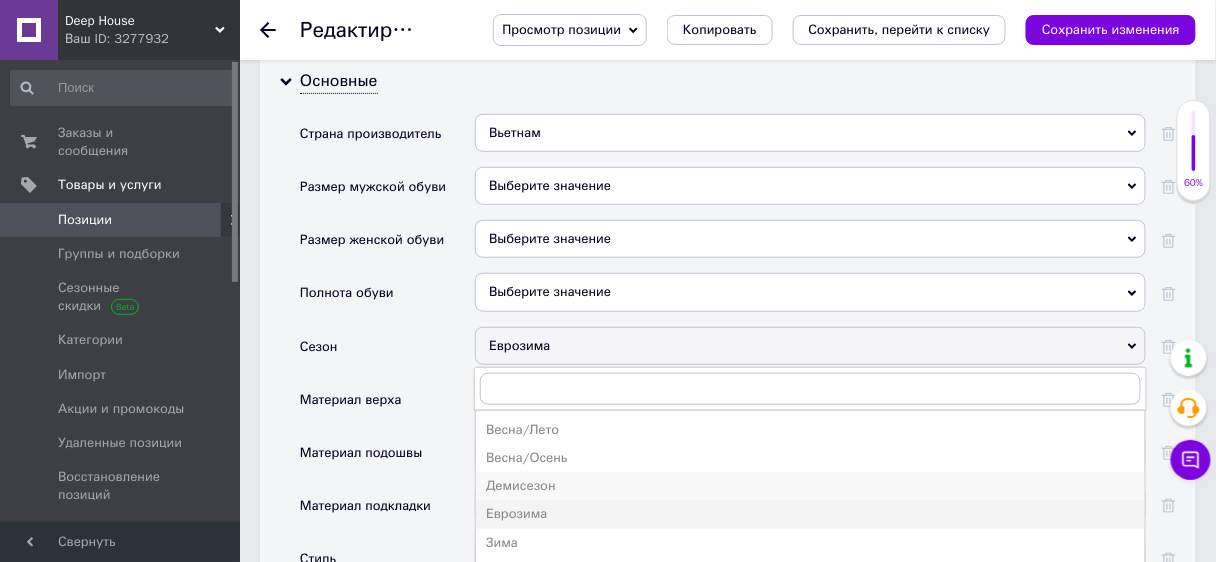 click on "Демисезон" at bounding box center [810, 486] 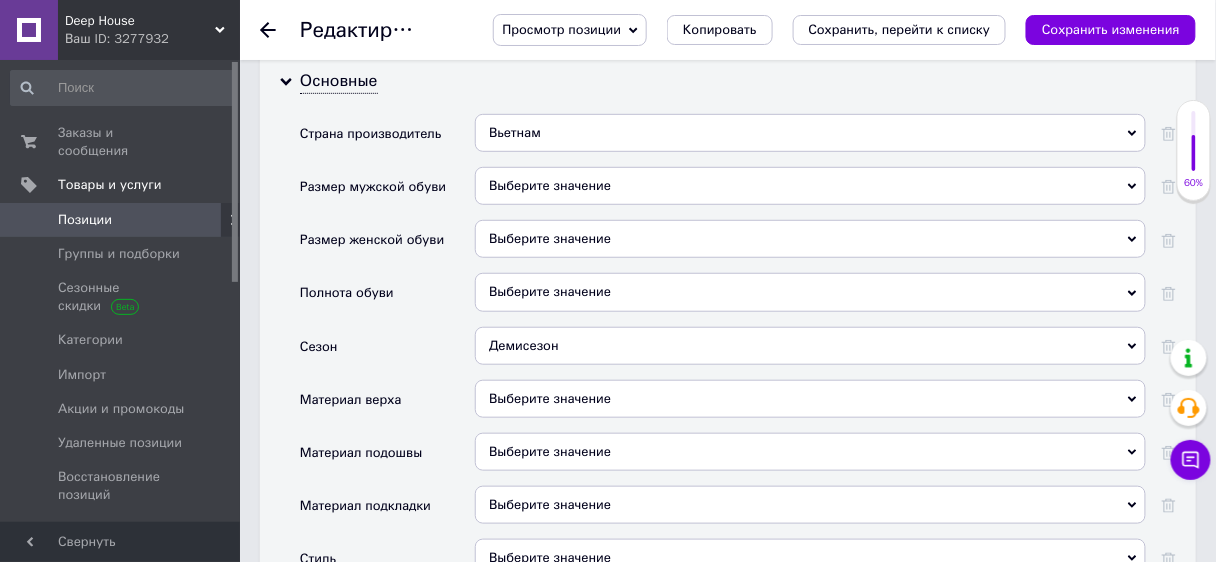 click on "Выберите значение" at bounding box center [810, 399] 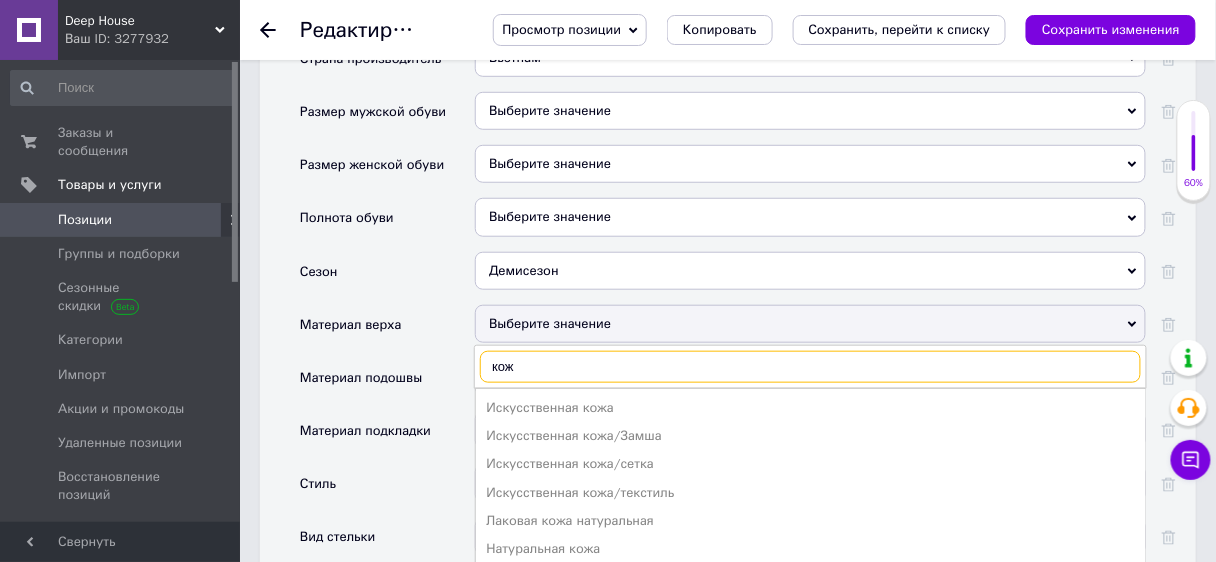 scroll, scrollTop: 2206, scrollLeft: 0, axis: vertical 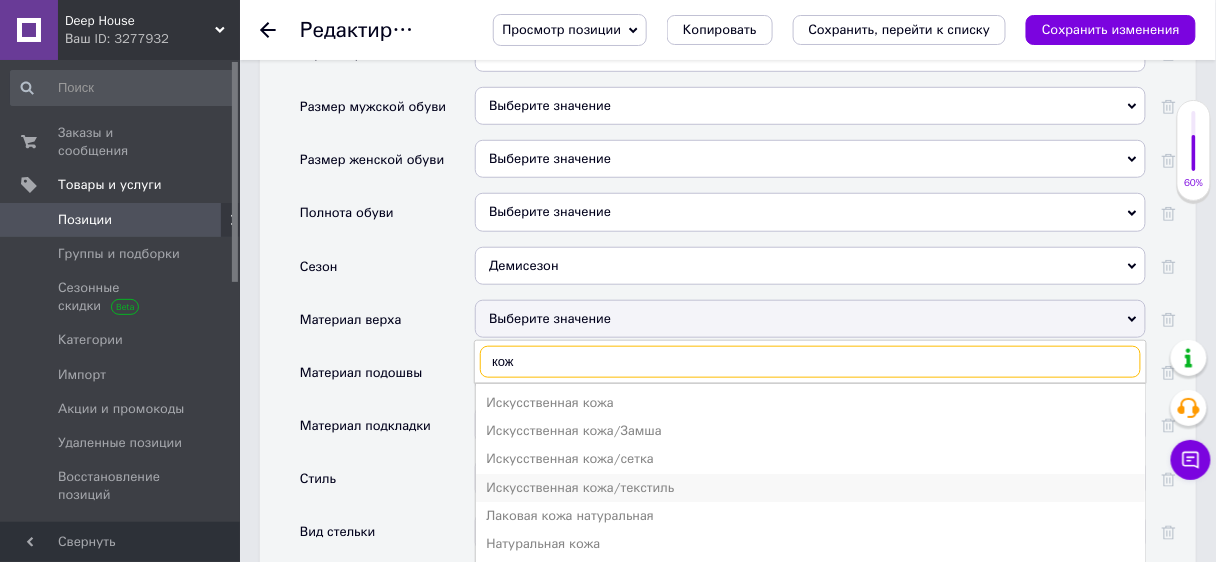 type on "кож" 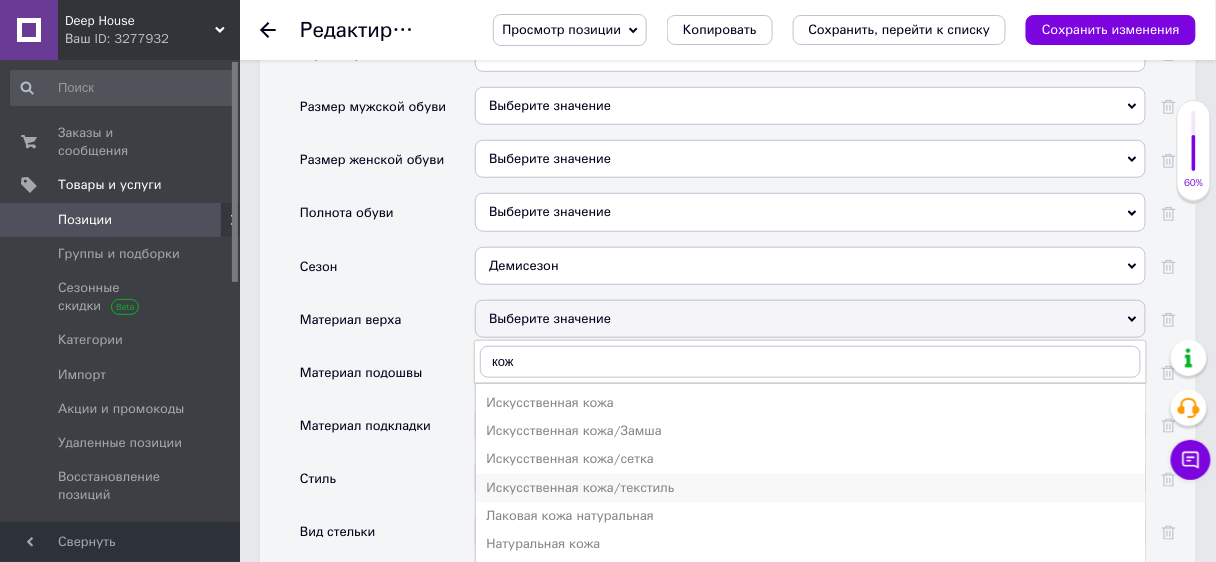 click on "Искусственная кожа/текстиль" at bounding box center [810, 488] 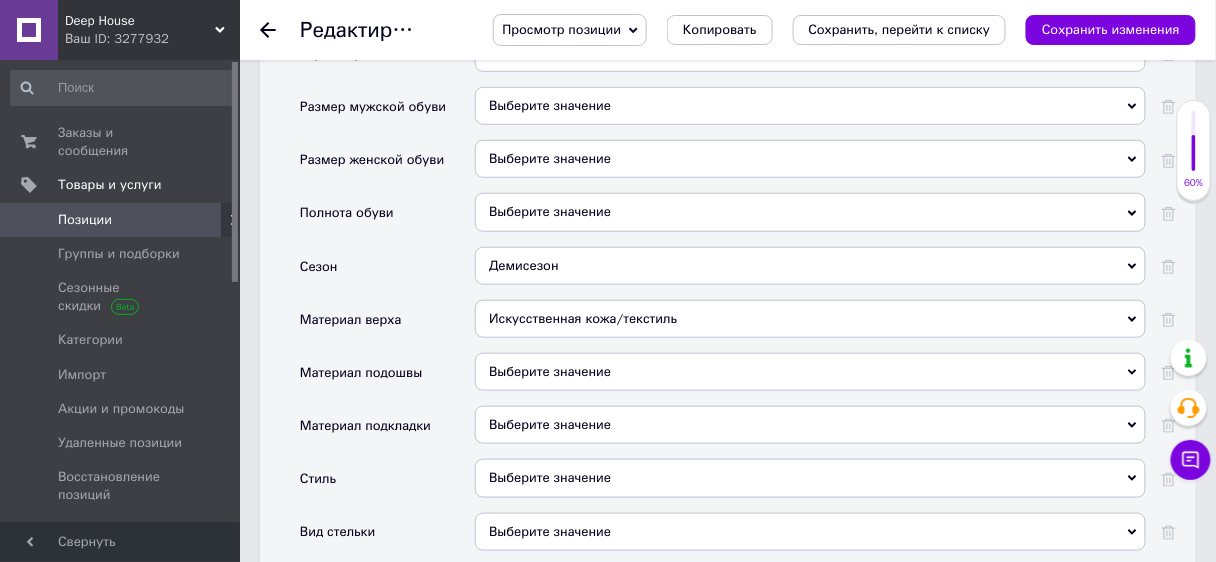 click on "Выберите значение" at bounding box center (810, 372) 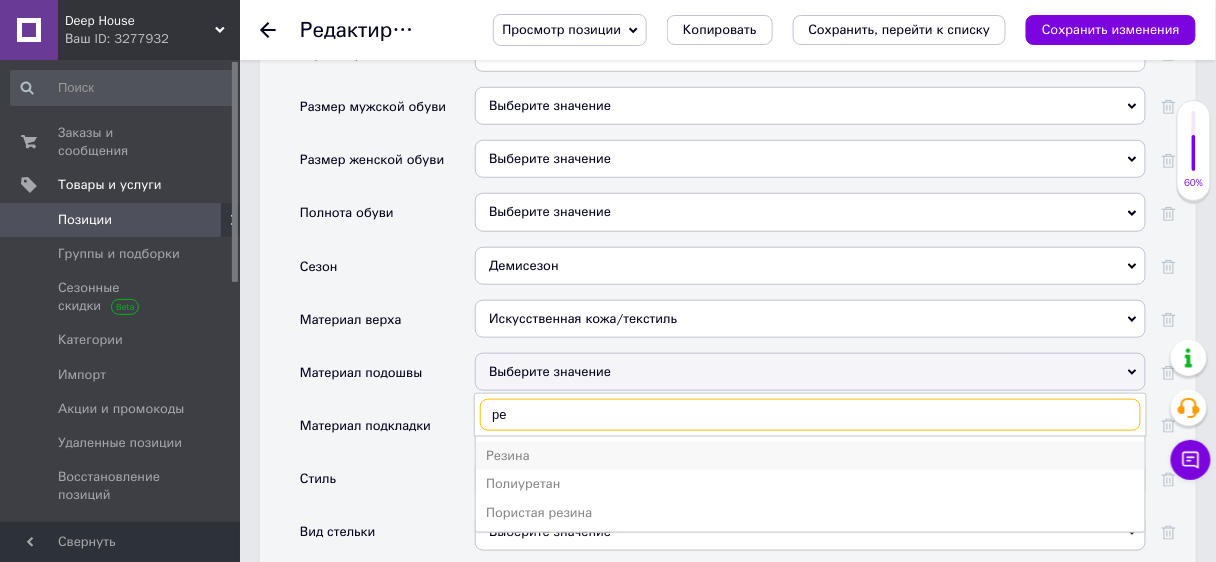type on "ре" 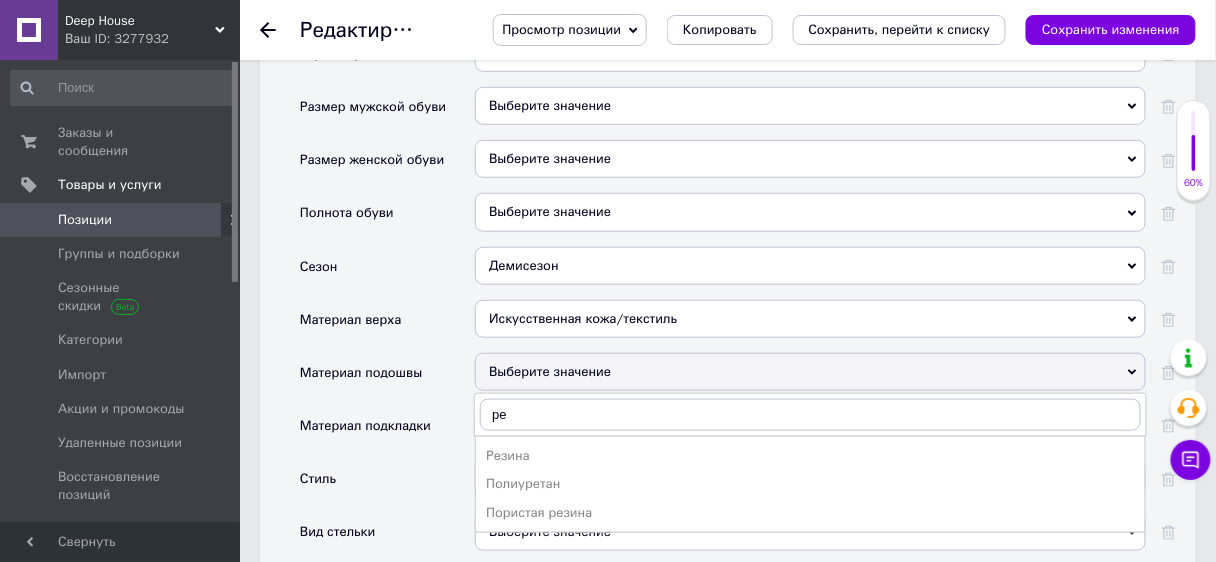 click on "Резина" at bounding box center [810, 456] 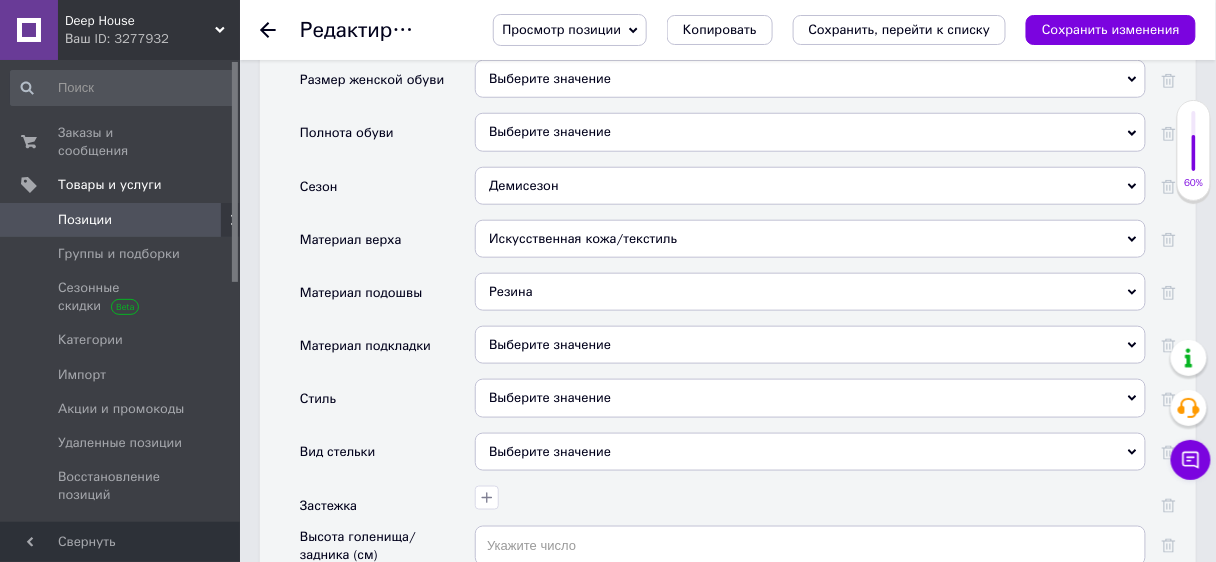 click on "Выберите значение" at bounding box center [810, 398] 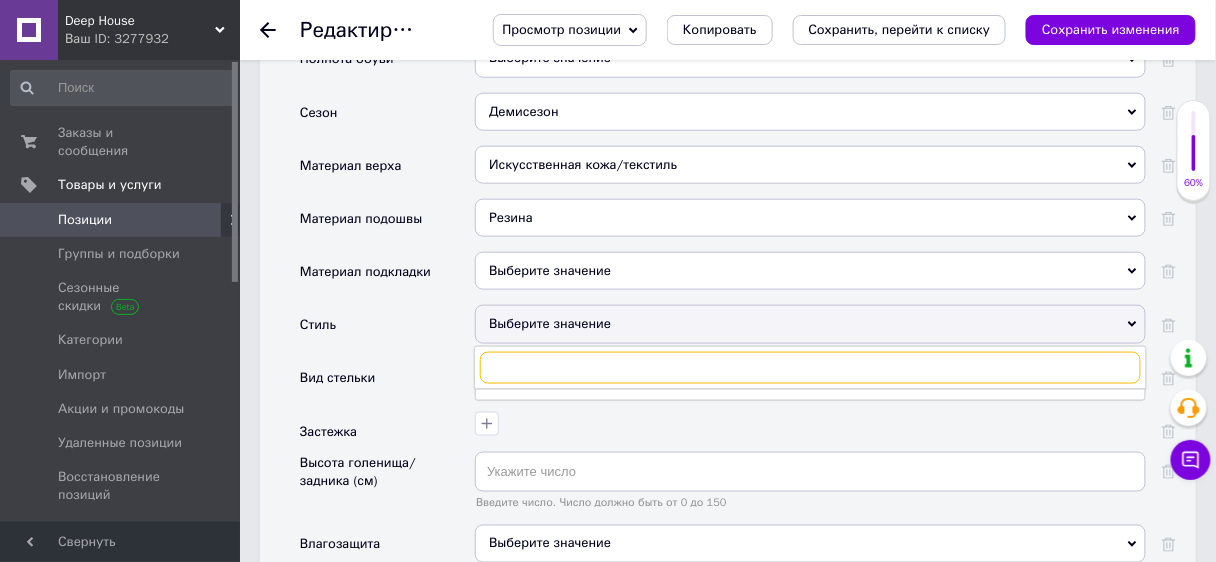 scroll, scrollTop: 2366, scrollLeft: 0, axis: vertical 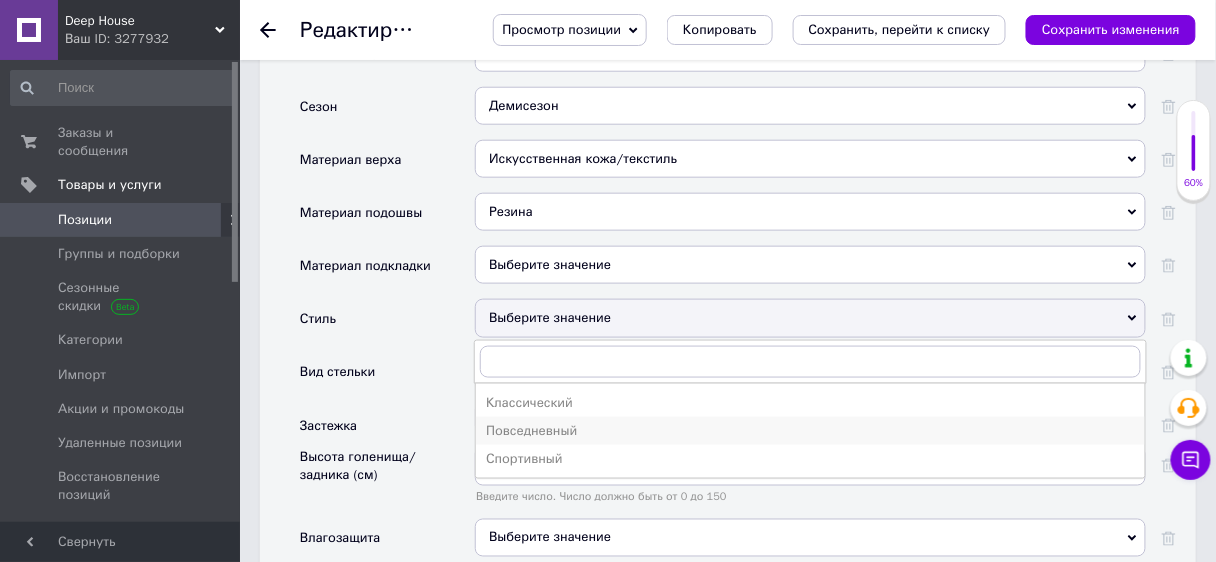 click on "Повседневный" at bounding box center (810, 431) 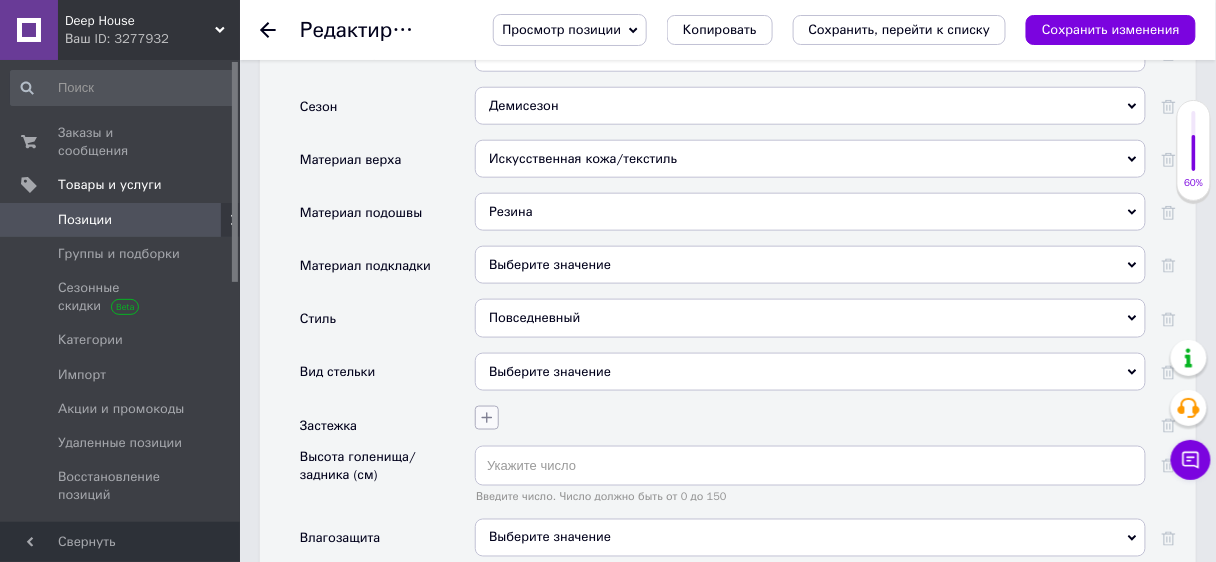 click at bounding box center [487, 418] 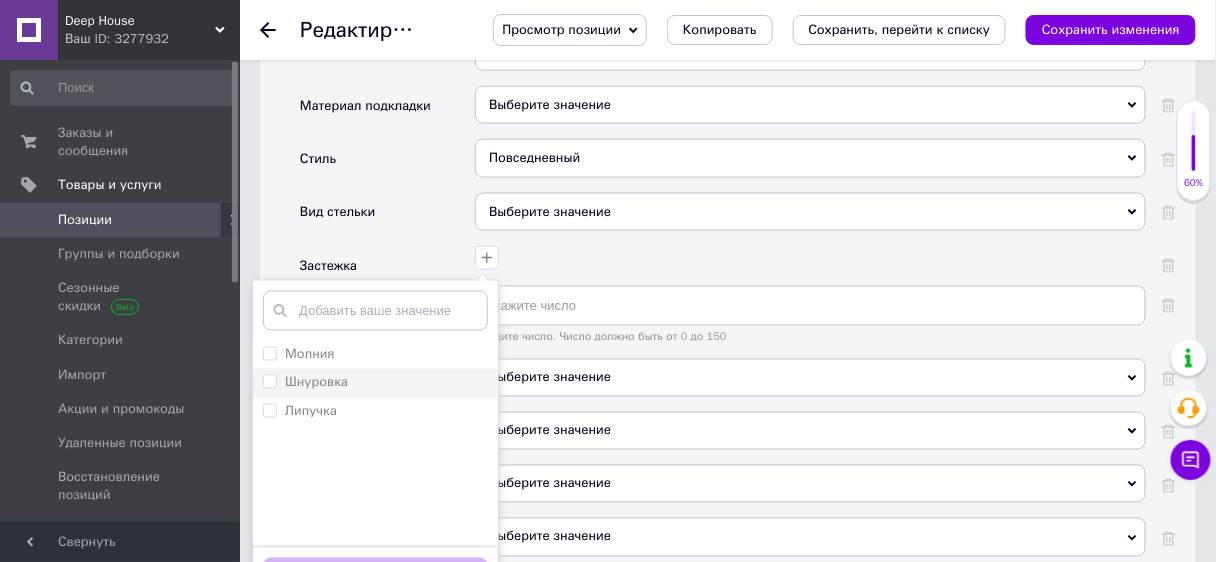 click on "Шнуровка" at bounding box center (316, 382) 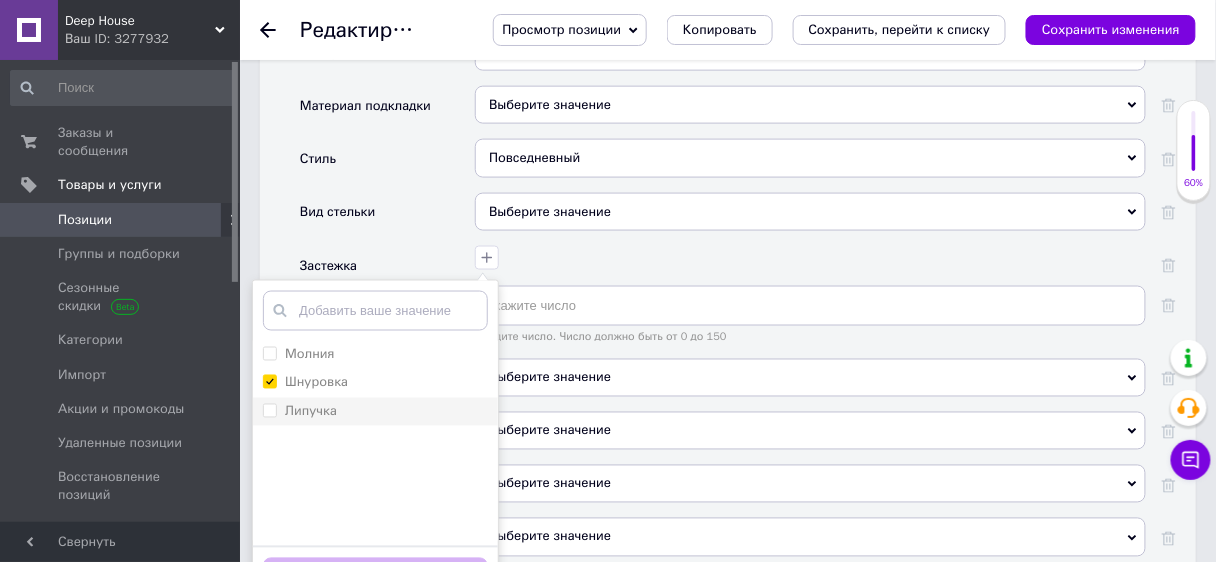 checkbox on "true" 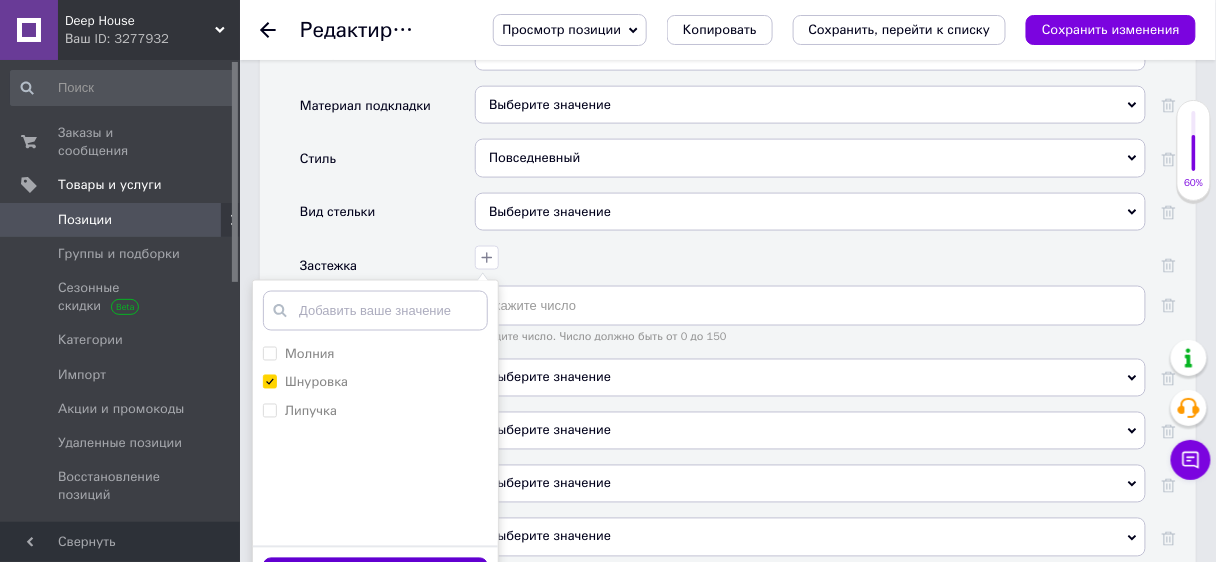 click on "Сохранить" at bounding box center [375, 577] 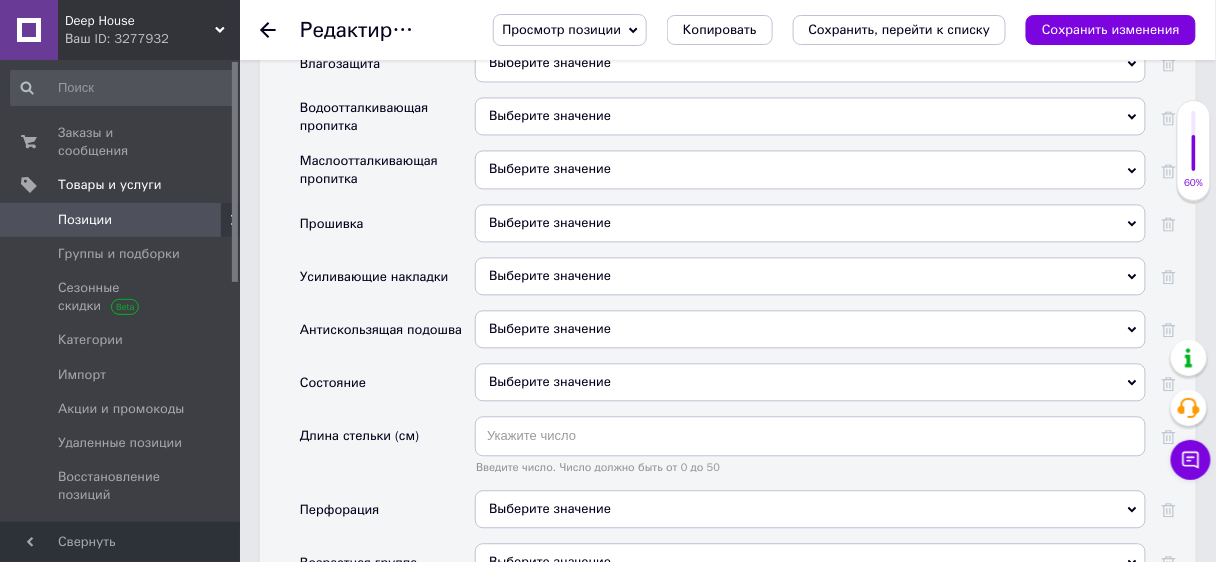 scroll, scrollTop: 2846, scrollLeft: 0, axis: vertical 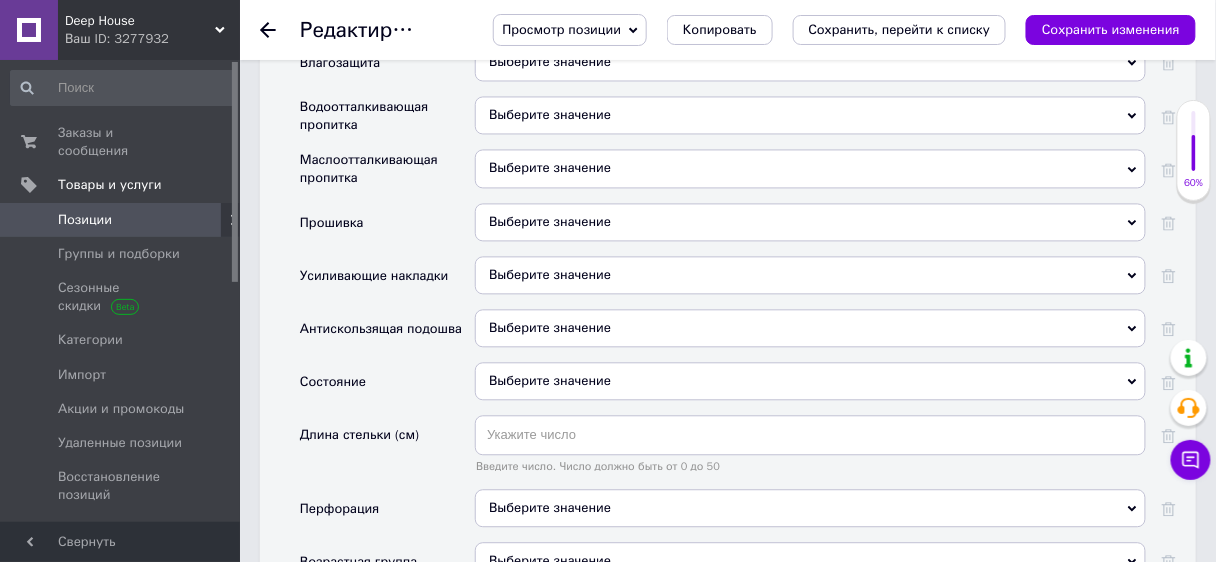 click on "Выберите значение" at bounding box center (810, 382) 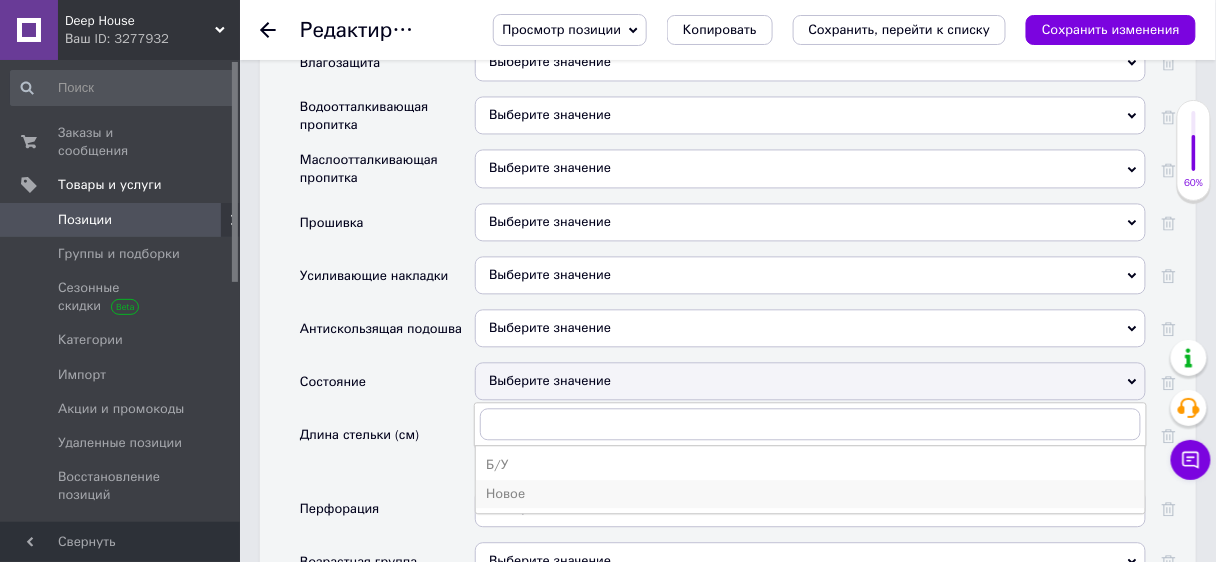 click on "Новое" at bounding box center [810, 495] 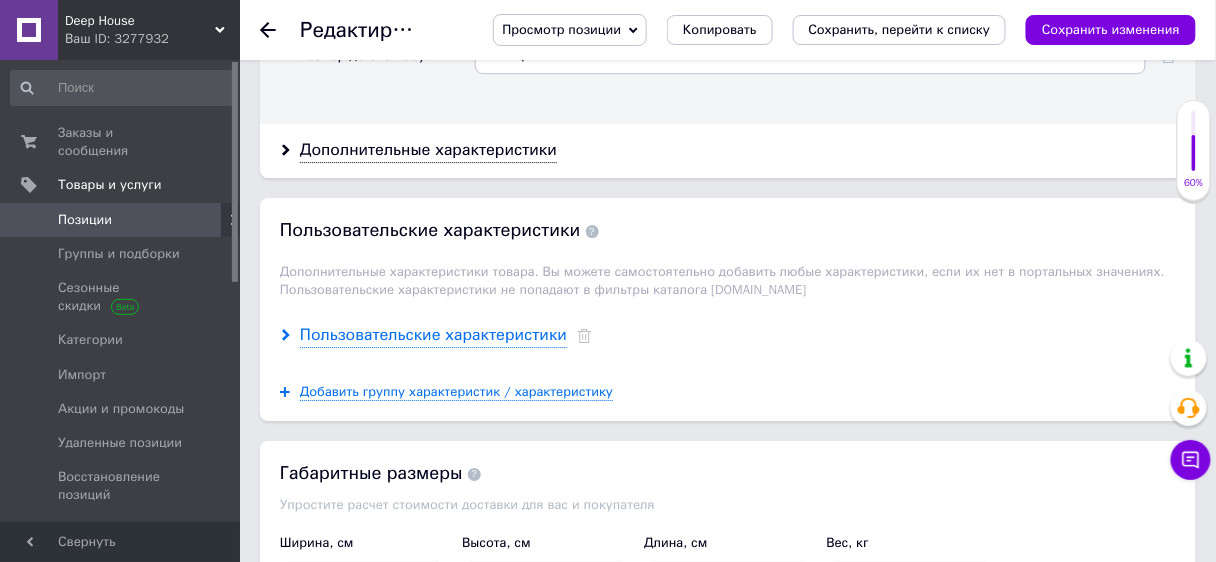 click on "Пользовательские характеристики" at bounding box center (433, 335) 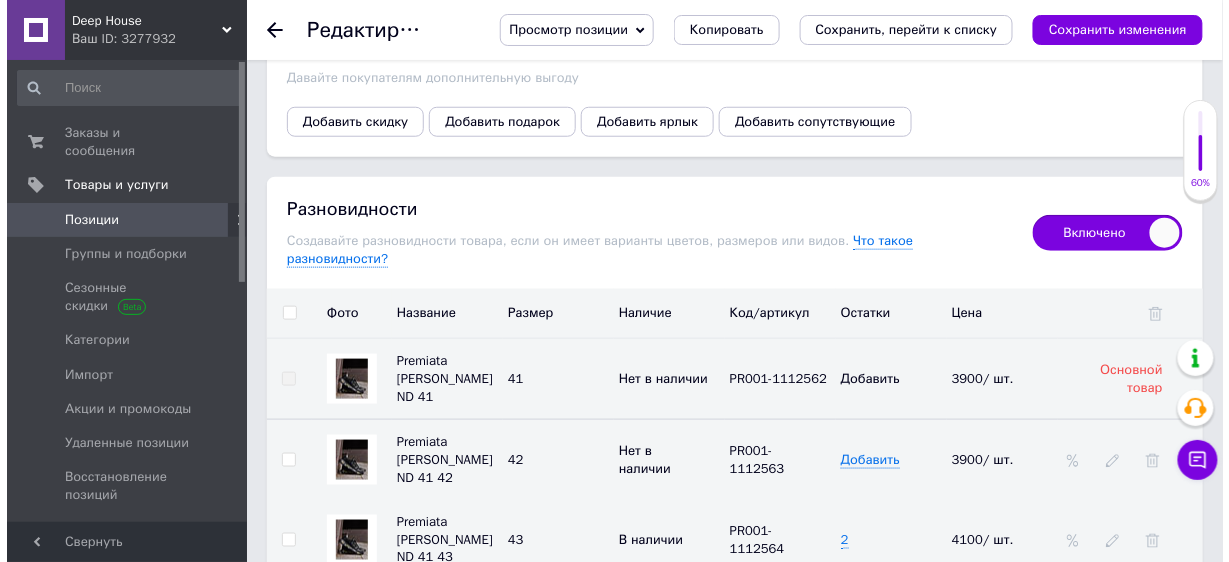 scroll, scrollTop: 4206, scrollLeft: 0, axis: vertical 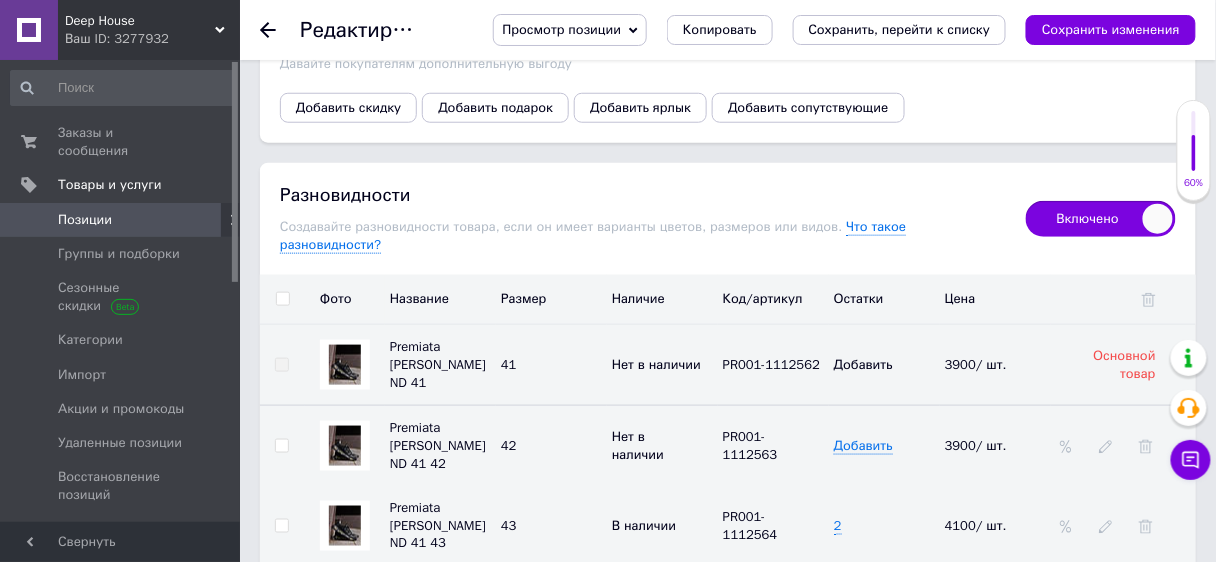 click at bounding box center [282, 299] 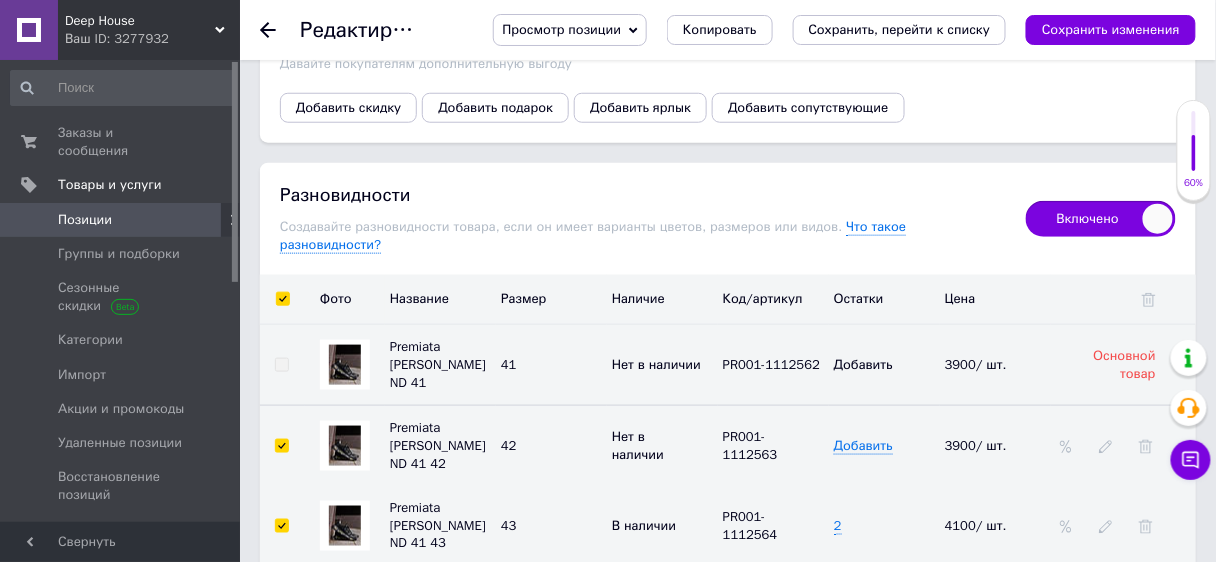 checkbox on "true" 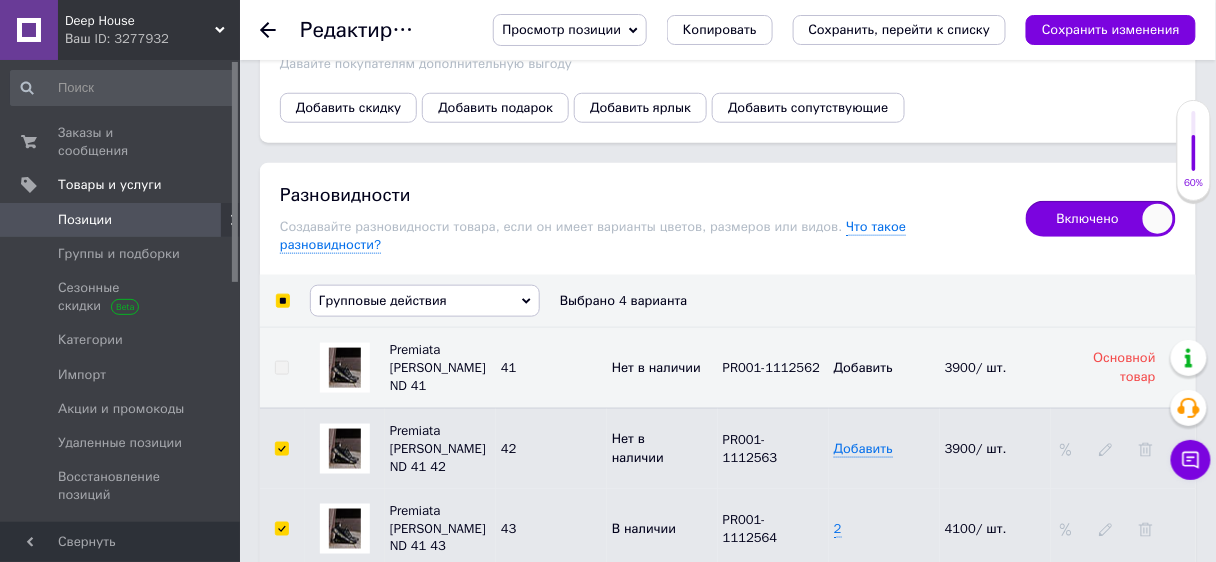 click on "Групповые действия" at bounding box center (425, 301) 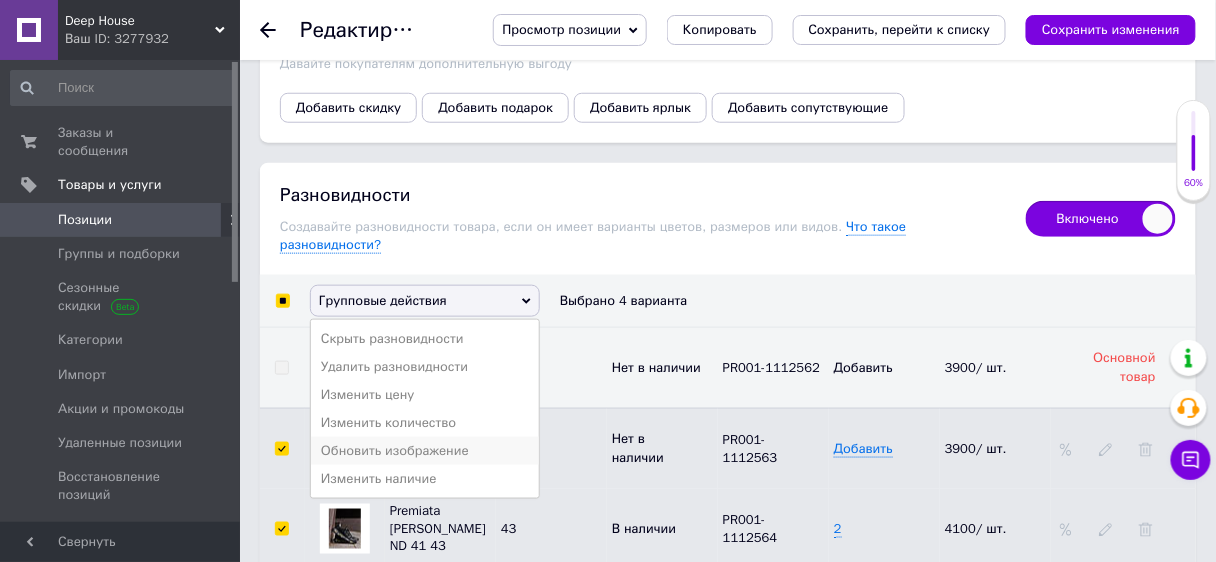 click on "Обновить изображение" at bounding box center (425, 451) 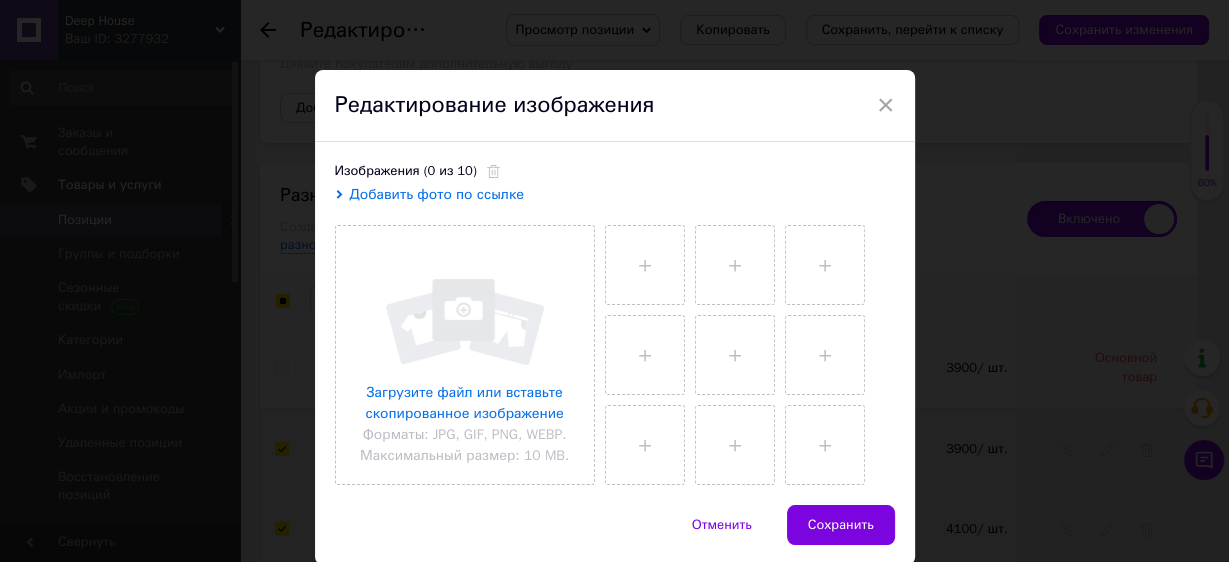 click on "Добавить фото по ссылке" at bounding box center (437, 194) 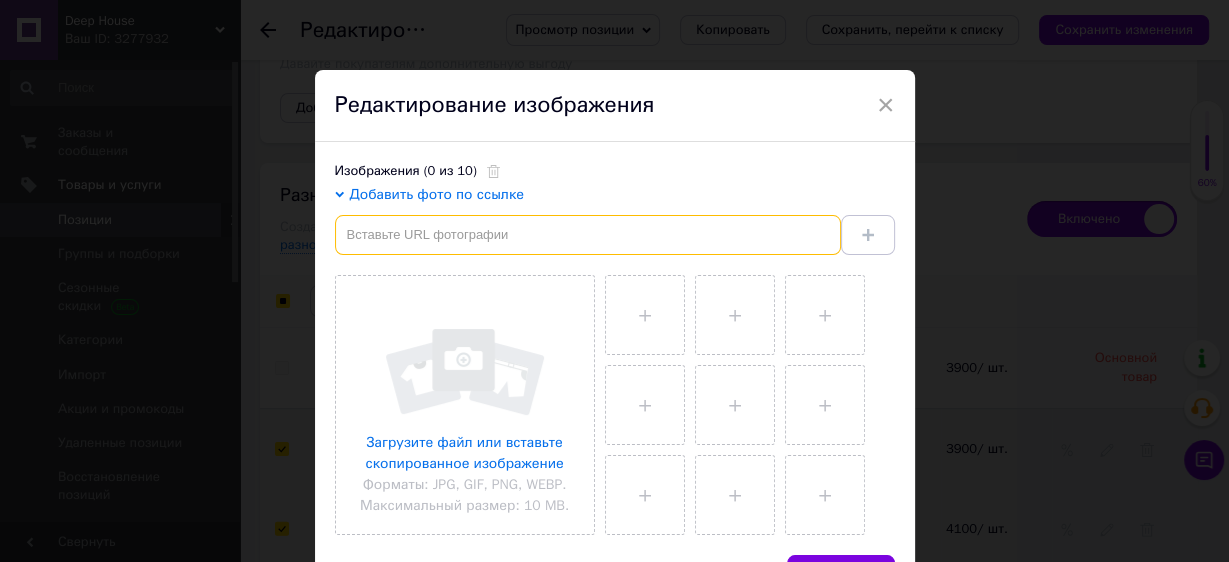 click at bounding box center (588, 235) 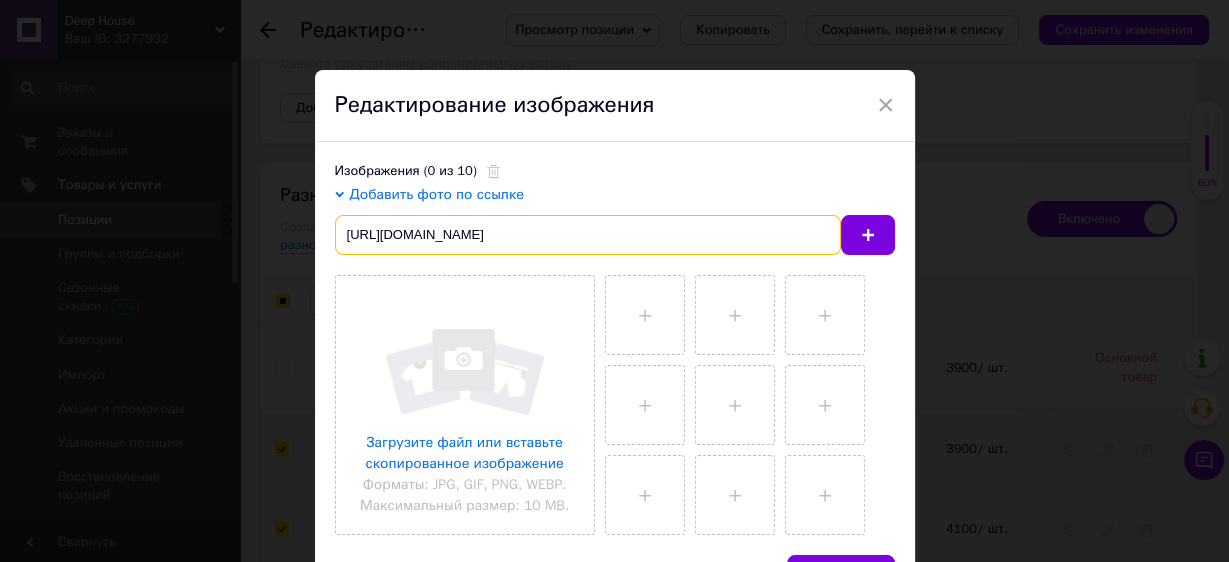 scroll, scrollTop: 0, scrollLeft: 81, axis: horizontal 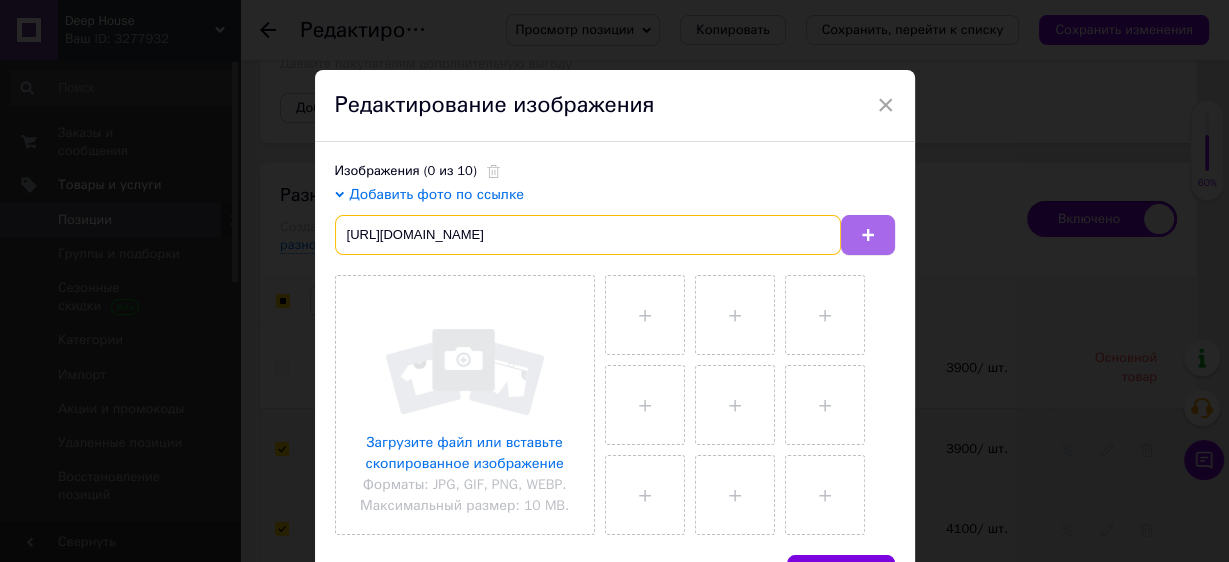 type on "https://images.prom.ua/6743780111_w1280_h1280_photo_2_2025_07_10_15_12_22.jpg?fresh=1" 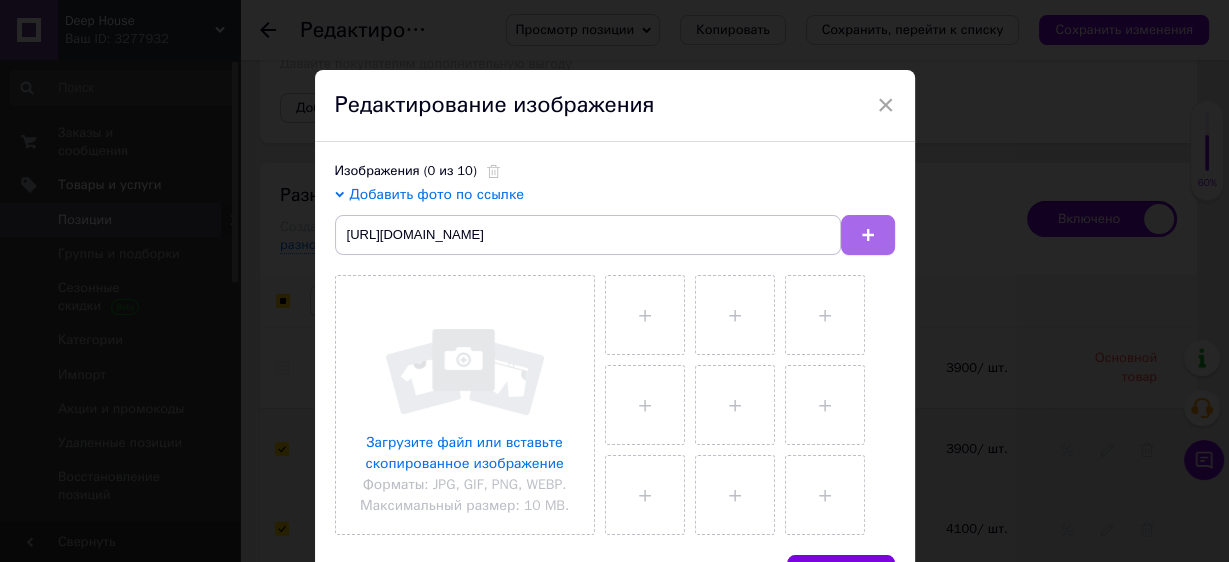 scroll, scrollTop: 0, scrollLeft: 0, axis: both 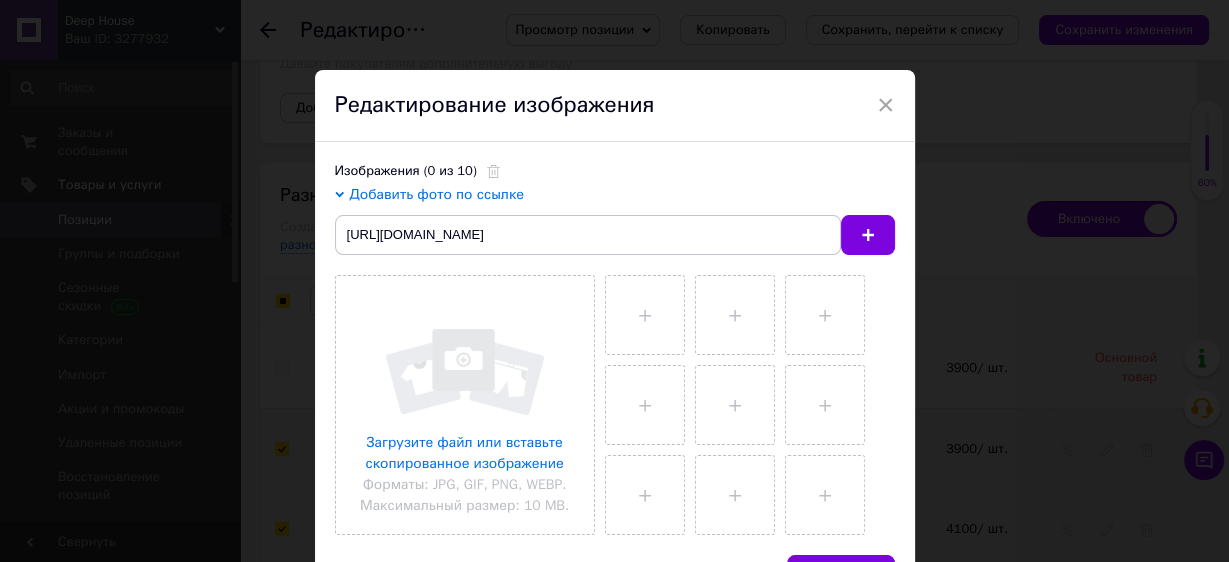 type 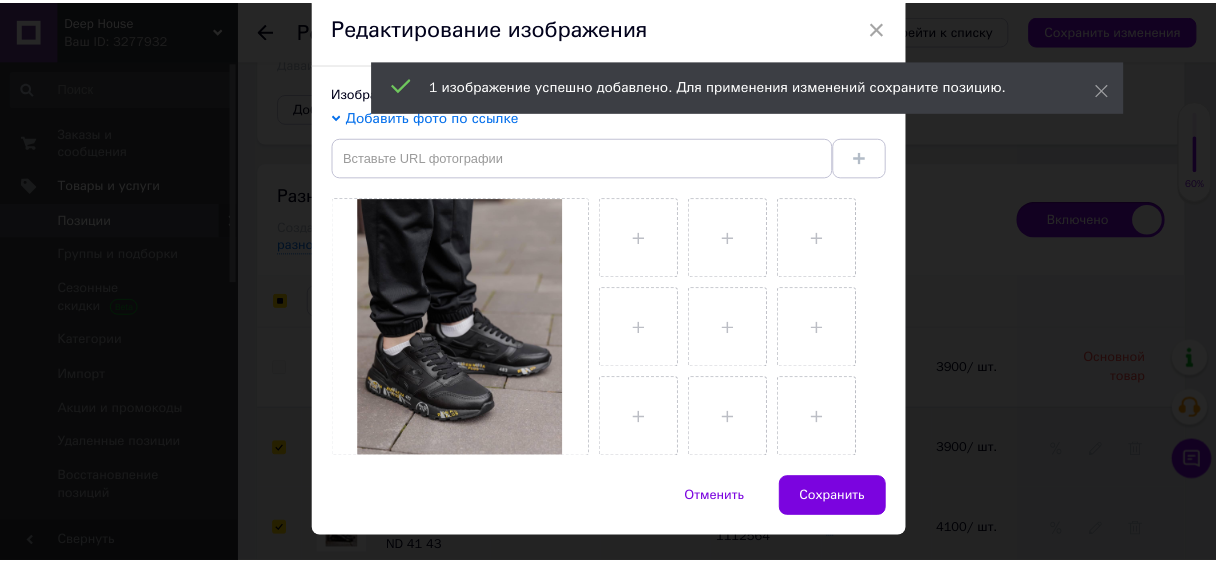 scroll, scrollTop: 120, scrollLeft: 0, axis: vertical 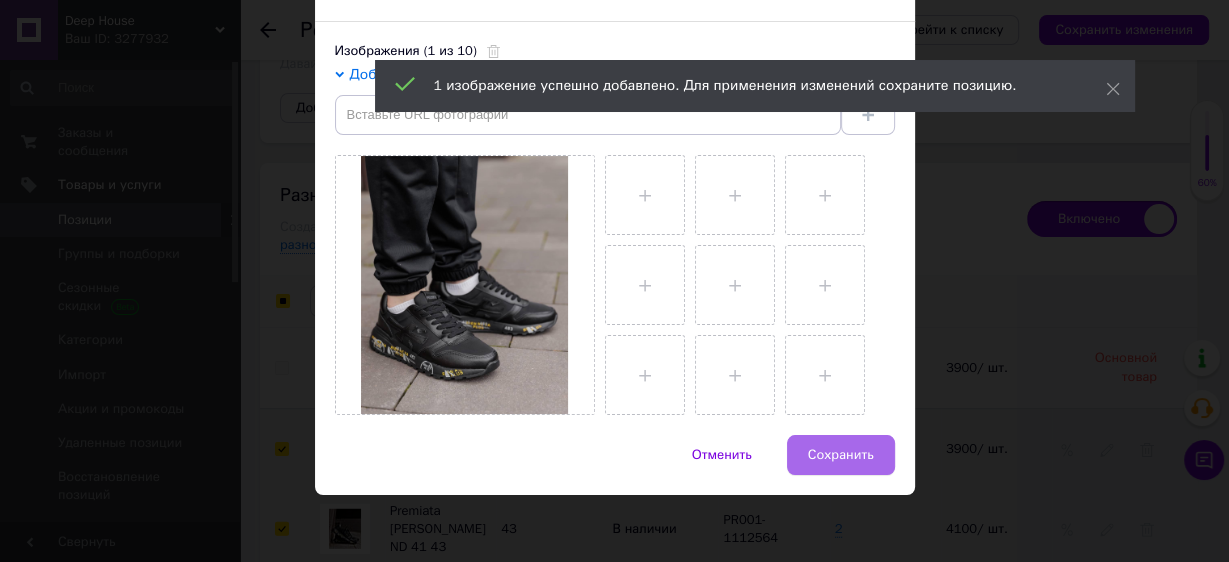 click on "Сохранить" at bounding box center (841, 455) 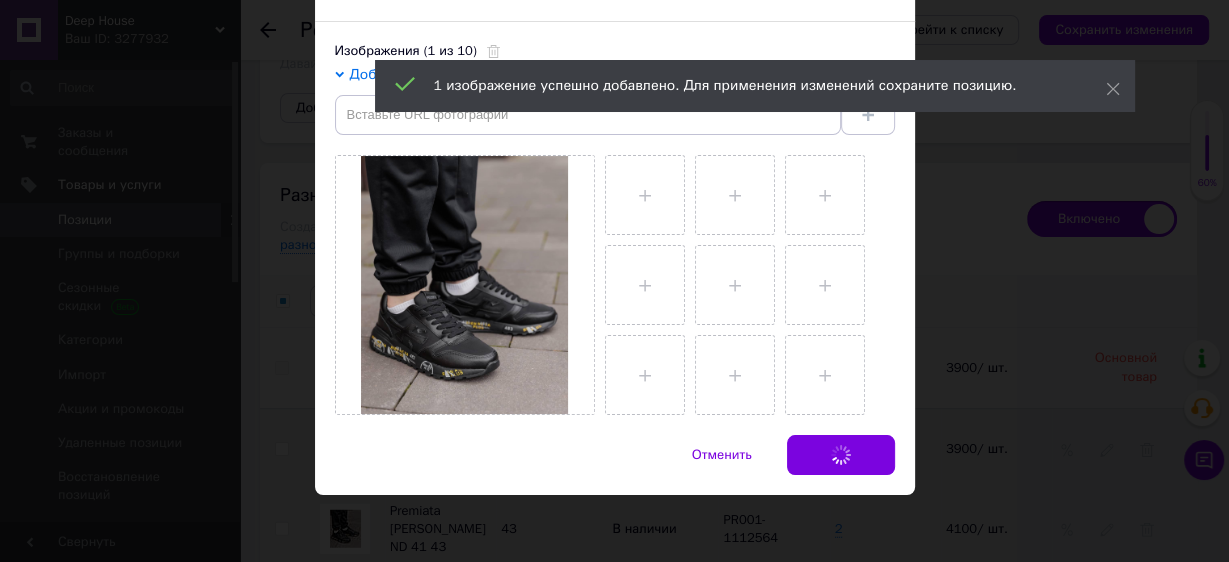 checkbox on "false" 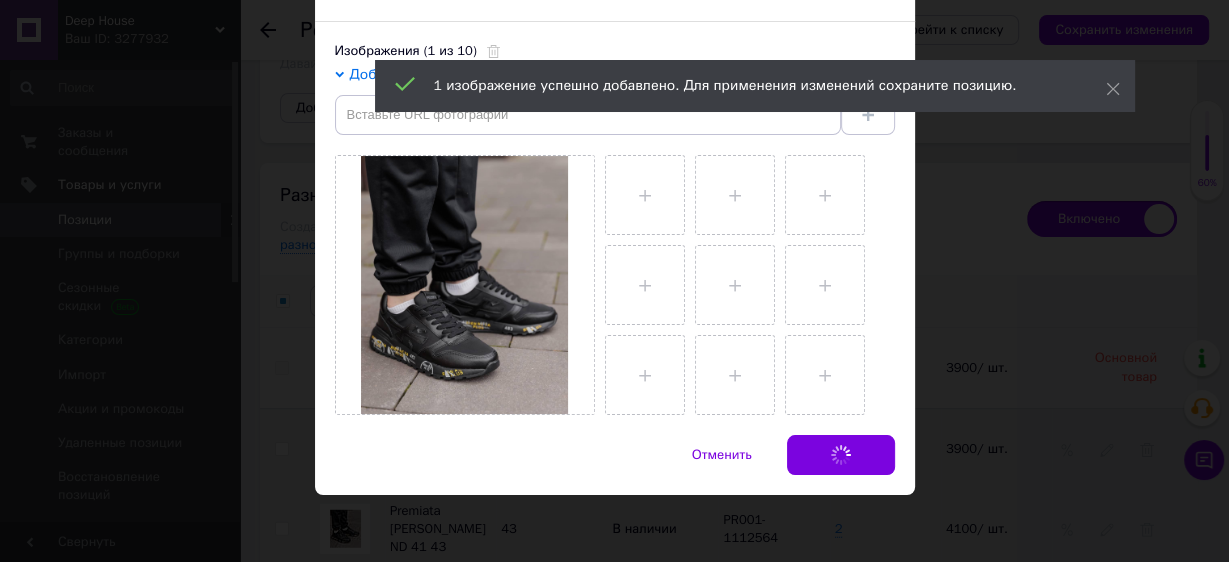 checkbox on "false" 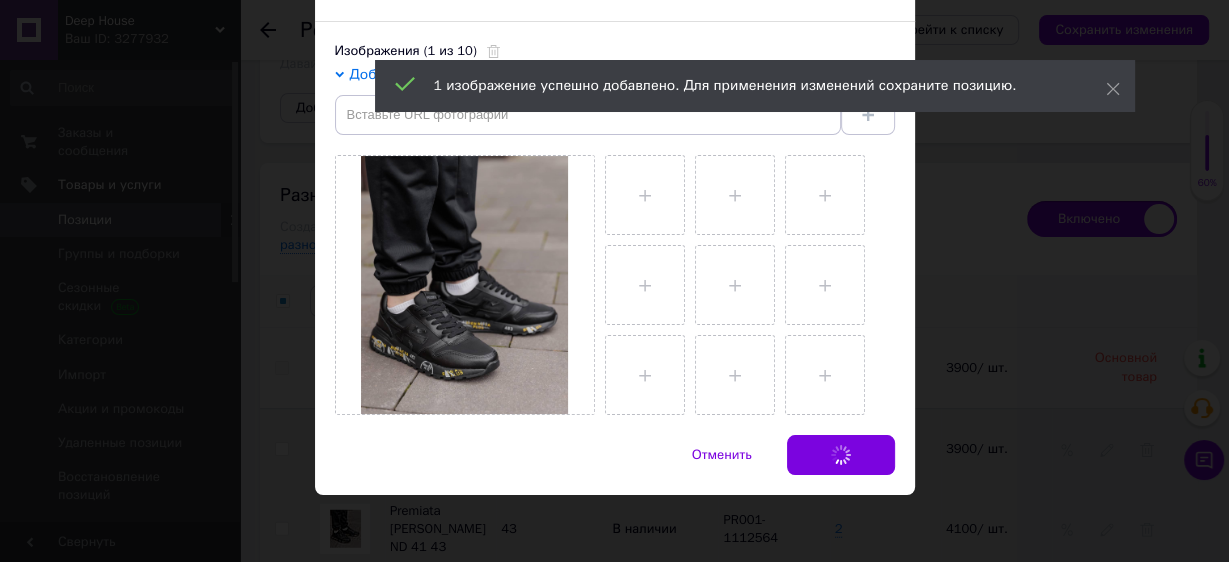 checkbox on "false" 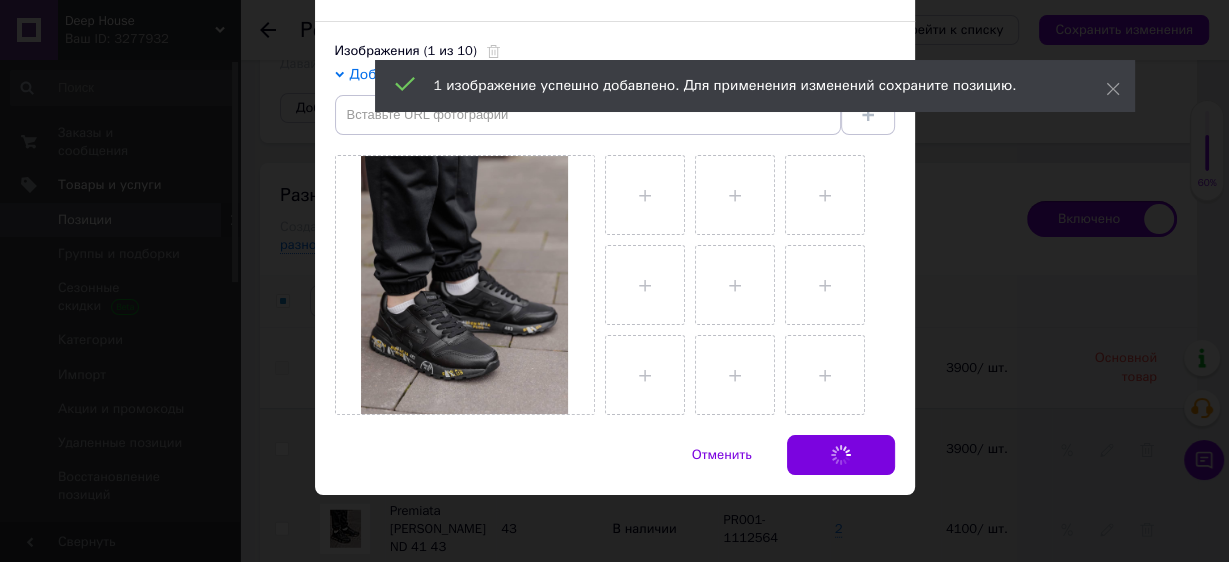 checkbox on "false" 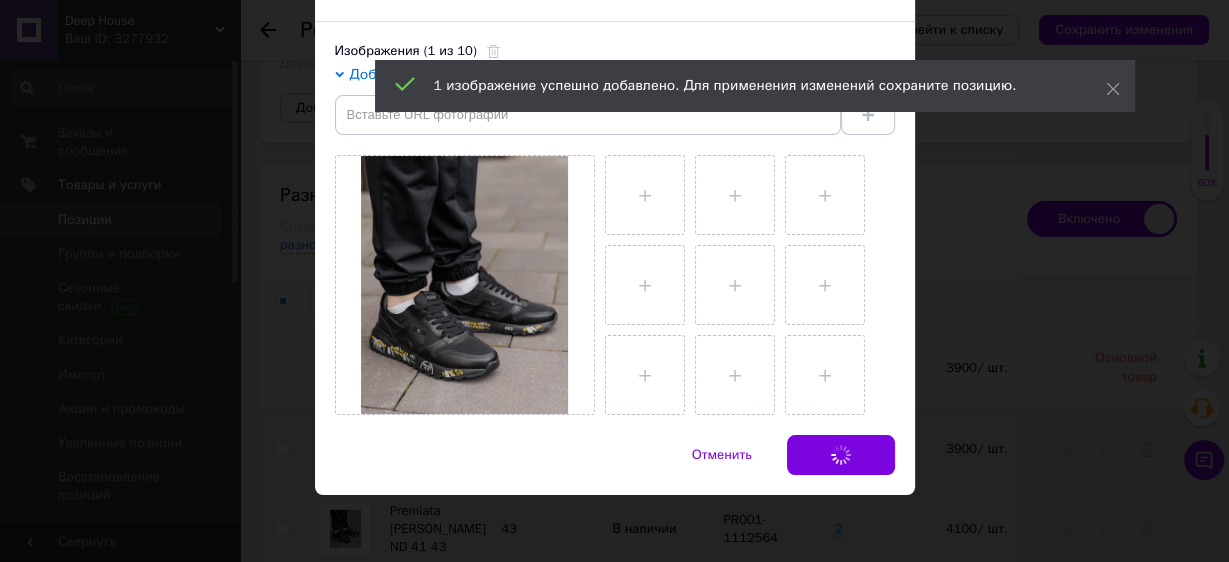 checkbox on "false" 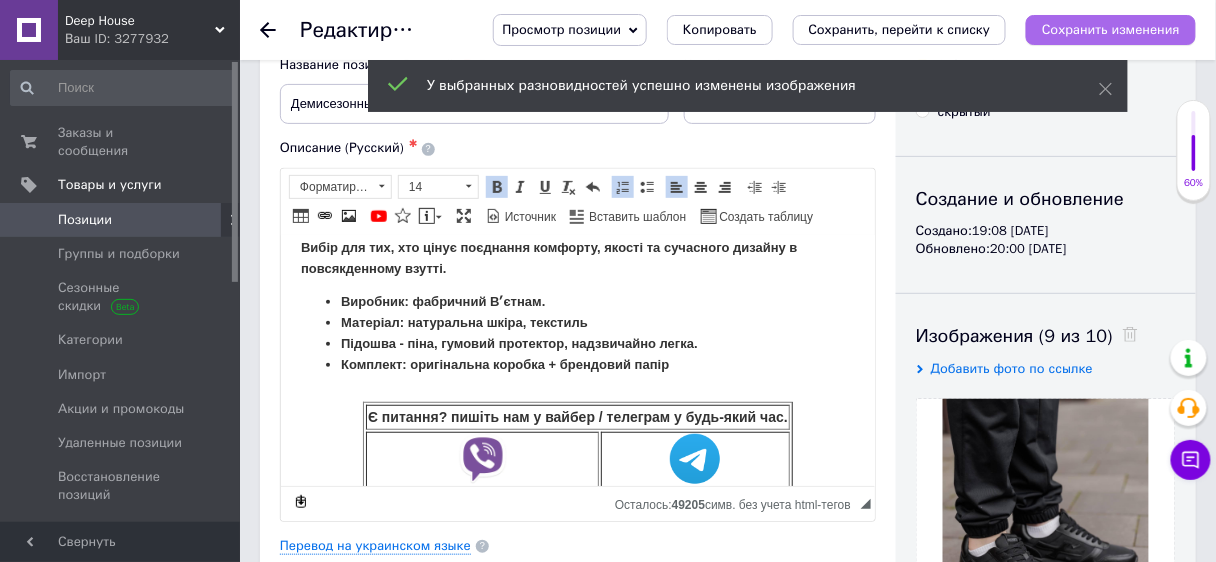 click on "Сохранить изменения" at bounding box center [1111, 30] 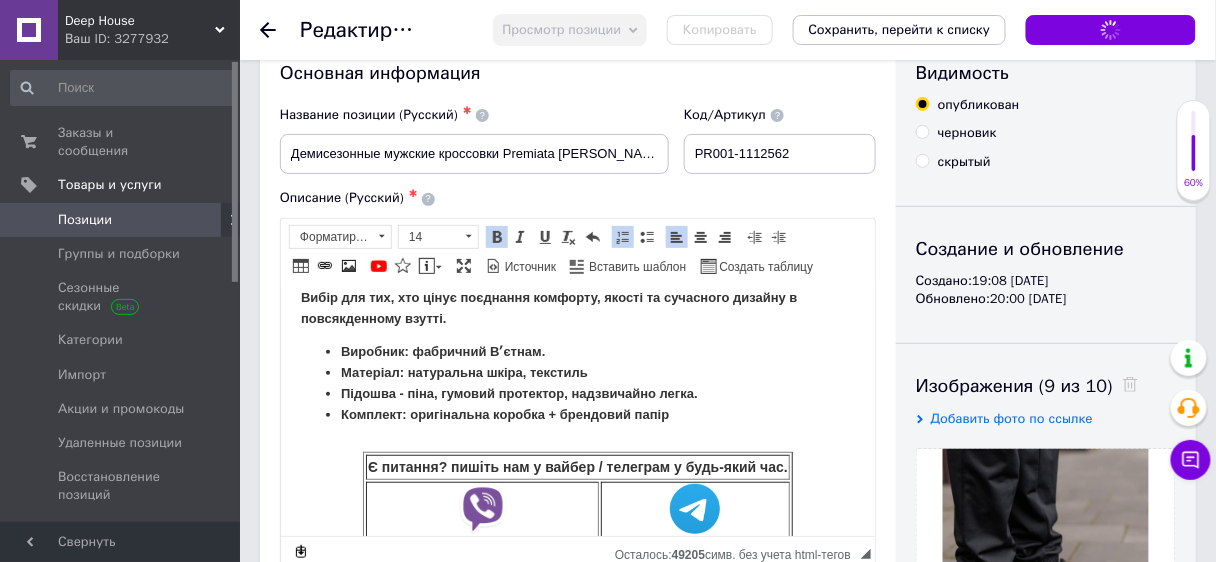 scroll, scrollTop: 190, scrollLeft: 0, axis: vertical 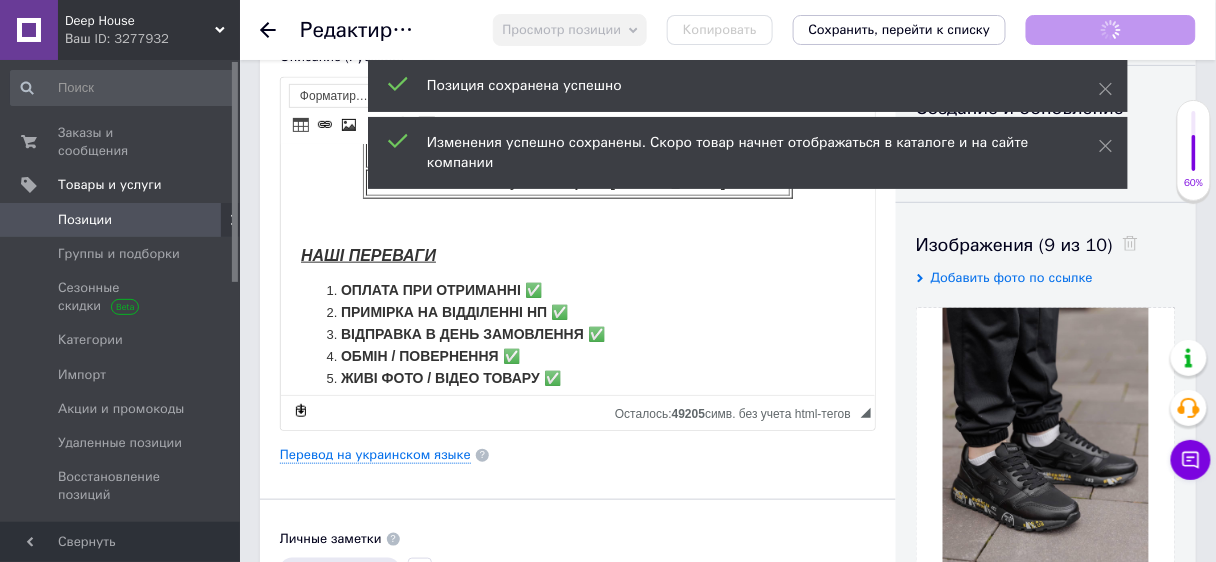 click on "ЖИВІ ФОТО / ВІДЕО ТОВАРУ ✅" at bounding box center [577, 378] 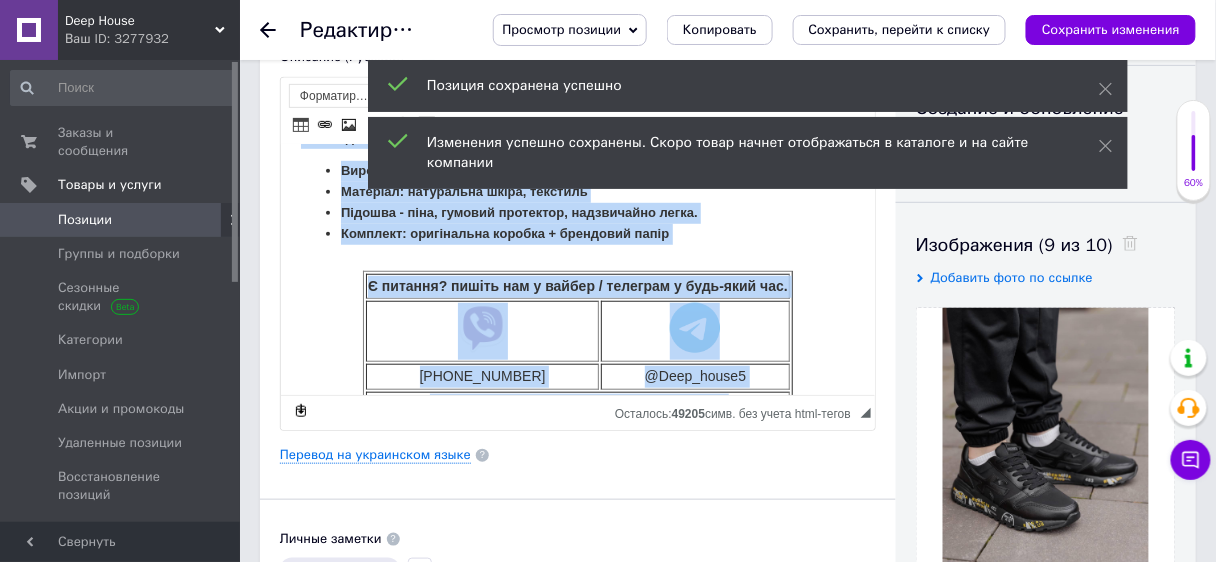 scroll, scrollTop: 0, scrollLeft: 0, axis: both 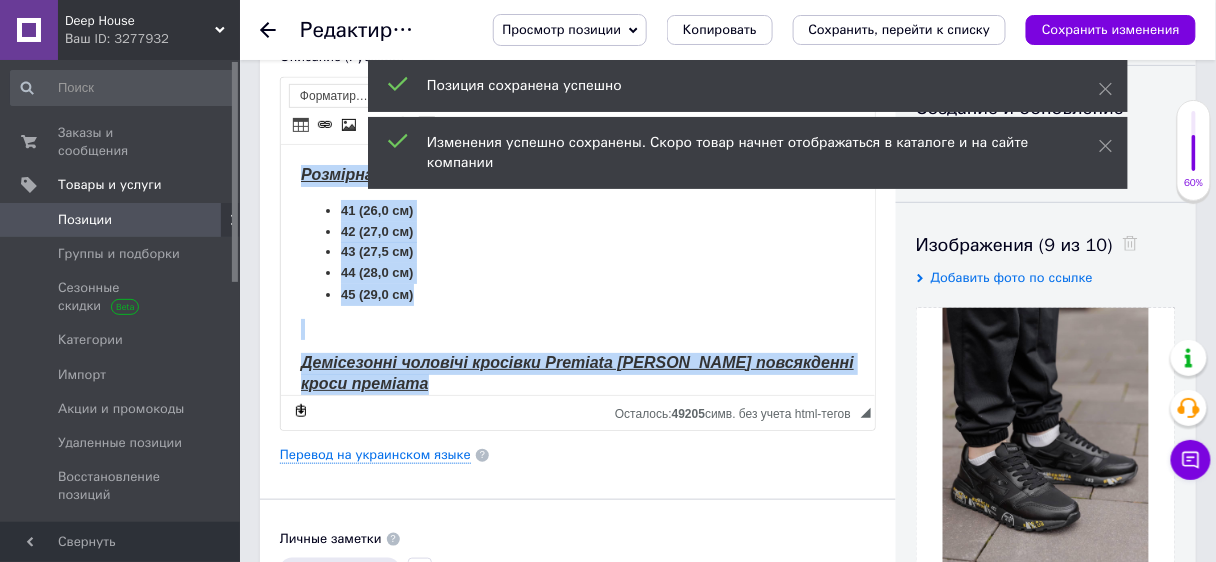 drag, startPoint x: 584, startPoint y: 366, endPoint x: 272, endPoint y: 64, distance: 434.22113 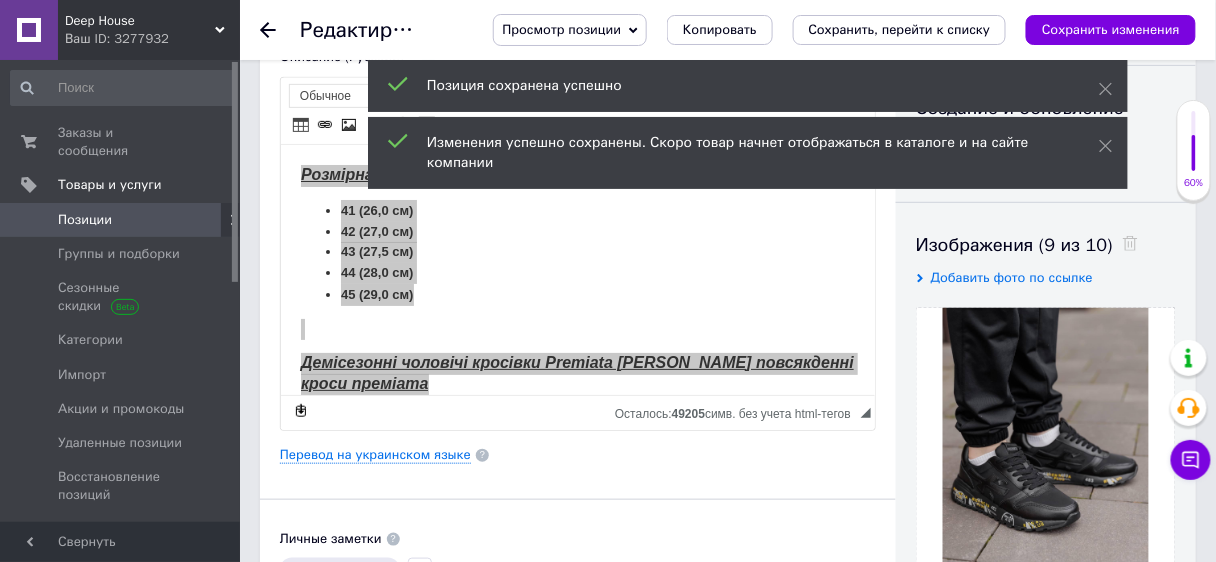 click 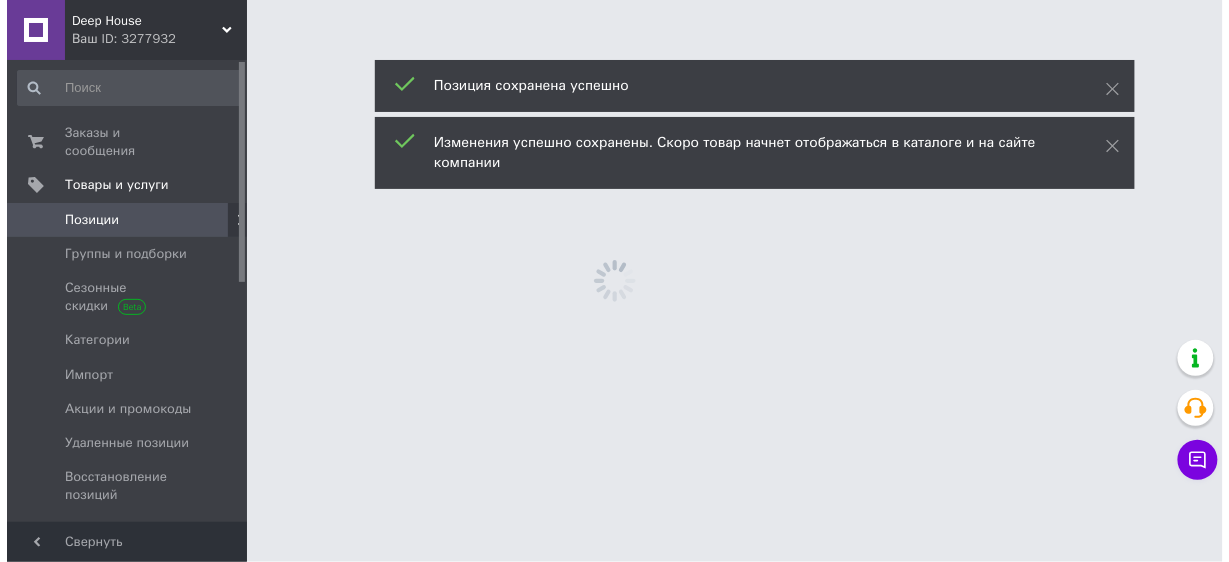scroll, scrollTop: 0, scrollLeft: 0, axis: both 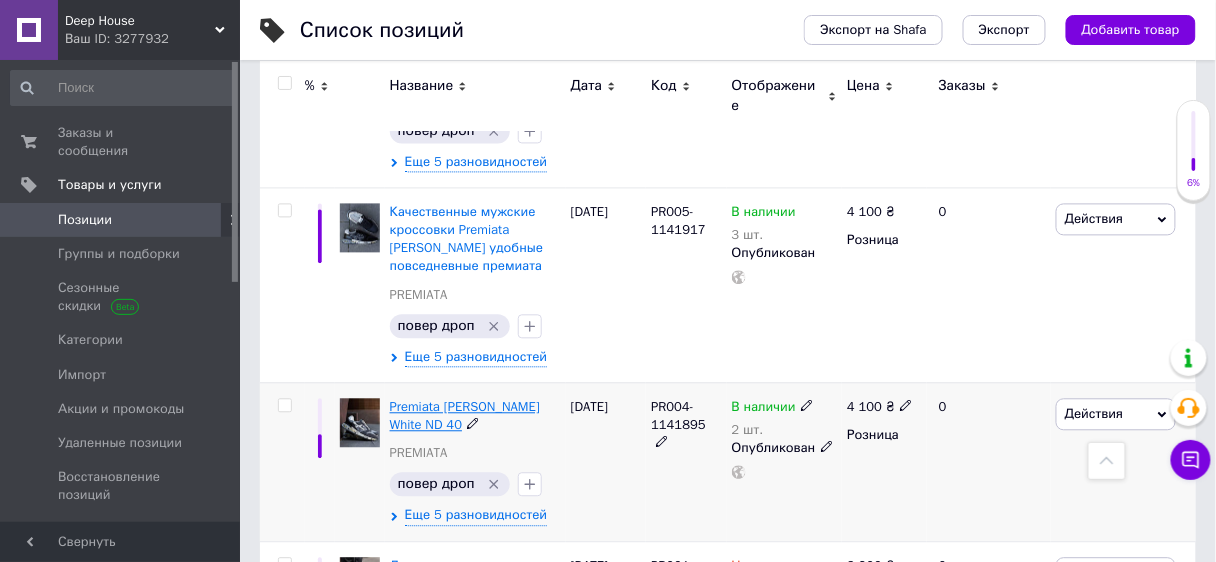 click on "Premiata [PERSON_NAME] White ND 40" at bounding box center [465, 415] 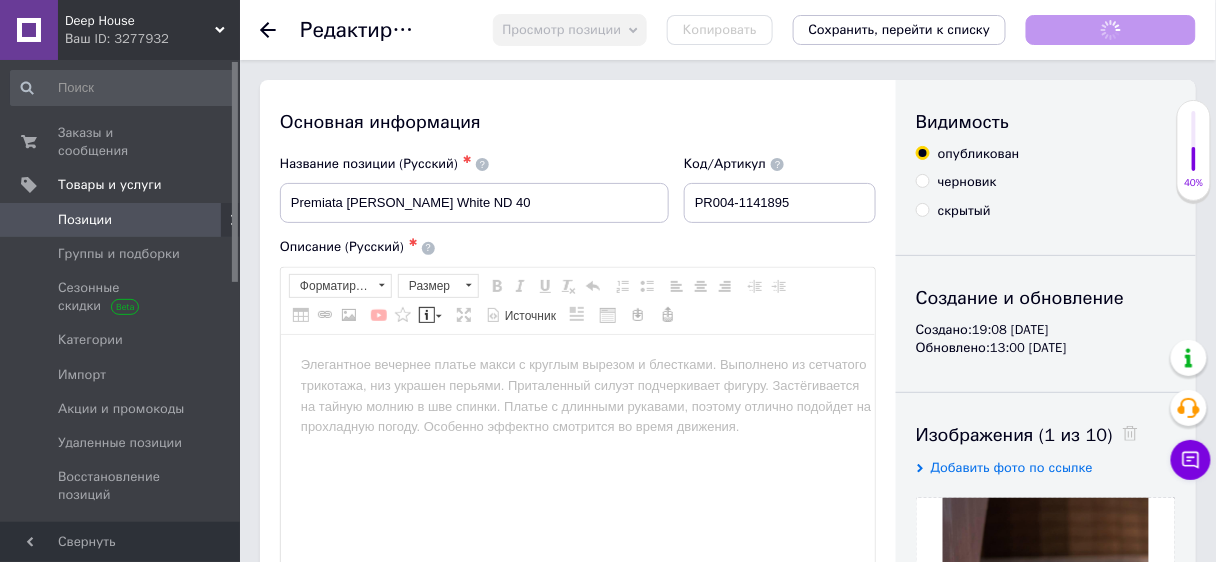 scroll, scrollTop: 0, scrollLeft: 0, axis: both 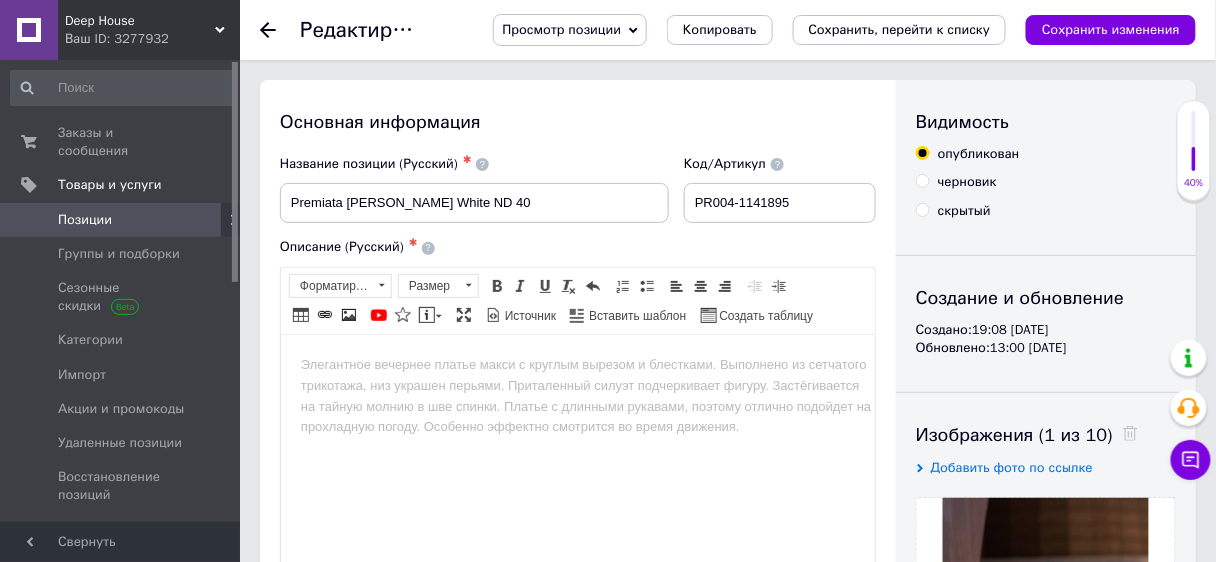 click at bounding box center (577, 364) 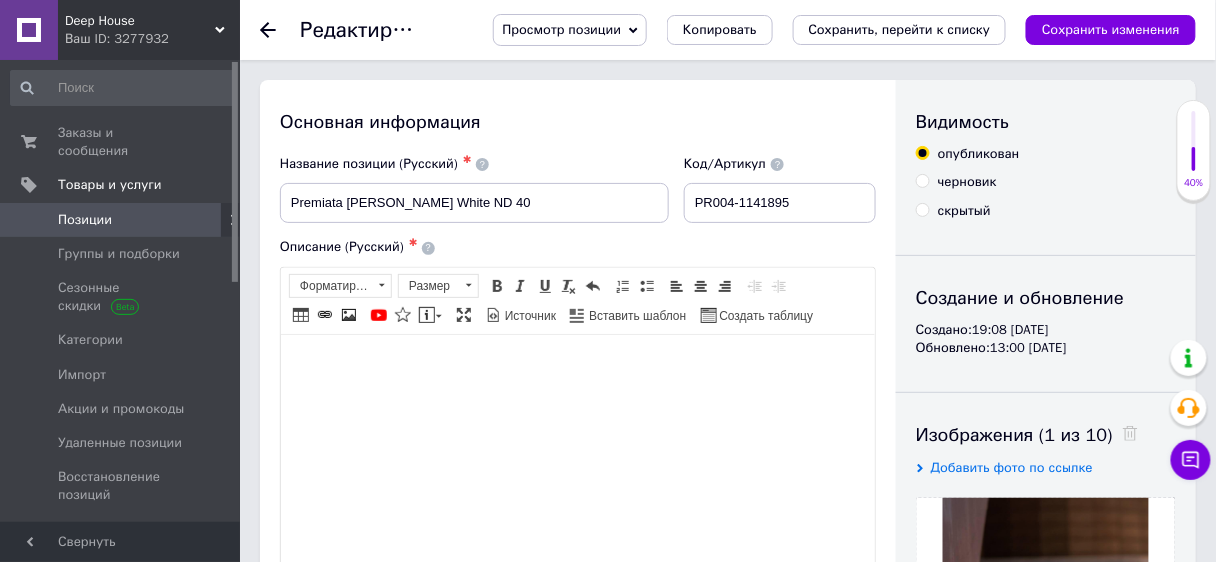 scroll, scrollTop: 19, scrollLeft: 0, axis: vertical 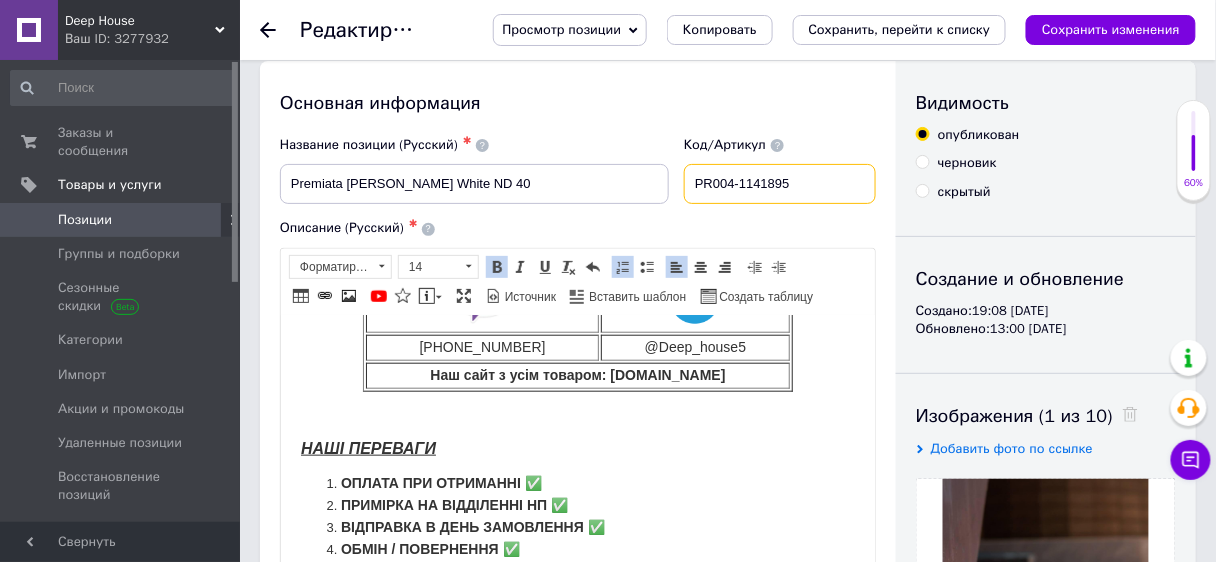 click on "PR004-1141895" at bounding box center (780, 184) 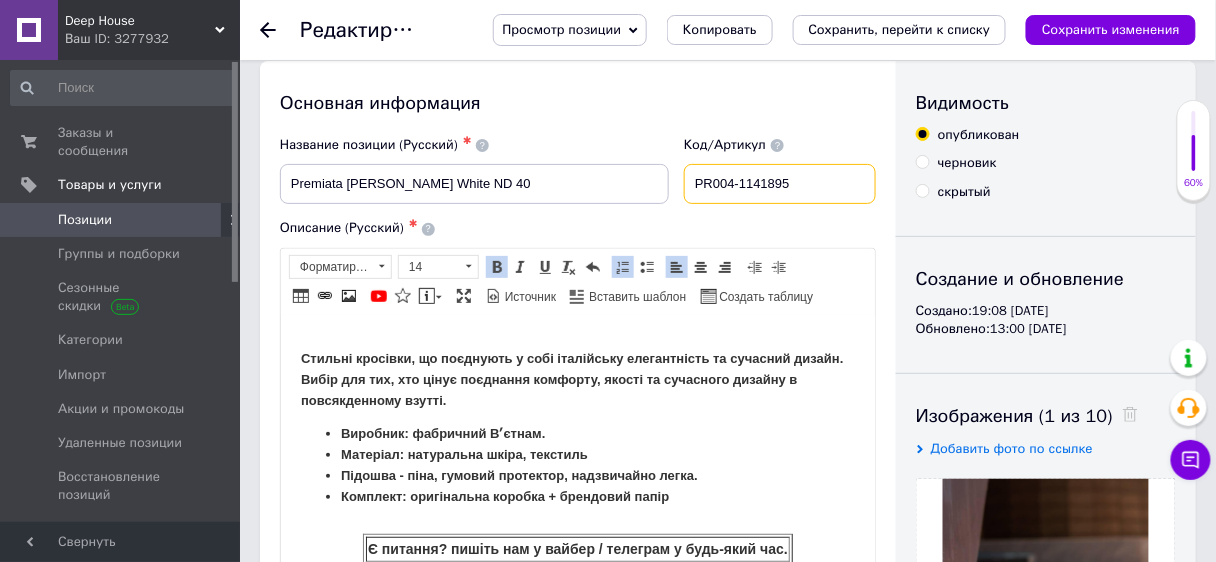 scroll, scrollTop: 246, scrollLeft: 0, axis: vertical 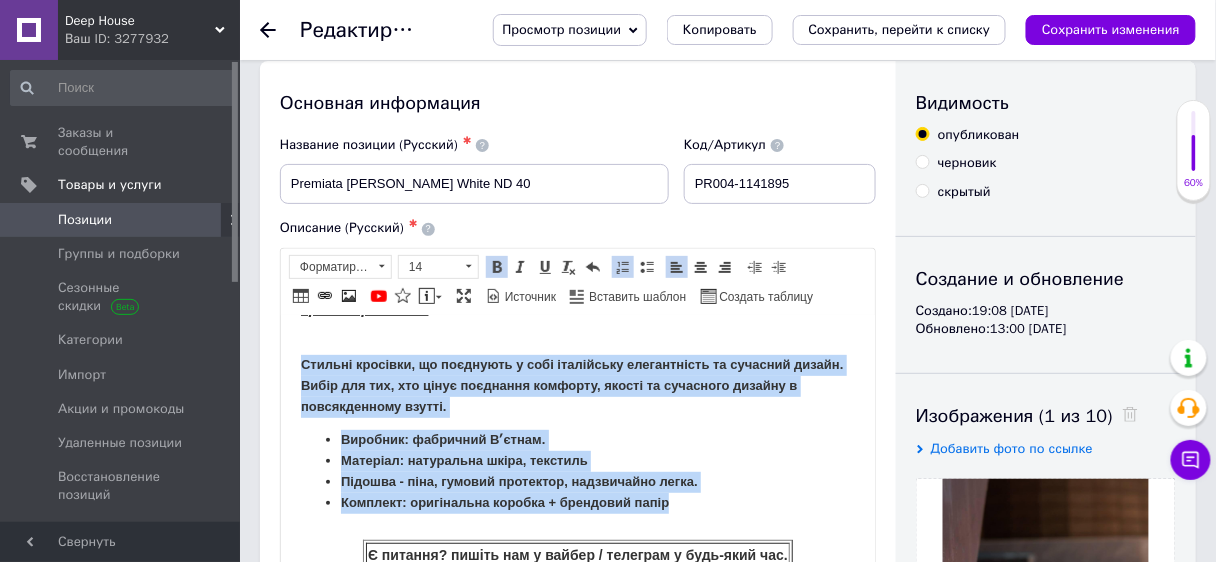 drag, startPoint x: 680, startPoint y: 501, endPoint x: 296, endPoint y: 369, distance: 406.05417 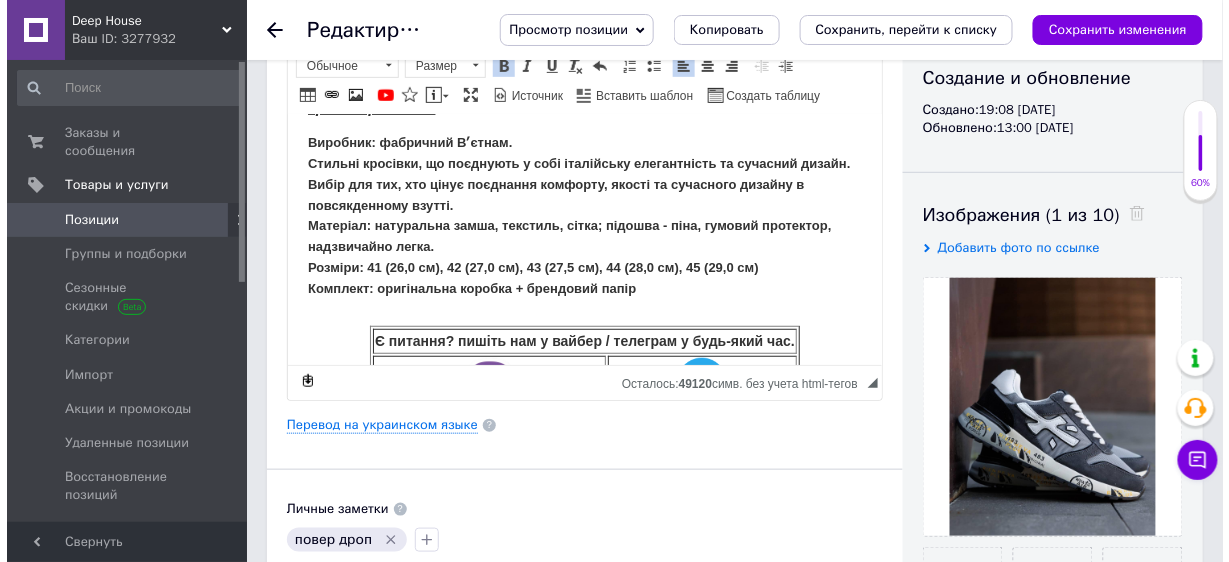 scroll, scrollTop: 259, scrollLeft: 0, axis: vertical 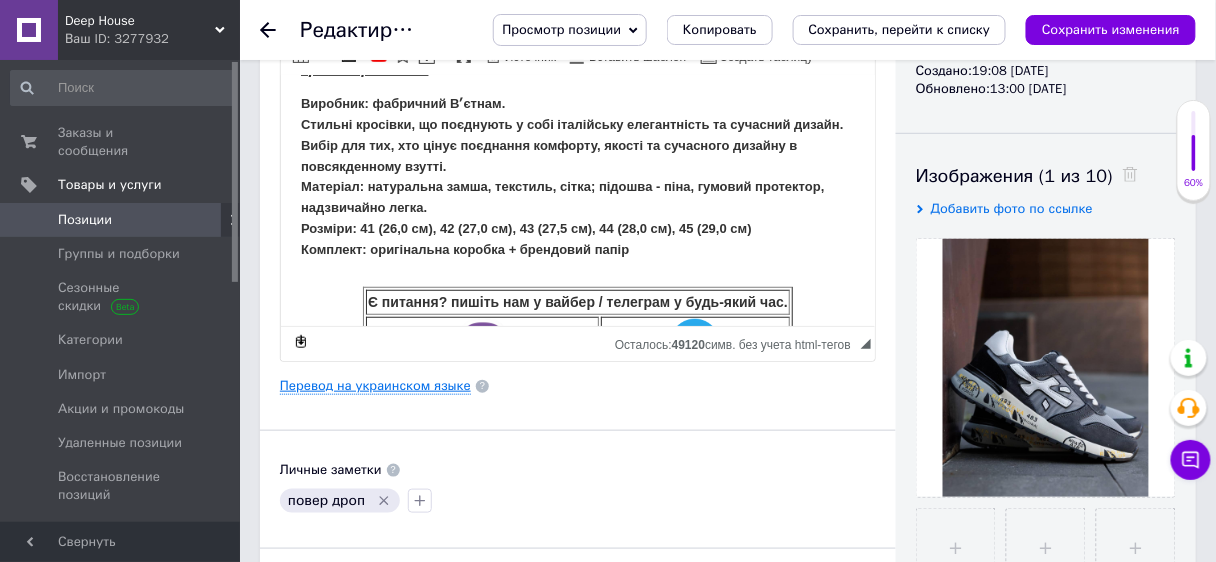 click on "Перевод на украинском языке" at bounding box center (375, 386) 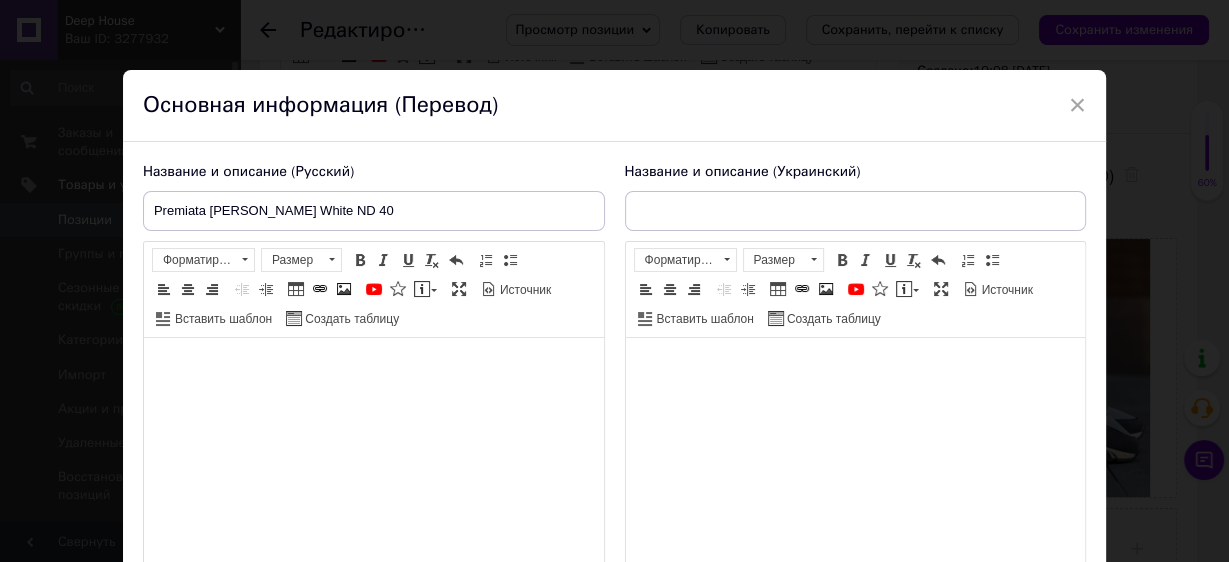type on "Premiata [PERSON_NAME] White ND 40" 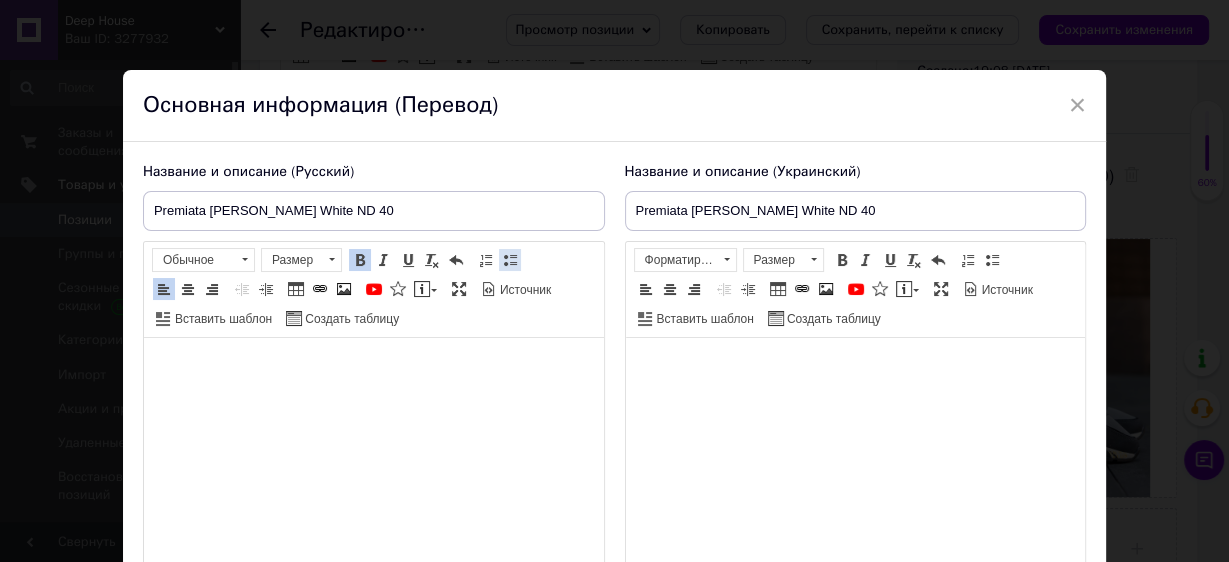 click at bounding box center (510, 260) 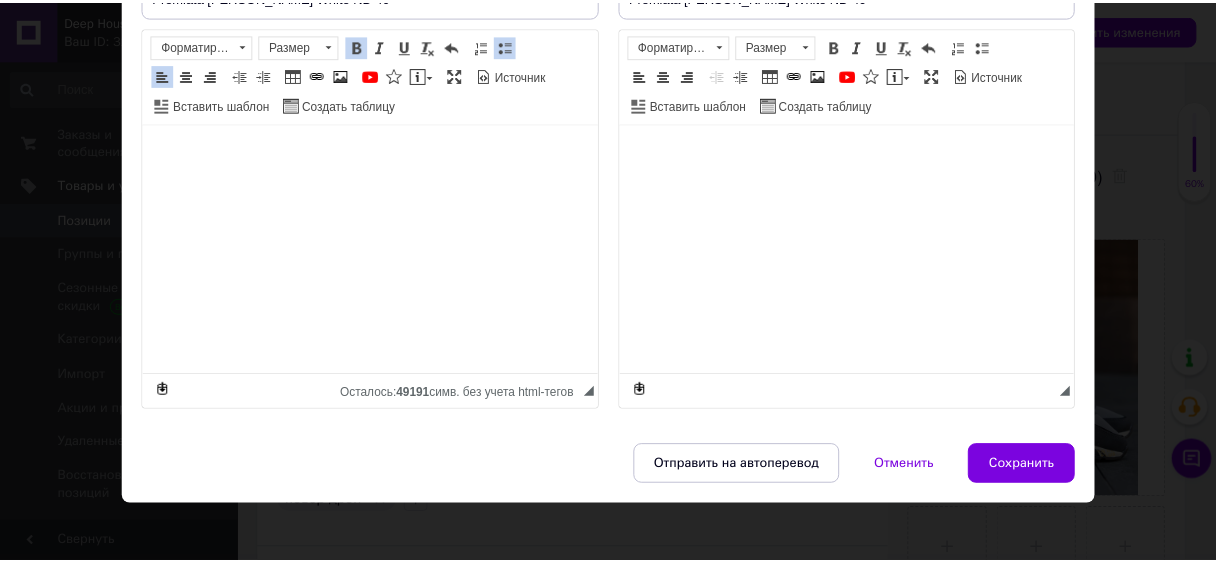 scroll, scrollTop: 221, scrollLeft: 0, axis: vertical 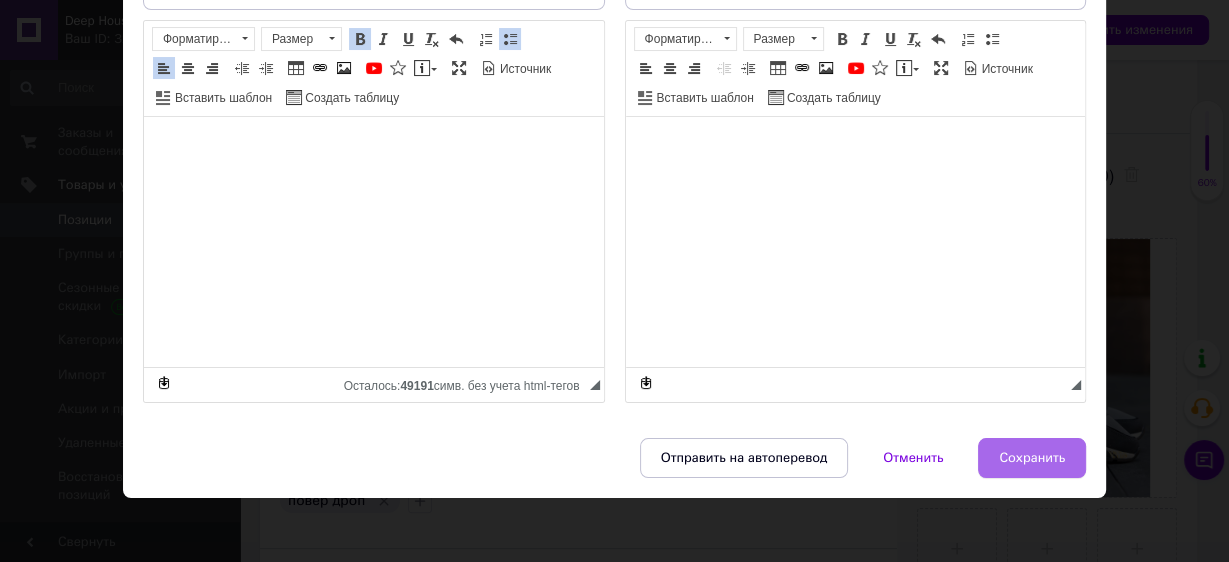 click on "Сохранить" at bounding box center [1032, 458] 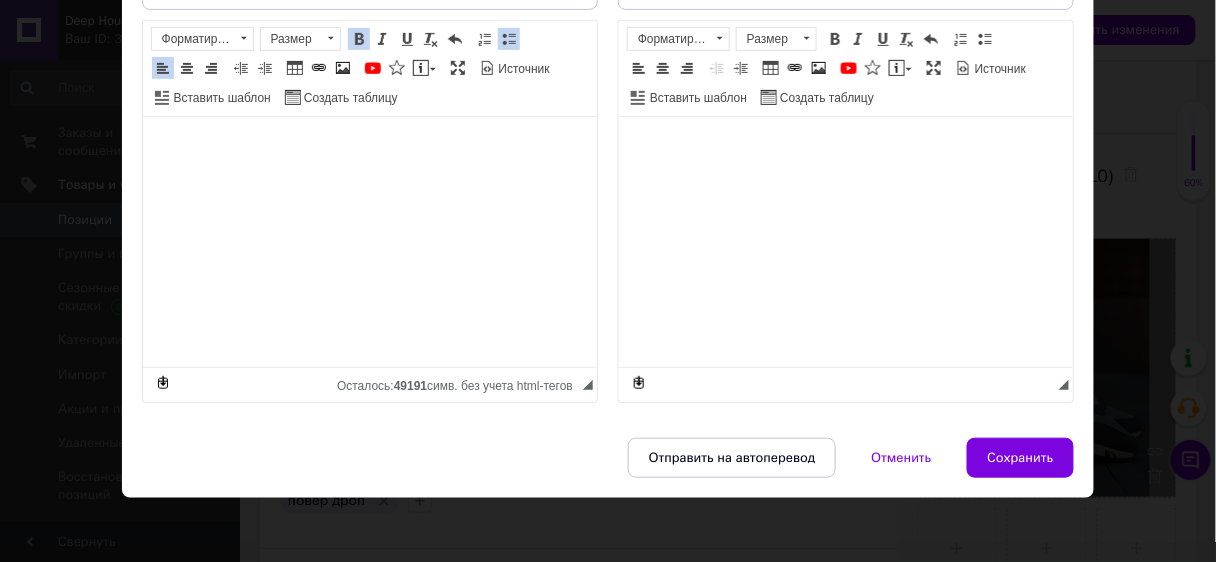 scroll, scrollTop: 246, scrollLeft: 0, axis: vertical 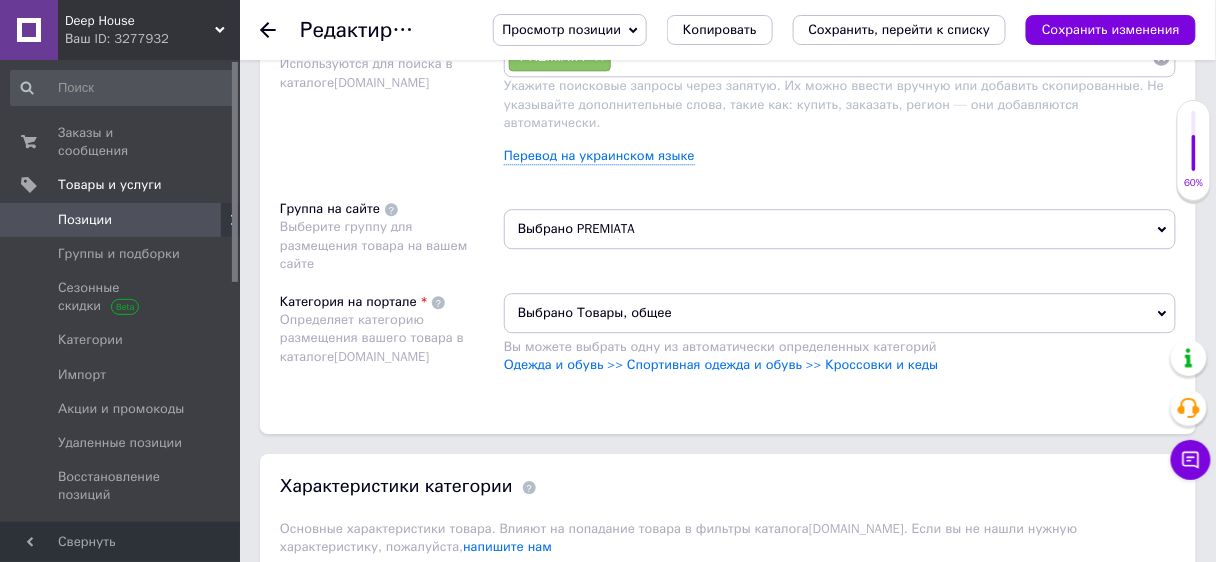 click on "Выбрано Товары, общее" at bounding box center [840, 313] 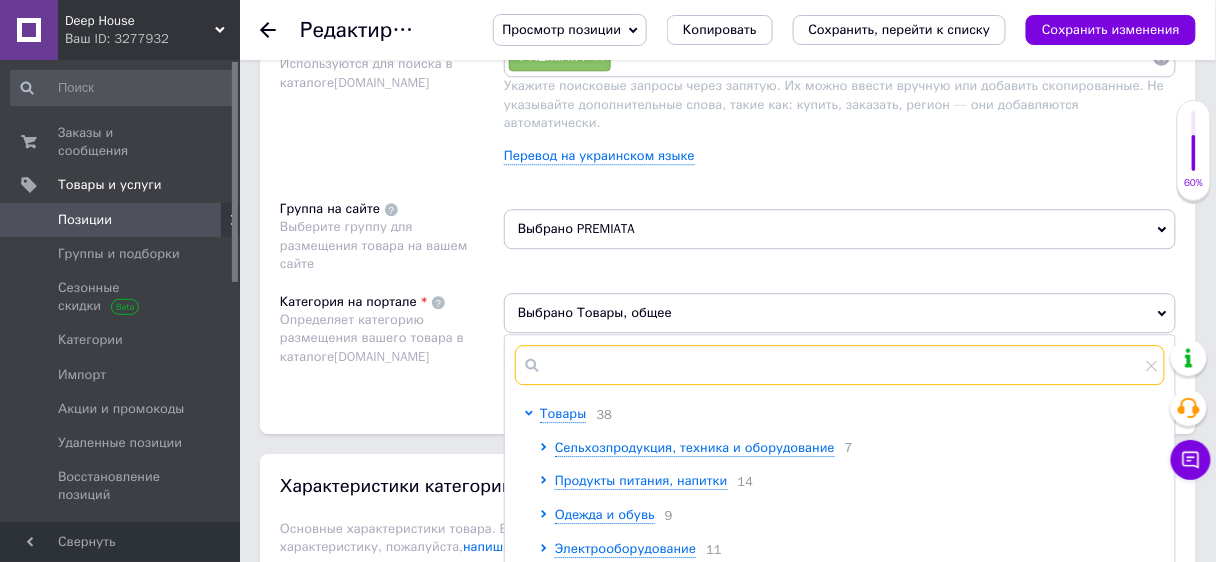 click at bounding box center [840, 365] 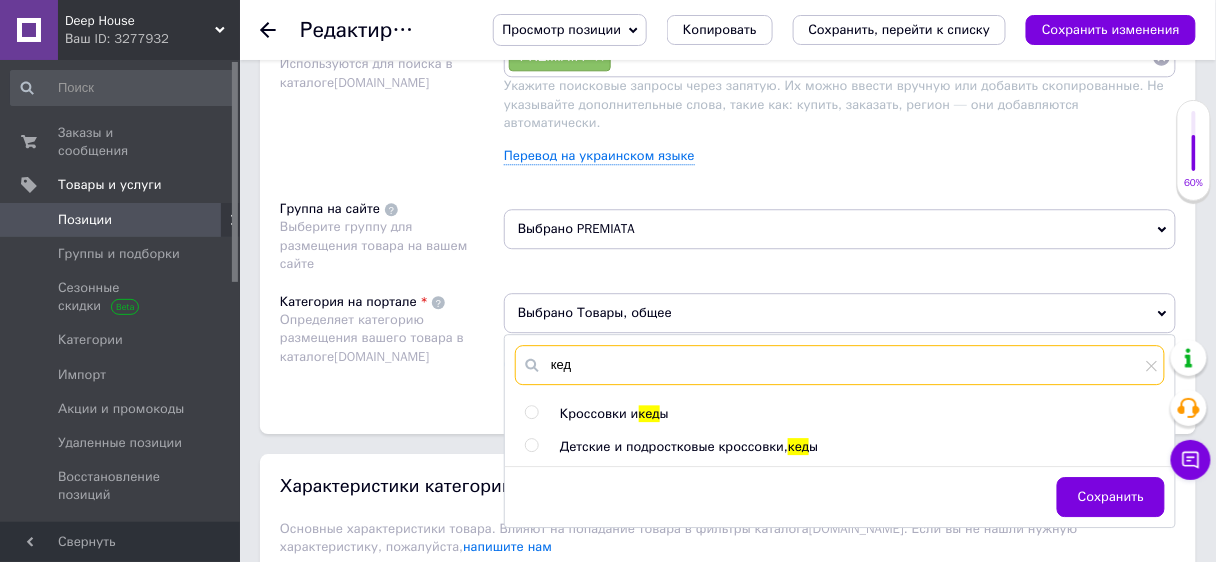 type on "кед" 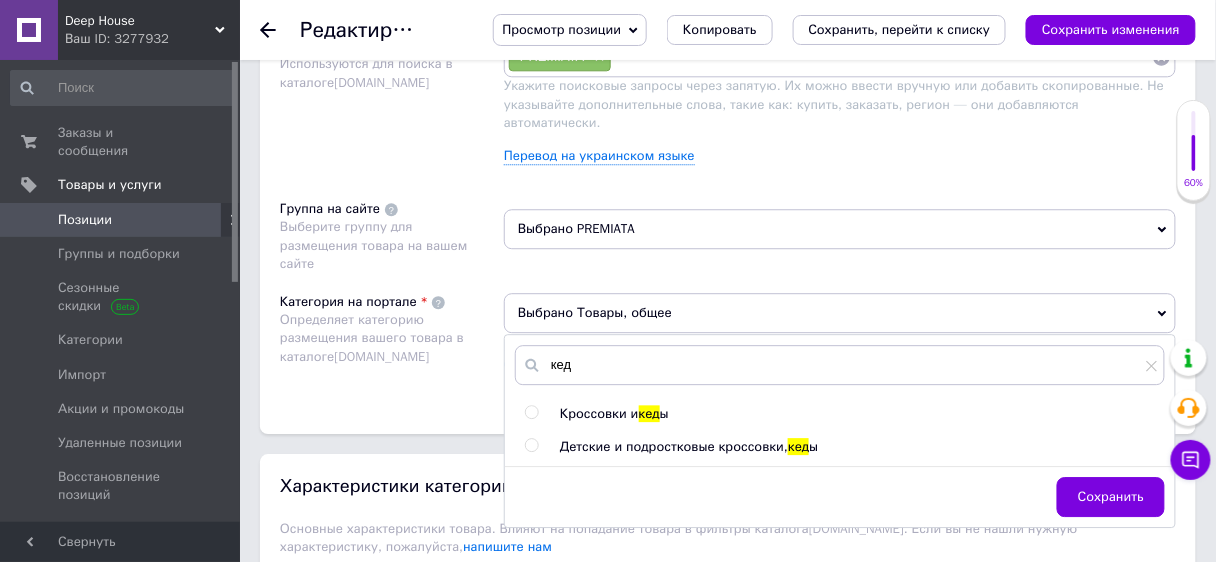 click on "Кроссовки и" at bounding box center [599, 413] 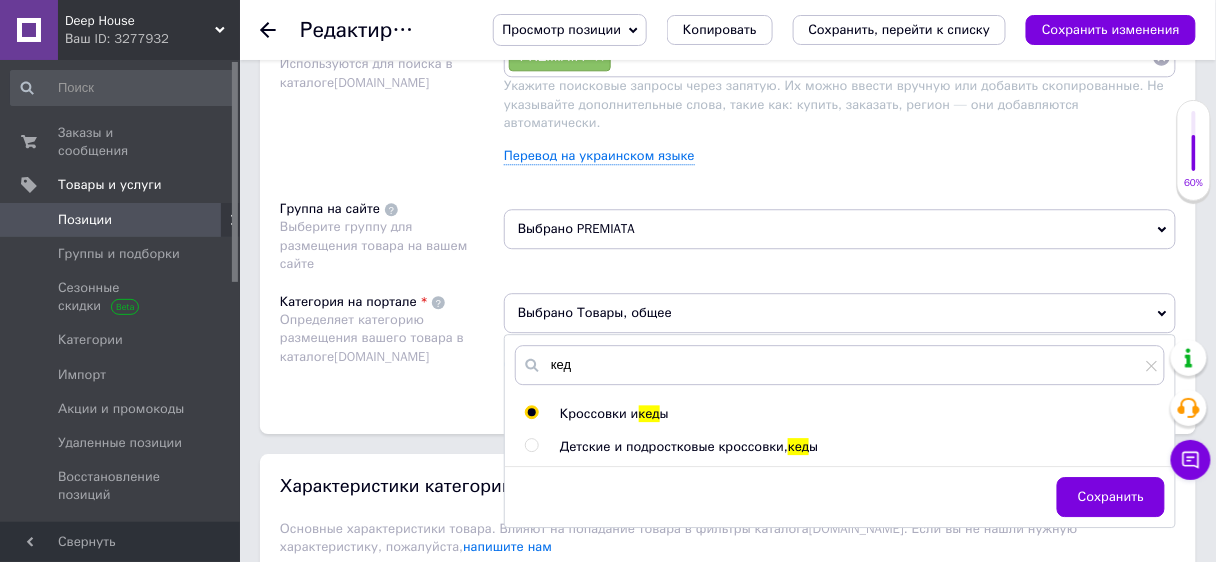 radio on "true" 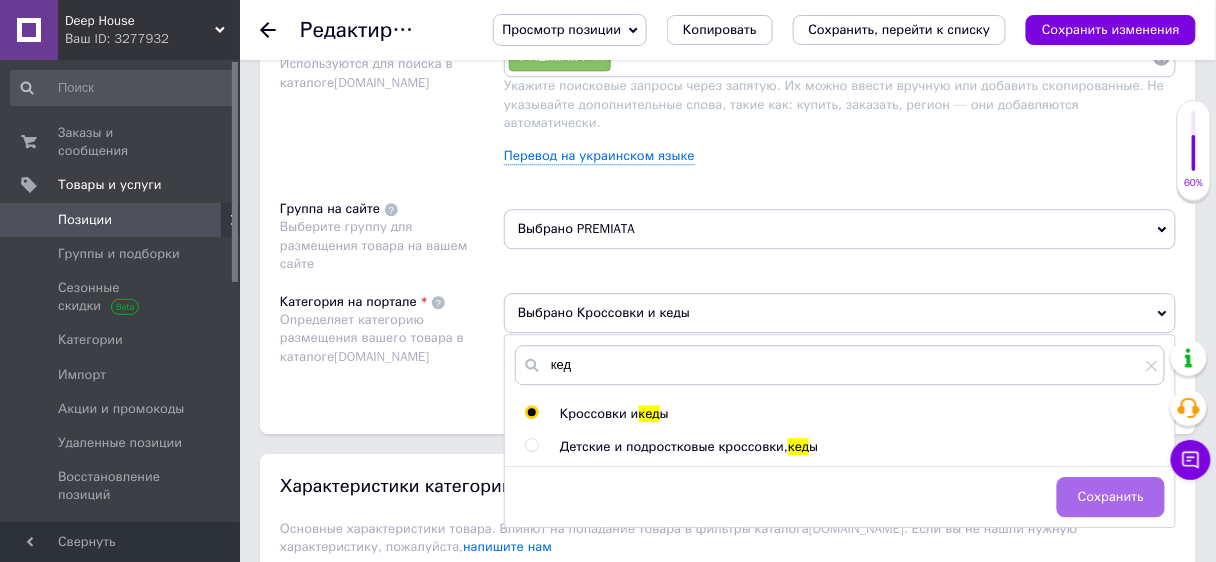 click on "Сохранить" at bounding box center [1111, 497] 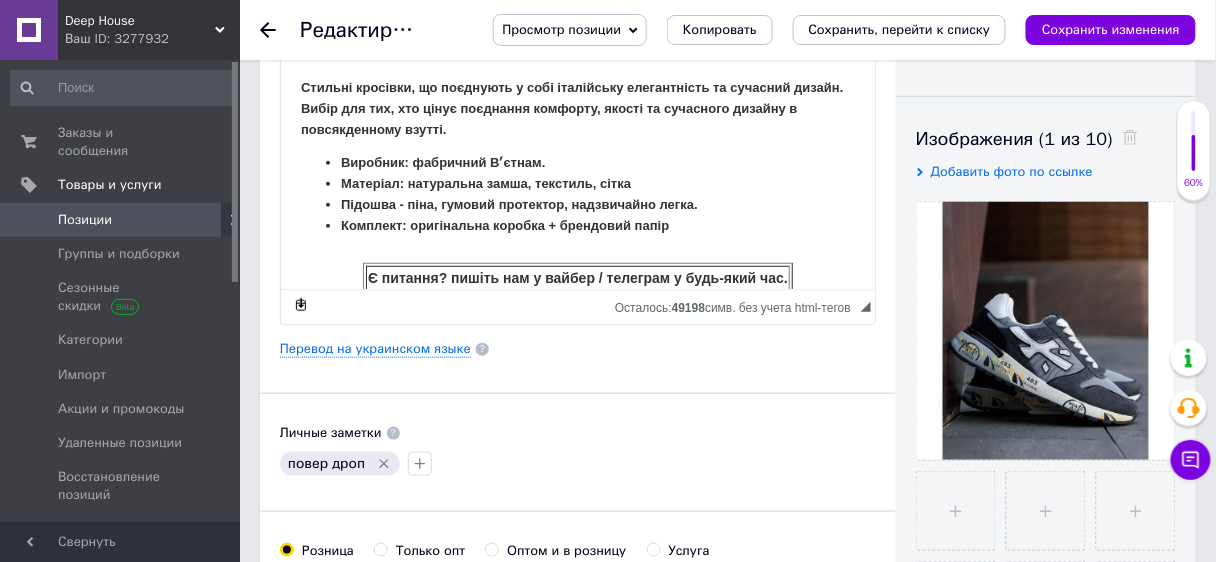 scroll, scrollTop: 262, scrollLeft: 0, axis: vertical 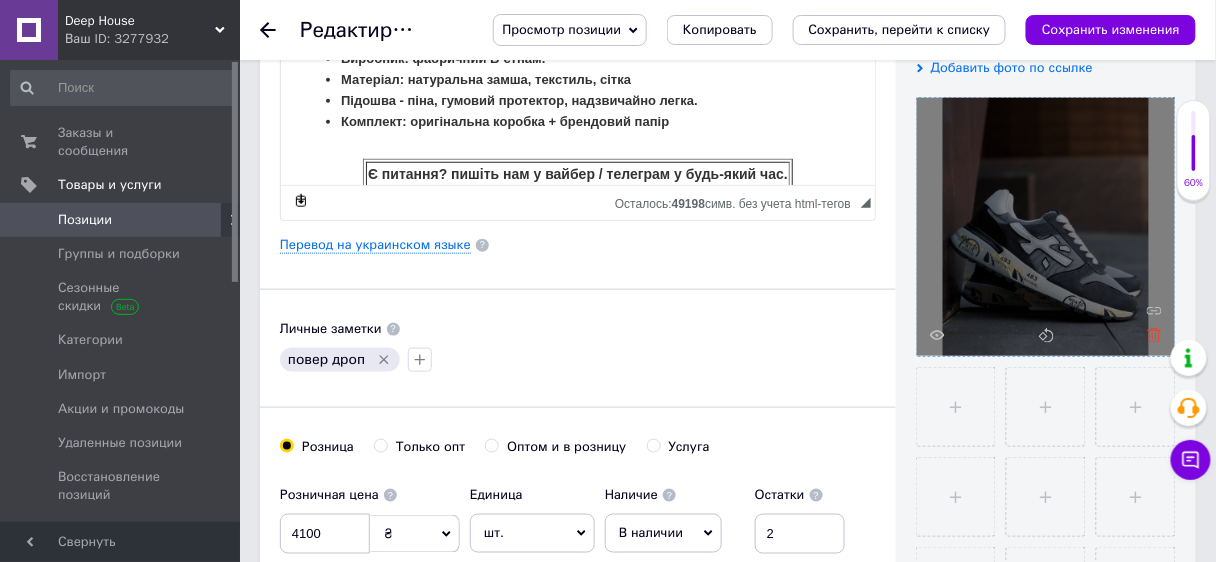 click 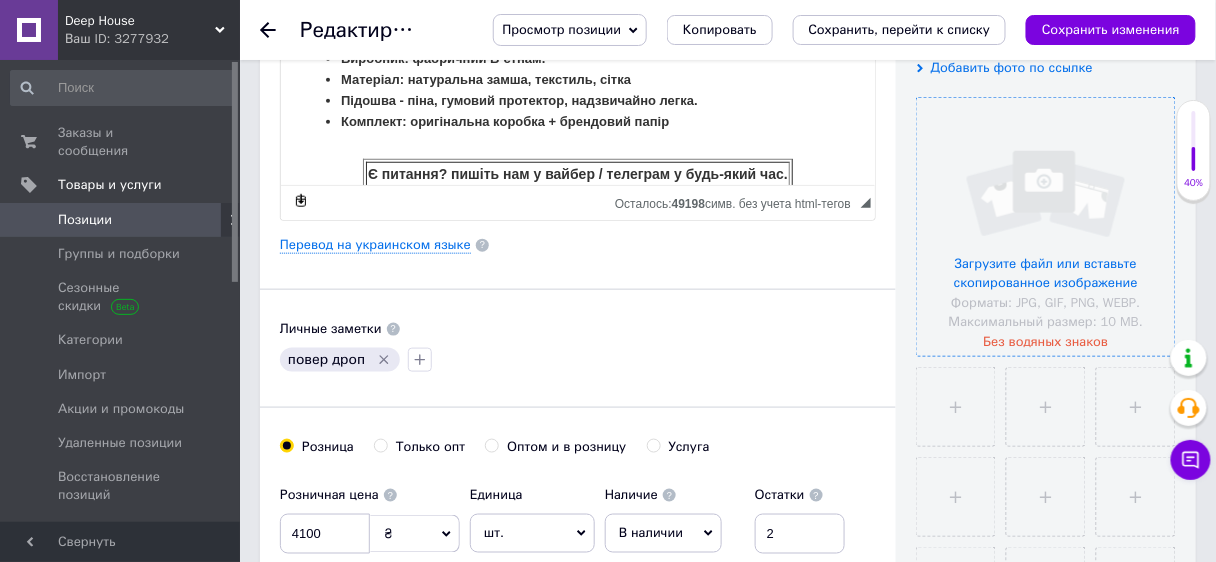 click at bounding box center (1046, 227) 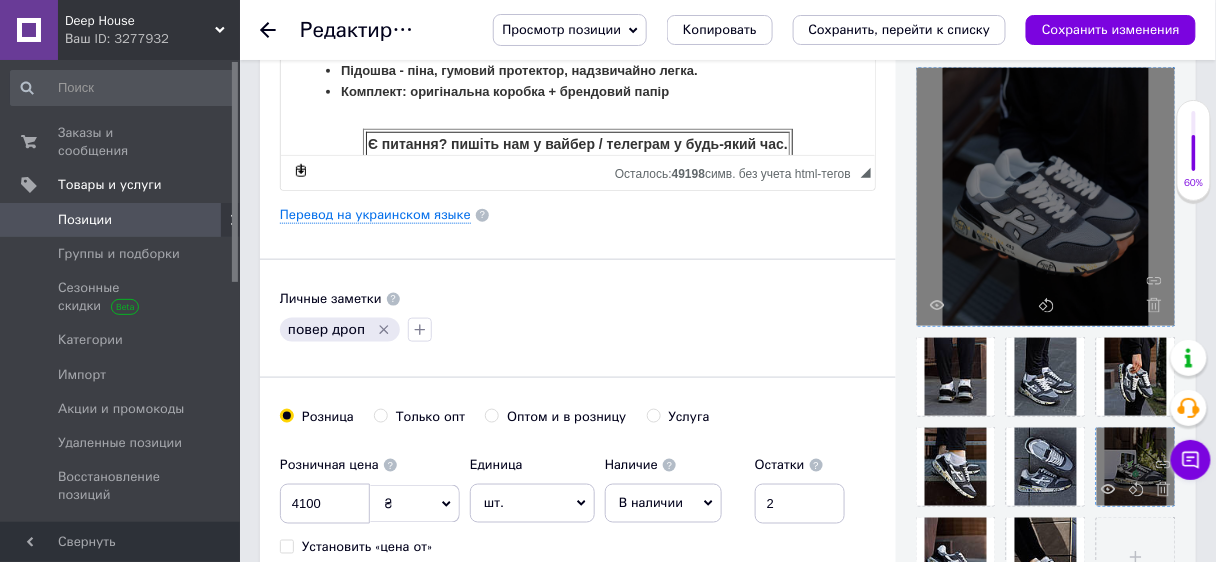 scroll, scrollTop: 480, scrollLeft: 0, axis: vertical 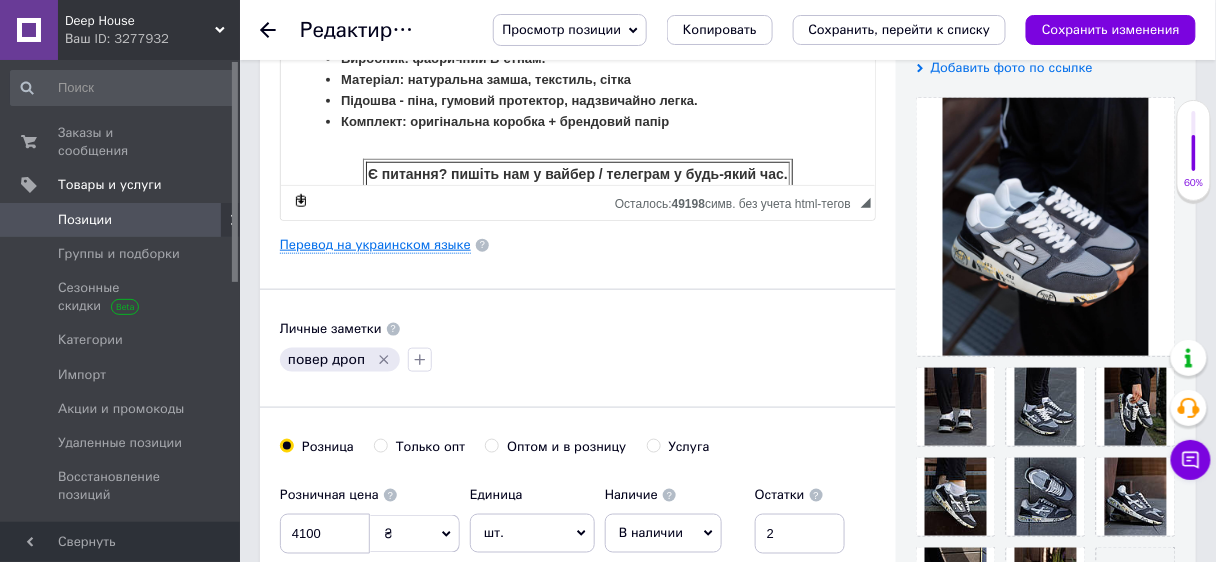 click on "Перевод на украинском языке" at bounding box center [375, 245] 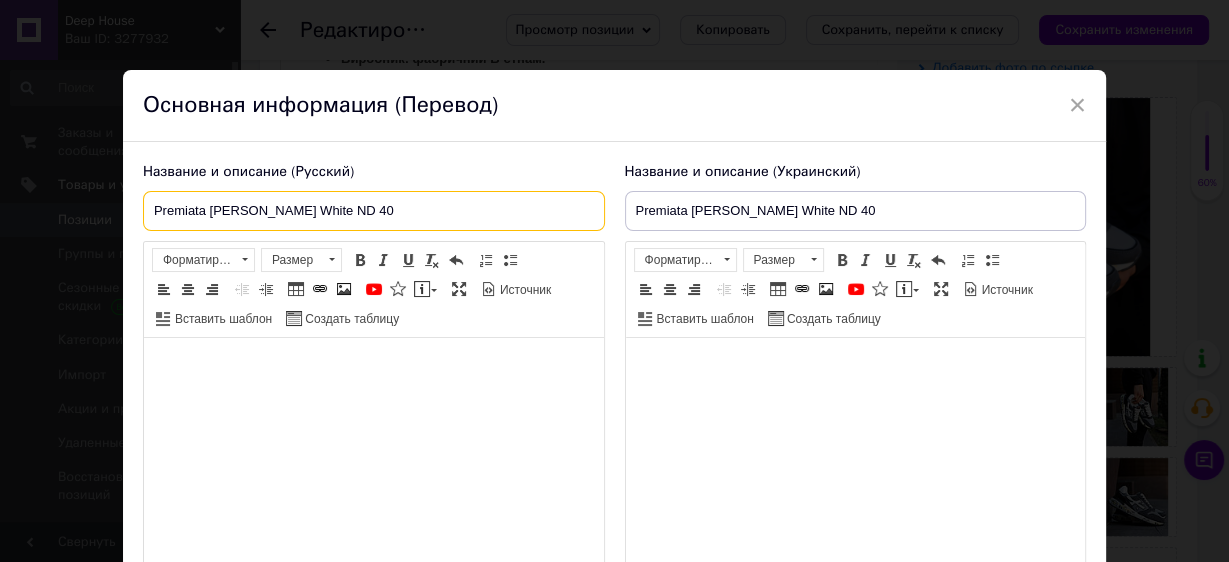 click on "Premiata [PERSON_NAME] White ND 40" at bounding box center [374, 211] 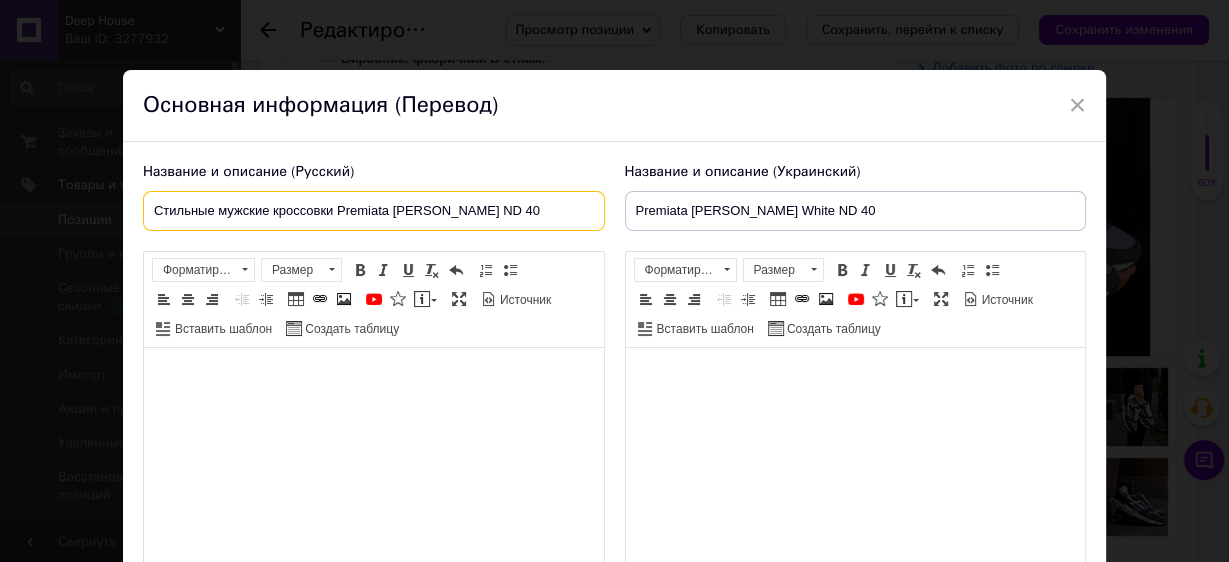 drag, startPoint x: 423, startPoint y: 207, endPoint x: 590, endPoint y: 202, distance: 167.07483 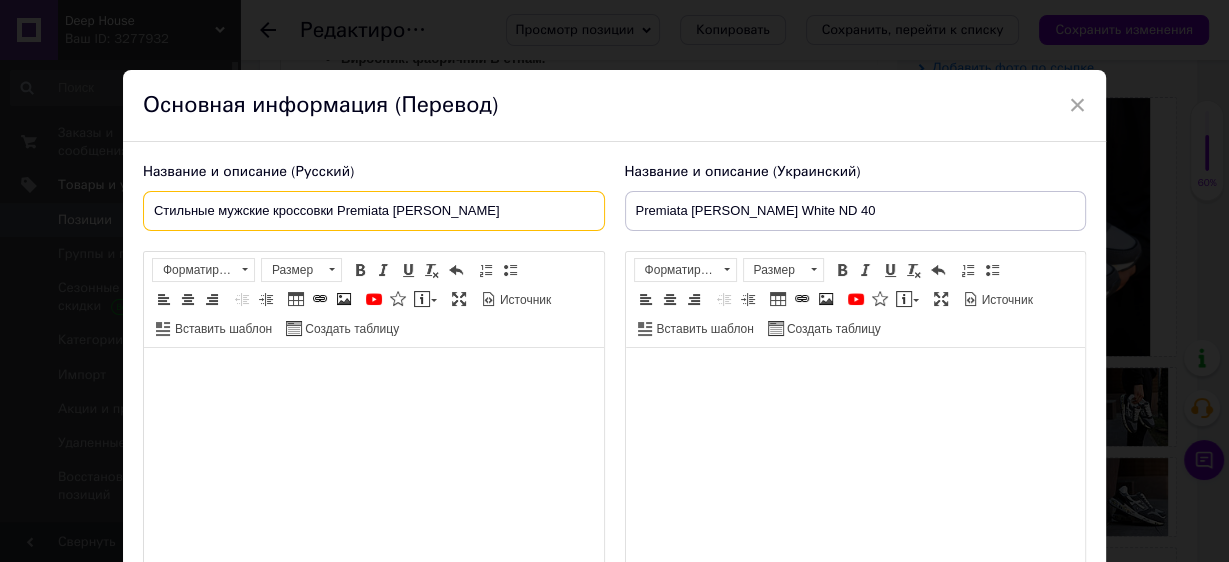 click on "Стильные мужские кроссовки Premiata Mick" at bounding box center [374, 211] 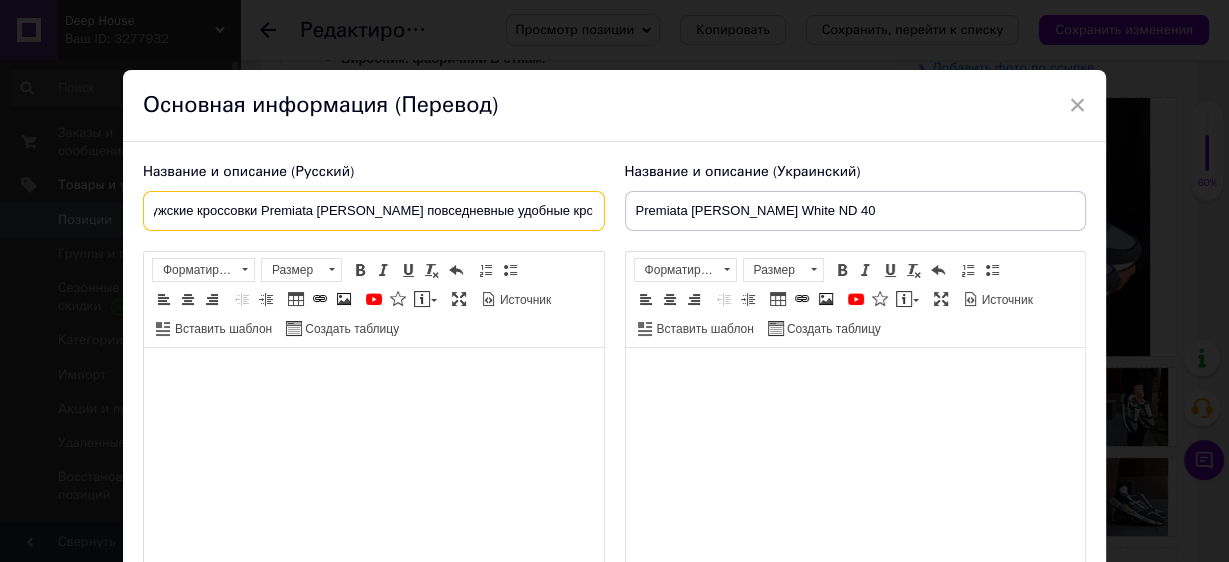 scroll, scrollTop: 0, scrollLeft: 83, axis: horizontal 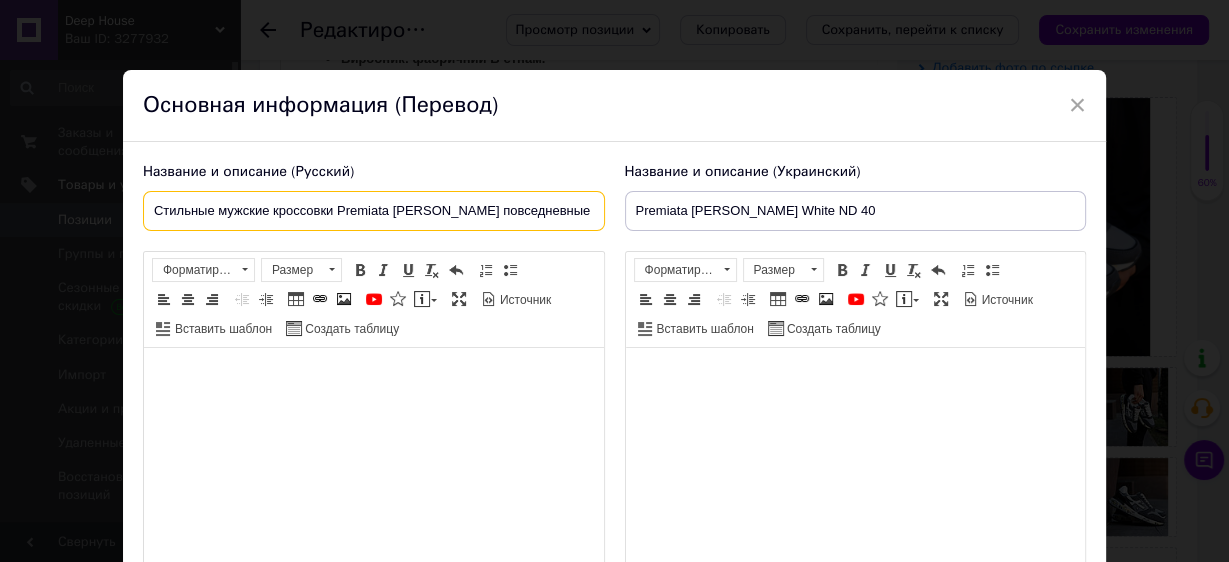 drag, startPoint x: 595, startPoint y: 210, endPoint x: 112, endPoint y: 212, distance: 483.00415 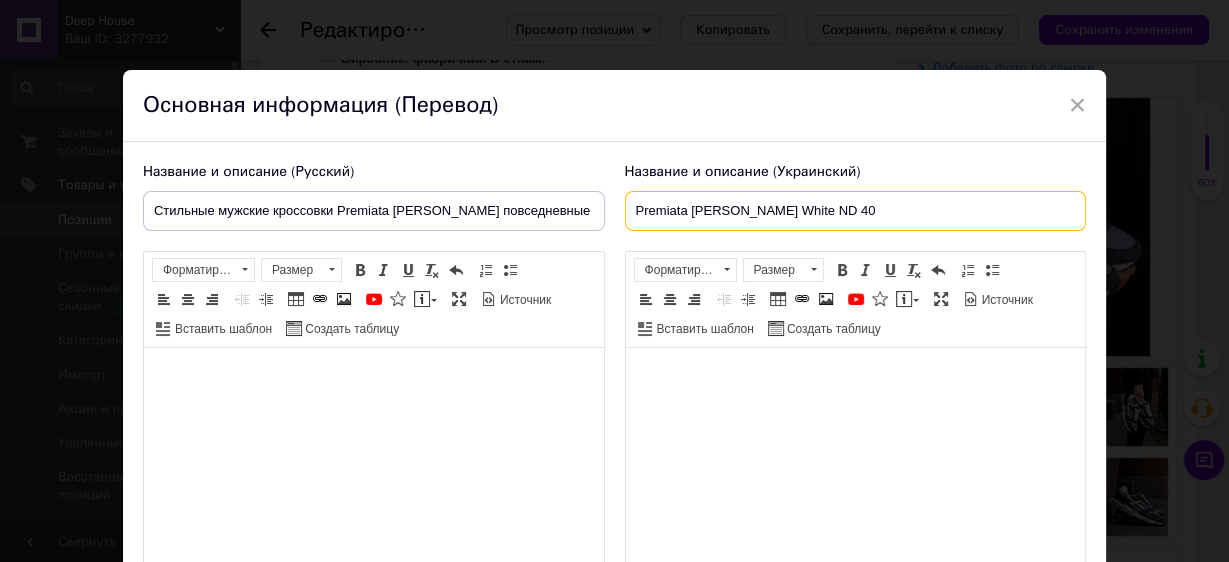 click on "Premiata [PERSON_NAME] White ND 40" at bounding box center (856, 211) 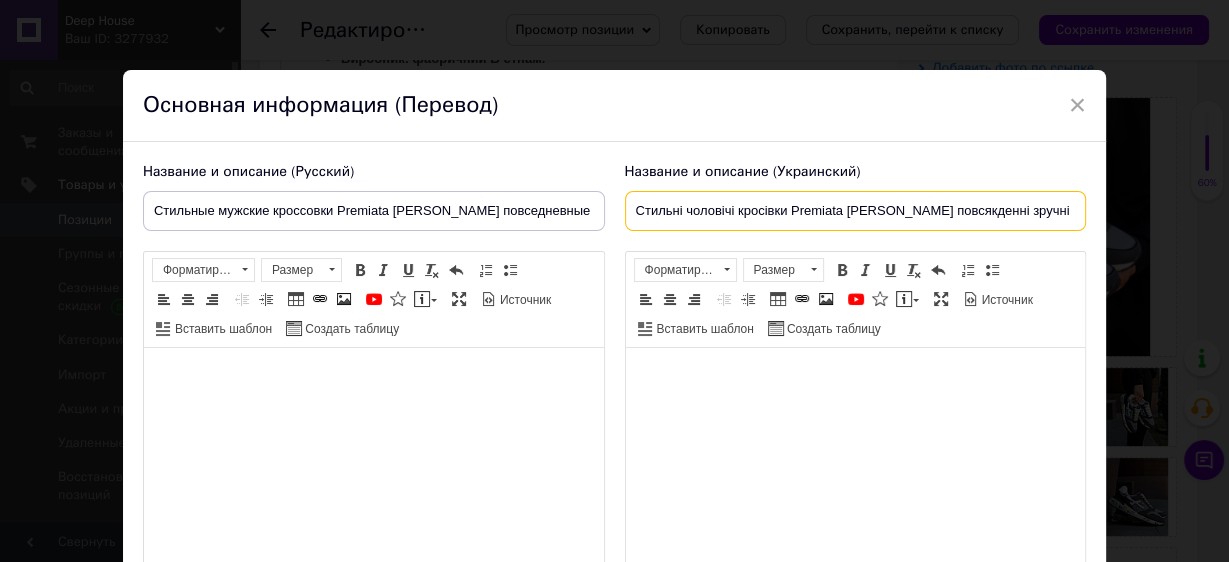 scroll, scrollTop: 0, scrollLeft: 11, axis: horizontal 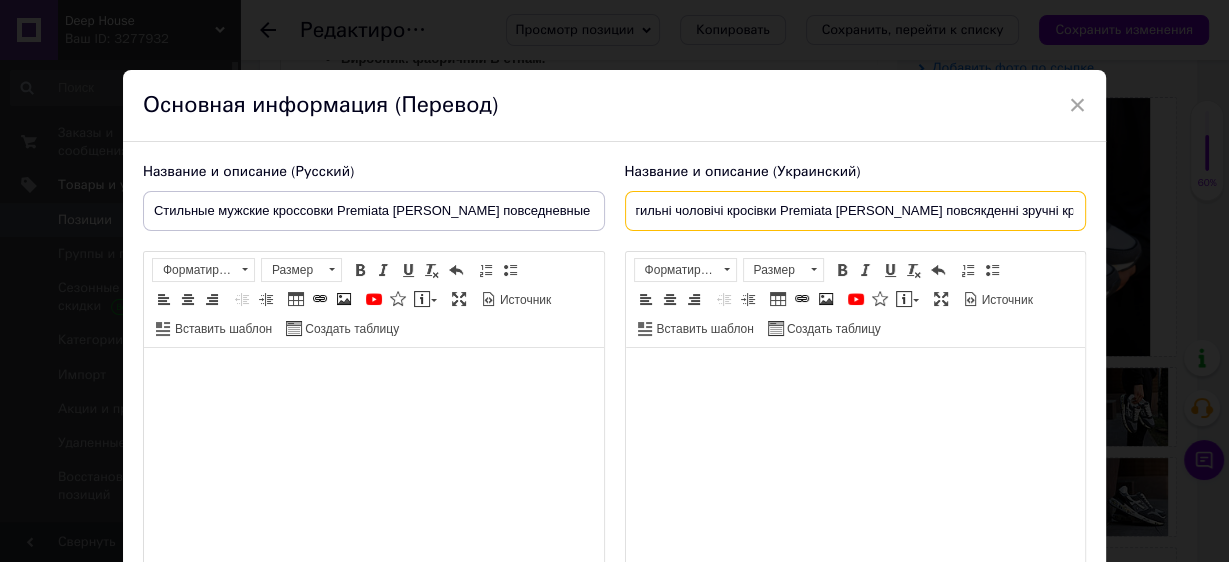 type on "Стильні чоловічі кросівки Premiata Mick повсякденні зручні кроси преміата" 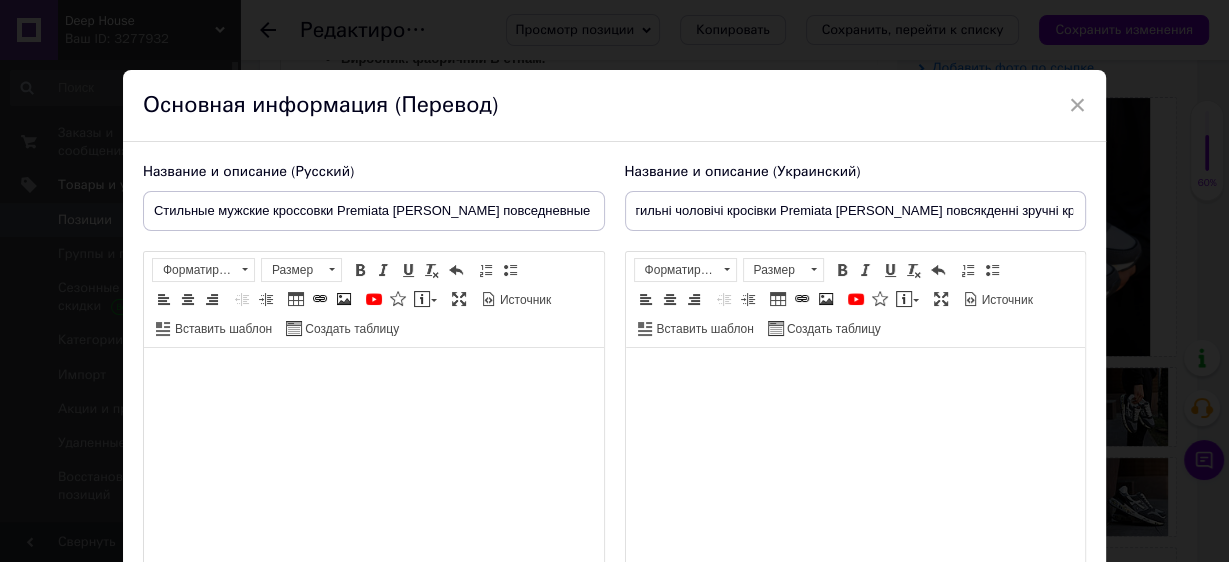 scroll, scrollTop: 0, scrollLeft: 0, axis: both 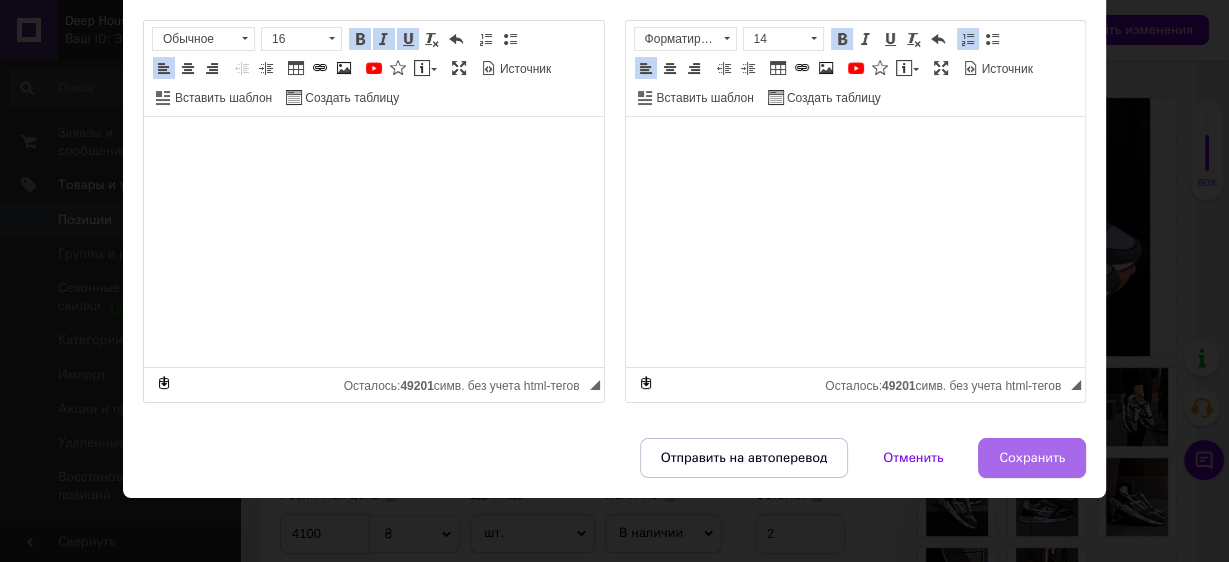 click on "Сохранить" at bounding box center [1032, 458] 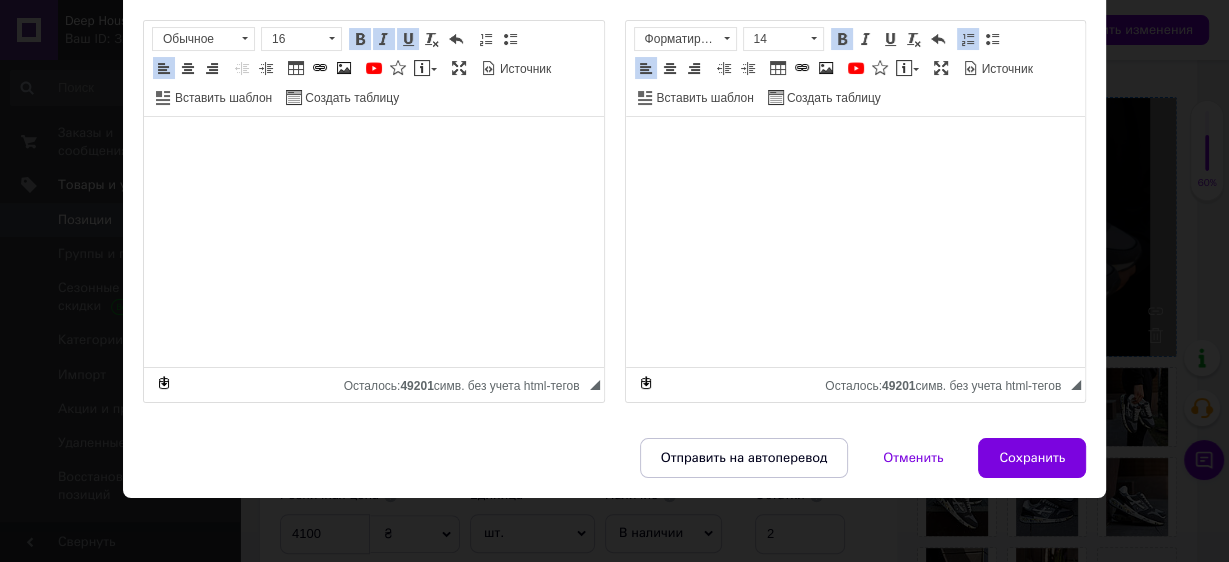 type on "Стильные мужские кроссовки Premiata Mick повседневные удобные кроссы премиата" 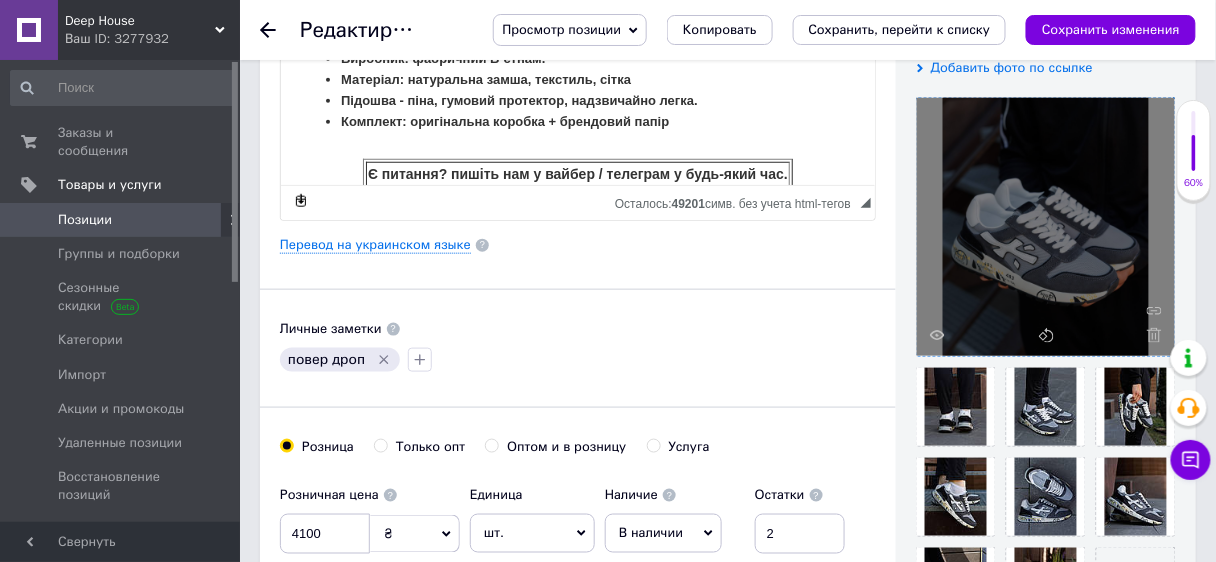 scroll, scrollTop: 246, scrollLeft: 0, axis: vertical 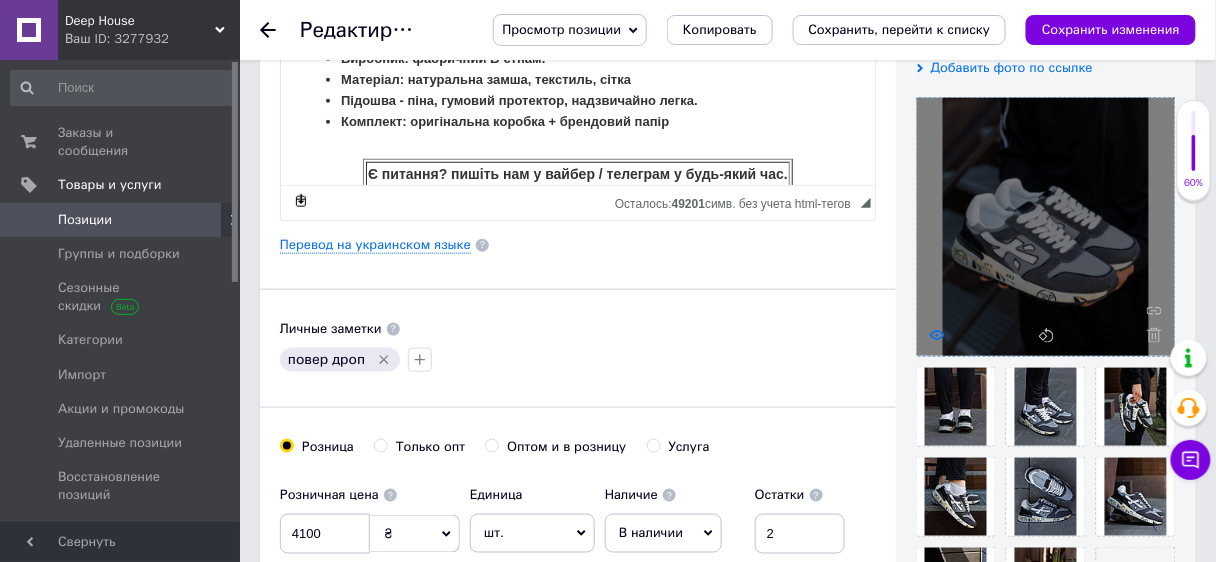 click 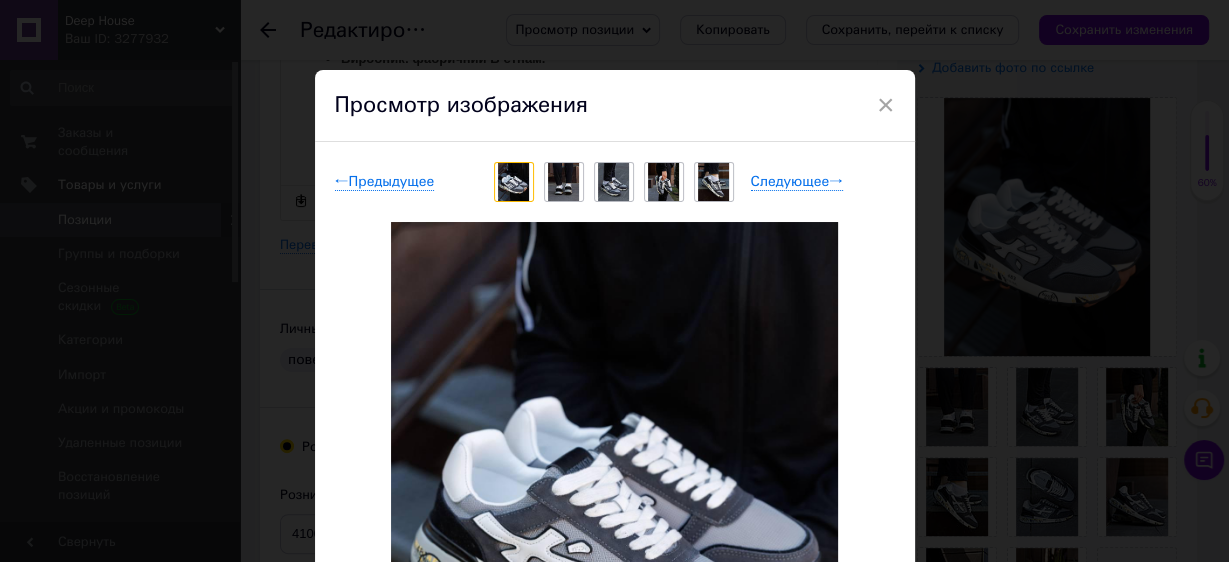 drag, startPoint x: 698, startPoint y: 294, endPoint x: 878, endPoint y: 102, distance: 263.18054 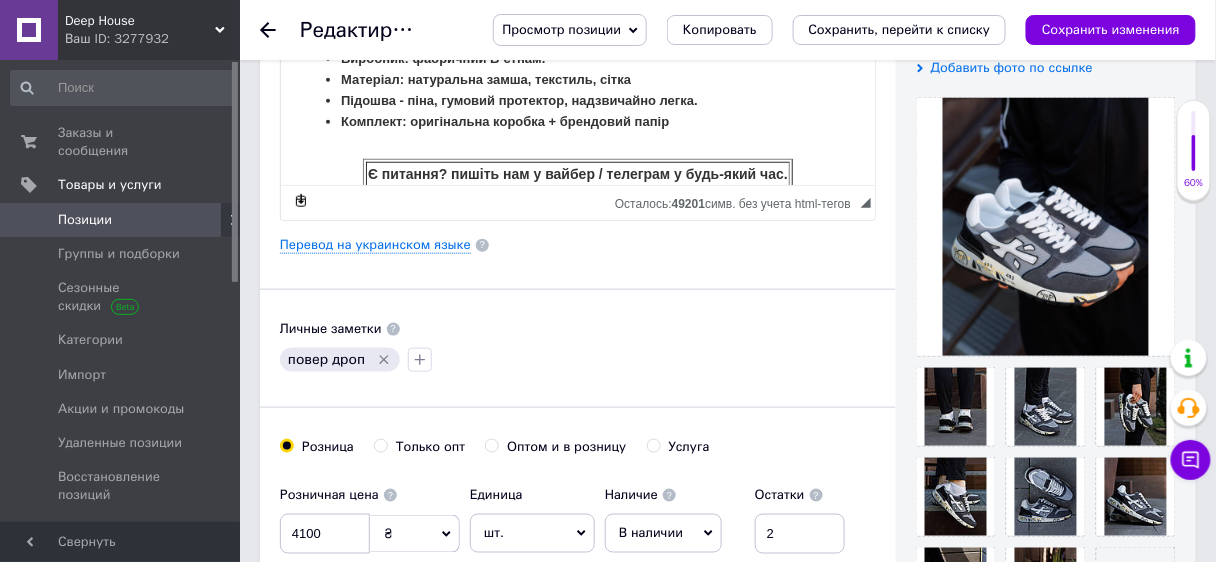 click on "Описание (Русский) ✱ Розмірна сітка:
41 (26,0 см)
42 (27,0 см)
43 (27,5 см)
44 (28,0 см)
45 (29,0 см)
Стильні чоловічі кросівки Premiata Mick повсякденні зручні кроси преміата
Стильні кросівки, що поєднують у собі італійську елегантність та сучасний дизайн. Вибір для тих, хто цінує поєднання комфорту, якості та сучасного дизайну в повсякденному взутті.
Виробник: фабричний Вʼєтнам.
Матеріал: натуральна замша, текстиль, сітка
Підошва - піна, гумовий протектор, надзвичайно легка.
Комплект: оригінальна коробка + брендовий папір" at bounding box center (578, 29) 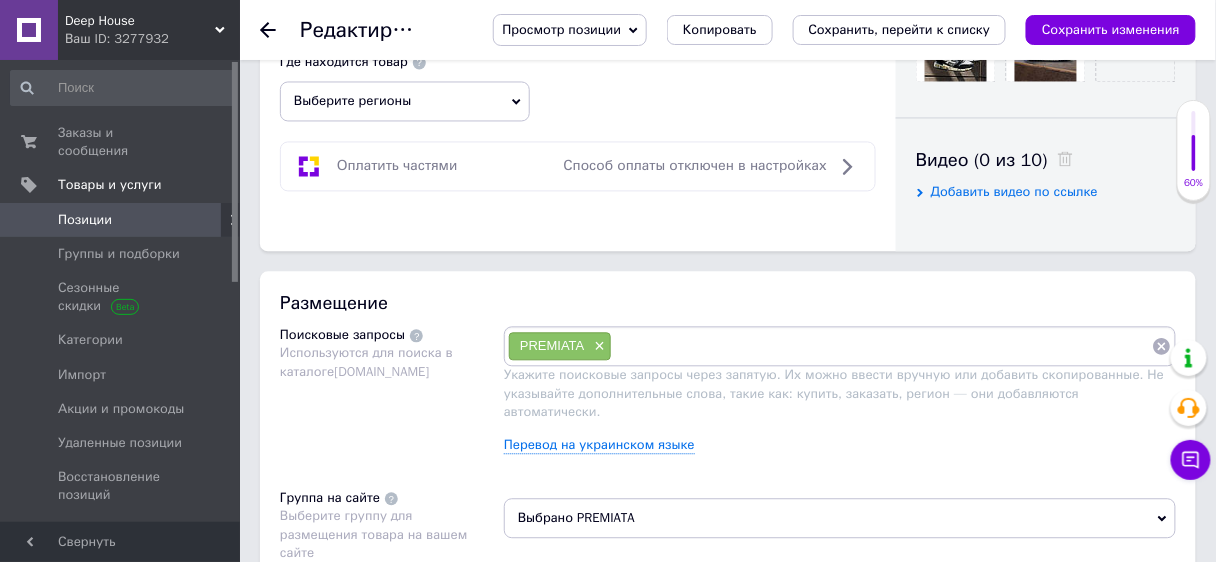 scroll, scrollTop: 960, scrollLeft: 0, axis: vertical 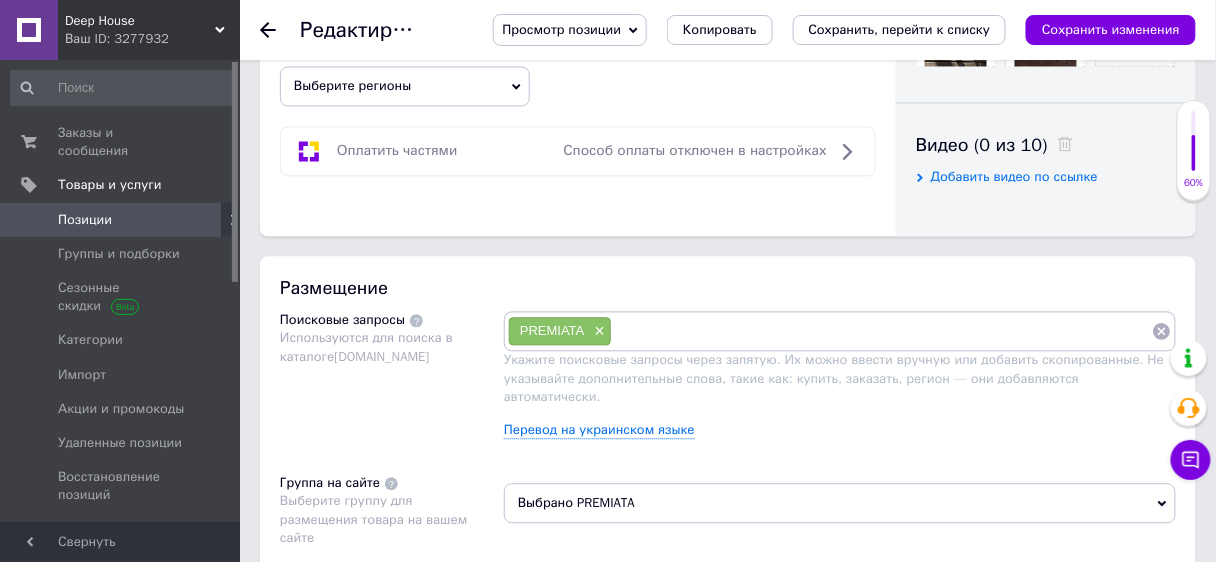 click on "PREMIATA" at bounding box center [552, 330] 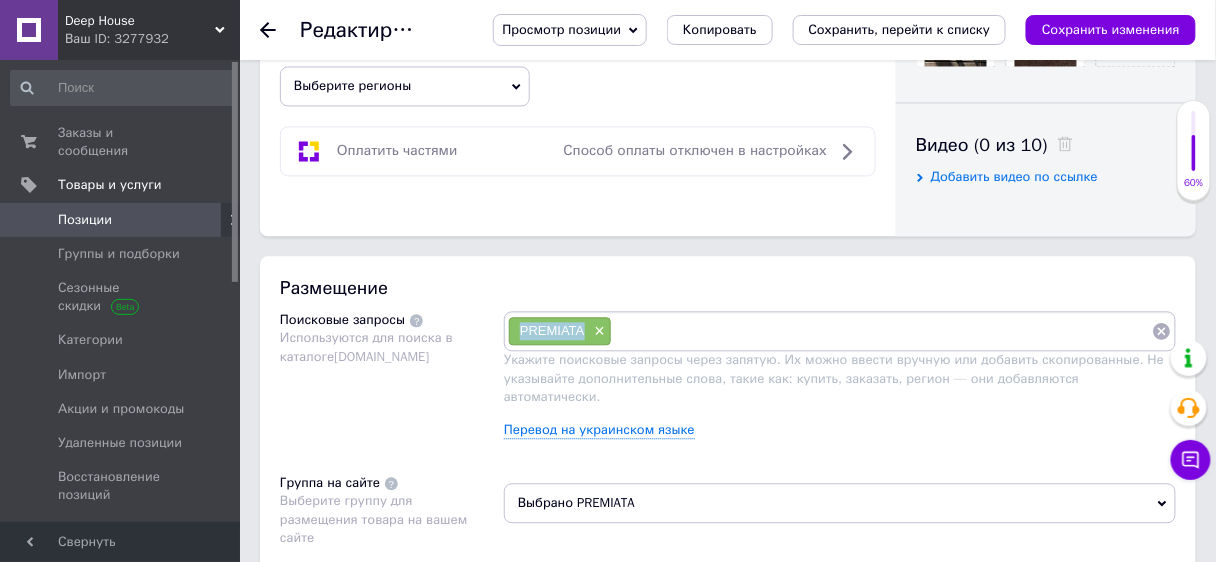 click on "PREMIATA" at bounding box center [552, 330] 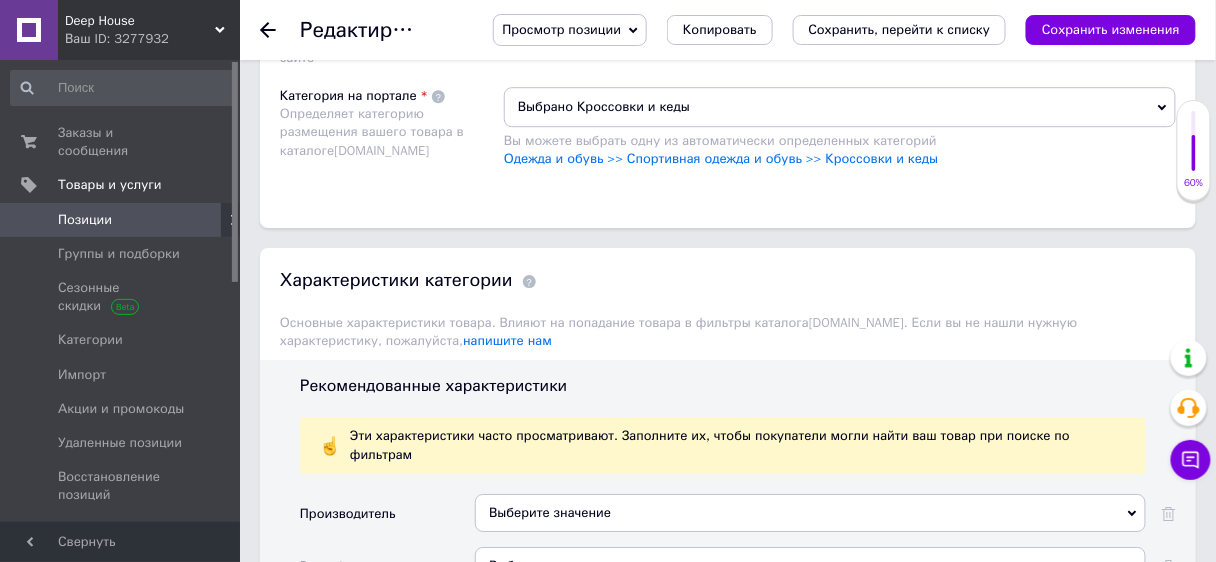 scroll, scrollTop: 1520, scrollLeft: 0, axis: vertical 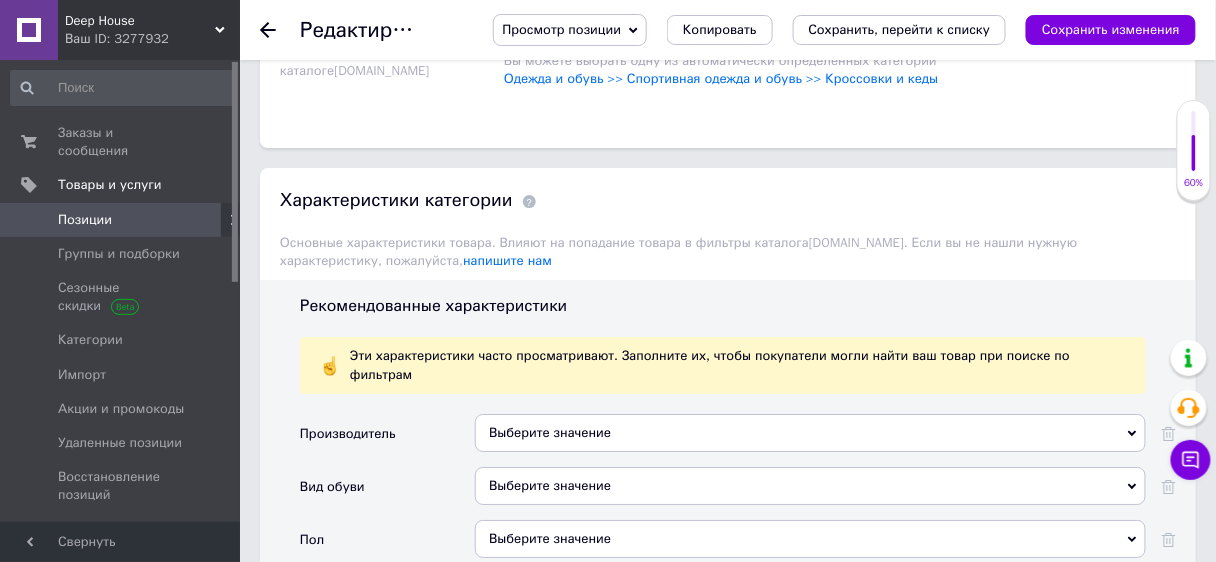 click on "Выберите значение" at bounding box center [810, 433] 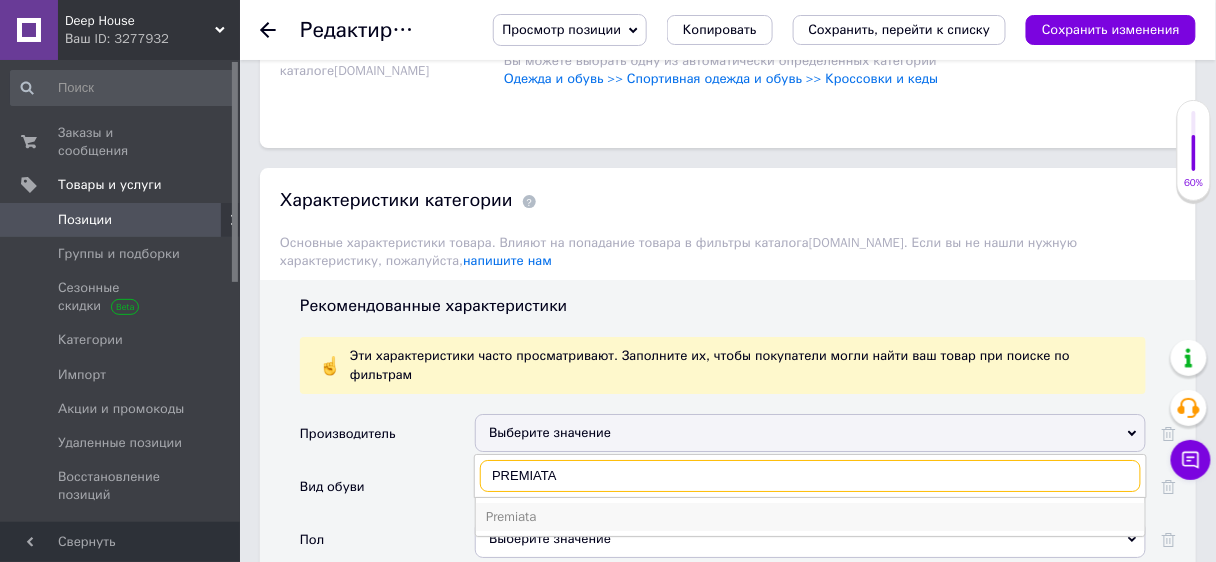 type on "PREMIATA" 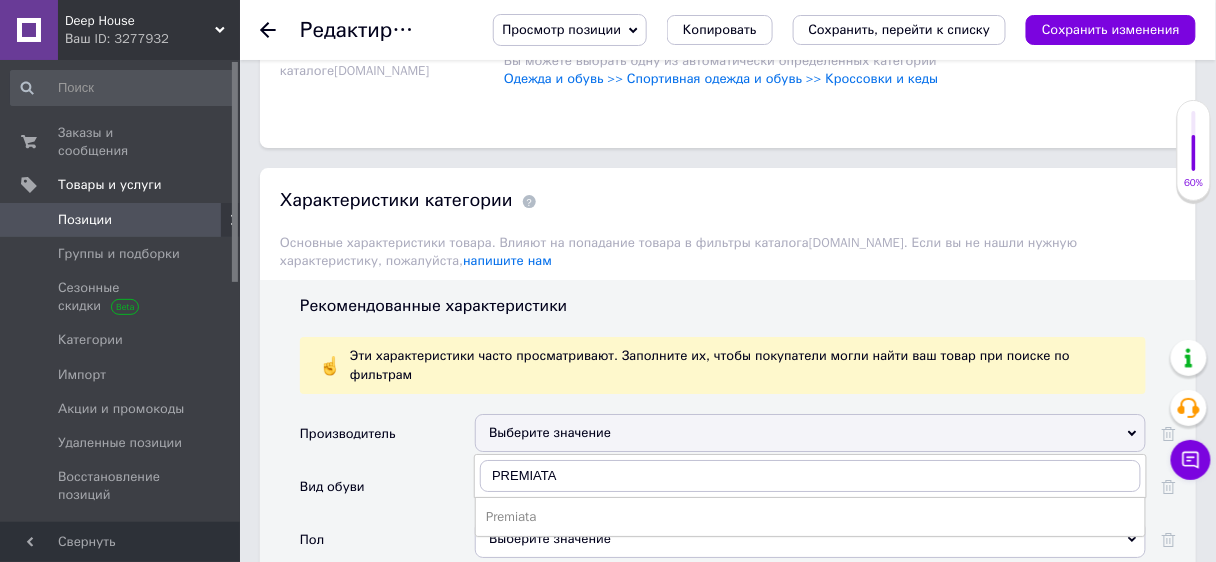 click on "Premiata" at bounding box center [810, 517] 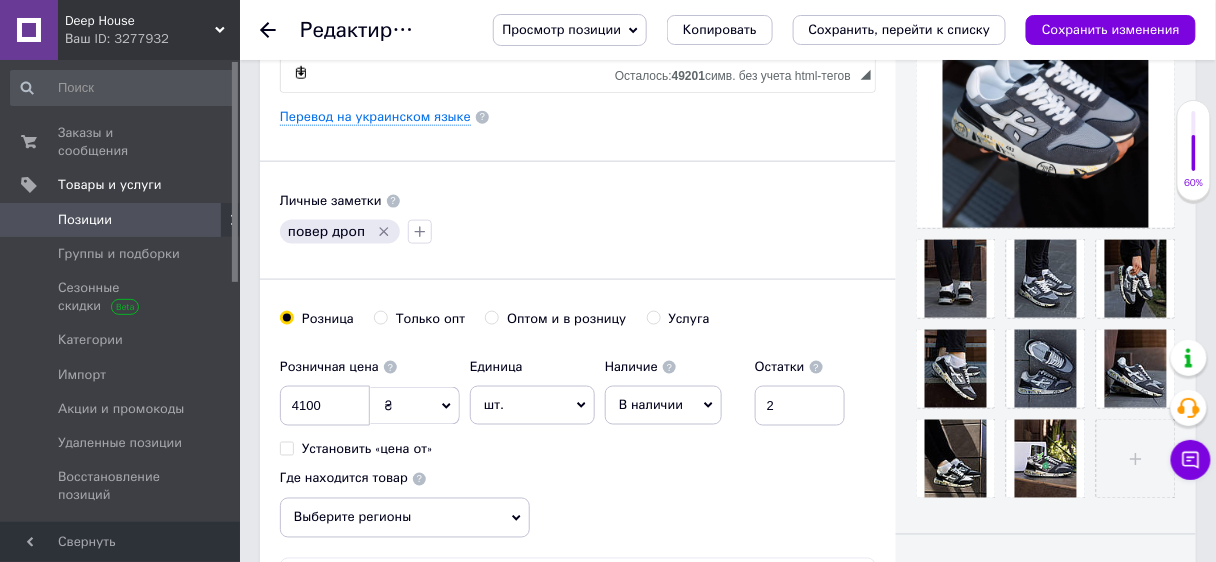 scroll, scrollTop: 489, scrollLeft: 0, axis: vertical 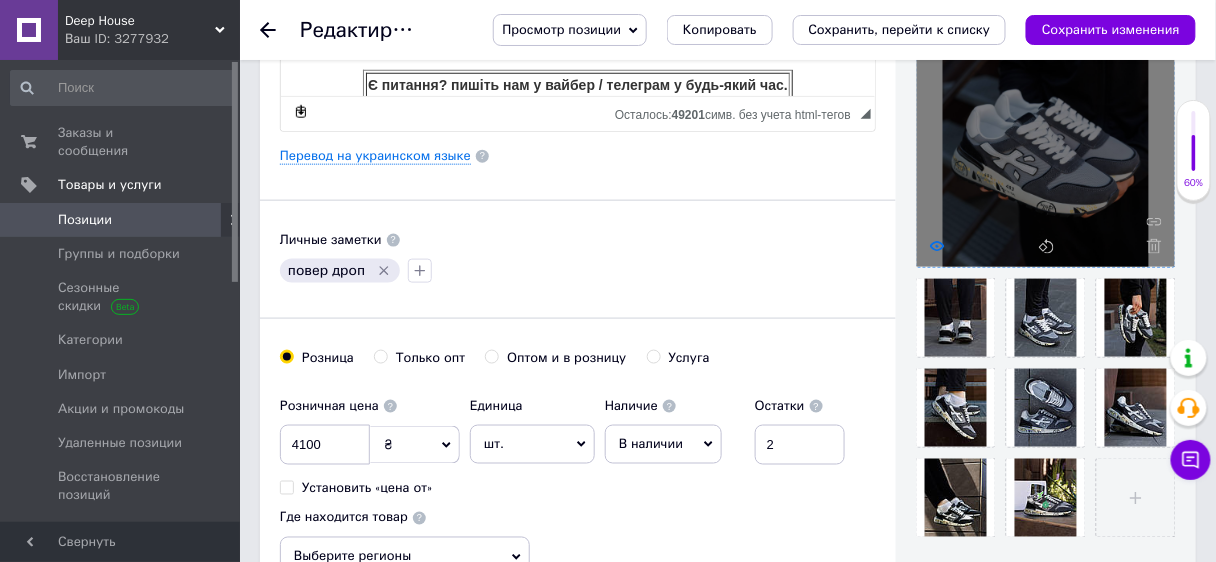 click 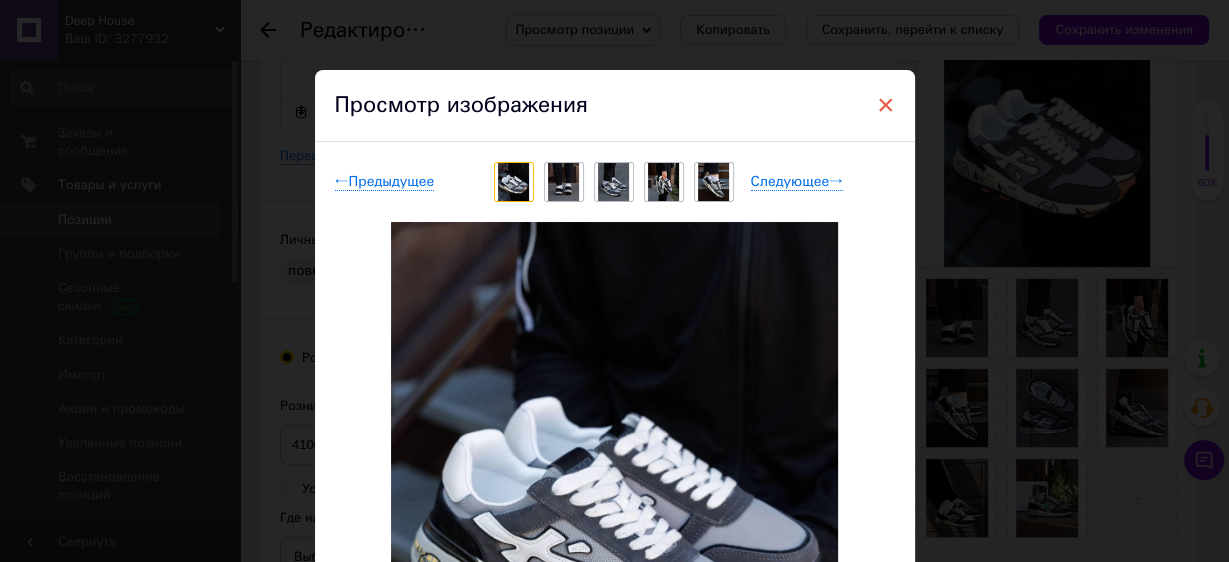 click on "×" at bounding box center (886, 105) 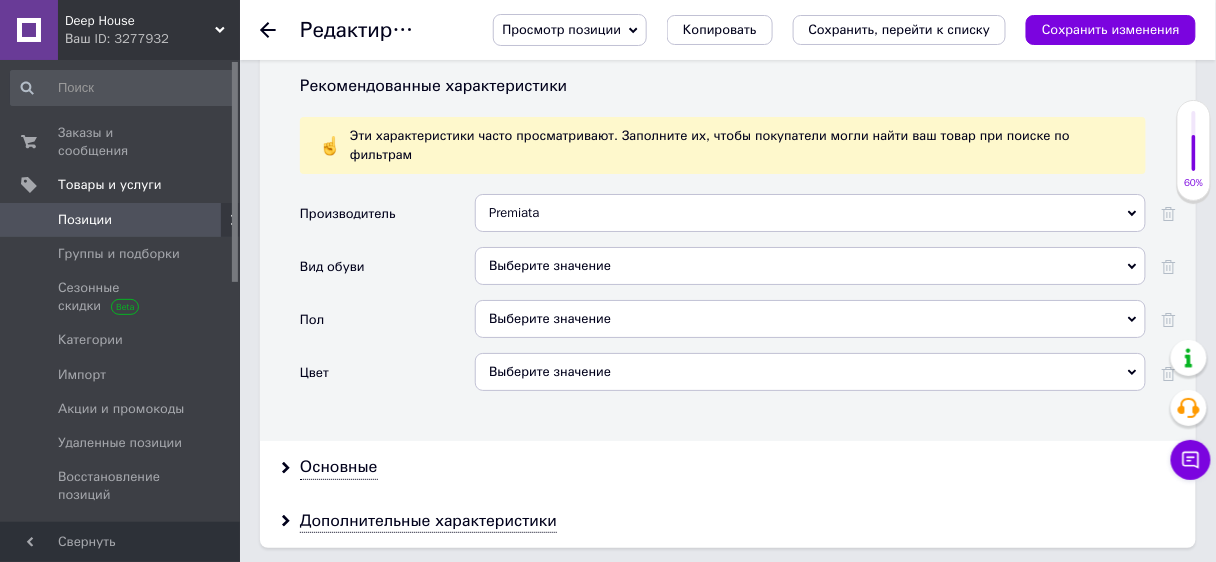 scroll, scrollTop: 1726, scrollLeft: 0, axis: vertical 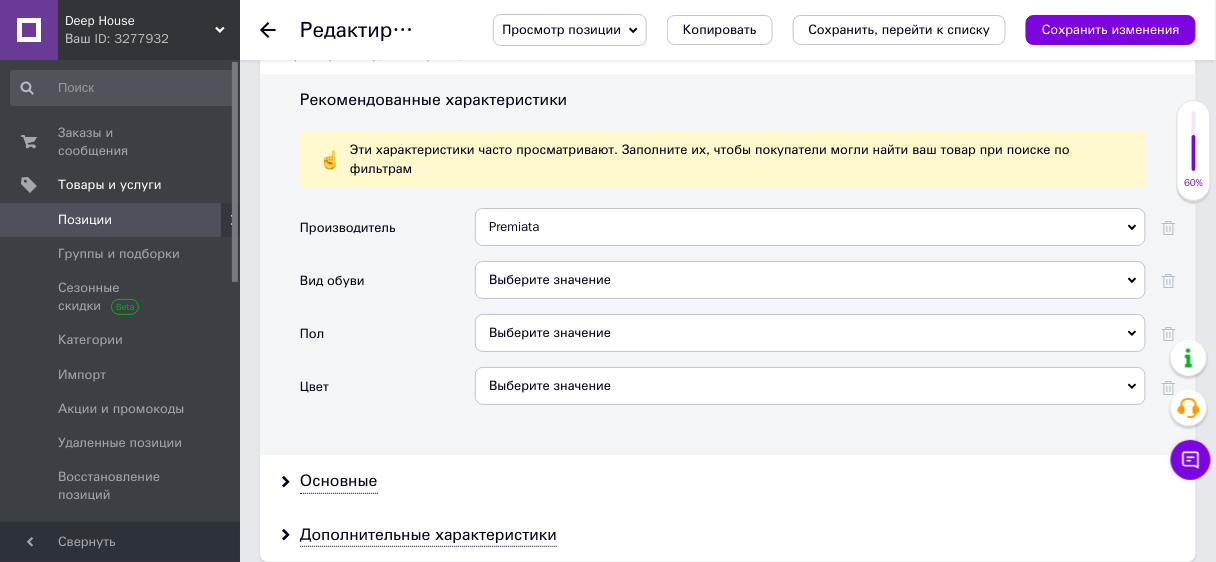 click on "Выберите значение" at bounding box center (810, 280) 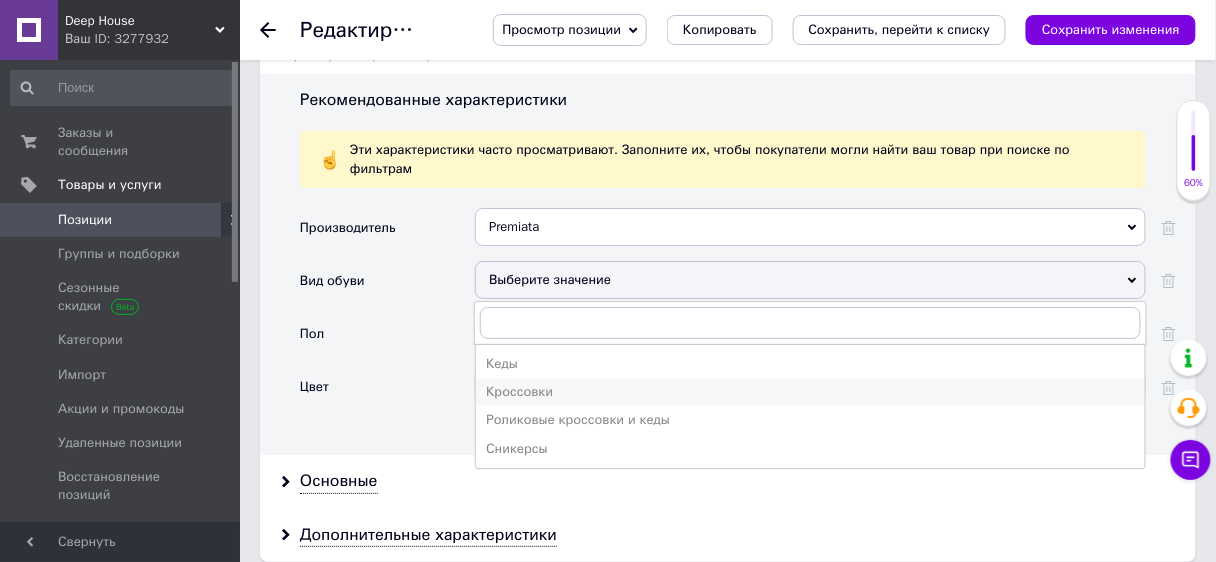 click on "Кроссовки" at bounding box center [810, 392] 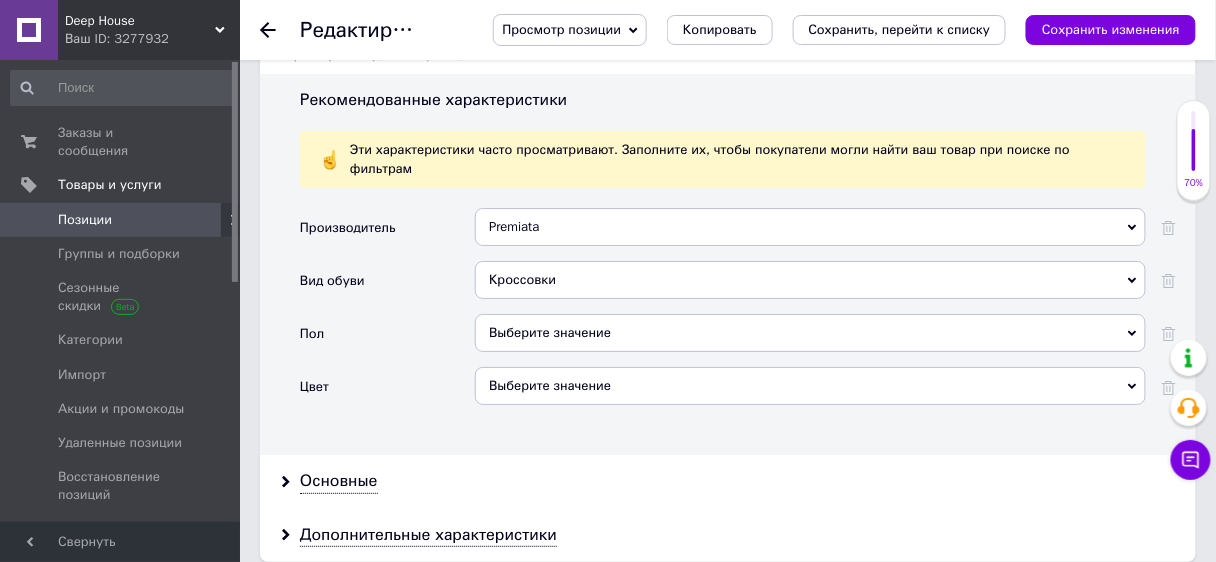 click on "Выберите значение" at bounding box center (810, 333) 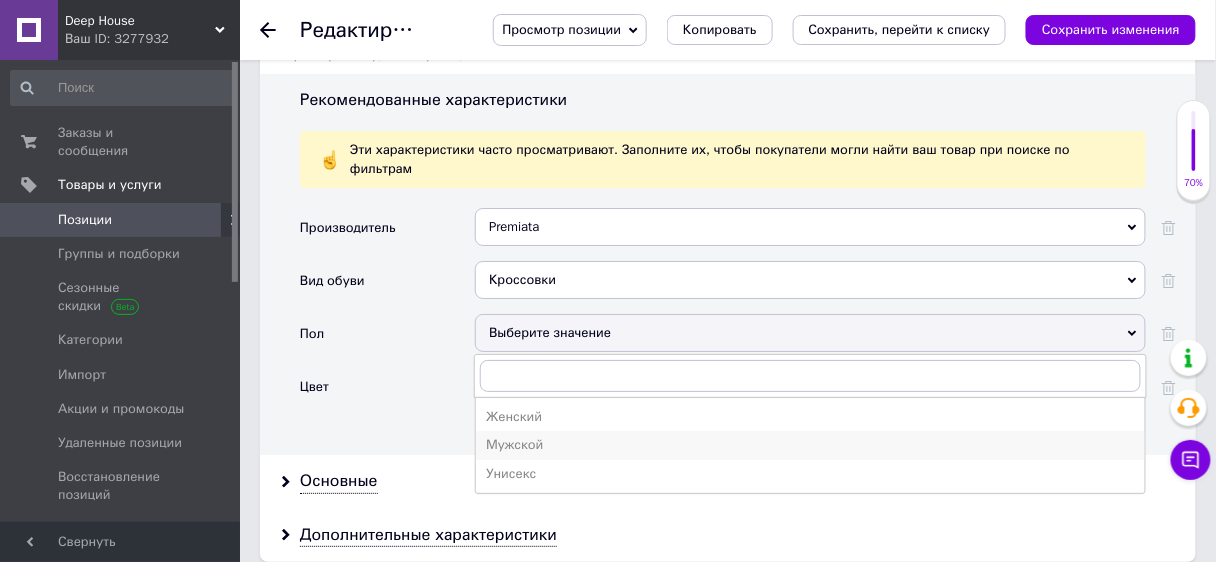 click on "Мужской" at bounding box center [810, 445] 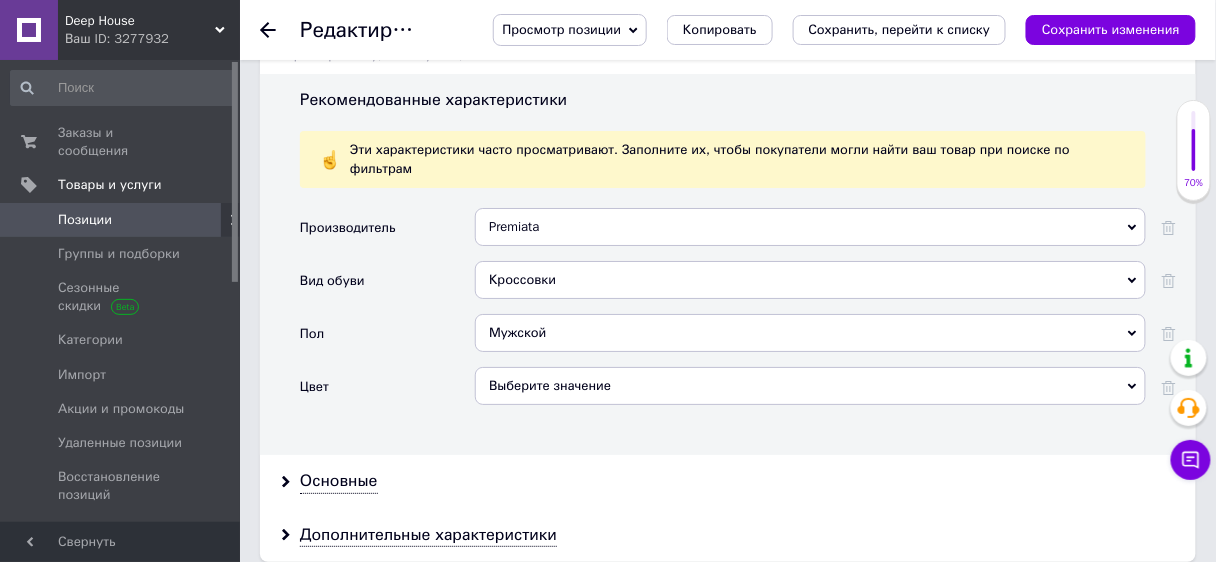 click on "Выберите значение" at bounding box center (810, 386) 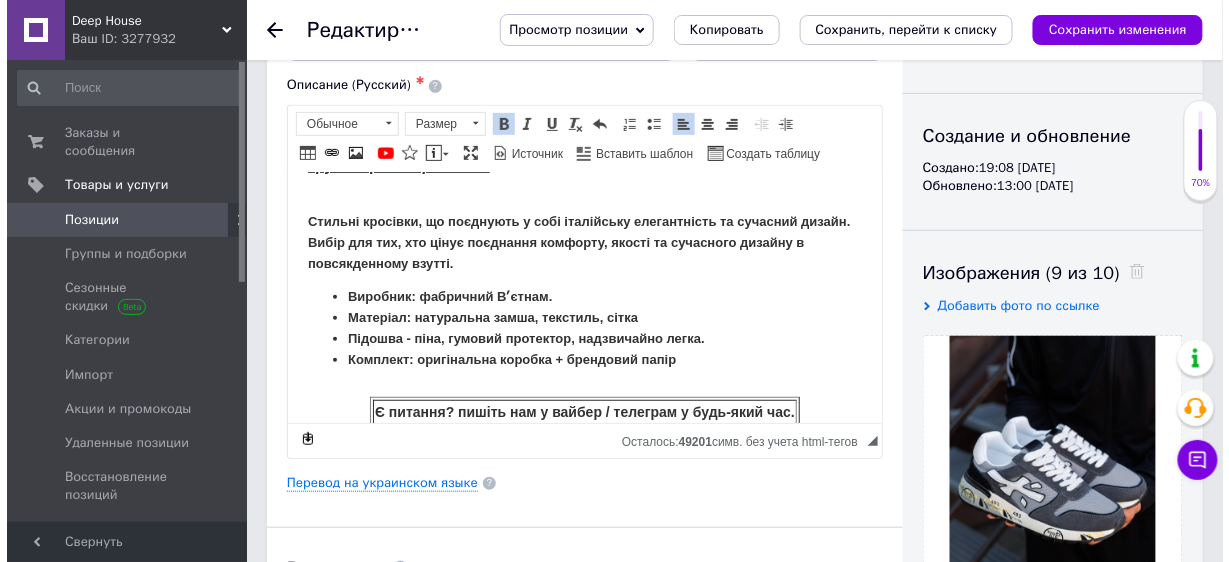 scroll, scrollTop: 428, scrollLeft: 0, axis: vertical 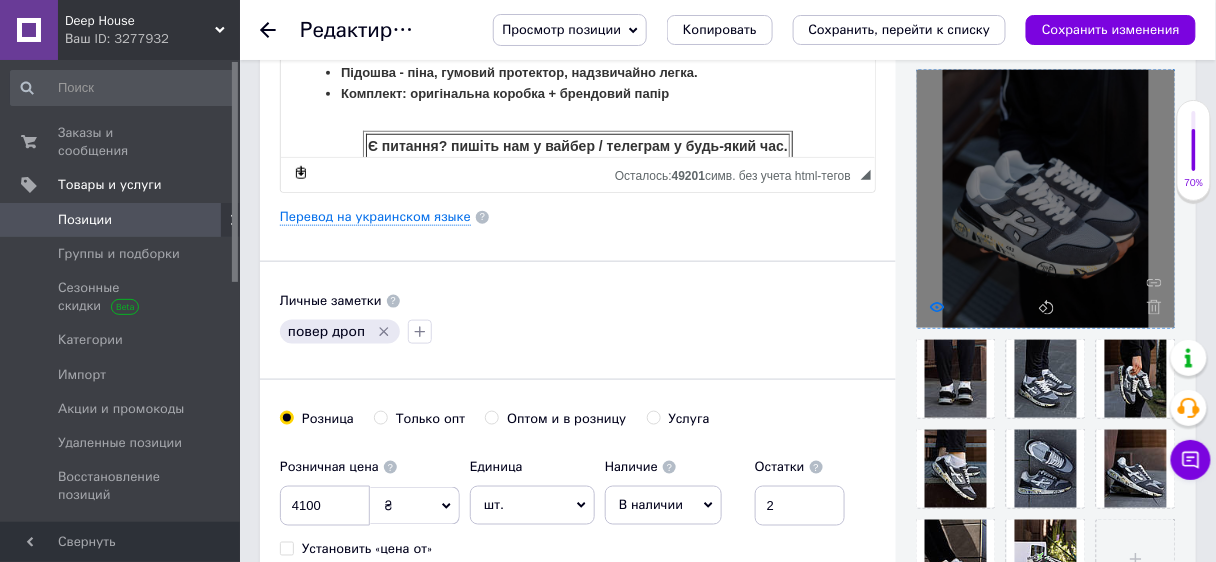 click 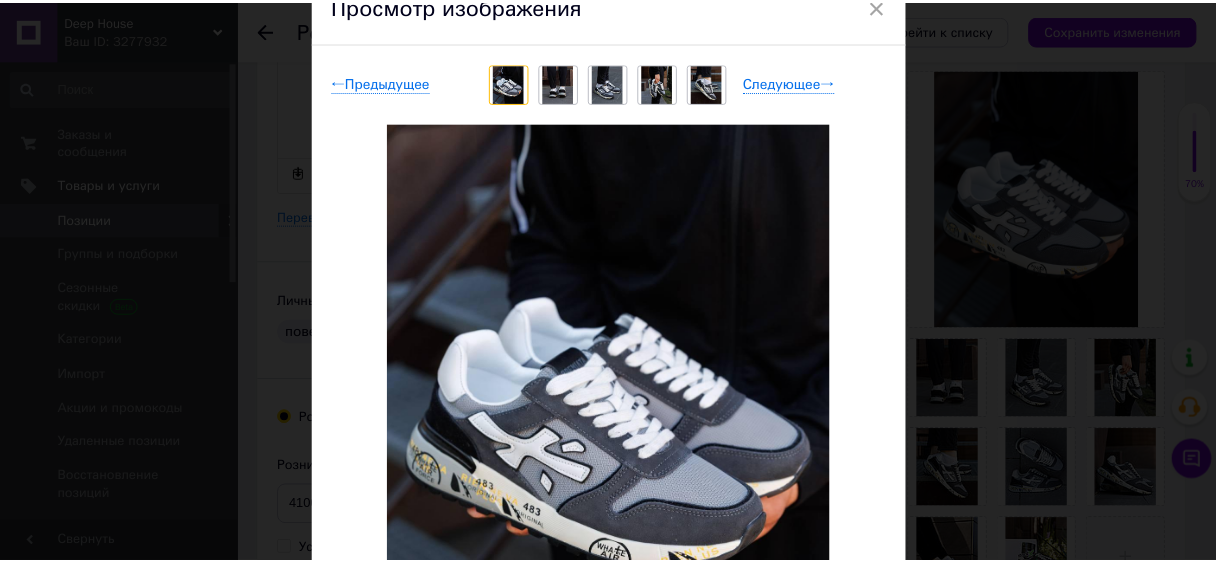 scroll, scrollTop: 80, scrollLeft: 0, axis: vertical 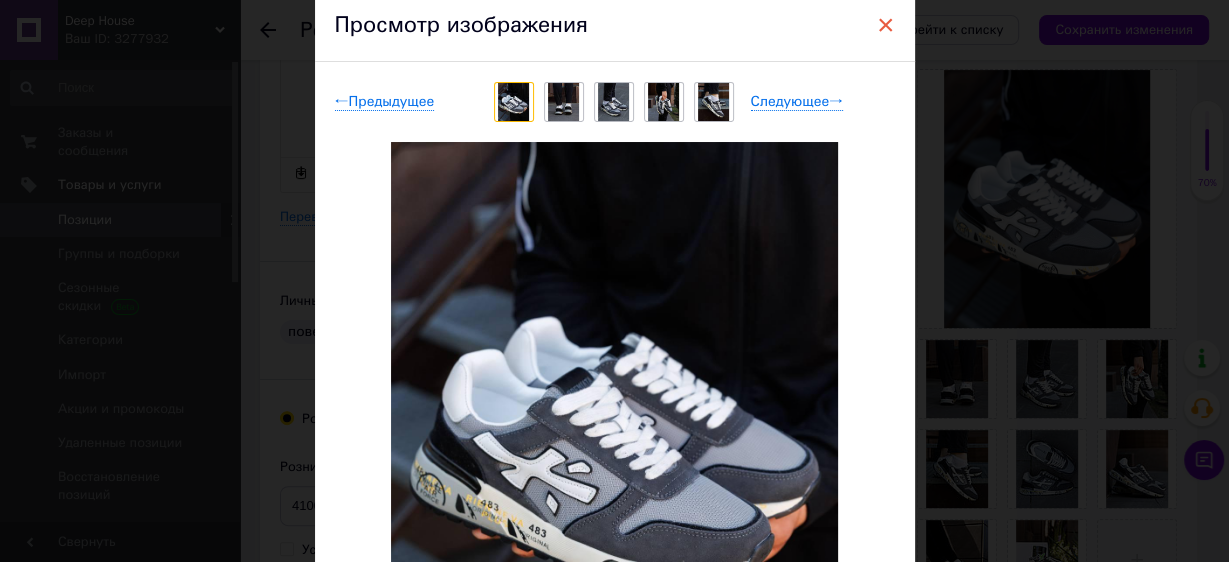 click on "×" at bounding box center (886, 25) 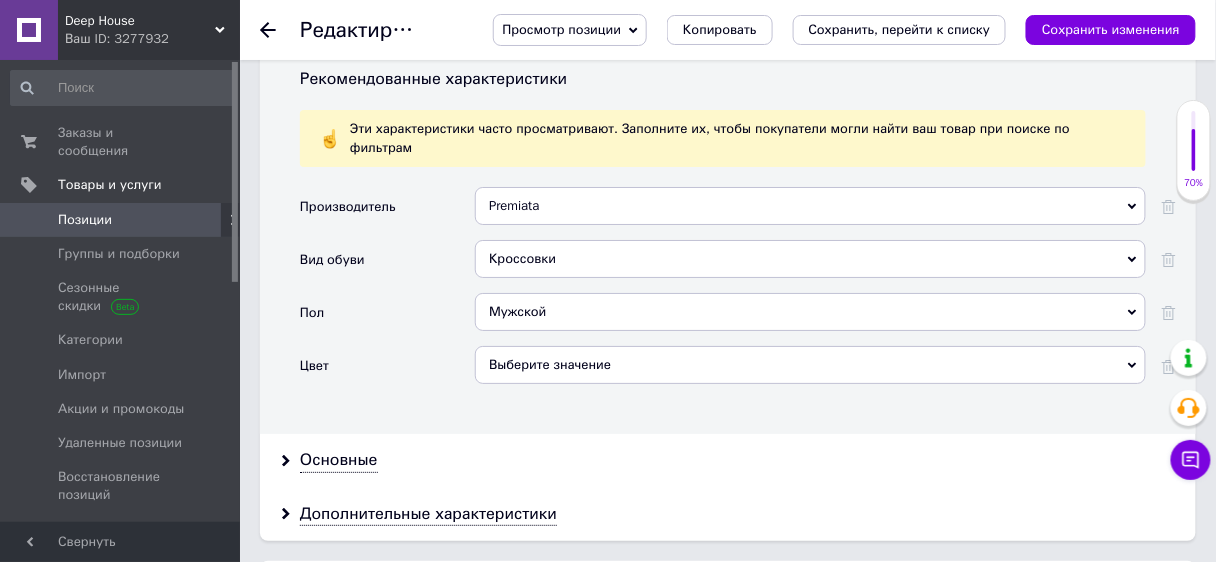 scroll, scrollTop: 1786, scrollLeft: 0, axis: vertical 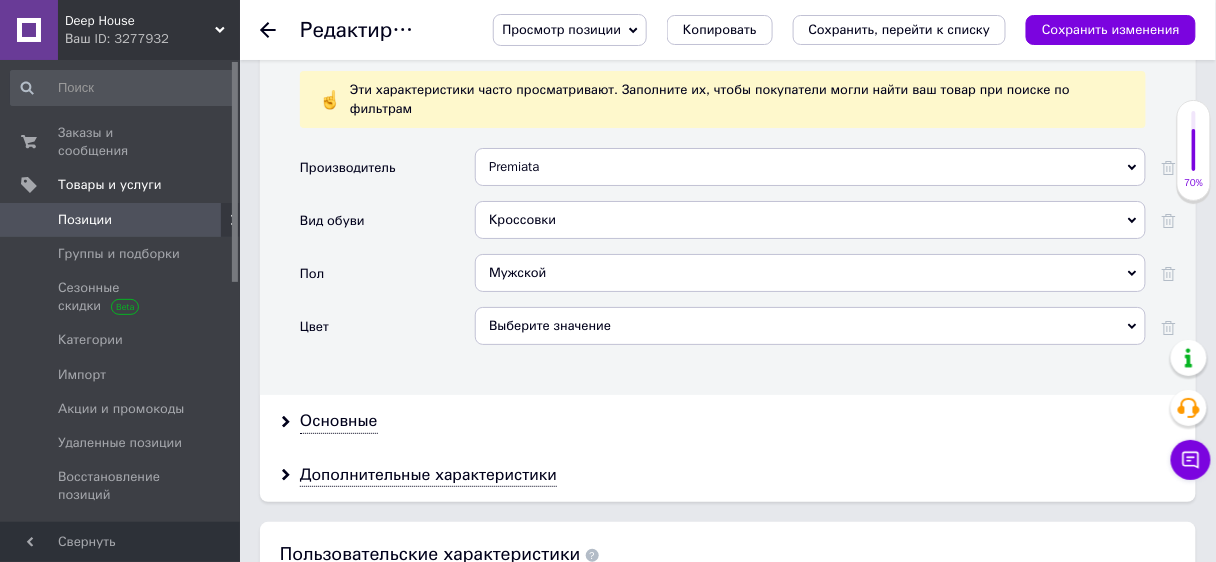 click on "Выберите значение" at bounding box center (810, 326) 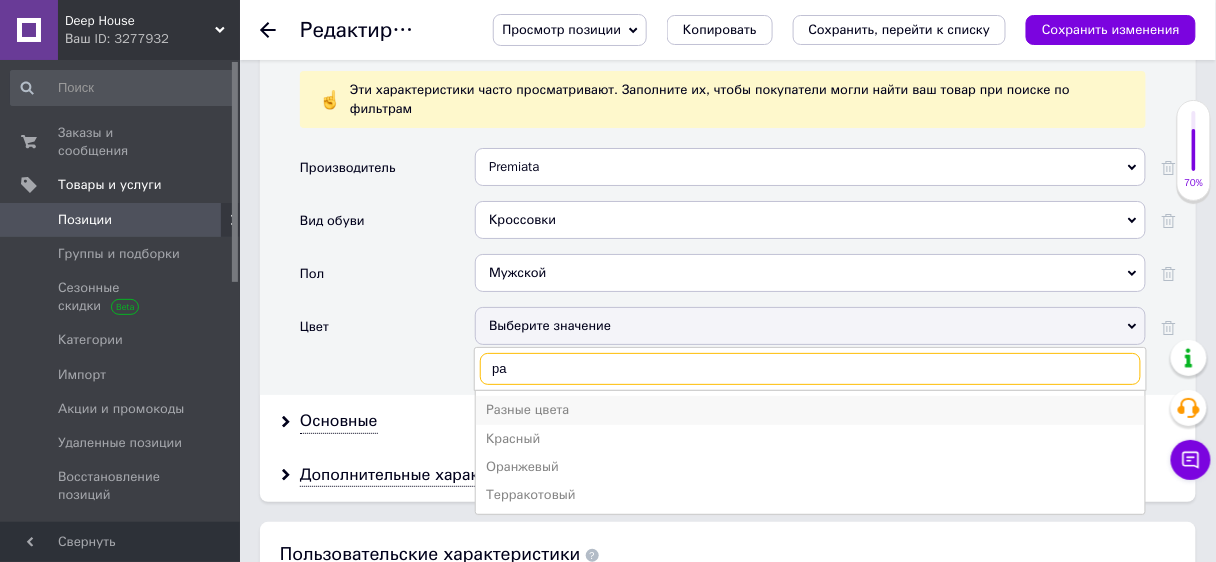type on "ра" 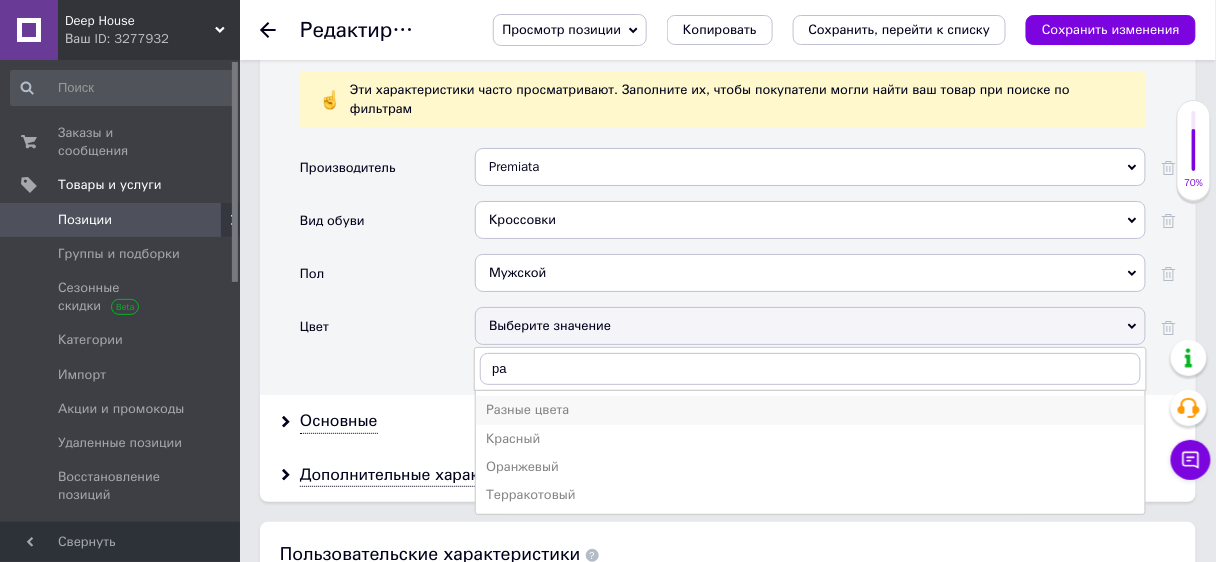 click on "Разные цвета" at bounding box center (810, 410) 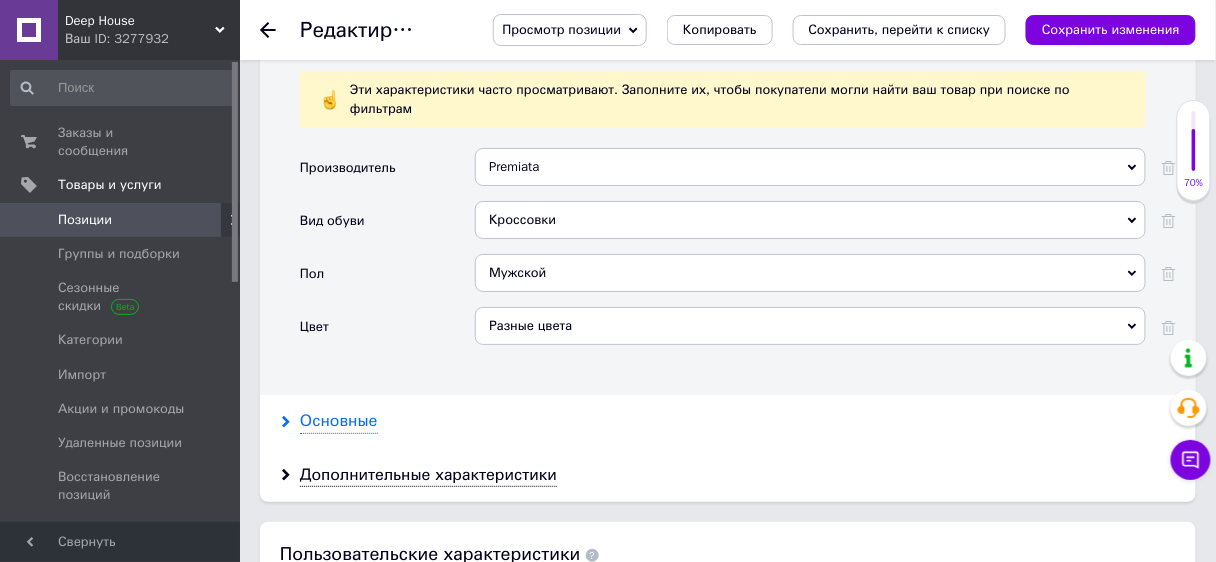 click on "Основные" at bounding box center [339, 421] 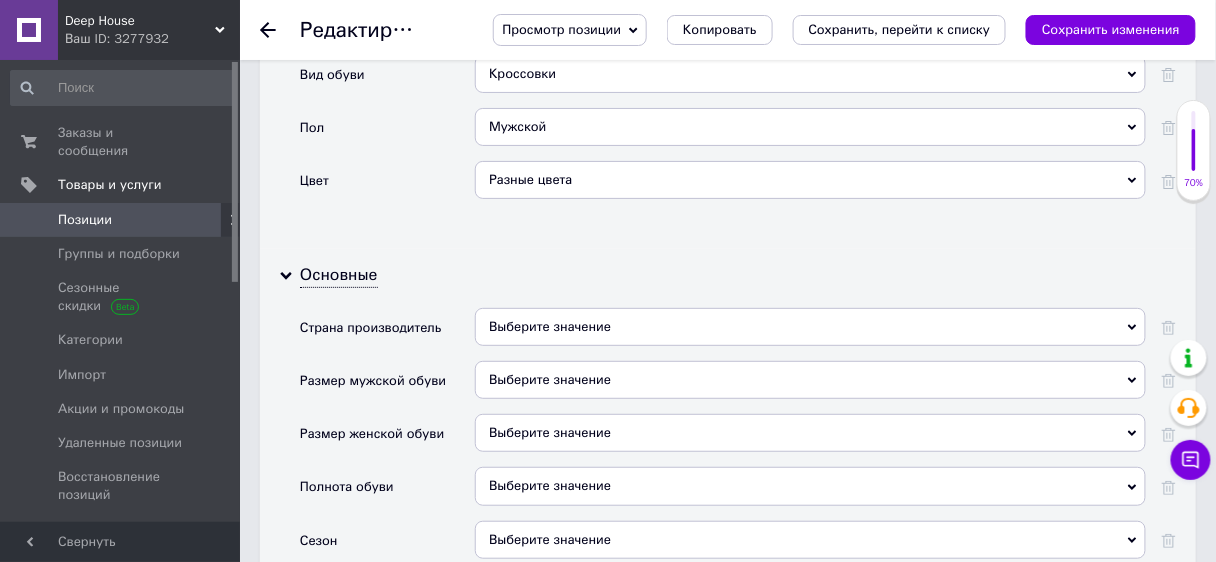 scroll, scrollTop: 1946, scrollLeft: 0, axis: vertical 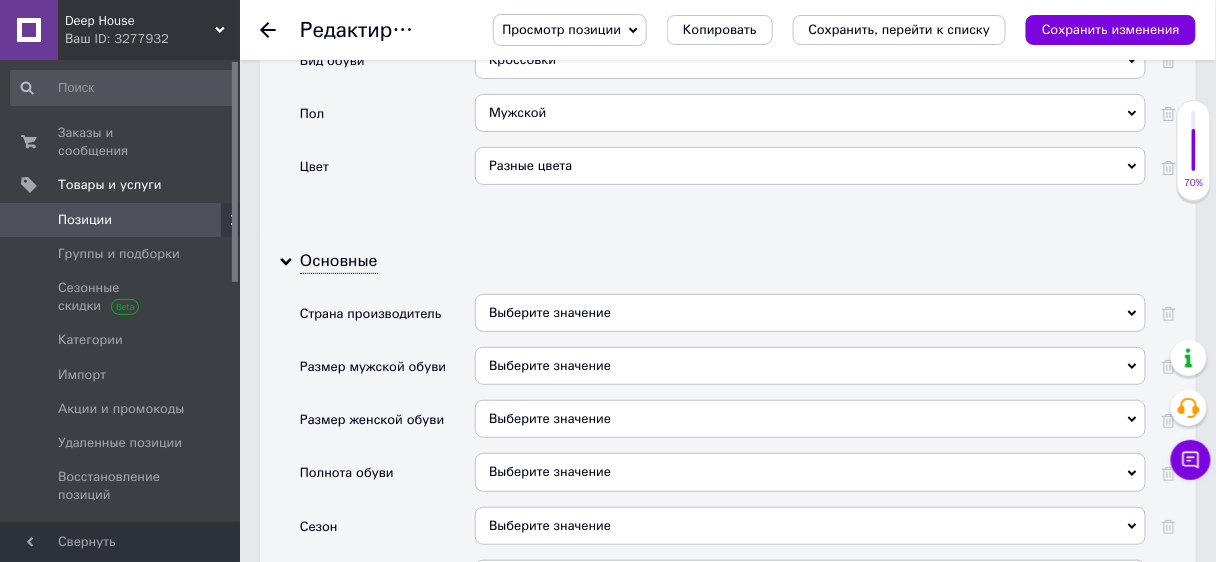 click on "Выберите значение" at bounding box center [810, 313] 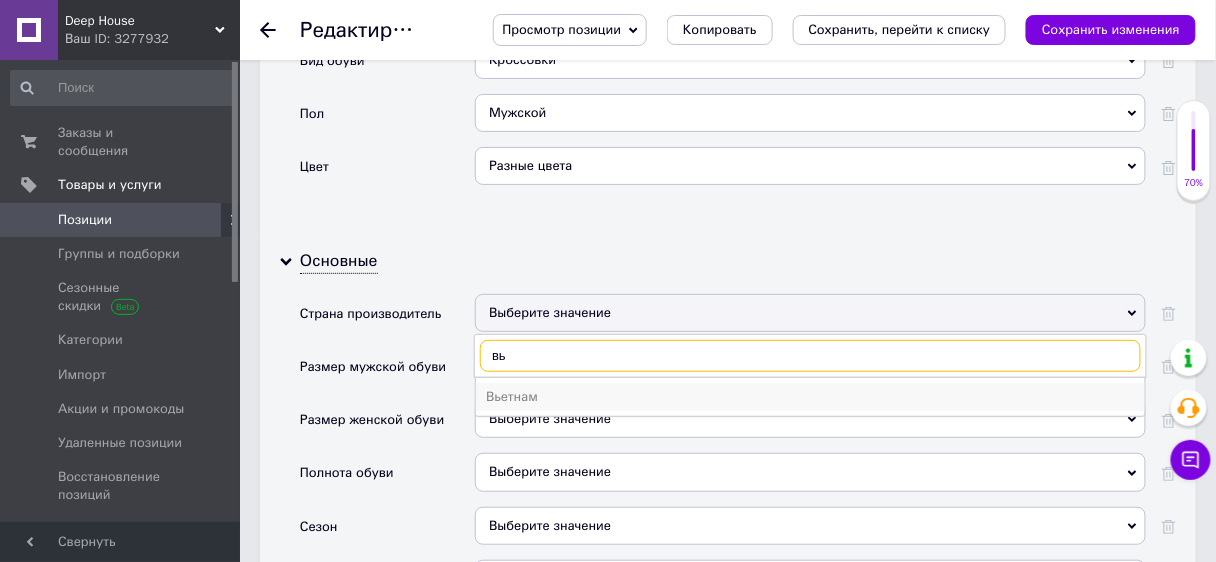 type on "вь" 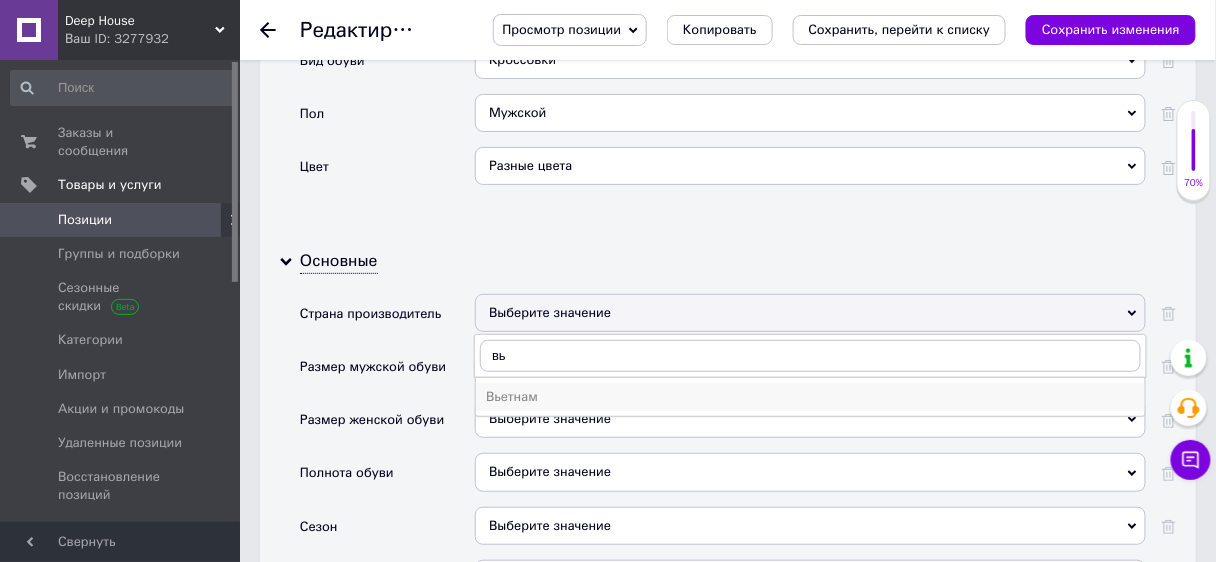 click on "Вьетнам" at bounding box center (810, 397) 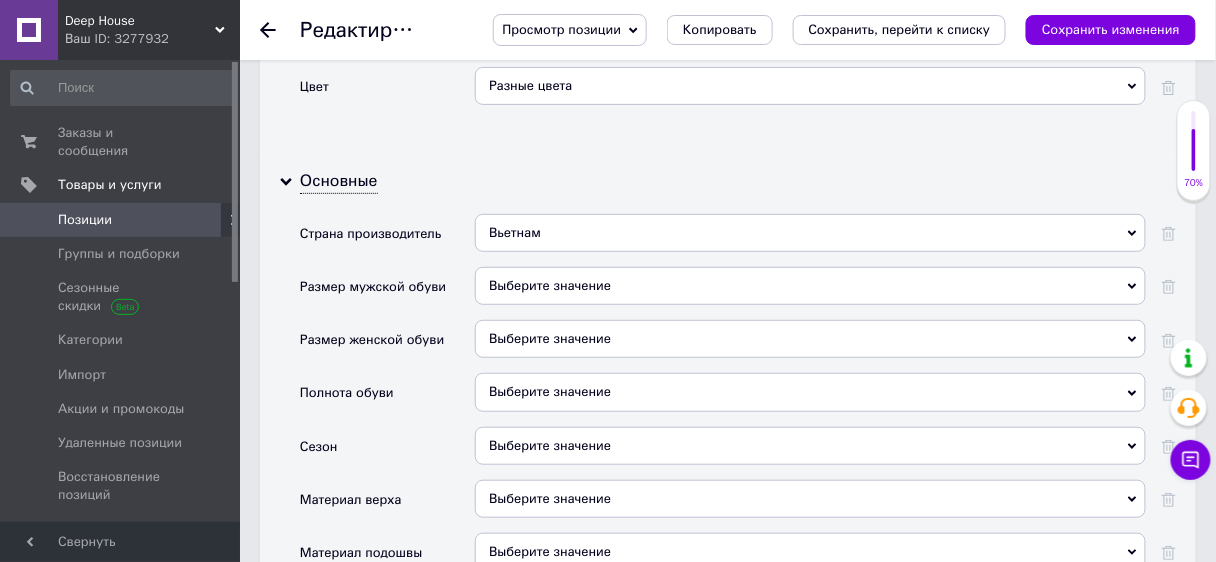 click on "Выберите значение" at bounding box center [810, 446] 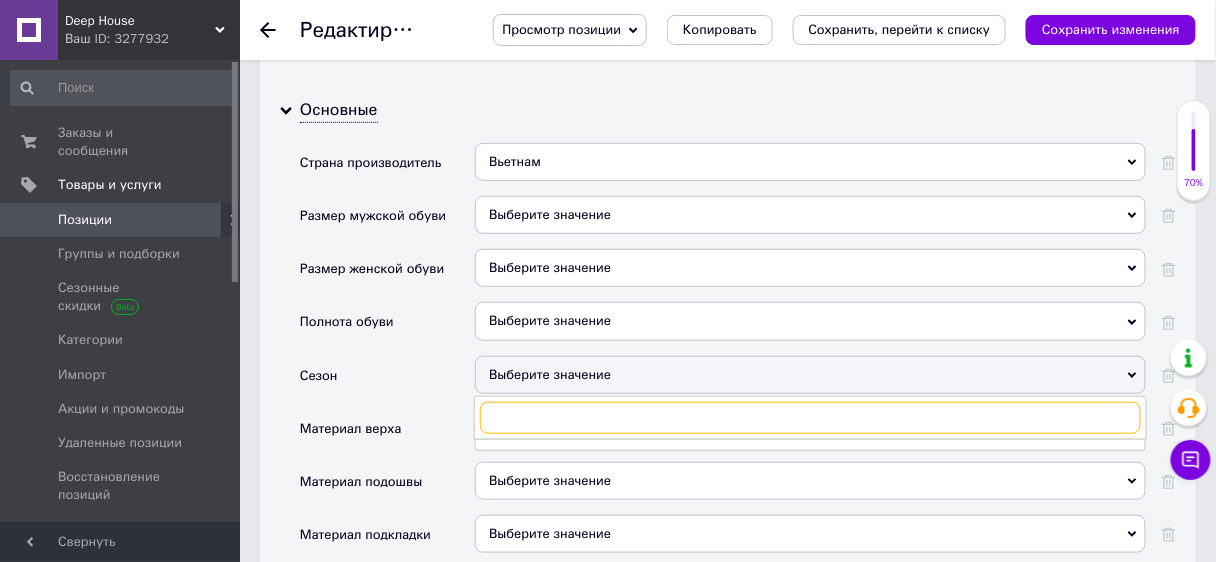 scroll, scrollTop: 2106, scrollLeft: 0, axis: vertical 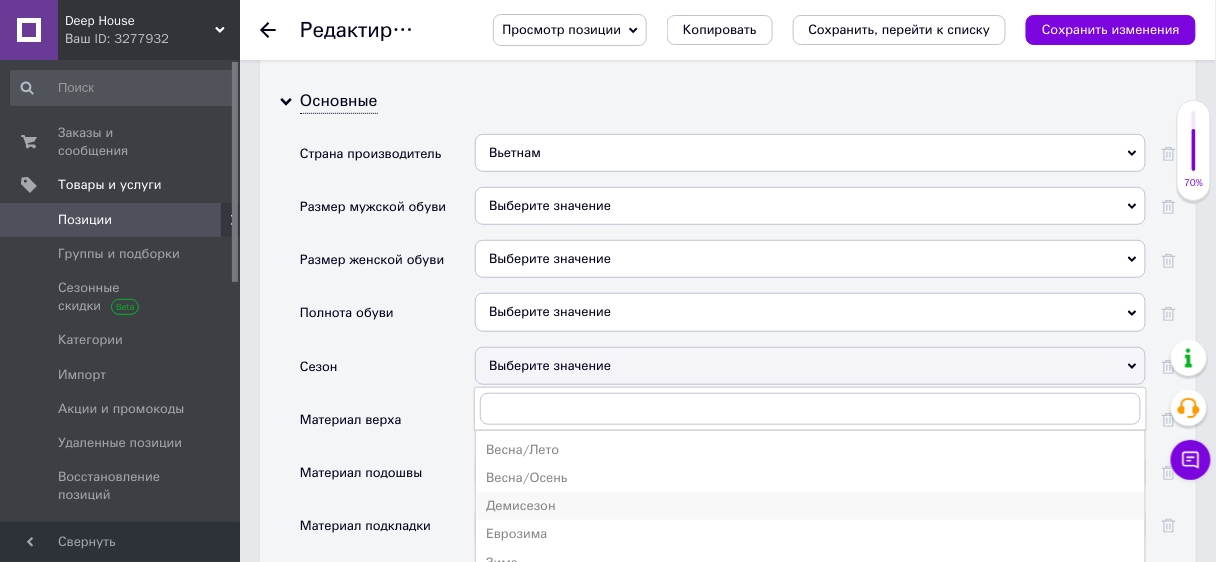 click on "Демисезон" at bounding box center (810, 506) 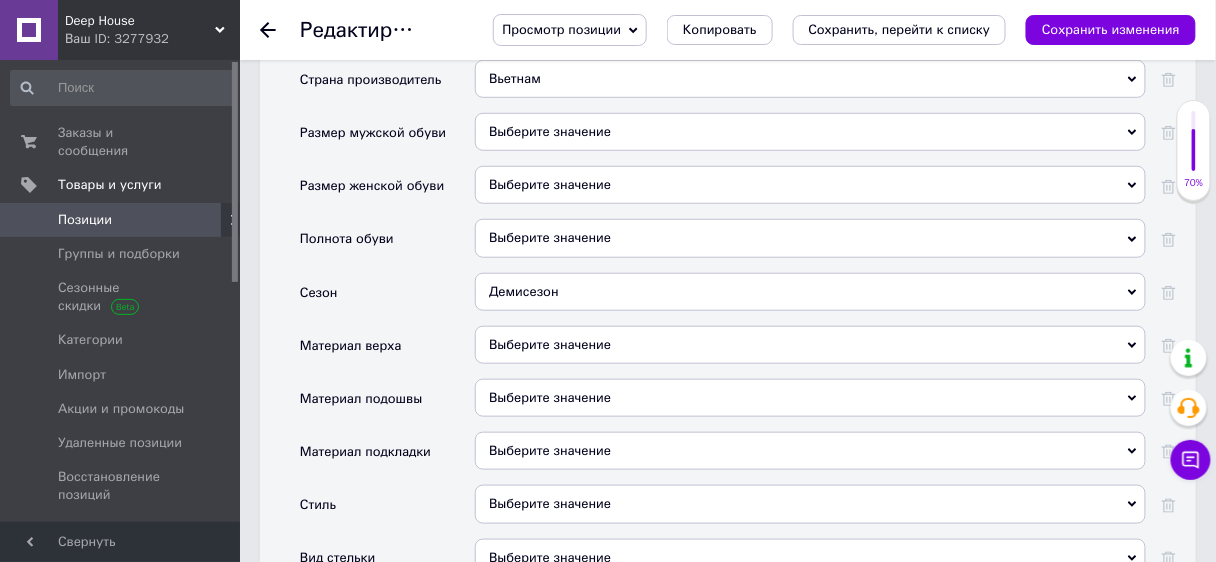 scroll, scrollTop: 2186, scrollLeft: 0, axis: vertical 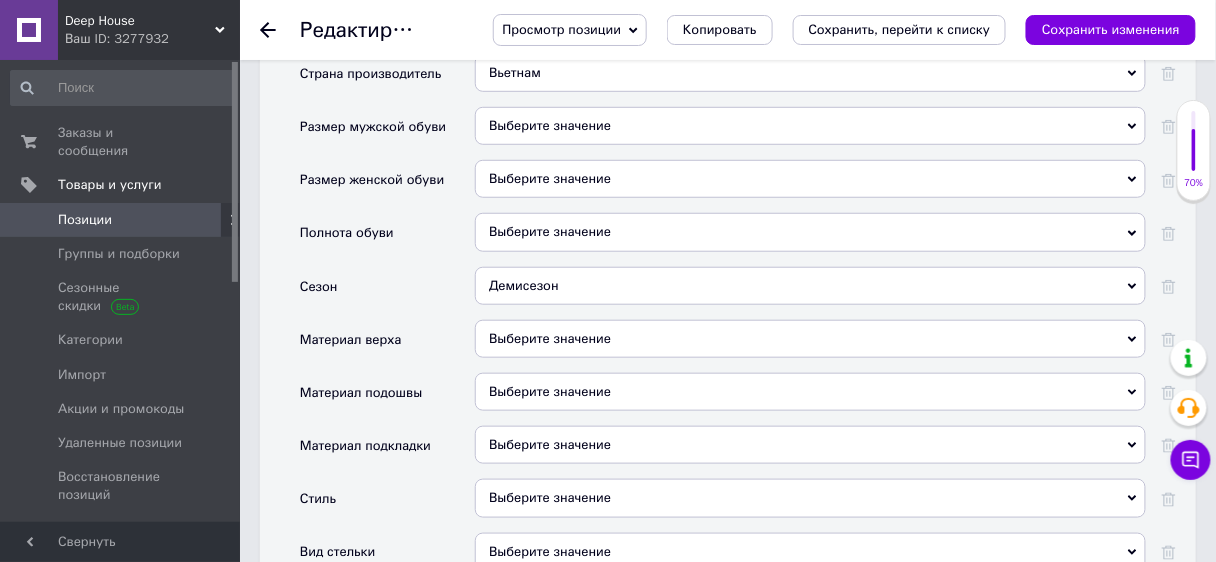 click on "Выберите значение" at bounding box center [810, 339] 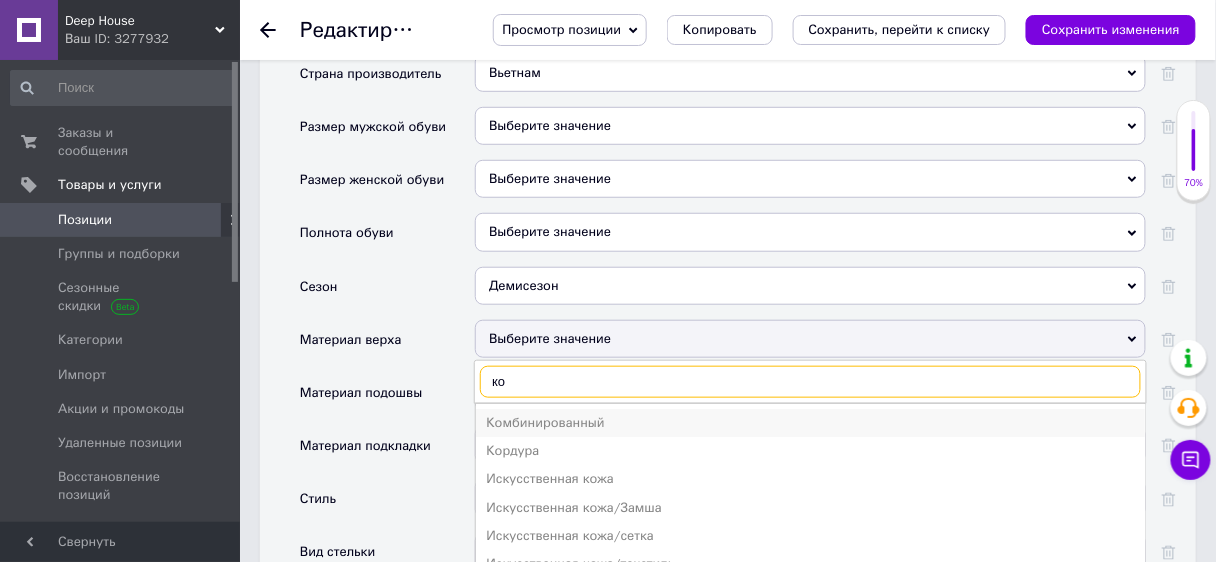 type on "ко" 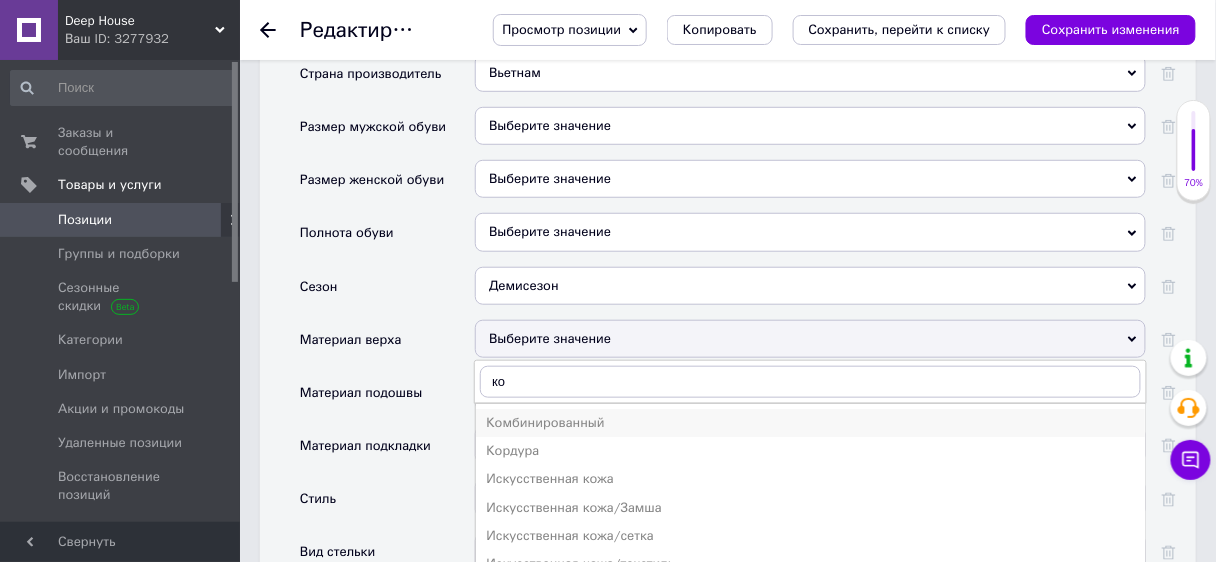 click on "Комбинированный" at bounding box center [810, 423] 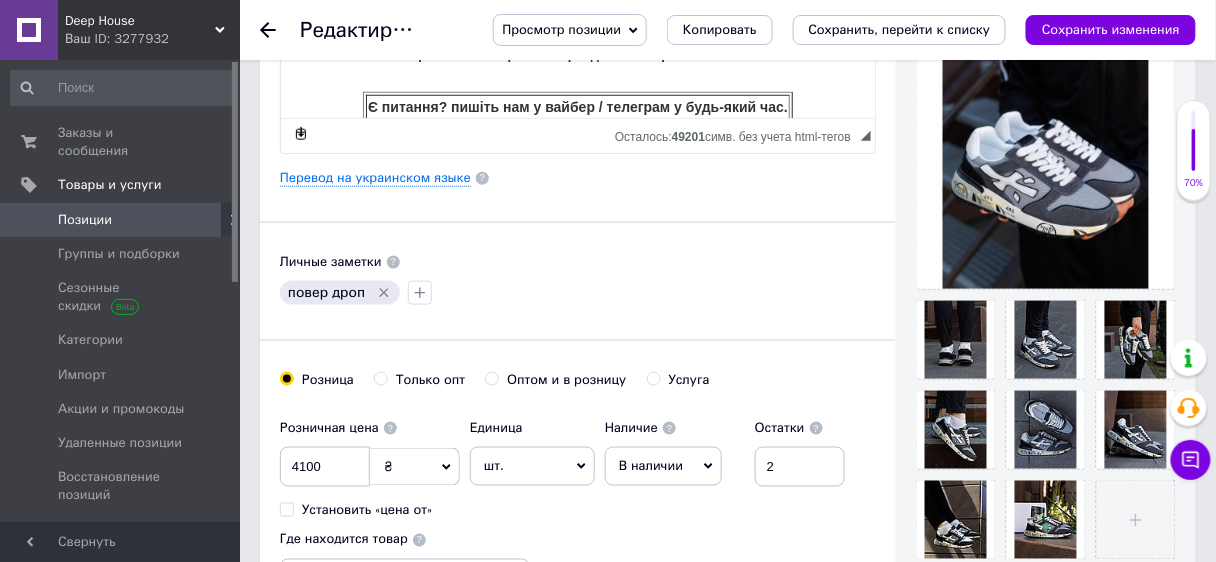 scroll, scrollTop: 0, scrollLeft: 0, axis: both 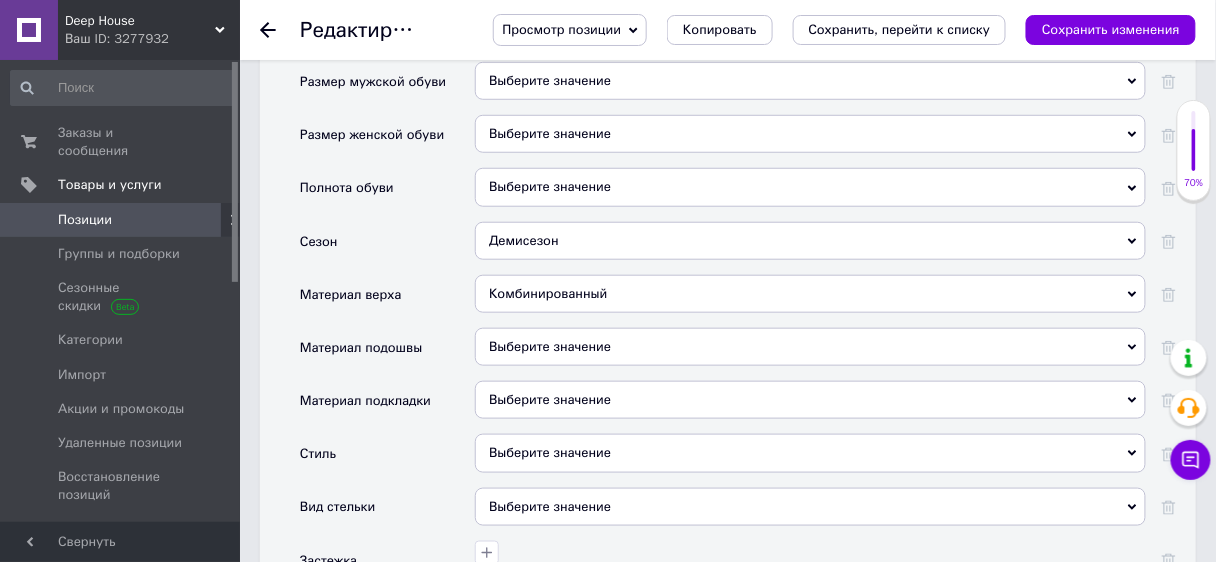 click on "Выберите значение" at bounding box center [810, 347] 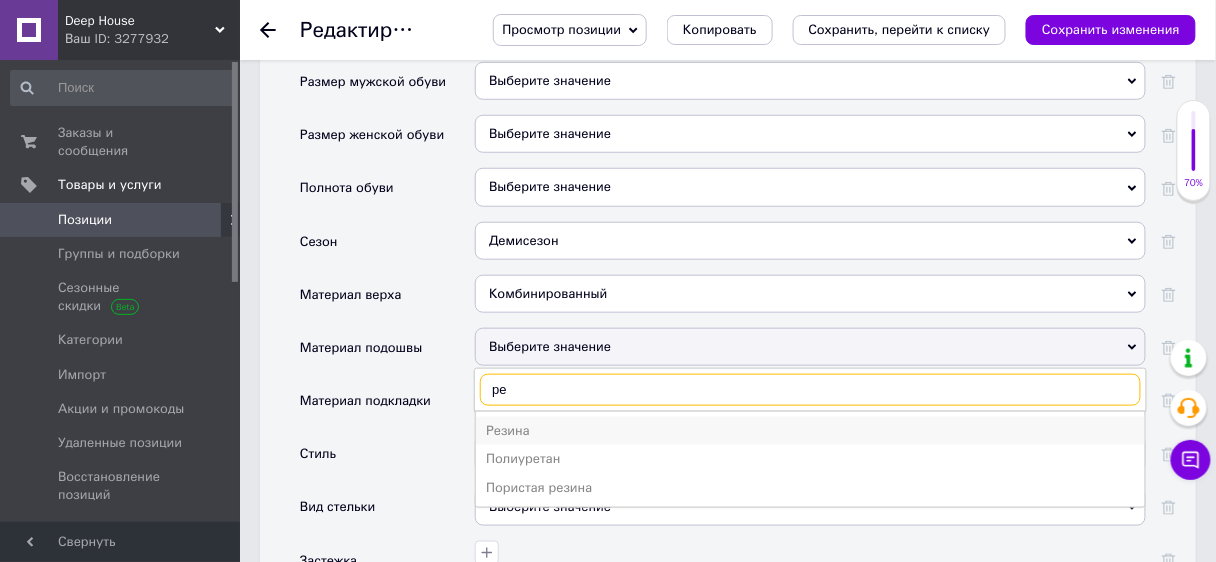 type on "ре" 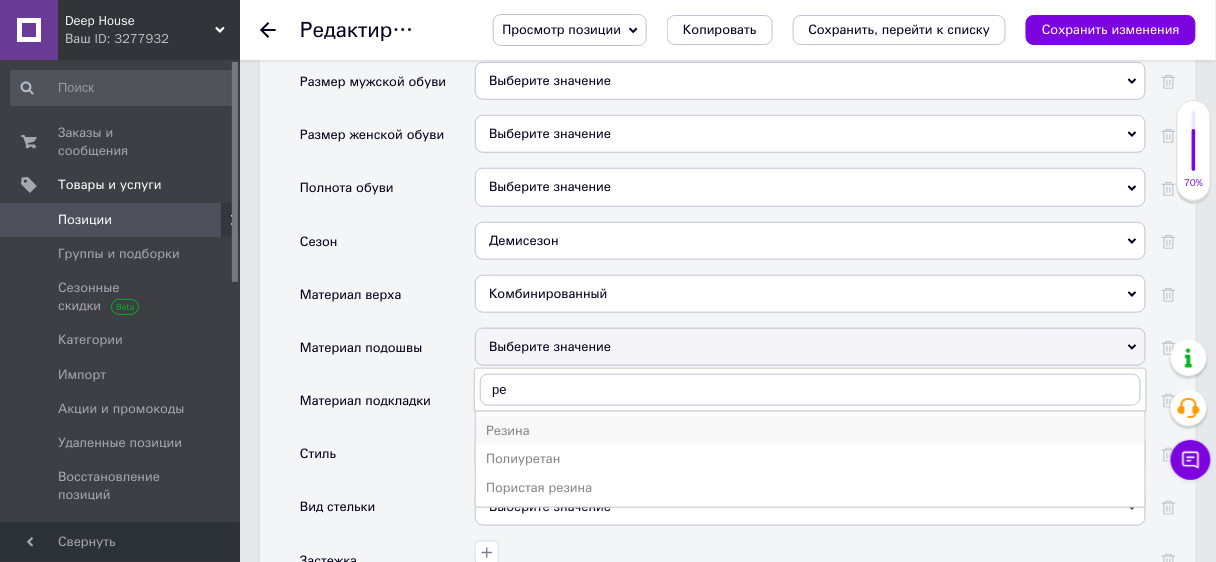 click on "Резина" at bounding box center (810, 431) 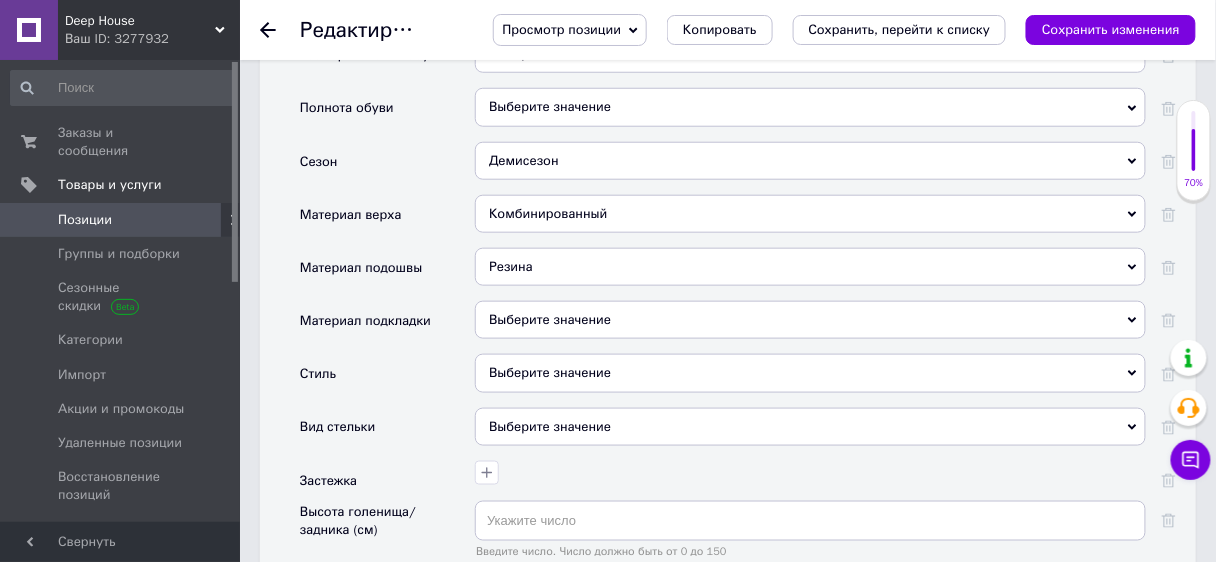 click on "Выберите значение" at bounding box center [810, 373] 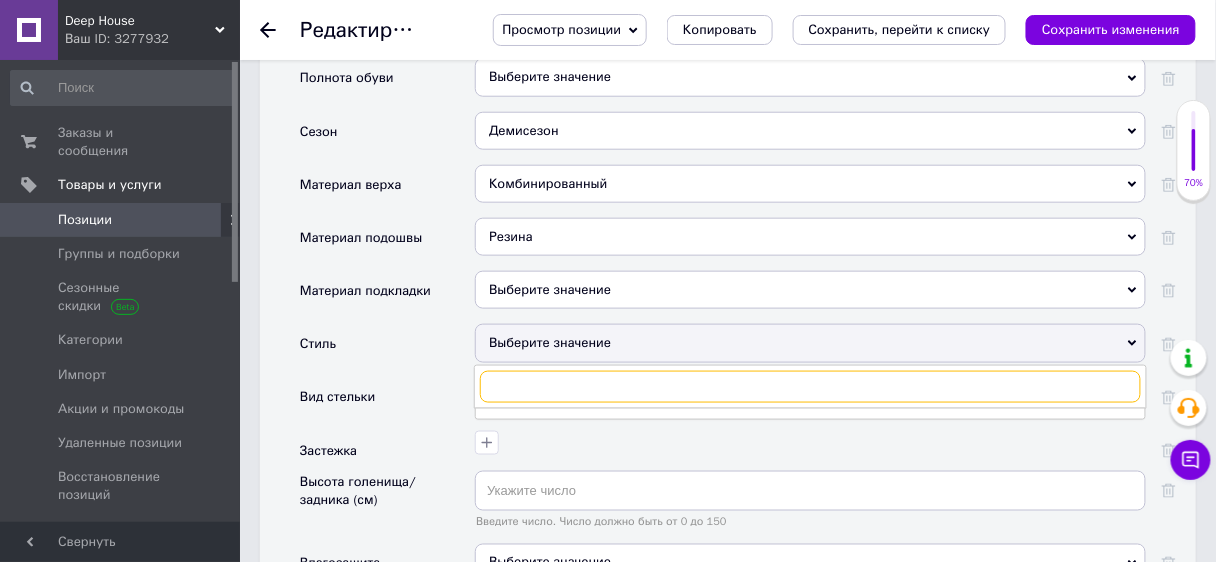 scroll, scrollTop: 2391, scrollLeft: 0, axis: vertical 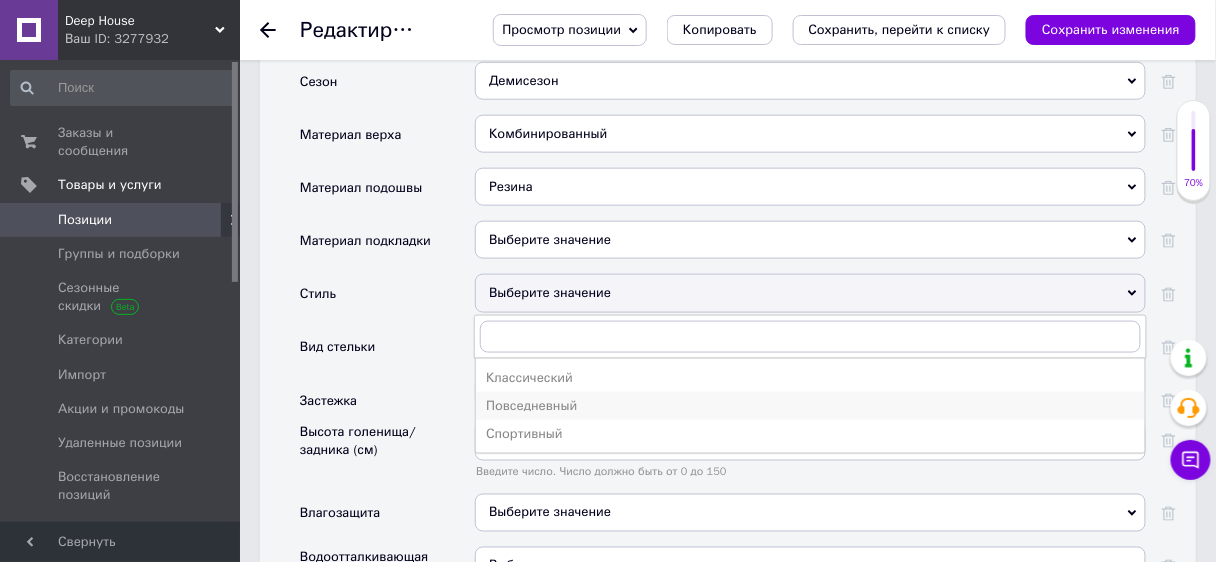click on "Повседневный" at bounding box center (810, 406) 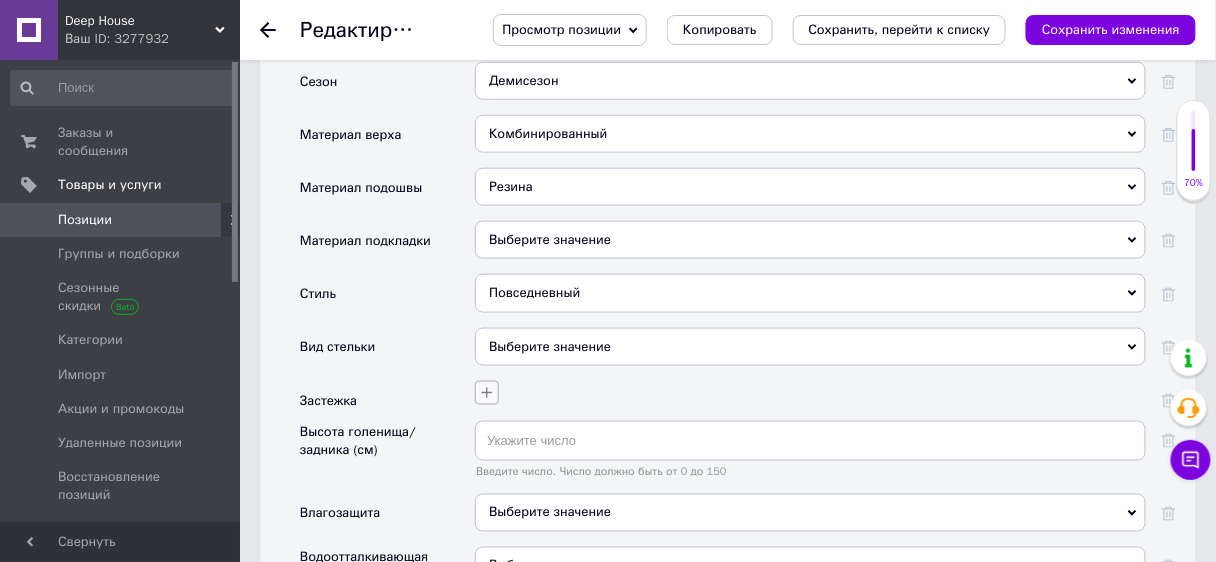 click 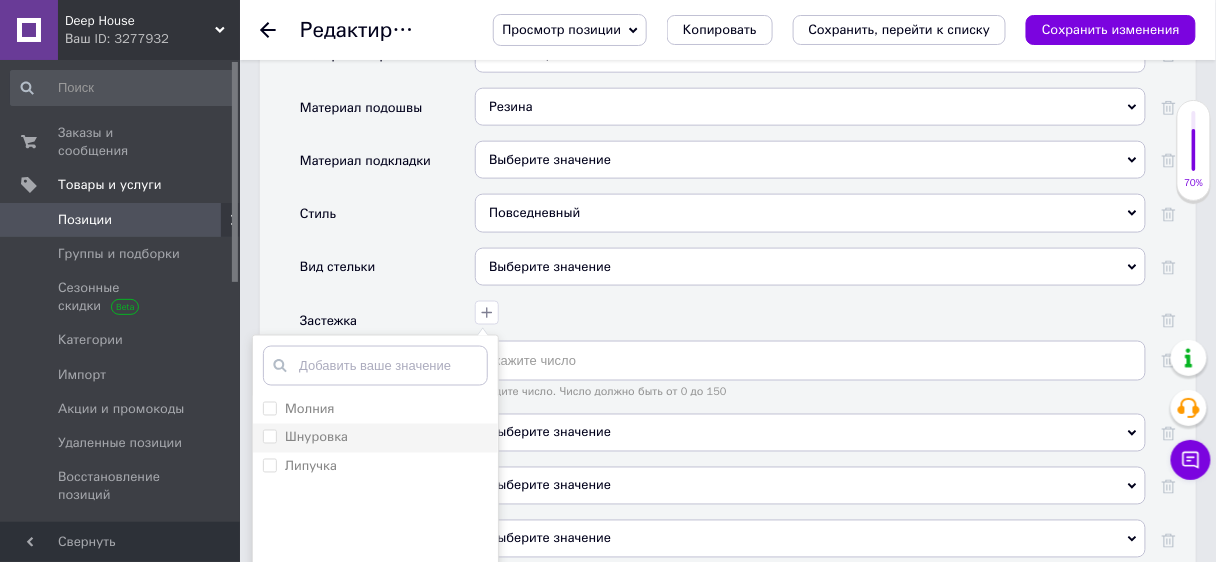 click on "Шнуровка" at bounding box center (316, 437) 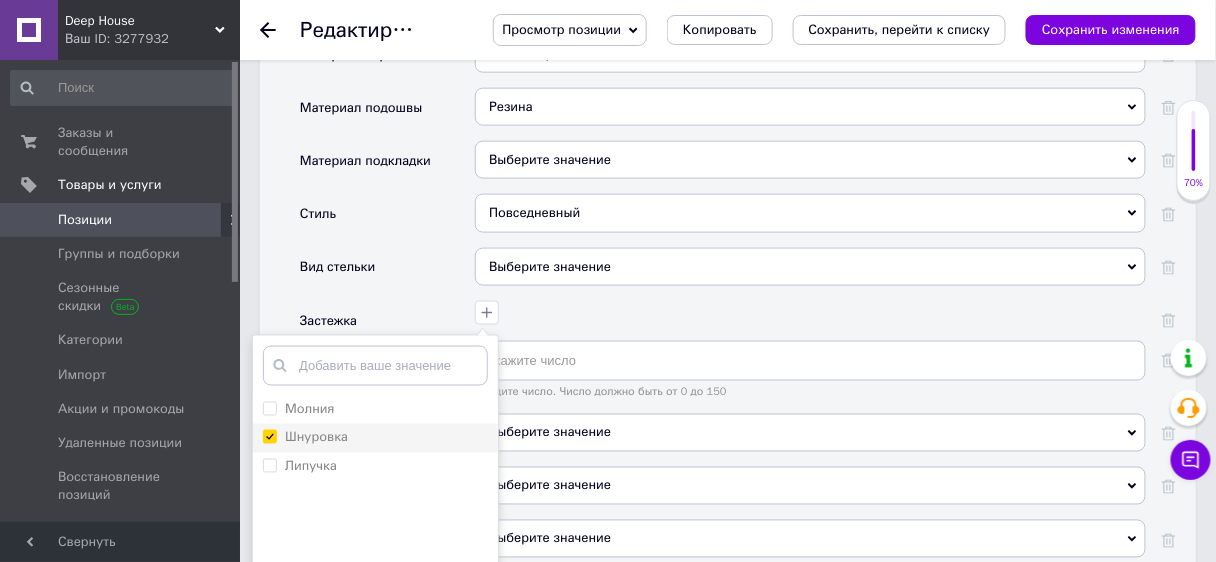 checkbox on "true" 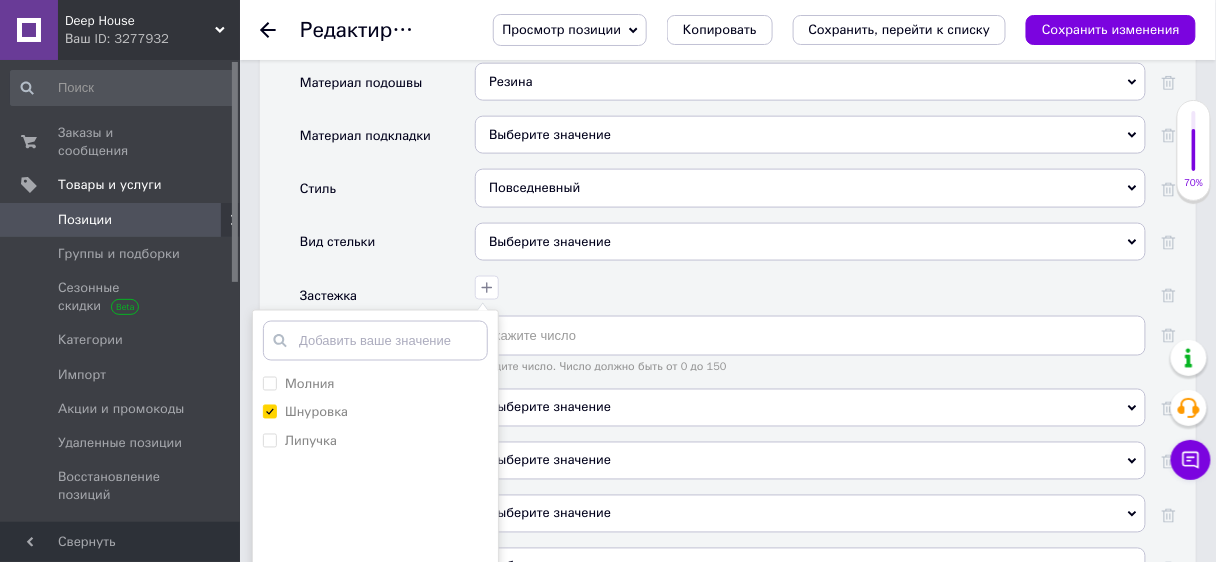 scroll, scrollTop: 2551, scrollLeft: 0, axis: vertical 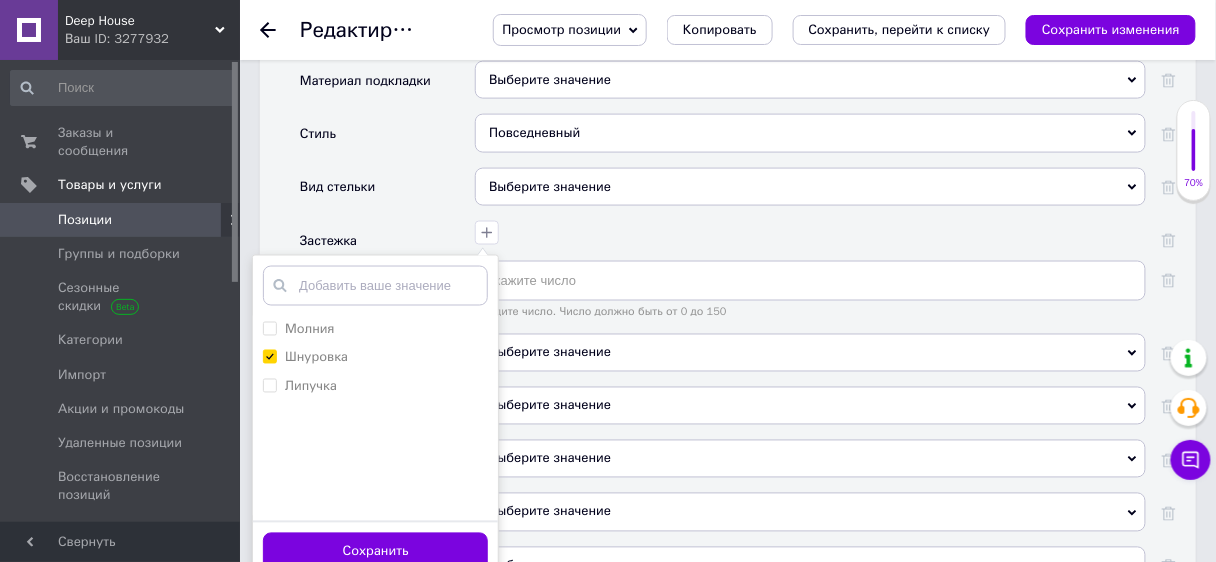 click on "Сохранить" at bounding box center (375, 551) 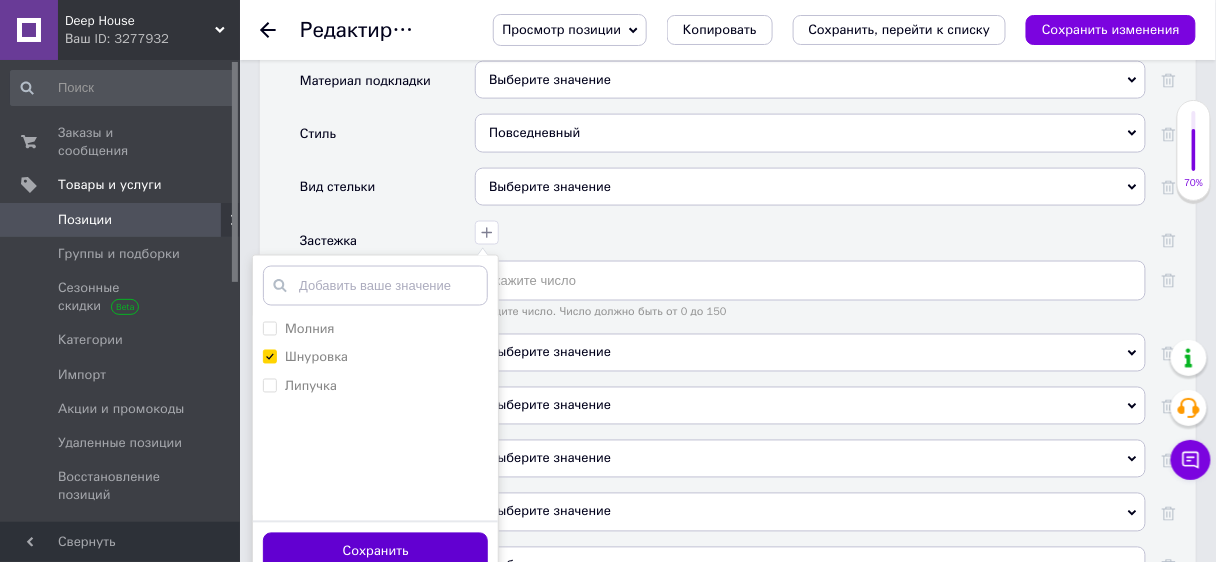 click on "Сохранить" at bounding box center [375, 552] 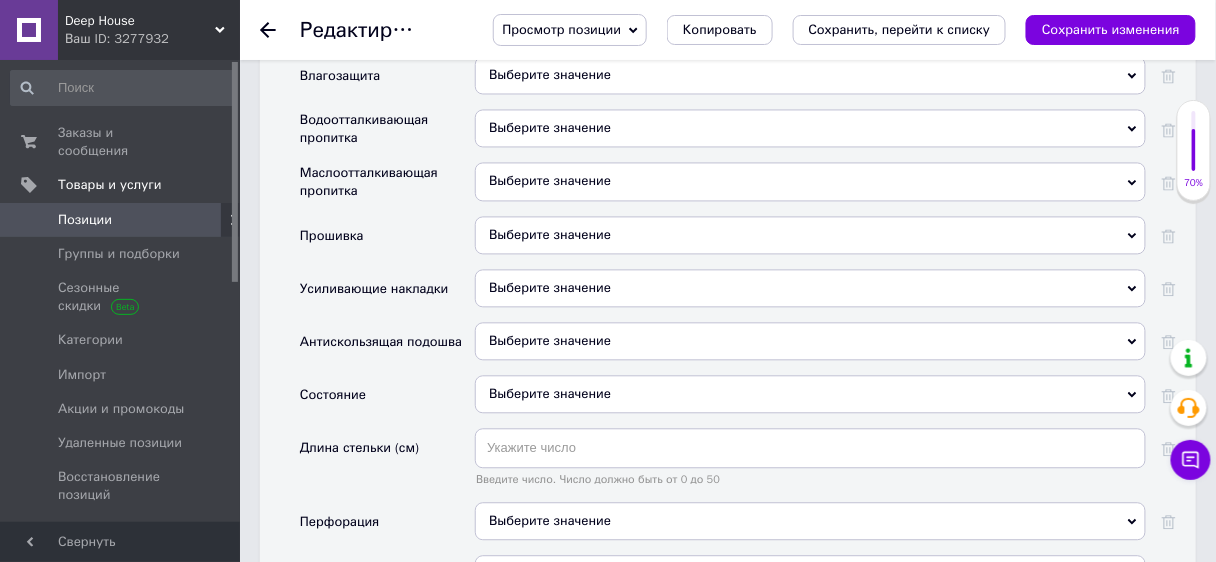 scroll, scrollTop: 2871, scrollLeft: 0, axis: vertical 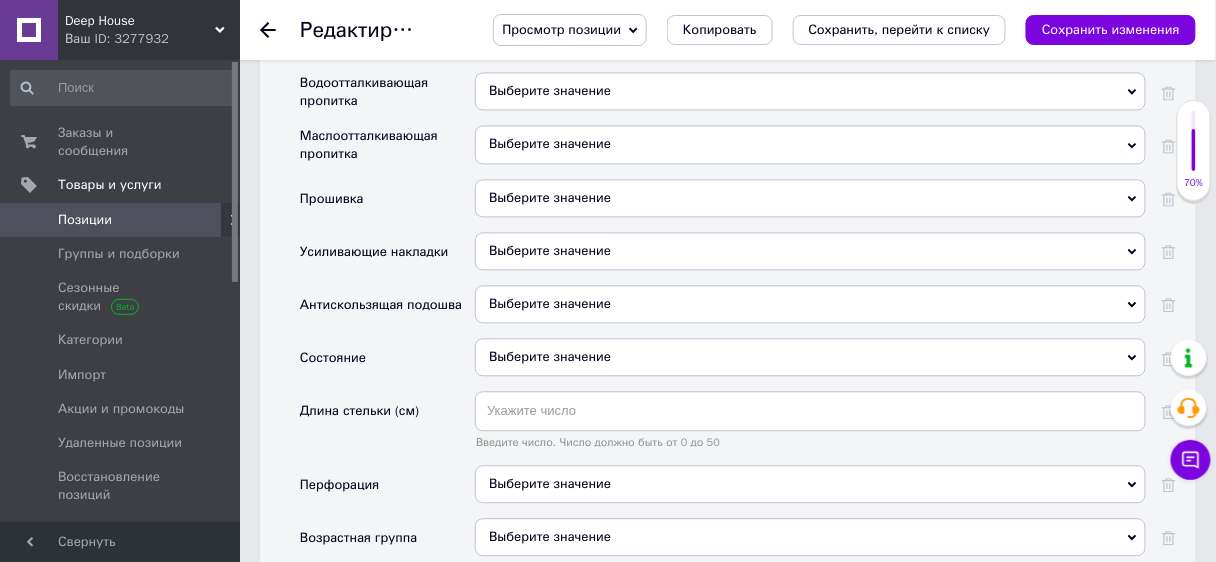 click on "Выберите значение" at bounding box center (810, 357) 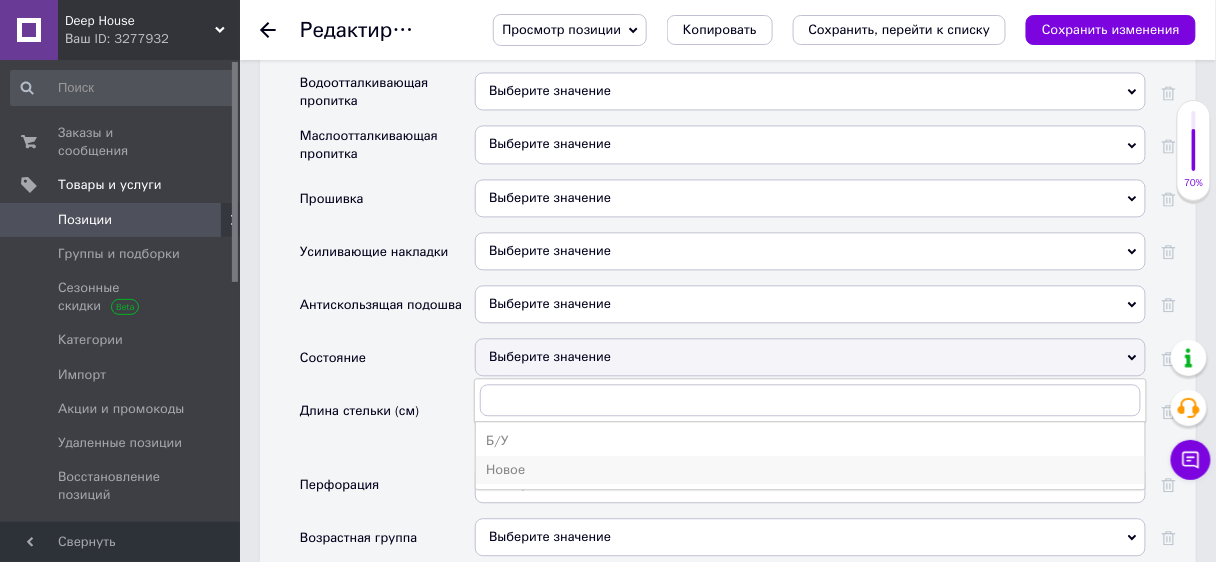 click on "Новое" at bounding box center [810, 470] 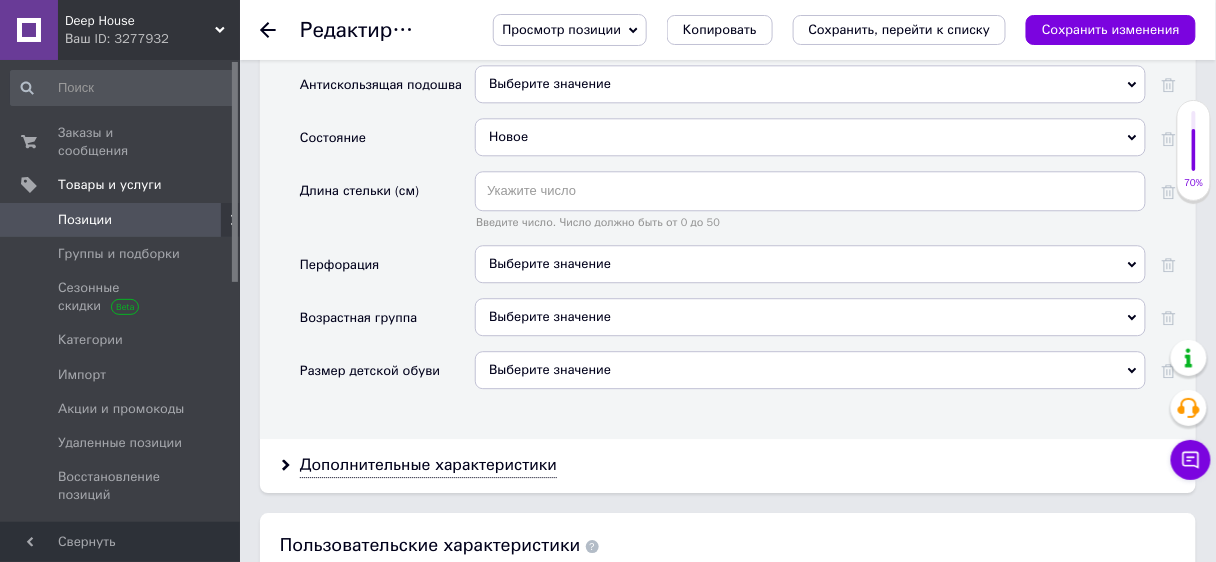 scroll, scrollTop: 3111, scrollLeft: 0, axis: vertical 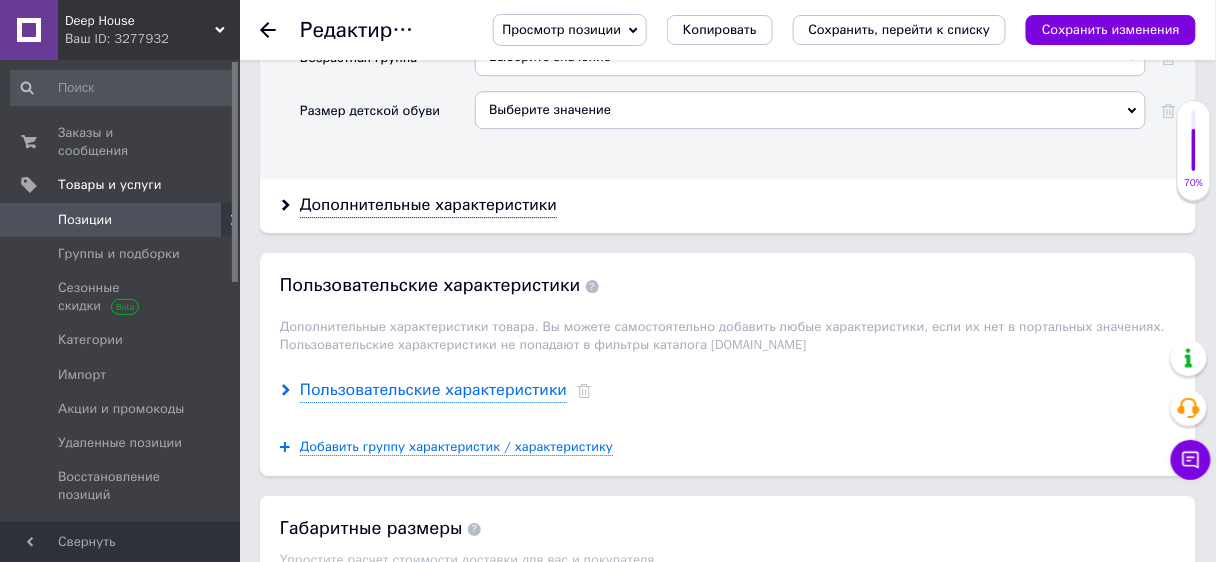 click on "Пользовательские характеристики" at bounding box center (433, 390) 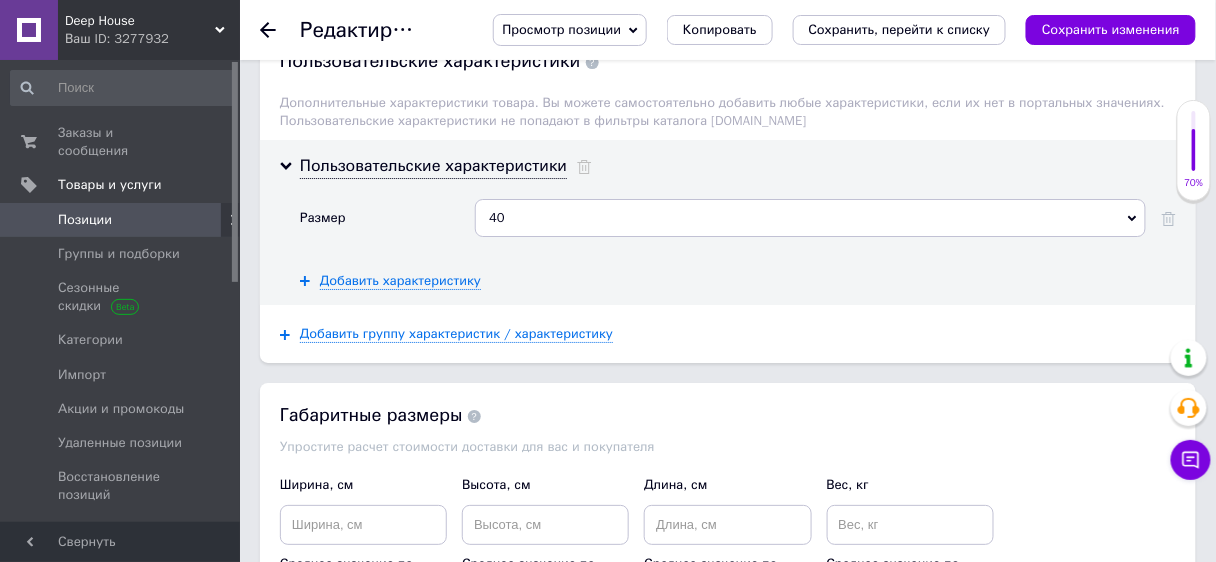 scroll, scrollTop: 3591, scrollLeft: 0, axis: vertical 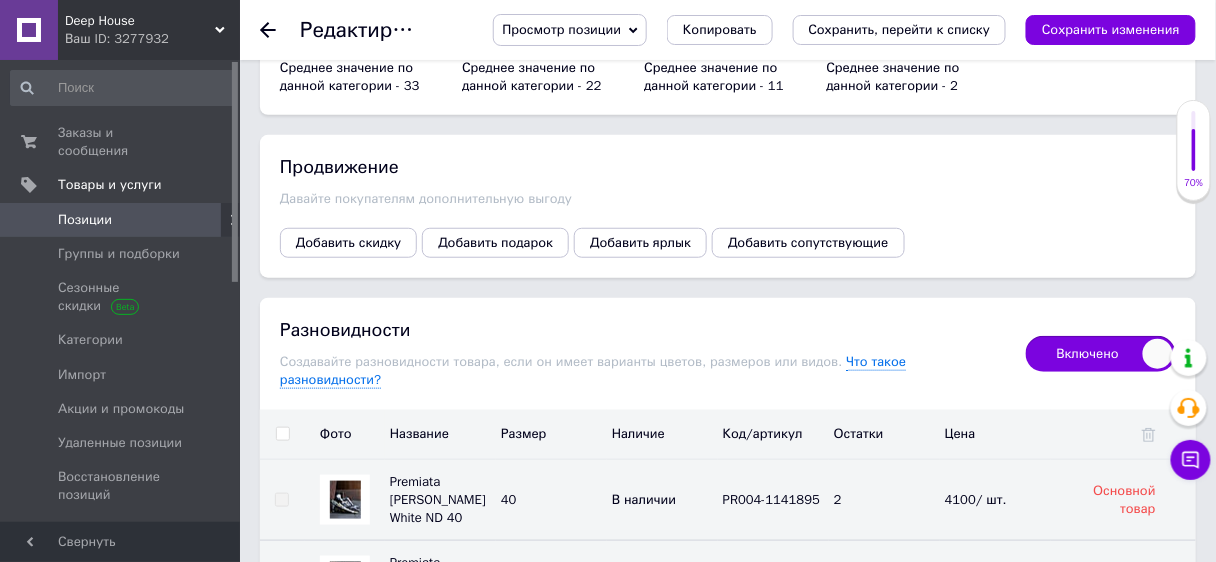 click at bounding box center (282, 434) 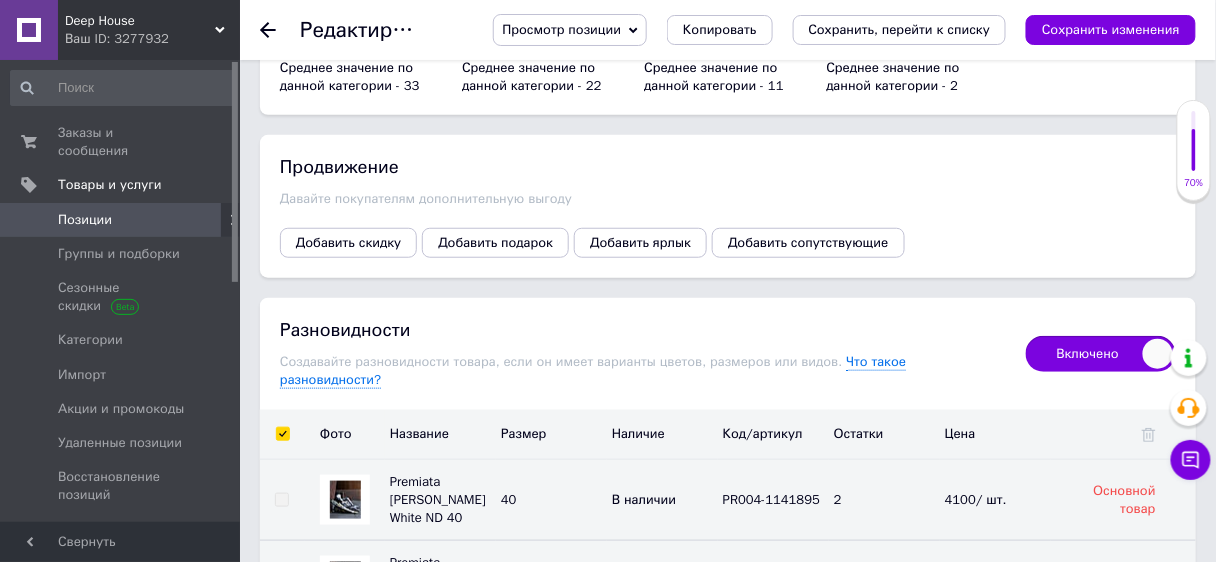 checkbox on "true" 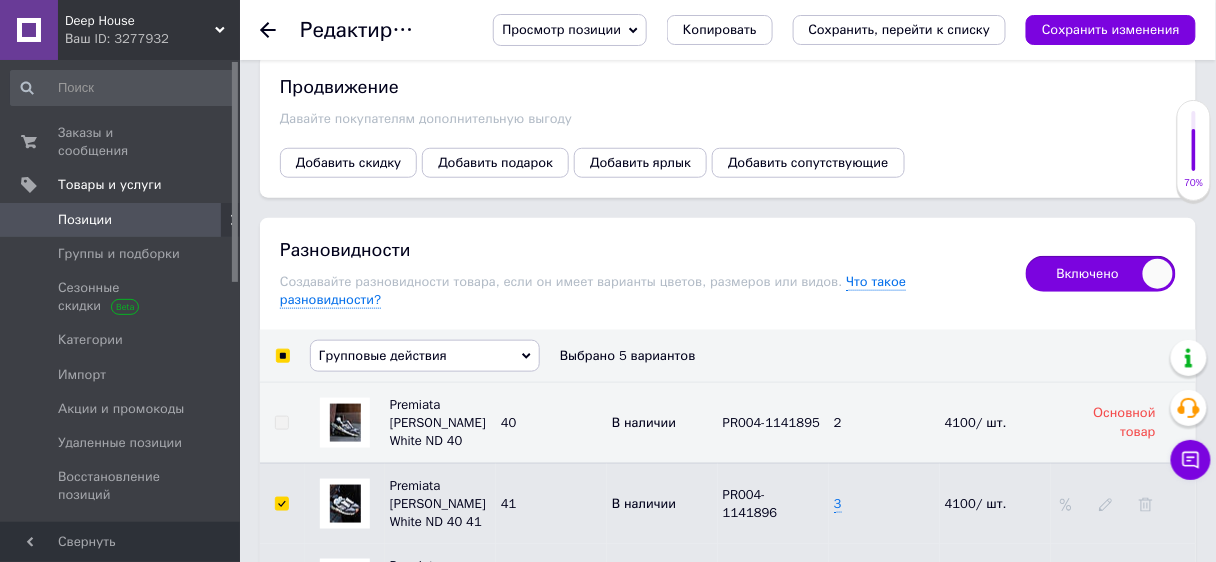 click on "Групповые действия" at bounding box center [383, 355] 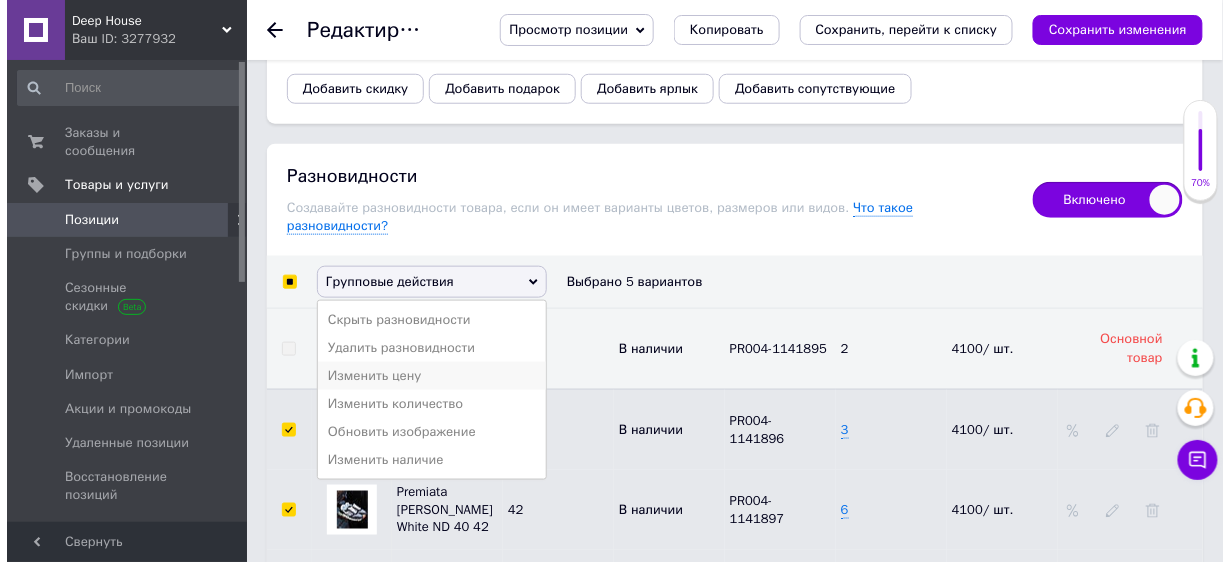 scroll, scrollTop: 4231, scrollLeft: 0, axis: vertical 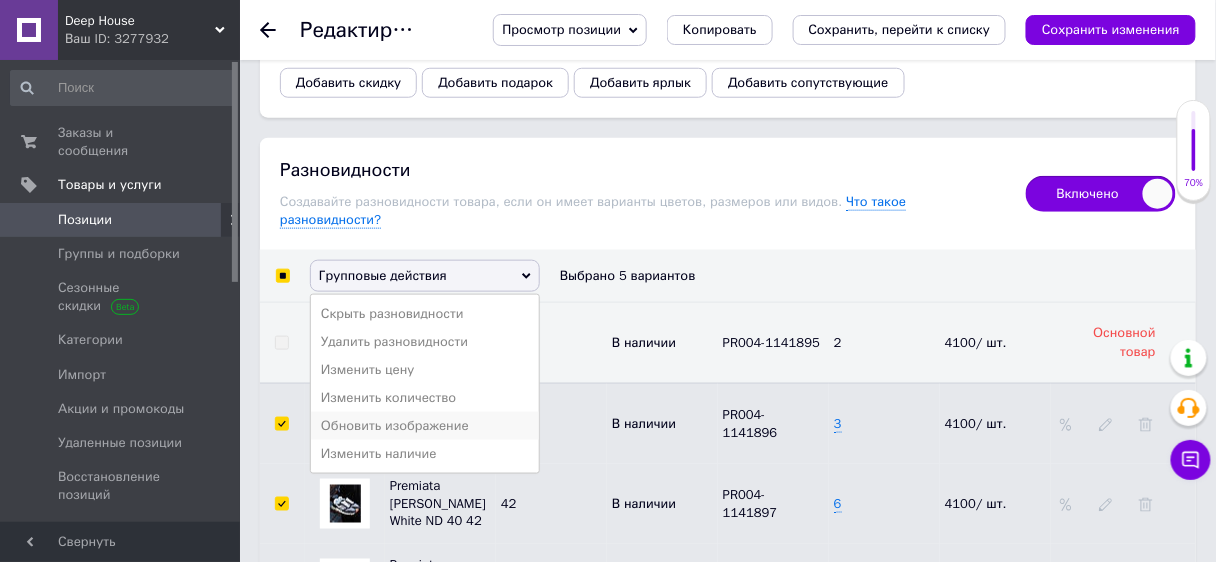 click on "Обновить изображение" at bounding box center [425, 426] 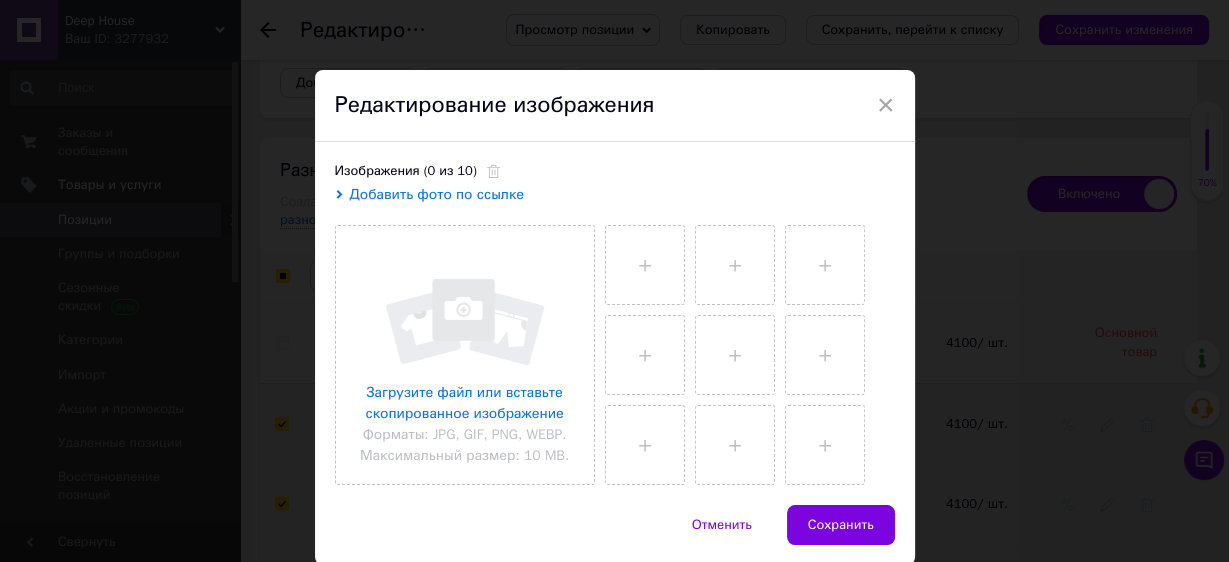 click on "Добавить фото по ссылке" at bounding box center (437, 194) 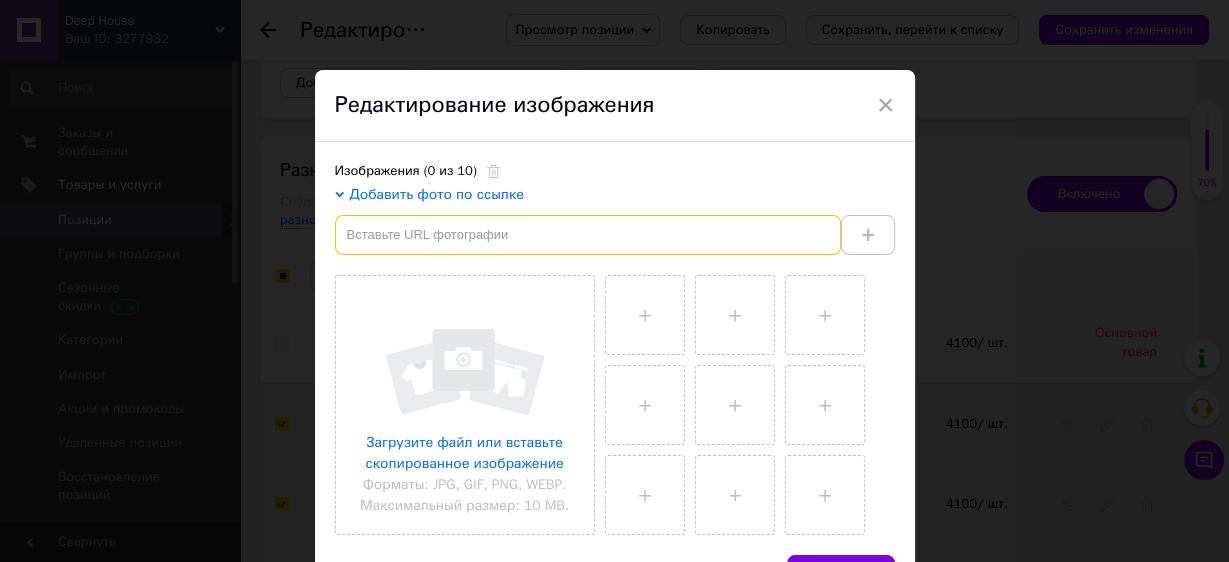 click at bounding box center (588, 235) 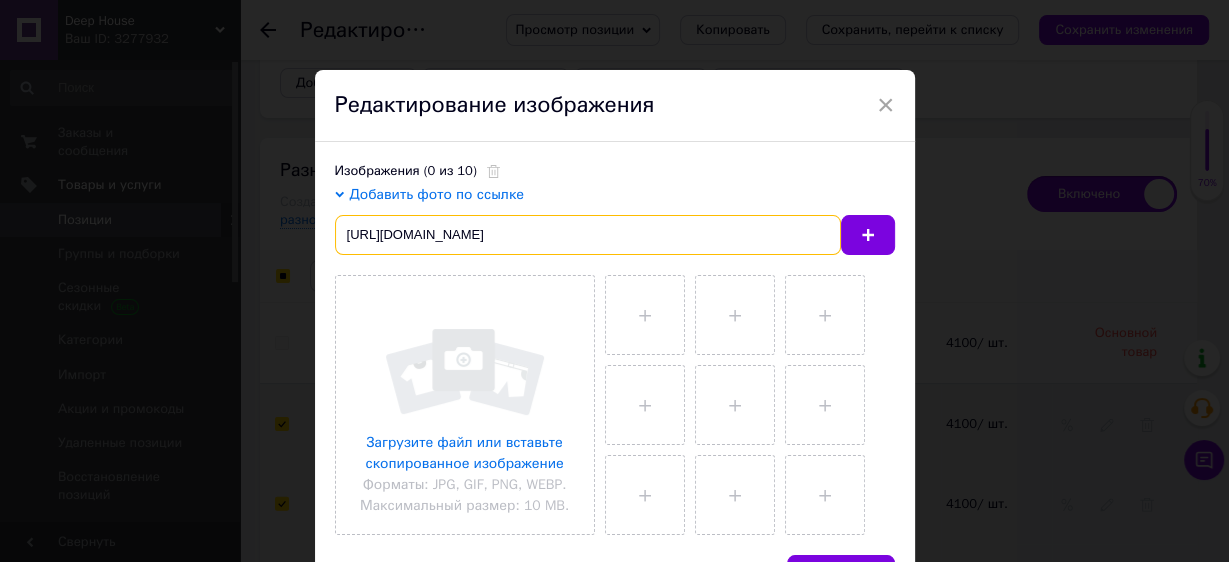 scroll, scrollTop: 0, scrollLeft: 83, axis: horizontal 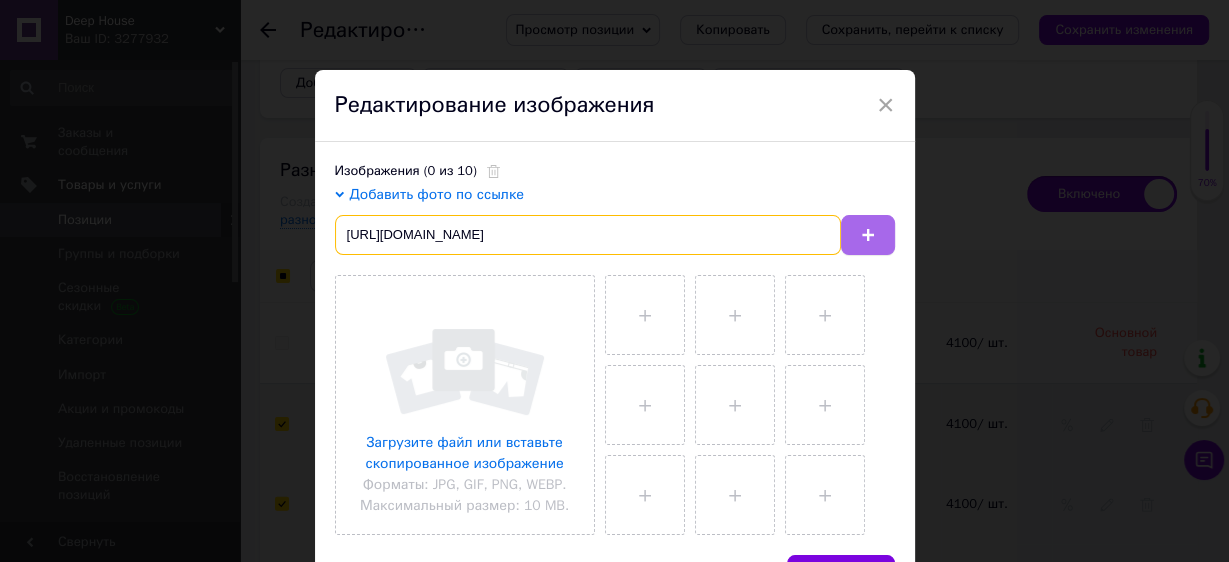 type on "[URL][DOMAIN_NAME]" 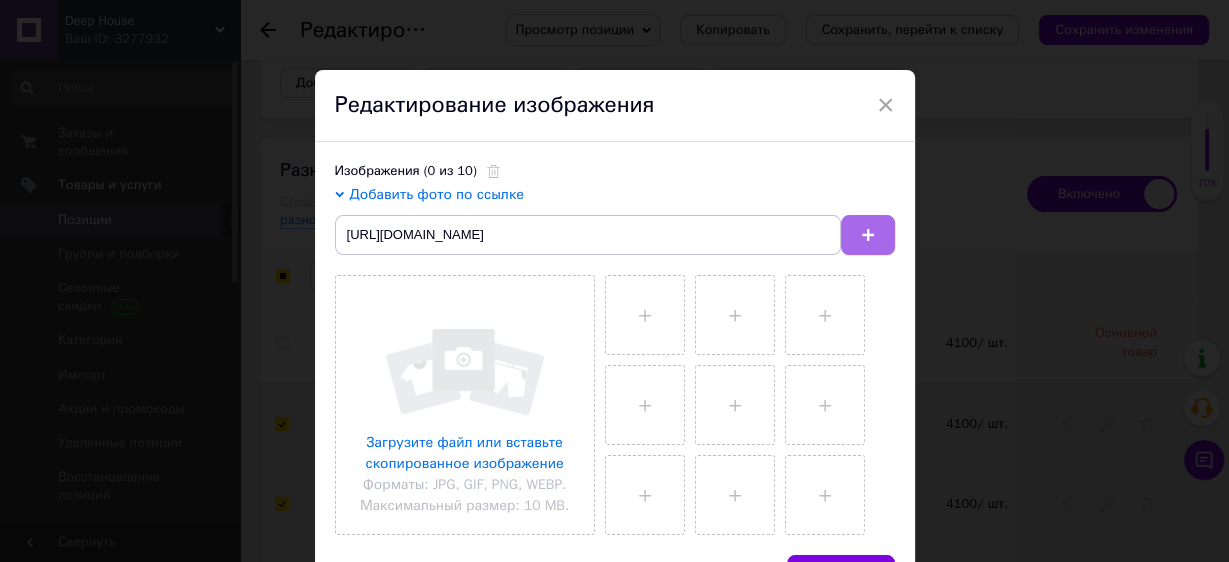 scroll, scrollTop: 0, scrollLeft: 0, axis: both 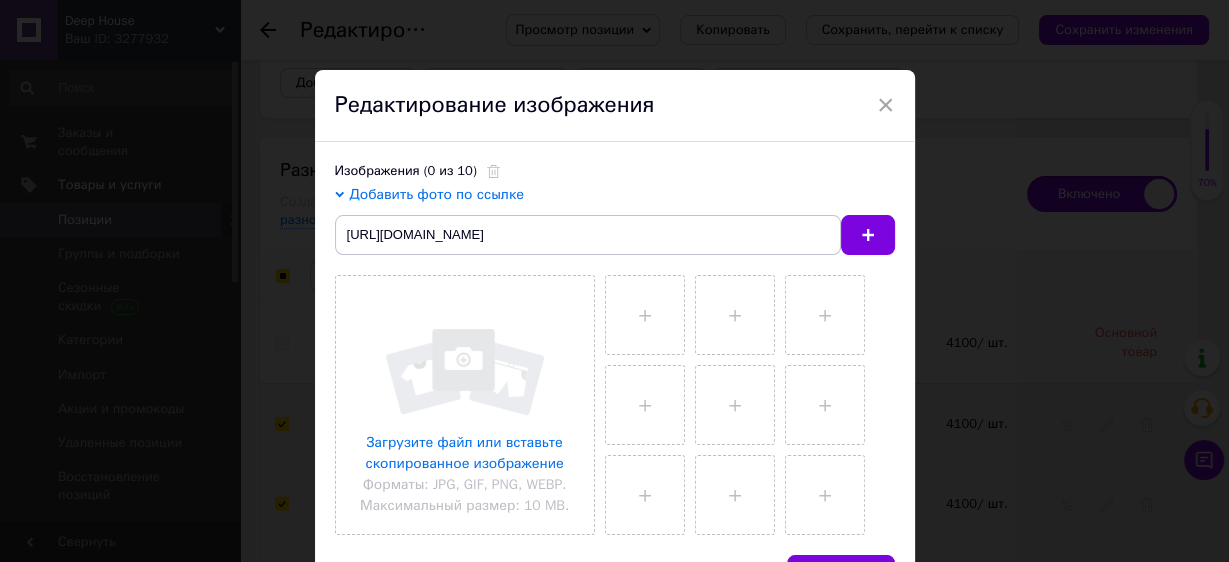 type 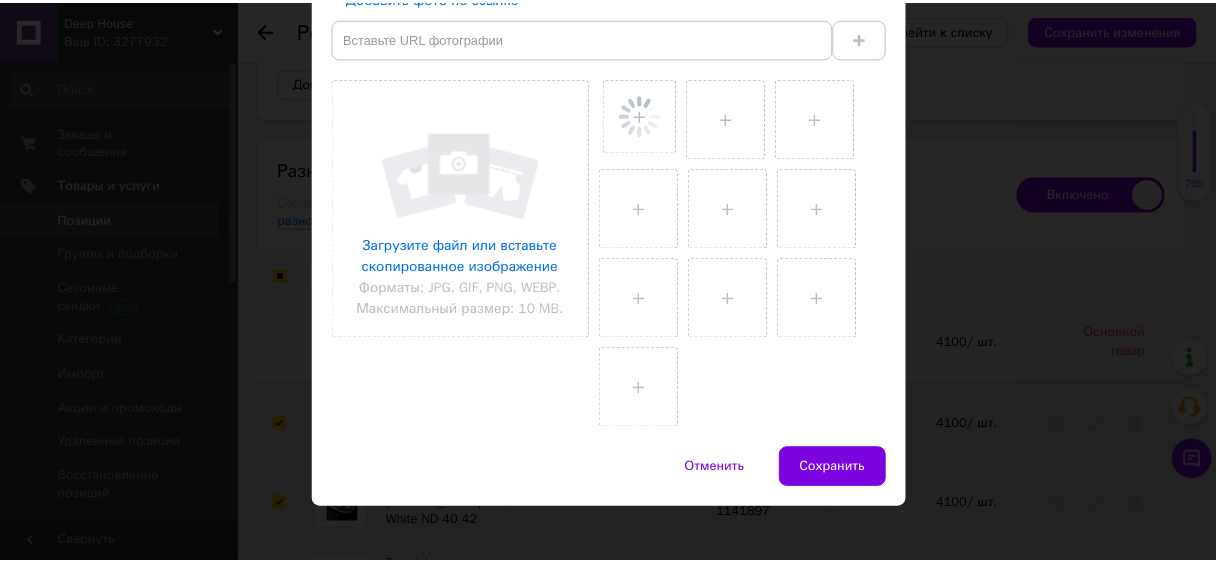 scroll, scrollTop: 120, scrollLeft: 0, axis: vertical 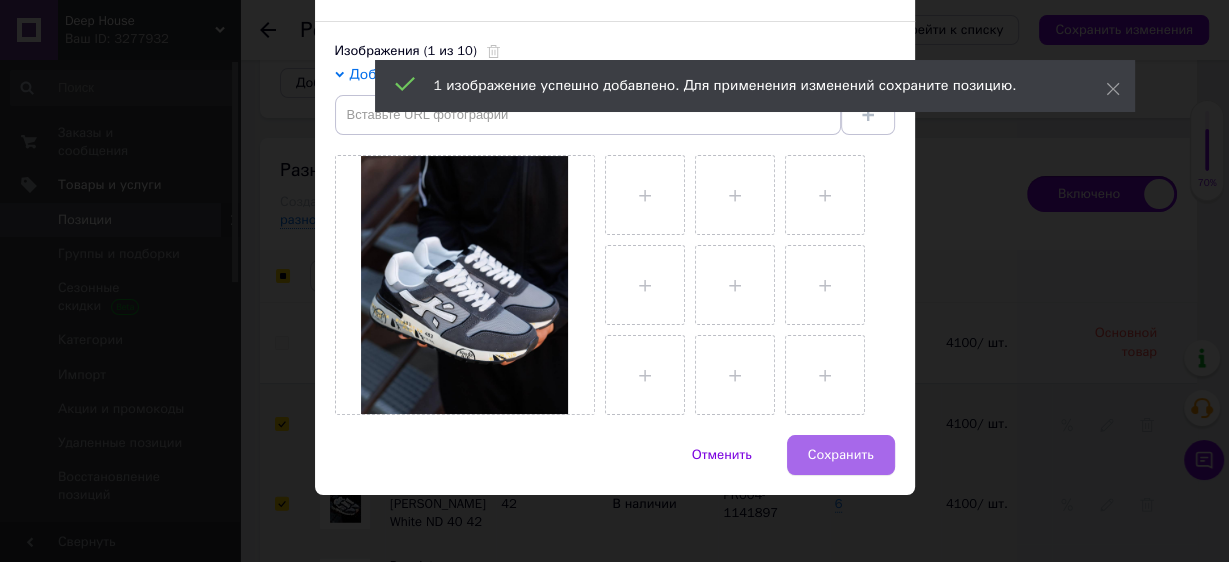 click on "Сохранить" at bounding box center [841, 455] 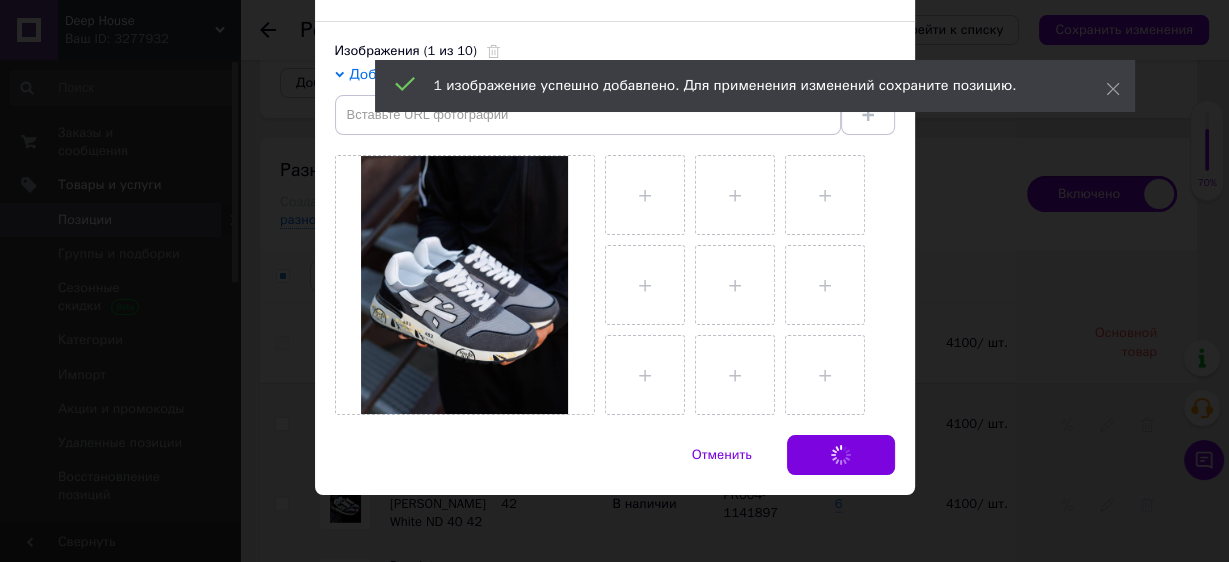 checkbox on "false" 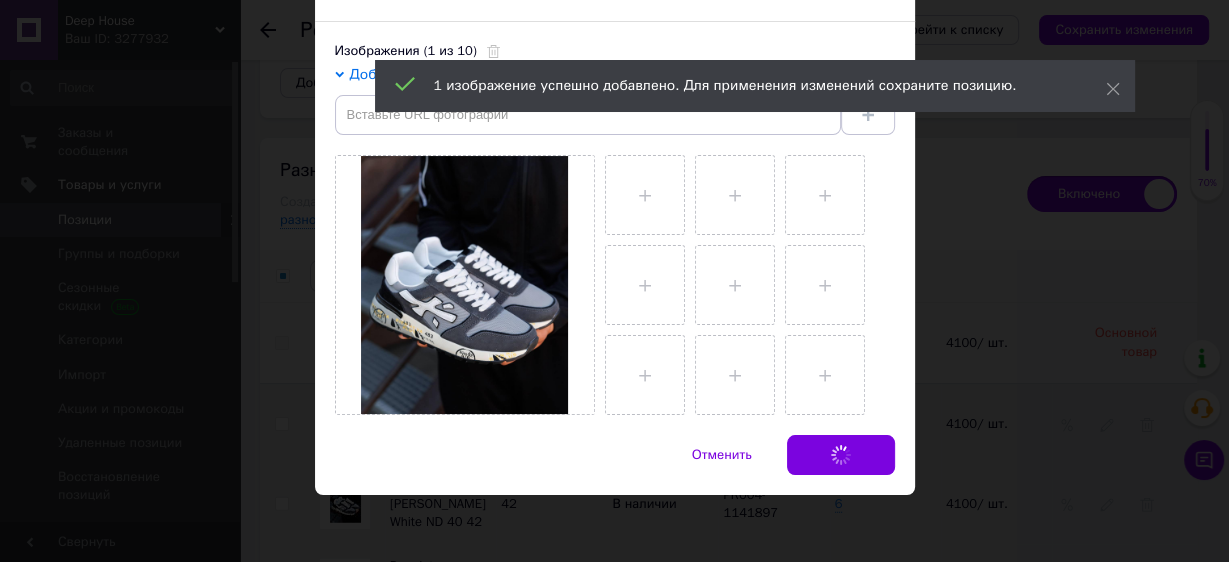 checkbox on "false" 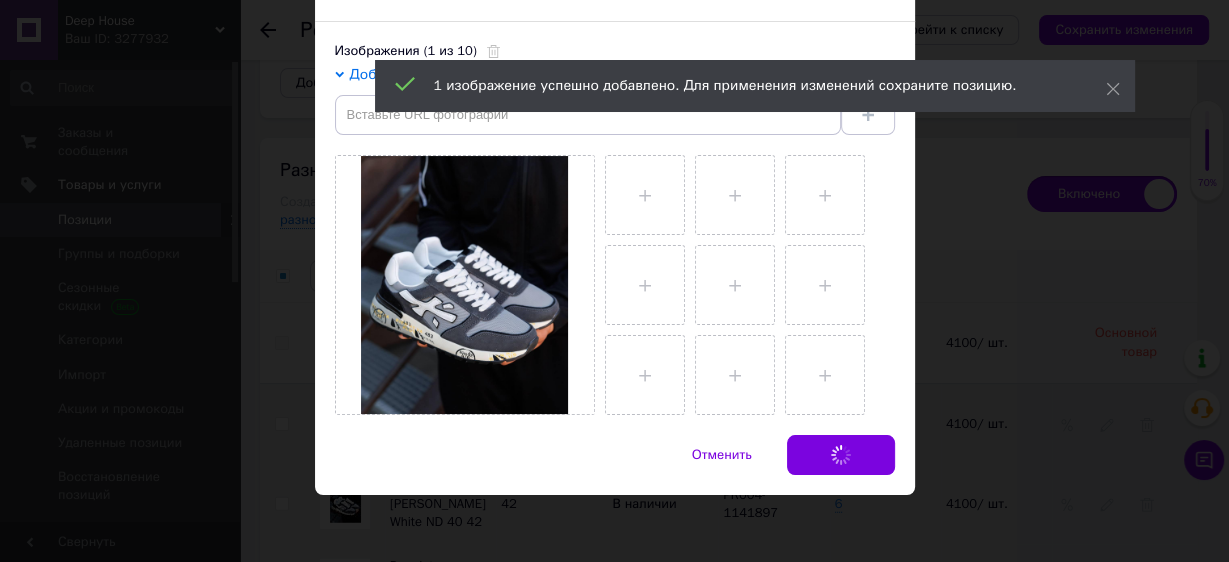 checkbox on "false" 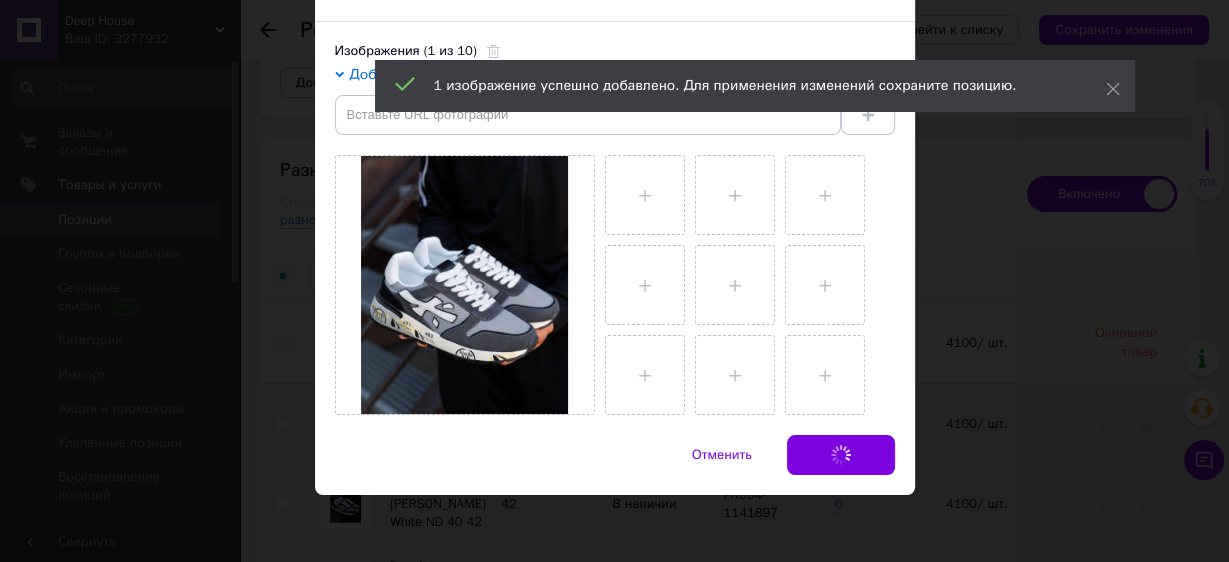 checkbox on "false" 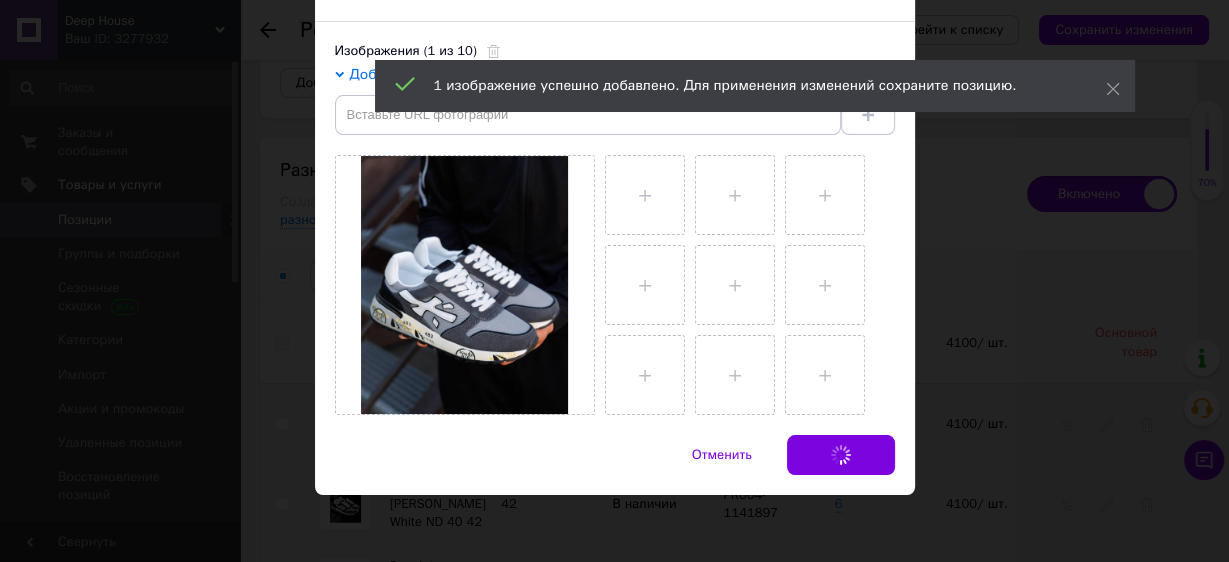 checkbox on "false" 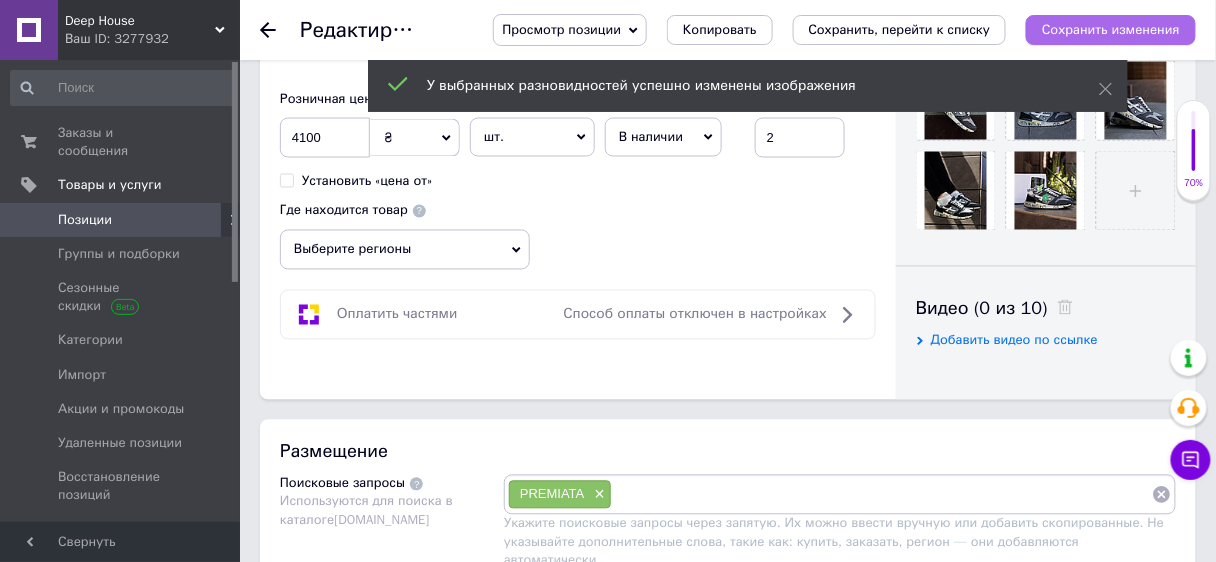 click on "Сохранить изменения" at bounding box center (1111, 29) 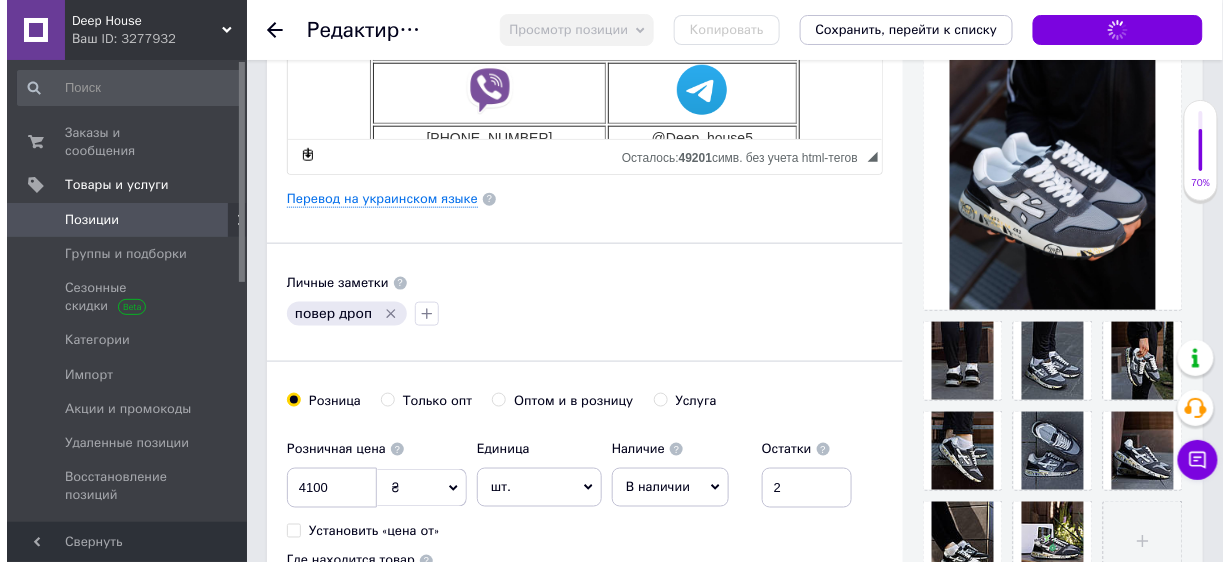 scroll, scrollTop: 0, scrollLeft: 0, axis: both 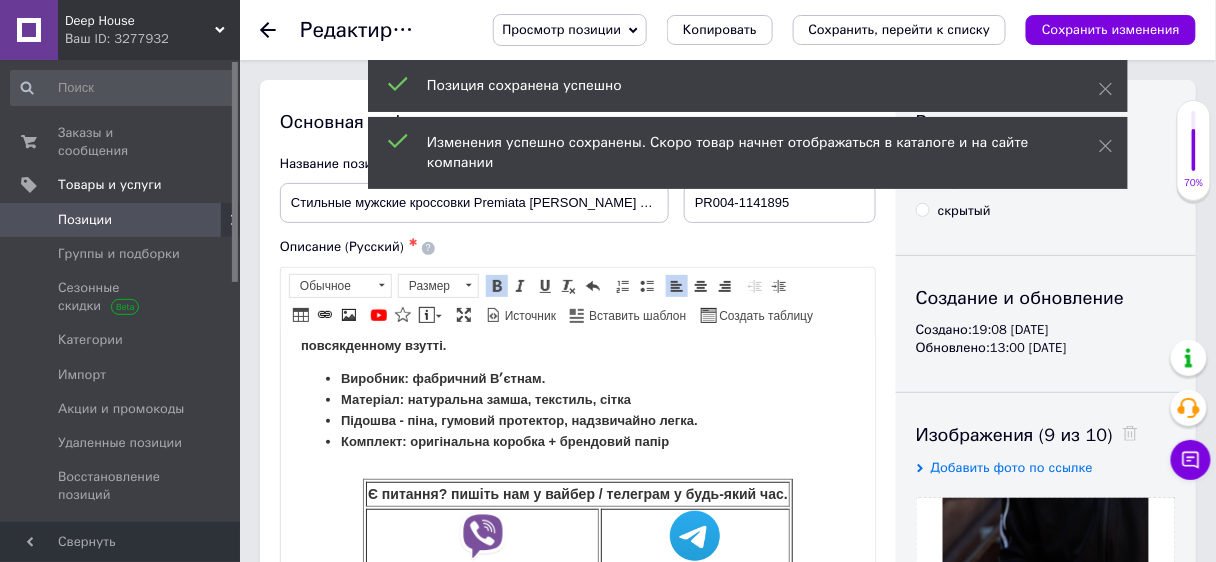 click 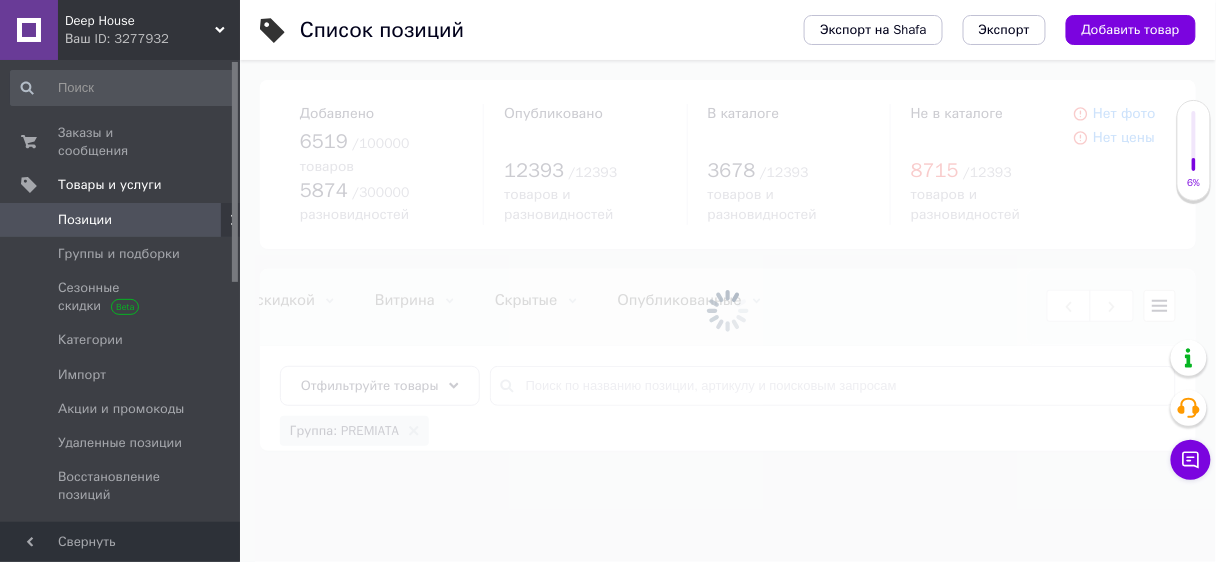 scroll, scrollTop: 0, scrollLeft: 406, axis: horizontal 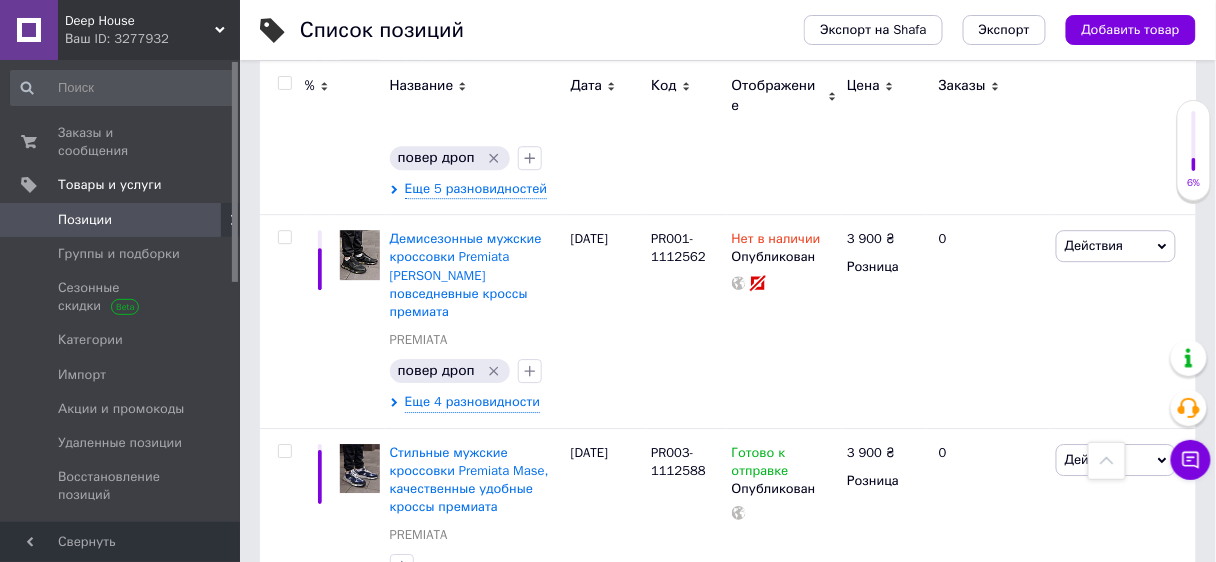 click at bounding box center [284, 83] 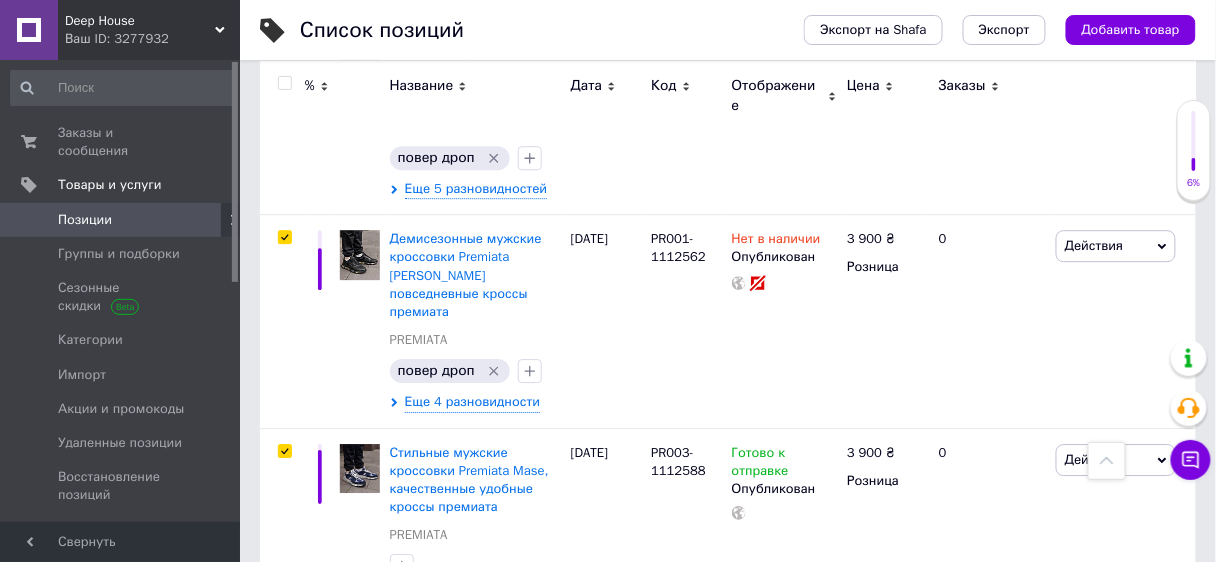 checkbox on "true" 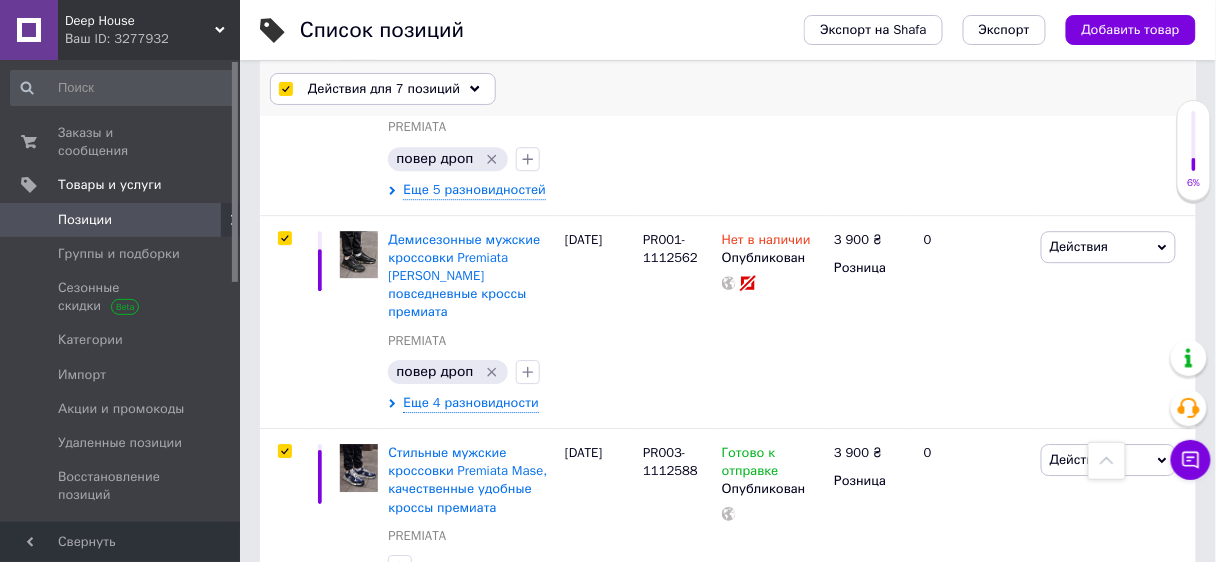click on "Действия для 7 позиций" at bounding box center (384, 89) 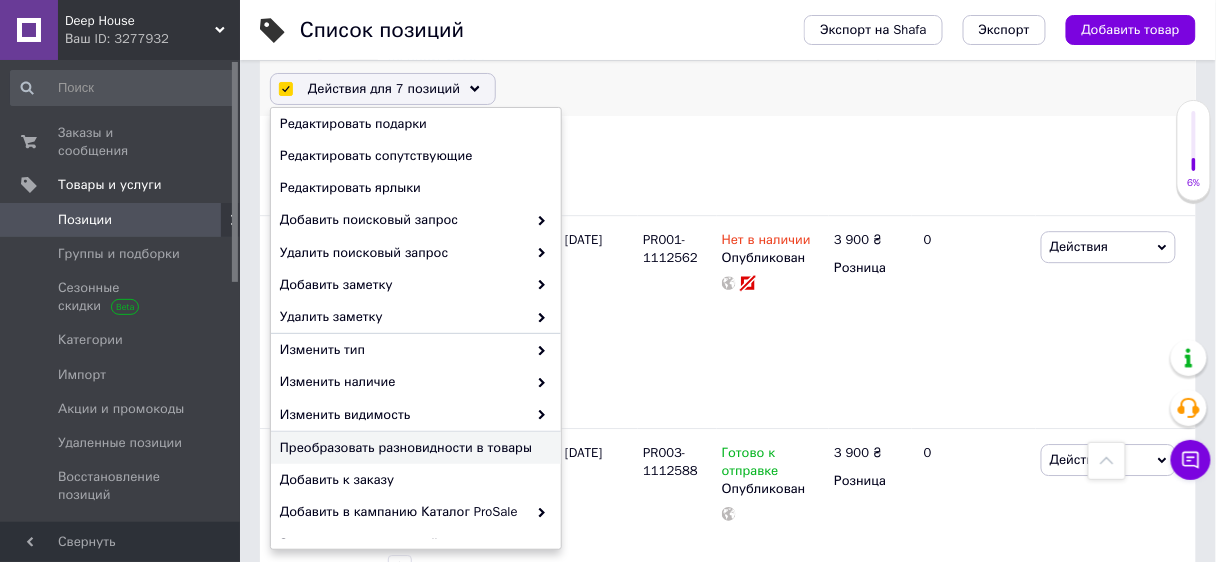 scroll, scrollTop: 240, scrollLeft: 0, axis: vertical 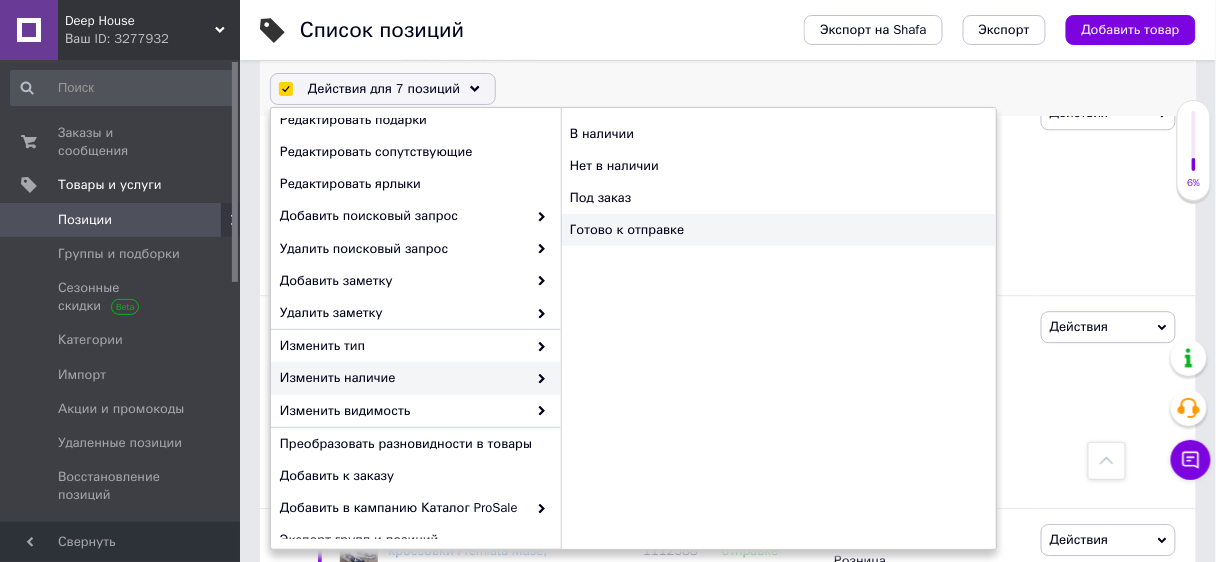 click on "Готово к отправке" at bounding box center (778, 230) 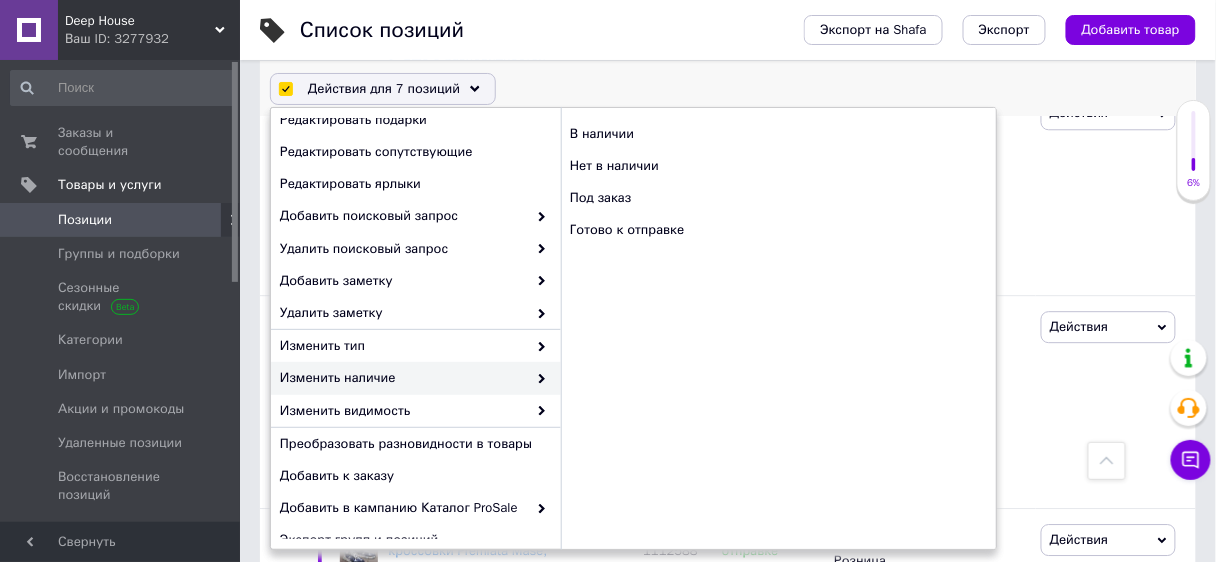 checkbox on "false" 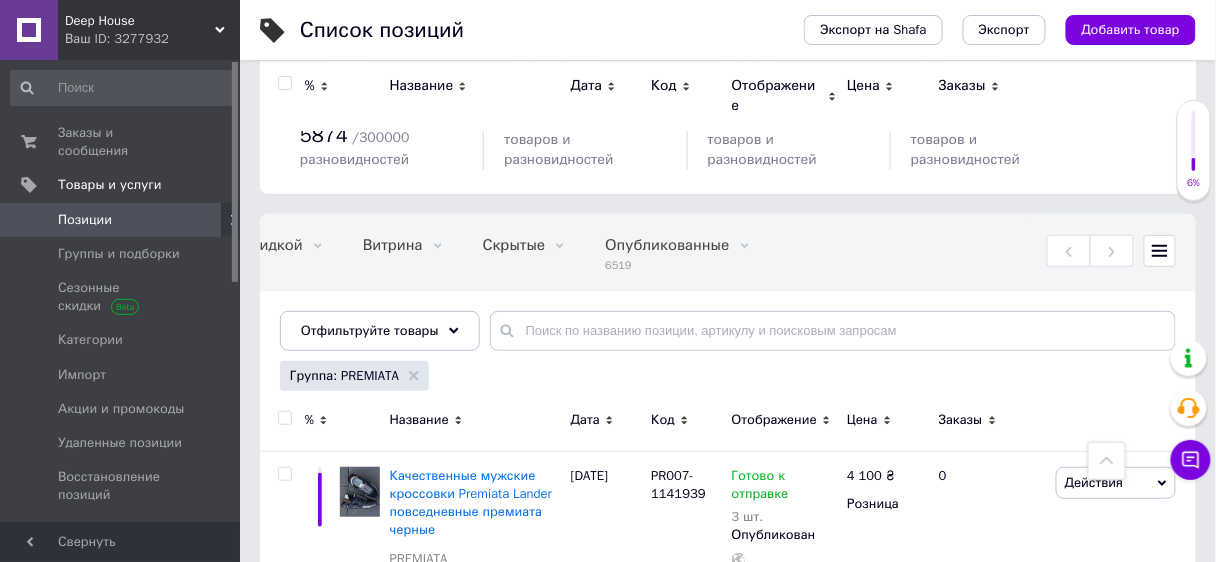 scroll, scrollTop: 0, scrollLeft: 0, axis: both 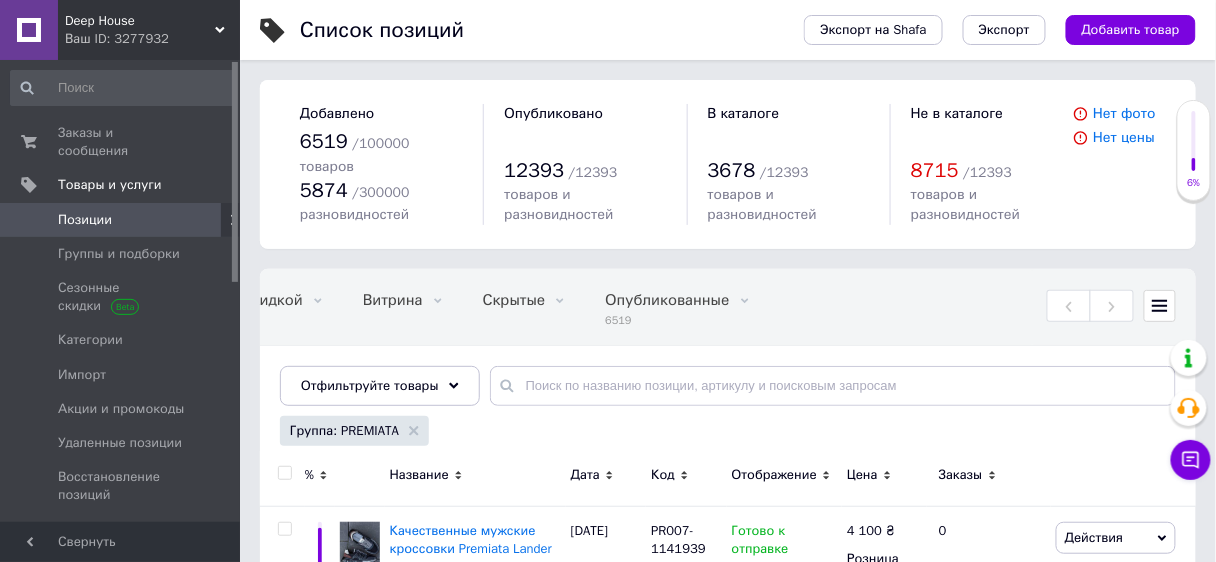 click at bounding box center [284, 473] 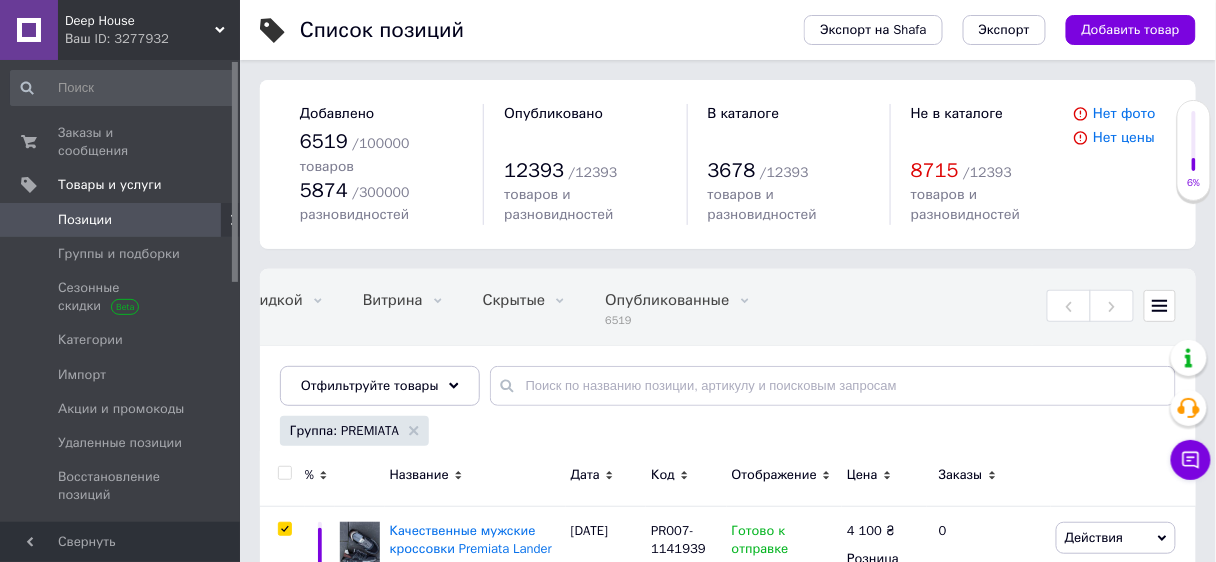 checkbox on "true" 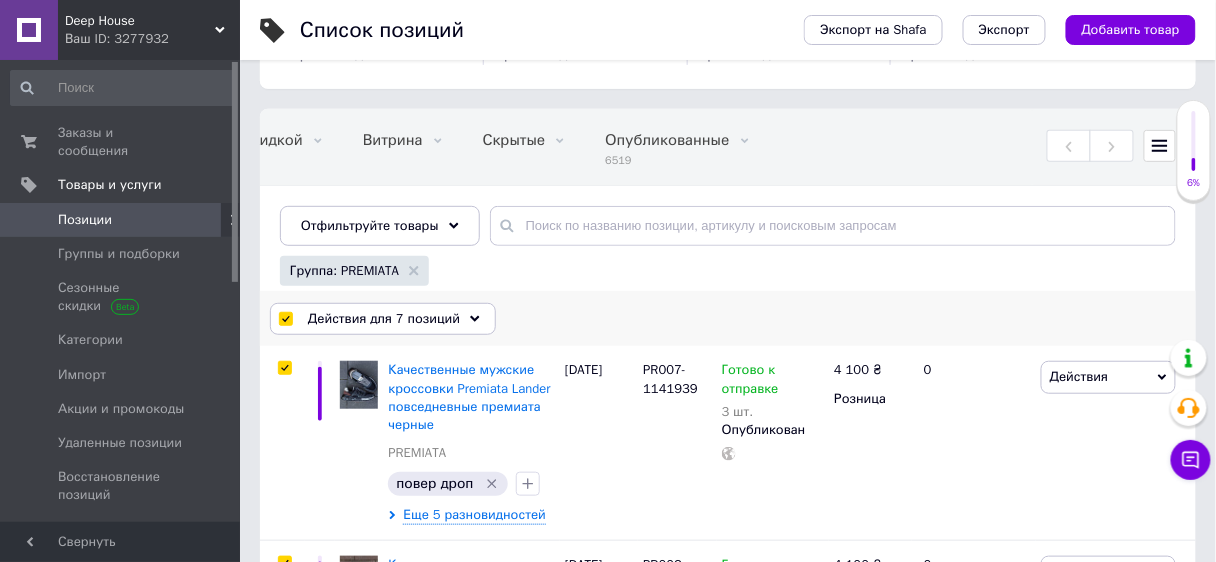 click on "Действия для 7 позиций" at bounding box center [384, 319] 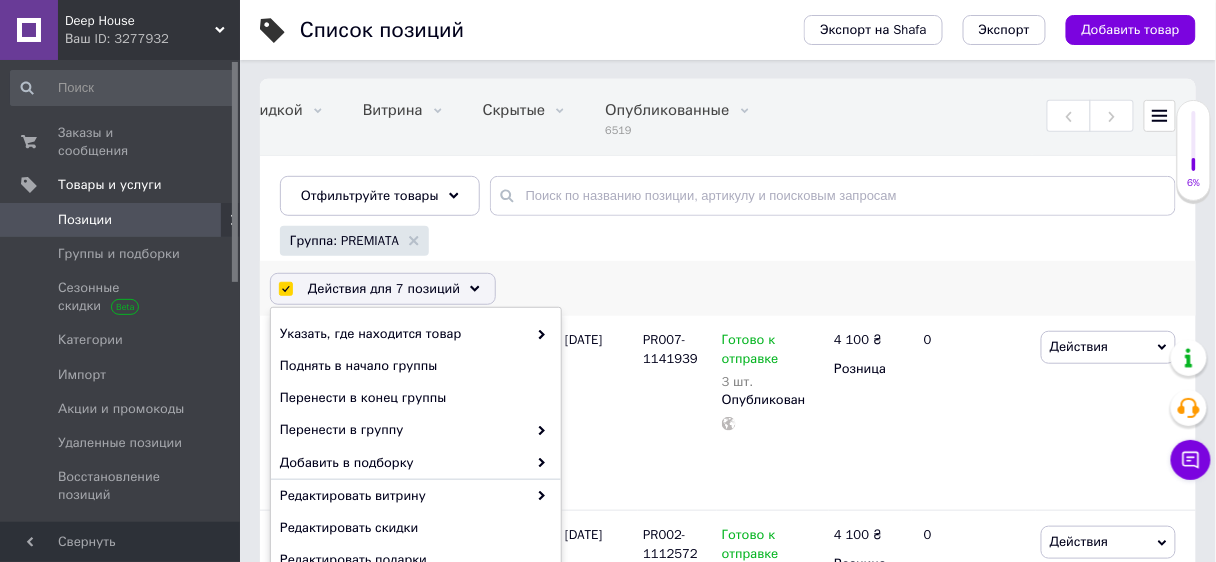 scroll, scrollTop: 240, scrollLeft: 0, axis: vertical 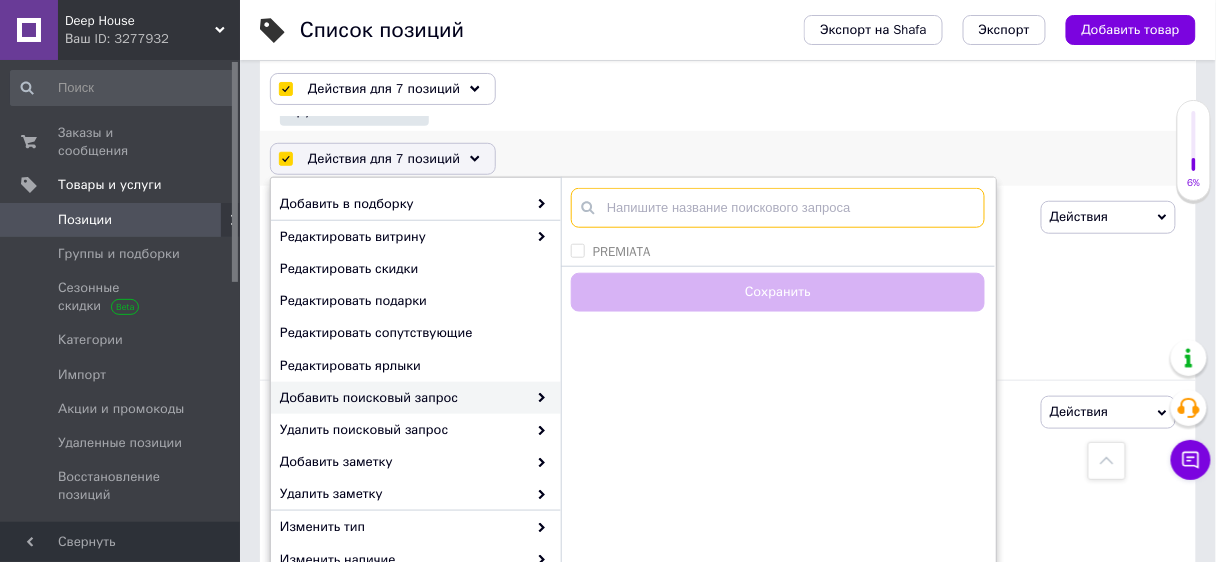 click at bounding box center (778, 208) 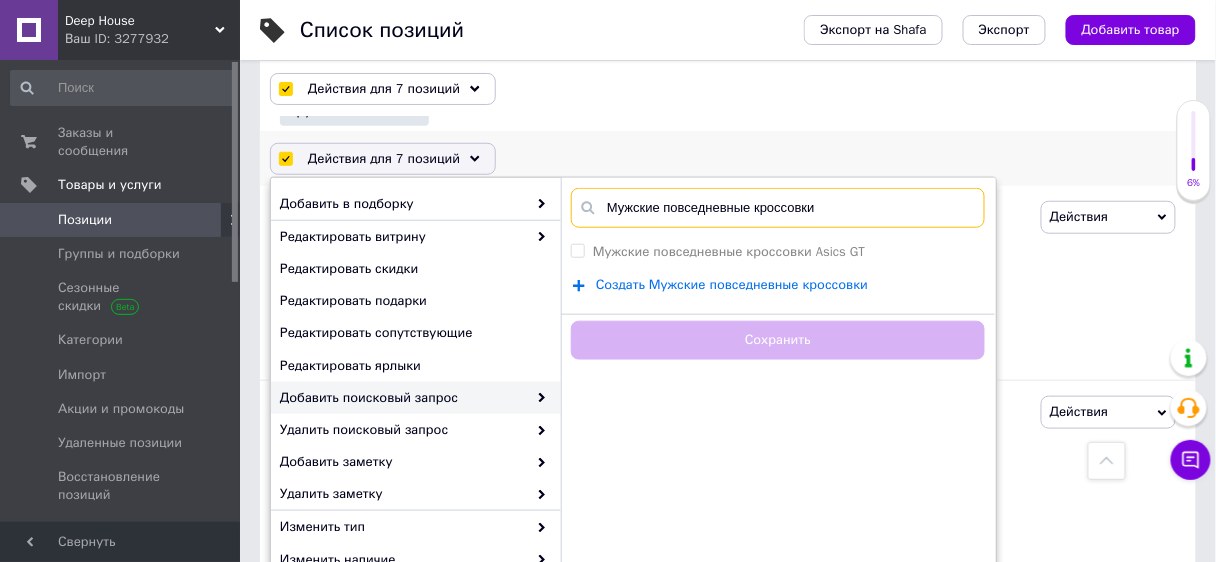 type on "Мужские повседневные кроссовки" 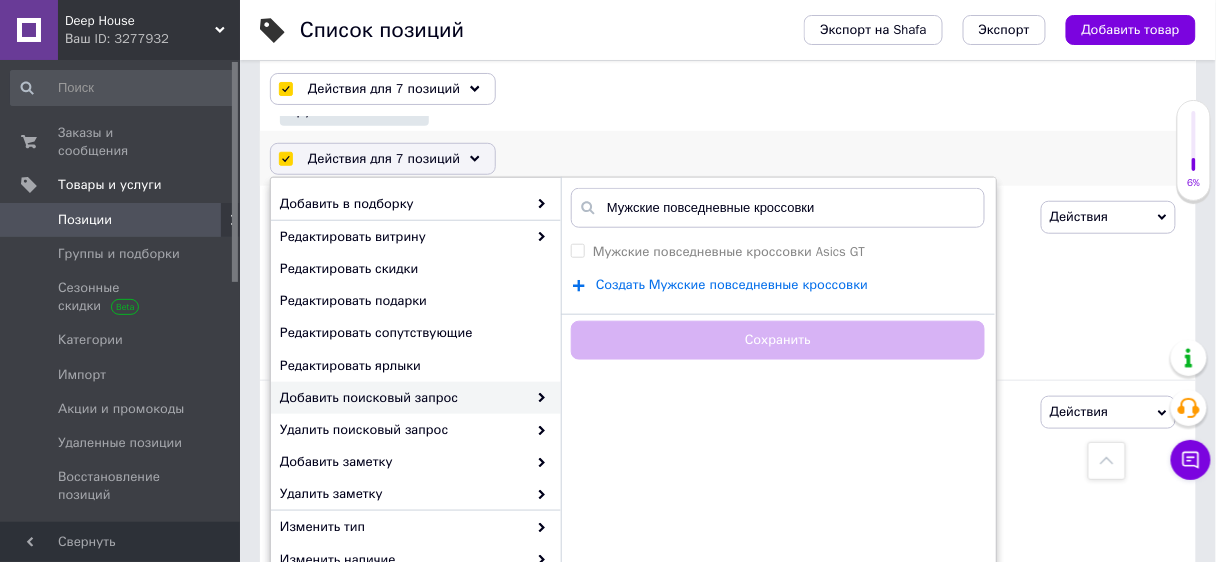 click on "Создать   Мужские повседневные кроссовки" at bounding box center (732, 285) 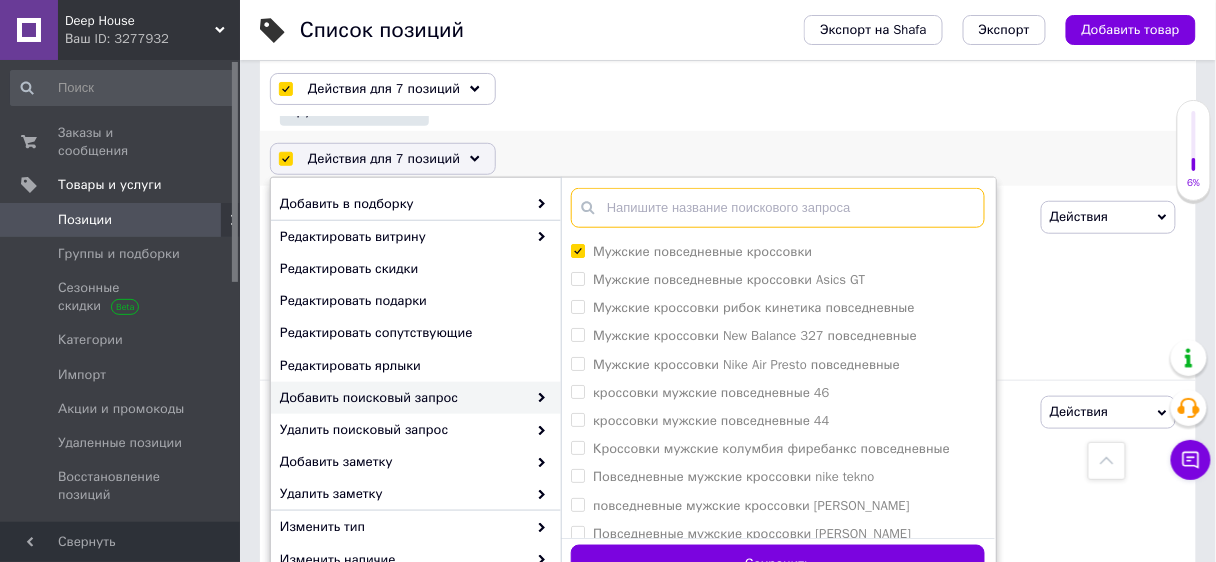 click at bounding box center (778, 208) 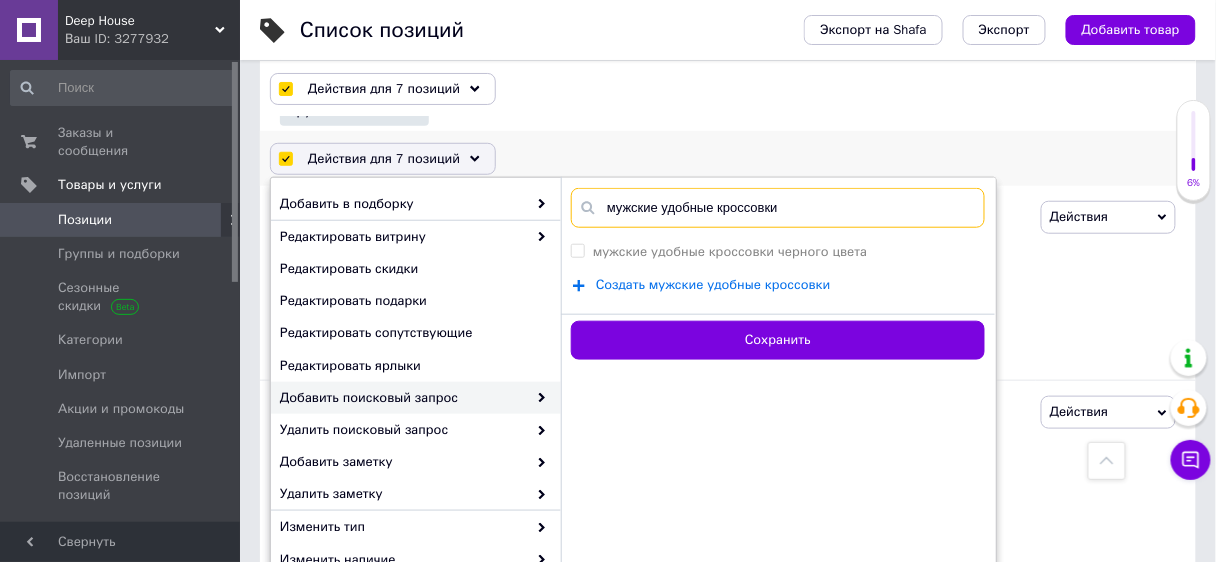 type on "мужские удобные кроссовки" 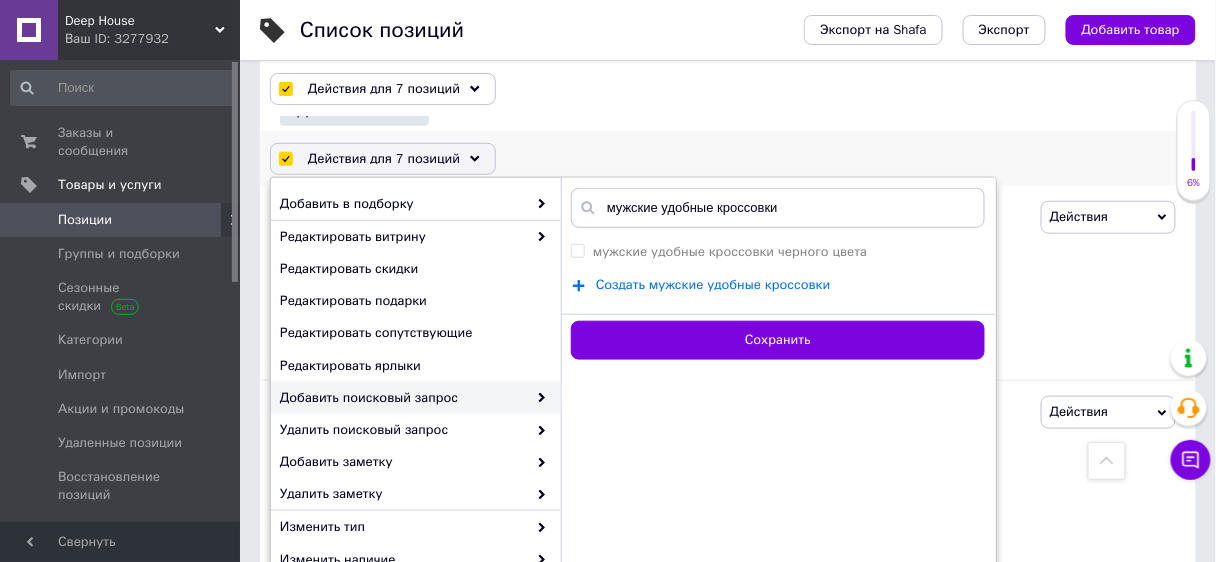 click on "мужские удобные кроссовки черного цвета" at bounding box center (778, 252) 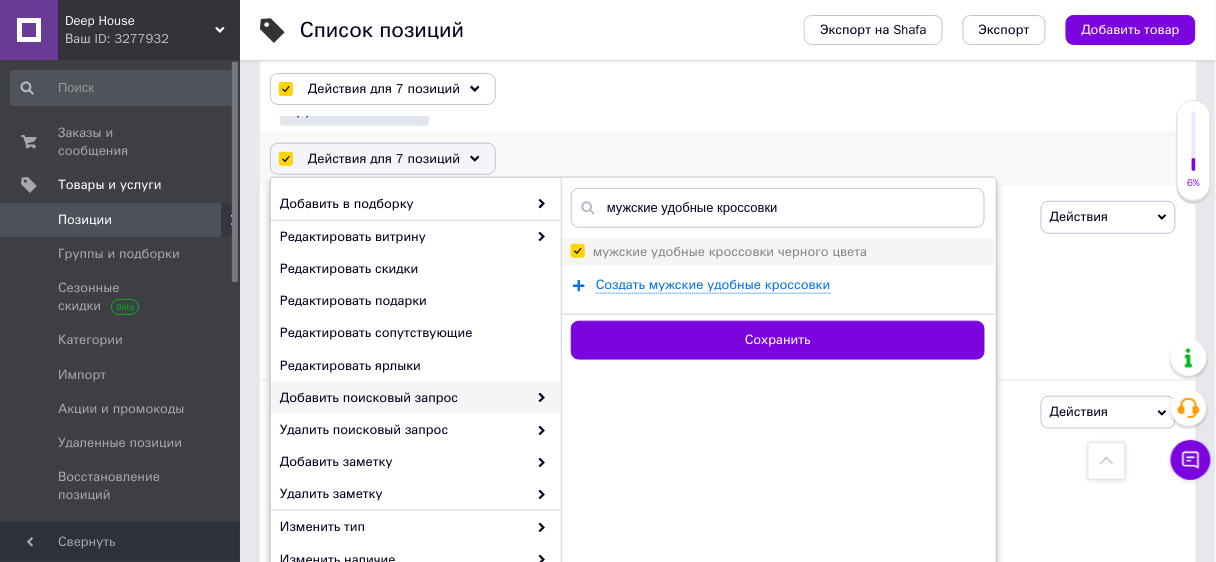 click on "мужские удобные кроссовки черного цвета" at bounding box center [730, 251] 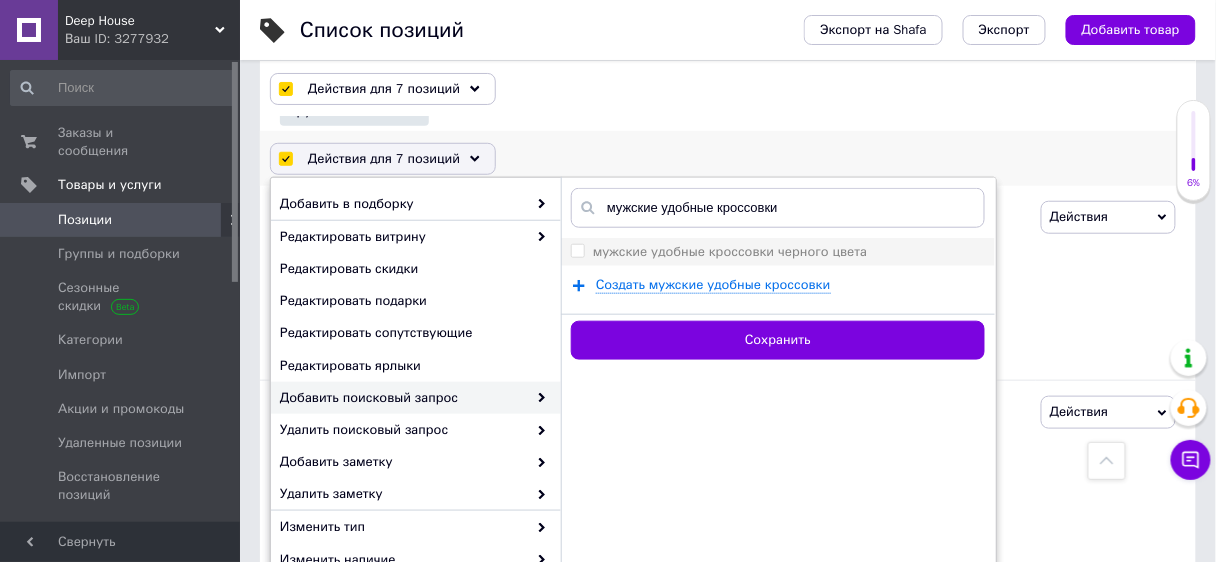 checkbox on "false" 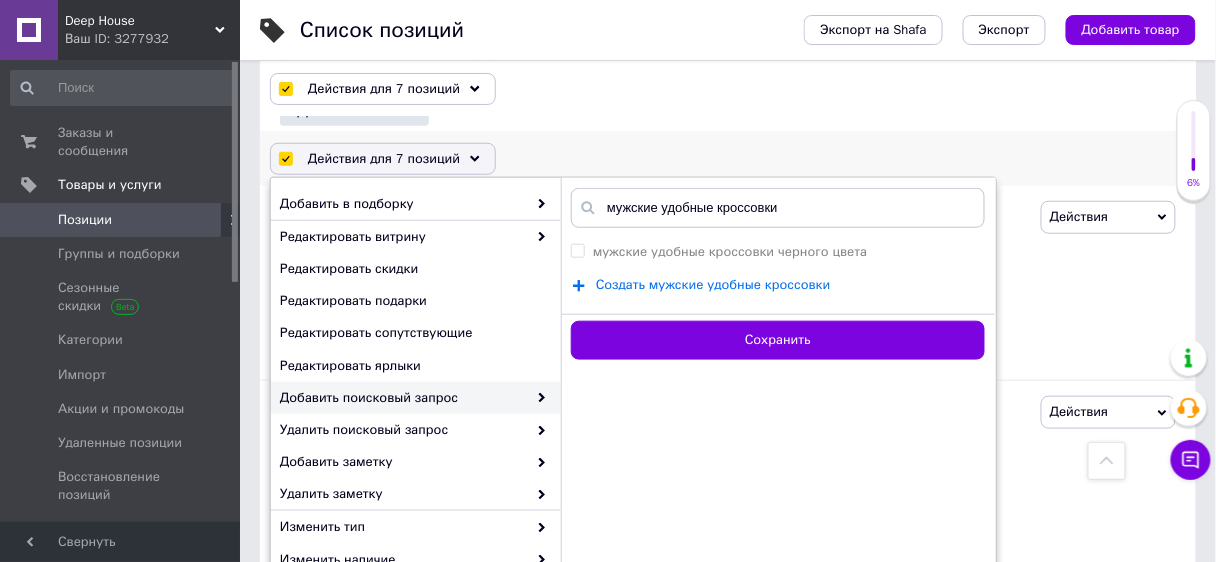 click on "Создать   мужские удобные кроссовки" at bounding box center (713, 285) 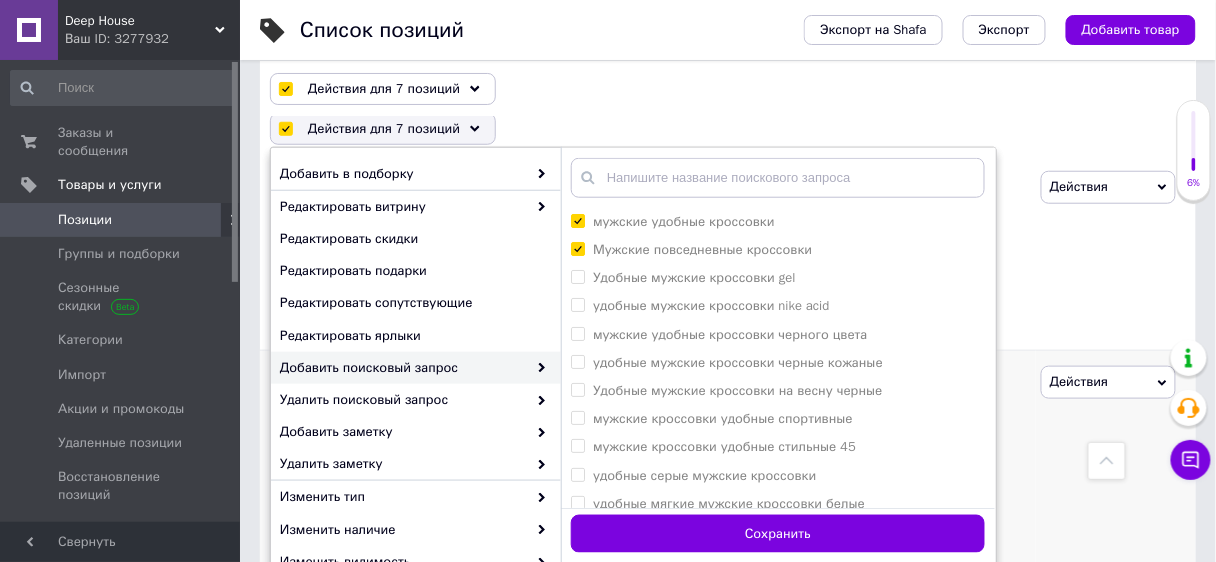 scroll, scrollTop: 400, scrollLeft: 0, axis: vertical 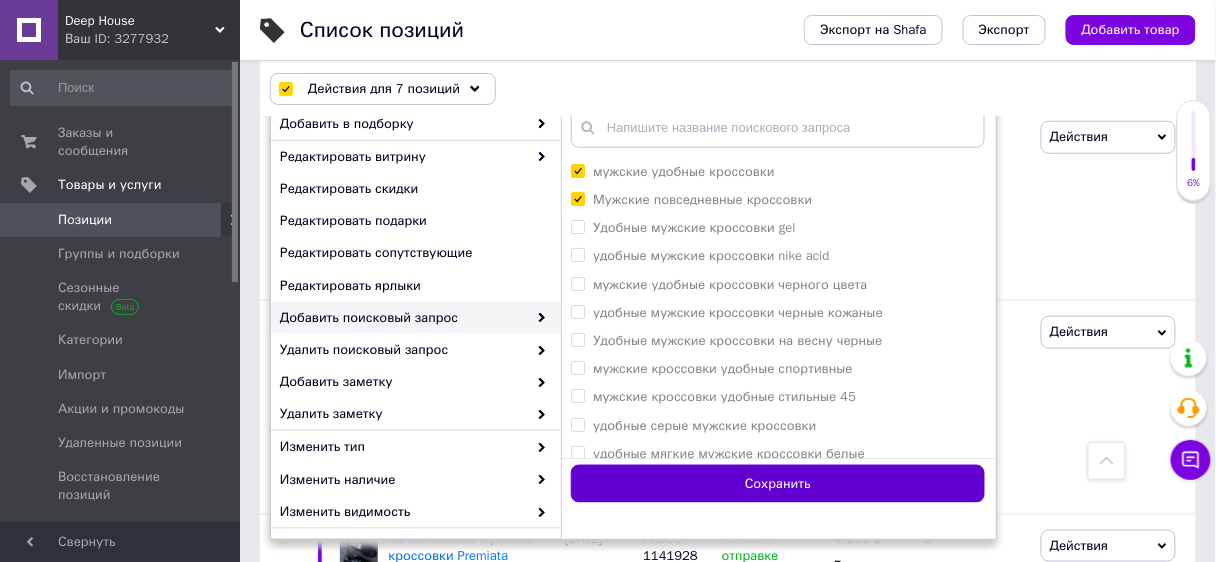 click on "Сохранить" at bounding box center (778, 484) 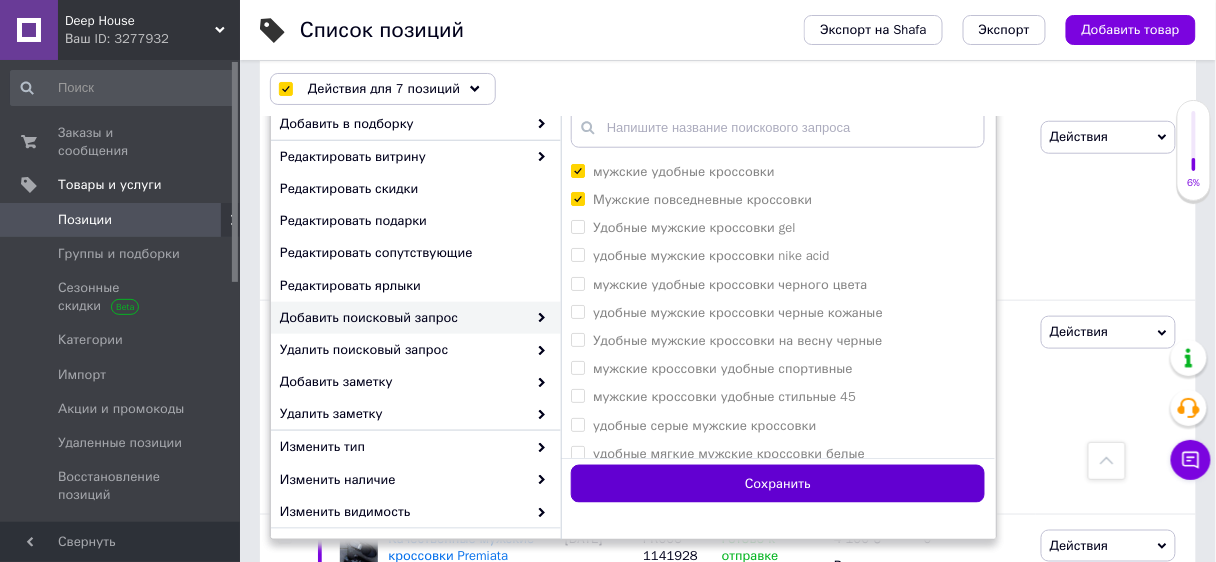 checkbox on "false" 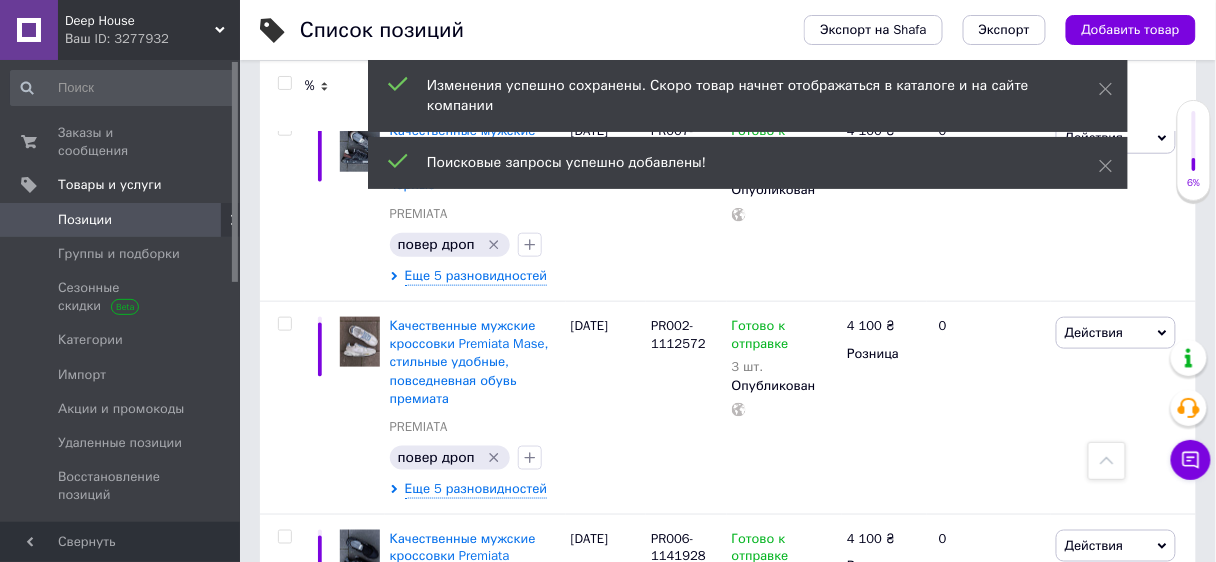 click at bounding box center (284, 83) 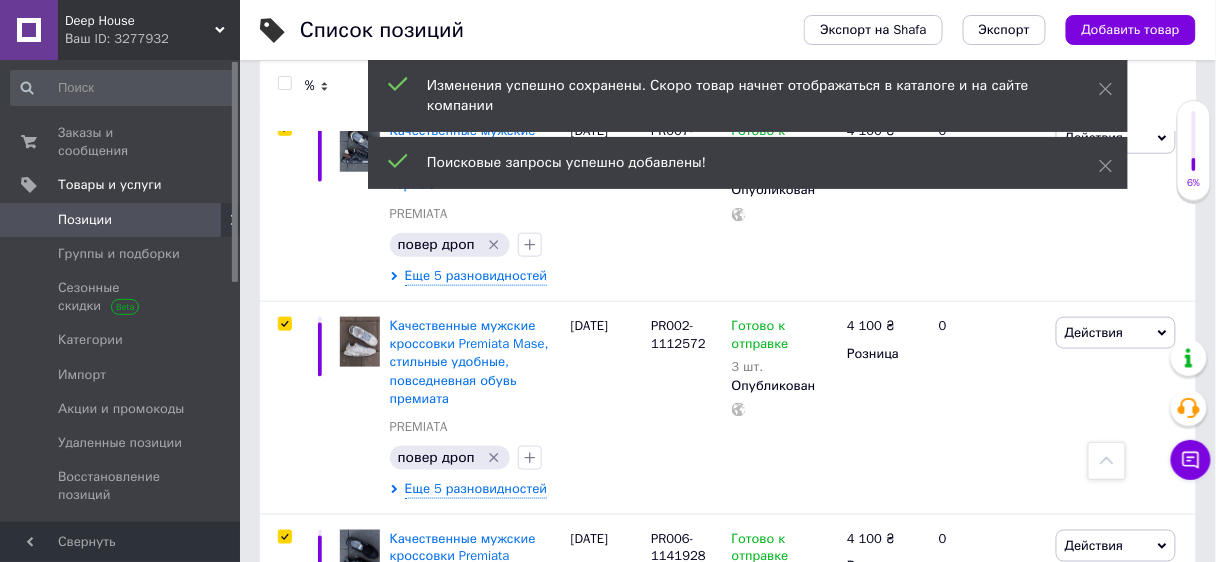 checkbox on "true" 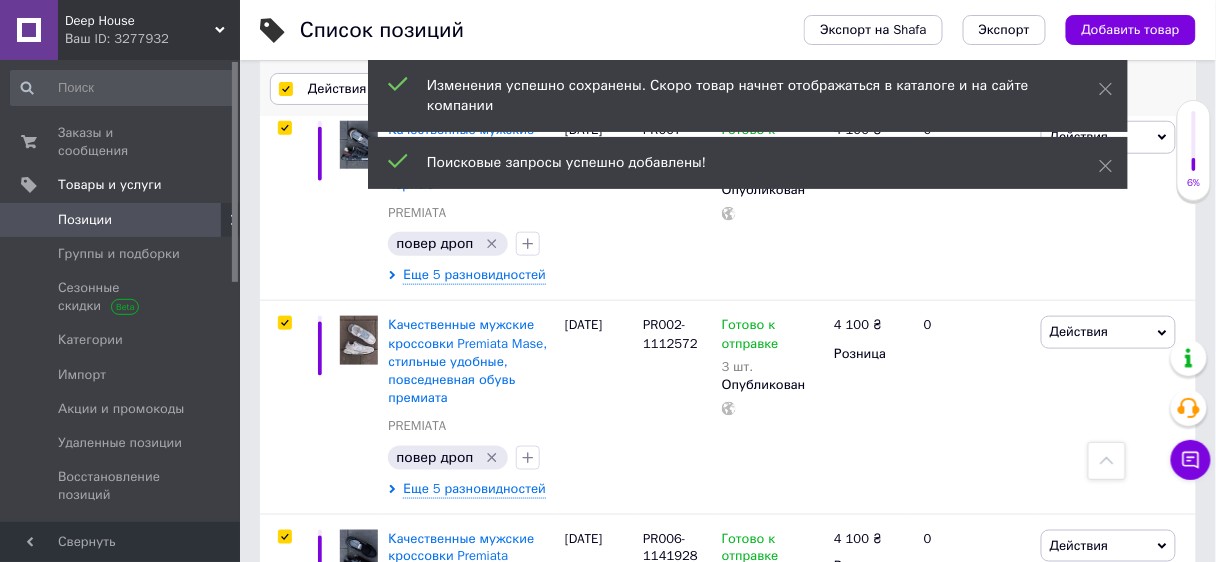 click on "Действия для 7 позиций" at bounding box center (383, 89) 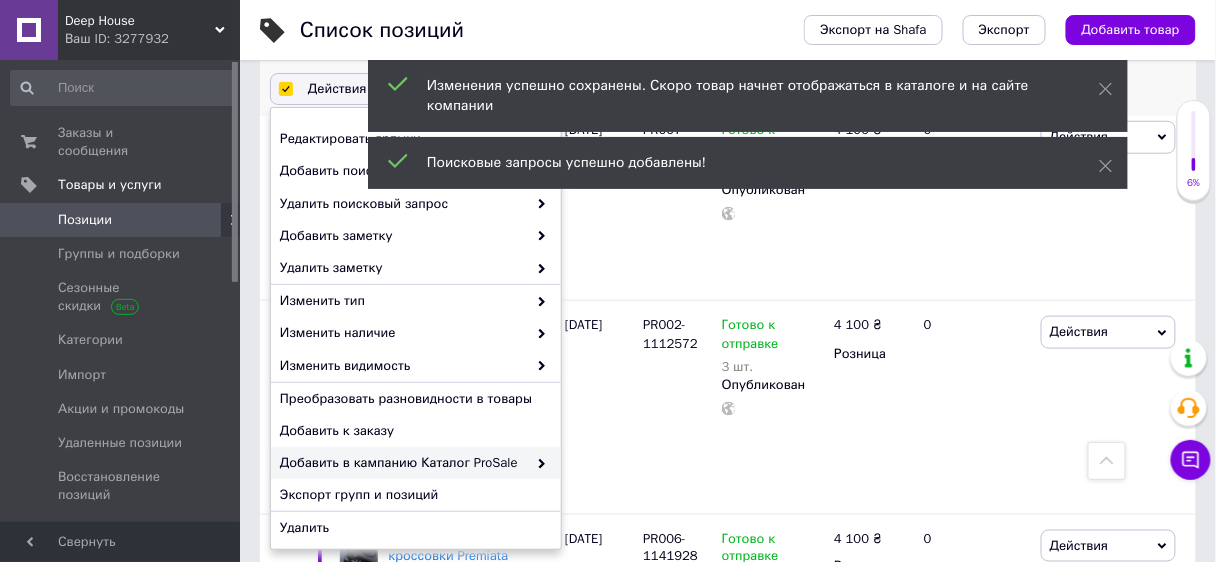 scroll, scrollTop: 288, scrollLeft: 0, axis: vertical 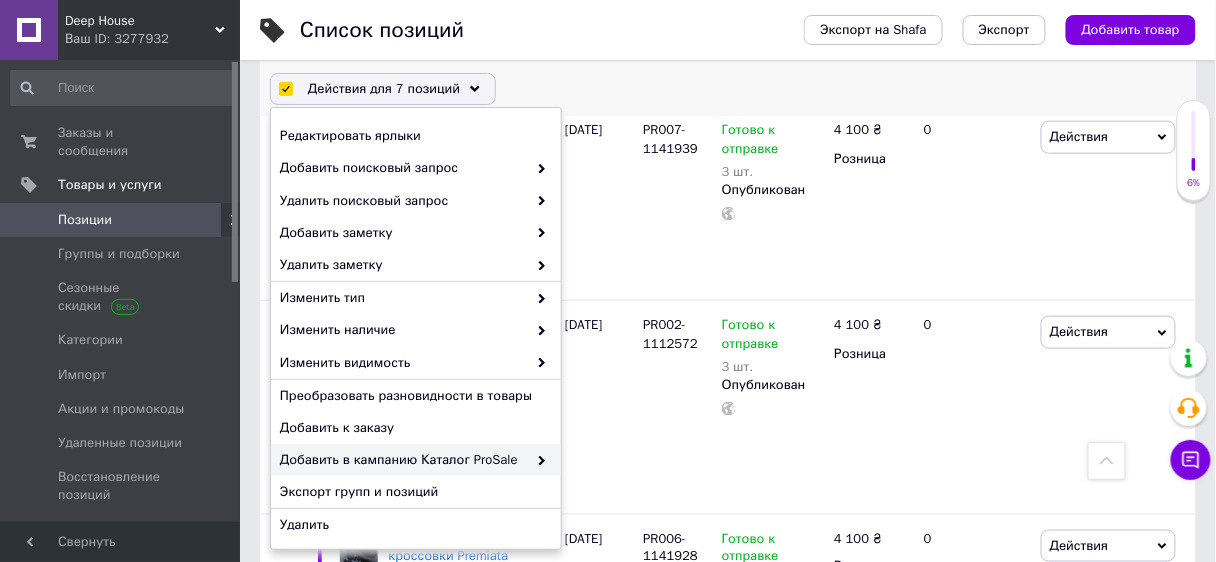 click on "Добавить в кампанию Каталог ProSale" at bounding box center [403, 460] 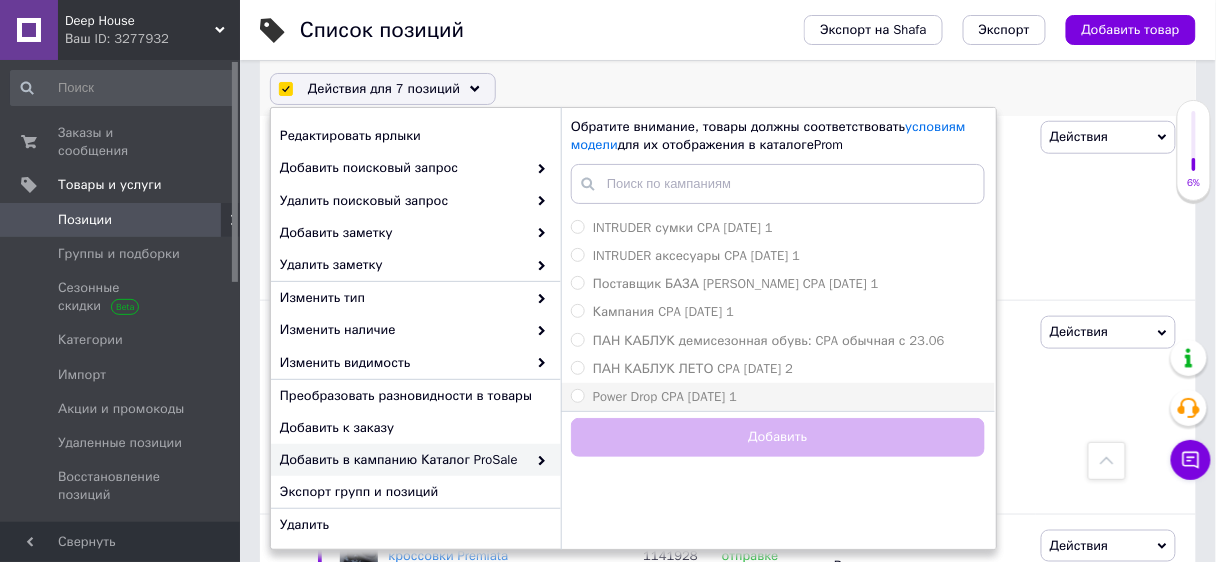 click on "Power Drop CPA 12.05.2025 1" at bounding box center (665, 396) 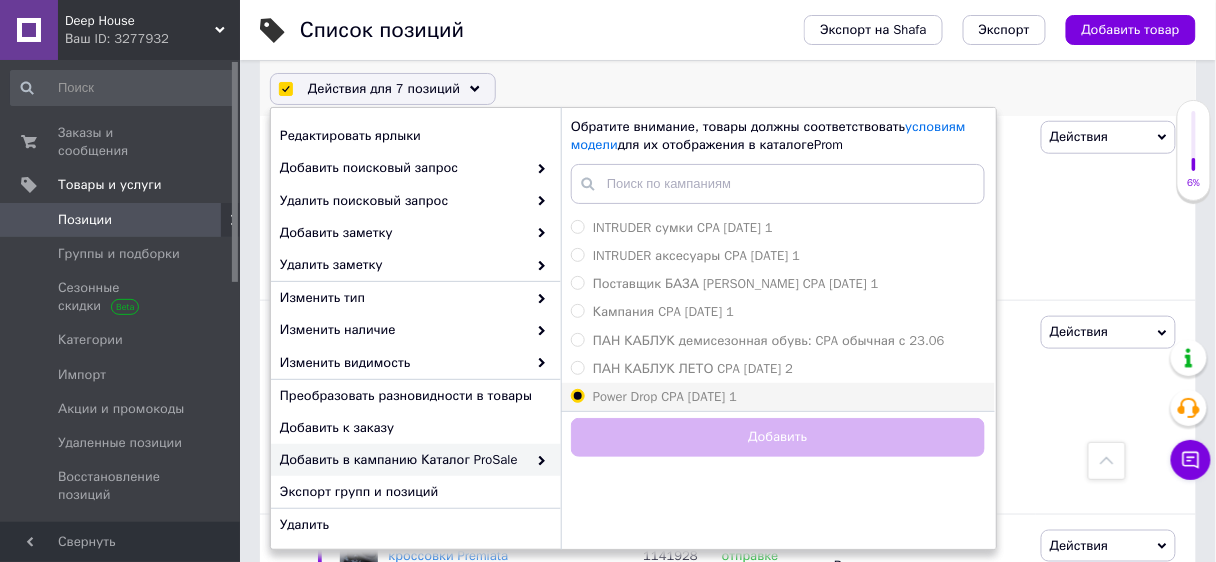 click on "Power Drop CPA 12.05.2025 1" at bounding box center [577, 395] 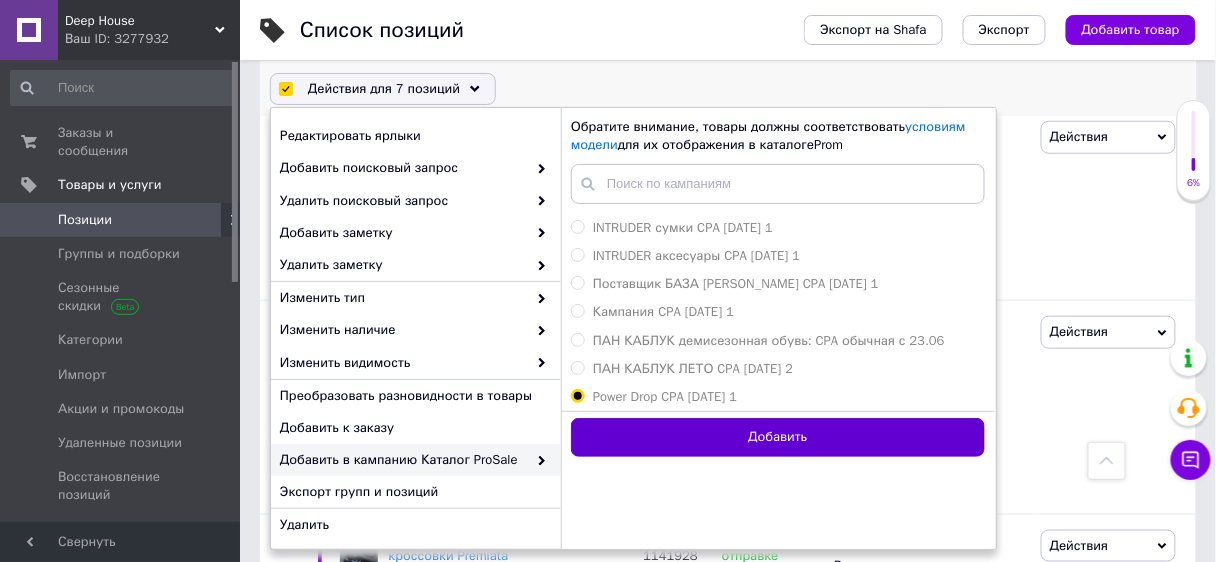 click on "Добавить" at bounding box center (778, 437) 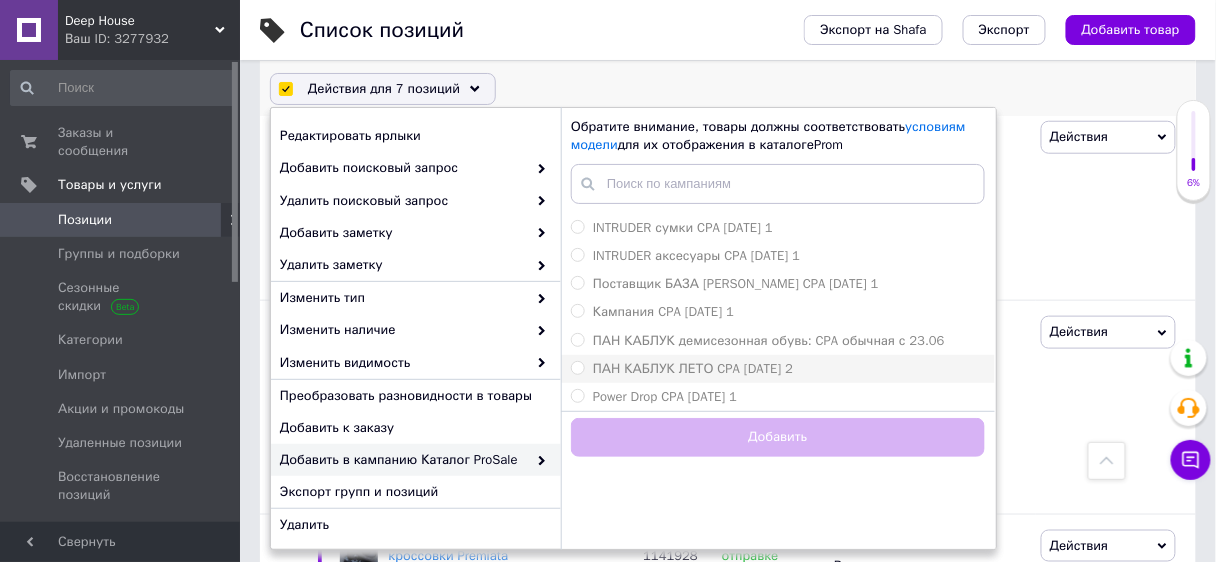 checkbox on "false" 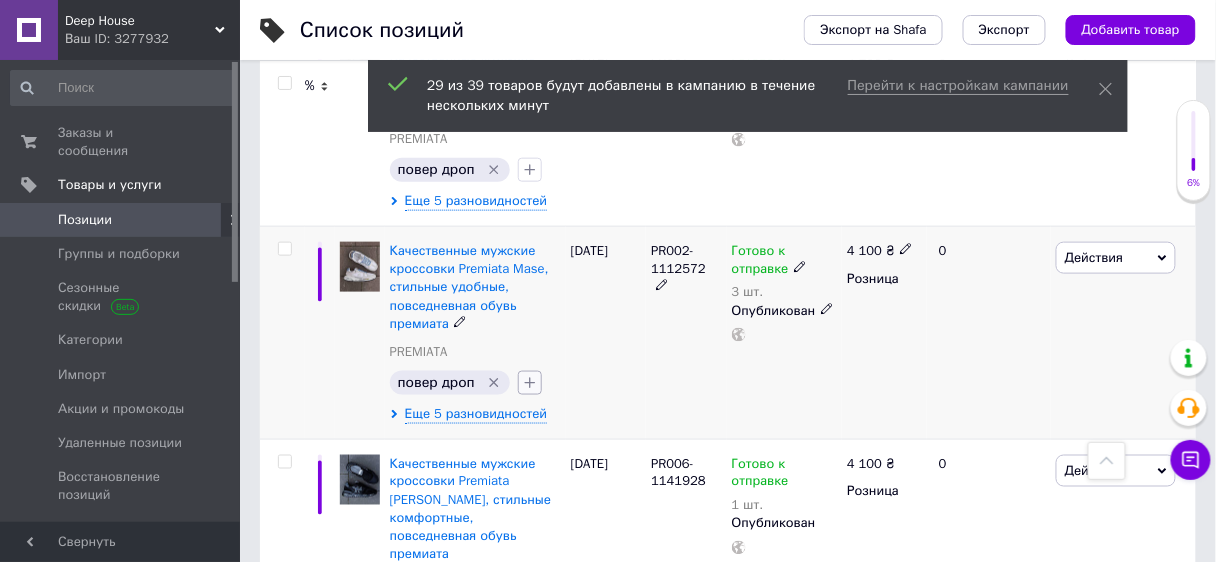 scroll, scrollTop: 480, scrollLeft: 0, axis: vertical 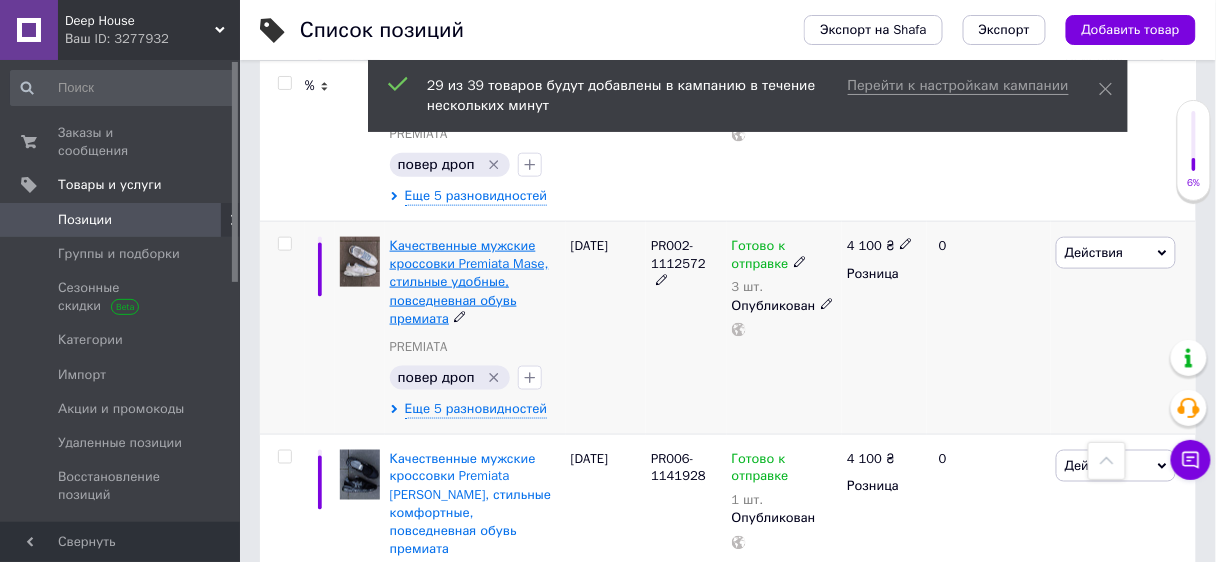 click on "Качественные мужские кроссовки Premiata Mase, стильные удобные, повседневная обувь премиата" at bounding box center [469, 282] 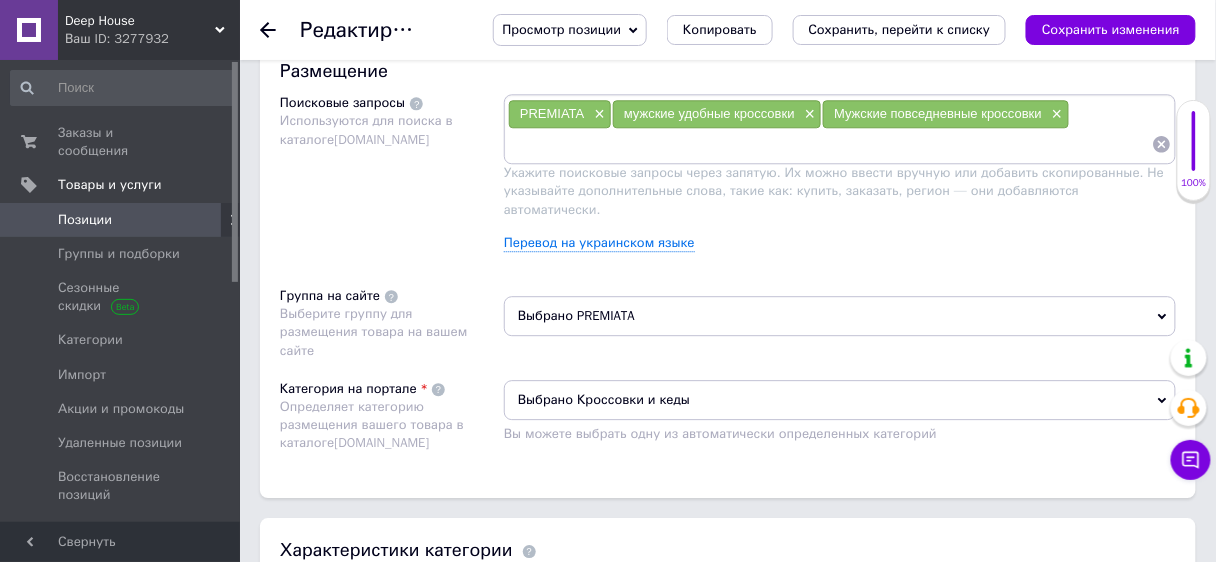 scroll, scrollTop: 1240, scrollLeft: 0, axis: vertical 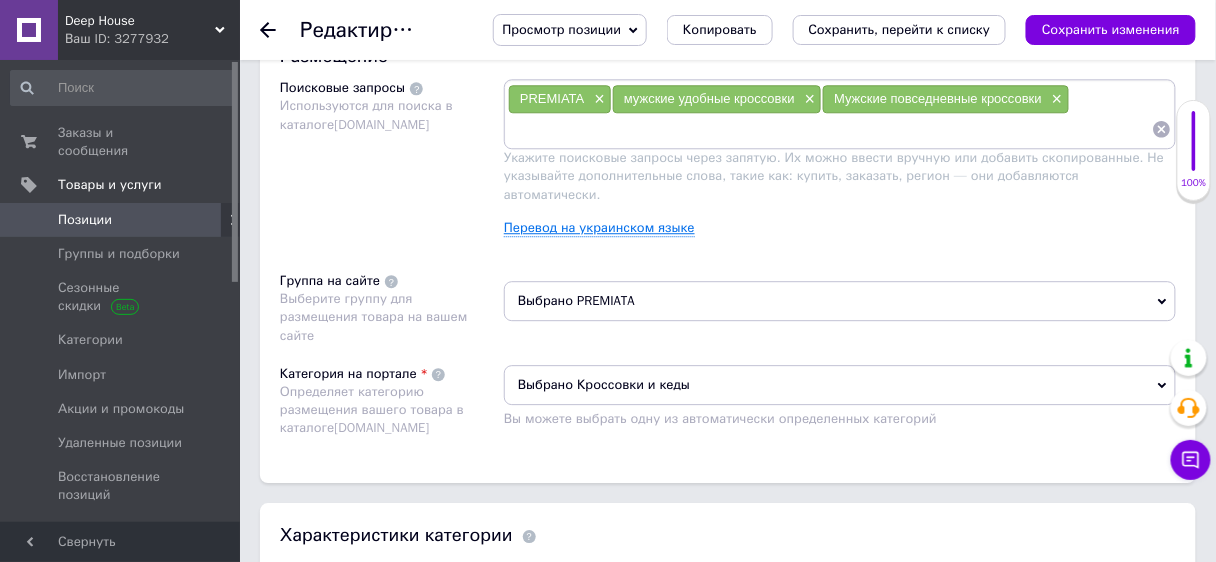 click on "Перевод на украинском языке" at bounding box center [599, 228] 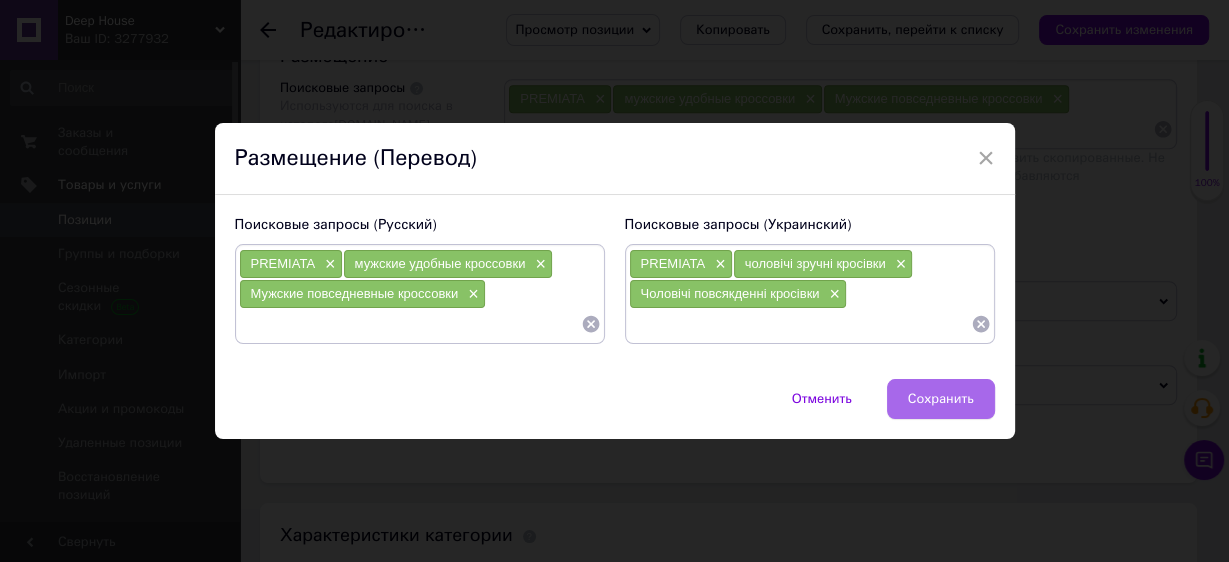 click on "Сохранить" at bounding box center [941, 399] 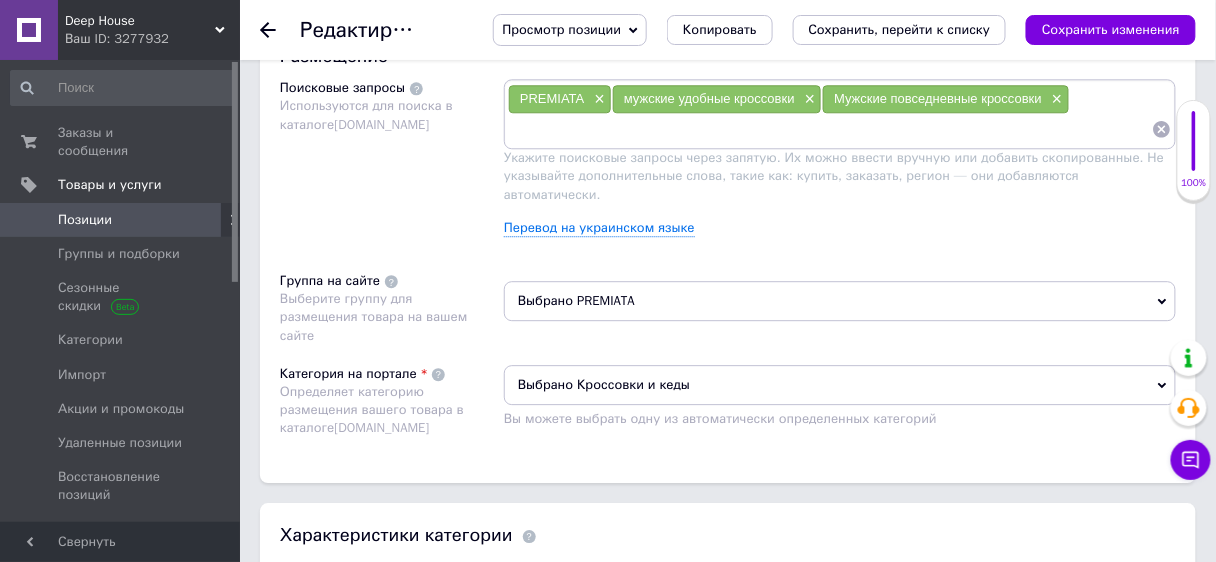 click 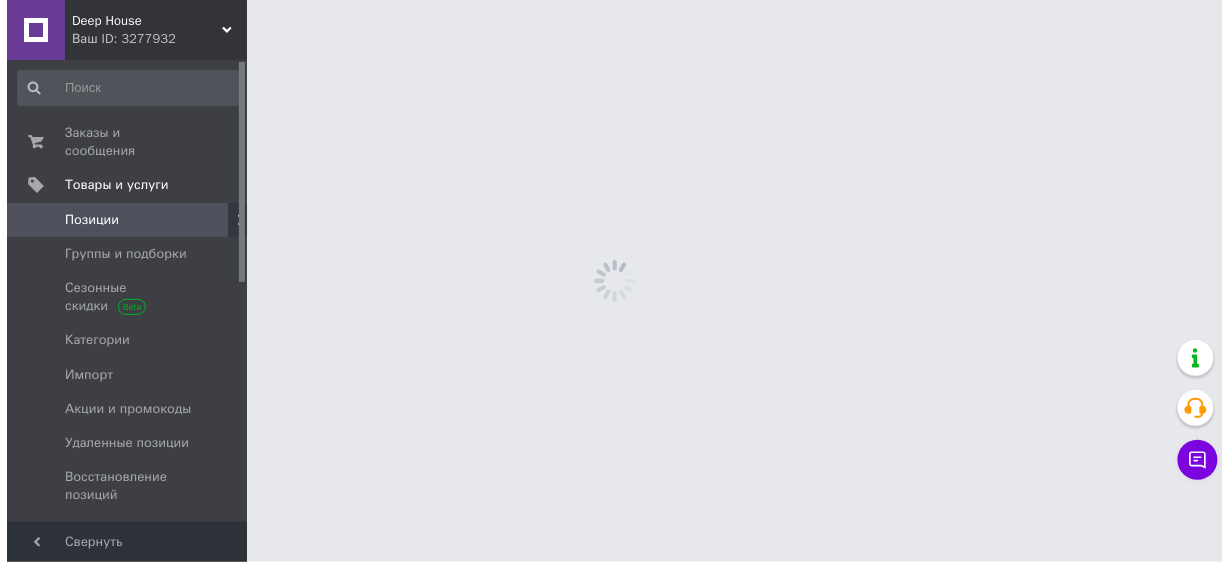 scroll, scrollTop: 0, scrollLeft: 0, axis: both 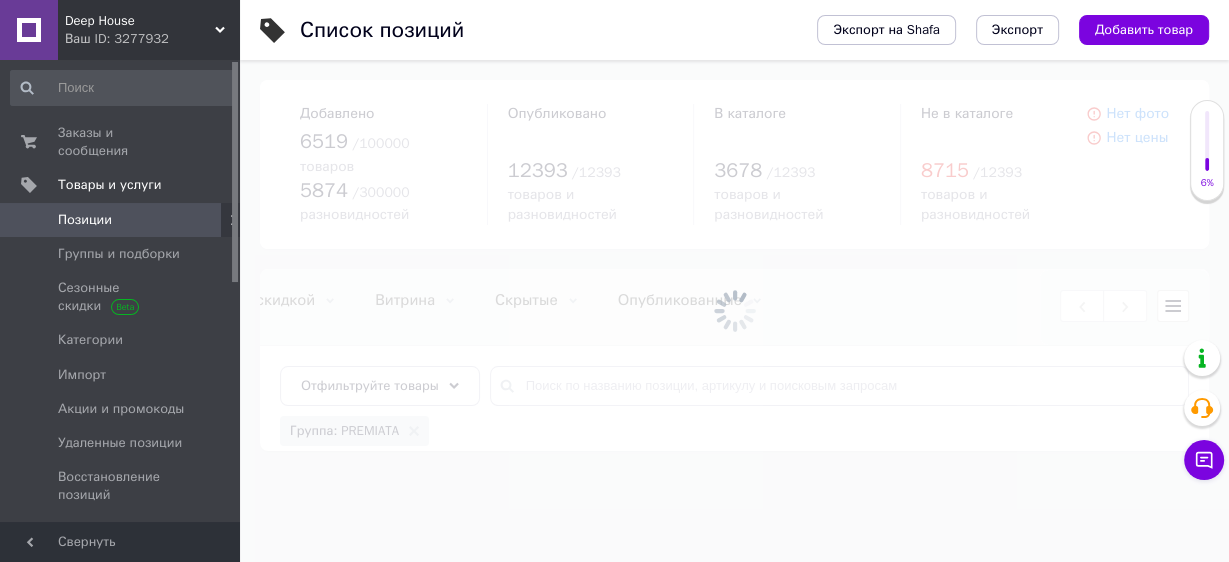 drag, startPoint x: 1198, startPoint y: 424, endPoint x: 1190, endPoint y: 431, distance: 10.630146 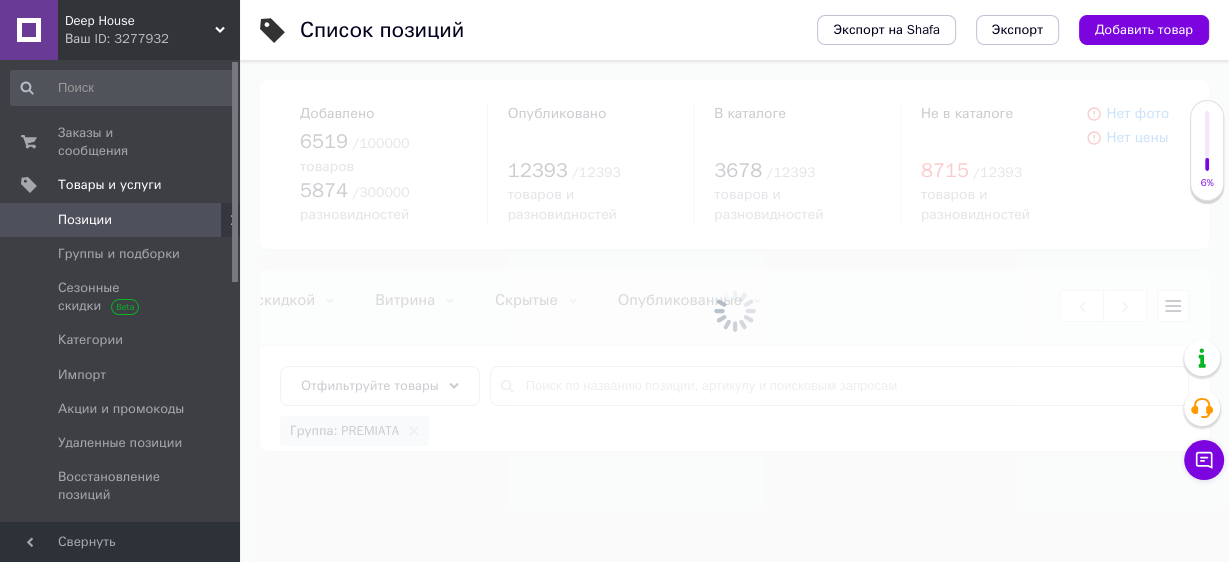 click at bounding box center (1204, 408) 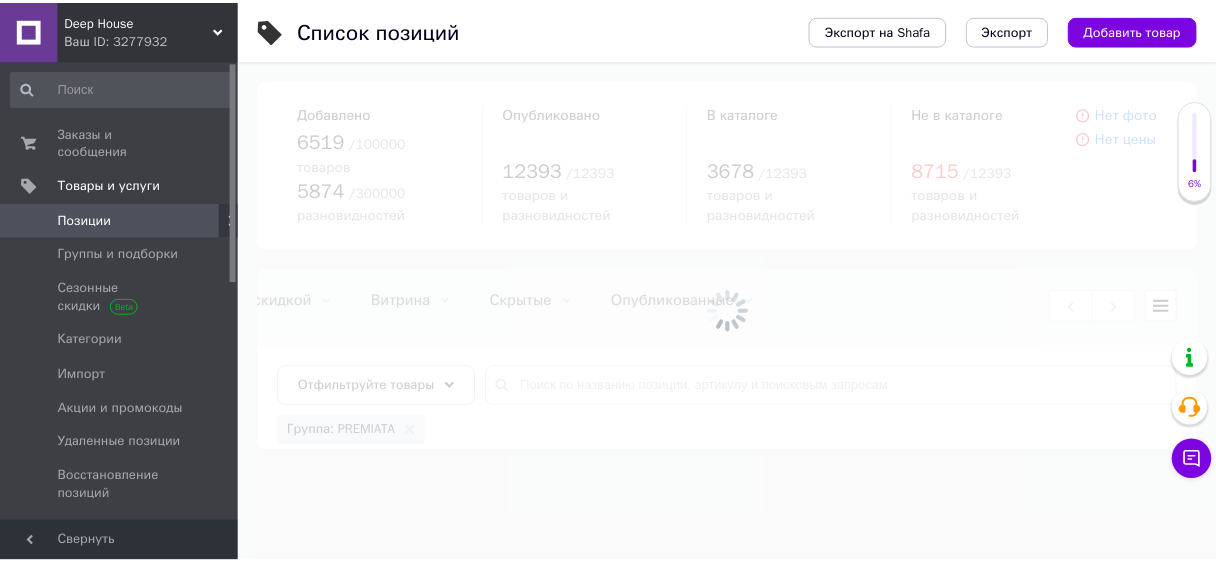 scroll, scrollTop: 0, scrollLeft: 406, axis: horizontal 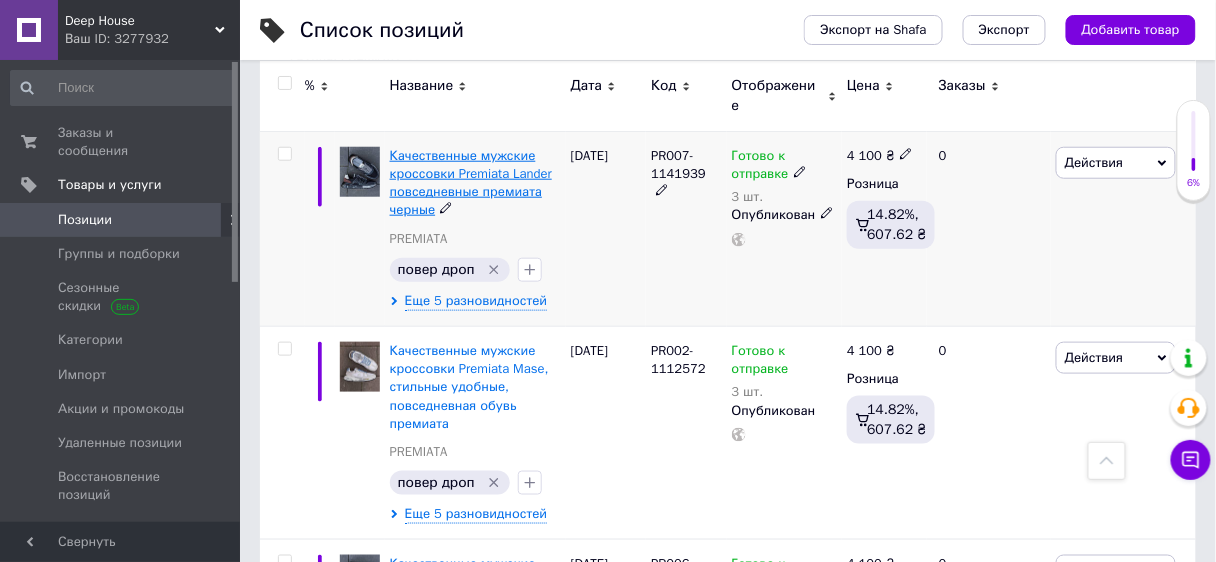 click on "Качественные мужские кроссовки Premiata Lander повседневные премиата черные" at bounding box center (471, 183) 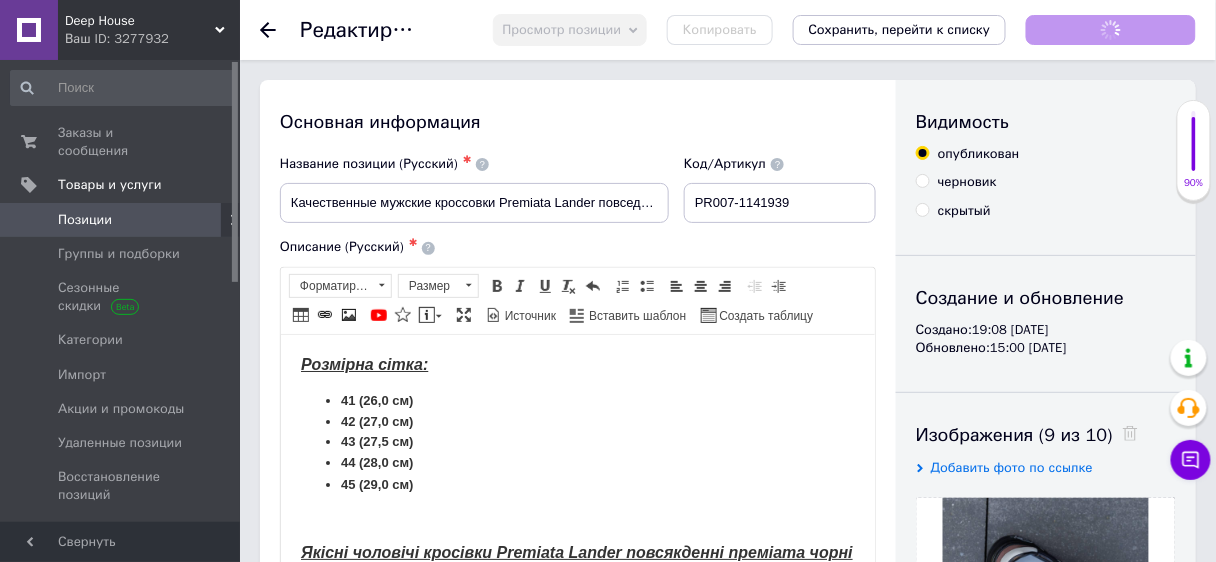 scroll, scrollTop: 0, scrollLeft: 0, axis: both 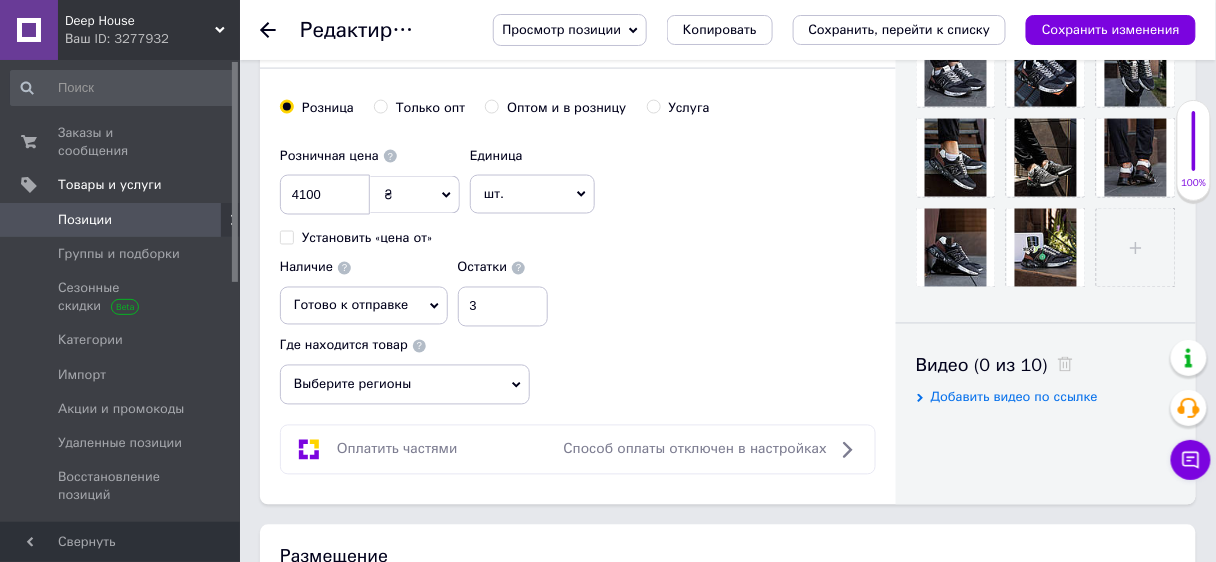drag, startPoint x: 293, startPoint y: -379, endPoint x: 680, endPoint y: 471, distance: 933.9534 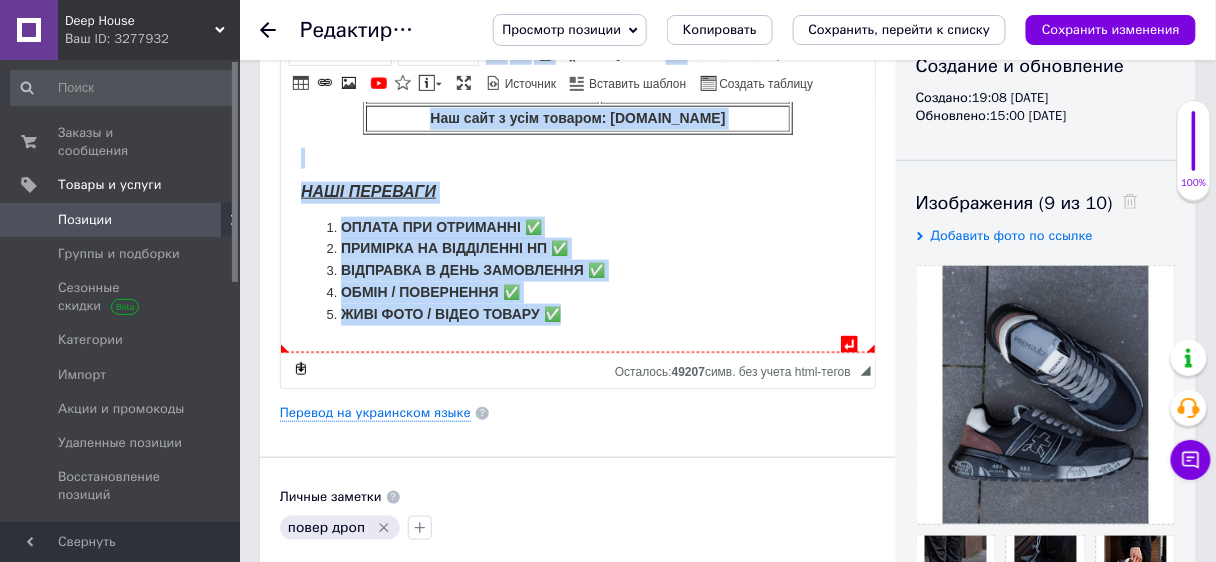 scroll, scrollTop: 99, scrollLeft: 0, axis: vertical 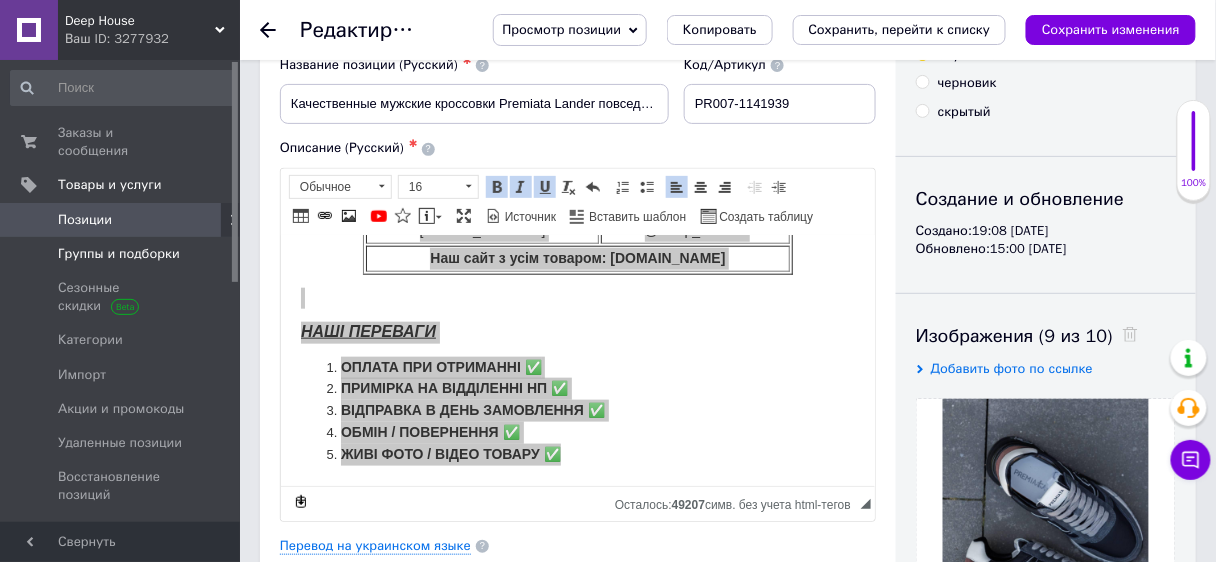 click on "Группы и подборки" at bounding box center [123, 254] 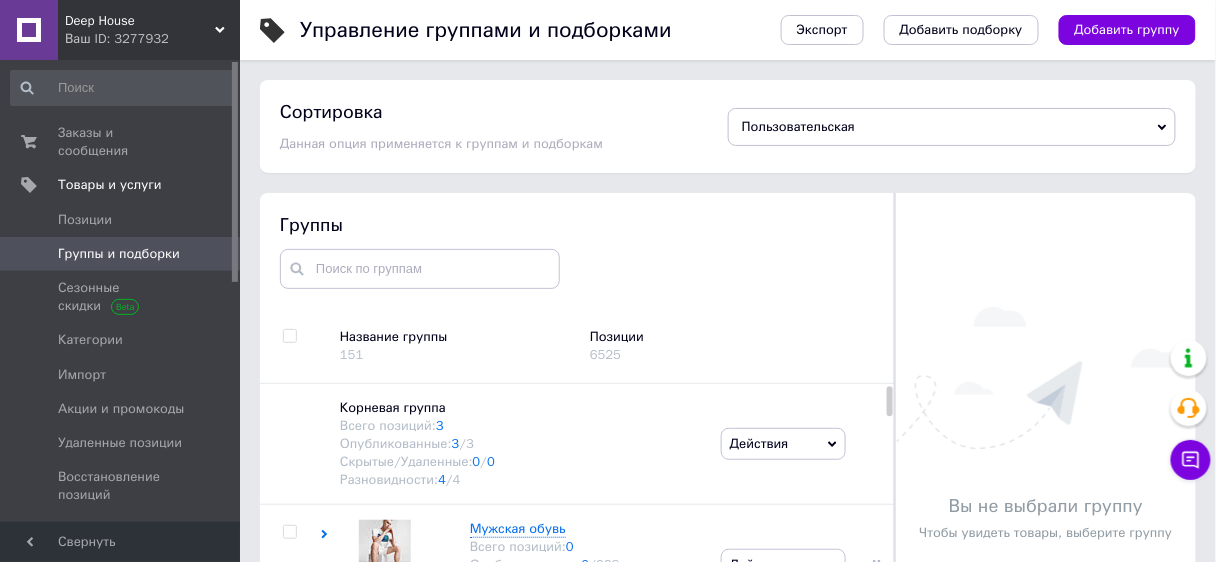 scroll, scrollTop: 33, scrollLeft: 0, axis: vertical 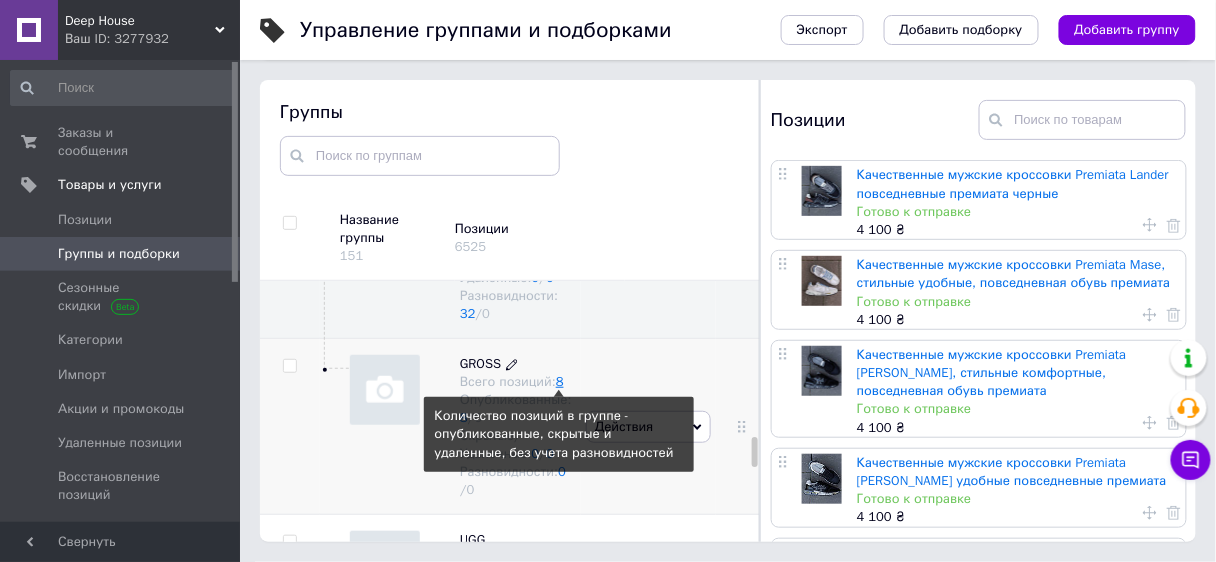click on "8" at bounding box center [560, 381] 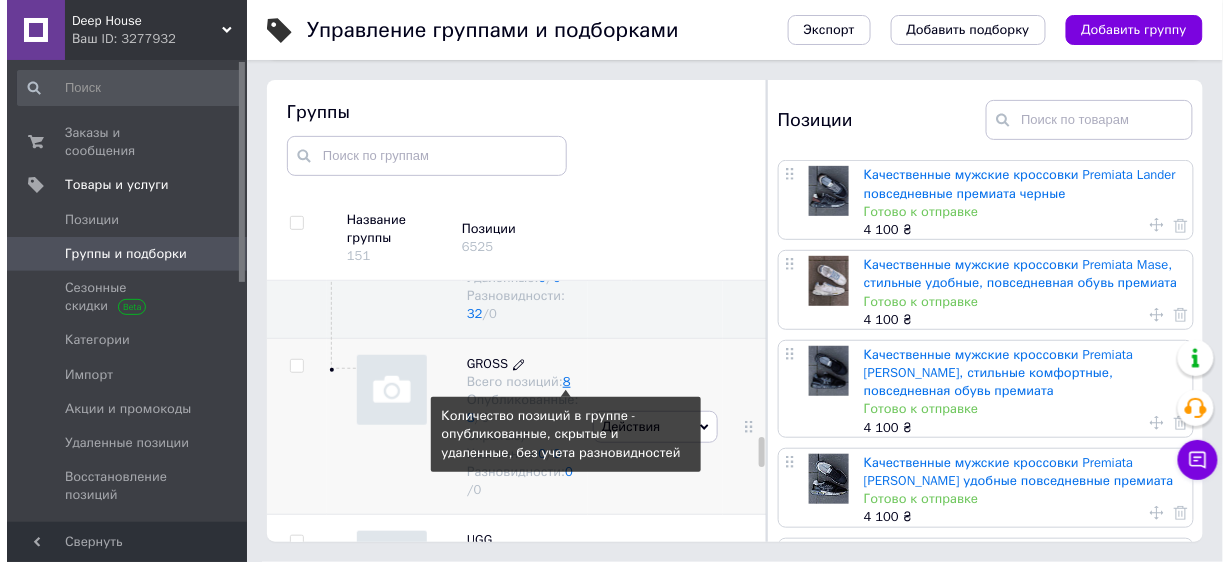 scroll, scrollTop: 0, scrollLeft: 0, axis: both 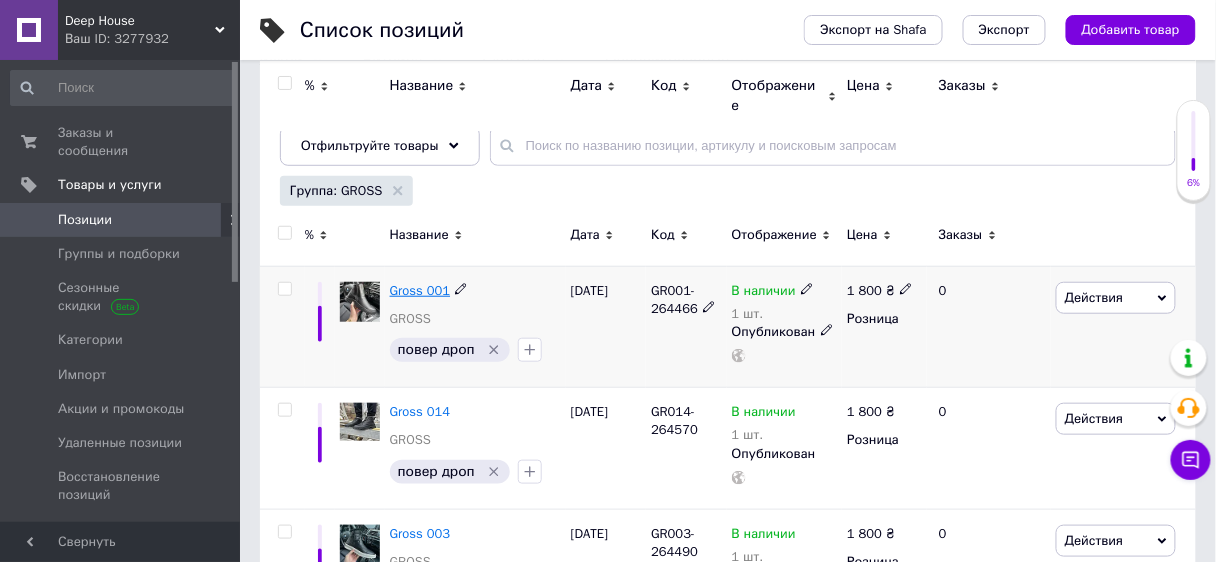 click on "Gross 001" at bounding box center [420, 290] 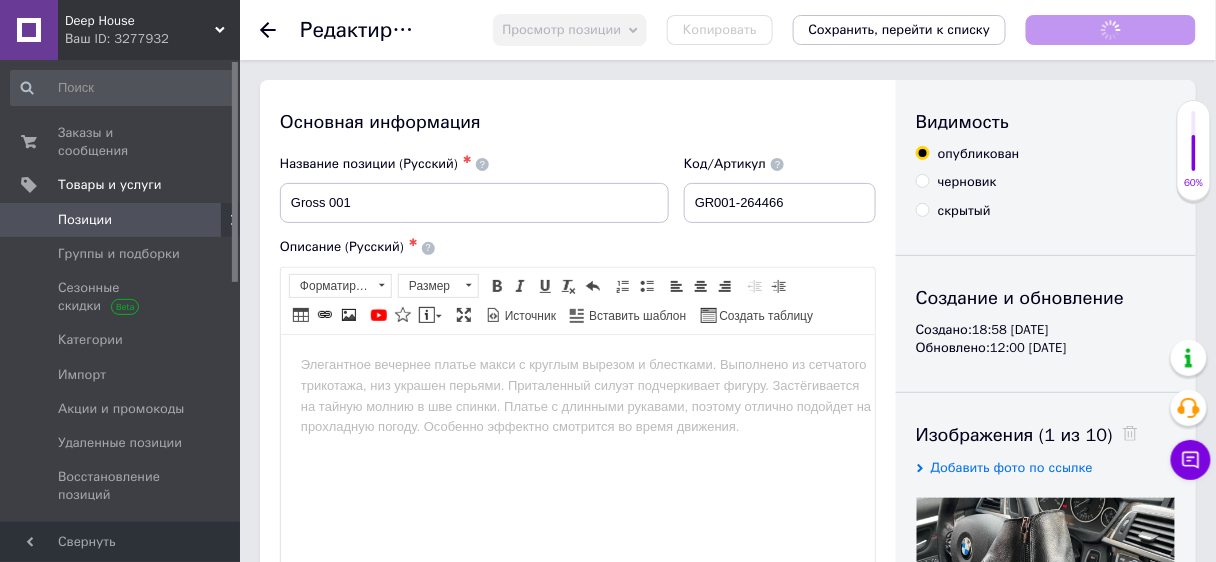 scroll, scrollTop: 0, scrollLeft: 0, axis: both 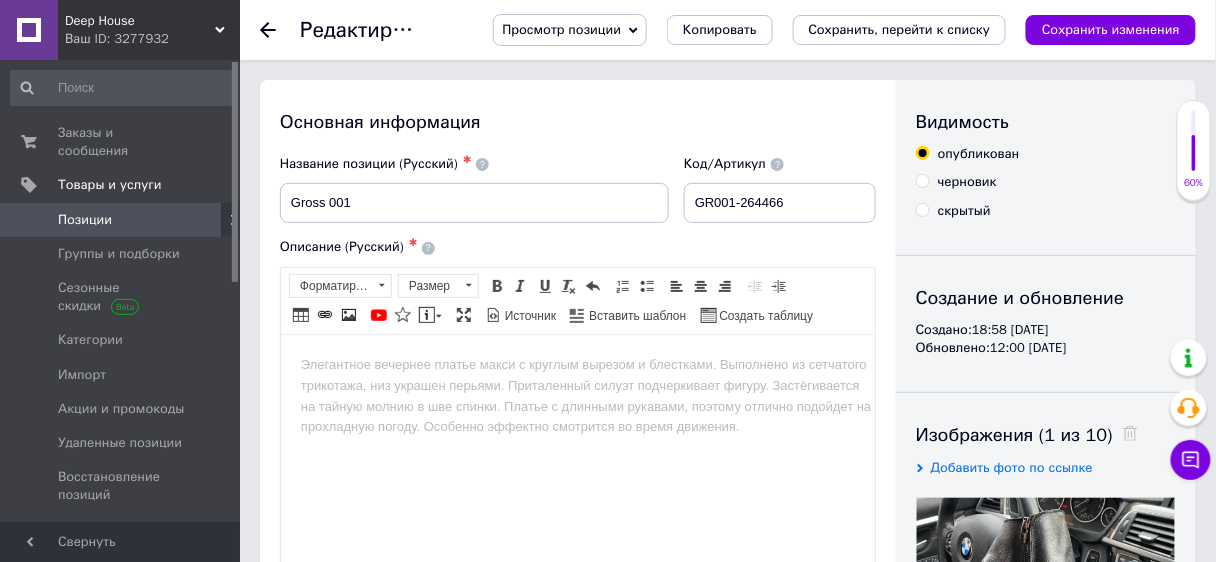 click at bounding box center [577, 364] 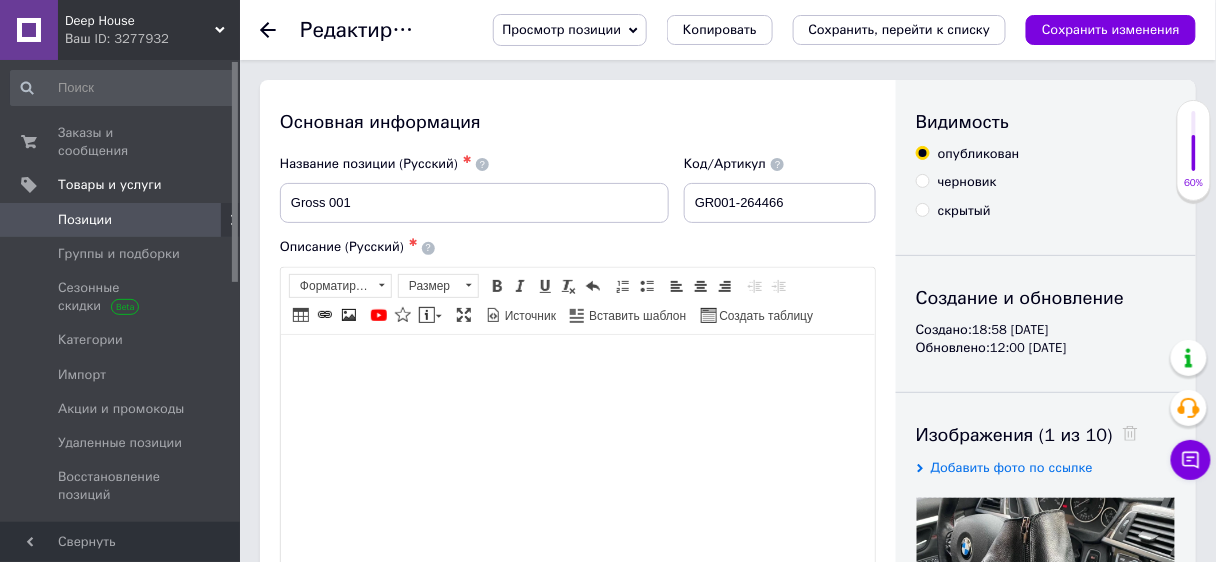 scroll, scrollTop: 544, scrollLeft: 0, axis: vertical 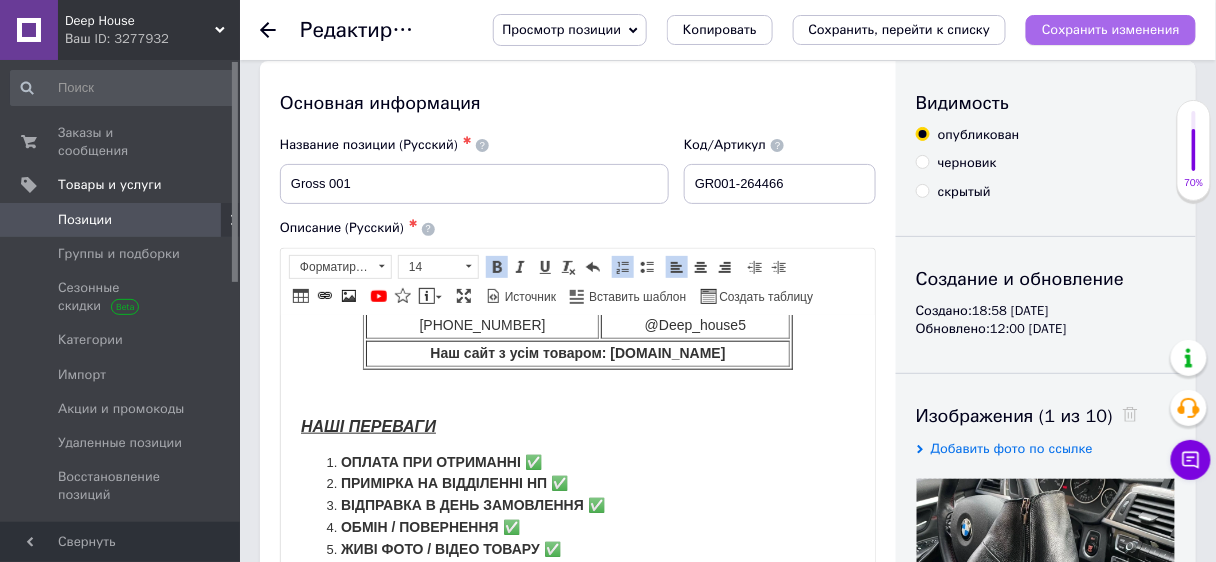 click on "Сохранить изменения" at bounding box center [1111, 29] 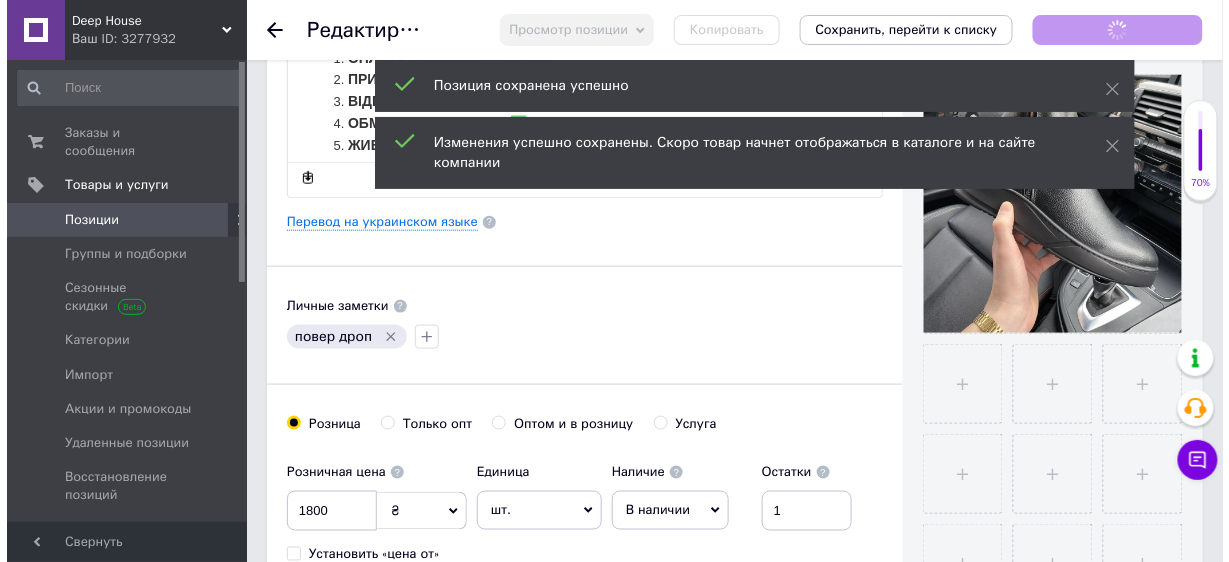 scroll, scrollTop: 0, scrollLeft: 0, axis: both 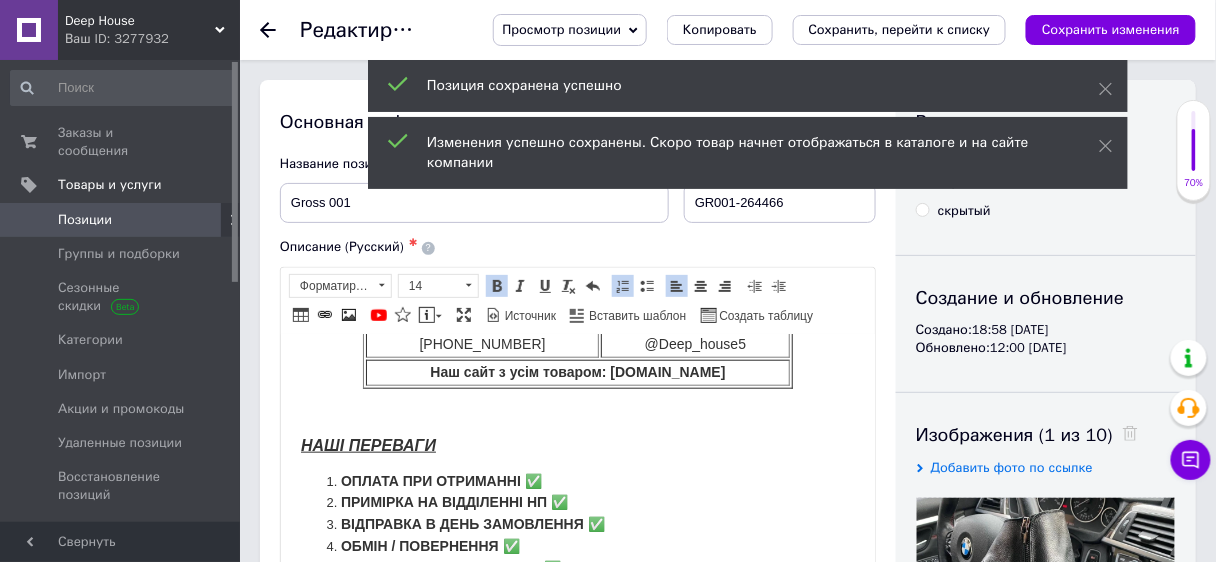 click 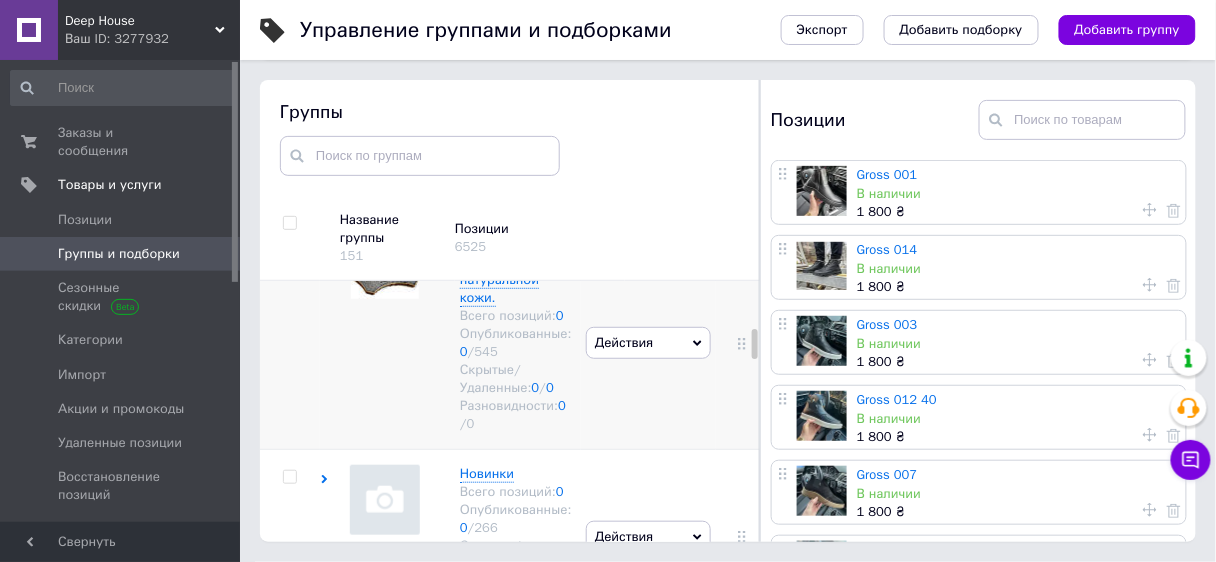 scroll, scrollTop: 1095, scrollLeft: 0, axis: vertical 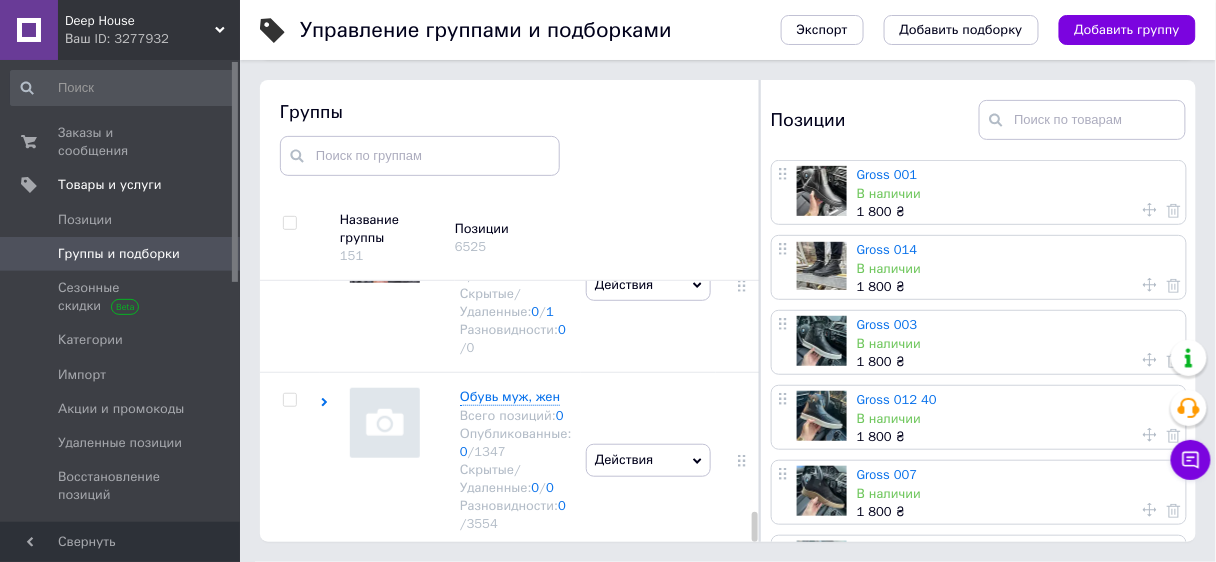 drag, startPoint x: 752, startPoint y: 333, endPoint x: 720, endPoint y: 561, distance: 230.23466 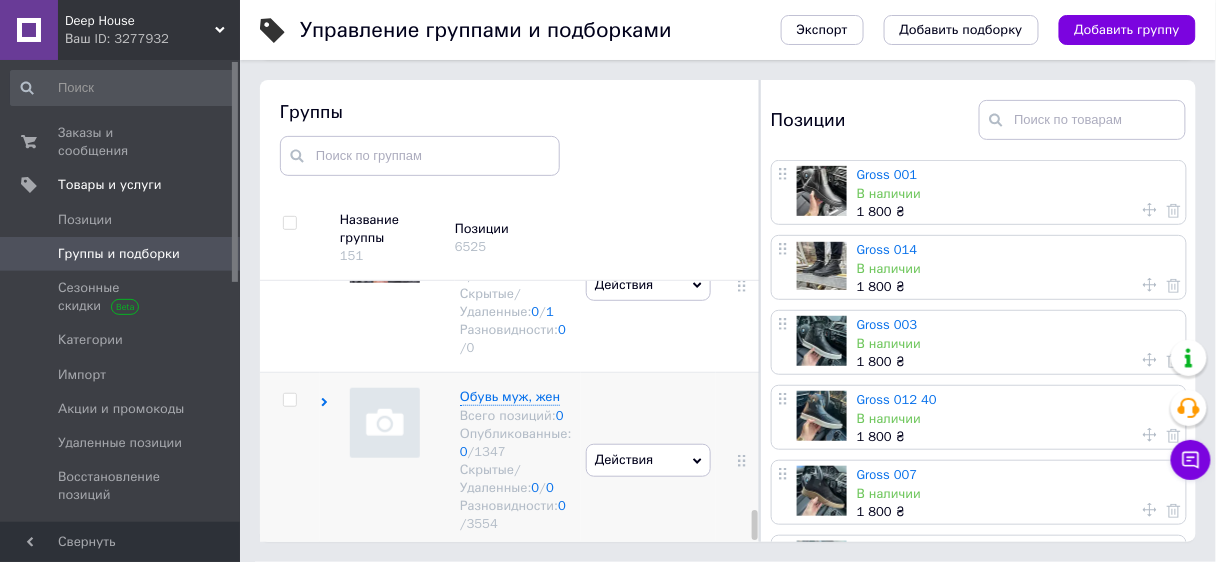 scroll, scrollTop: 6313, scrollLeft: 0, axis: vertical 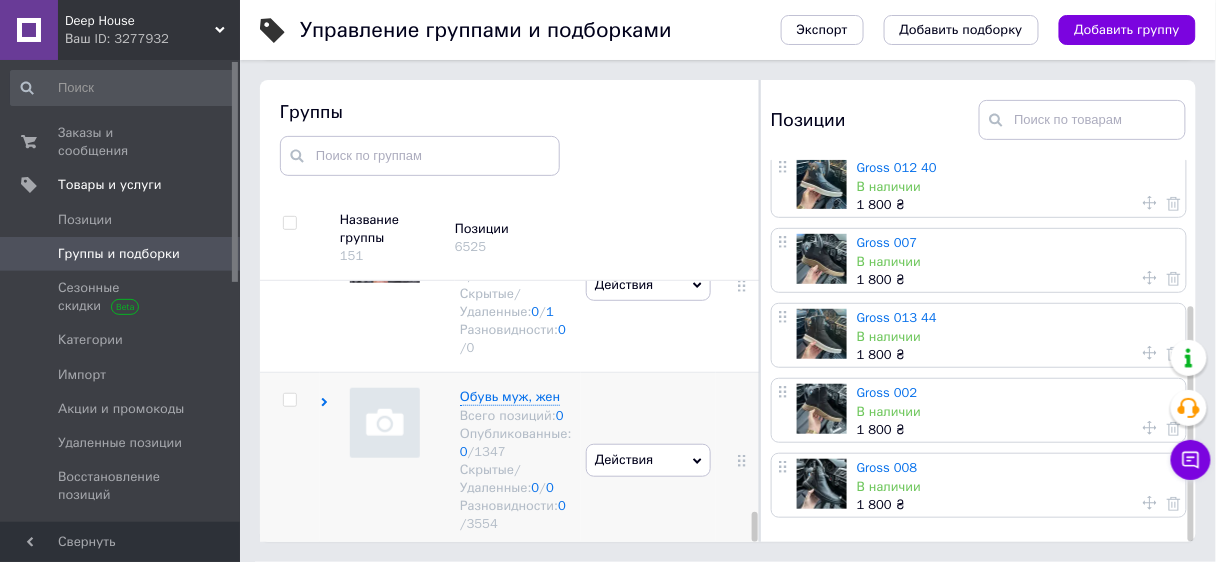click 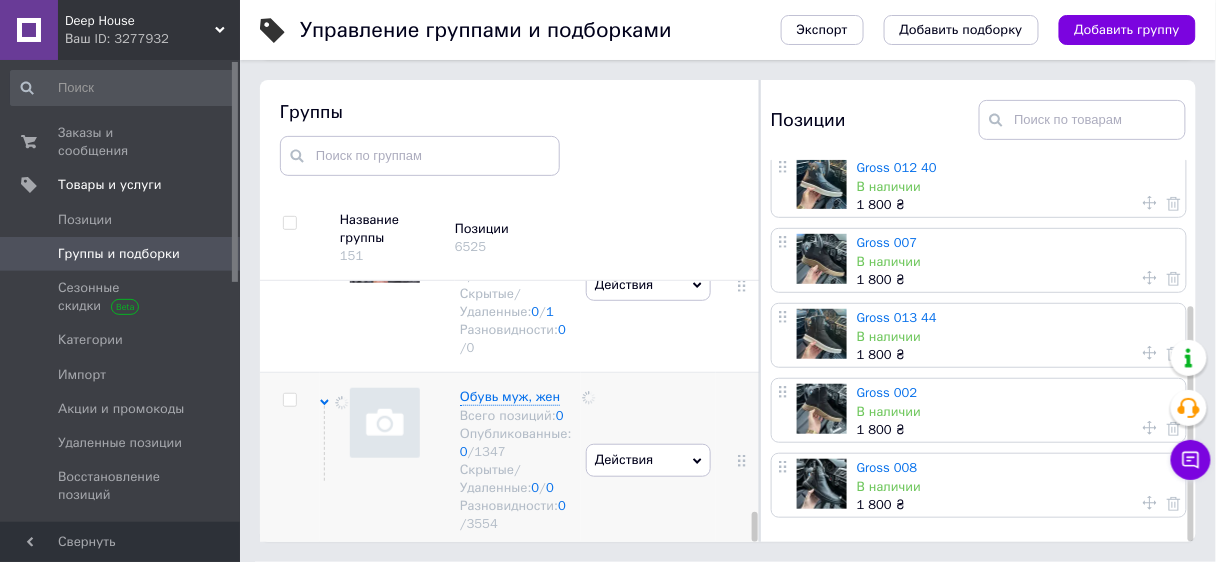 scroll, scrollTop: 0, scrollLeft: 0, axis: both 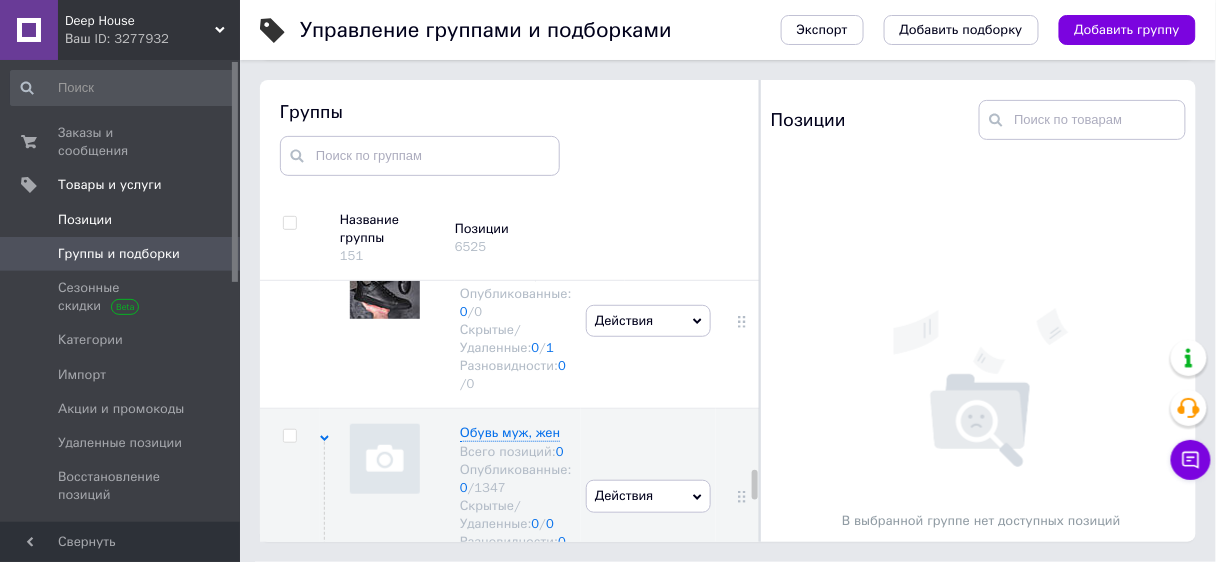 click on "Позиции" at bounding box center [121, 220] 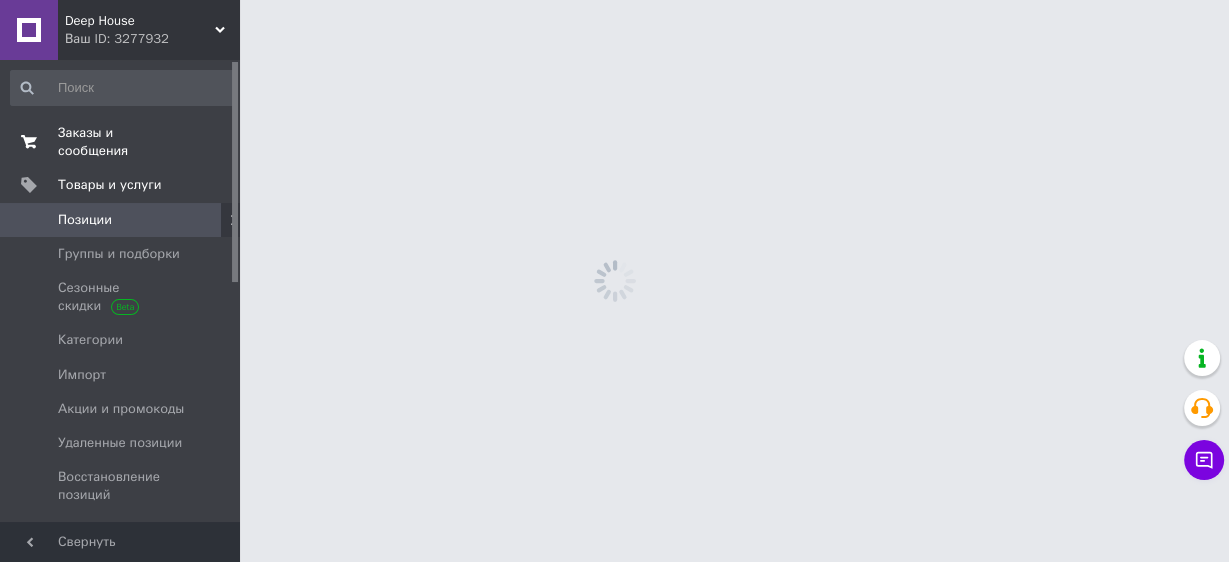 click on "Заказы и сообщения" at bounding box center (121, 142) 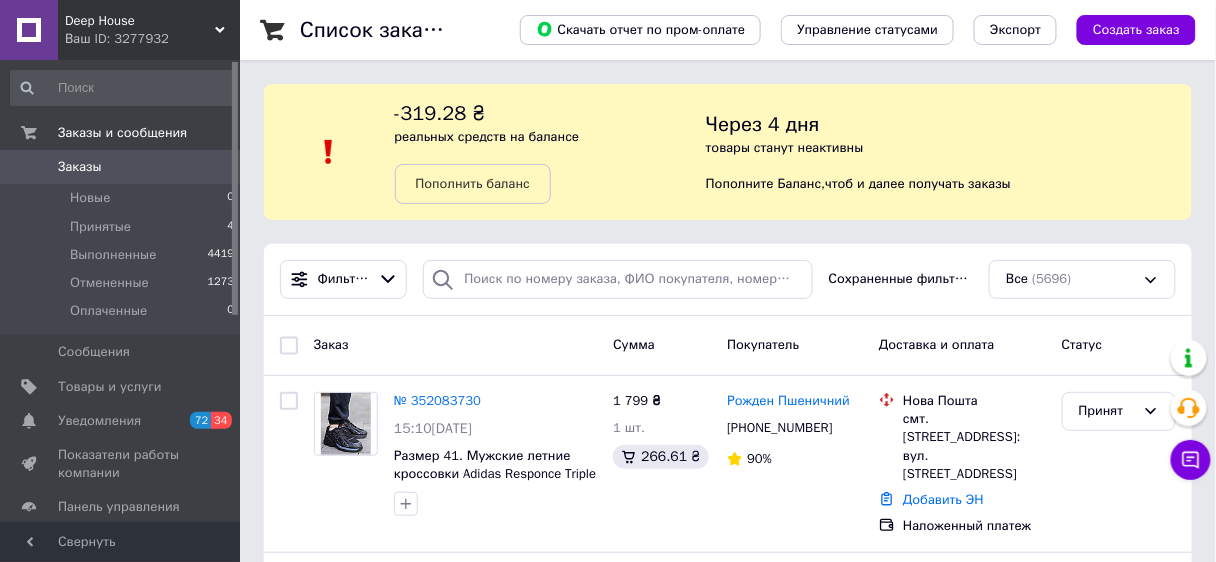 click on "№ 352083730" at bounding box center (437, 400) 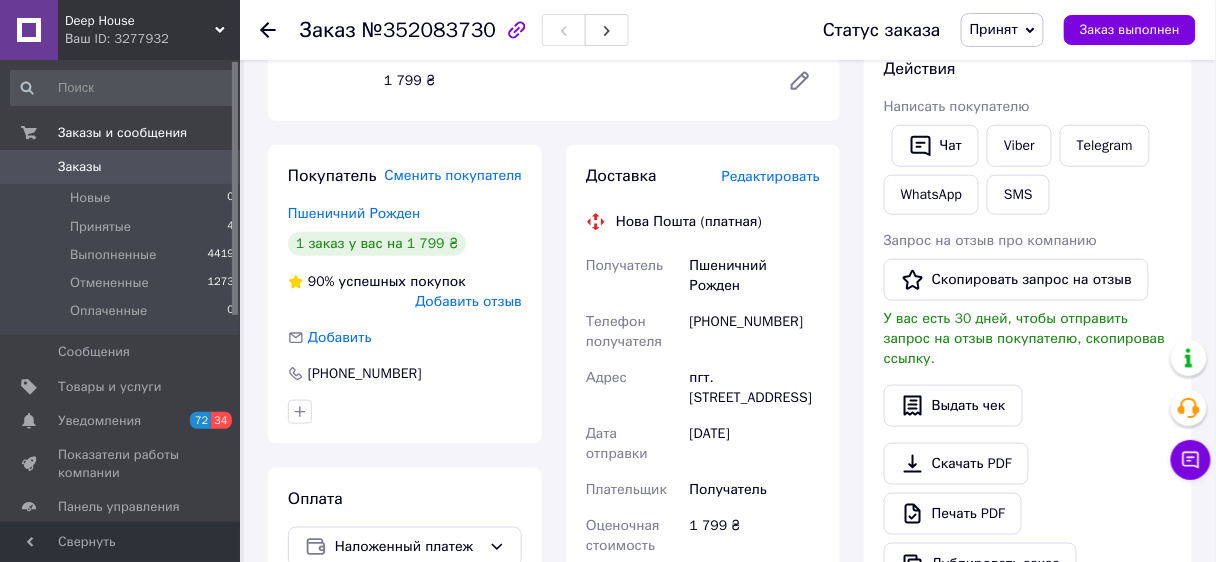 scroll, scrollTop: 360, scrollLeft: 0, axis: vertical 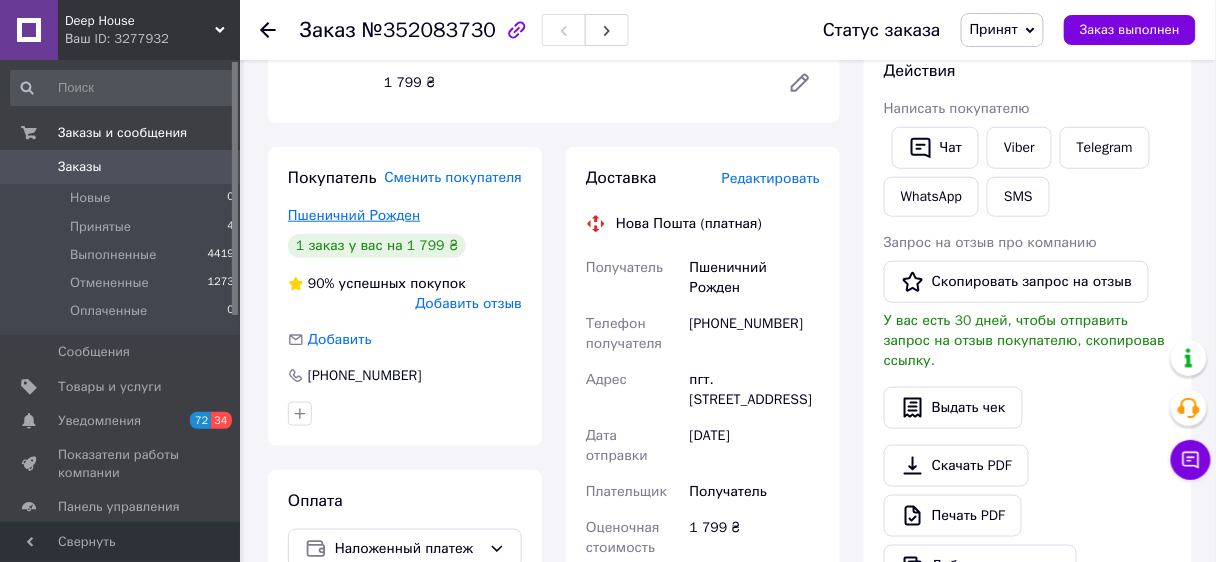 click on "Пшеничний Рожден" at bounding box center [354, 215] 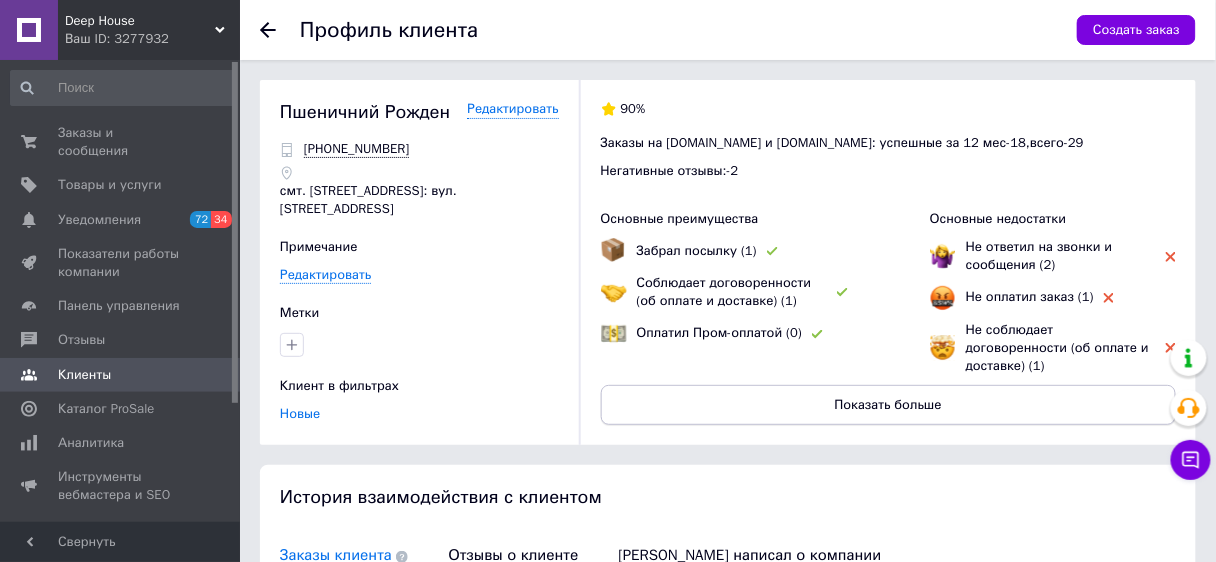 click on "Показать больше" at bounding box center (888, 405) 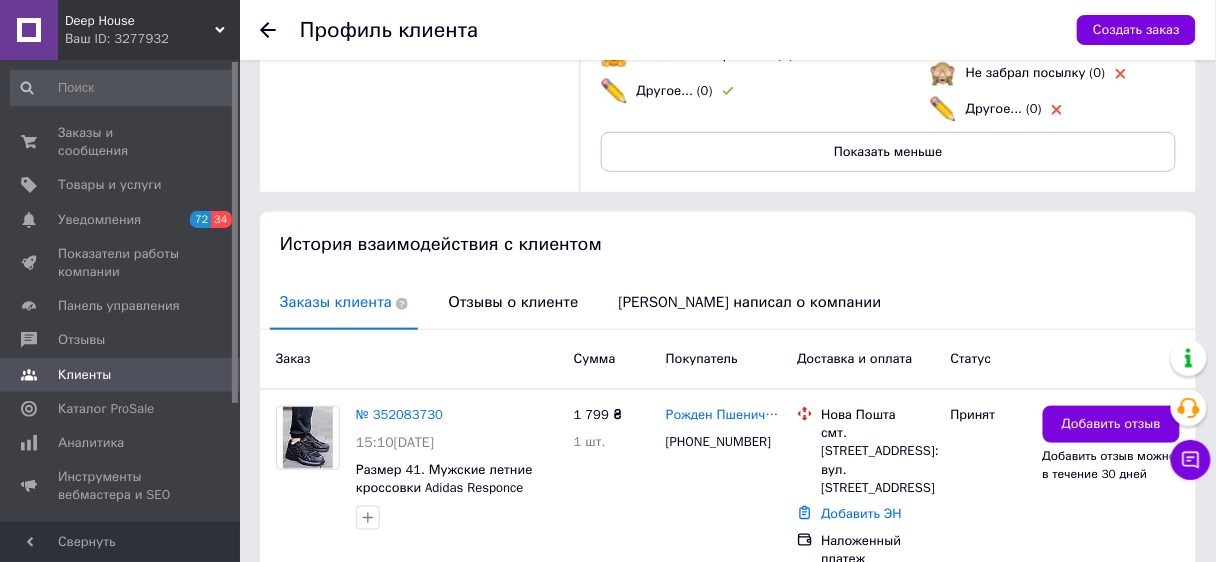 scroll, scrollTop: 400, scrollLeft: 0, axis: vertical 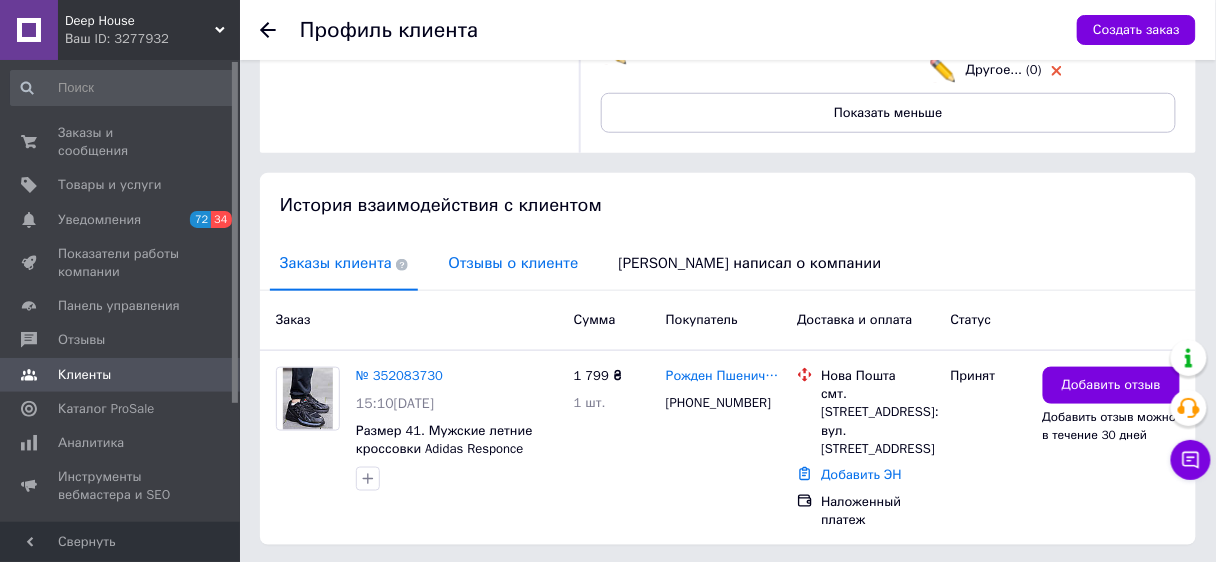 click on "Отзывы о клиенте" at bounding box center (513, 263) 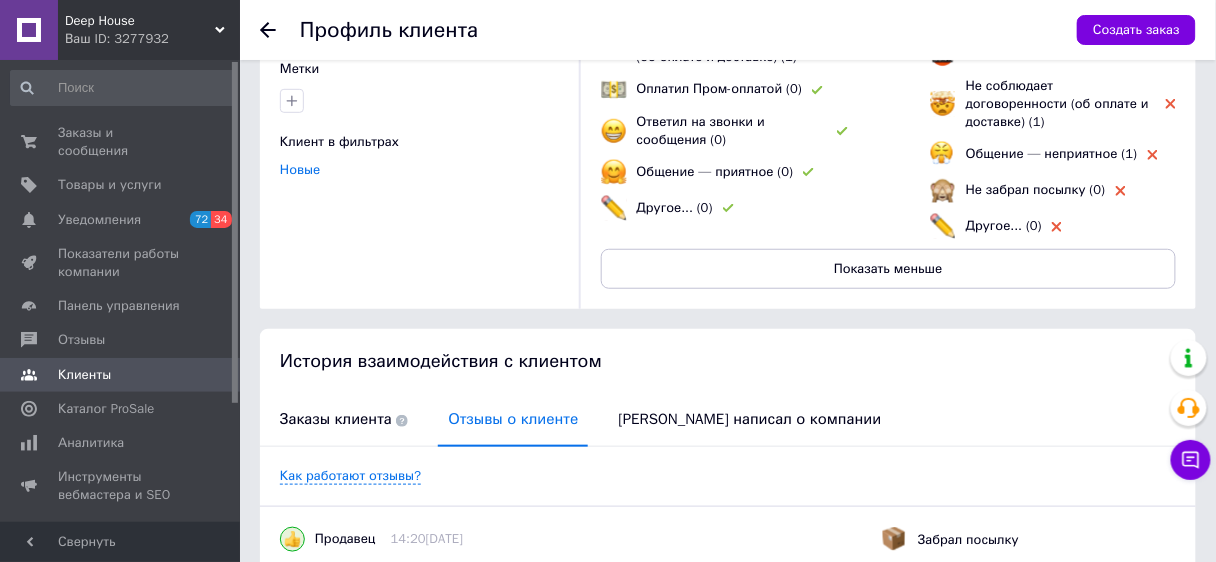 scroll, scrollTop: 238, scrollLeft: 0, axis: vertical 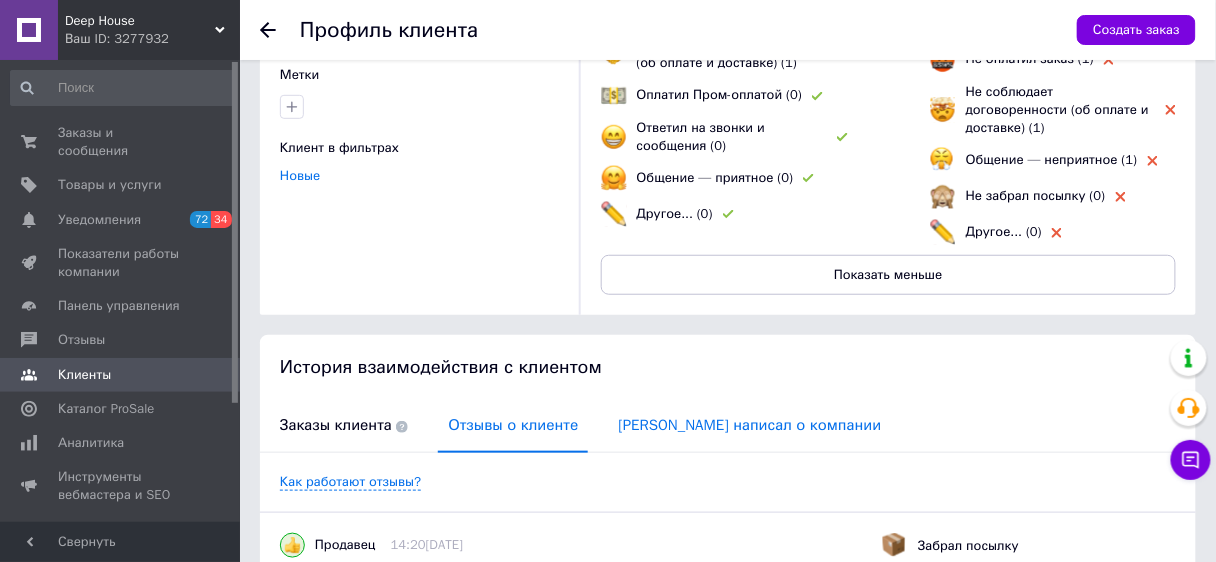 click on "Клиент написал о компании" at bounding box center [749, 425] 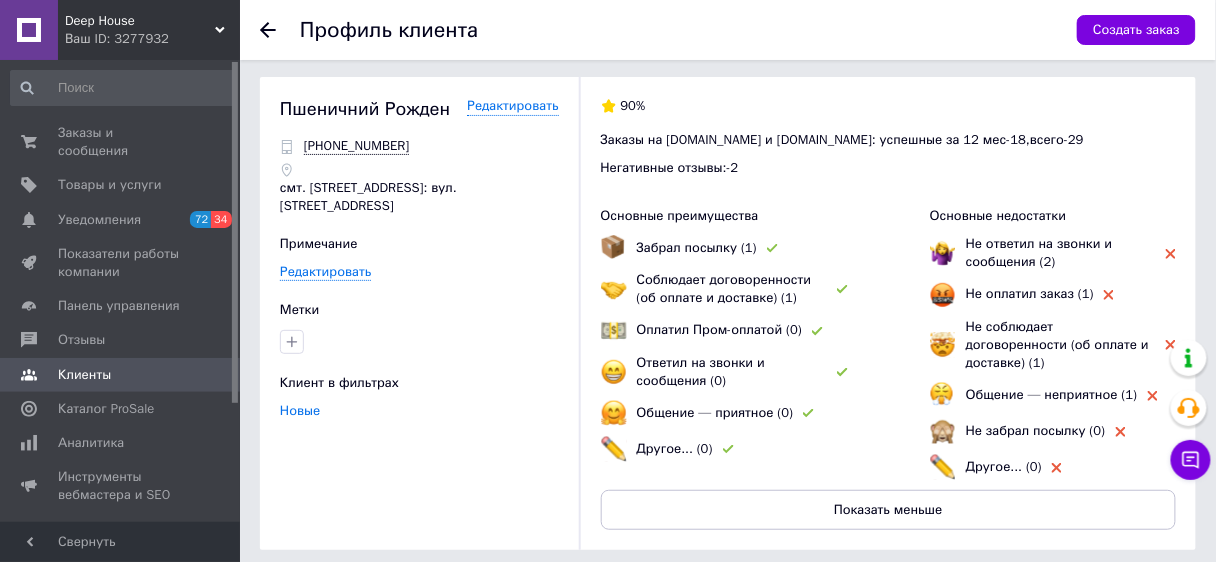 scroll, scrollTop: 0, scrollLeft: 0, axis: both 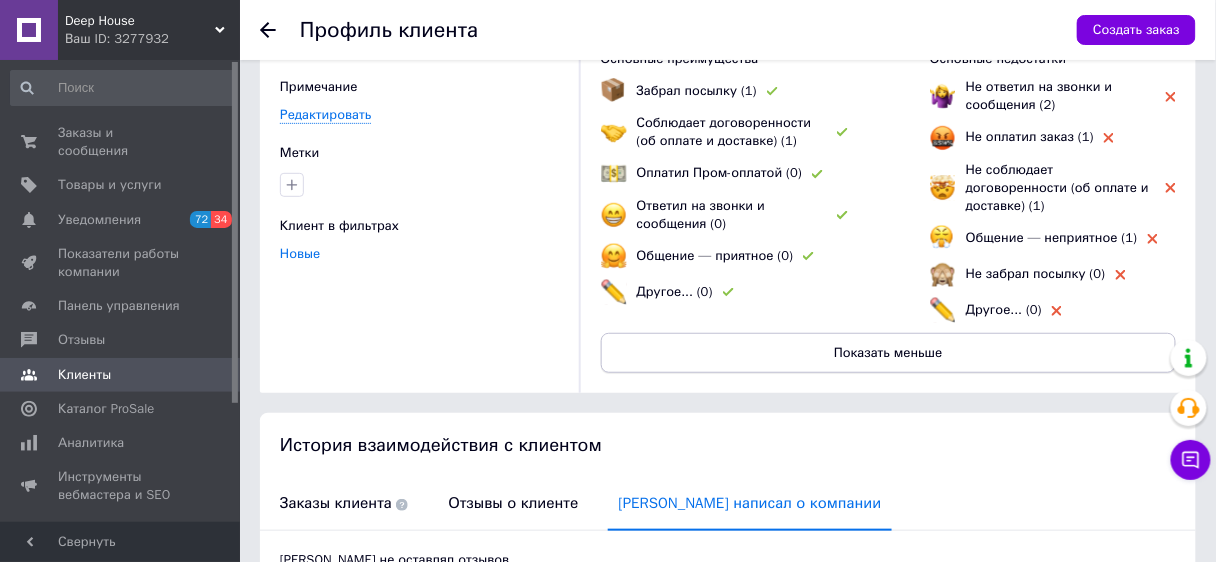 click on "Показать меньше" at bounding box center (888, 353) 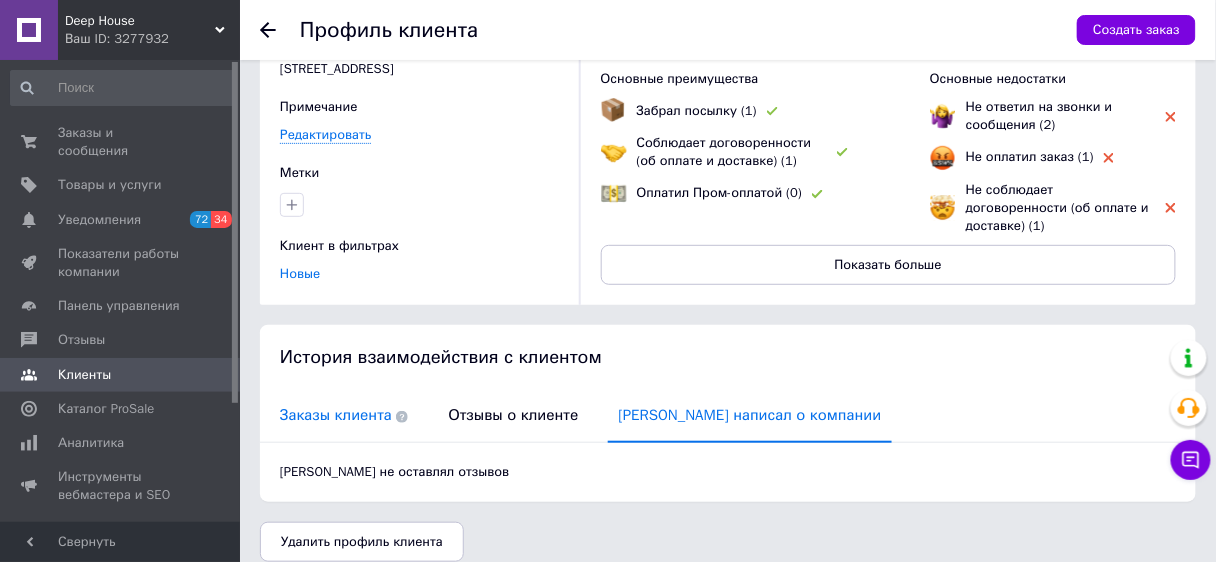 click on "Заказы клиента" at bounding box center (344, 415) 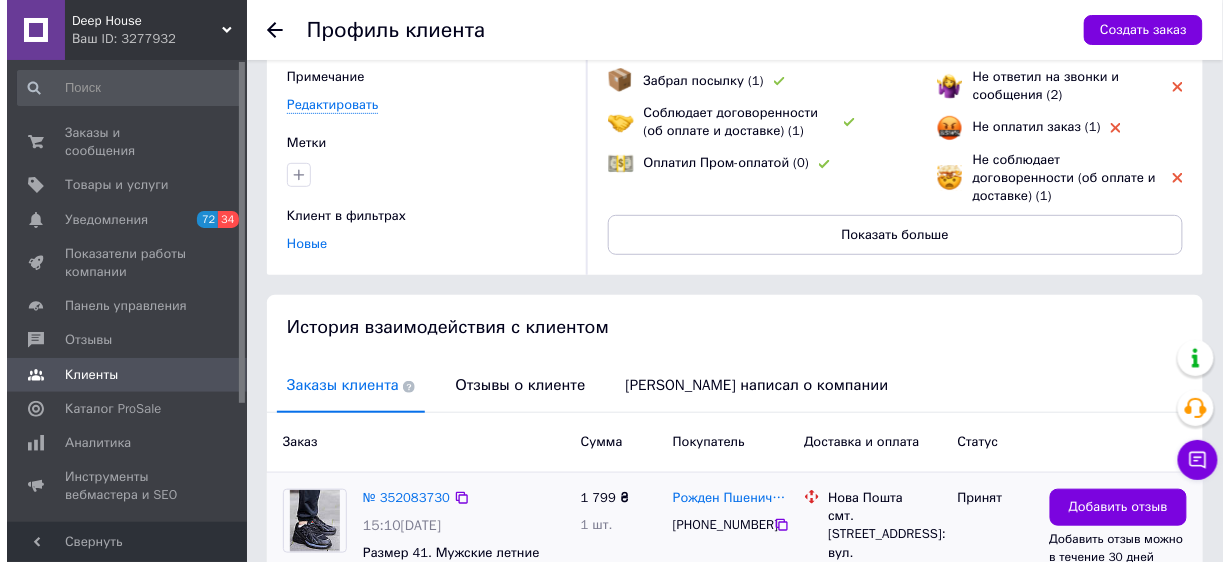 scroll, scrollTop: 300, scrollLeft: 0, axis: vertical 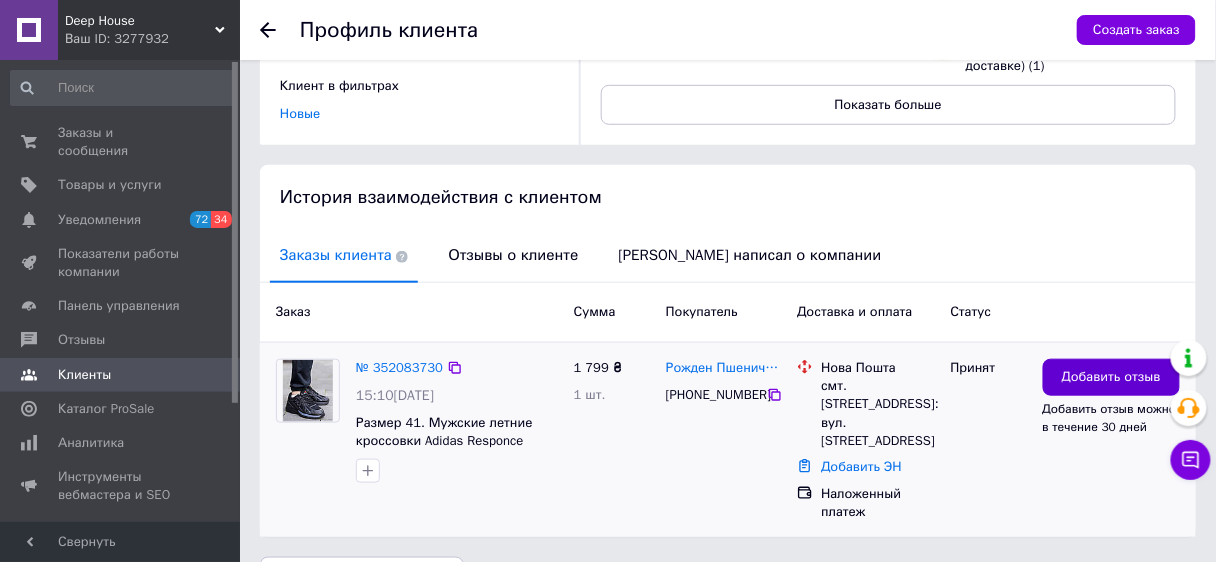 click on "Добавить отзыв" at bounding box center (1111, 377) 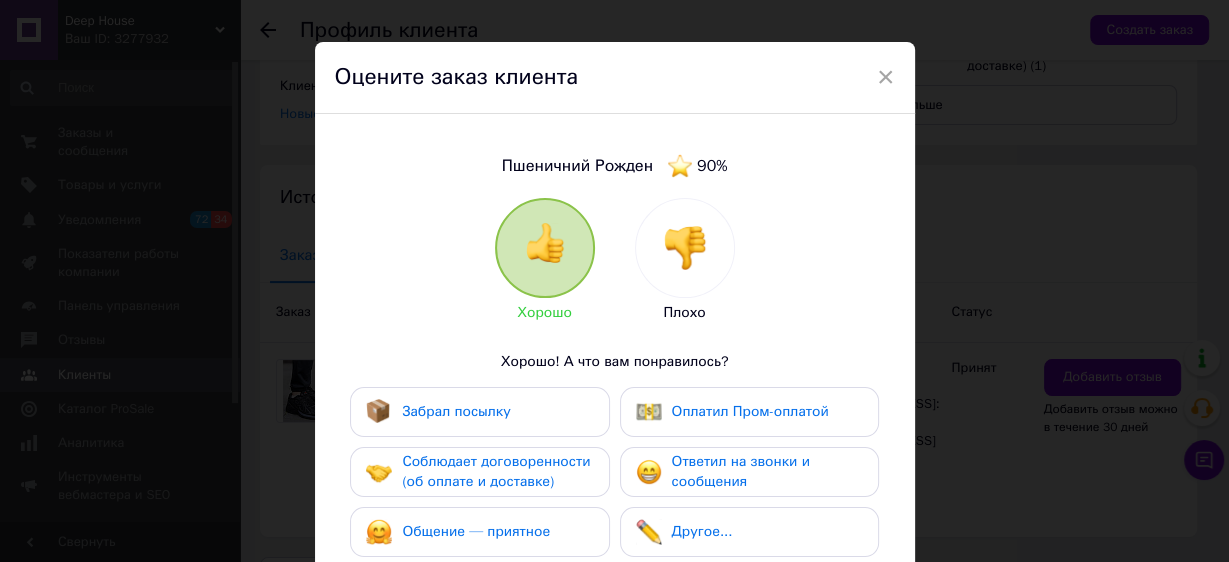 scroll, scrollTop: 80, scrollLeft: 0, axis: vertical 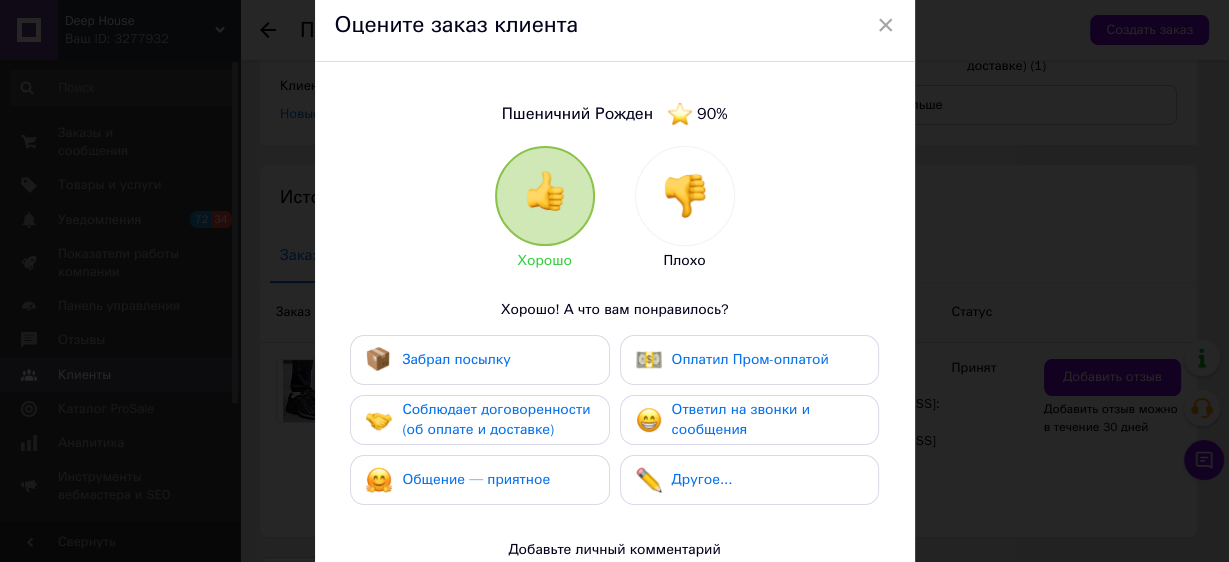 click at bounding box center [685, 196] 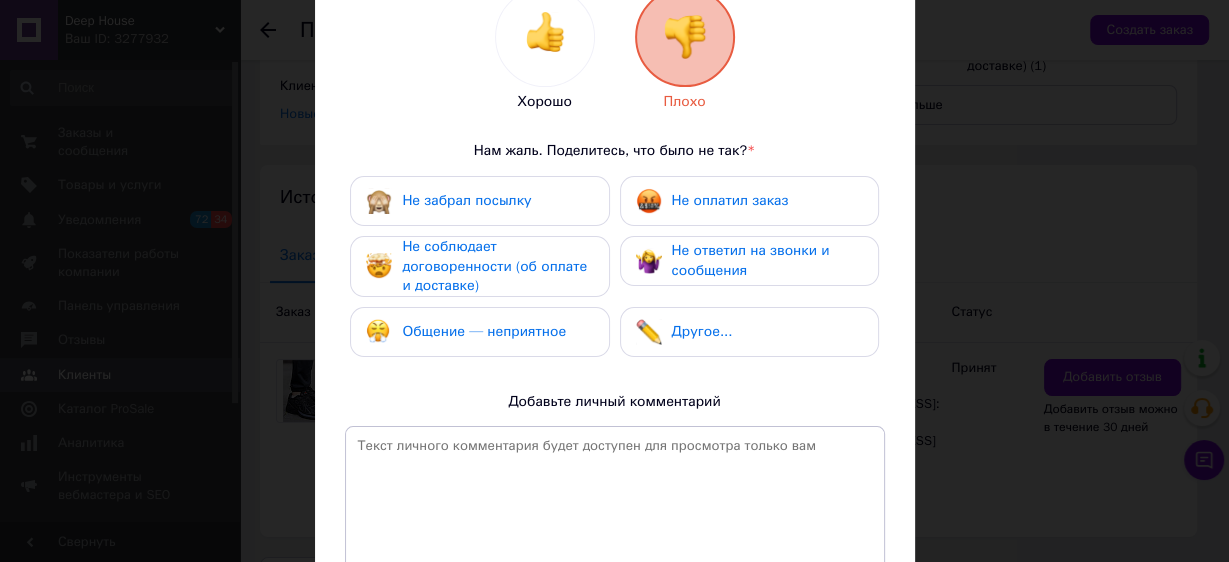 scroll, scrollTop: 240, scrollLeft: 0, axis: vertical 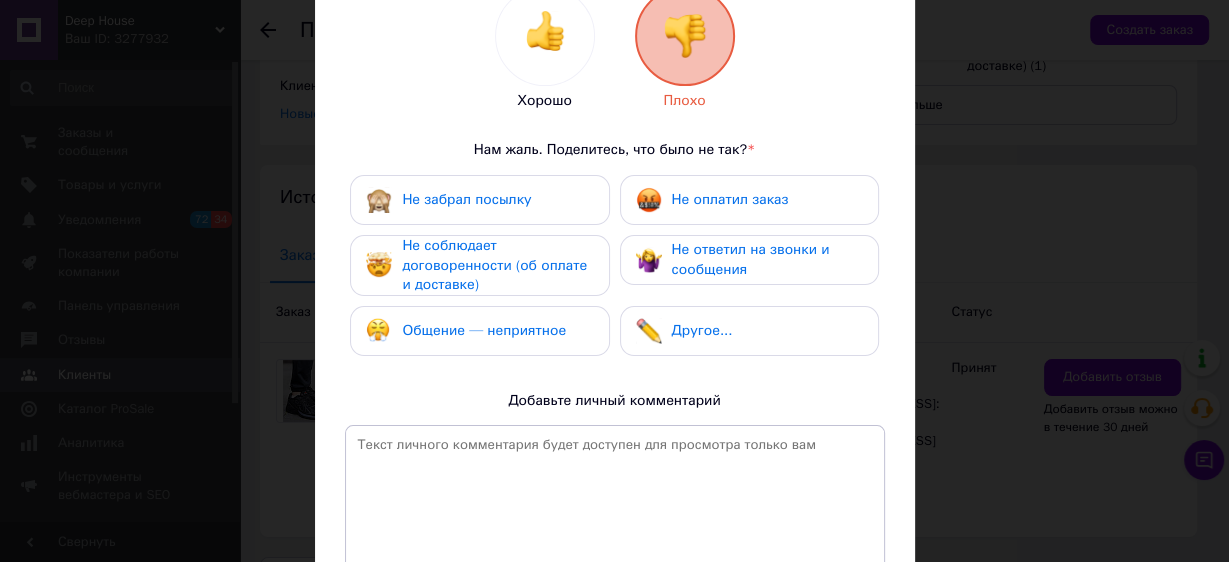 click on "Общение — неприятное" at bounding box center [484, 330] 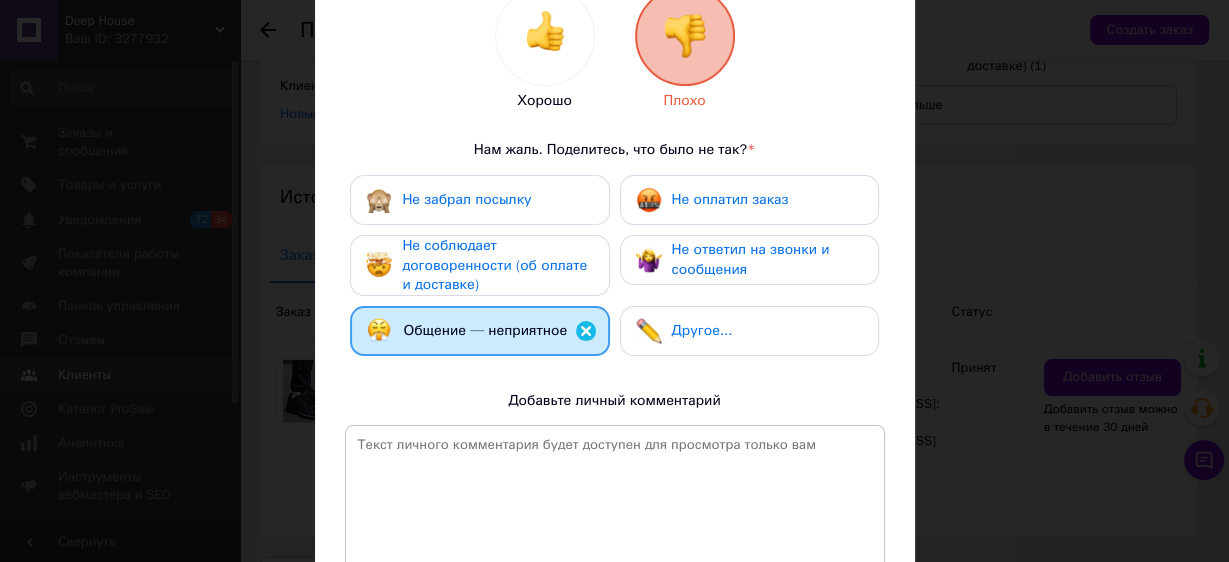 click on "Не ответил на звонки и сообщения" at bounding box center (767, 259) 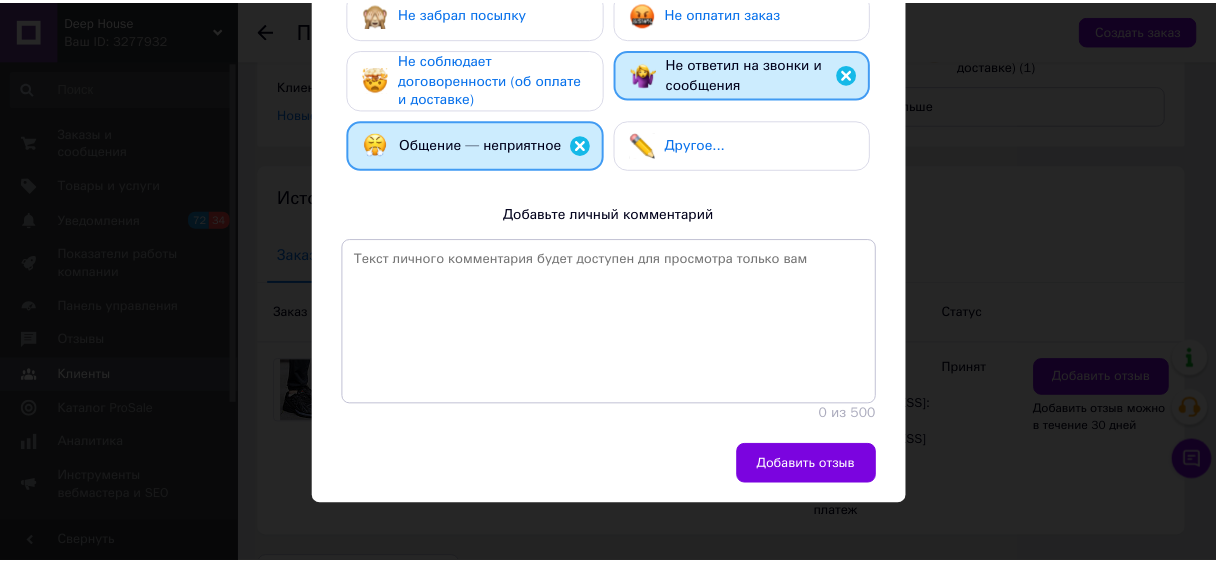 scroll, scrollTop: 430, scrollLeft: 0, axis: vertical 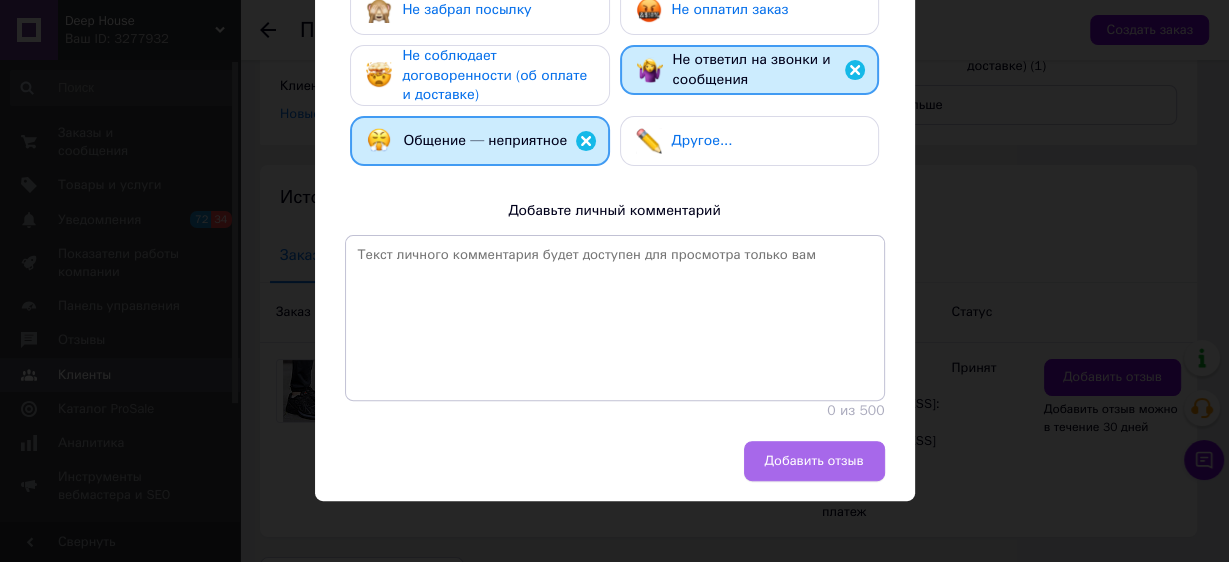 click on "Добавить отзыв" at bounding box center [814, 461] 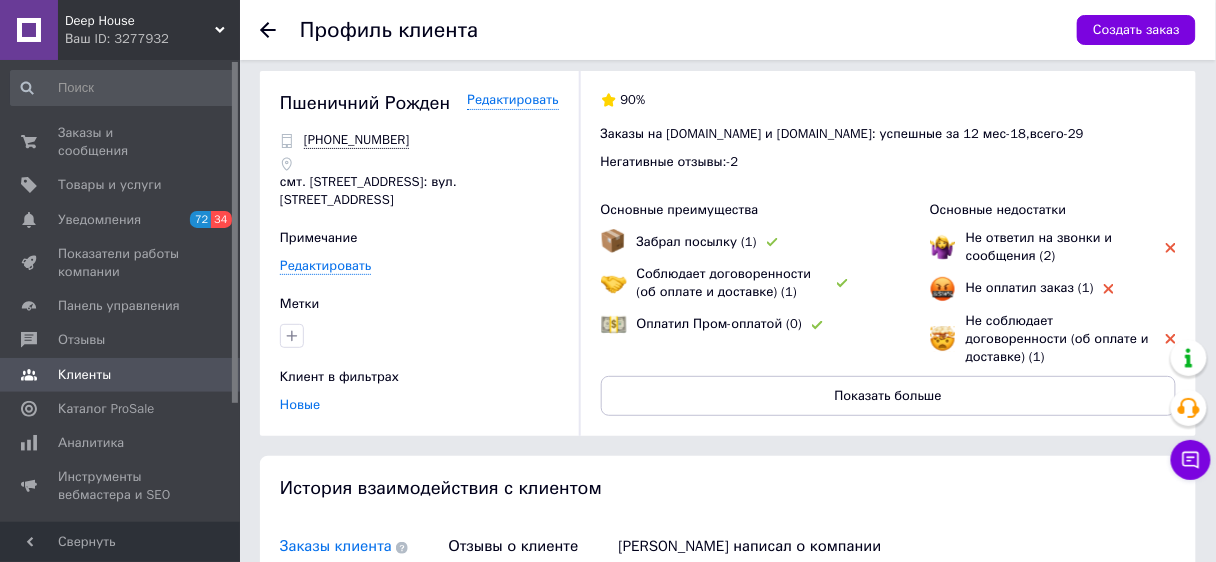 scroll, scrollTop: 0, scrollLeft: 0, axis: both 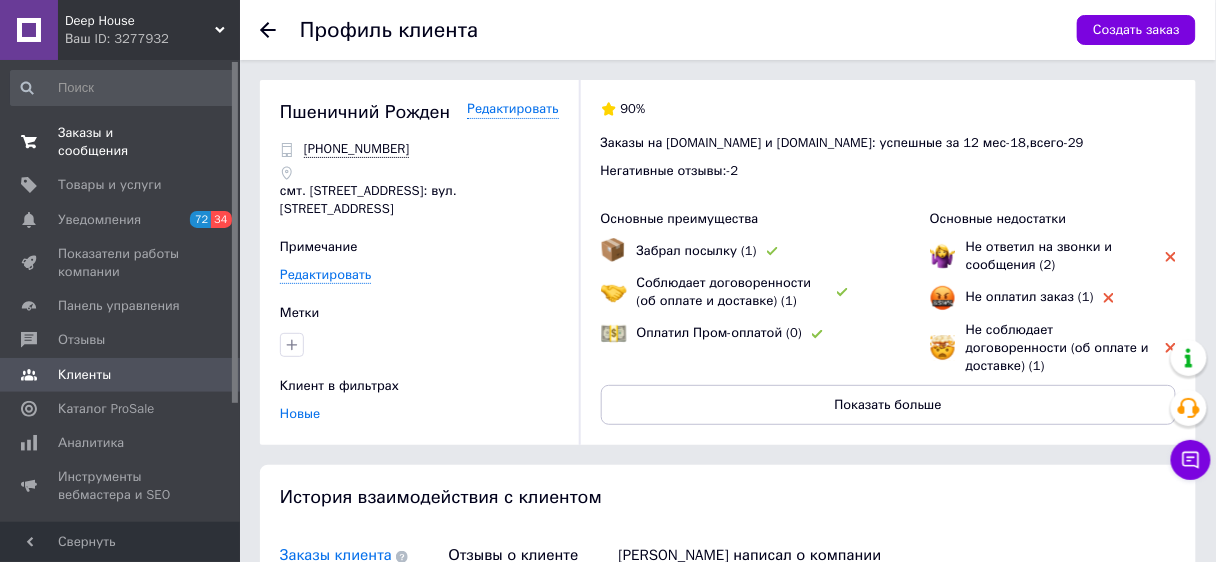 click on "Заказы и сообщения 0 0" at bounding box center (123, 142) 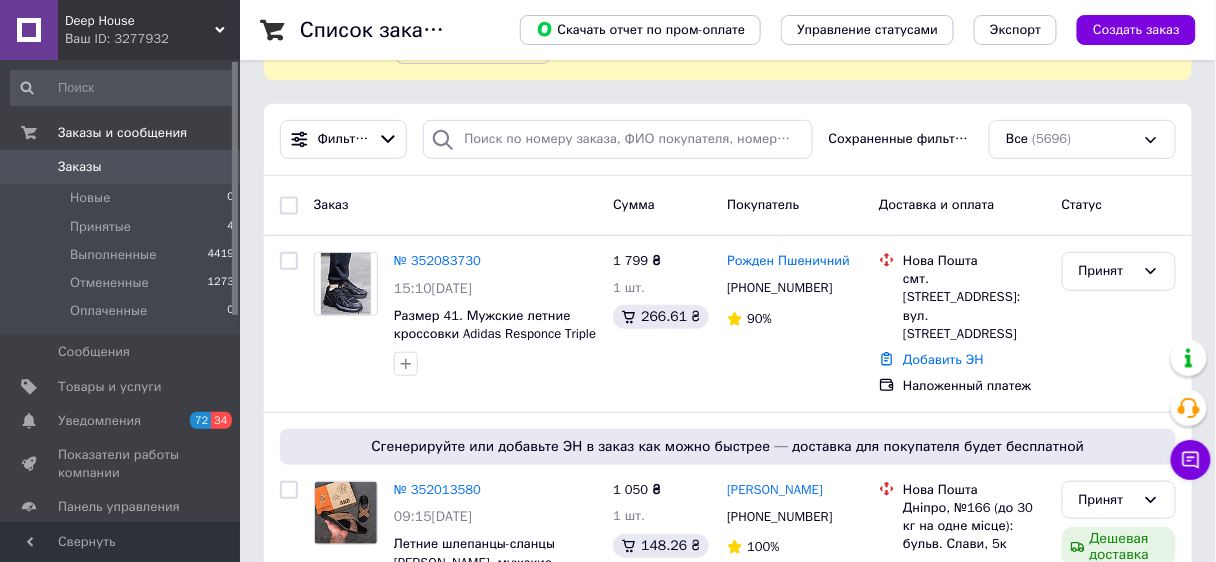 scroll, scrollTop: 160, scrollLeft: 0, axis: vertical 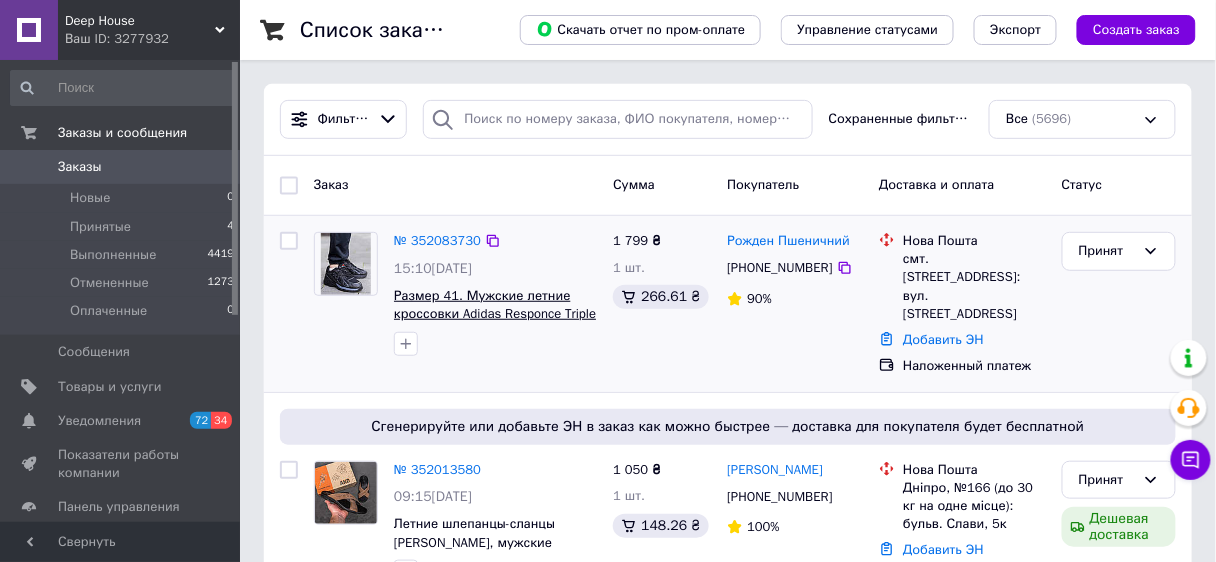 click on "Размер 41. Мужские летние кроссовки Adidas Responce Triple сетка, черные кроссы адидас лето" at bounding box center (495, 323) 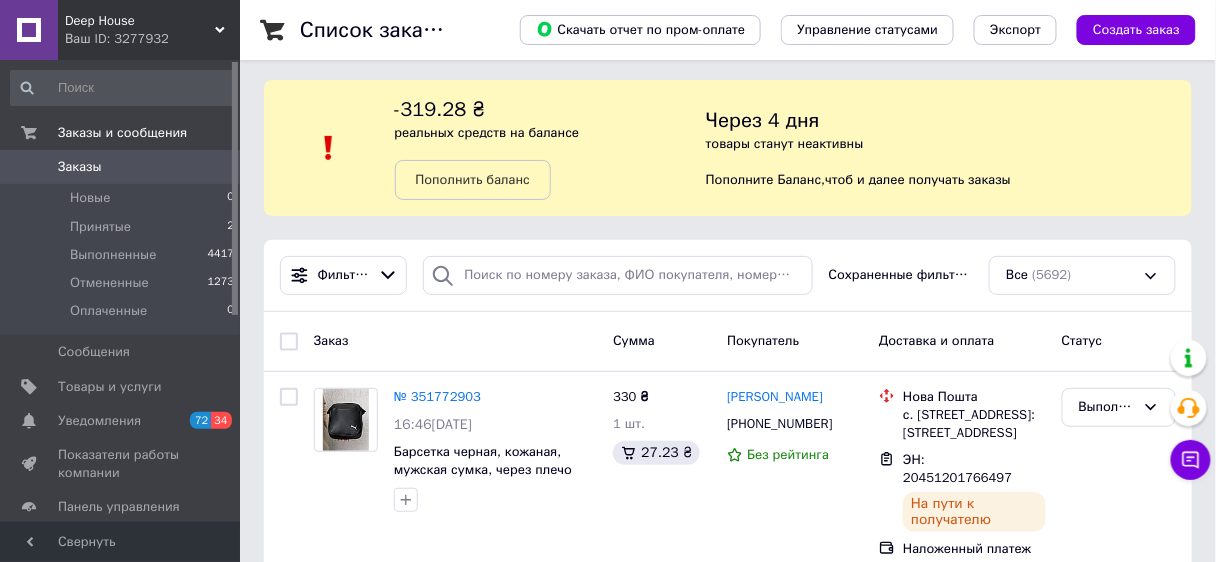 scroll, scrollTop: 0, scrollLeft: 0, axis: both 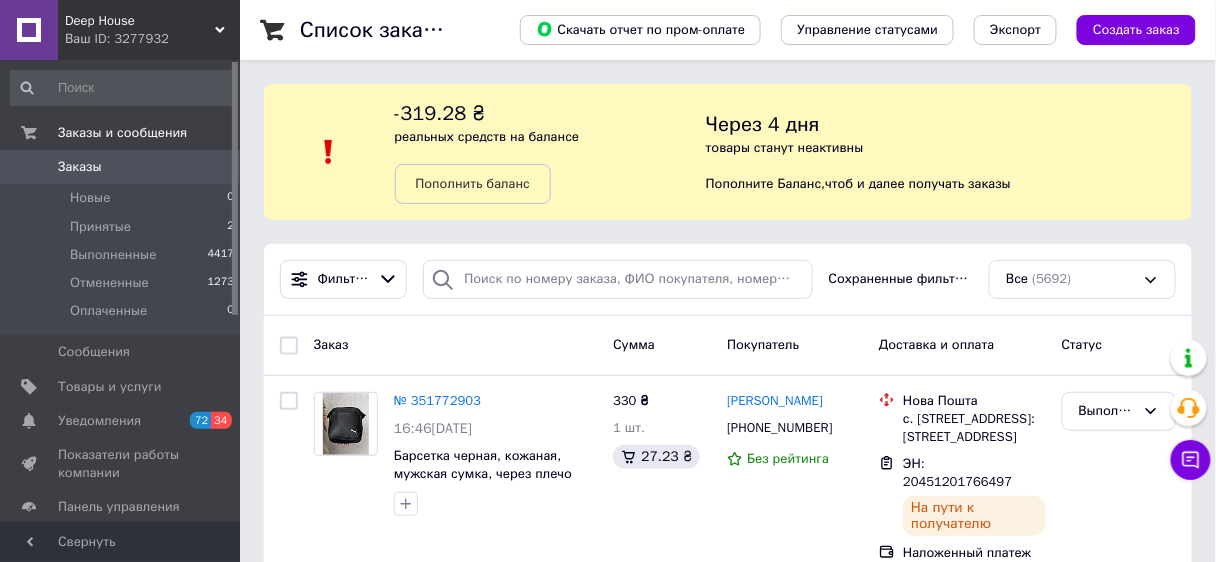 click on "Заказы" at bounding box center (121, 167) 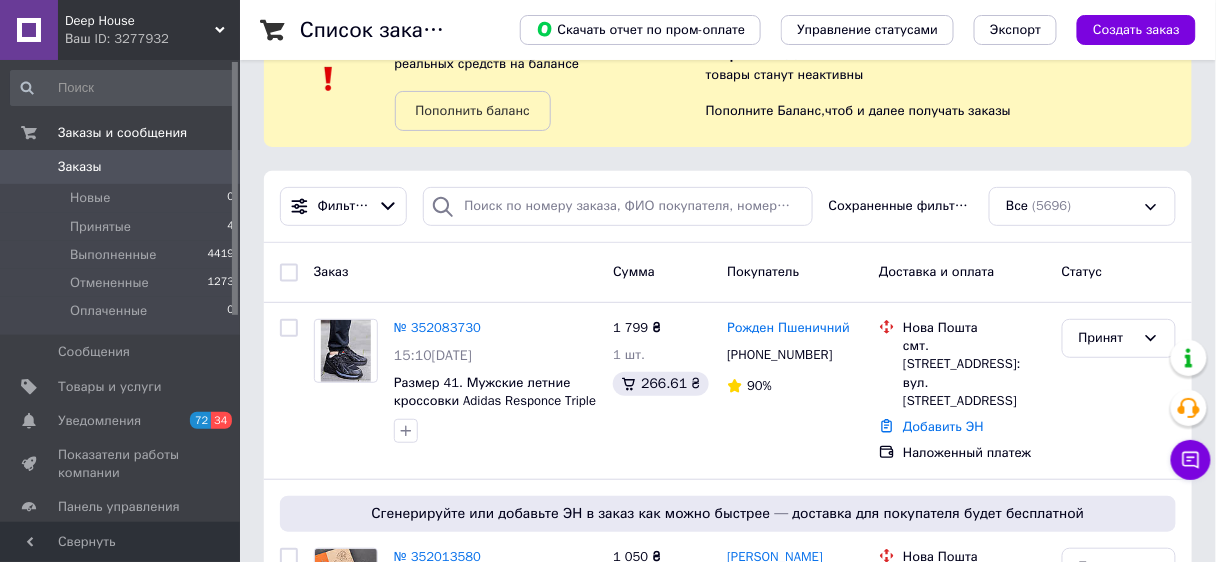 scroll, scrollTop: 80, scrollLeft: 0, axis: vertical 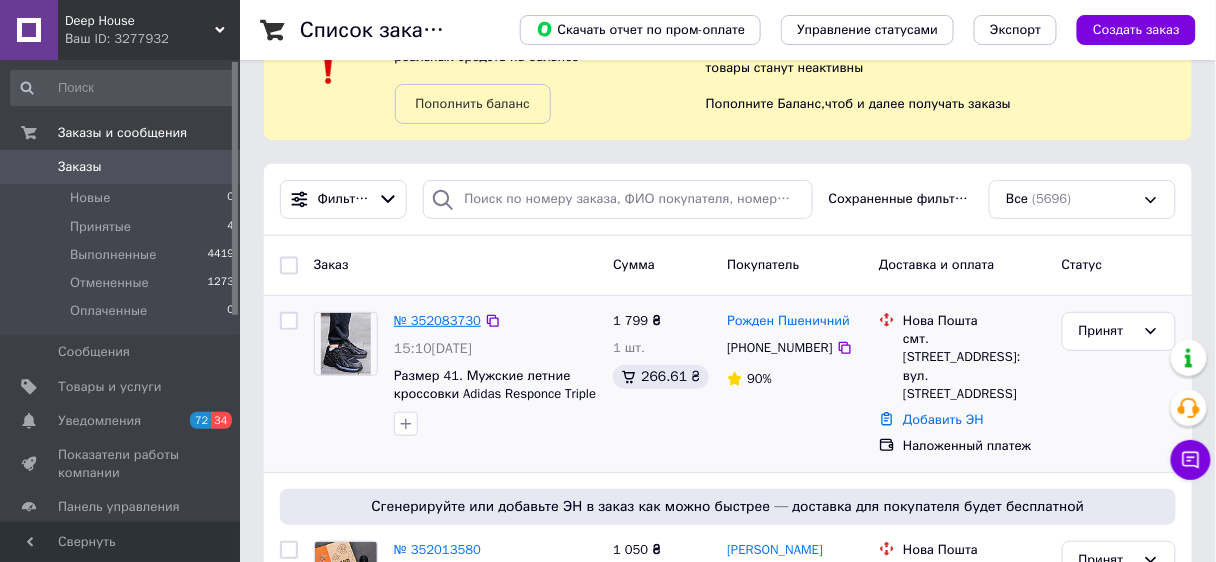 click on "№ 352083730" at bounding box center (437, 320) 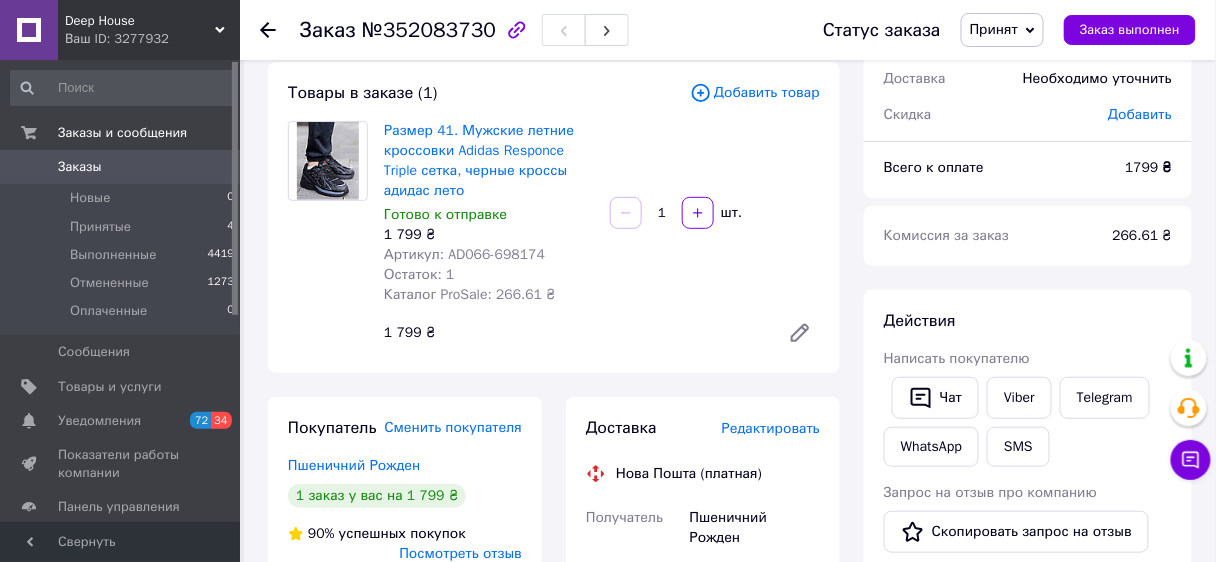 scroll, scrollTop: 160, scrollLeft: 0, axis: vertical 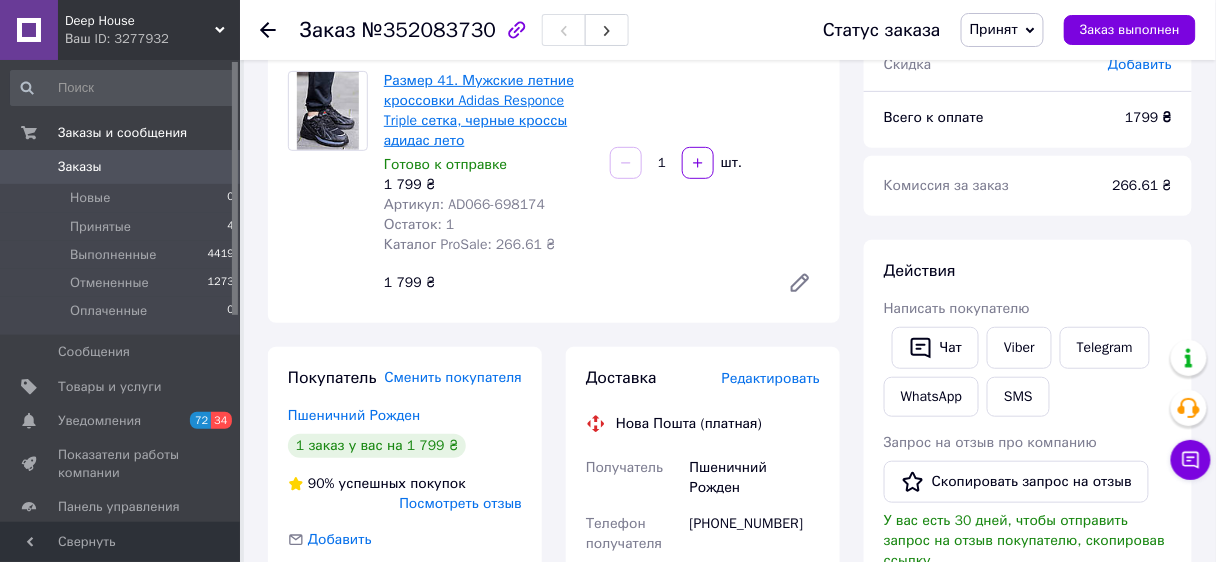 click on "Размер 41. Мужские летние кроссовки Adidas Responce Triple сетка, черные кроссы адидас лето" at bounding box center (479, 110) 